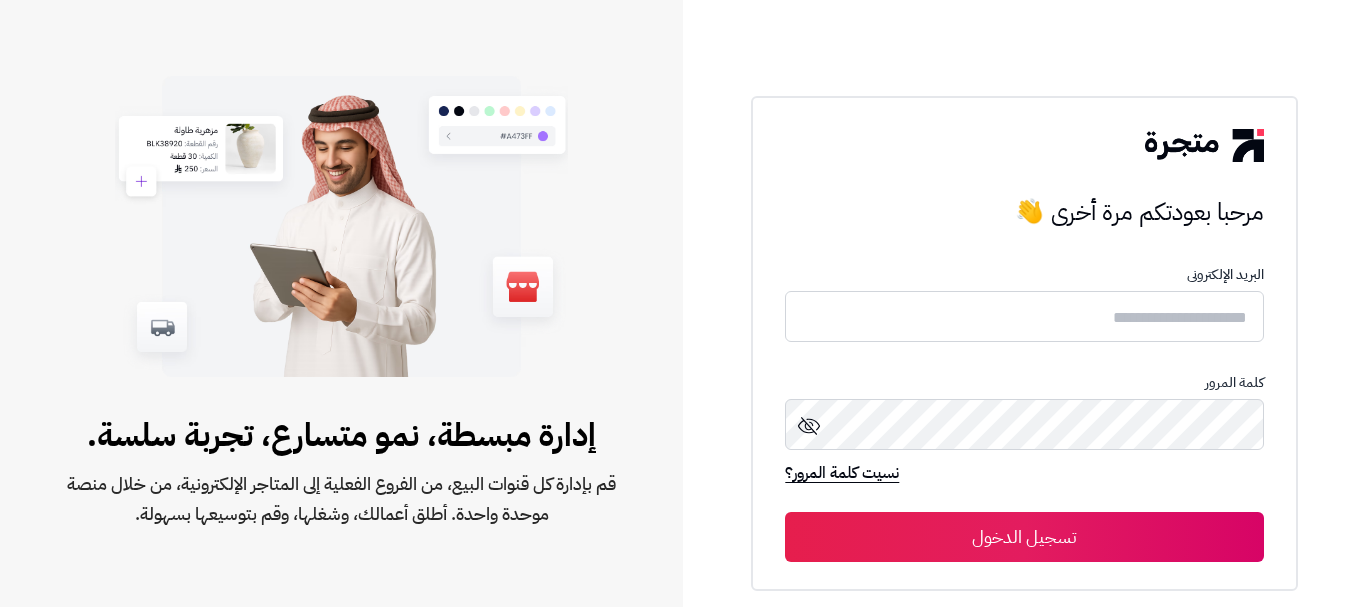 scroll, scrollTop: 0, scrollLeft: 0, axis: both 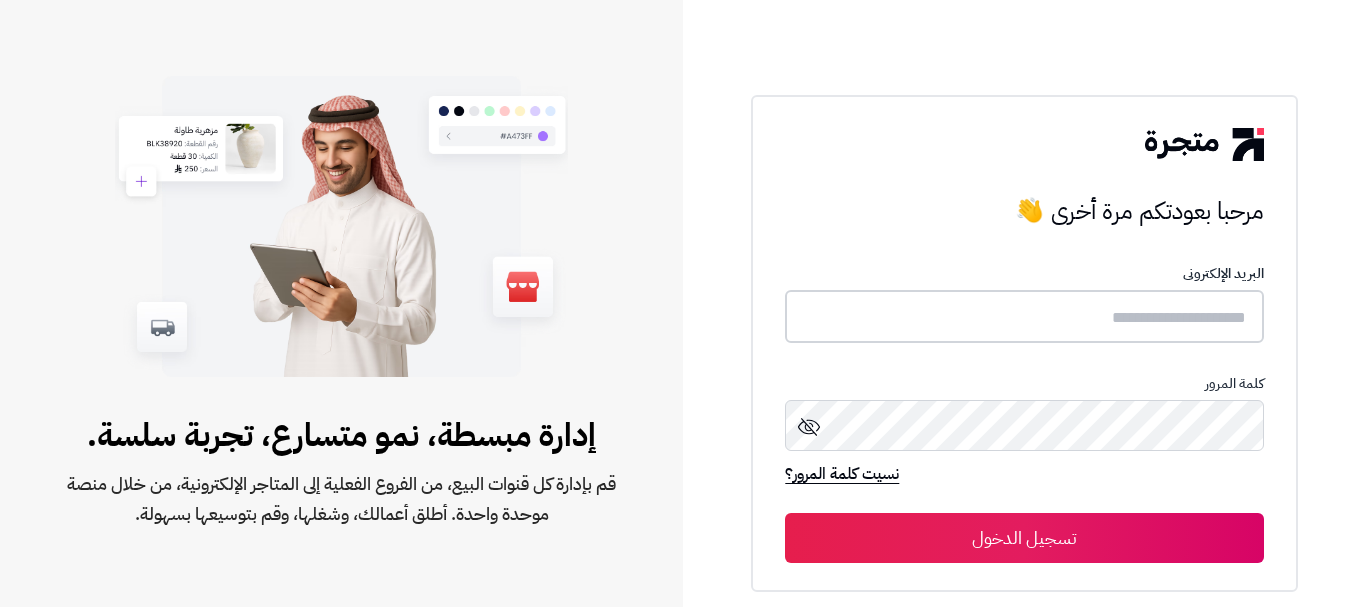 click at bounding box center (1024, 316) 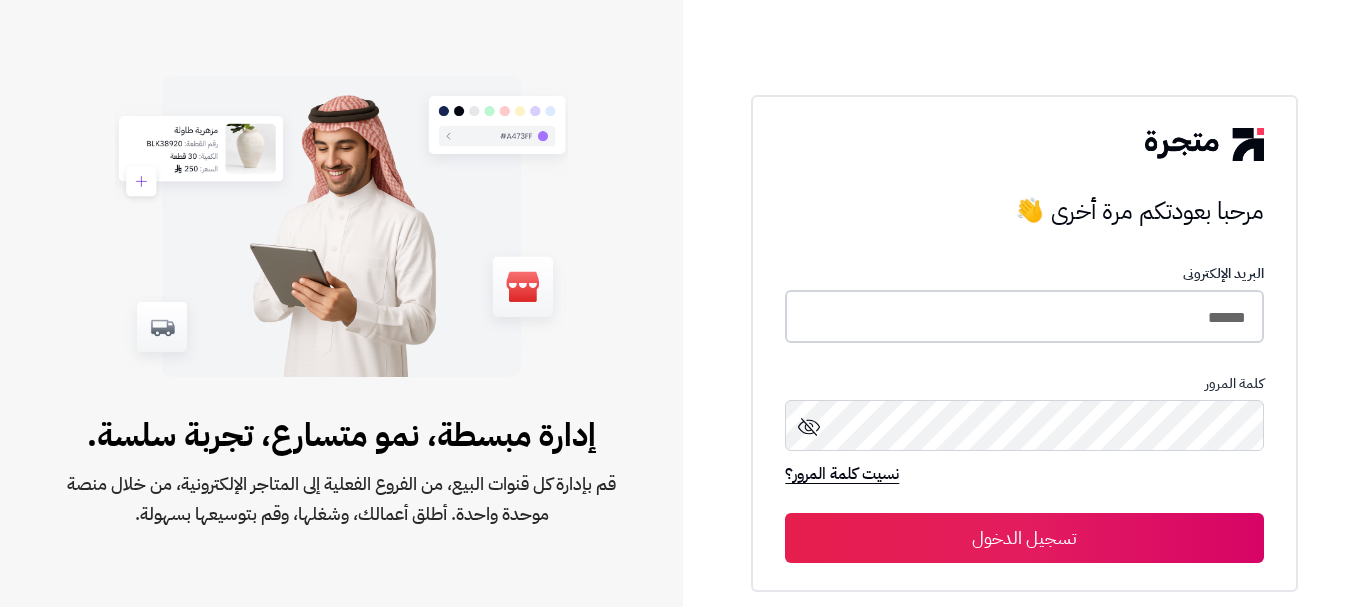type on "******" 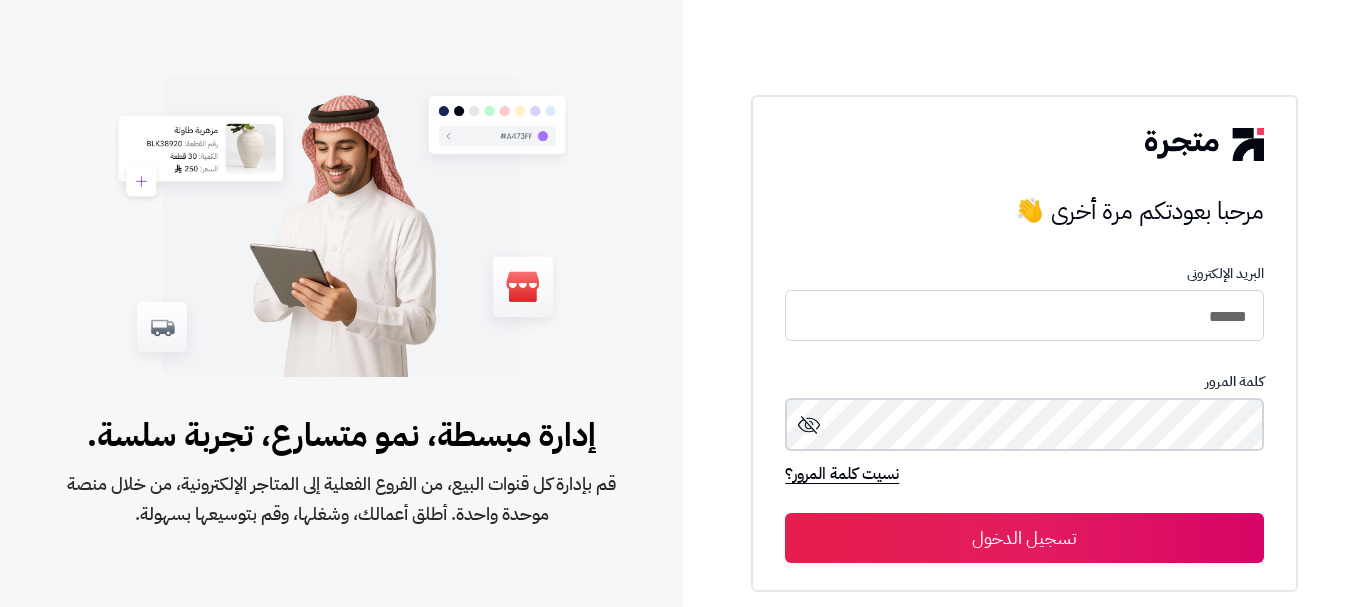 click on "تسجيل الدخول" at bounding box center (1024, 538) 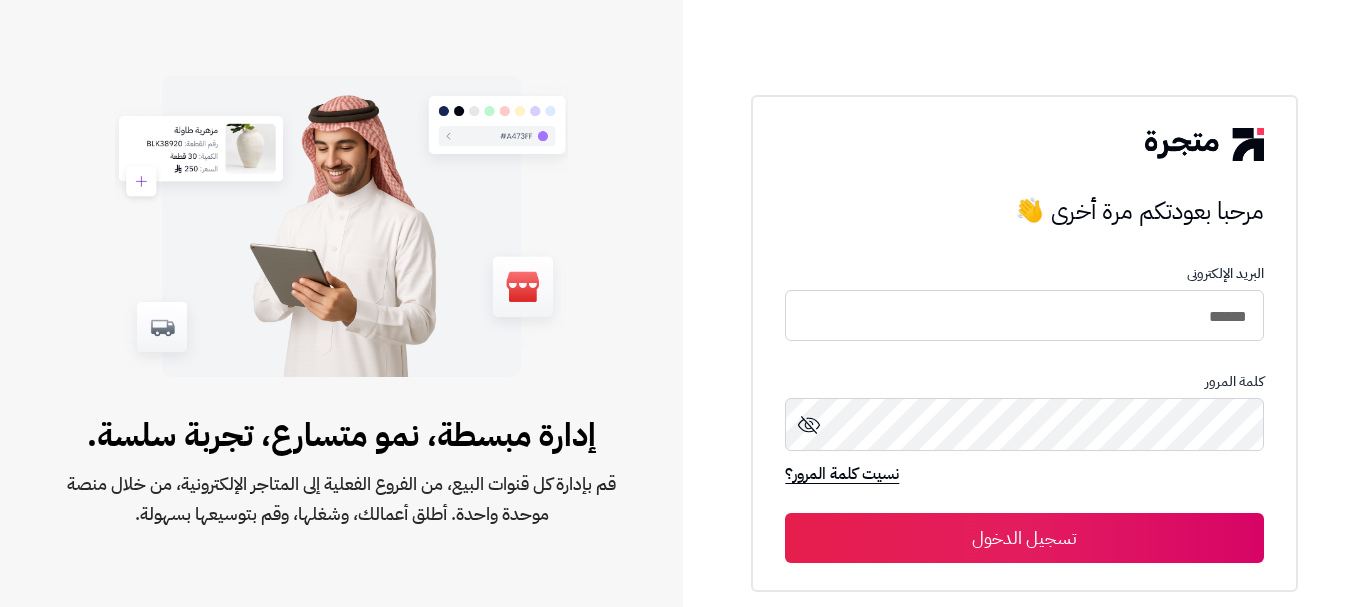 click on "تسجيل الدخول" at bounding box center (1024, 538) 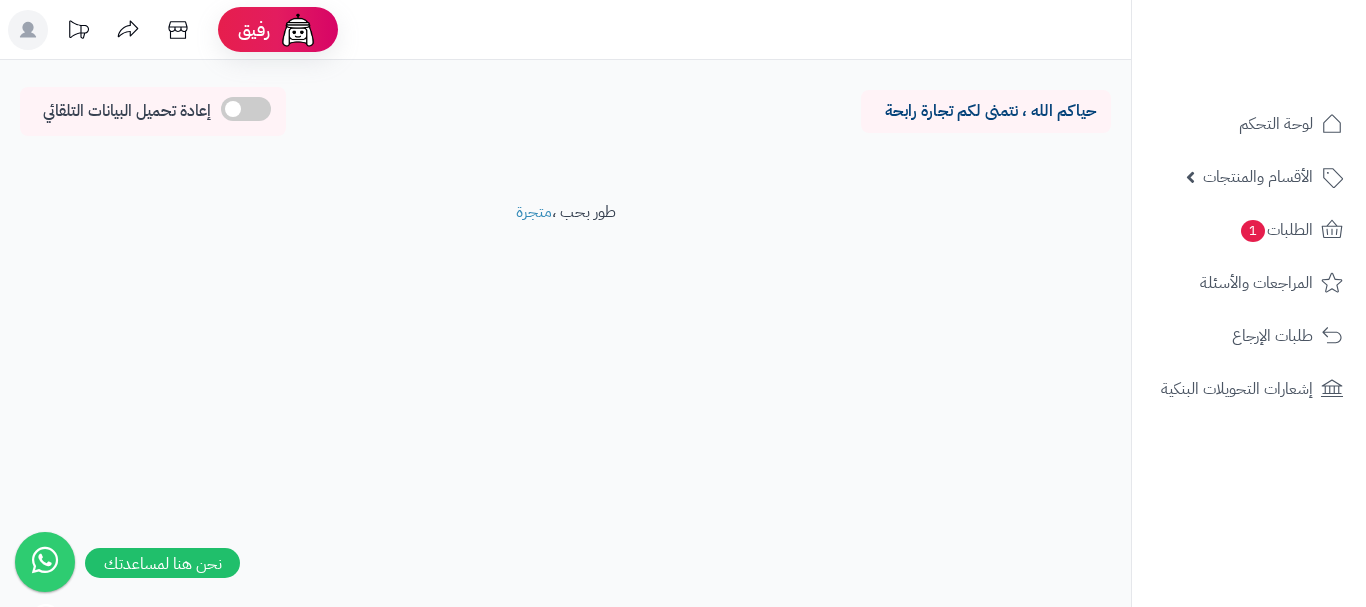 scroll, scrollTop: 0, scrollLeft: 0, axis: both 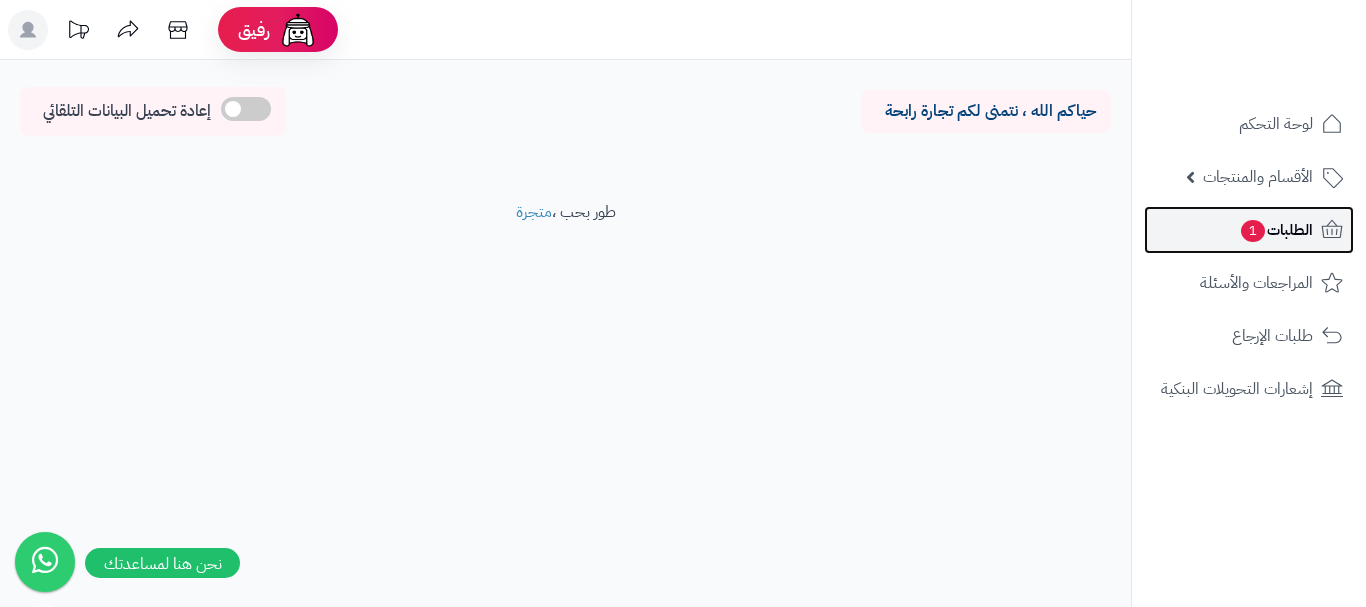click on "الطلبات  1" at bounding box center (1276, 230) 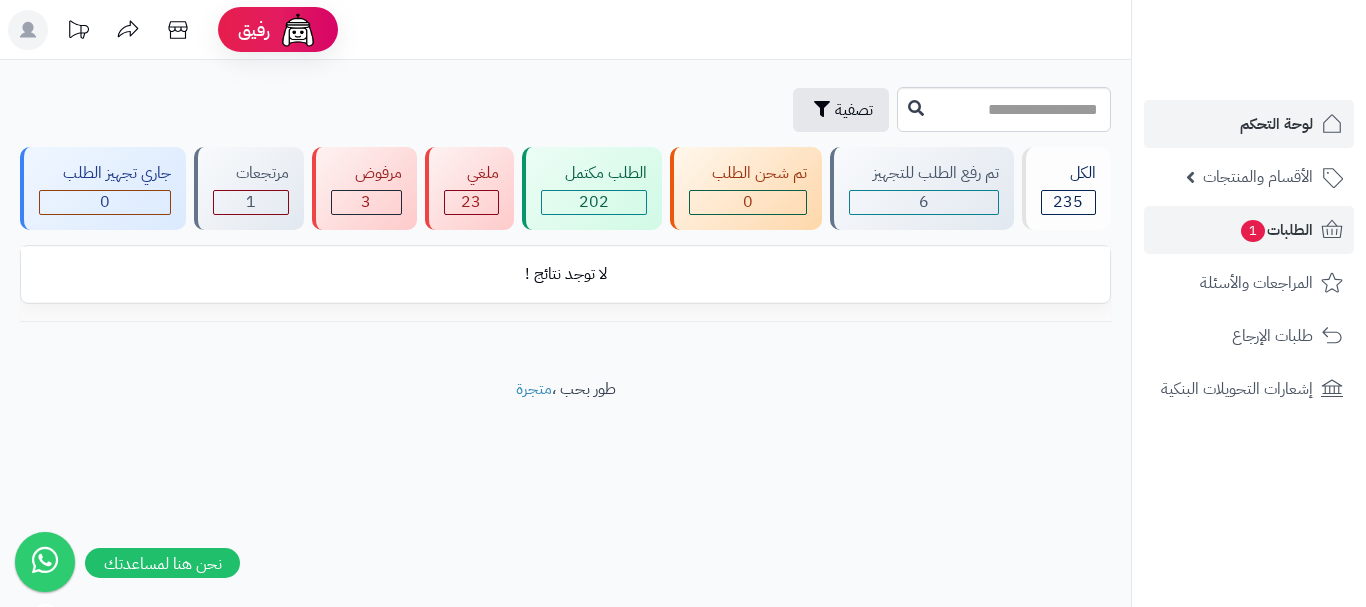 scroll, scrollTop: 0, scrollLeft: 0, axis: both 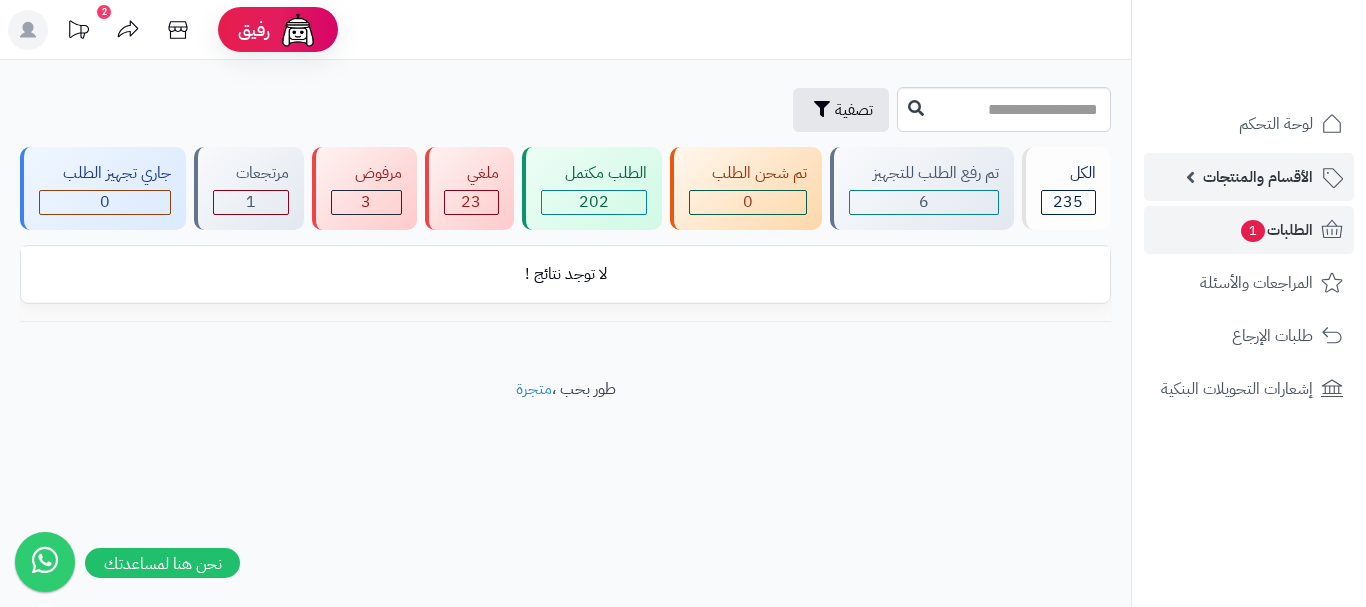 click on "الأقسام والمنتجات" at bounding box center [1258, 177] 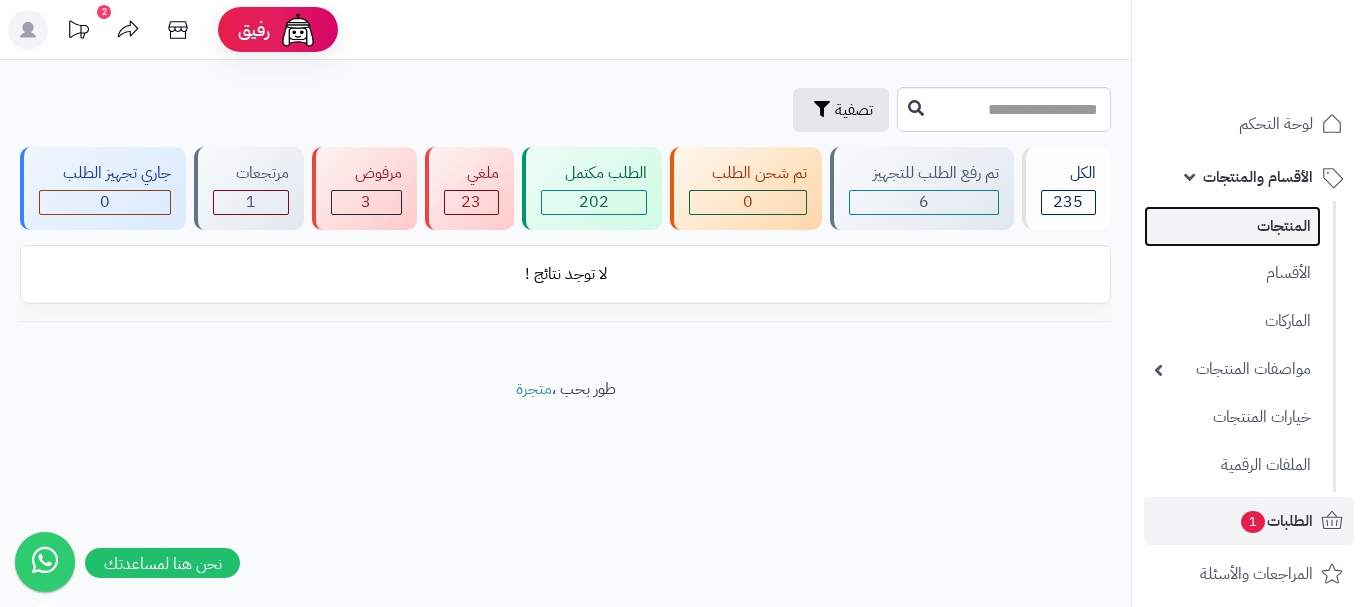 click on "المنتجات" at bounding box center (1232, 226) 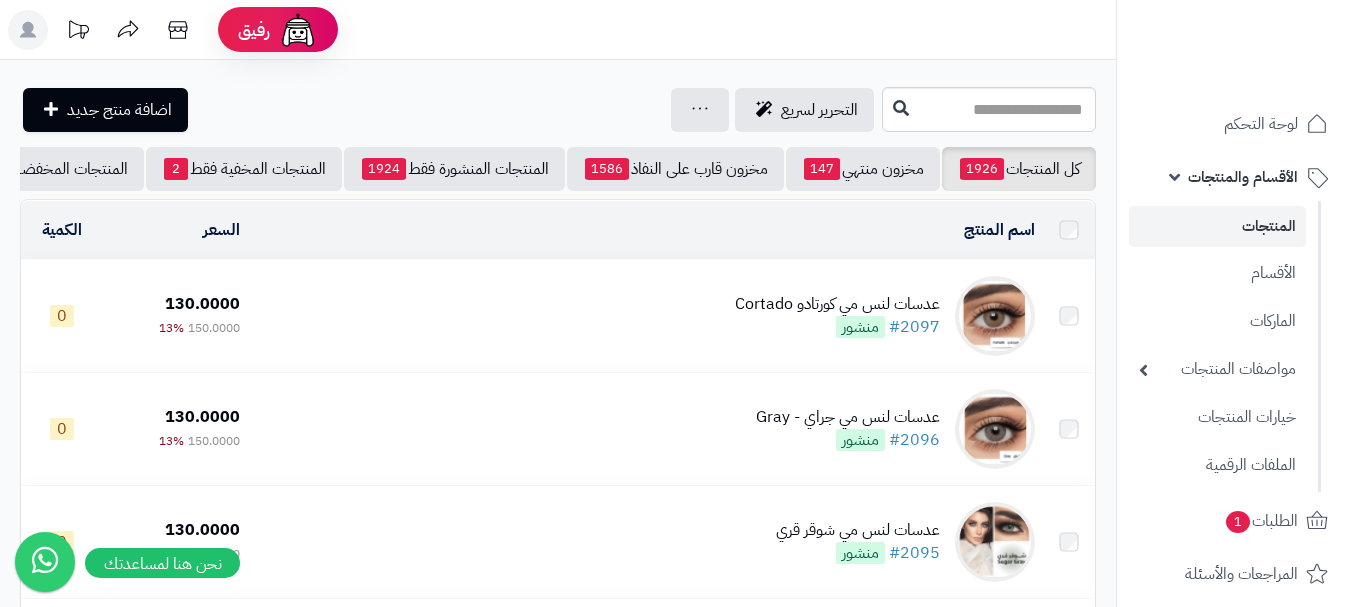 scroll, scrollTop: 0, scrollLeft: 0, axis: both 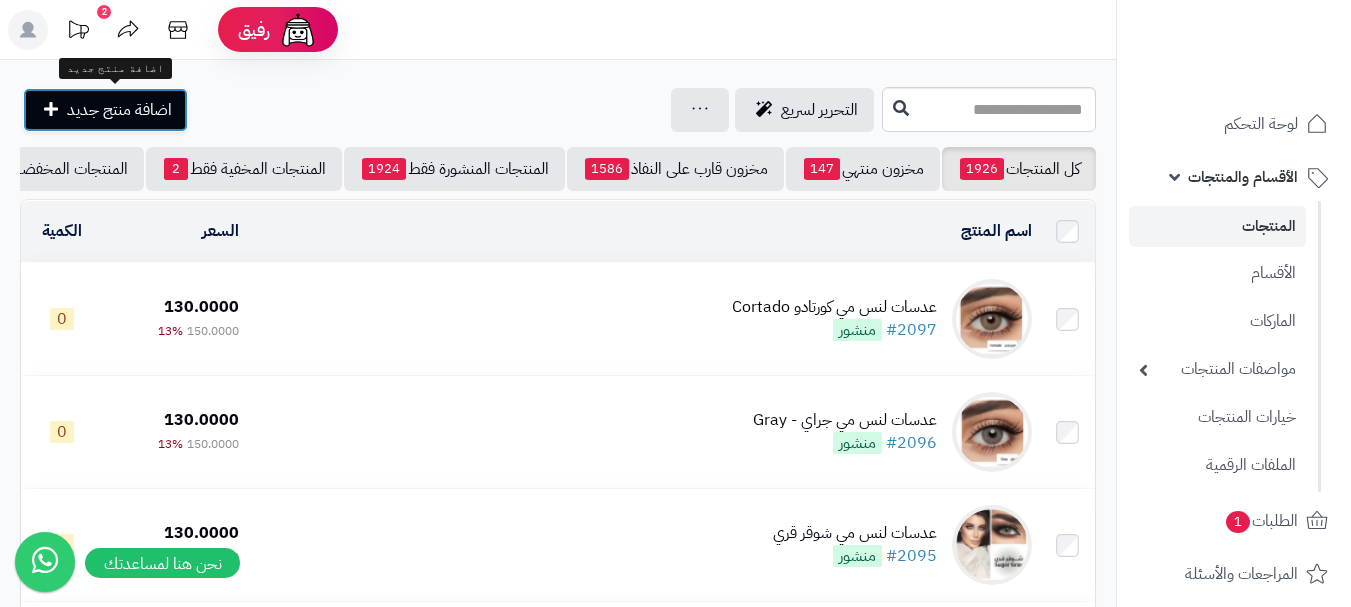 click on "اضافة منتج جديد" at bounding box center (105, 110) 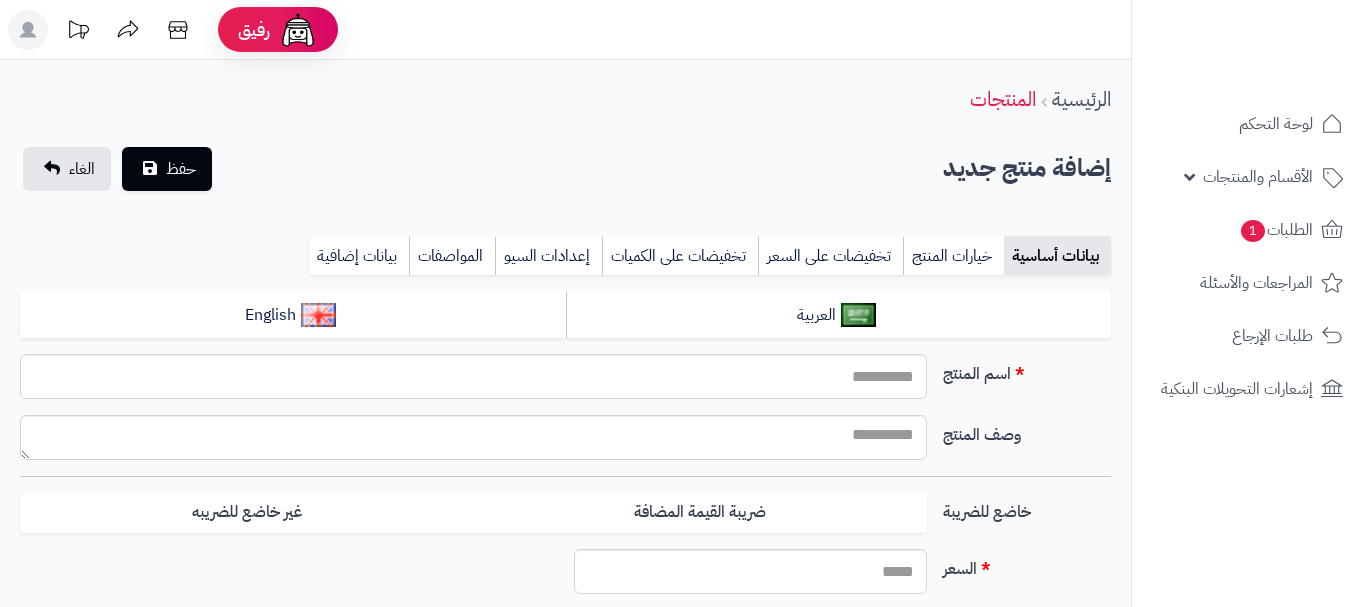 select 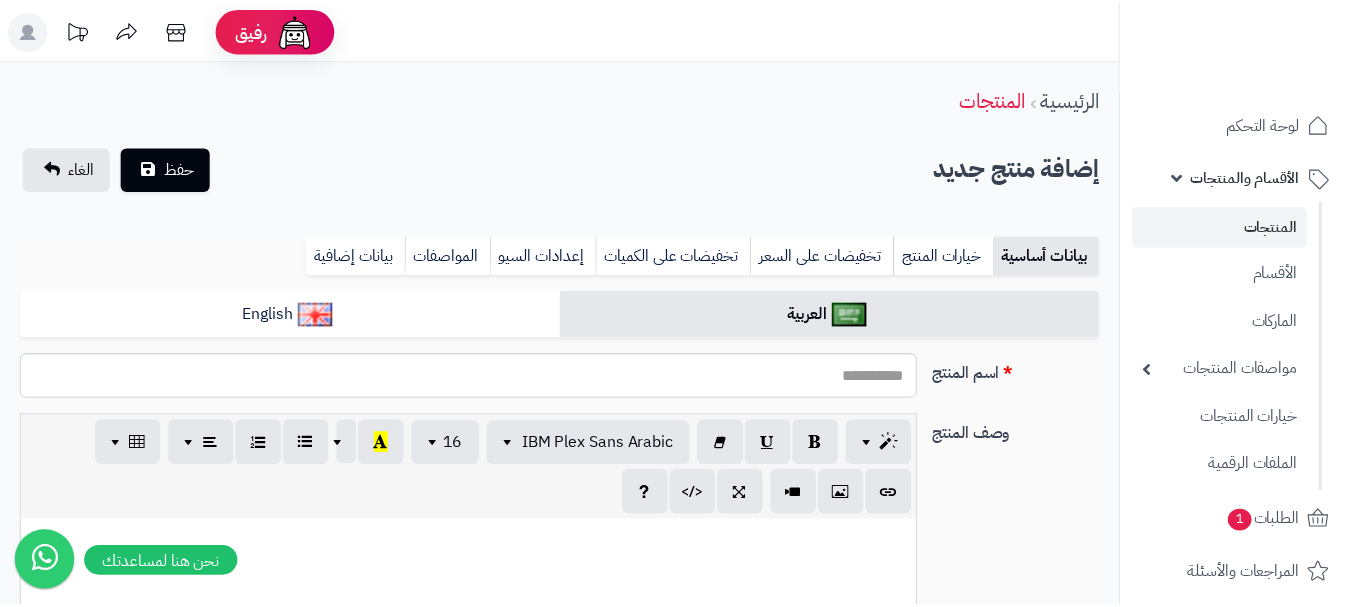 scroll, scrollTop: 0, scrollLeft: 0, axis: both 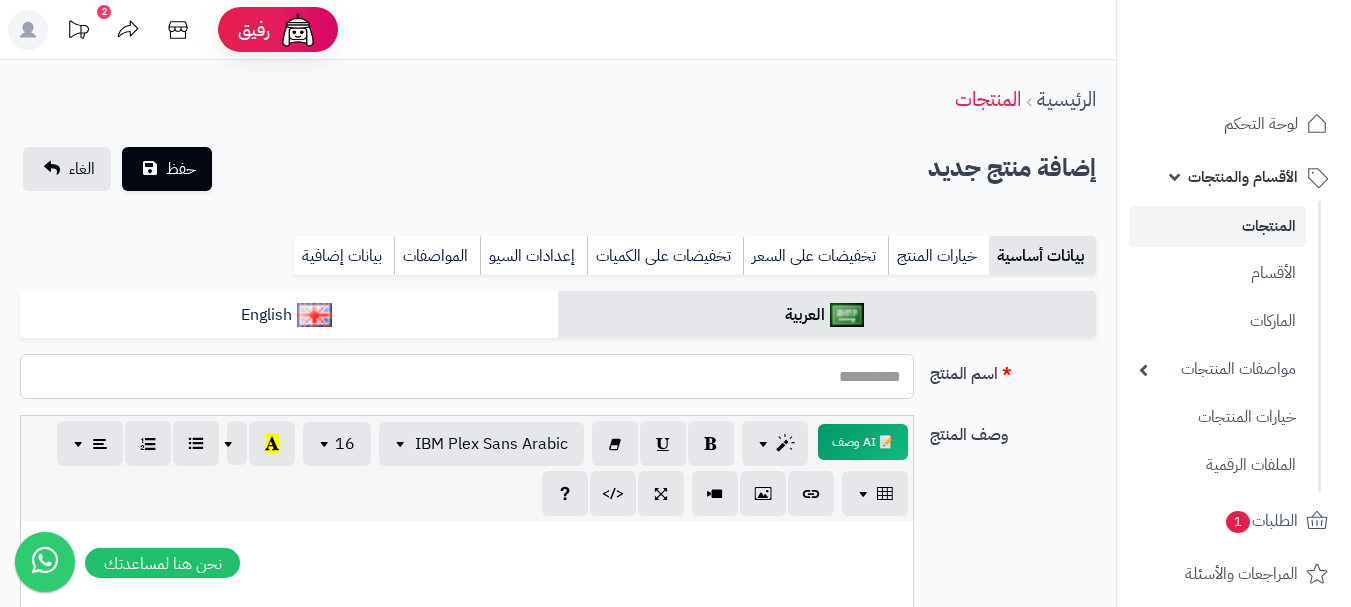 paste on "**********" 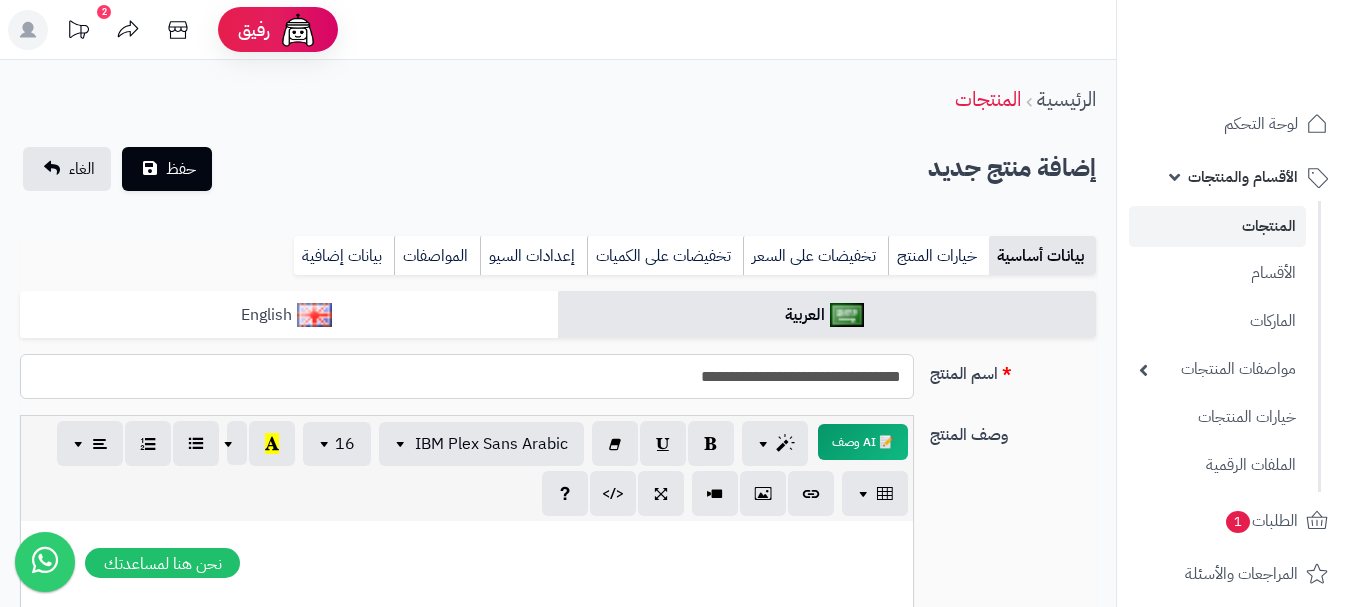 type on "**********" 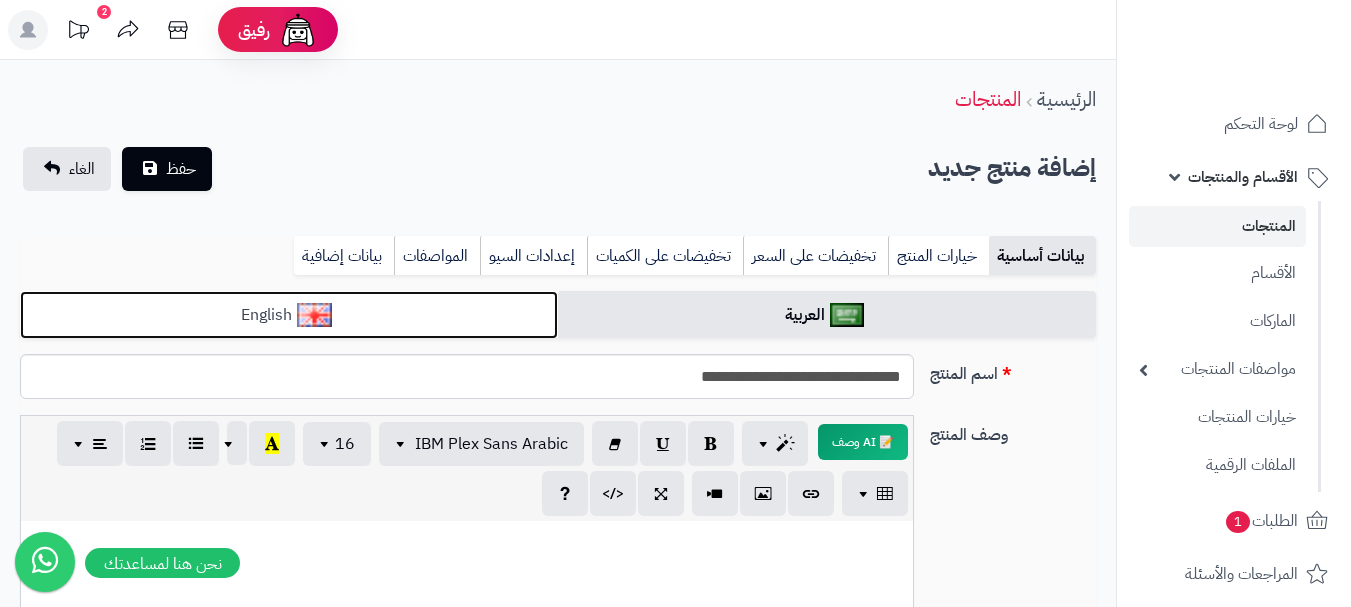 click on "English" at bounding box center [289, 315] 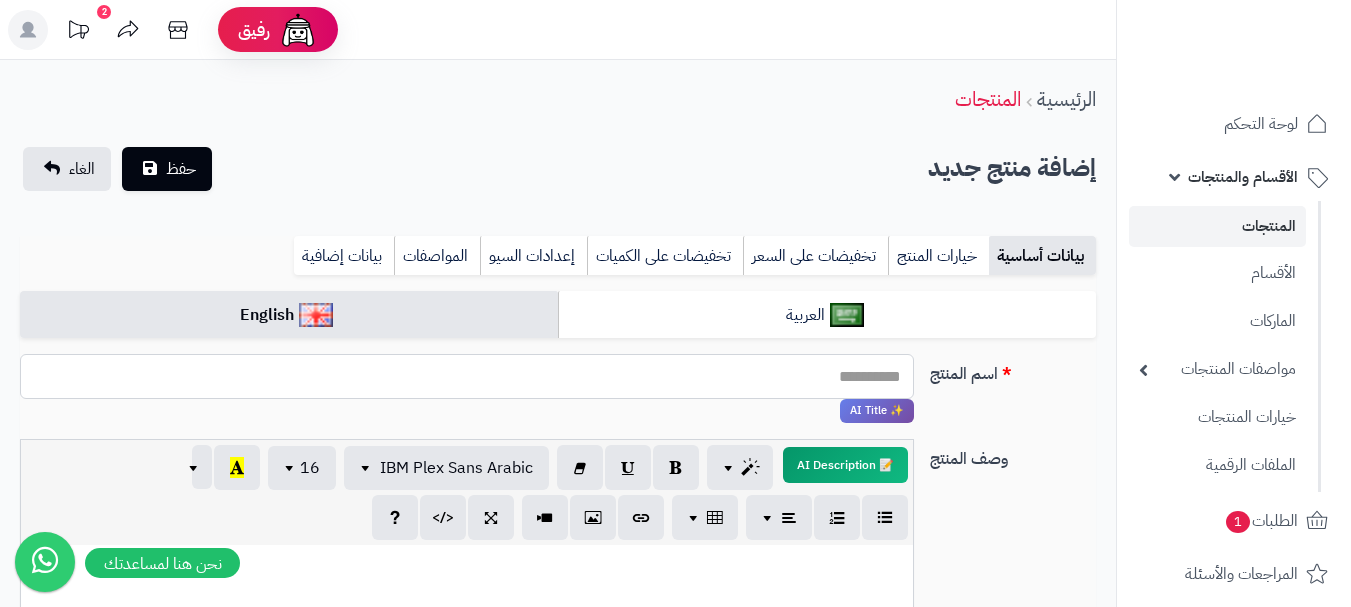 paste on "**********" 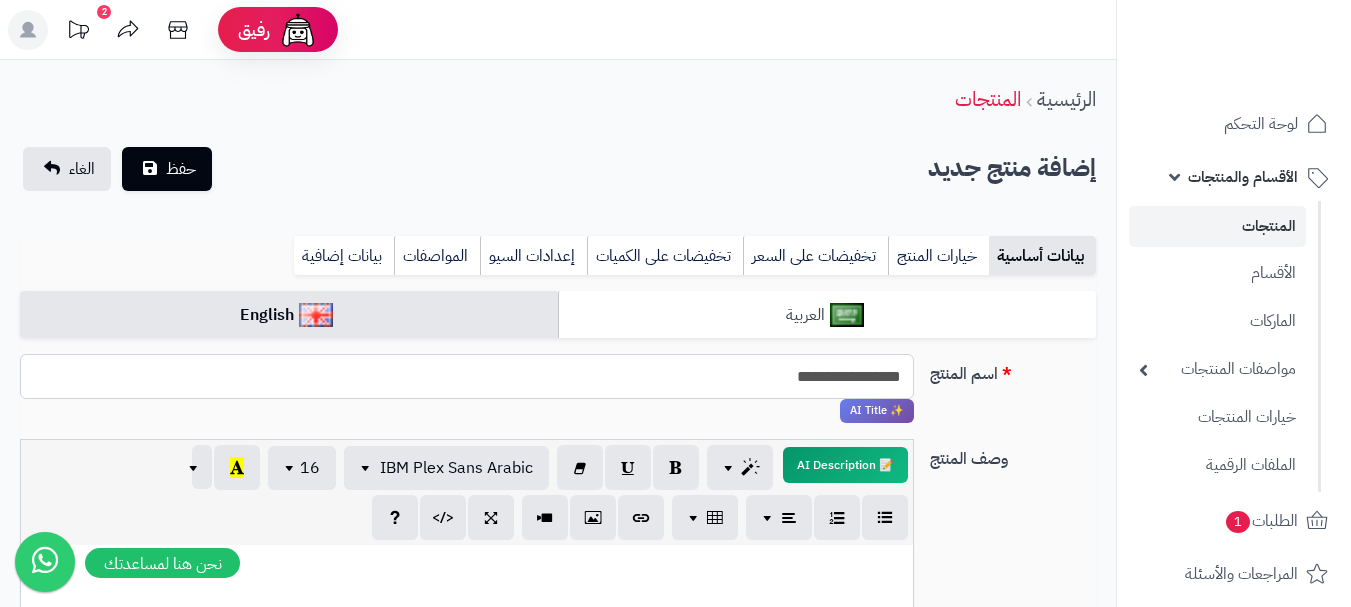 type on "**********" 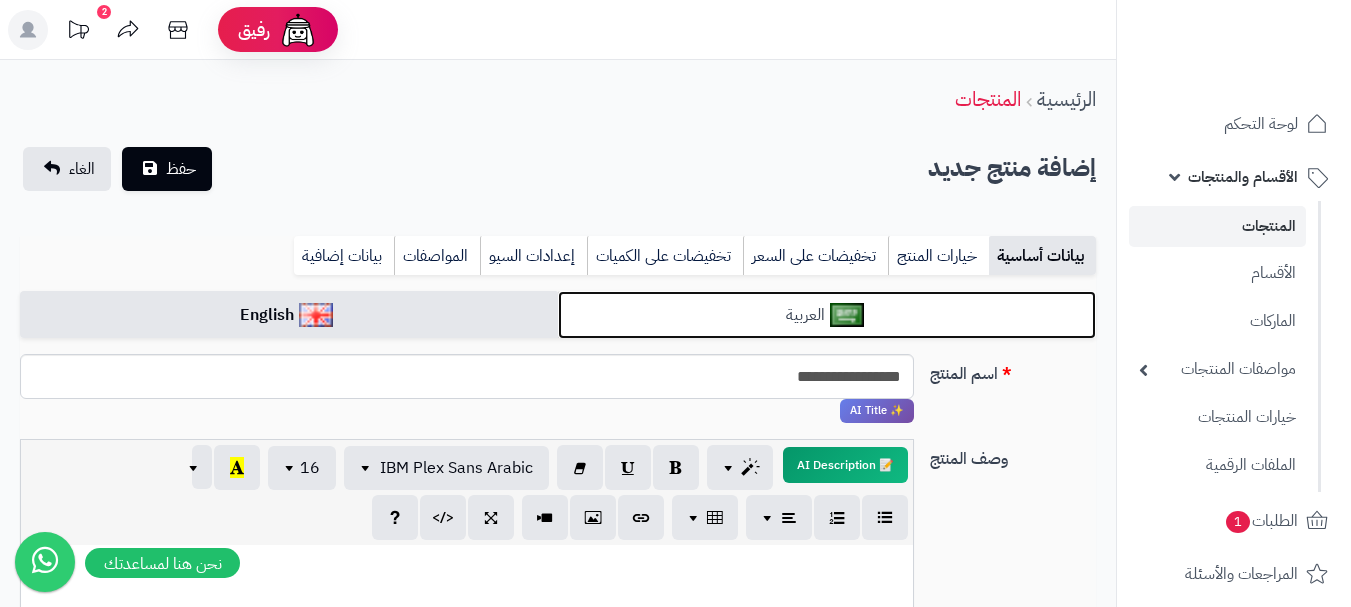 click on "العربية" at bounding box center [827, 315] 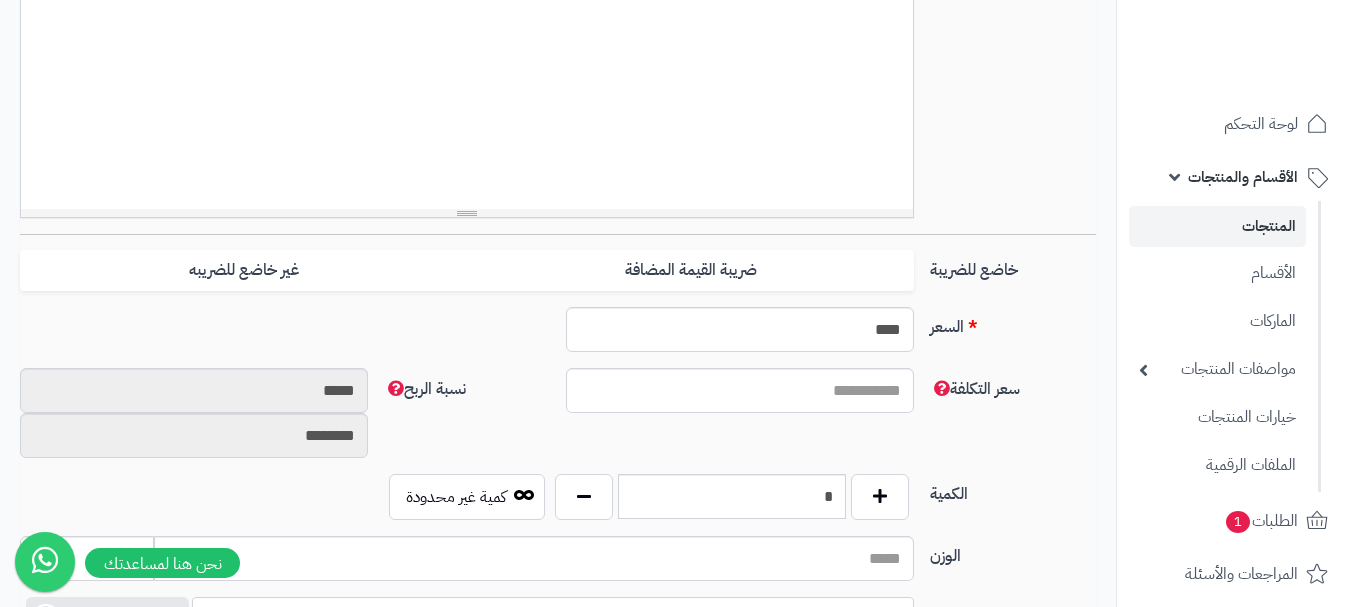 scroll, scrollTop: 800, scrollLeft: 0, axis: vertical 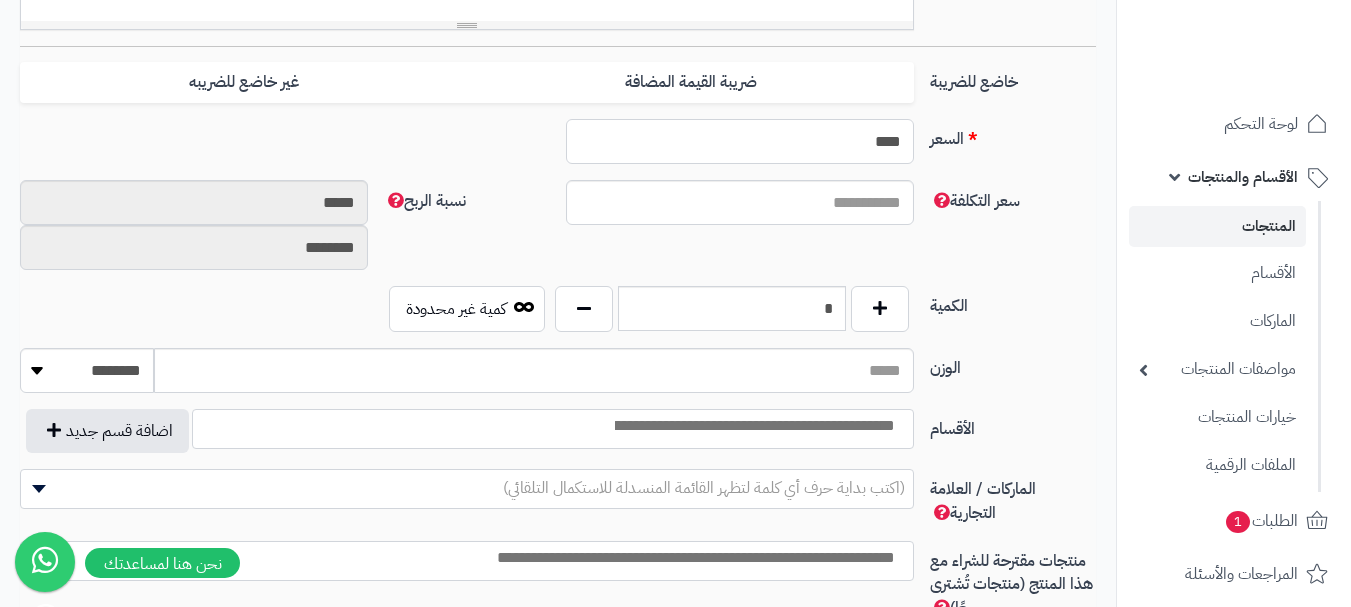 click on "****" at bounding box center [740, 141] 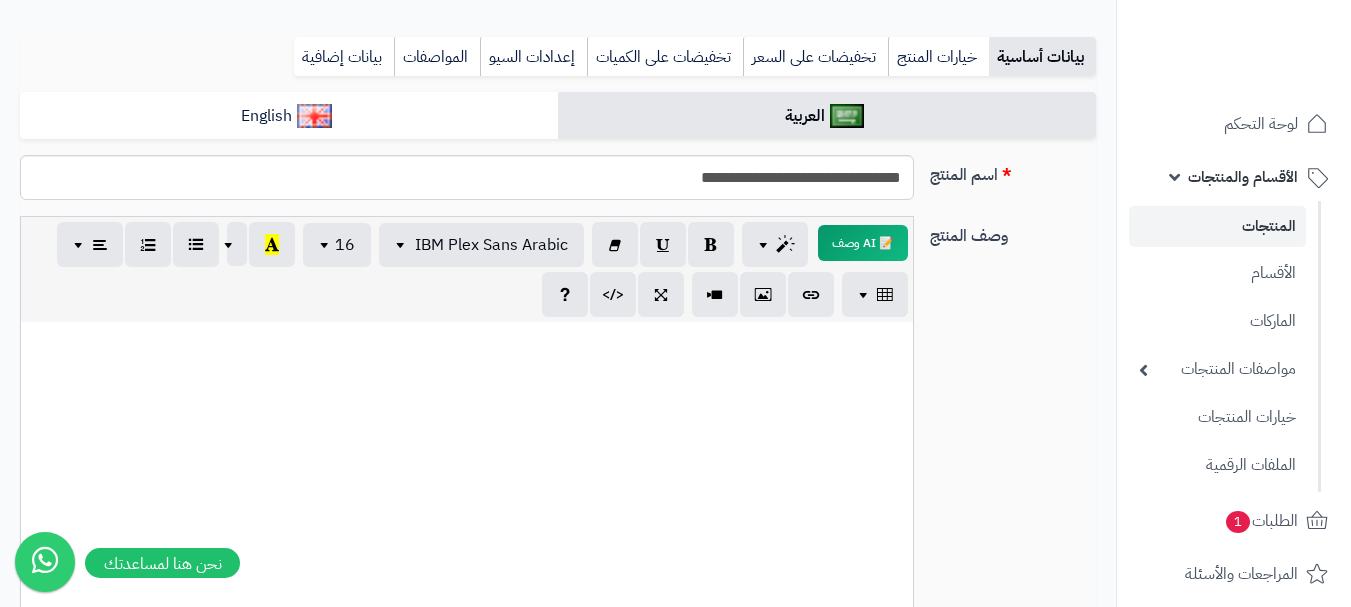 scroll, scrollTop: 100, scrollLeft: 0, axis: vertical 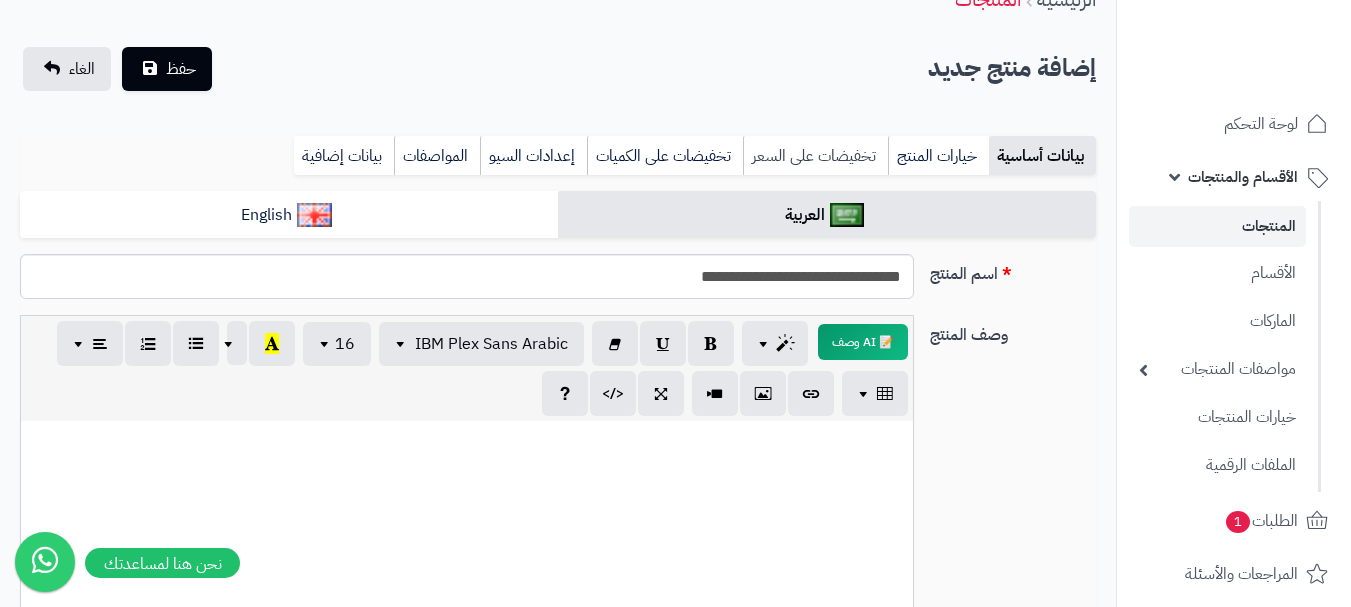 type on "***" 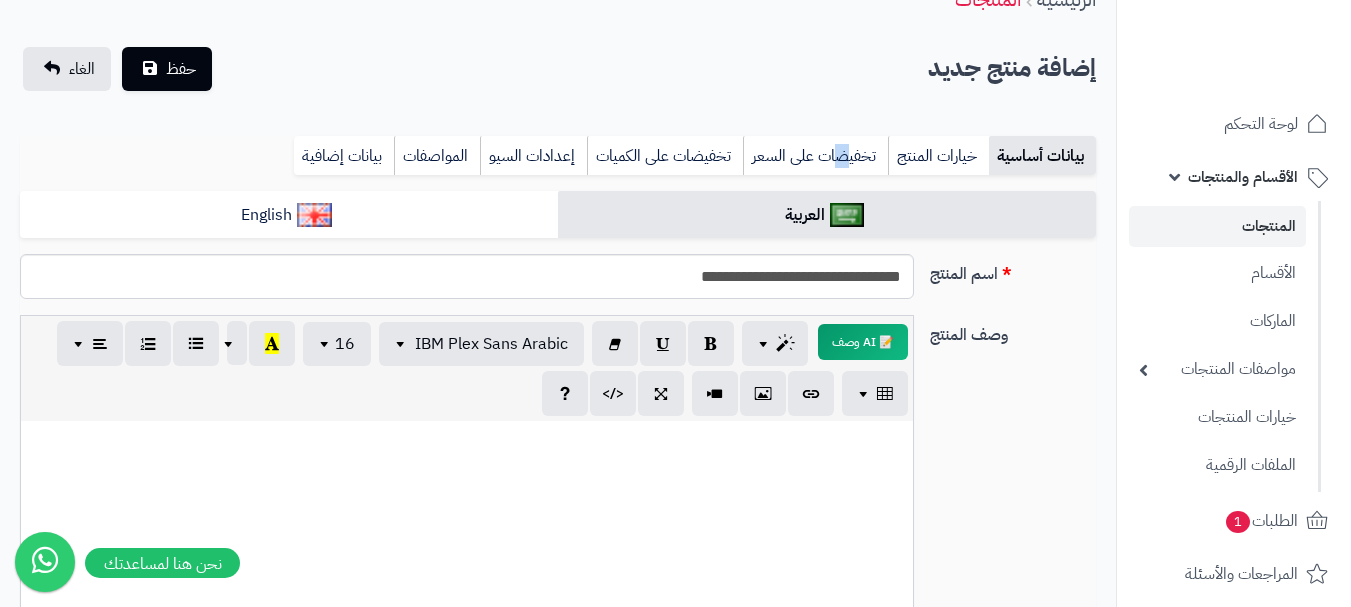click on "تخفيضات على السعر" at bounding box center [815, 156] 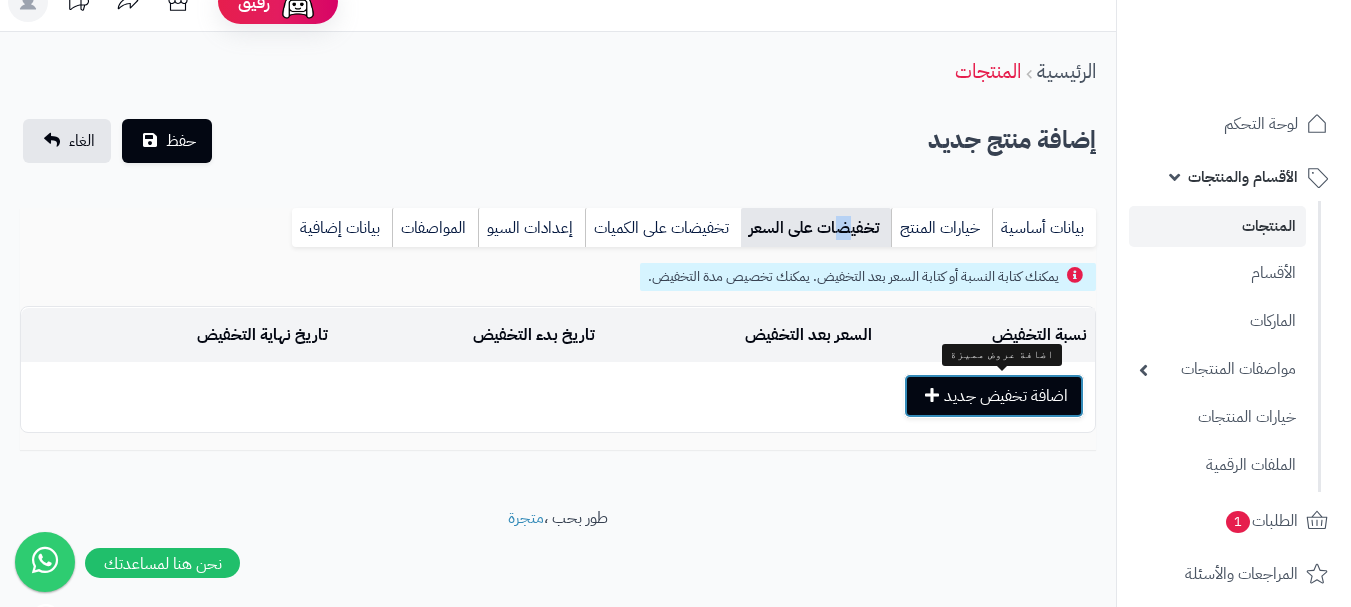 click on "اضافة تخفيض جديد" at bounding box center [994, 396] 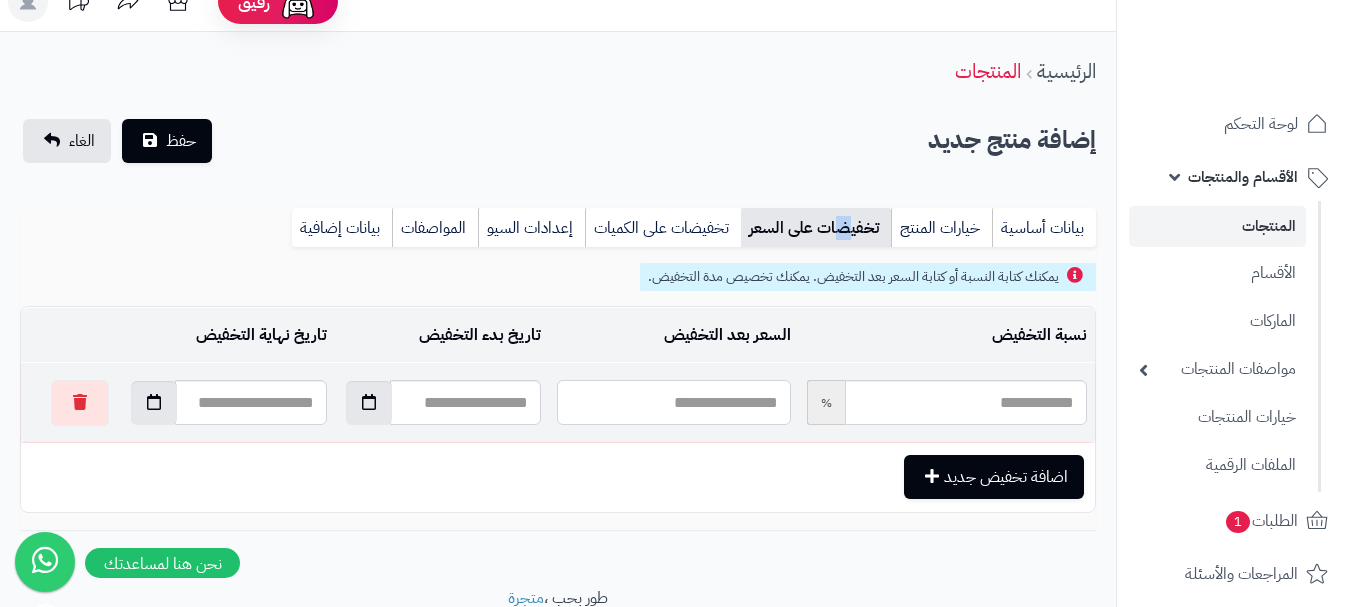 click at bounding box center (673, 402) 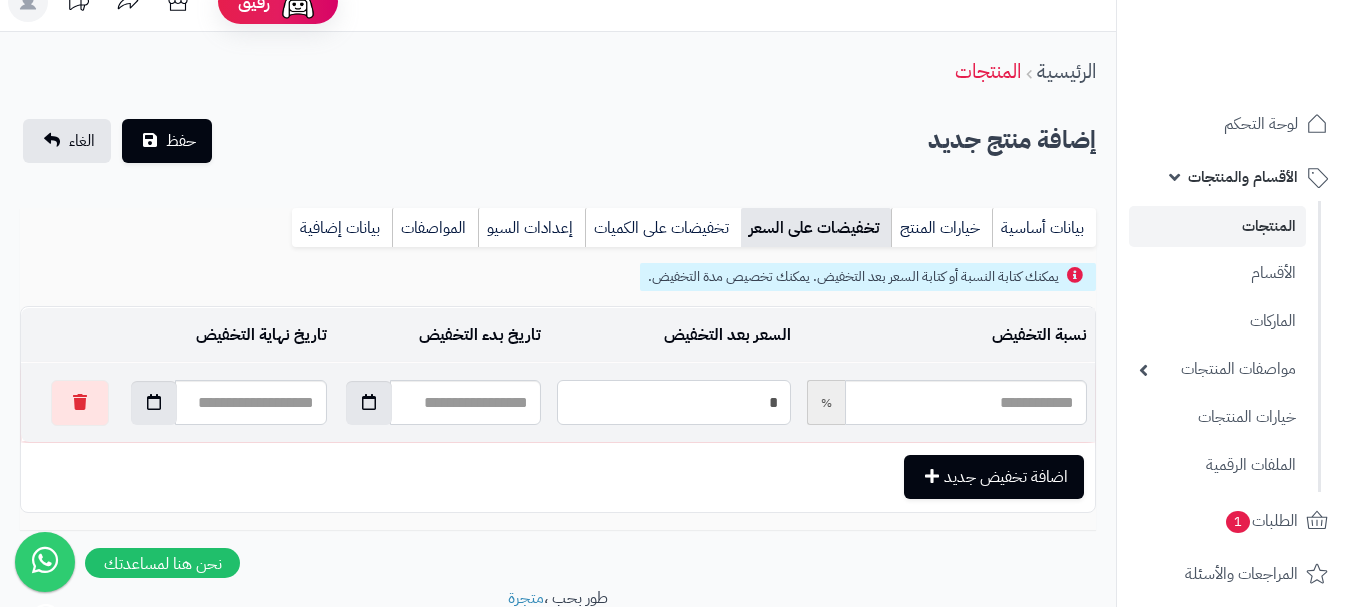 type on "**" 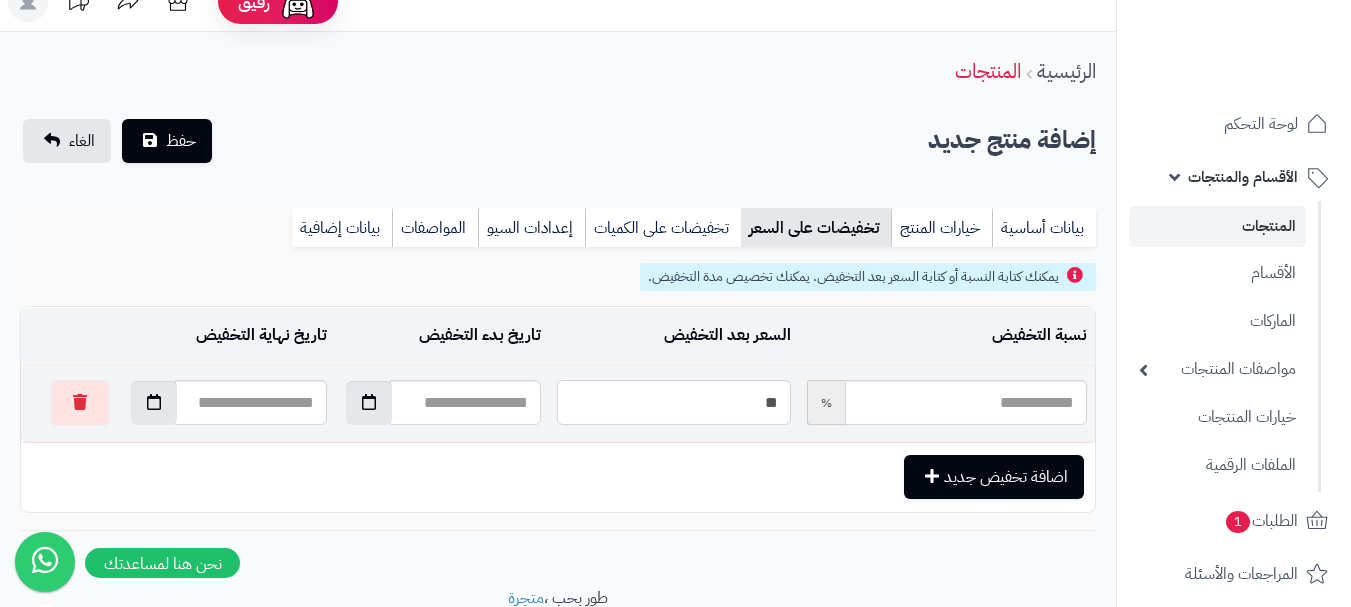 type on "*****" 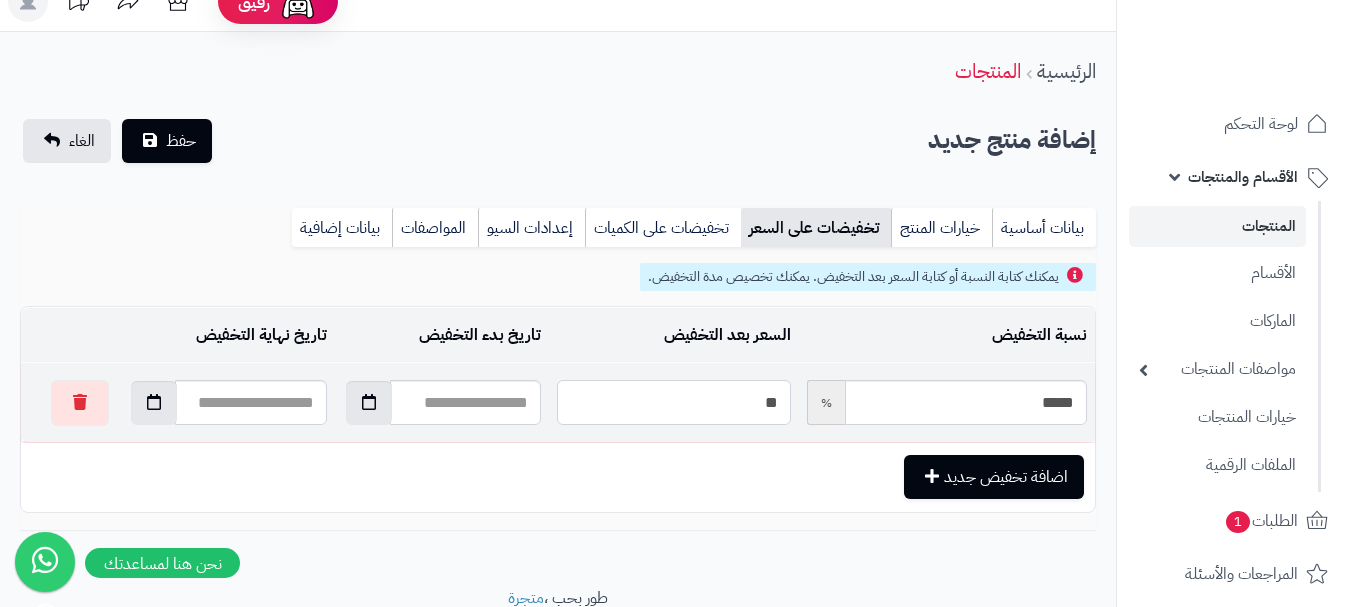 type on "***" 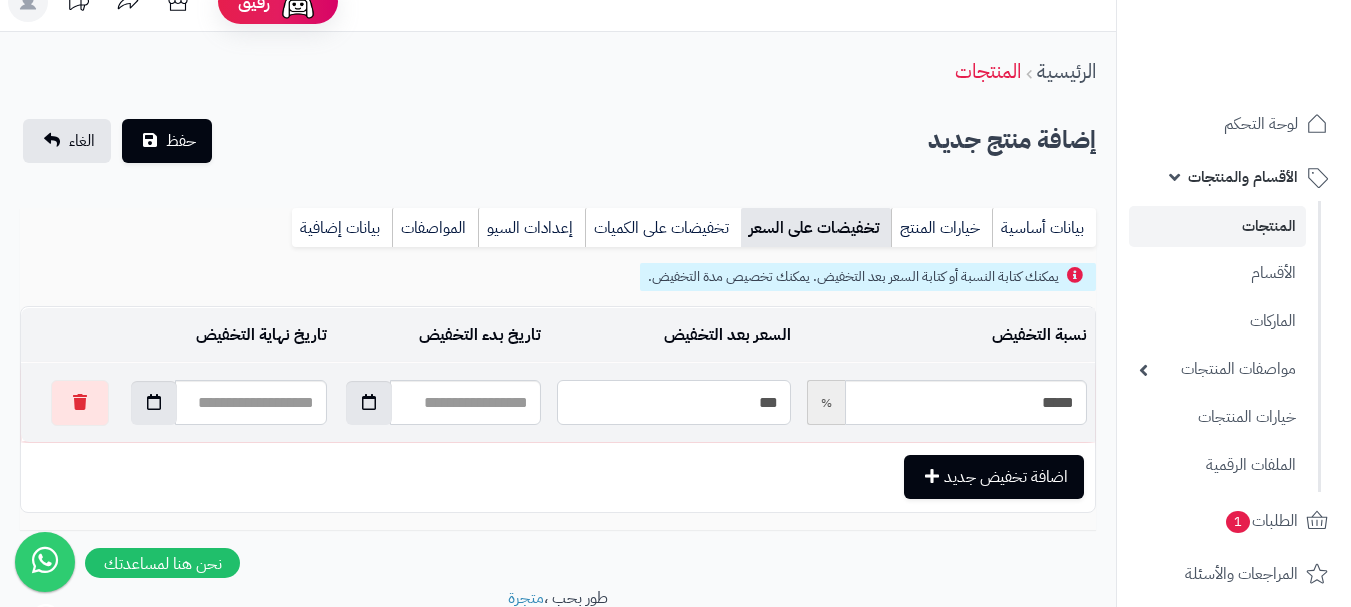 type on "*****" 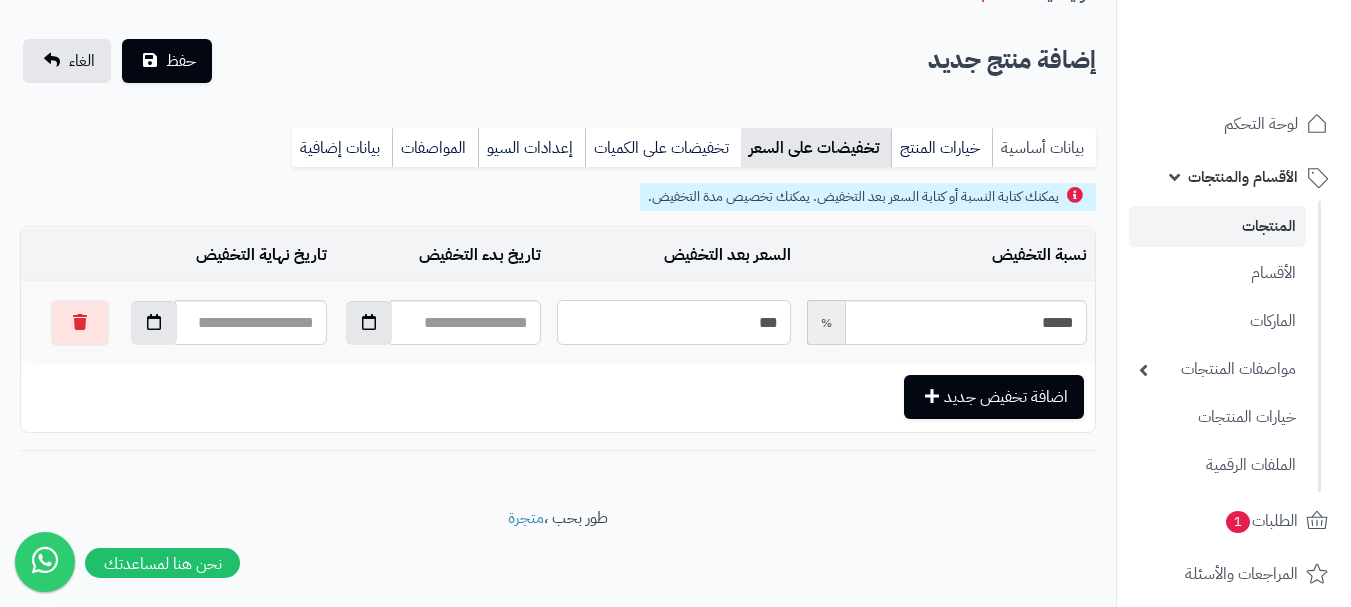 type on "***" 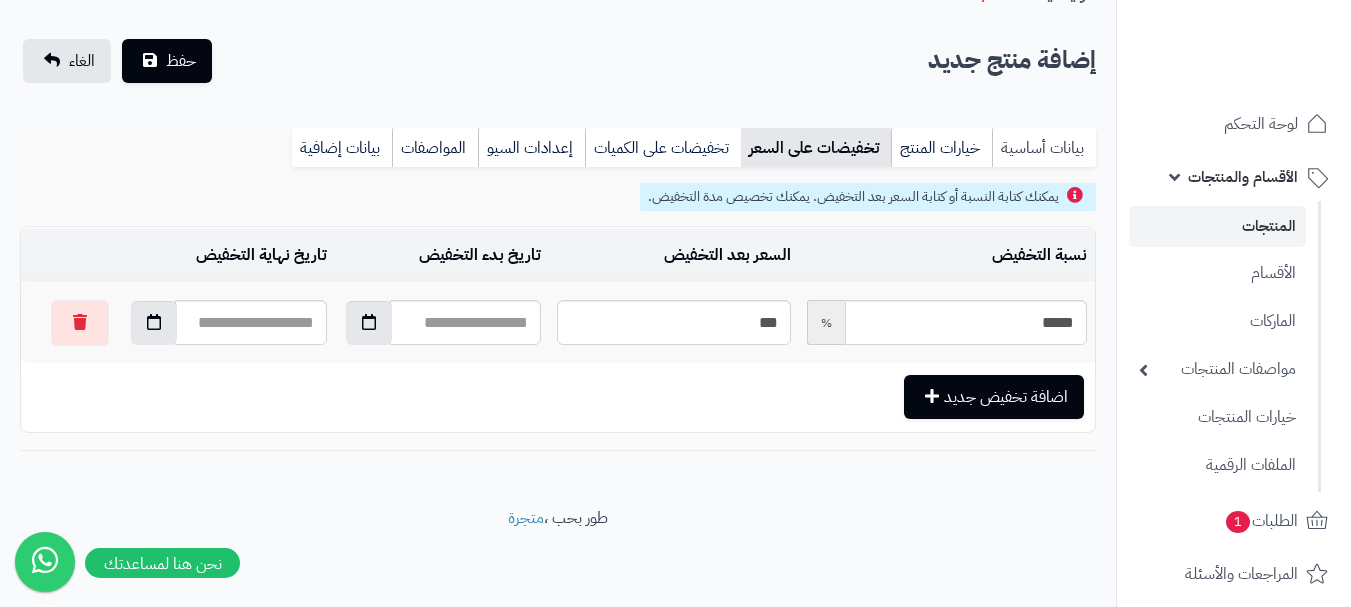 click on "بيانات أساسية" at bounding box center [1044, 148] 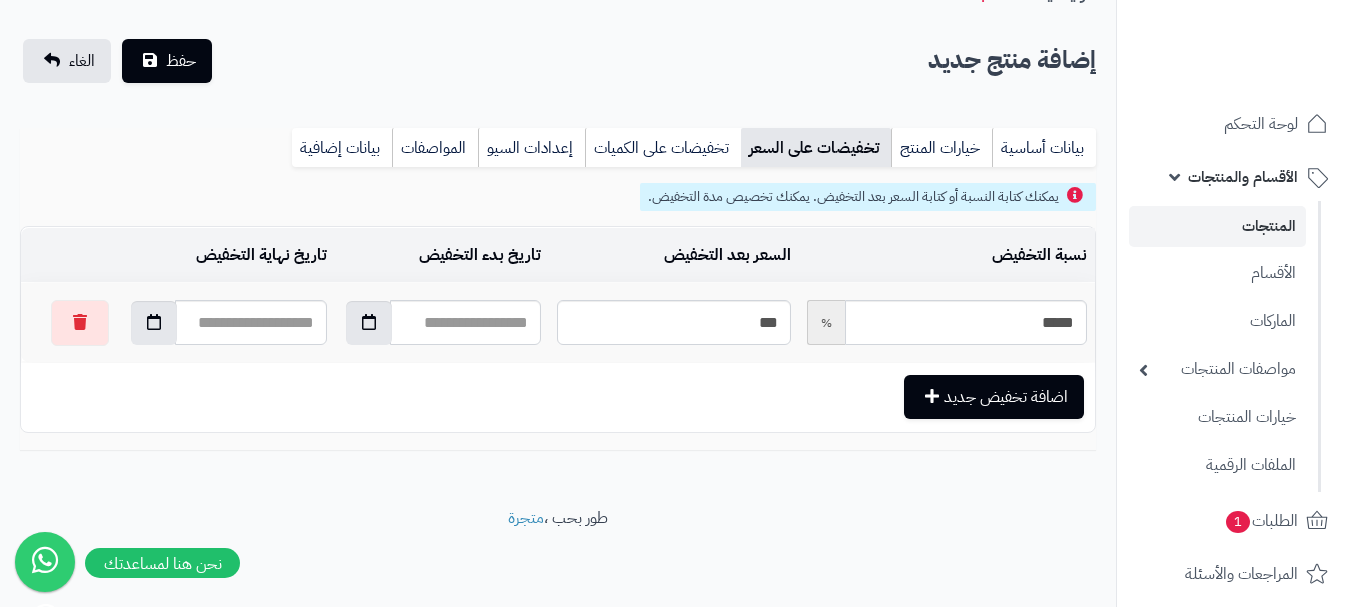 scroll, scrollTop: 0, scrollLeft: 0, axis: both 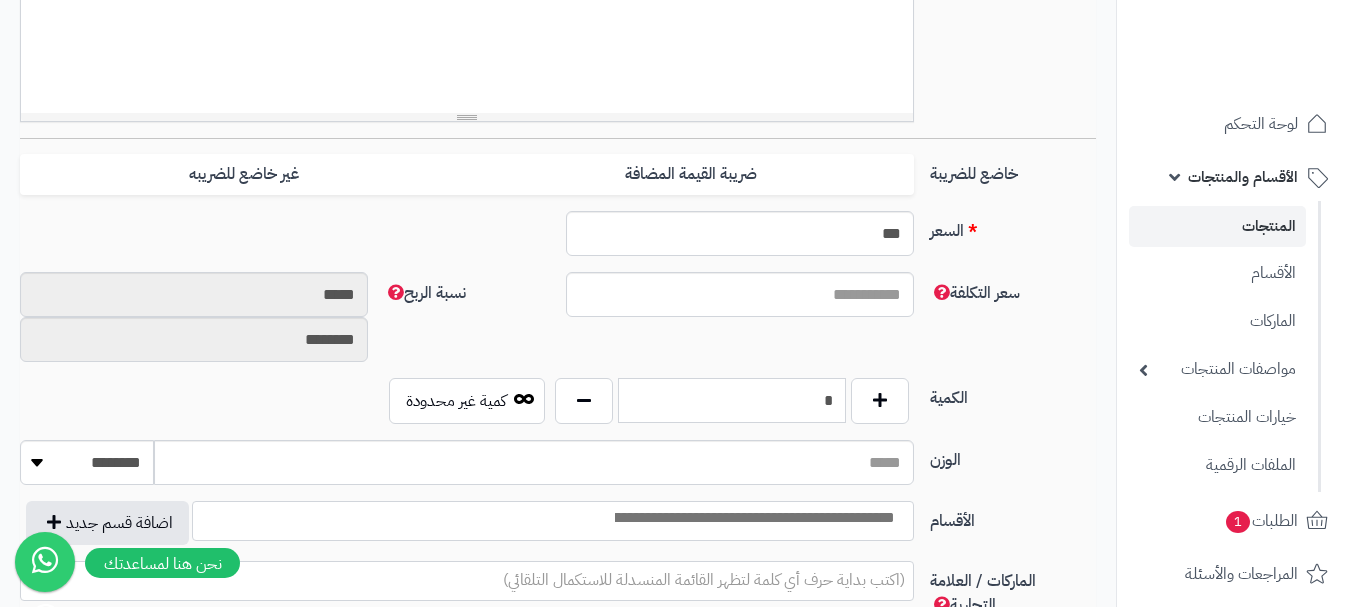 click on "*" at bounding box center [732, 400] 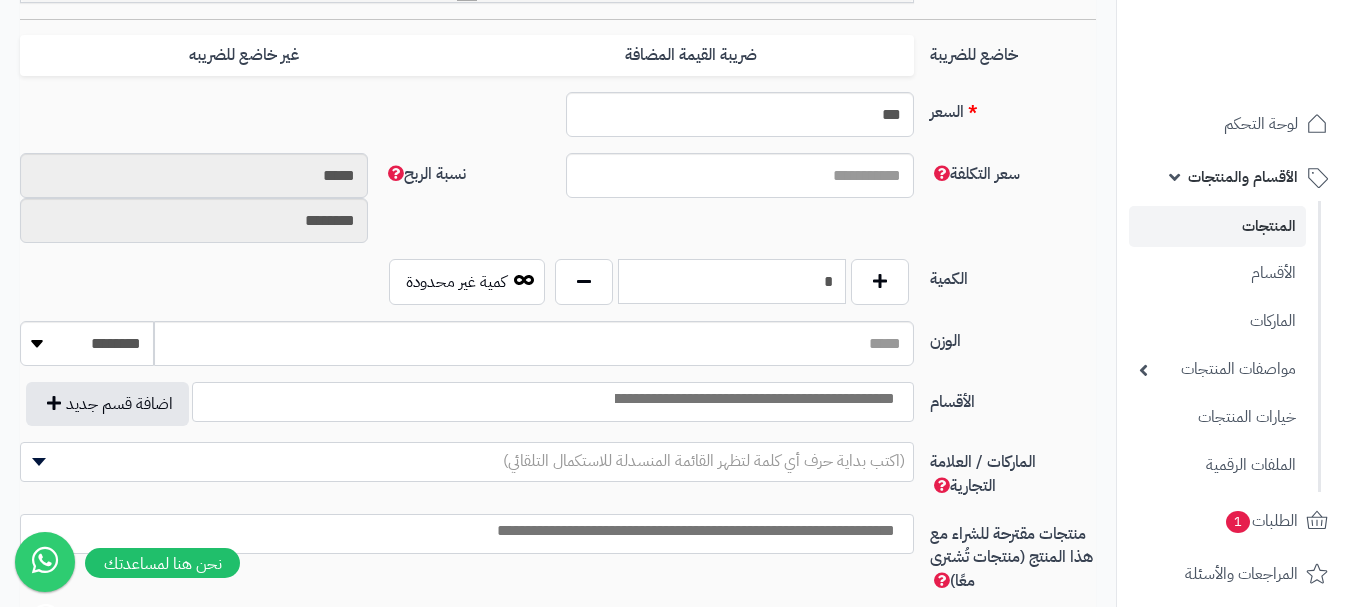 scroll, scrollTop: 908, scrollLeft: 0, axis: vertical 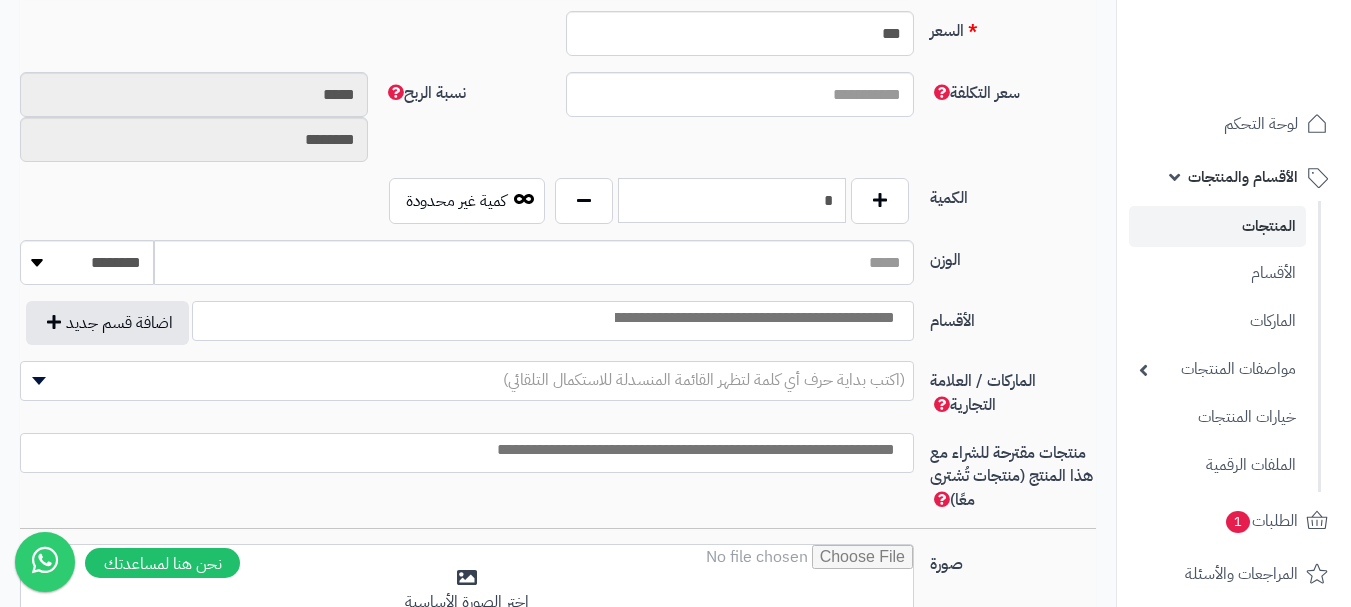 type on "*" 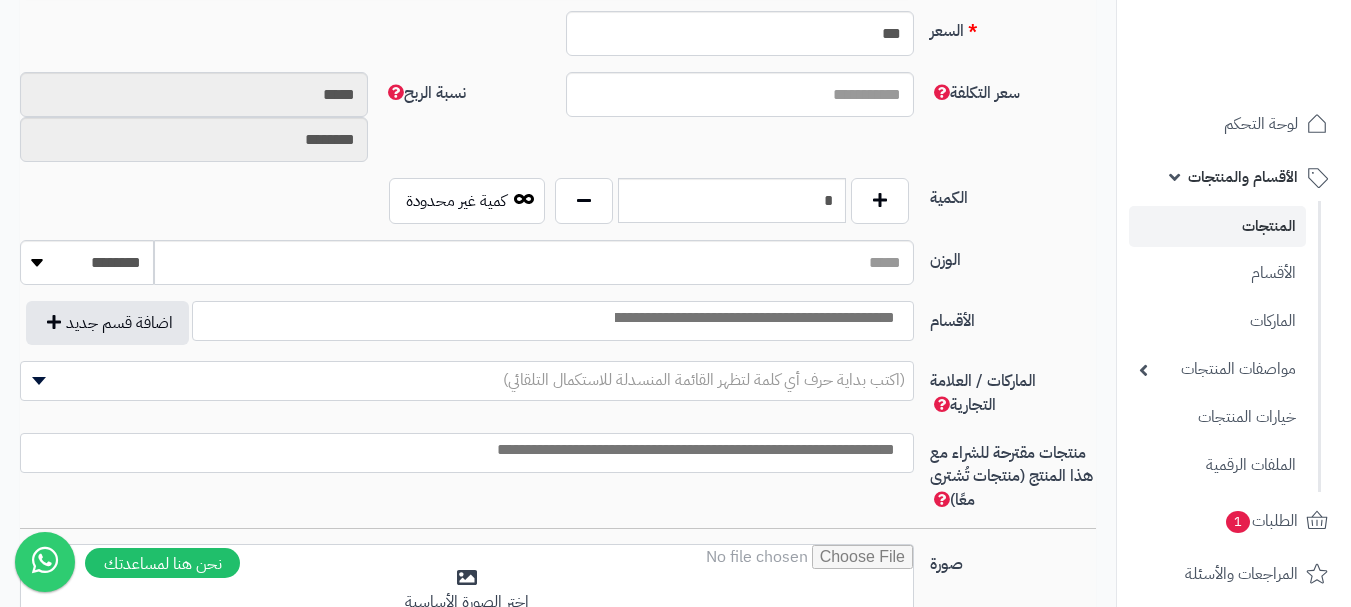 click at bounding box center (753, 318) 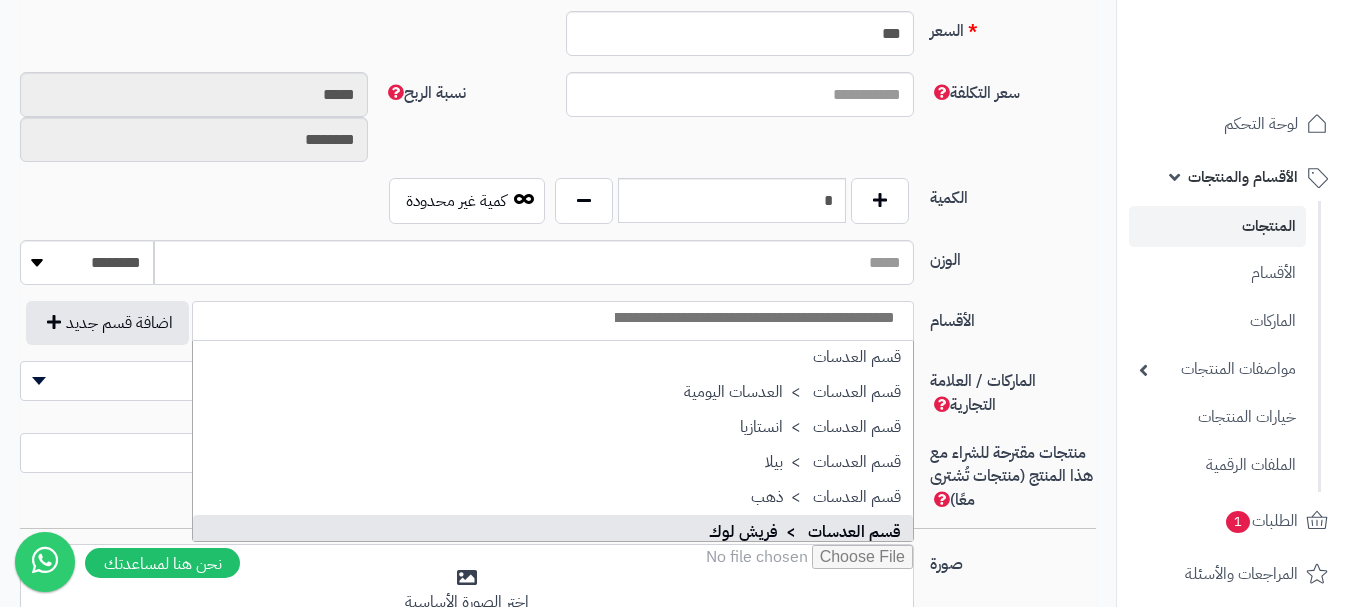 scroll, scrollTop: 1500, scrollLeft: 0, axis: vertical 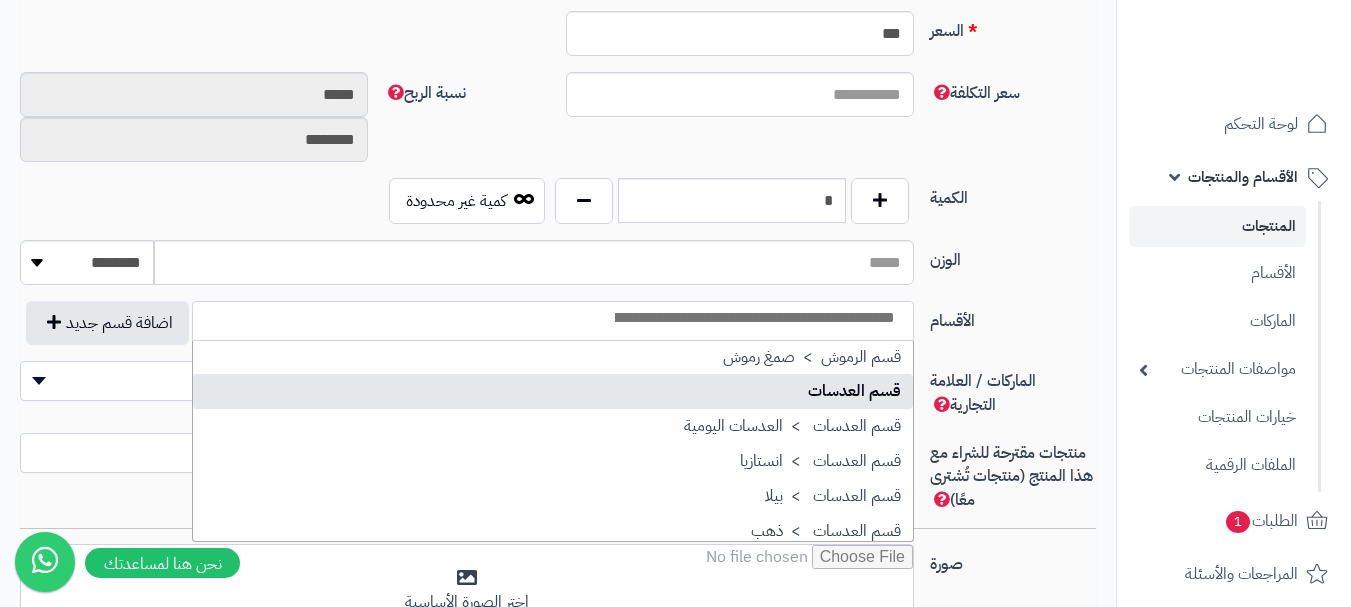 select on "**" 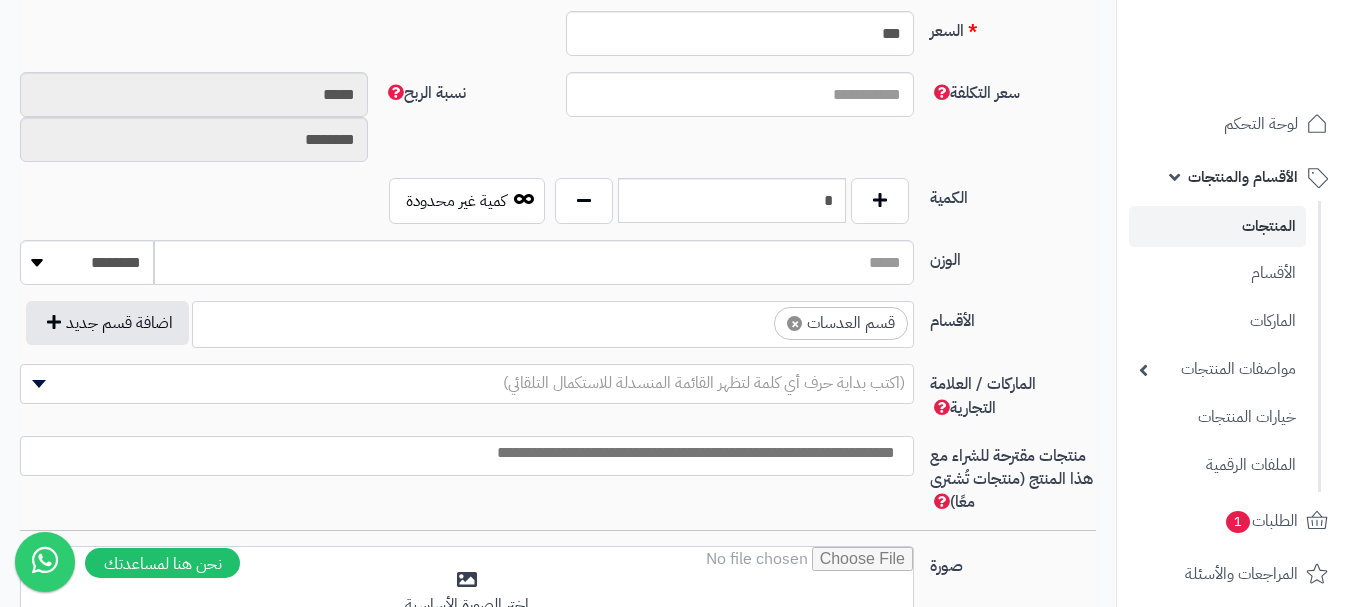 scroll, scrollTop: 1100, scrollLeft: 0, axis: vertical 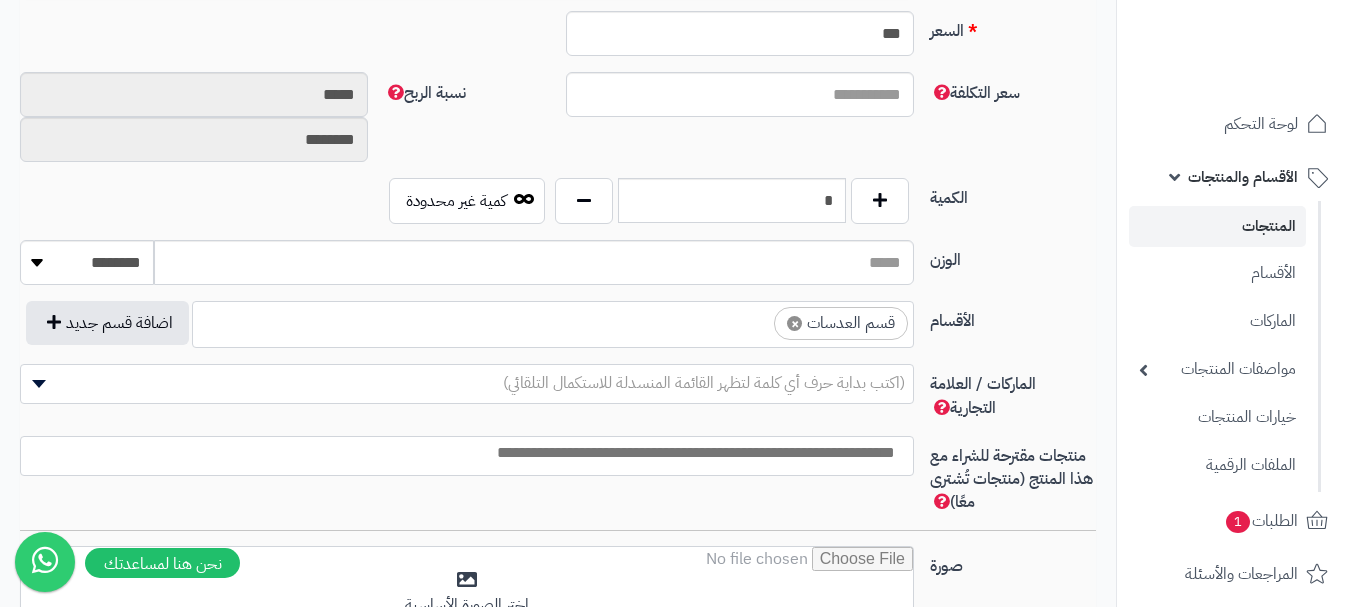 drag, startPoint x: 743, startPoint y: 325, endPoint x: 743, endPoint y: 338, distance: 13 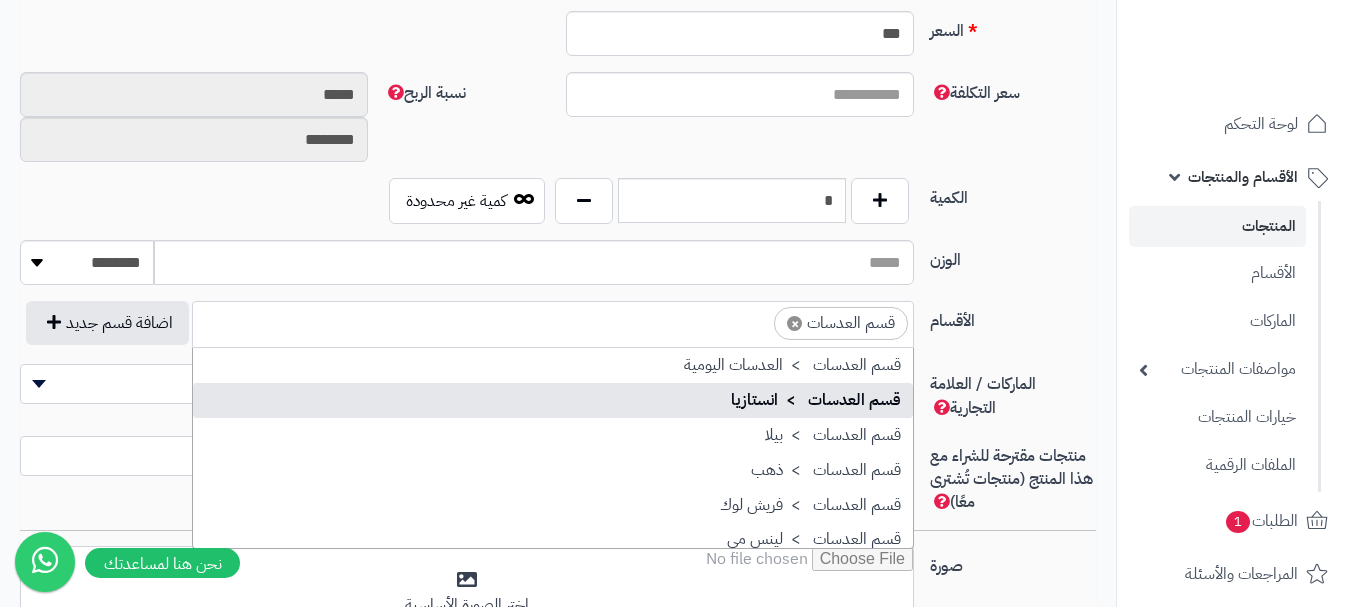 scroll, scrollTop: 1598, scrollLeft: 0, axis: vertical 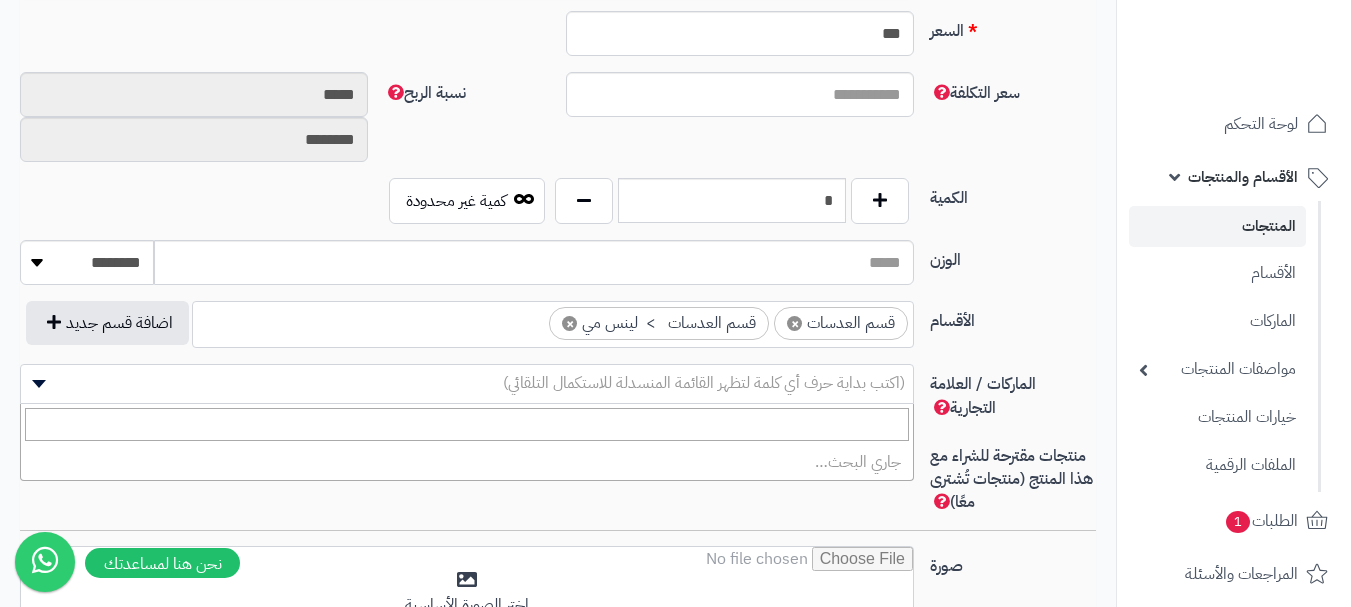 click on "(اكتب بداية حرف أي كلمة لتظهر القائمة المنسدلة للاستكمال التلقائي)" at bounding box center (704, 383) 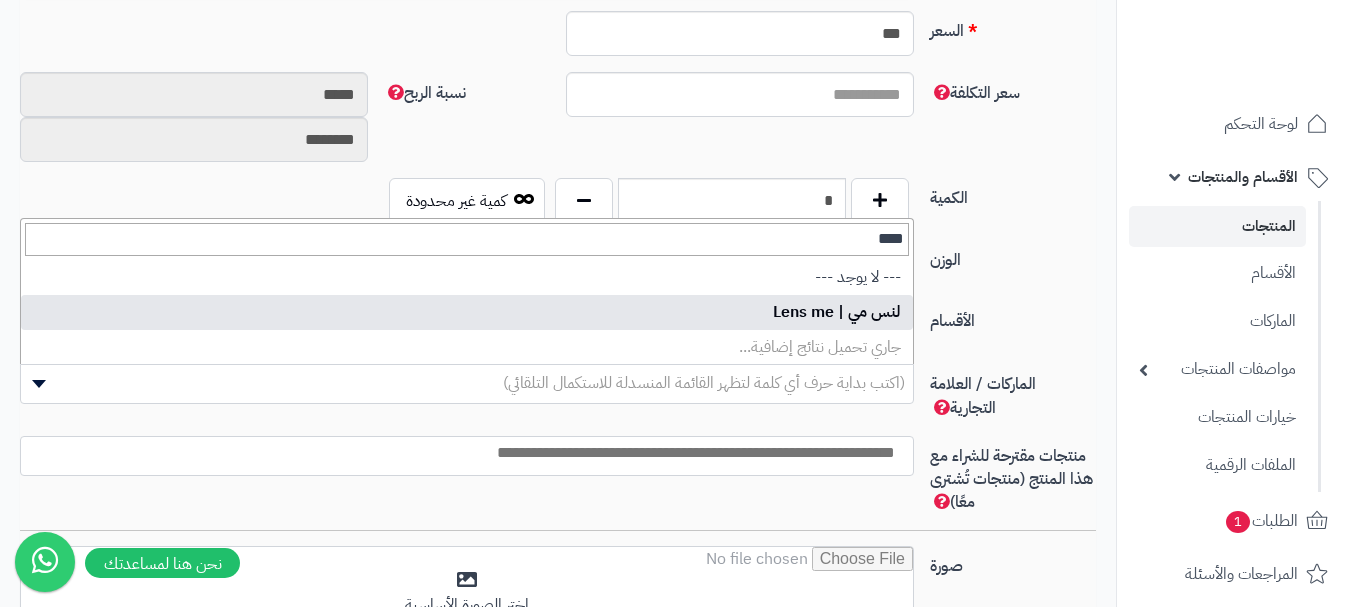 type on "***" 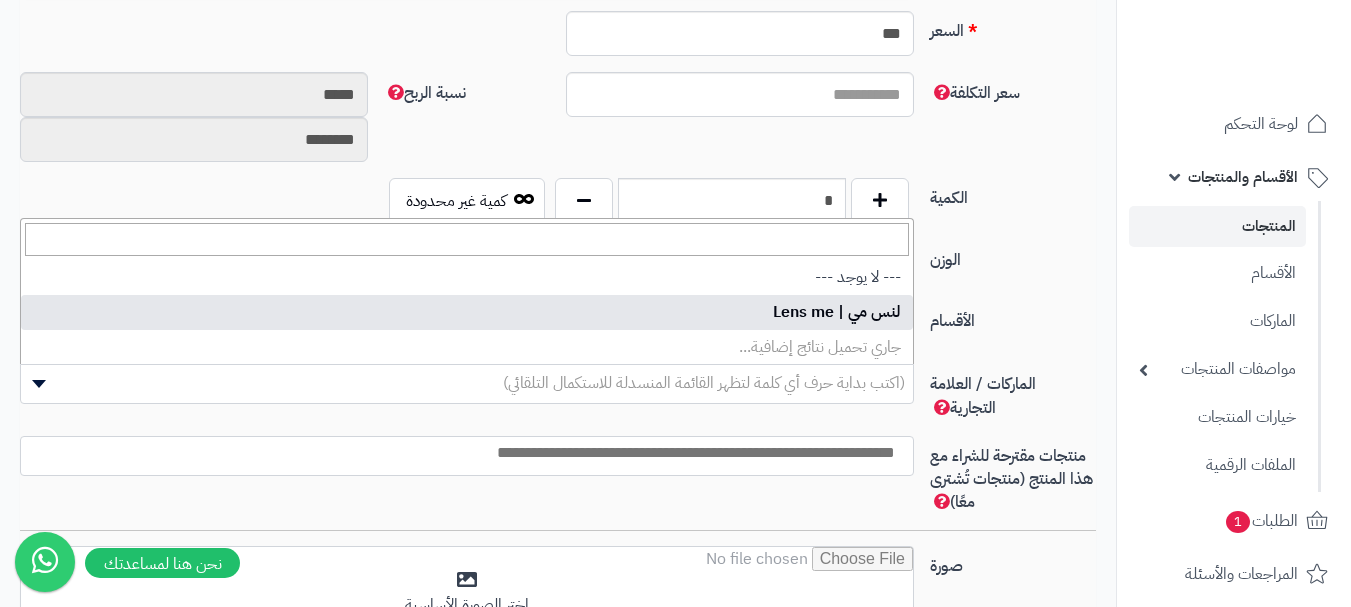 select on "***" 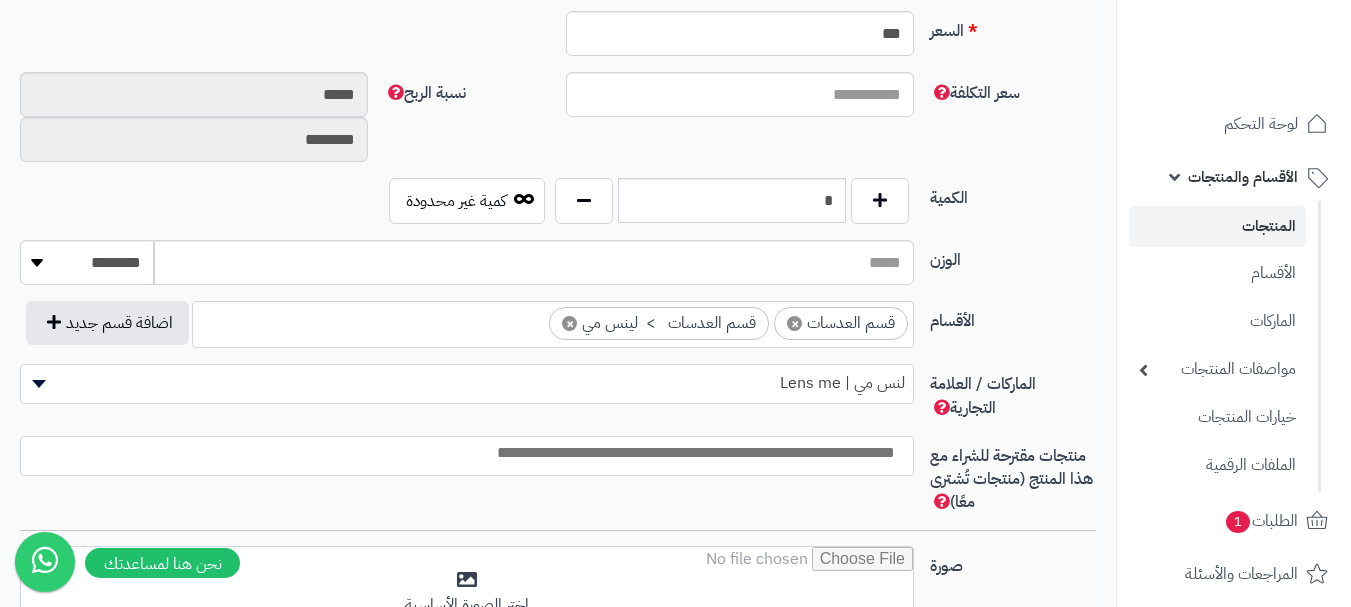 click at bounding box center [462, 453] 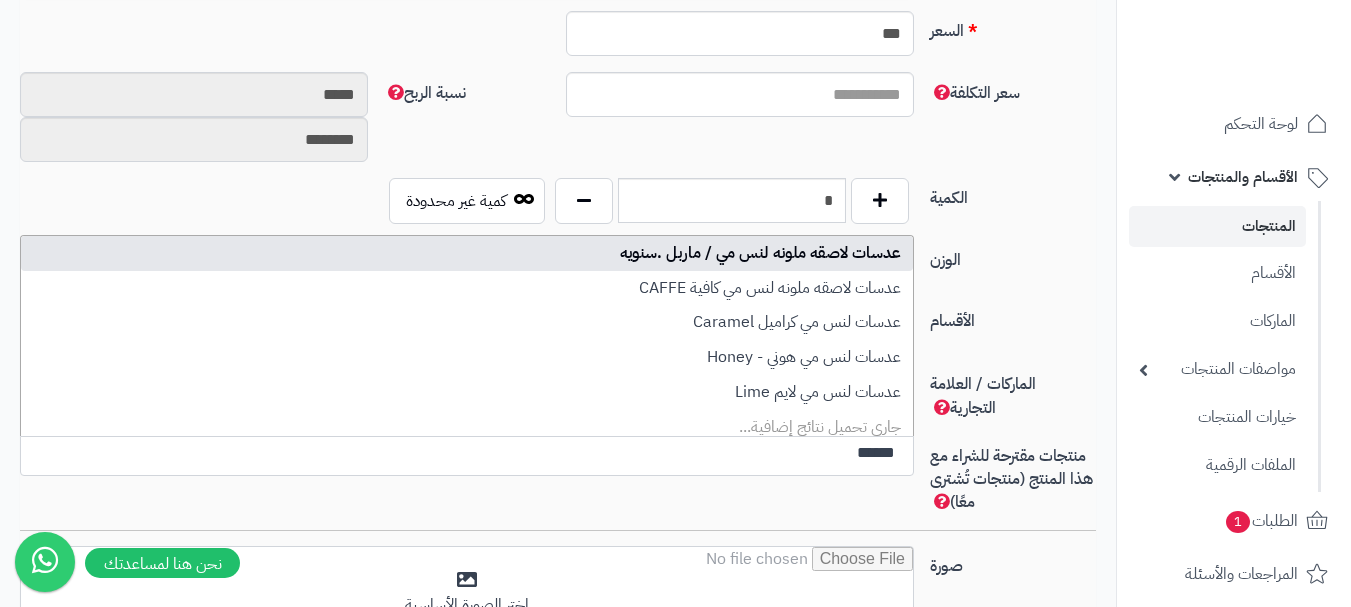 type on "******" 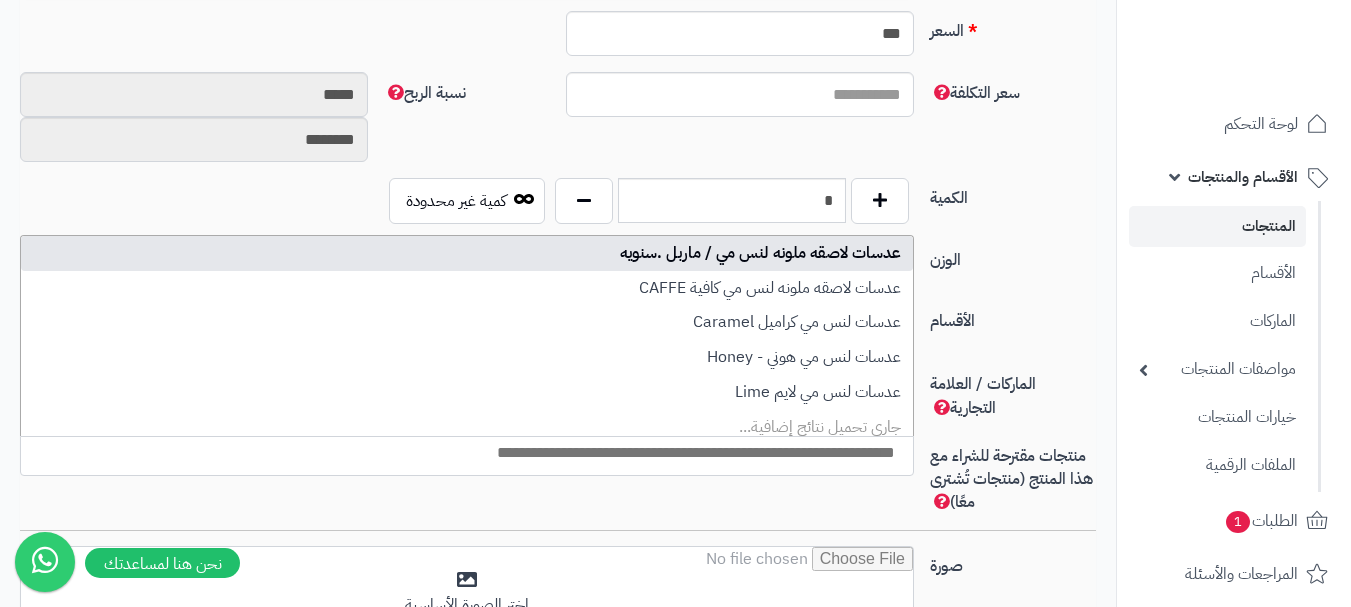 select on "****" 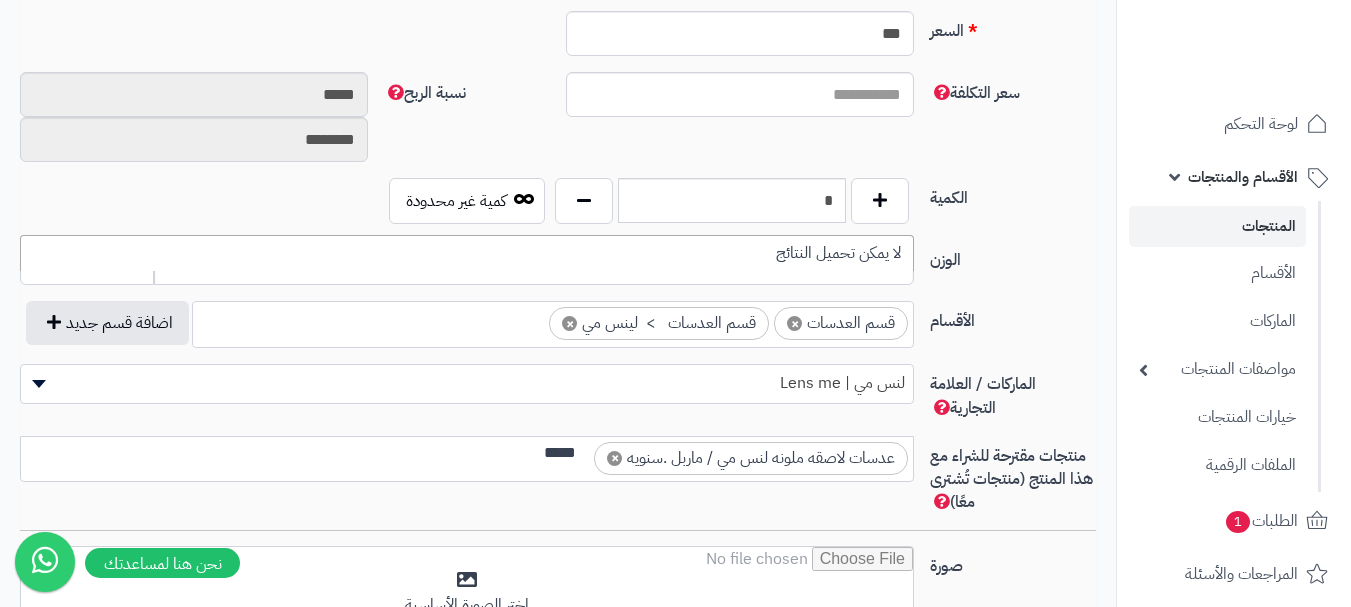 scroll, scrollTop: 0, scrollLeft: 0, axis: both 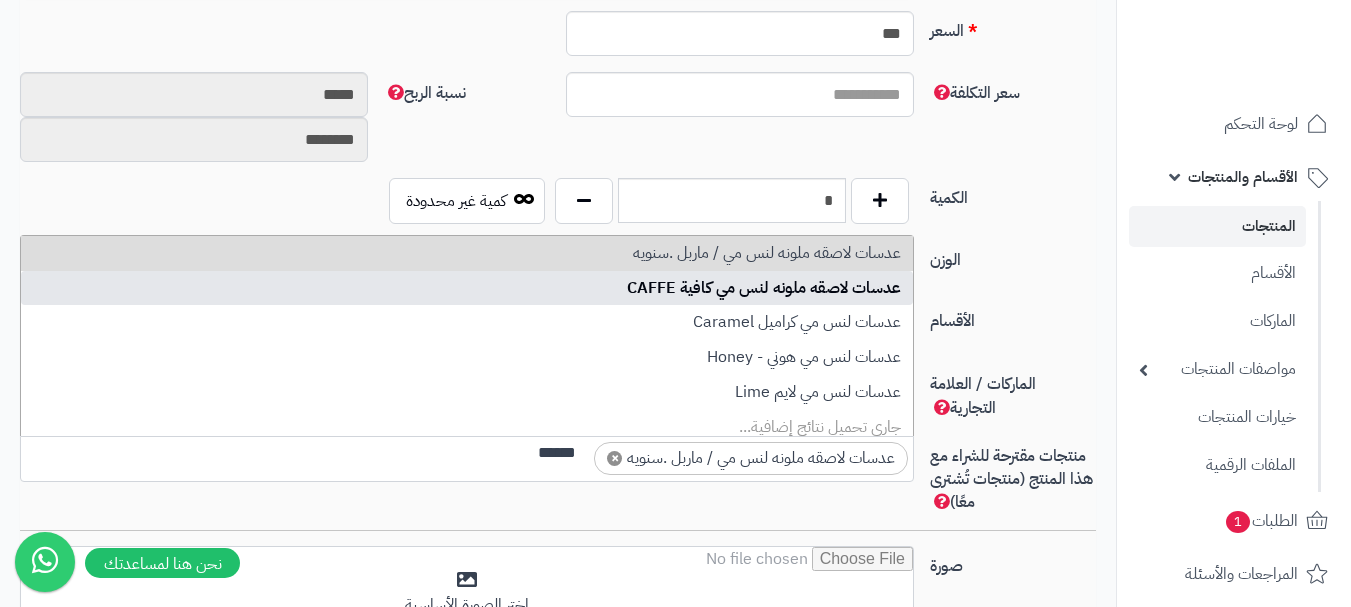 type on "******" 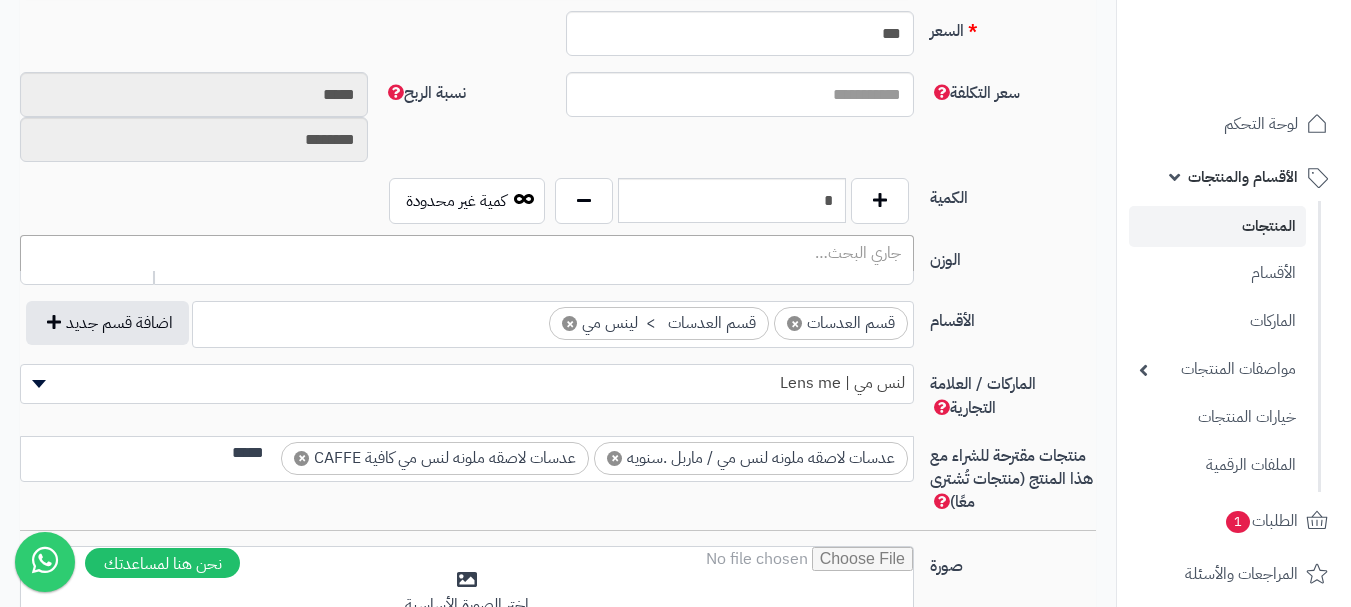 scroll, scrollTop: 0, scrollLeft: 0, axis: both 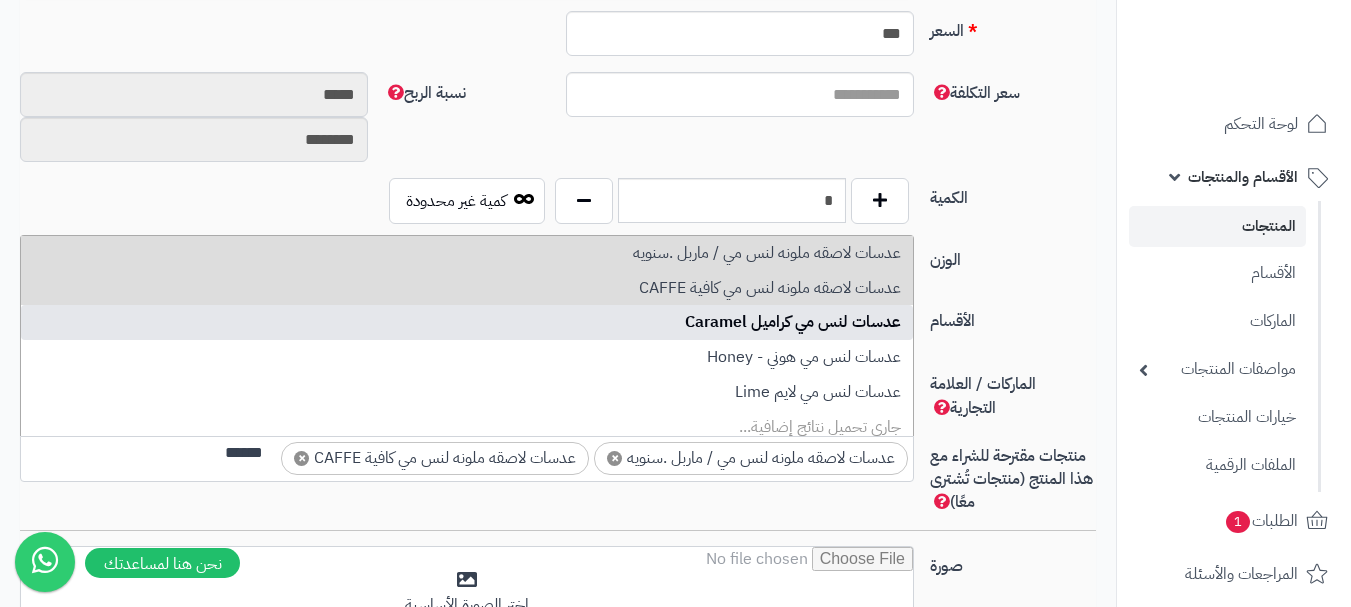 type on "******" 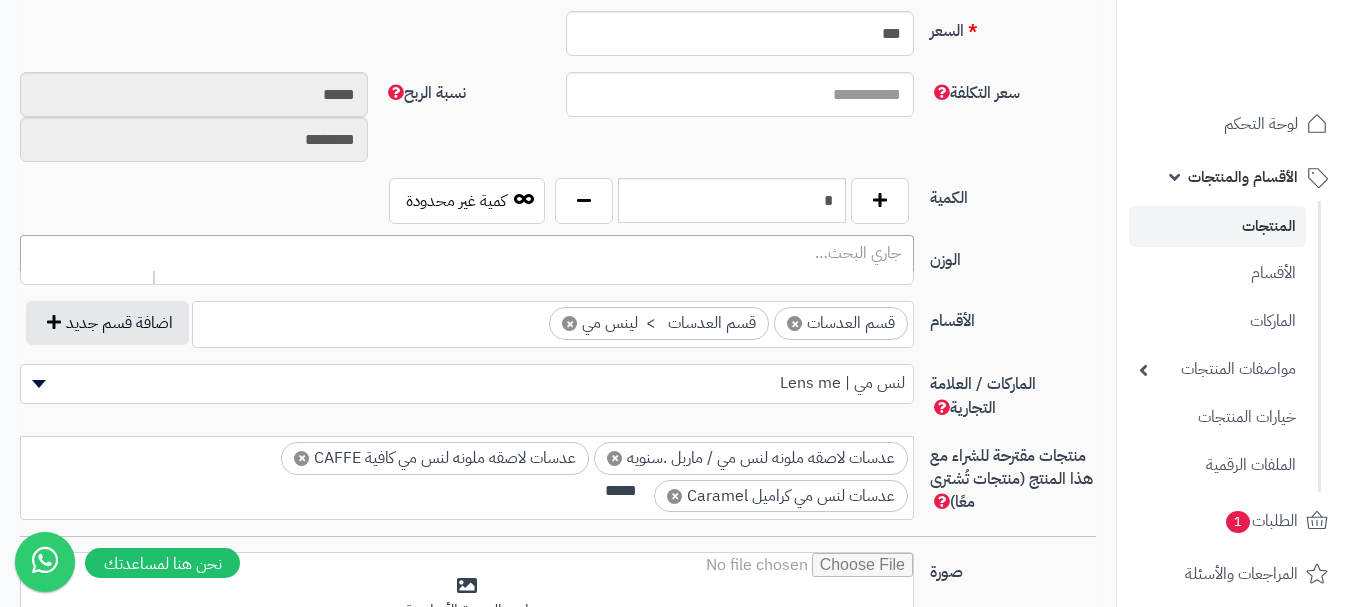 scroll, scrollTop: 0, scrollLeft: 0, axis: both 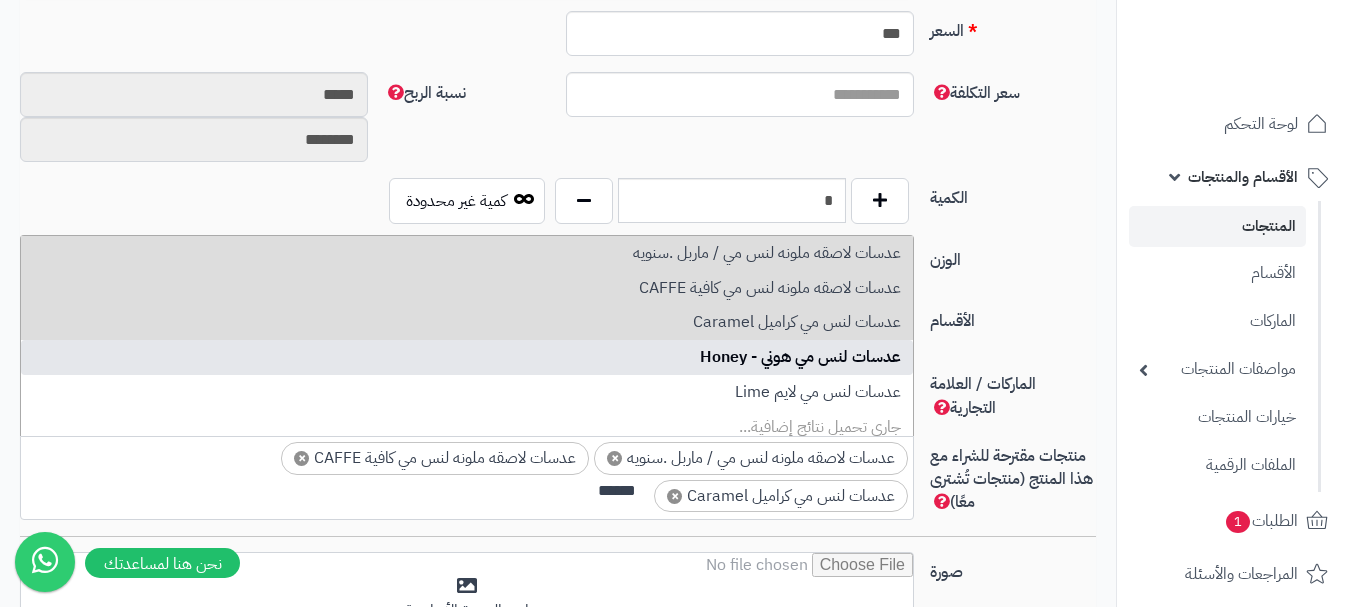 type on "******" 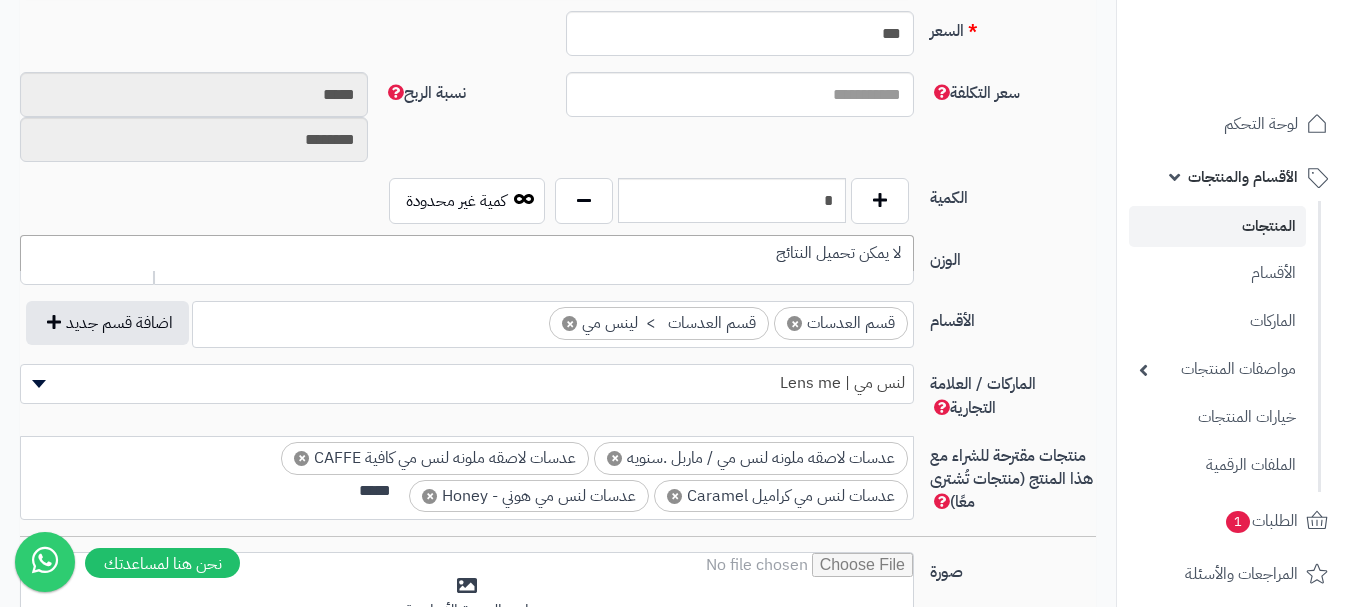 scroll, scrollTop: 0, scrollLeft: 0, axis: both 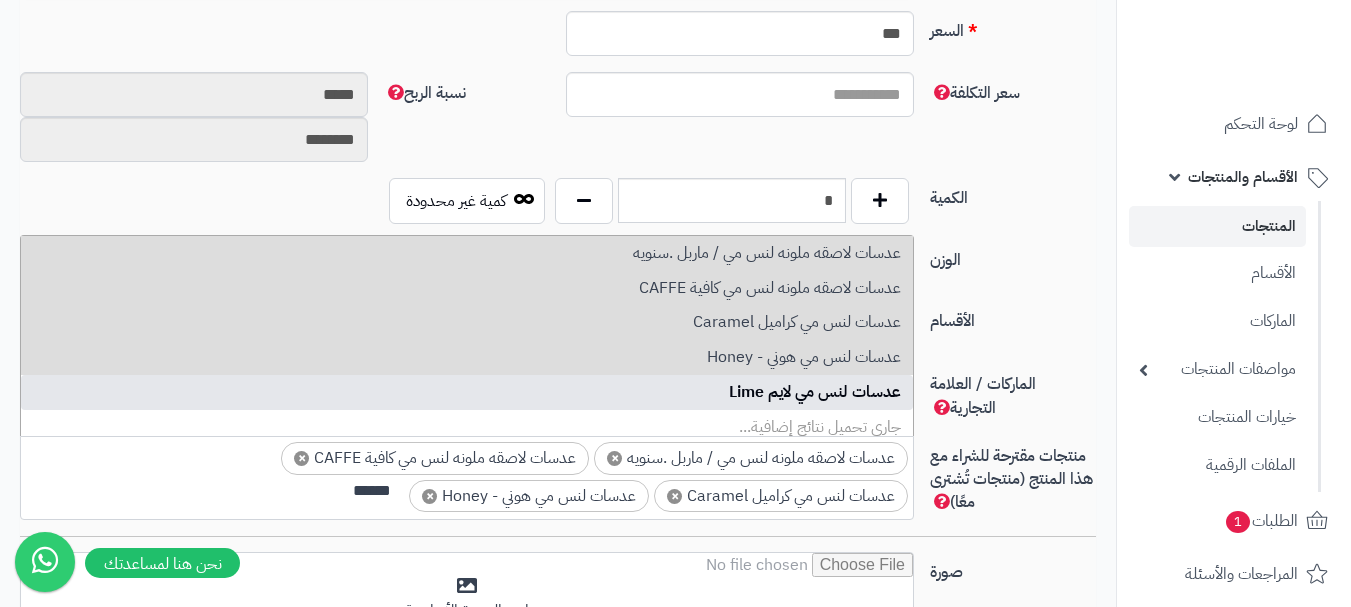 type on "******" 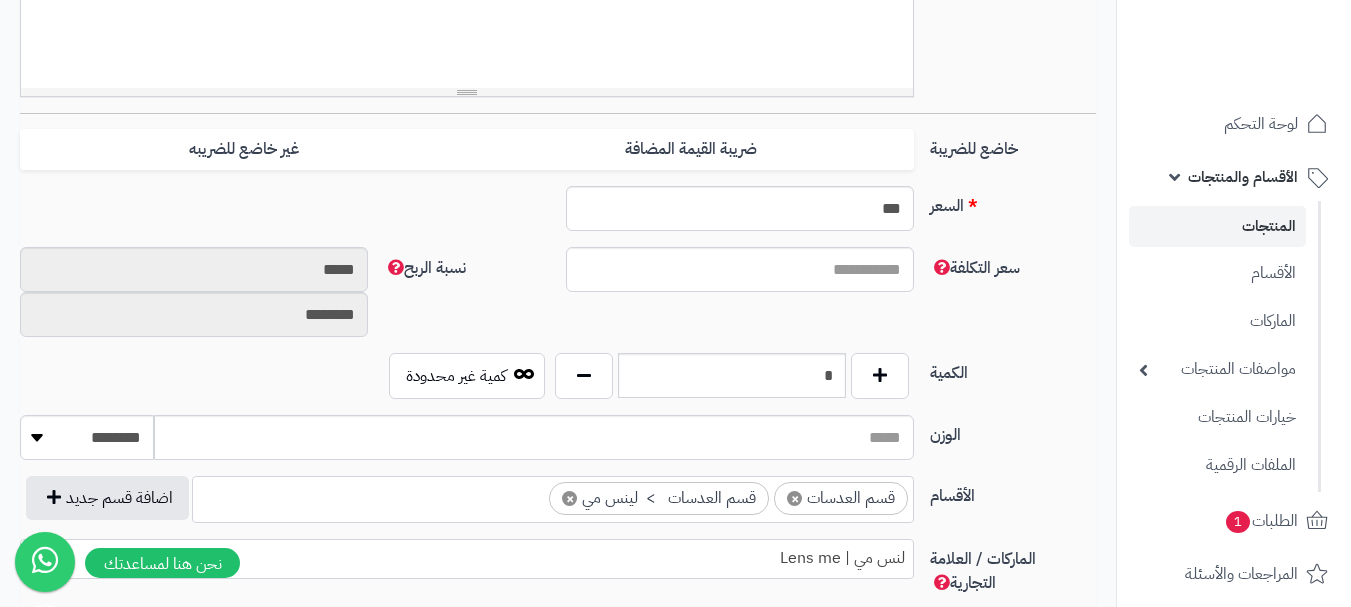 scroll, scrollTop: 708, scrollLeft: 0, axis: vertical 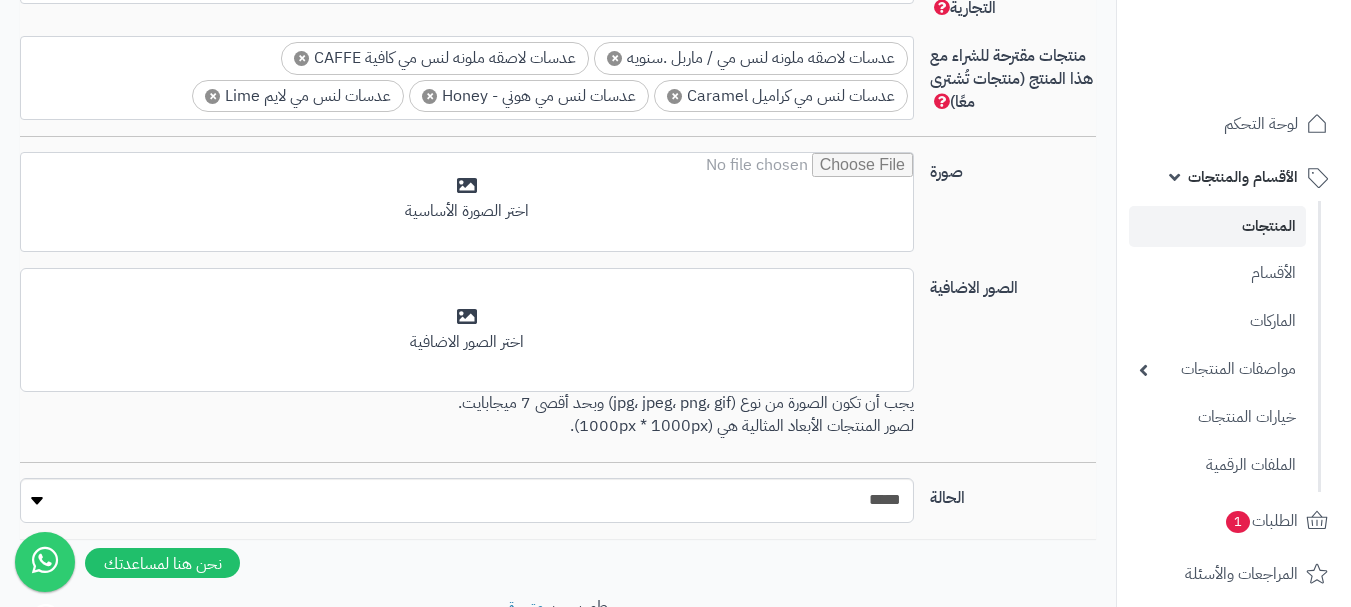 click on "**********" at bounding box center (558, 86) 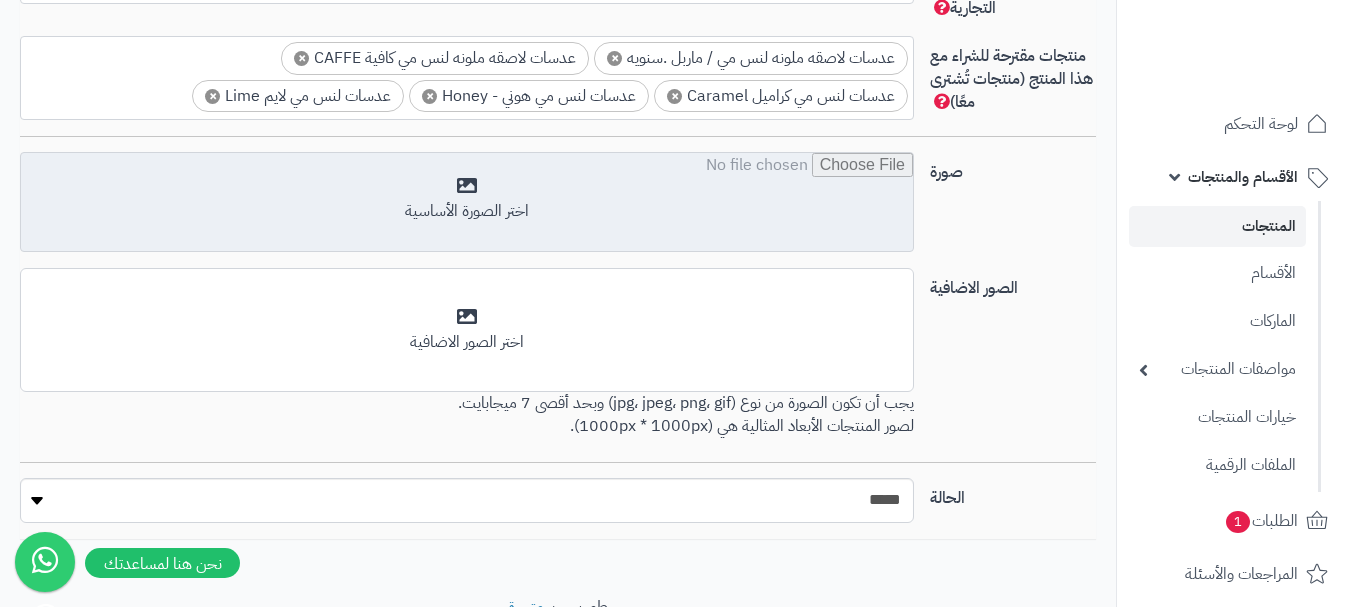 click at bounding box center (467, 203) 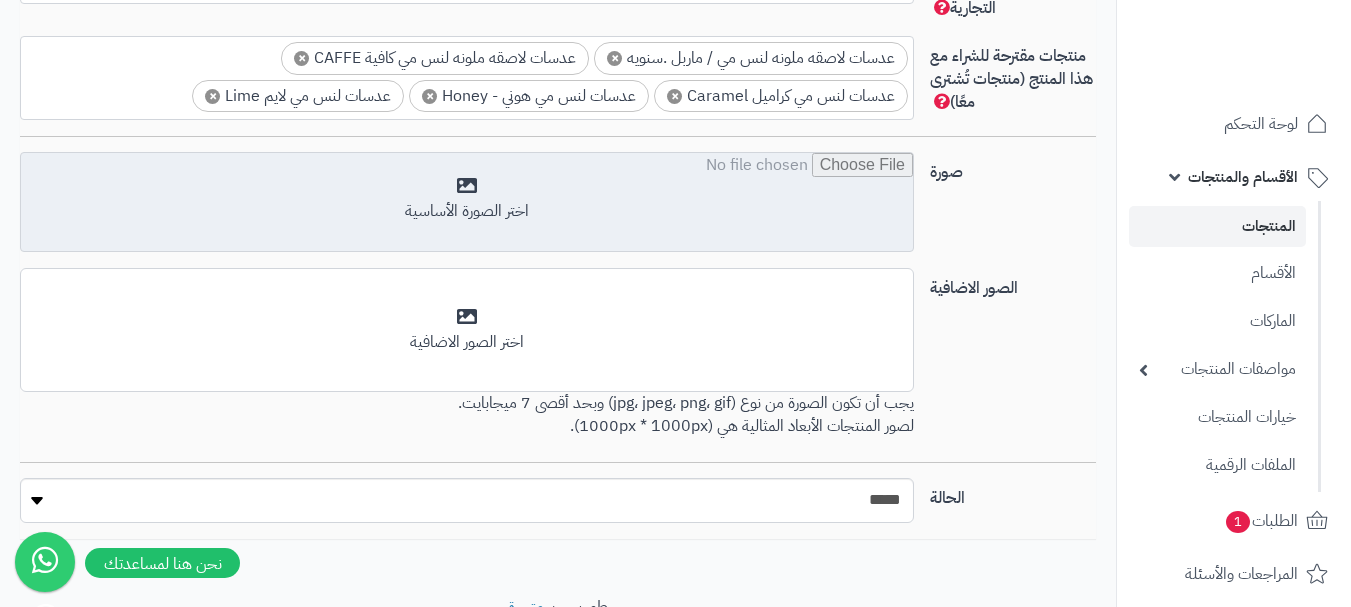 type on "**********" 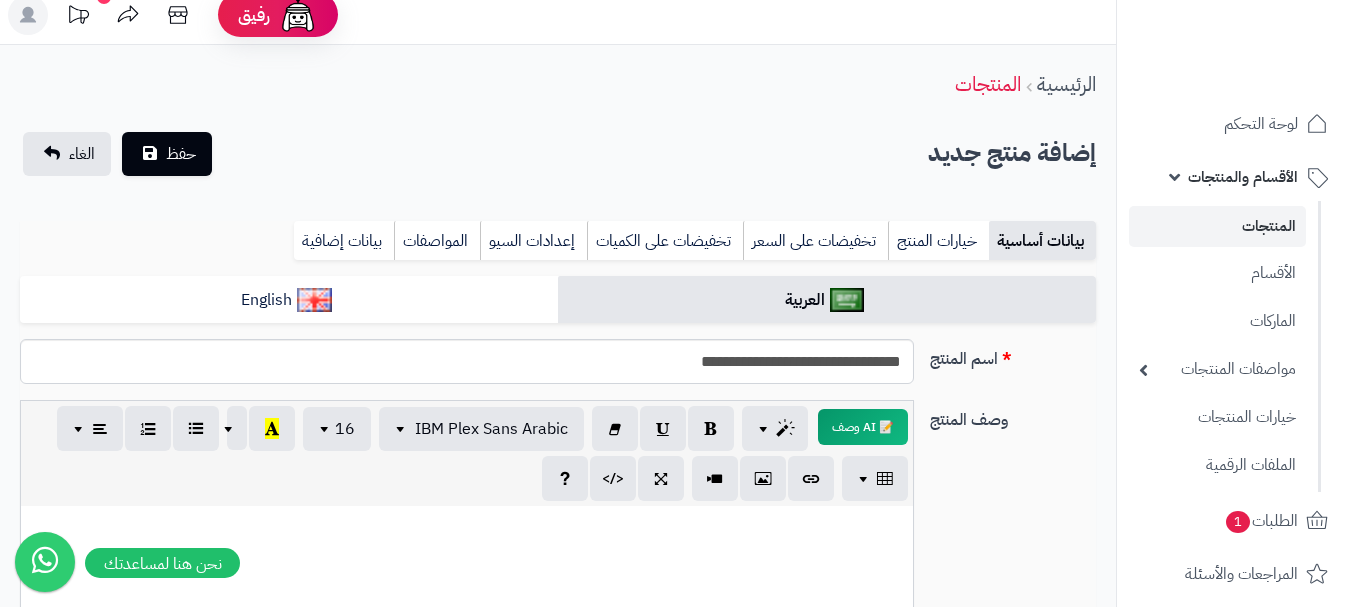scroll, scrollTop: 0, scrollLeft: 0, axis: both 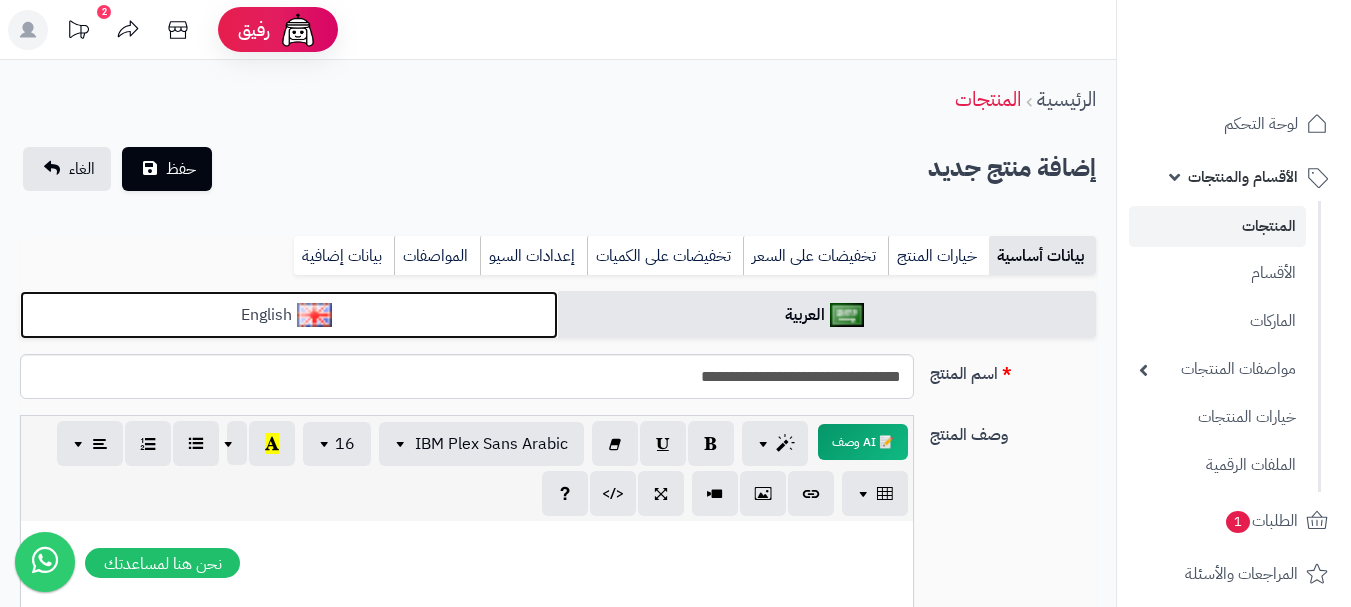 click at bounding box center [314, 315] 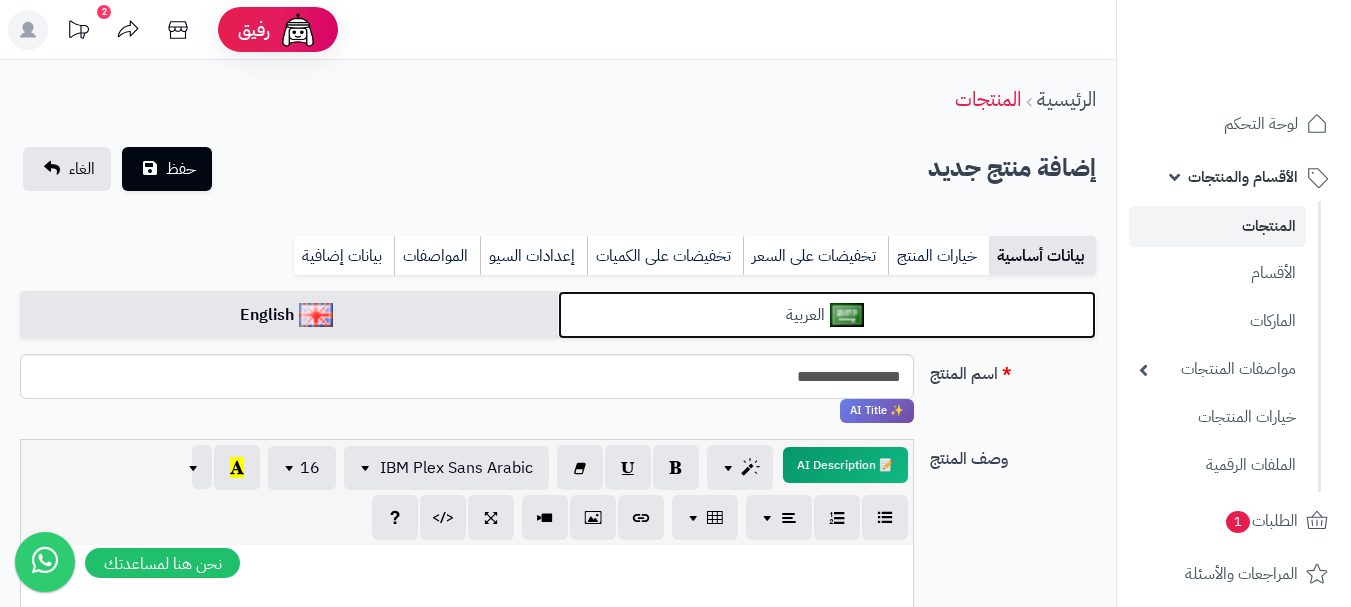 click on "العربية" at bounding box center (827, 315) 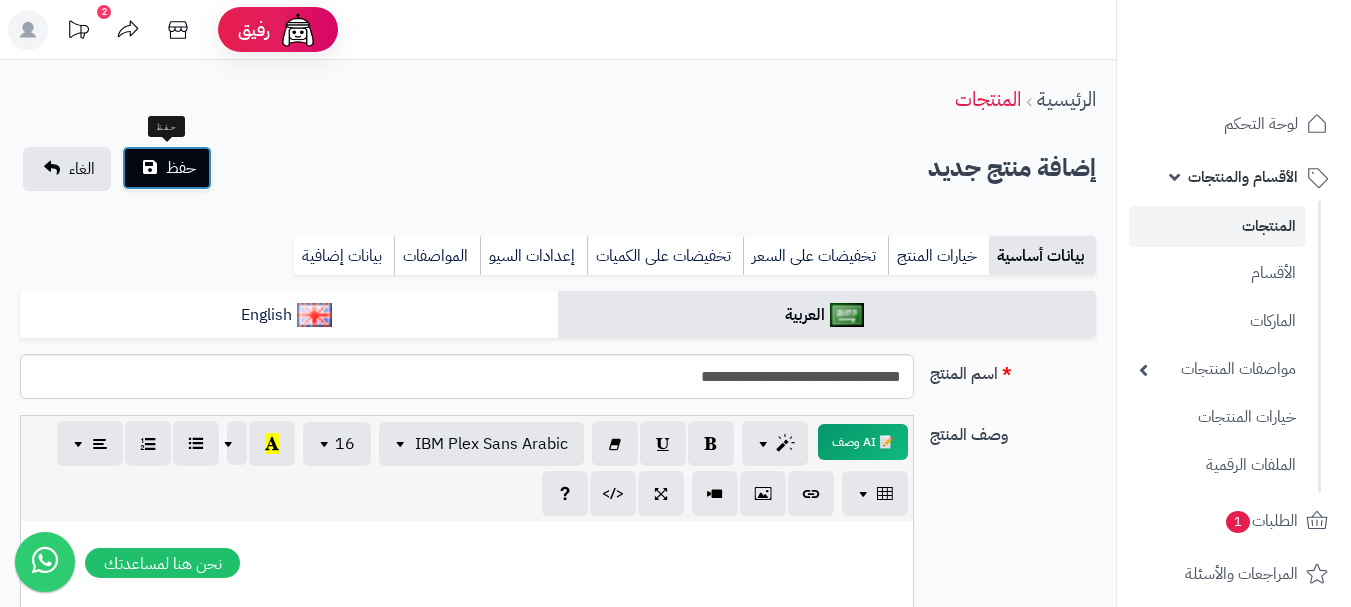 click on "حفظ" at bounding box center [167, 168] 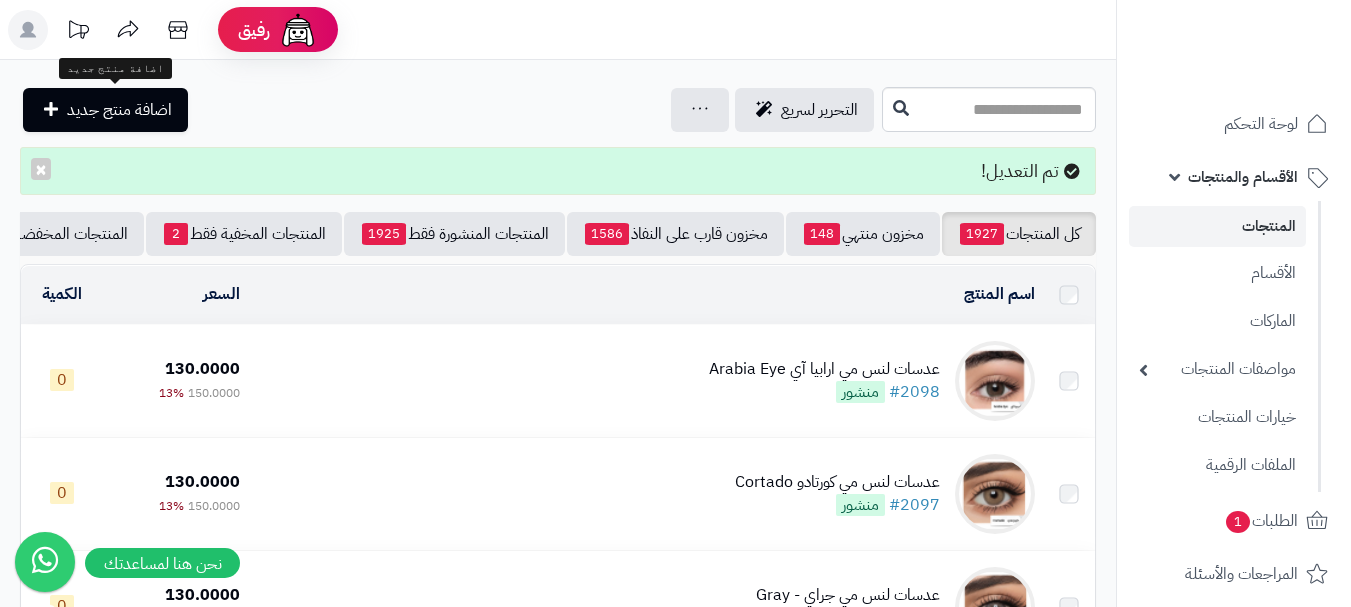 scroll, scrollTop: 0, scrollLeft: 0, axis: both 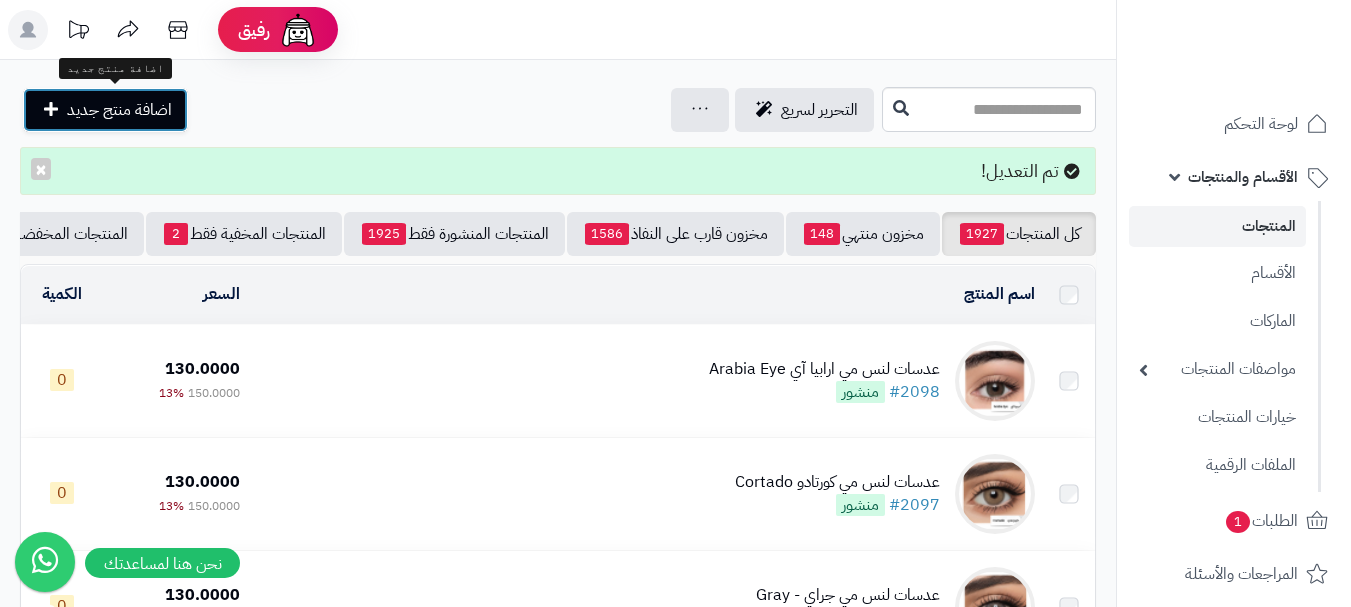 click on "اضافة منتج جديد" at bounding box center [119, 110] 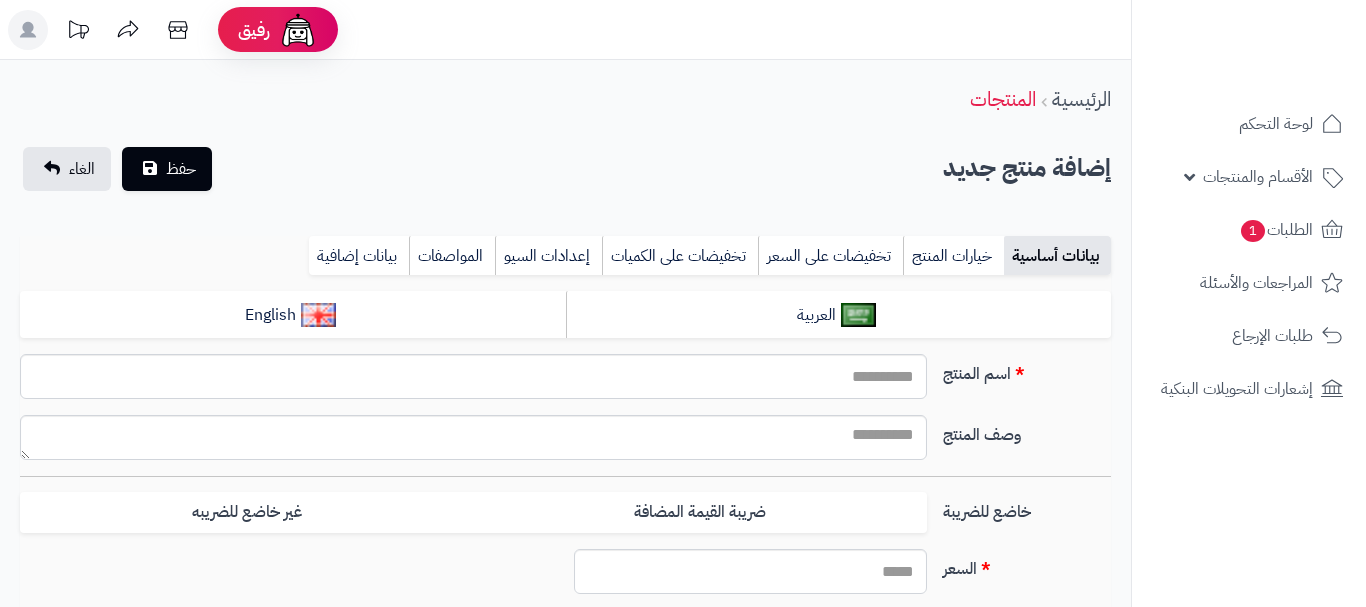 select 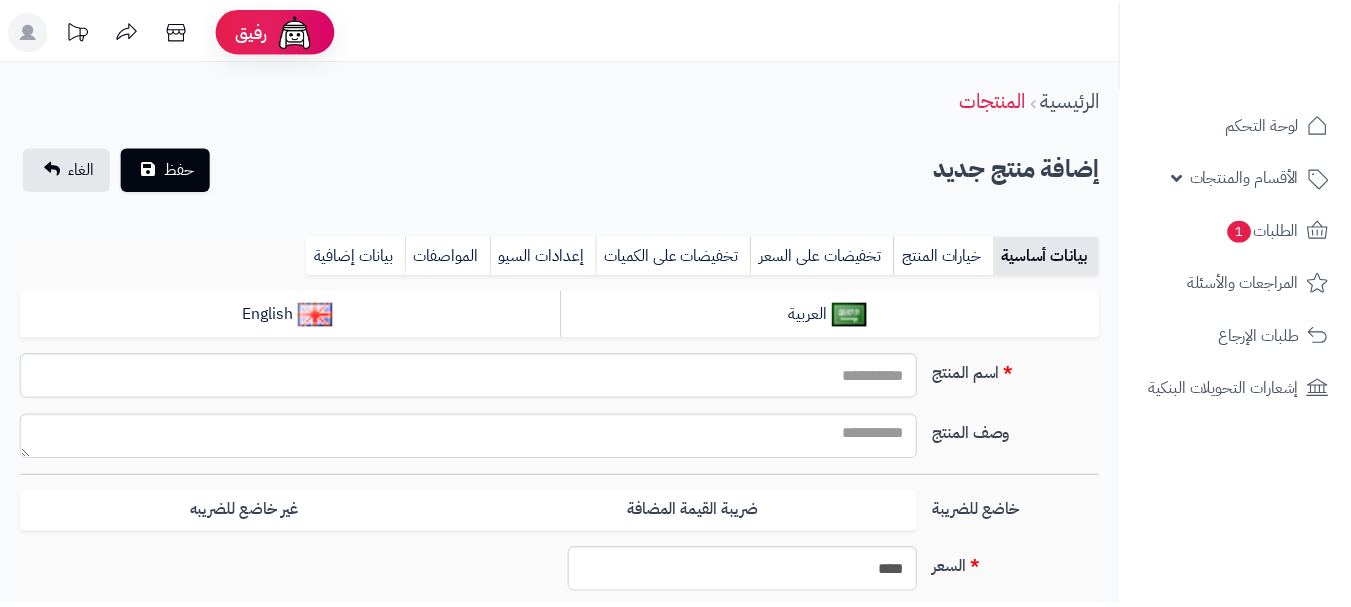 scroll, scrollTop: 0, scrollLeft: 0, axis: both 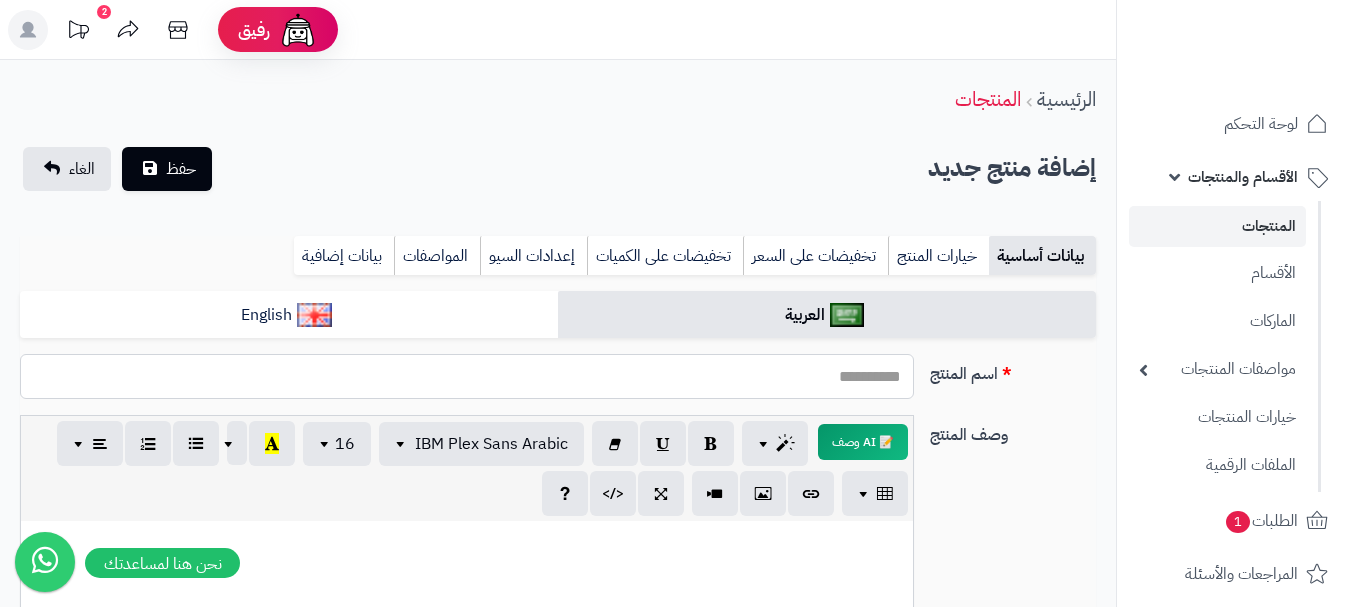 paste on "**********" 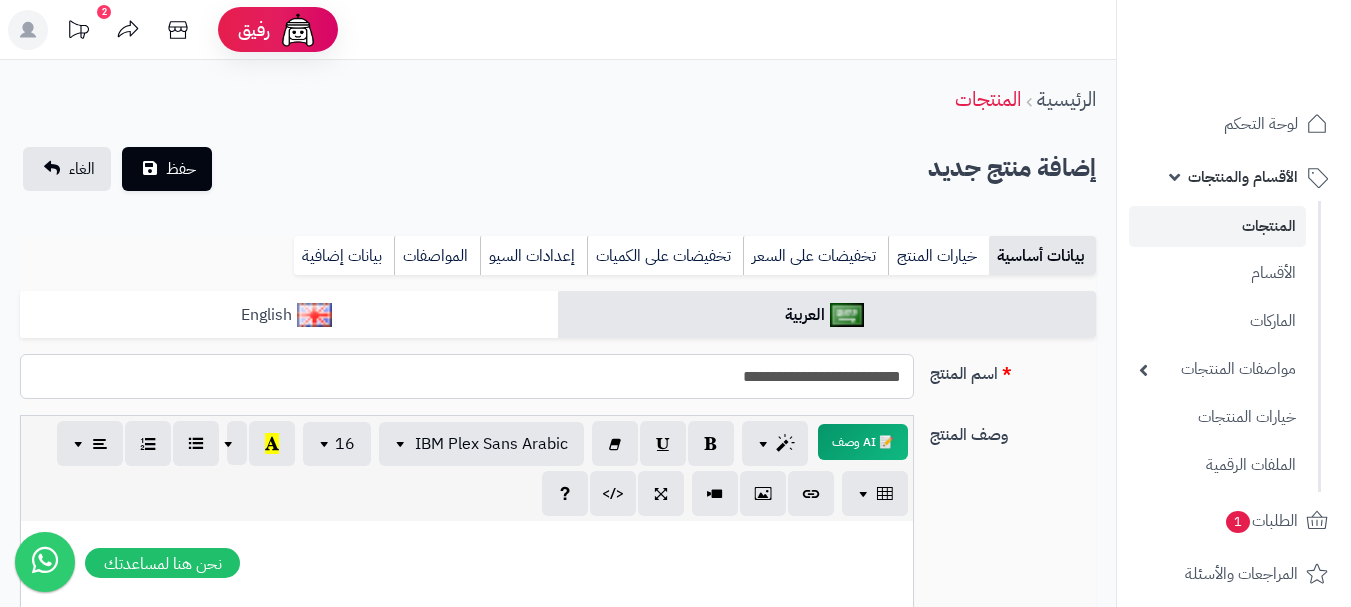 type on "**********" 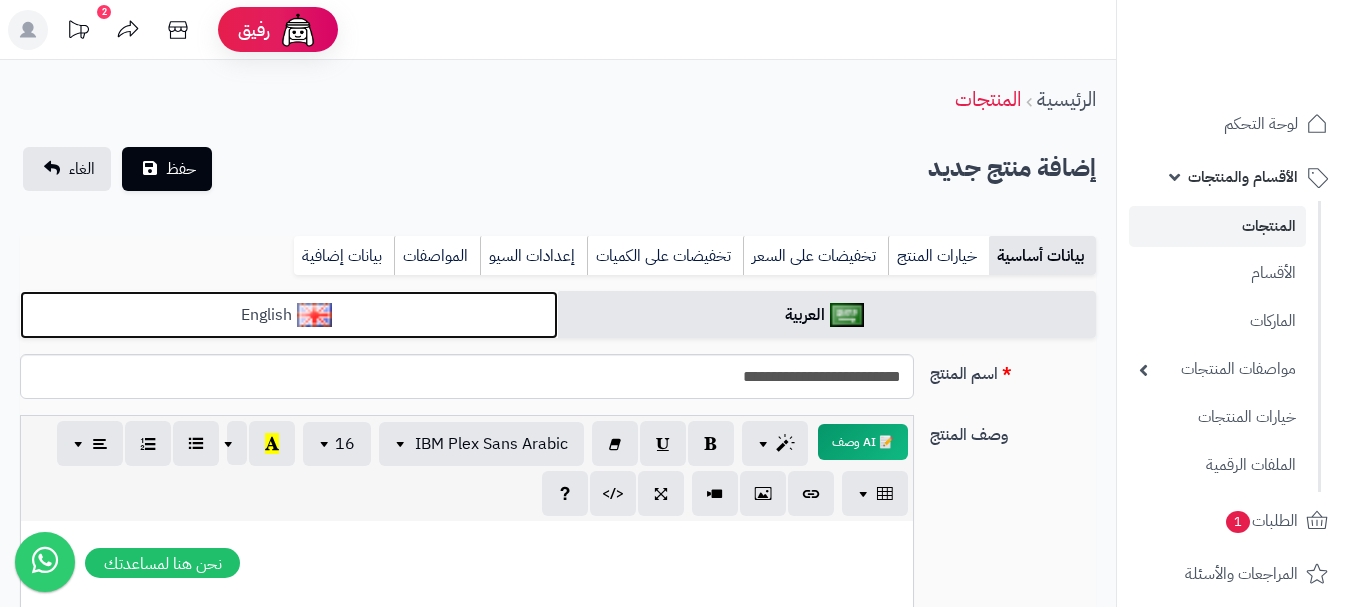click on "English" at bounding box center [289, 315] 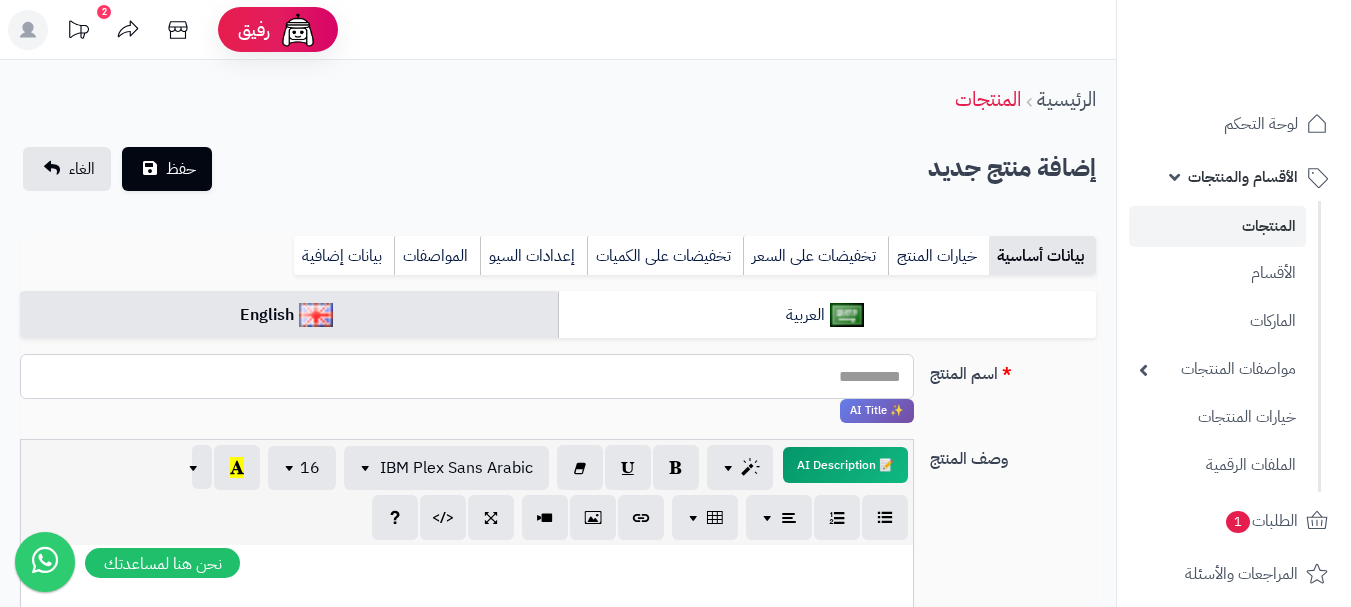 paste on "**********" 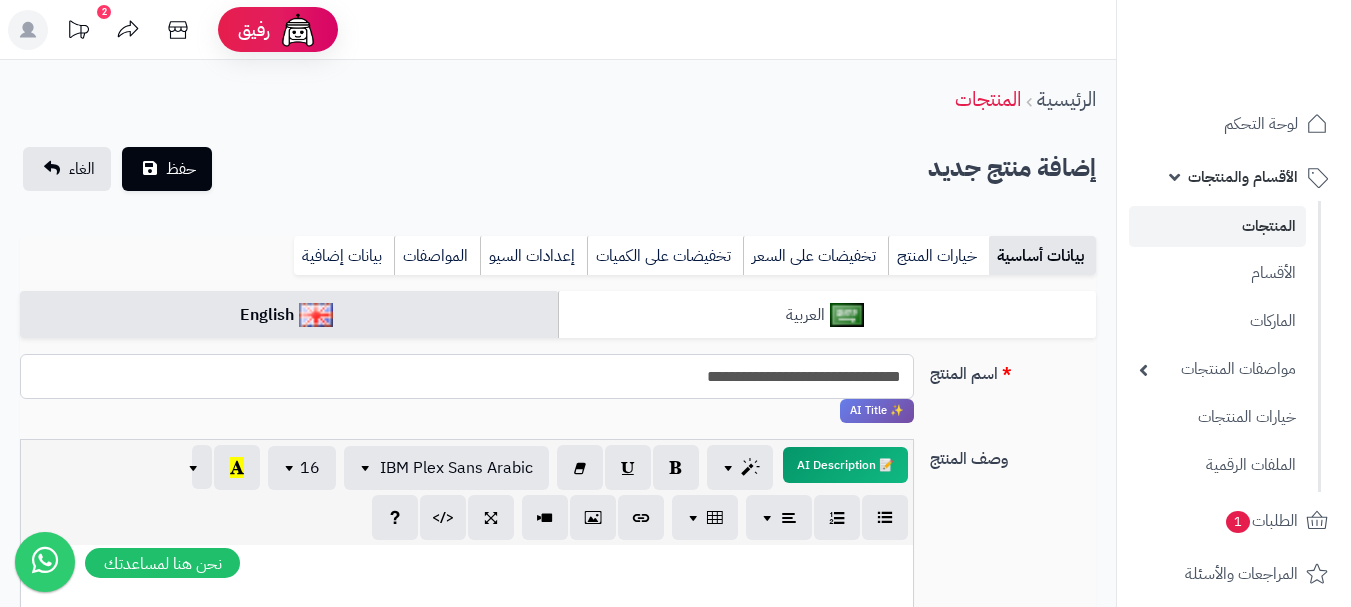 type on "**********" 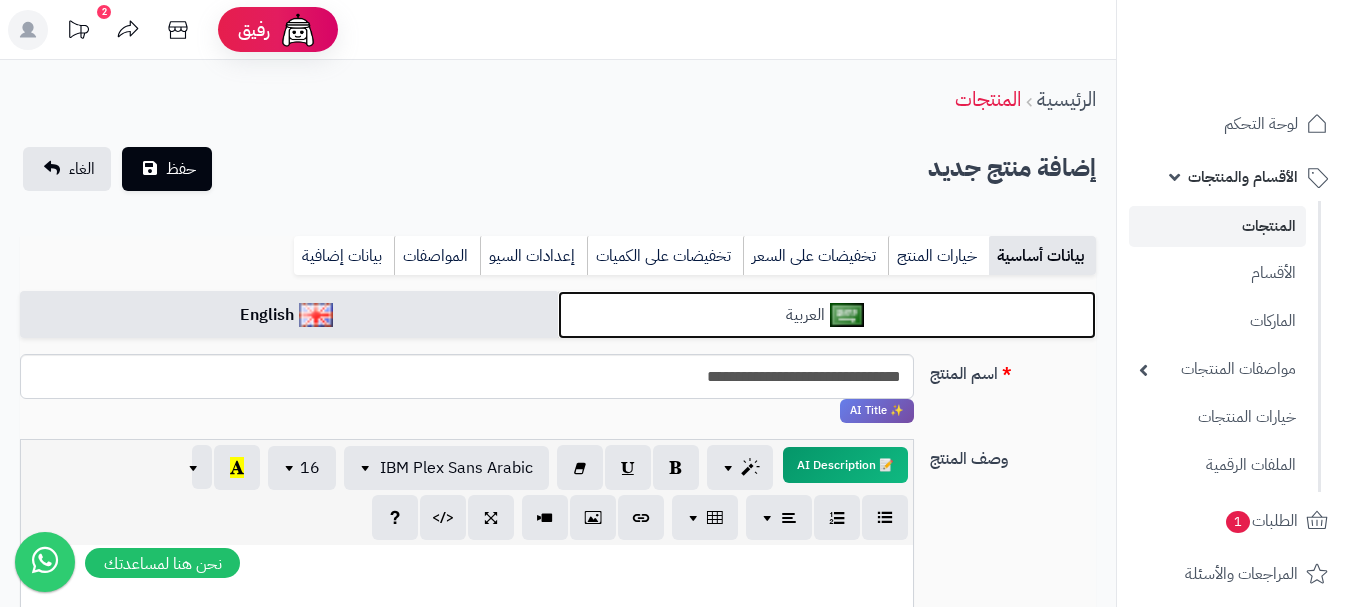 click on "العربية" at bounding box center (827, 315) 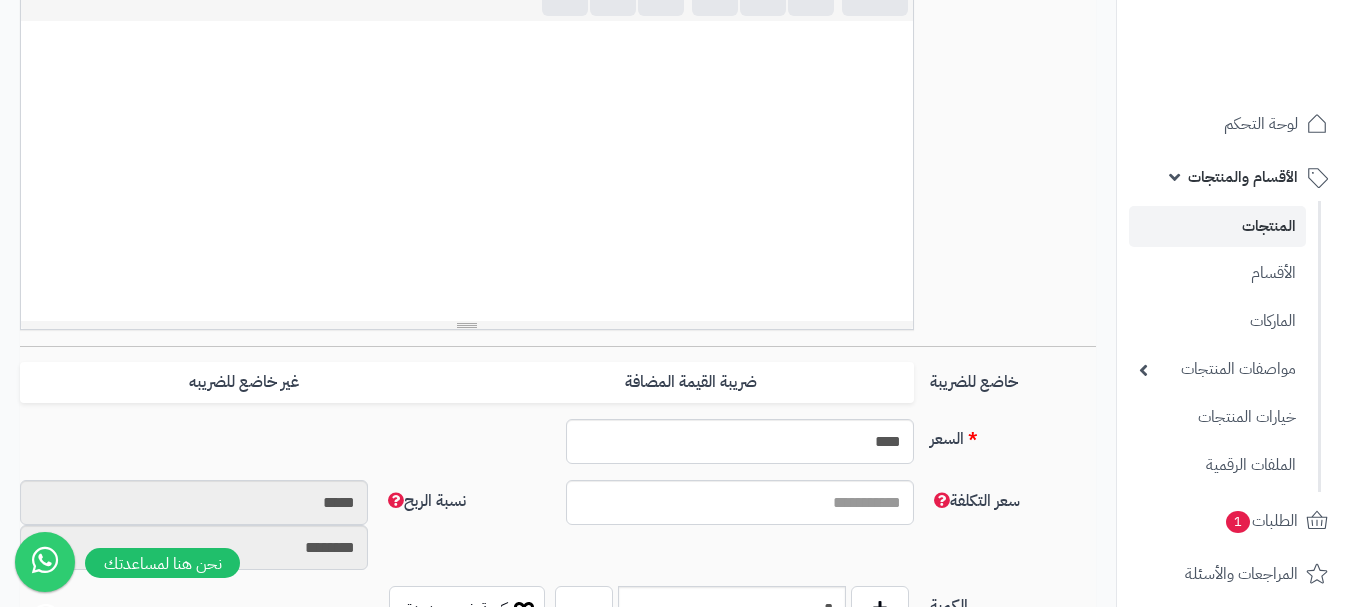 scroll, scrollTop: 800, scrollLeft: 0, axis: vertical 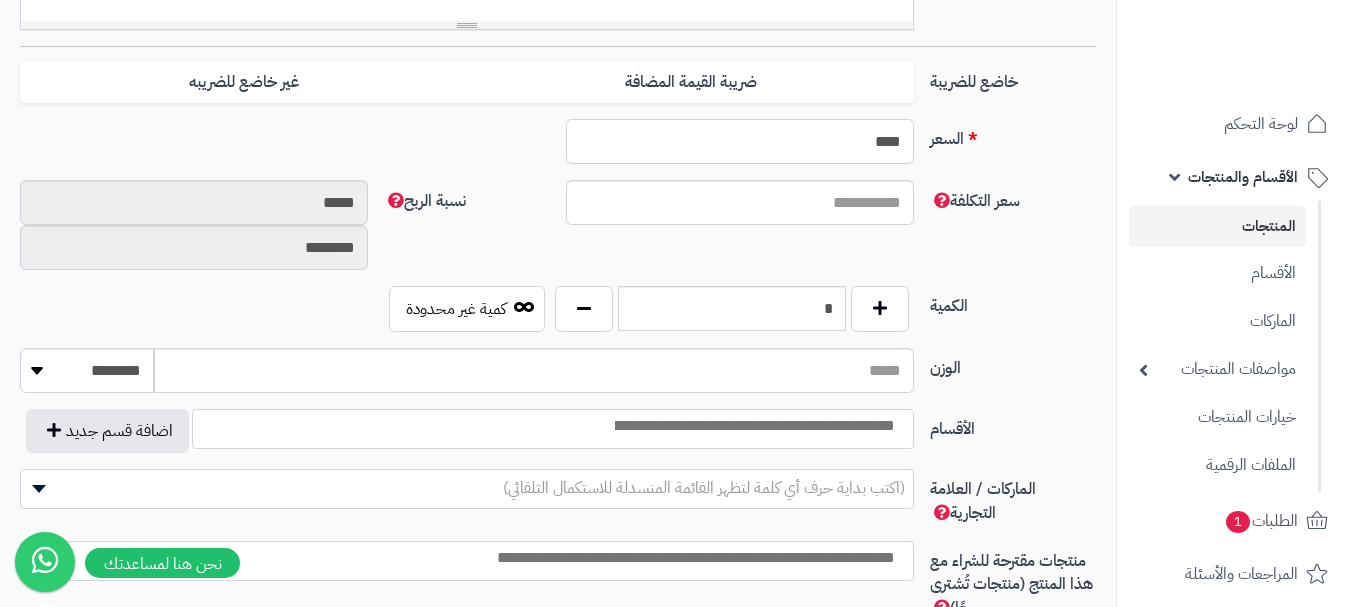 click on "****" at bounding box center (740, 141) 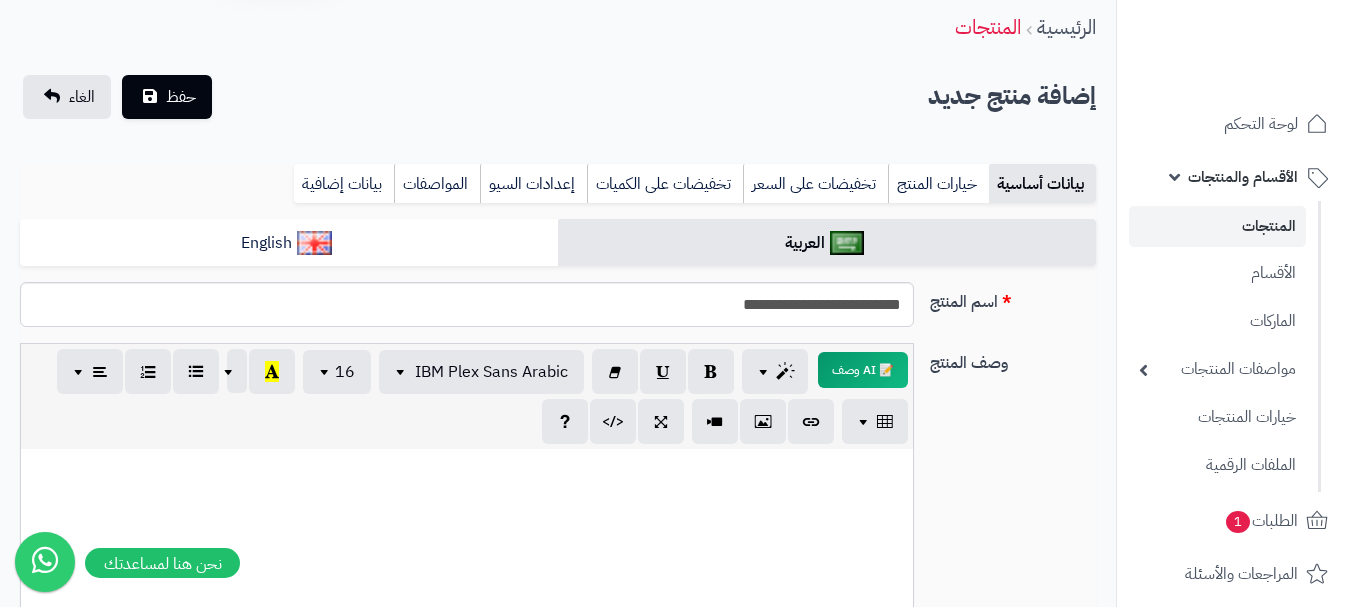 scroll, scrollTop: 0, scrollLeft: 0, axis: both 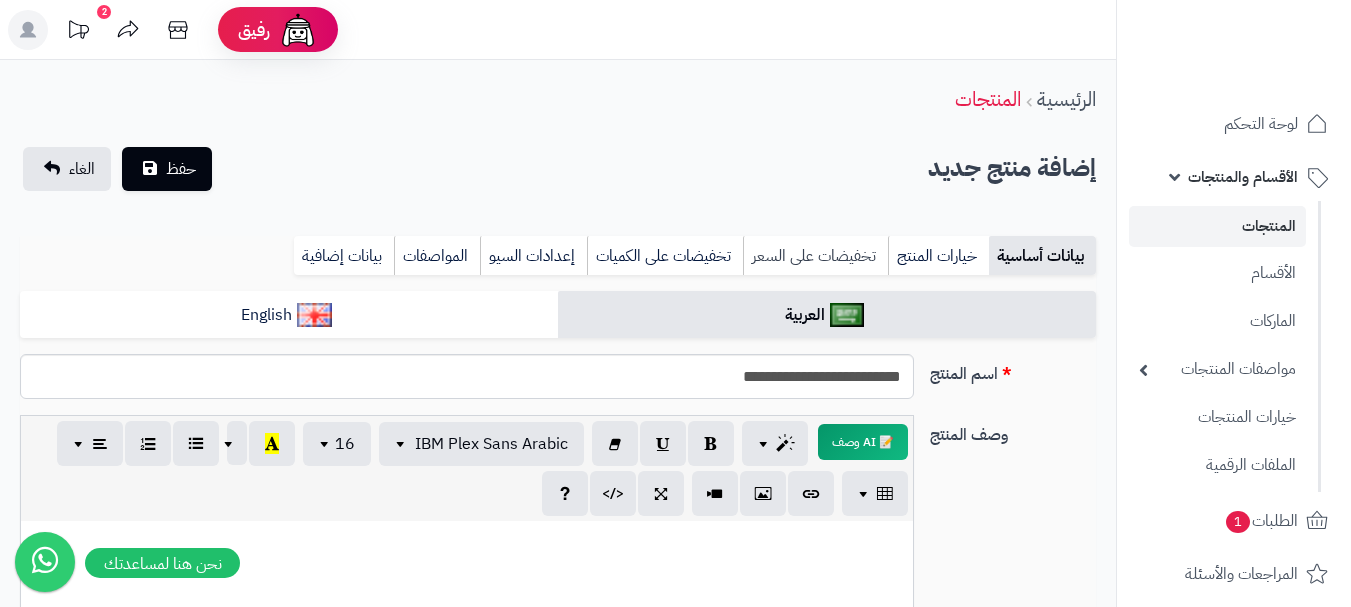 type on "***" 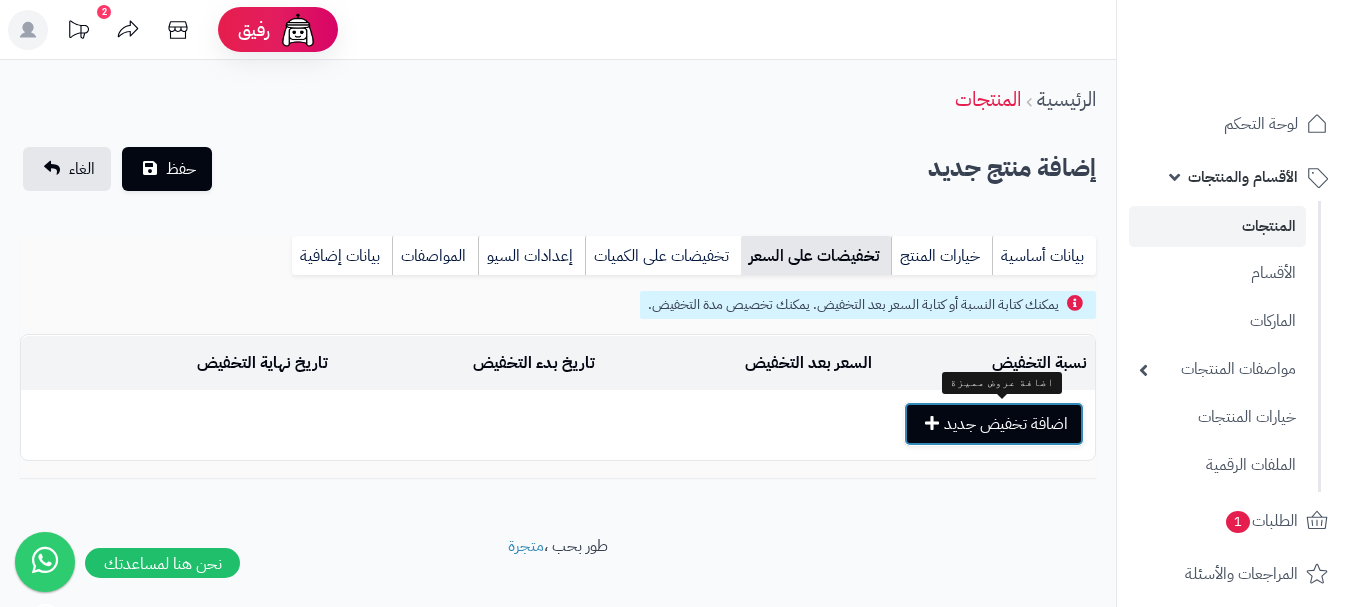 click on "اضافة تخفيض جديد" at bounding box center (994, 424) 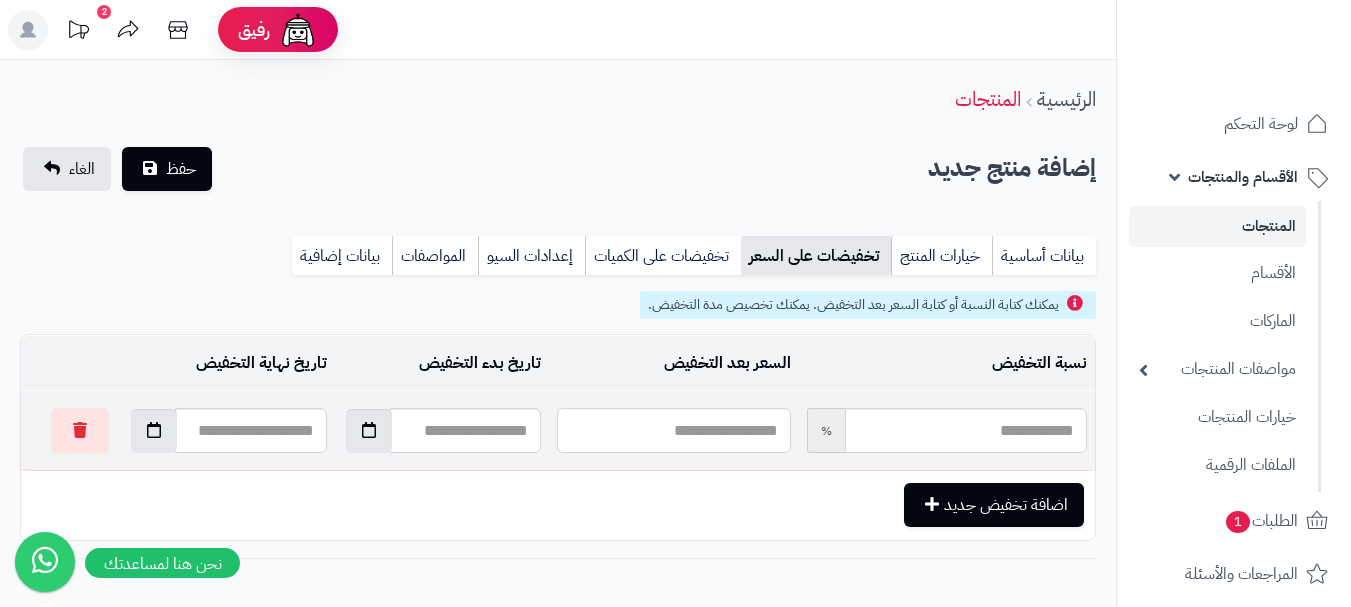 click at bounding box center (673, 430) 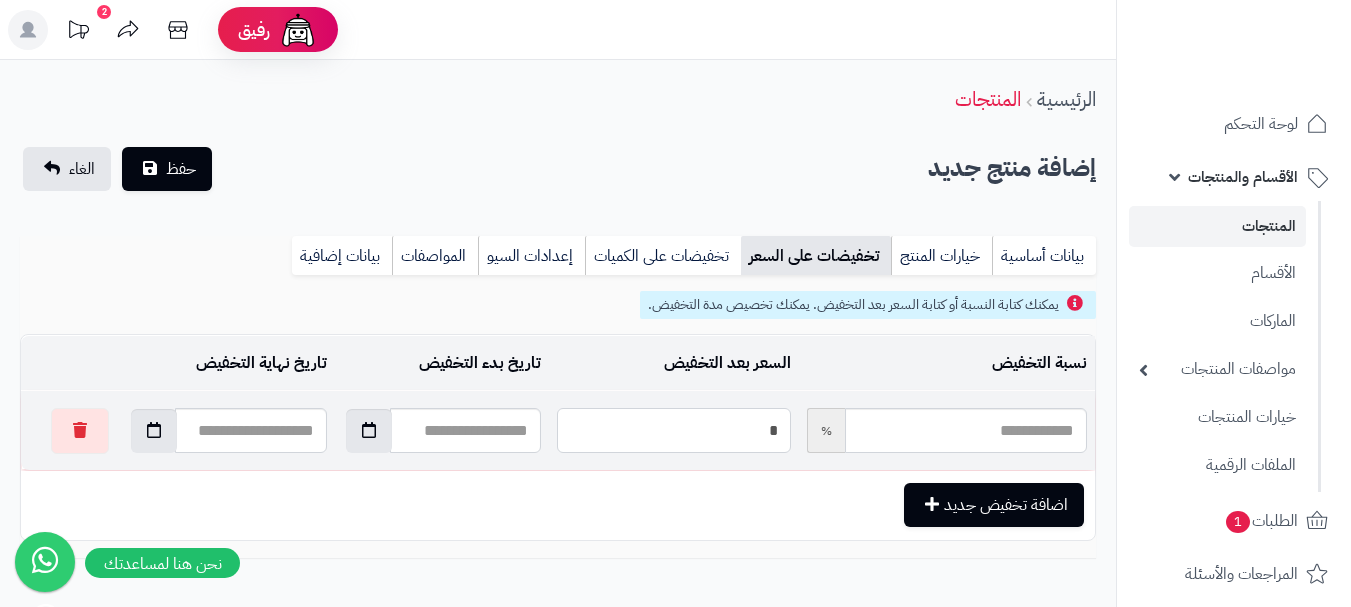 type on "**" 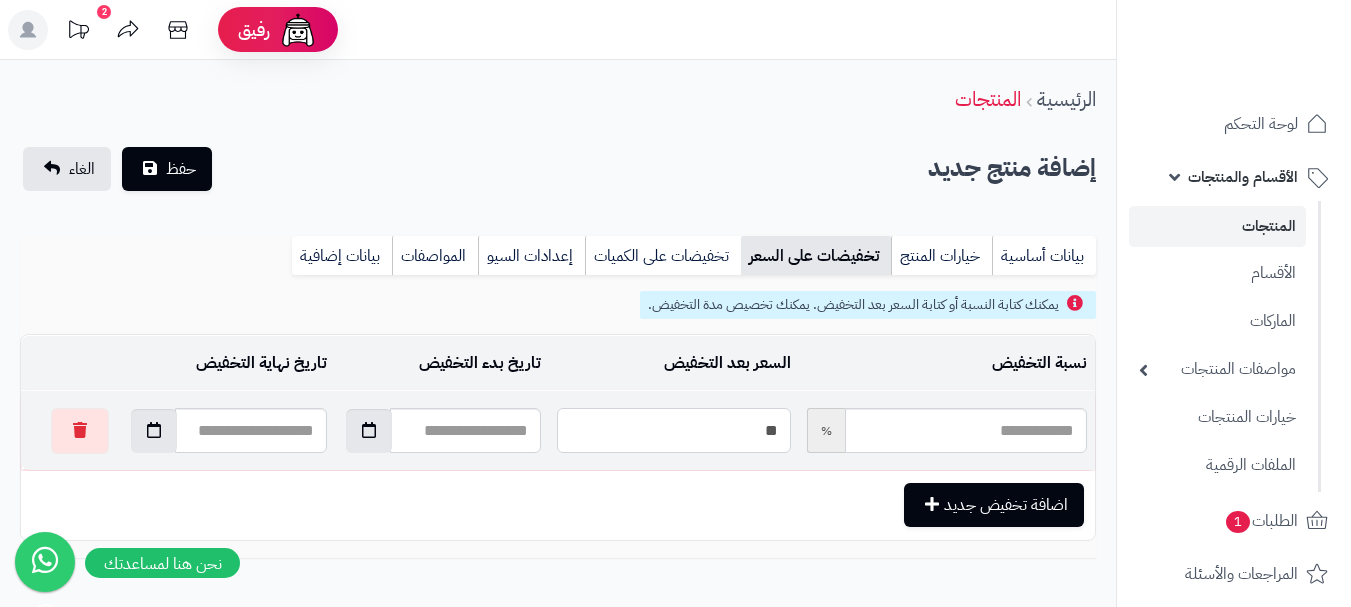 type on "*****" 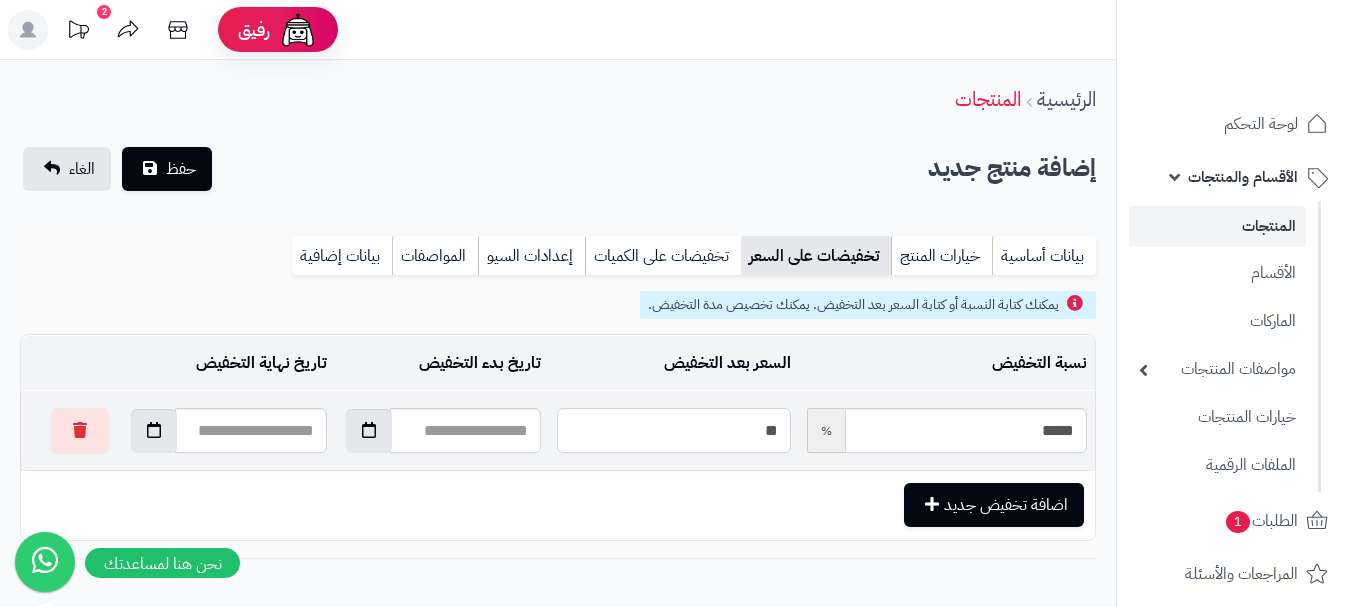 type on "***" 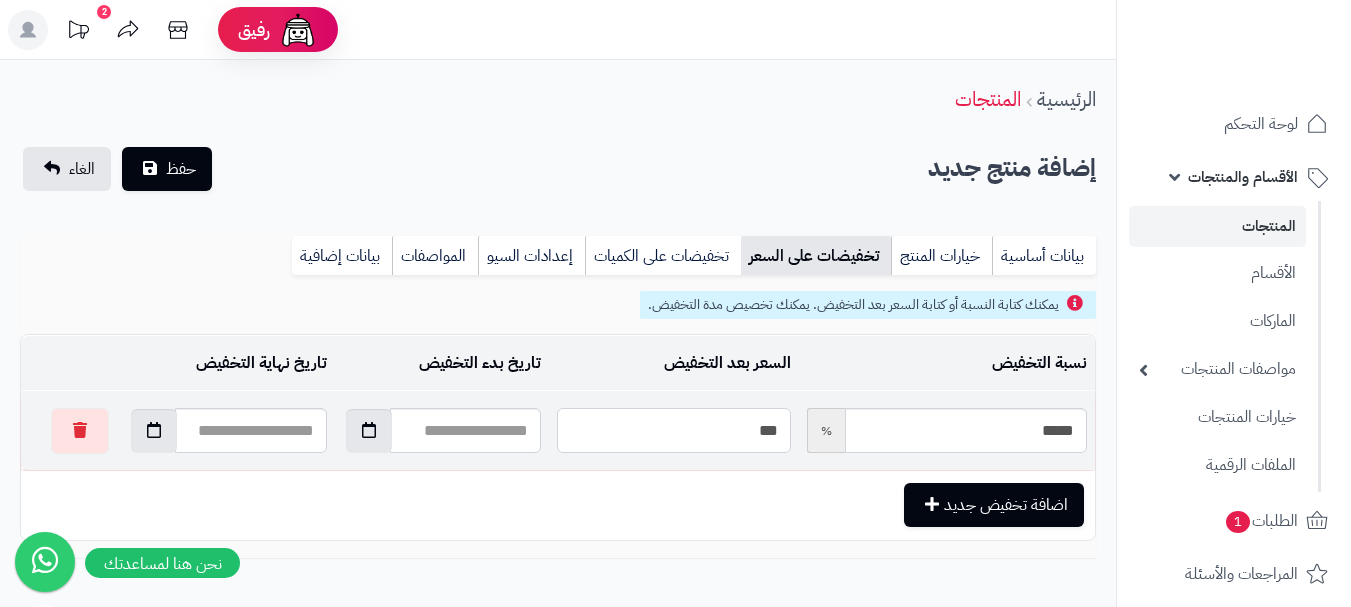 type on "*****" 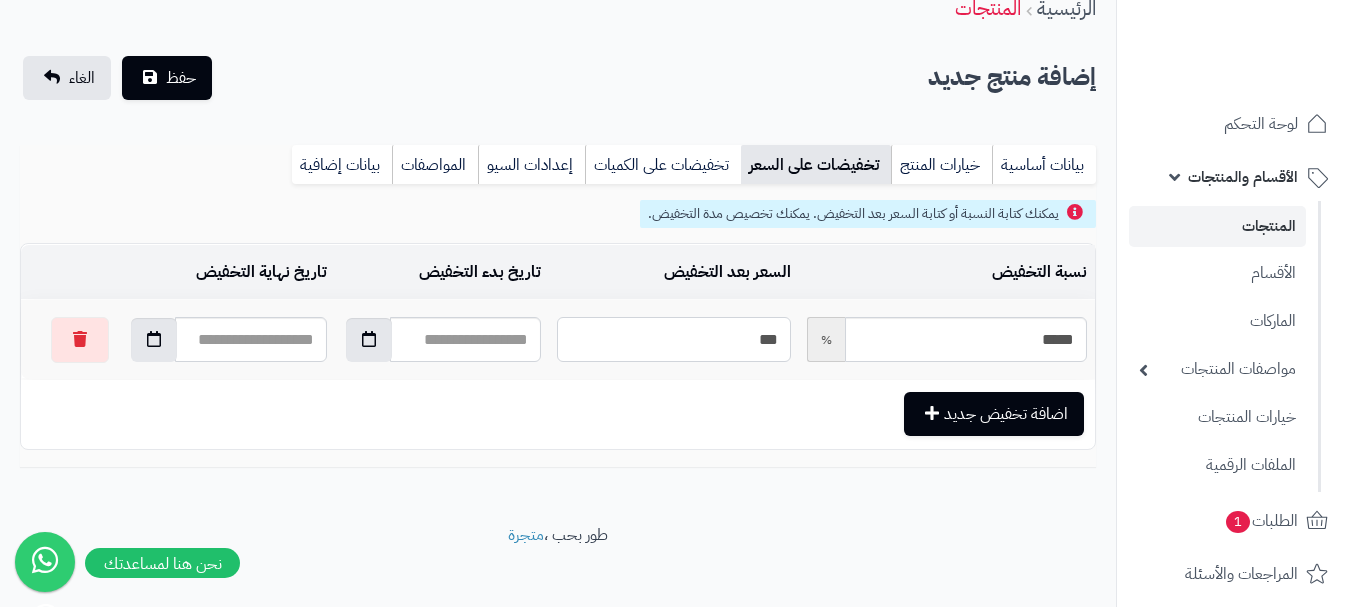 scroll, scrollTop: 108, scrollLeft: 0, axis: vertical 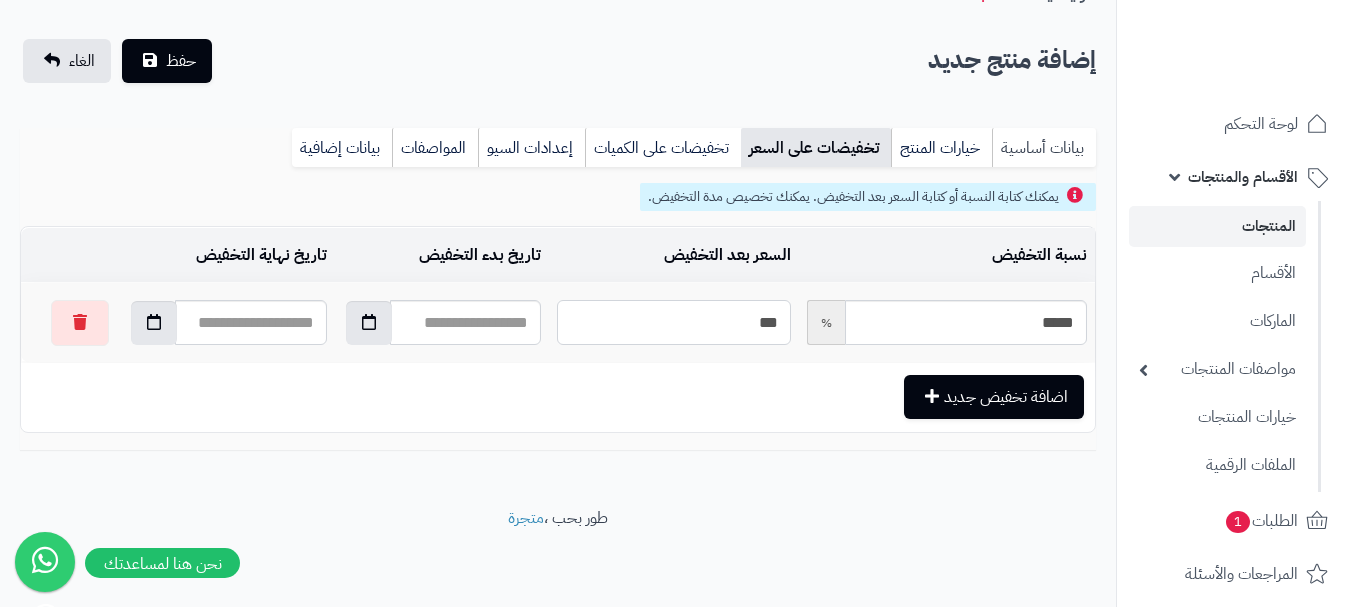 type on "***" 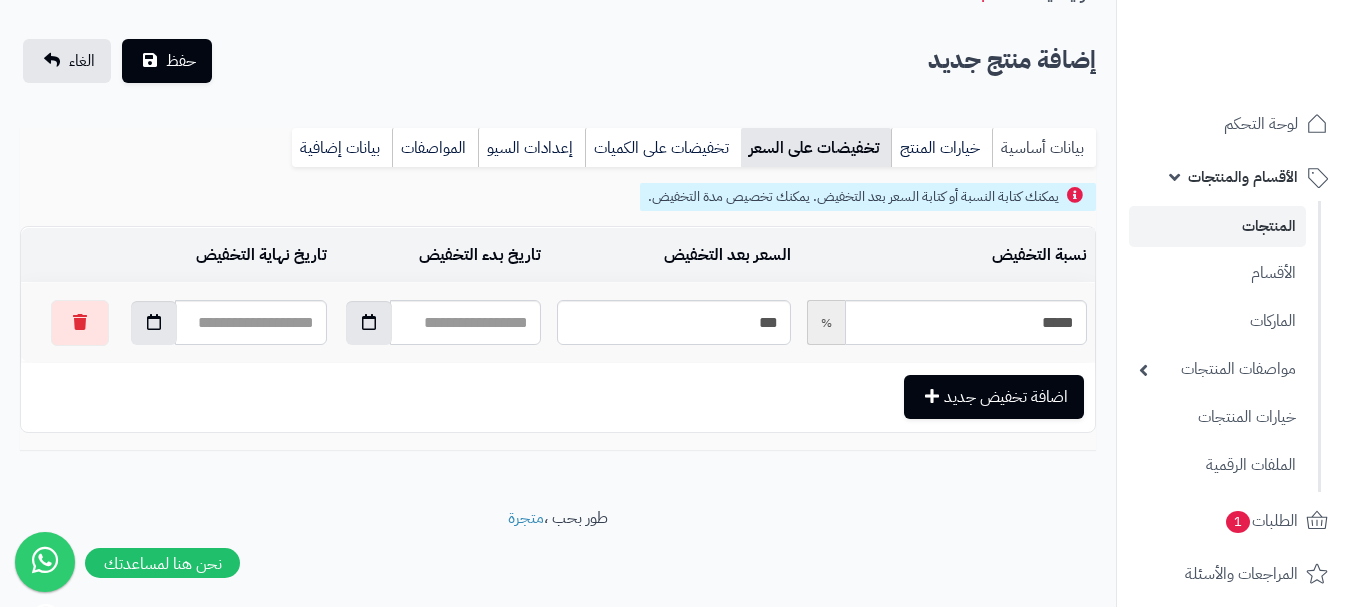 click on "بيانات أساسية" at bounding box center [1044, 148] 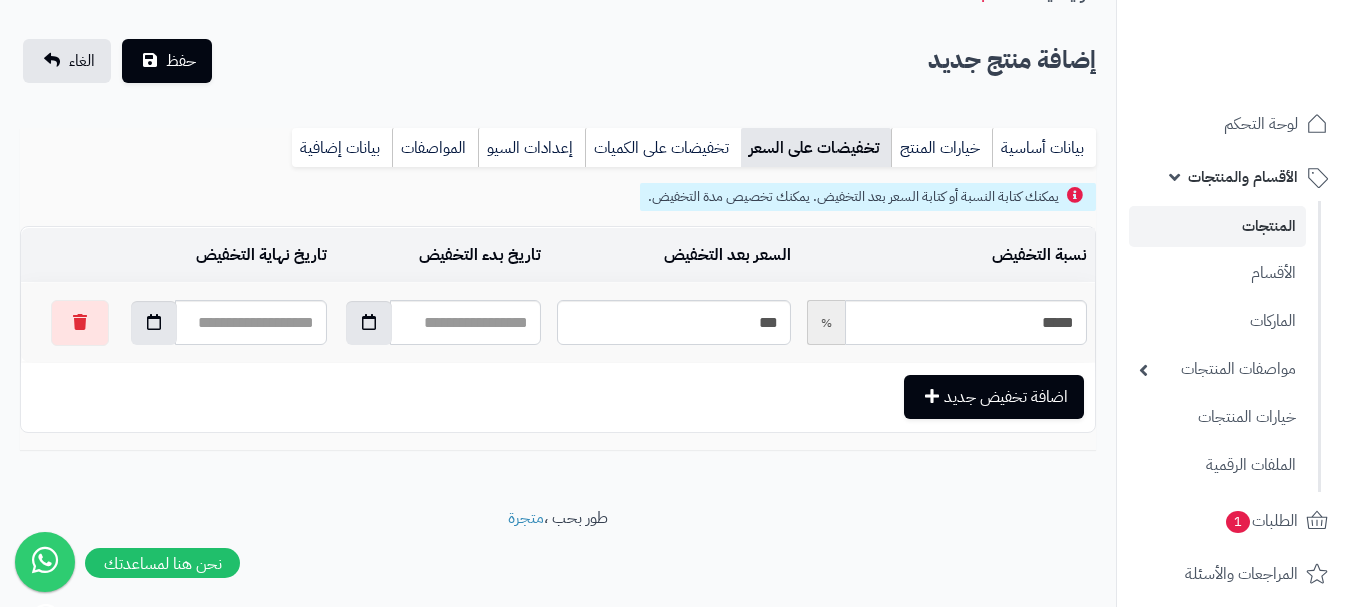 scroll, scrollTop: 0, scrollLeft: 0, axis: both 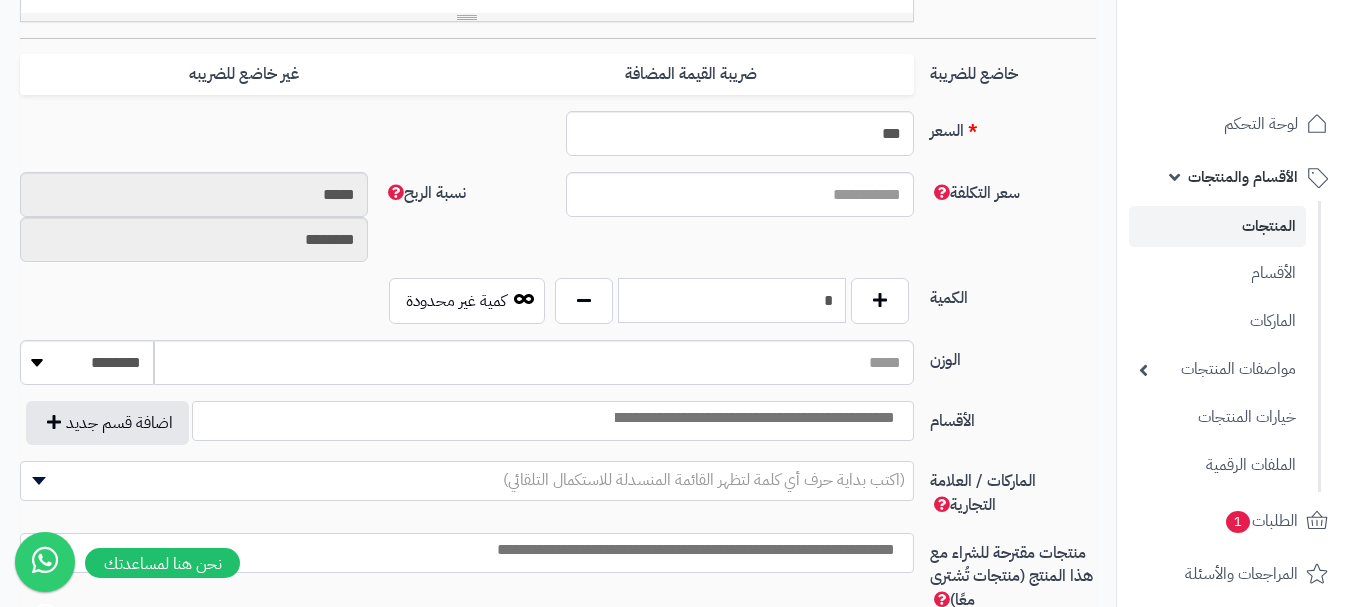 click on "*" at bounding box center [732, 300] 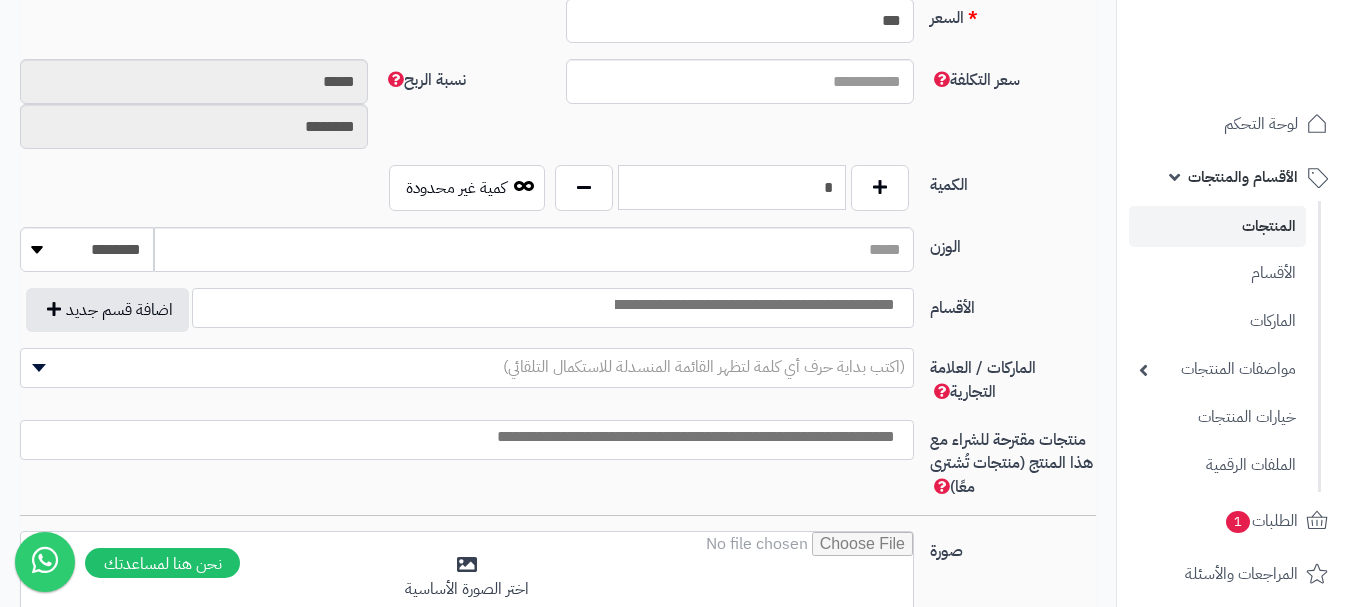 scroll, scrollTop: 1108, scrollLeft: 0, axis: vertical 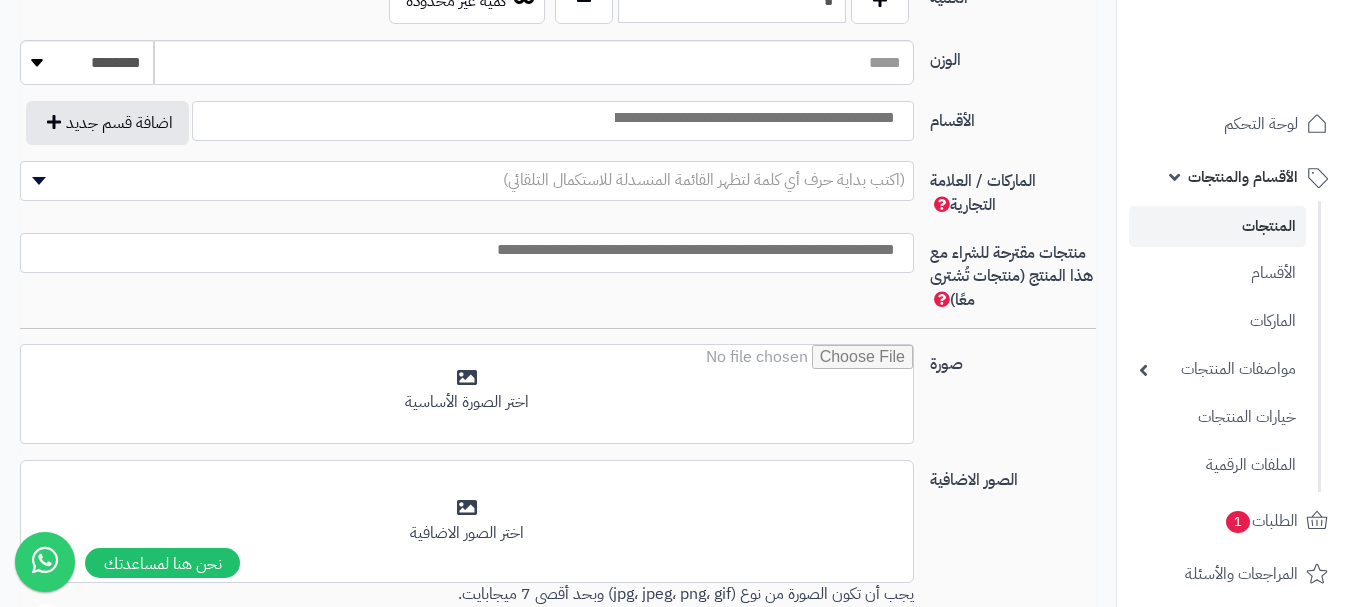 type on "*" 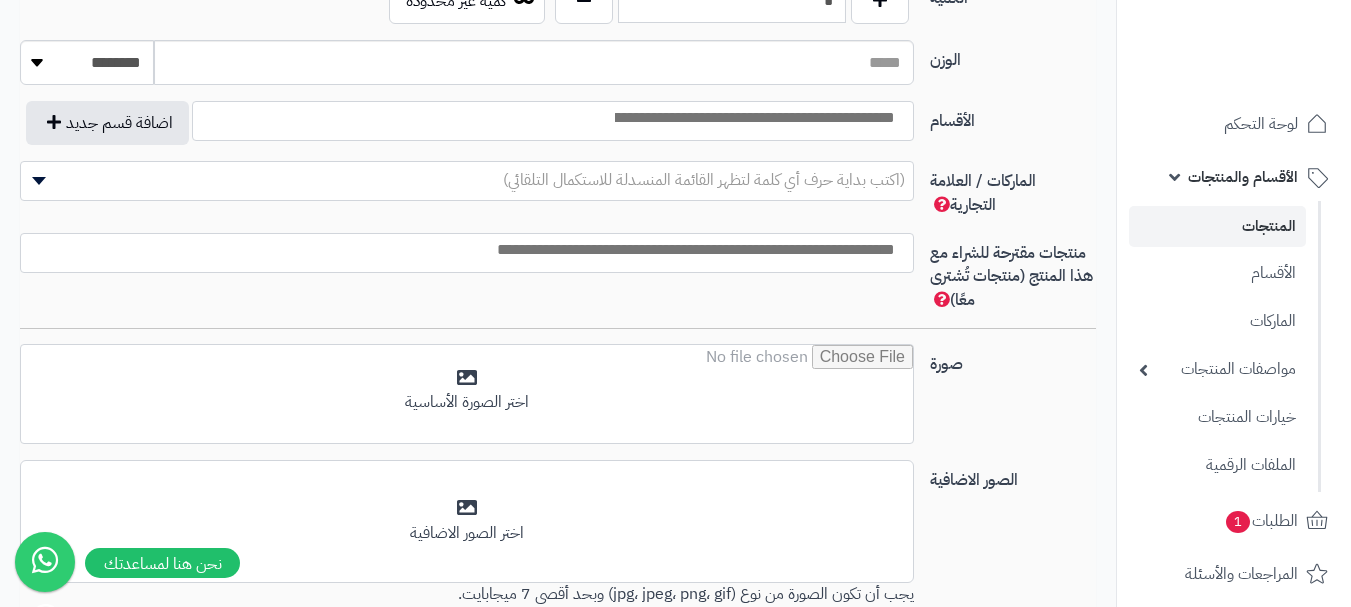 click at bounding box center [753, 118] 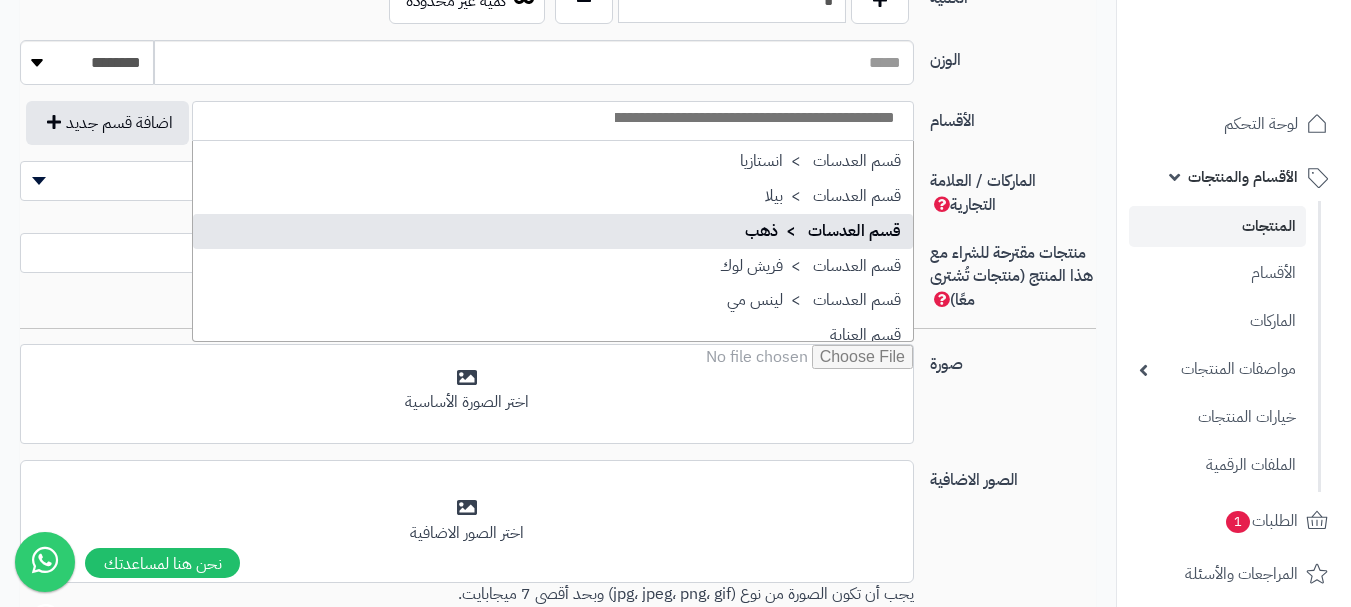 scroll, scrollTop: 1500, scrollLeft: 0, axis: vertical 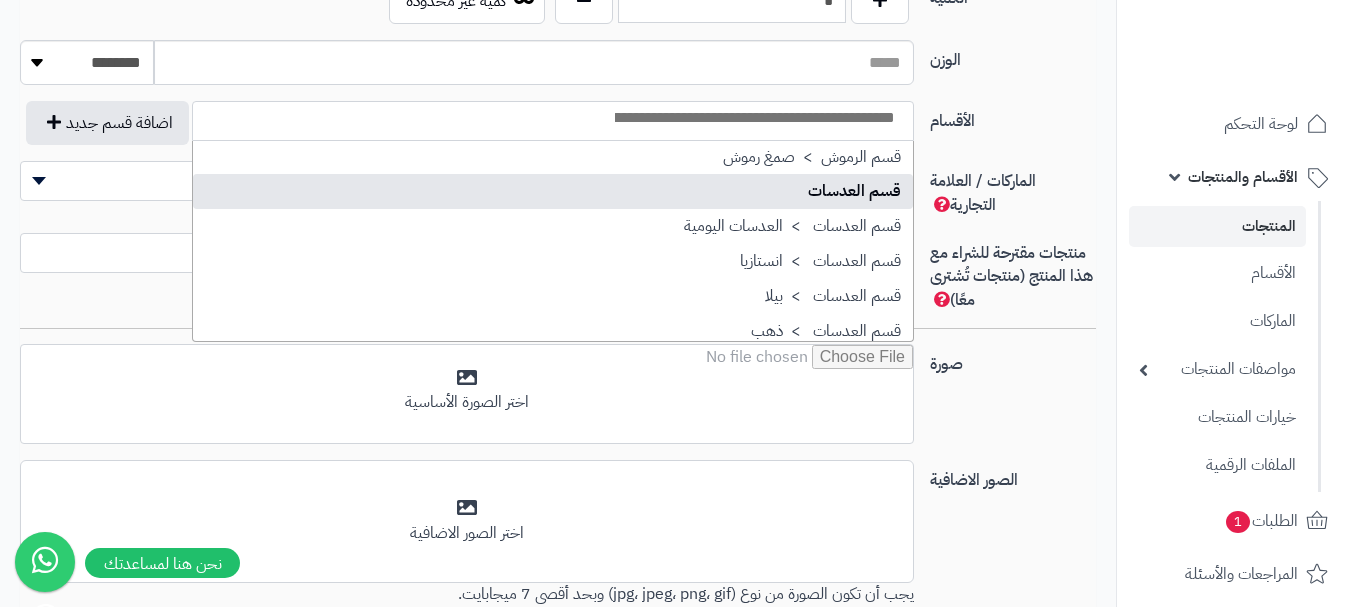 select on "**" 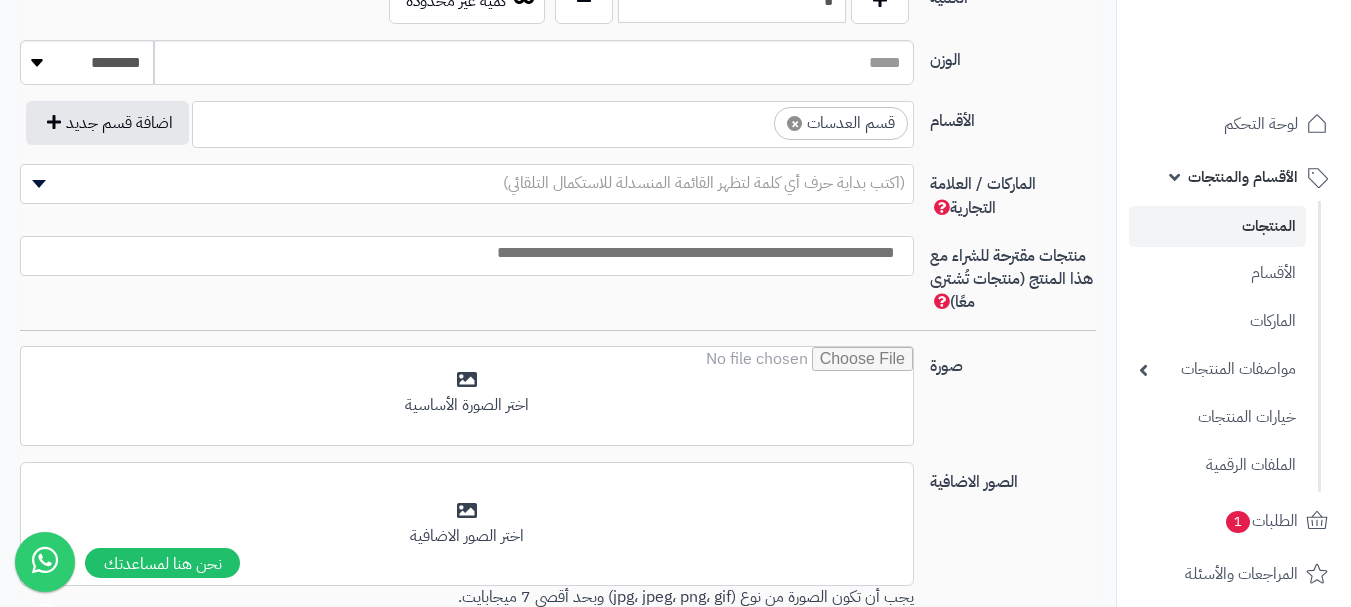 scroll, scrollTop: 1100, scrollLeft: 0, axis: vertical 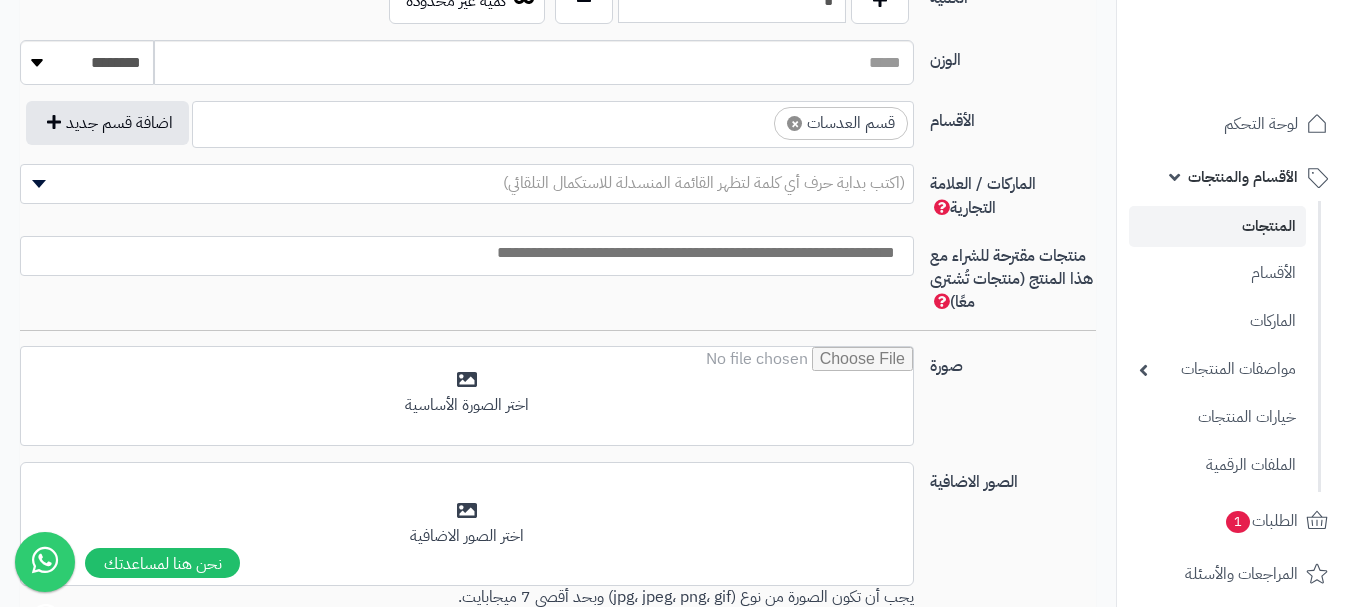 click on "× قسم العدسات" at bounding box center (553, 121) 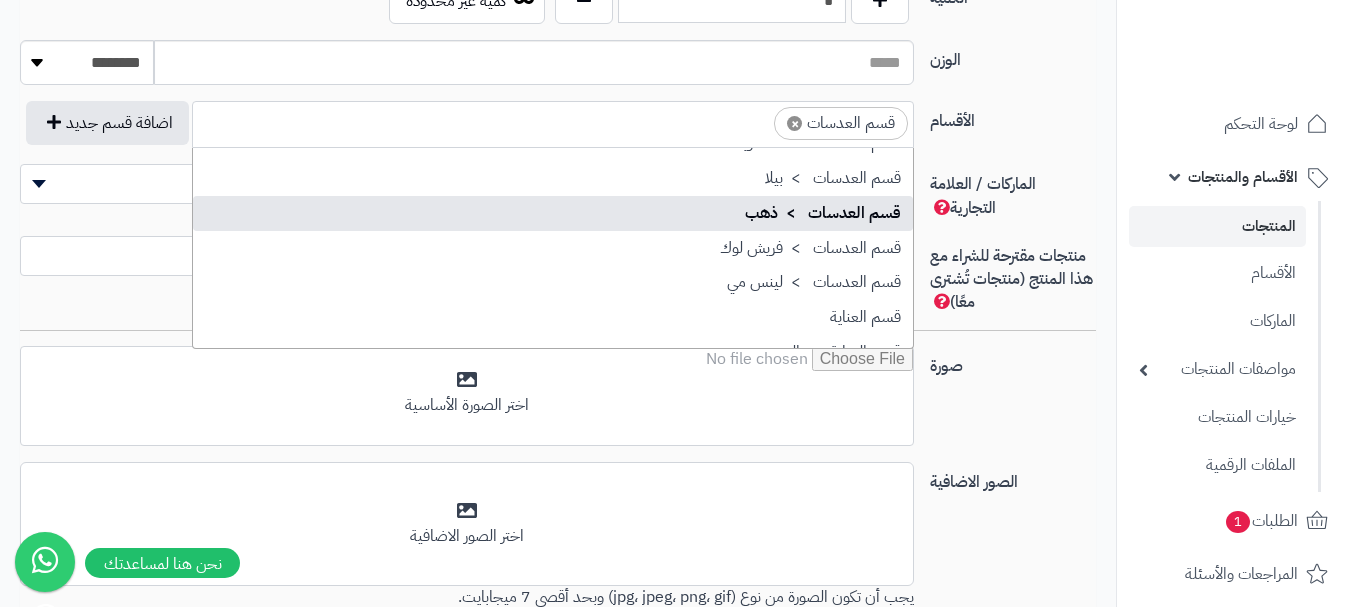 scroll, scrollTop: 1698, scrollLeft: 0, axis: vertical 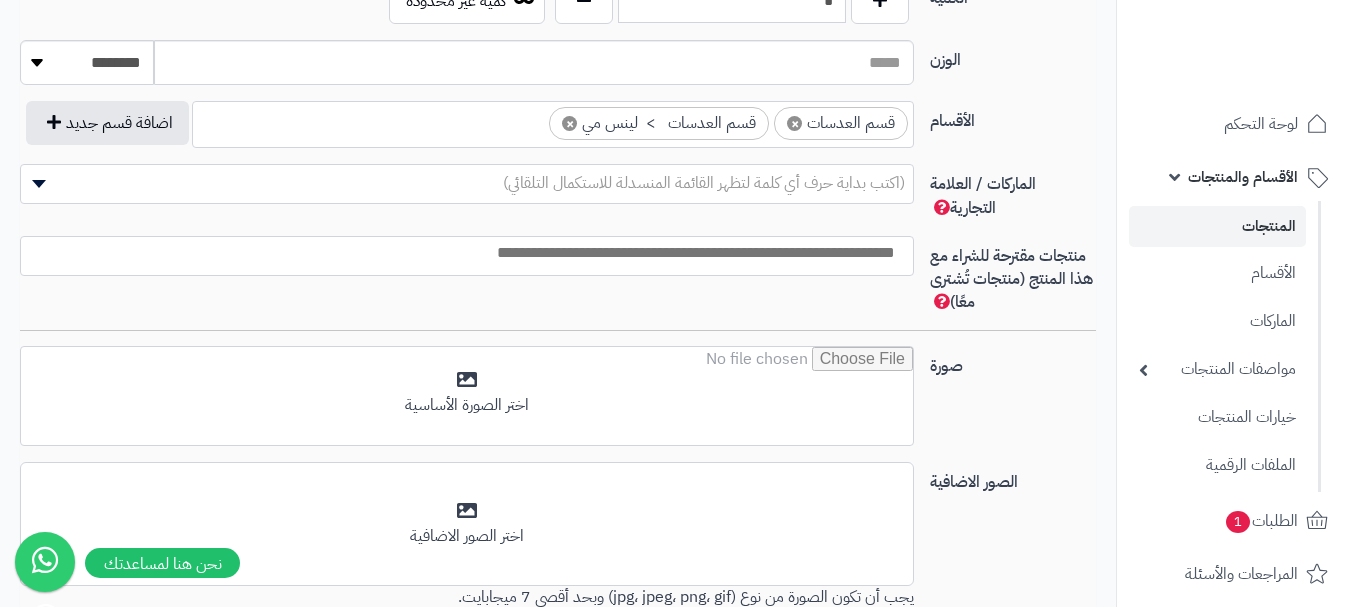 click on "(اكتب بداية حرف أي كلمة لتظهر القائمة المنسدلة للاستكمال التلقائي)" at bounding box center (704, 183) 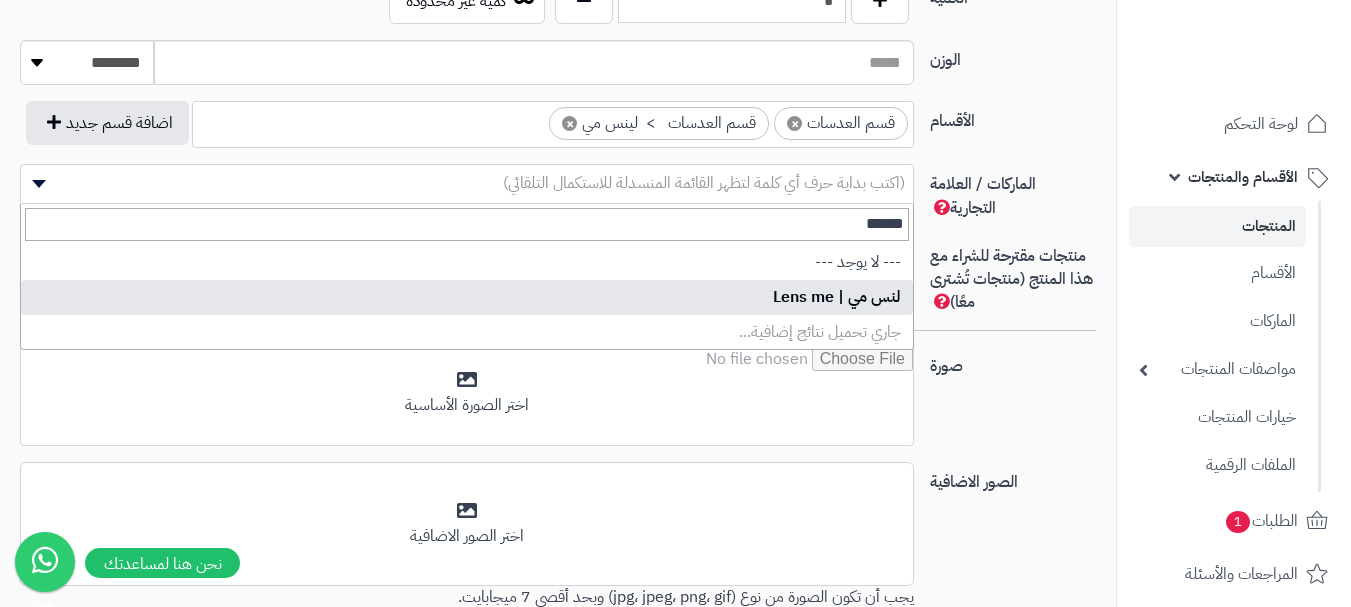 type on "******" 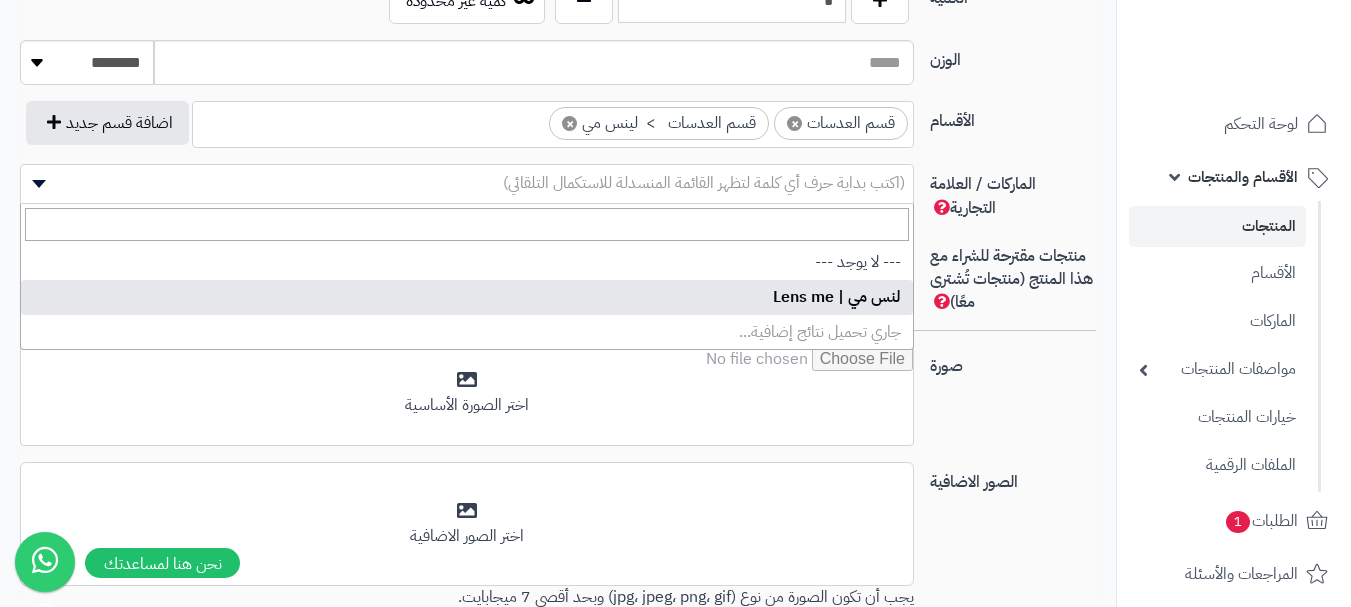 select on "***" 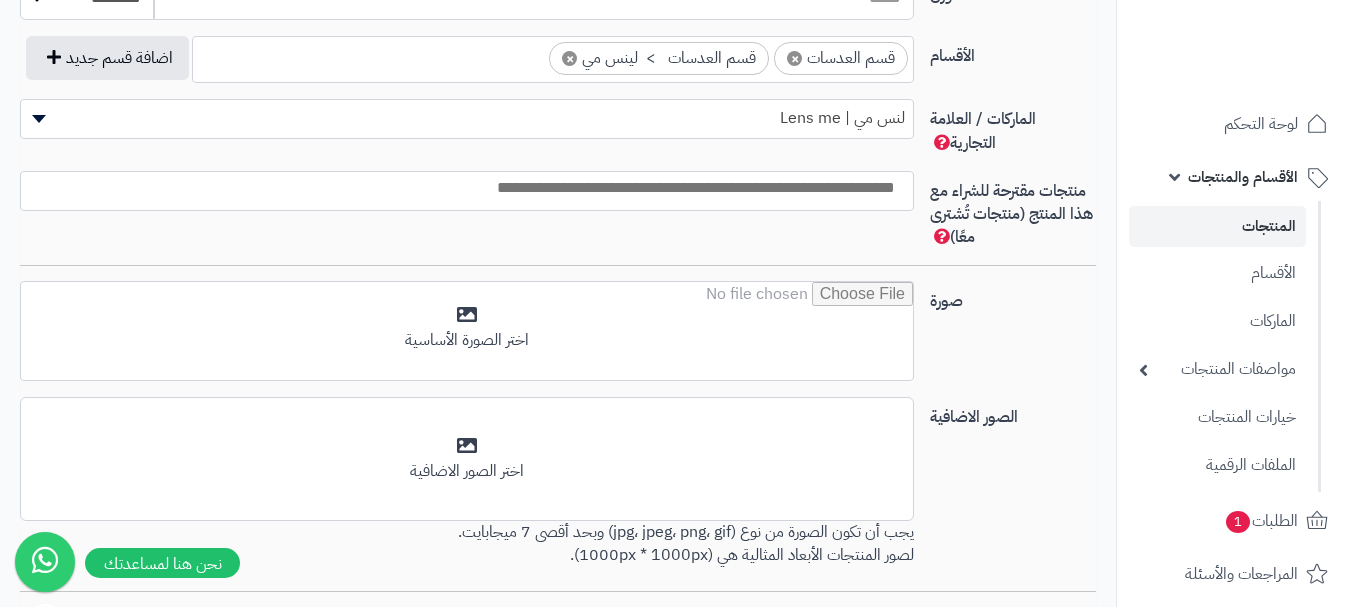 scroll, scrollTop: 1208, scrollLeft: 0, axis: vertical 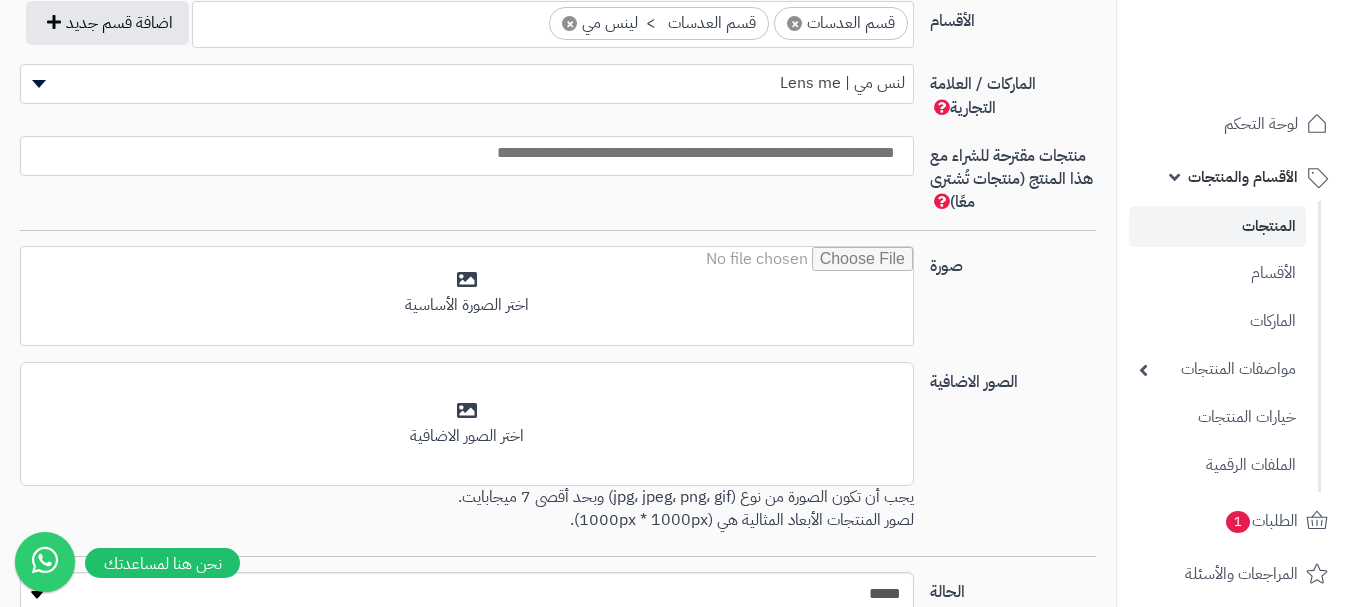 click at bounding box center [462, 153] 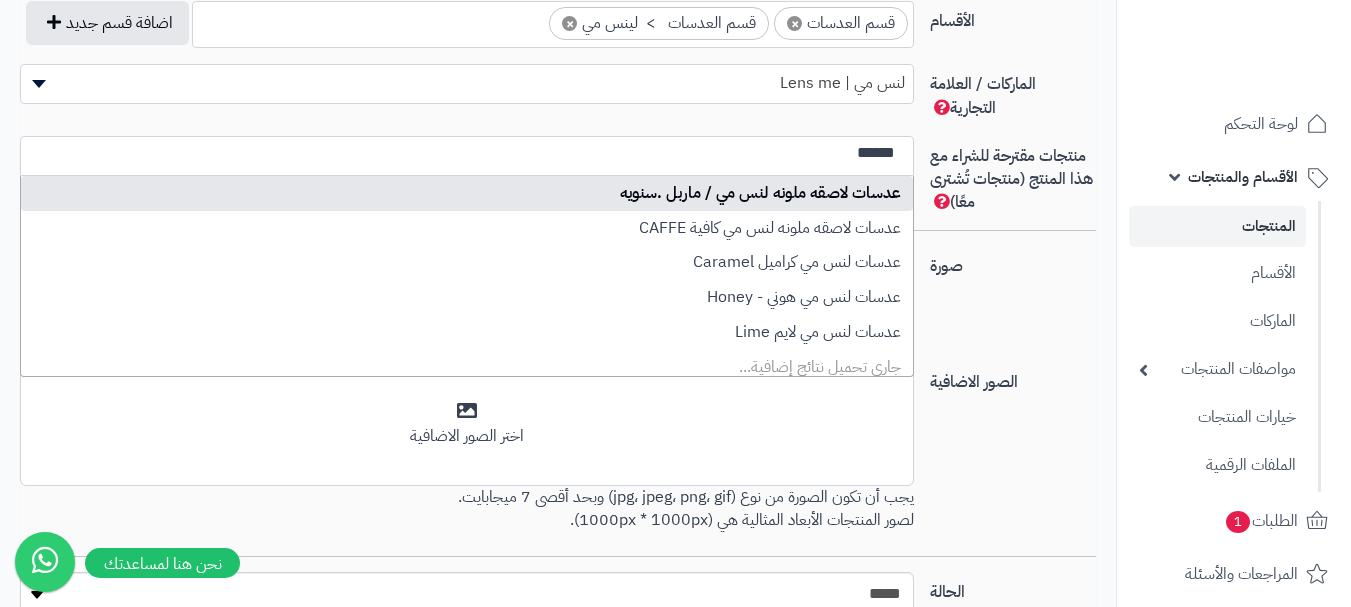 type on "******" 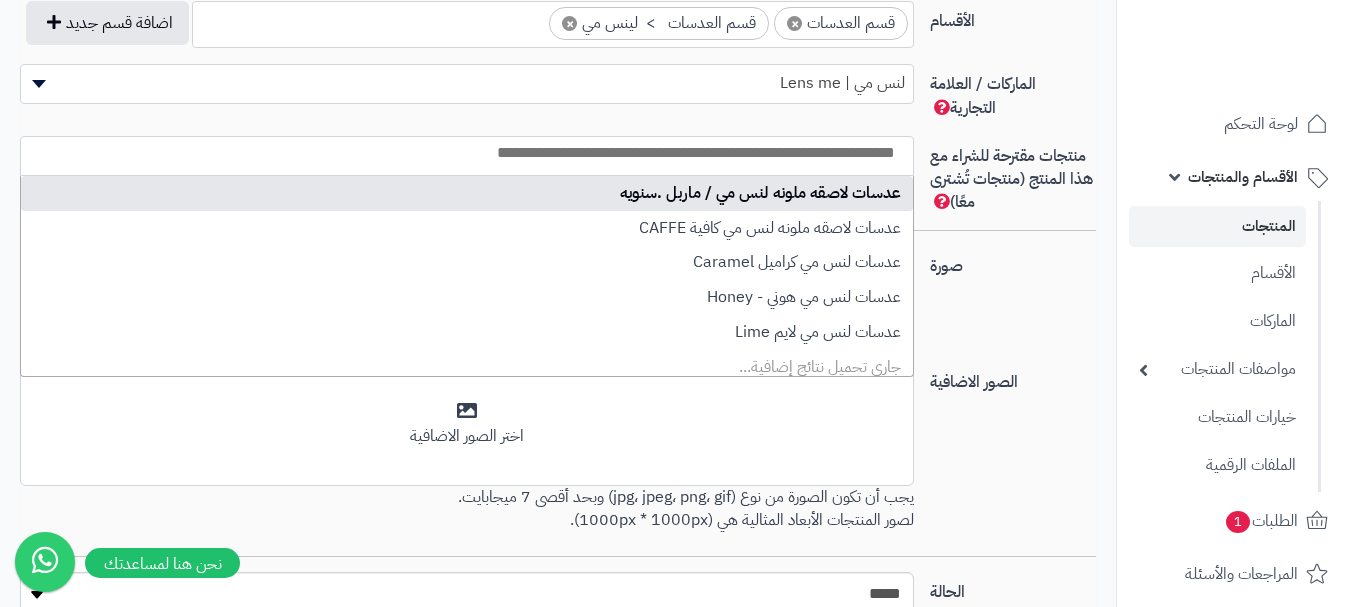select on "****" 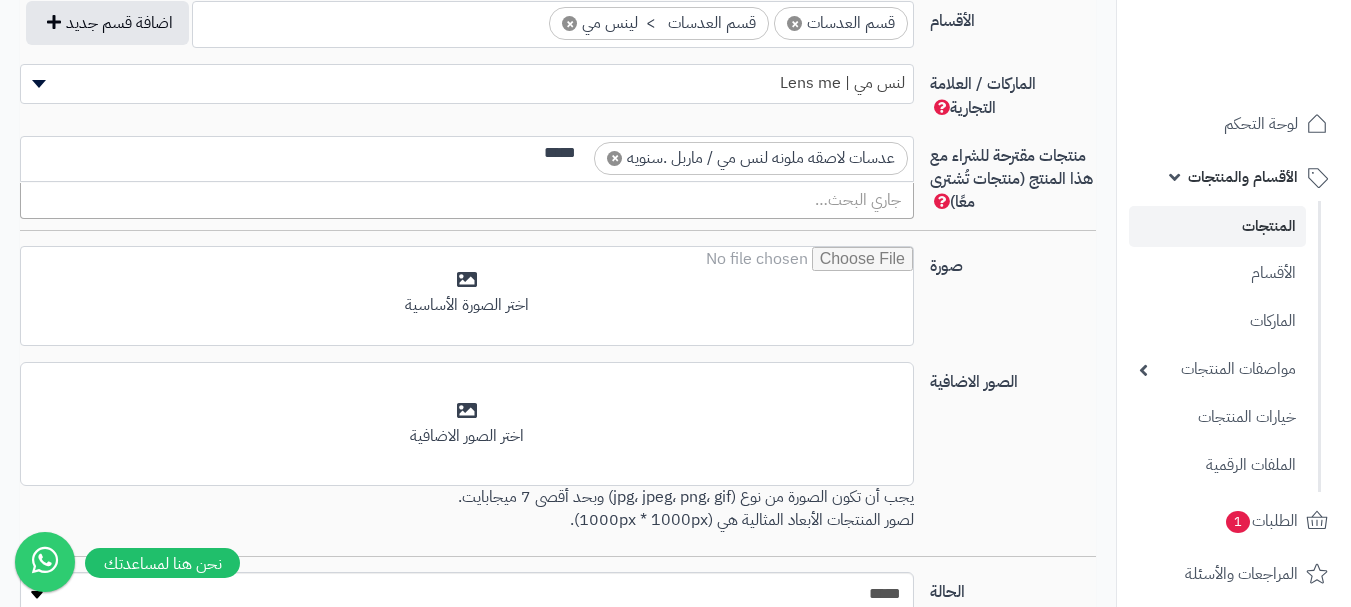 scroll, scrollTop: 0, scrollLeft: 0, axis: both 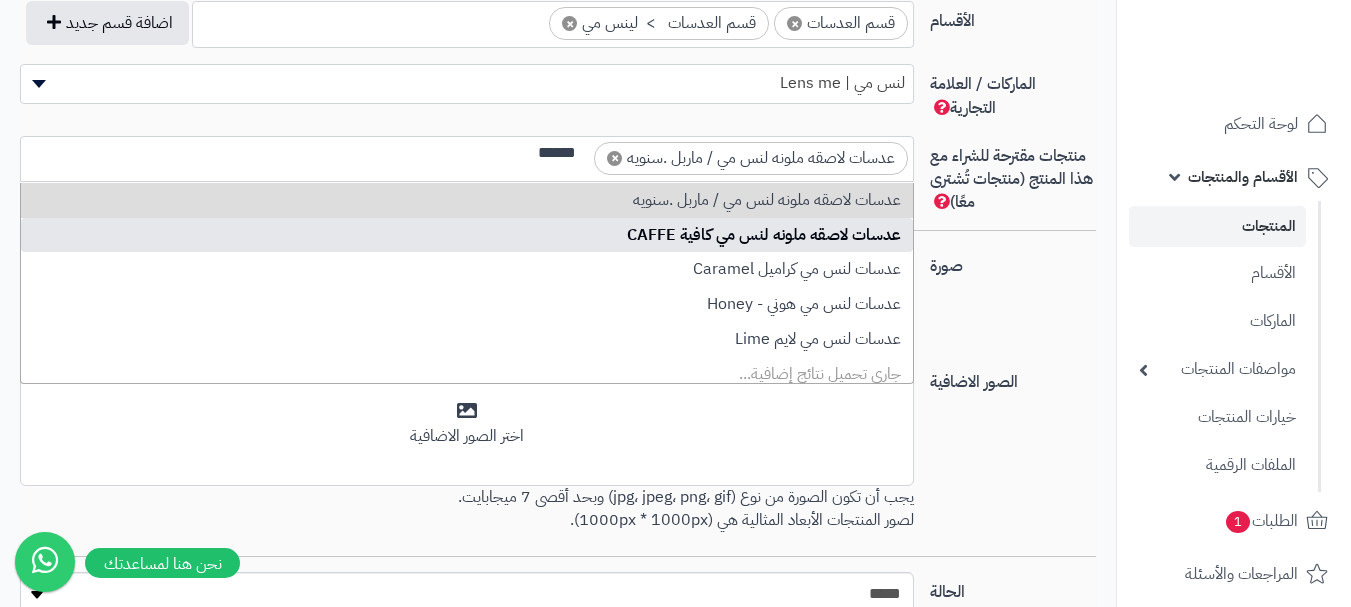 type on "******" 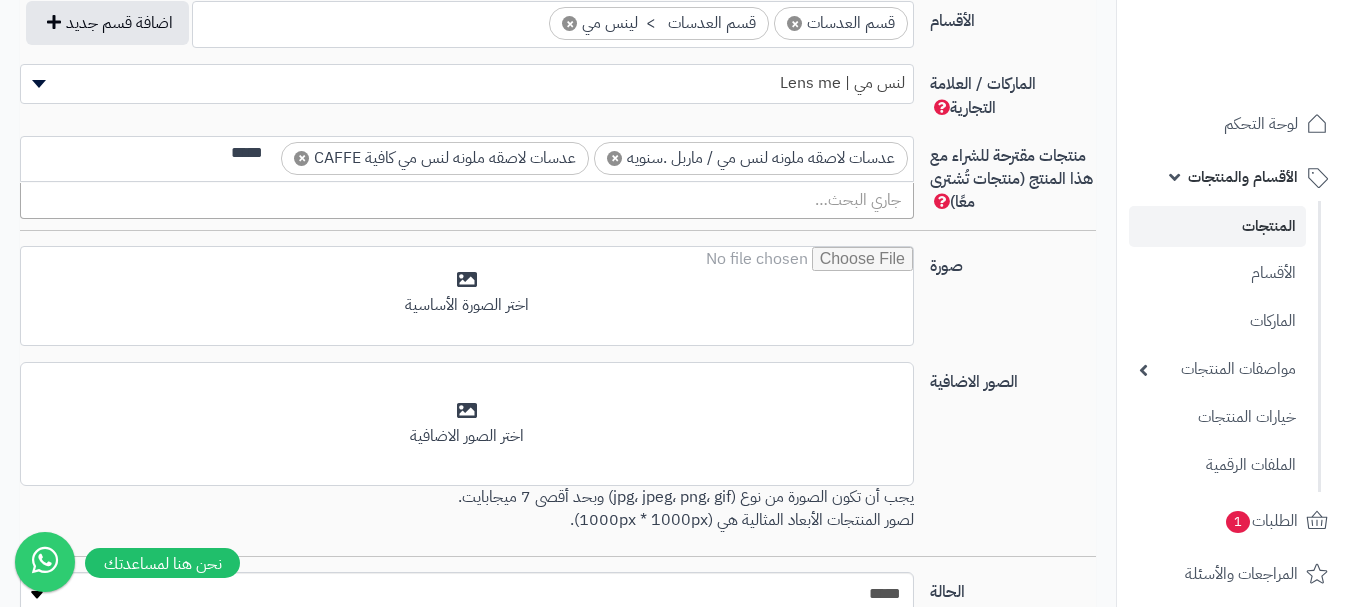 scroll, scrollTop: 0, scrollLeft: 0, axis: both 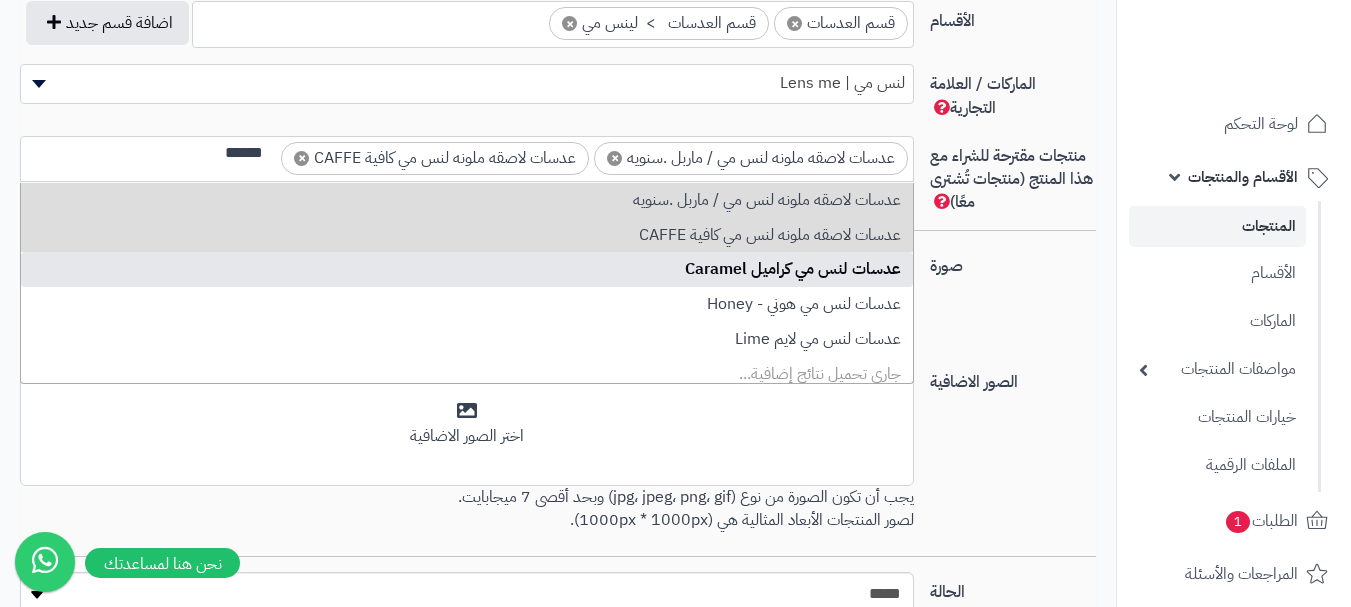 type on "******" 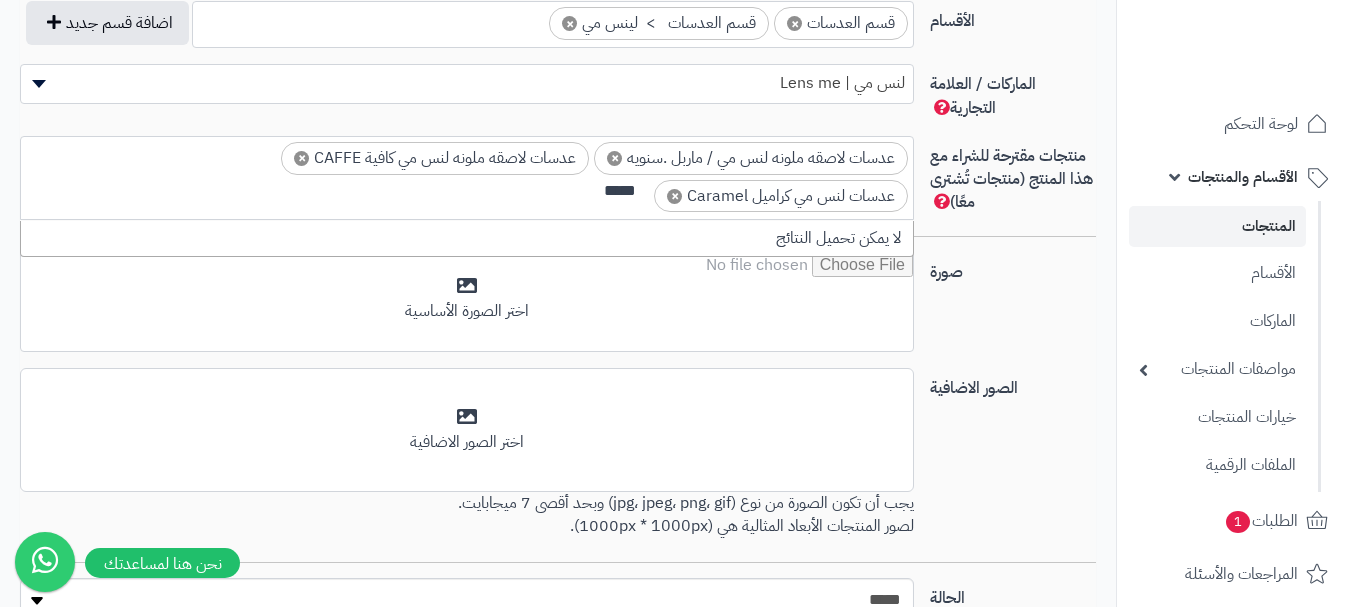 scroll, scrollTop: 0, scrollLeft: 0, axis: both 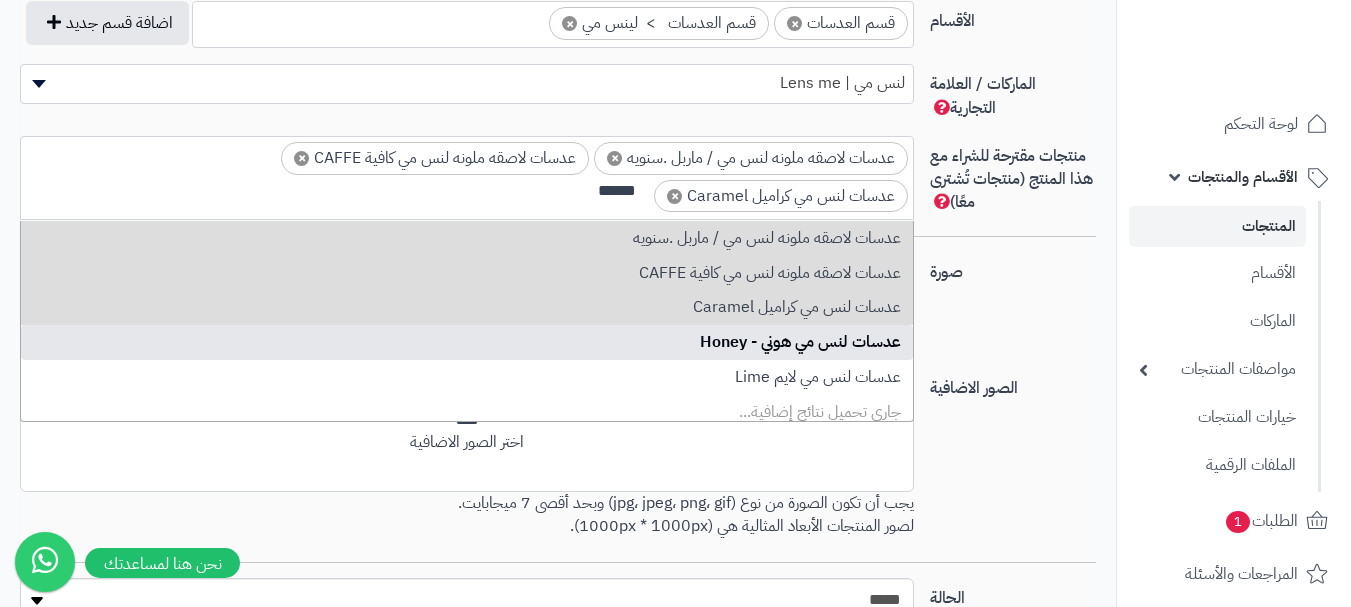 type on "******" 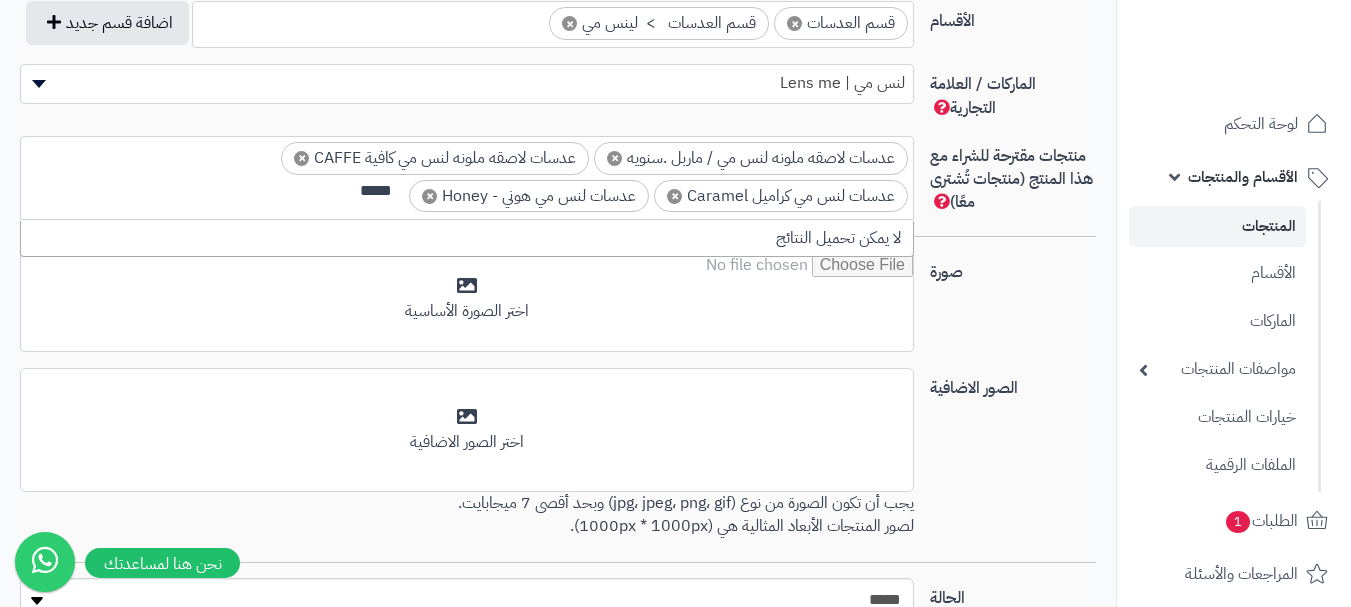 scroll, scrollTop: 0, scrollLeft: 0, axis: both 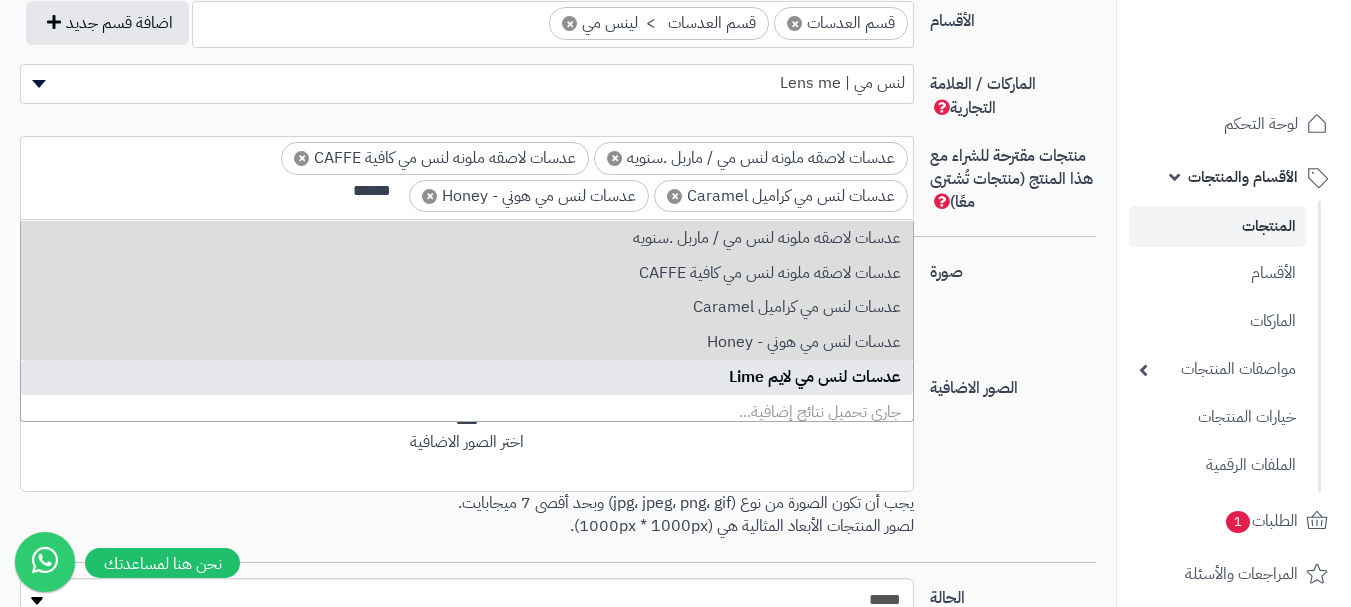 type on "******" 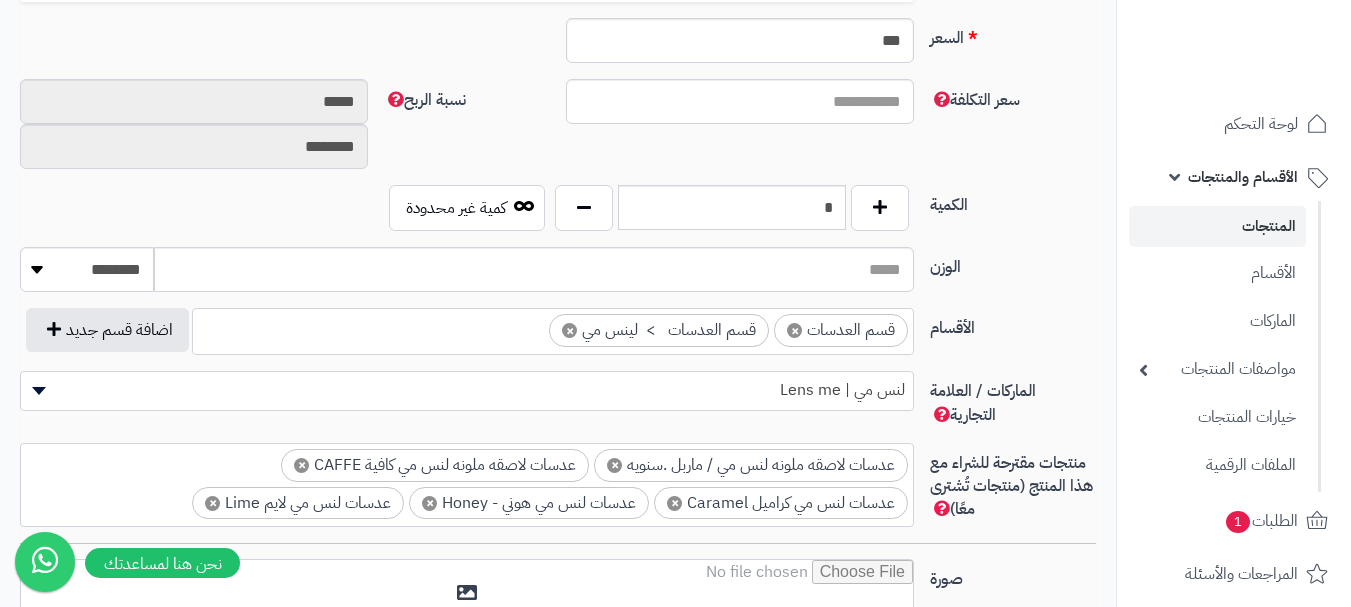 scroll, scrollTop: 1108, scrollLeft: 0, axis: vertical 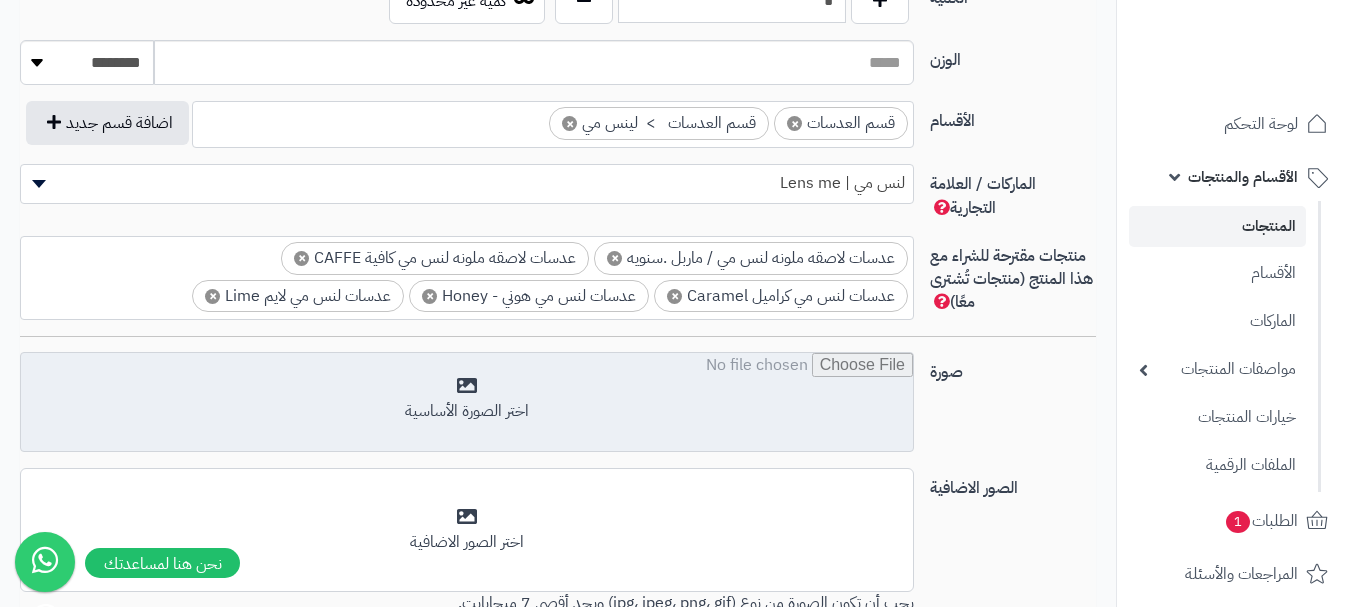 click at bounding box center [467, 403] 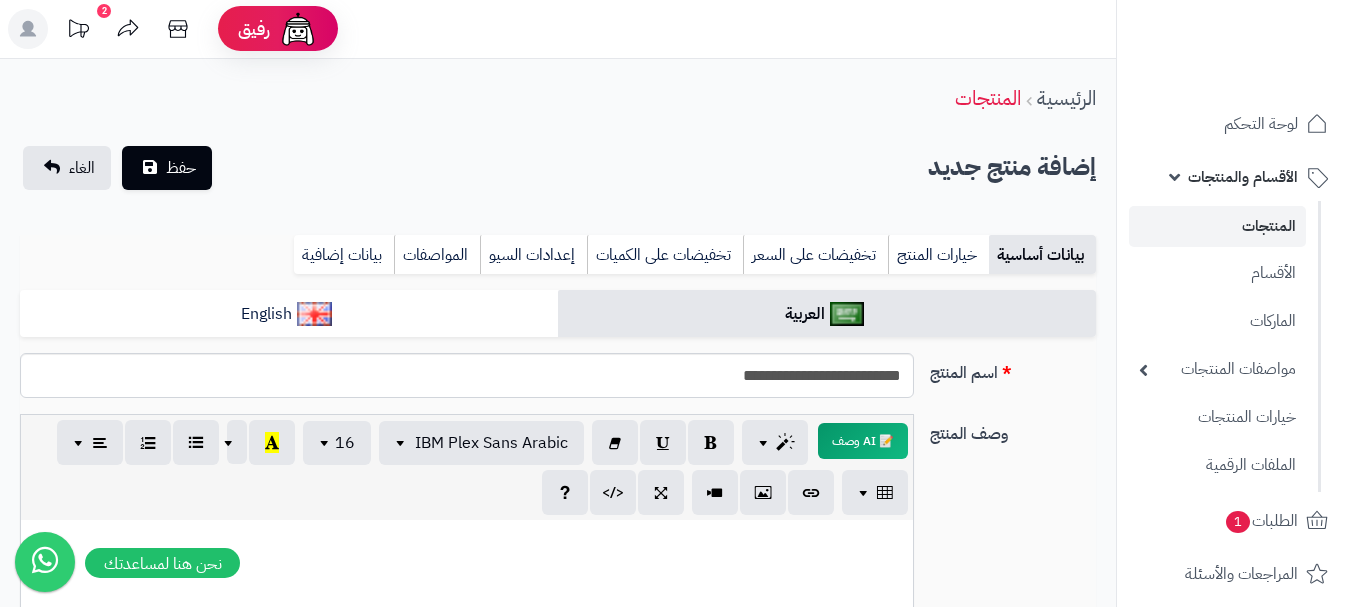 scroll, scrollTop: 0, scrollLeft: 0, axis: both 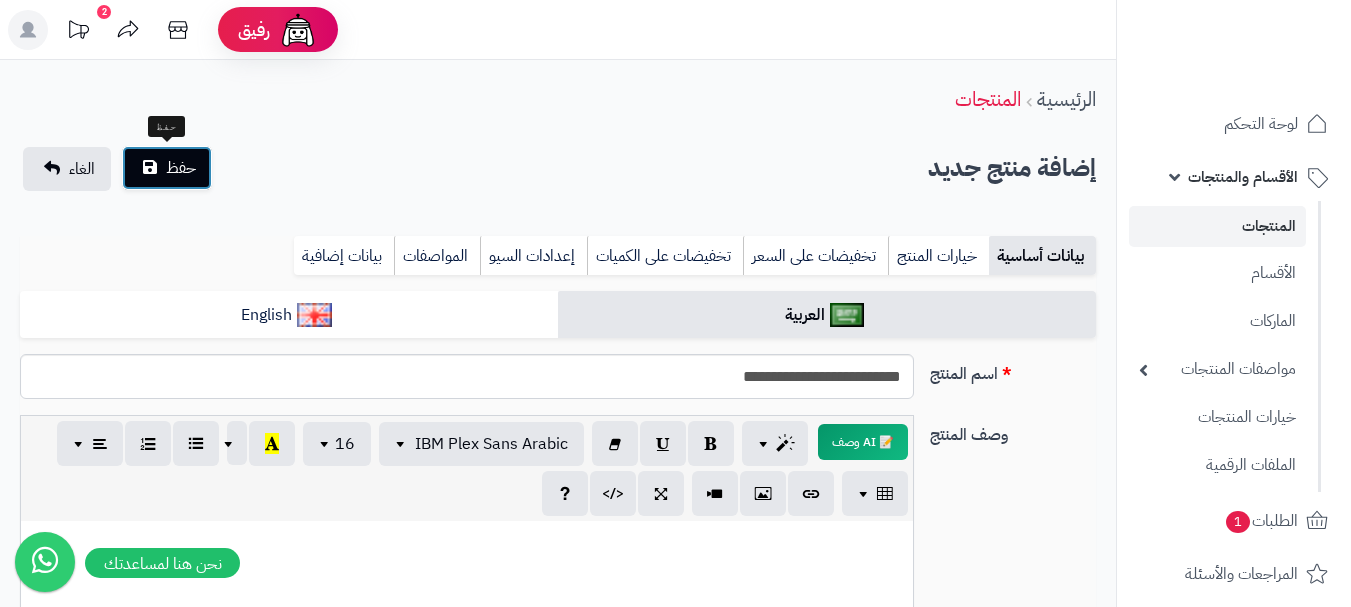 click on "حفظ" at bounding box center [167, 168] 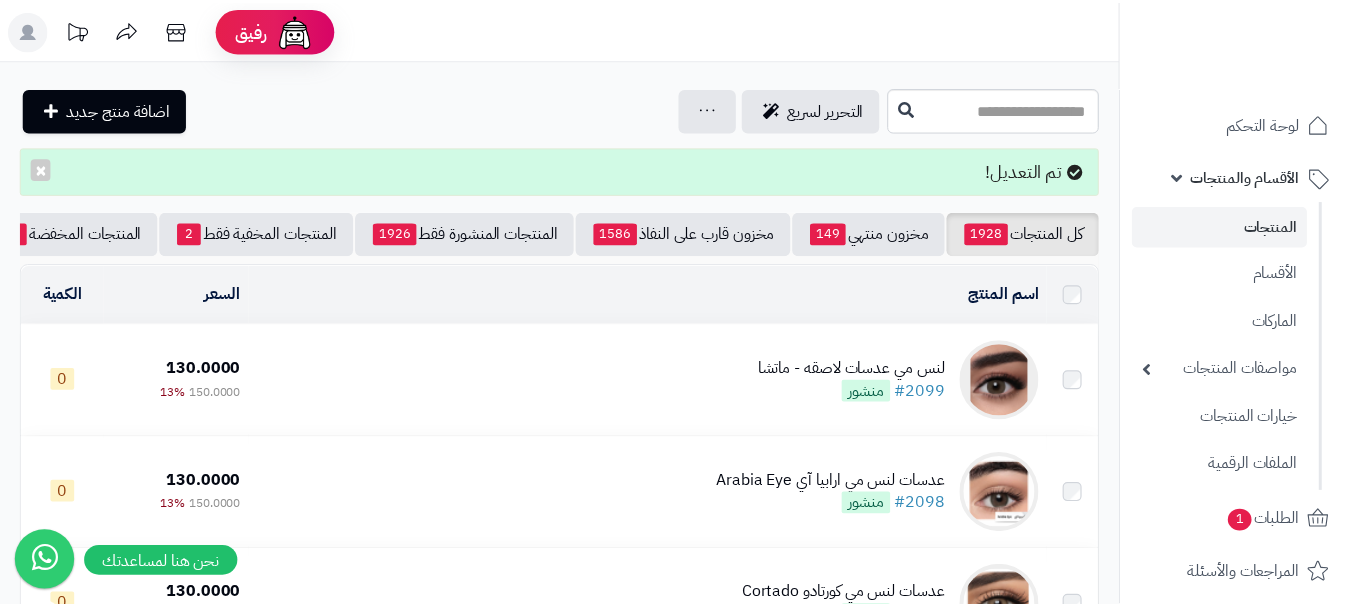 scroll, scrollTop: 0, scrollLeft: 0, axis: both 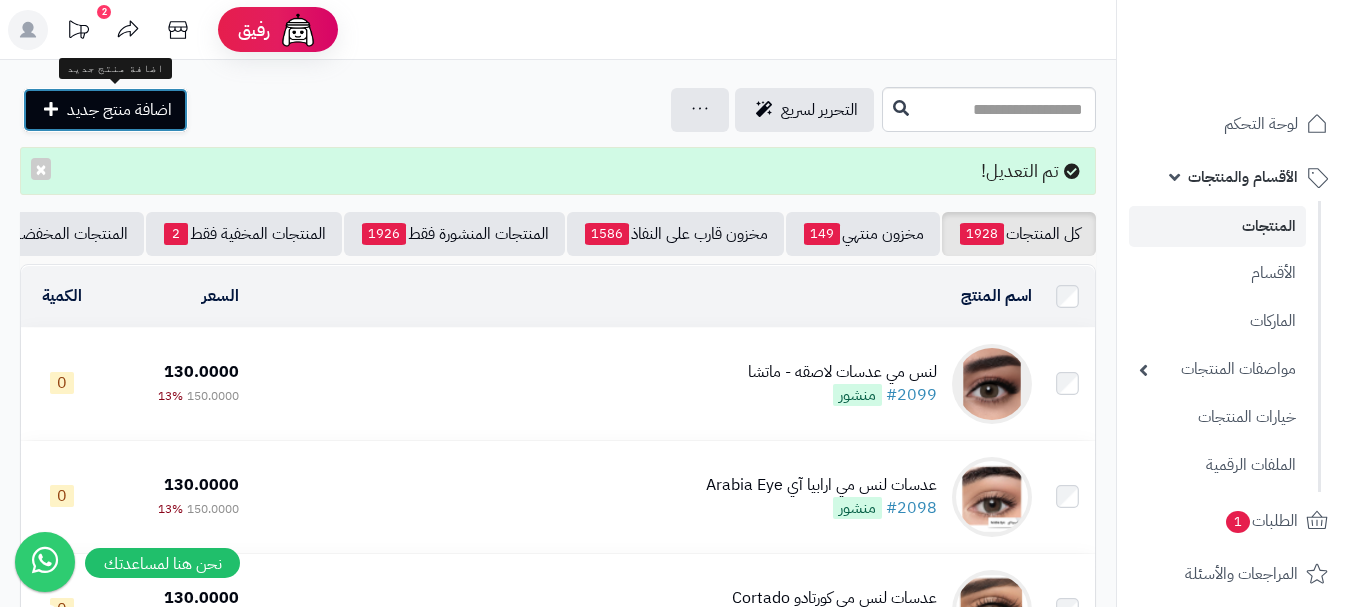 click on "اضافة منتج جديد" at bounding box center (119, 110) 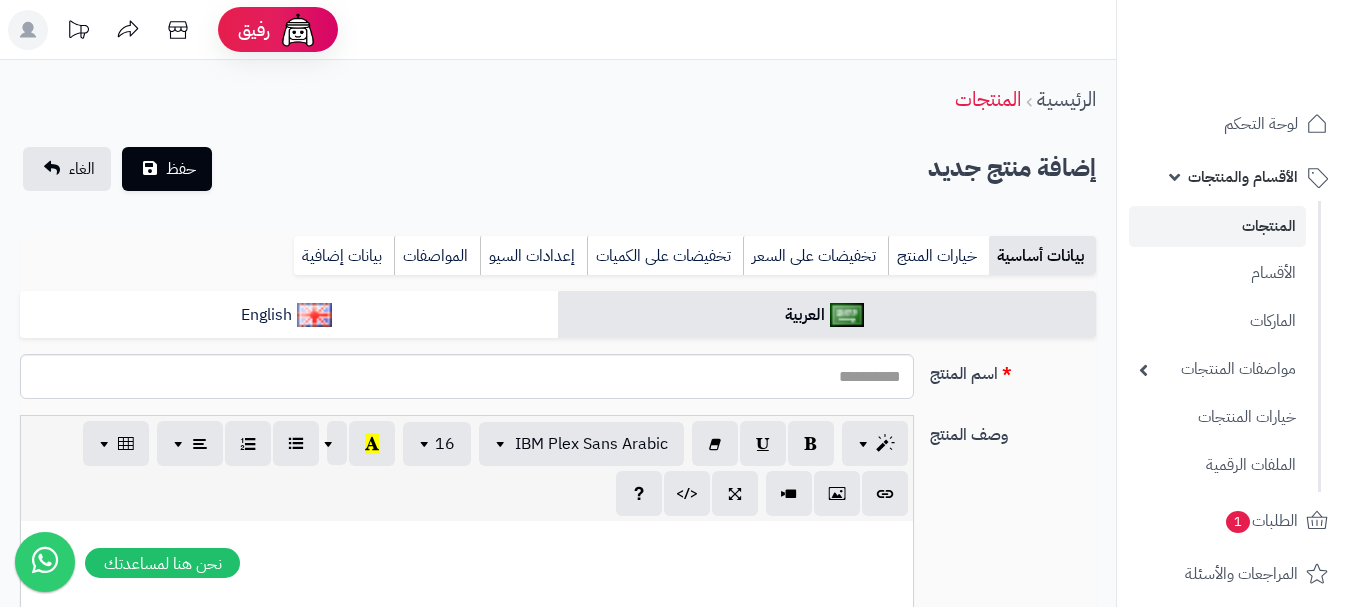 select 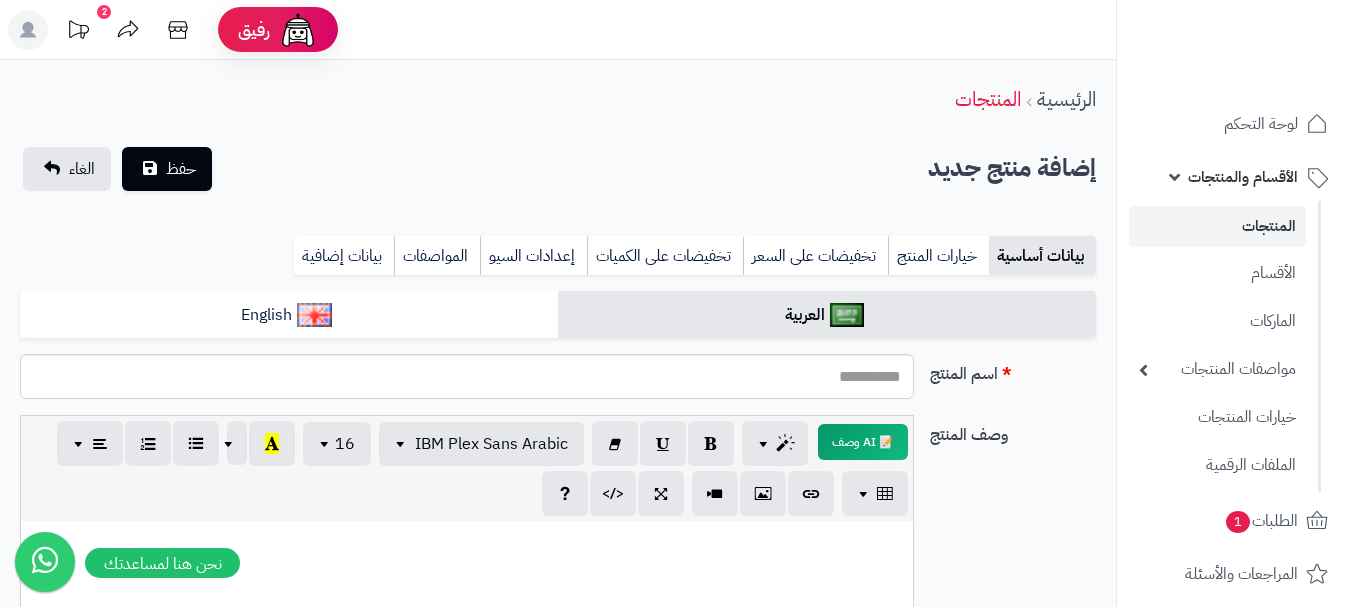 scroll, scrollTop: 0, scrollLeft: 0, axis: both 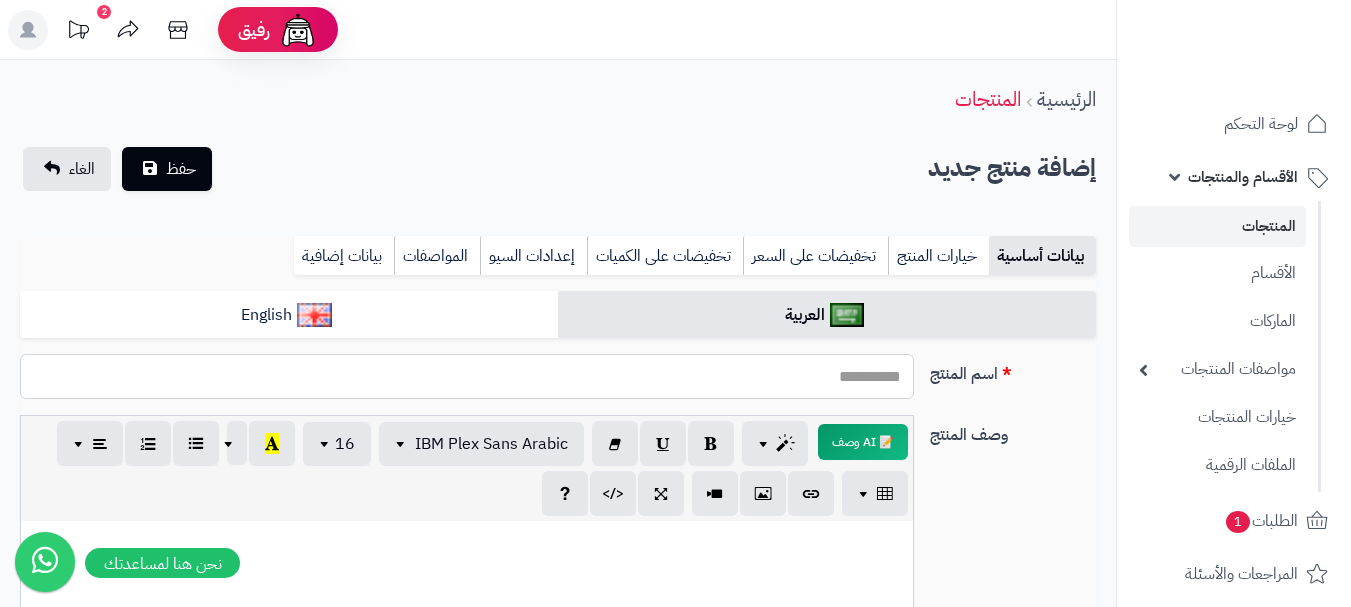 paste on "**********" 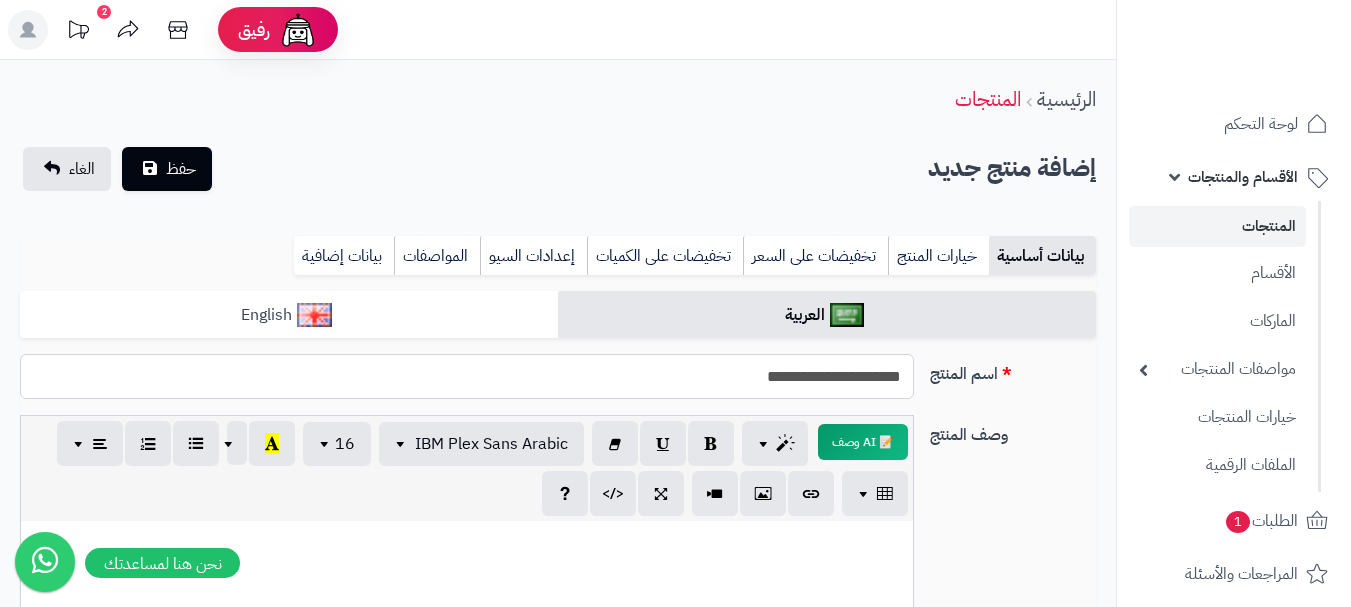 type on "**********" 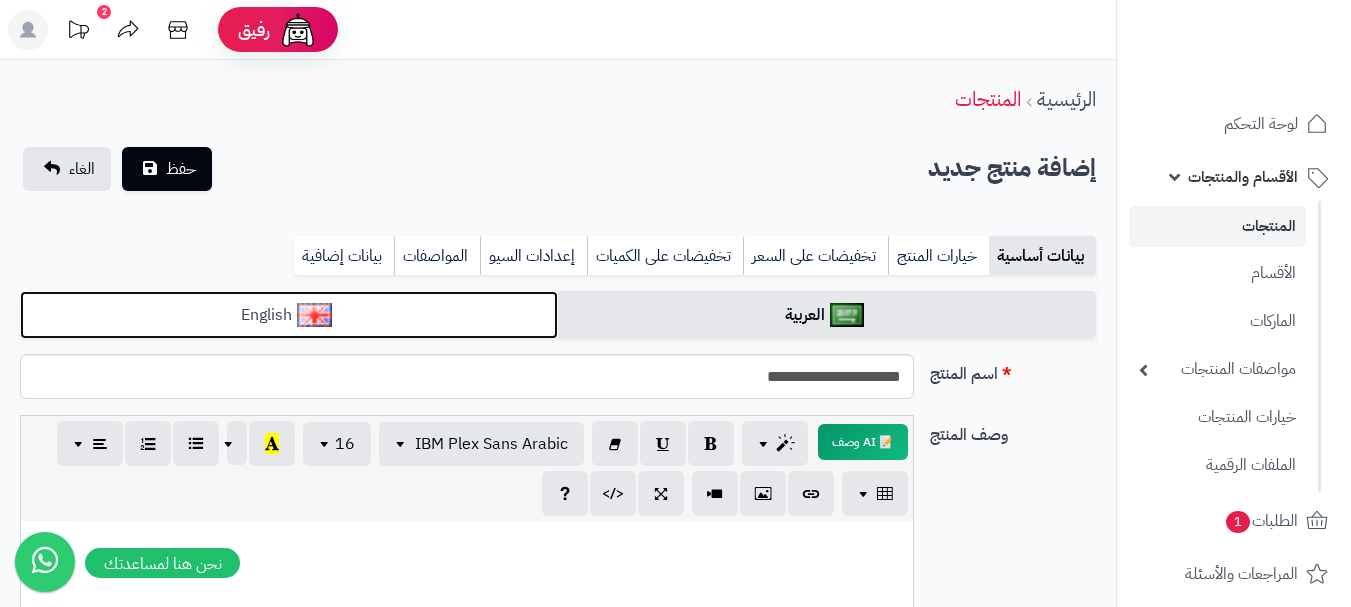 click on "English" at bounding box center [289, 315] 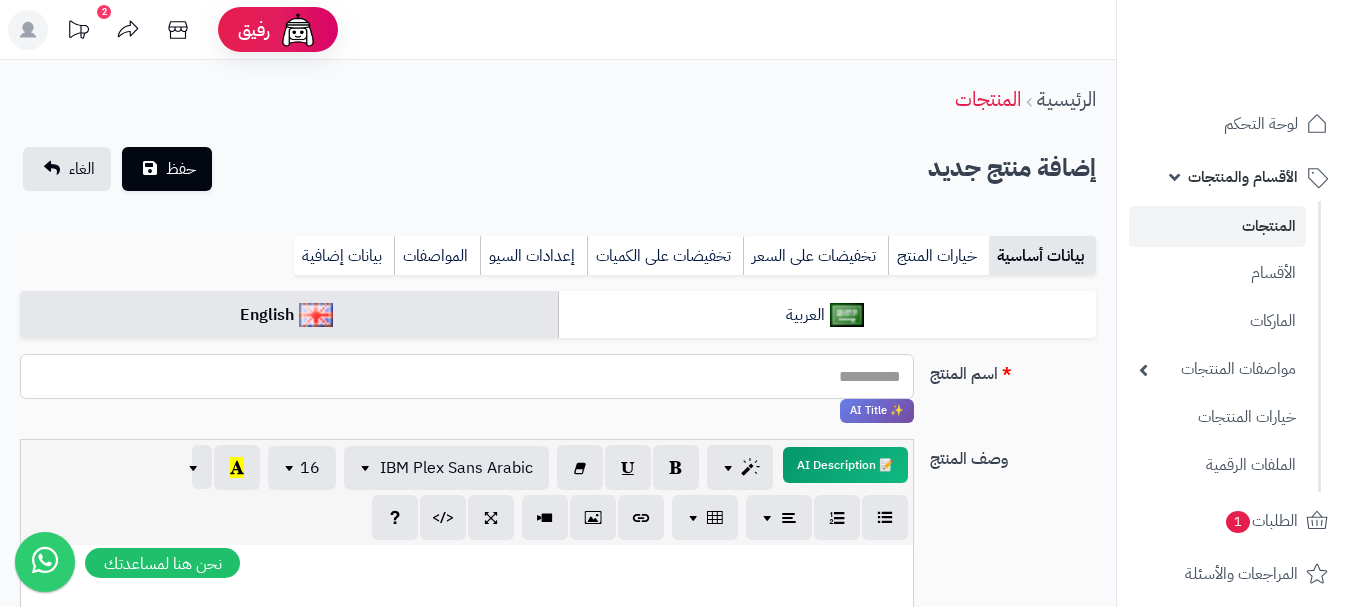 paste on "**********" 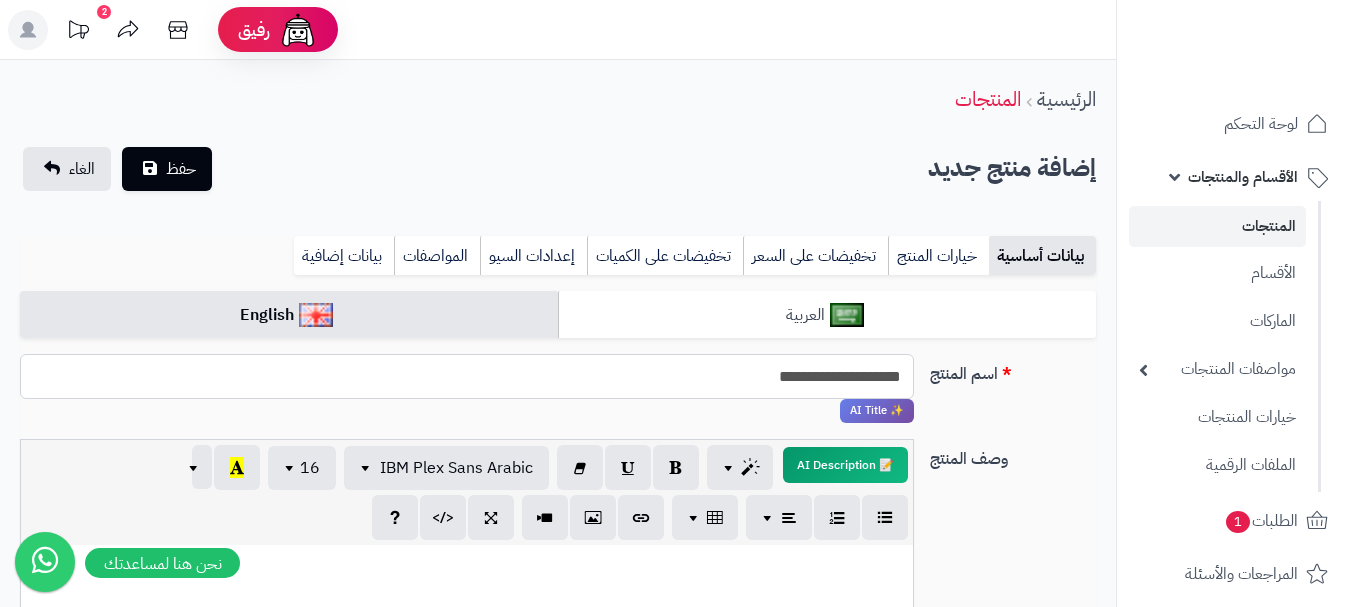 type on "**********" 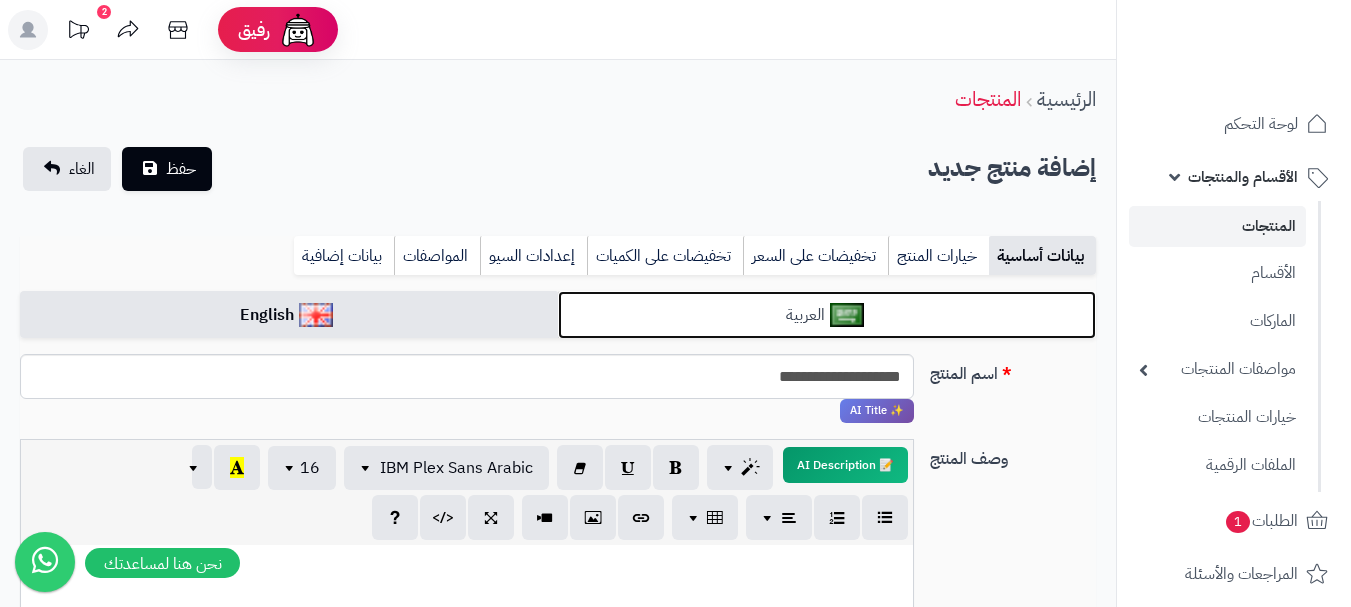 click on "العربية" at bounding box center [827, 315] 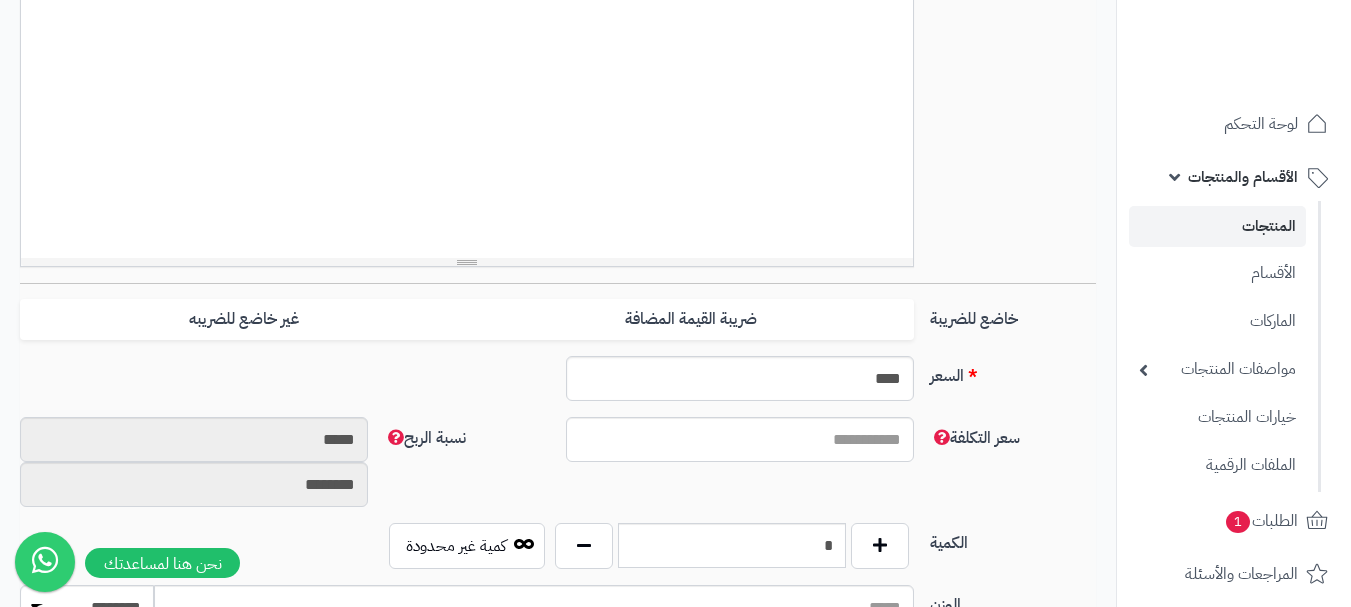 scroll, scrollTop: 600, scrollLeft: 0, axis: vertical 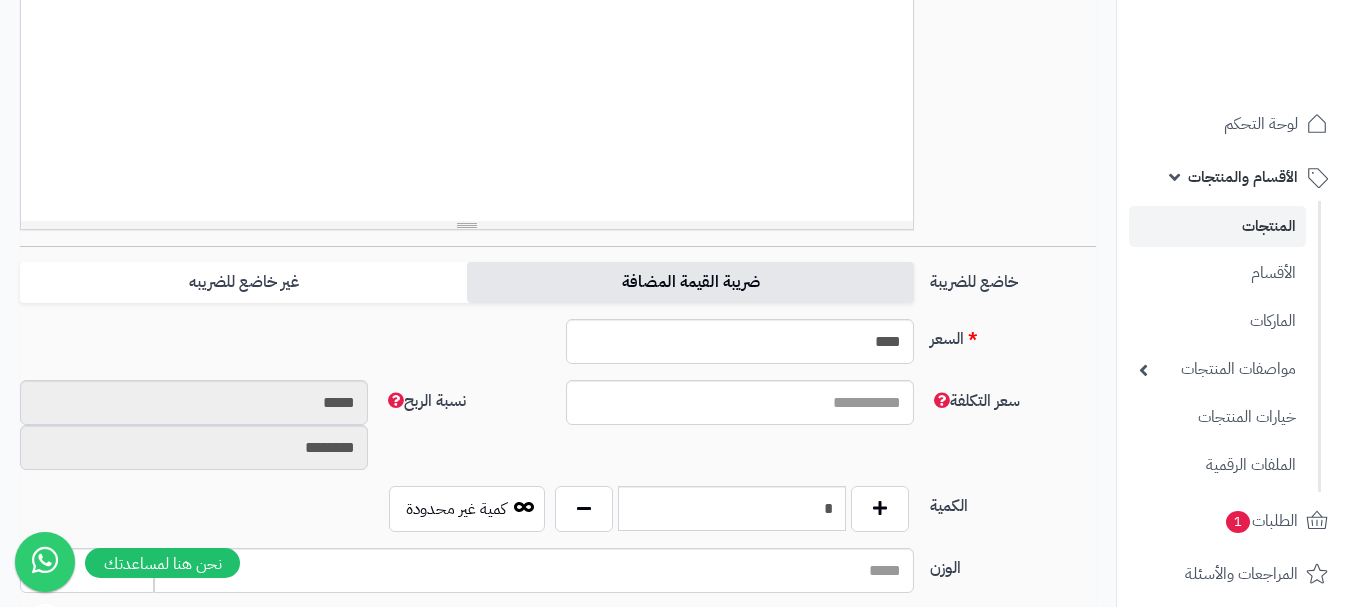 click on "ضريبة القيمة المضافة" at bounding box center [690, 282] 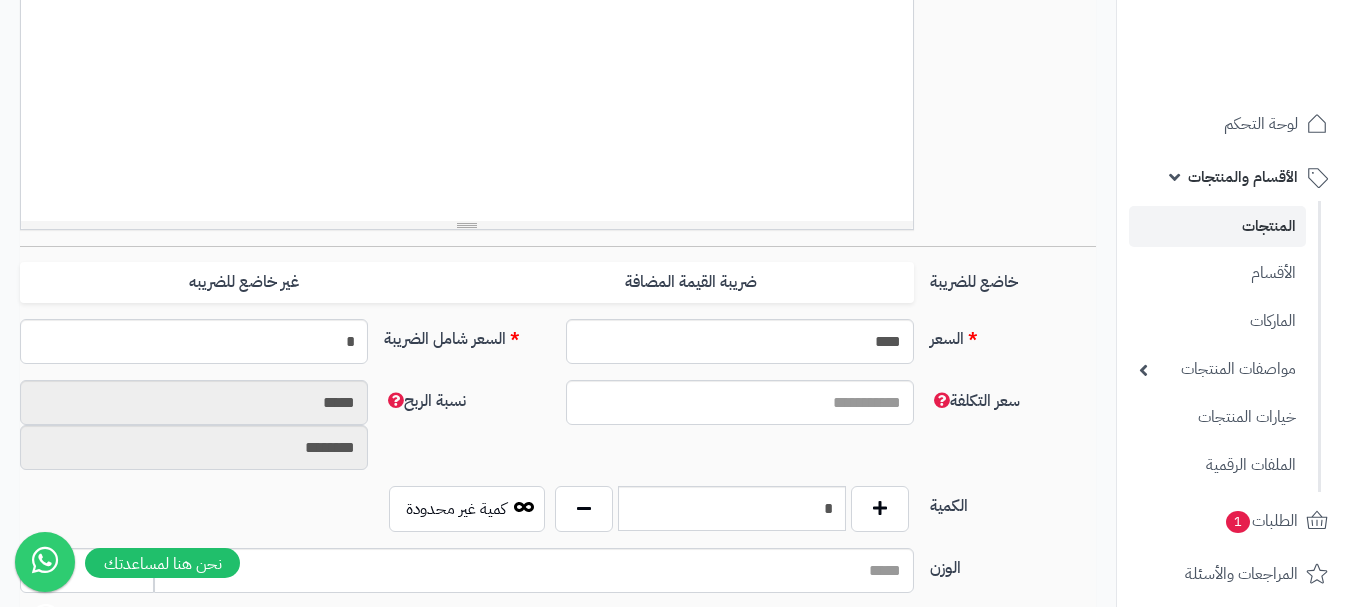 drag, startPoint x: 298, startPoint y: 277, endPoint x: 564, endPoint y: 326, distance: 270.4755 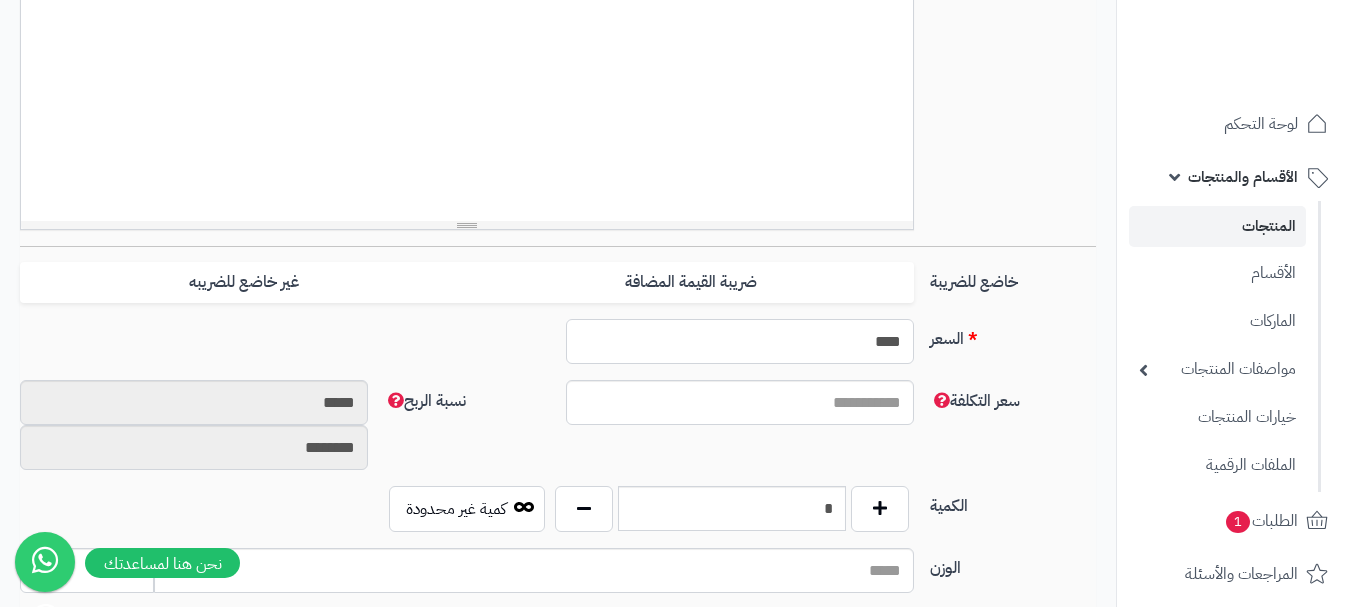 click on "****" at bounding box center (740, 341) 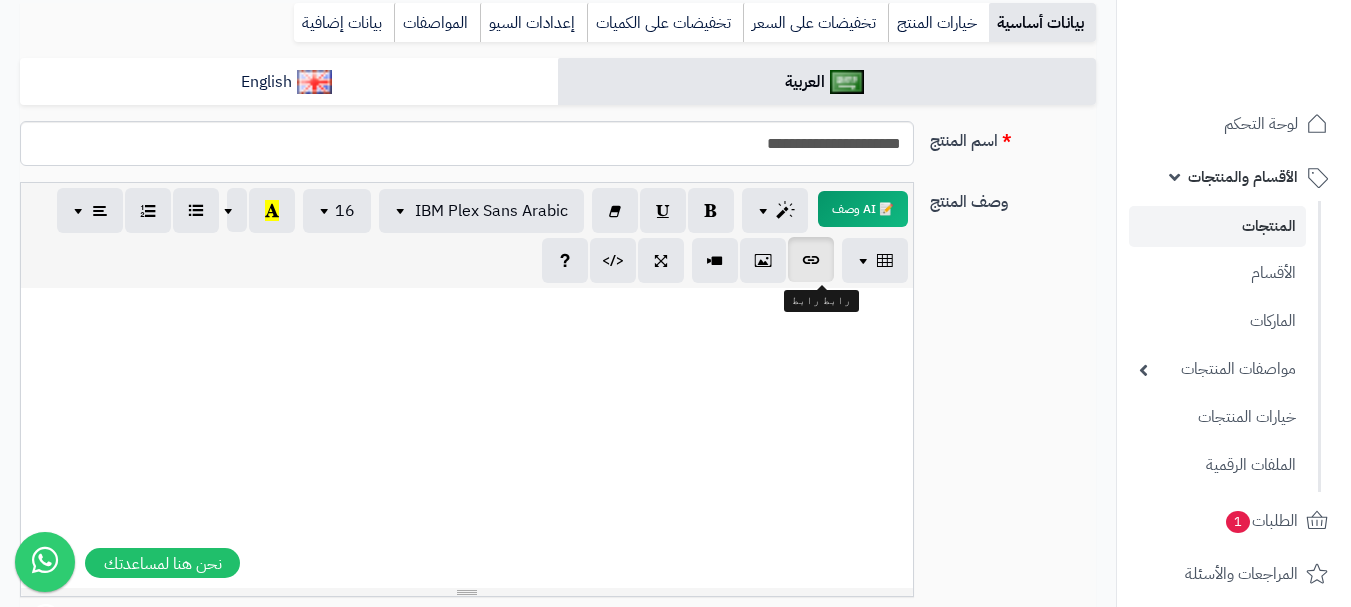 scroll, scrollTop: 100, scrollLeft: 0, axis: vertical 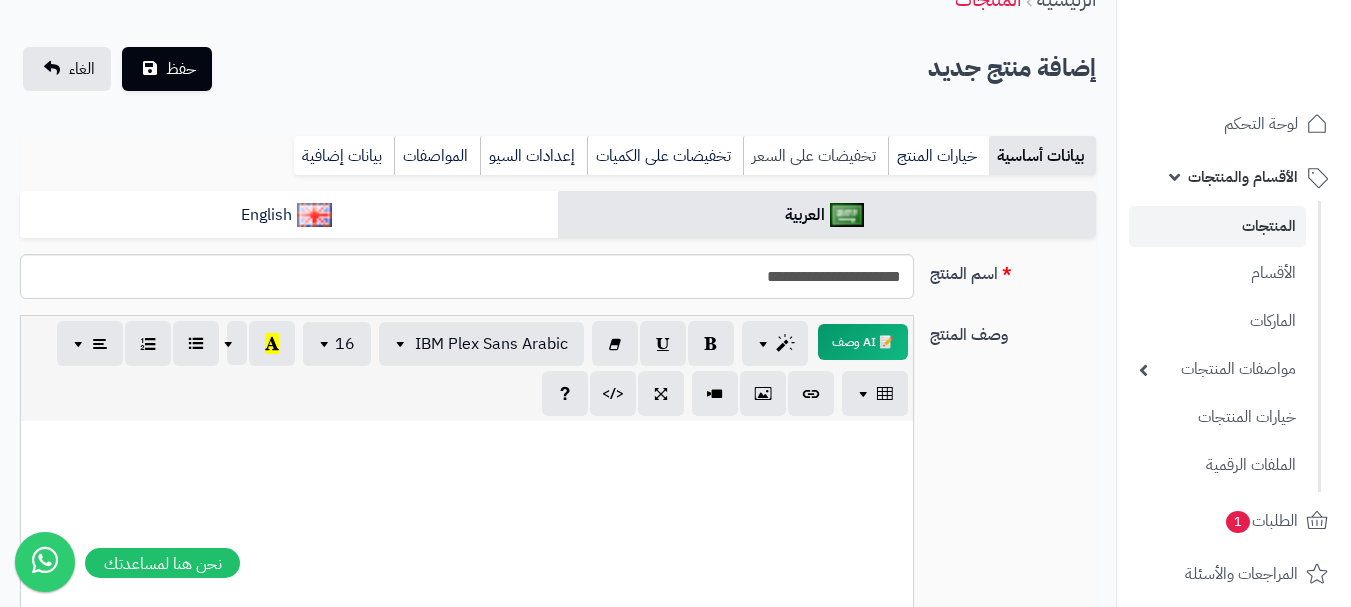 type on "***" 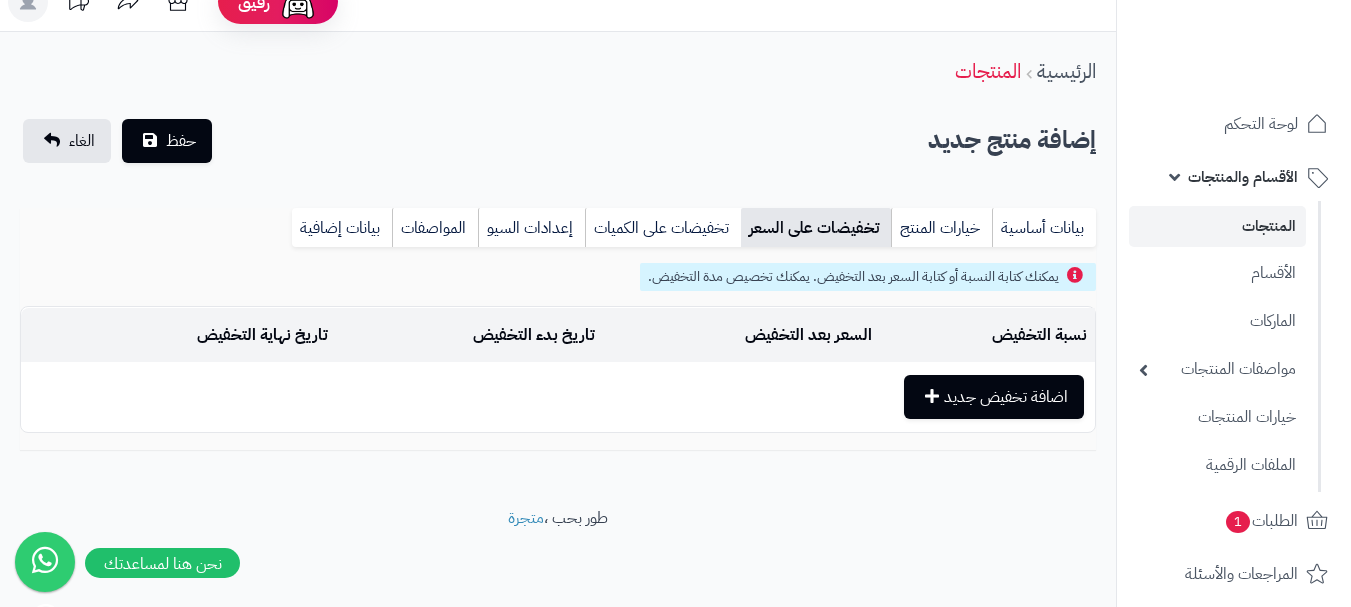 scroll, scrollTop: 28, scrollLeft: 0, axis: vertical 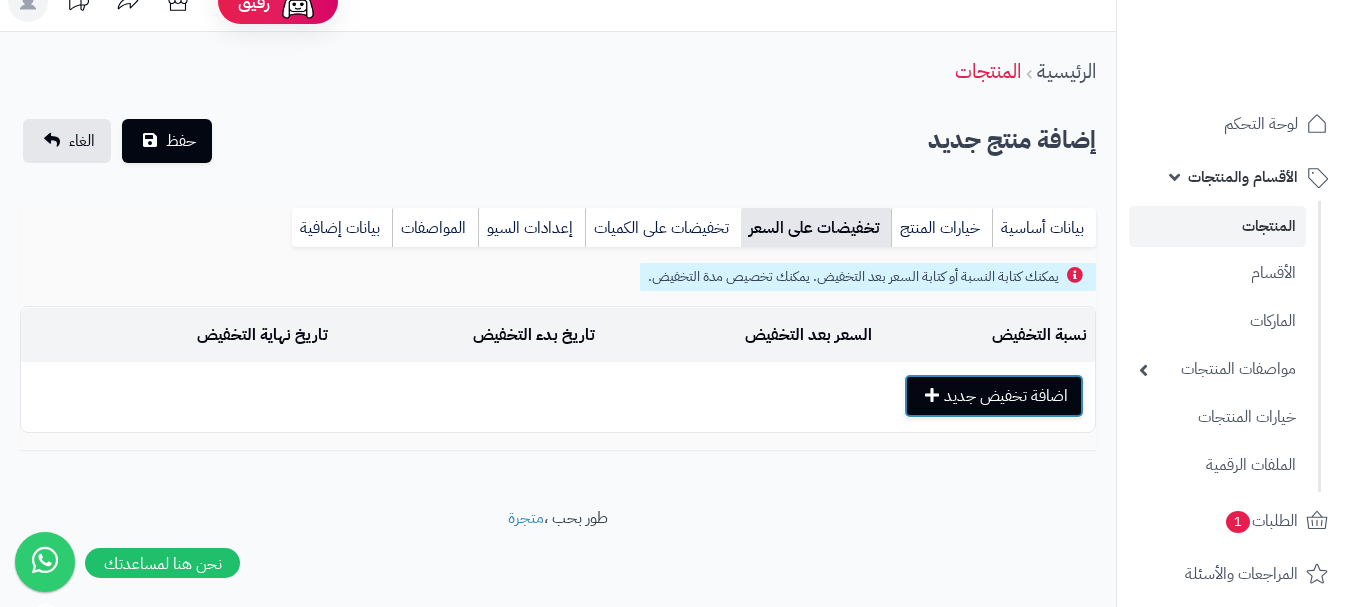 click on "اضافة تخفيض جديد" at bounding box center [994, 396] 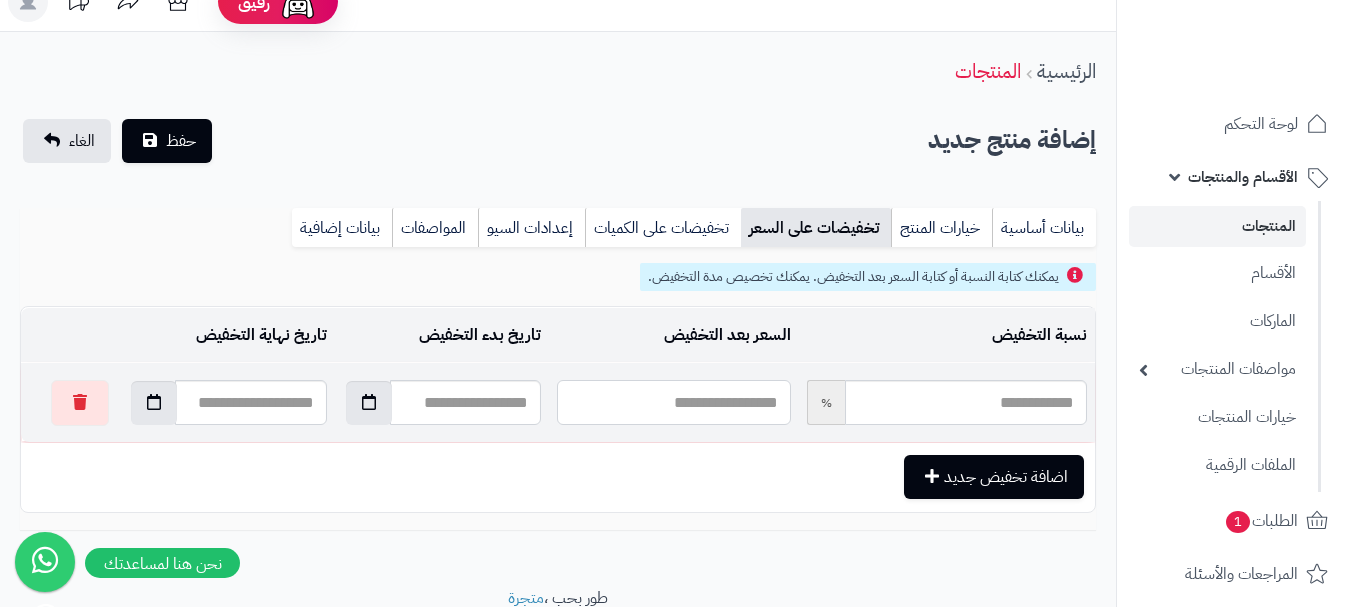 click at bounding box center (673, 402) 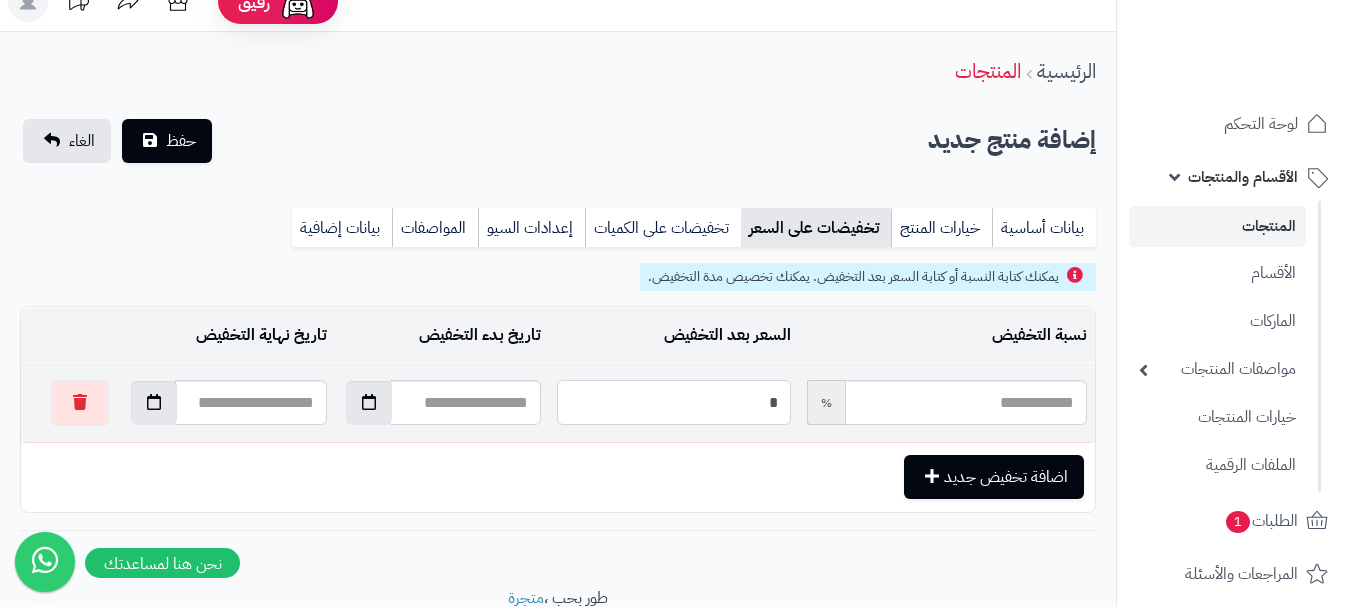 type on "**" 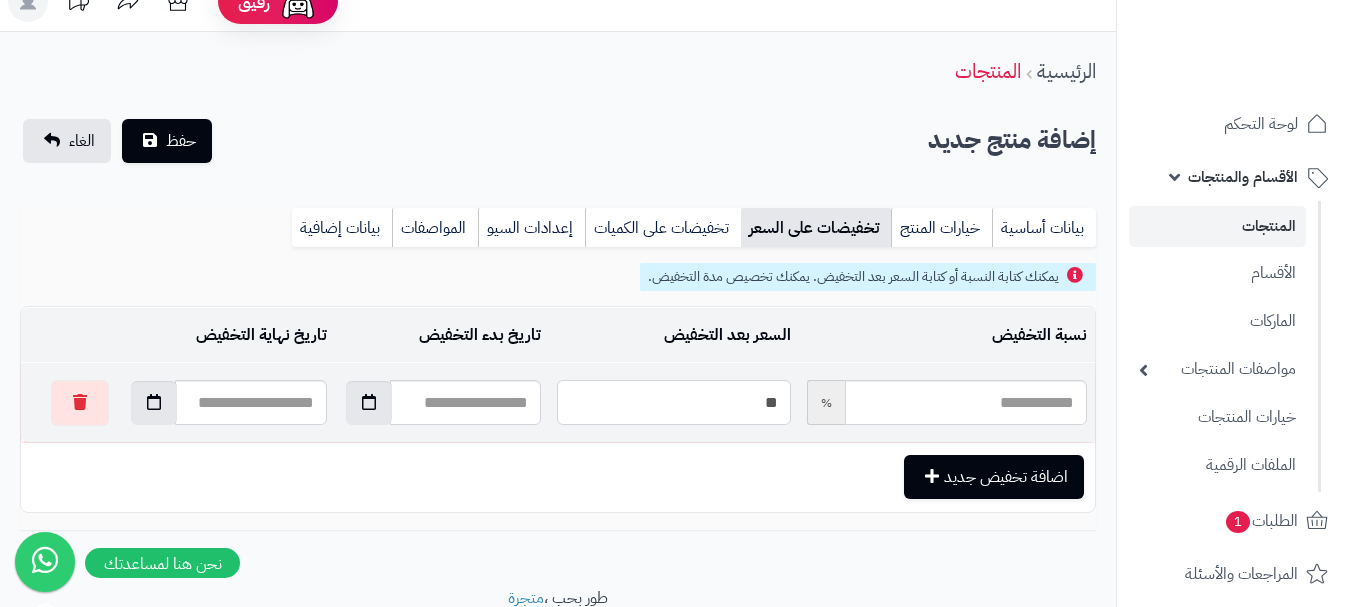 type on "*****" 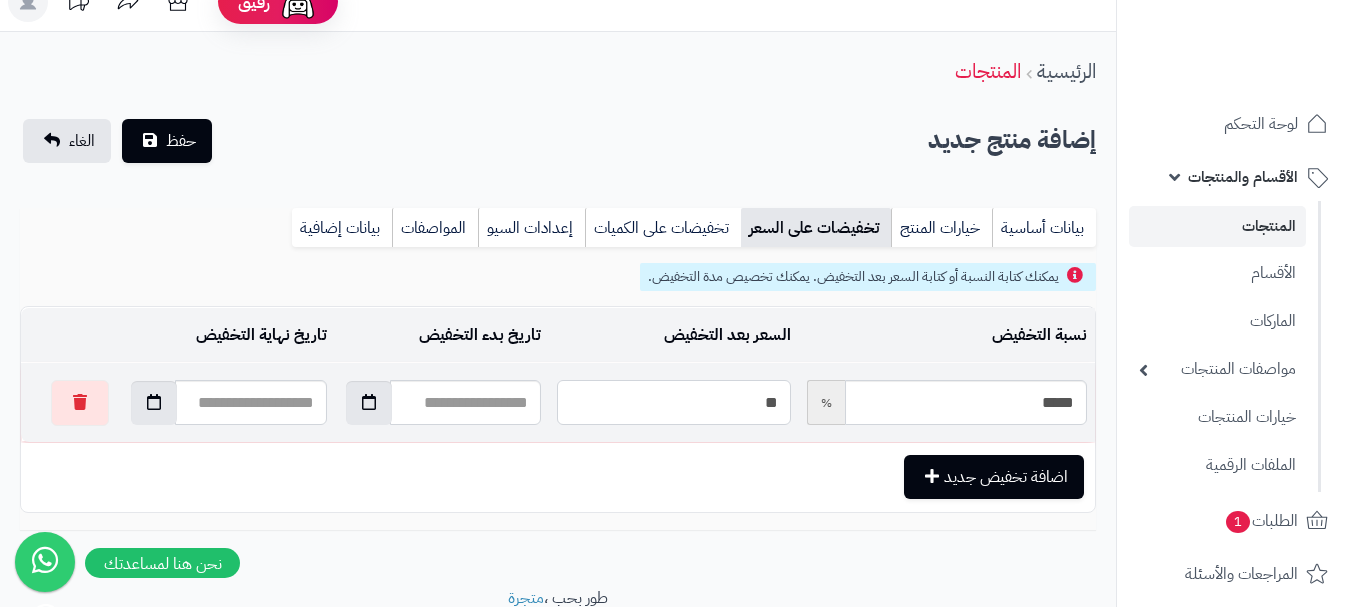 type on "***" 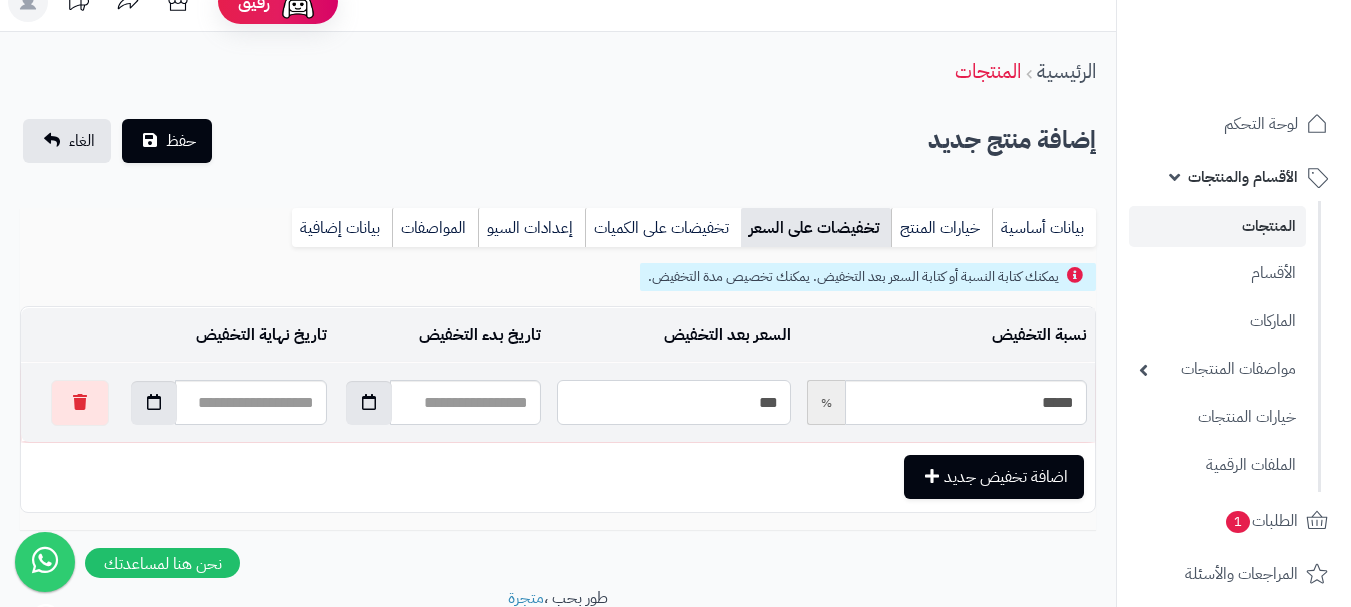 type on "*****" 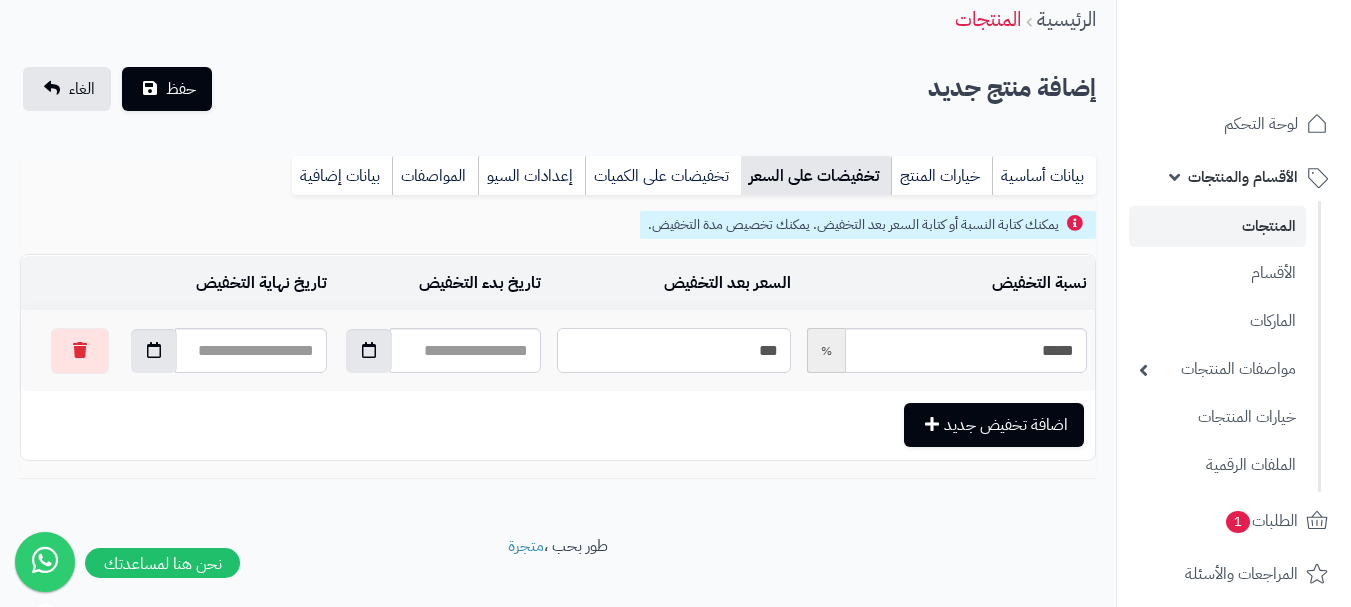 scroll, scrollTop: 108, scrollLeft: 0, axis: vertical 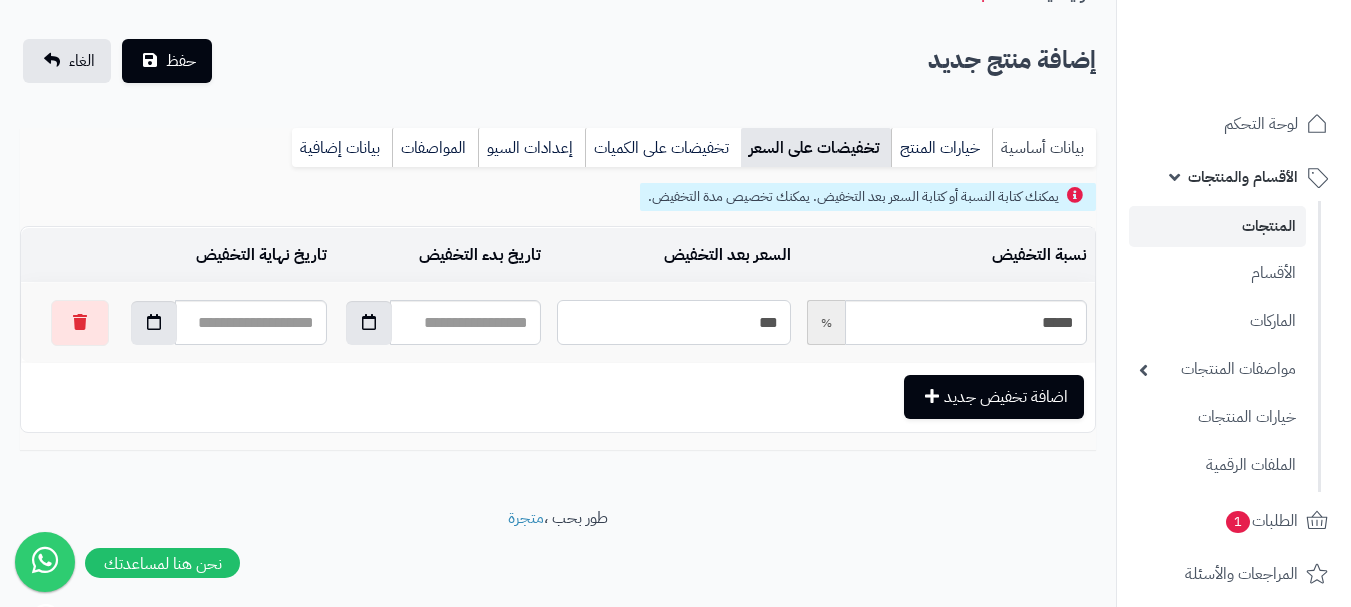 type on "***" 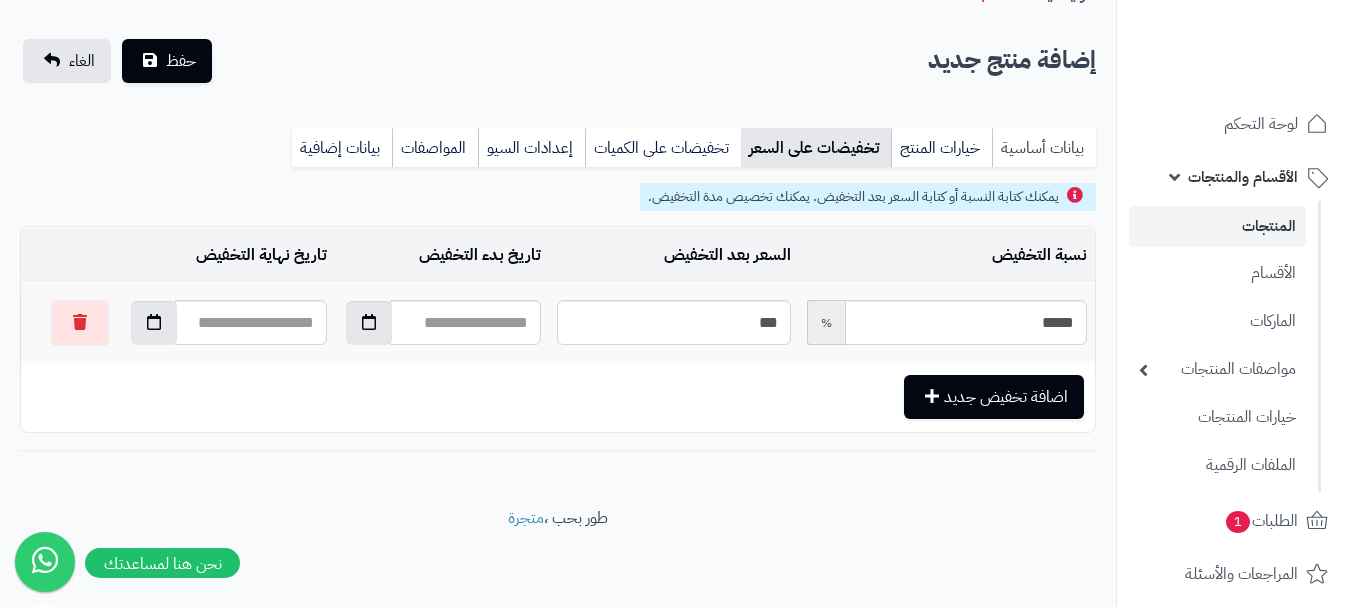 click on "بيانات أساسية" at bounding box center [1044, 148] 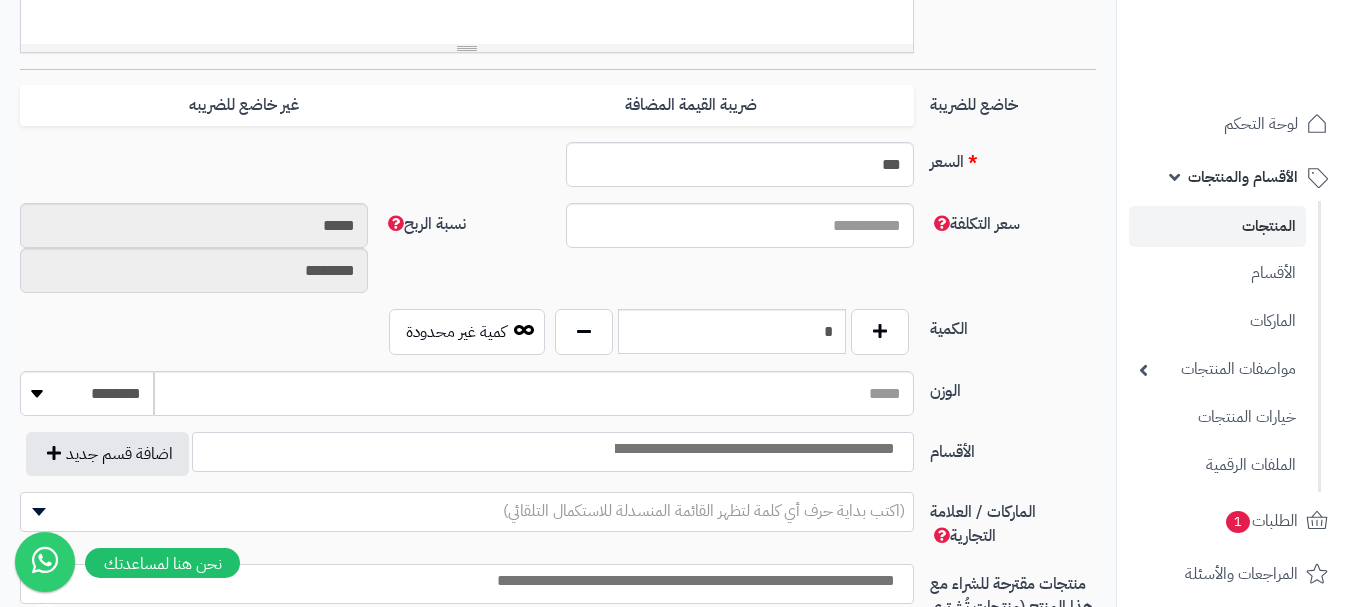 scroll, scrollTop: 808, scrollLeft: 0, axis: vertical 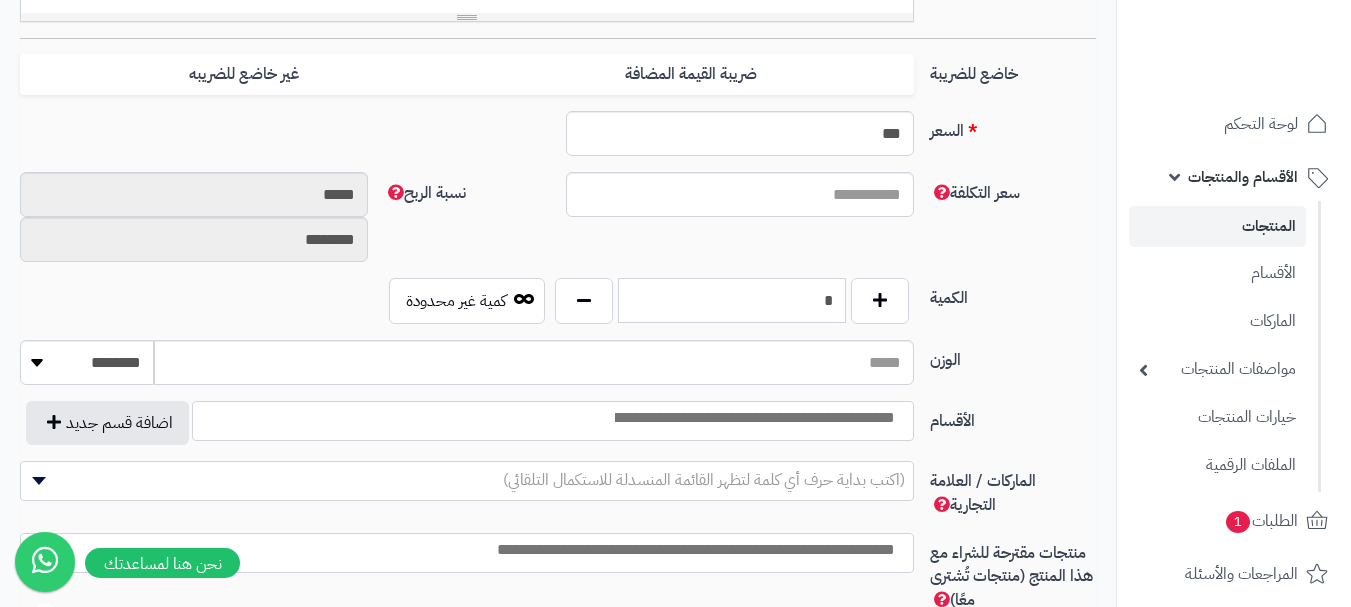 click on "*" at bounding box center (732, 300) 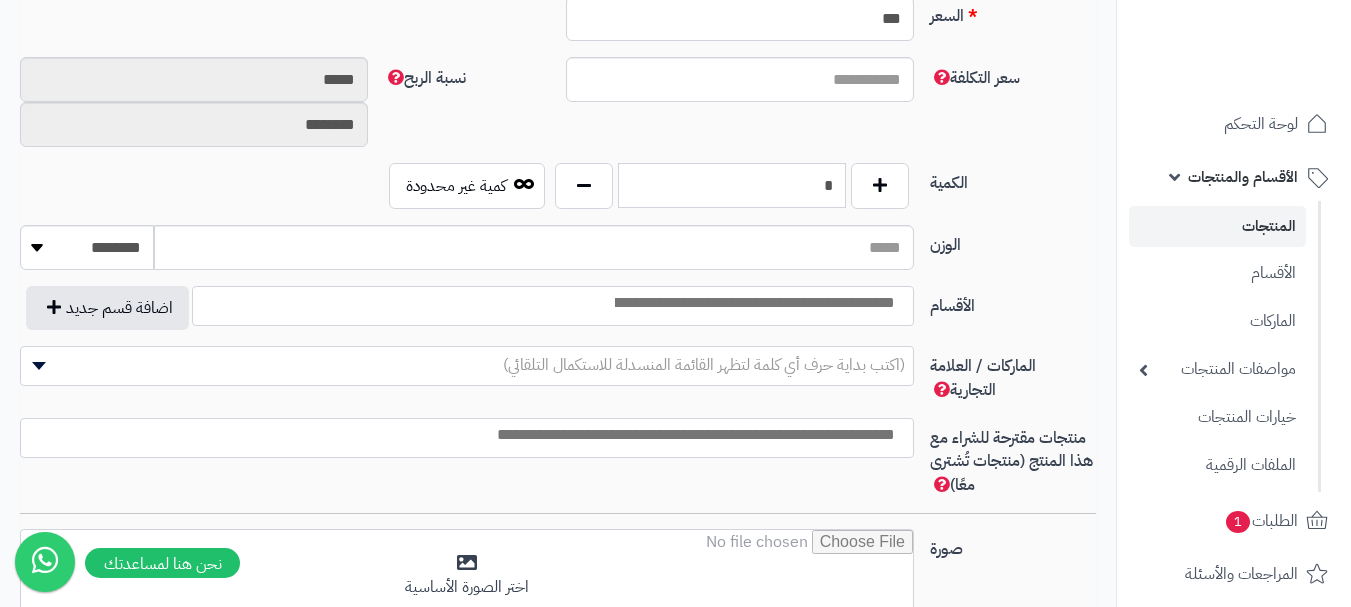 scroll, scrollTop: 1008, scrollLeft: 0, axis: vertical 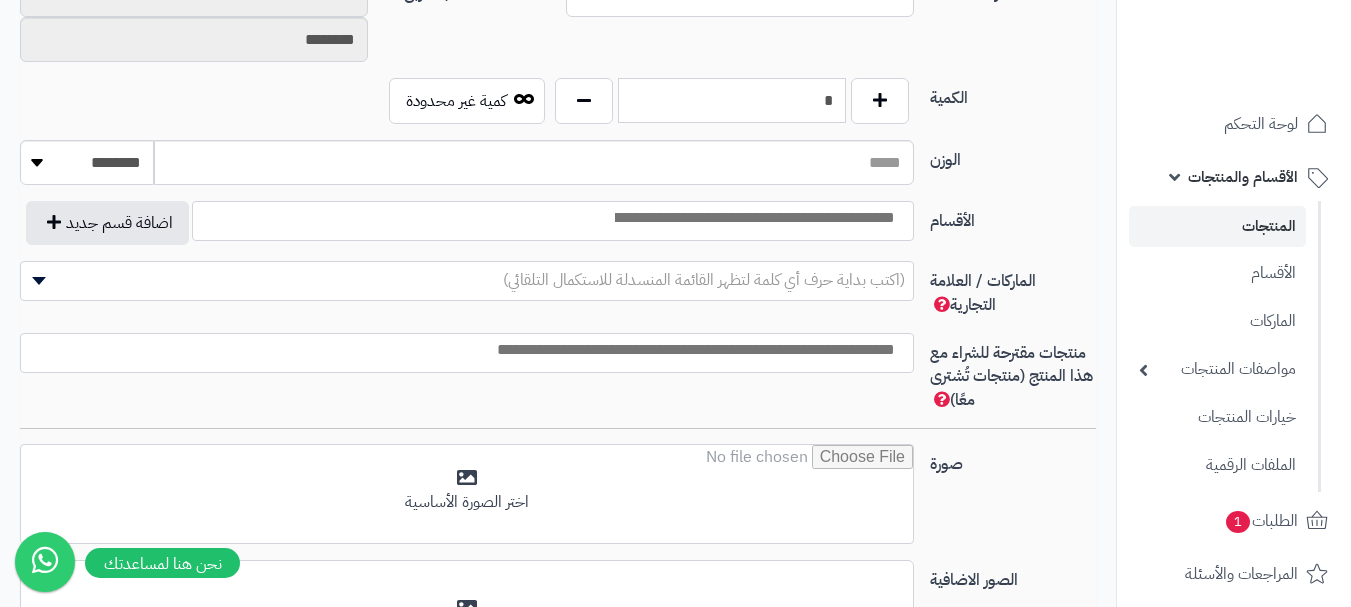 type on "*" 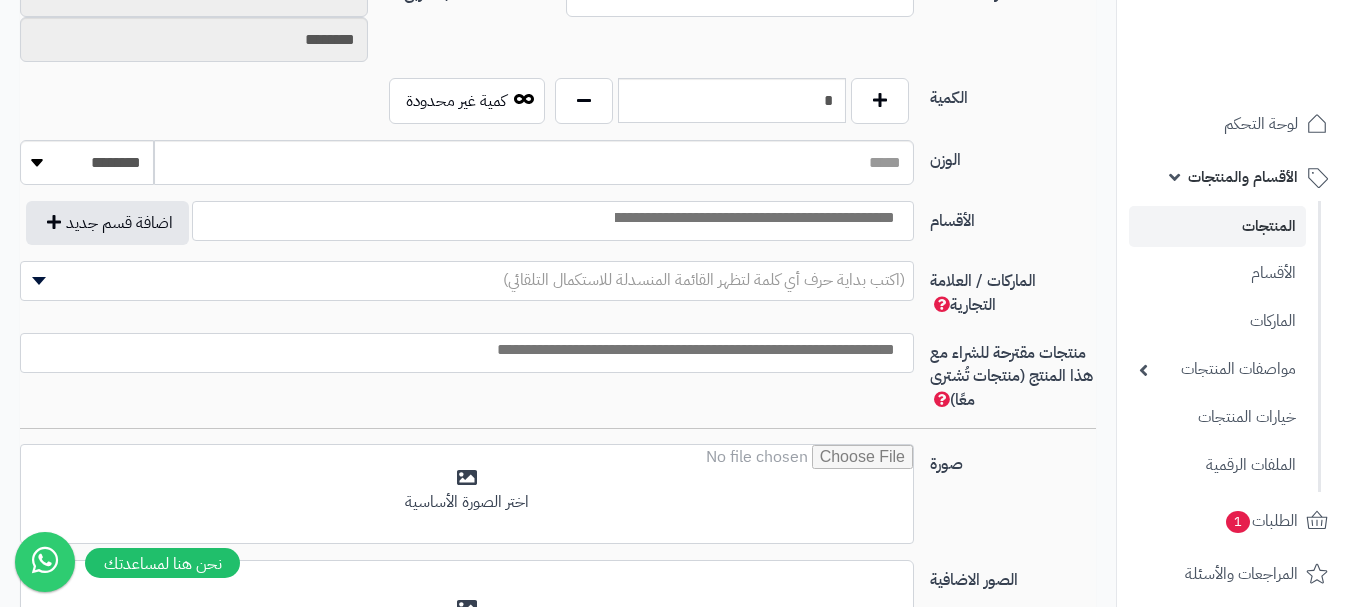 click on "الوزن
******** **** ***** *****" at bounding box center (558, 170) 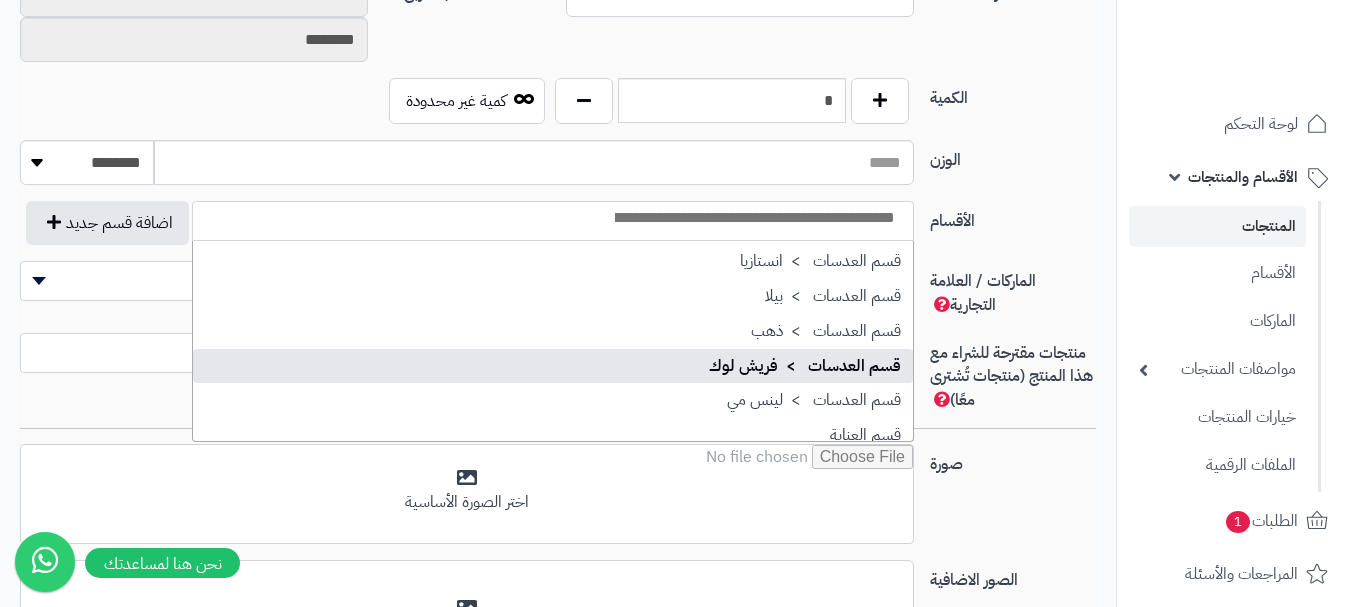 scroll, scrollTop: 1400, scrollLeft: 0, axis: vertical 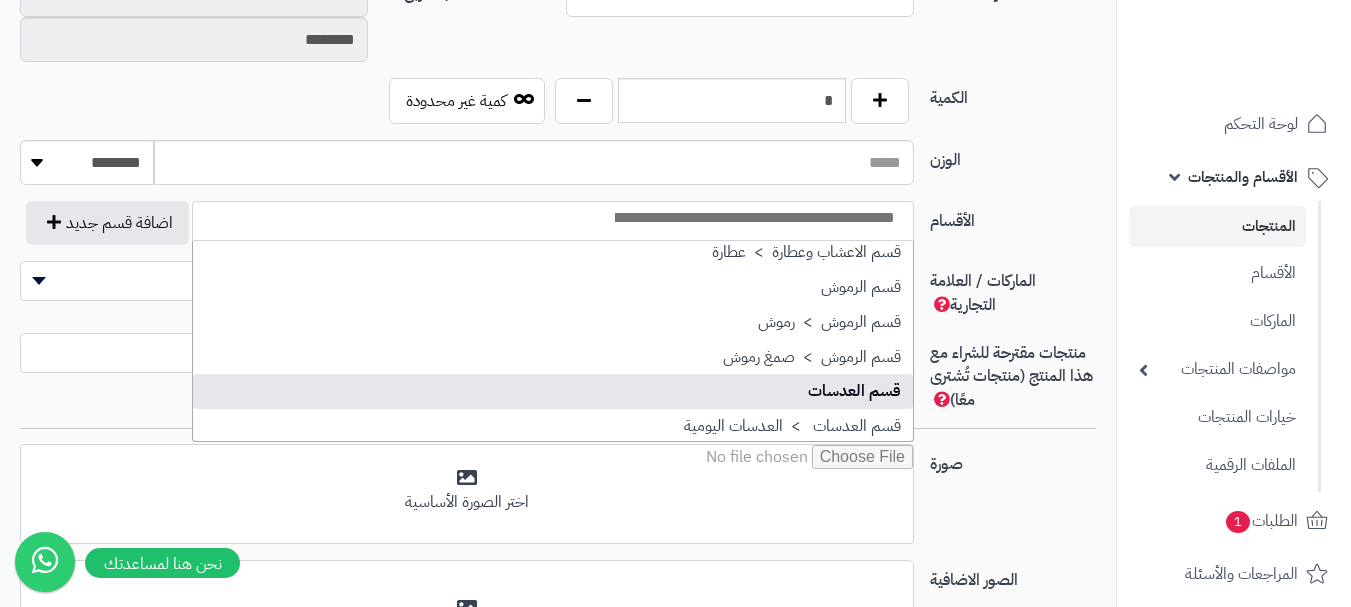 select on "**" 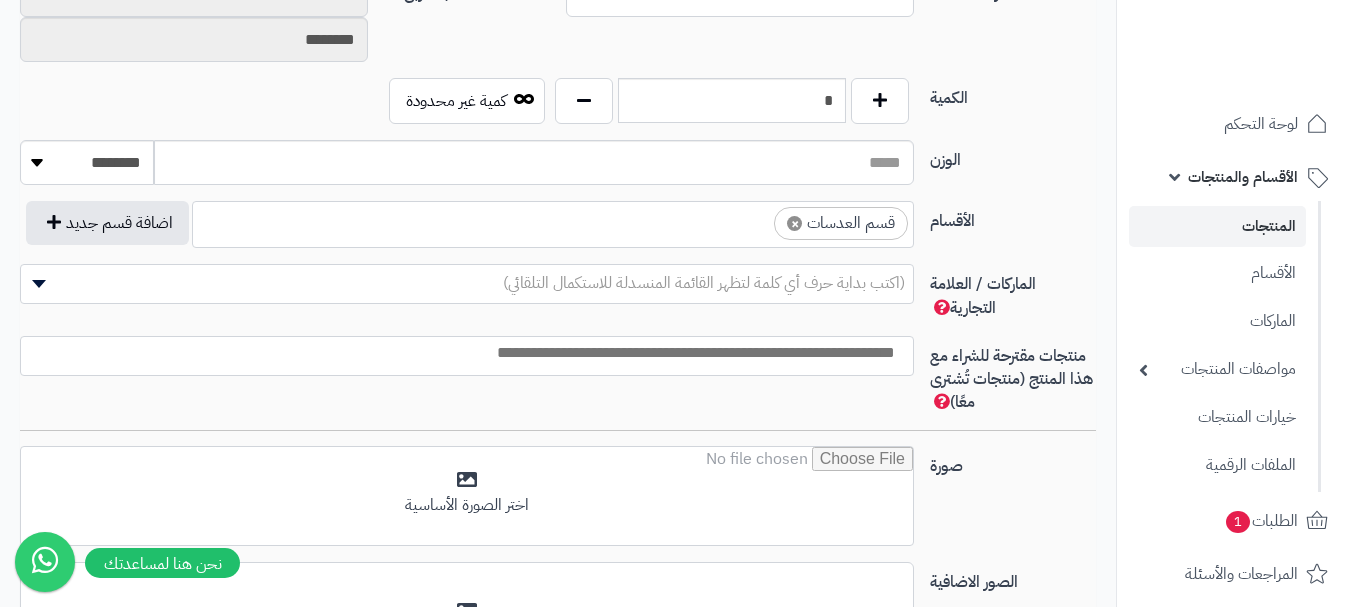 scroll, scrollTop: 1100, scrollLeft: 0, axis: vertical 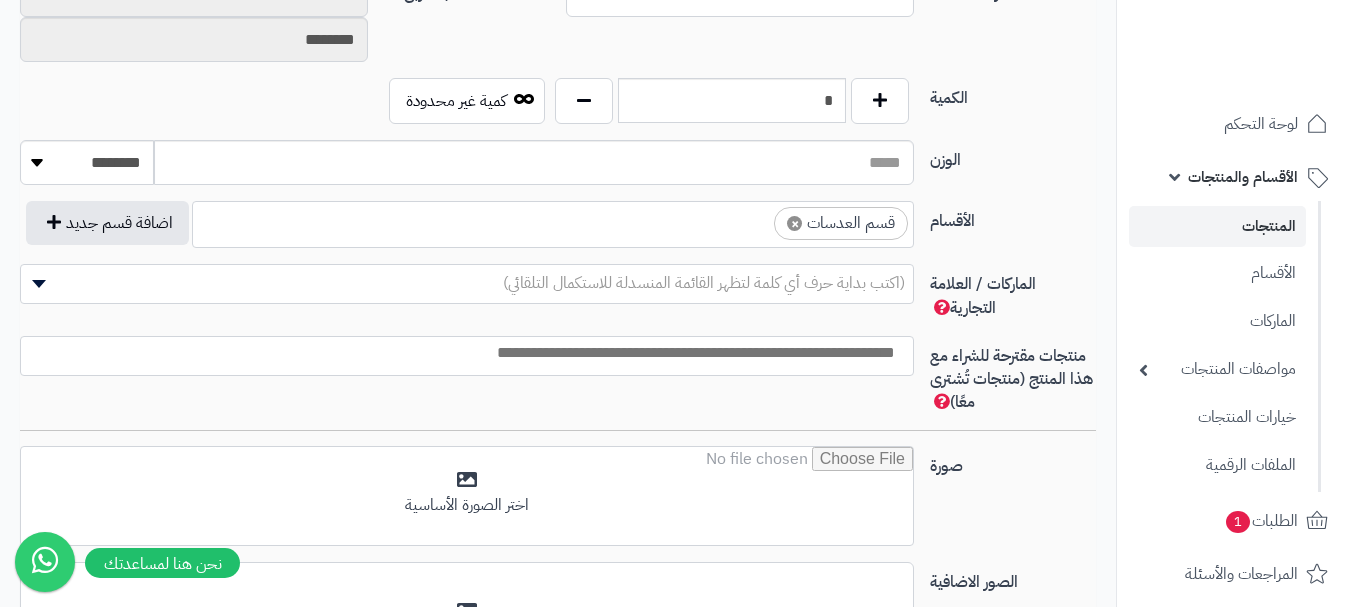 drag, startPoint x: 762, startPoint y: 218, endPoint x: 757, endPoint y: 243, distance: 25.495098 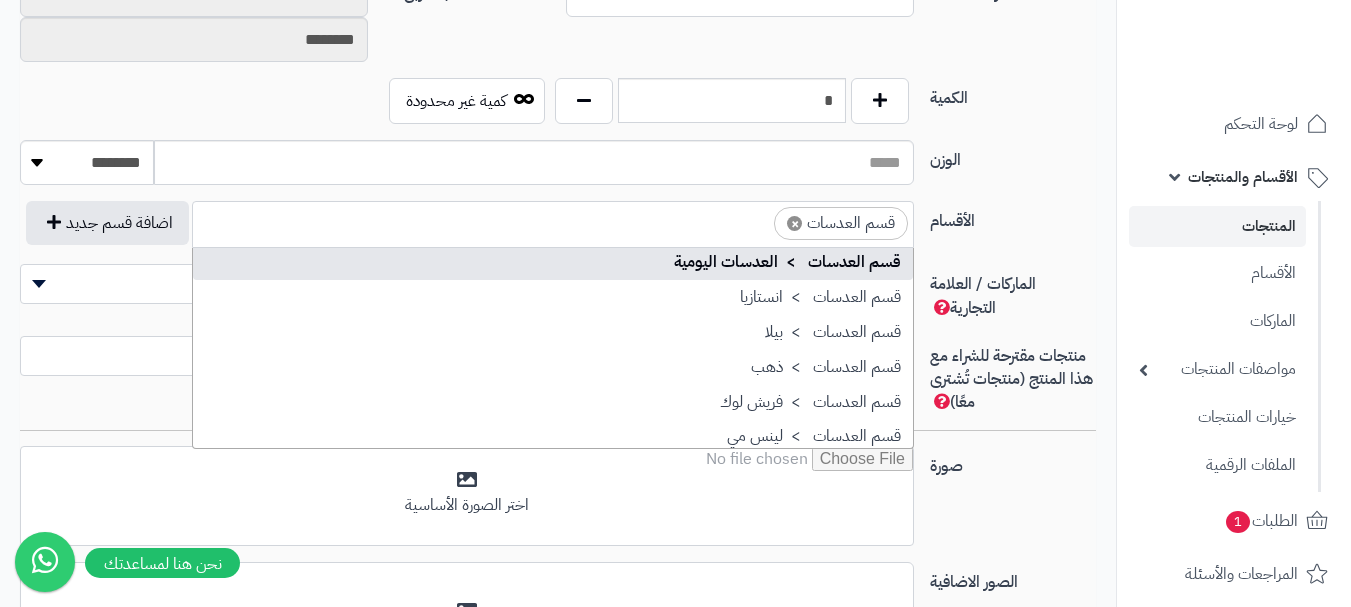 scroll, scrollTop: 1598, scrollLeft: 0, axis: vertical 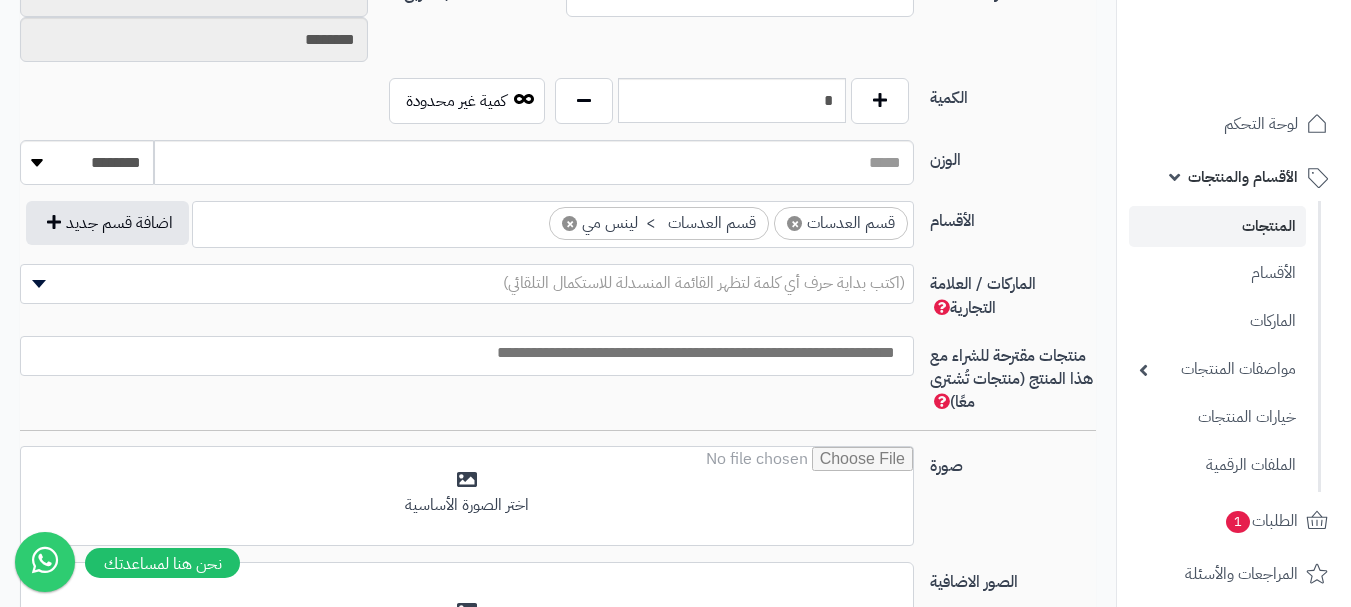 click on "(اكتب بداية حرف أي كلمة لتظهر القائمة المنسدلة للاستكمال التلقائي)" at bounding box center [704, 283] 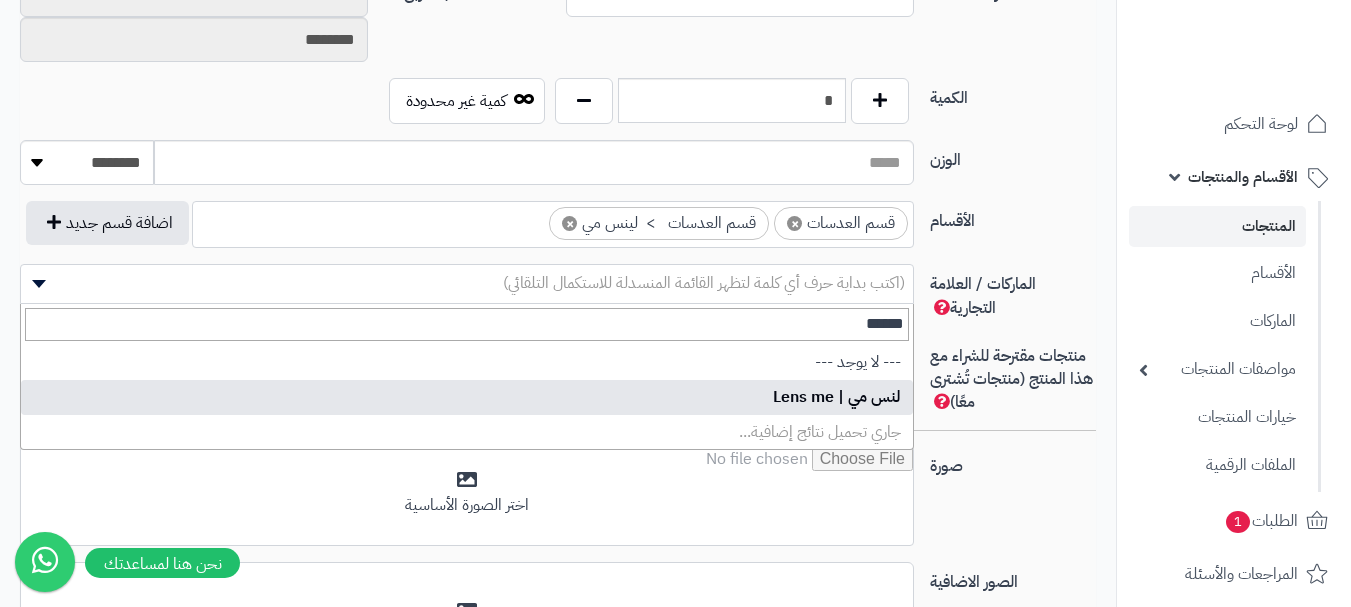 type on "******" 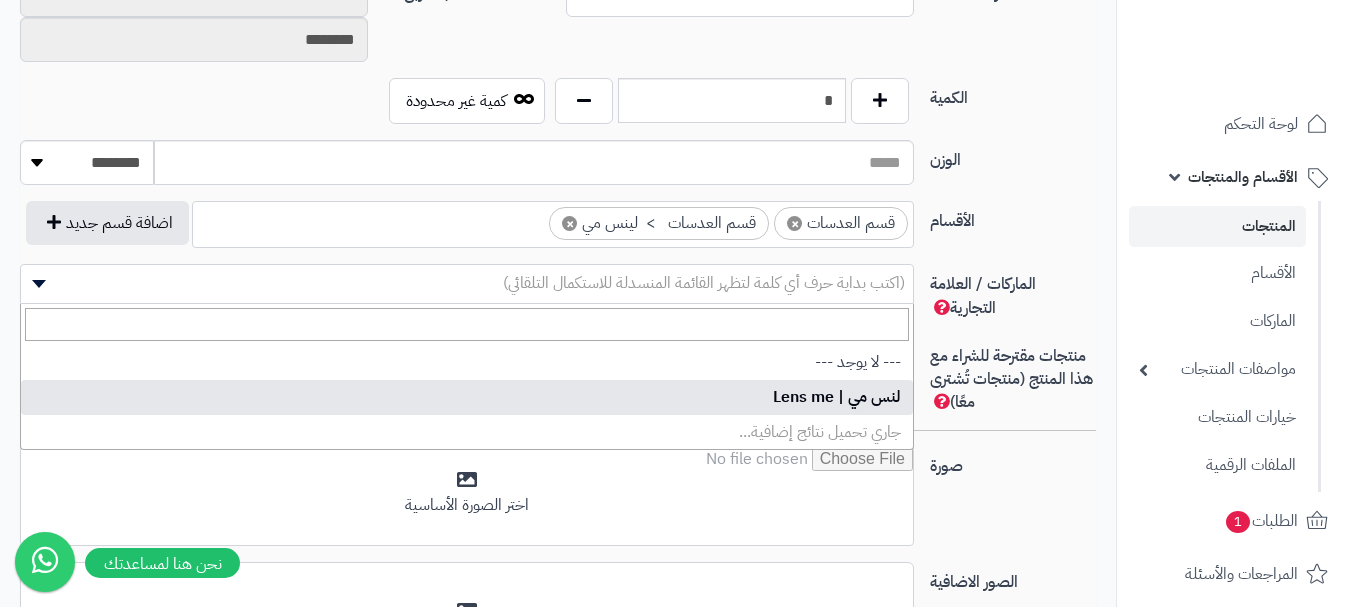 select on "***" 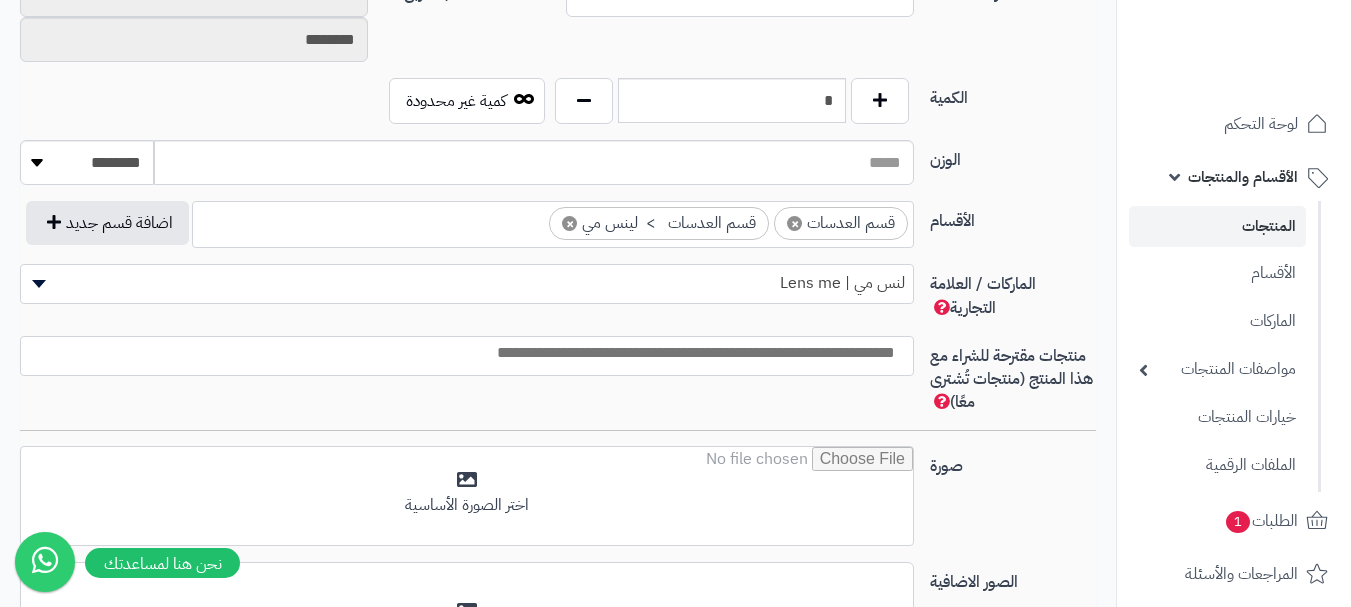 scroll, scrollTop: 1108, scrollLeft: 0, axis: vertical 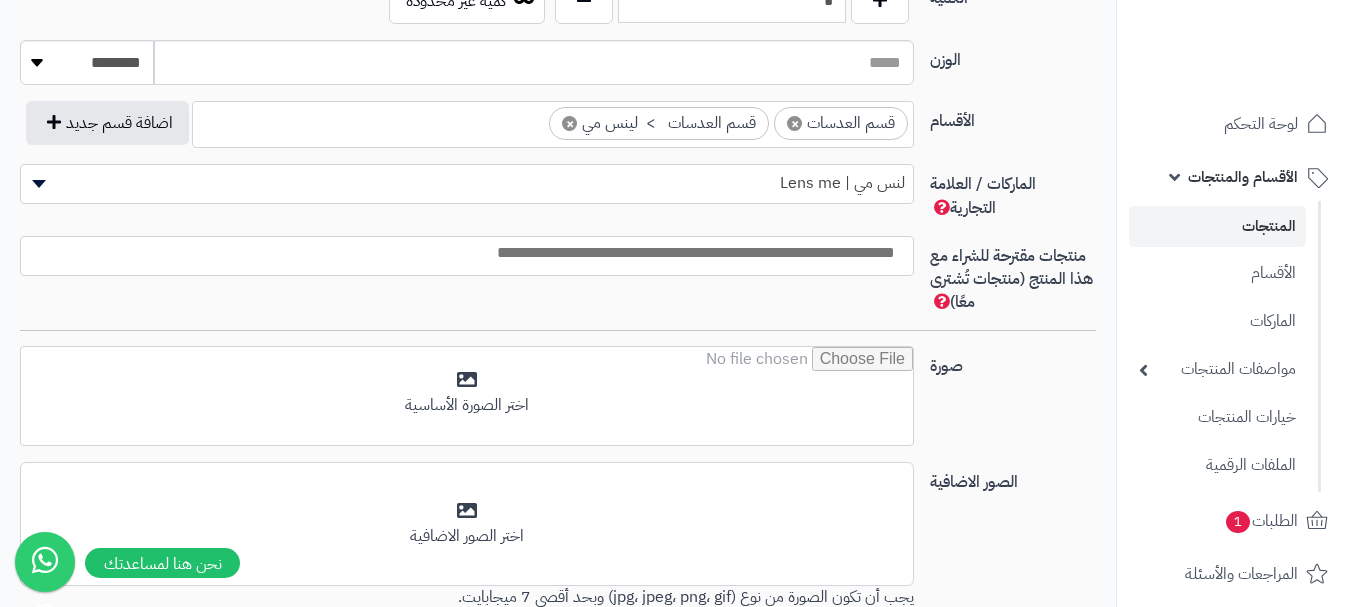 click at bounding box center [462, 253] 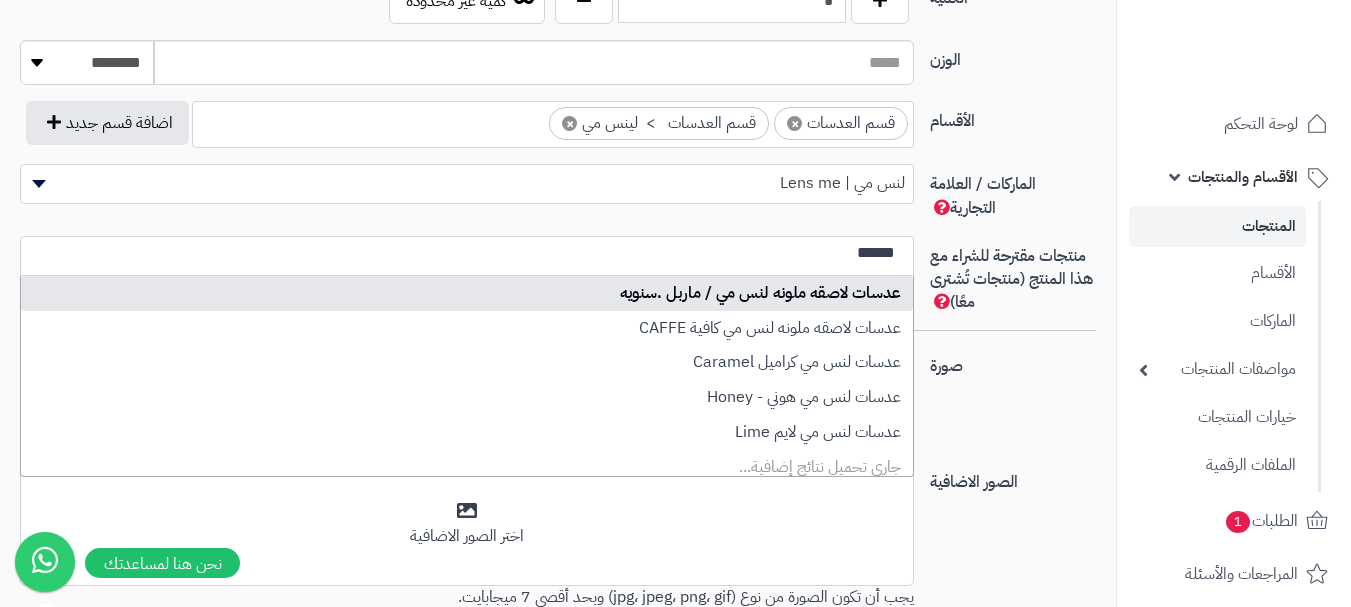 type on "******" 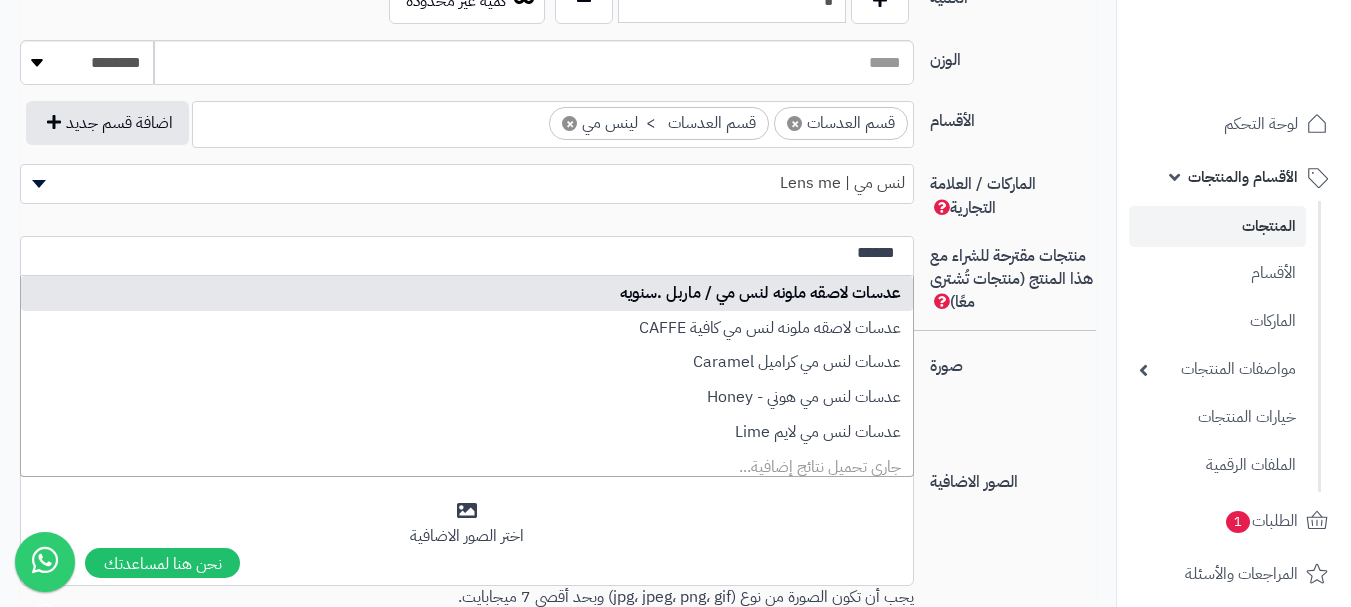 type 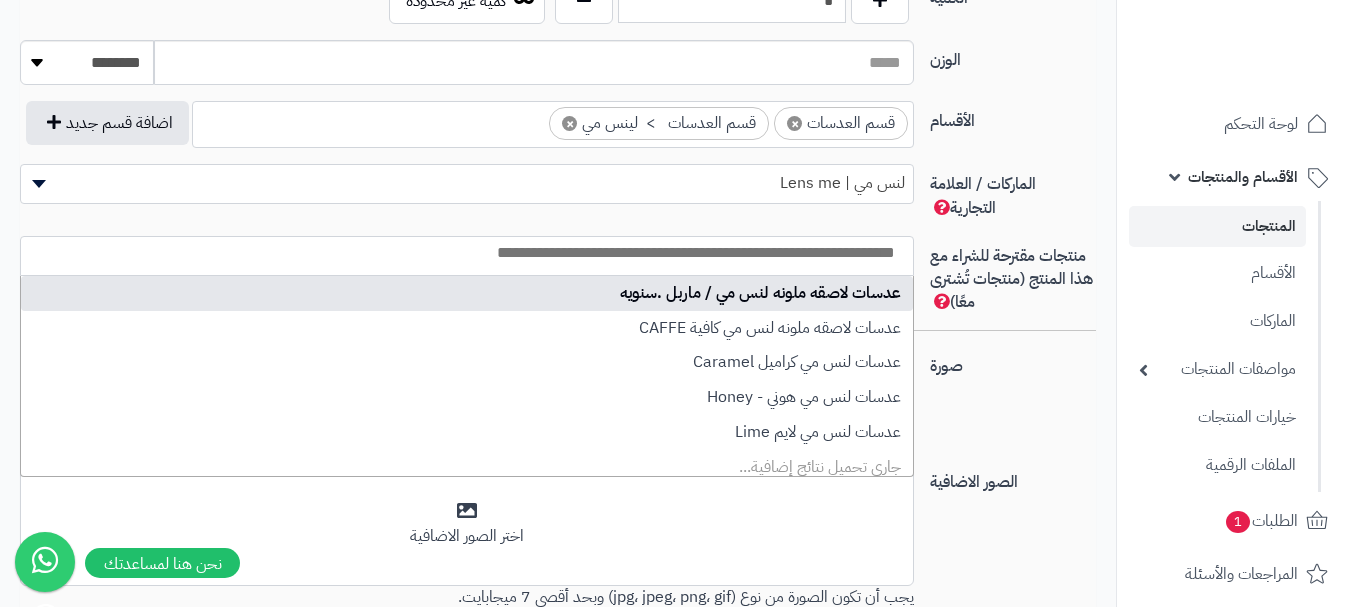 select on "****" 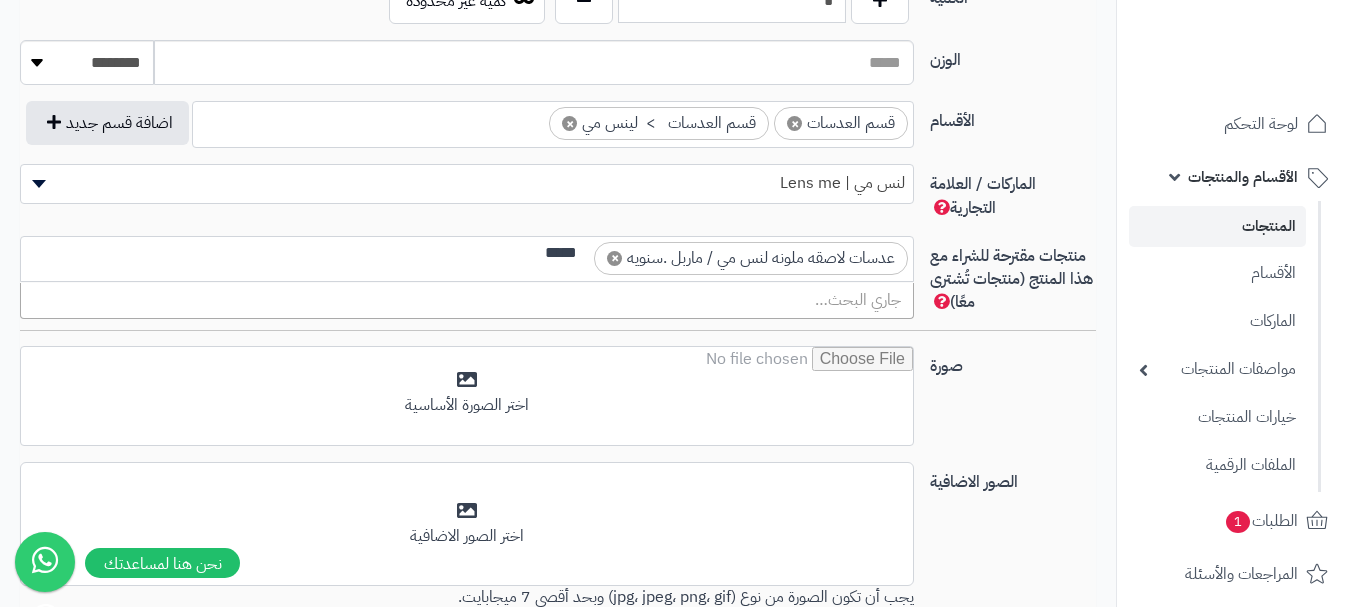 scroll, scrollTop: 0, scrollLeft: 0, axis: both 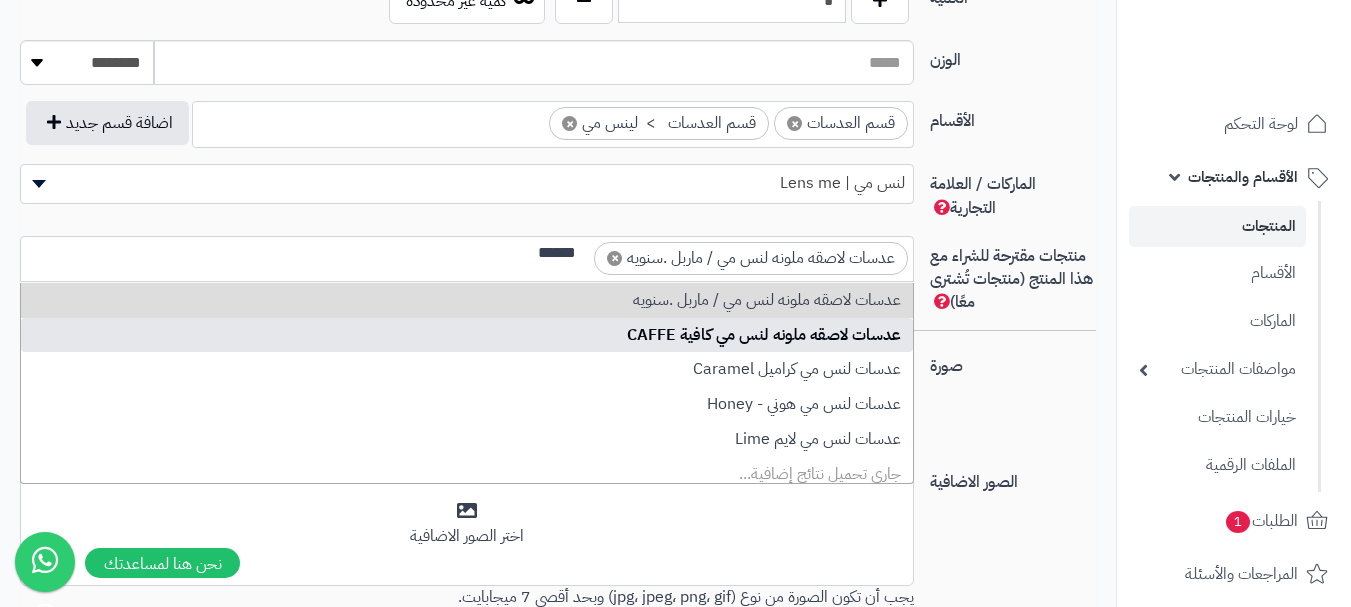 type on "******" 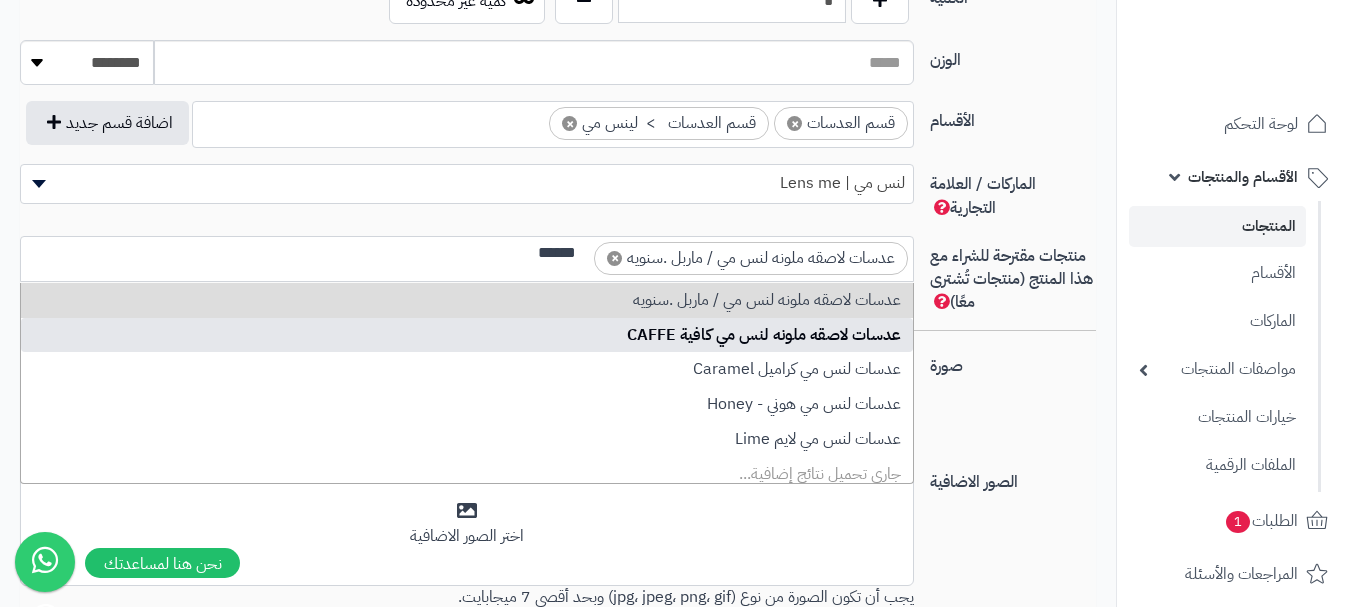 type 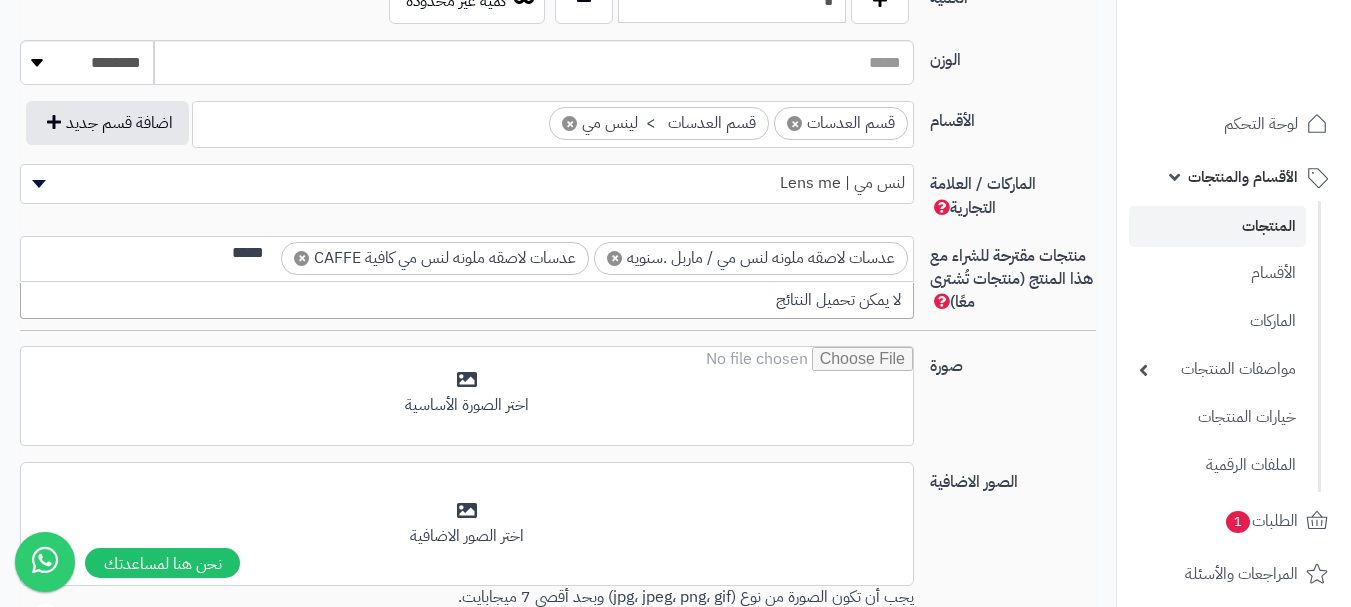 scroll, scrollTop: 0, scrollLeft: 0, axis: both 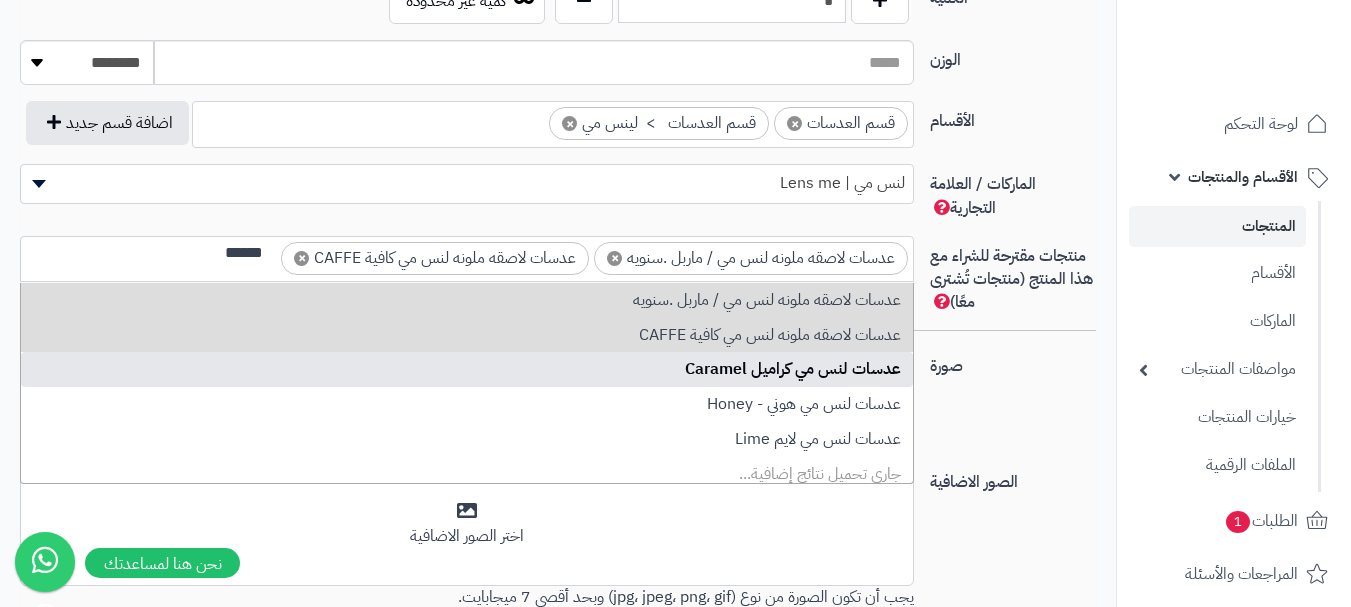 type on "******" 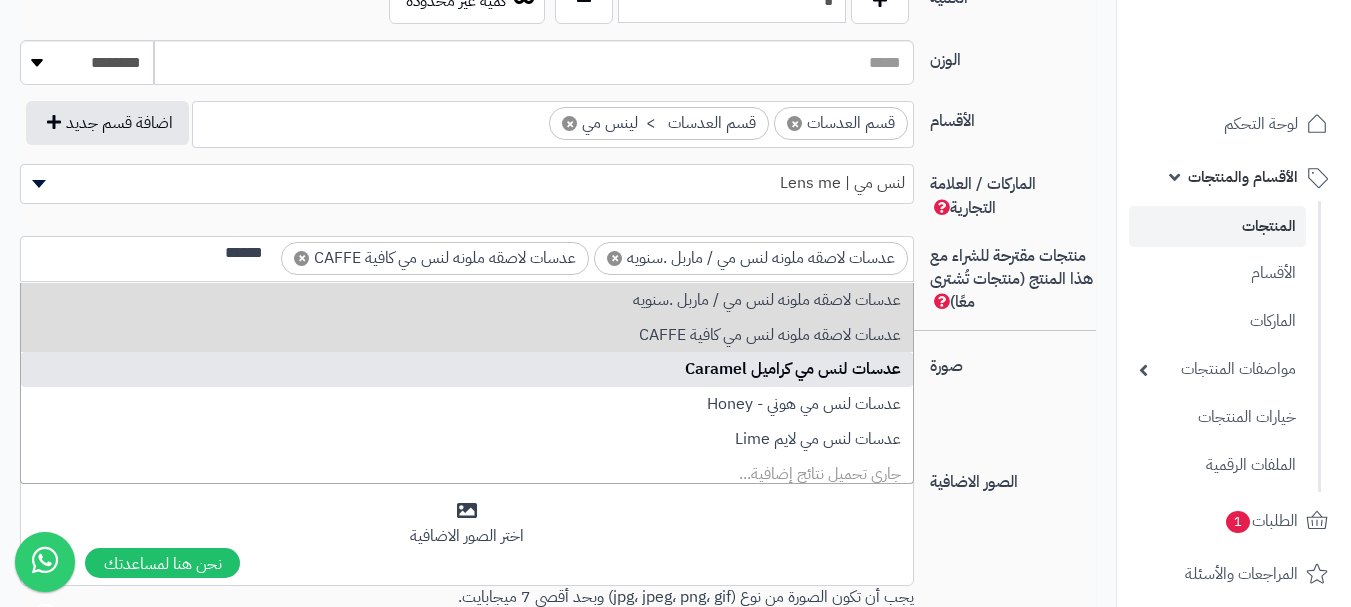 type 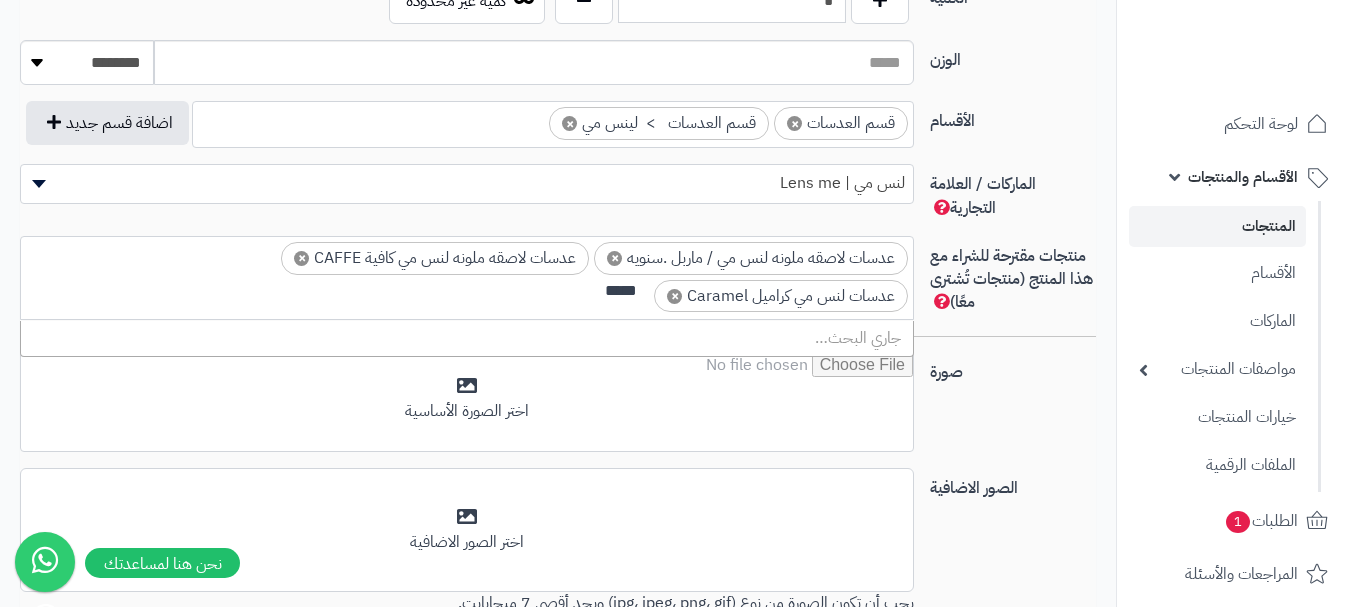 scroll, scrollTop: 0, scrollLeft: 0, axis: both 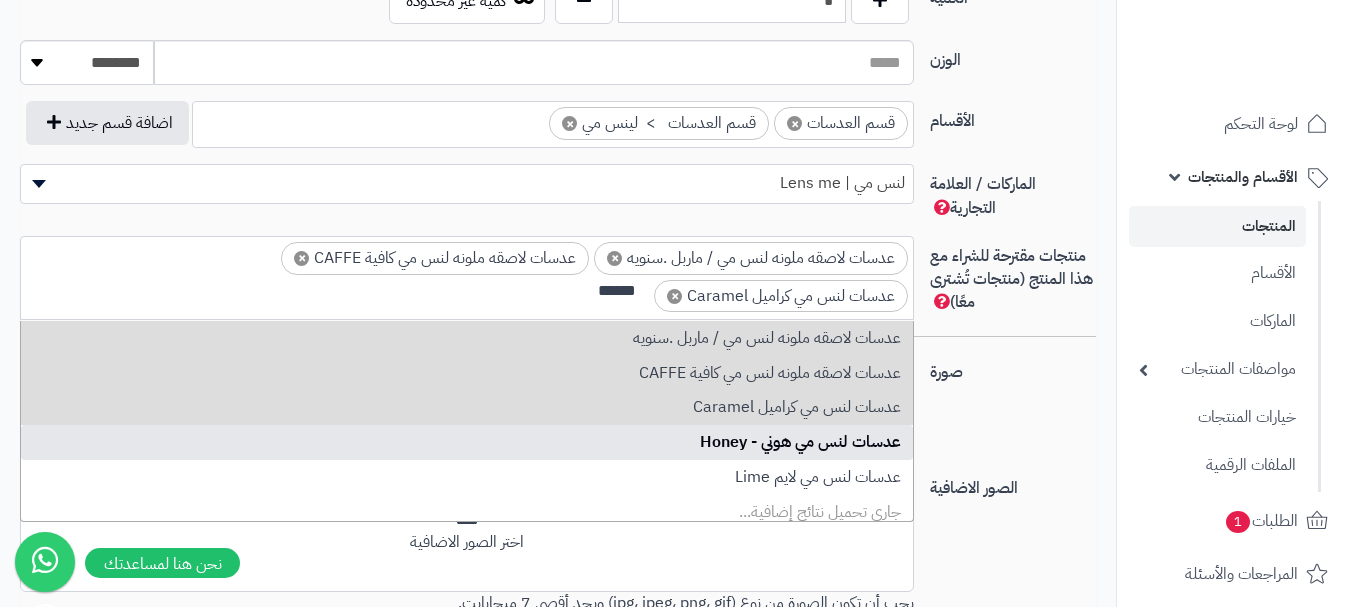 type on "******" 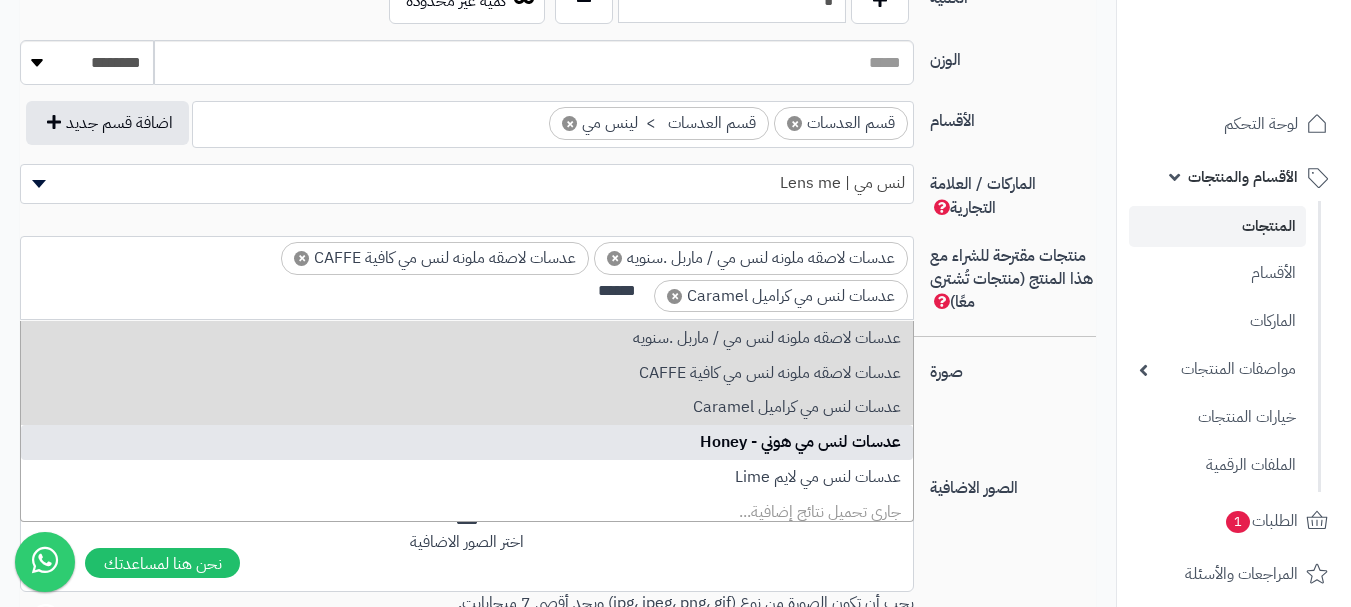 type 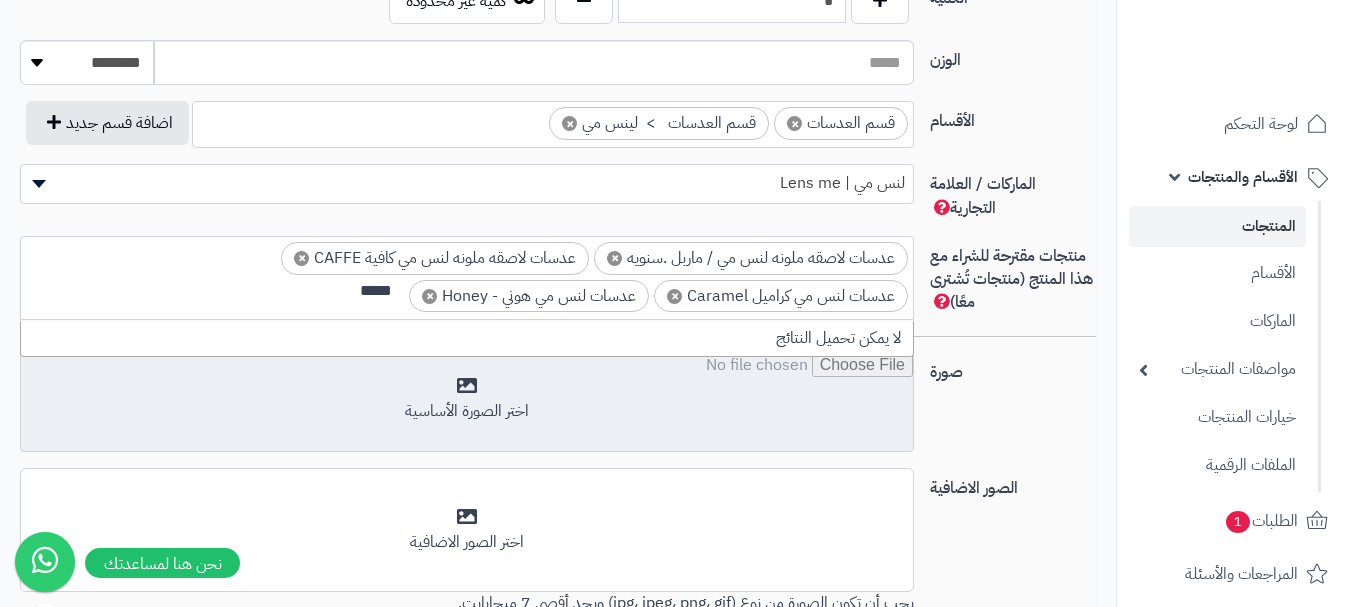 scroll, scrollTop: 0, scrollLeft: 0, axis: both 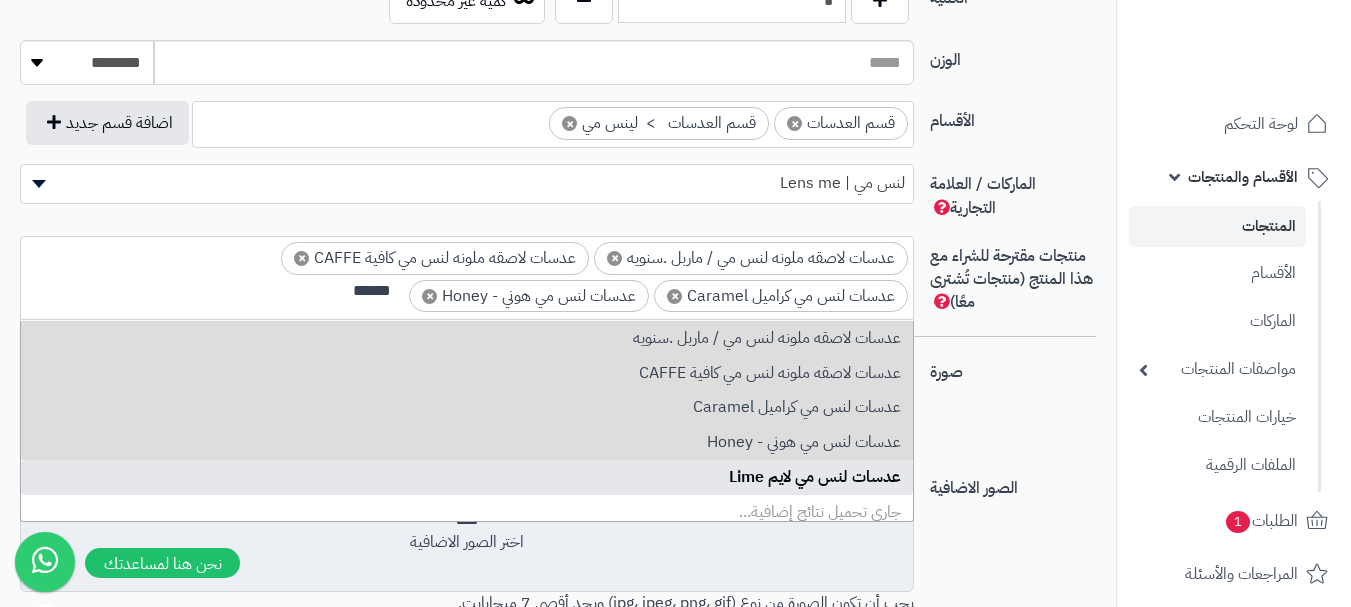 type on "******" 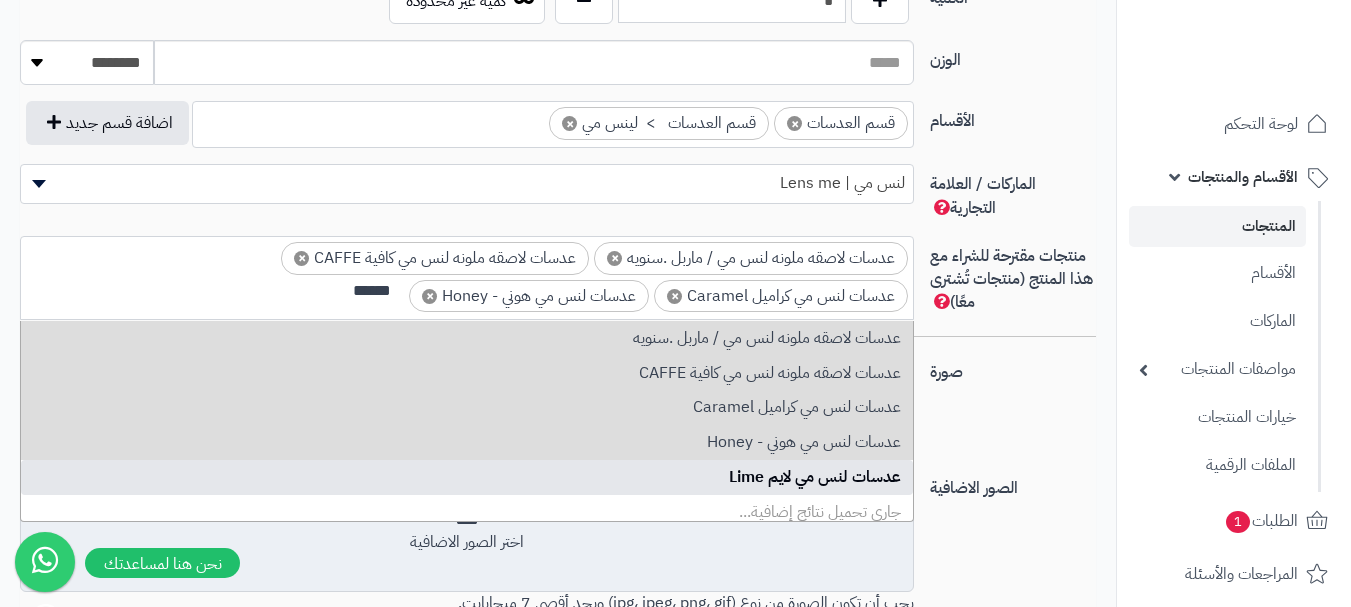 type 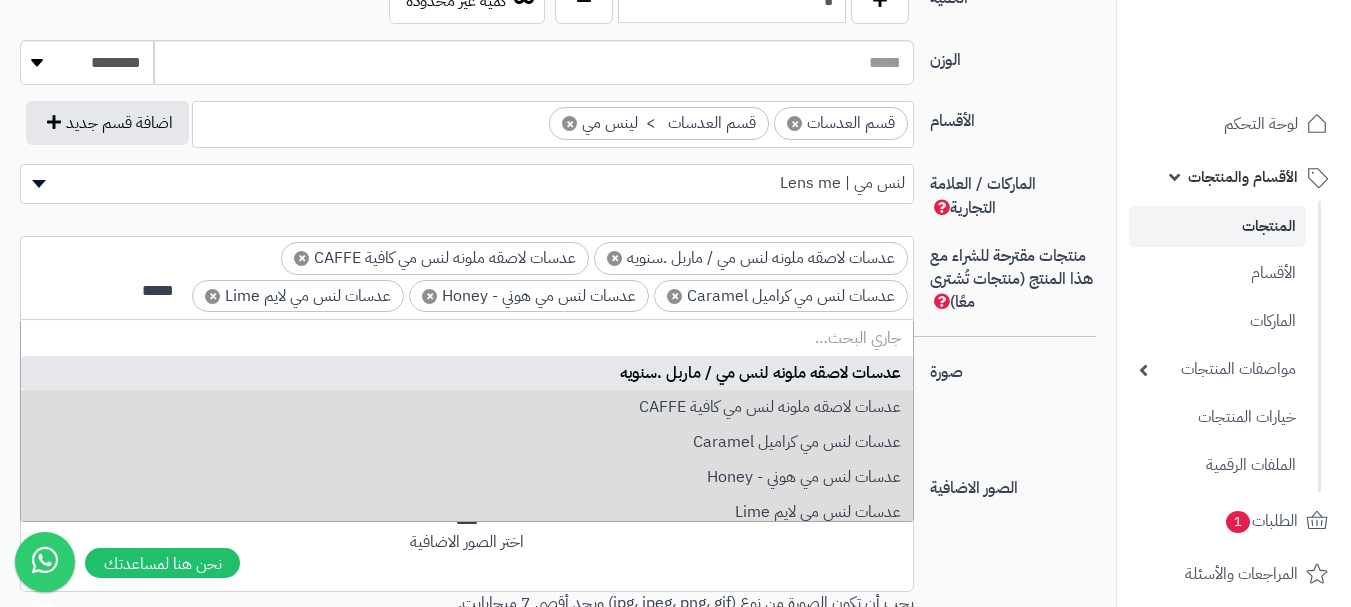 scroll, scrollTop: 0, scrollLeft: 0, axis: both 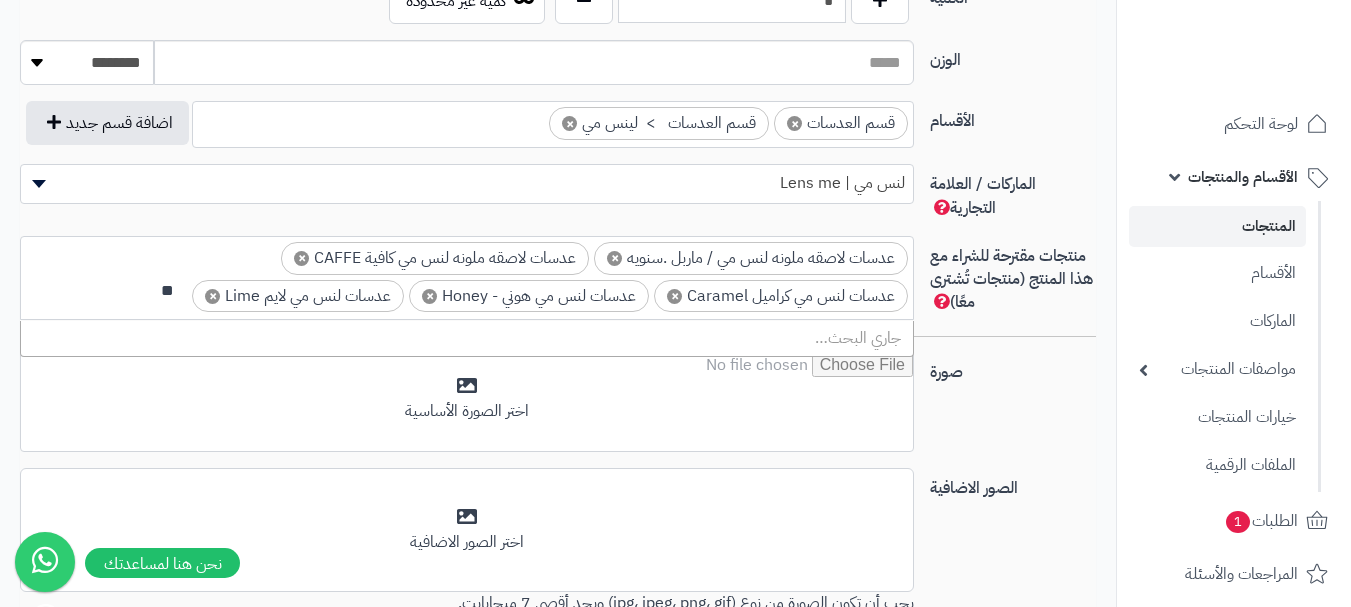type on "*" 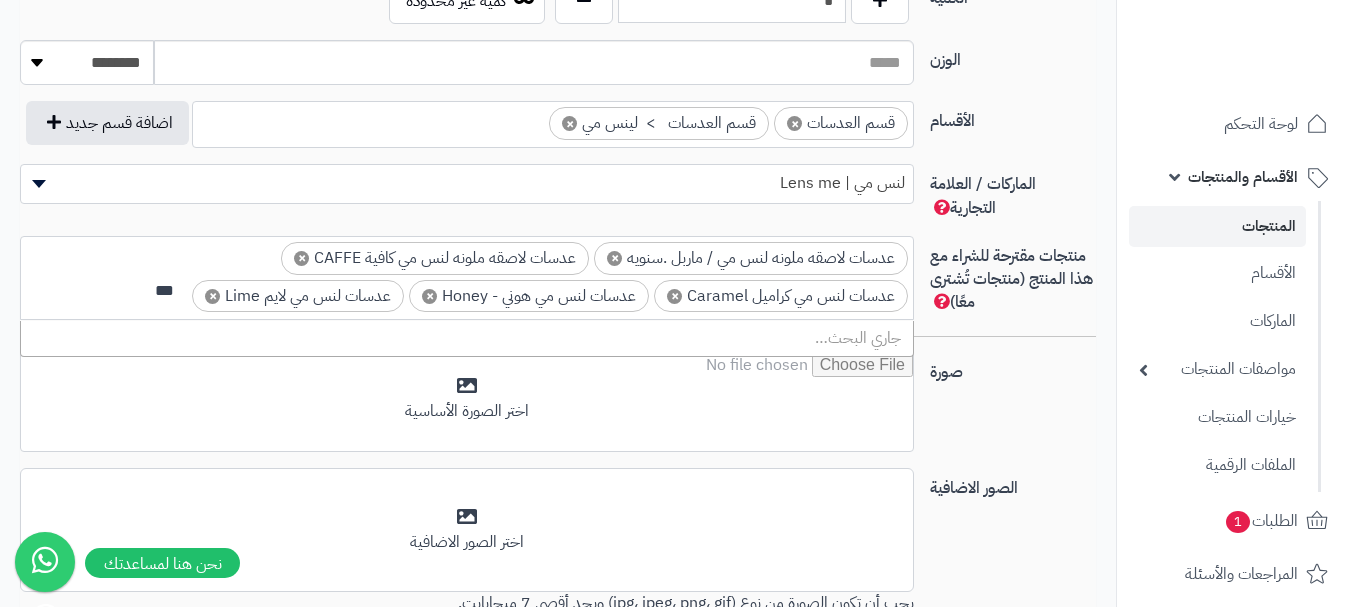 scroll, scrollTop: 0, scrollLeft: 0, axis: both 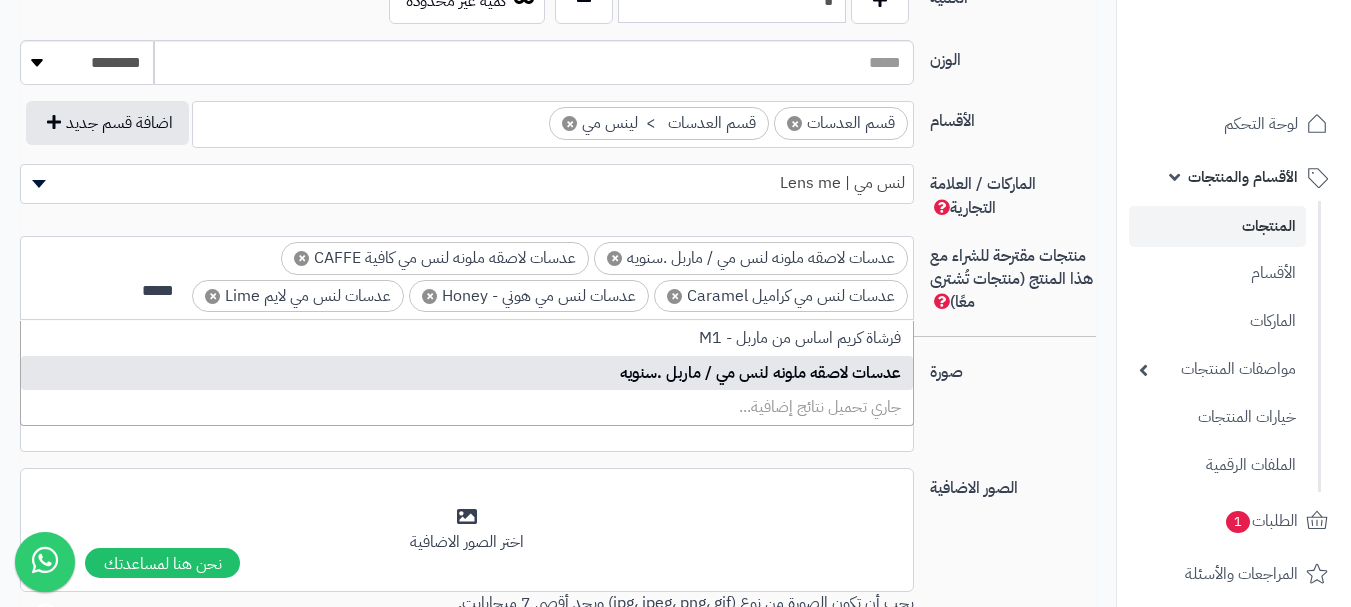 type on "*****" 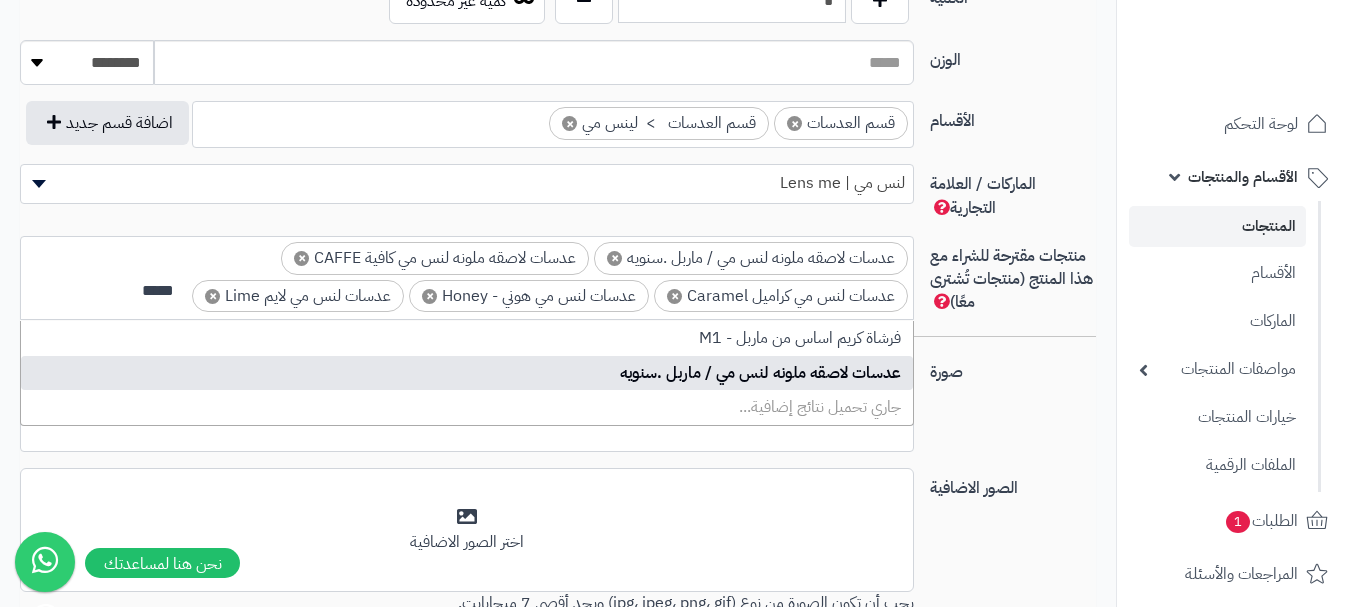 select on "****" 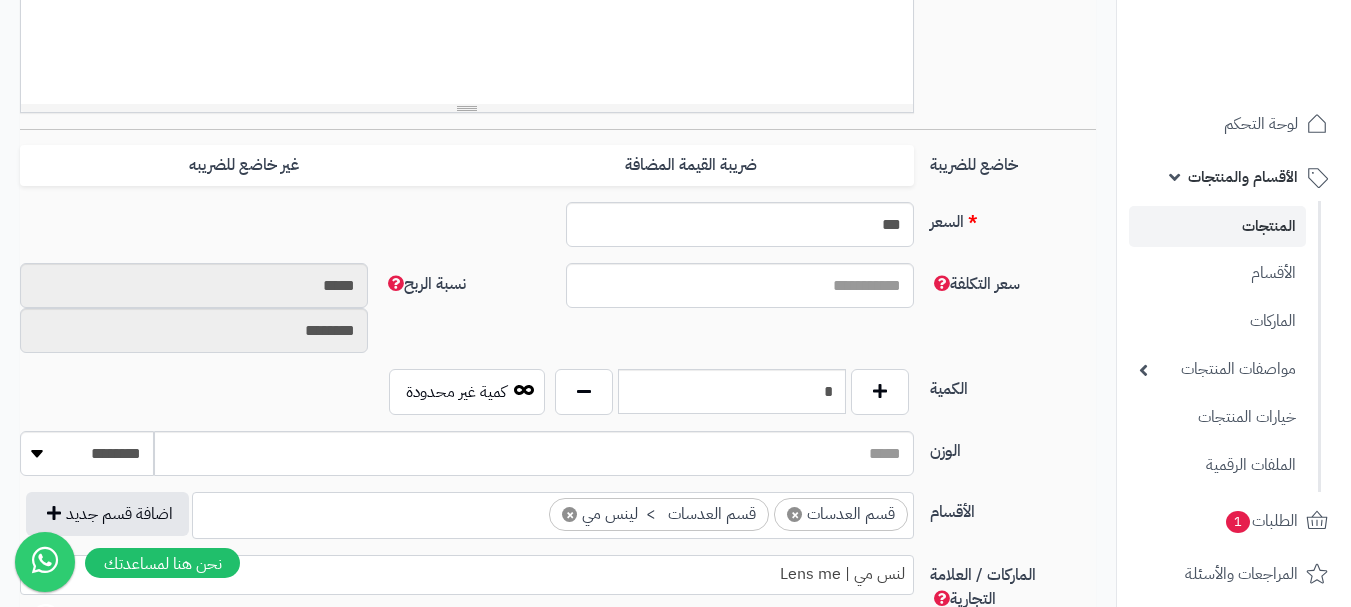 scroll, scrollTop: 1108, scrollLeft: 0, axis: vertical 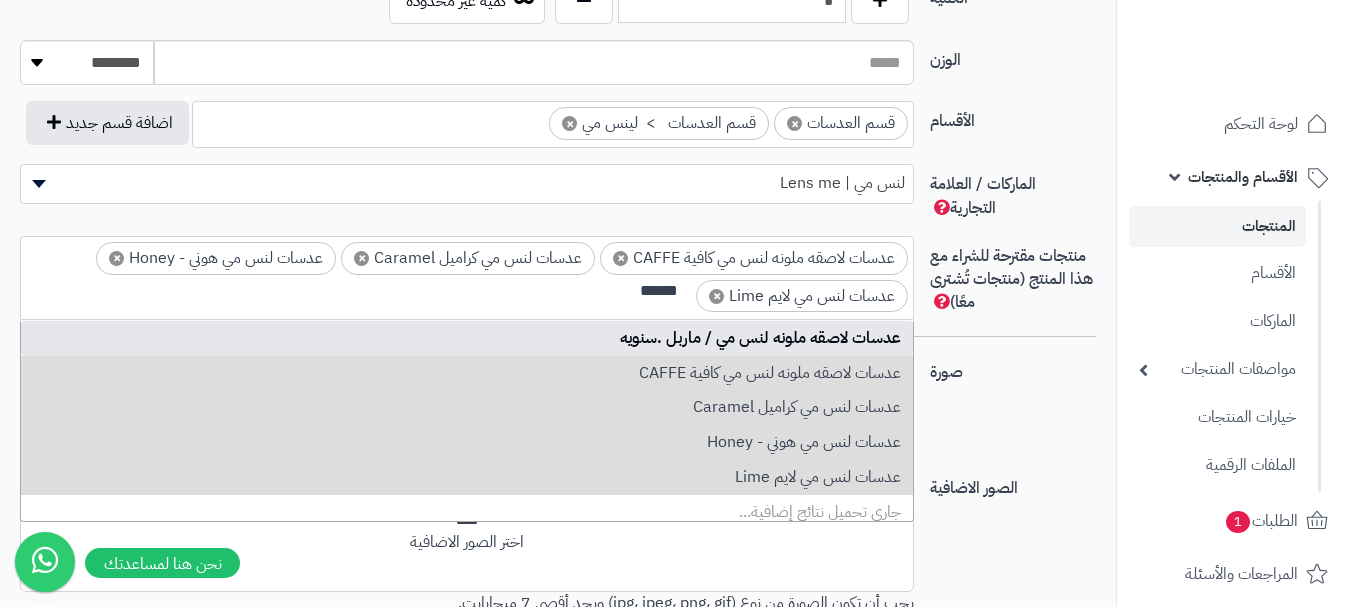 type on "******" 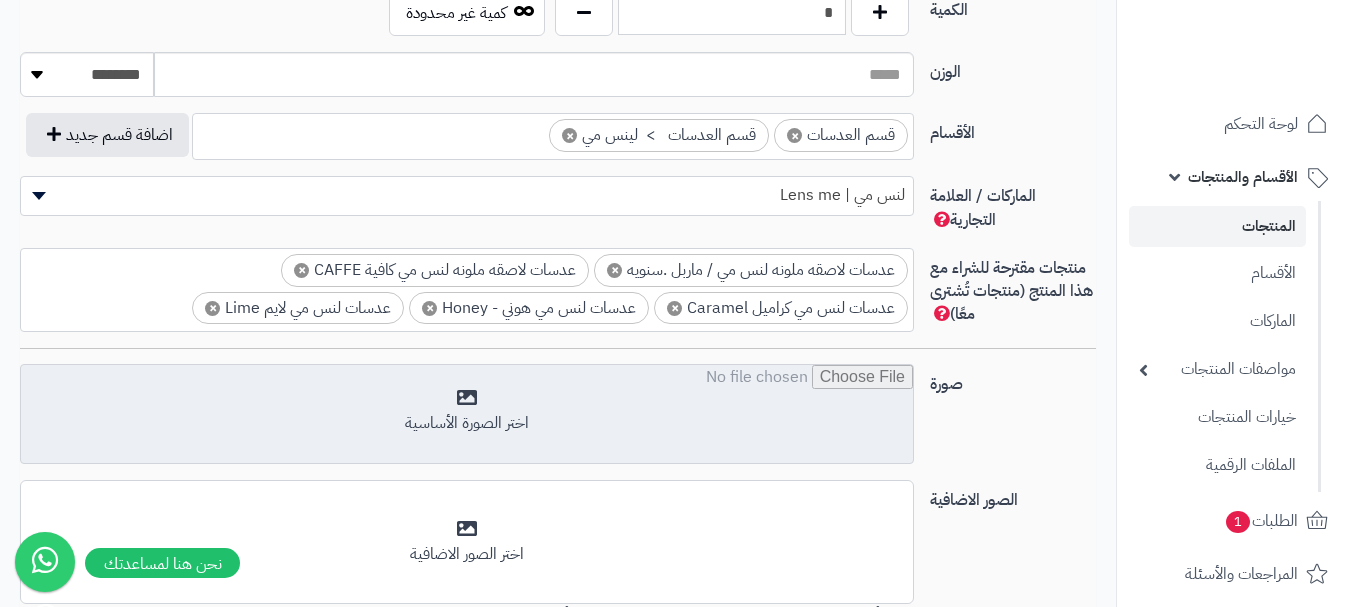 scroll, scrollTop: 1208, scrollLeft: 0, axis: vertical 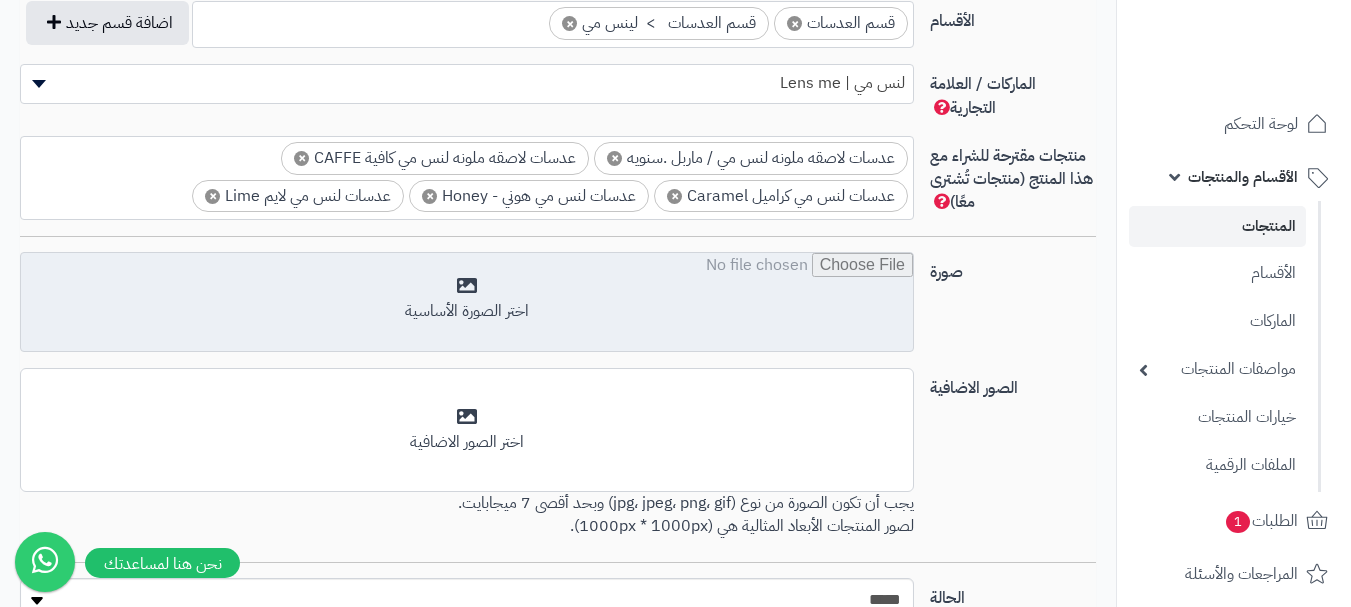 click at bounding box center [467, 303] 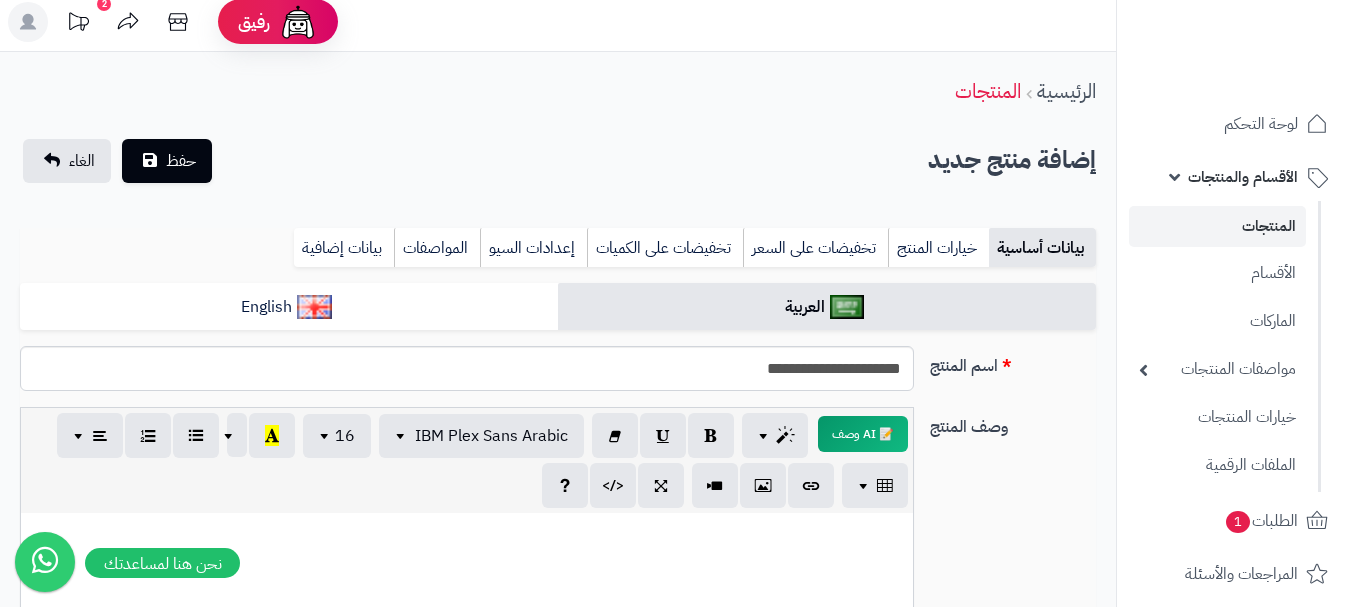 scroll, scrollTop: 0, scrollLeft: 0, axis: both 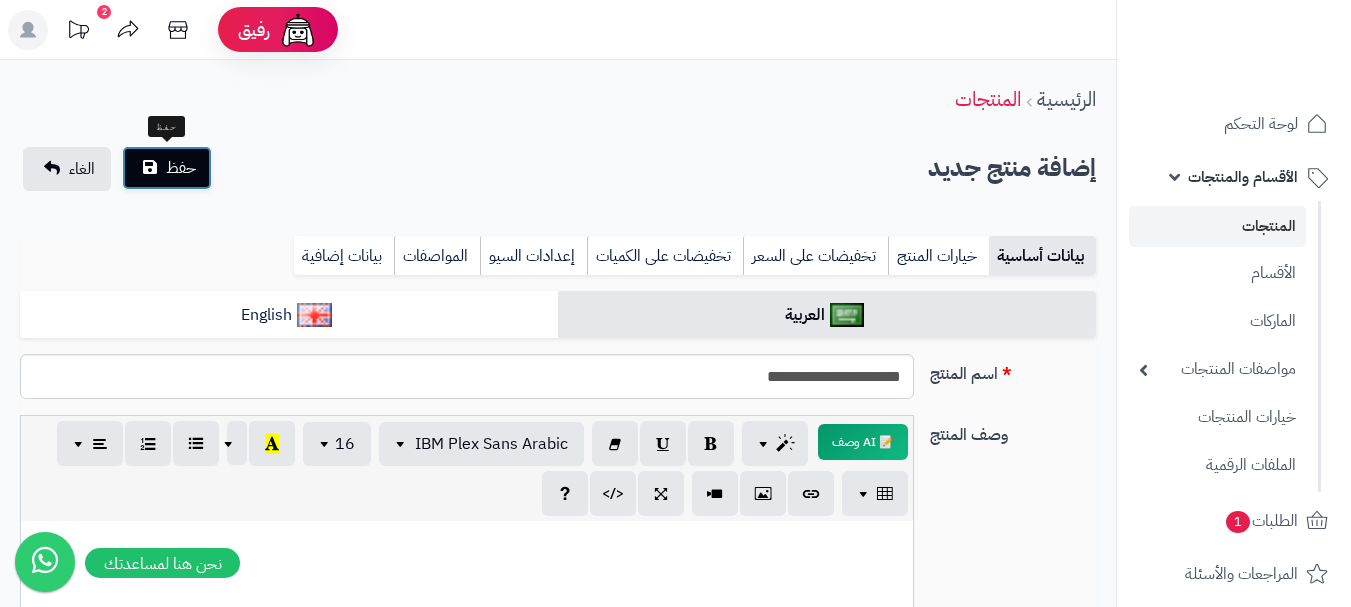 click on "حفظ" at bounding box center (181, 168) 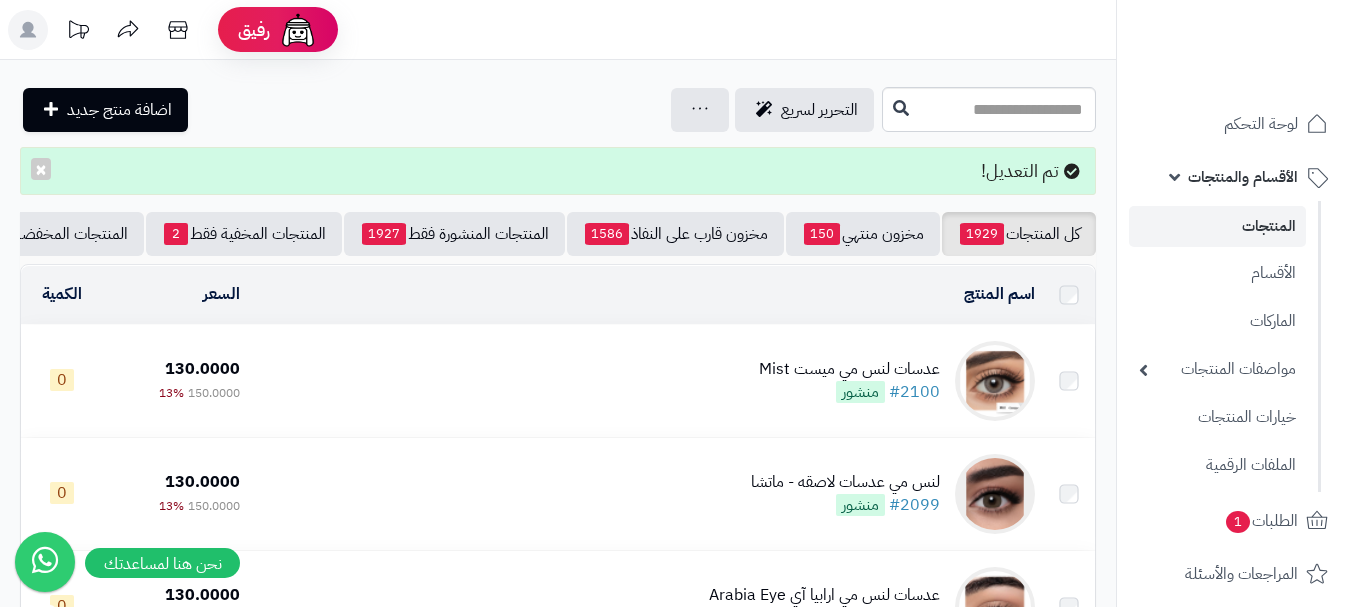 scroll, scrollTop: 0, scrollLeft: 0, axis: both 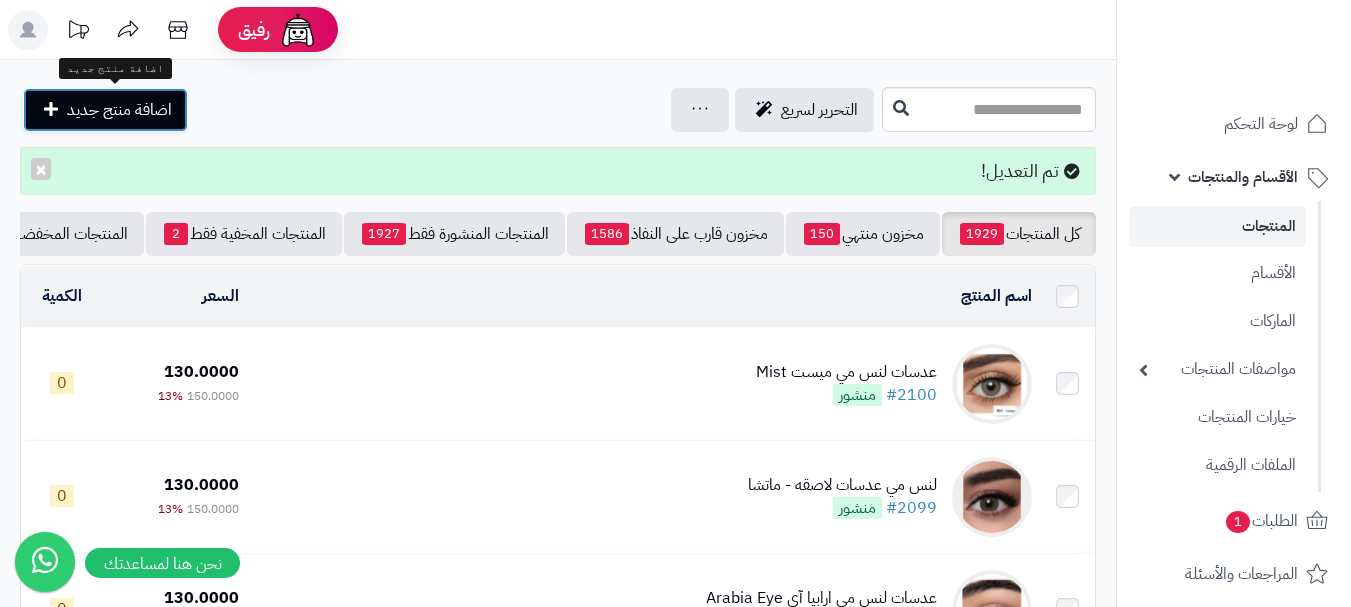 click on "اضافة منتج جديد" at bounding box center (119, 110) 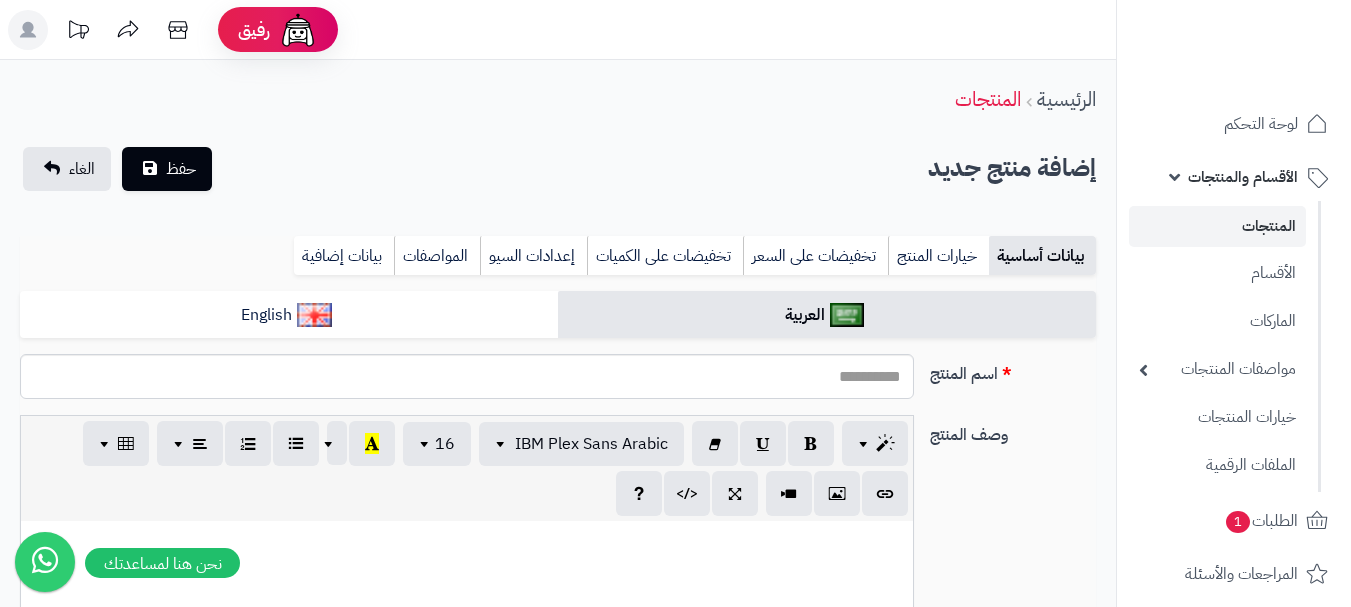 select 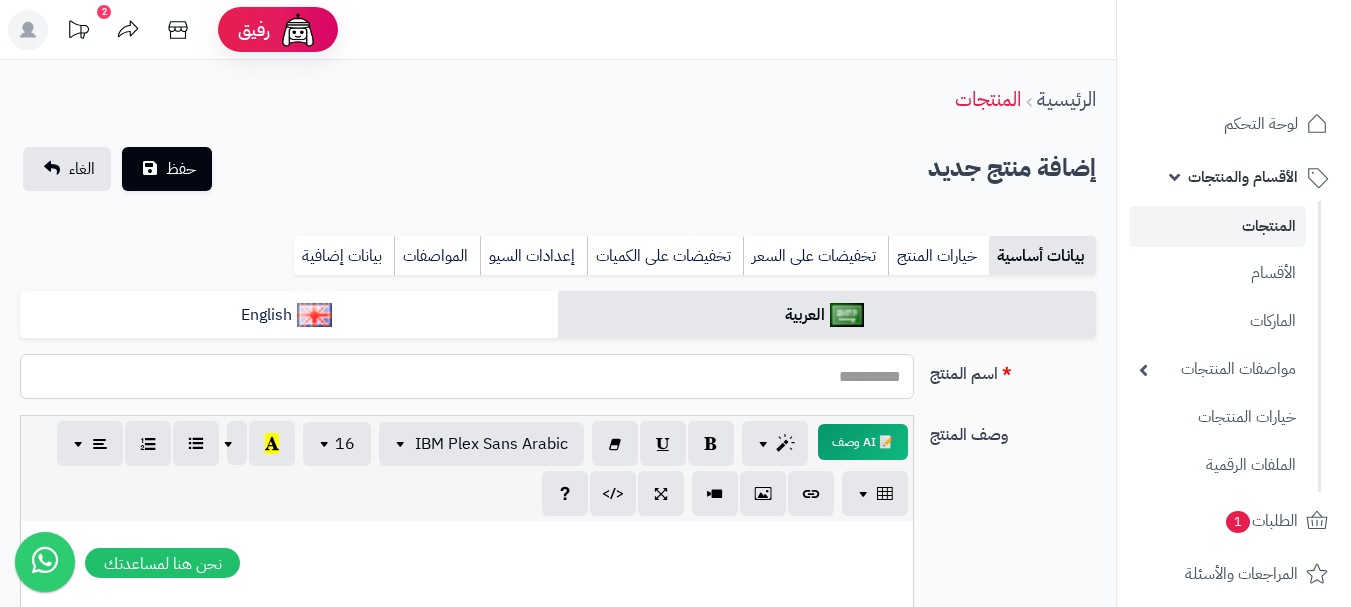 drag, startPoint x: 863, startPoint y: 371, endPoint x: 858, endPoint y: 380, distance: 10.29563 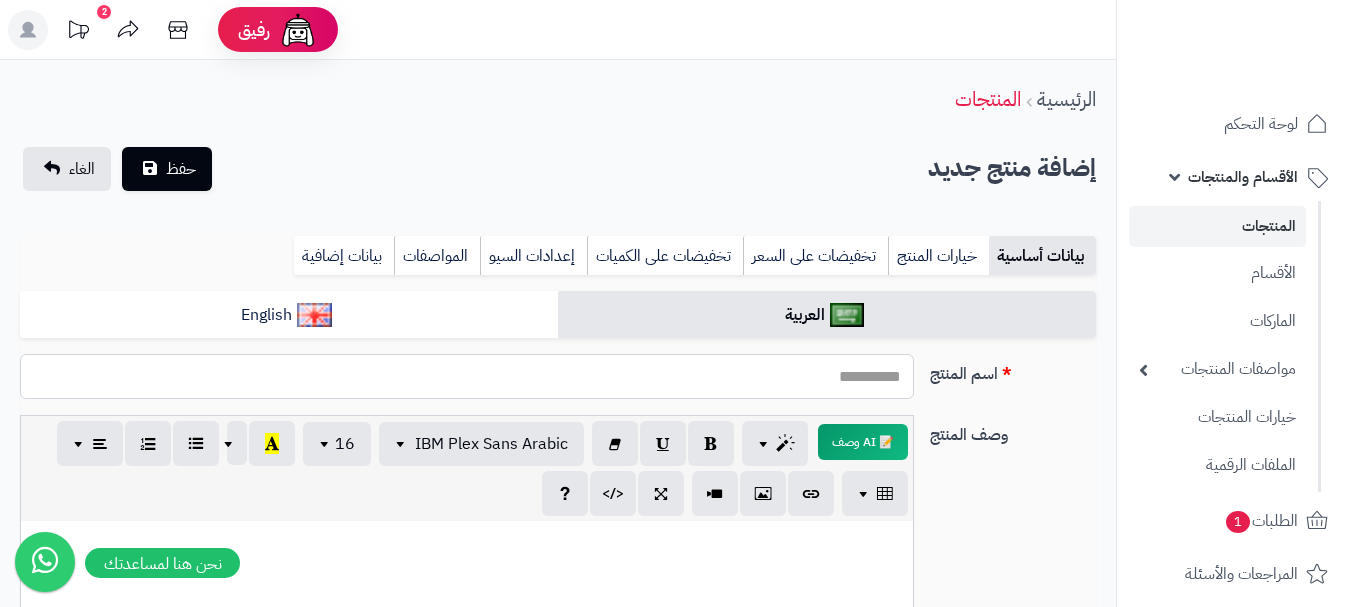 paste on "**********" 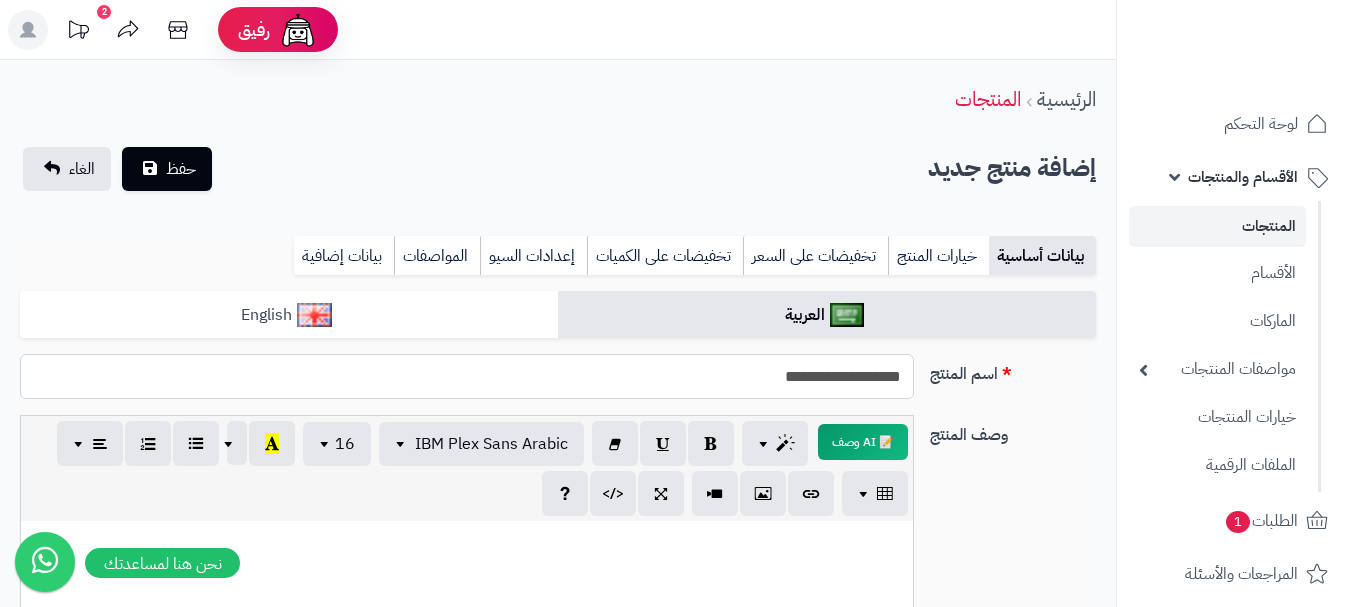 type on "**********" 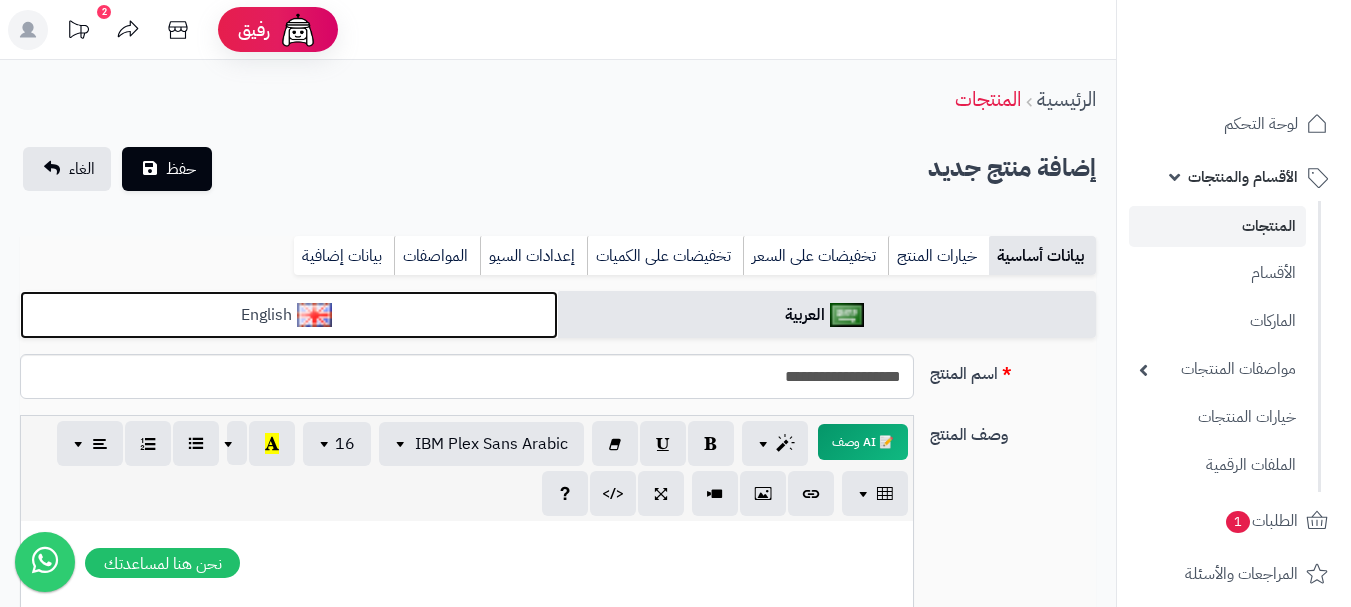 click on "English" at bounding box center [289, 315] 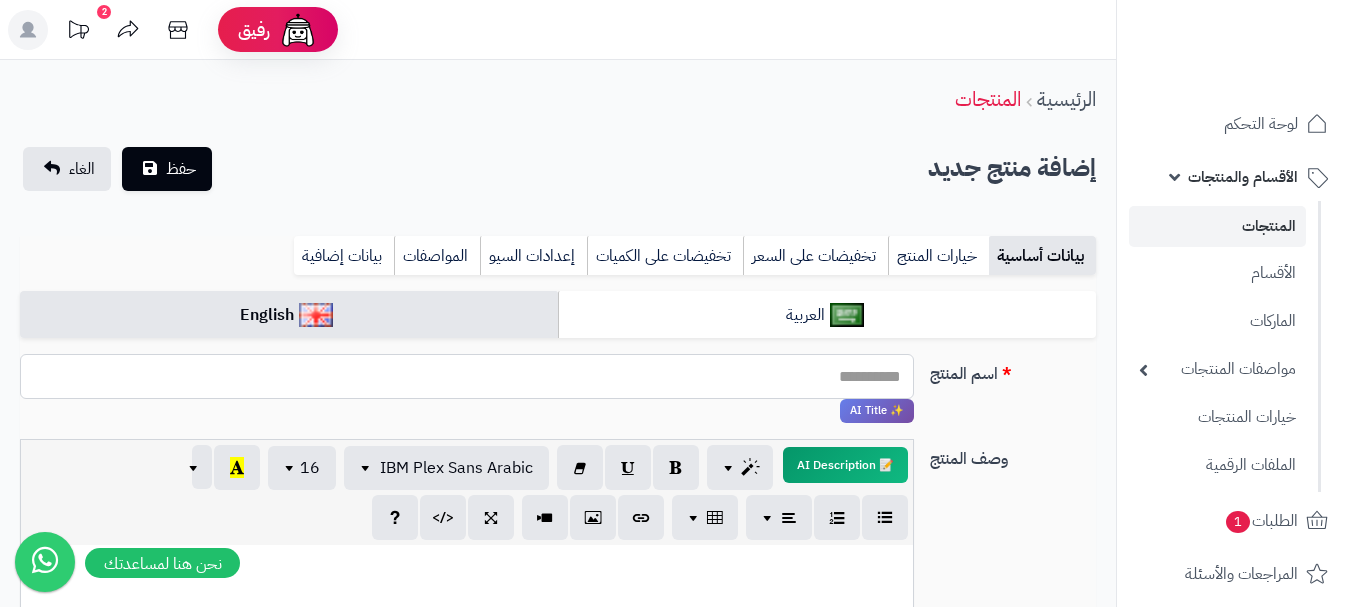 paste on "**********" 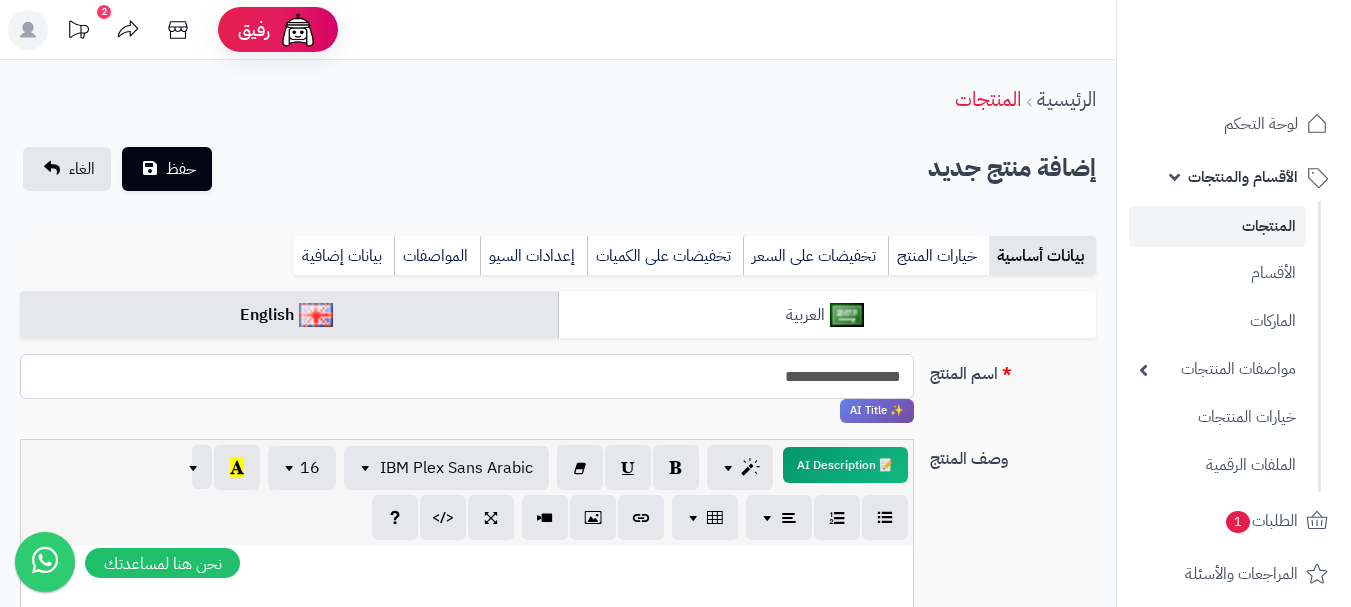 type on "**********" 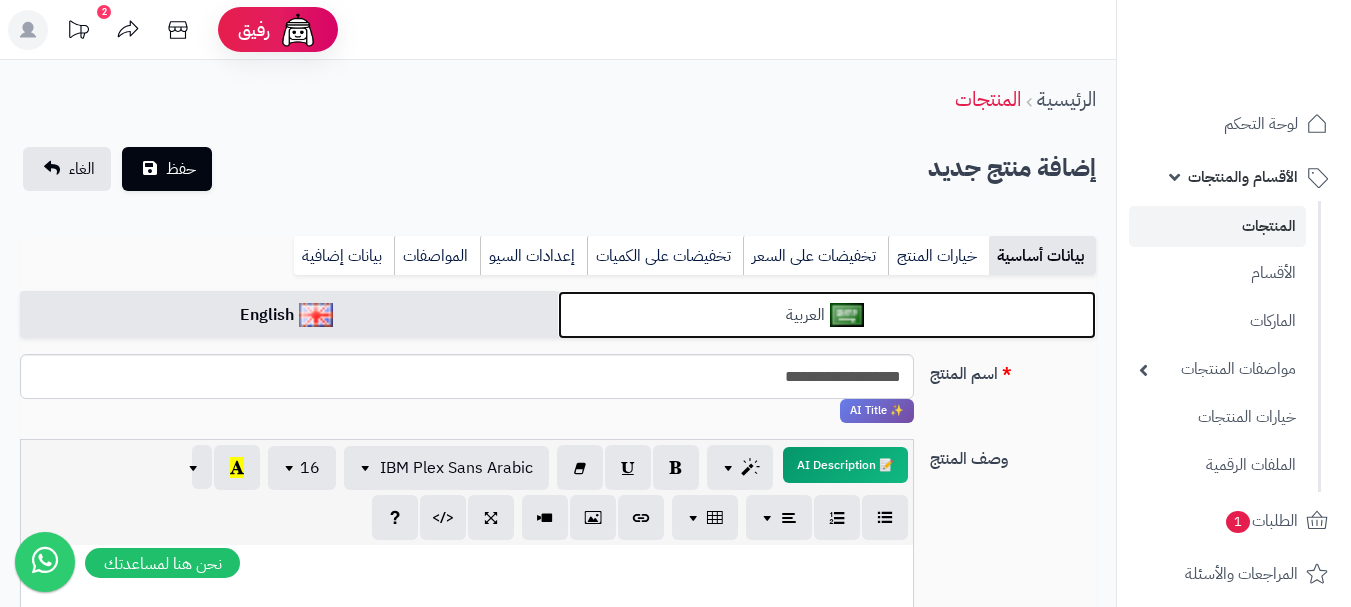 click on "العربية" at bounding box center [827, 315] 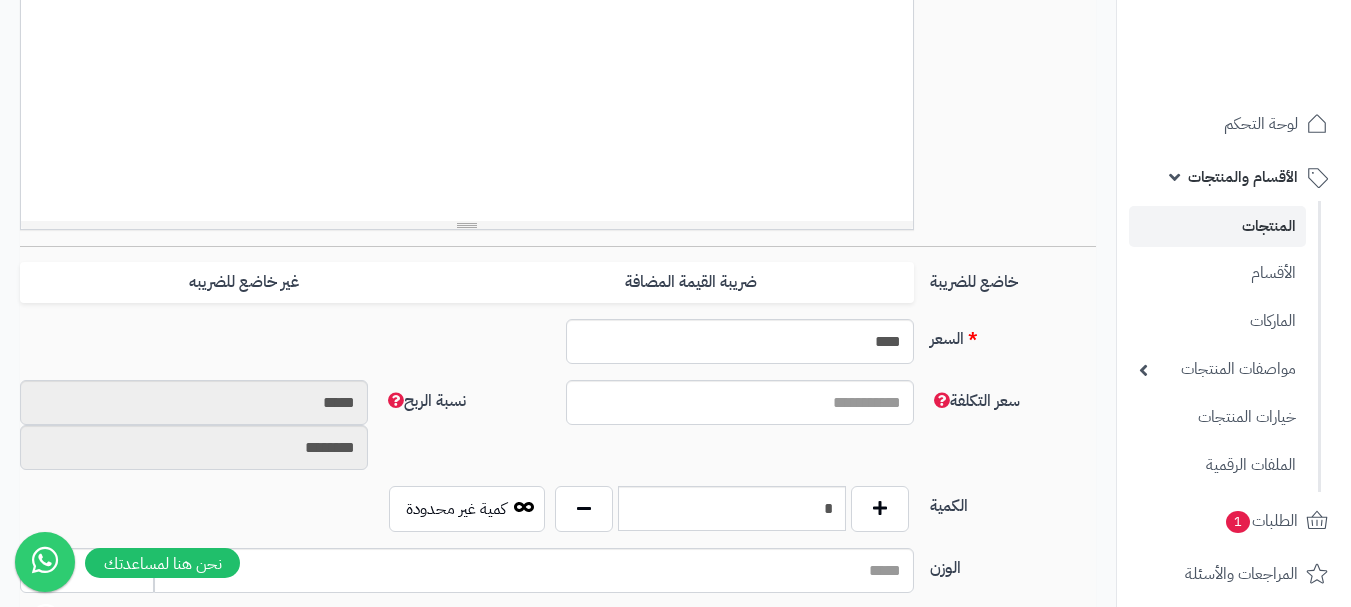 scroll, scrollTop: 700, scrollLeft: 0, axis: vertical 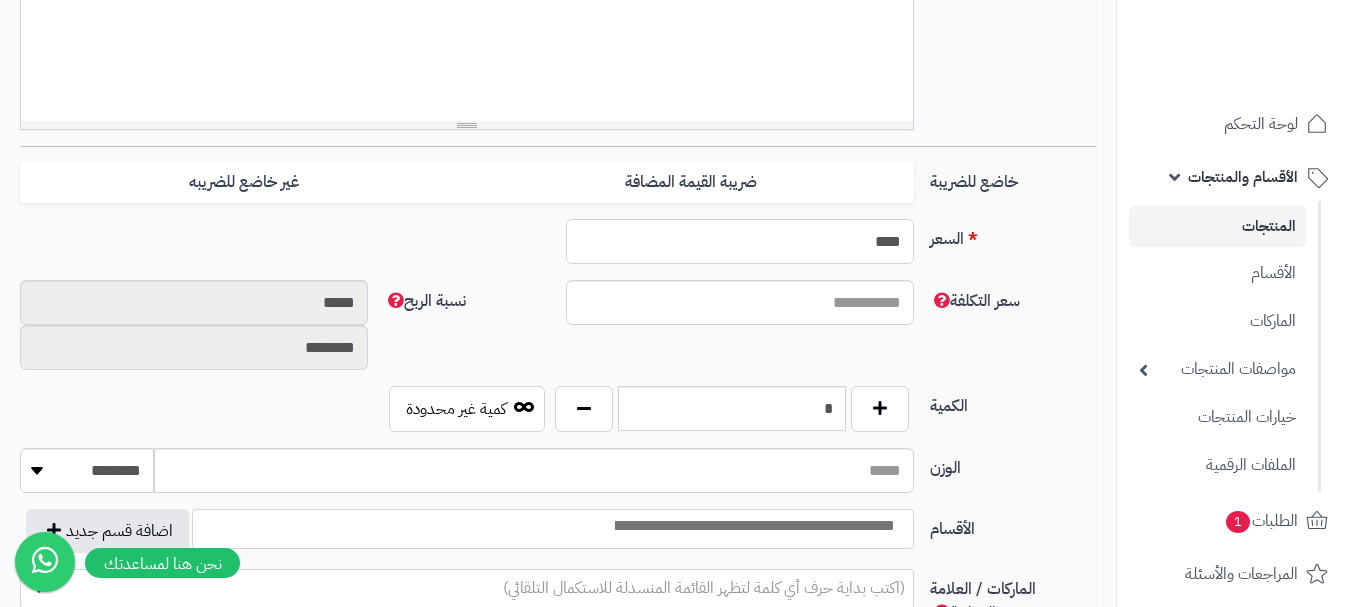 click on "****" at bounding box center (740, 241) 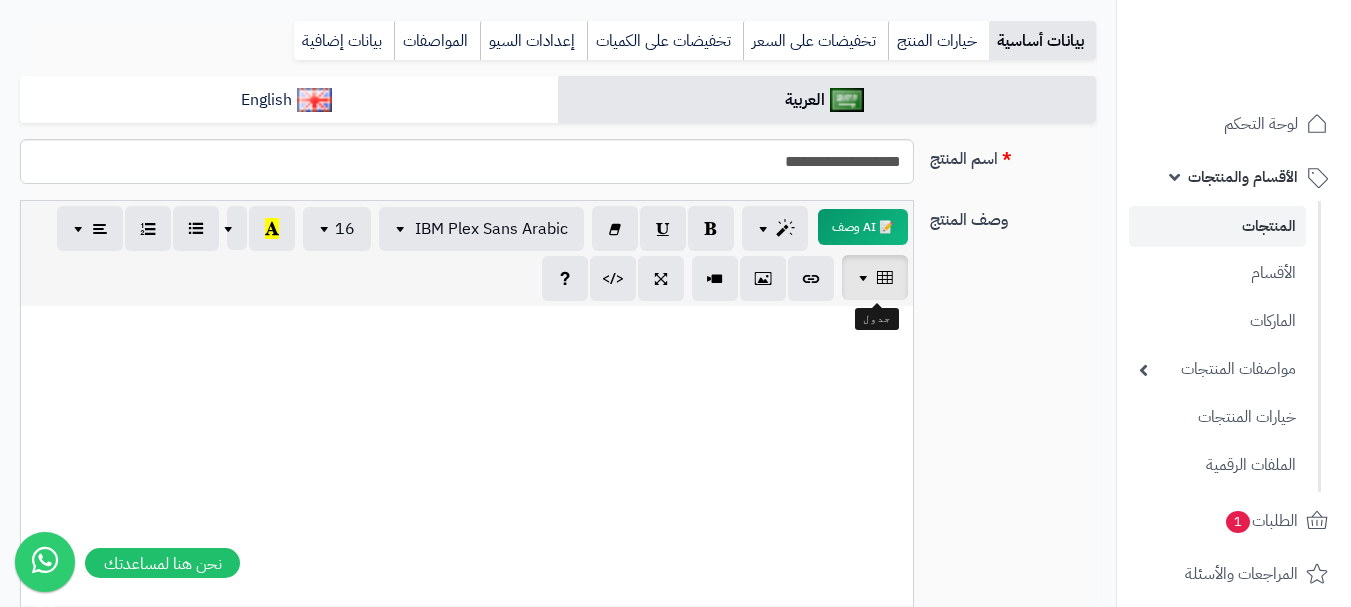 scroll, scrollTop: 100, scrollLeft: 0, axis: vertical 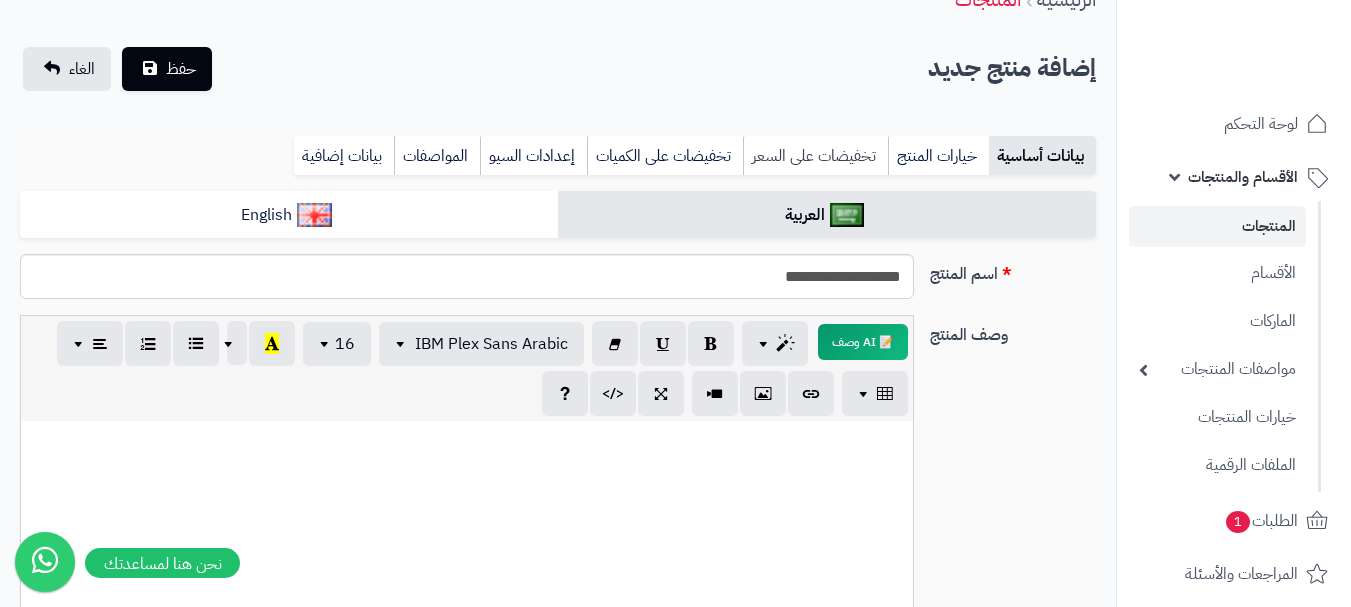 type on "***" 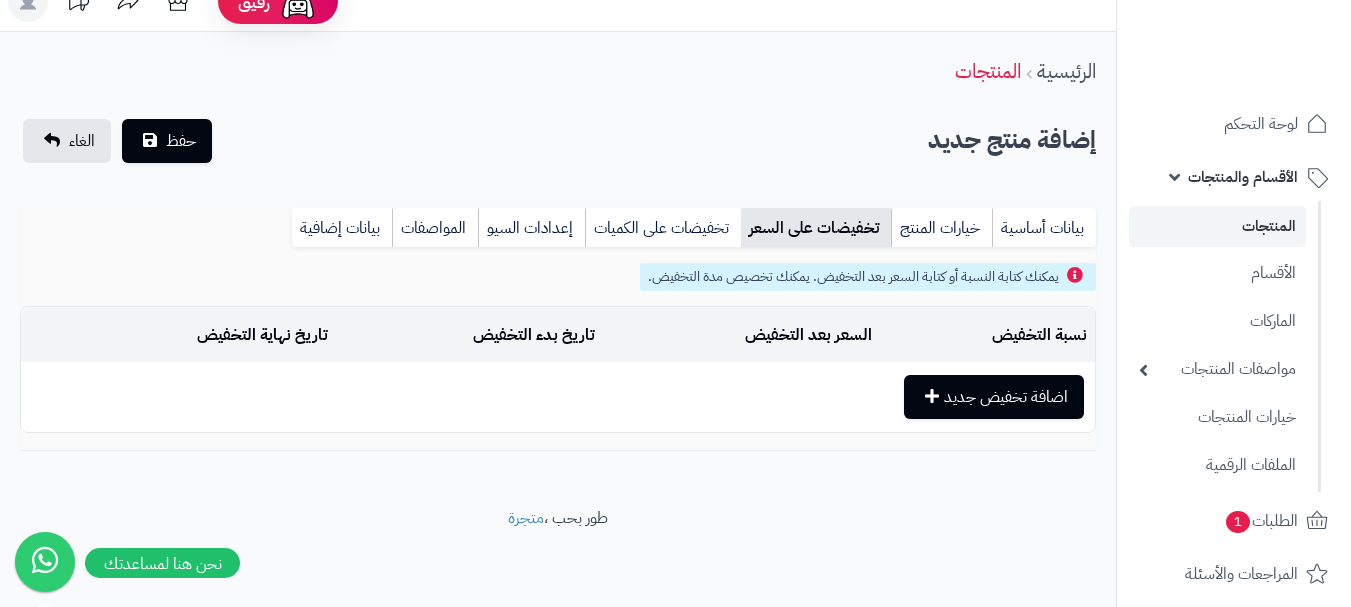 scroll, scrollTop: 28, scrollLeft: 0, axis: vertical 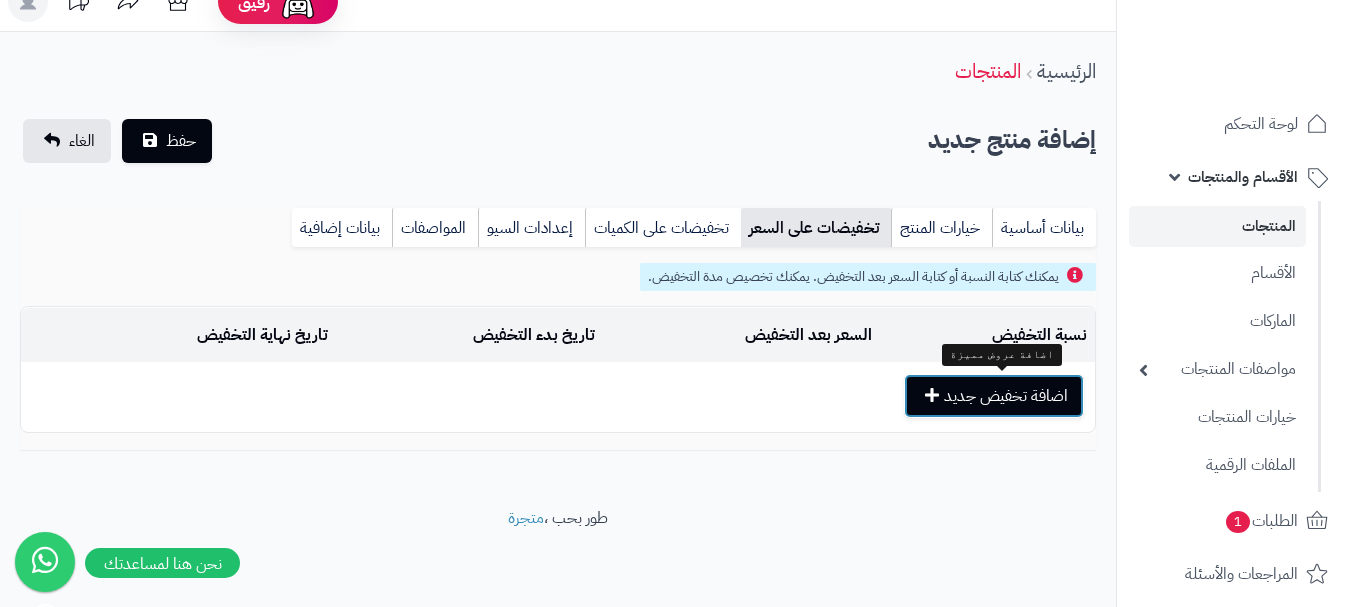 click on "اضافة تخفيض جديد" at bounding box center (994, 396) 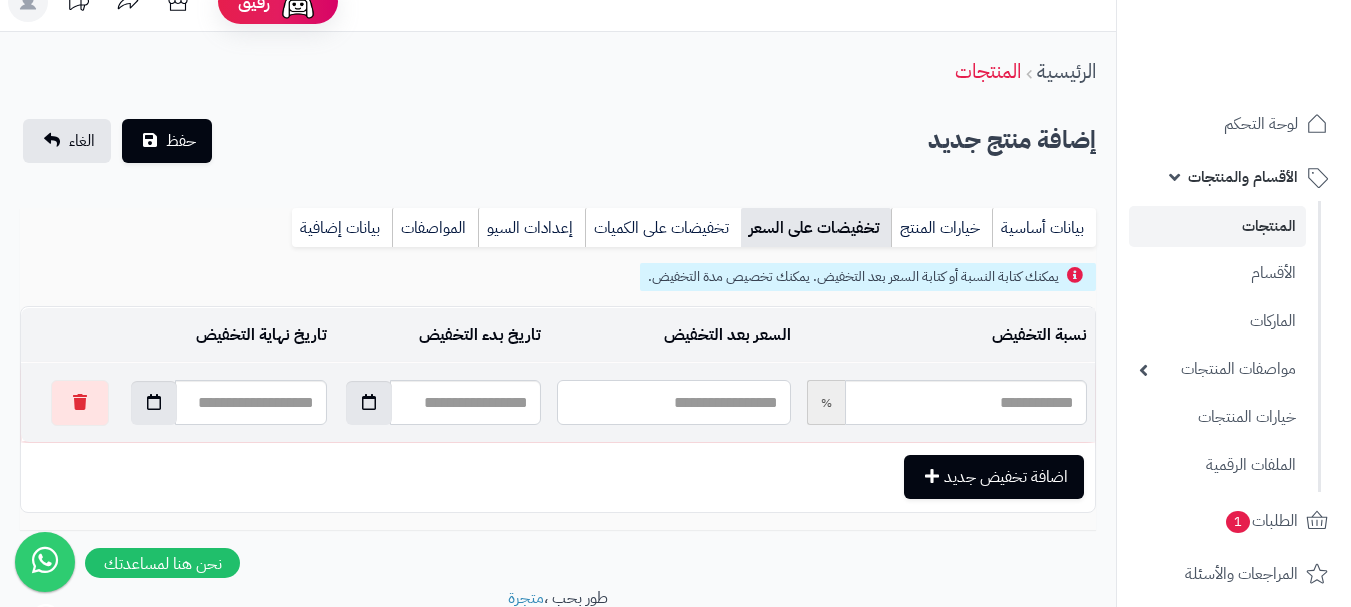 click at bounding box center [673, 402] 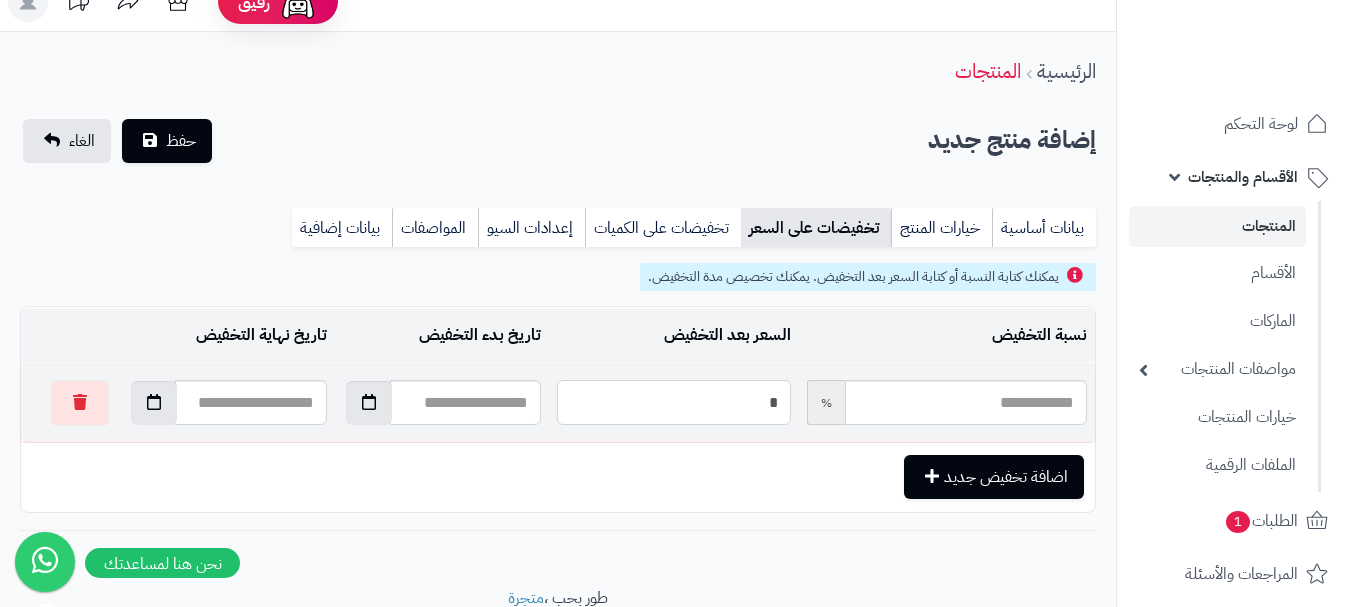 type on "**" 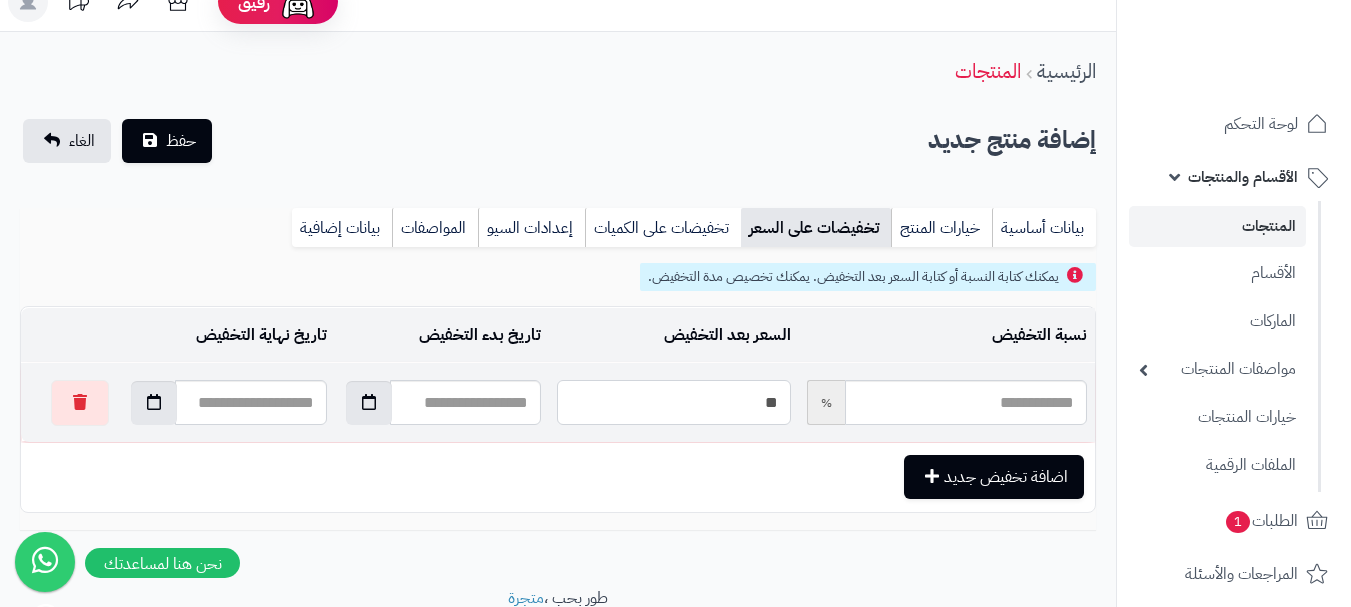 type on "*****" 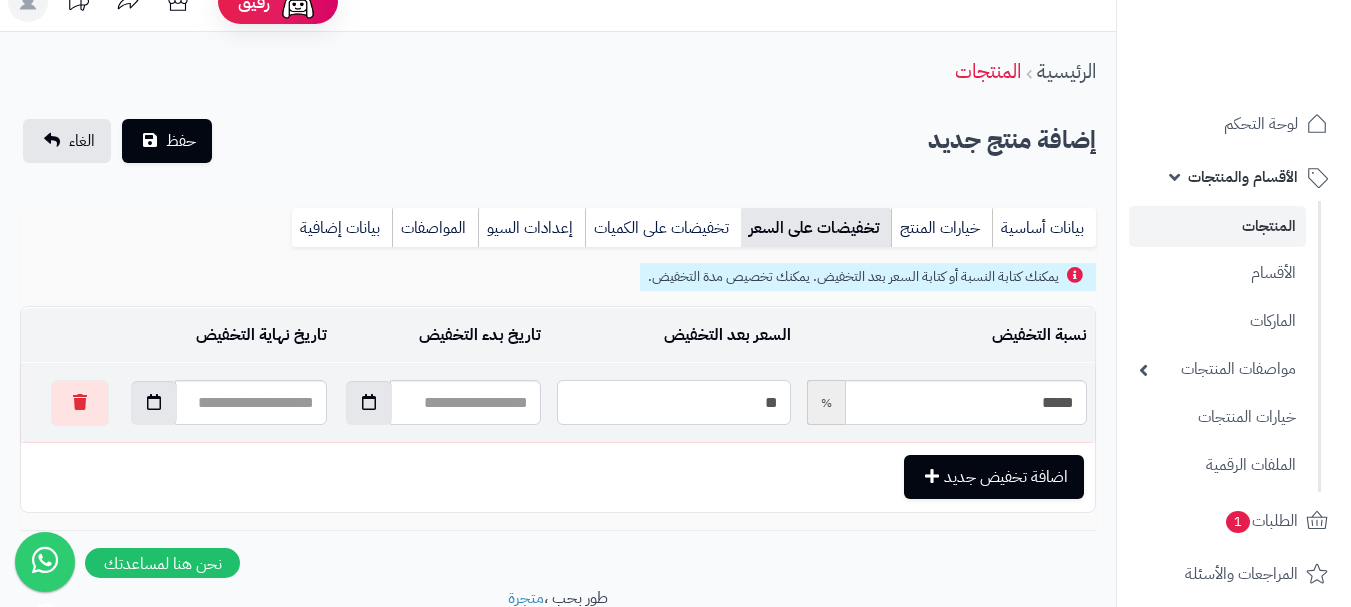 type on "***" 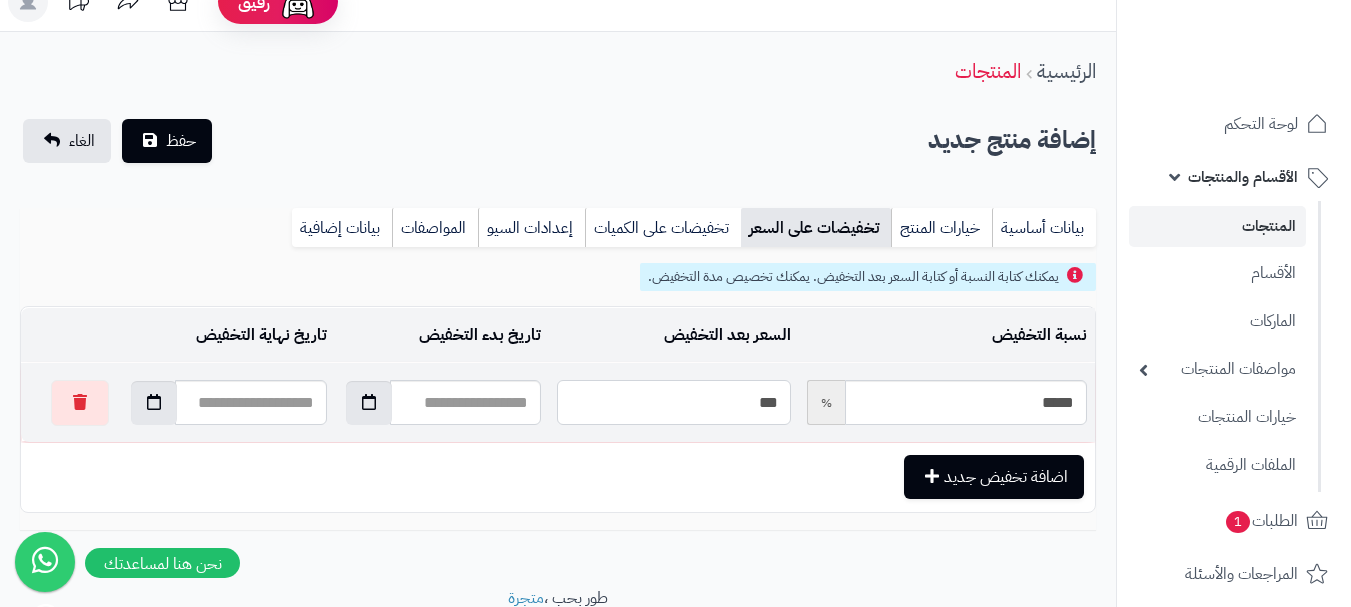 type on "*****" 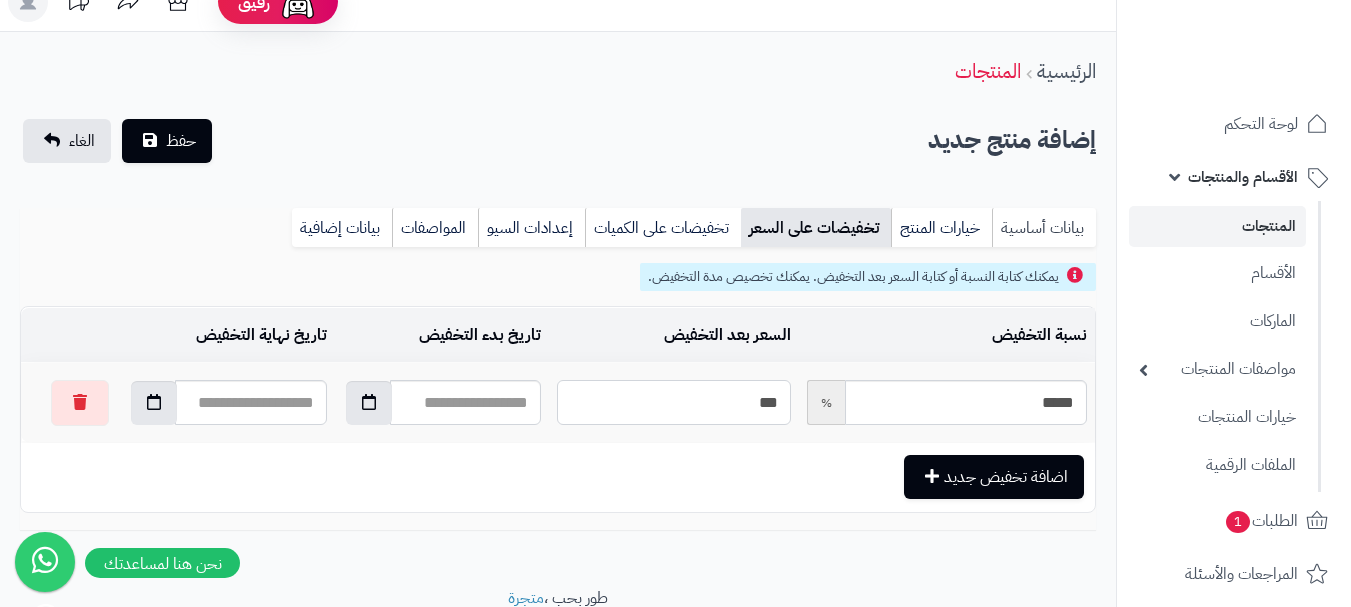 type on "***" 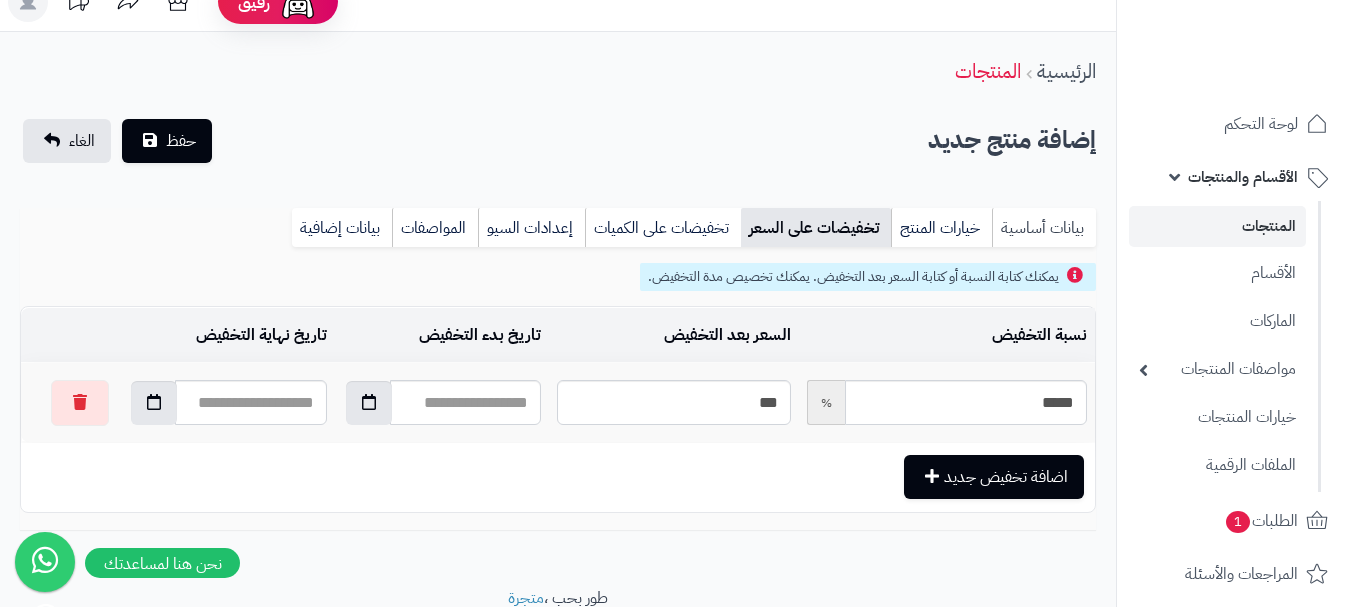 click on "بيانات أساسية" at bounding box center (1044, 228) 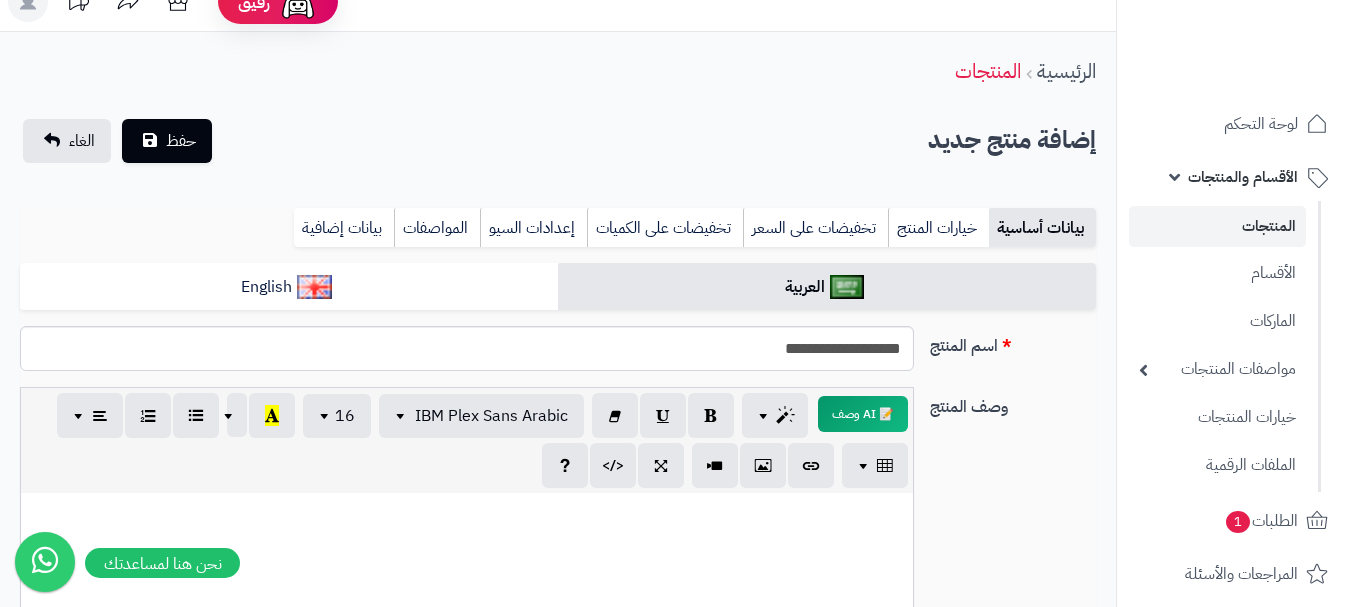 scroll, scrollTop: 0, scrollLeft: 0, axis: both 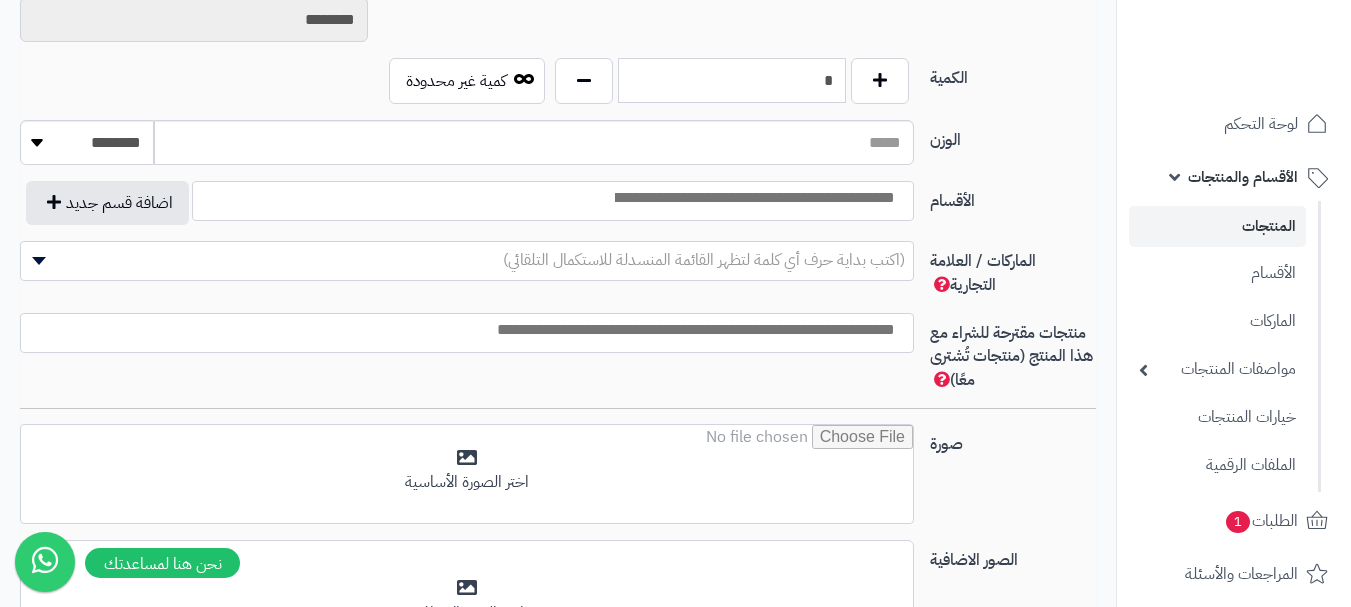 click on "*" at bounding box center (732, 80) 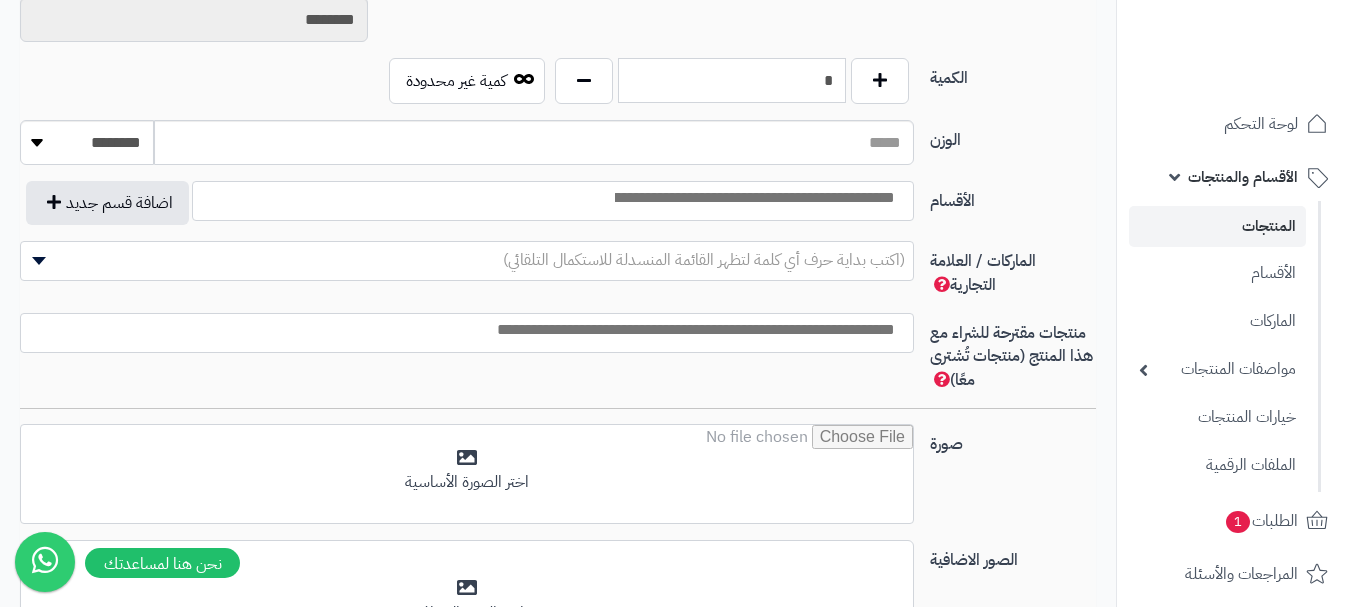 type on "*" 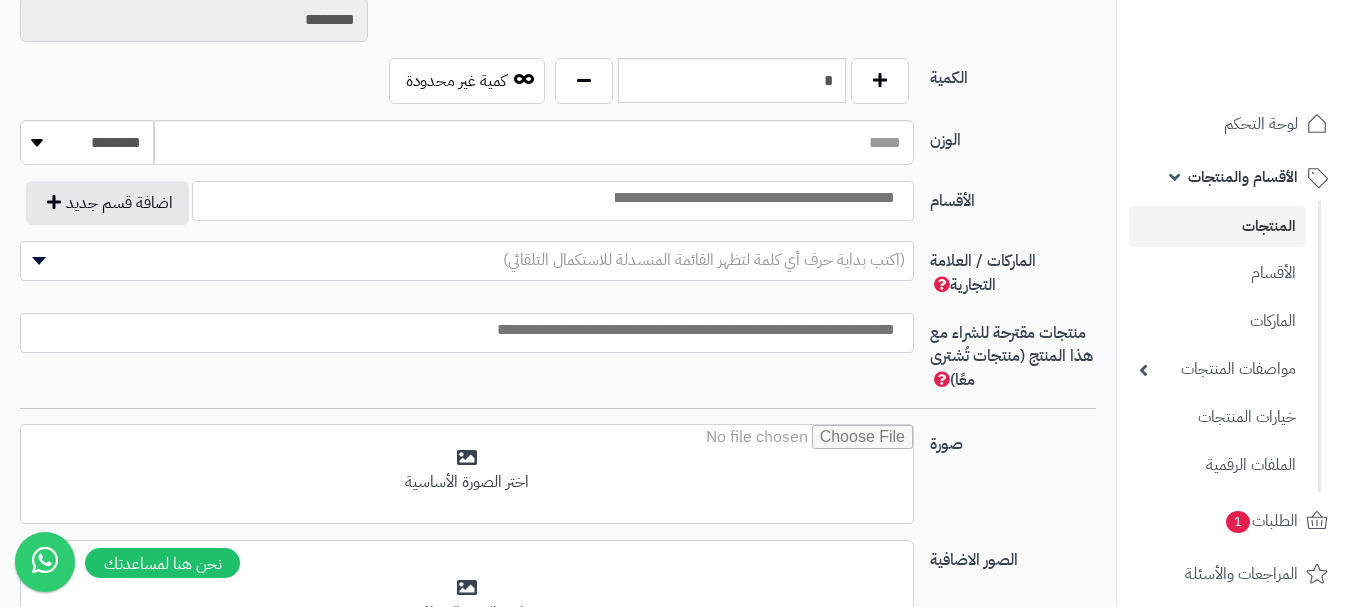 click at bounding box center (753, 198) 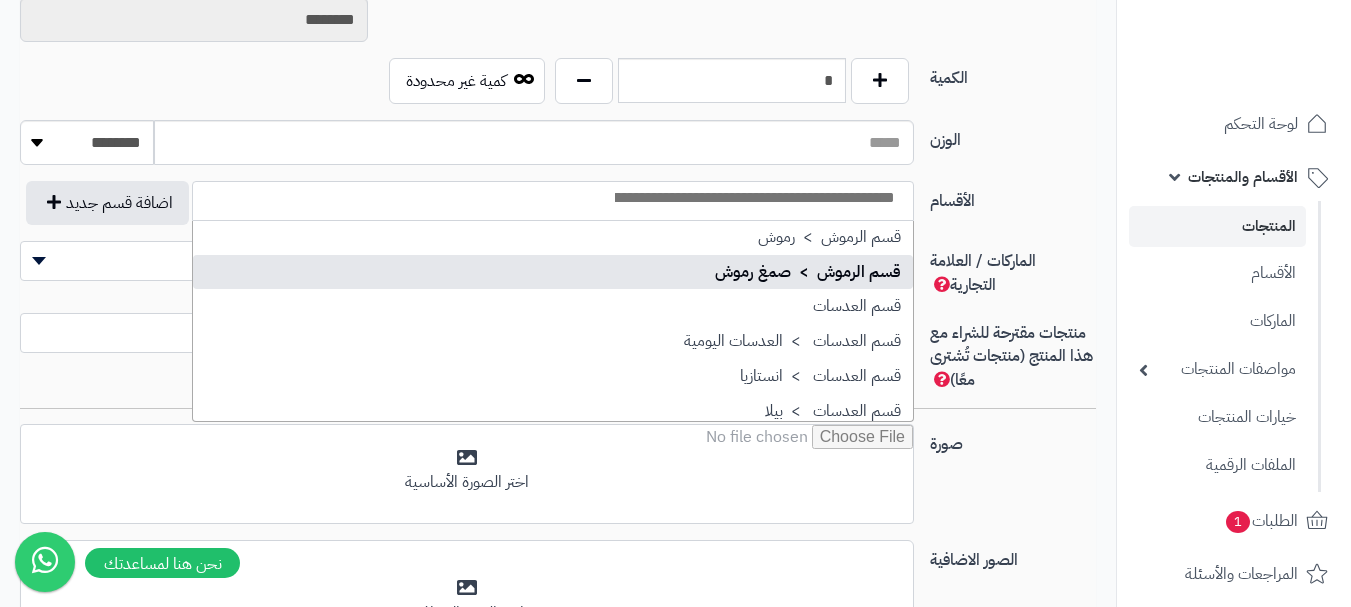 scroll, scrollTop: 1500, scrollLeft: 0, axis: vertical 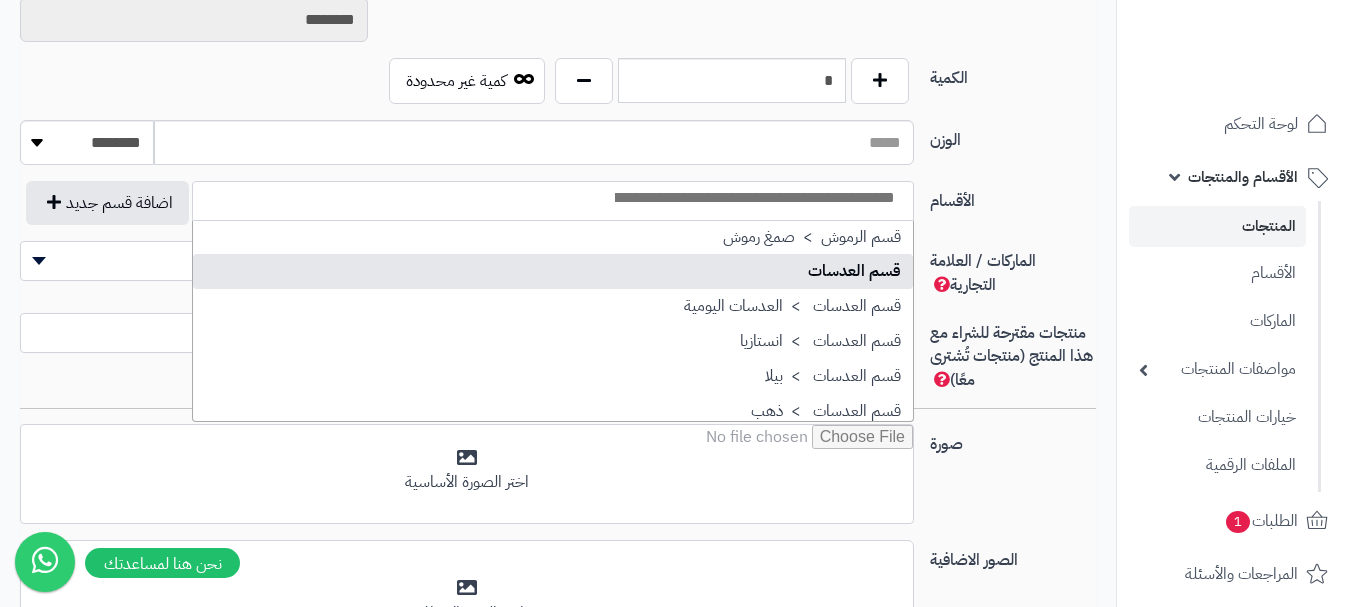 select on "**" 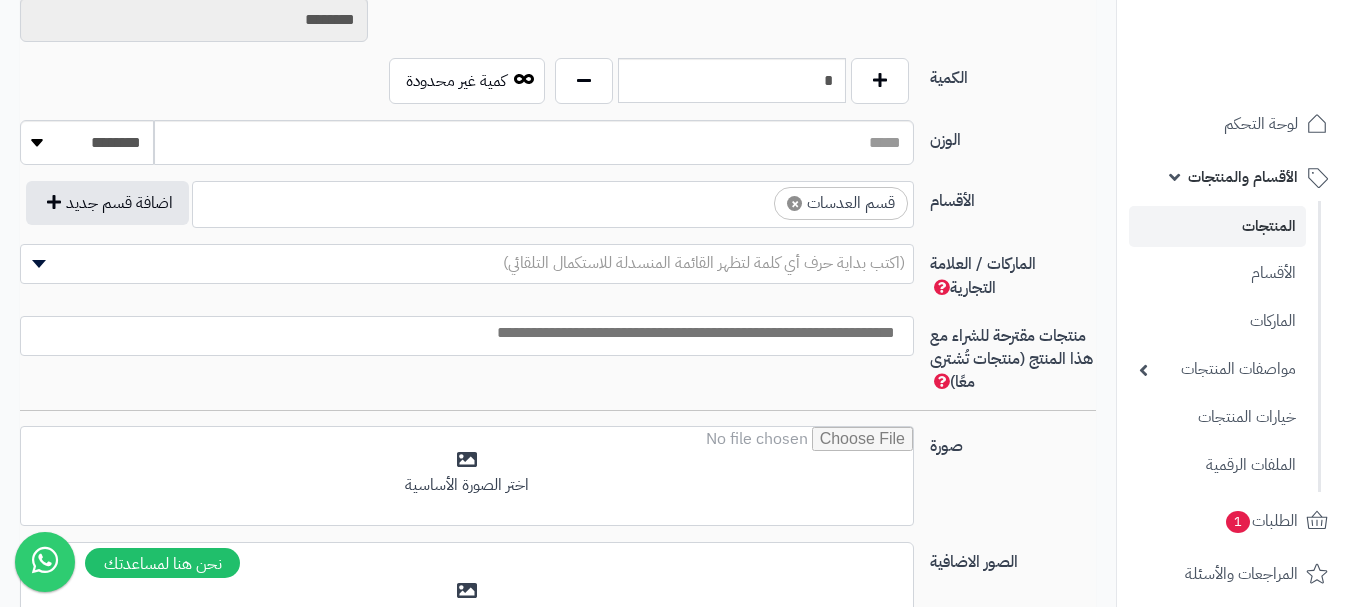 scroll, scrollTop: 1100, scrollLeft: 0, axis: vertical 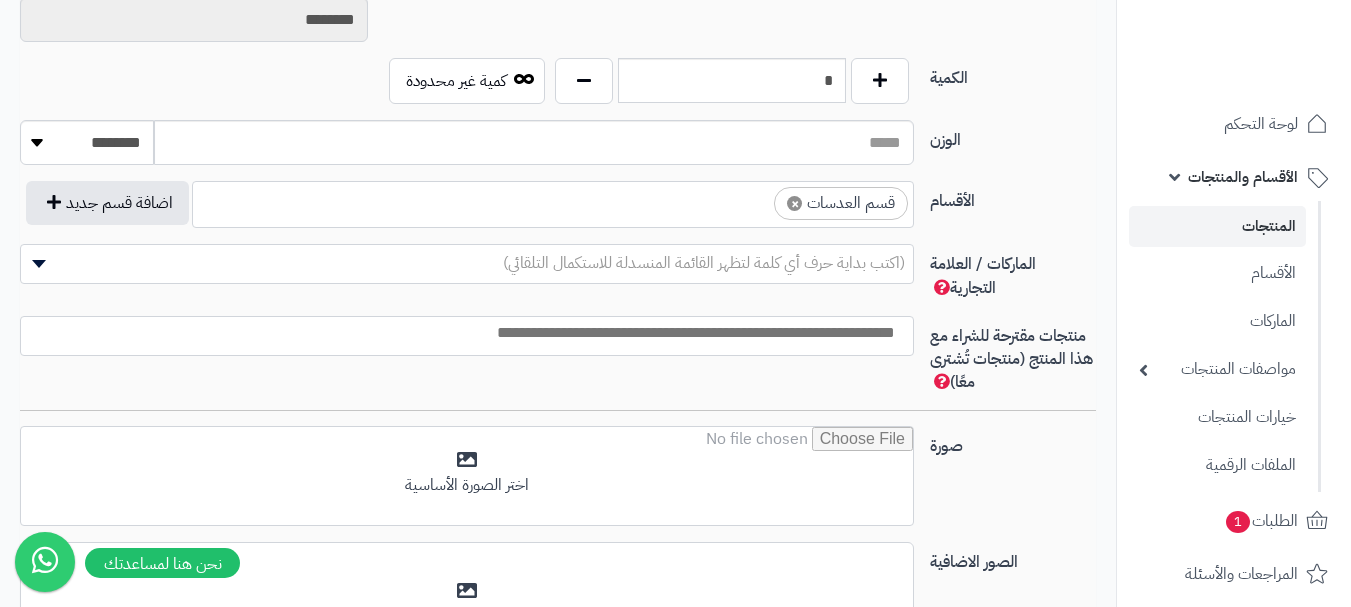 click on "× قسم العدسات" at bounding box center [553, 201] 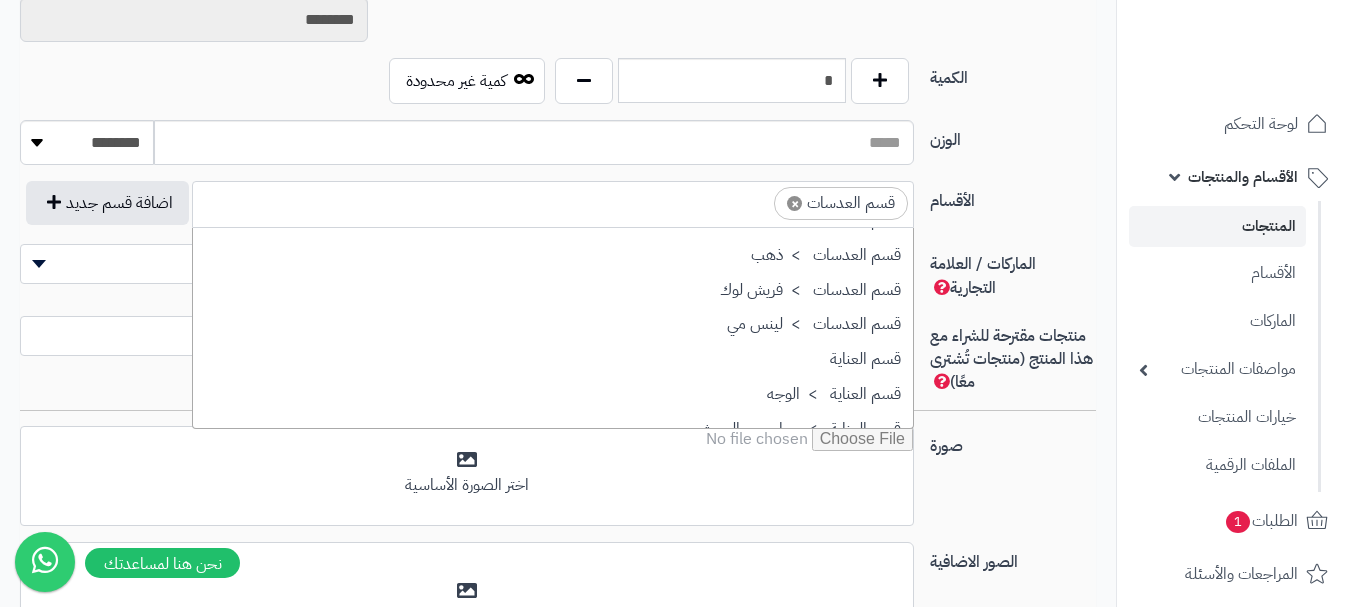 scroll, scrollTop: 1698, scrollLeft: 0, axis: vertical 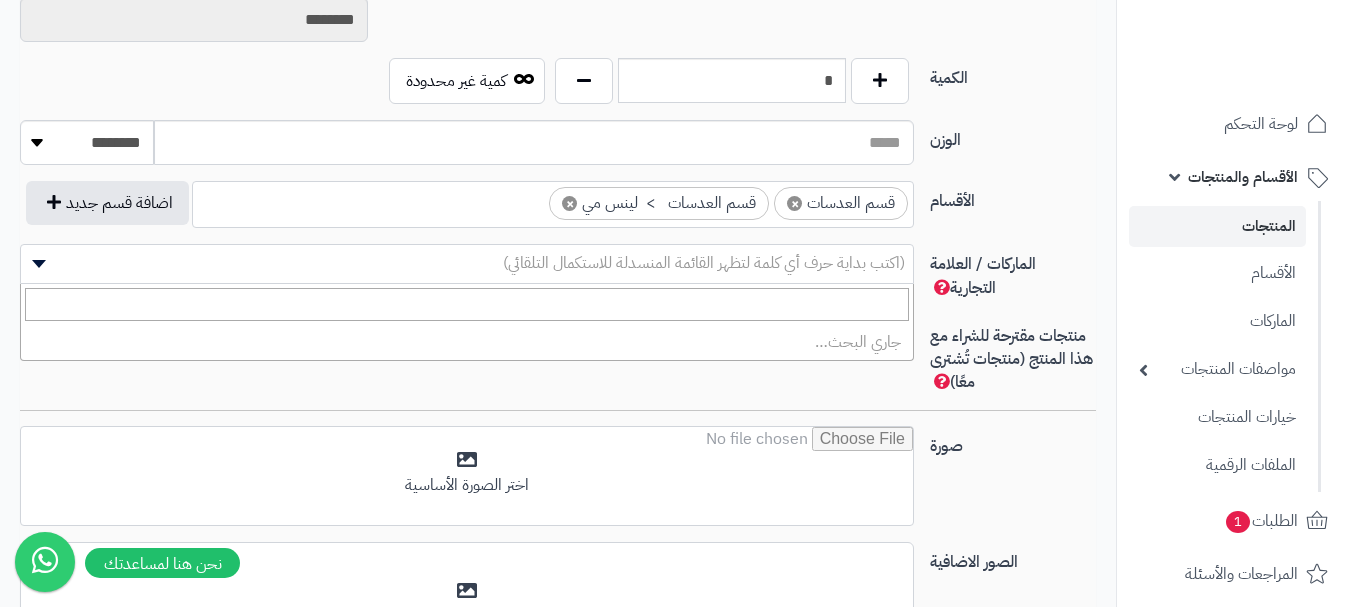 click on "(اكتب بداية حرف أي كلمة لتظهر القائمة المنسدلة للاستكمال التلقائي)" at bounding box center (704, 263) 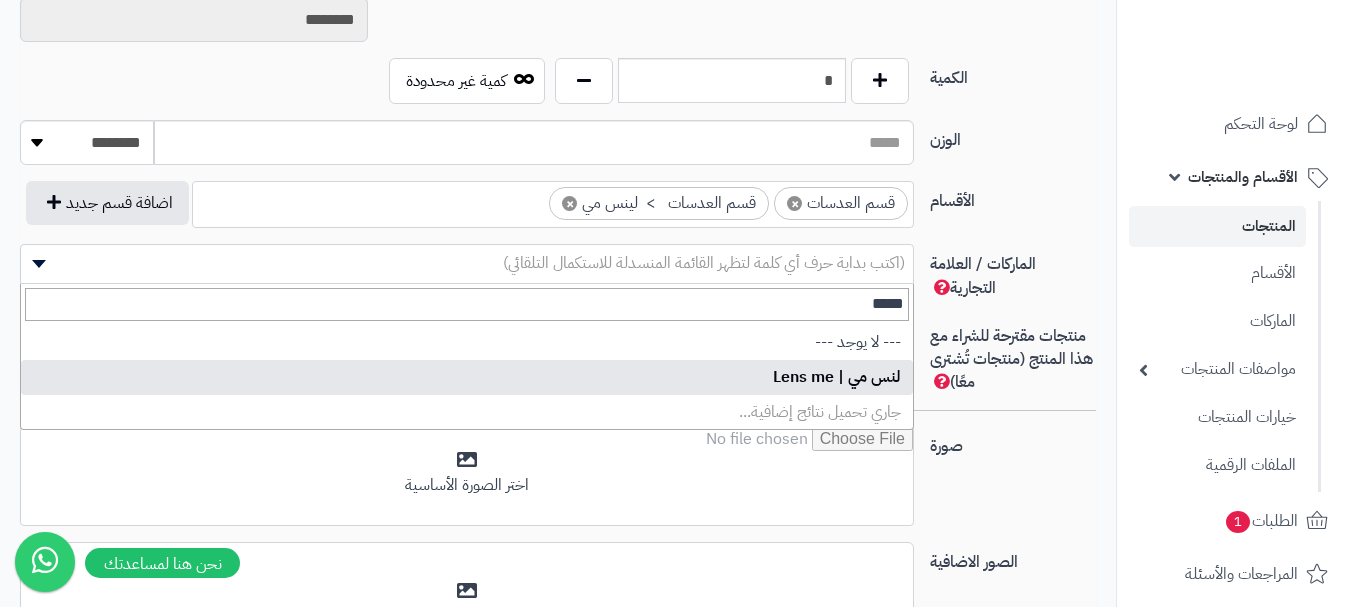 type on "*****" 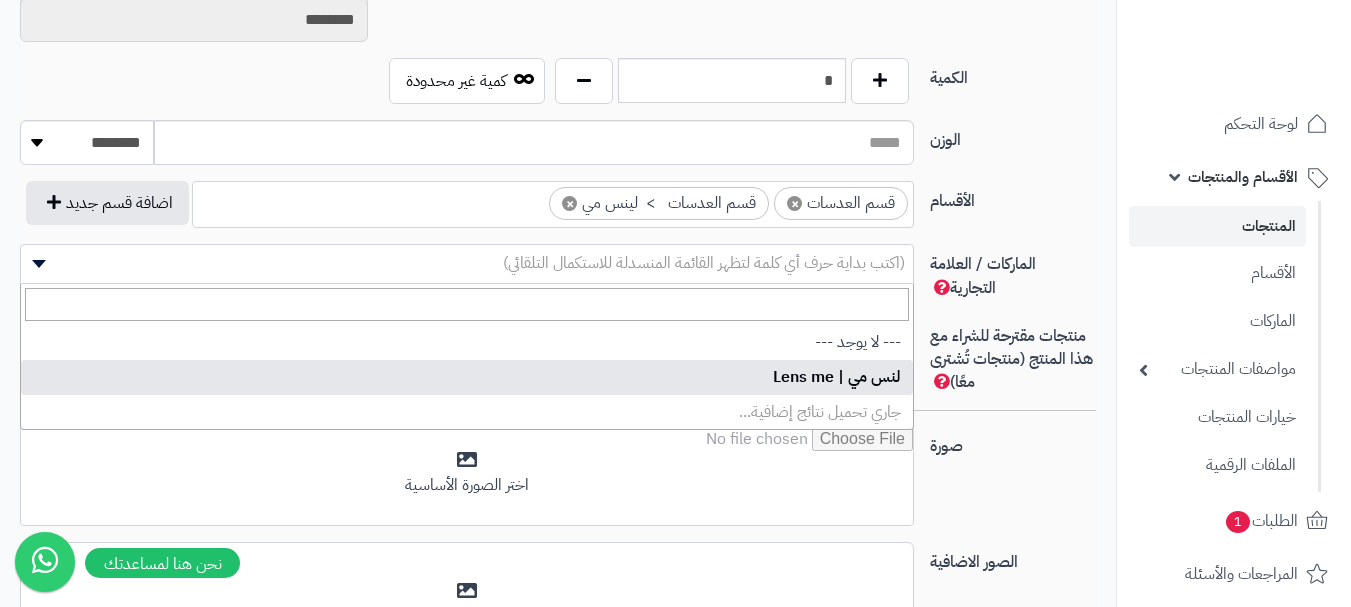 select on "***" 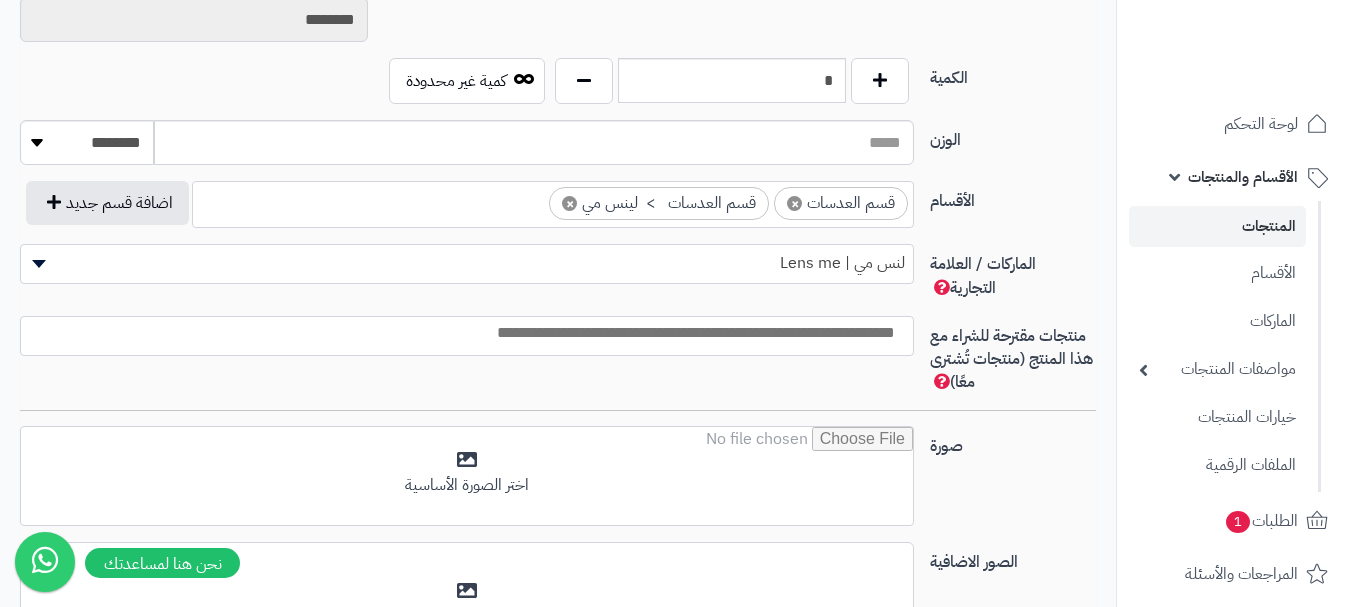 click at bounding box center [462, 333] 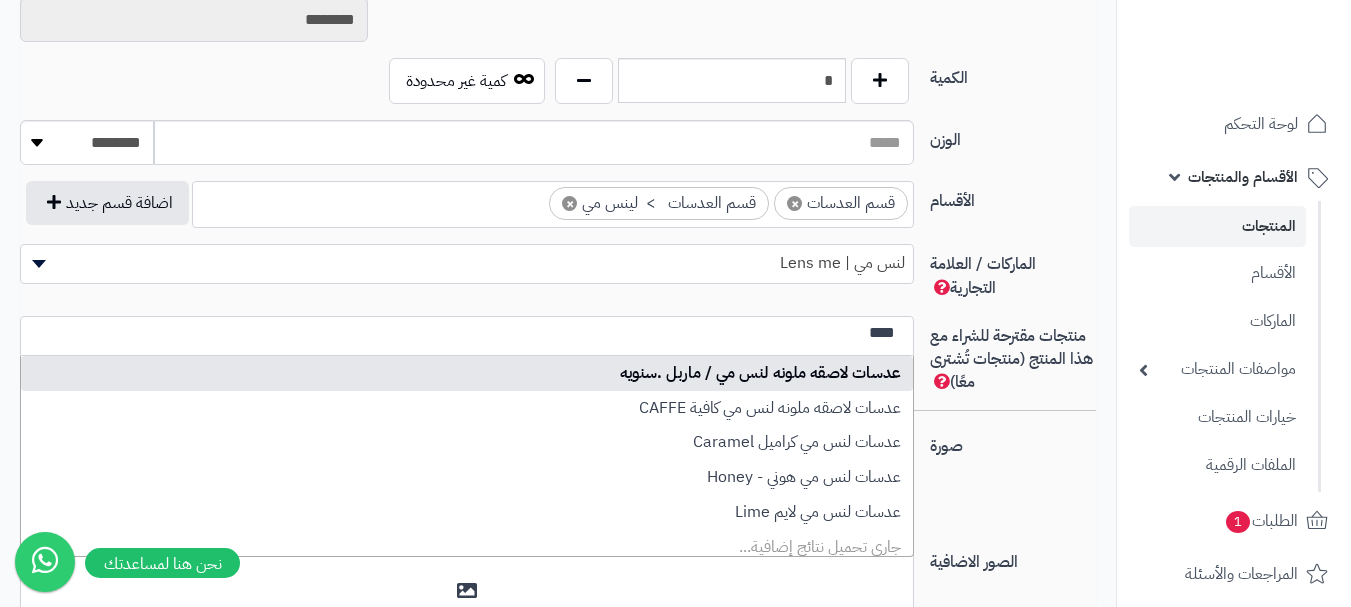 type on "***" 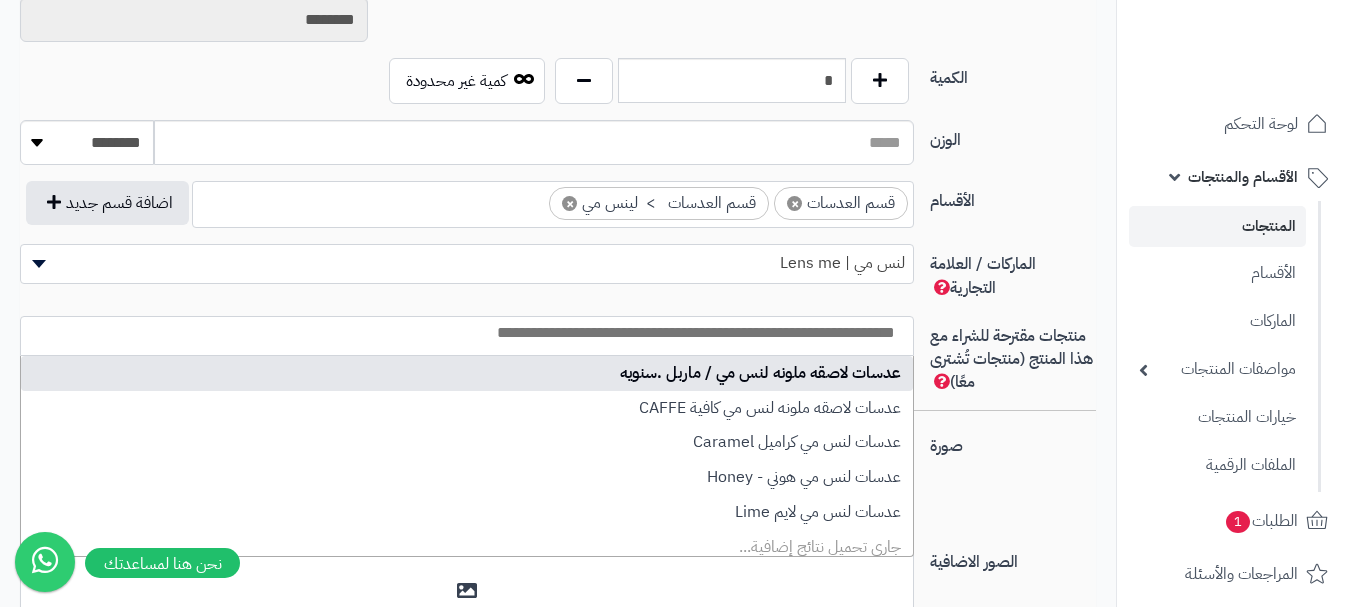 scroll, scrollTop: 0, scrollLeft: 0, axis: both 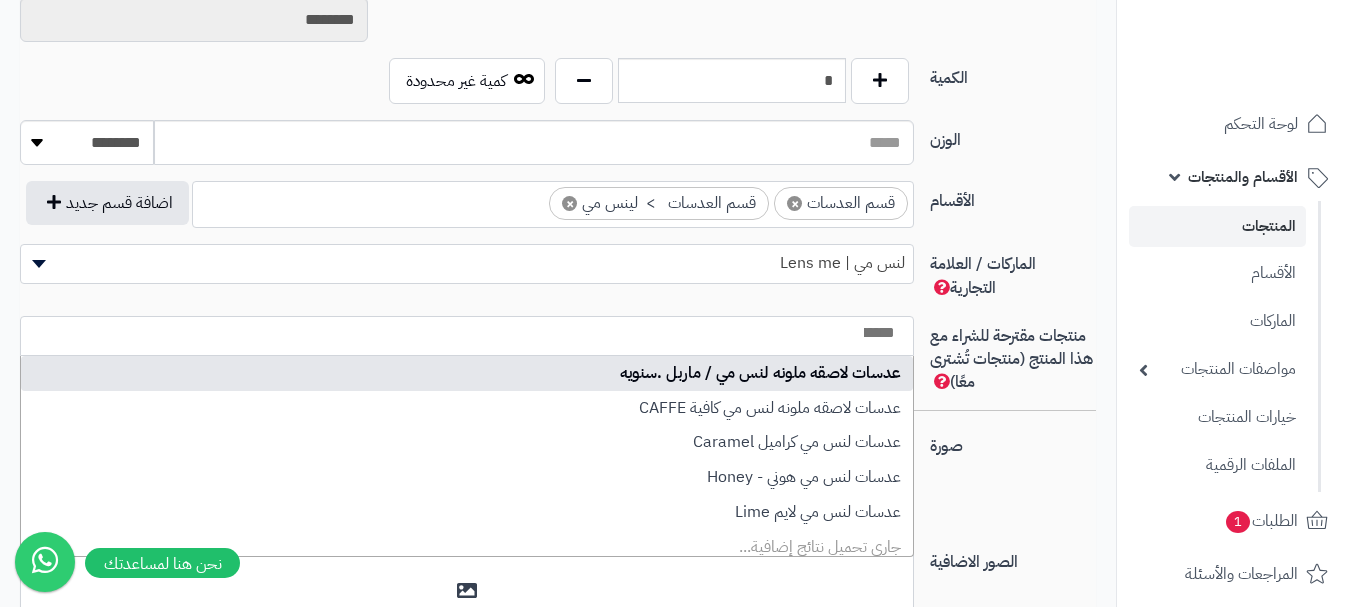 select on "****" 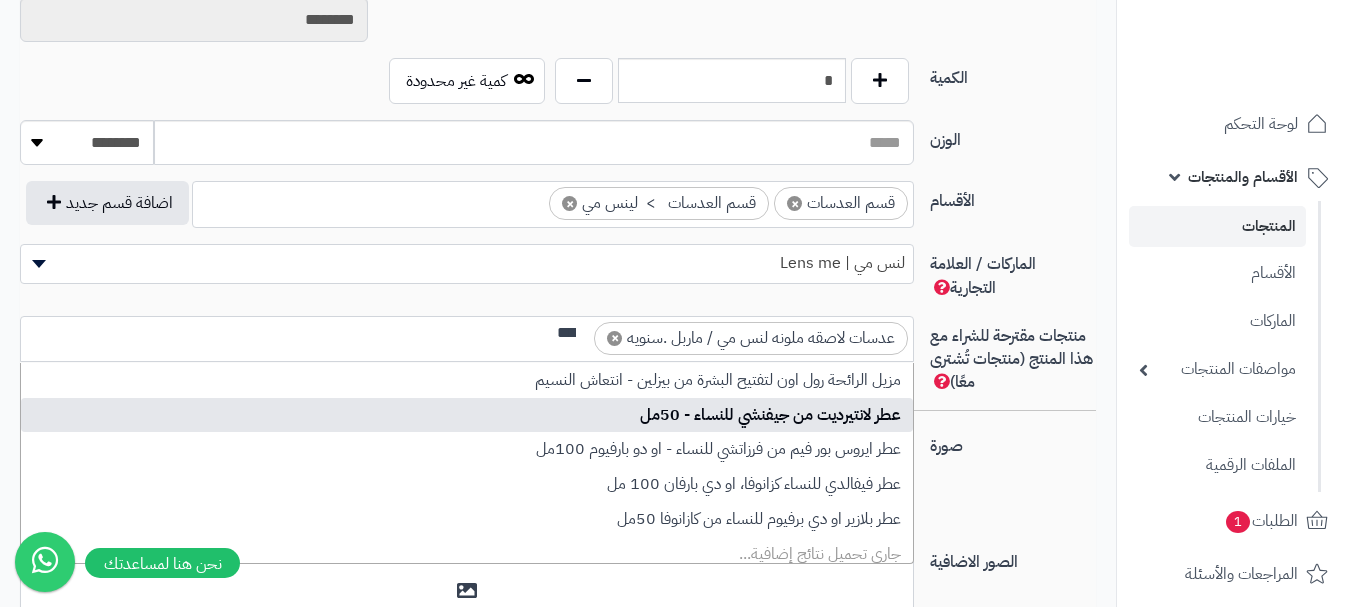scroll, scrollTop: 0, scrollLeft: -2, axis: horizontal 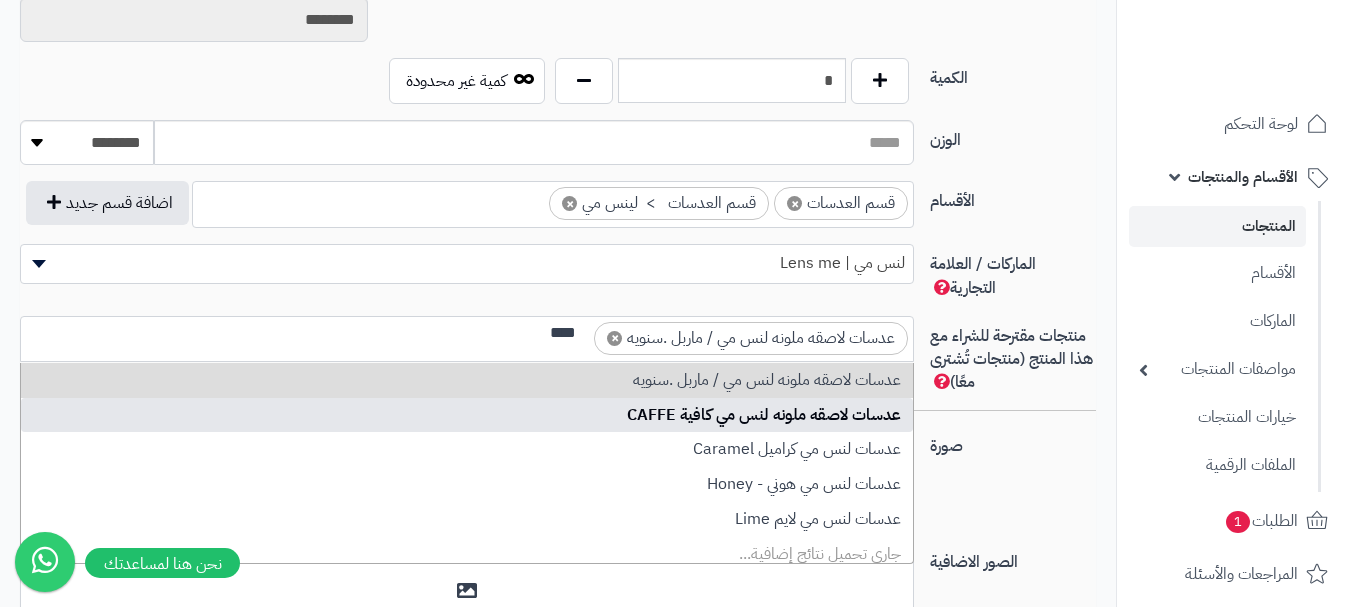 type on "***" 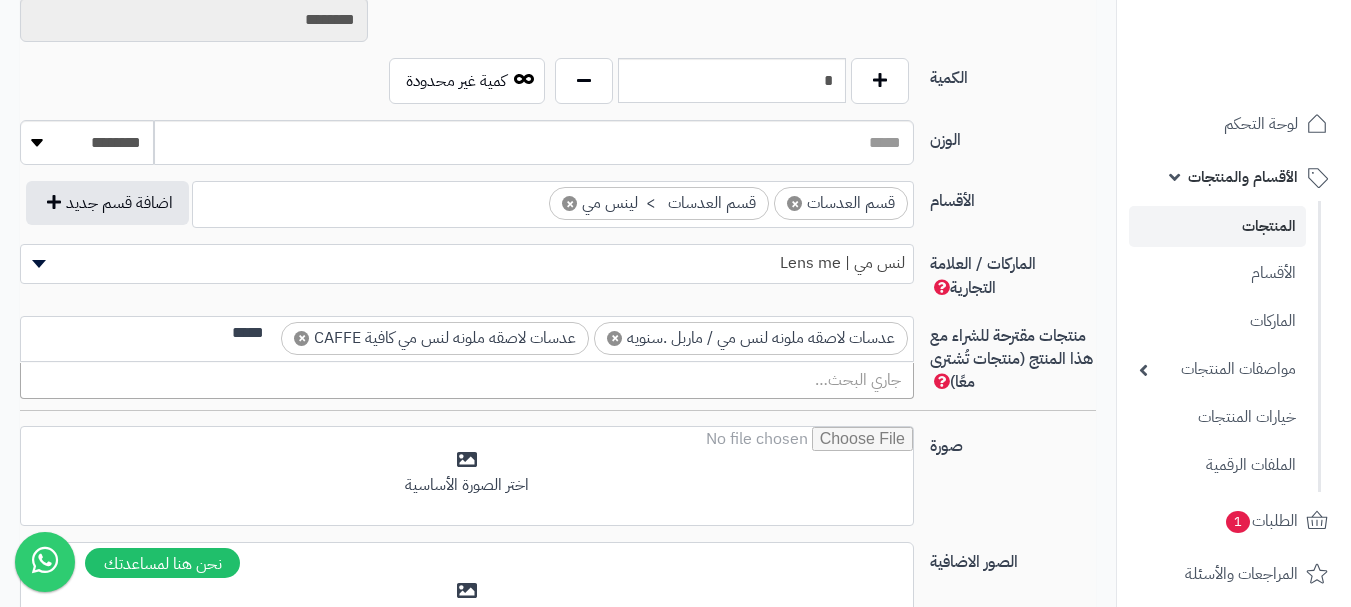 scroll, scrollTop: 0, scrollLeft: 0, axis: both 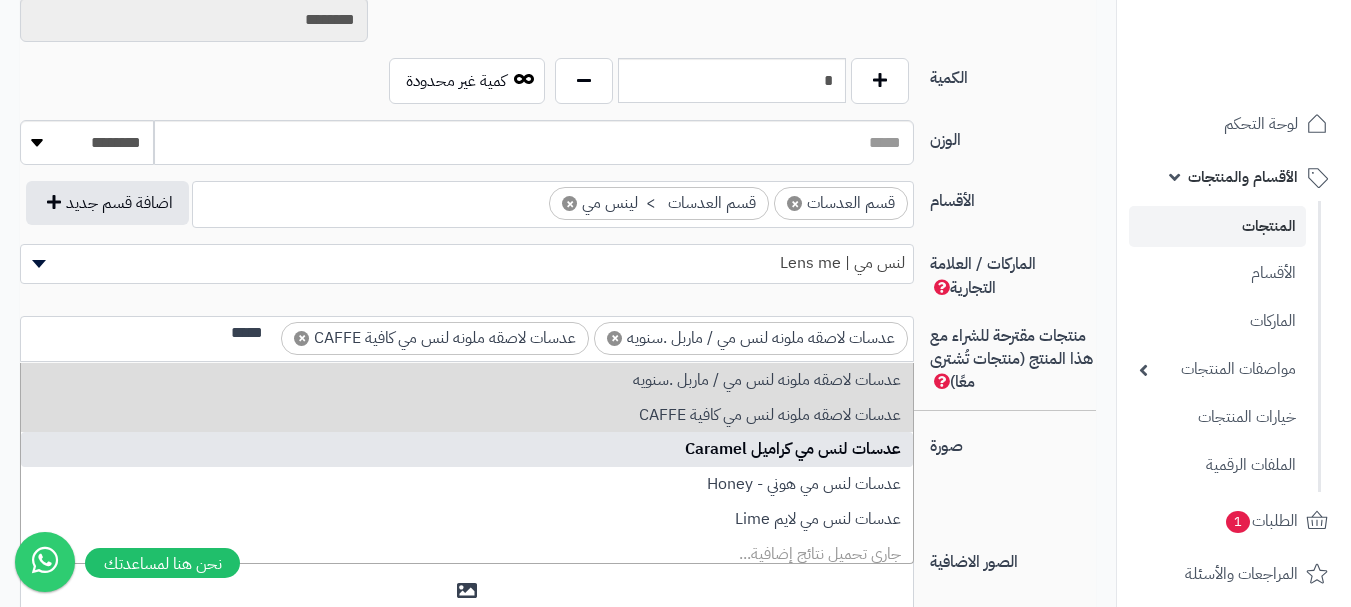 type on "*****" 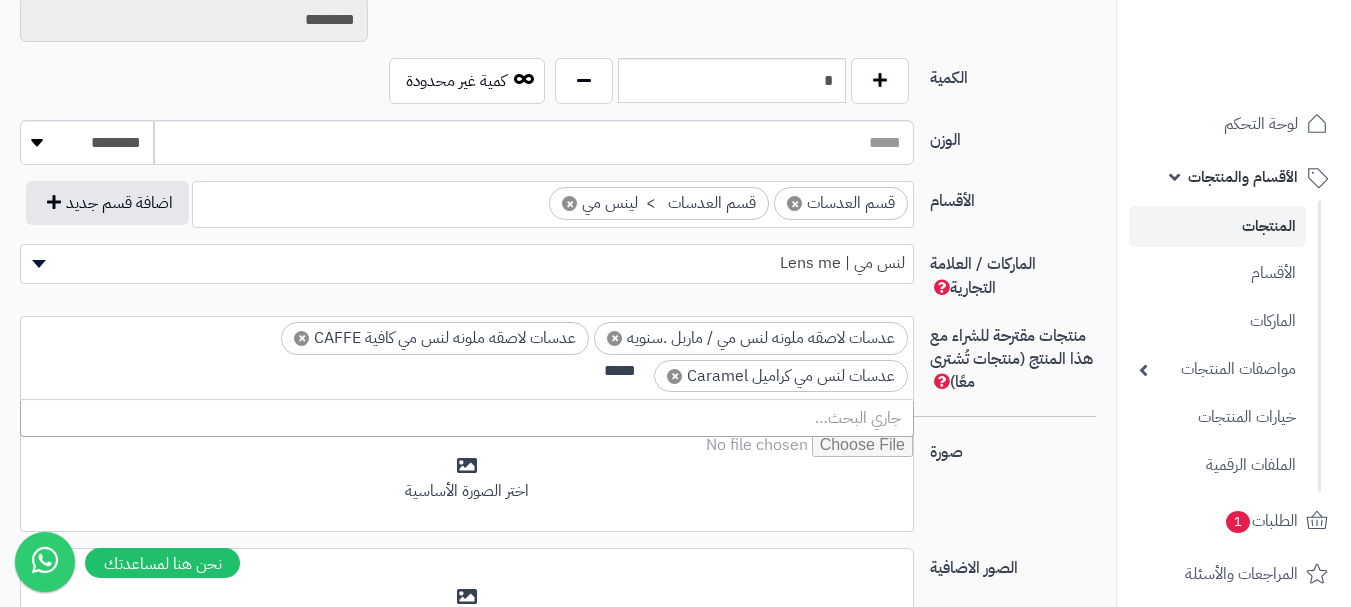 scroll, scrollTop: 0, scrollLeft: 0, axis: both 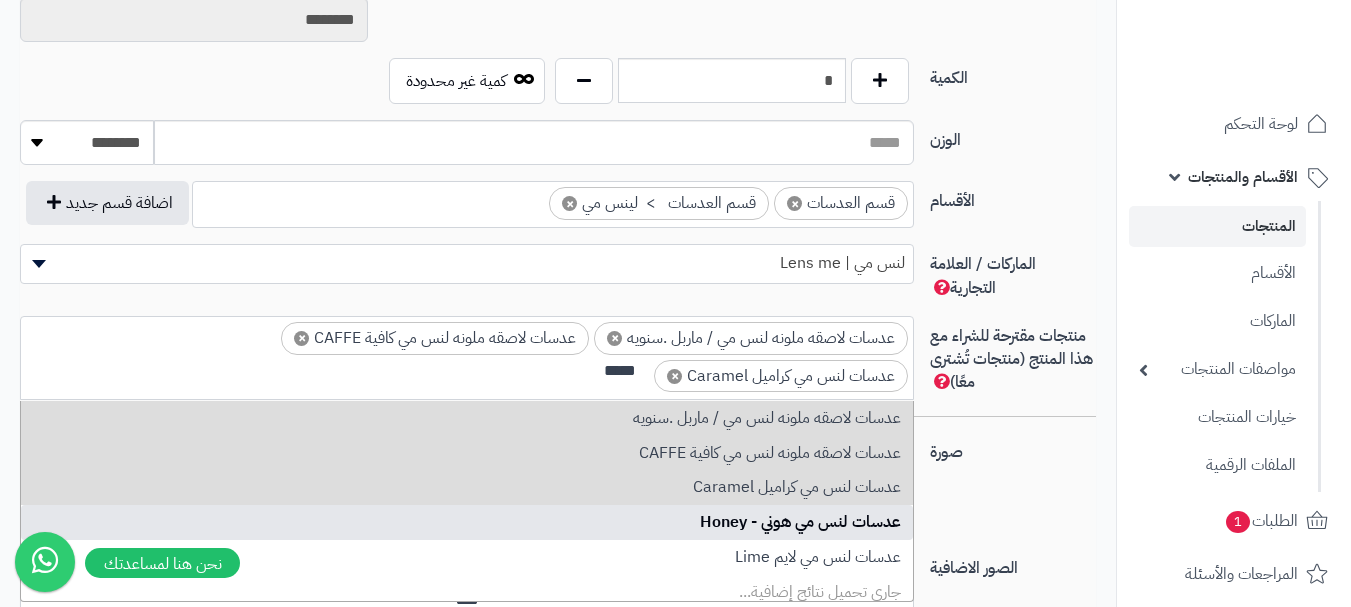 type on "*****" 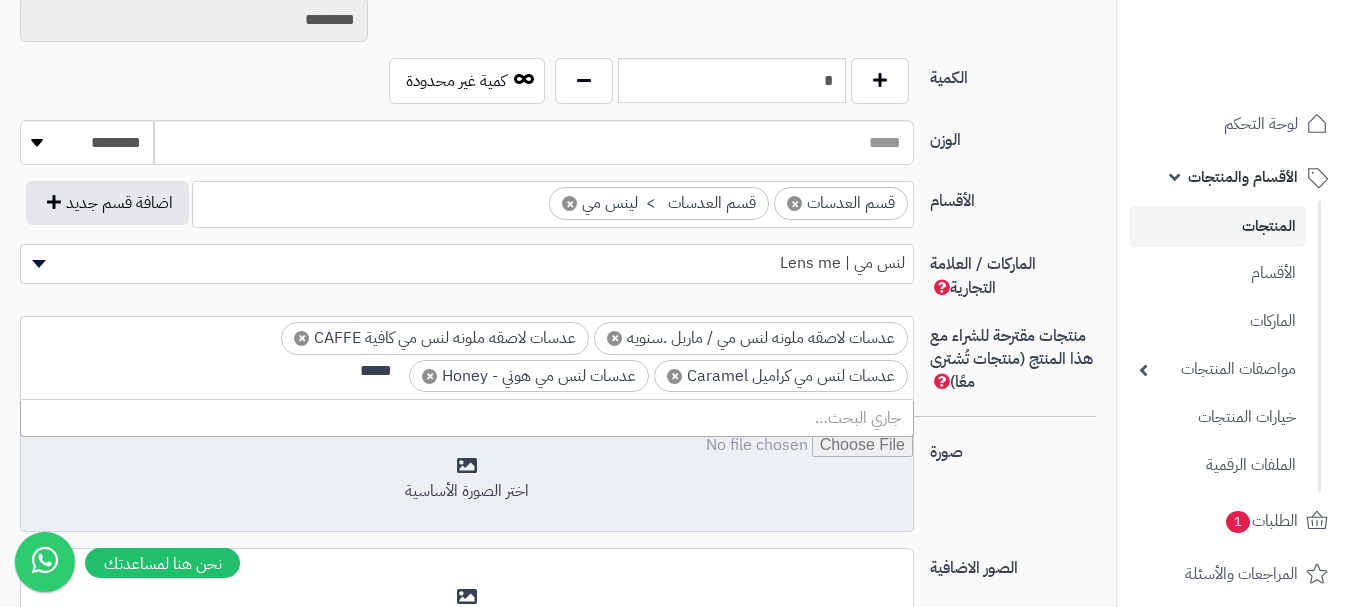 scroll, scrollTop: 0, scrollLeft: 0, axis: both 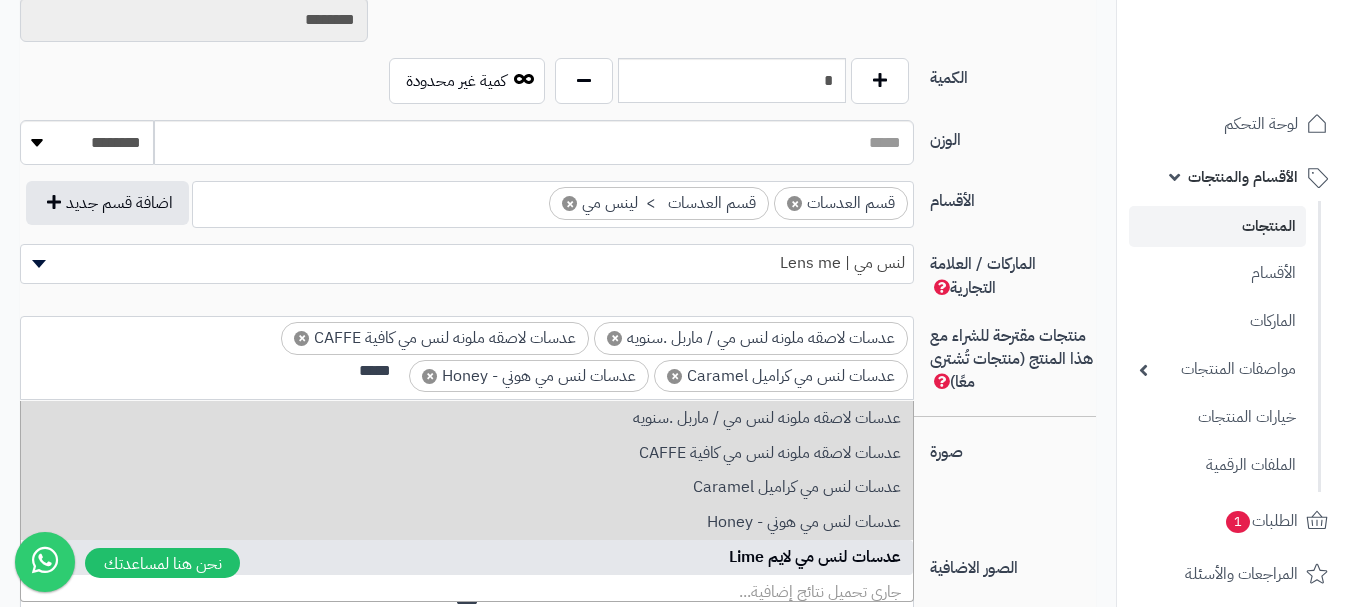 type on "*****" 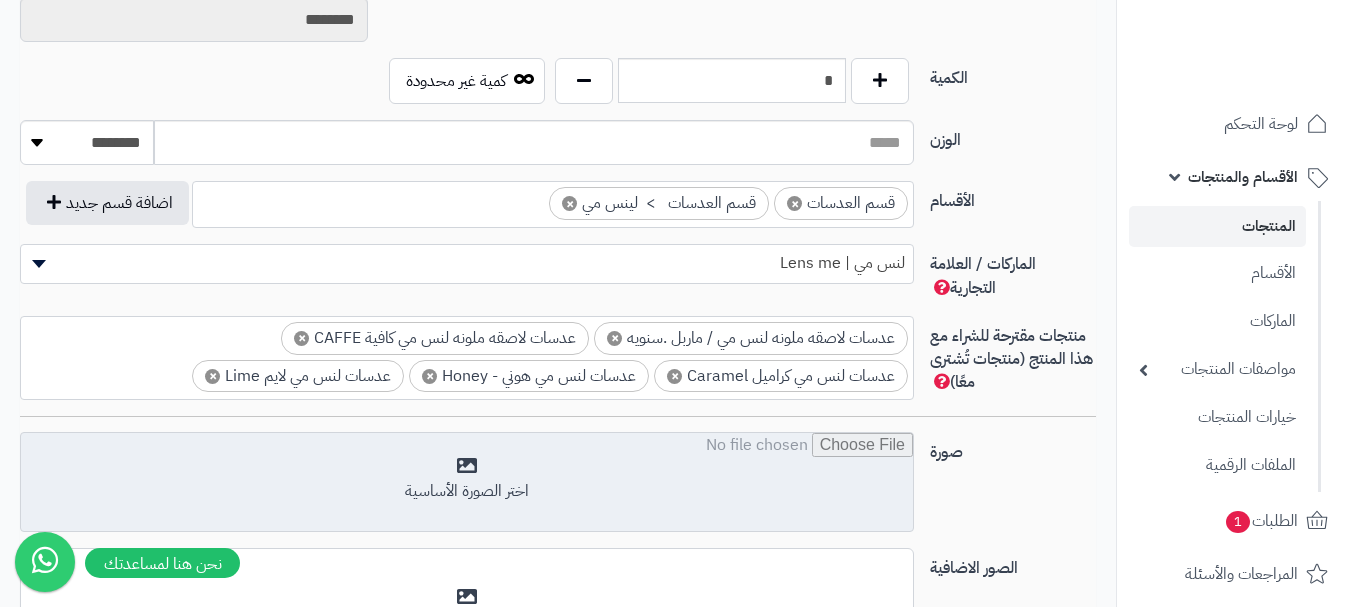 click at bounding box center [467, 483] 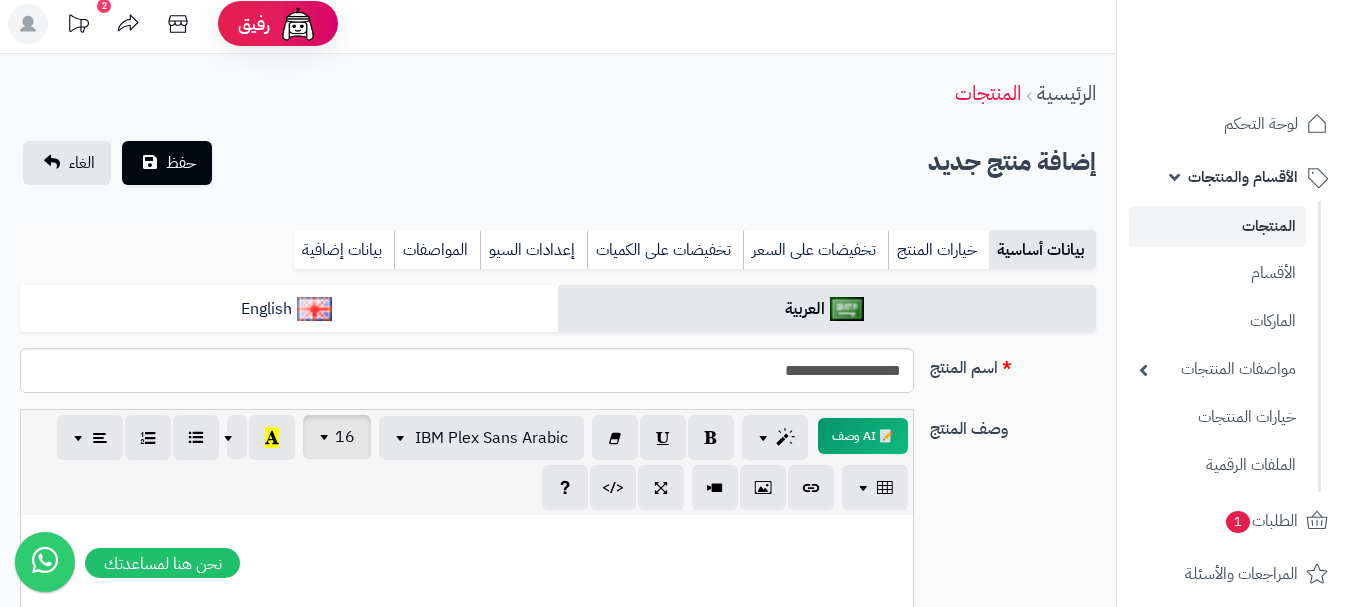 scroll, scrollTop: 0, scrollLeft: 0, axis: both 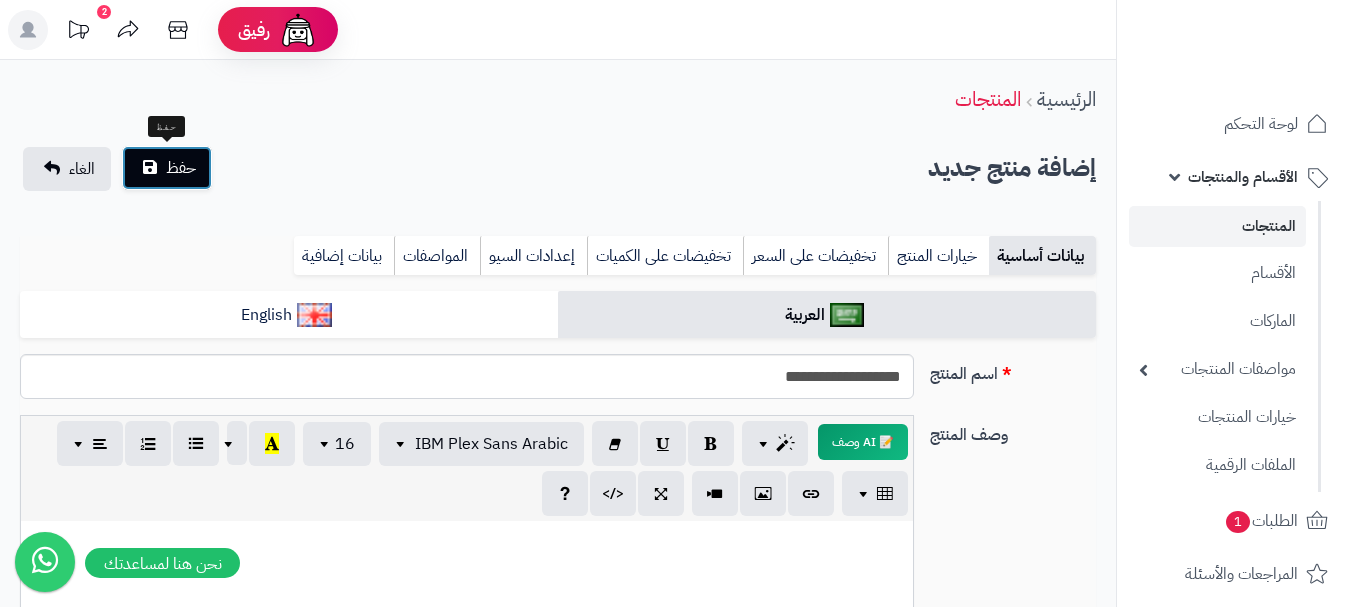 click on "حفظ" at bounding box center (181, 168) 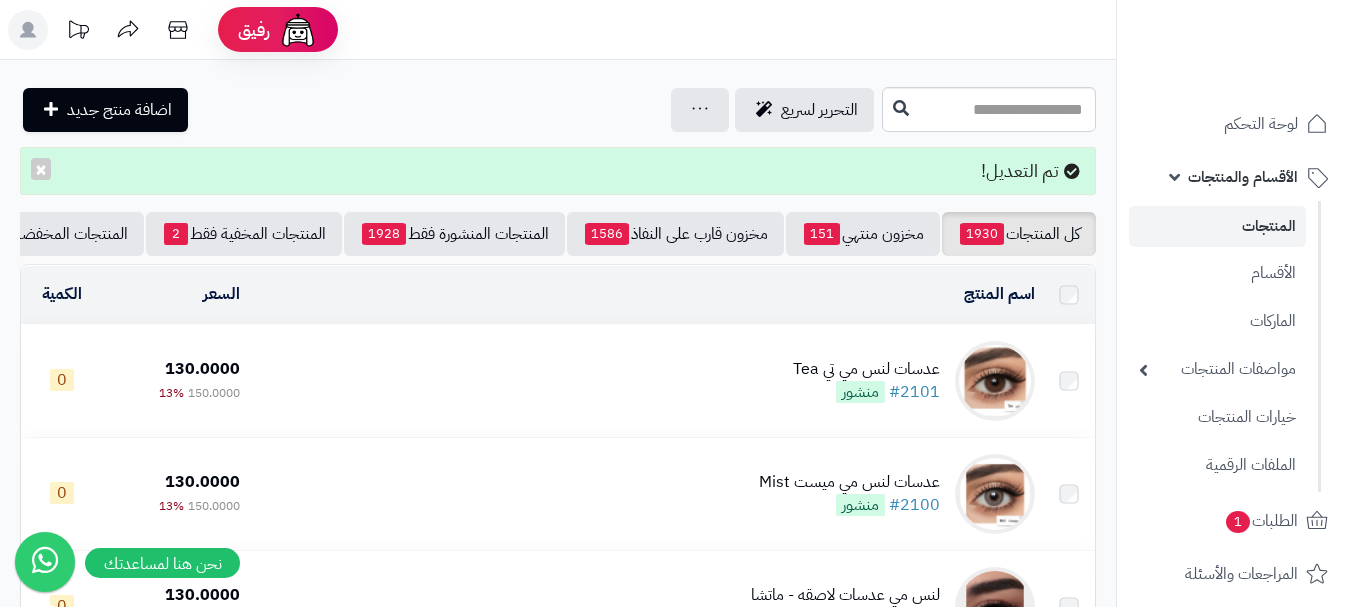 scroll, scrollTop: 0, scrollLeft: 0, axis: both 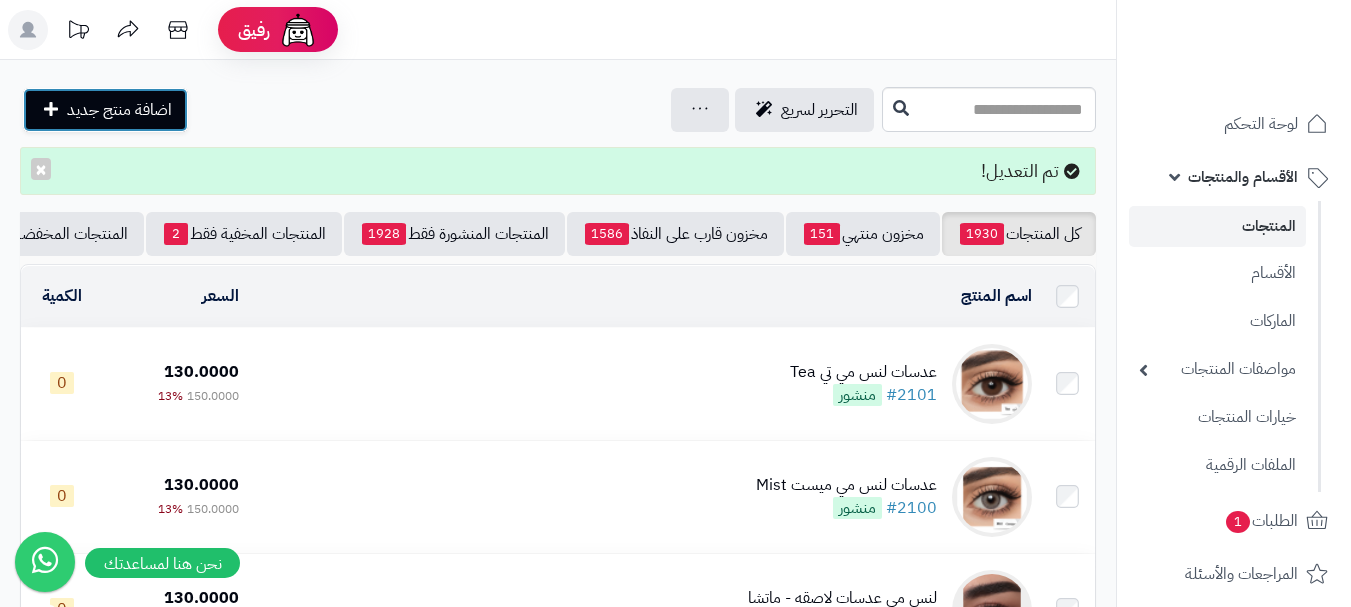 click on "اضافة منتج جديد" at bounding box center (119, 110) 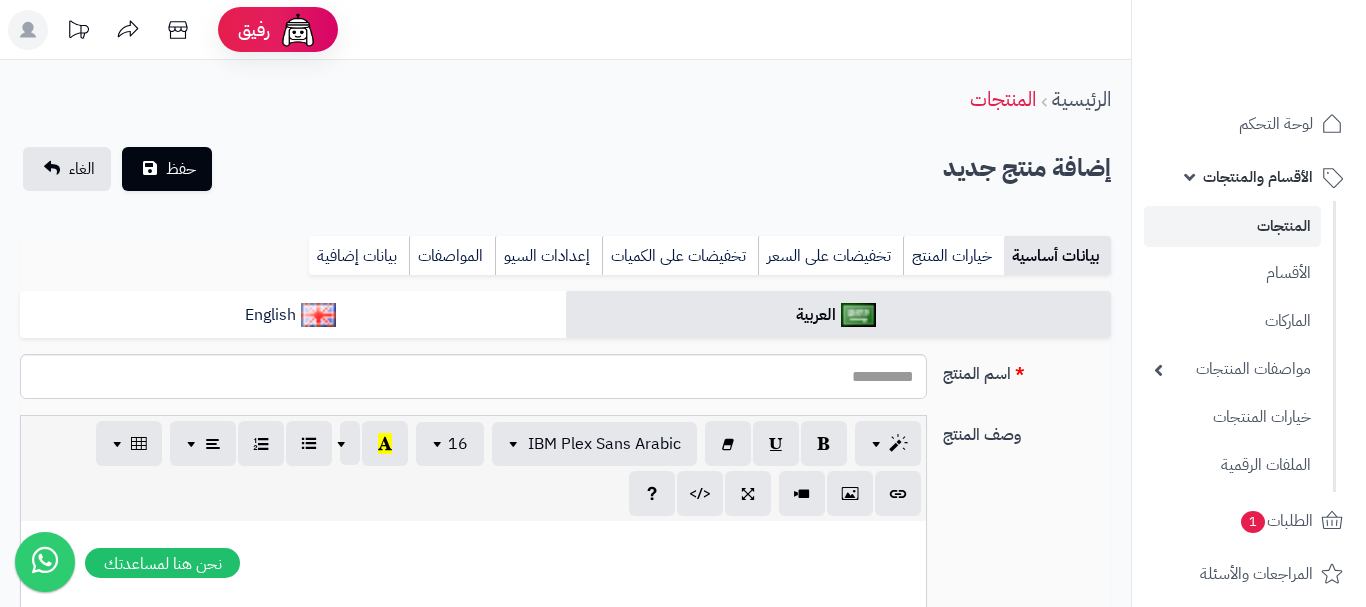 select 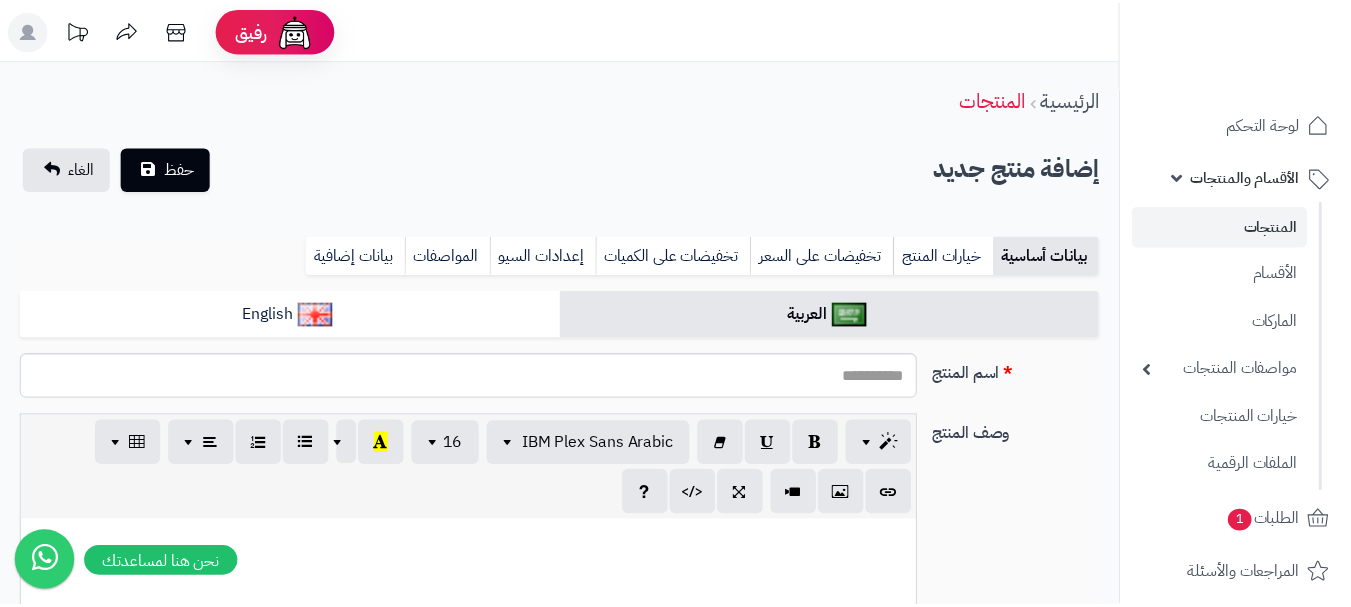 scroll, scrollTop: 0, scrollLeft: 0, axis: both 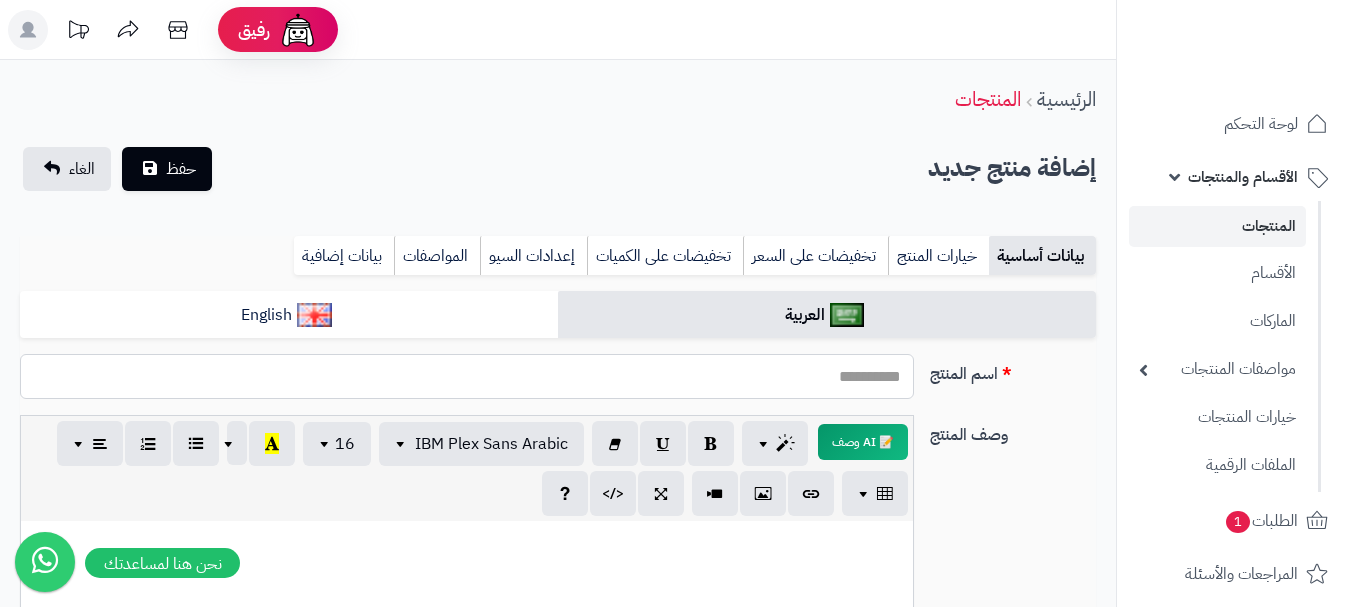 paste on "**********" 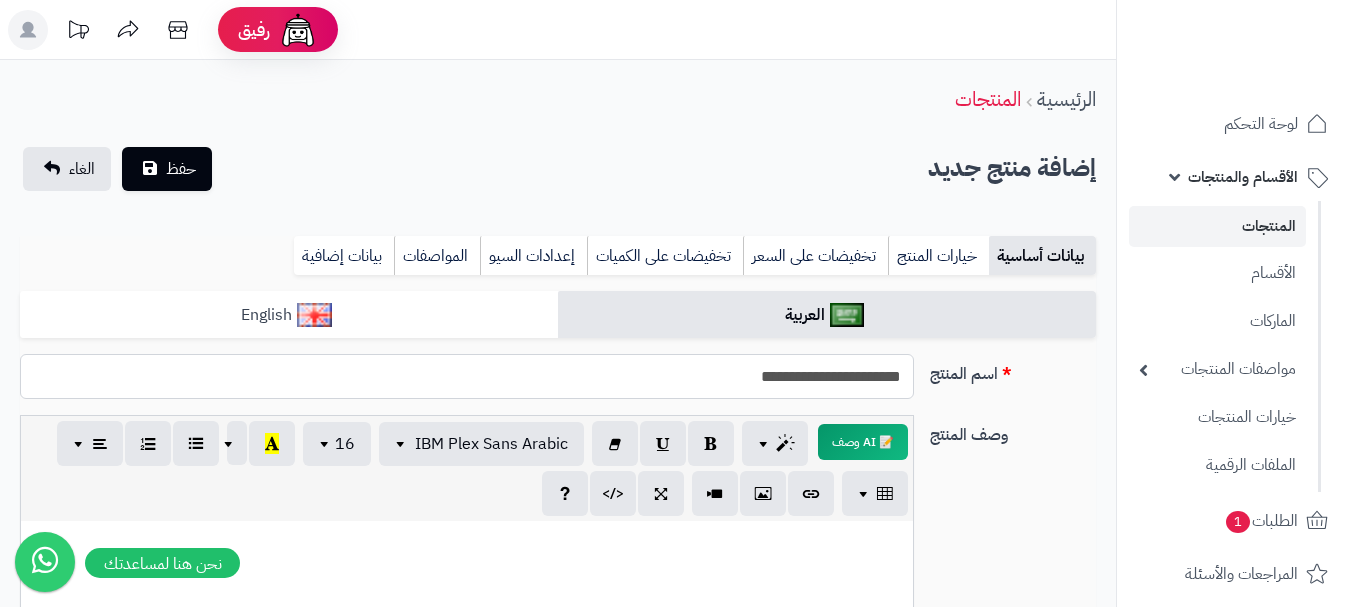 type on "**********" 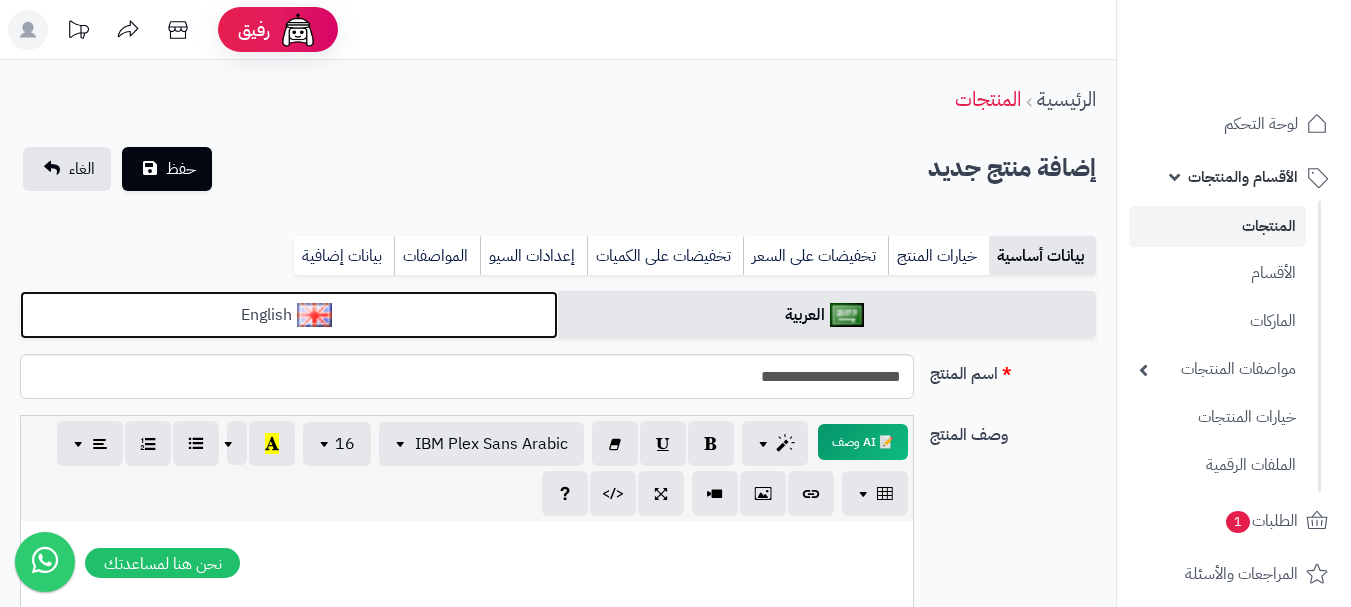 click on "English" at bounding box center (289, 315) 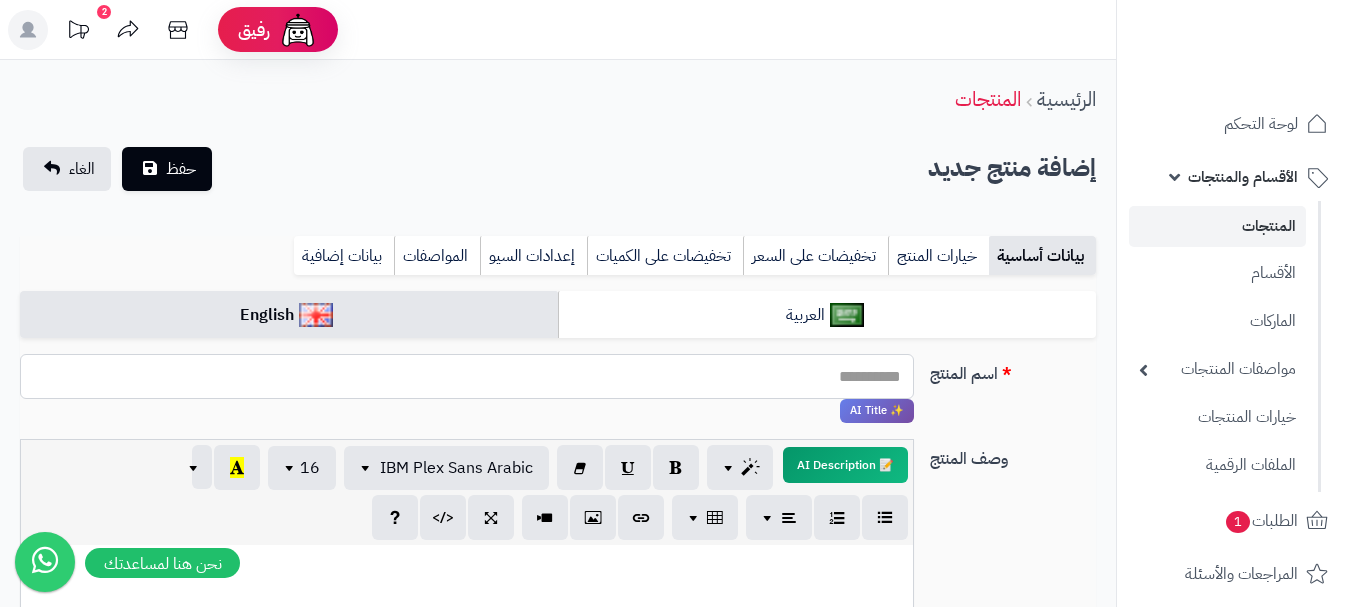 paste on "**********" 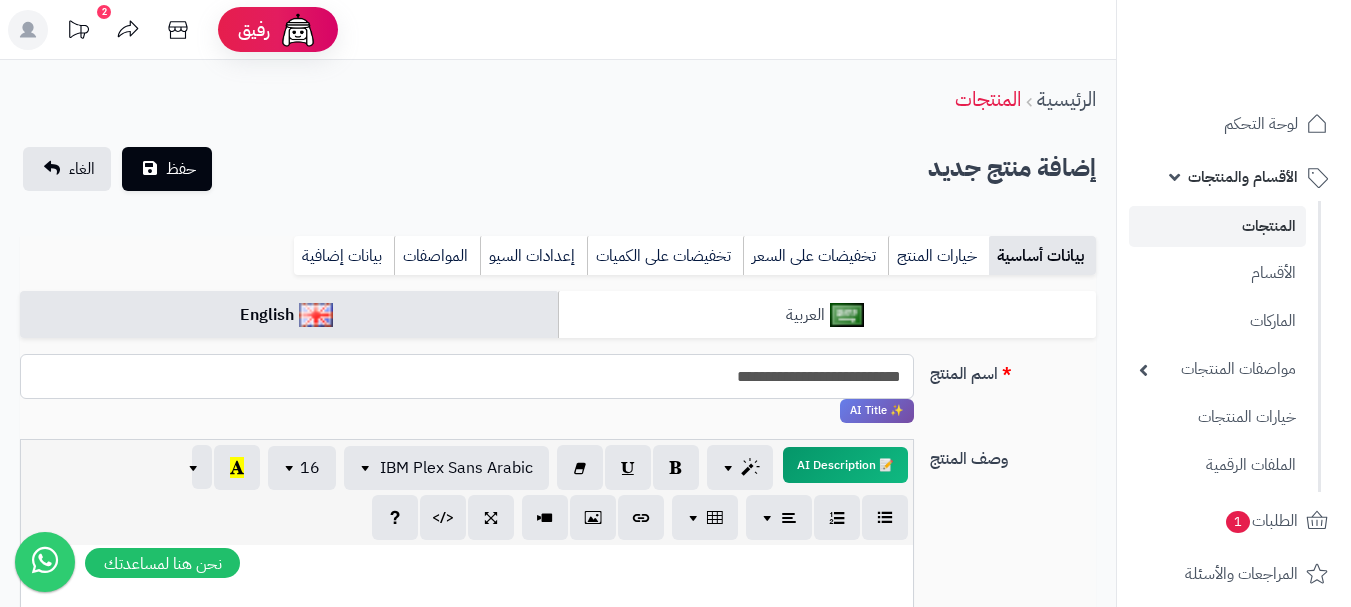 type on "**********" 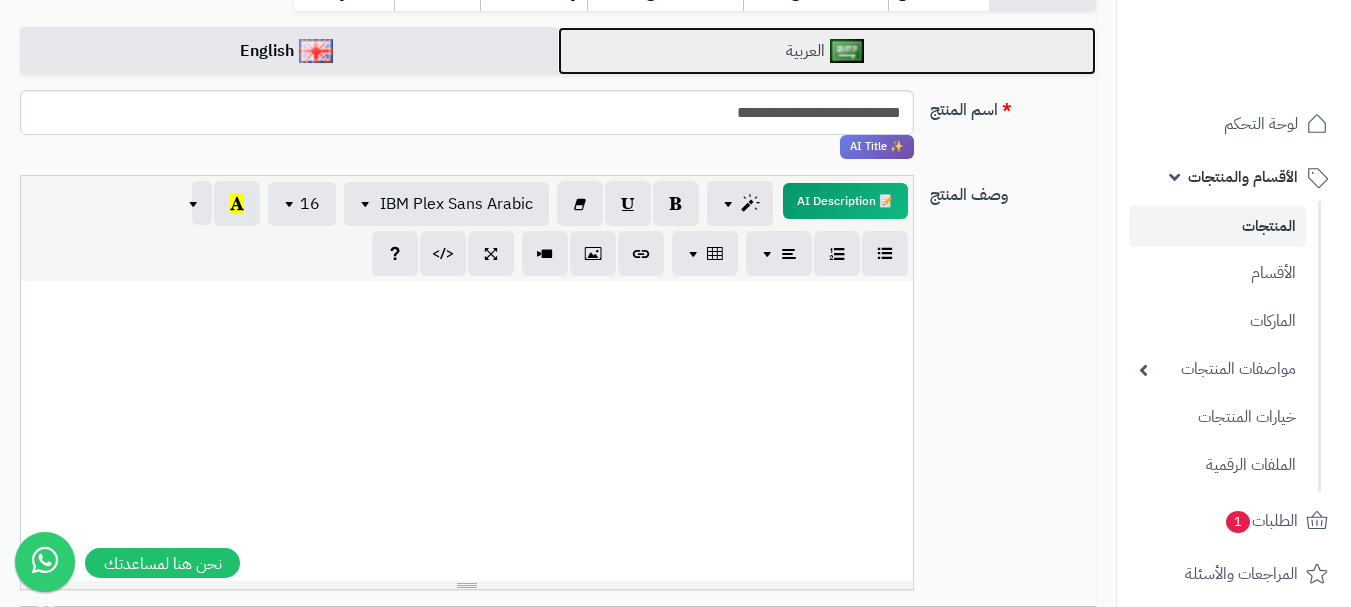 scroll, scrollTop: 200, scrollLeft: 0, axis: vertical 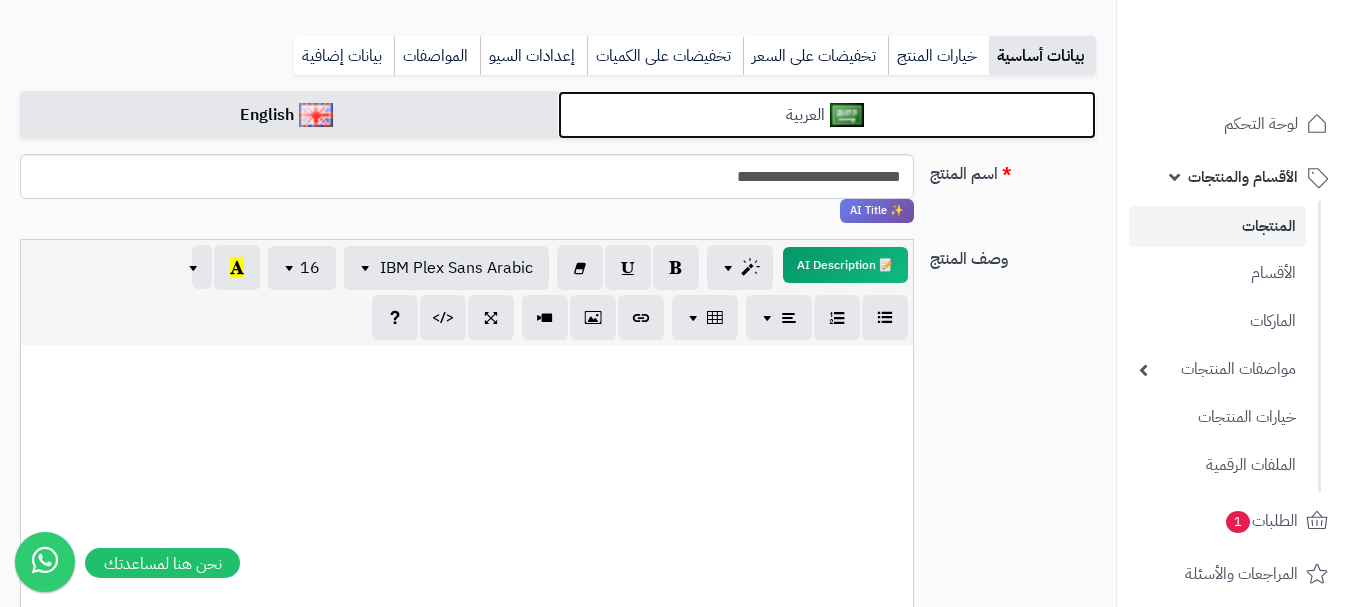 click on "العربية" at bounding box center (827, 115) 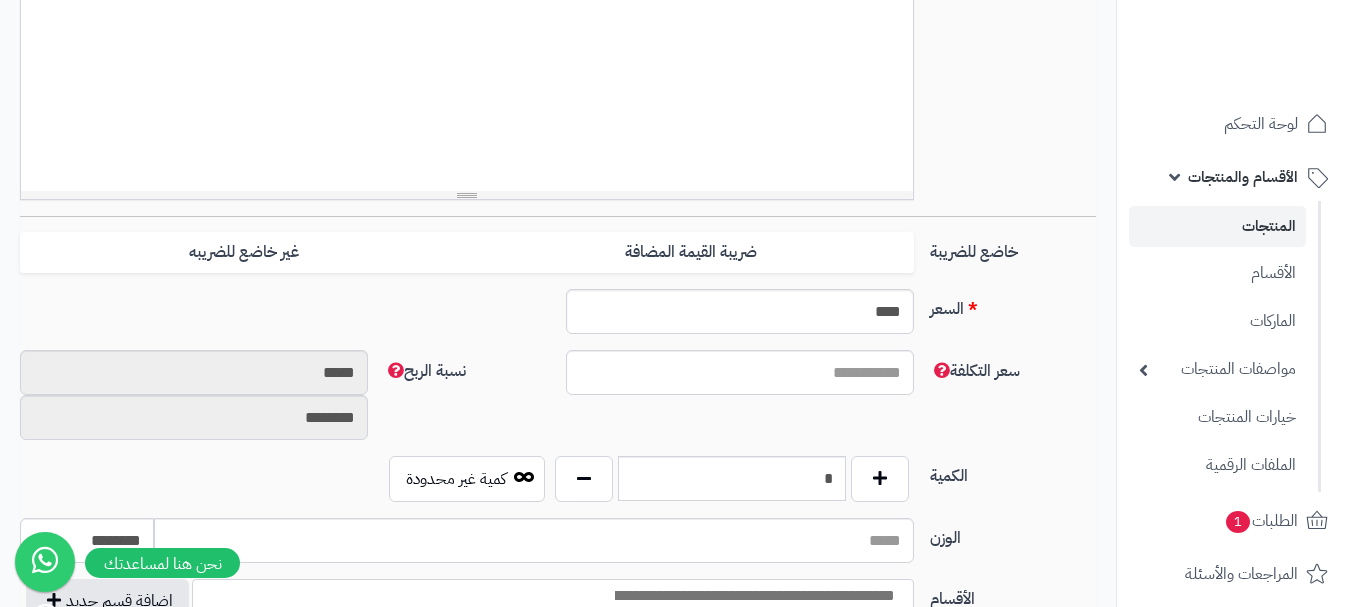 scroll, scrollTop: 800, scrollLeft: 0, axis: vertical 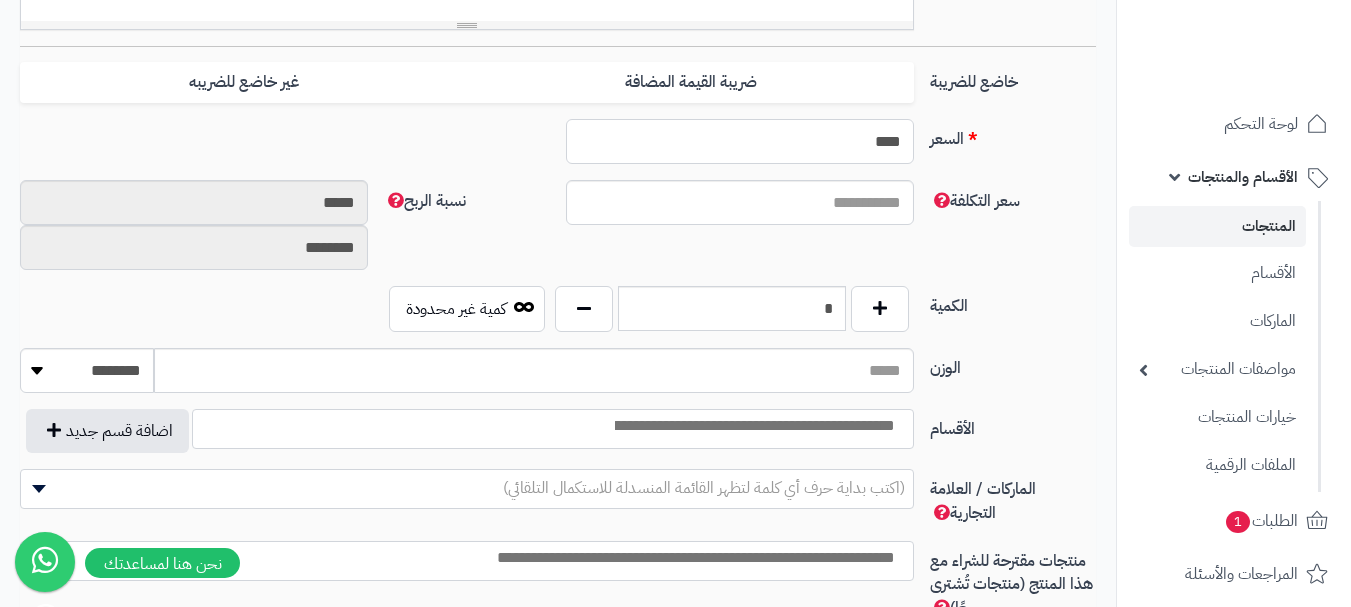 click on "****" at bounding box center (740, 141) 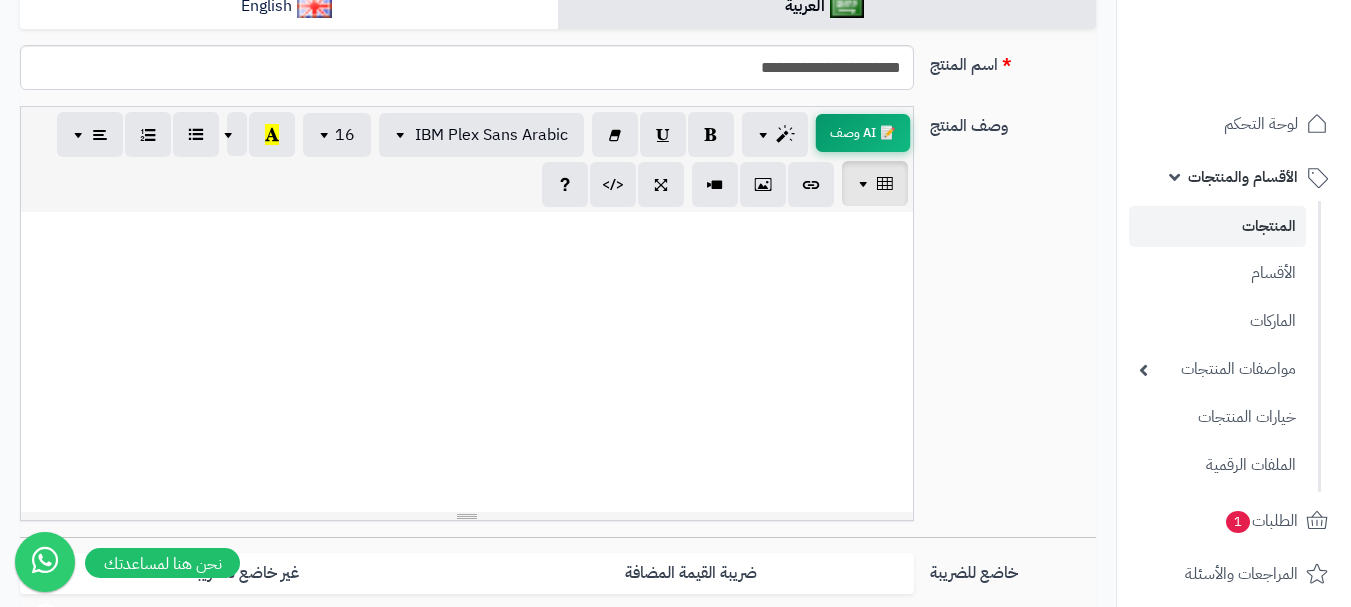 scroll, scrollTop: 200, scrollLeft: 0, axis: vertical 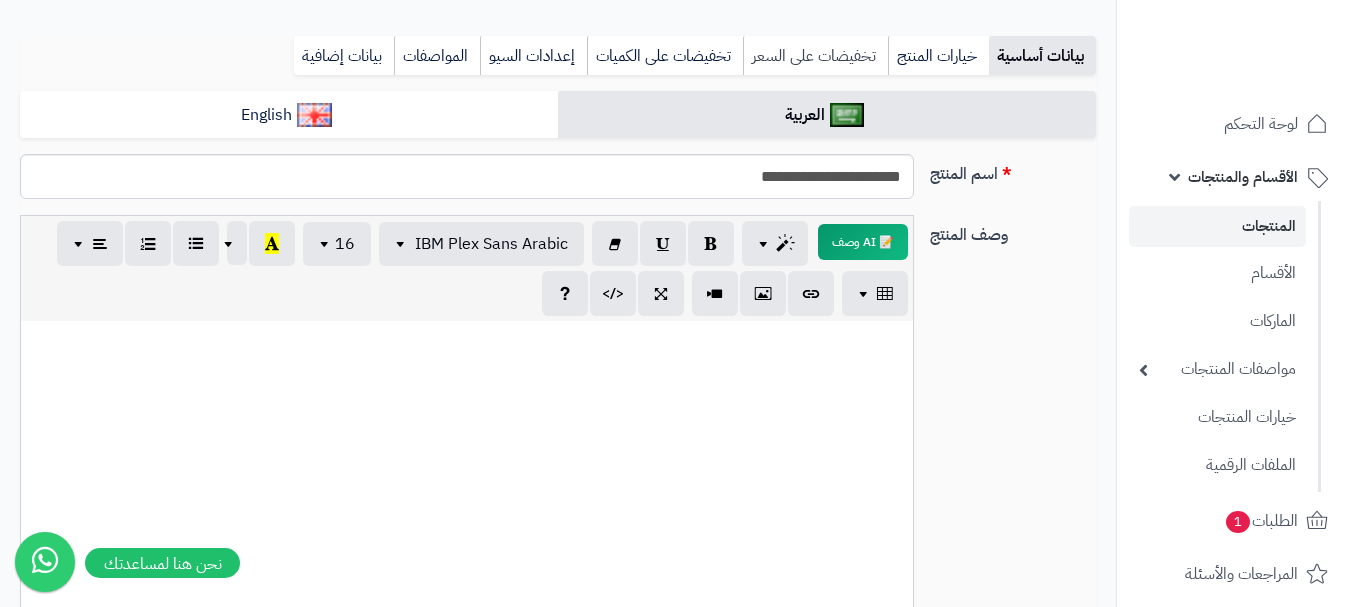 type on "***" 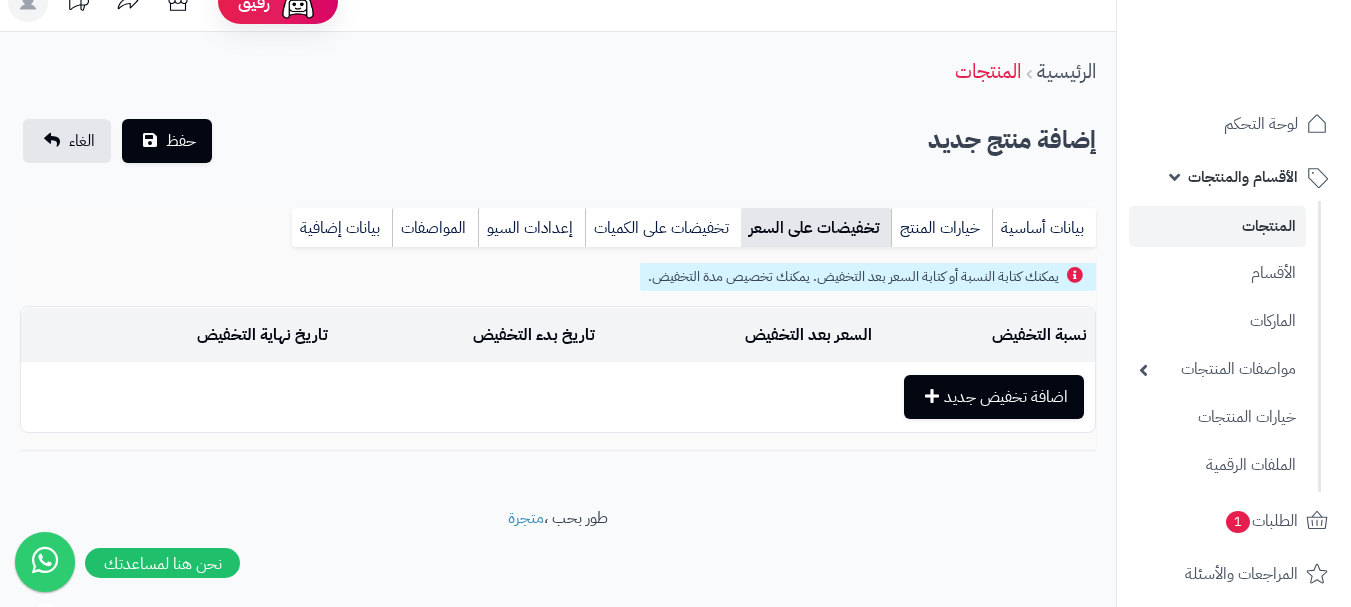 scroll, scrollTop: 28, scrollLeft: 0, axis: vertical 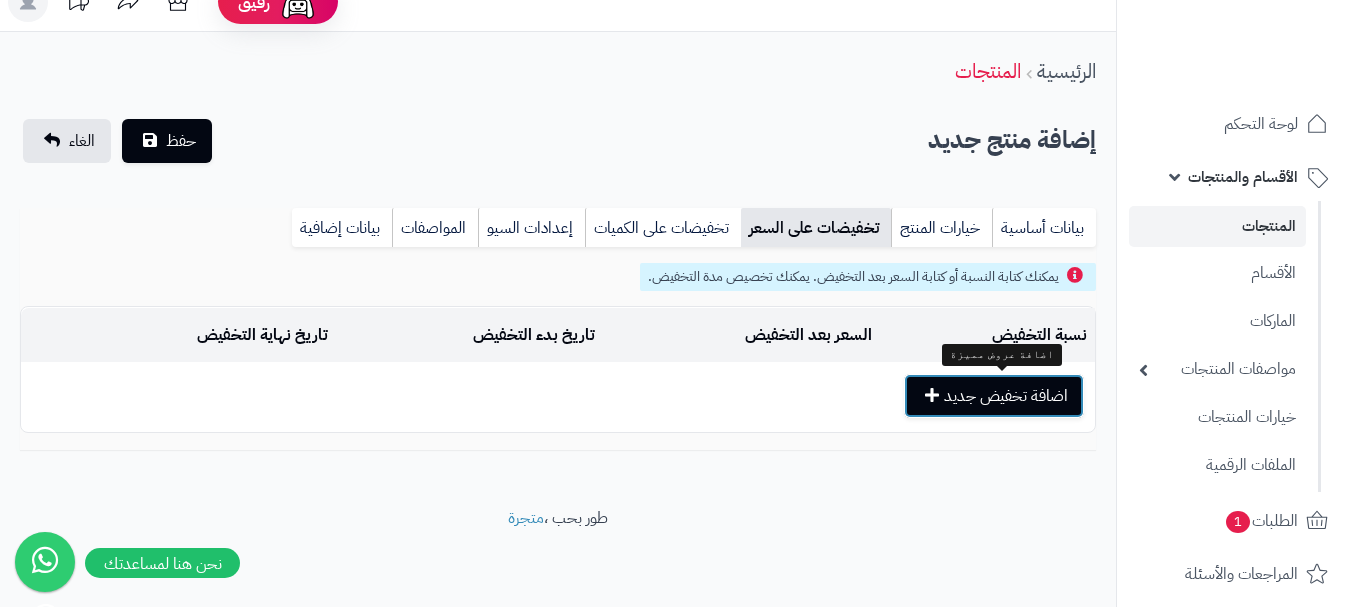 click on "اضافة تخفيض جديد" at bounding box center (994, 396) 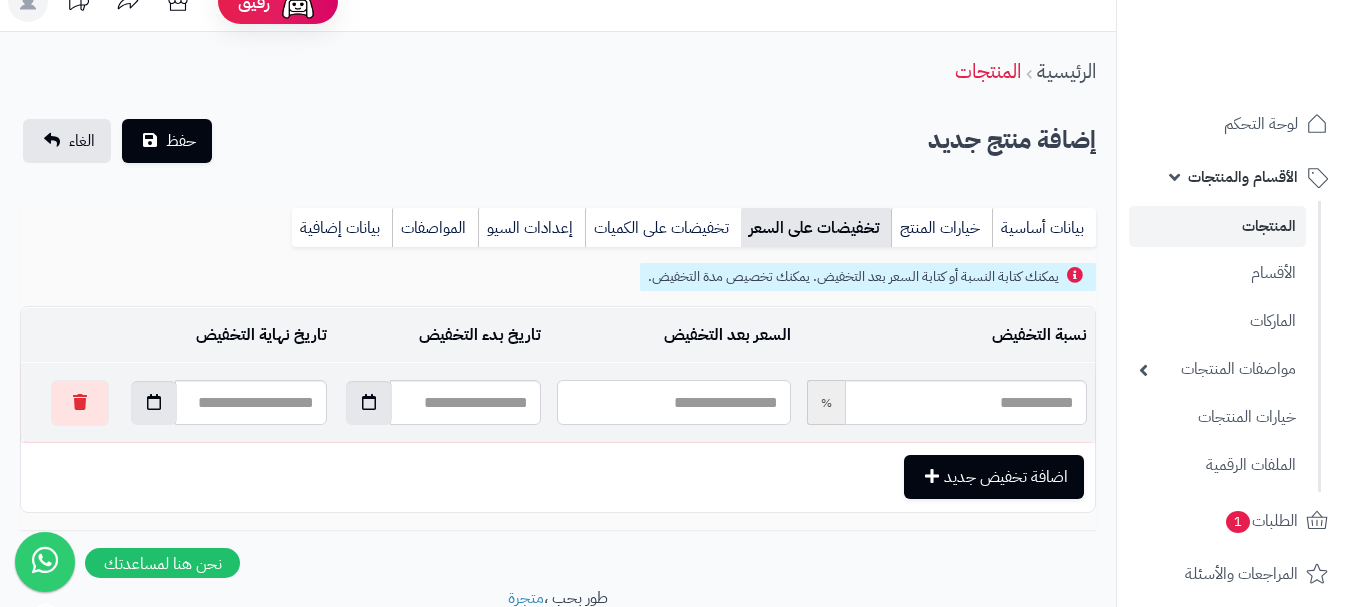 click at bounding box center [673, 402] 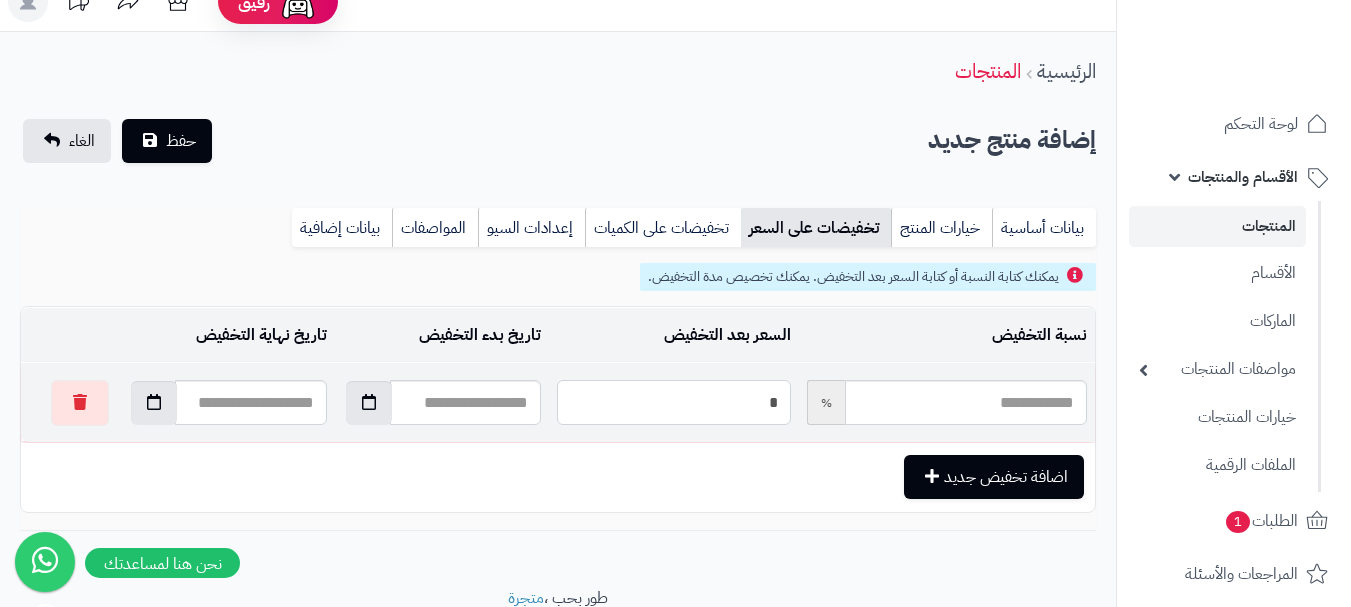 type on "**" 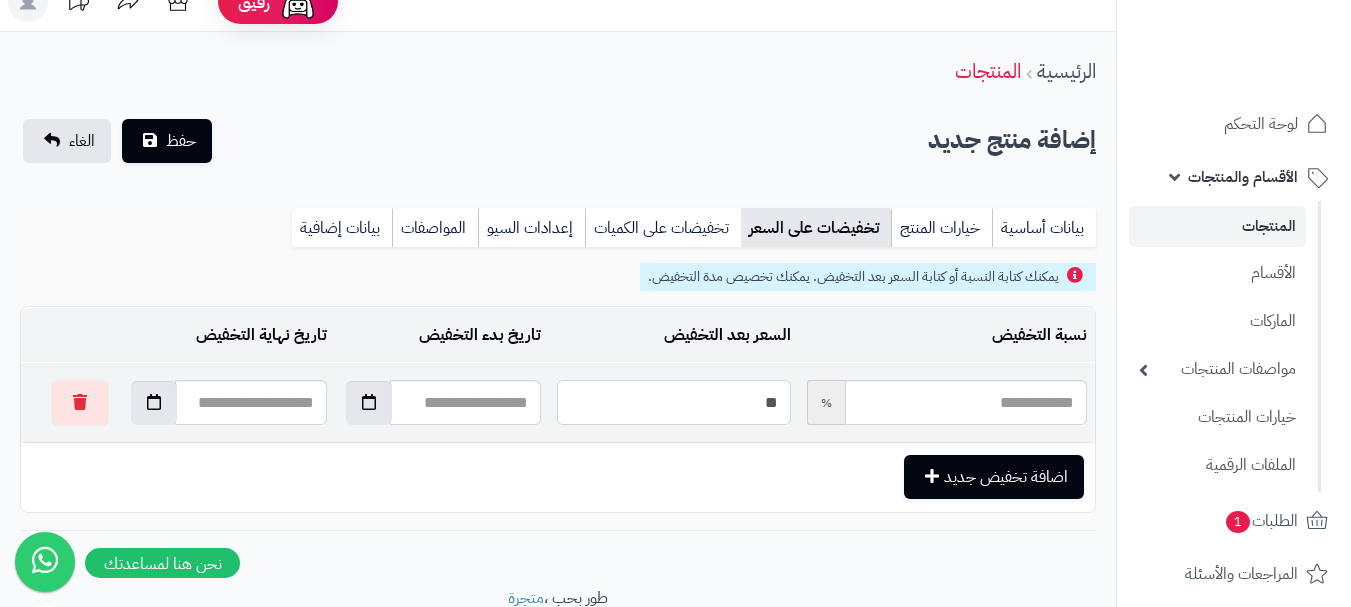 type on "*****" 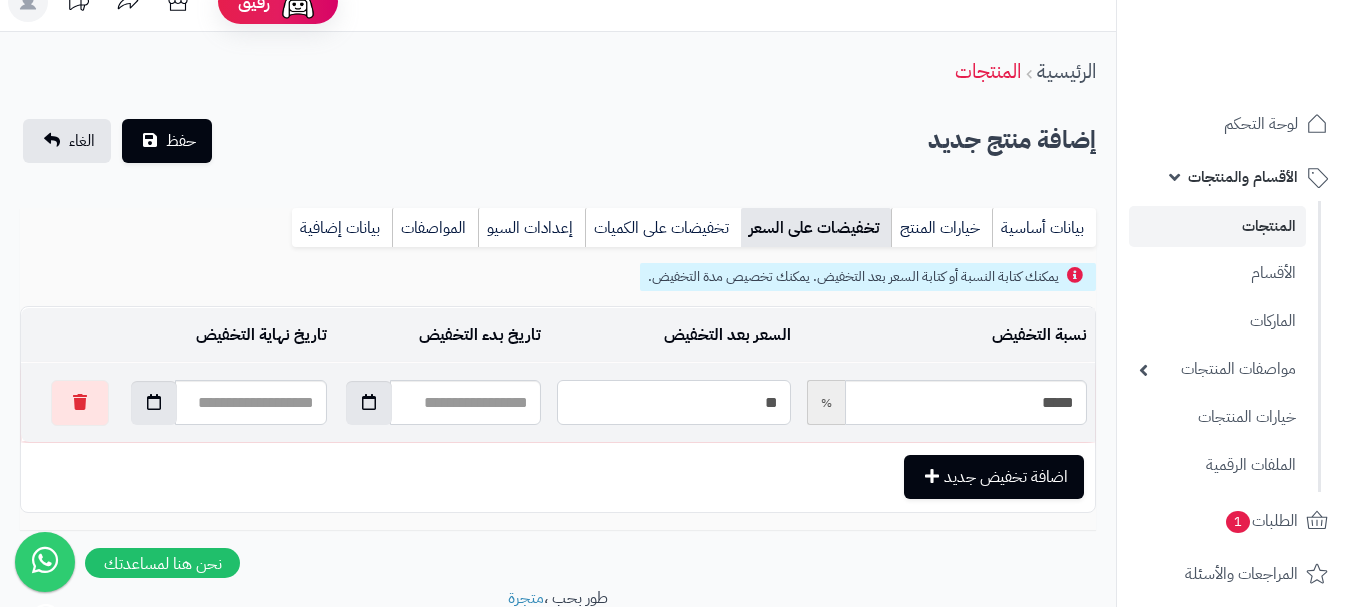 type on "***" 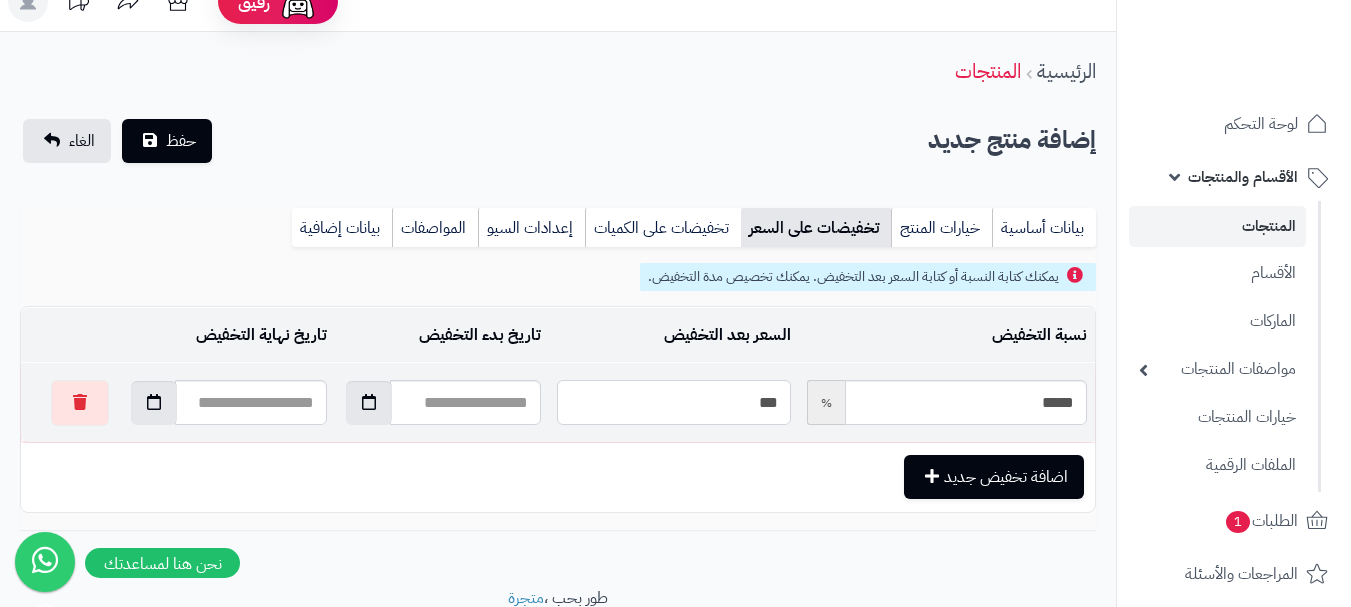 type on "*****" 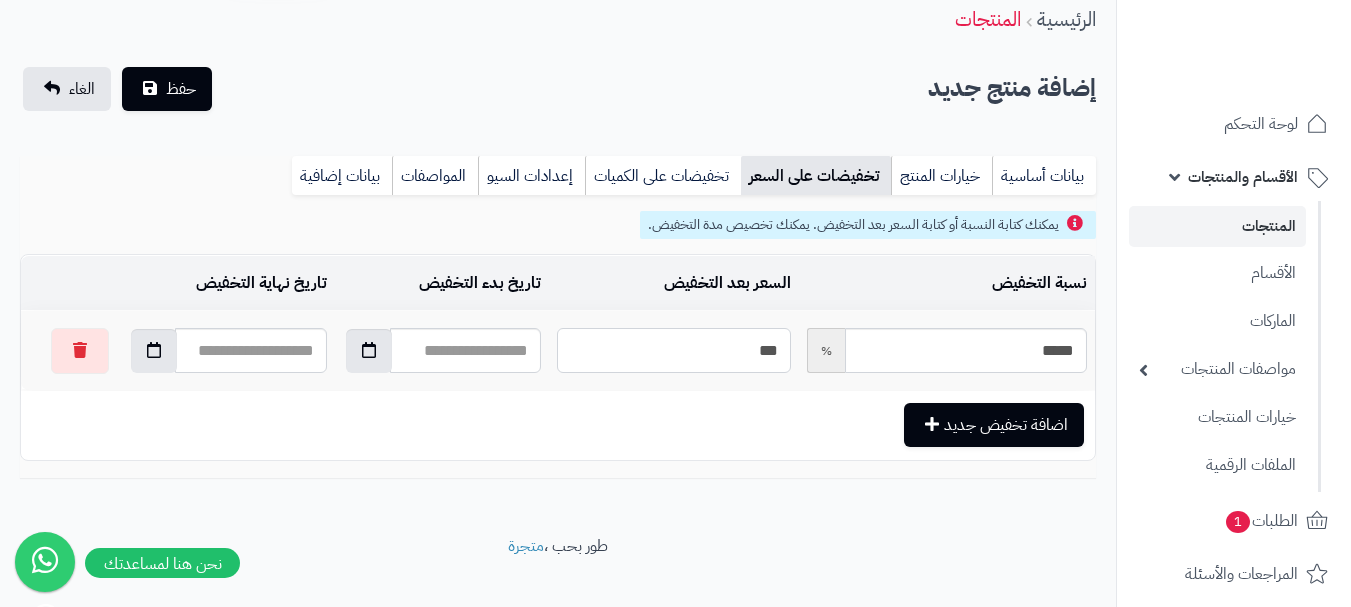 scroll, scrollTop: 108, scrollLeft: 0, axis: vertical 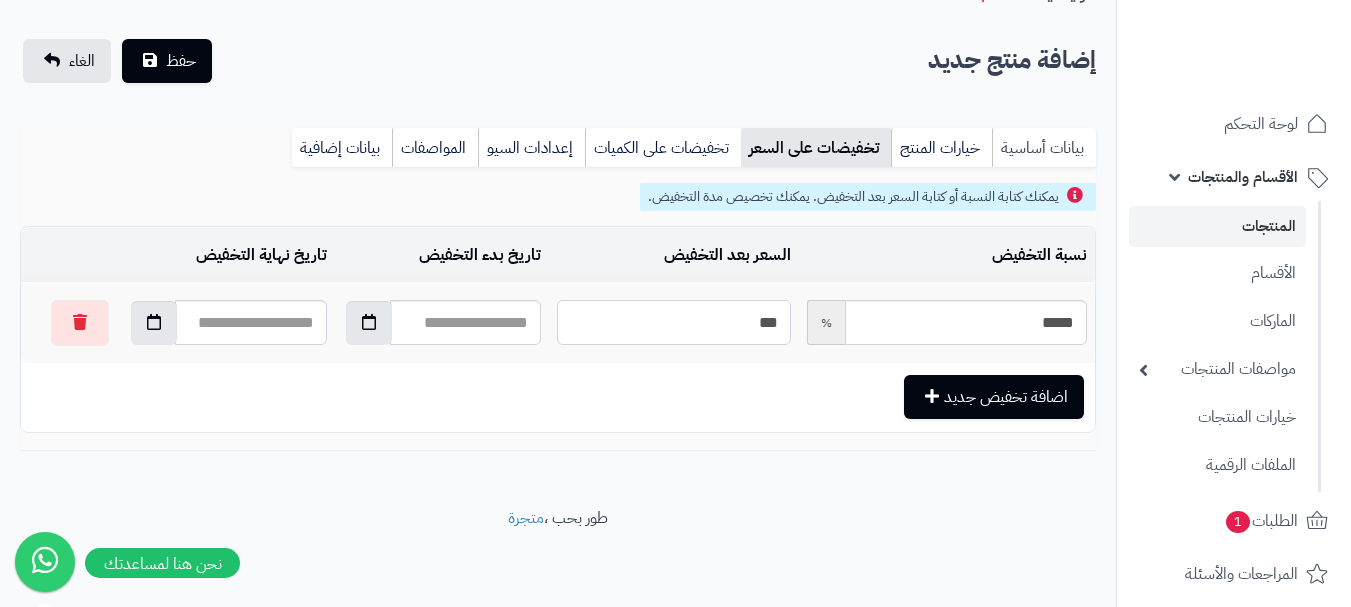 type on "***" 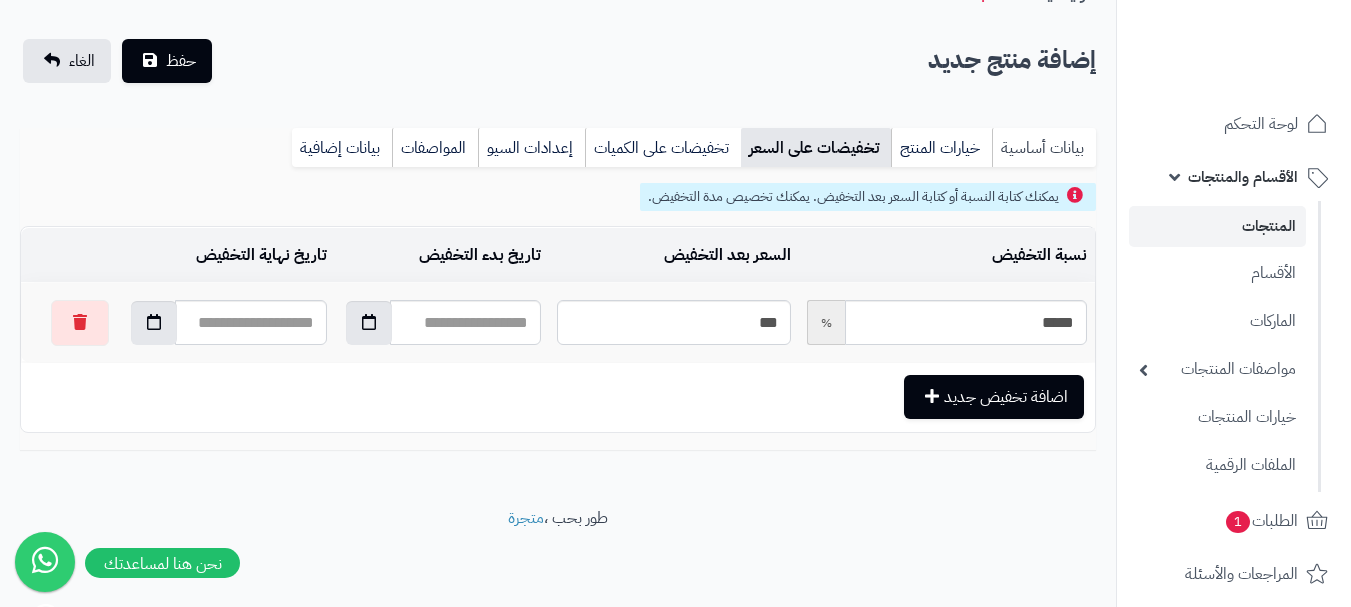 click on "بيانات أساسية" at bounding box center [1044, 148] 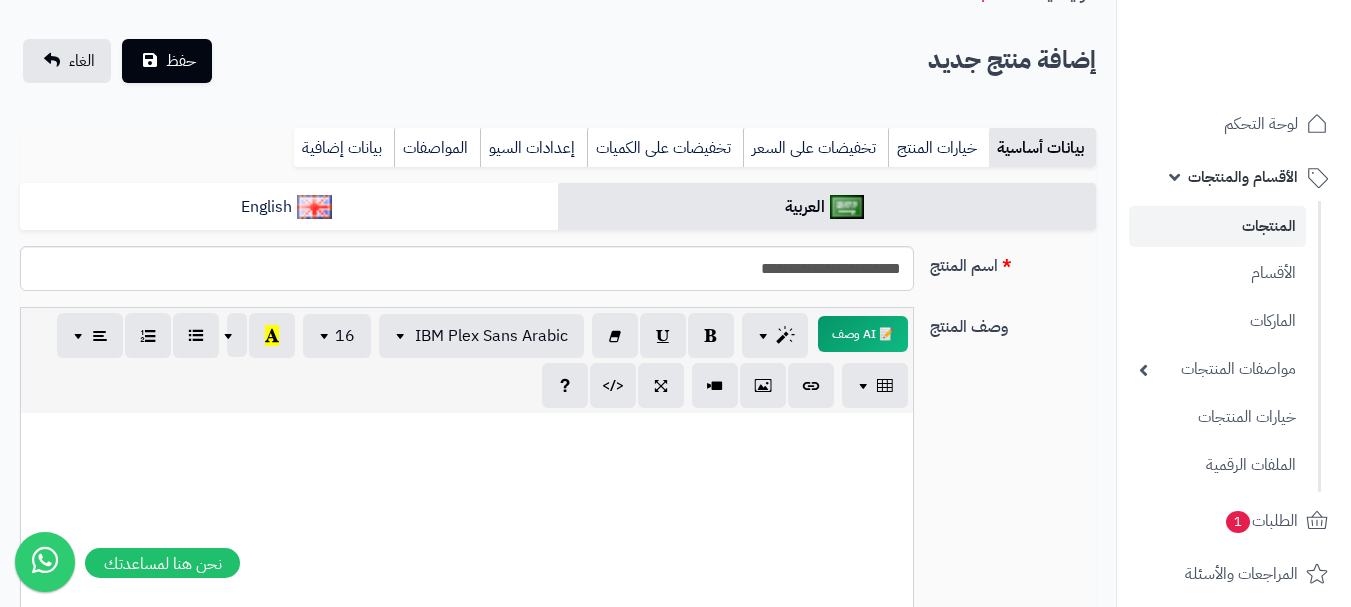 scroll, scrollTop: 0, scrollLeft: 0, axis: both 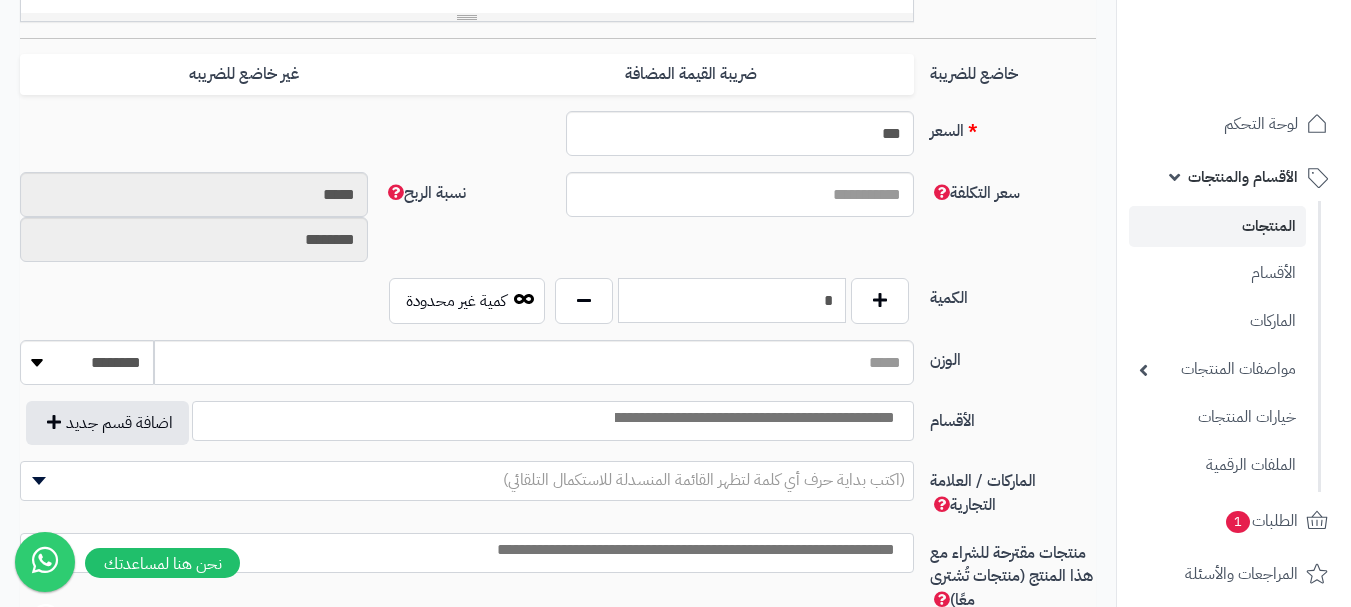 click on "*" at bounding box center (732, 300) 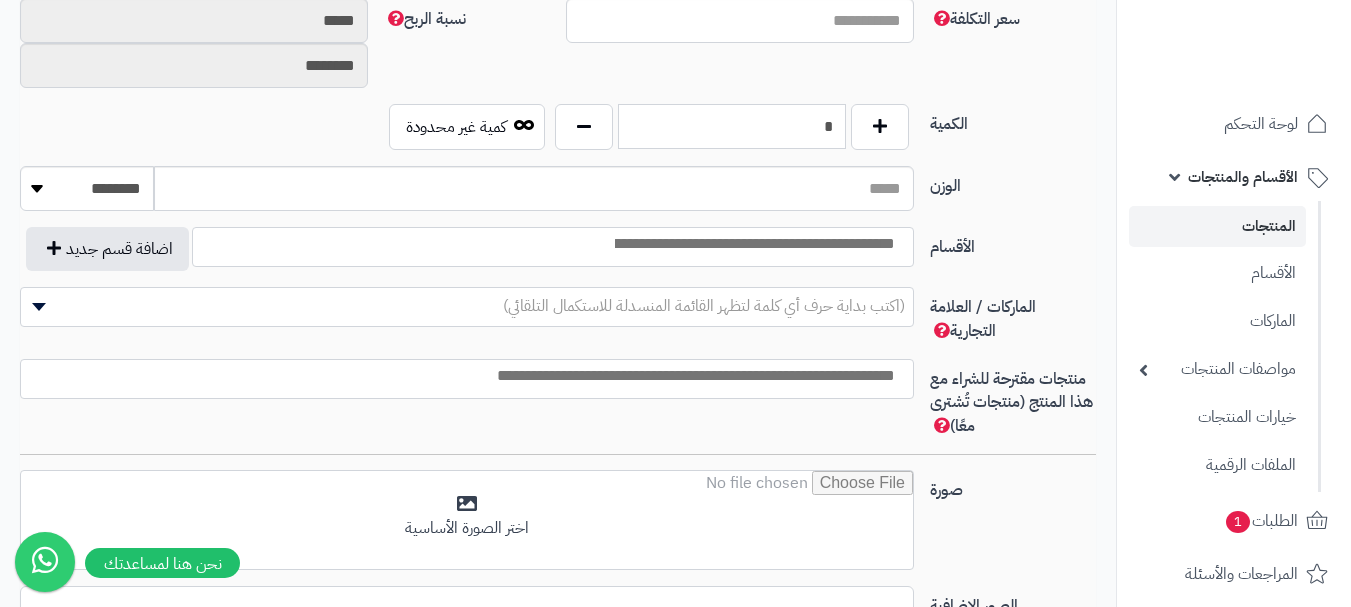 scroll, scrollTop: 1008, scrollLeft: 0, axis: vertical 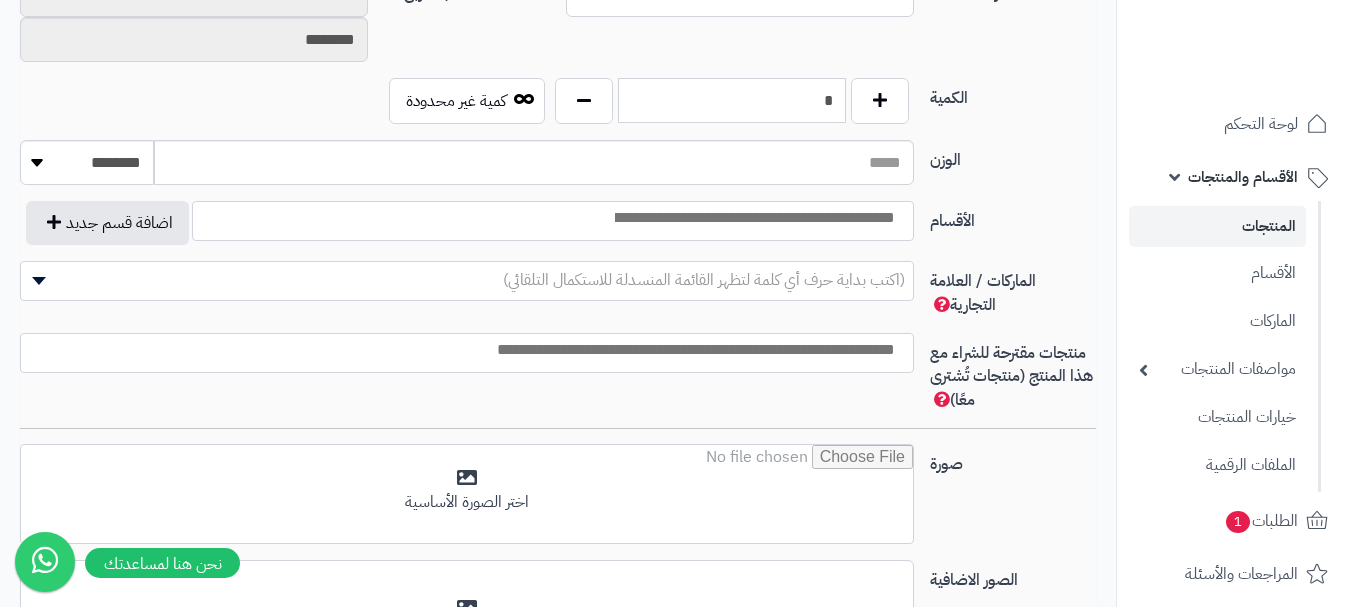 type on "*" 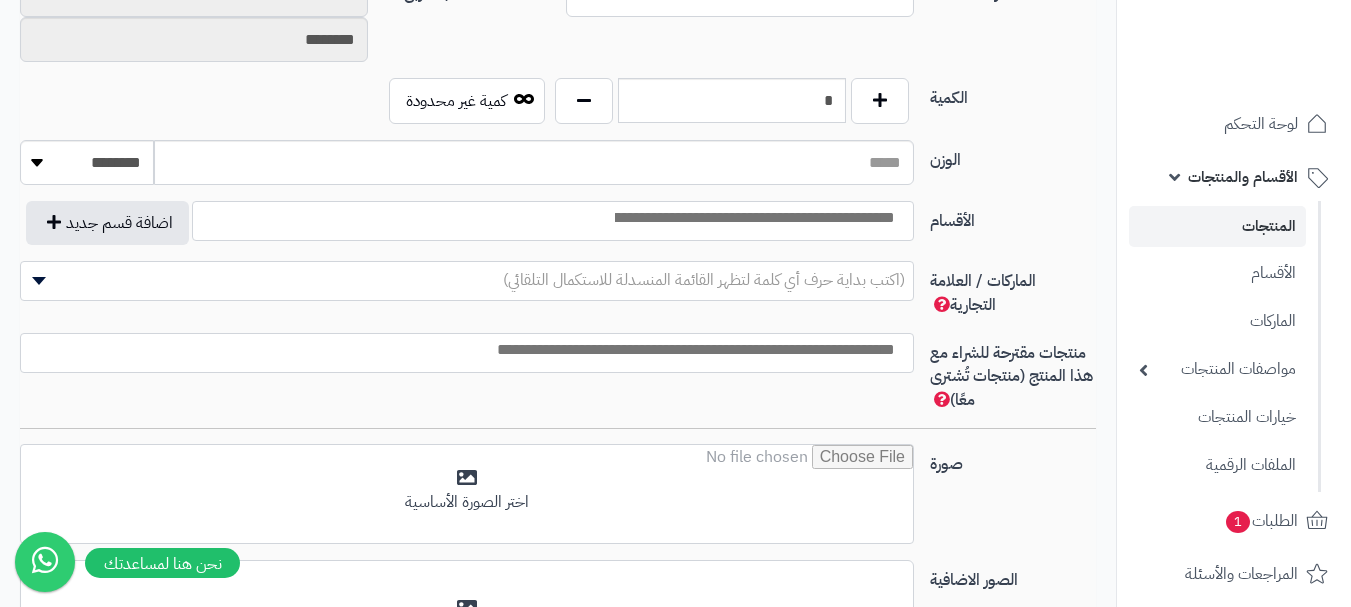click at bounding box center (553, 221) 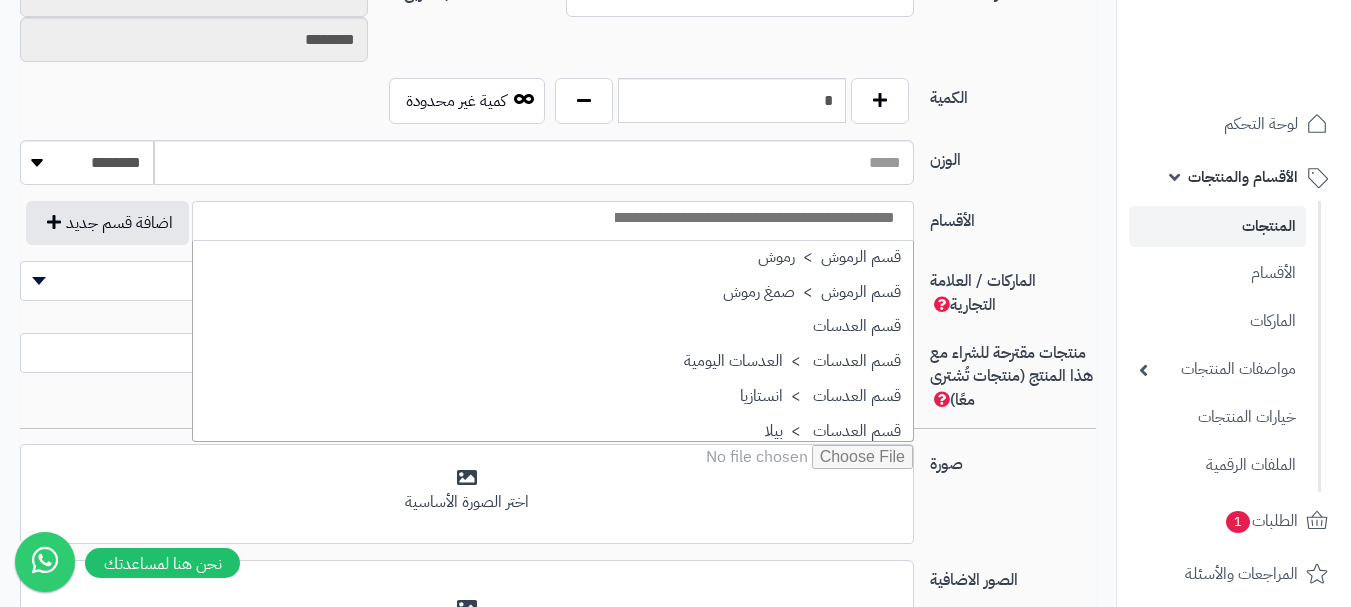 scroll, scrollTop: 1500, scrollLeft: 0, axis: vertical 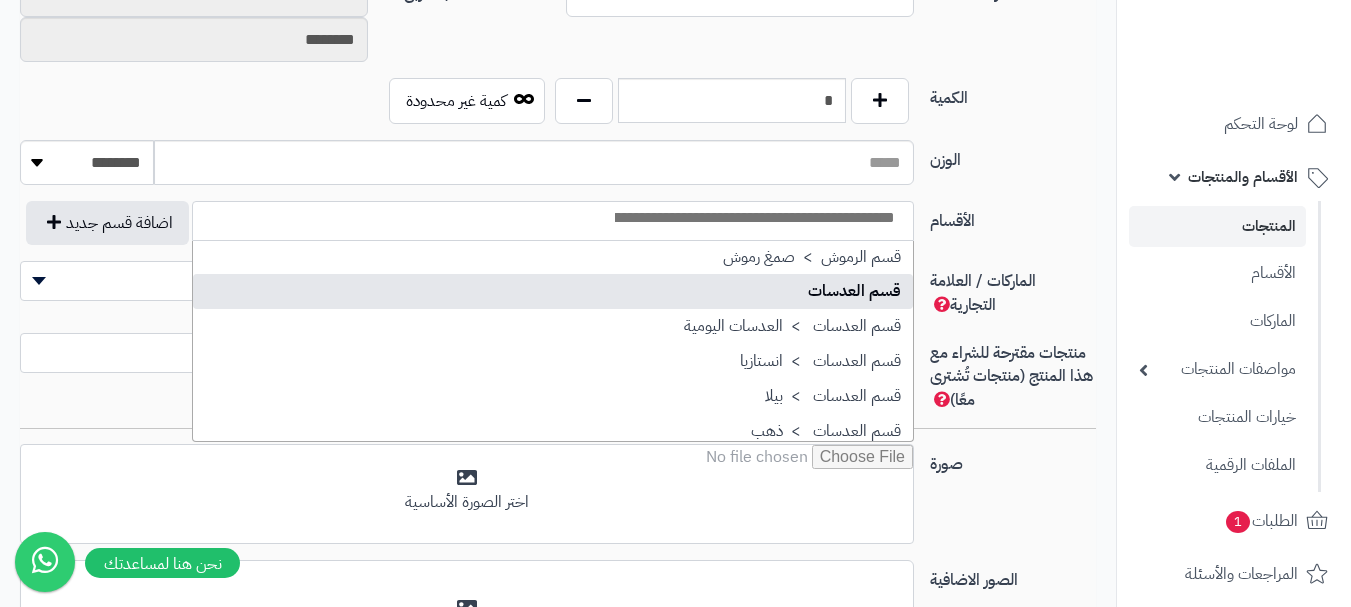 select on "**" 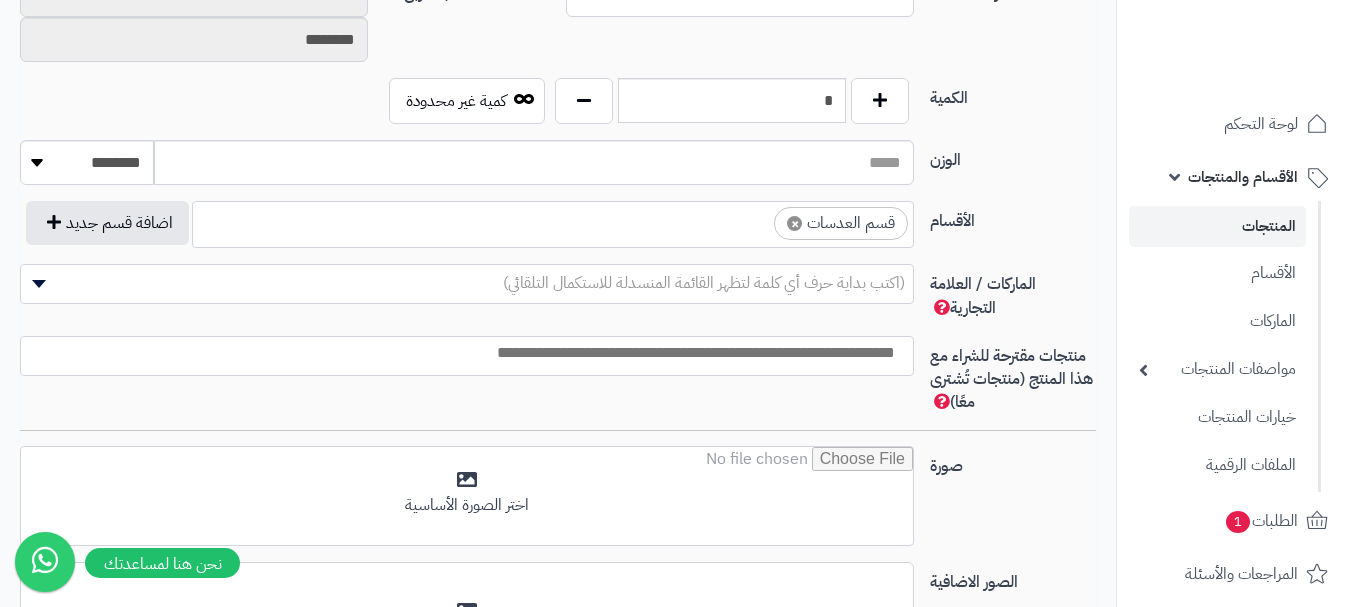 scroll, scrollTop: 1100, scrollLeft: 0, axis: vertical 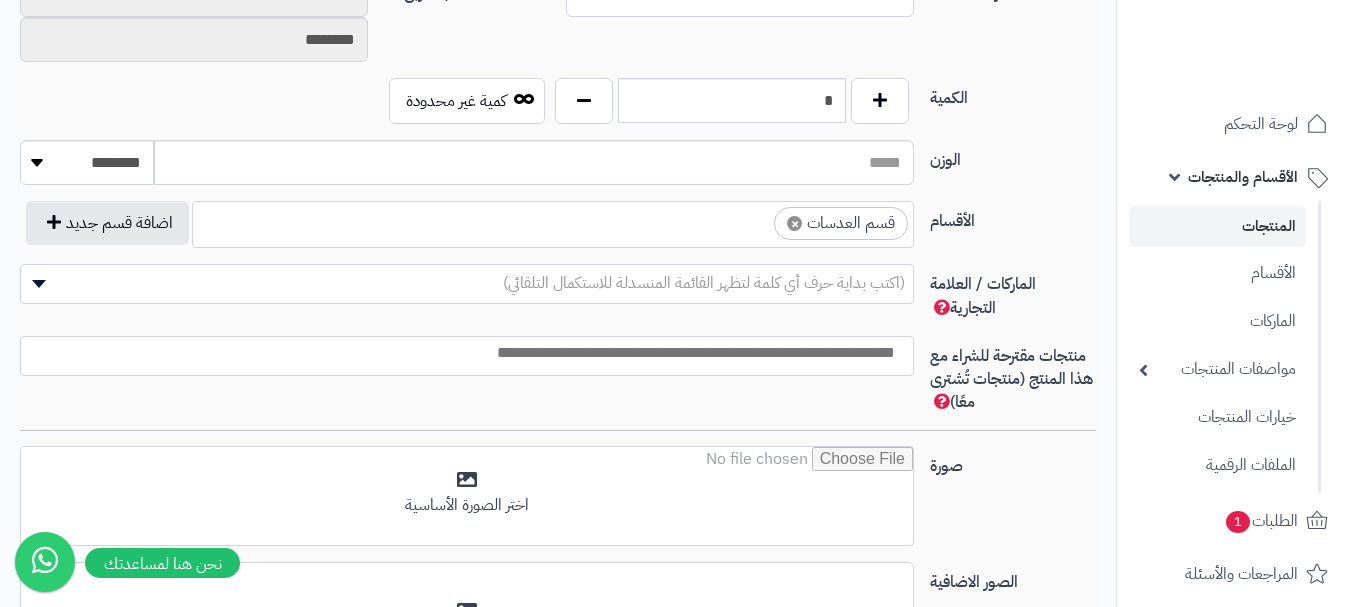 click on "× قسم العدسات" at bounding box center [841, 223] 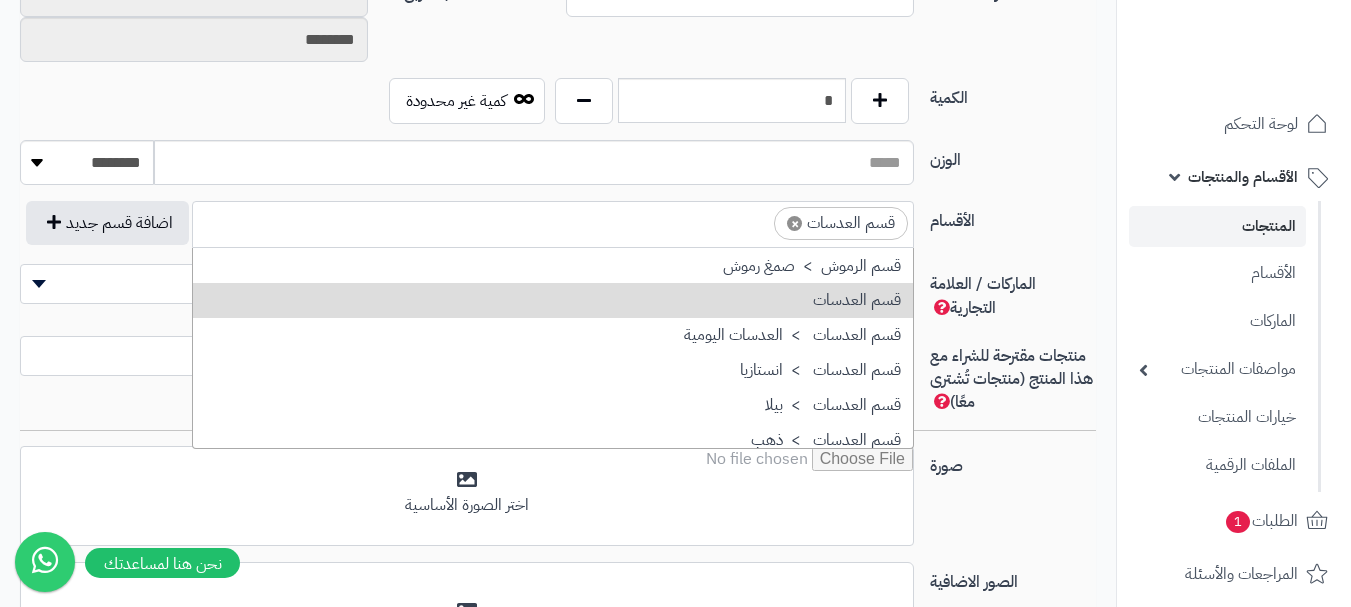 scroll, scrollTop: 1598, scrollLeft: 0, axis: vertical 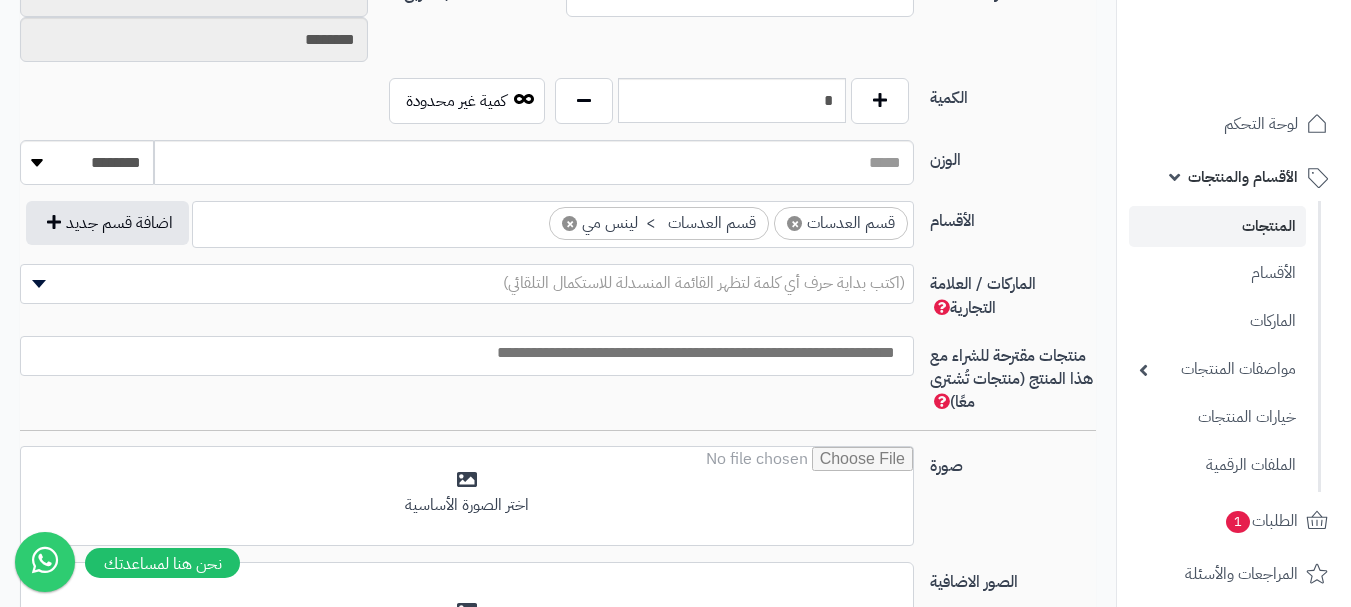 click on "(اكتب بداية حرف أي كلمة لتظهر القائمة المنسدلة للاستكمال التلقائي)" at bounding box center (704, 283) 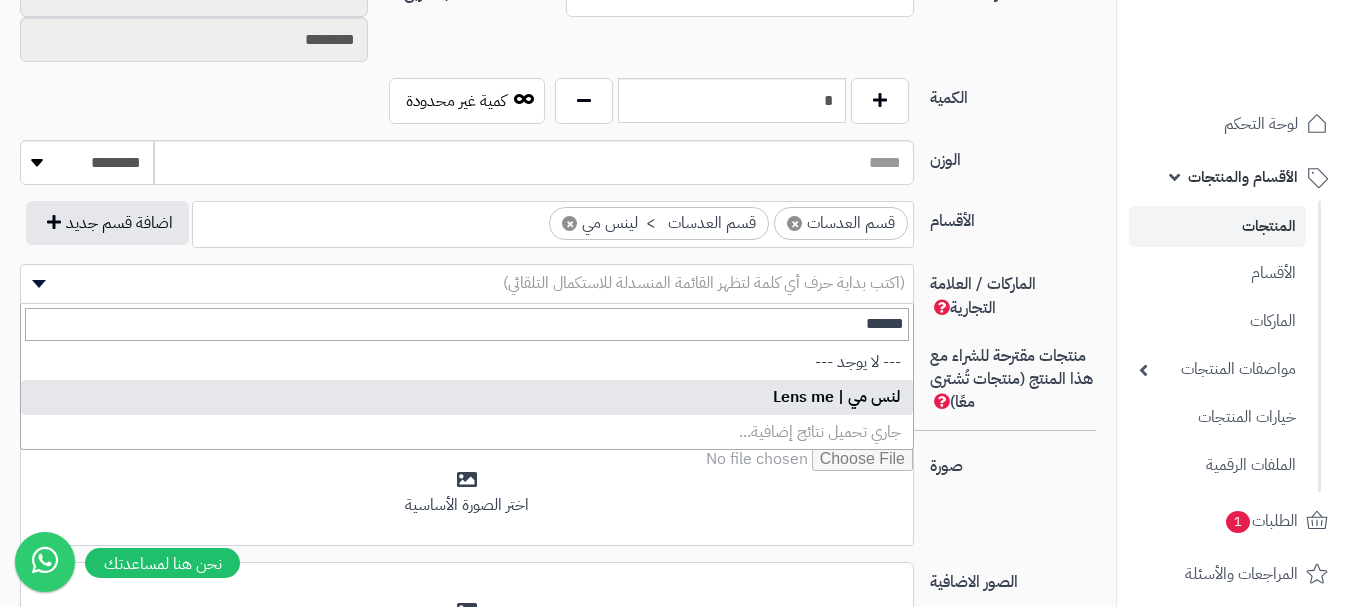 type on "******" 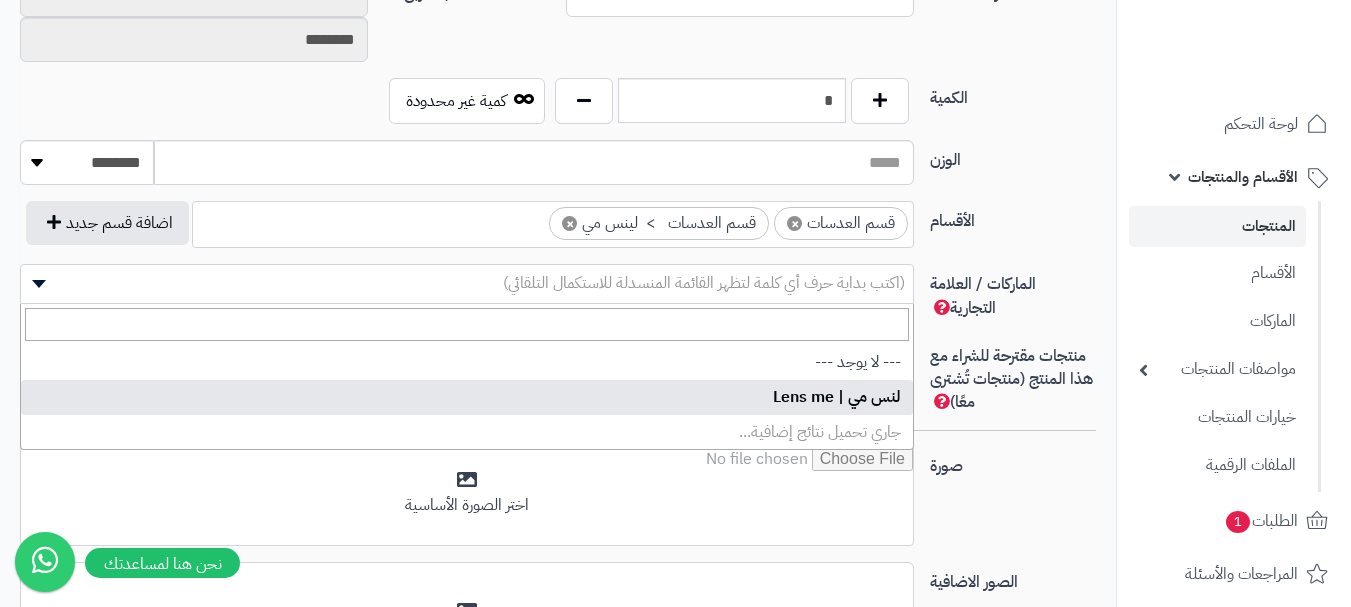 select on "***" 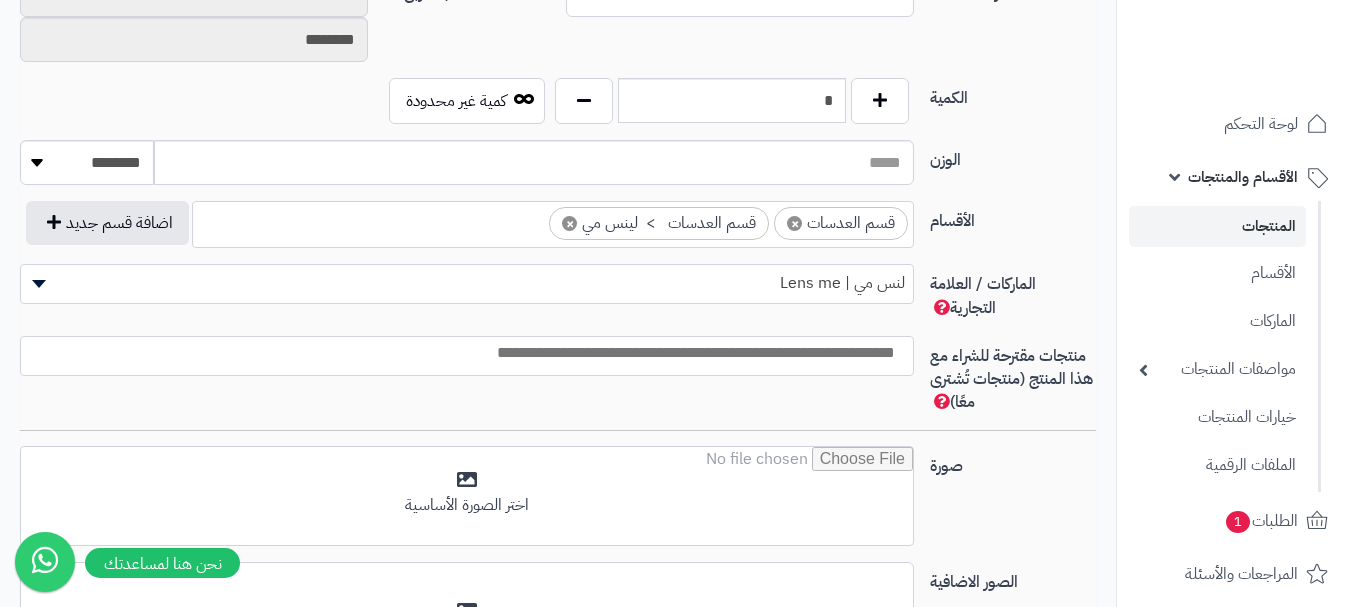 click at bounding box center (462, 353) 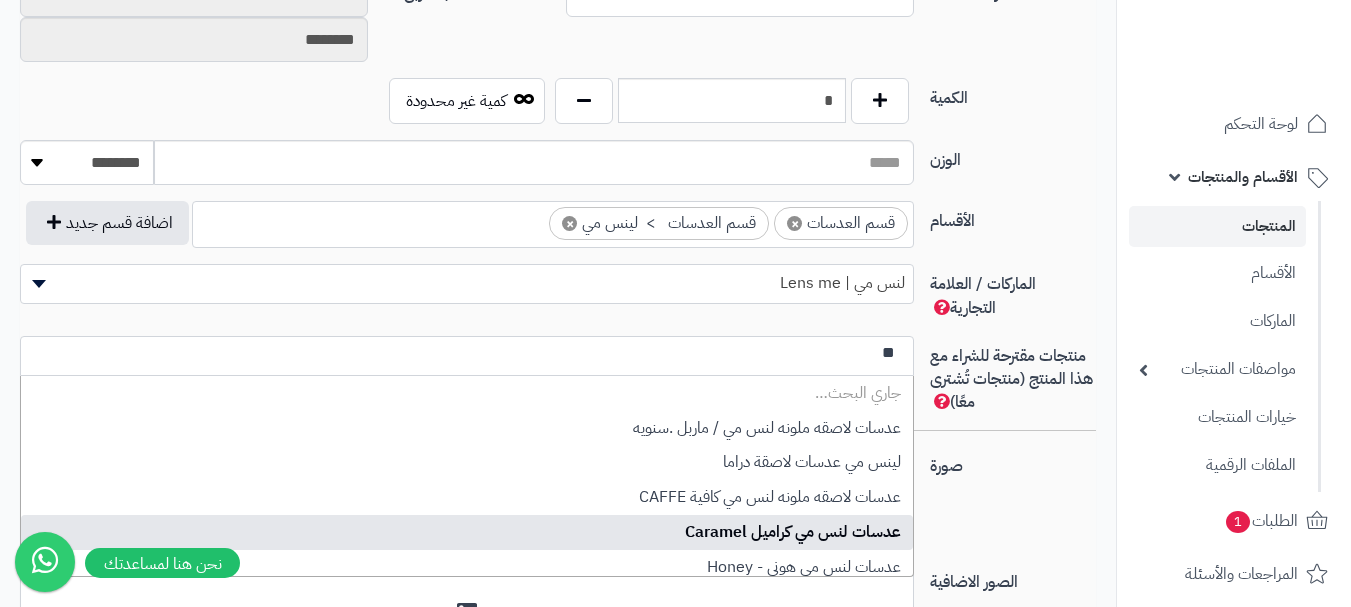 type on "*" 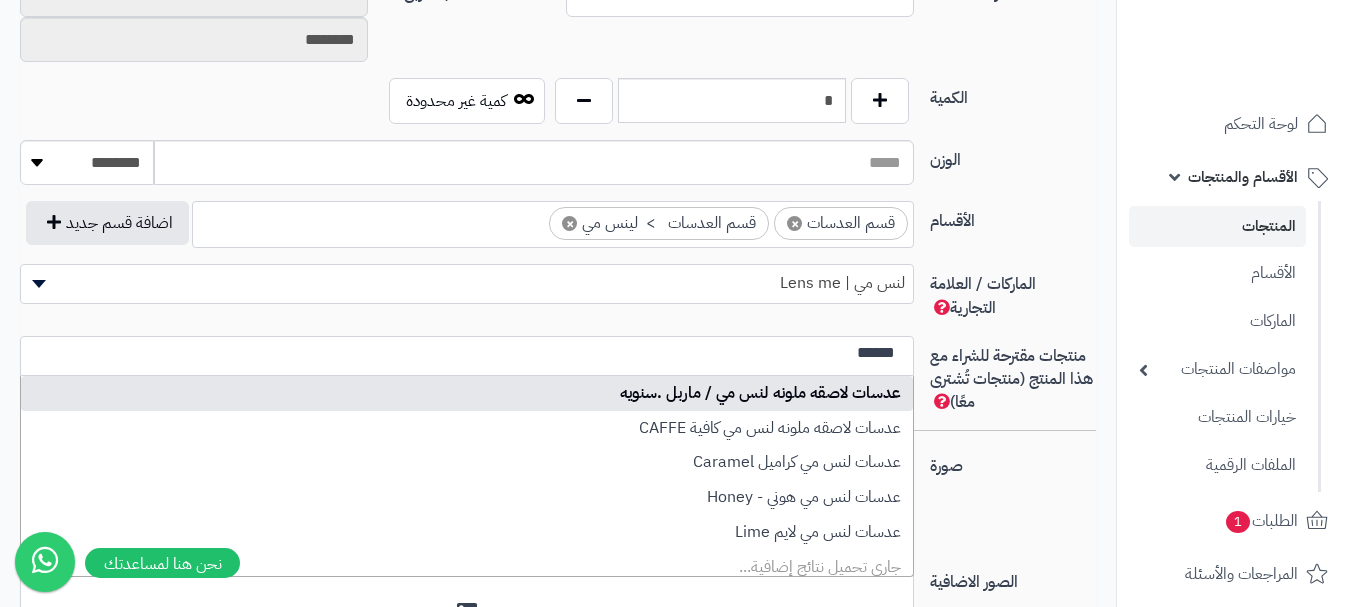 type on "******" 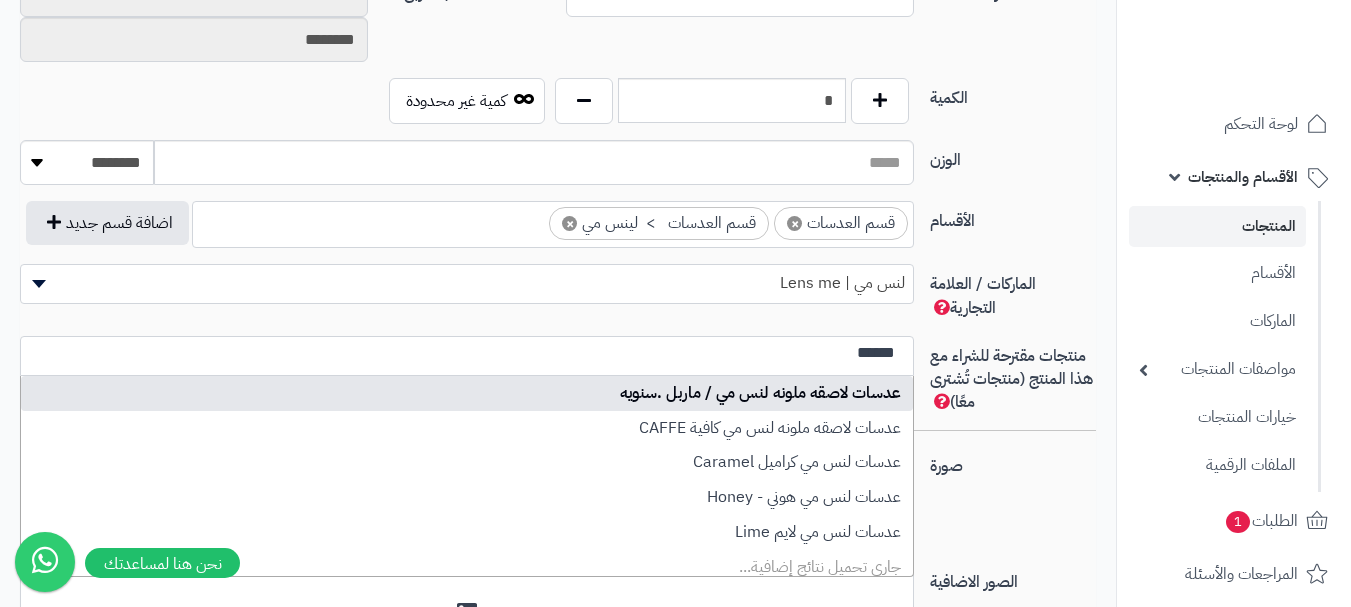 type 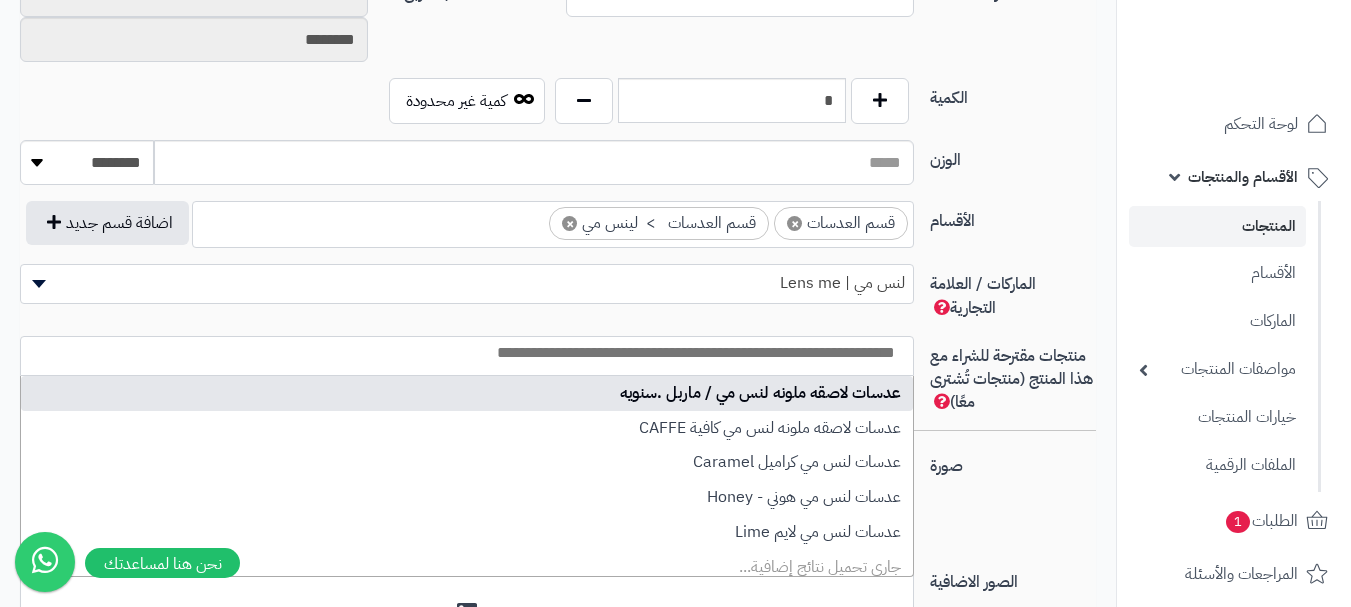 select on "****" 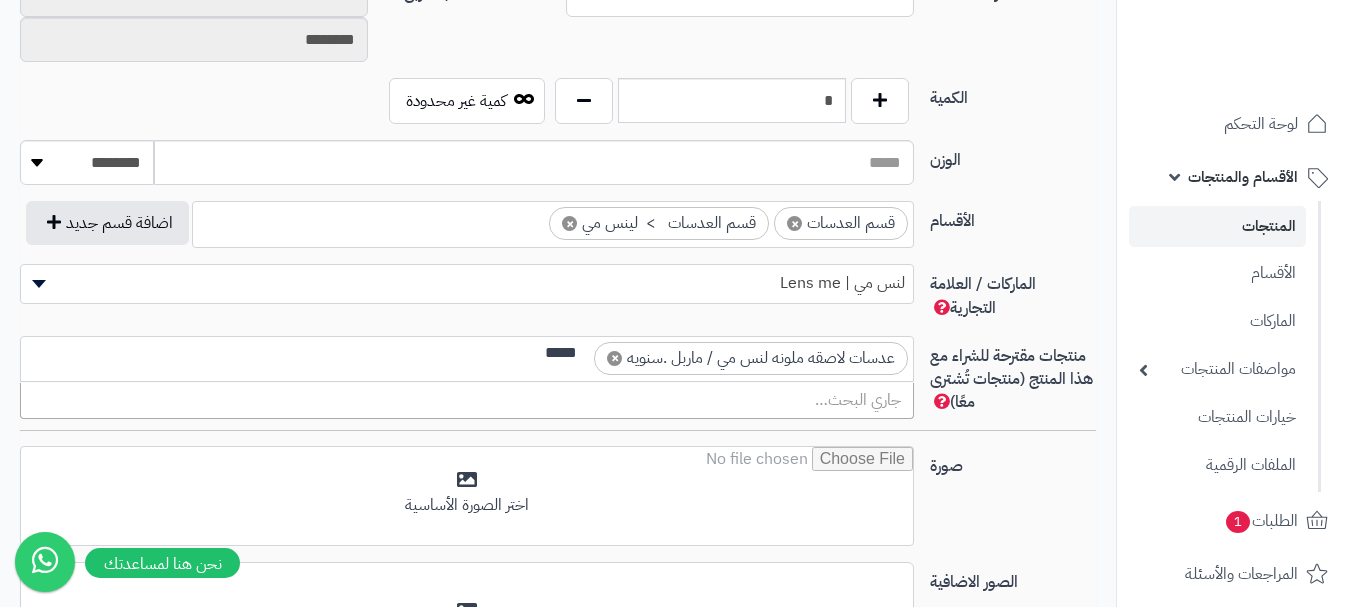scroll, scrollTop: 0, scrollLeft: 0, axis: both 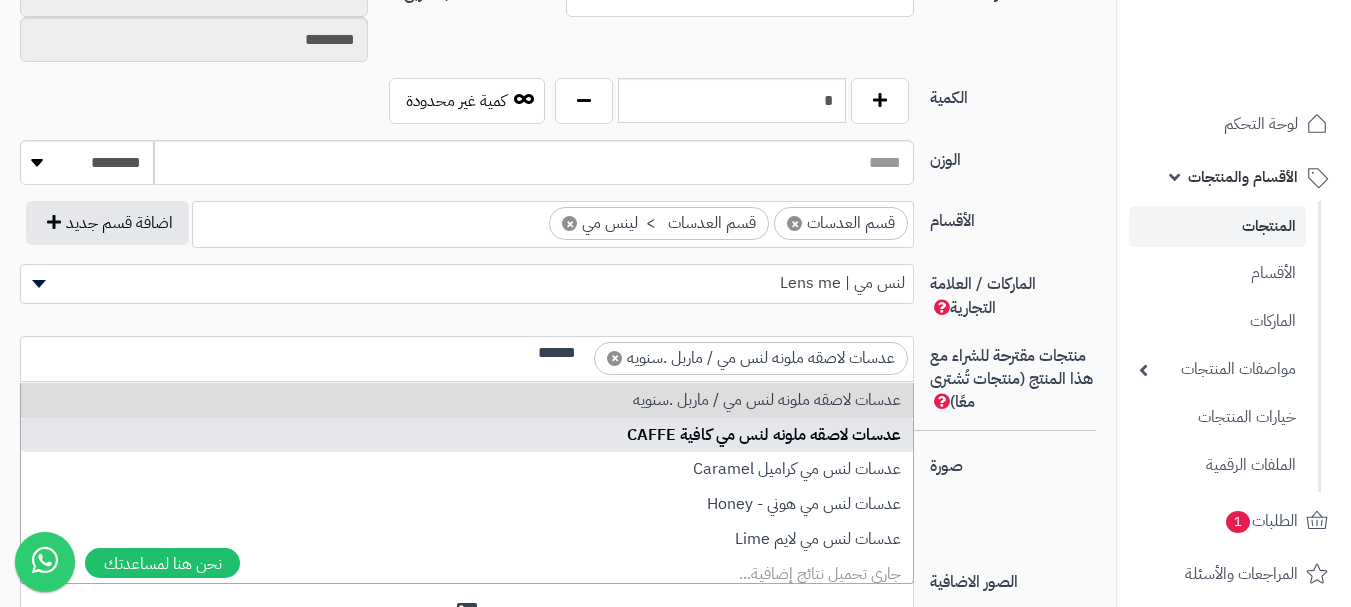 type on "******" 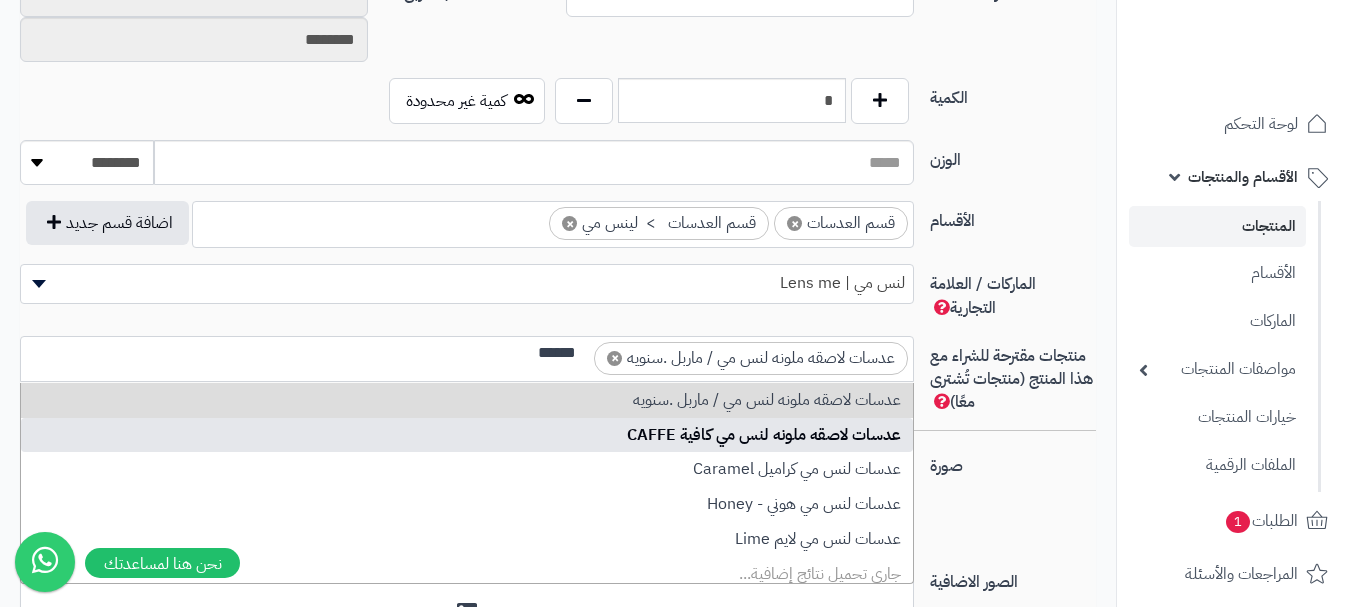 type 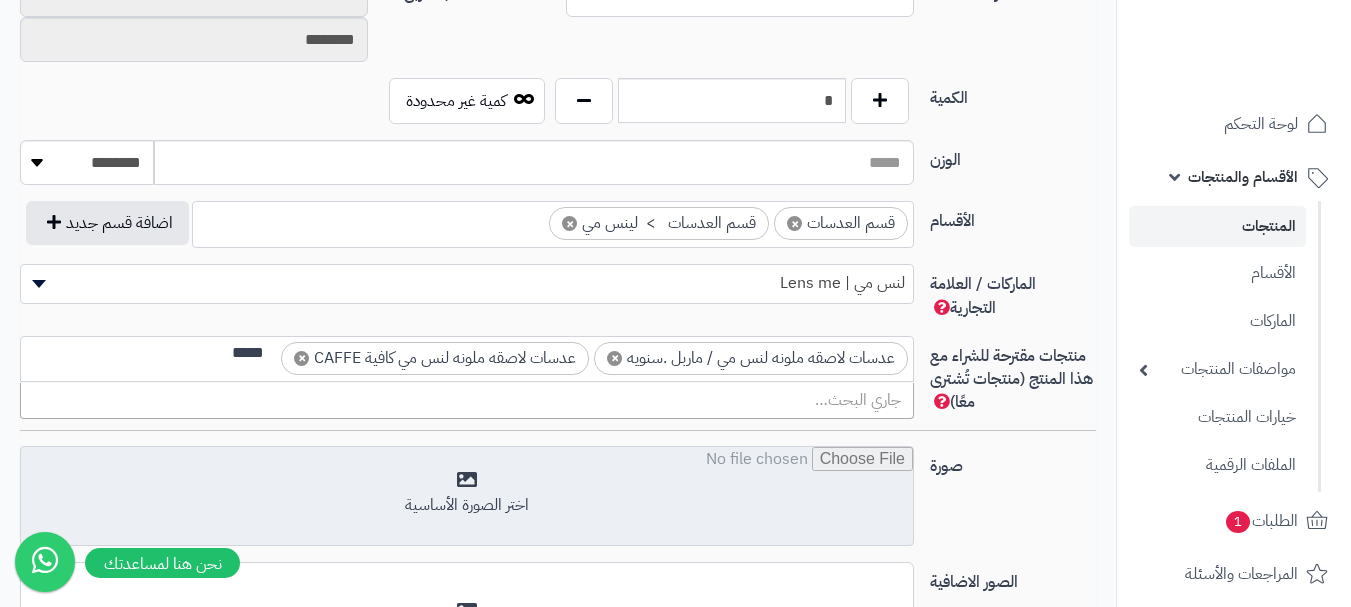 scroll, scrollTop: 0, scrollLeft: 0, axis: both 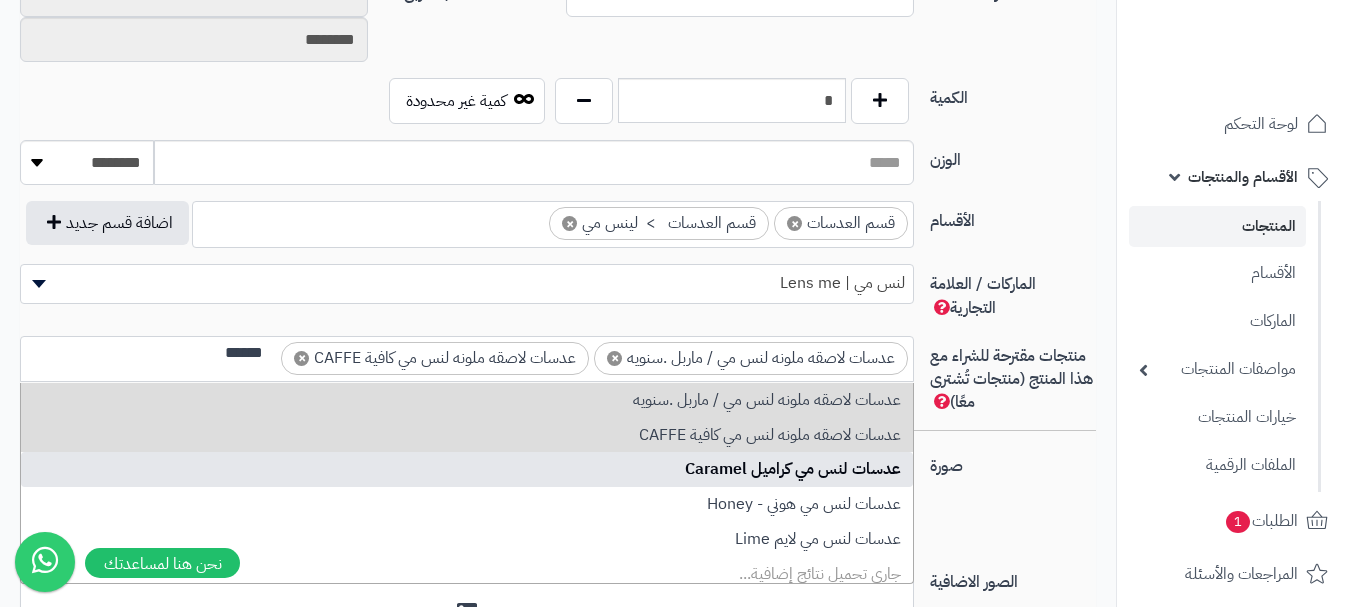 type on "******" 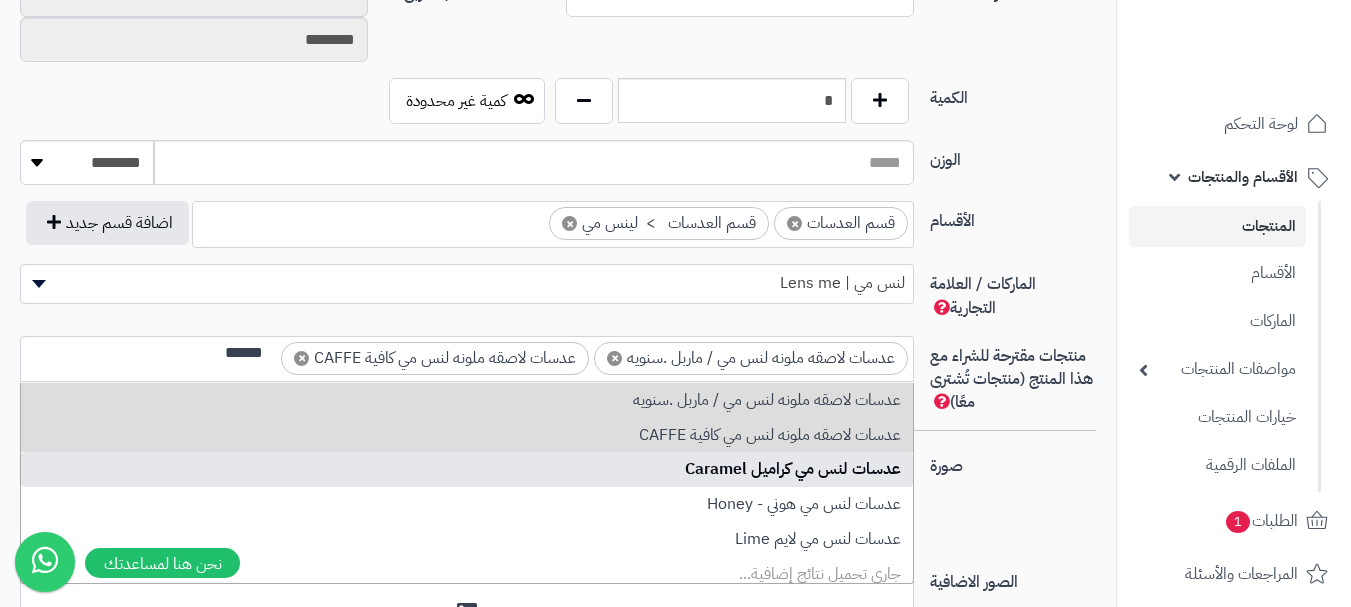 type 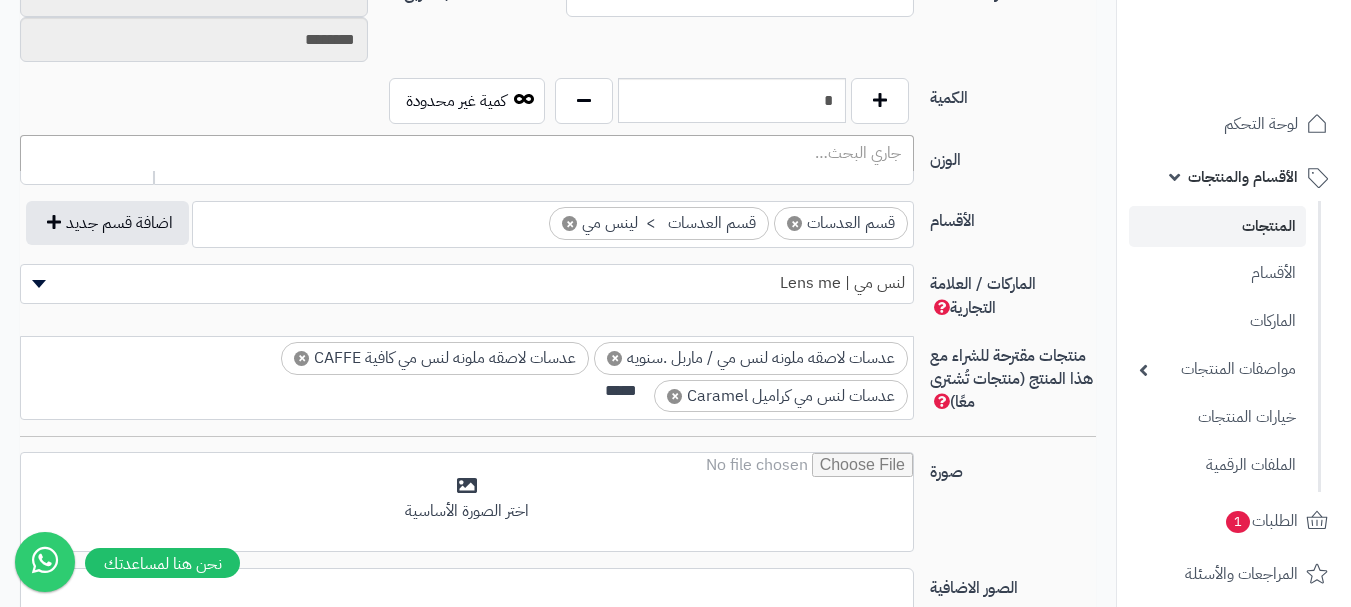 scroll, scrollTop: 0, scrollLeft: 0, axis: both 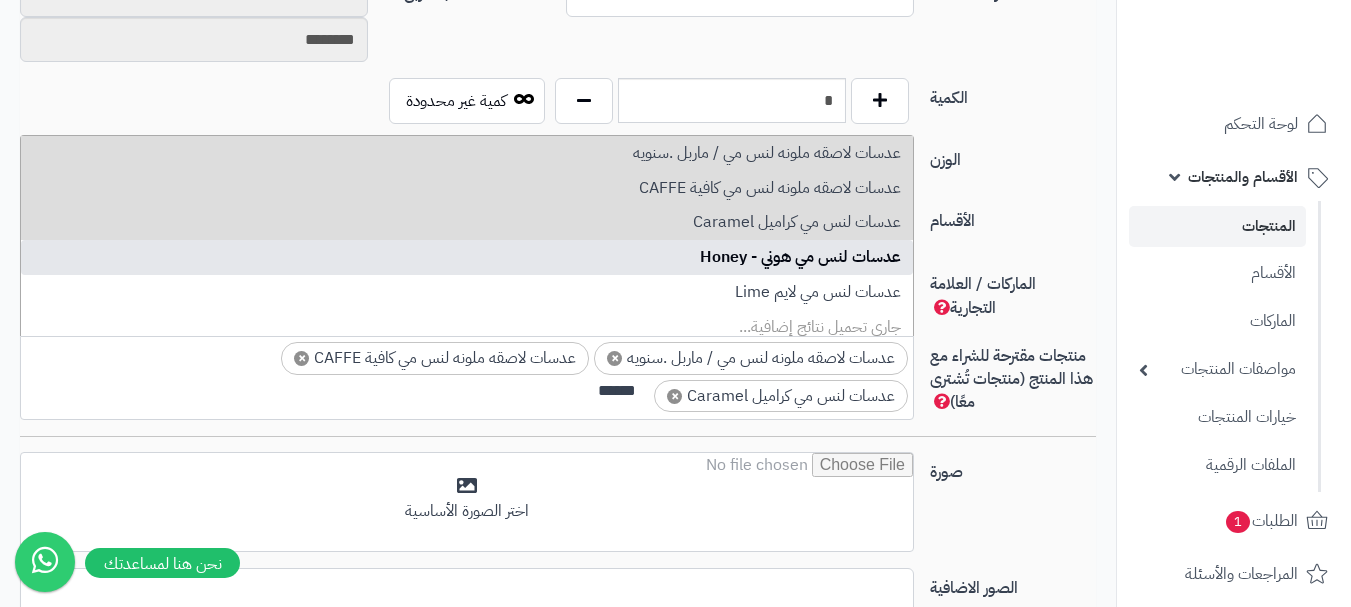 type on "******" 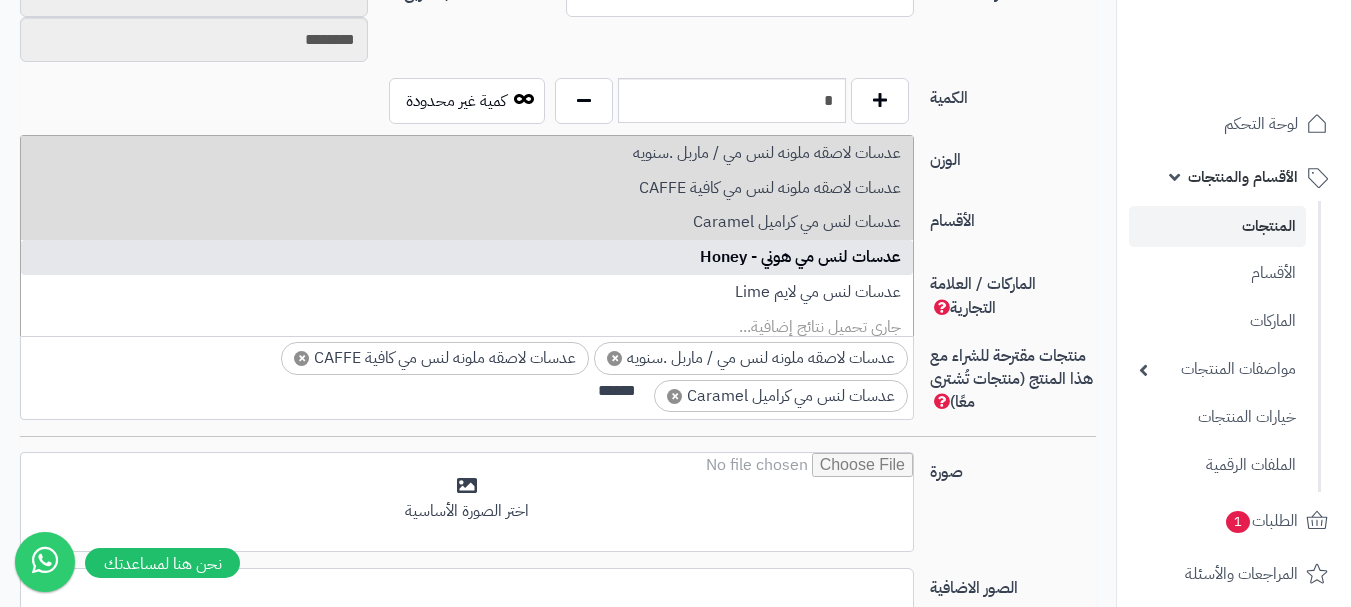 type 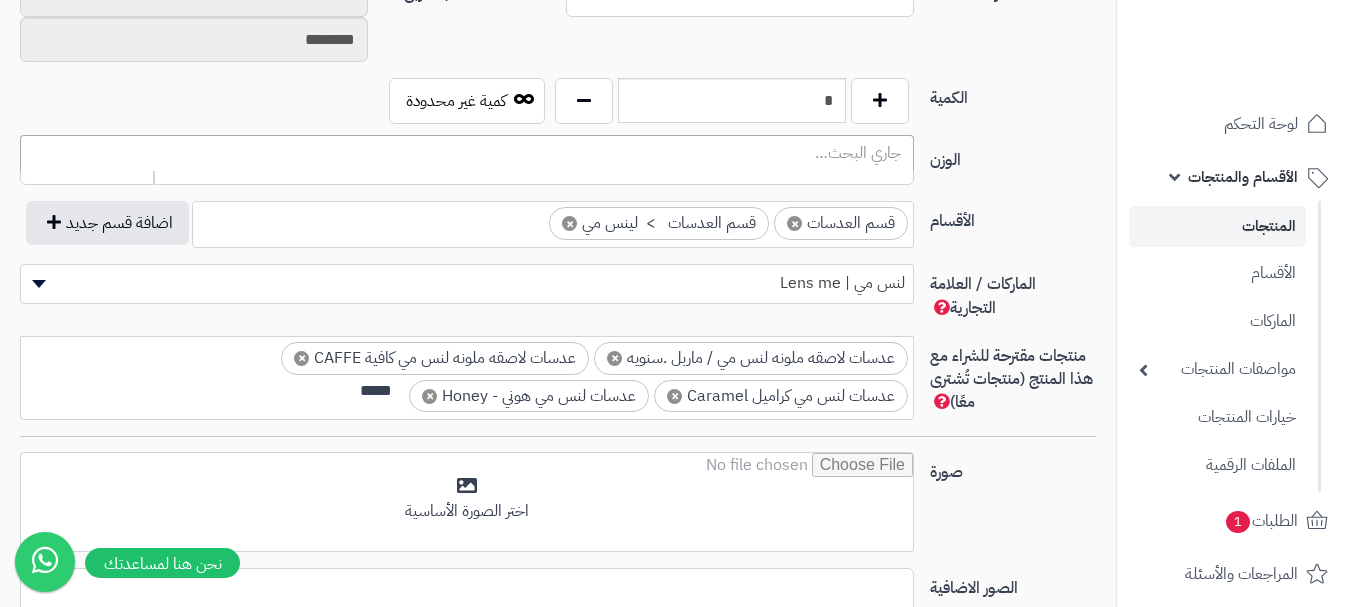 scroll, scrollTop: 0, scrollLeft: 0, axis: both 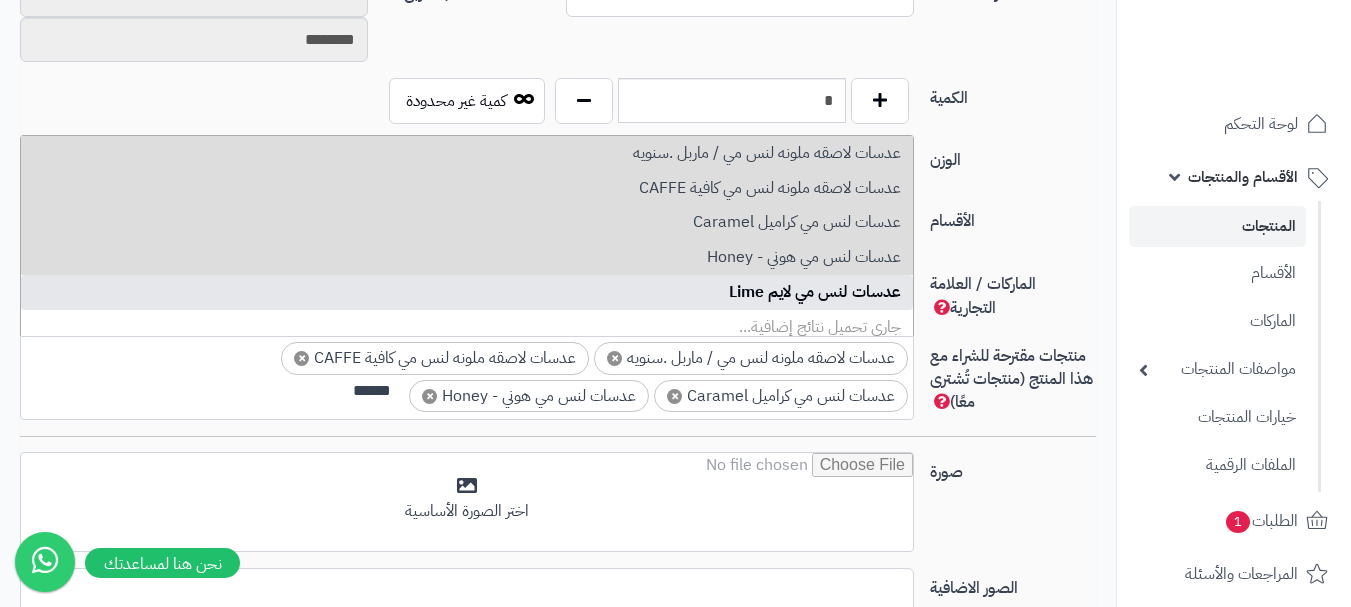 type on "******" 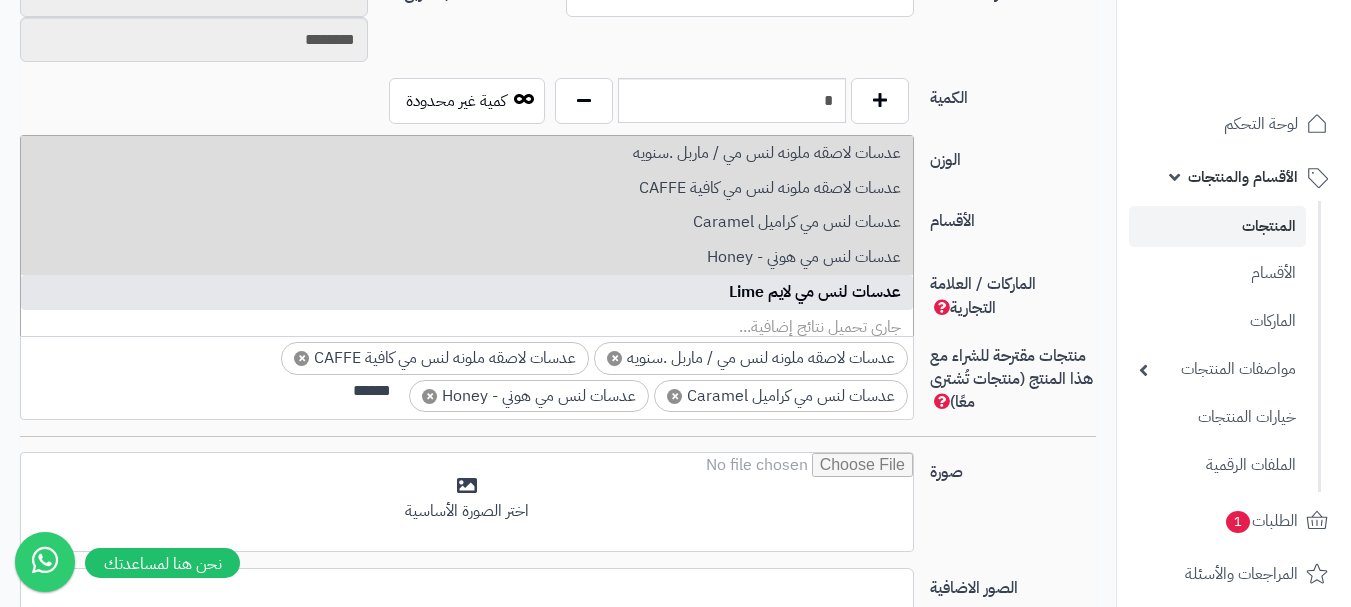 type 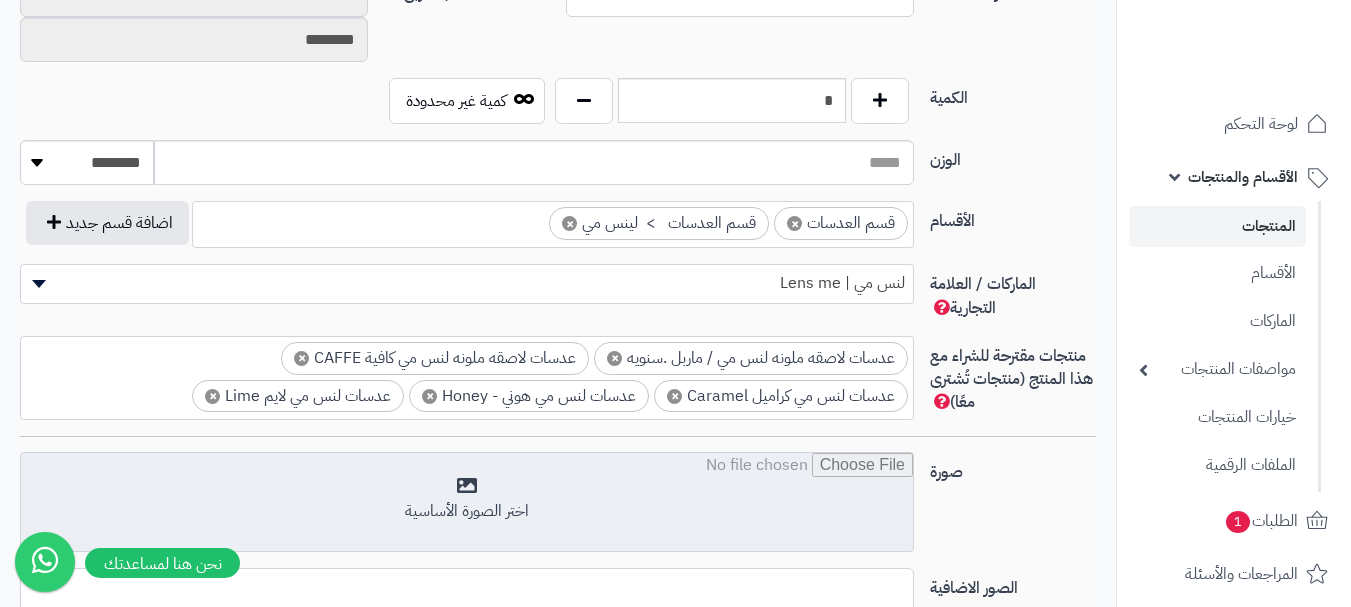 click at bounding box center [467, 503] 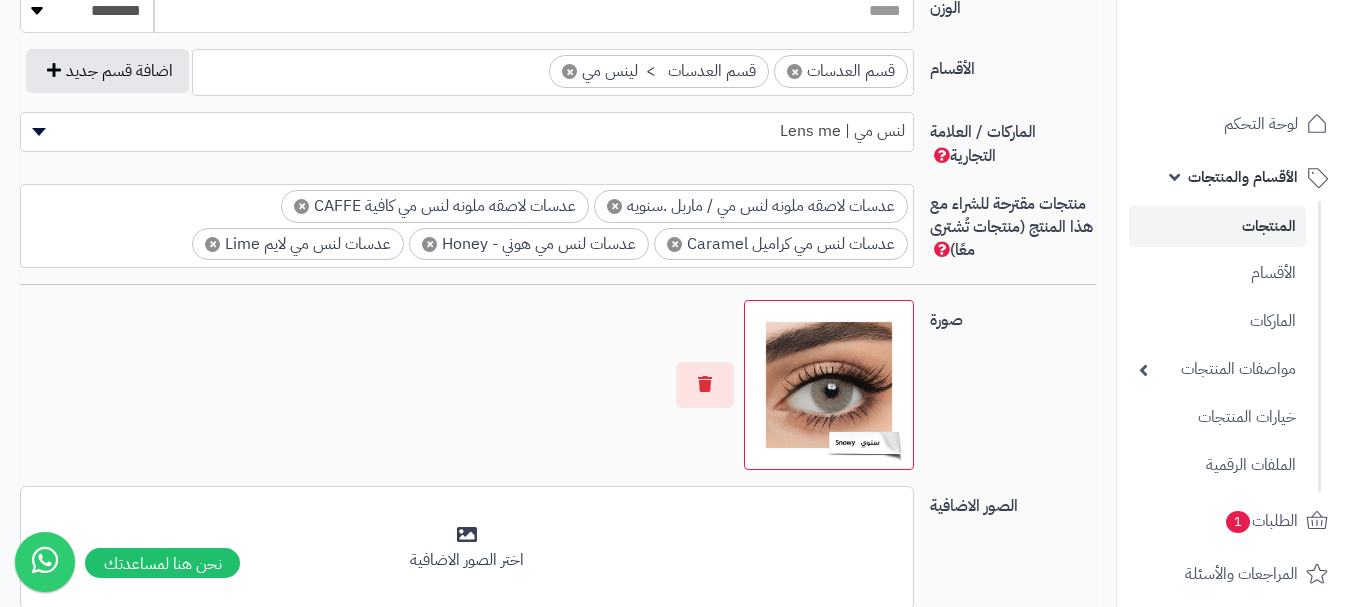 scroll, scrollTop: 1308, scrollLeft: 0, axis: vertical 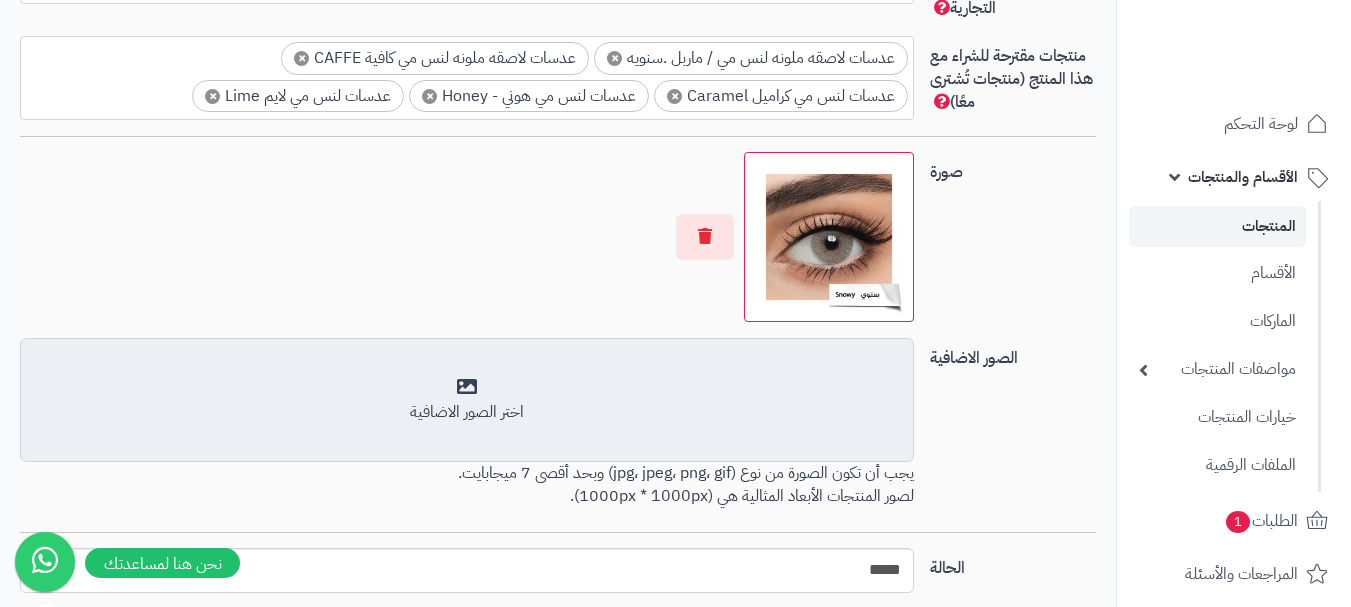 click on "أضف الصور الاضافية
اختر الصور الاضافية" at bounding box center (467, 400) 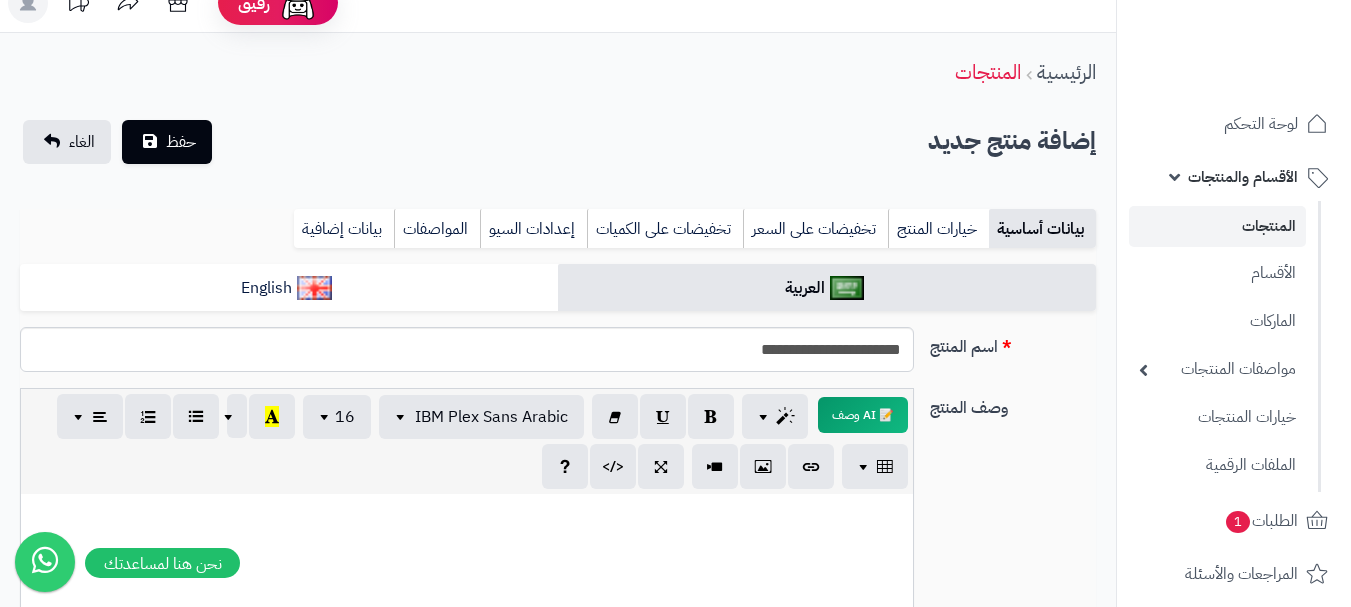 scroll, scrollTop: 0, scrollLeft: 0, axis: both 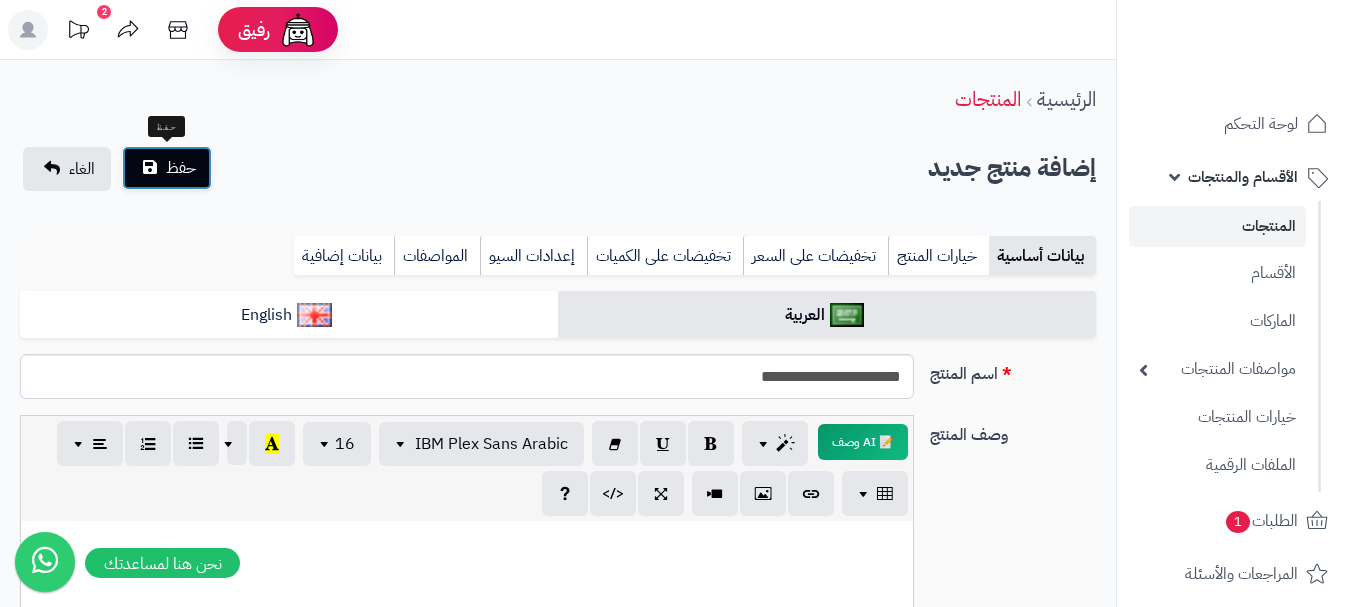 click on "حفظ" at bounding box center (167, 168) 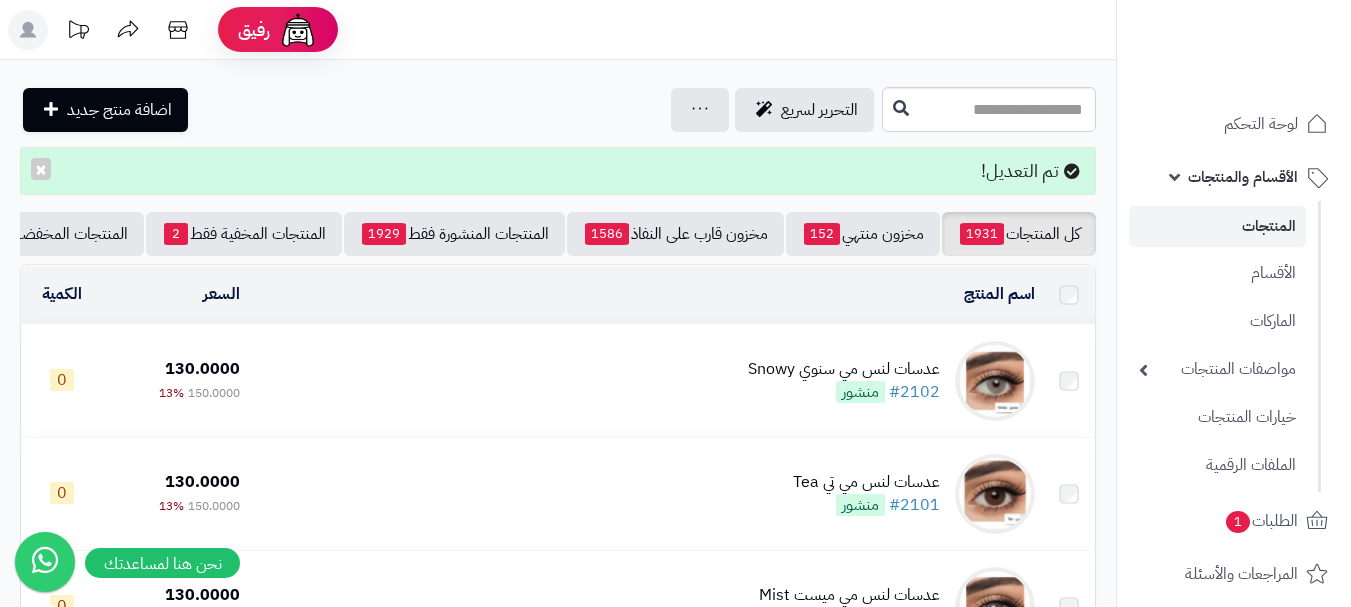 scroll, scrollTop: 0, scrollLeft: 0, axis: both 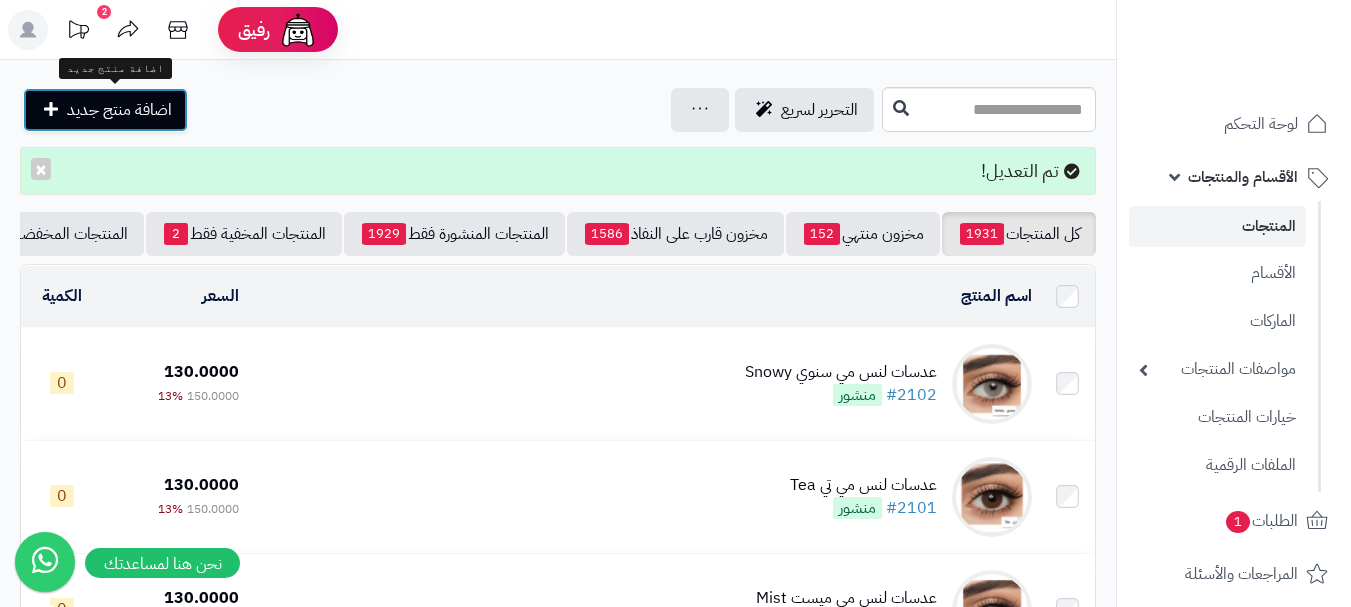 click on "اضافة منتج جديد" at bounding box center (119, 110) 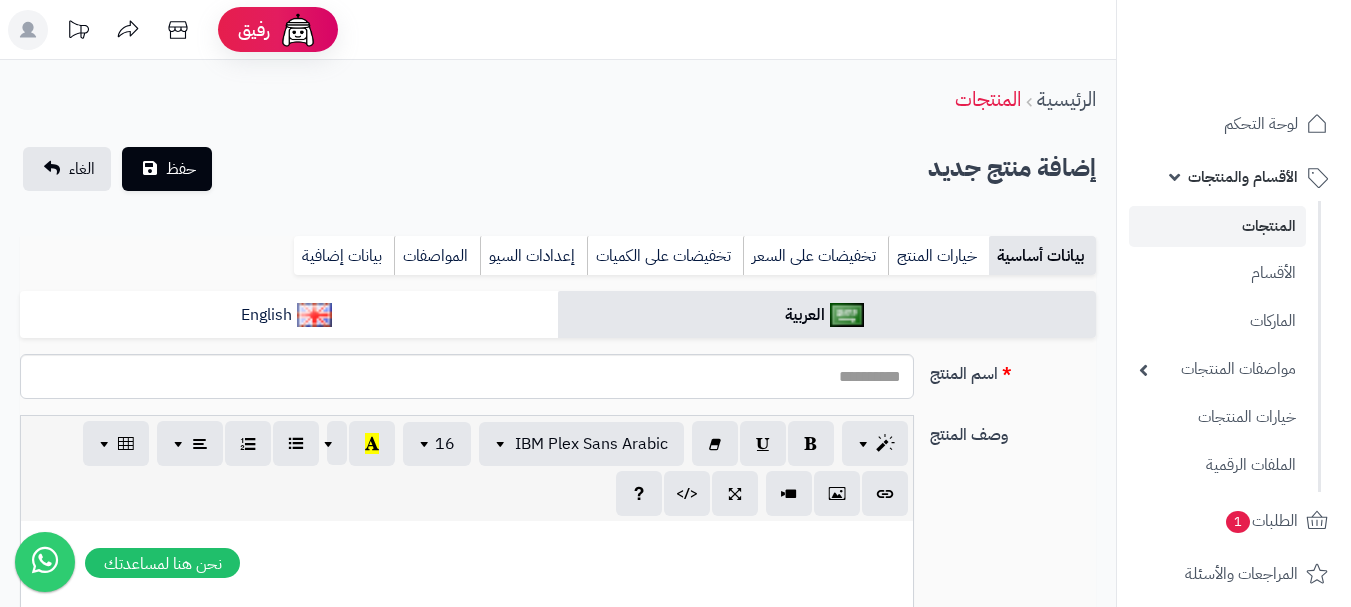 select 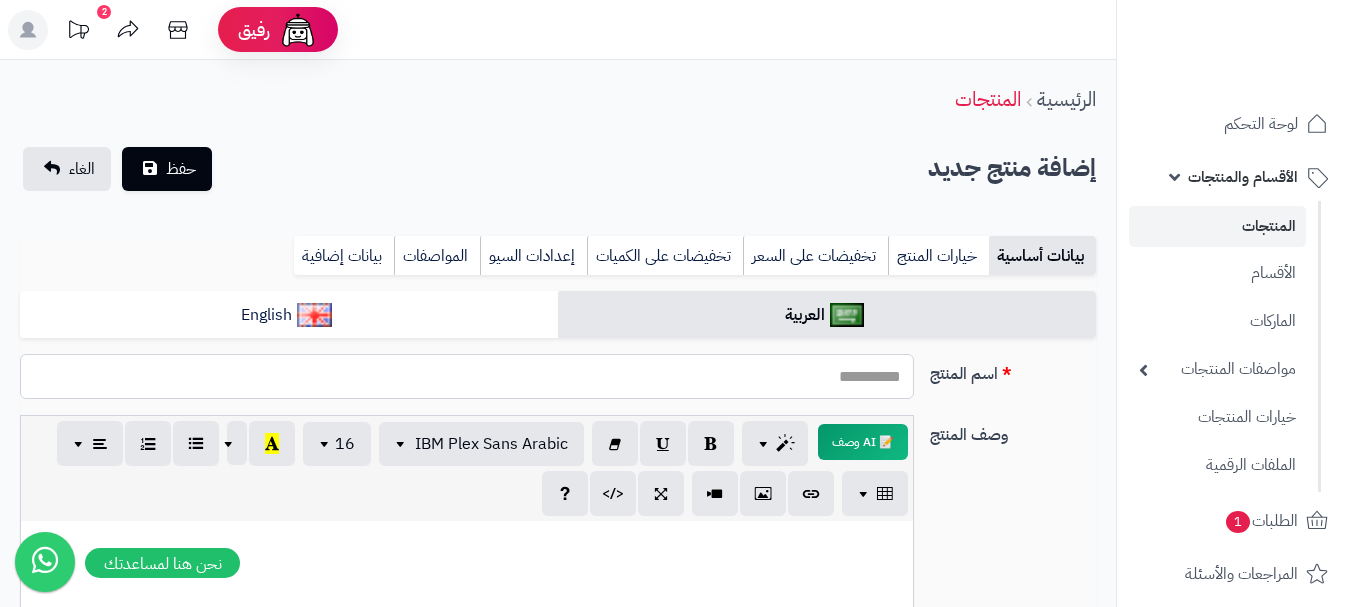 paste on "**********" 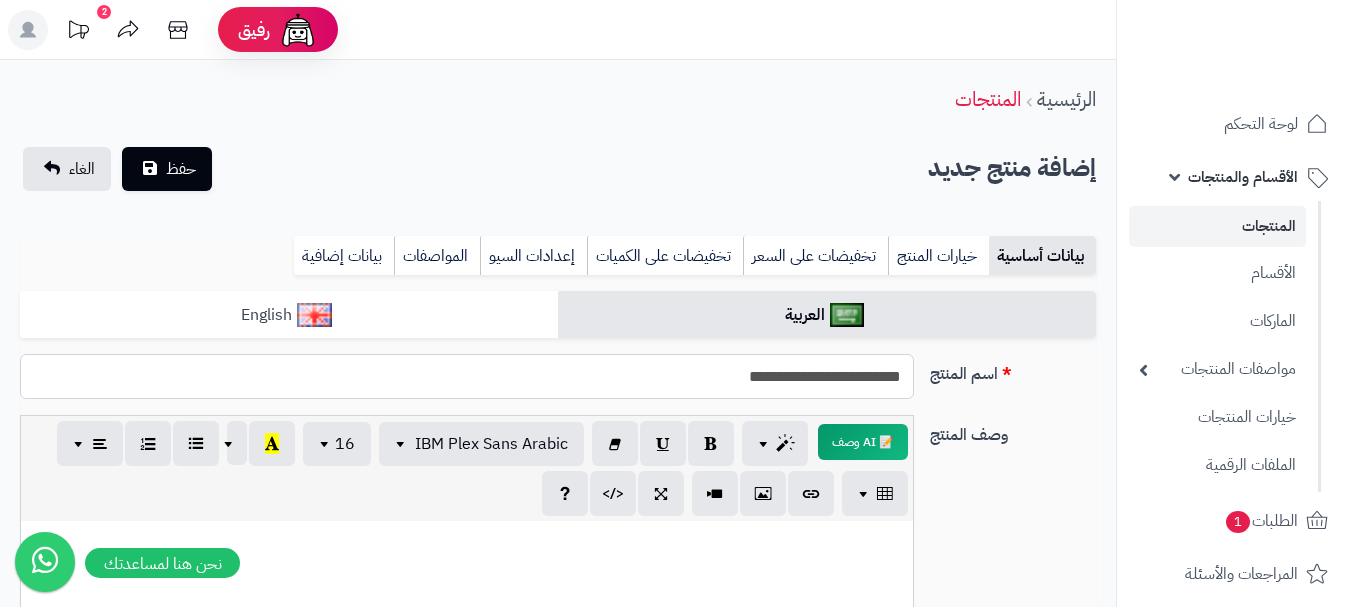 type on "**********" 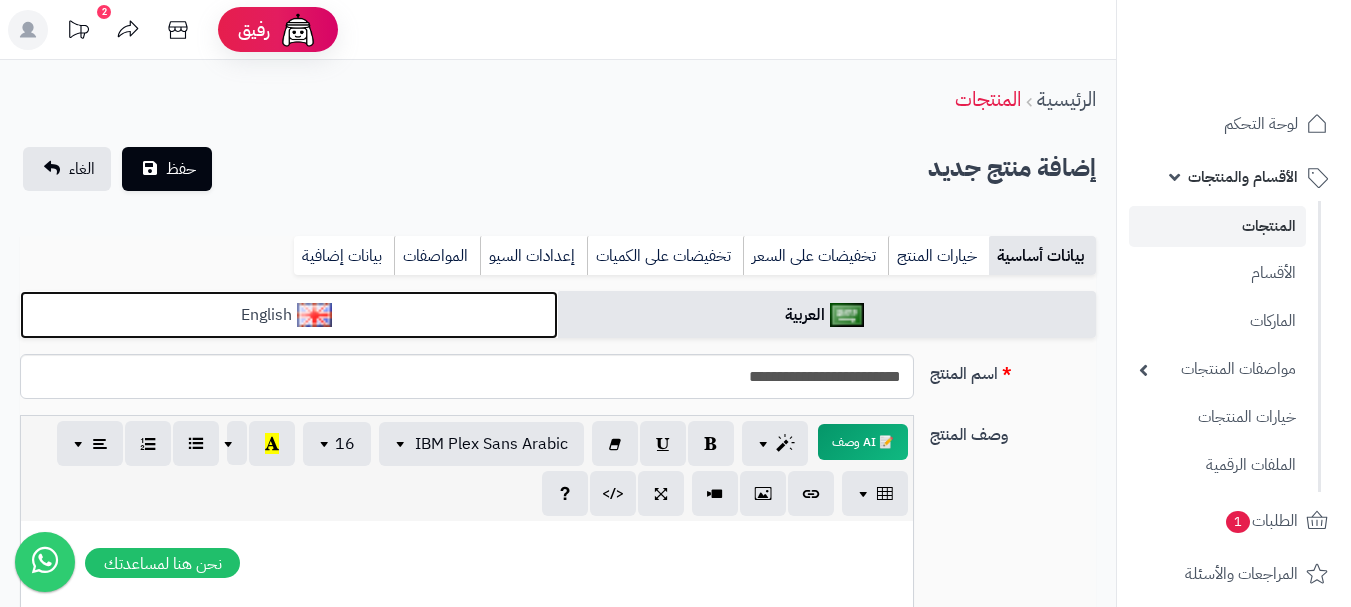 click on "English" at bounding box center (289, 315) 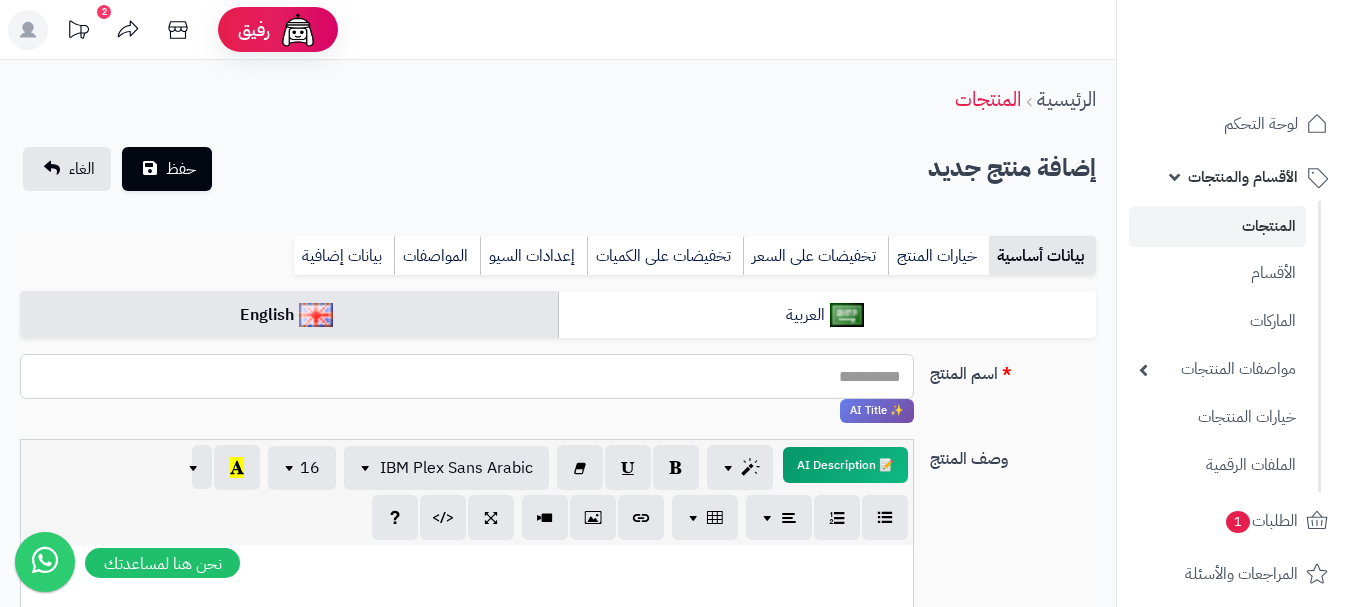 paste on "**********" 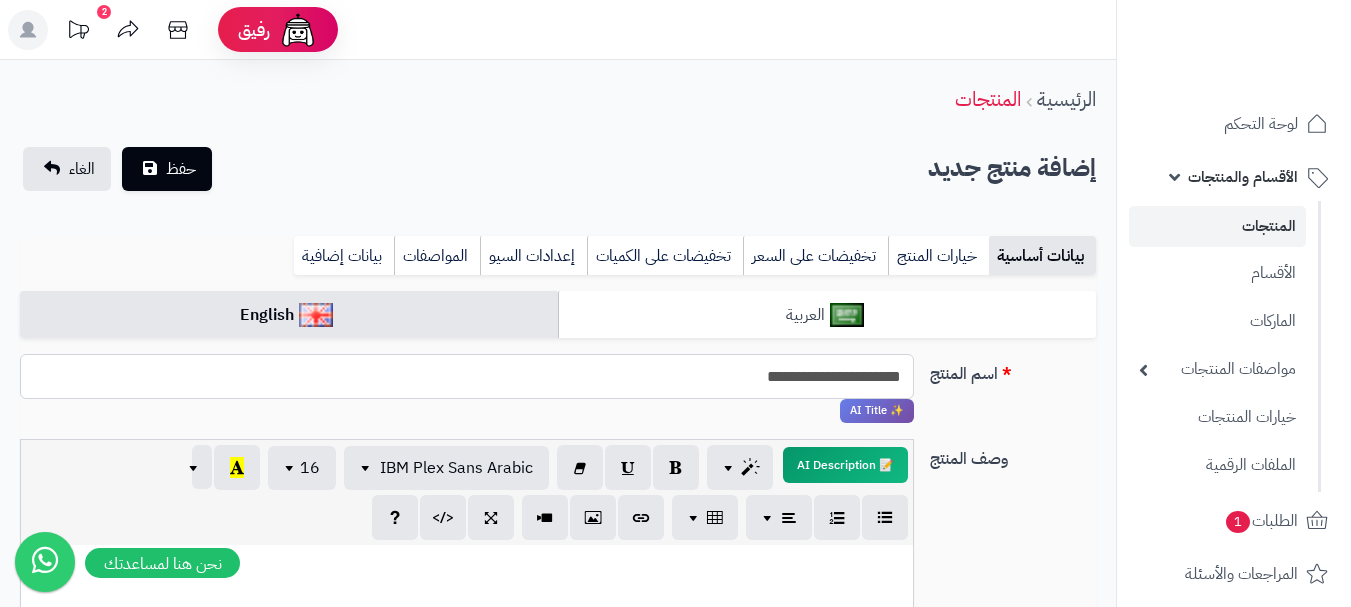 type on "**********" 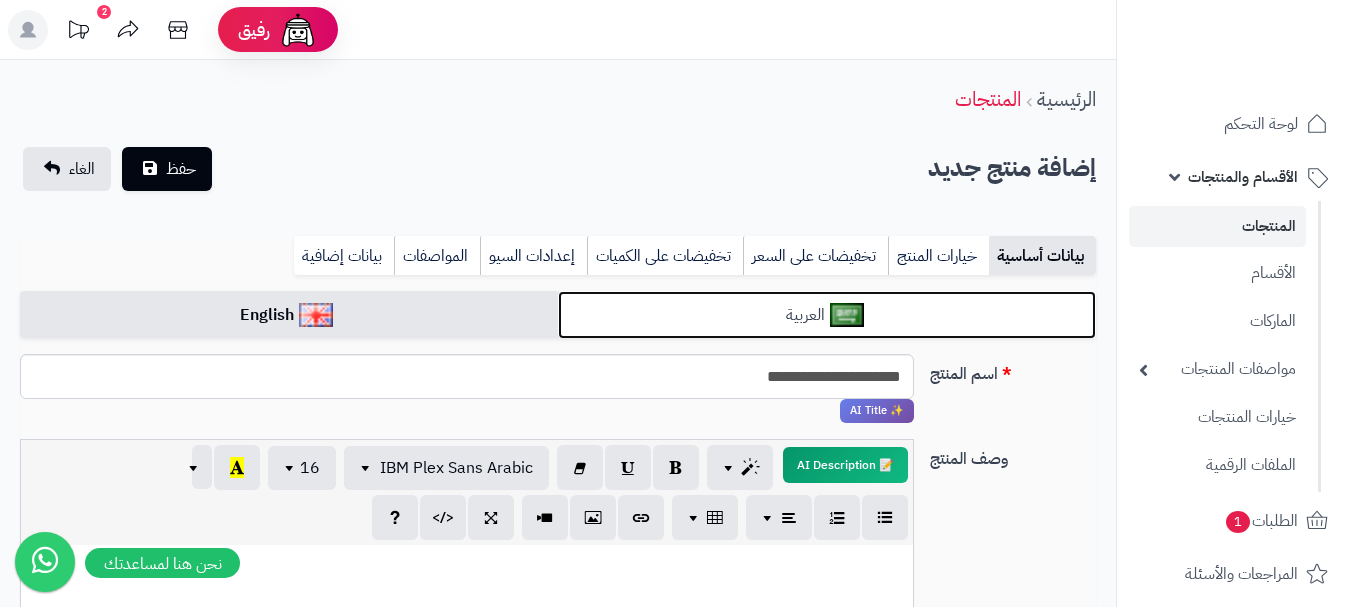 click on "العربية" at bounding box center [827, 315] 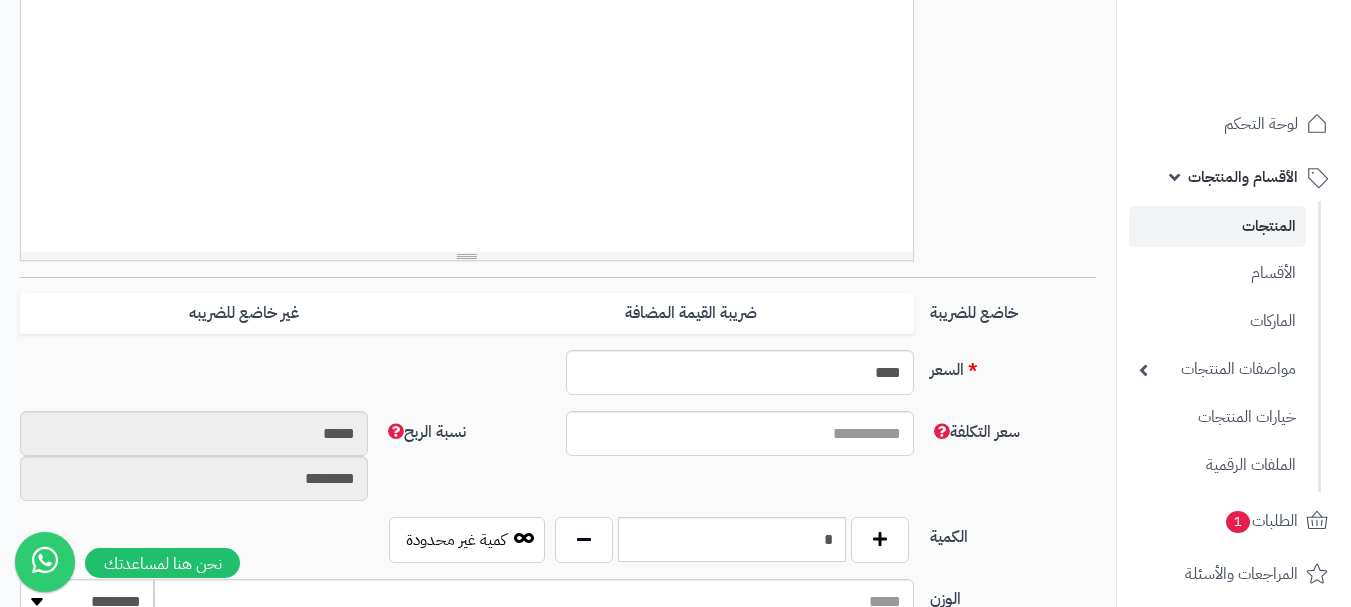 scroll, scrollTop: 700, scrollLeft: 0, axis: vertical 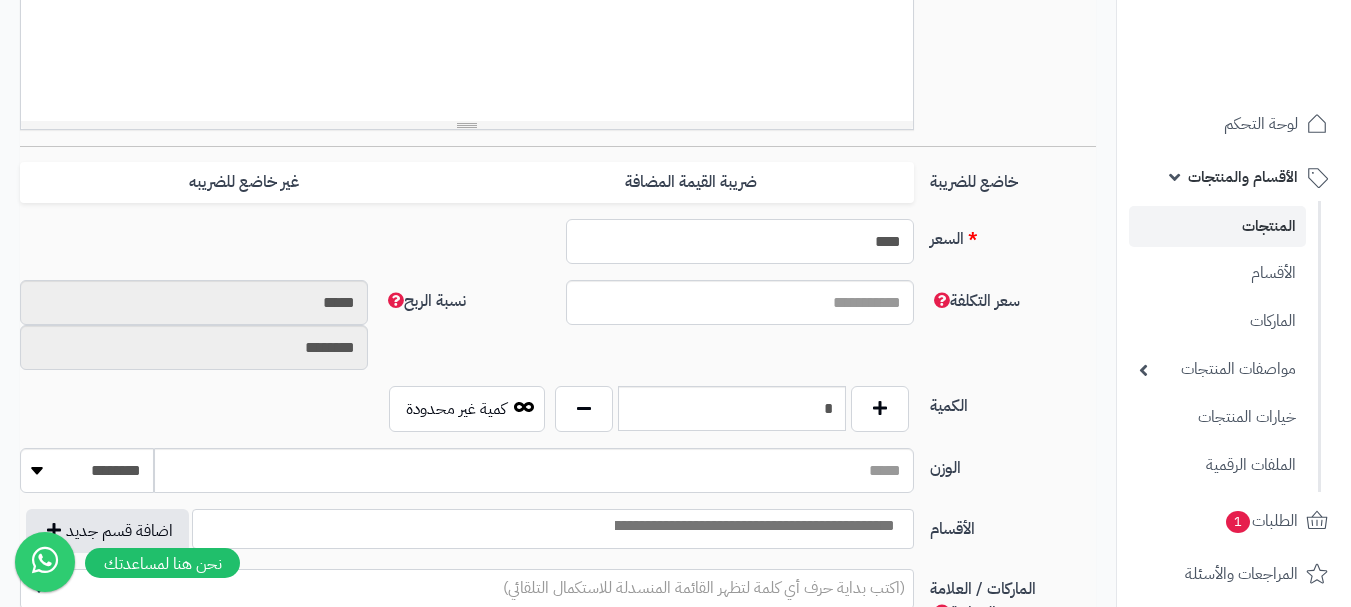 click on "****" at bounding box center (740, 241) 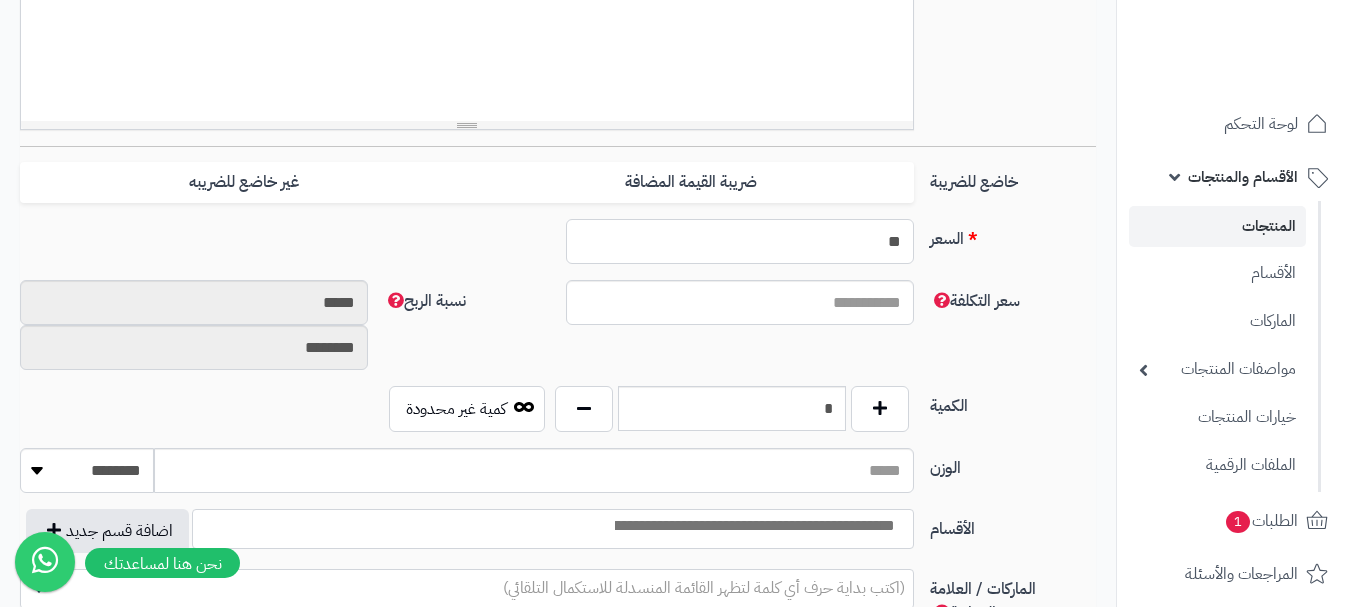 type on "*" 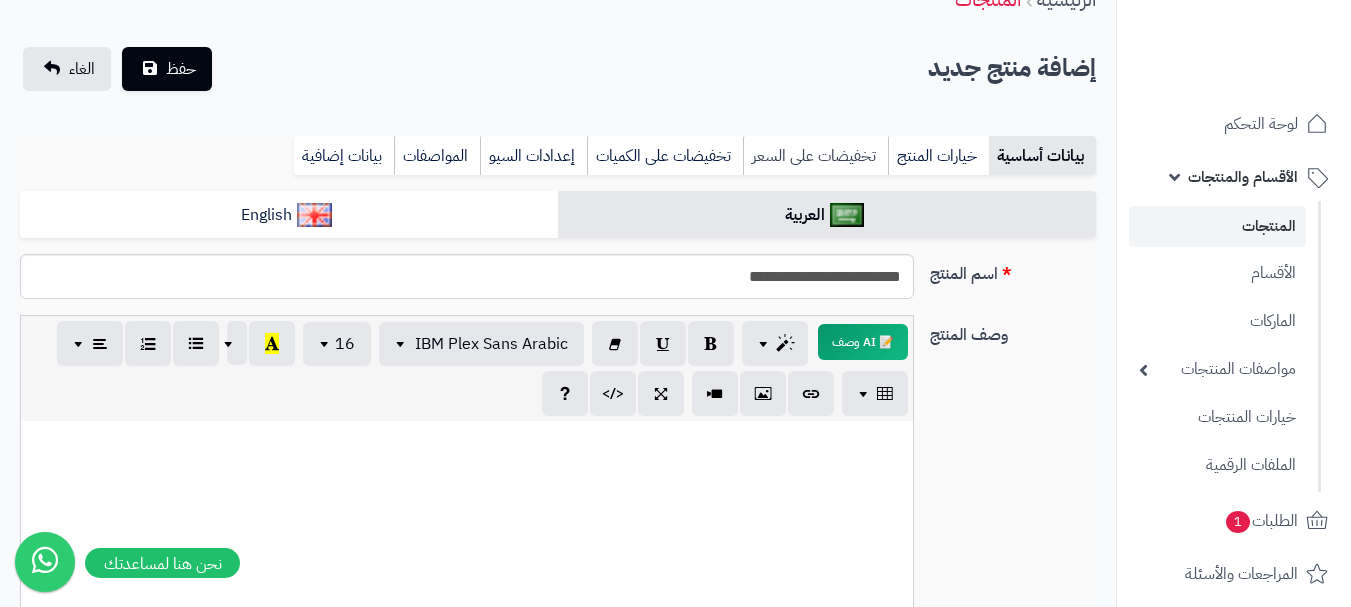 type on "***" 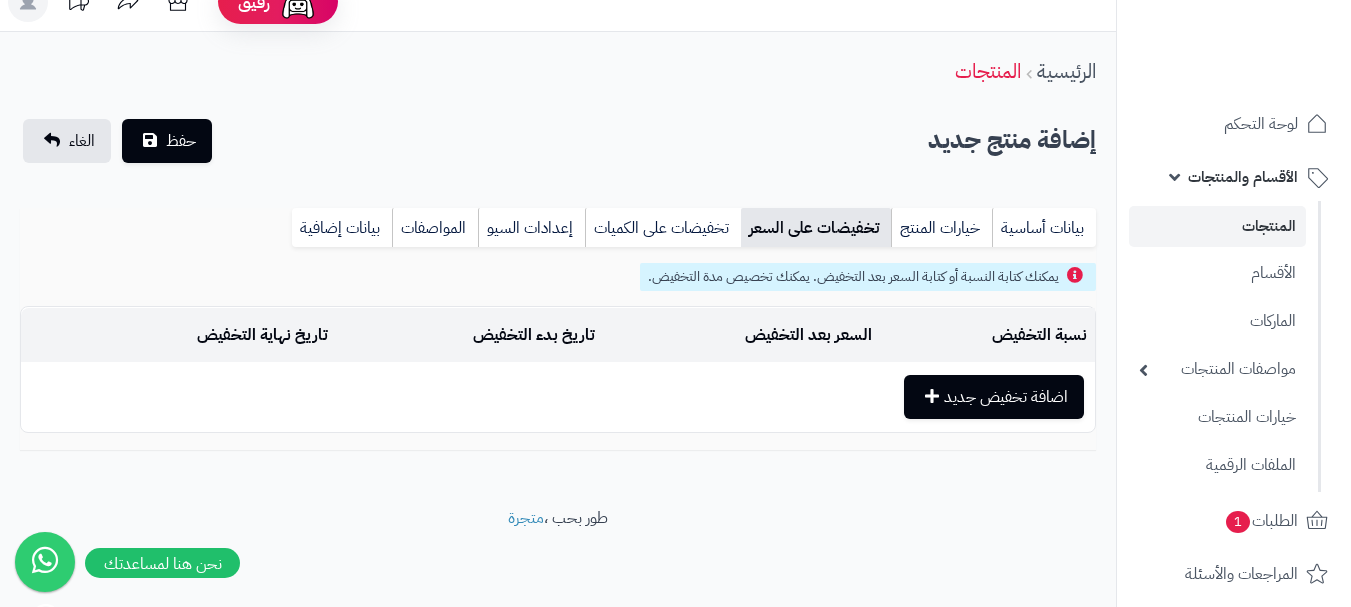 scroll, scrollTop: 28, scrollLeft: 0, axis: vertical 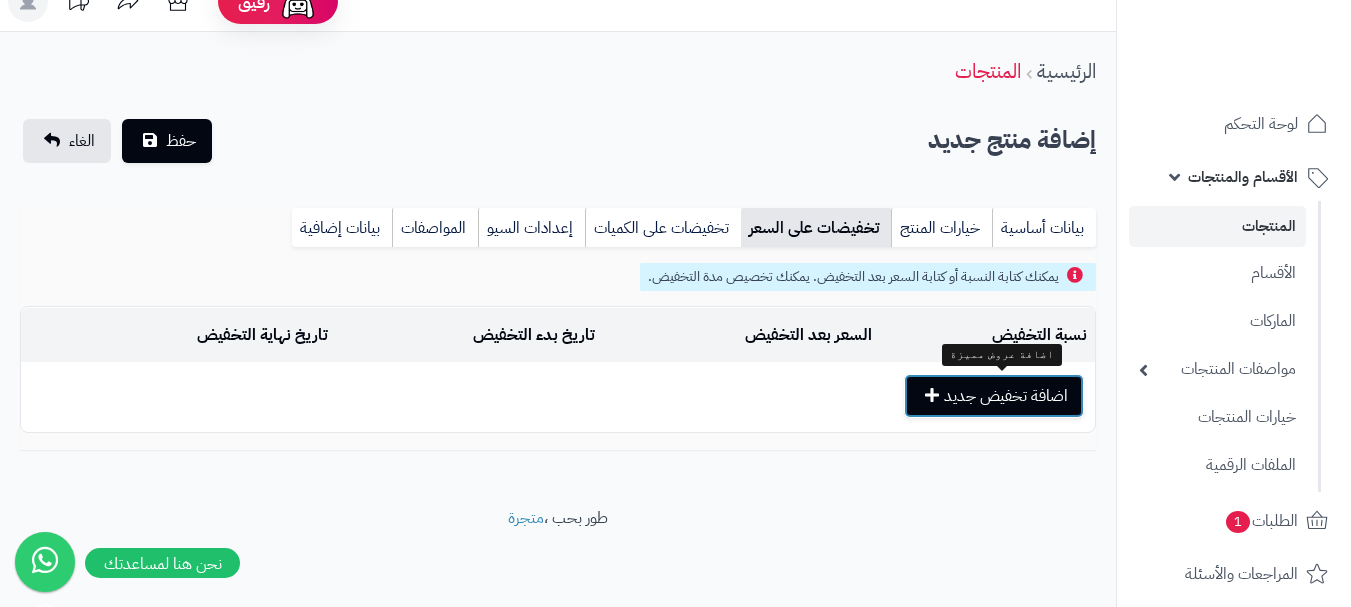 click on "اضافة تخفيض جديد" at bounding box center (994, 396) 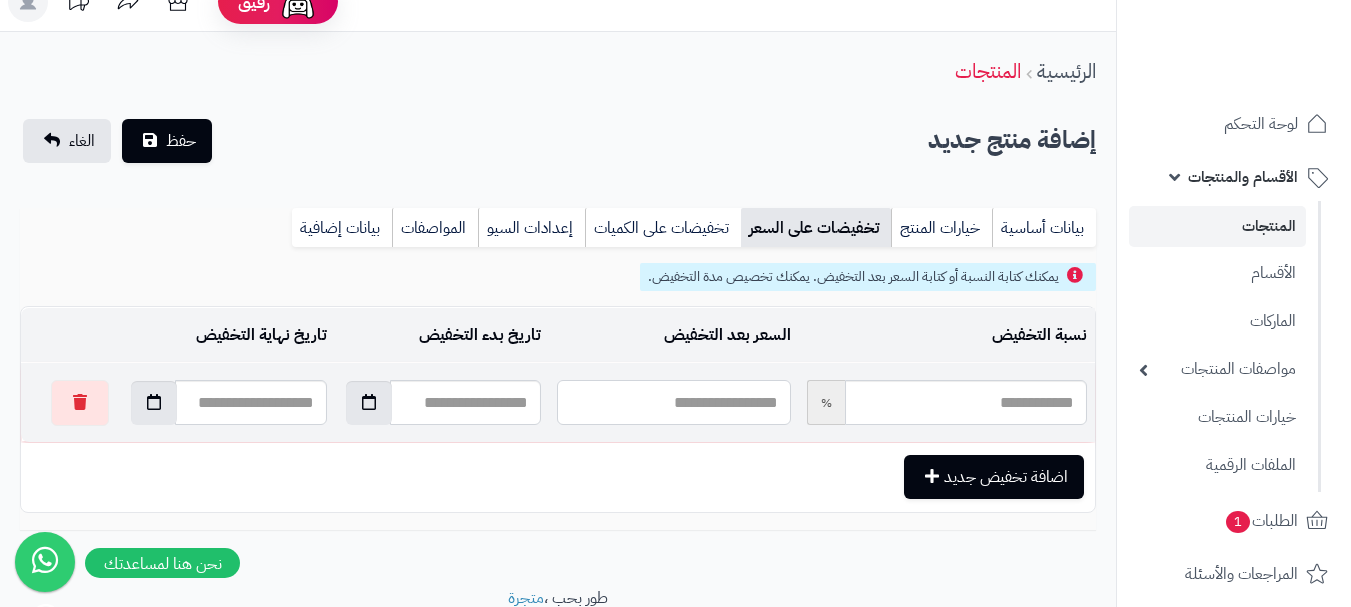click at bounding box center (673, 402) 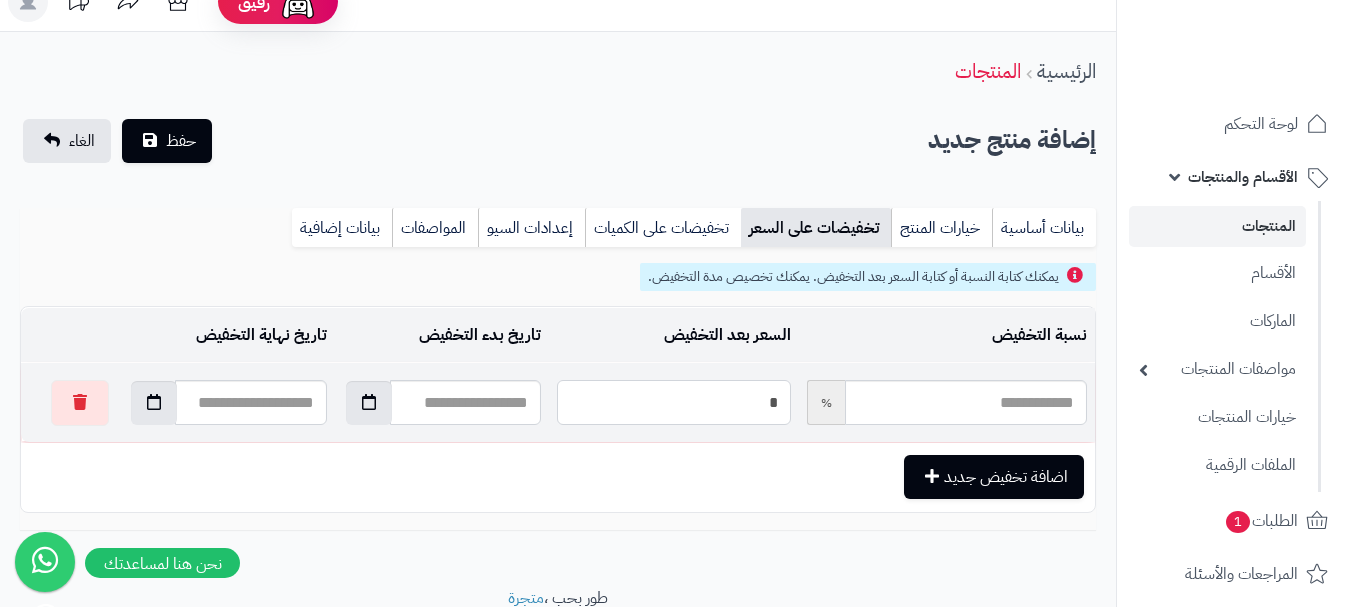 type on "*****" 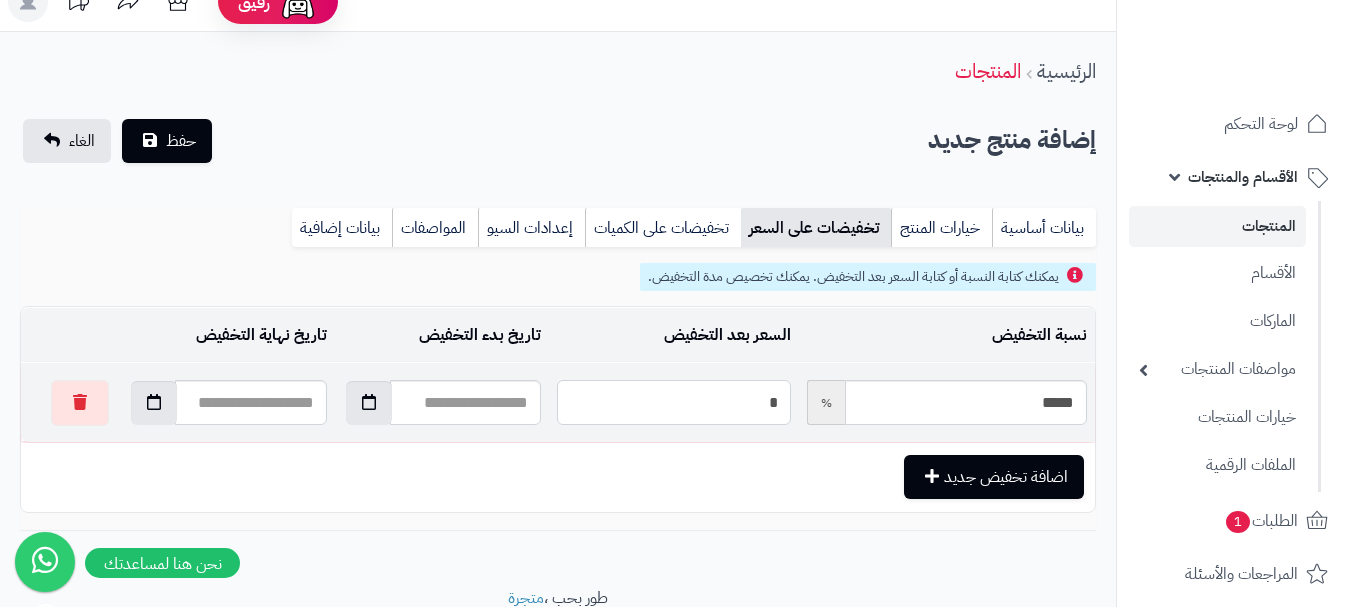 type on "**" 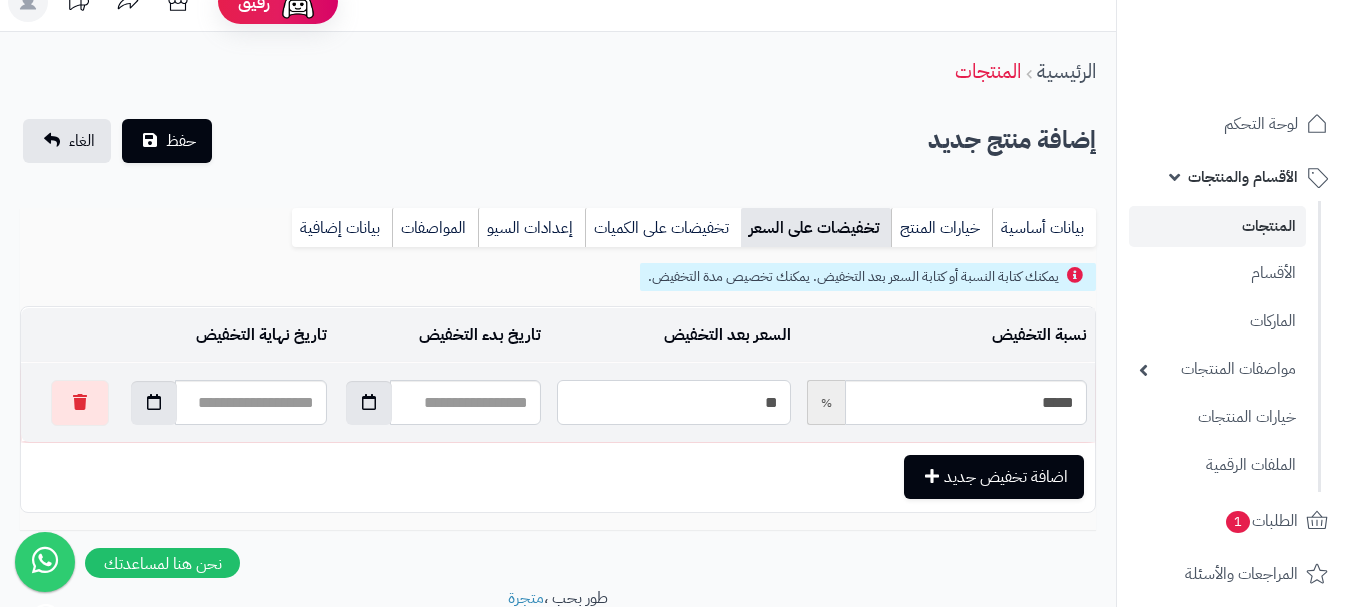 type on "*****" 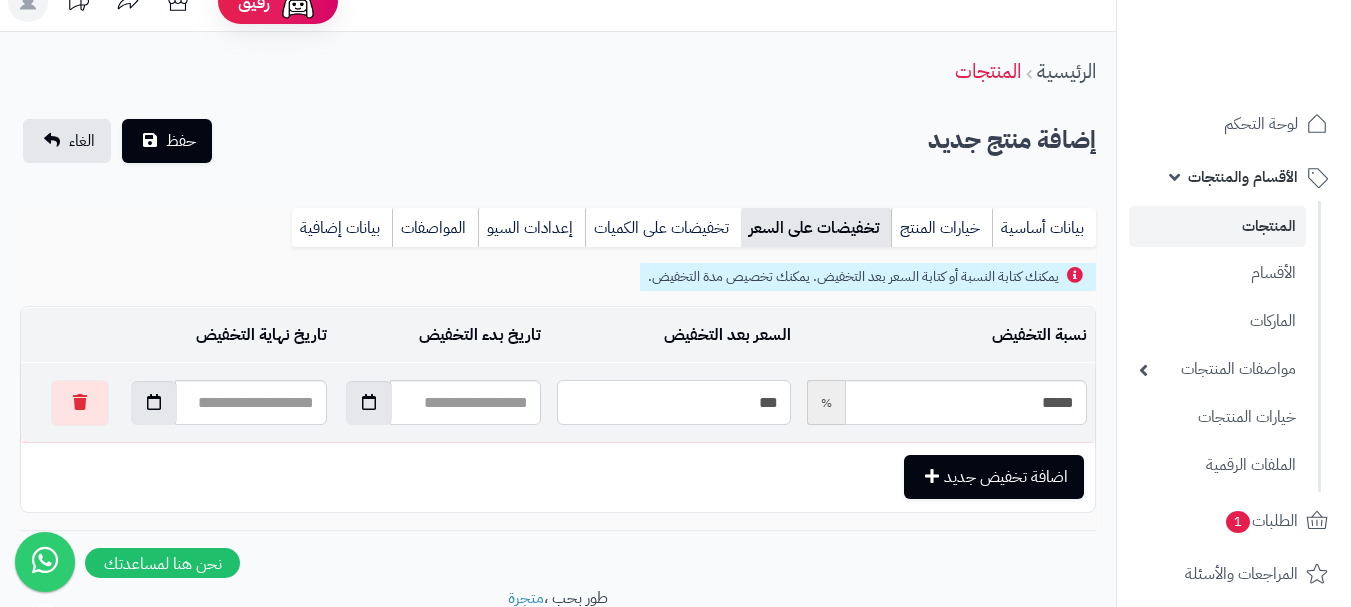 type on "*****" 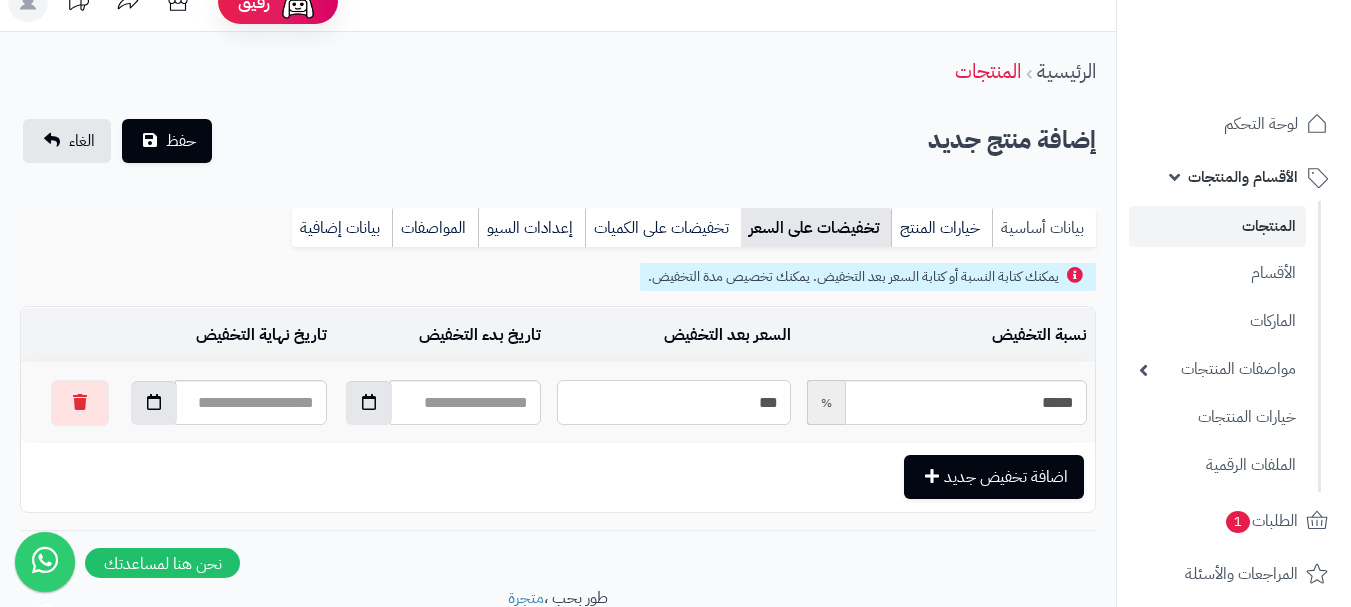 type on "***" 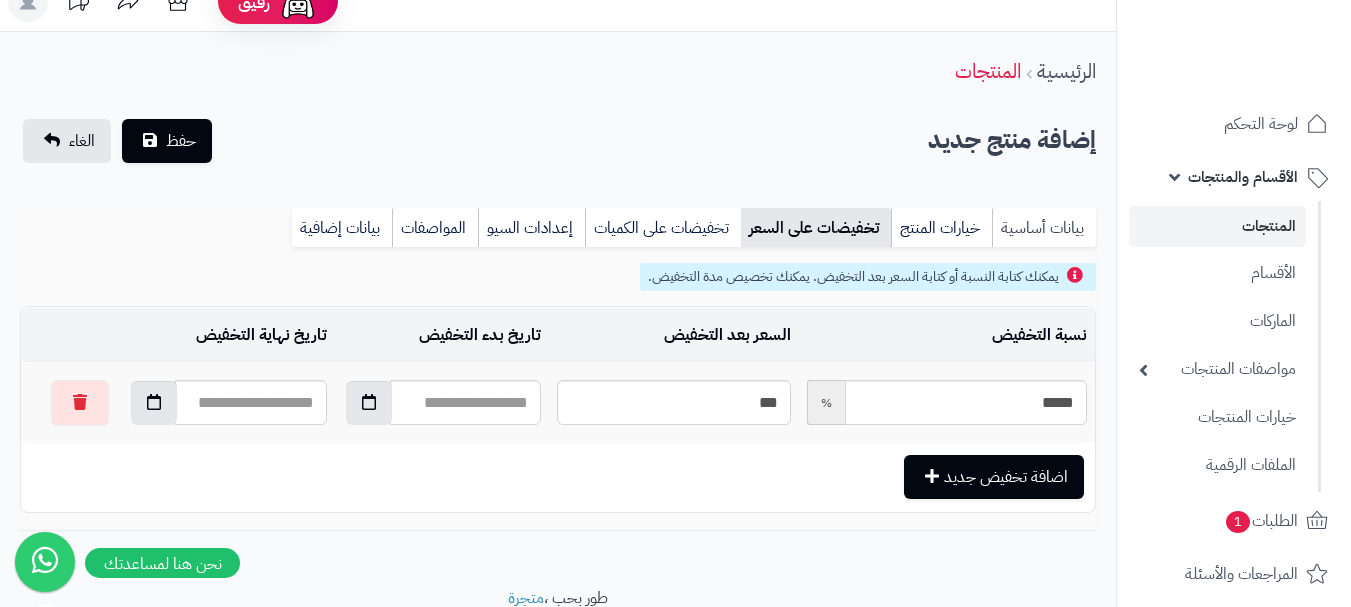 click on "بيانات أساسية" at bounding box center (1044, 228) 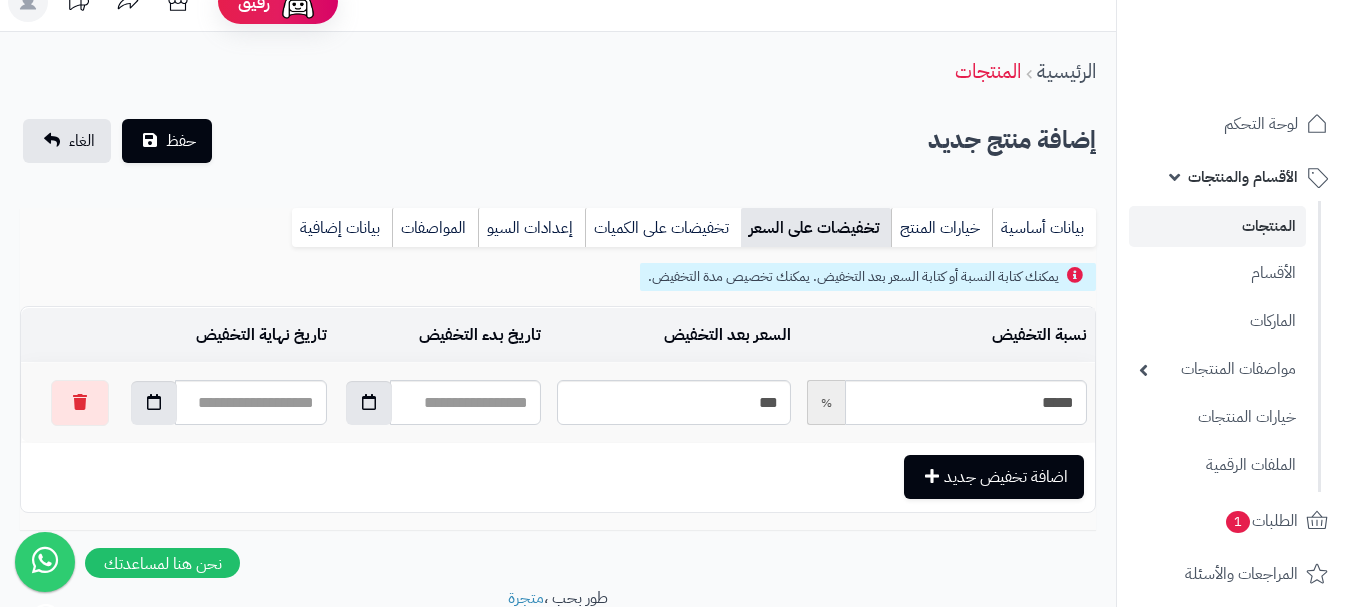 scroll, scrollTop: 0, scrollLeft: 0, axis: both 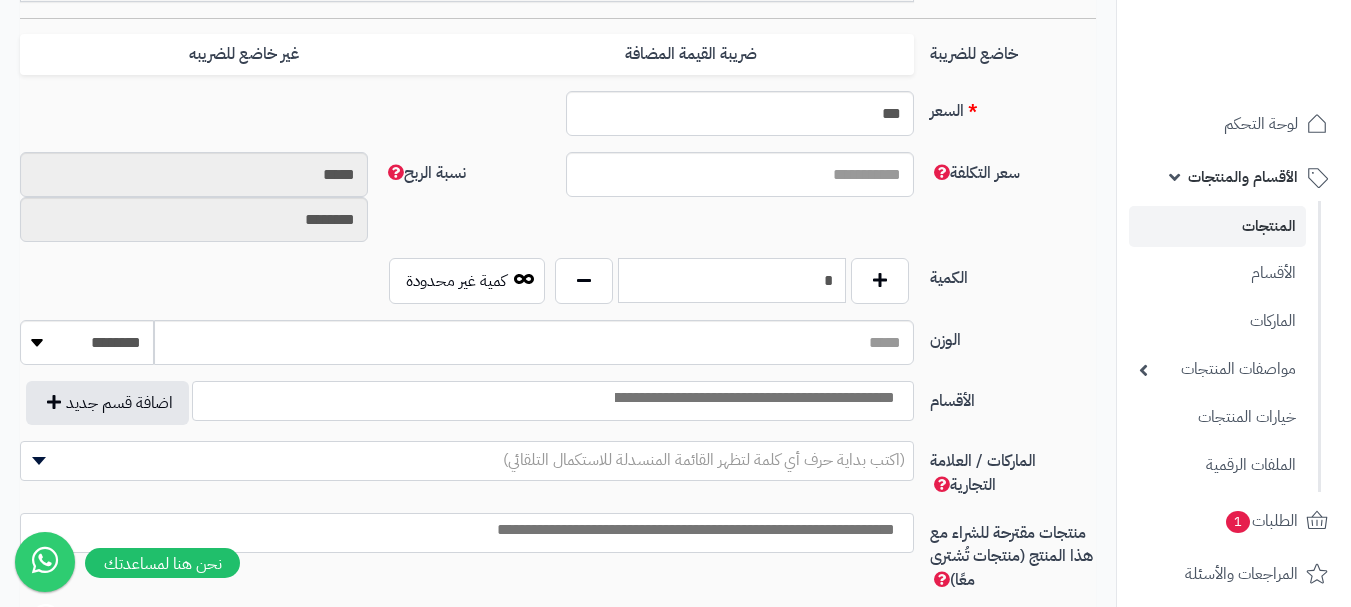 click on "*" at bounding box center (732, 280) 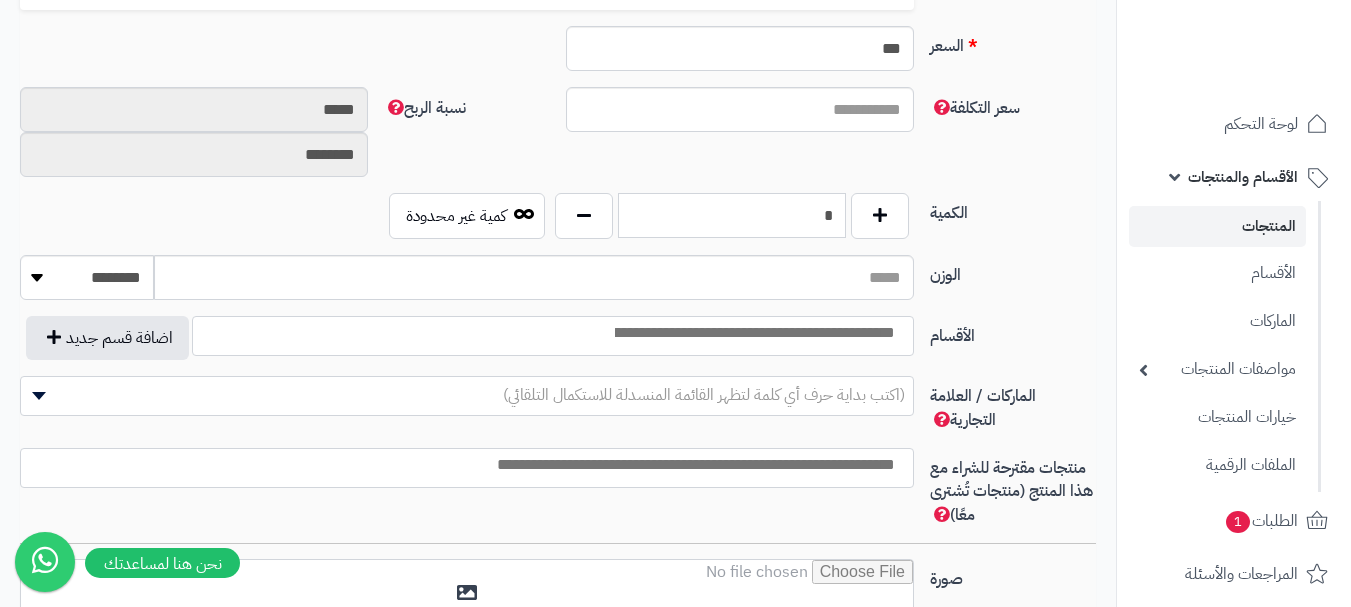scroll, scrollTop: 928, scrollLeft: 0, axis: vertical 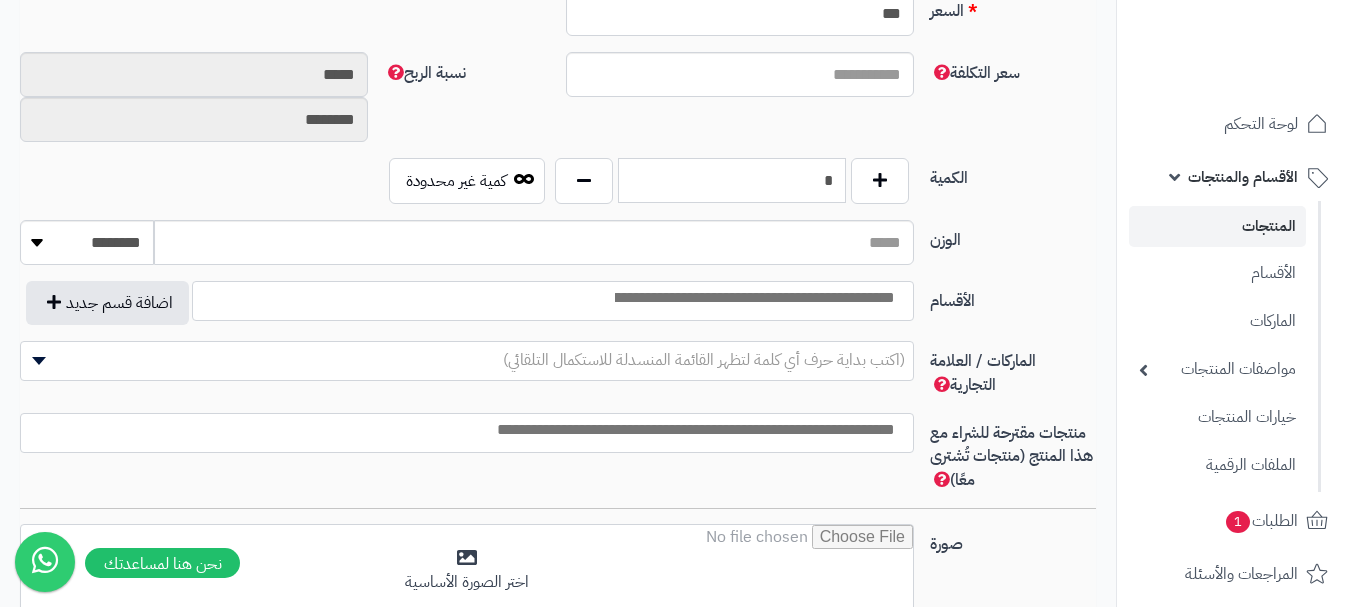 type on "*" 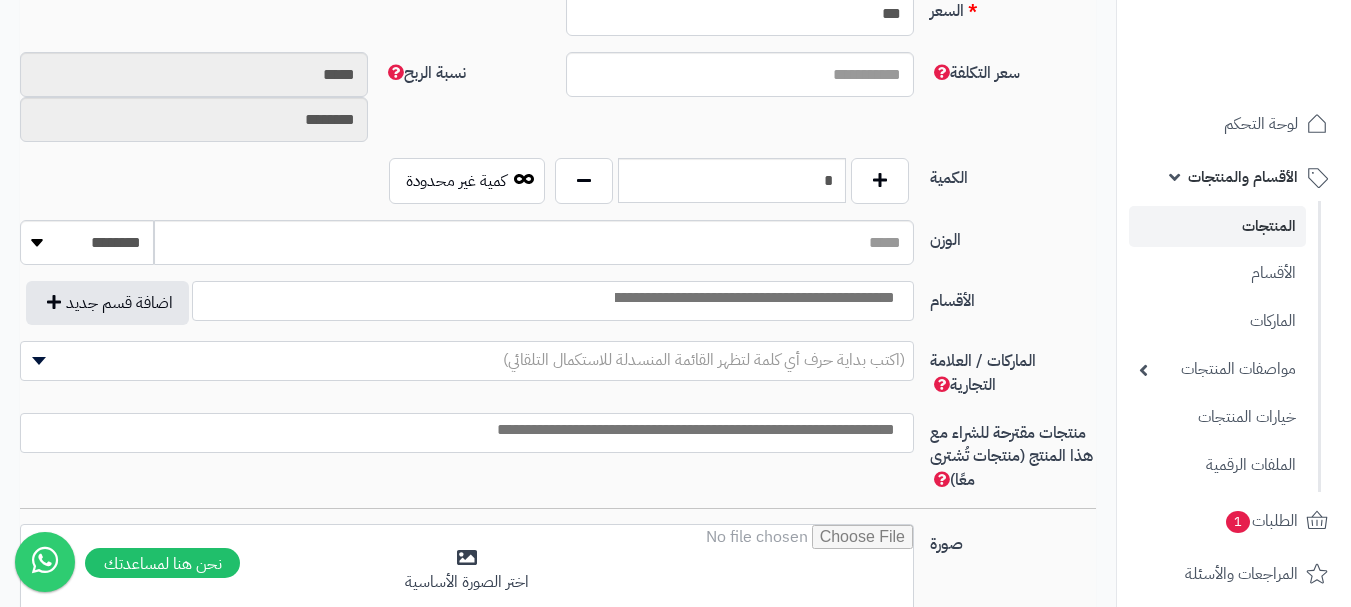 click at bounding box center [753, 296] 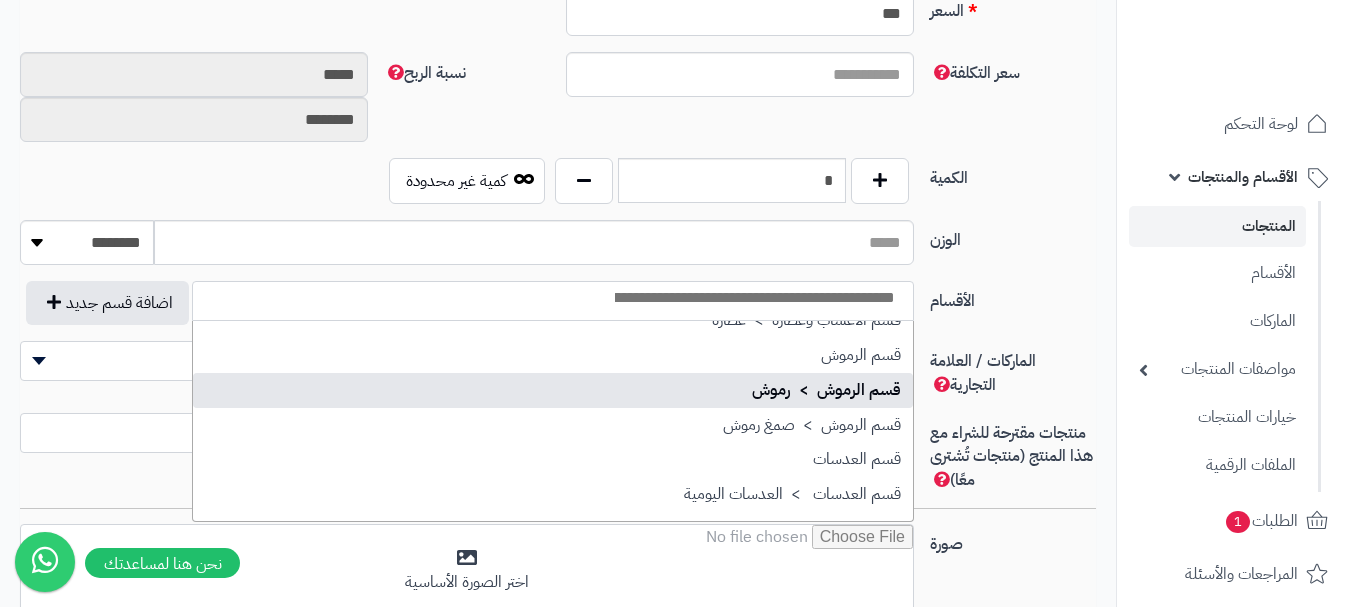 scroll, scrollTop: 1500, scrollLeft: 0, axis: vertical 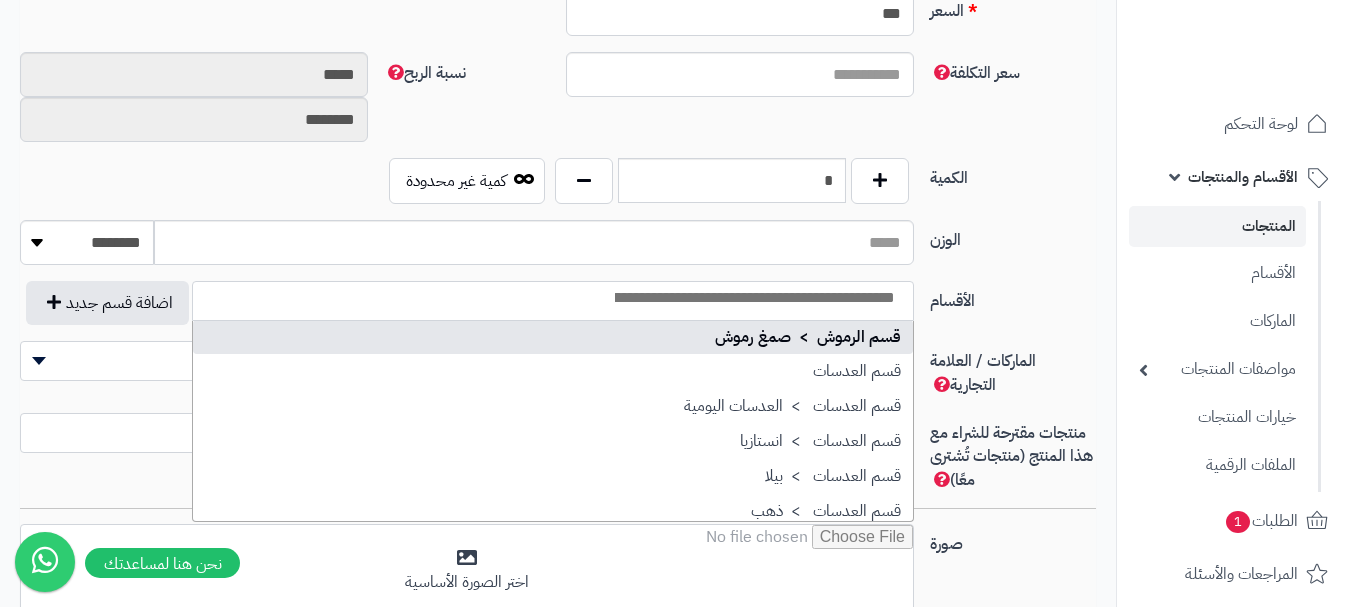 select on "**" 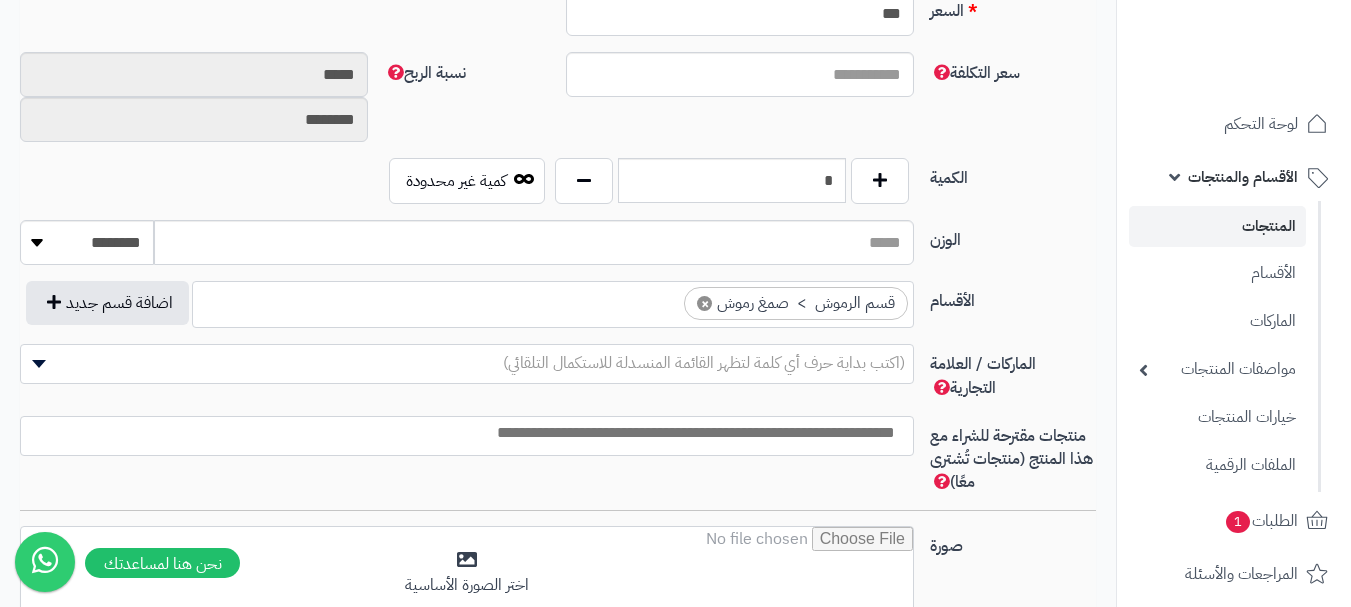 click on "×" at bounding box center (704, 303) 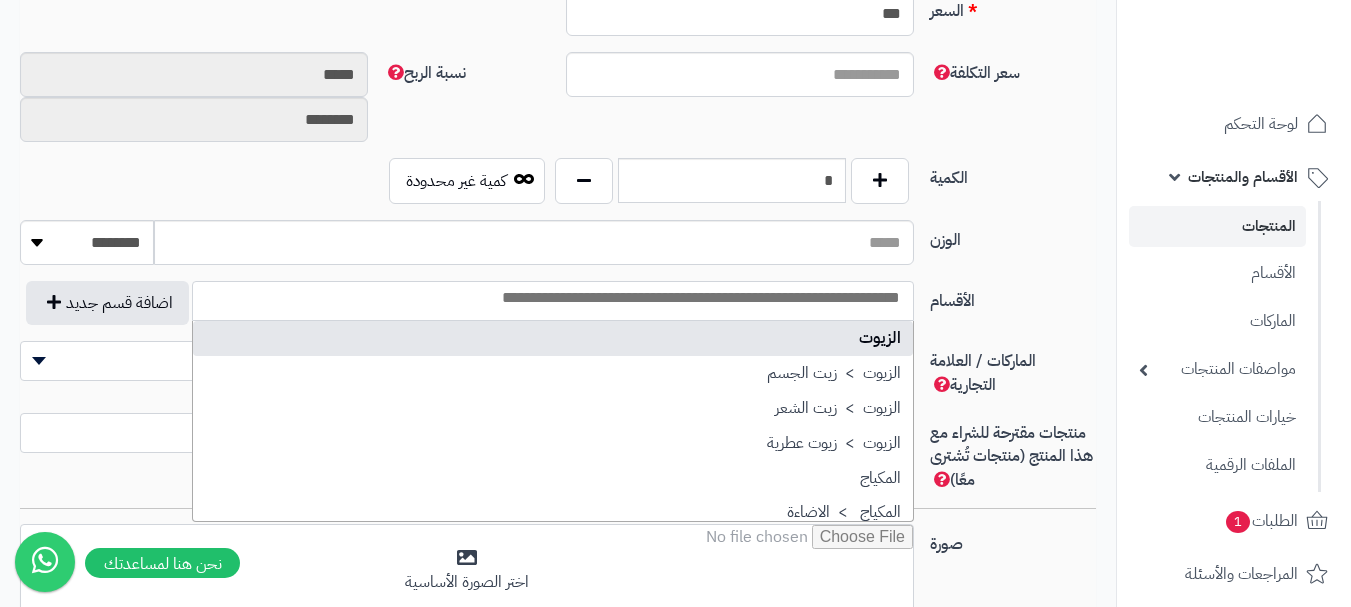 click at bounding box center [553, 298] 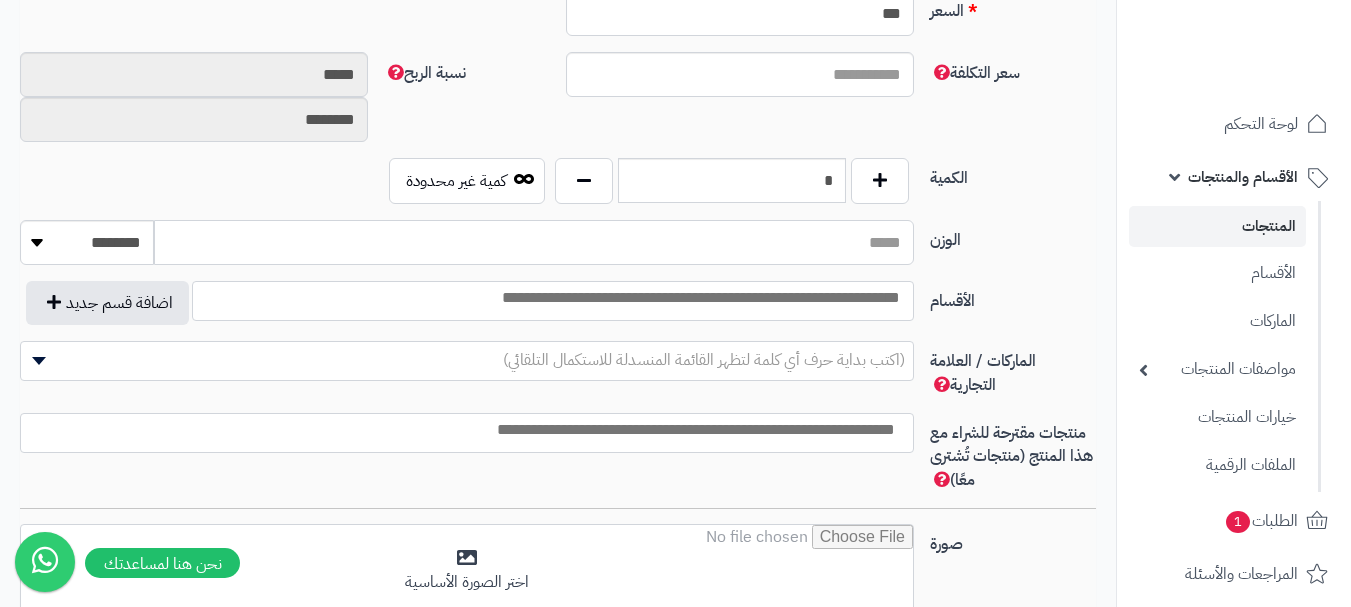 click on "الوزن" at bounding box center [534, 242] 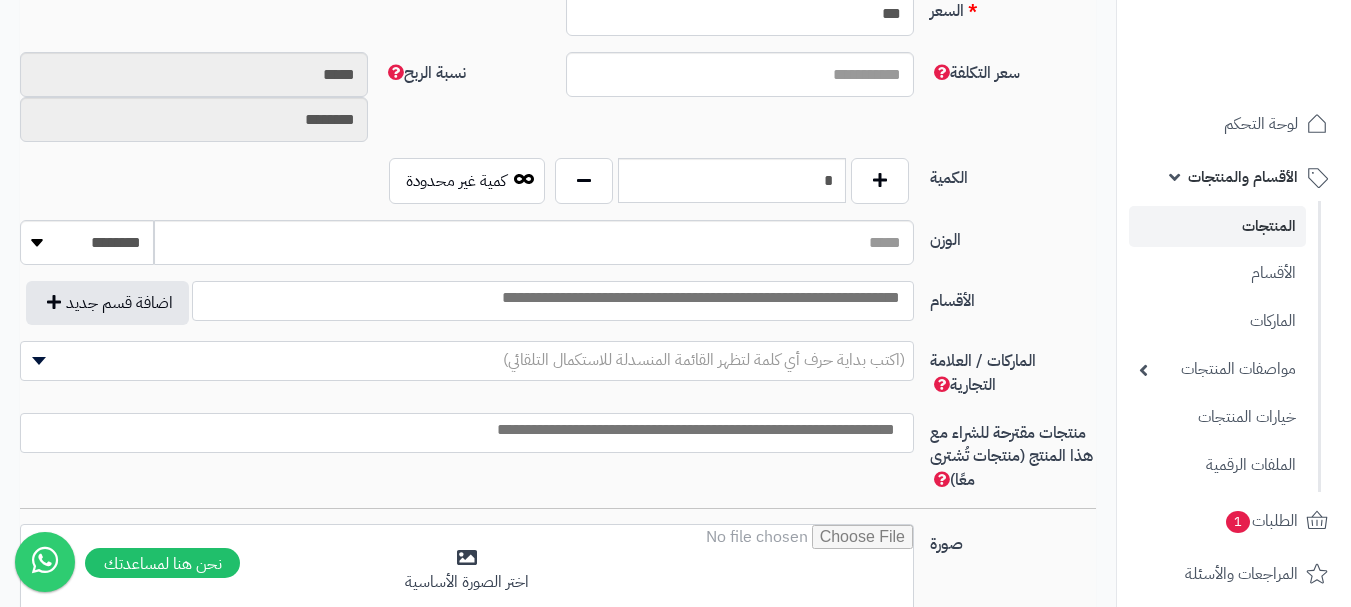 click at bounding box center (553, 298) 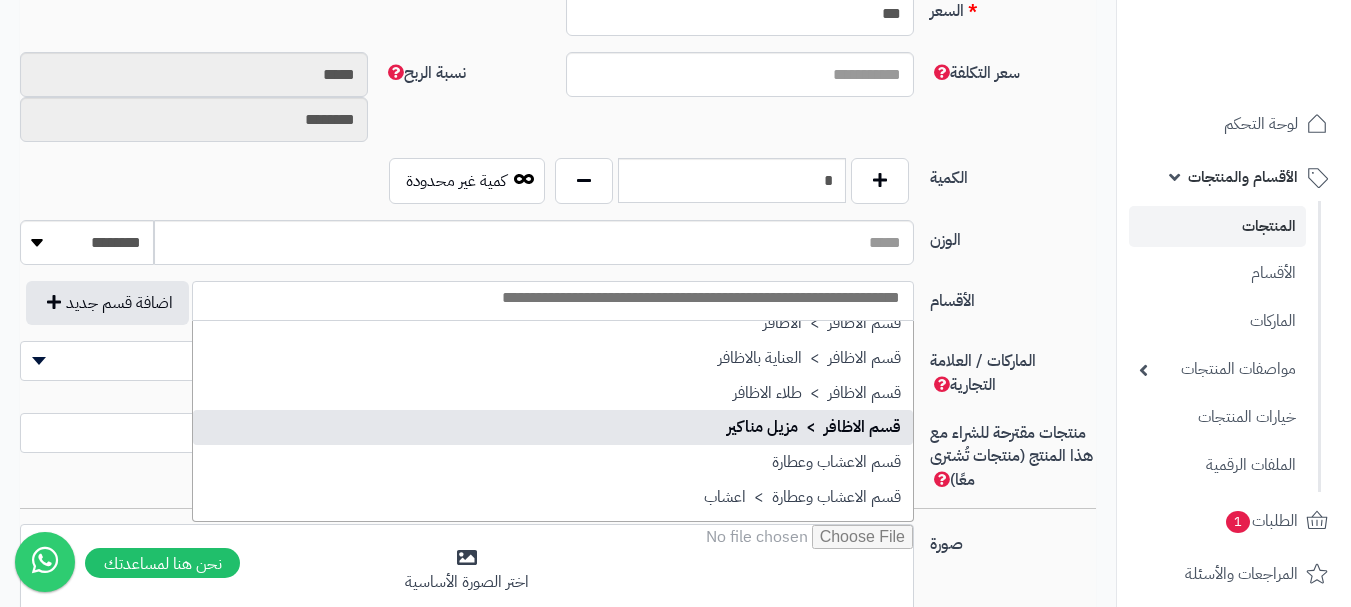 scroll, scrollTop: 1400, scrollLeft: 0, axis: vertical 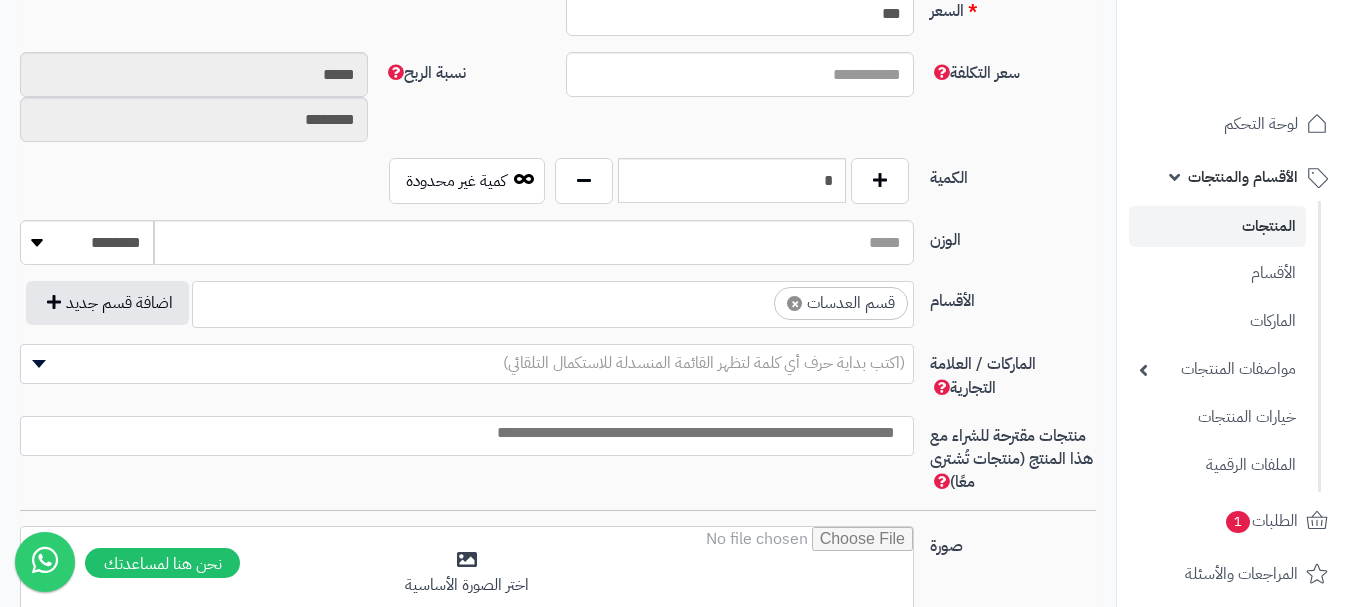 select on "**" 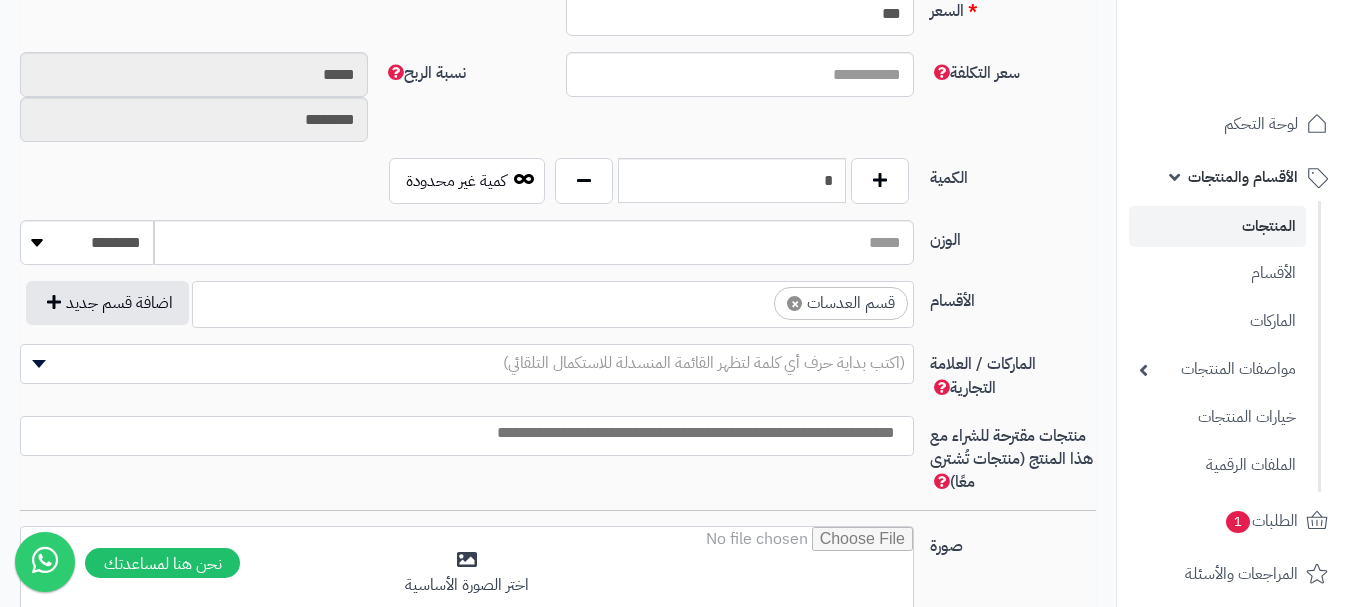 scroll, scrollTop: 0, scrollLeft: 0, axis: both 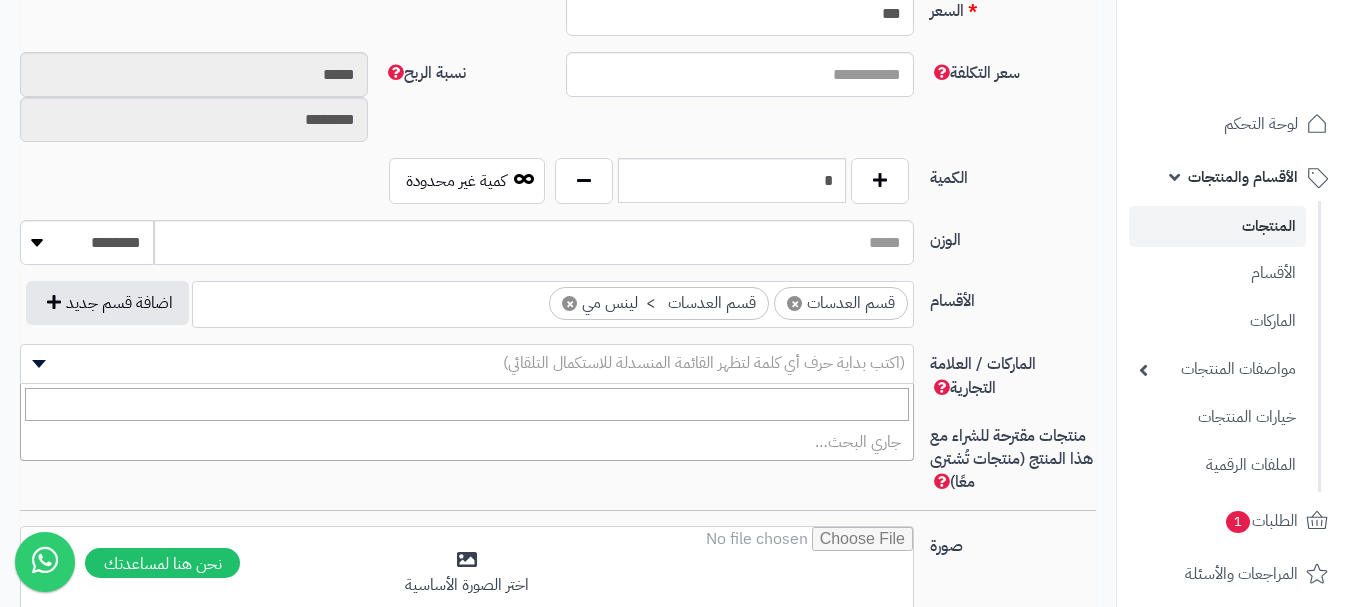 click on "(اكتب بداية حرف أي كلمة لتظهر القائمة المنسدلة للاستكمال التلقائي)" at bounding box center (704, 363) 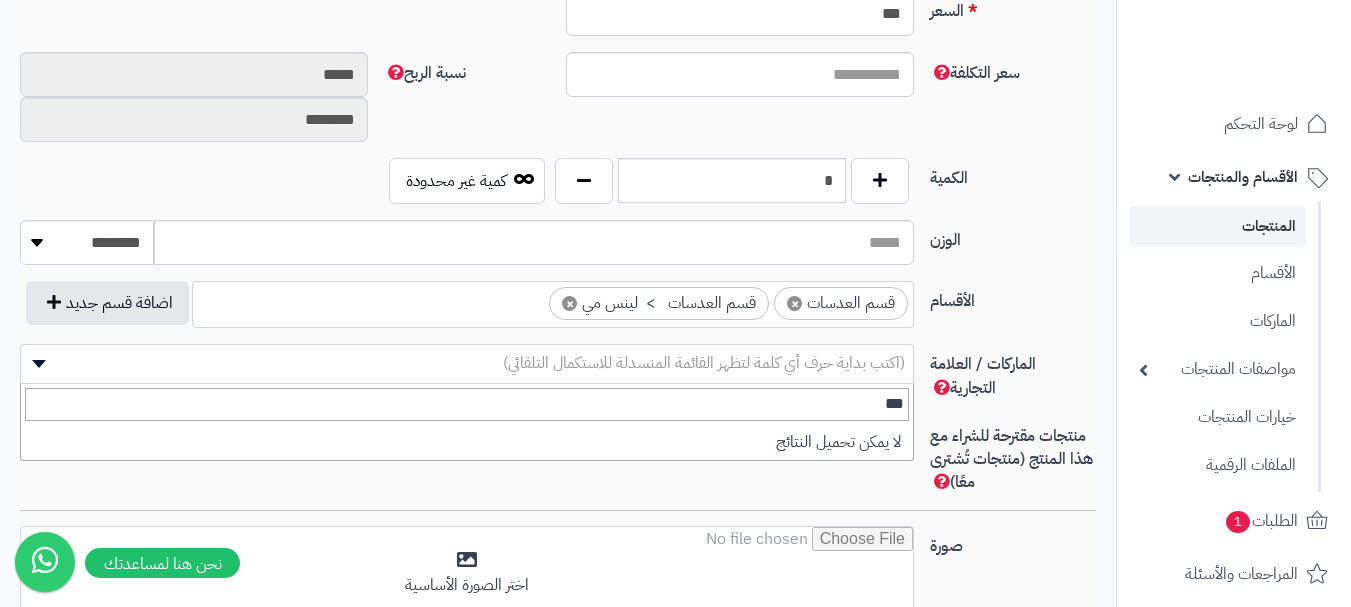 type on "***" 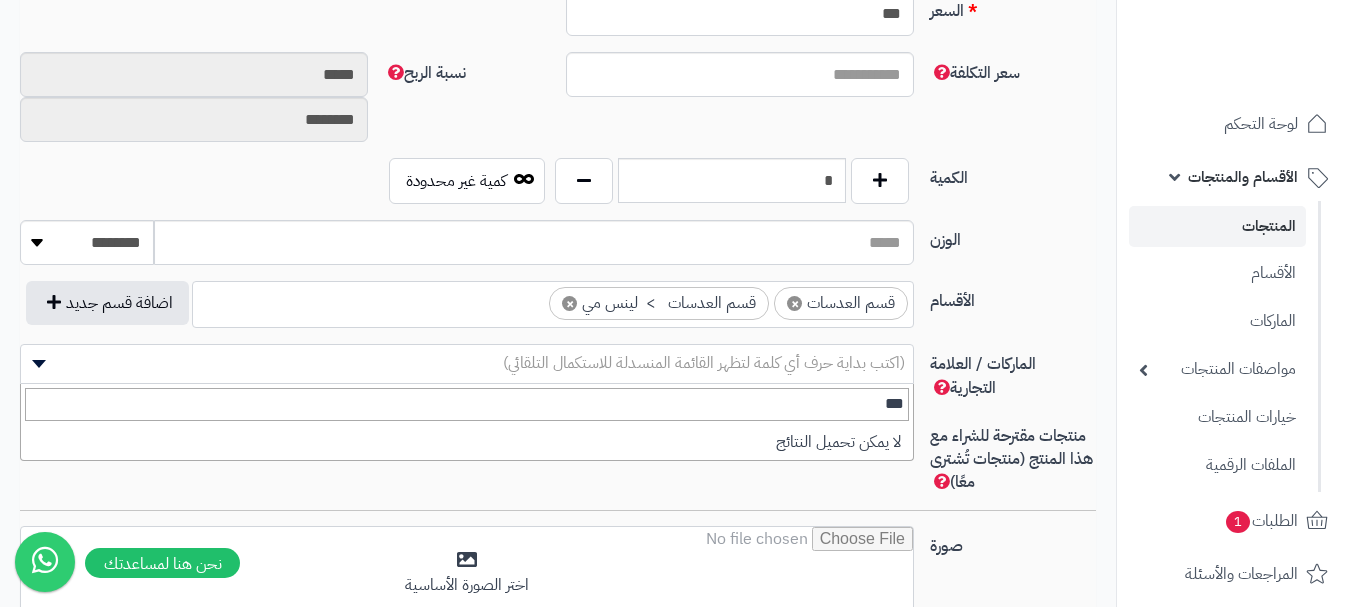 type 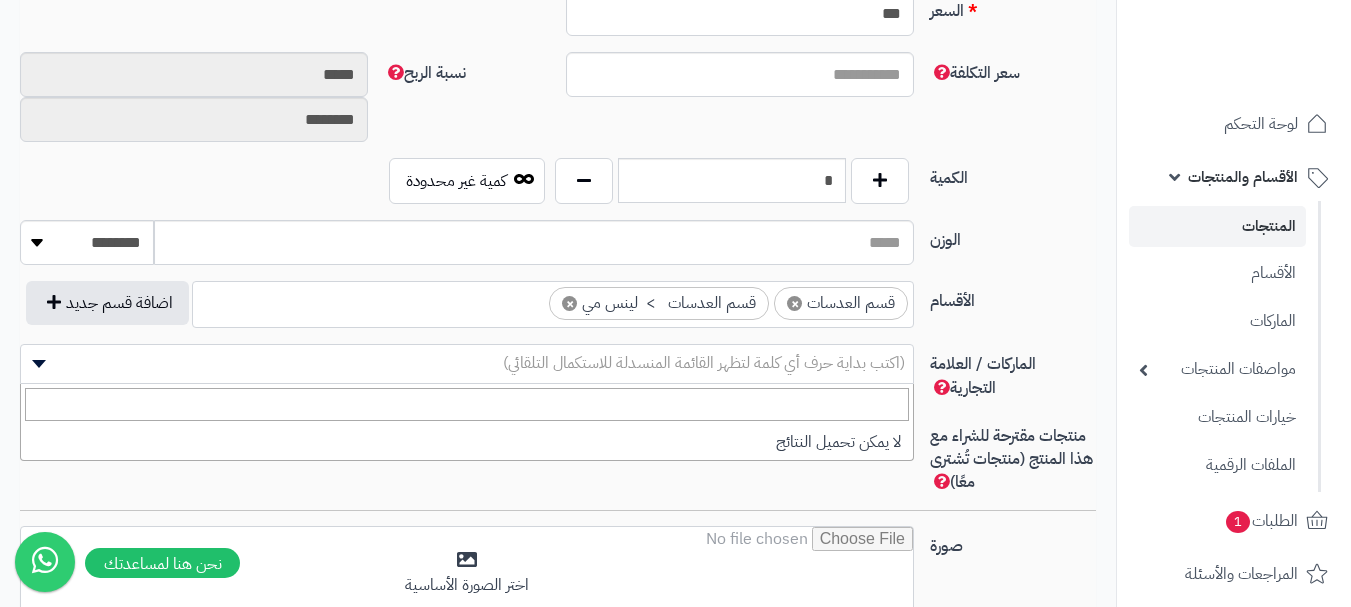 click on "الأقسام" at bounding box center (1013, 297) 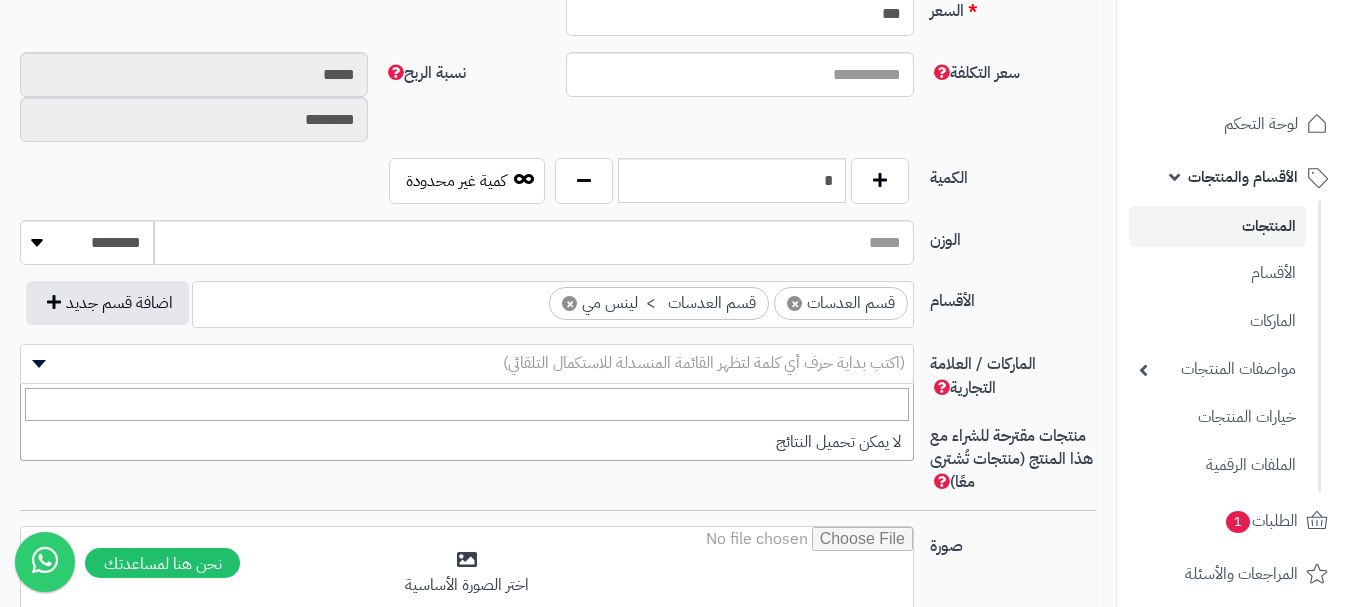 click on "(اكتب بداية حرف أي كلمة لتظهر القائمة المنسدلة للاستكمال التلقائي)" at bounding box center (704, 363) 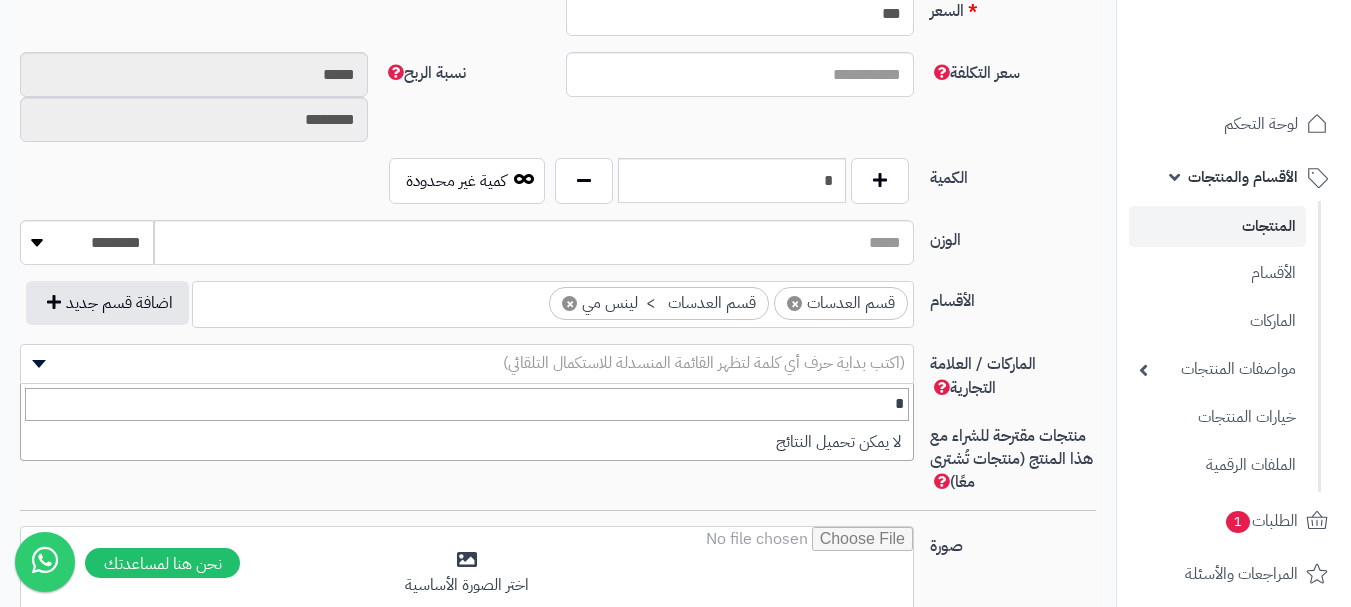 type on "**" 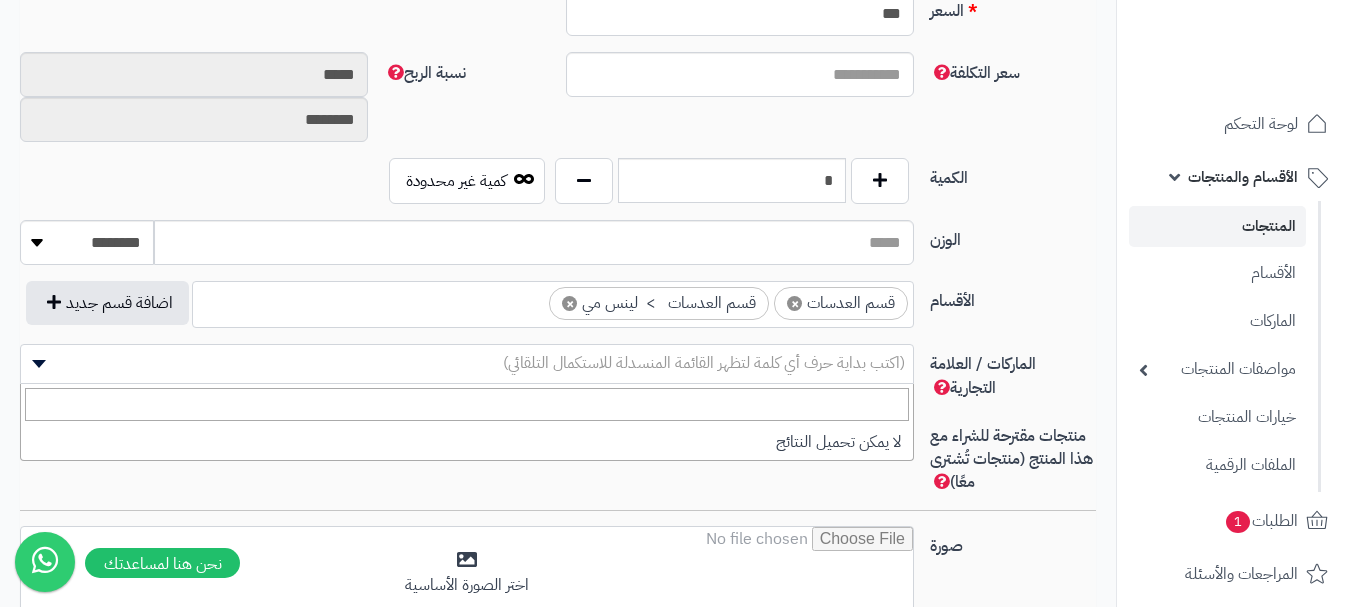 drag, startPoint x: 1077, startPoint y: 243, endPoint x: 985, endPoint y: 385, distance: 169.1981 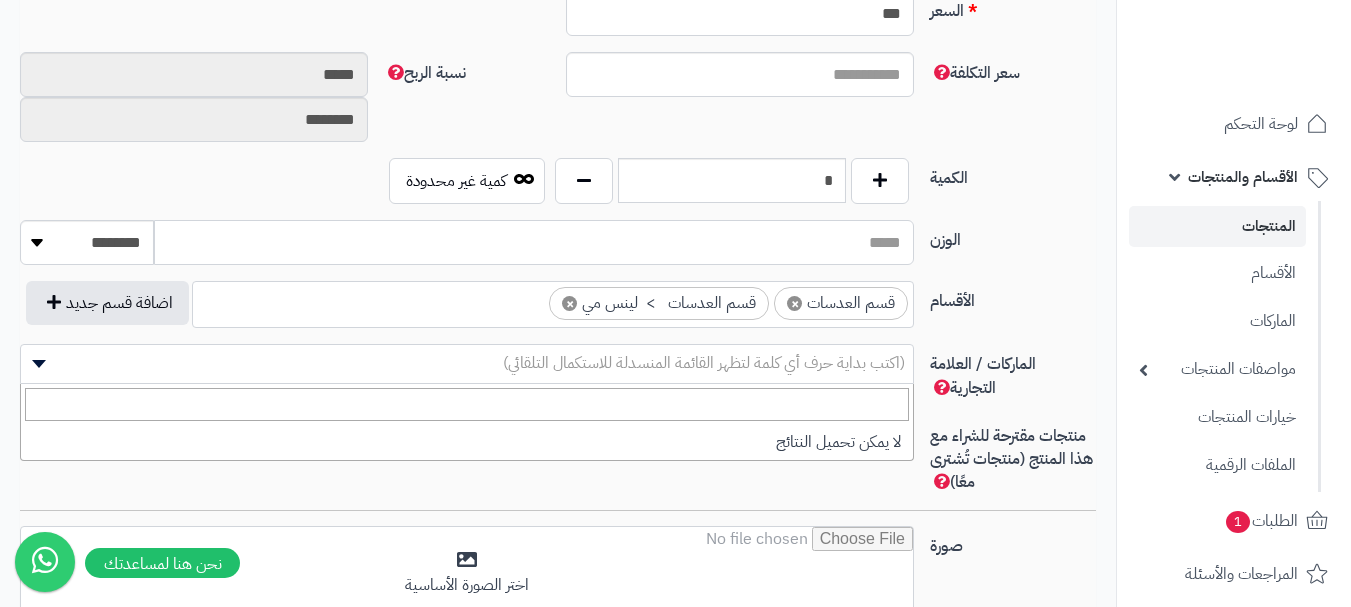 click on "الوزن" at bounding box center (534, 242) 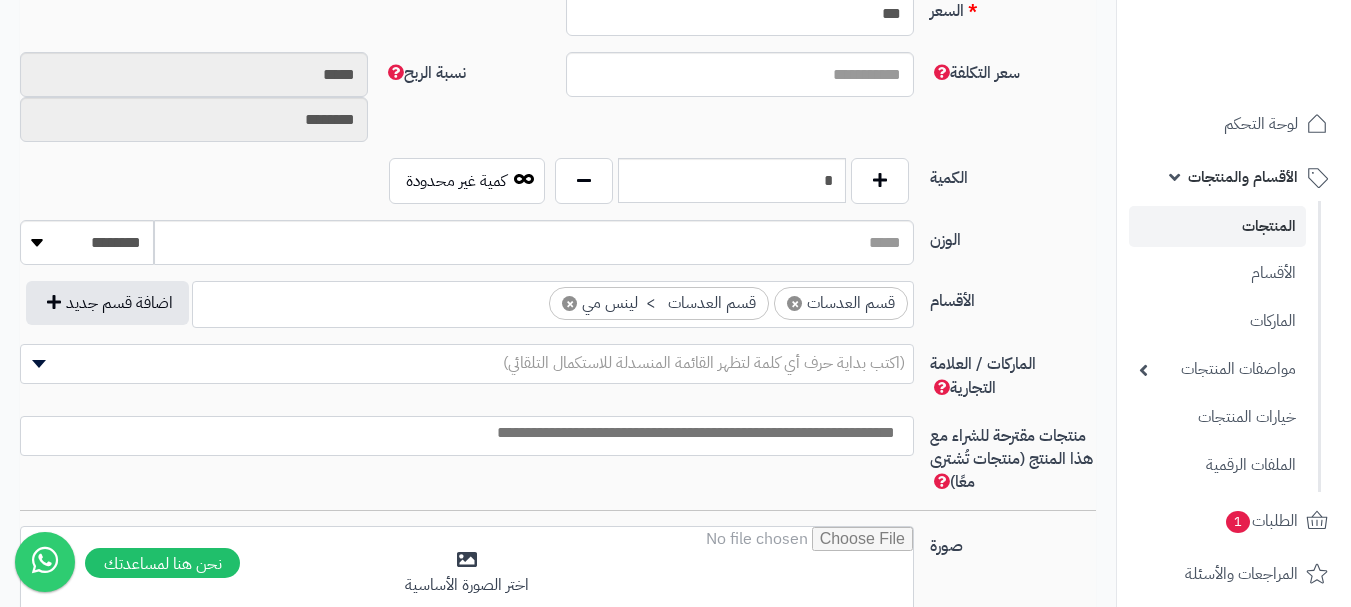 click at bounding box center [462, 433] 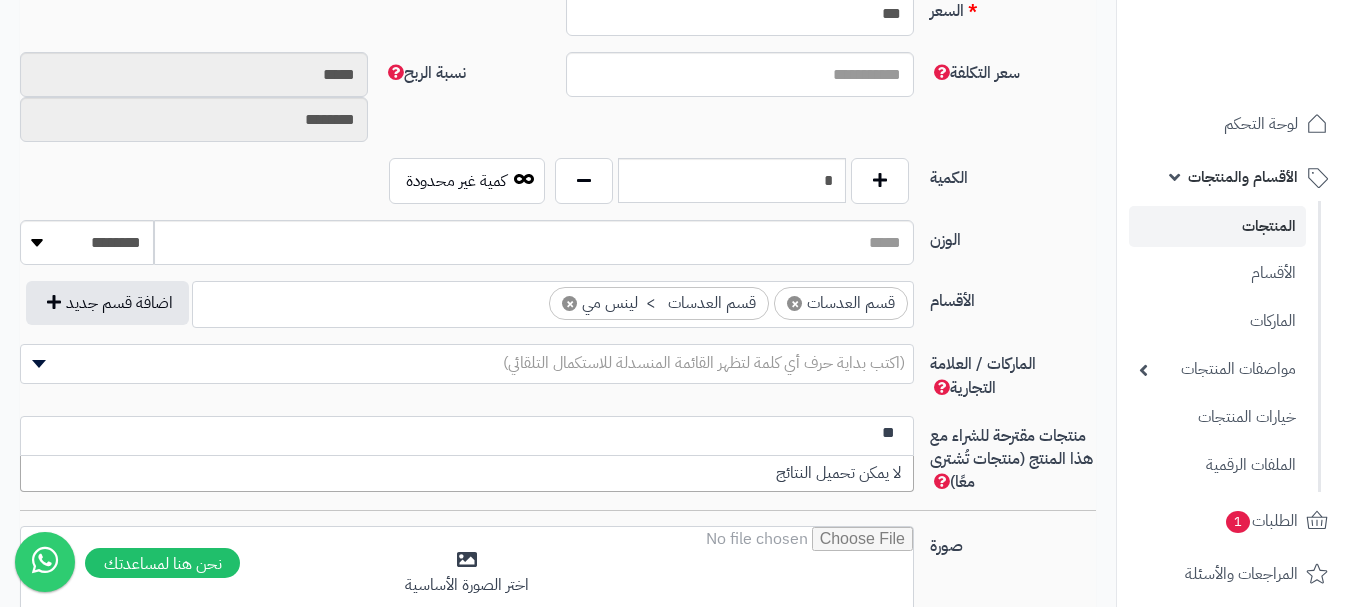 type on "*" 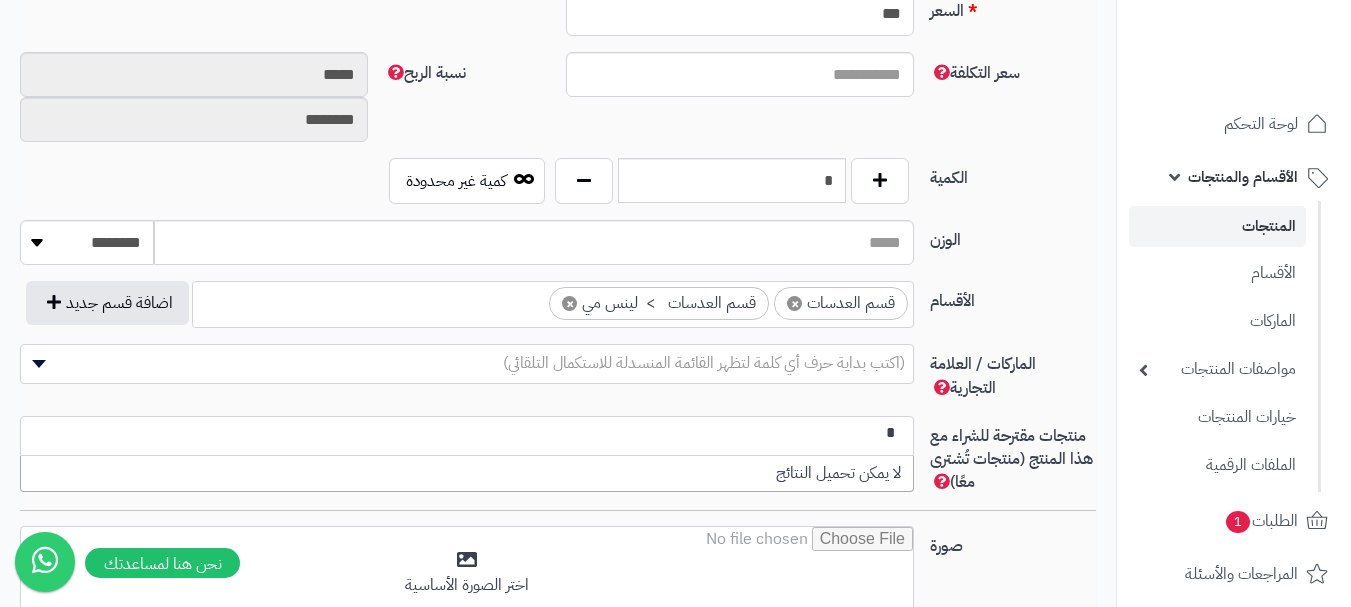 type 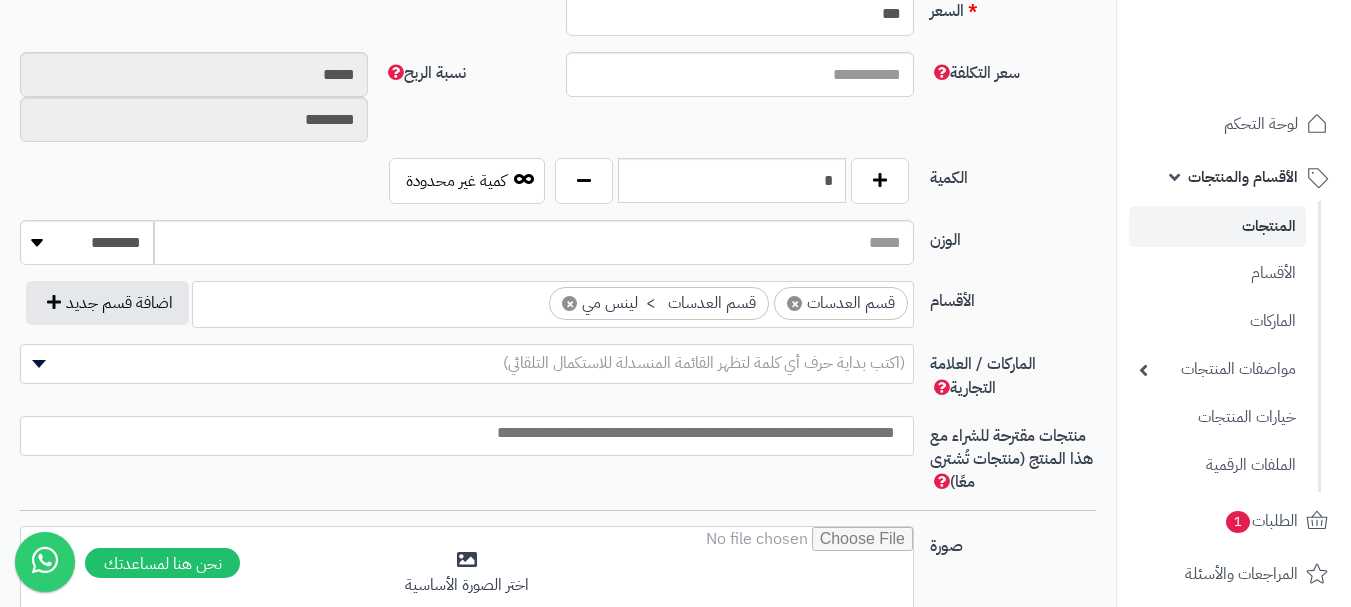 click on "الوزن
******** **** ***** *****" at bounding box center (558, 250) 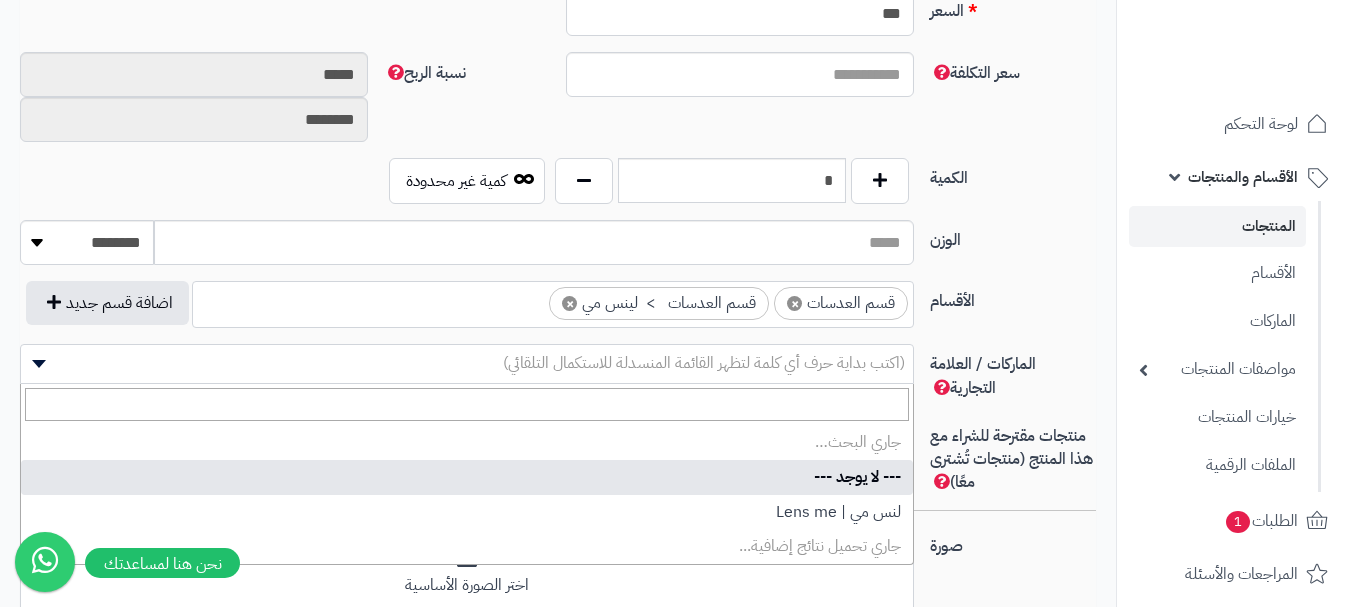 click on "(اكتب بداية حرف أي كلمة لتظهر القائمة المنسدلة للاستكمال التلقائي)" at bounding box center (704, 363) 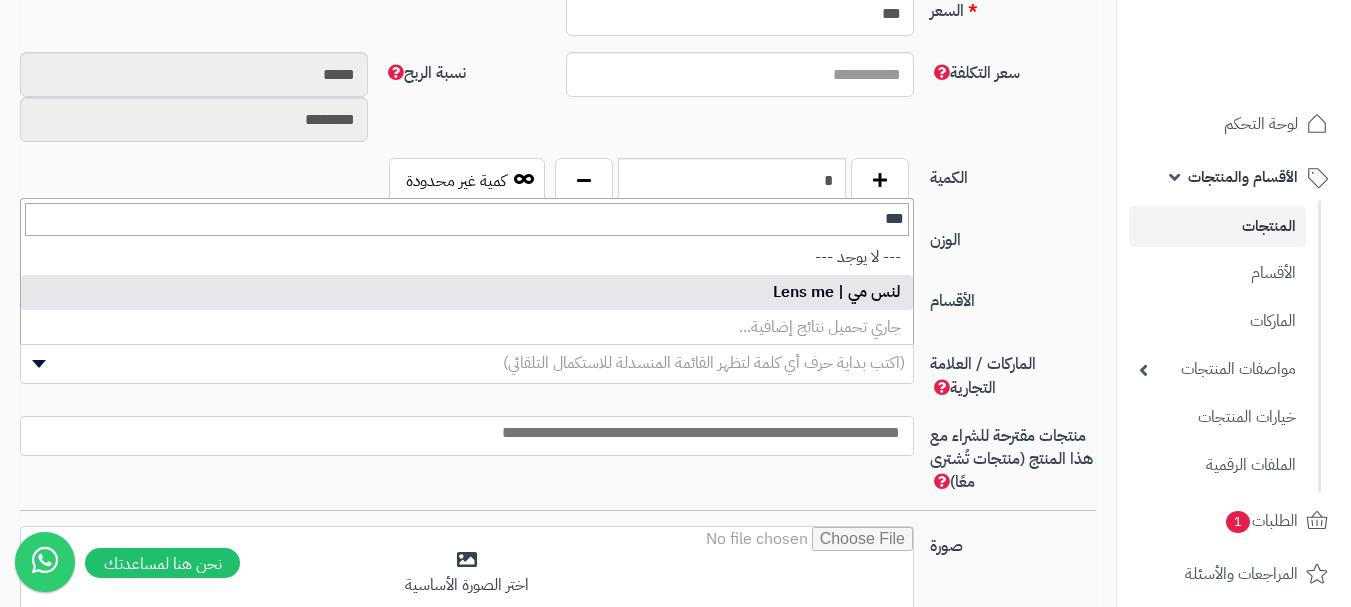 type on "***" 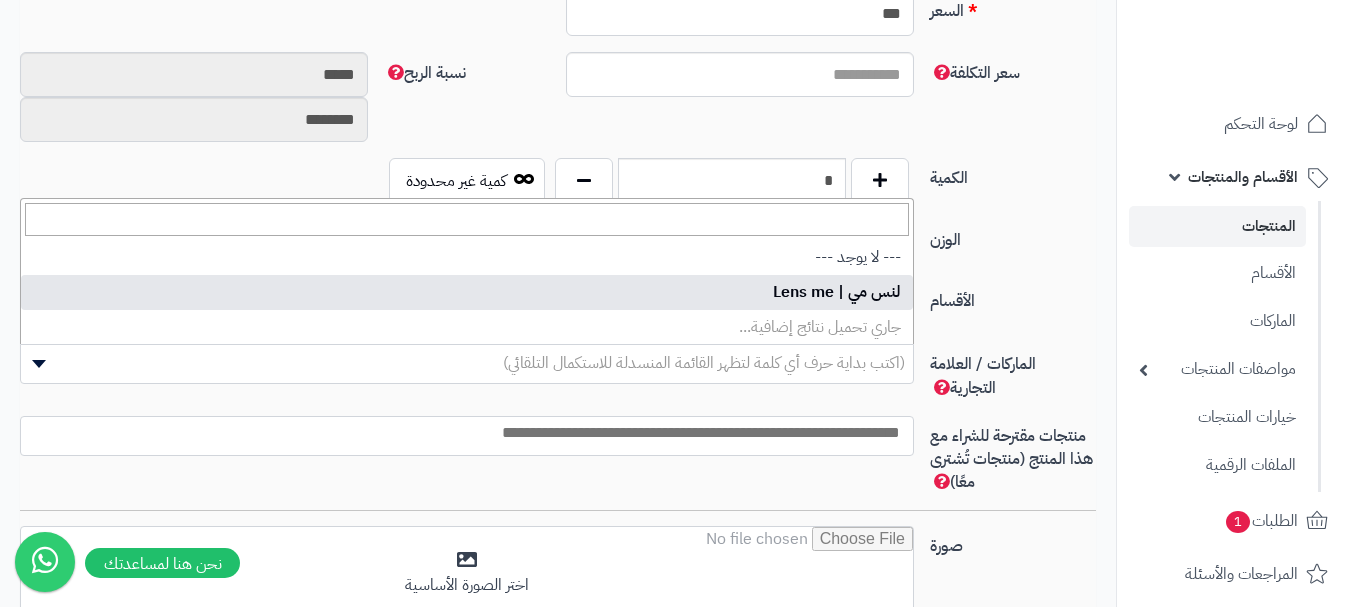 select on "***" 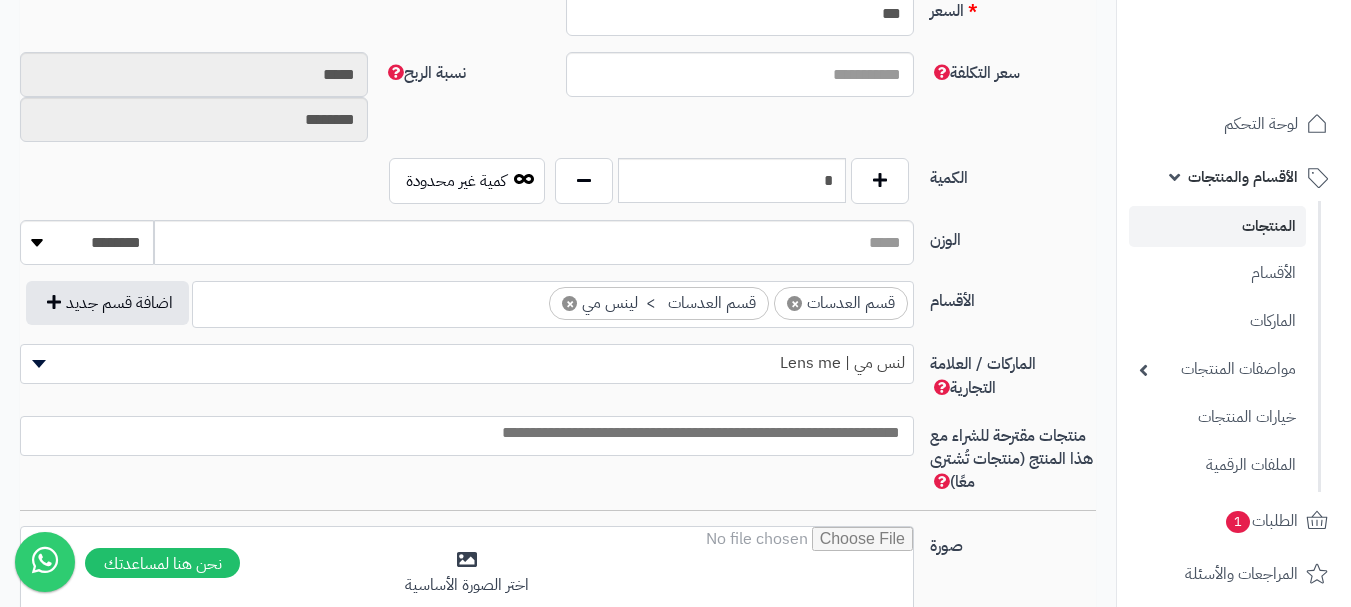 click at bounding box center (467, 433) 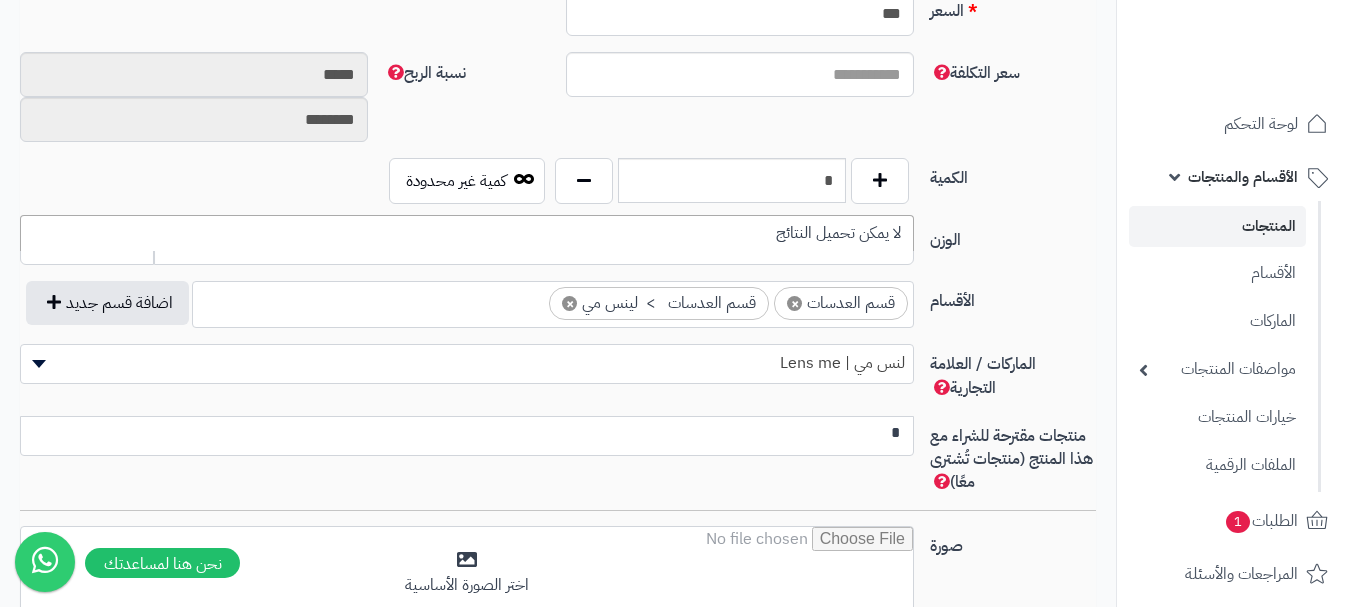 scroll, scrollTop: 0, scrollLeft: 0, axis: both 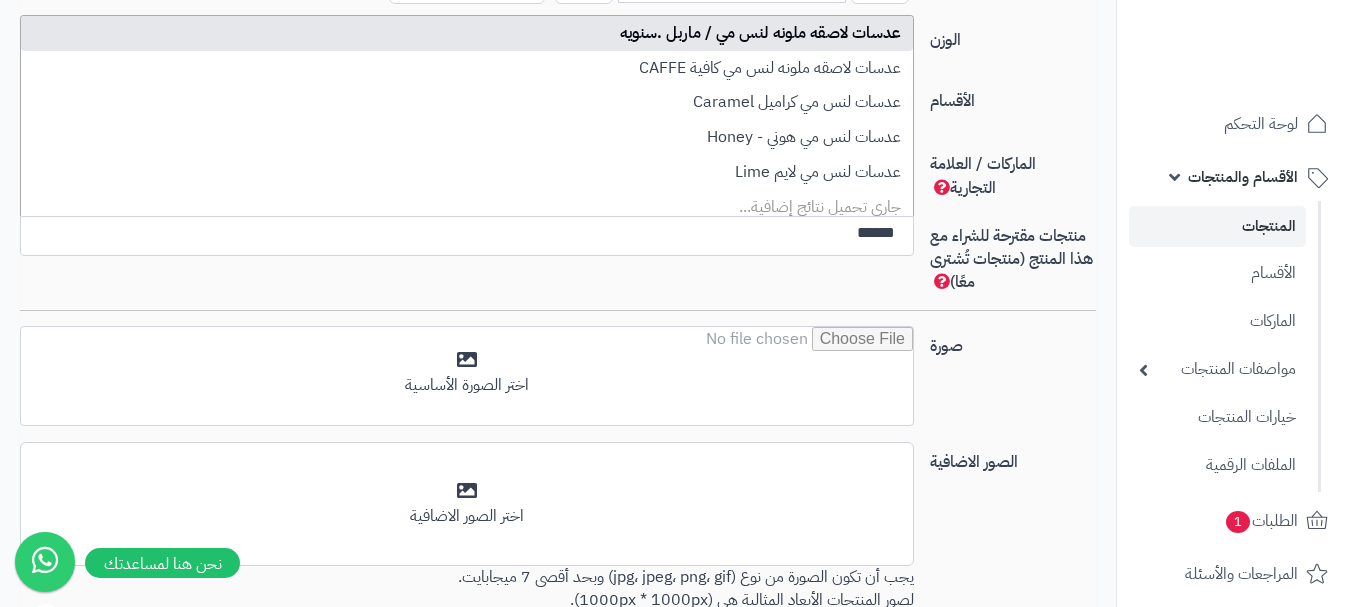 type on "******" 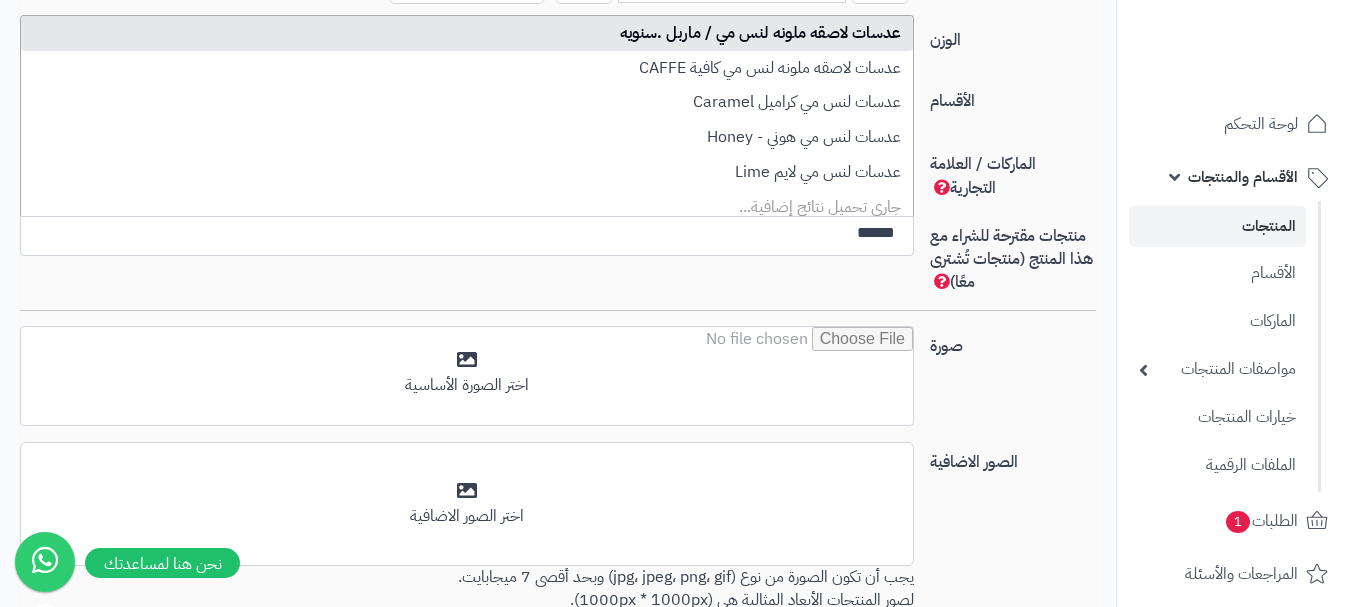 type 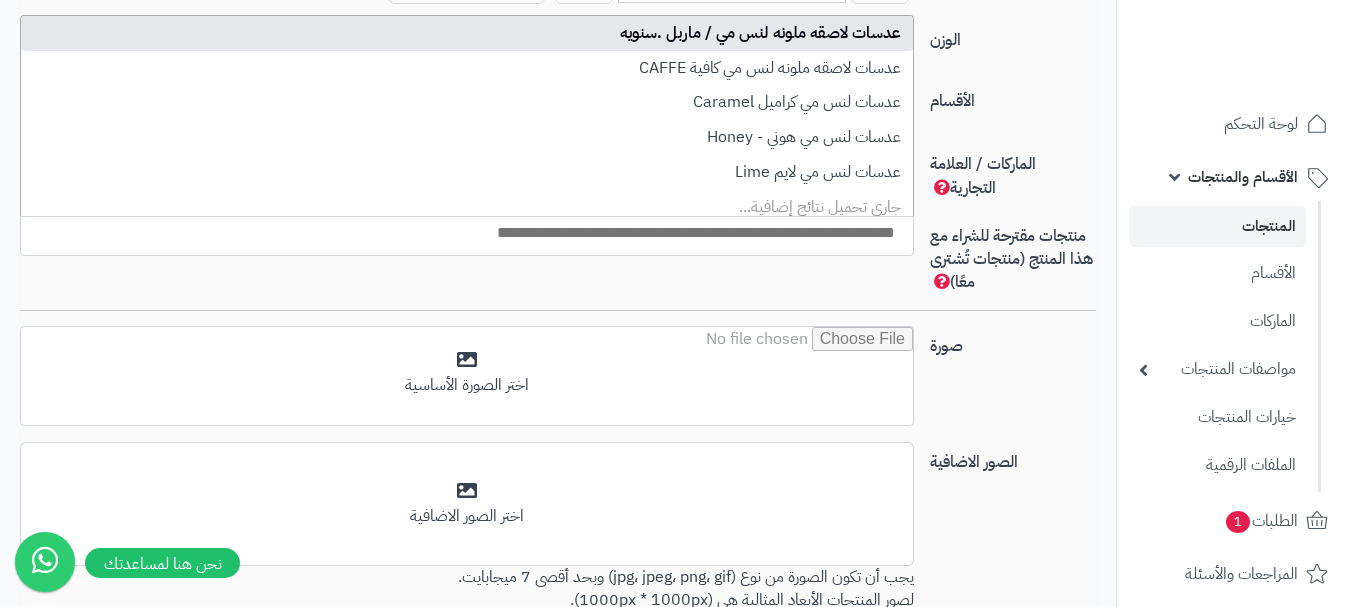 select on "****" 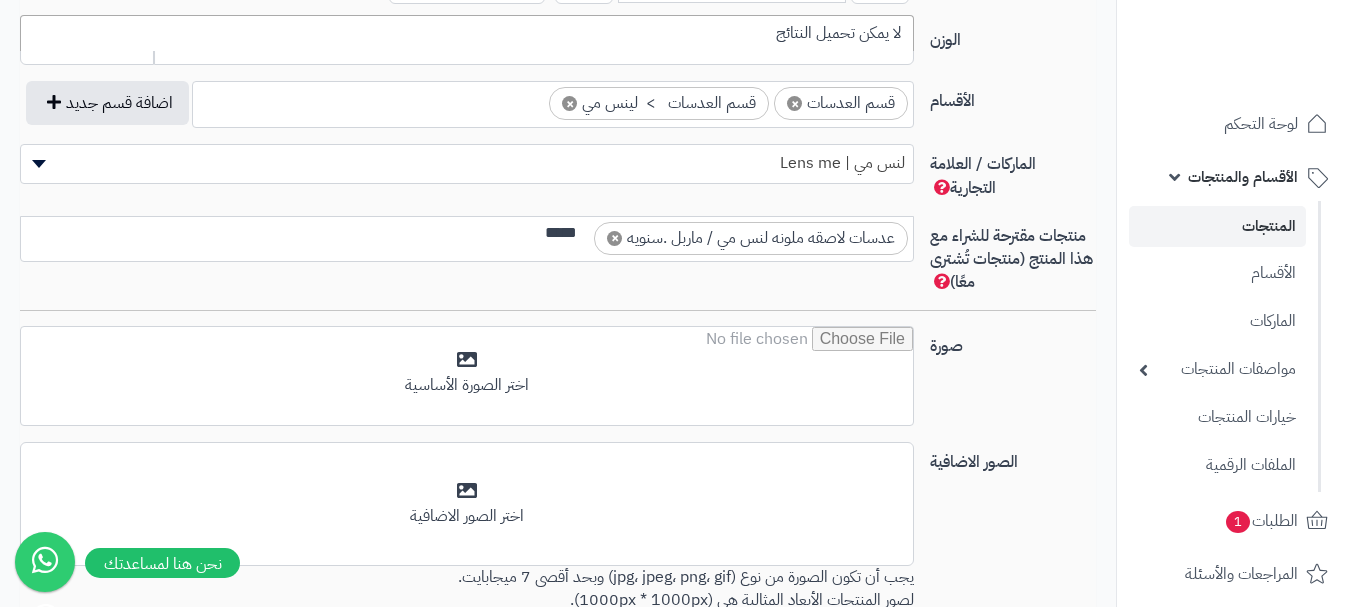 scroll, scrollTop: 0, scrollLeft: 0, axis: both 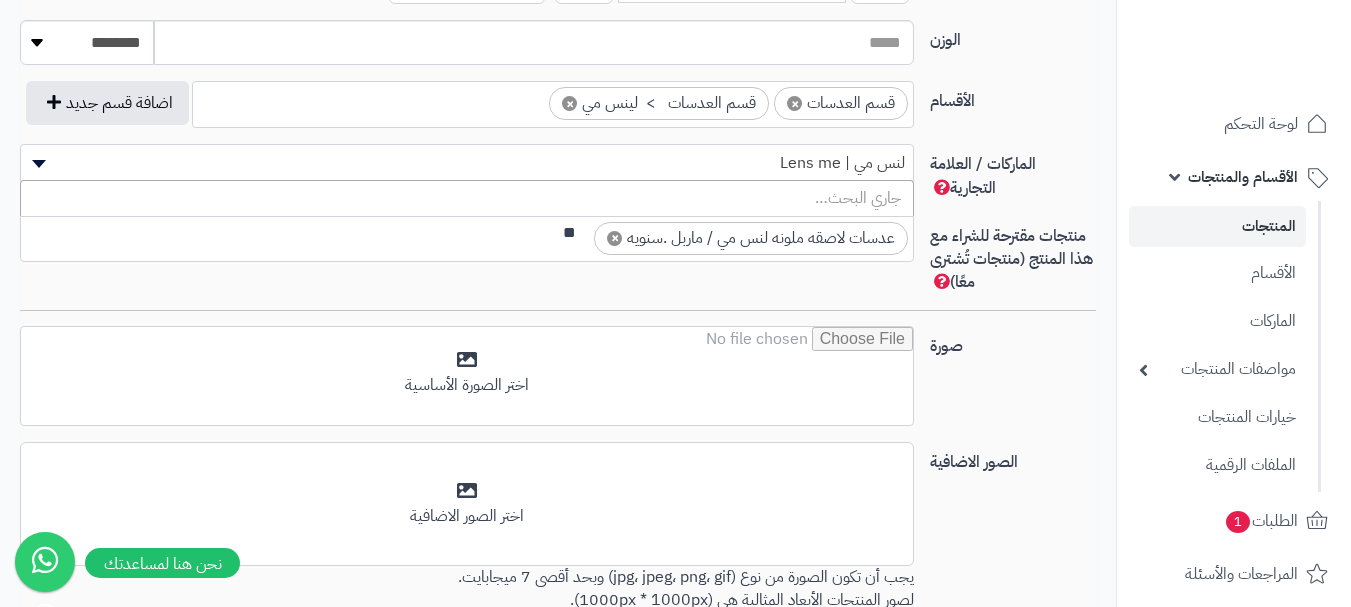 type on "*" 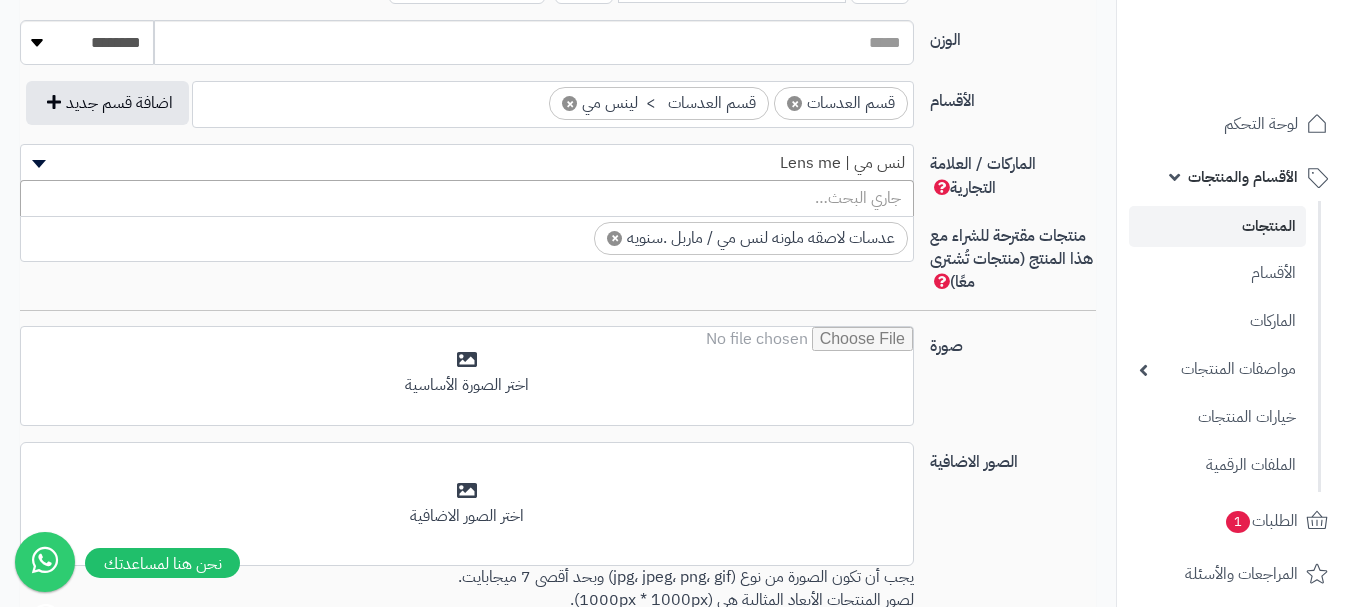 scroll, scrollTop: 0, scrollLeft: -10, axis: horizontal 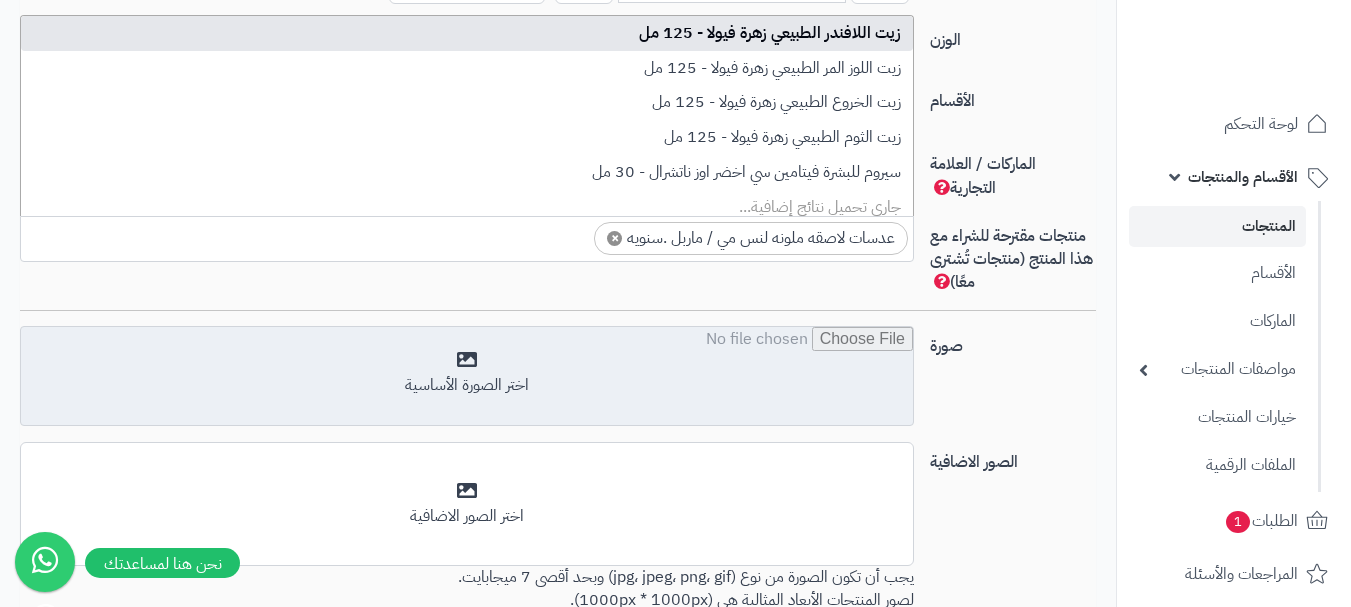 click at bounding box center (467, 377) 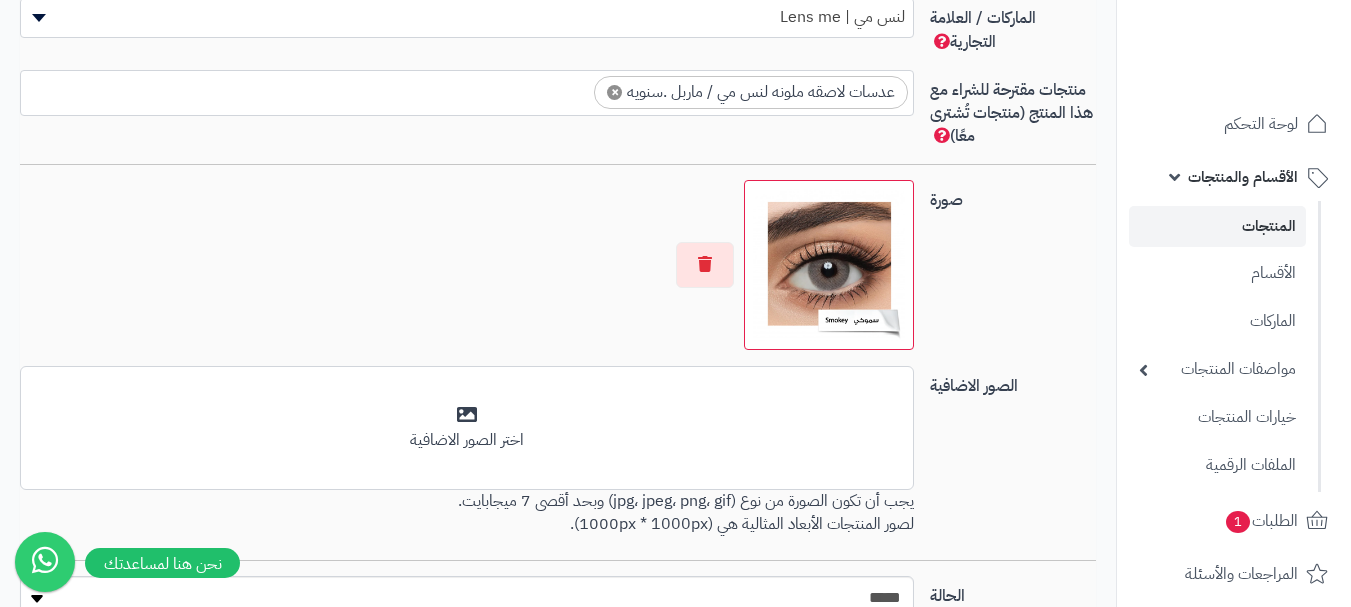 scroll, scrollTop: 1461, scrollLeft: 0, axis: vertical 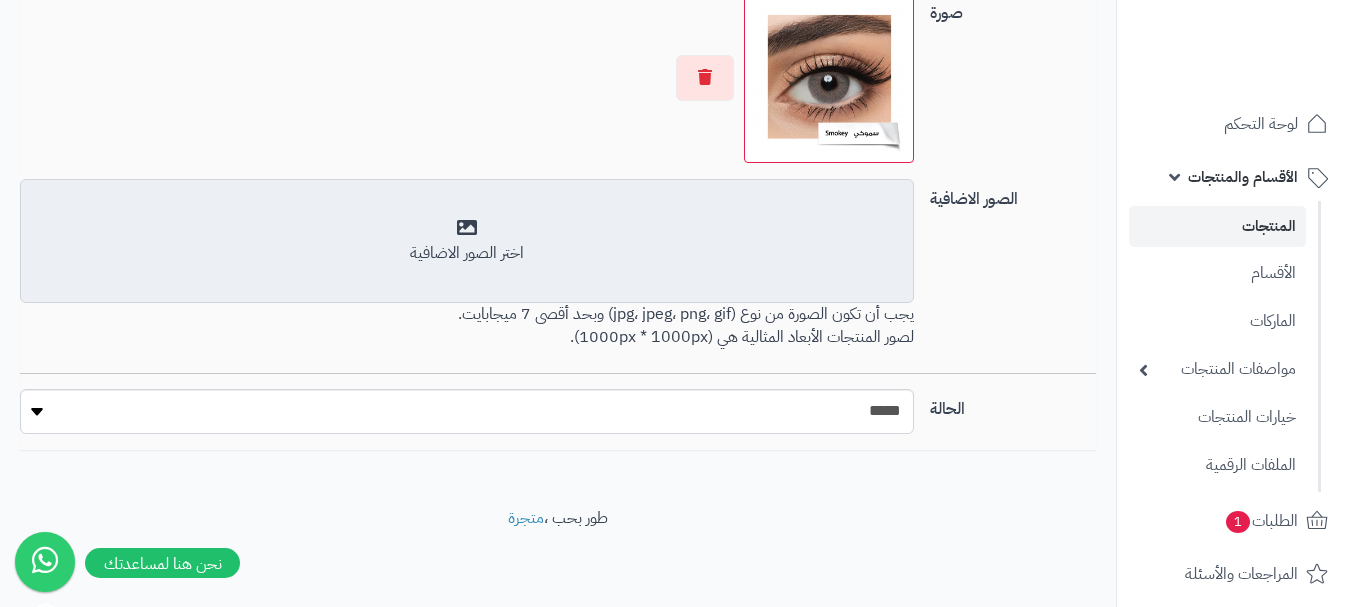 click on "أضف الصور الاضافية
اختر الصور الاضافية" at bounding box center [467, 241] 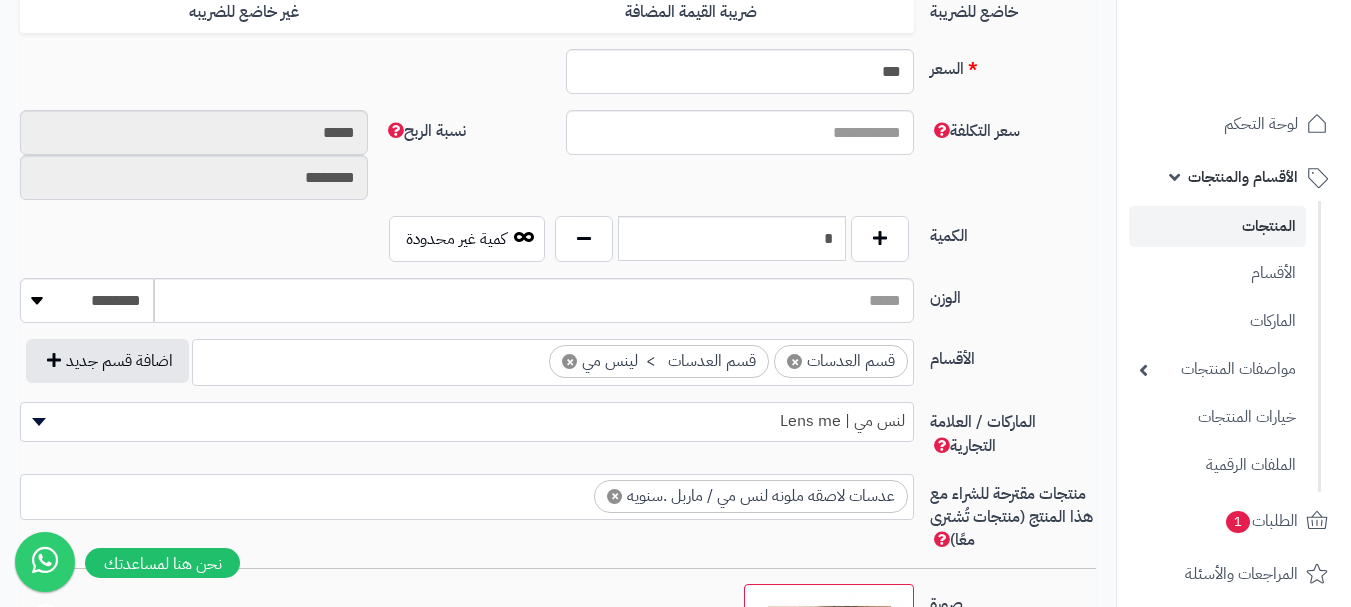 scroll, scrollTop: 861, scrollLeft: 0, axis: vertical 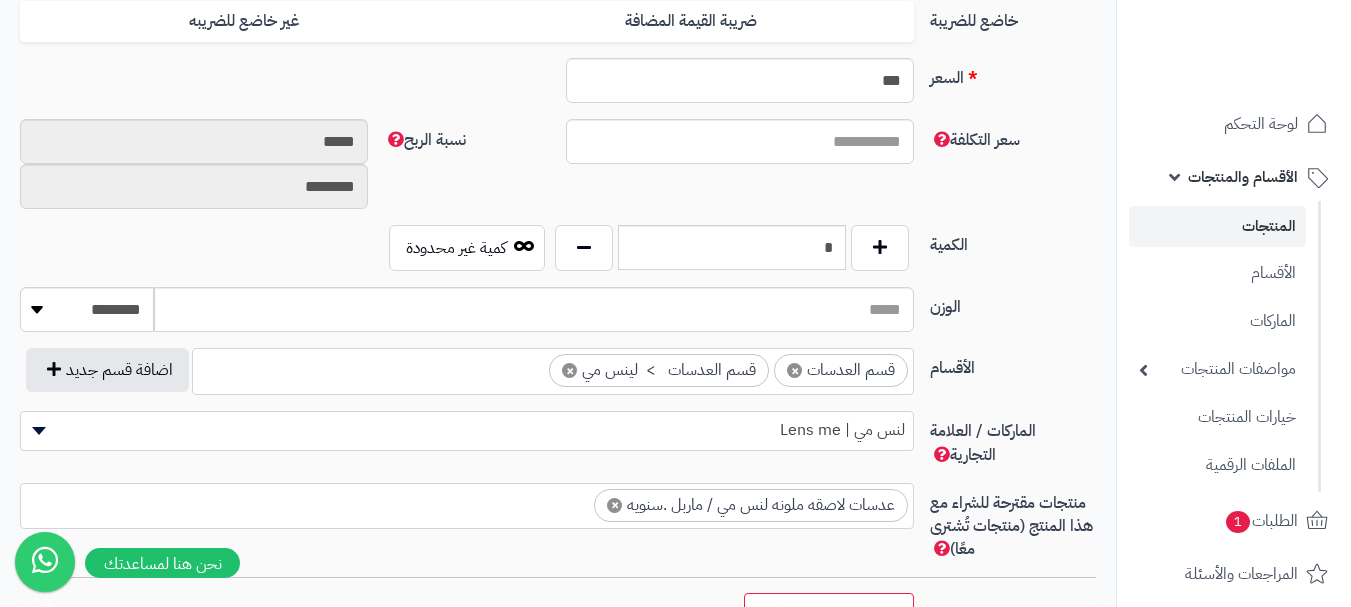 click on "× عدسات لاصقه ملونه لنس مي / ماربل .سنويه" at bounding box center (467, 503) 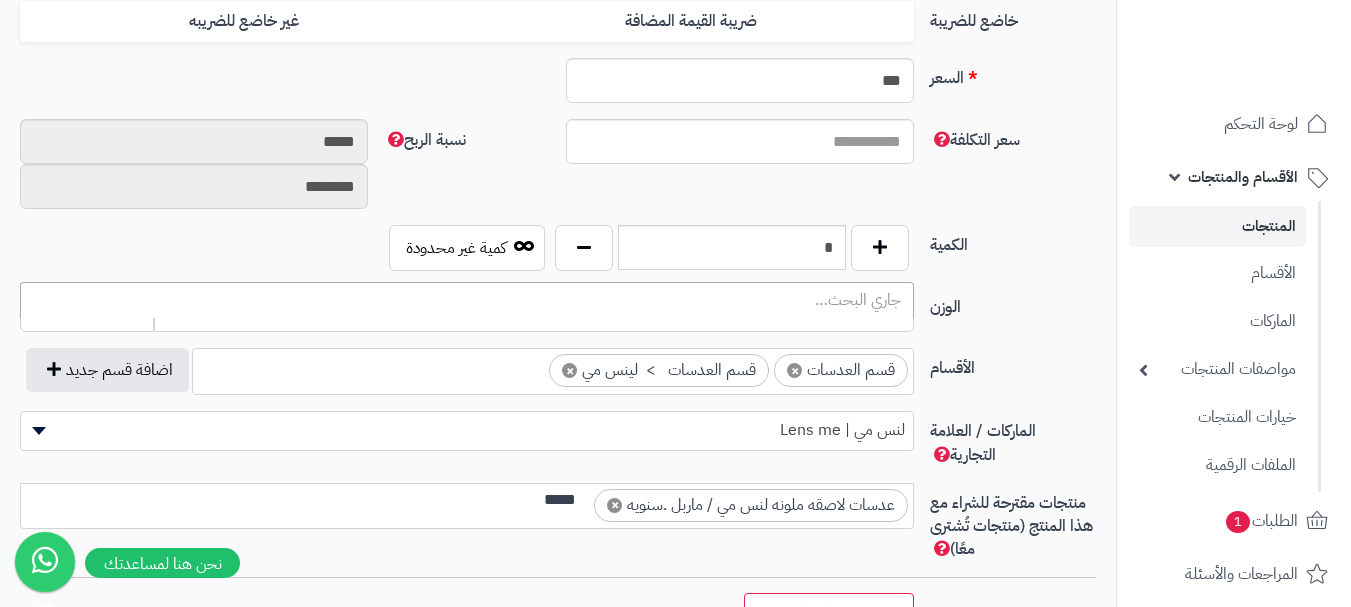 scroll, scrollTop: 0, scrollLeft: 0, axis: both 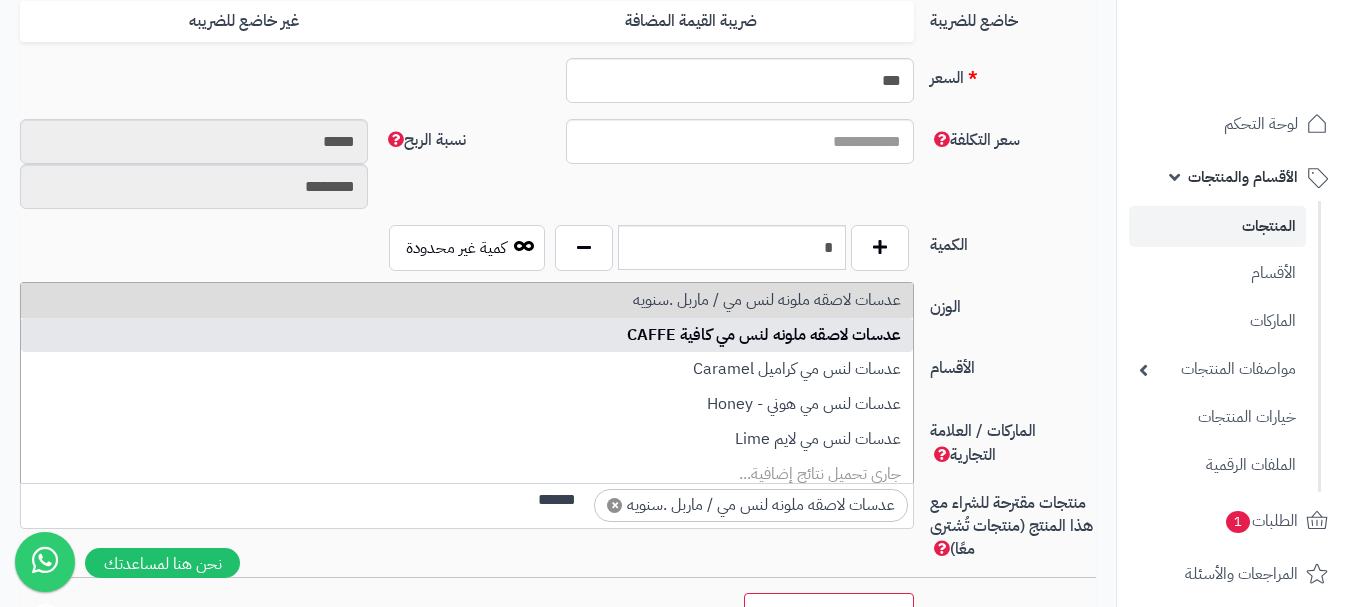 type on "******" 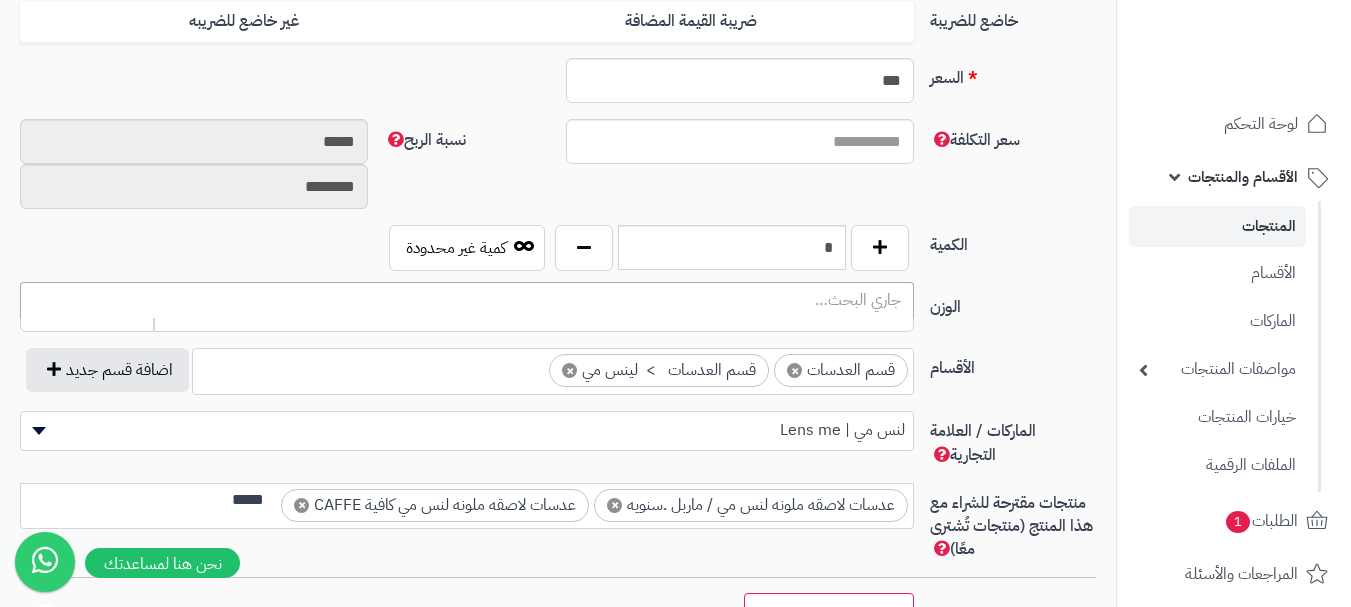 scroll, scrollTop: 0, scrollLeft: 0, axis: both 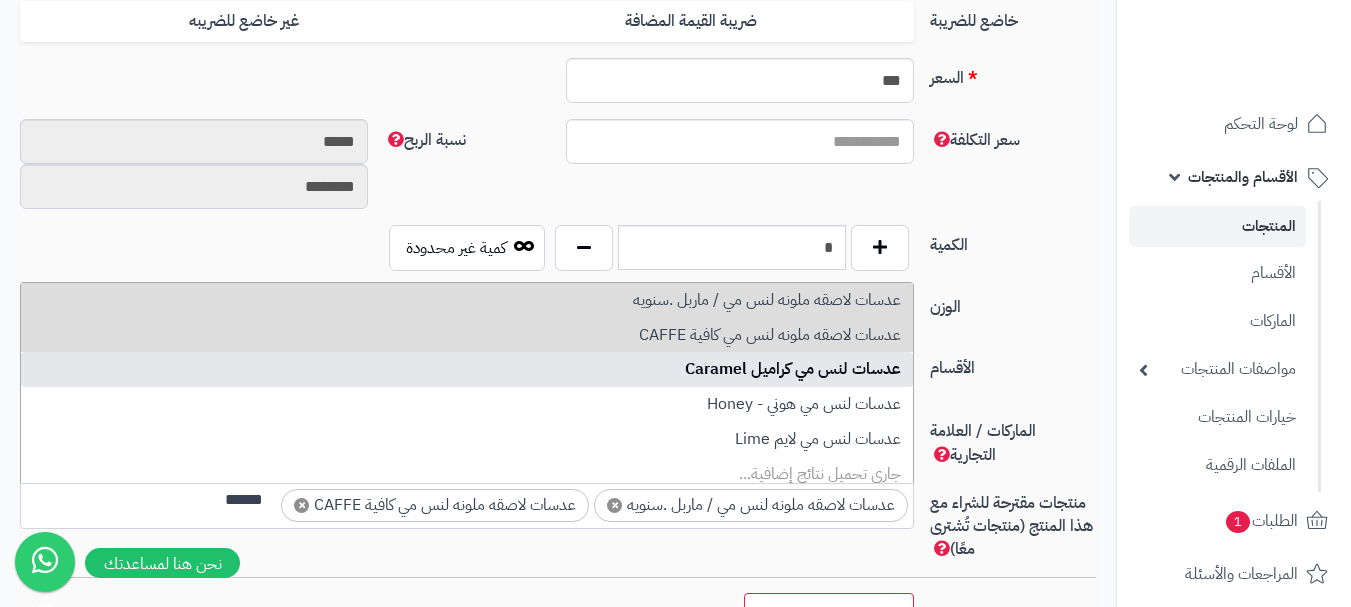 type on "******" 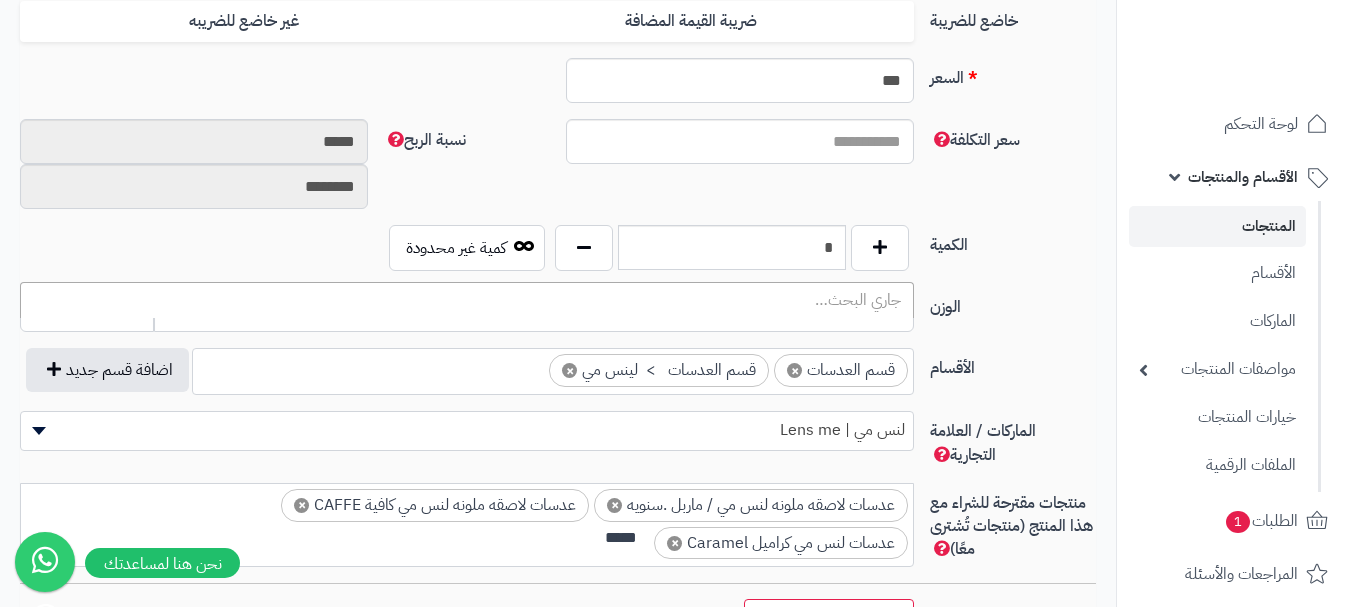 scroll, scrollTop: 0, scrollLeft: 0, axis: both 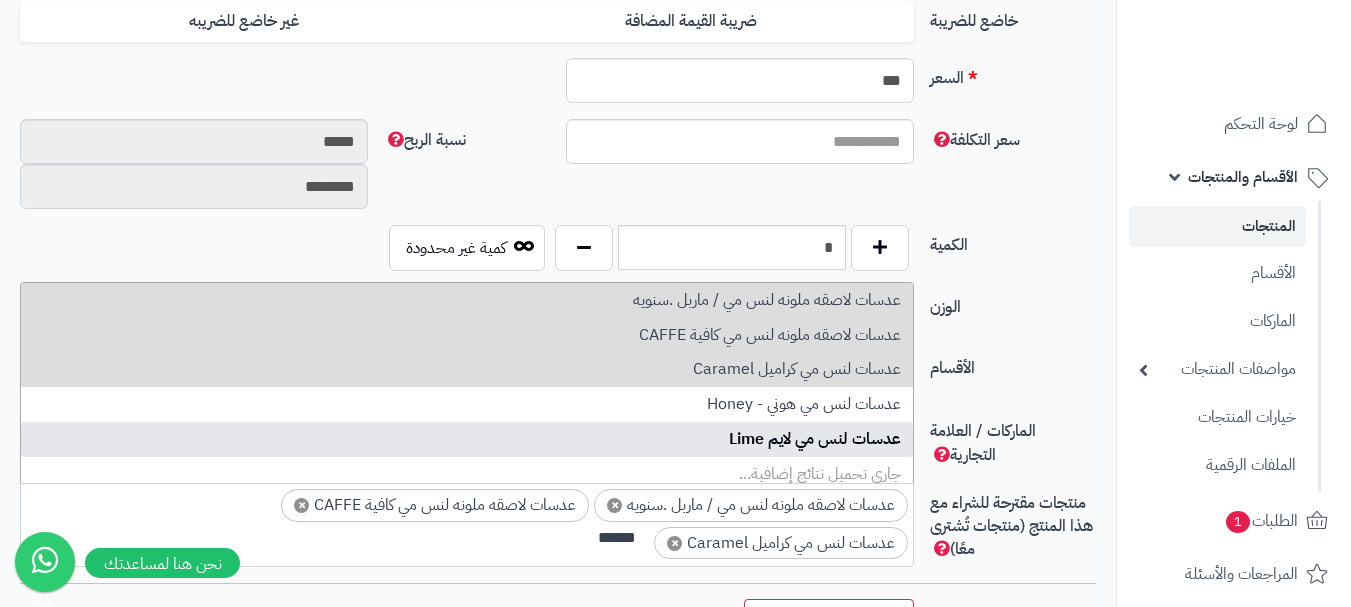 type on "******" 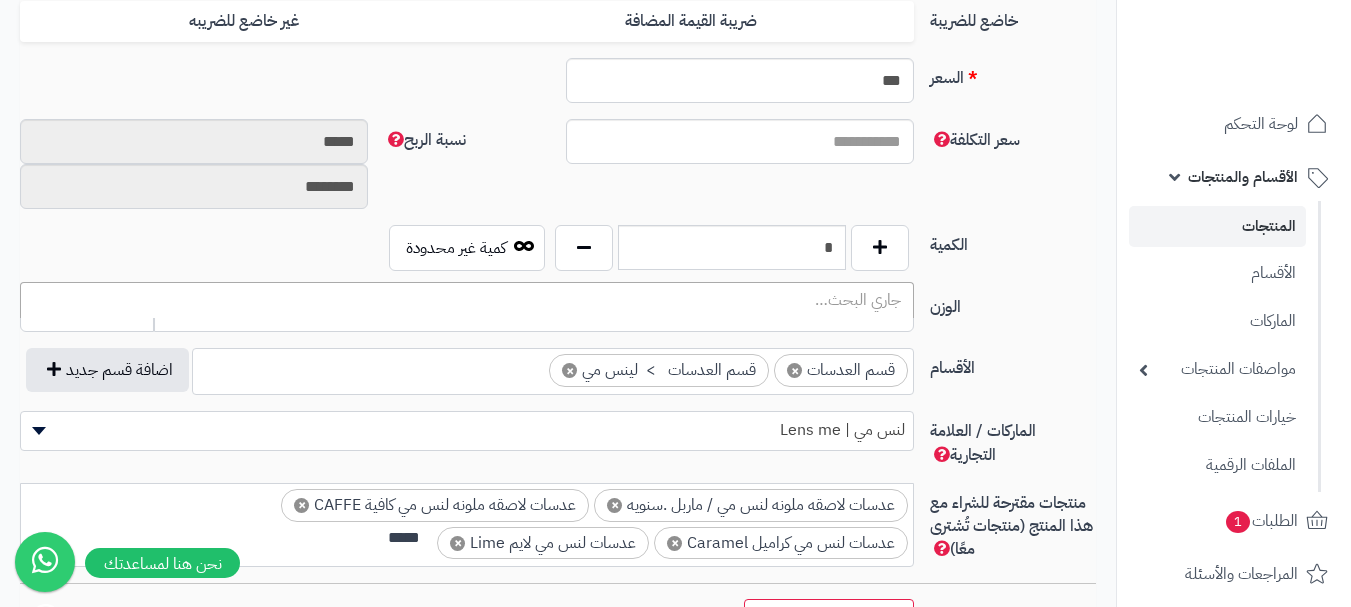 scroll, scrollTop: 0, scrollLeft: 0, axis: both 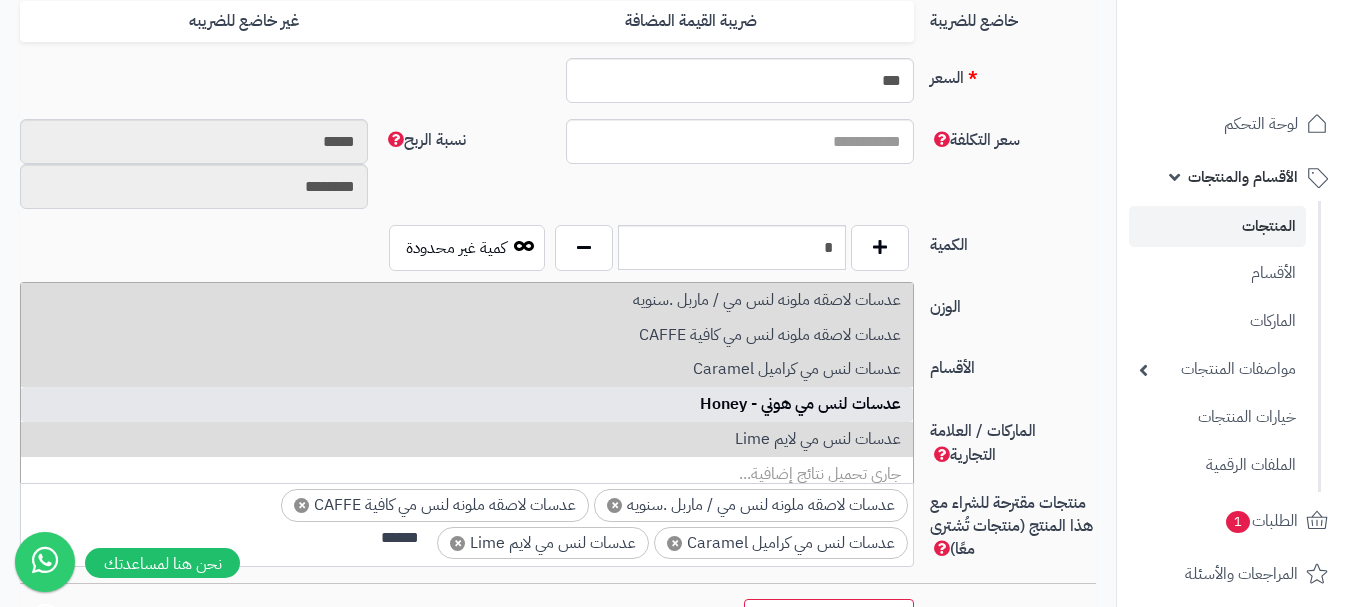 type on "******" 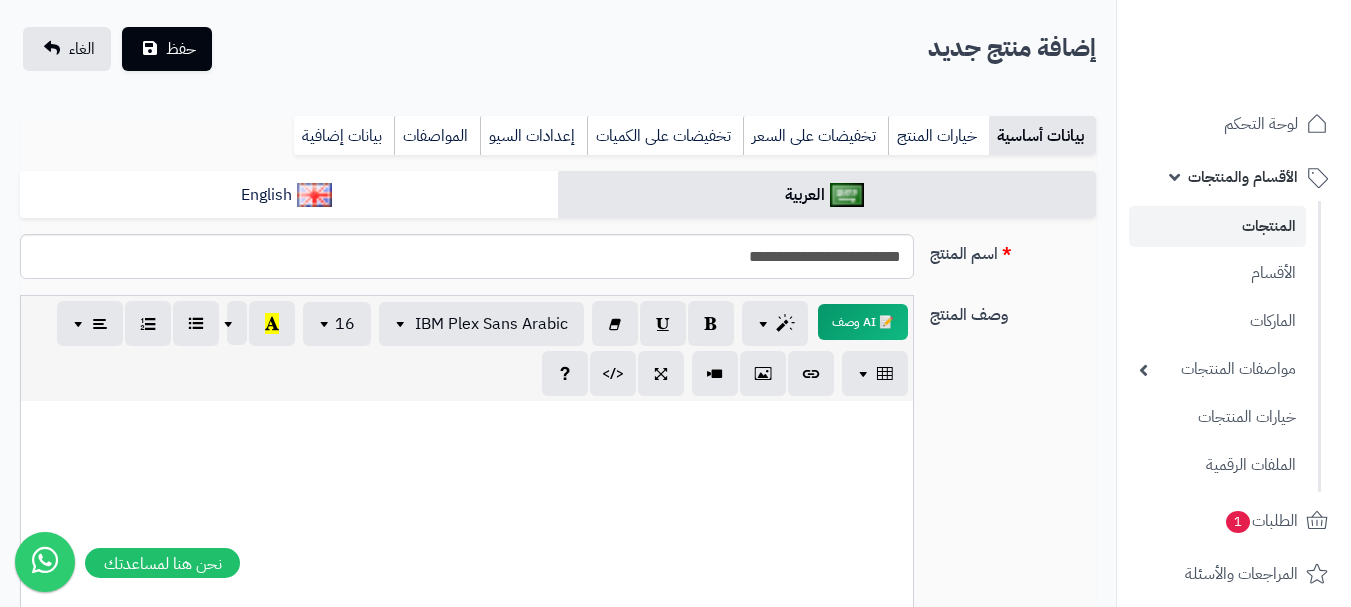 scroll, scrollTop: 0, scrollLeft: 0, axis: both 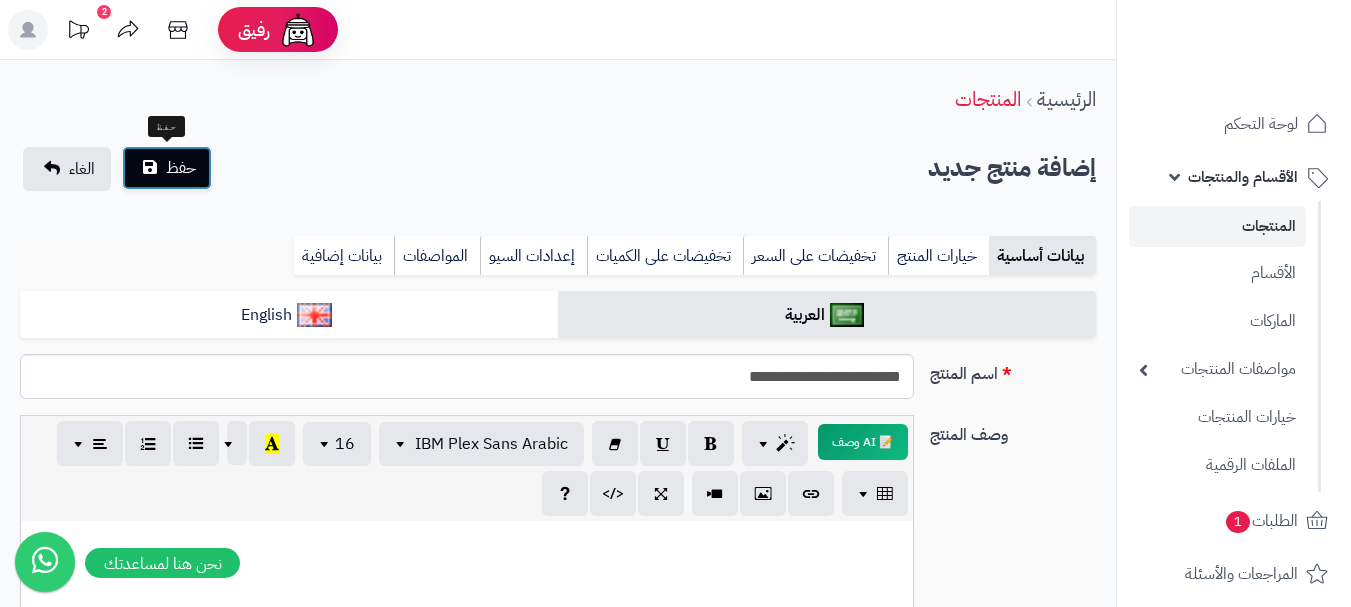 click on "حفظ" at bounding box center [181, 168] 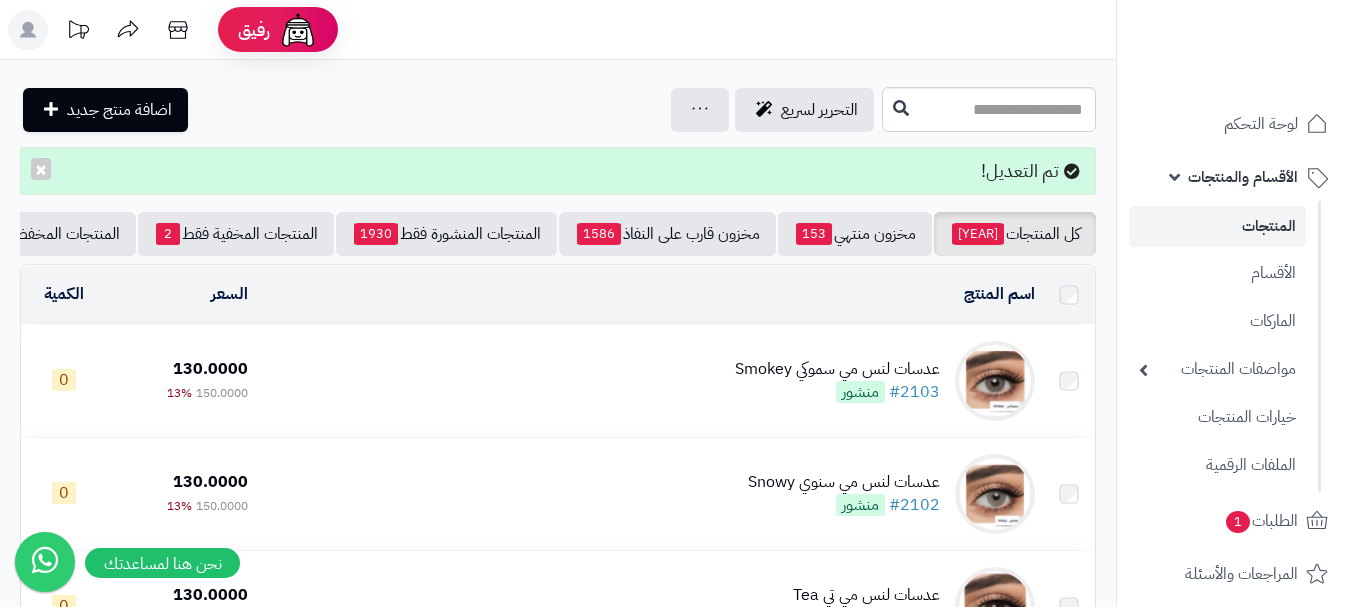 scroll, scrollTop: 0, scrollLeft: 0, axis: both 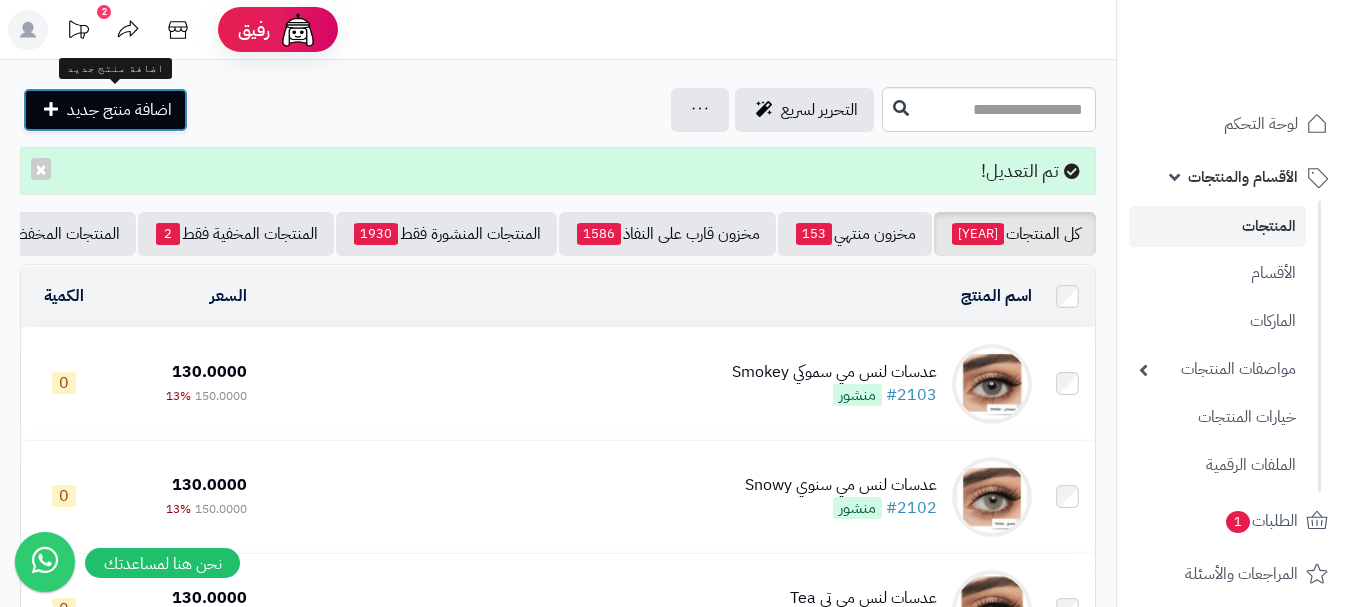 click on "اضافة منتج جديد" at bounding box center [105, 110] 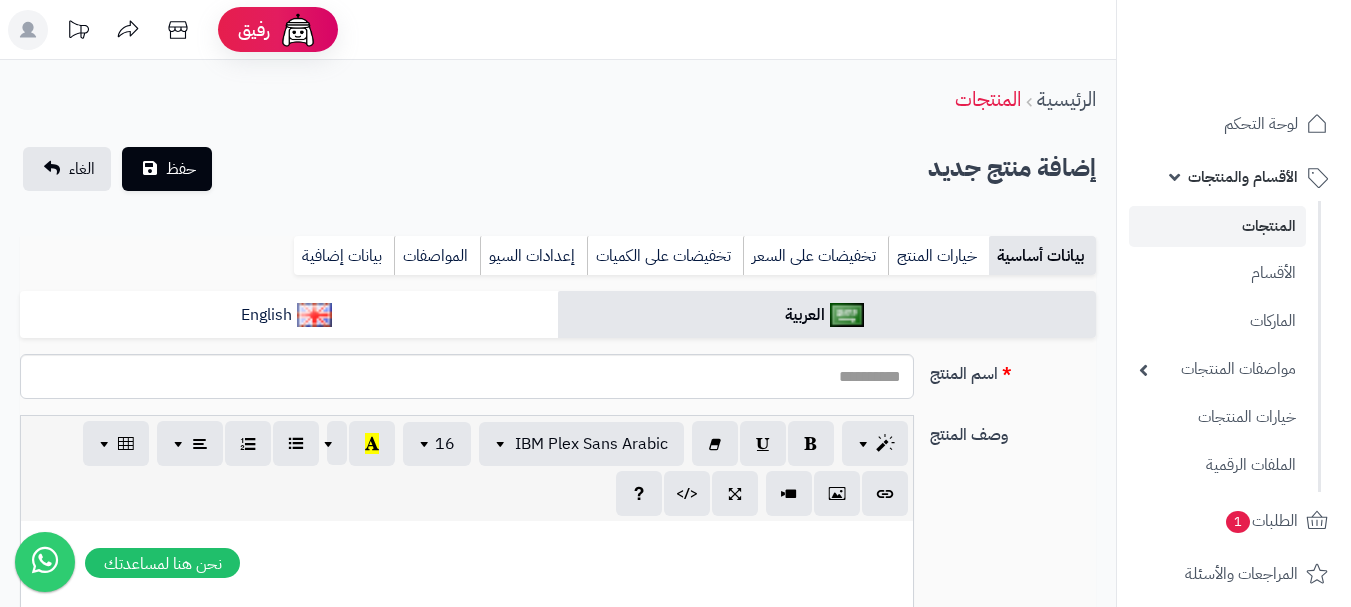 select 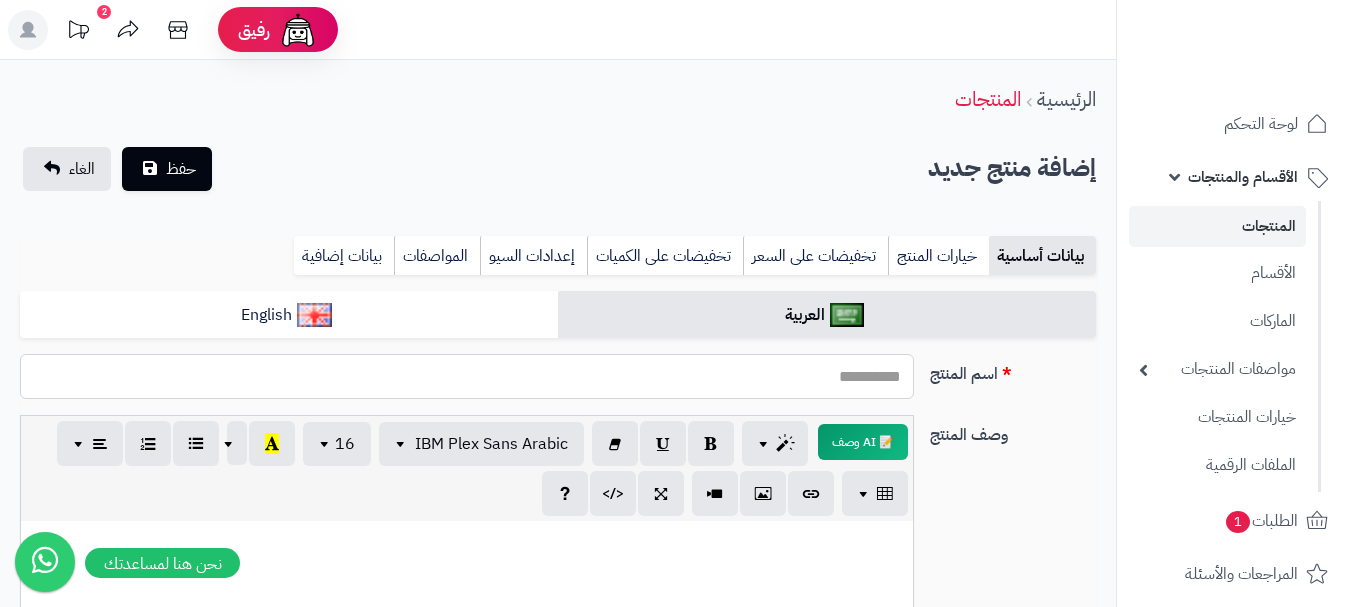 paste on "**********" 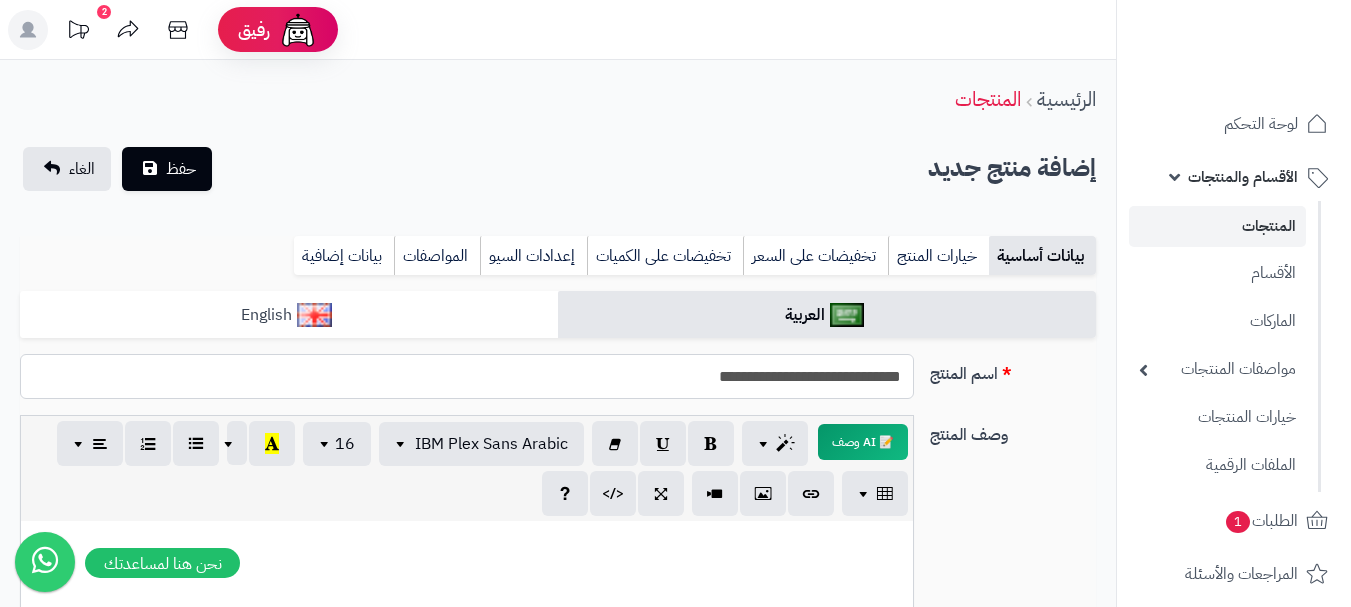 type on "**********" 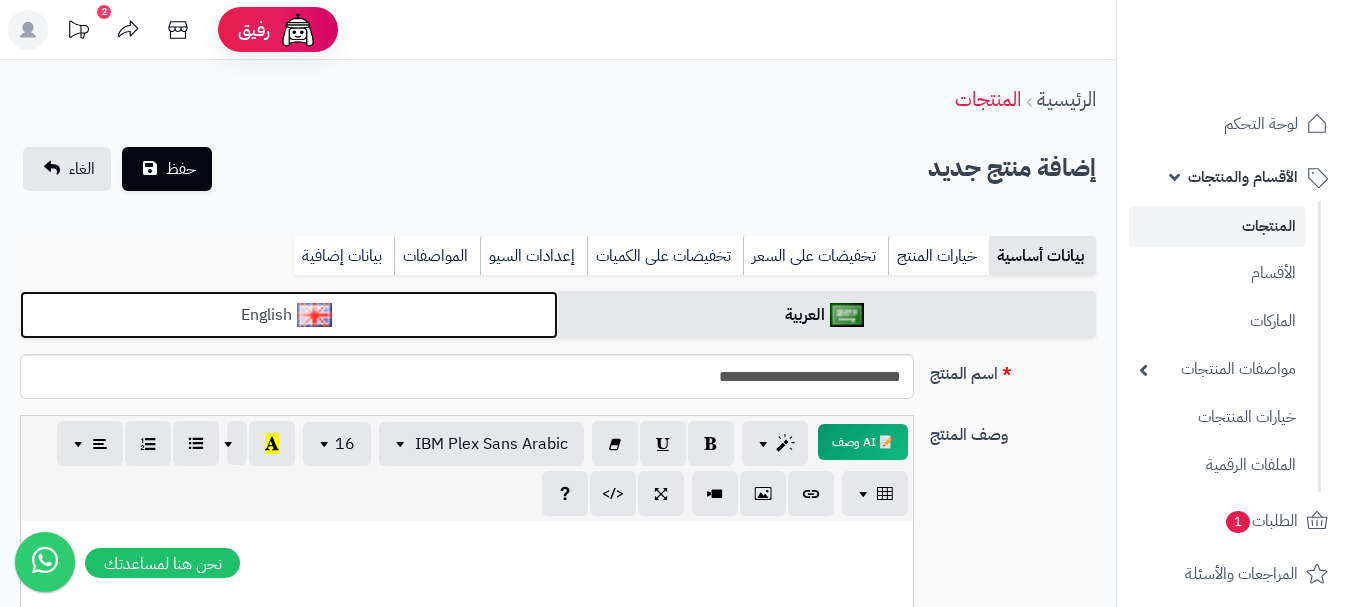 click on "English" at bounding box center [289, 315] 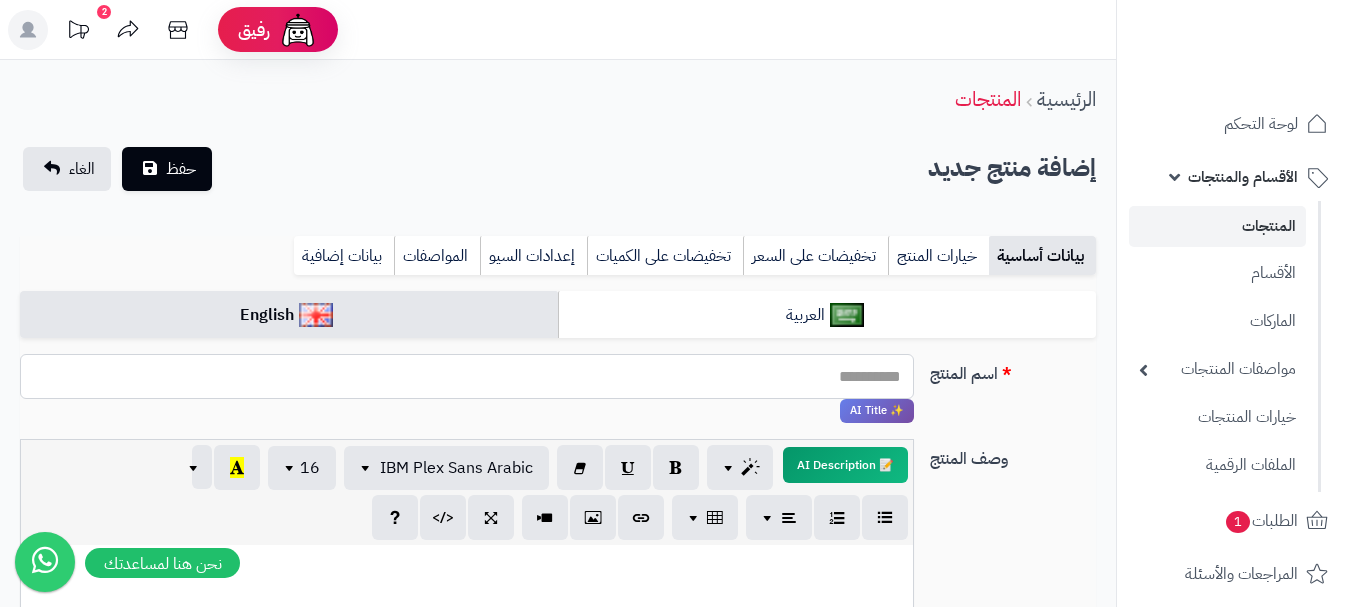 paste on "**********" 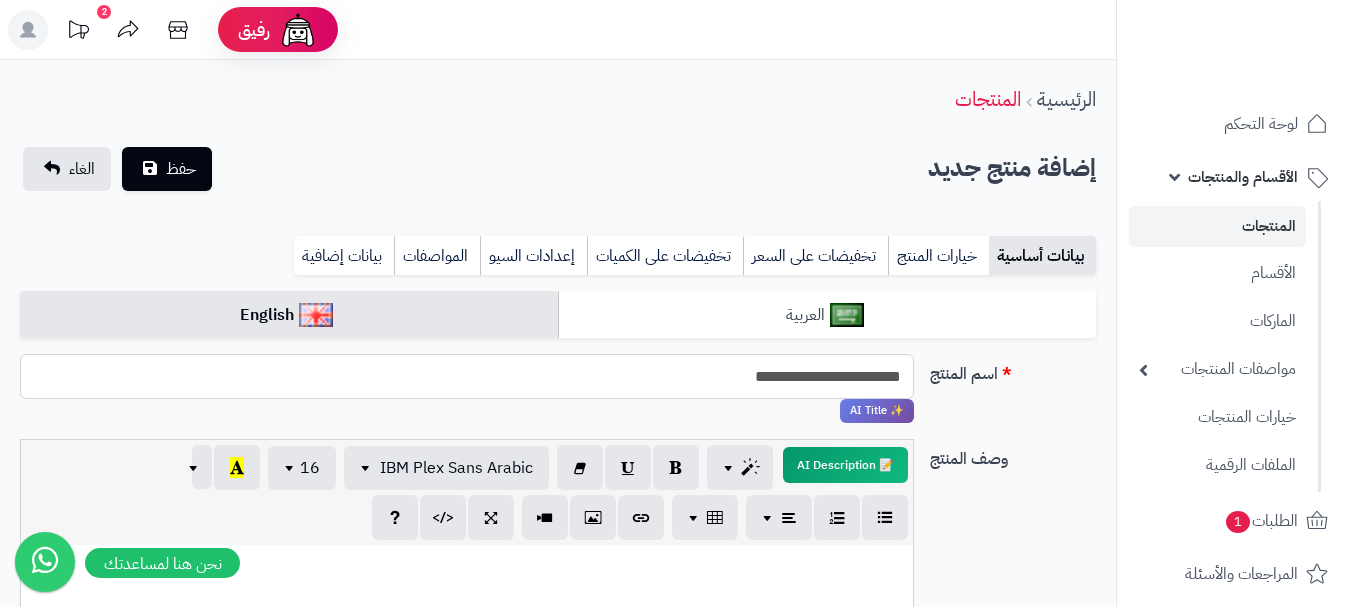 type on "**********" 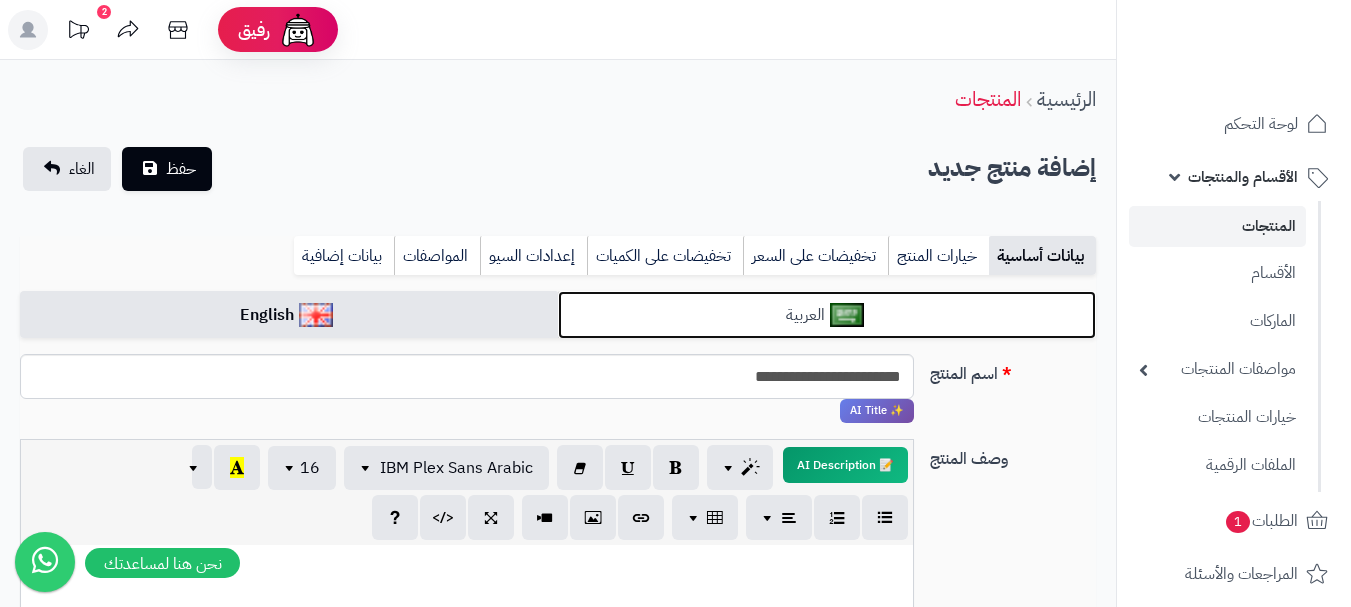 click on "العربية" at bounding box center (827, 315) 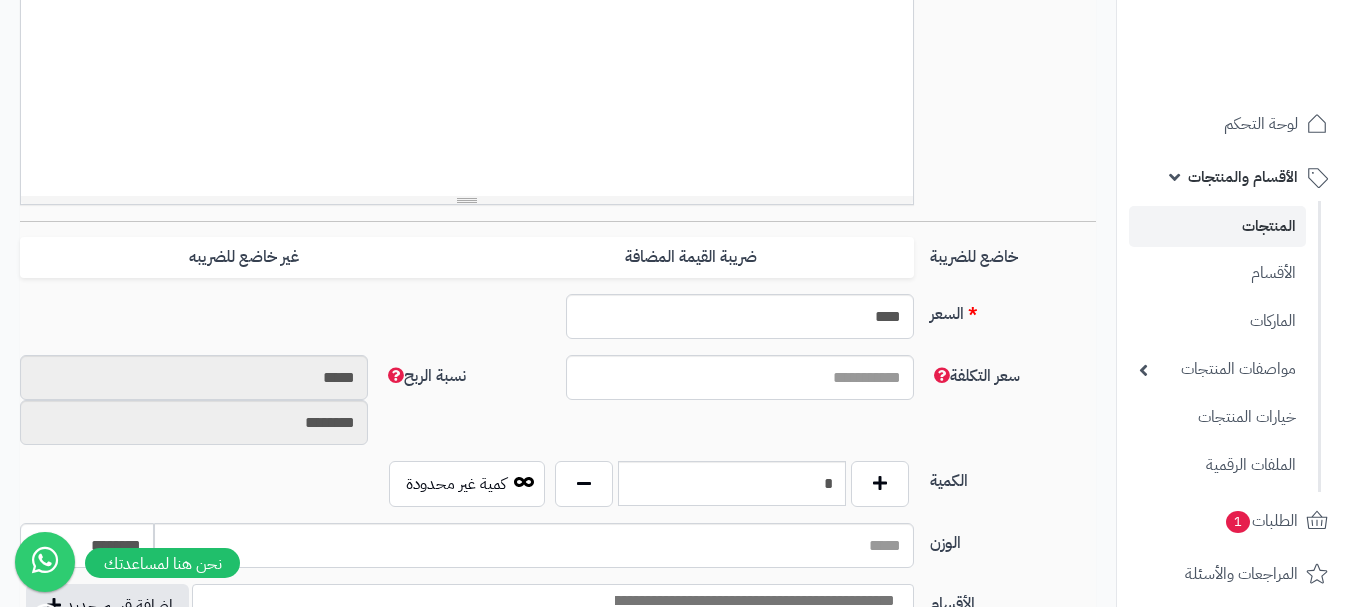 scroll, scrollTop: 700, scrollLeft: 0, axis: vertical 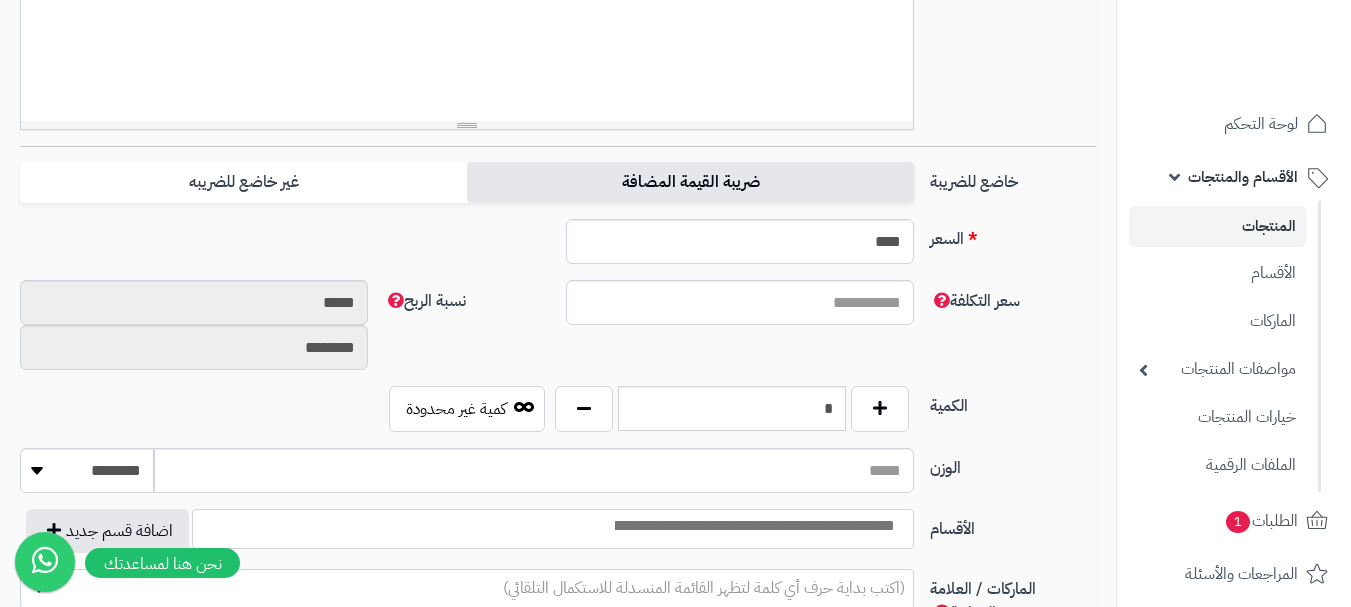 click on "ضريبة القيمة المضافة" at bounding box center (690, 182) 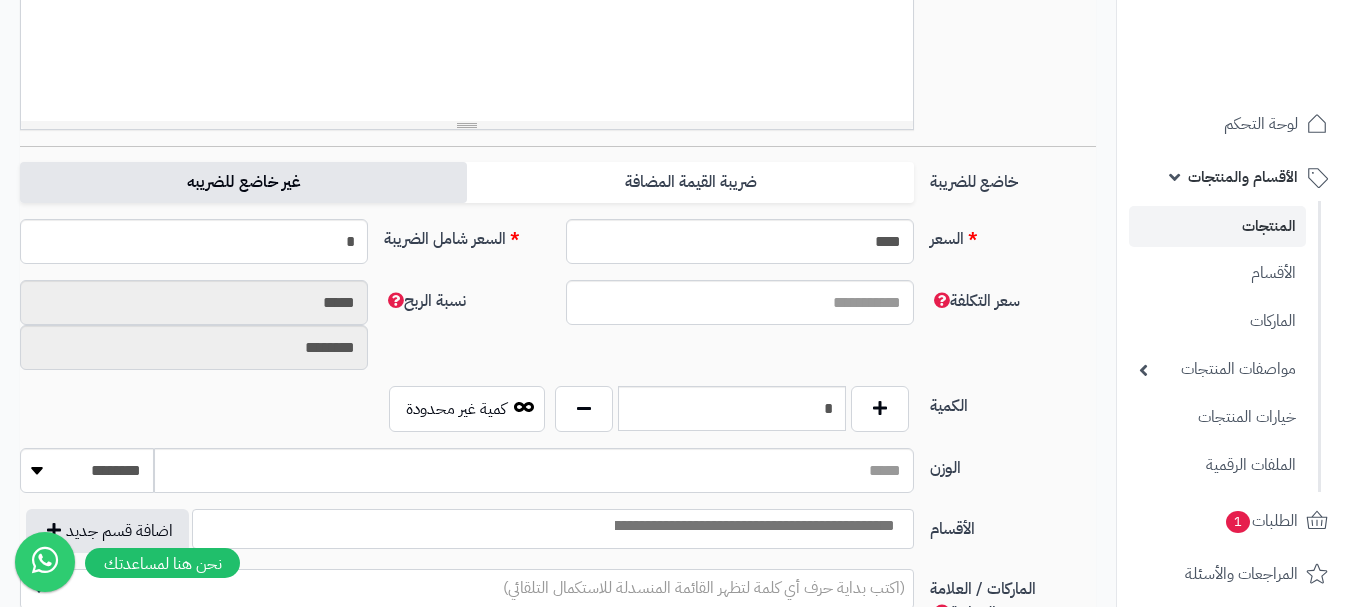 click on "غير خاضع للضريبه" at bounding box center (243, 182) 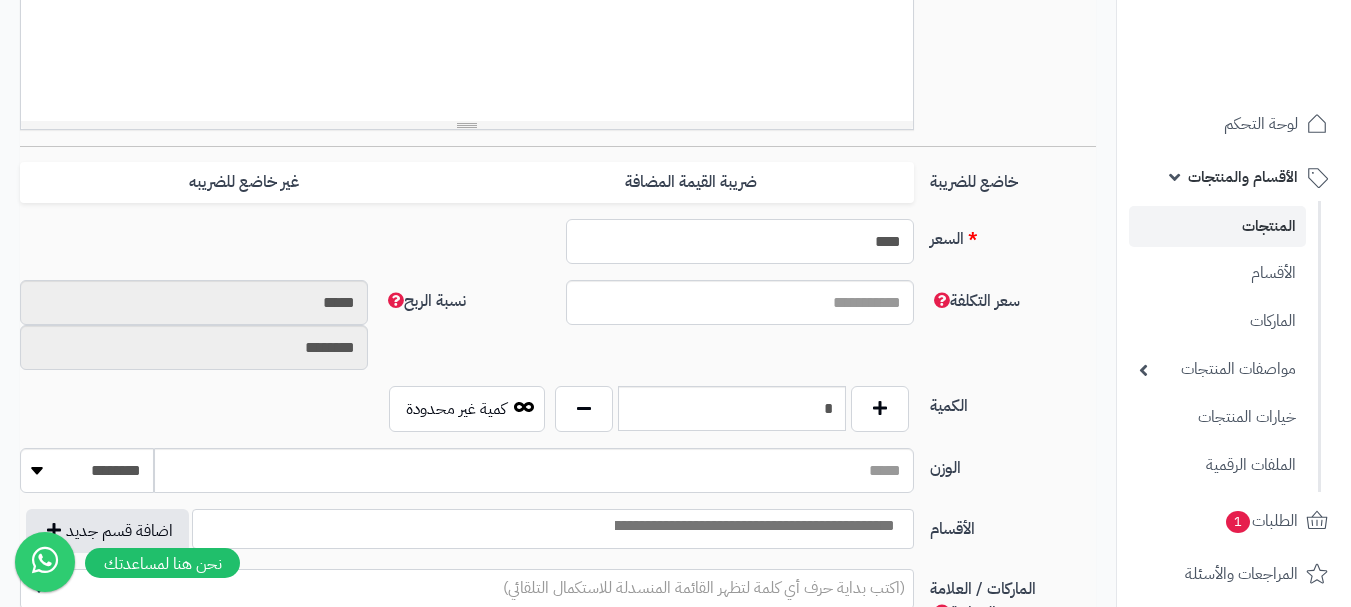 click on "****" at bounding box center [740, 241] 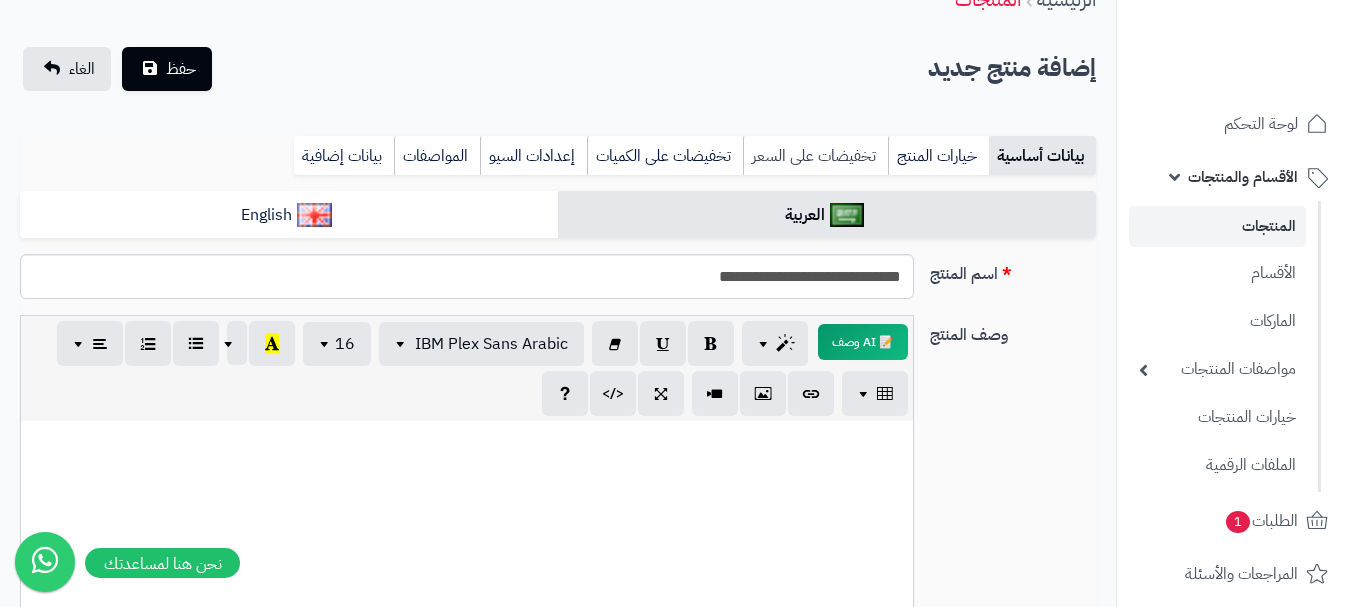 type on "***" 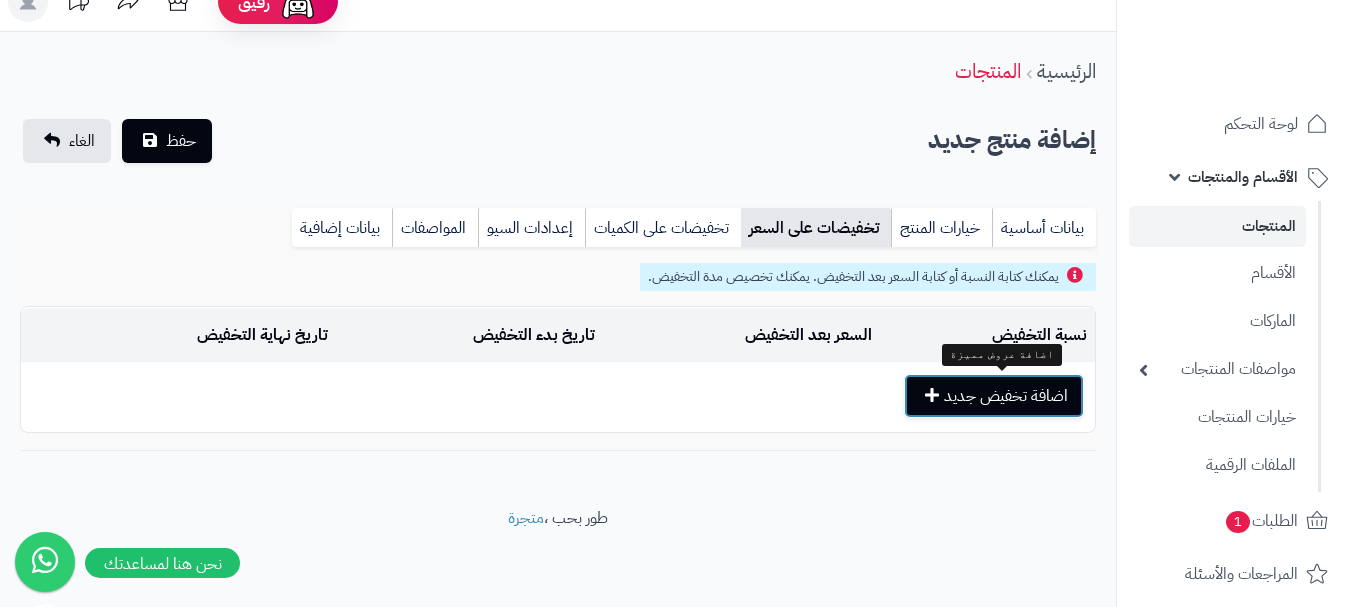click on "اضافة تخفيض جديد" at bounding box center (994, 396) 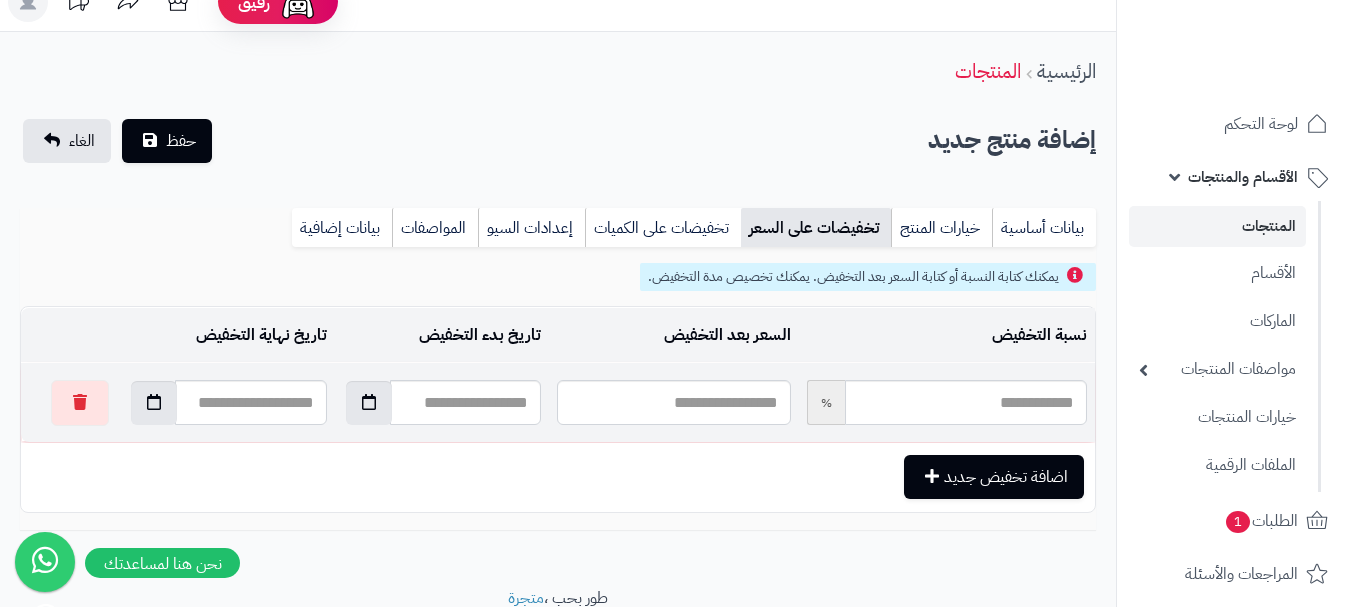 click at bounding box center [673, 402] 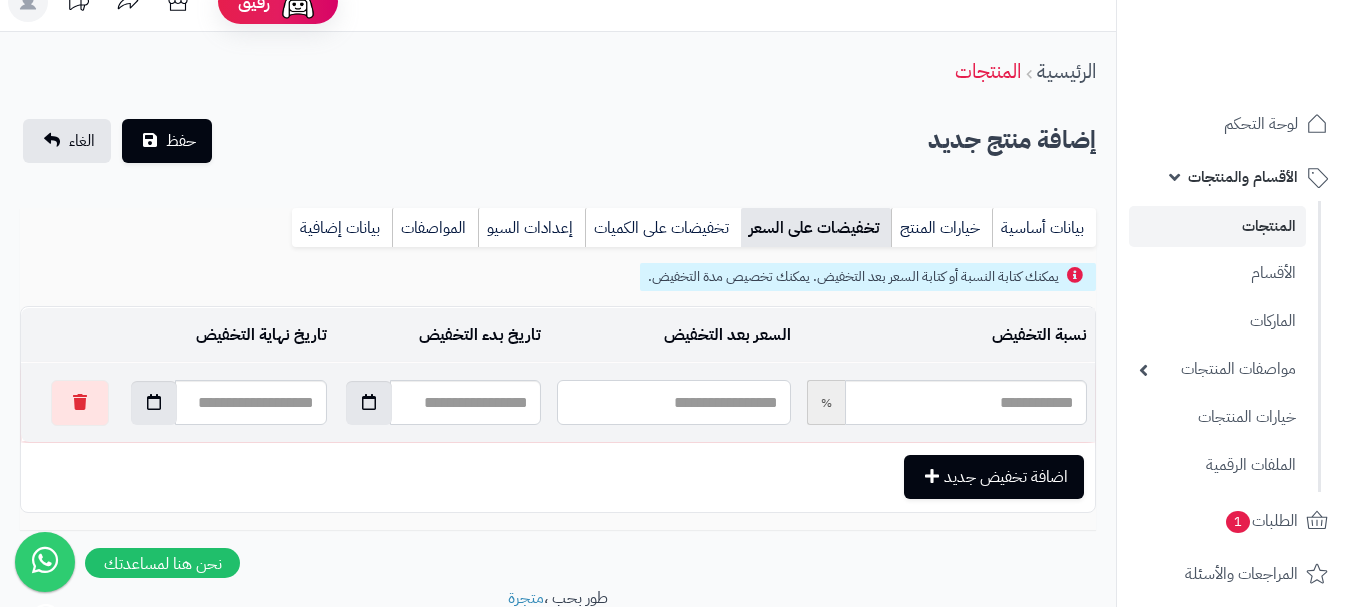 click at bounding box center [673, 402] 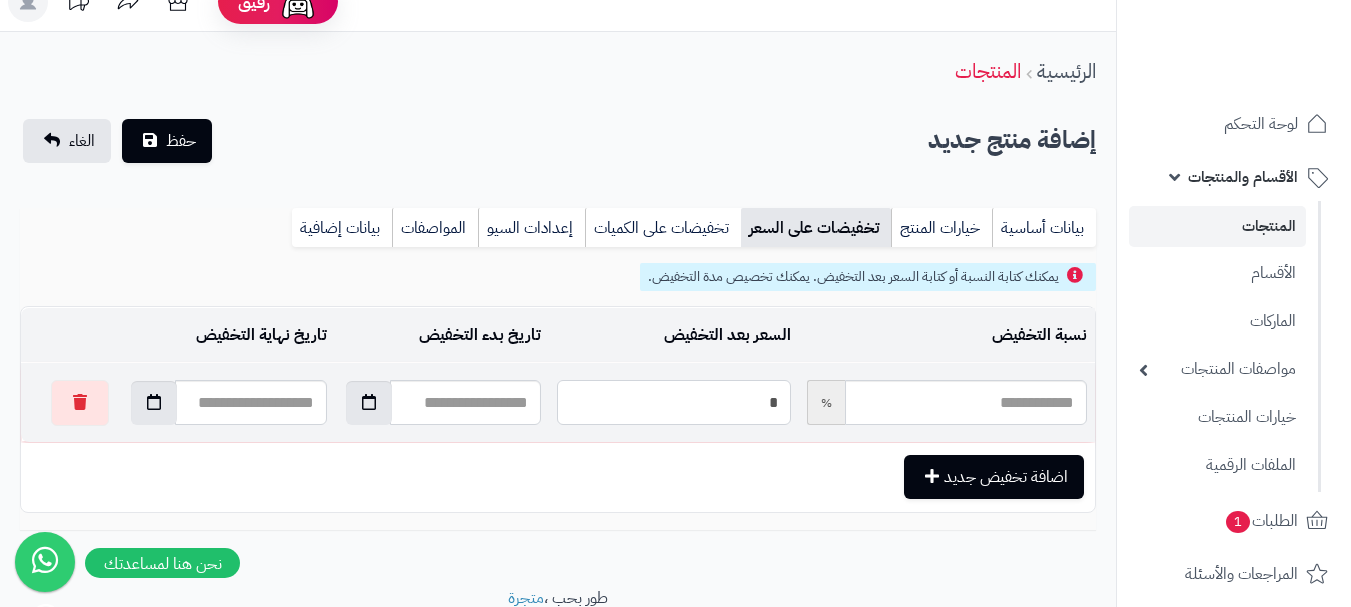 type on "**" 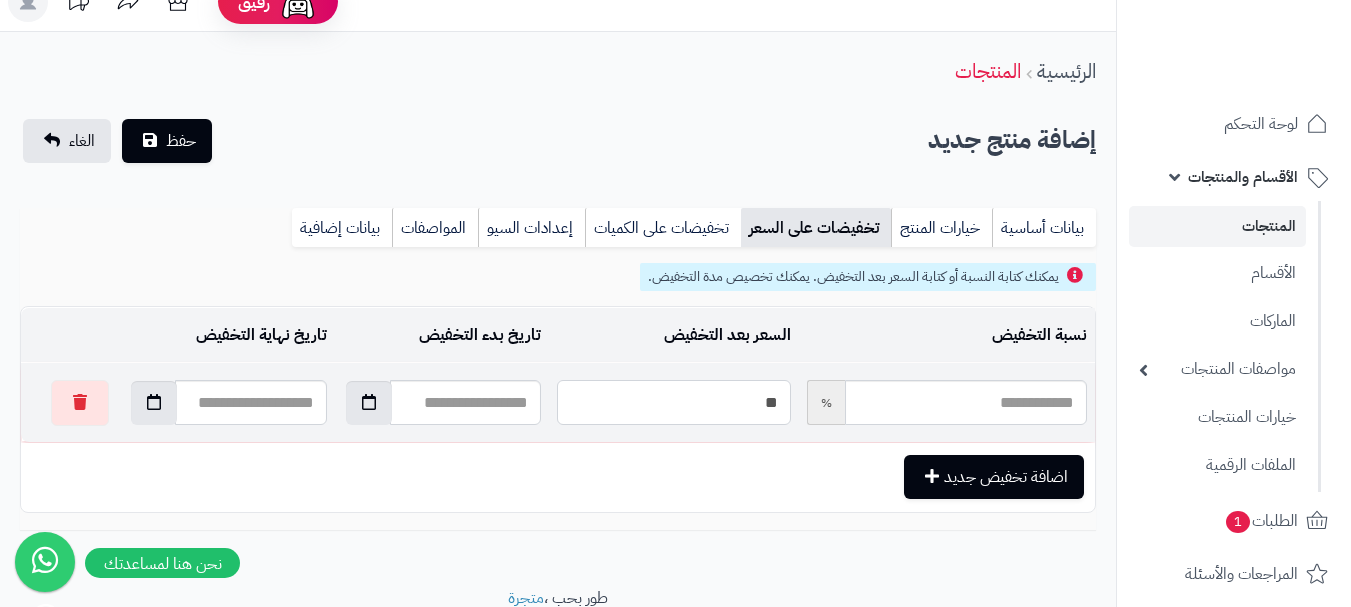 type on "*****" 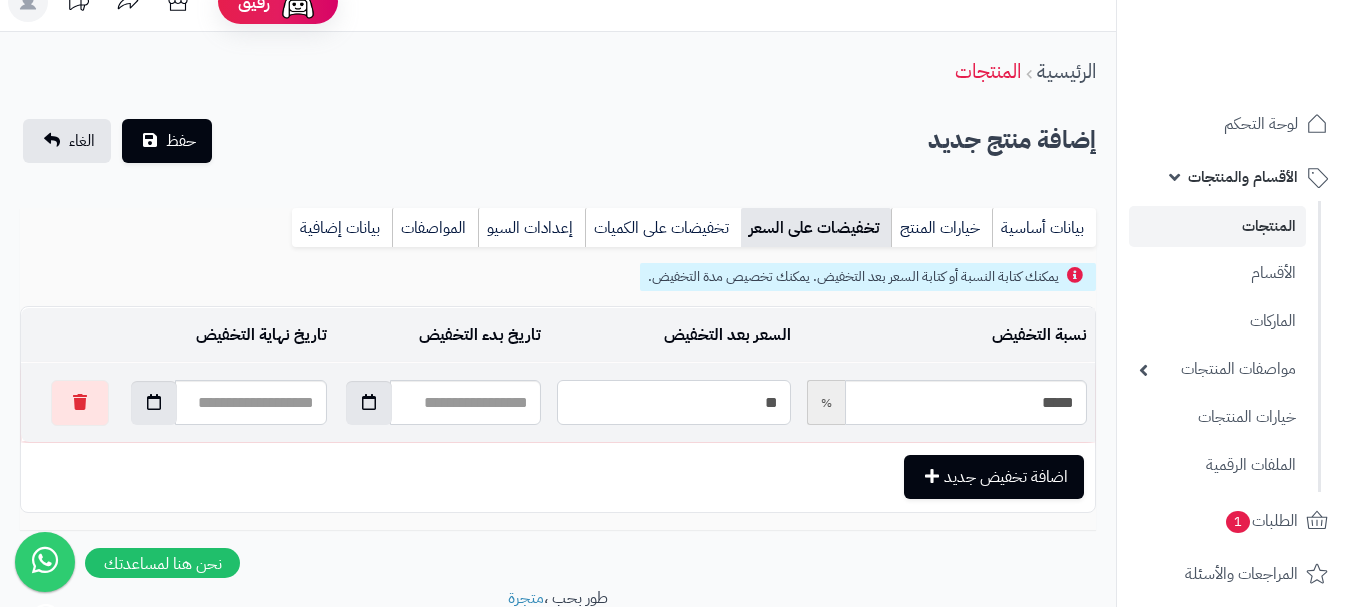 type on "***" 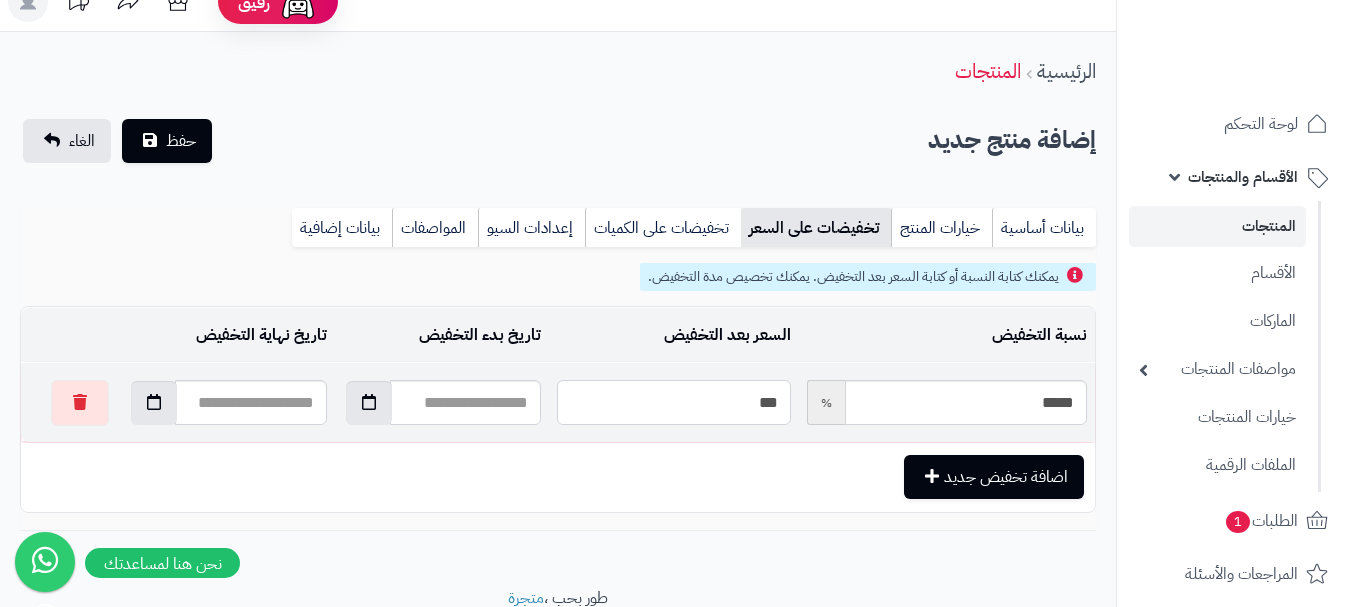 type on "*****" 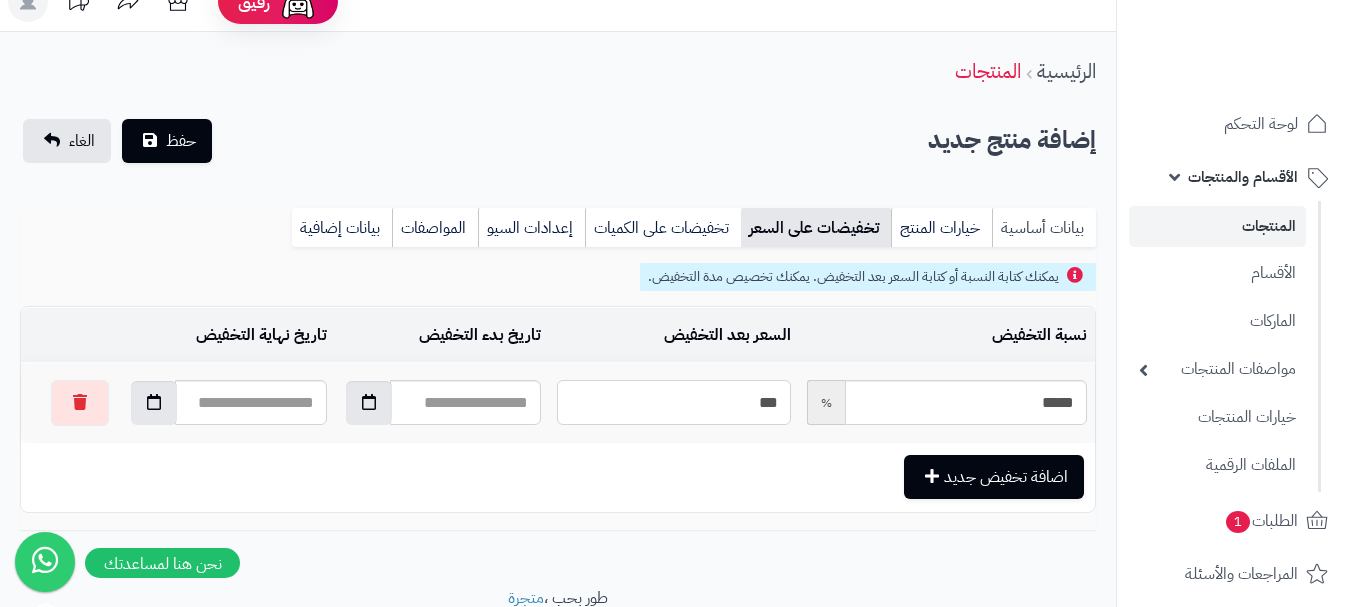 type on "***" 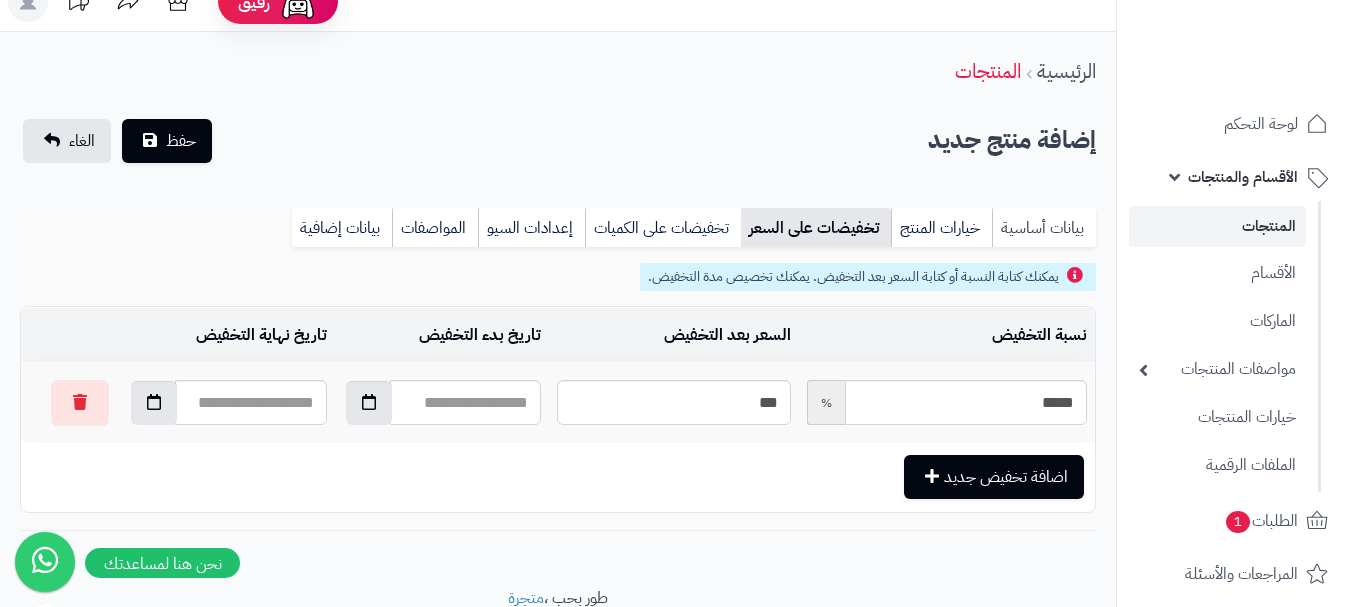 click on "بيانات أساسية" at bounding box center [1044, 228] 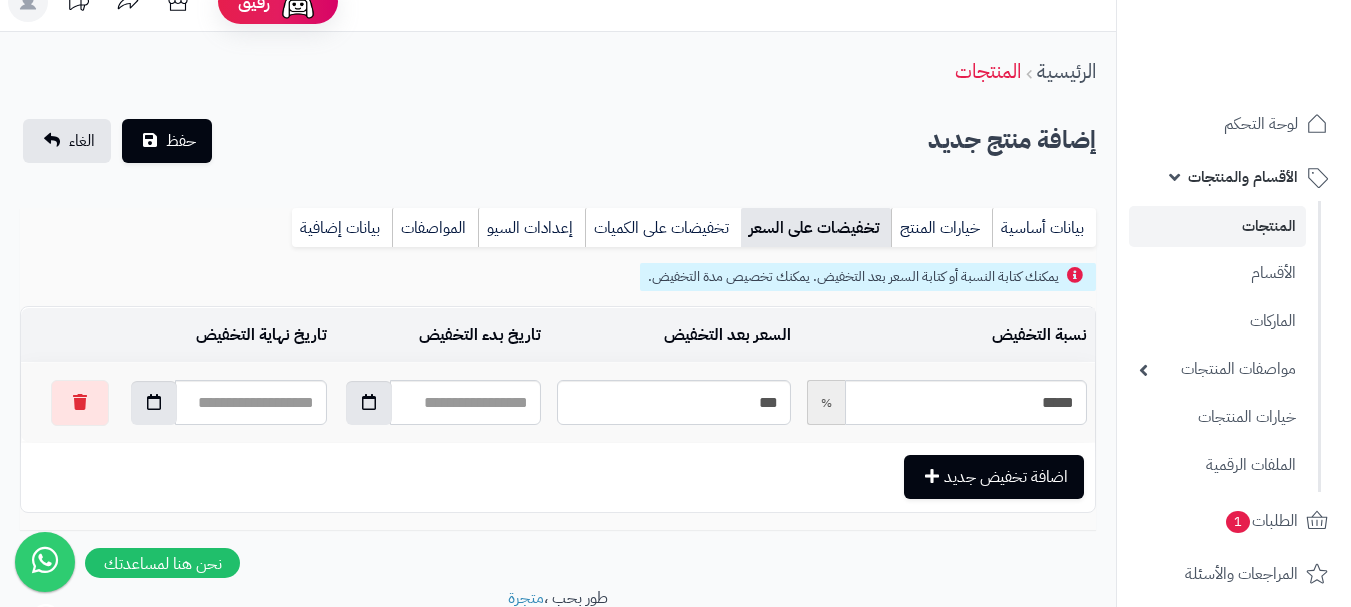 scroll, scrollTop: 0, scrollLeft: 0, axis: both 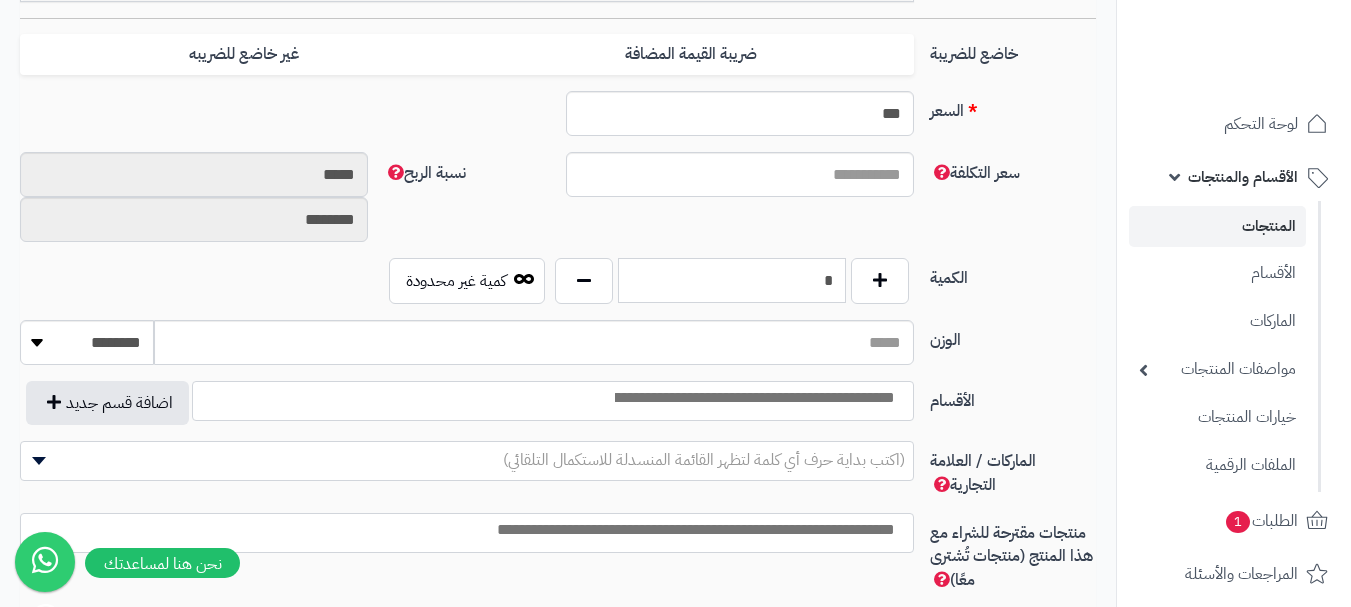 click on "*" at bounding box center (732, 280) 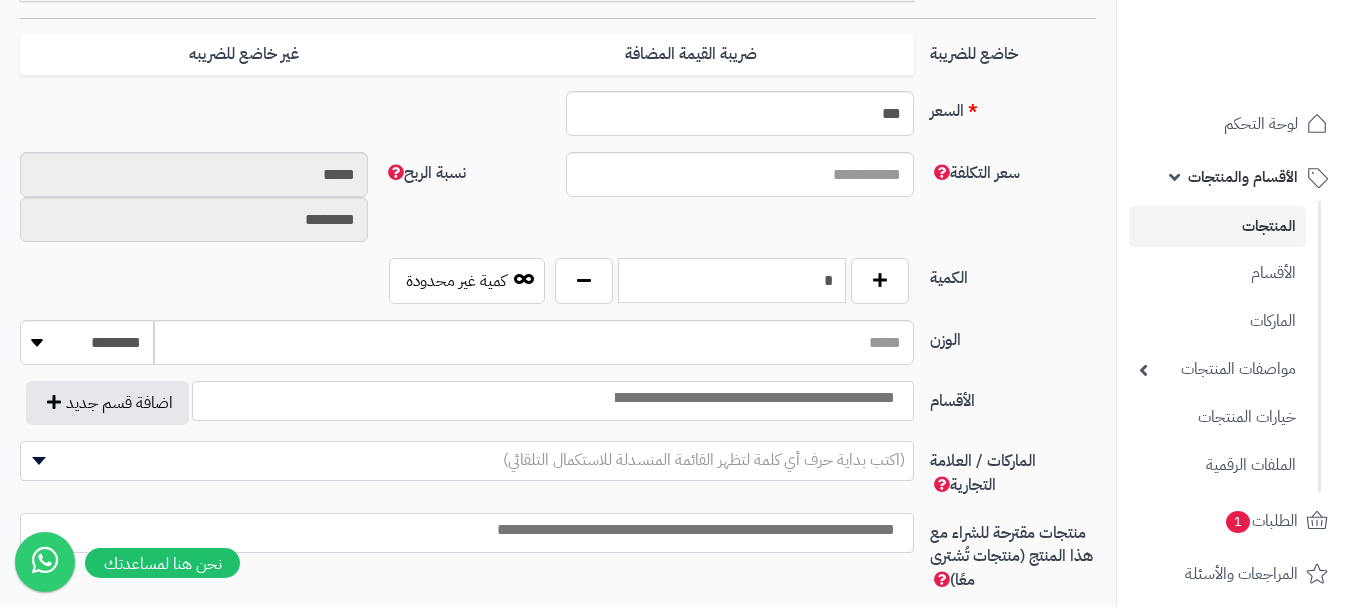 scroll, scrollTop: 1028, scrollLeft: 0, axis: vertical 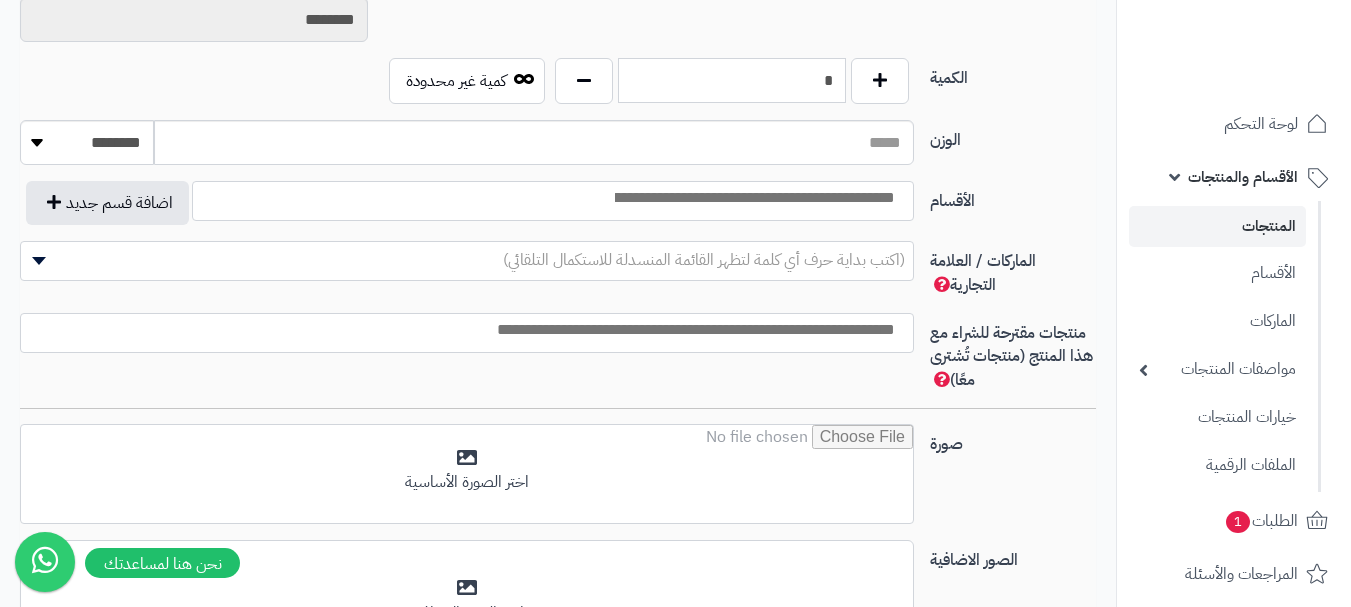 type on "*" 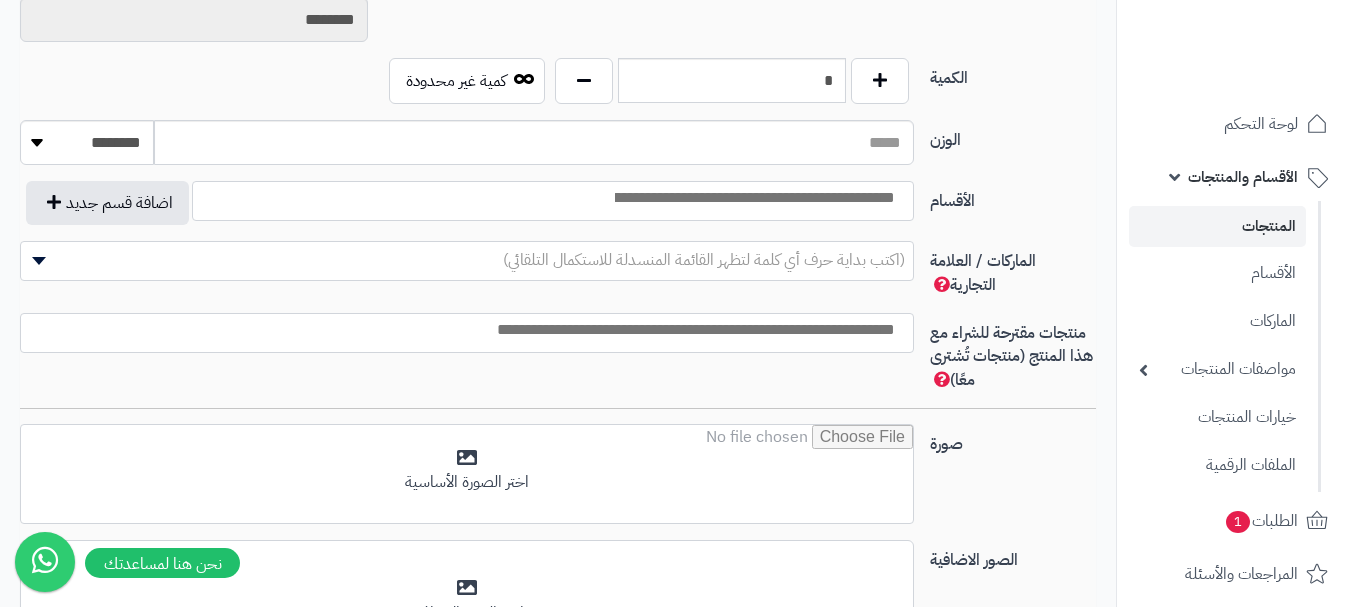 click at bounding box center (753, 198) 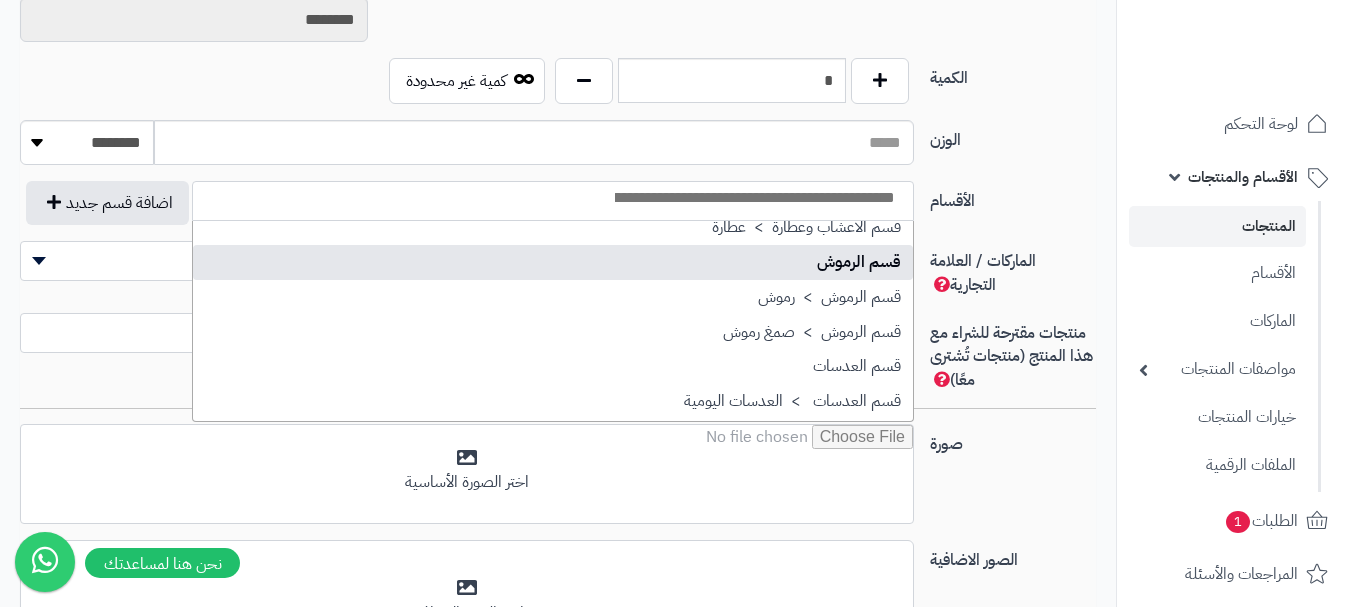 scroll, scrollTop: 1500, scrollLeft: 0, axis: vertical 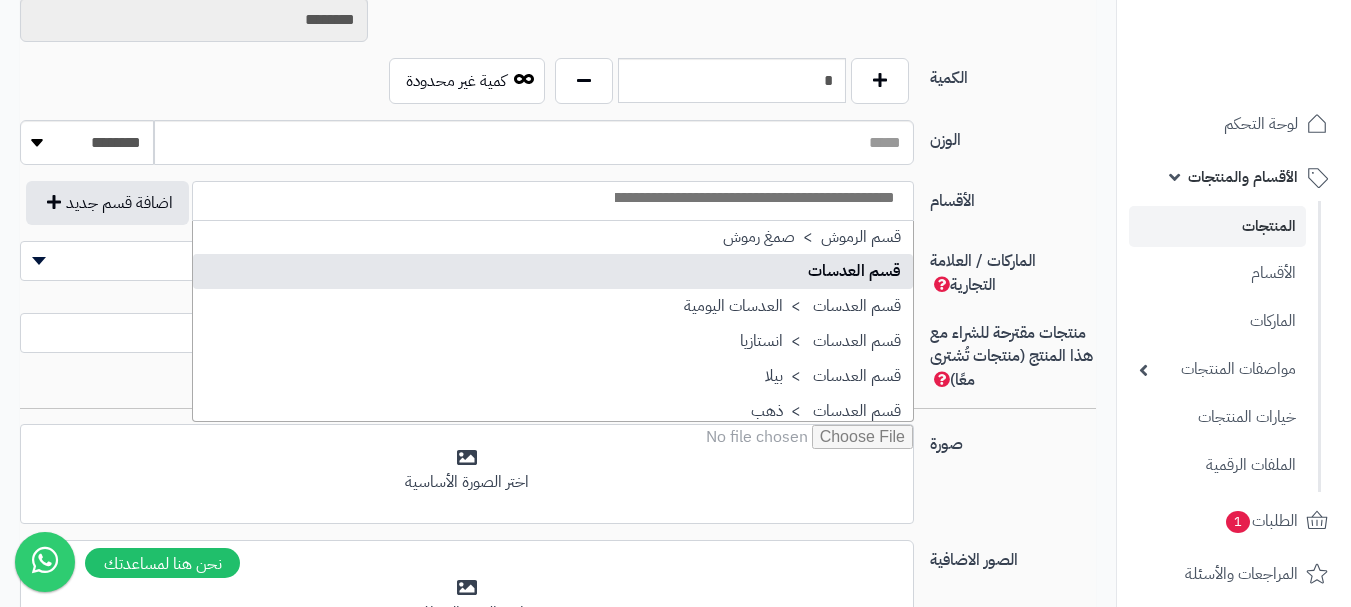select on "**" 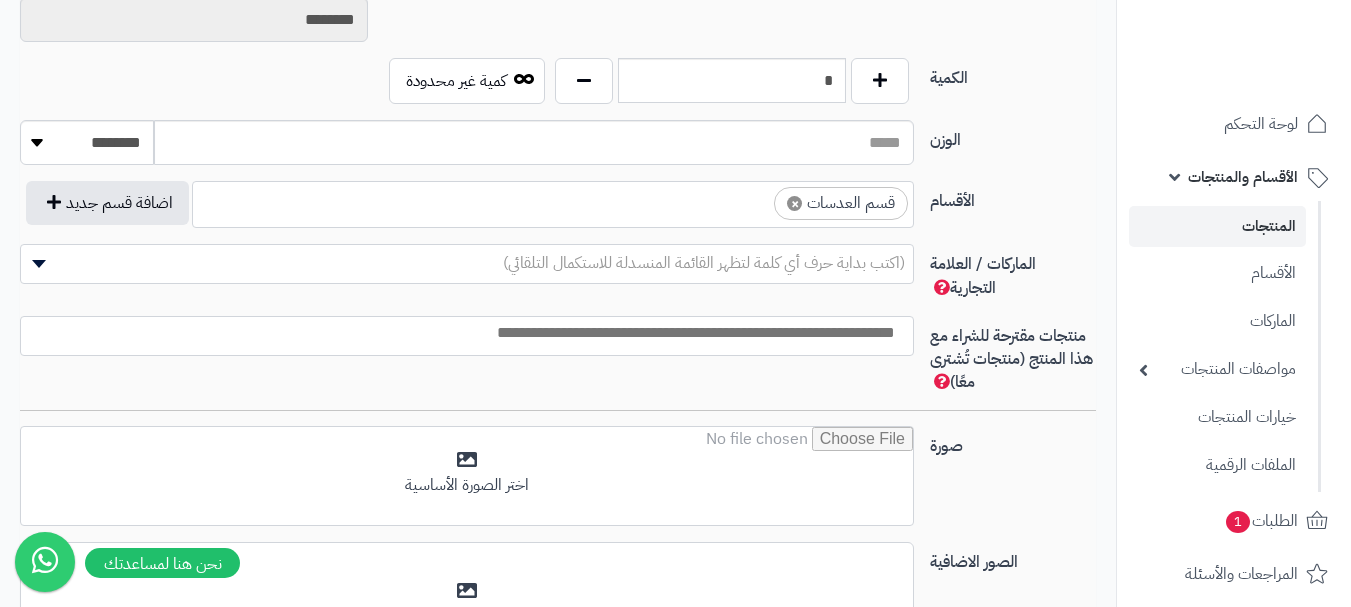 click on "× قسم العدسات" at bounding box center [553, 201] 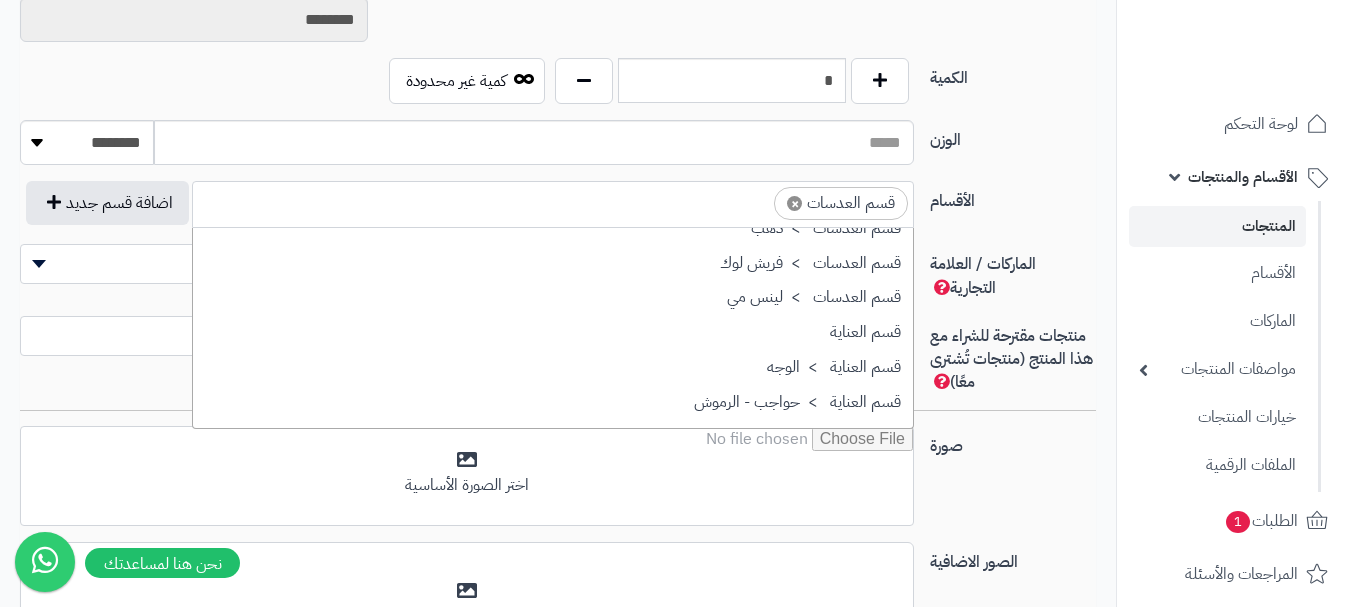 scroll, scrollTop: 1698, scrollLeft: 0, axis: vertical 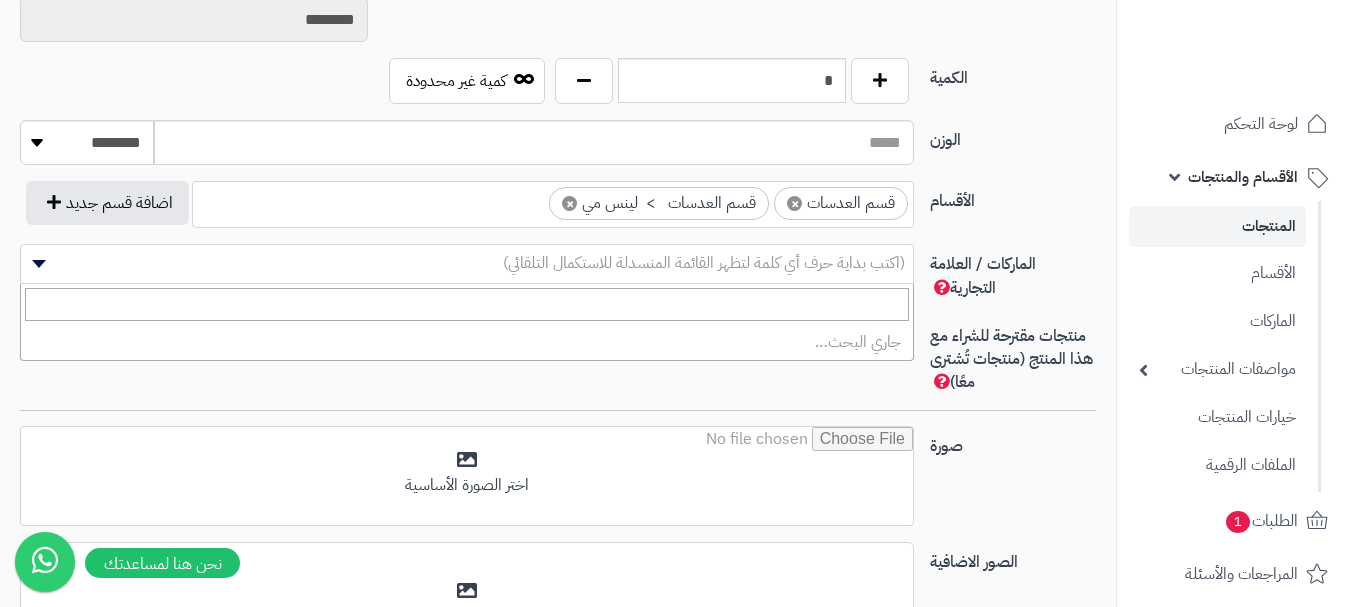 click on "(اكتب بداية حرف أي كلمة لتظهر القائمة المنسدلة للاستكمال التلقائي)" at bounding box center [704, 263] 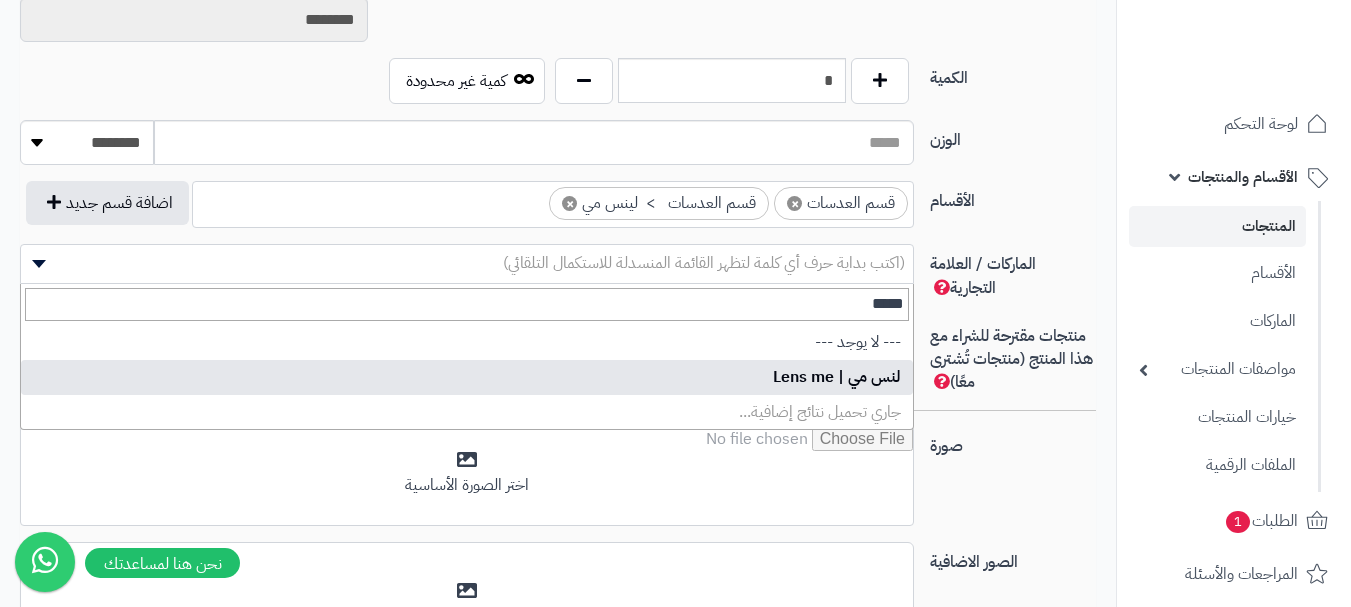type on "*****" 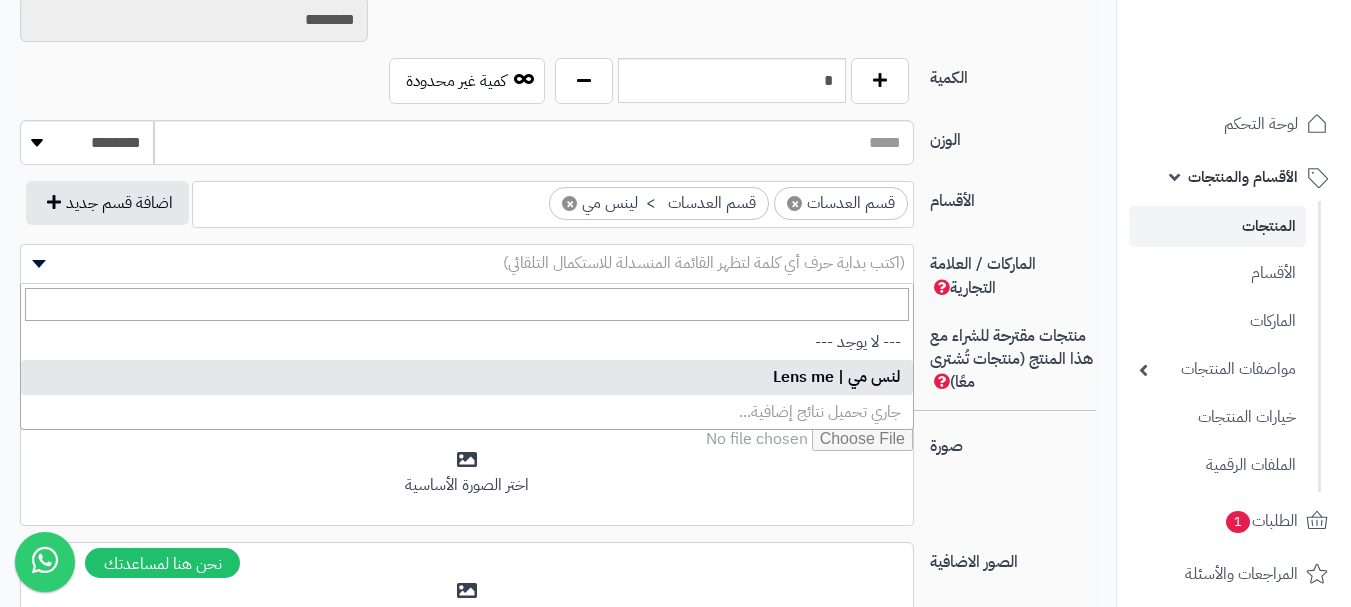 select on "***" 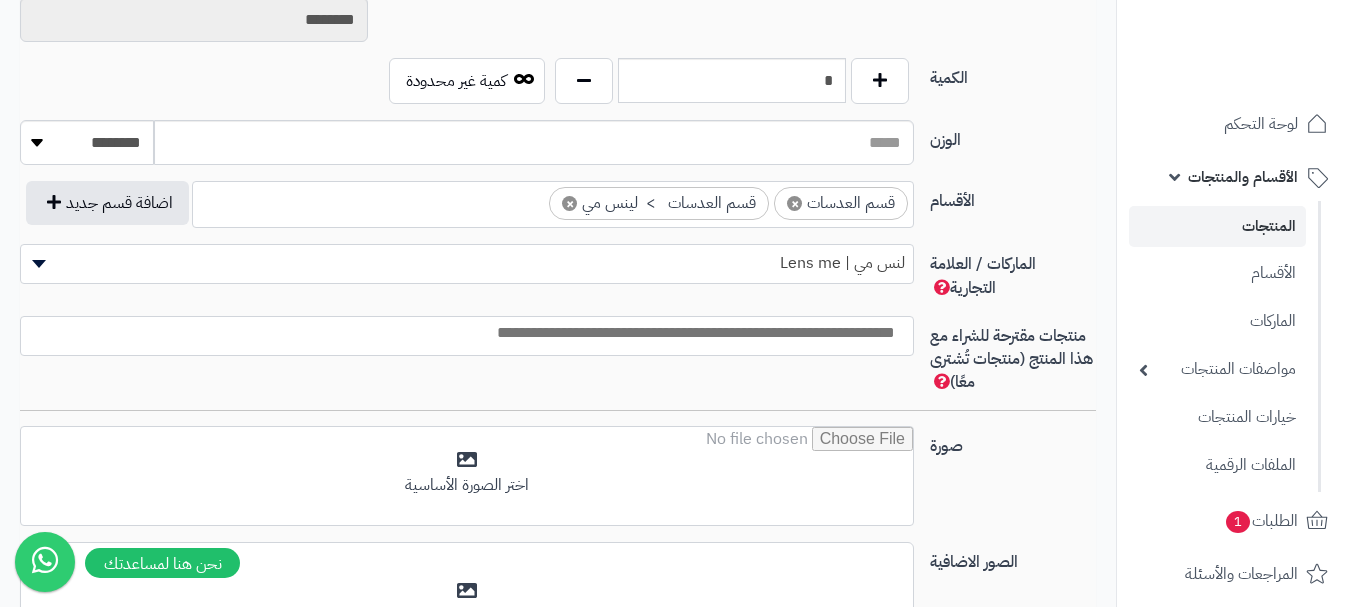 click at bounding box center [462, 333] 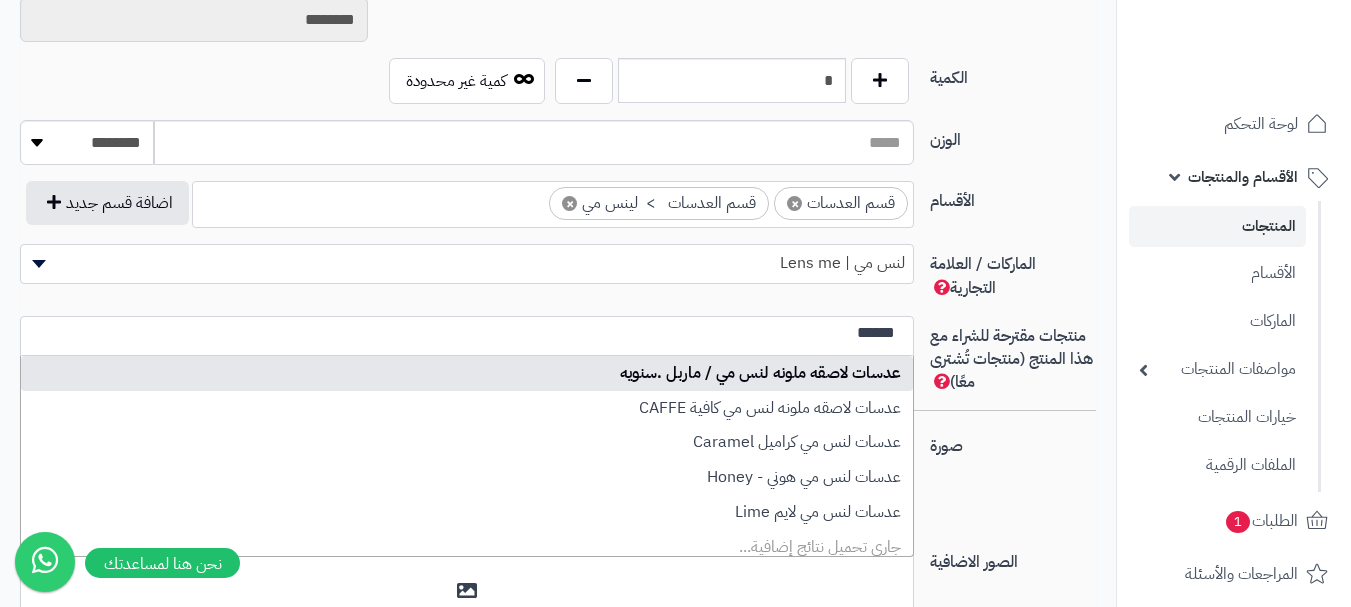 type on "******" 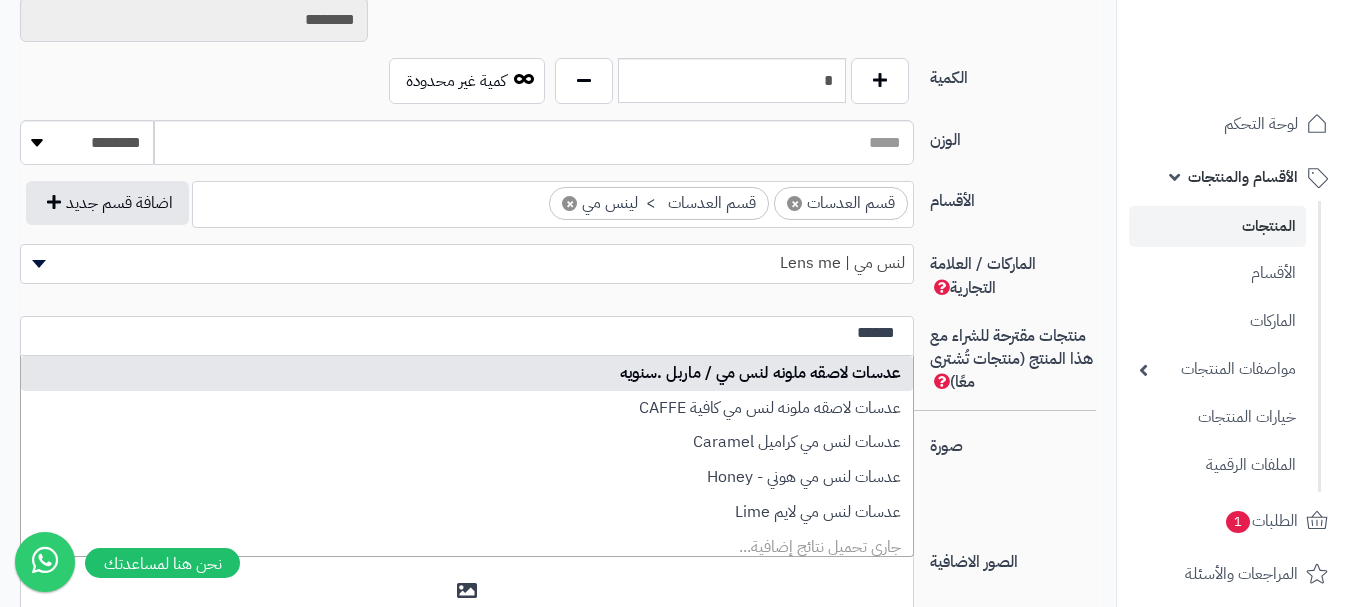 type 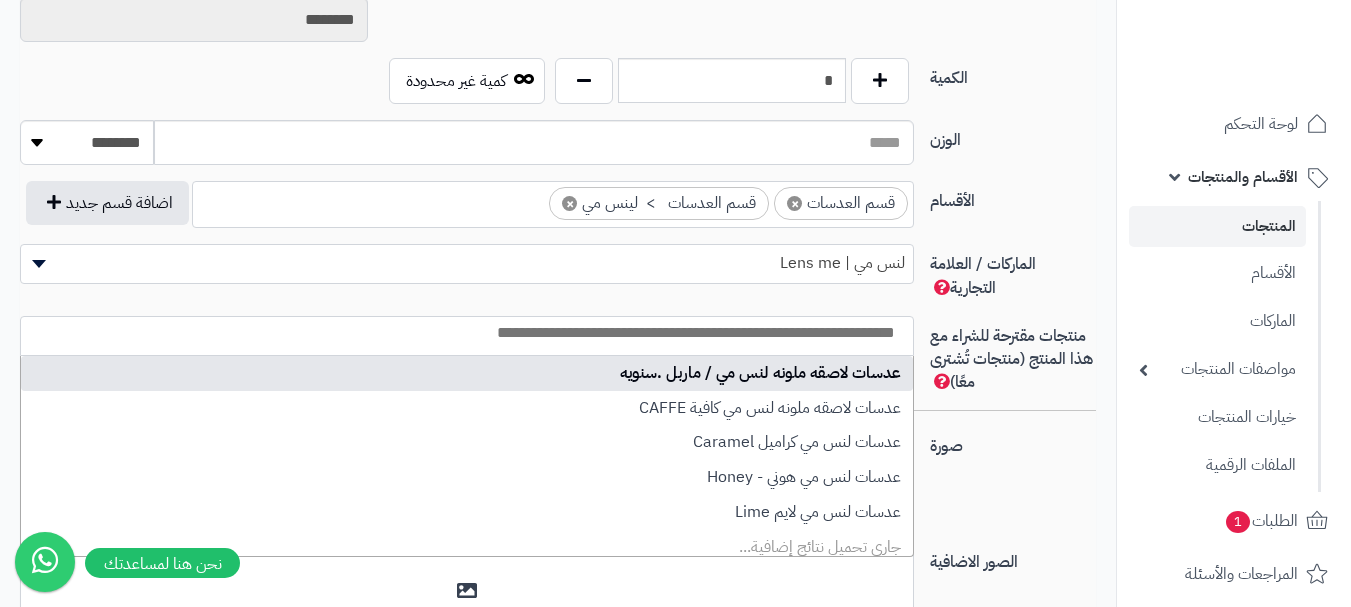select on "****" 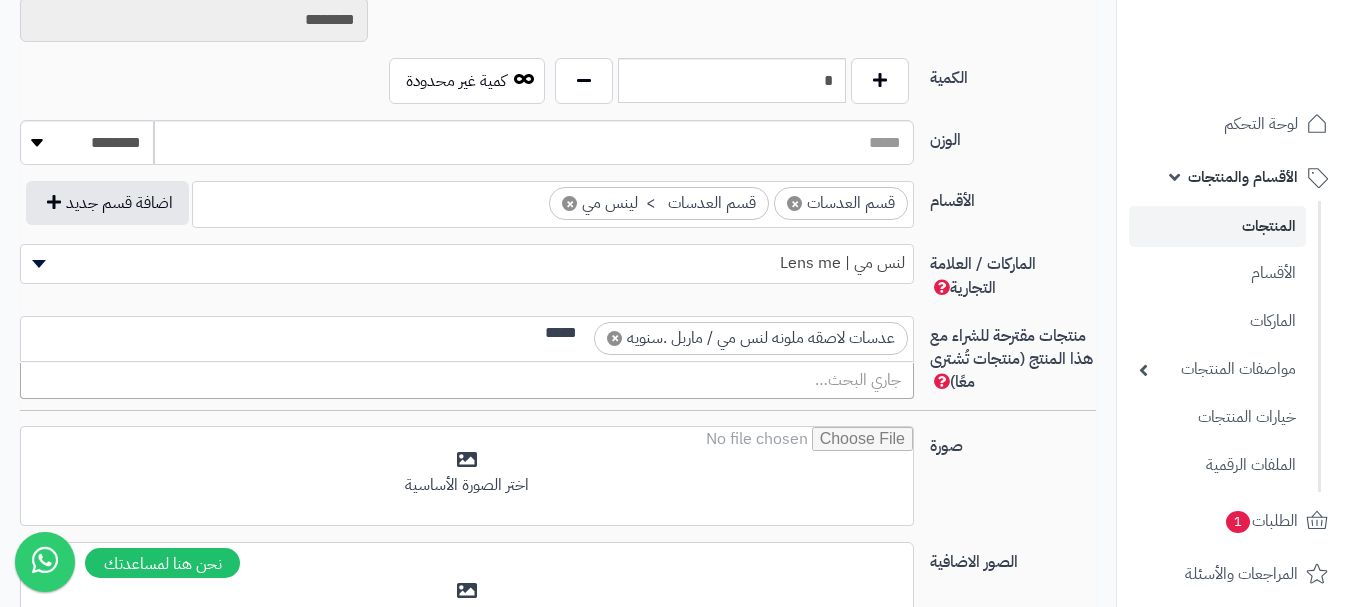 scroll, scrollTop: 0, scrollLeft: 0, axis: both 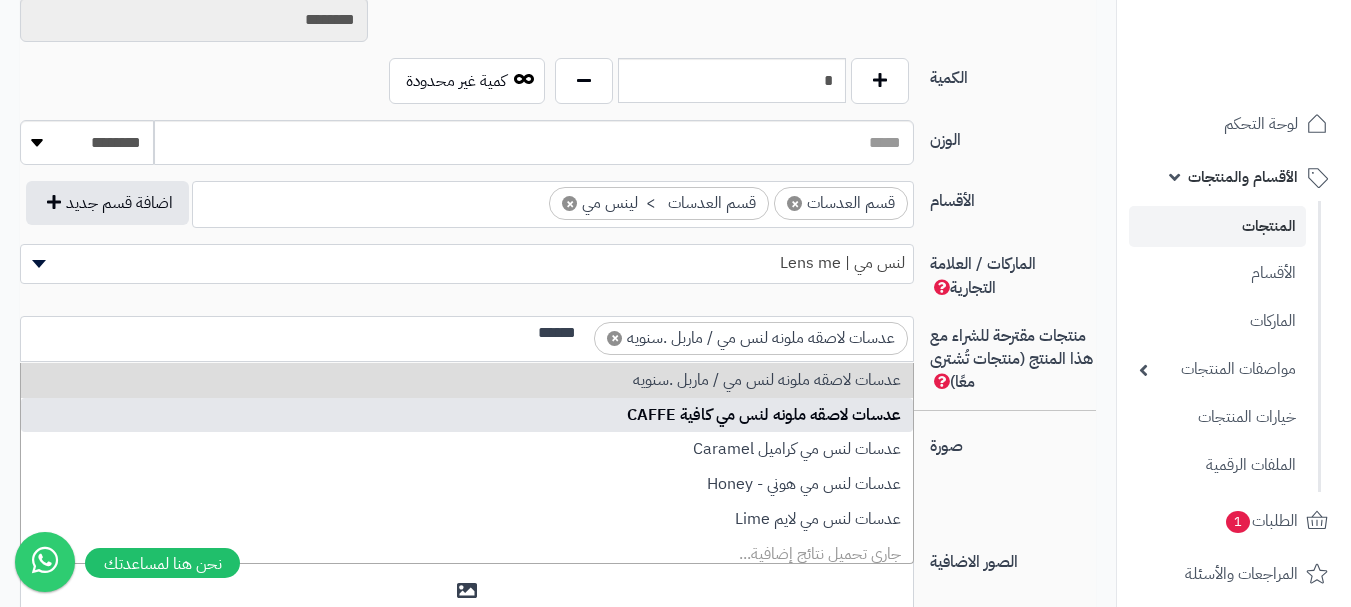 type on "******" 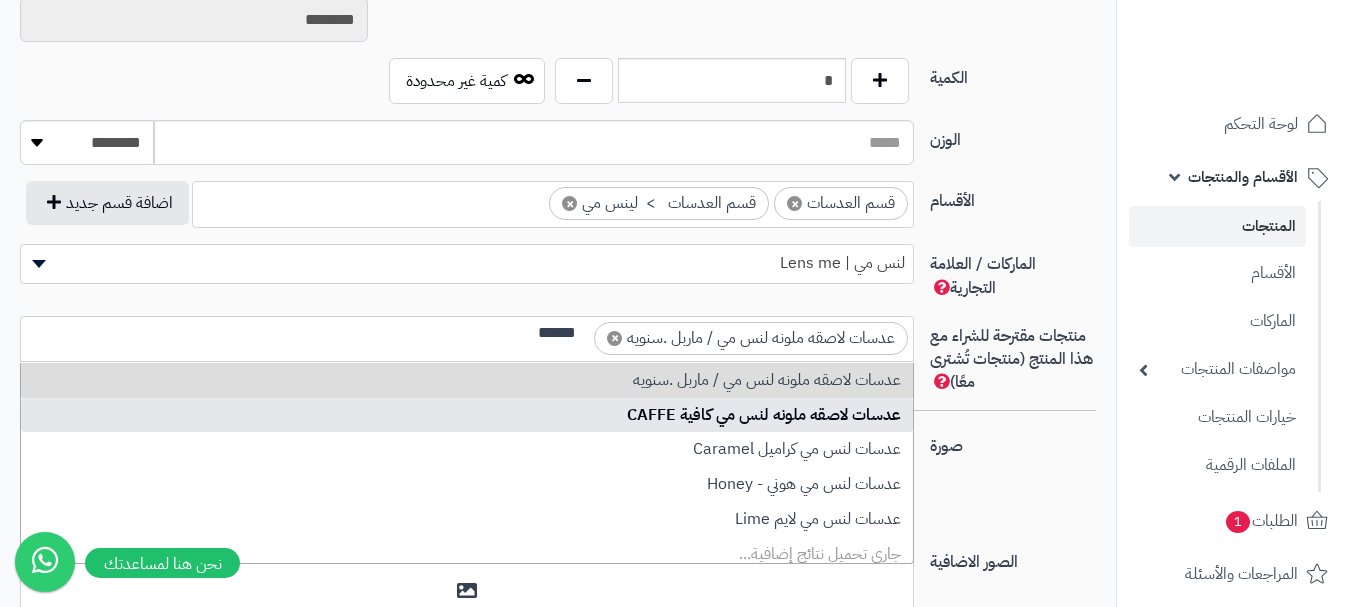 type 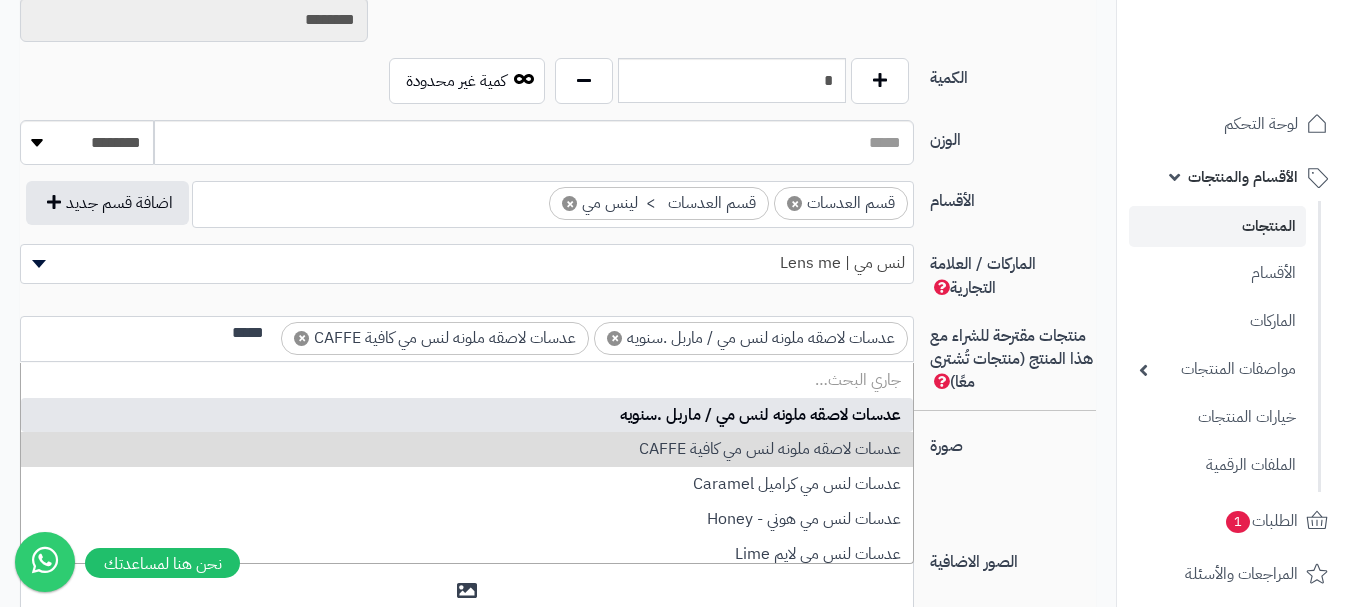 scroll, scrollTop: 0, scrollLeft: 0, axis: both 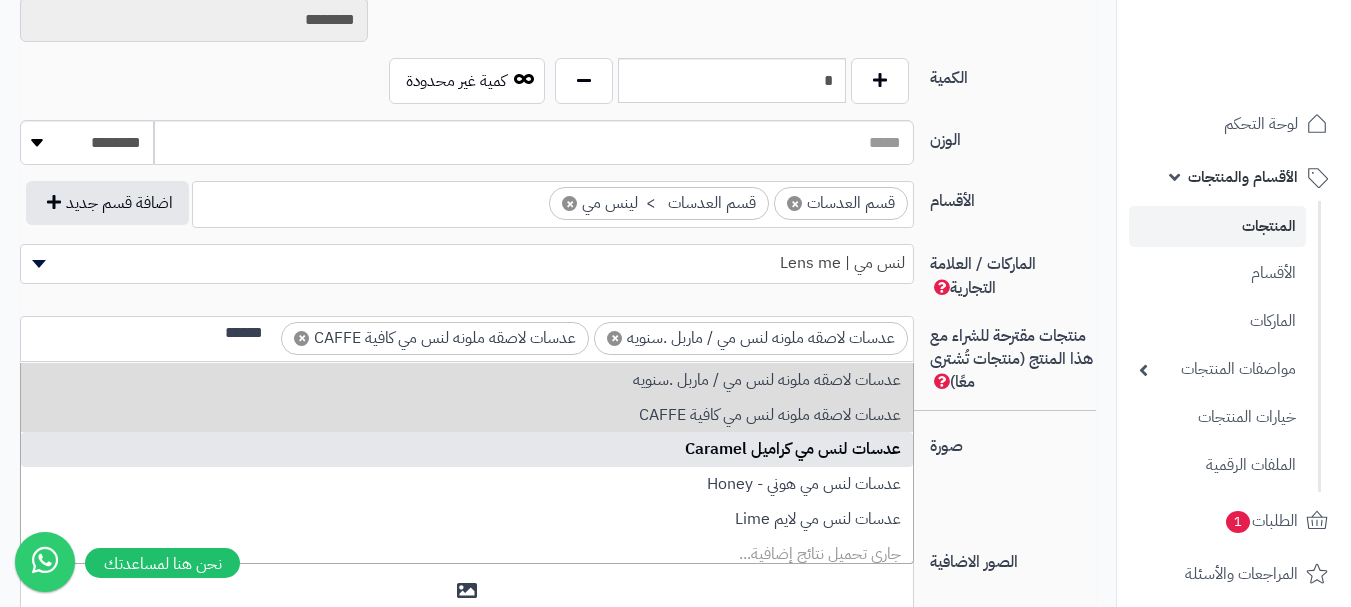 type on "******" 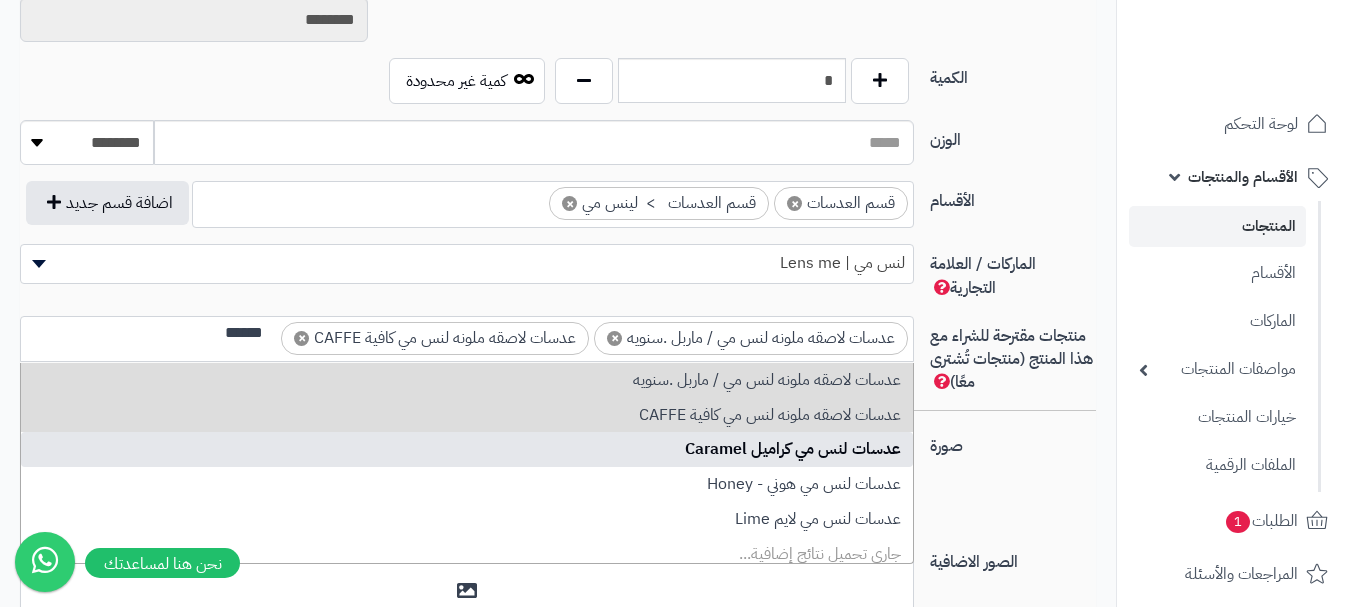 type 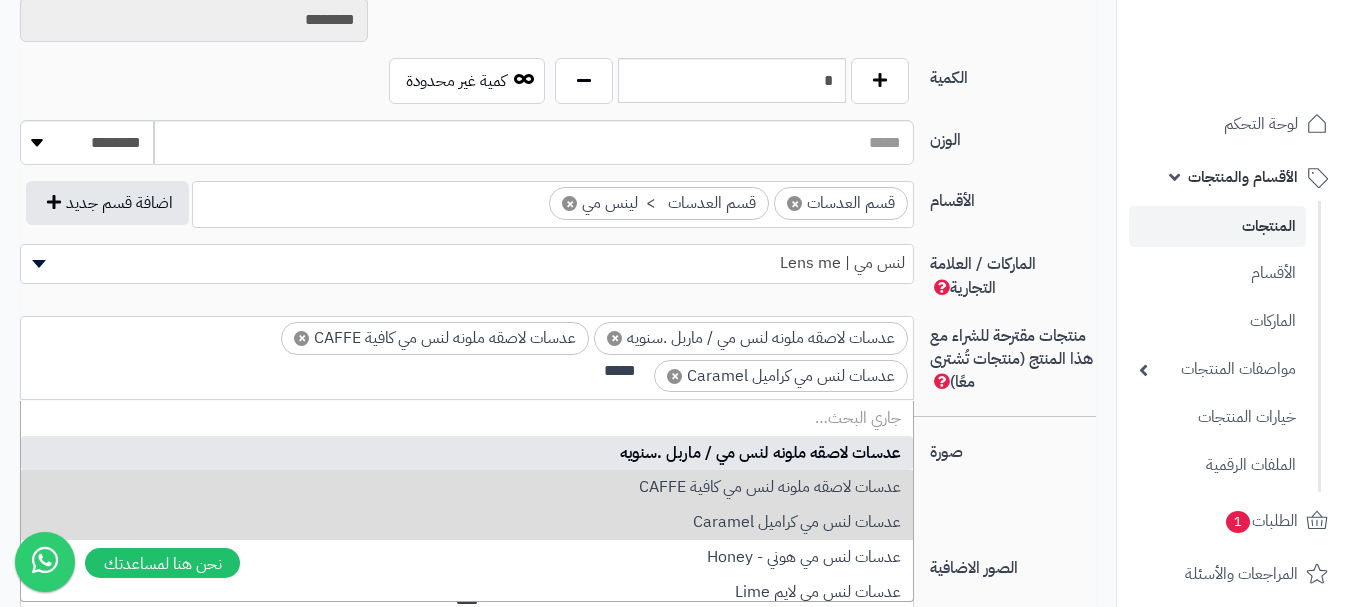 scroll, scrollTop: 0, scrollLeft: 0, axis: both 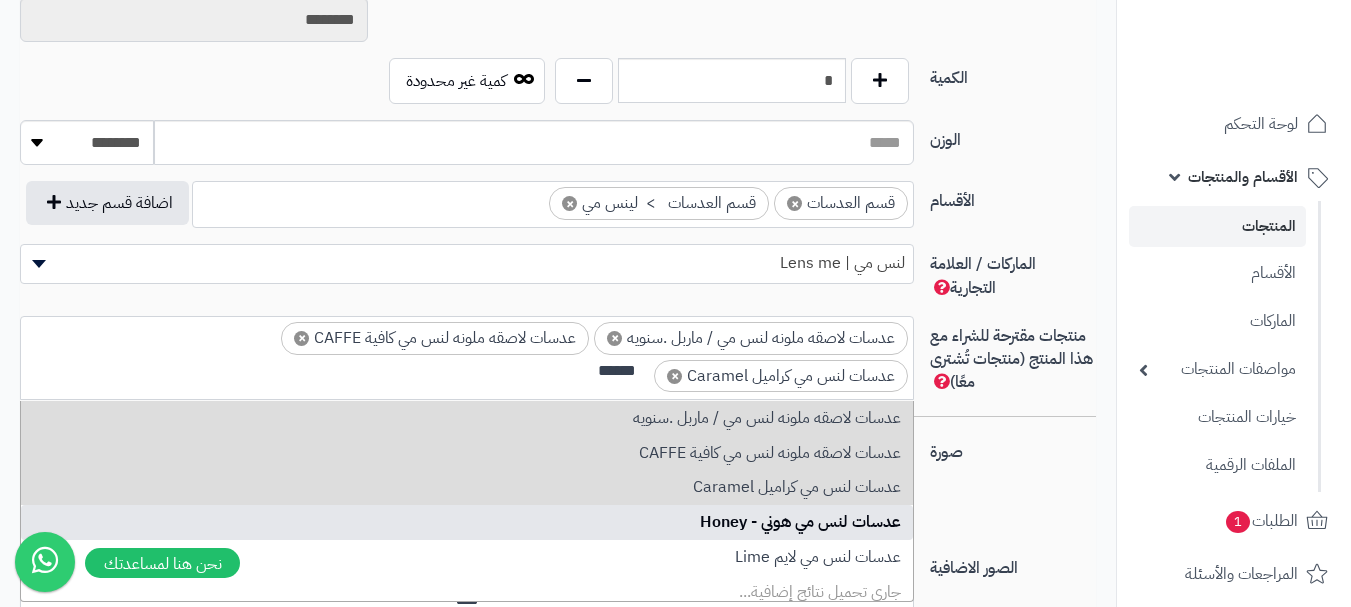 type on "******" 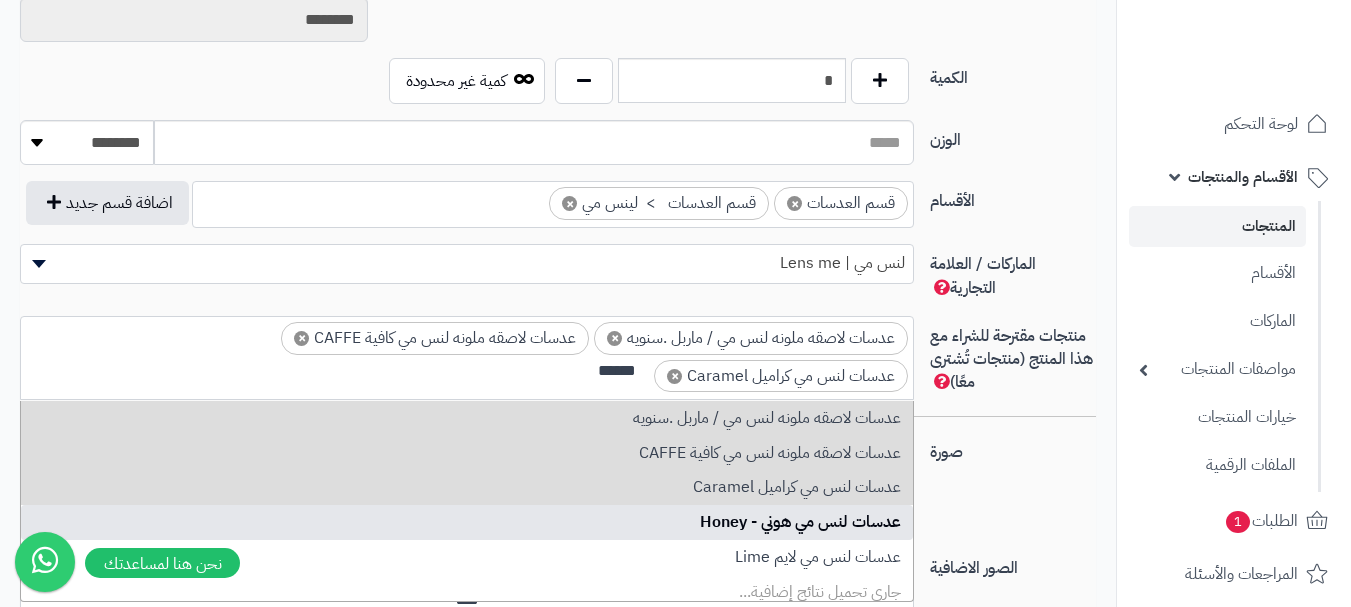 type 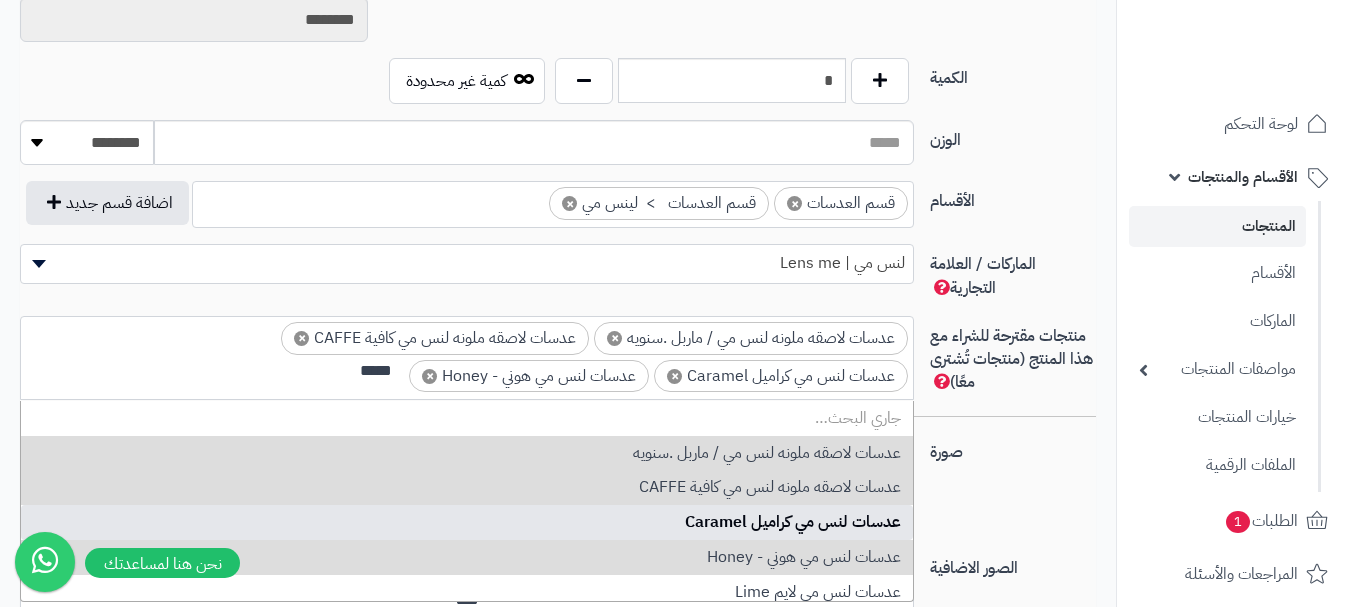 scroll, scrollTop: 0, scrollLeft: 0, axis: both 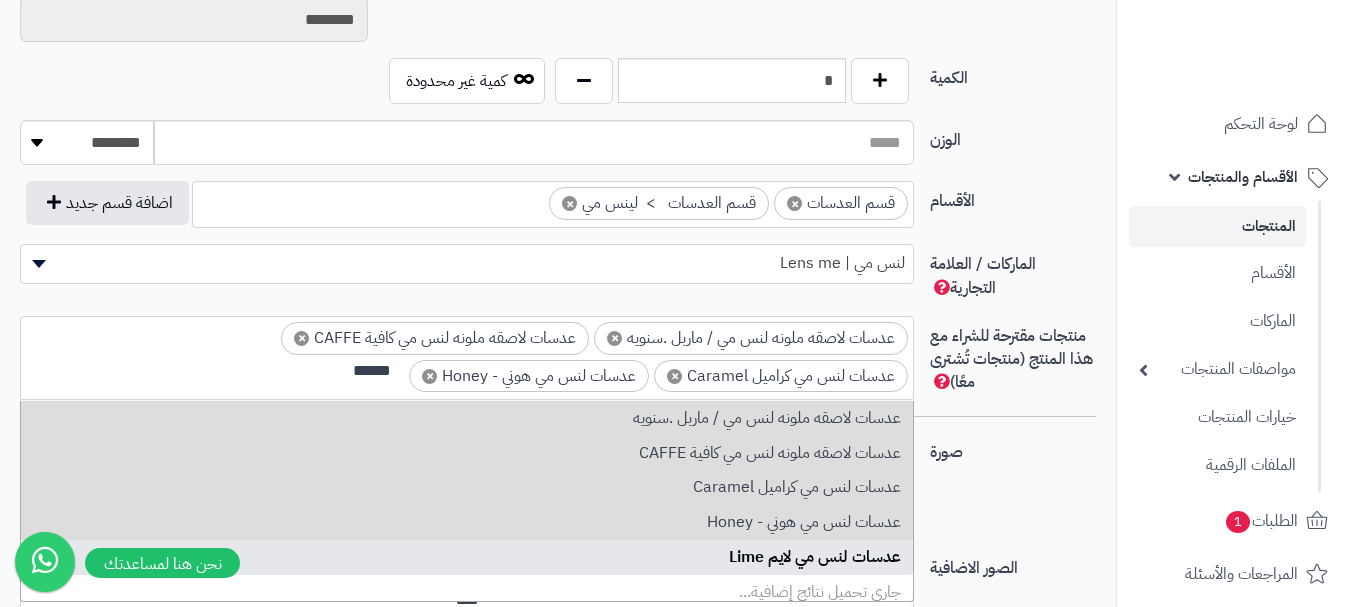 type on "******" 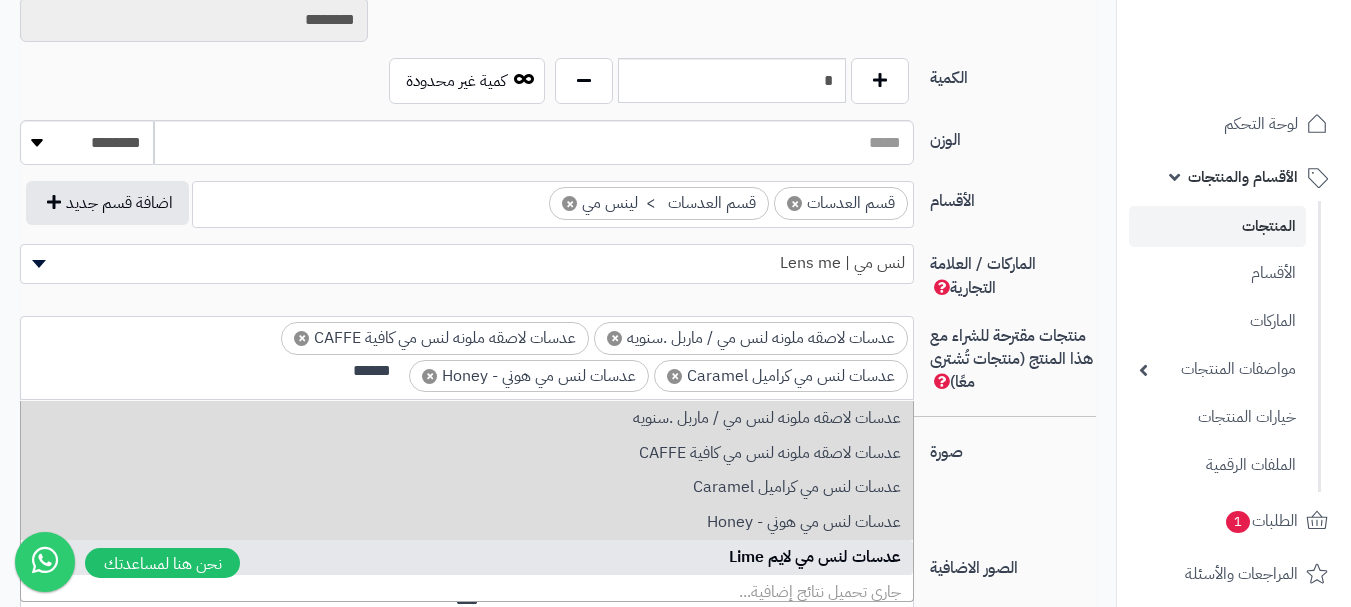 type 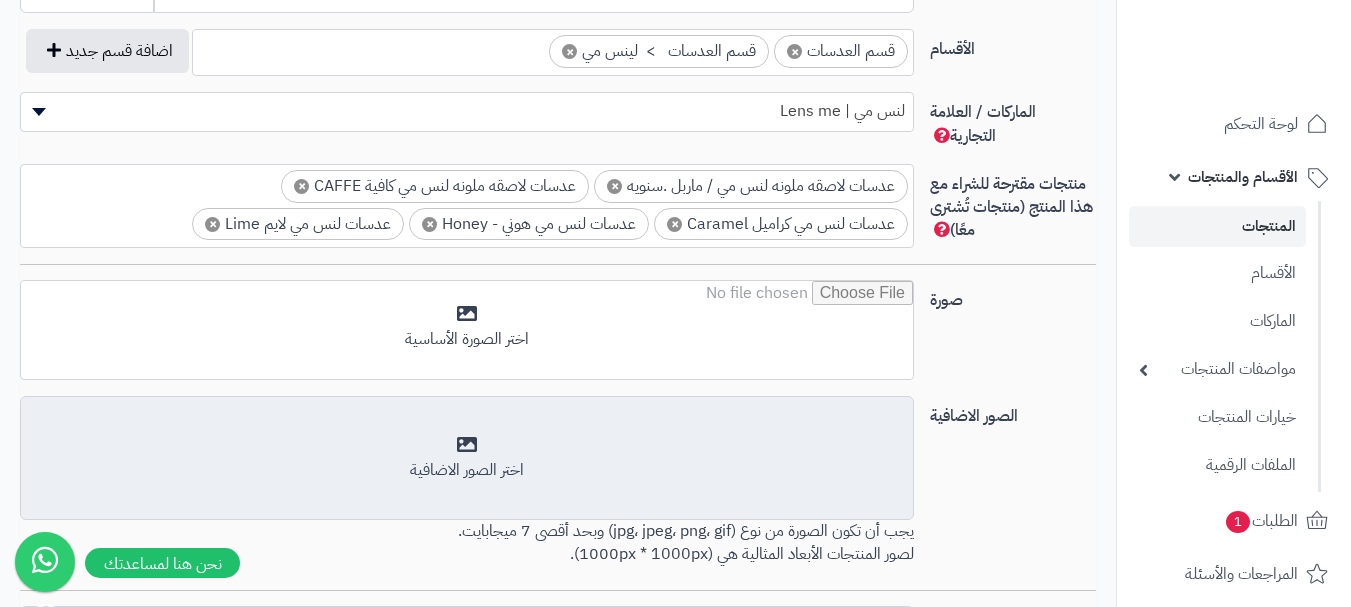 scroll, scrollTop: 1228, scrollLeft: 0, axis: vertical 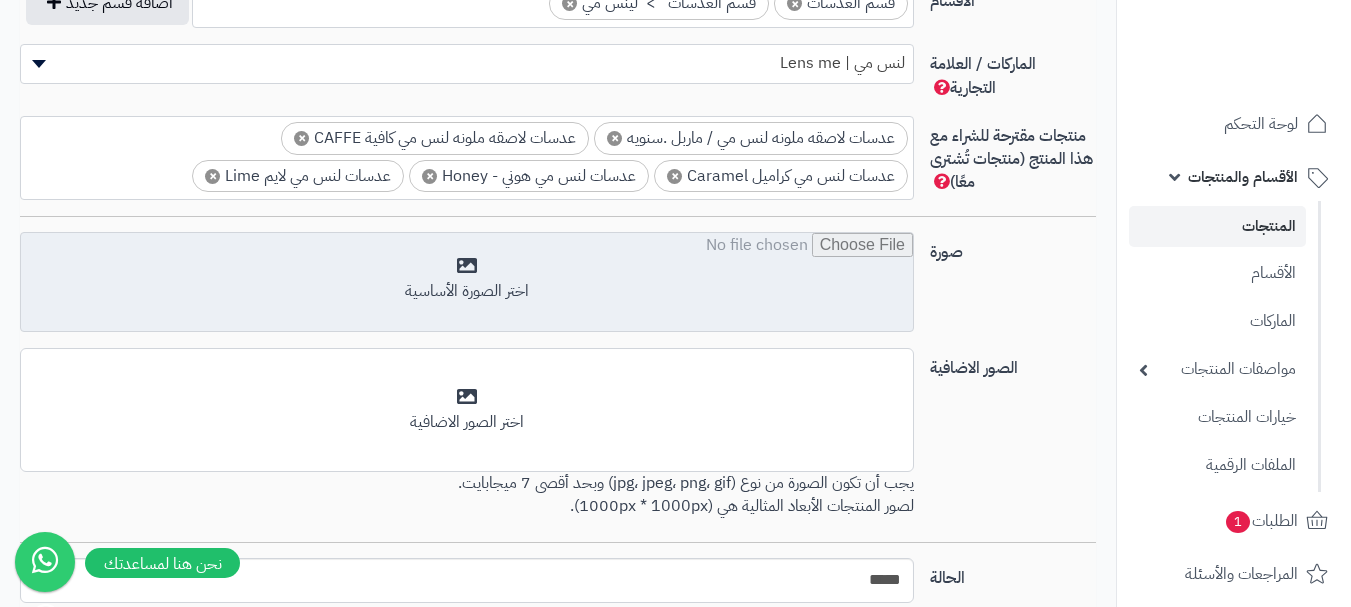 click at bounding box center [467, 283] 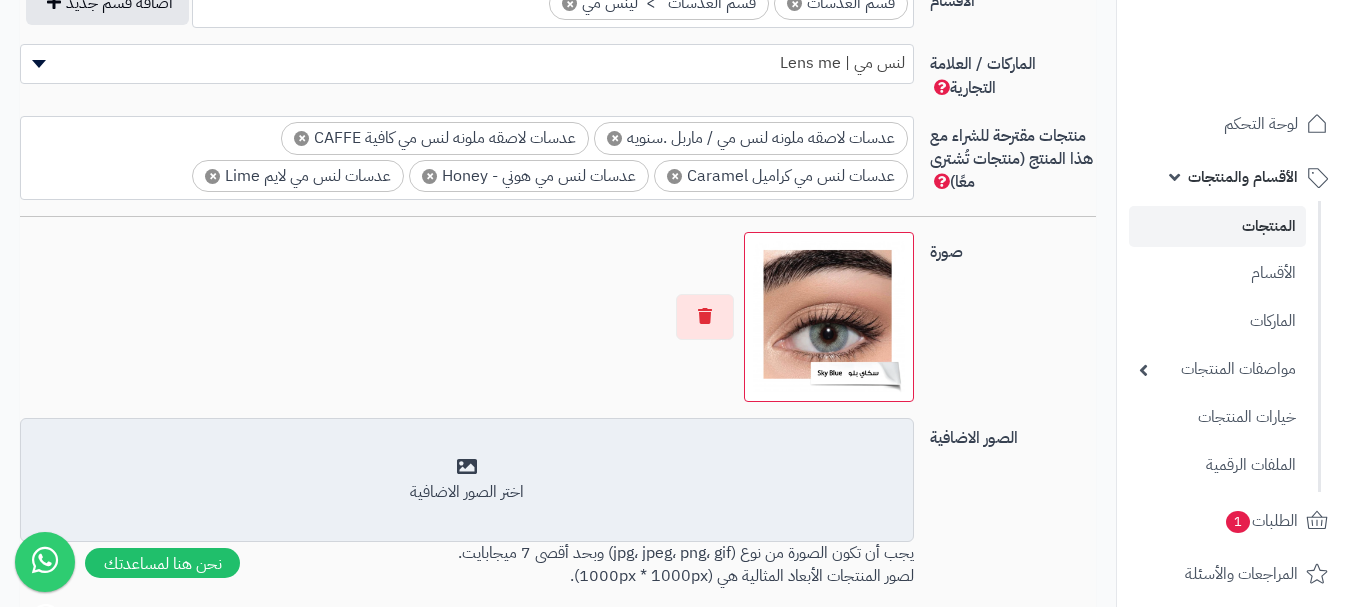 click on "اختر الصور الاضافية" at bounding box center [467, 480] 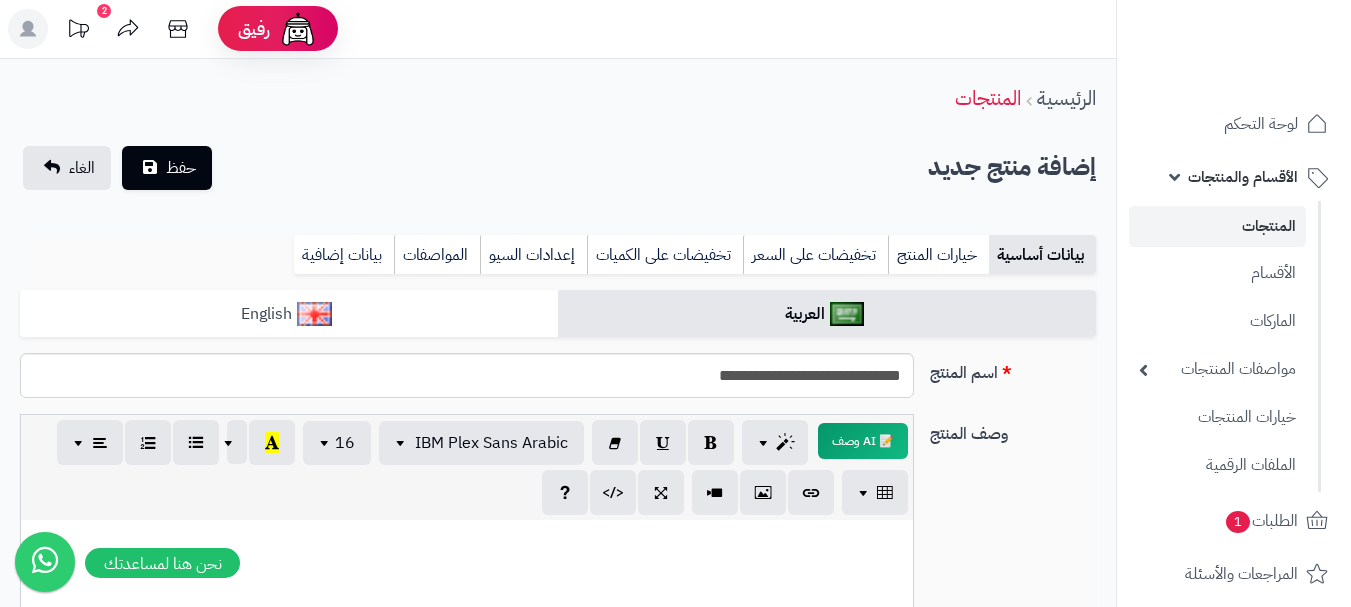 scroll, scrollTop: 0, scrollLeft: 0, axis: both 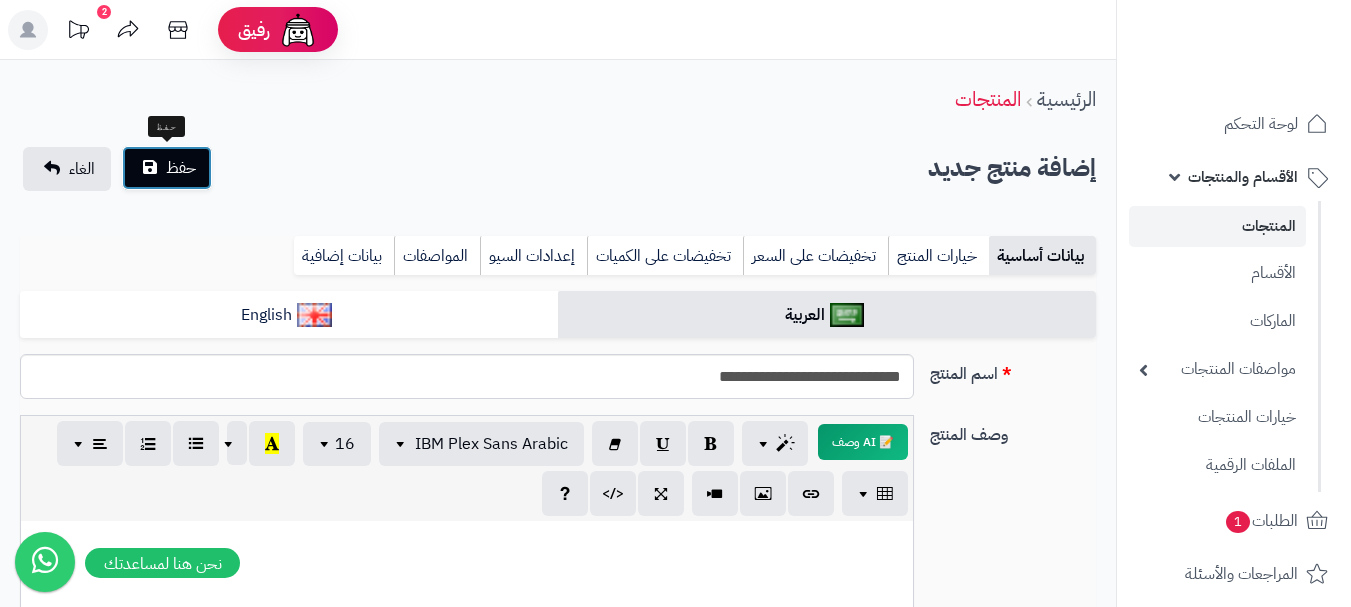 drag, startPoint x: 180, startPoint y: 152, endPoint x: 194, endPoint y: 147, distance: 14.866069 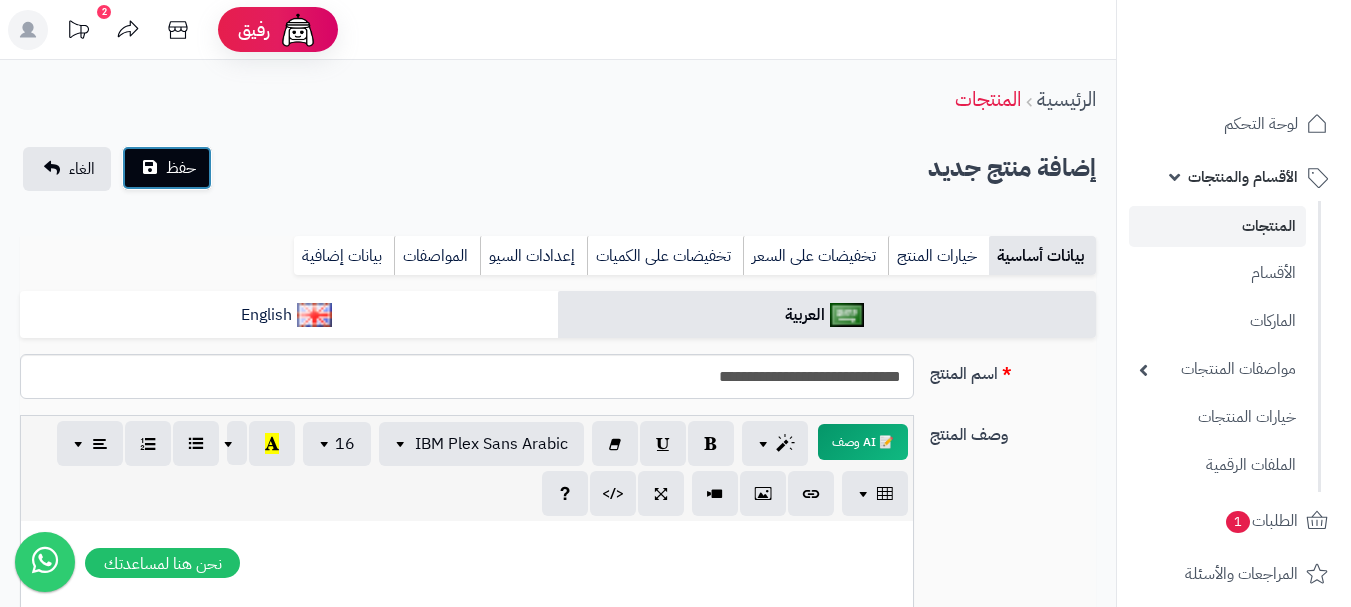 click on "حفظ" at bounding box center (167, 168) 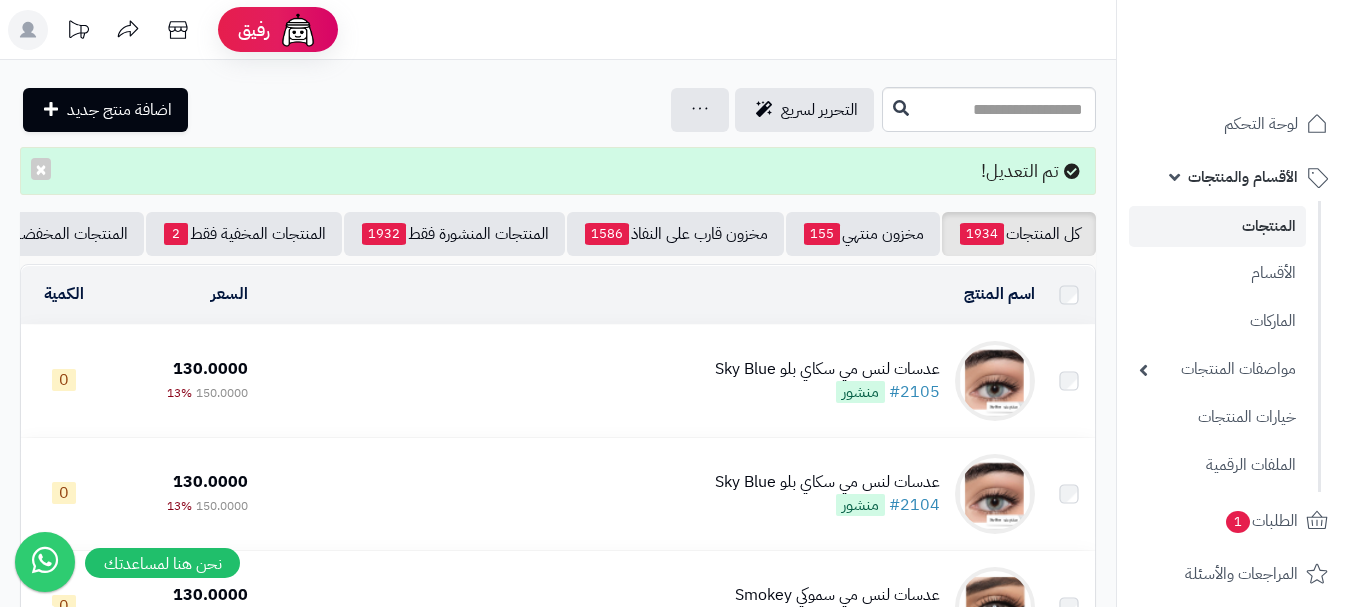 scroll, scrollTop: 0, scrollLeft: 0, axis: both 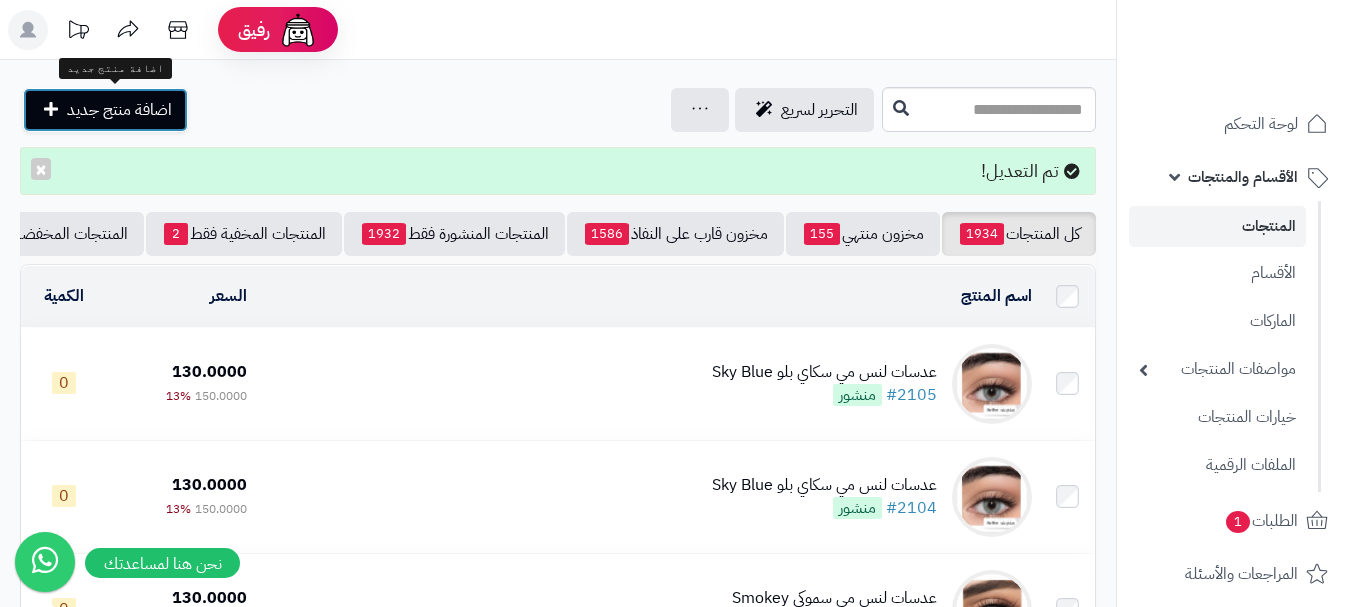 click on "اضافة منتج جديد" at bounding box center (119, 110) 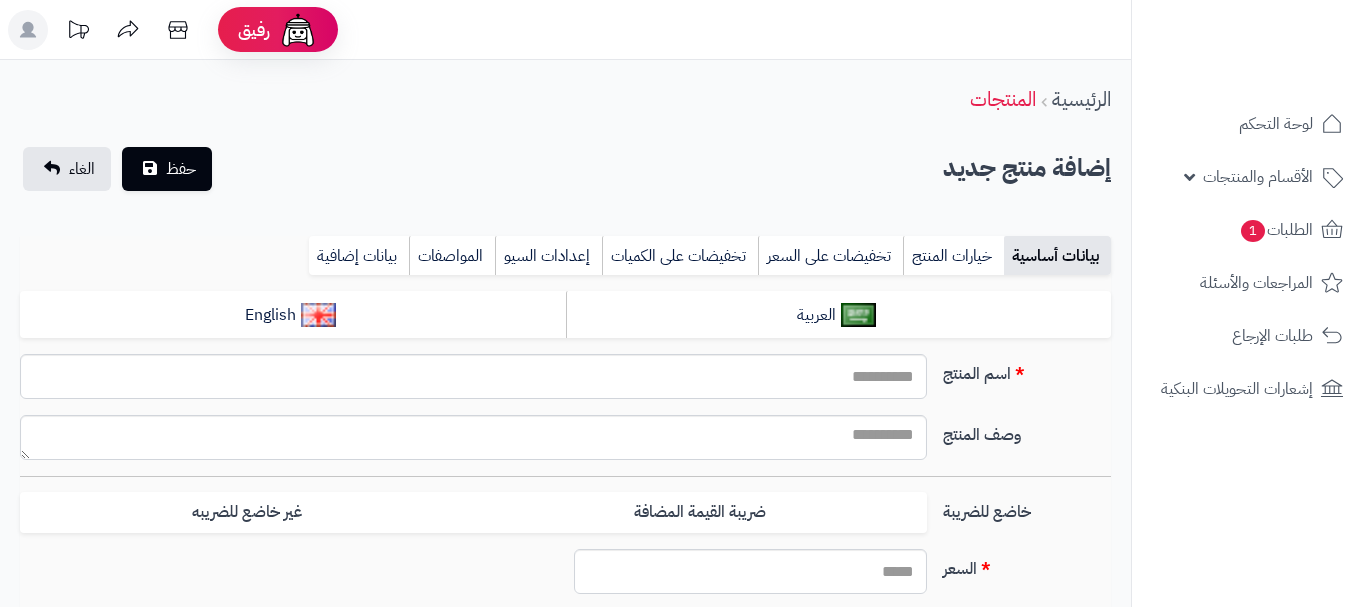 select 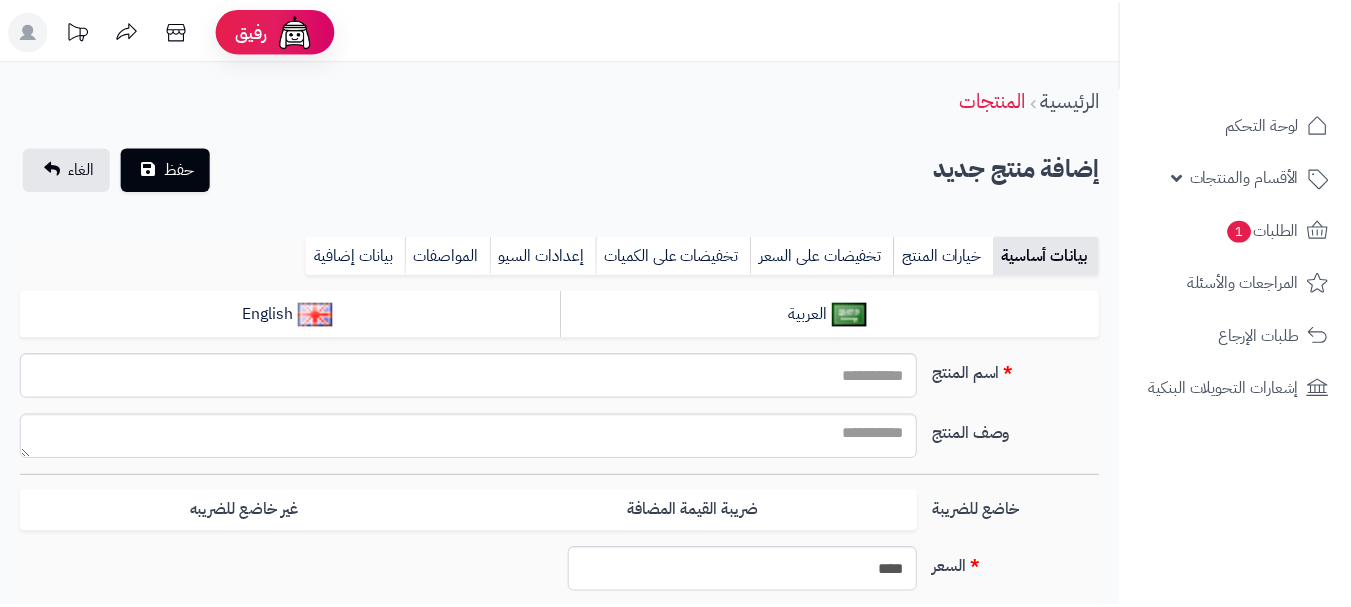 scroll, scrollTop: 0, scrollLeft: 0, axis: both 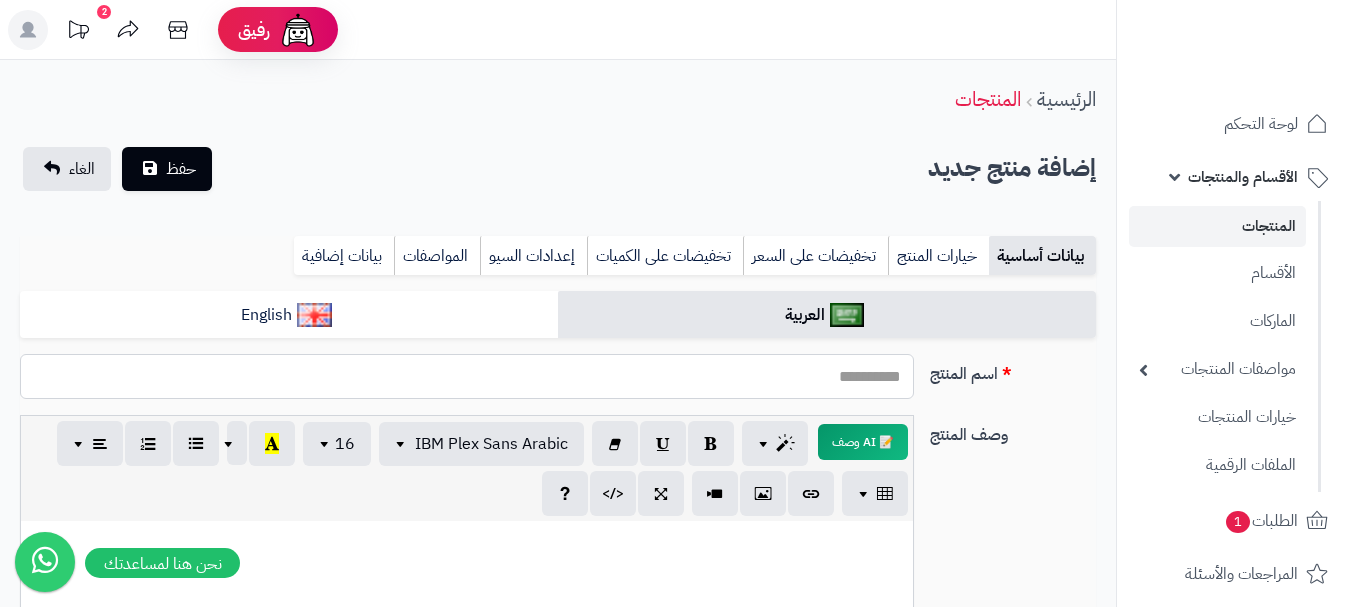 paste on "**********" 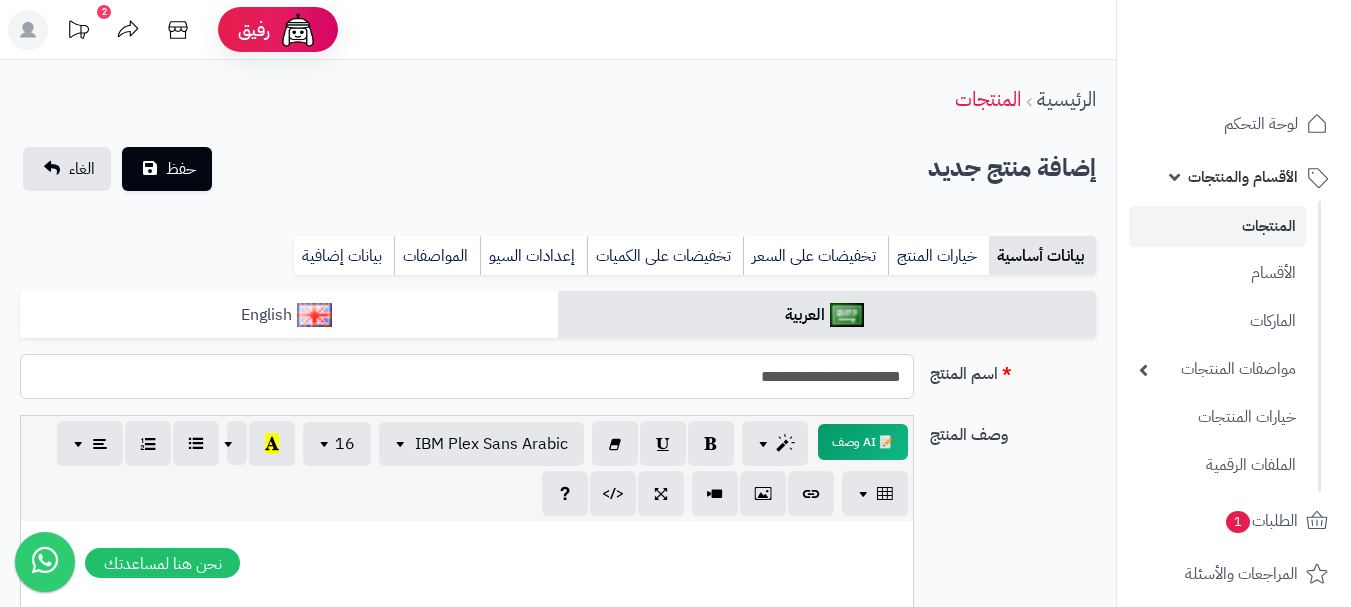type on "**********" 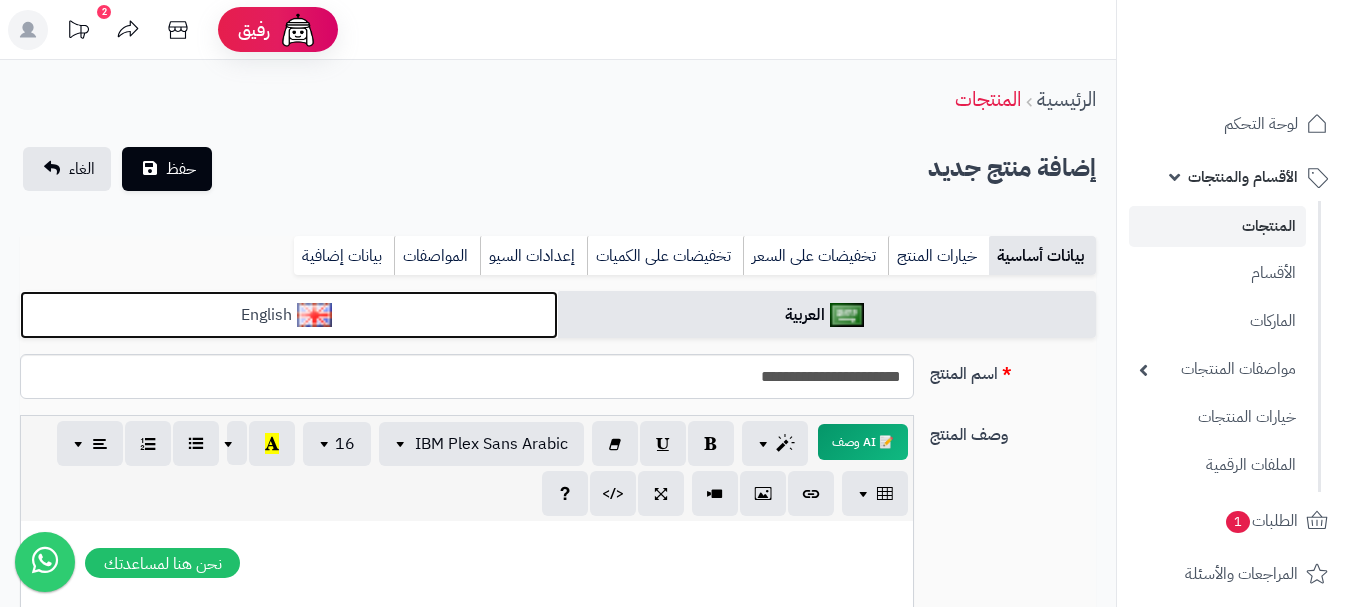 click on "English" at bounding box center (289, 315) 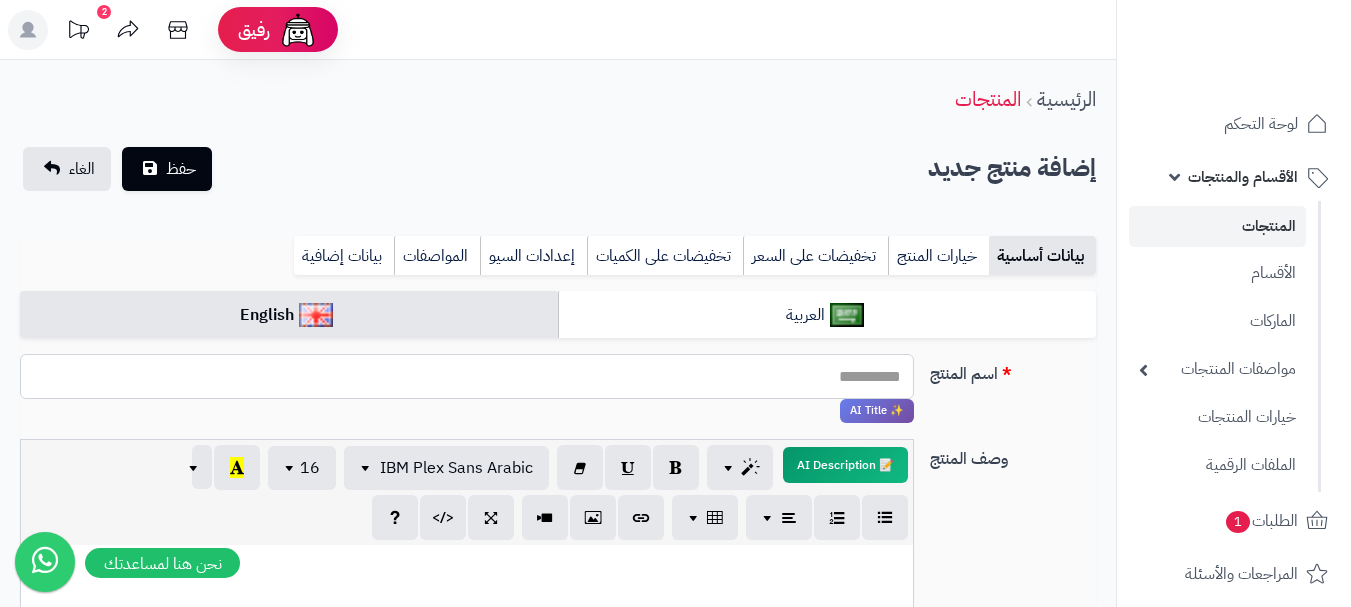 paste on "**********" 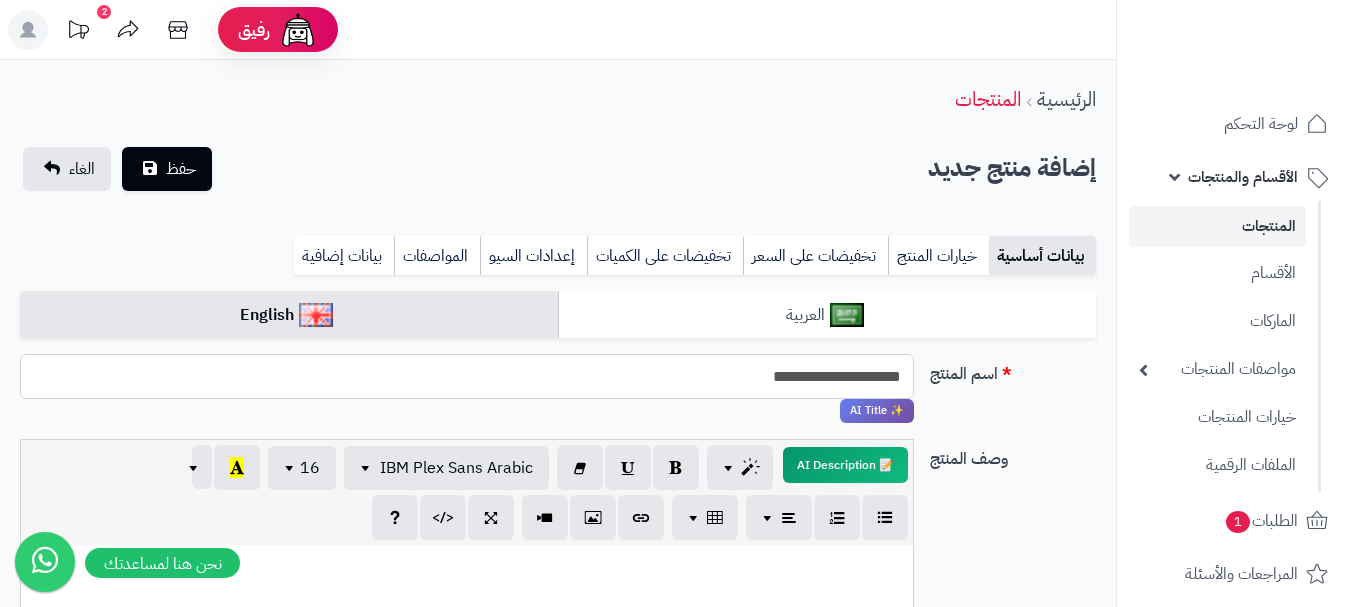 type on "**********" 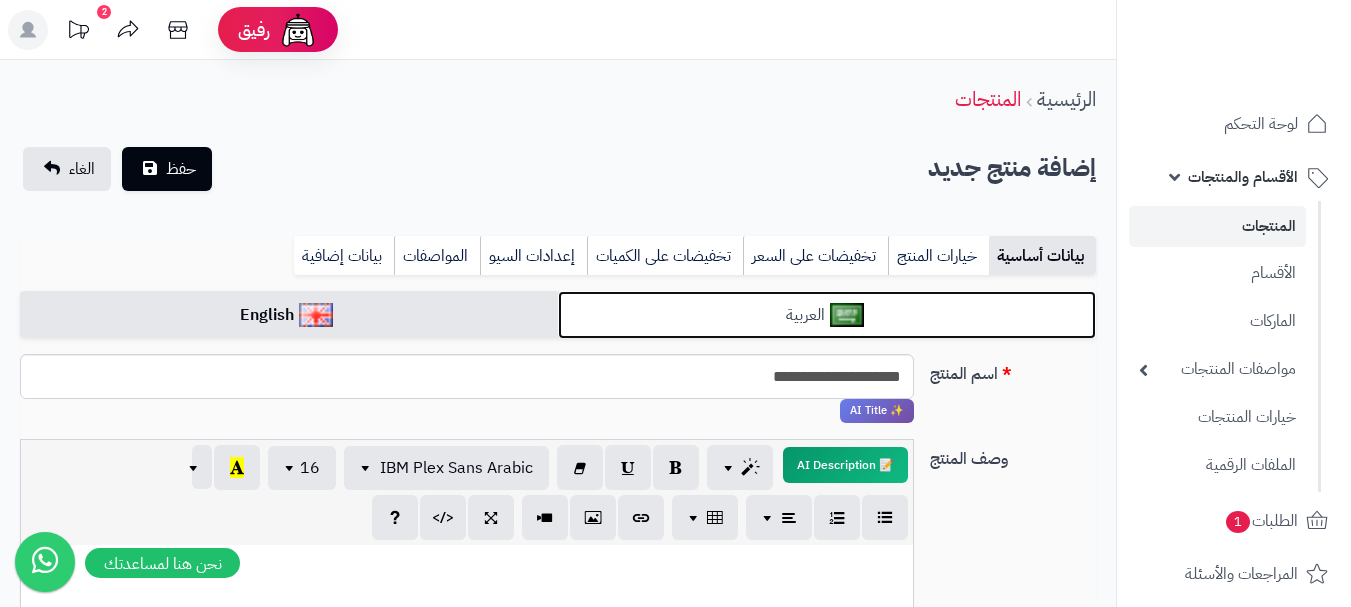 click on "العربية" at bounding box center (827, 315) 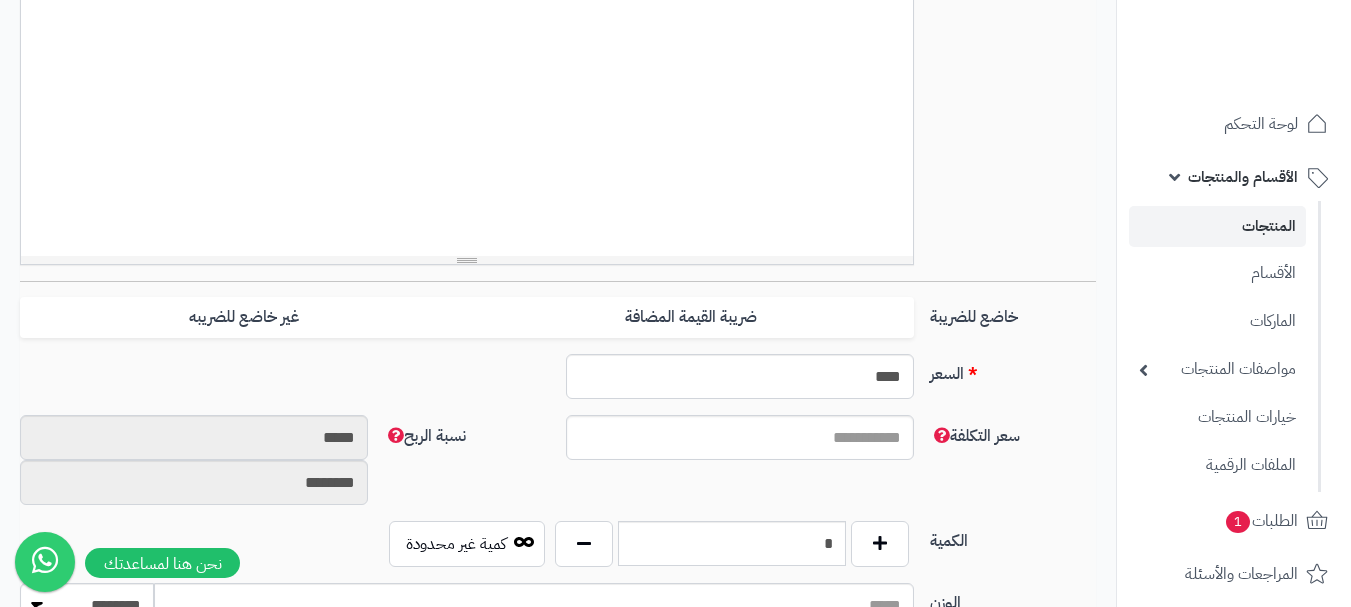 scroll, scrollTop: 600, scrollLeft: 0, axis: vertical 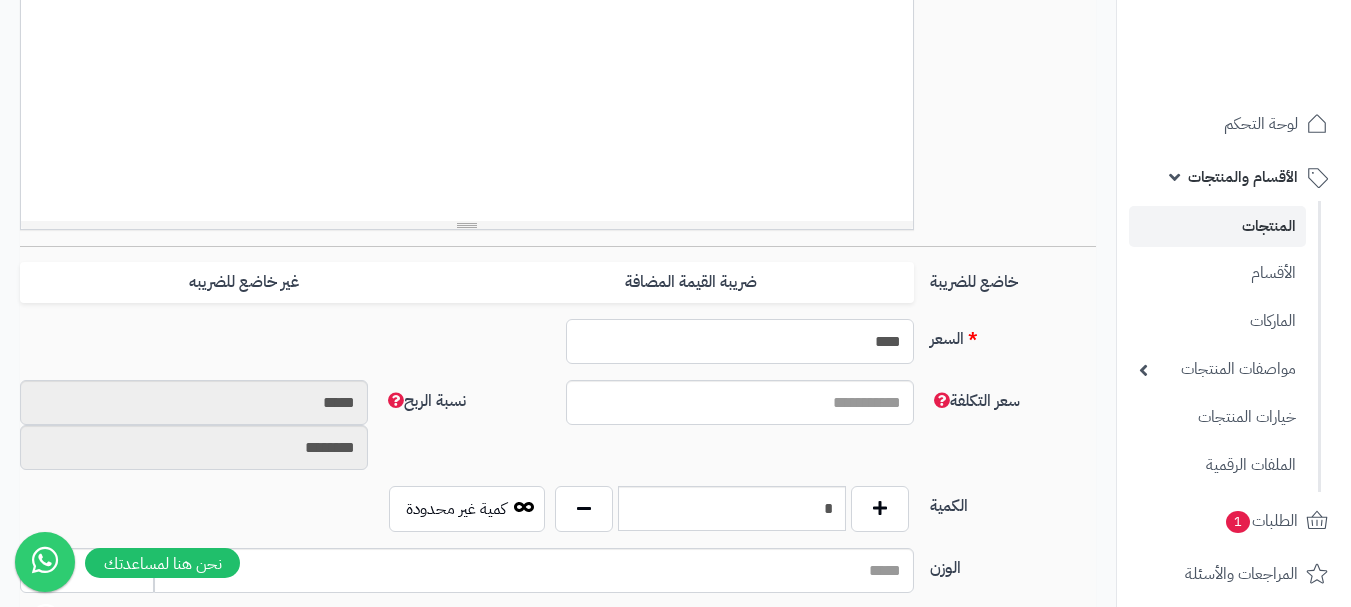 click on "****" at bounding box center (740, 341) 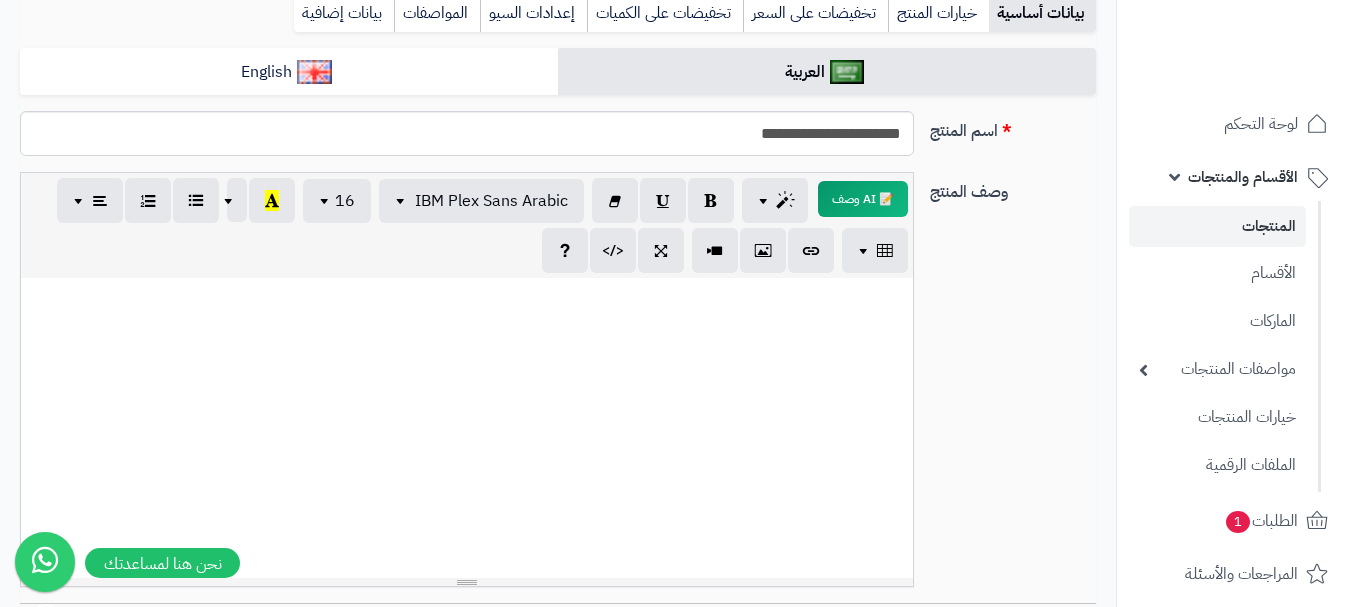 scroll, scrollTop: 100, scrollLeft: 0, axis: vertical 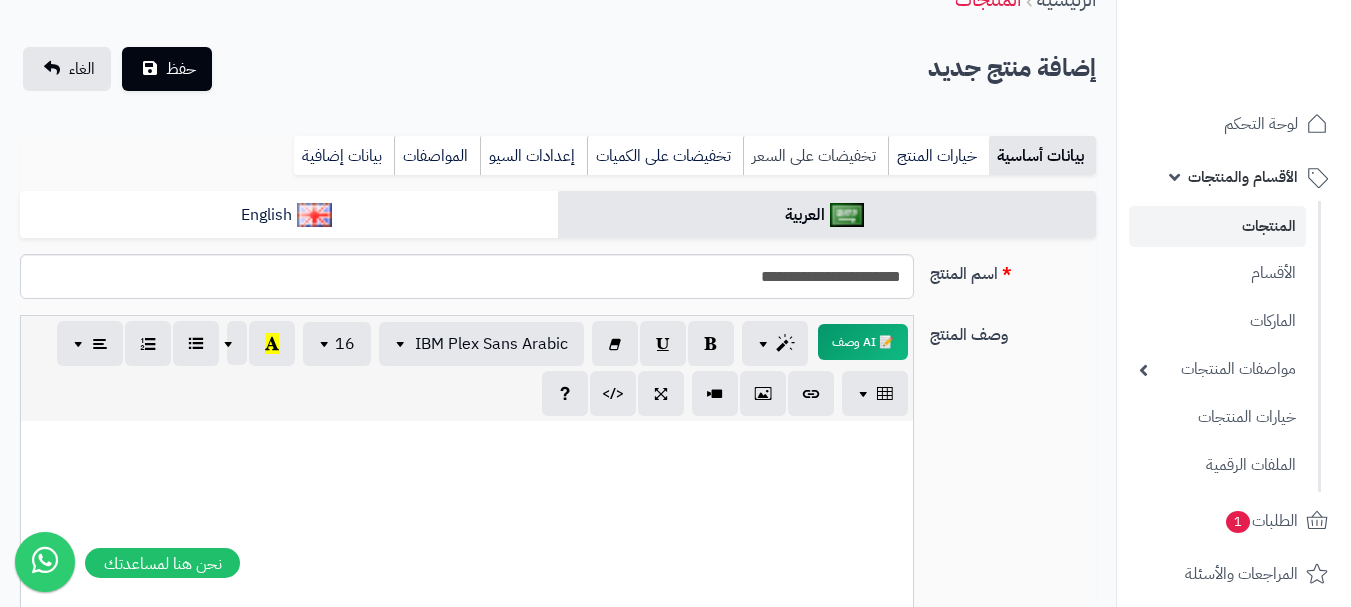 type on "***" 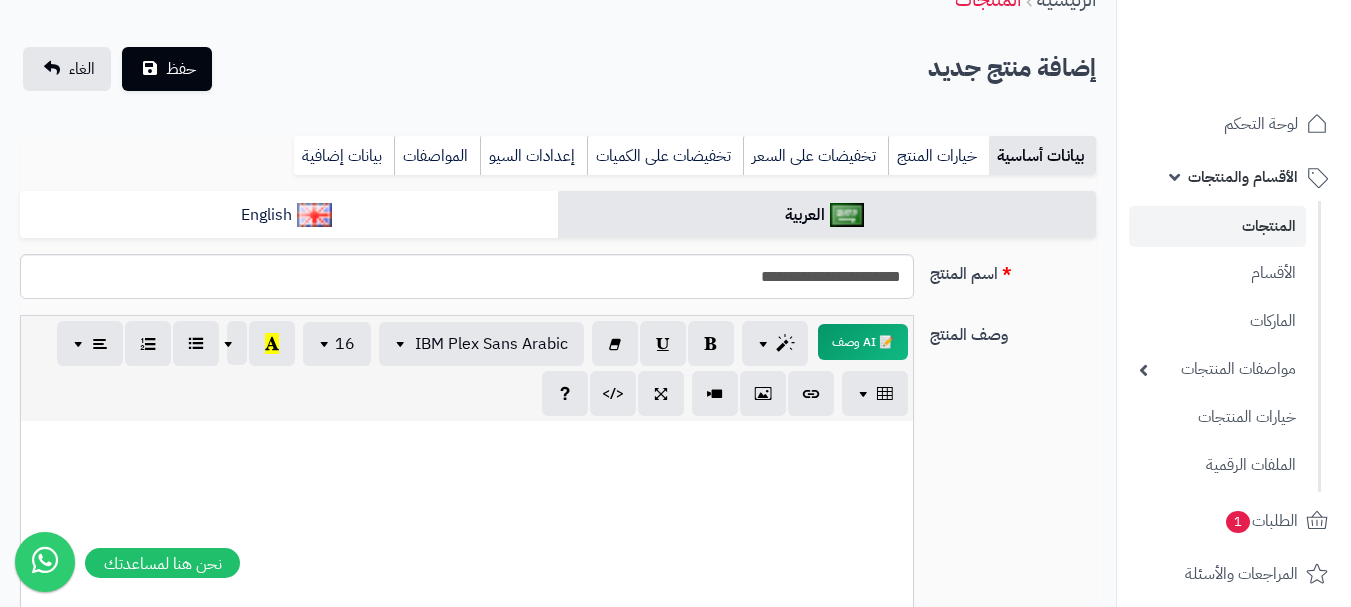 scroll, scrollTop: 28, scrollLeft: 0, axis: vertical 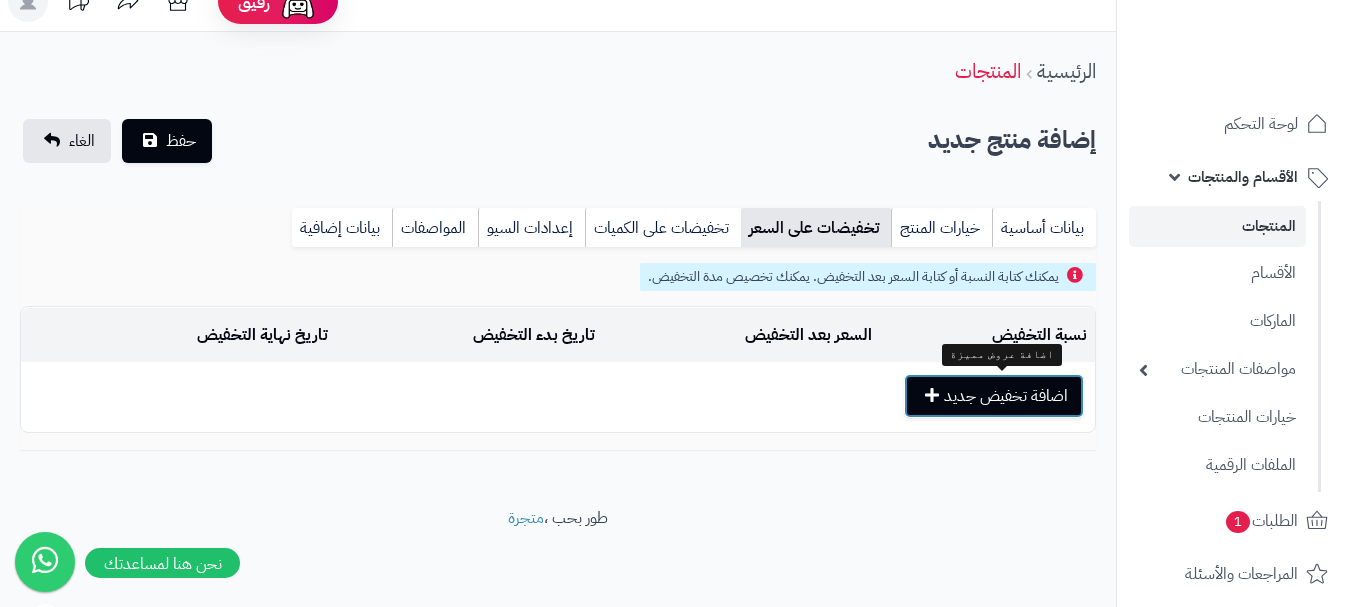 click on "اضافة تخفيض جديد" at bounding box center [994, 396] 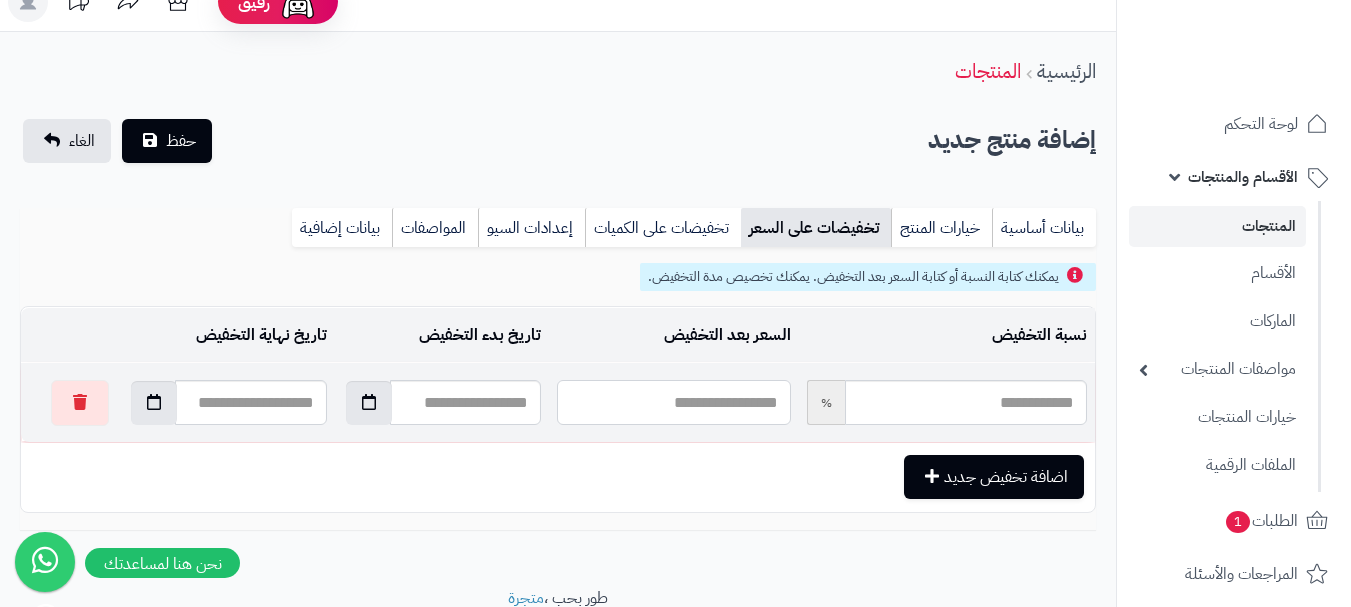click at bounding box center (673, 402) 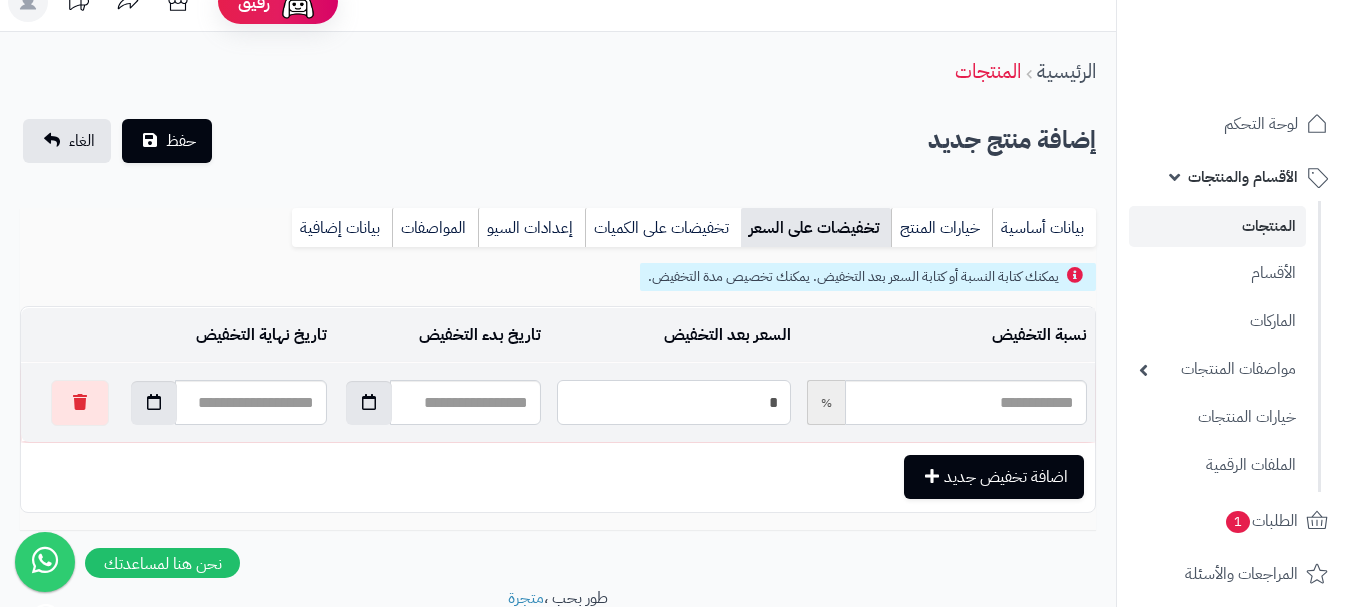 type on "**" 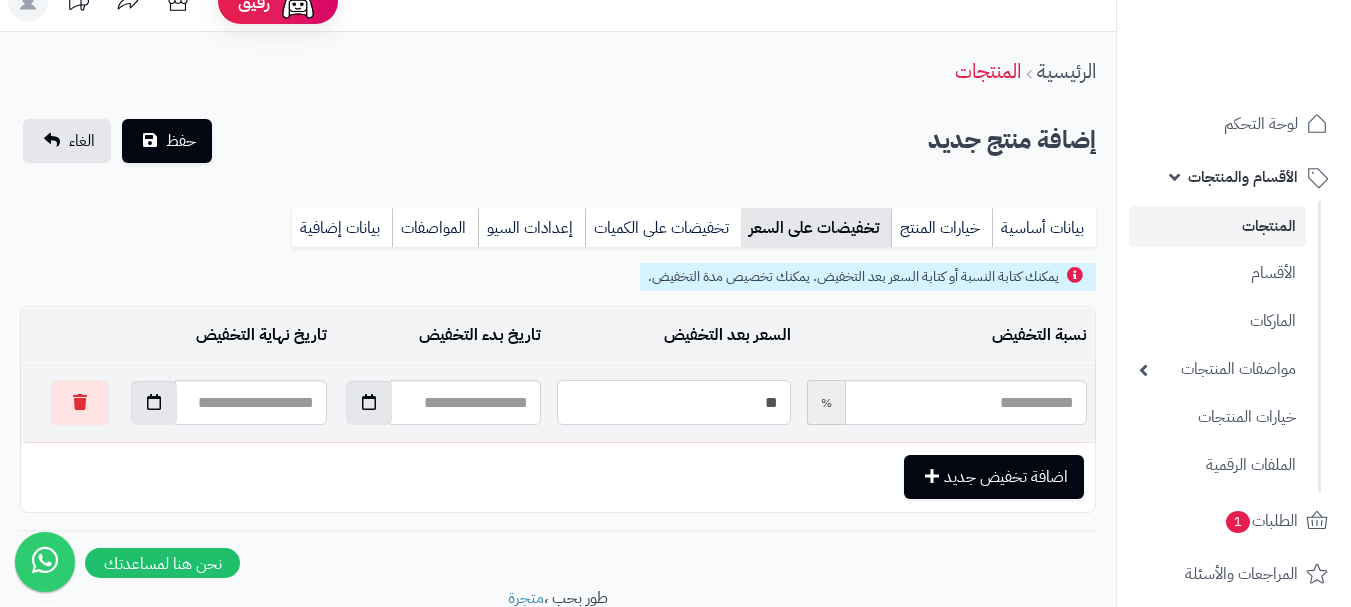 type on "*****" 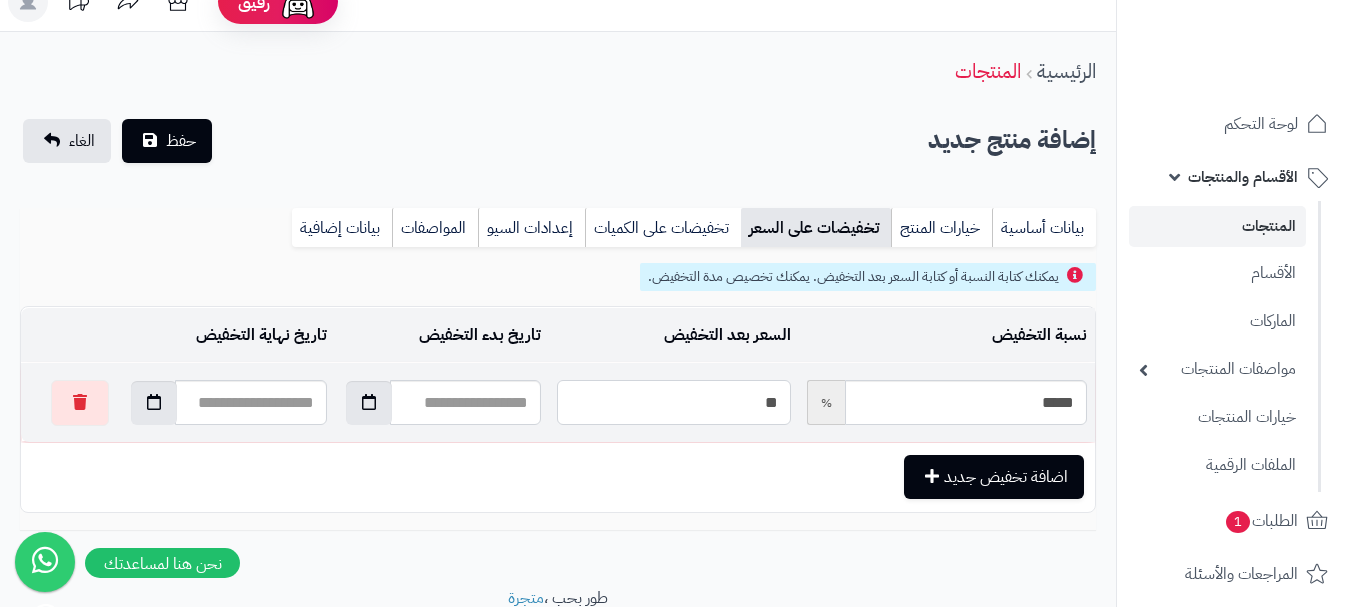 type on "***" 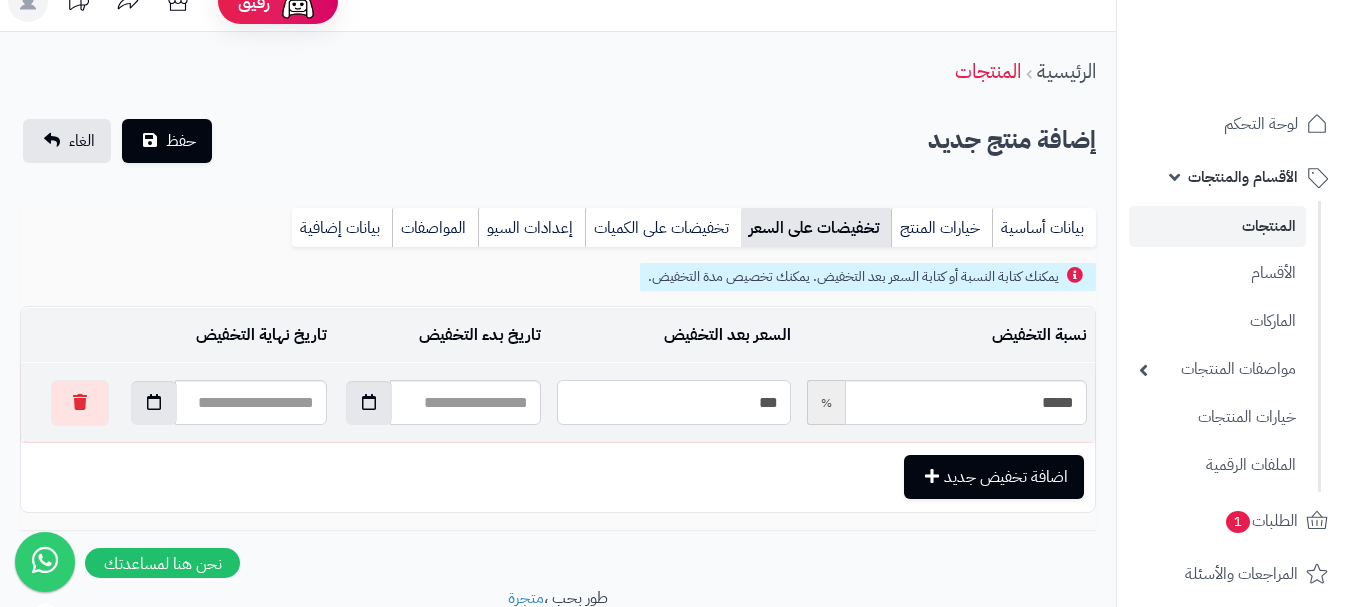 type on "*****" 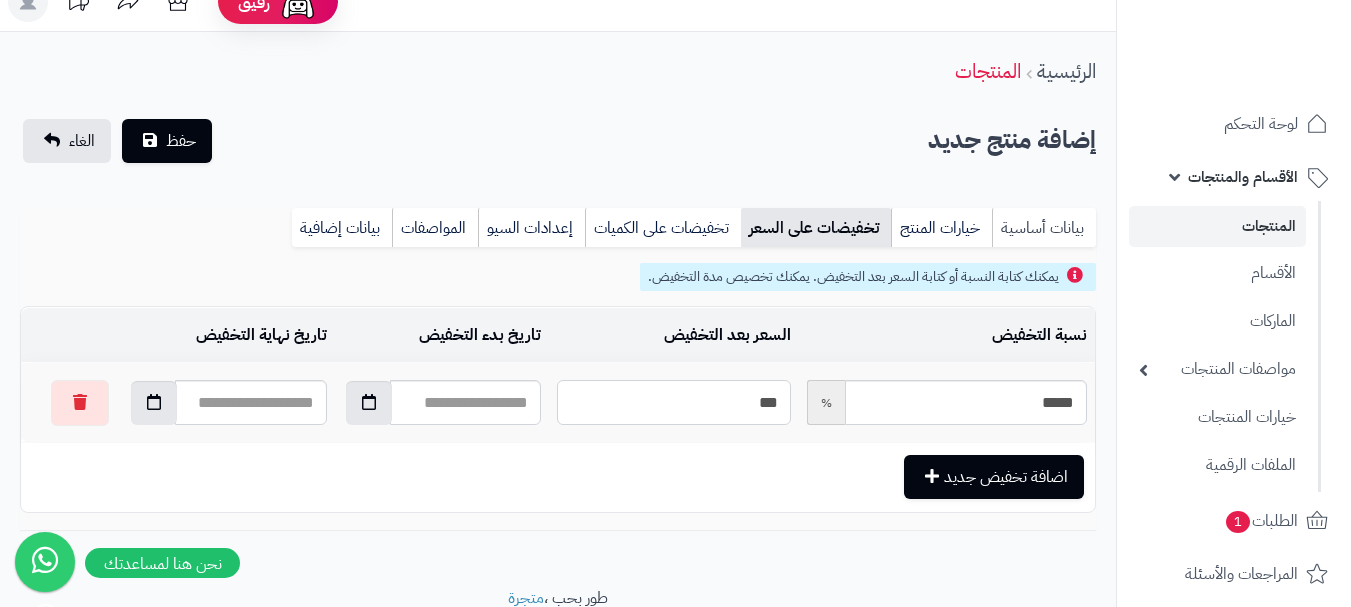 type on "***" 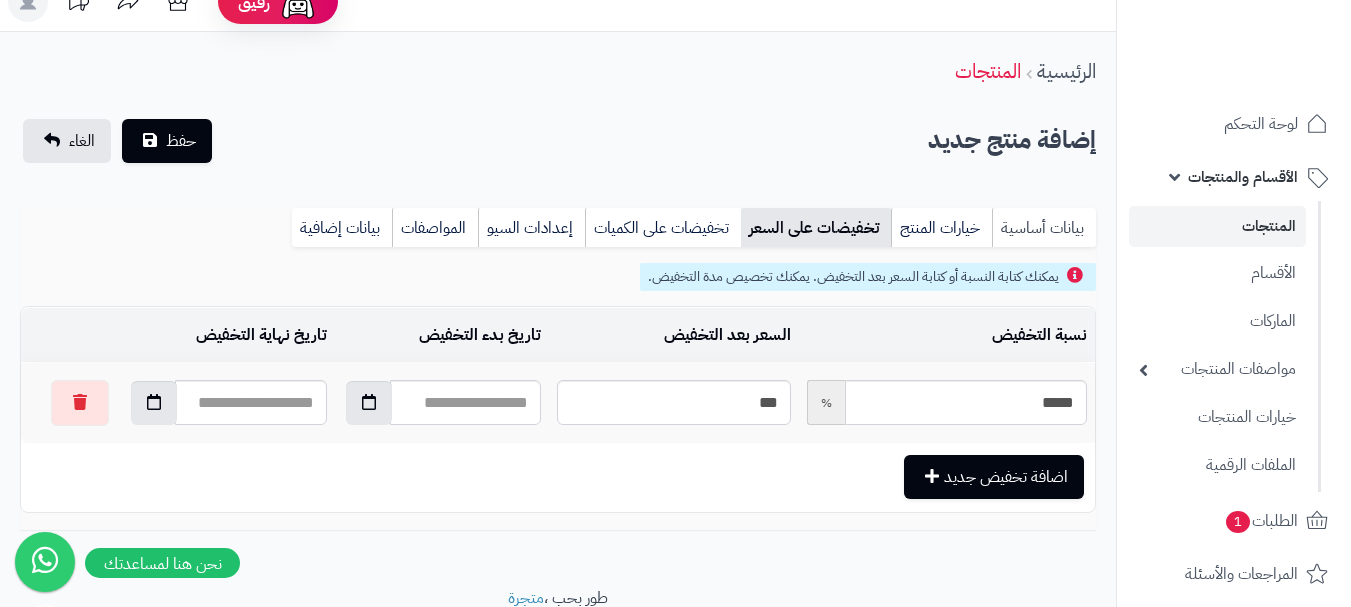 click on "بيانات أساسية" at bounding box center (1044, 228) 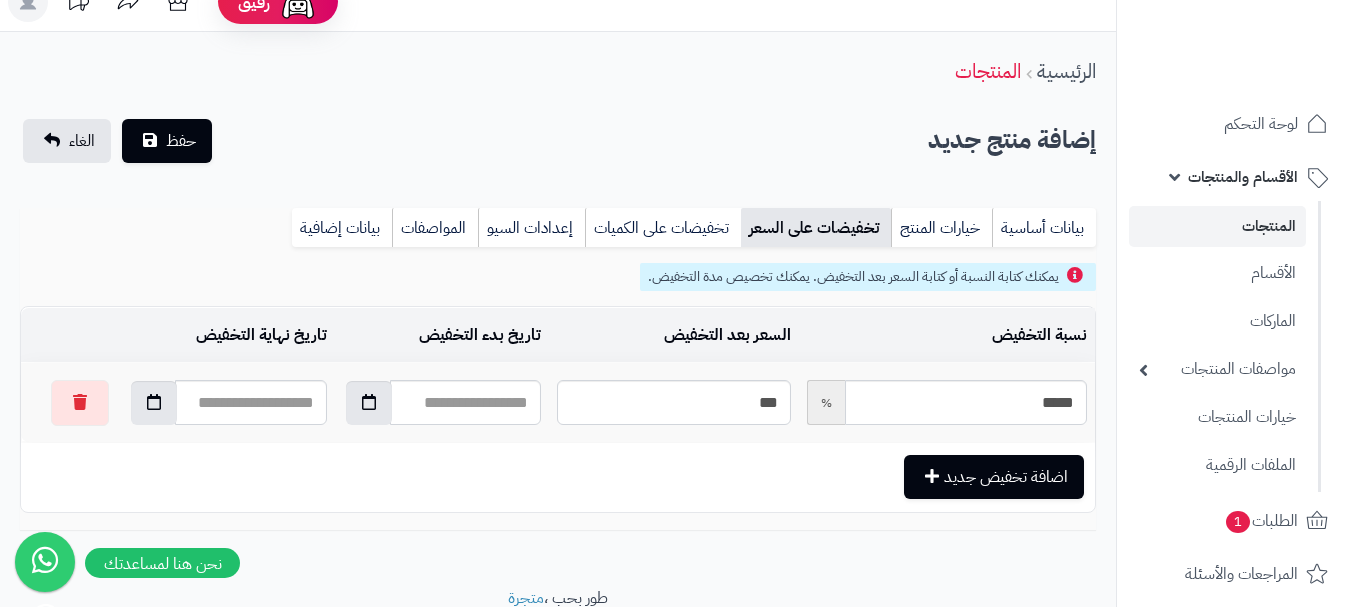 scroll, scrollTop: 0, scrollLeft: 0, axis: both 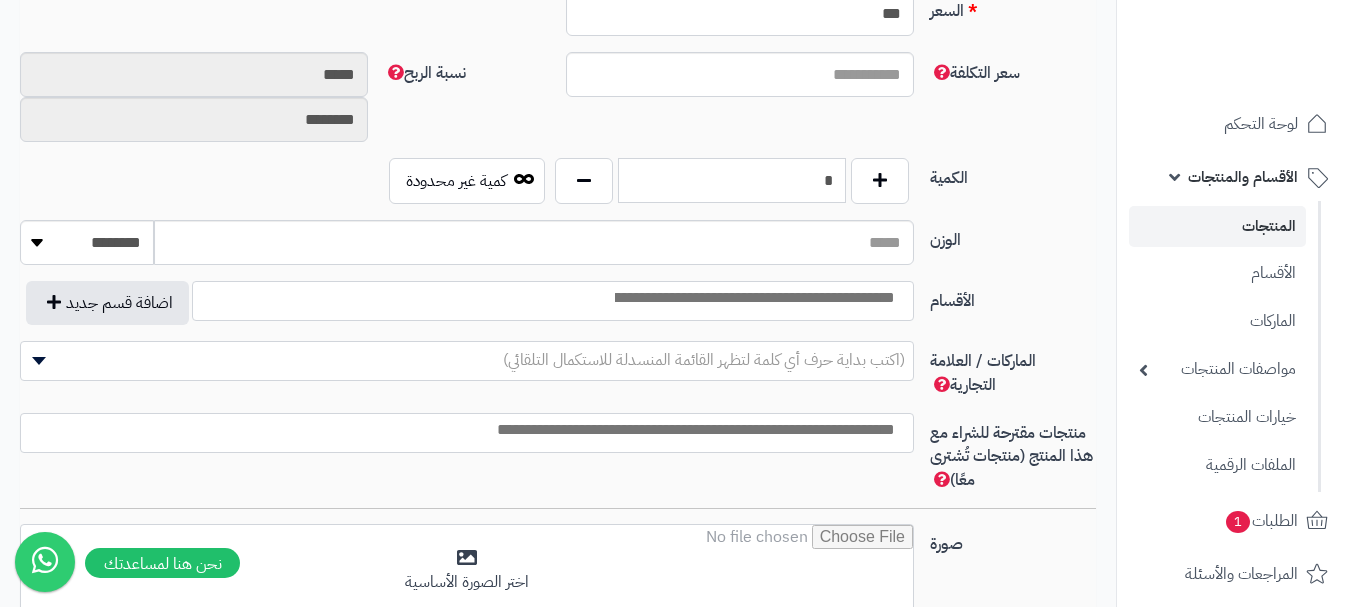 click on "*" at bounding box center [732, 180] 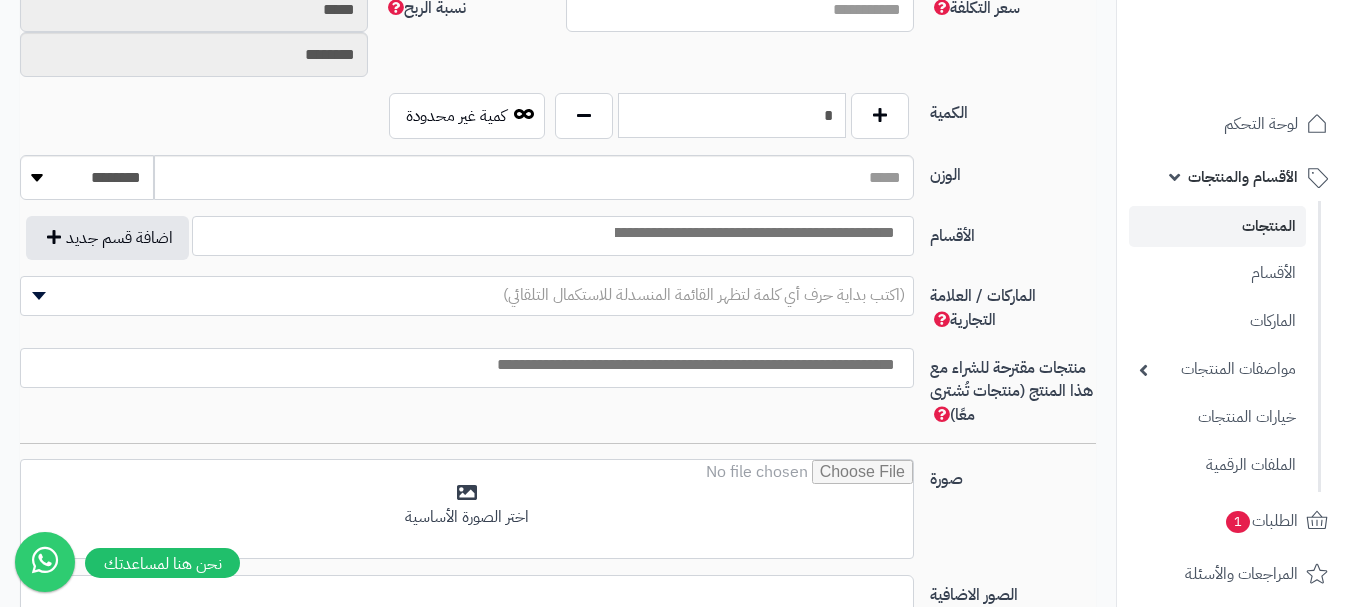 scroll, scrollTop: 1028, scrollLeft: 0, axis: vertical 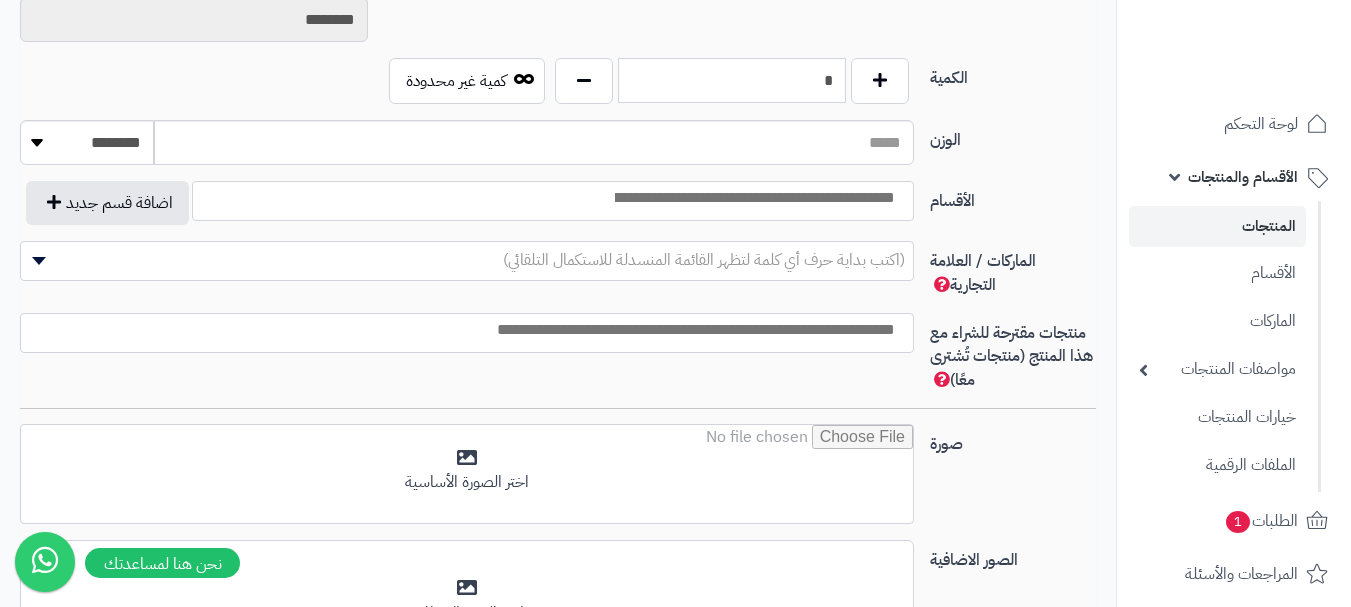 type on "*" 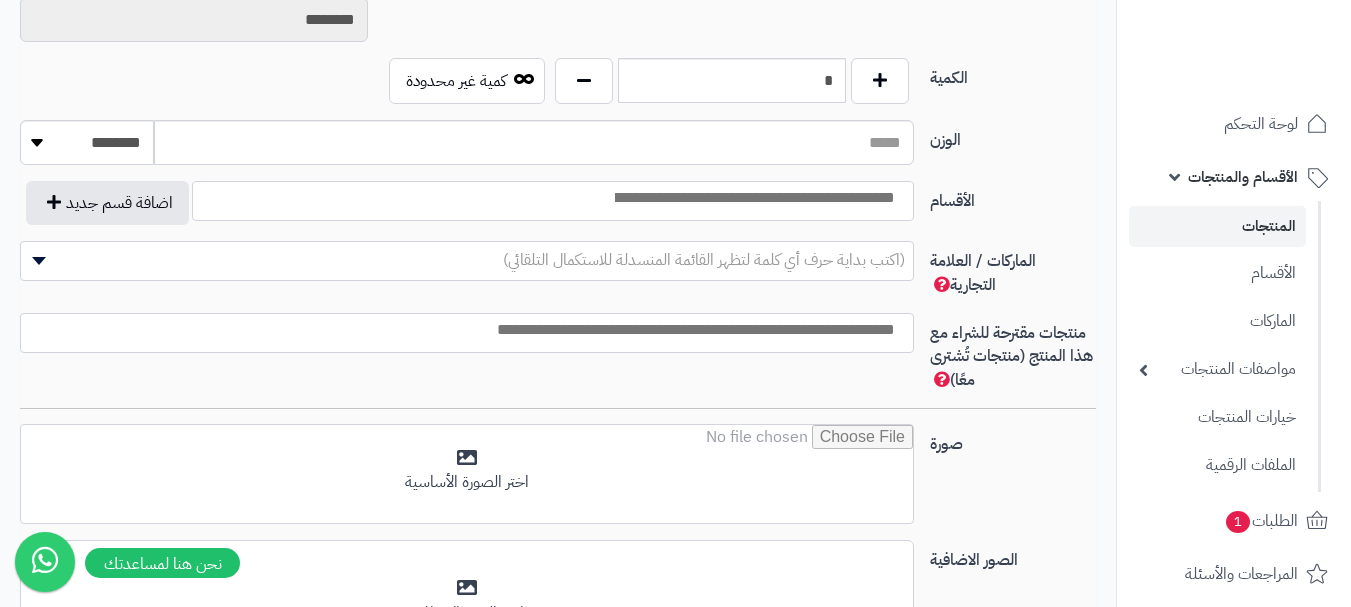 click at bounding box center [753, 198] 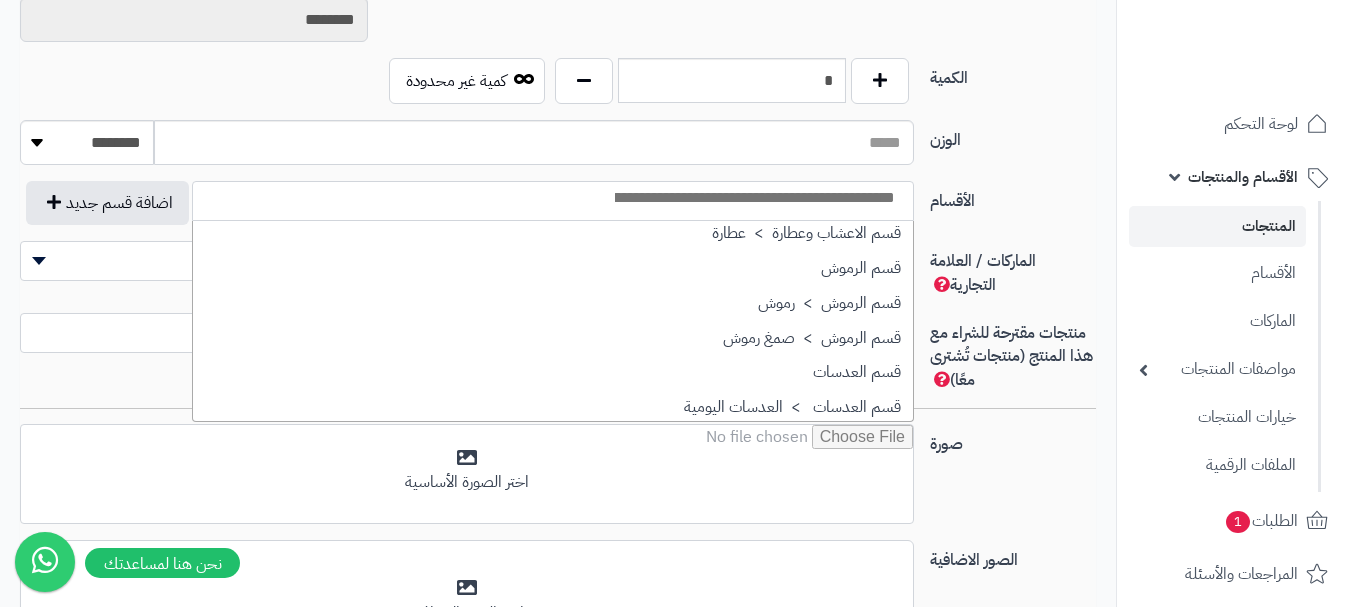 scroll, scrollTop: 1400, scrollLeft: 0, axis: vertical 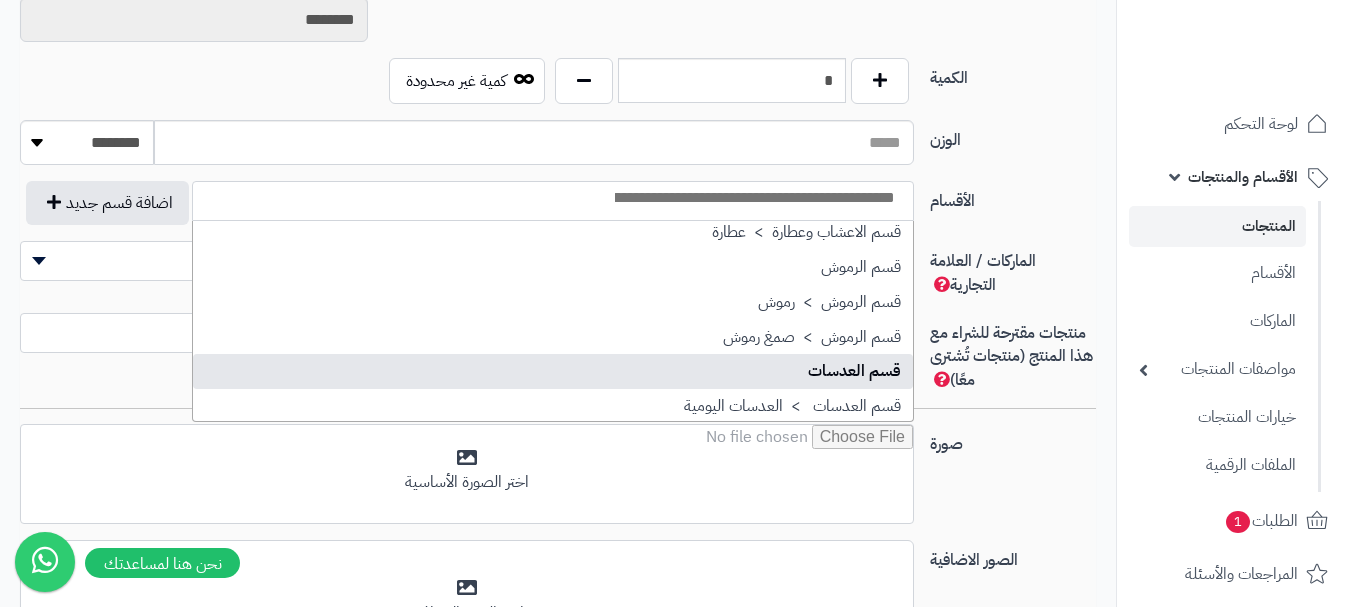 select on "**" 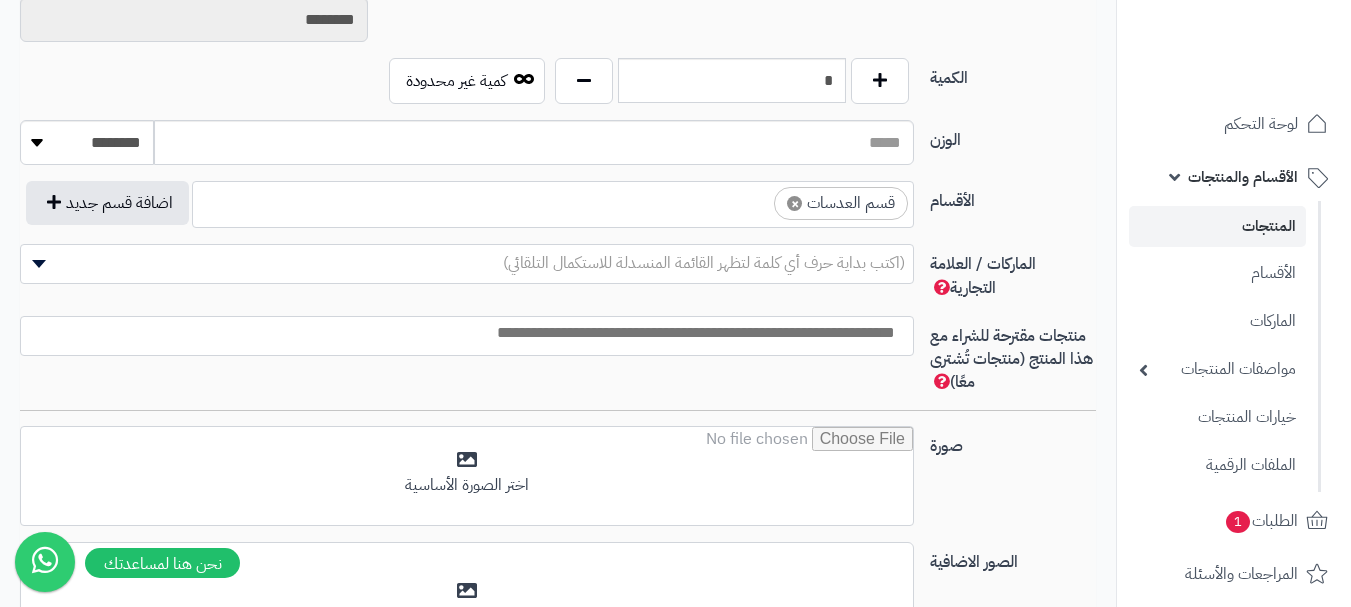 click on "× قسم العدسات" at bounding box center (553, 201) 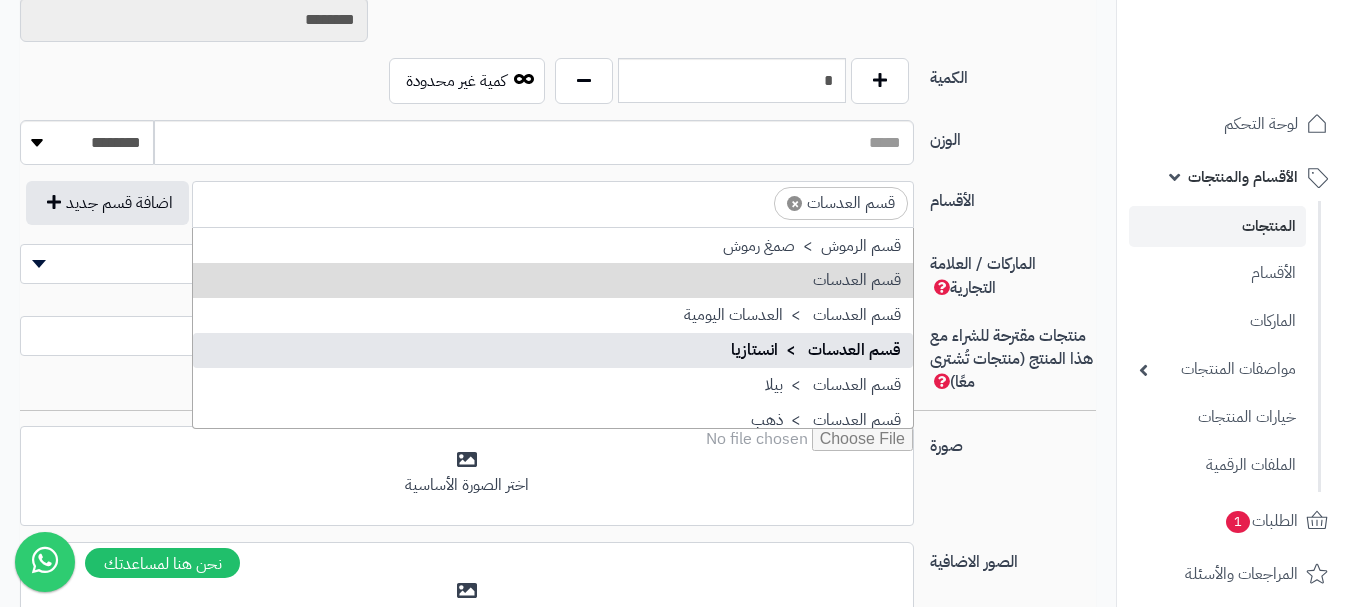scroll, scrollTop: 1598, scrollLeft: 0, axis: vertical 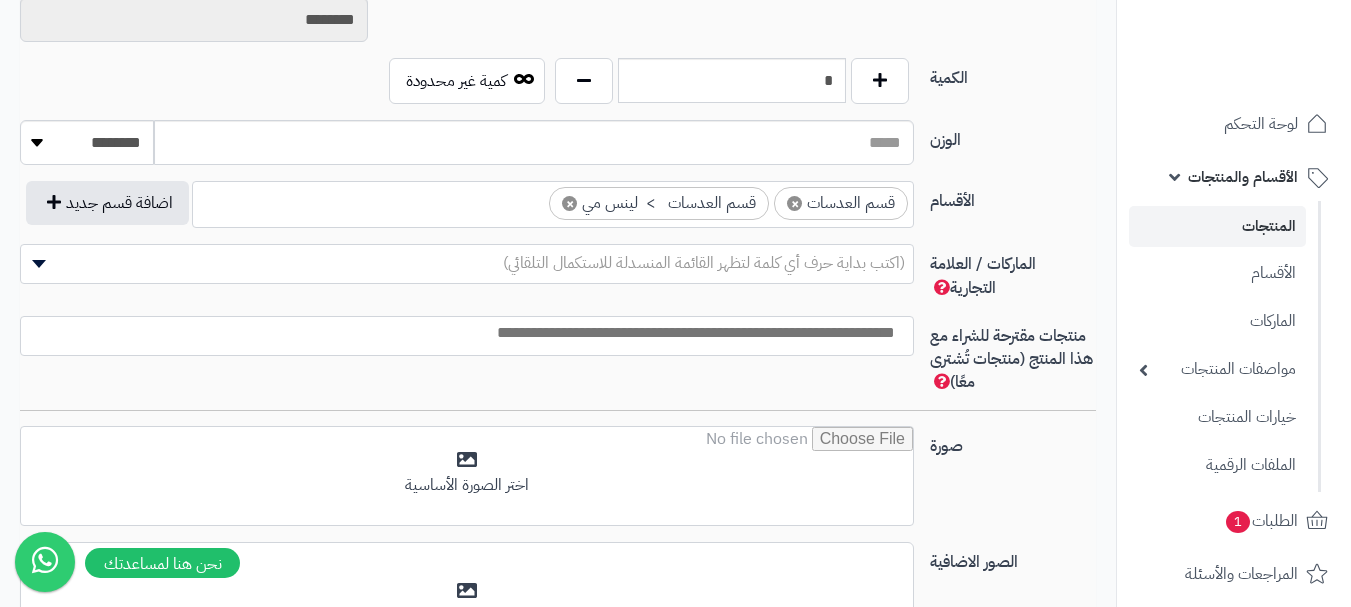 click on "(اكتب بداية حرف أي كلمة لتظهر القائمة المنسدلة للاستكمال التلقائي)" at bounding box center (467, 263) 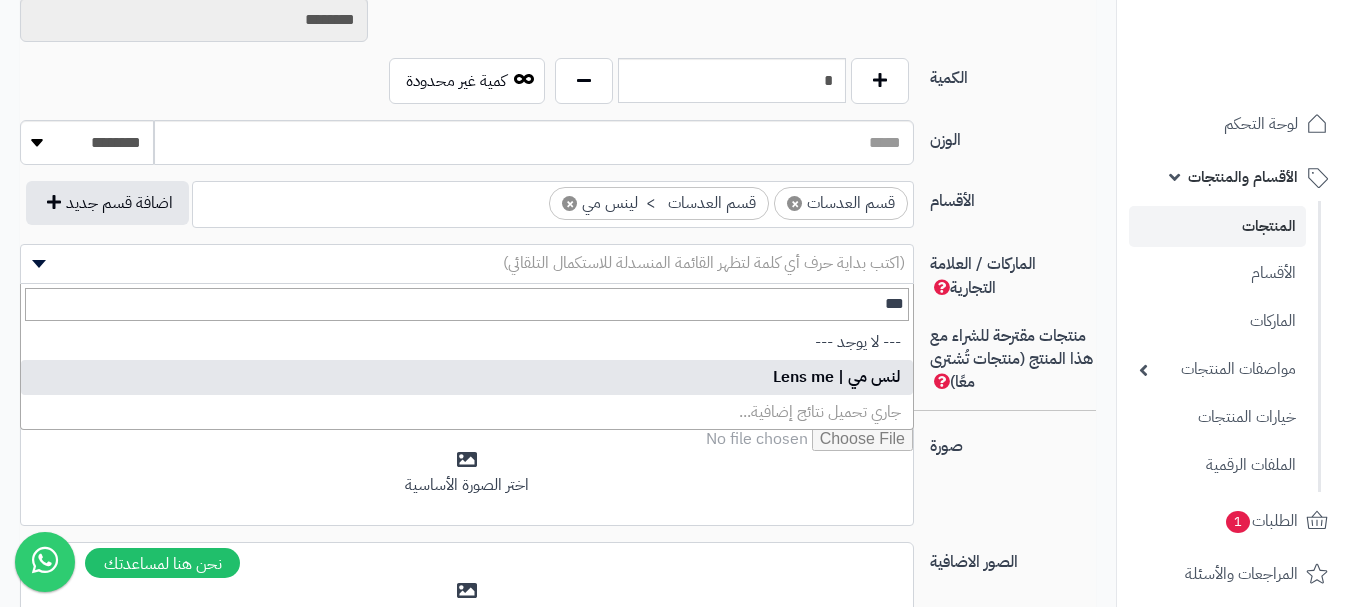 type on "***" 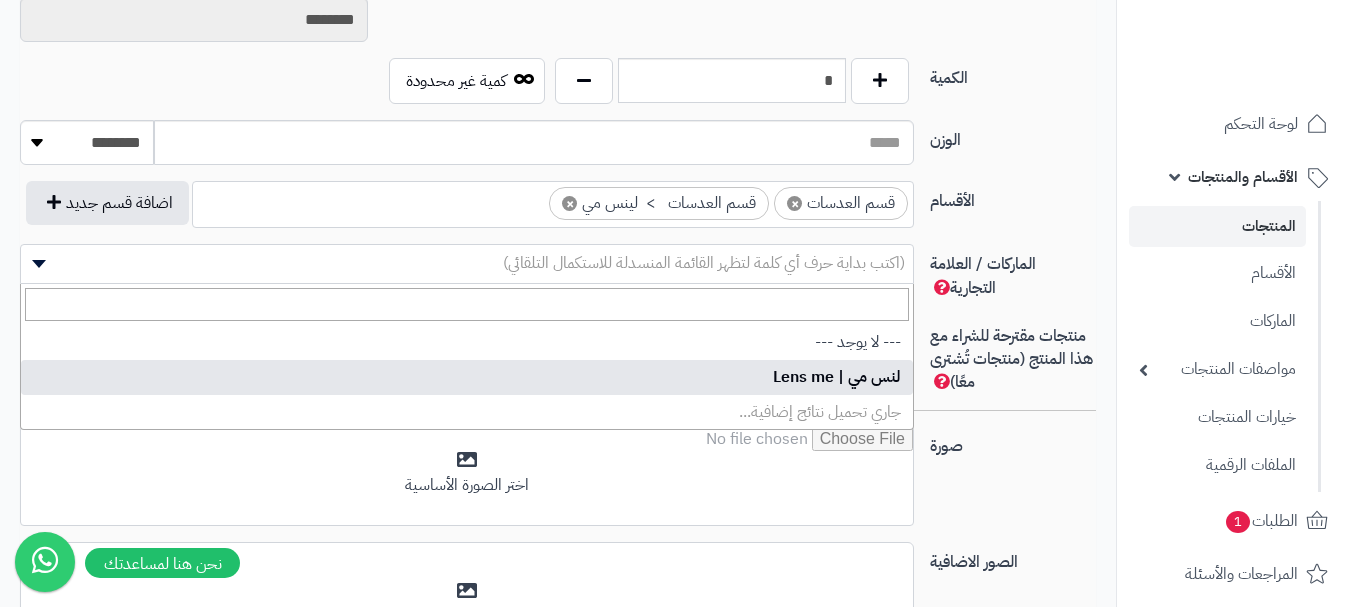 select on "***" 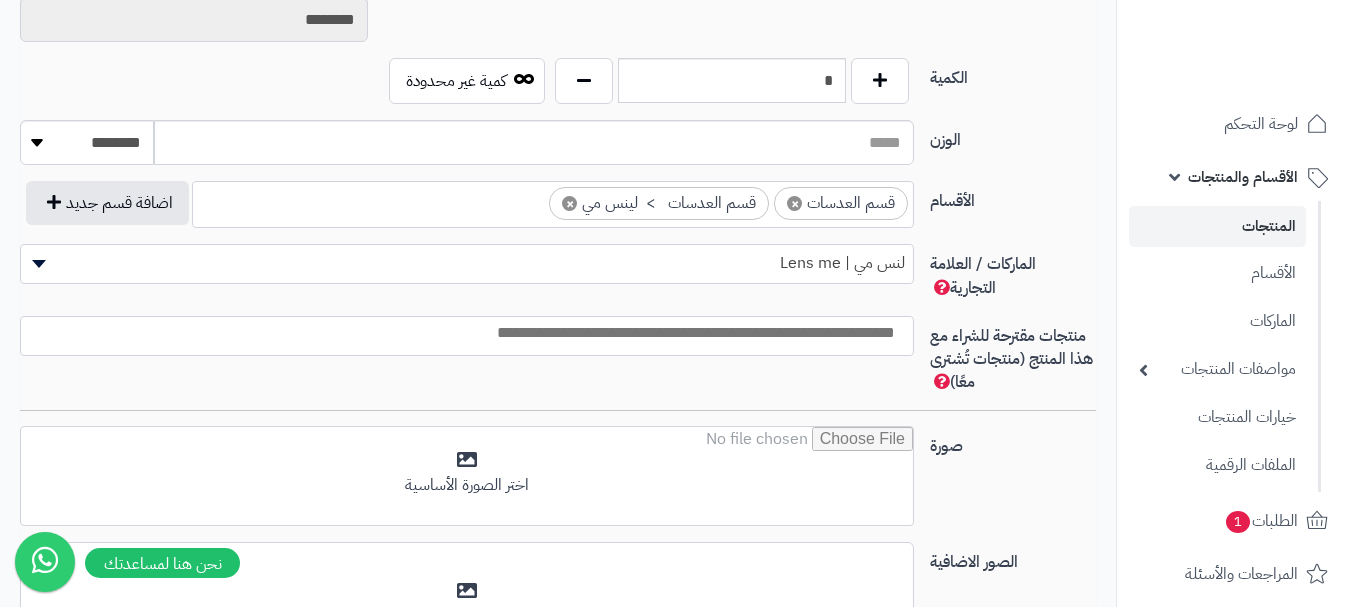 click at bounding box center (462, 333) 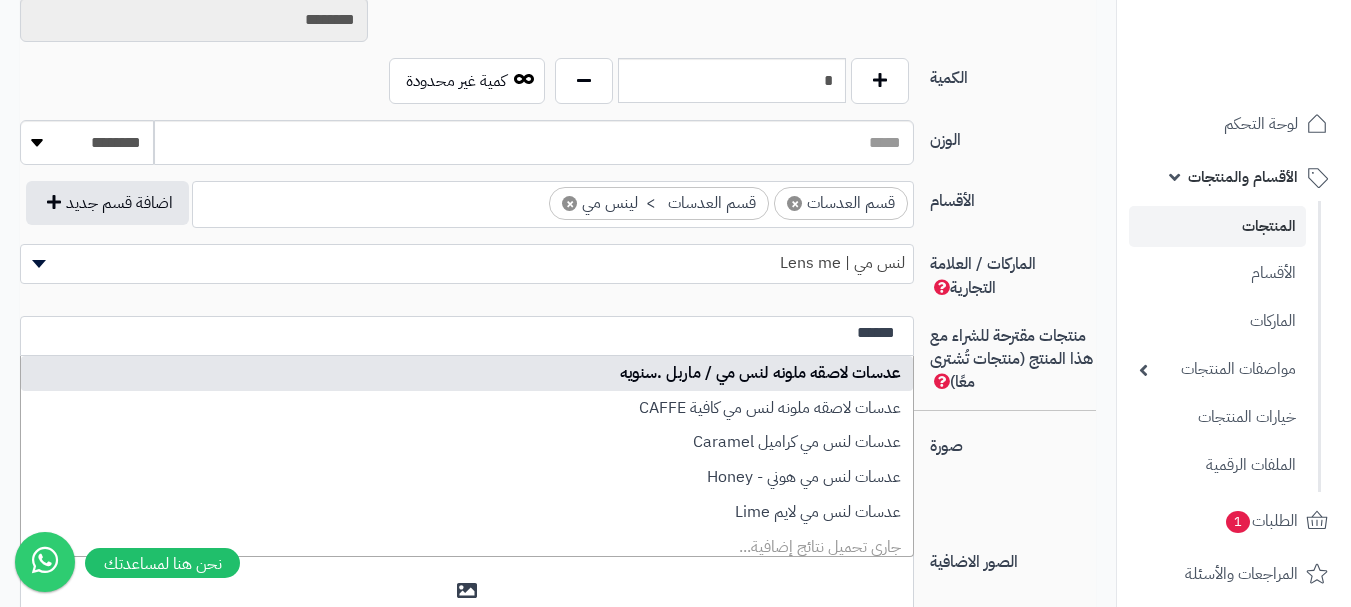 type on "******" 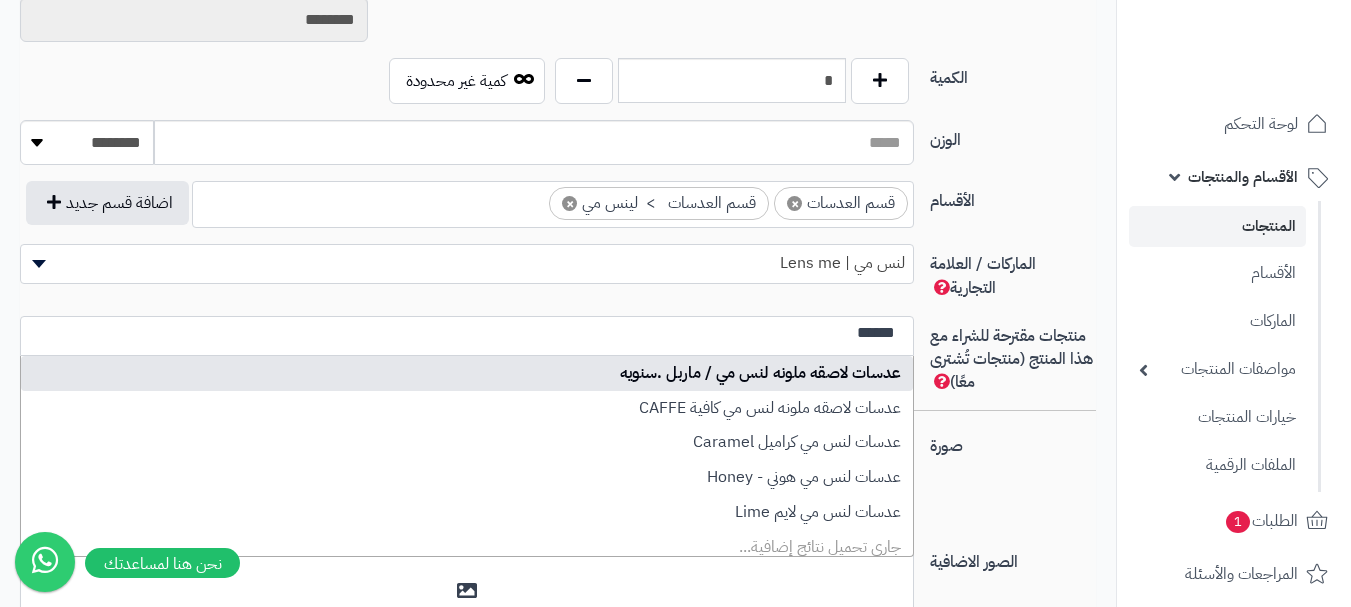 type 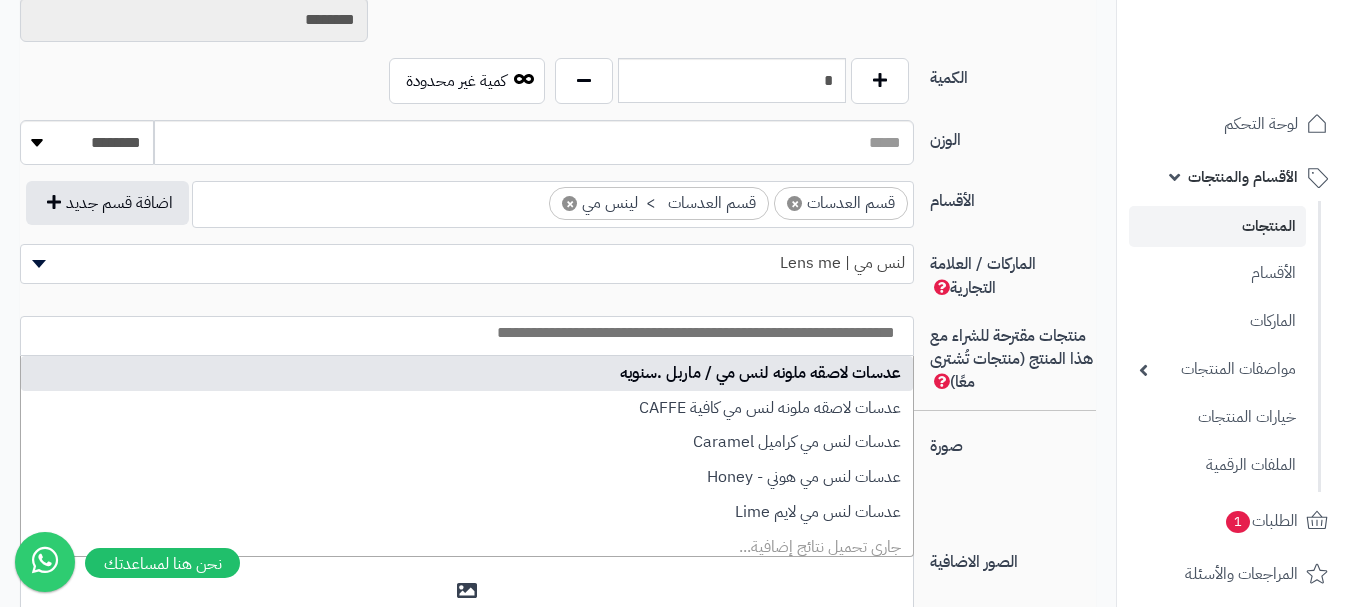 select on "****" 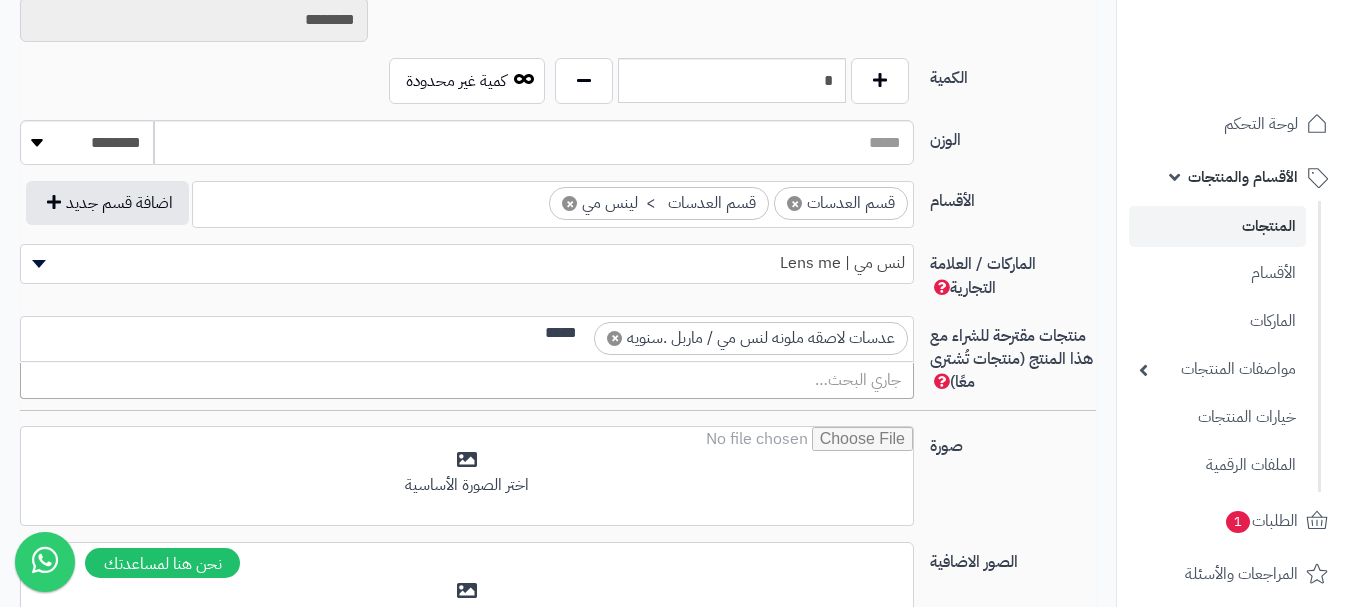 scroll, scrollTop: 0, scrollLeft: 0, axis: both 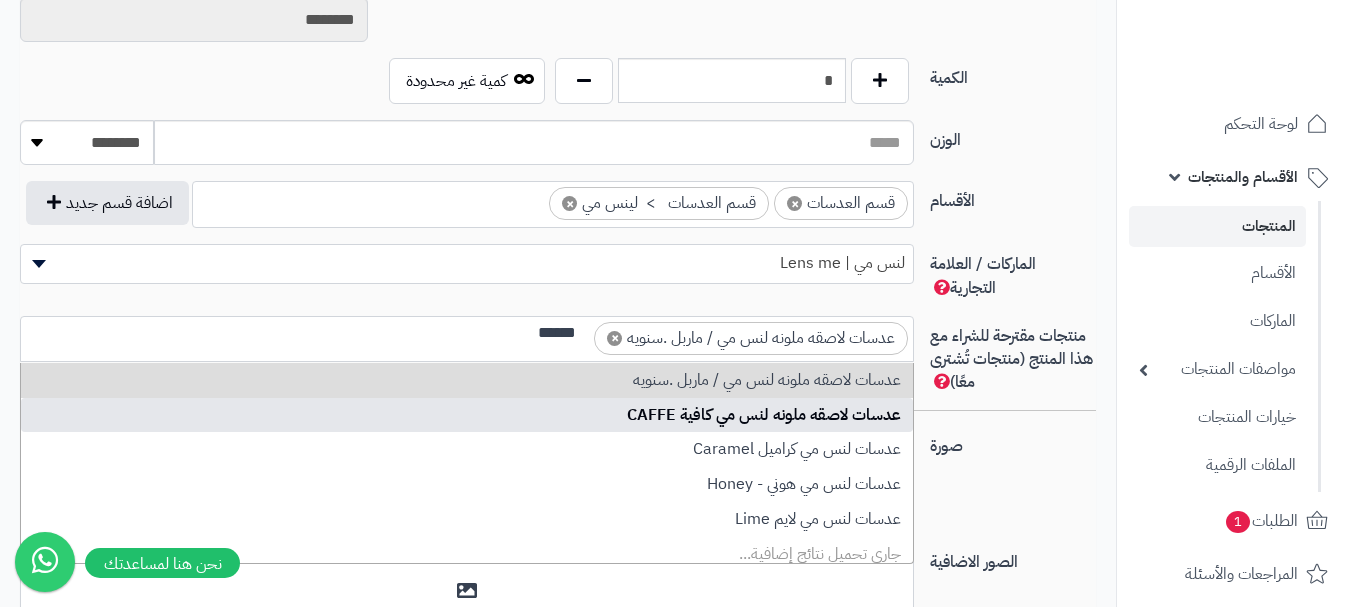 type on "******" 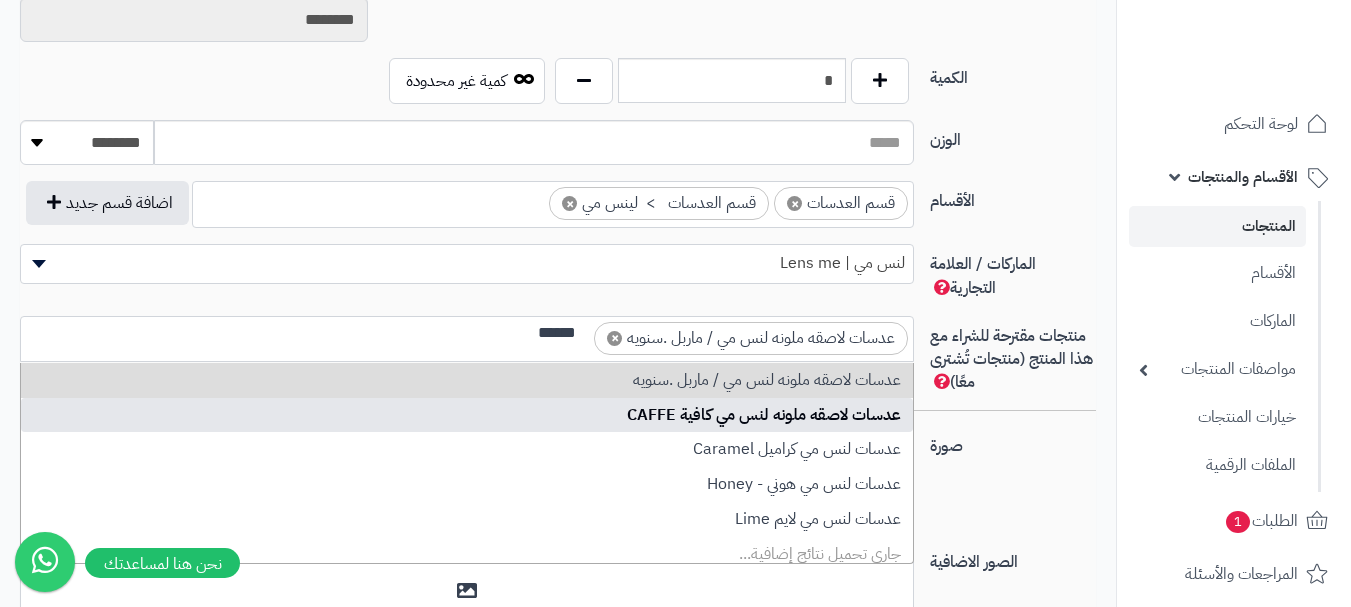 type 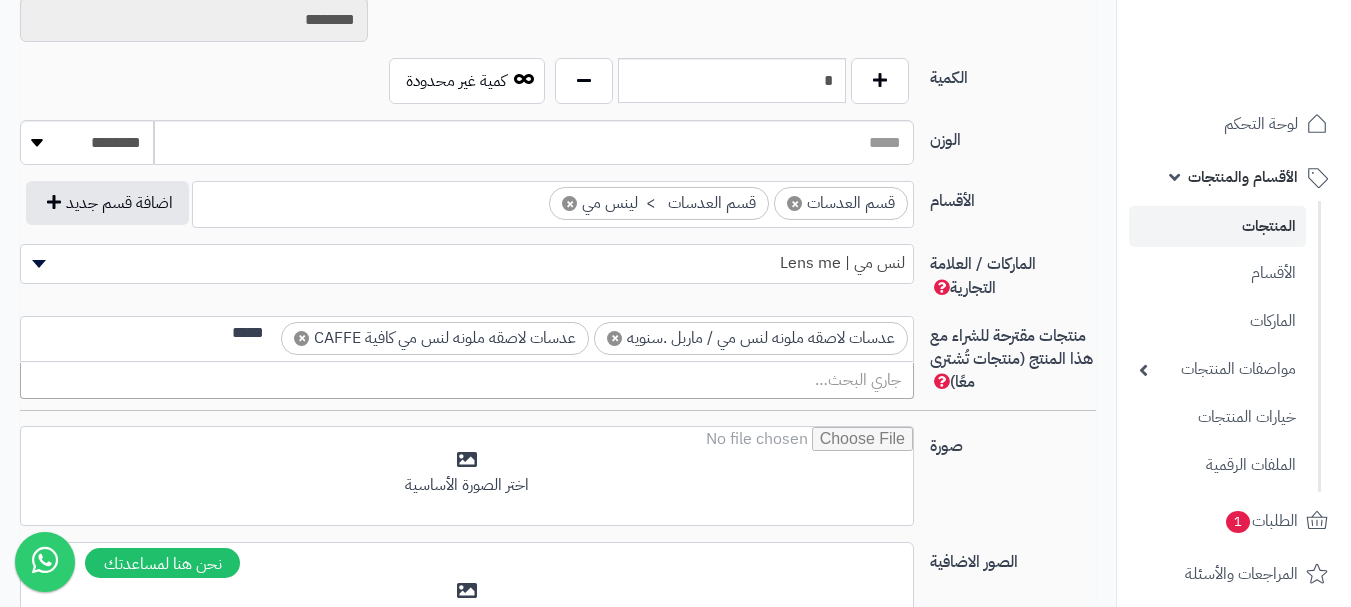 scroll, scrollTop: 0, scrollLeft: 0, axis: both 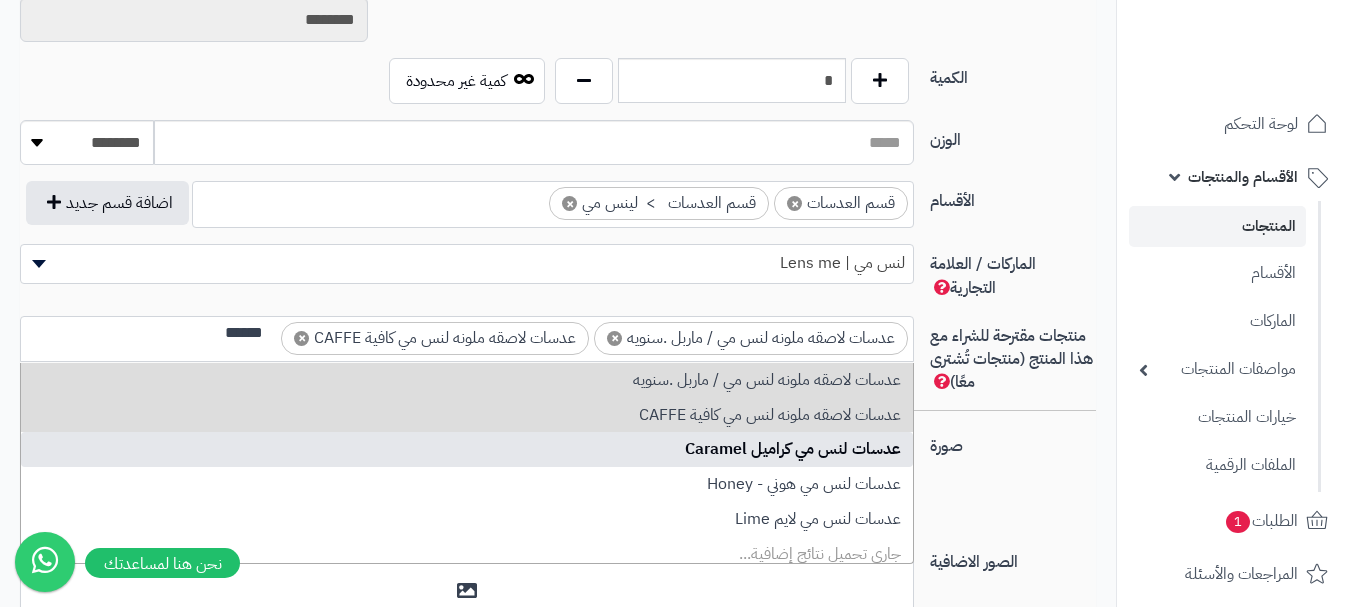 type on "******" 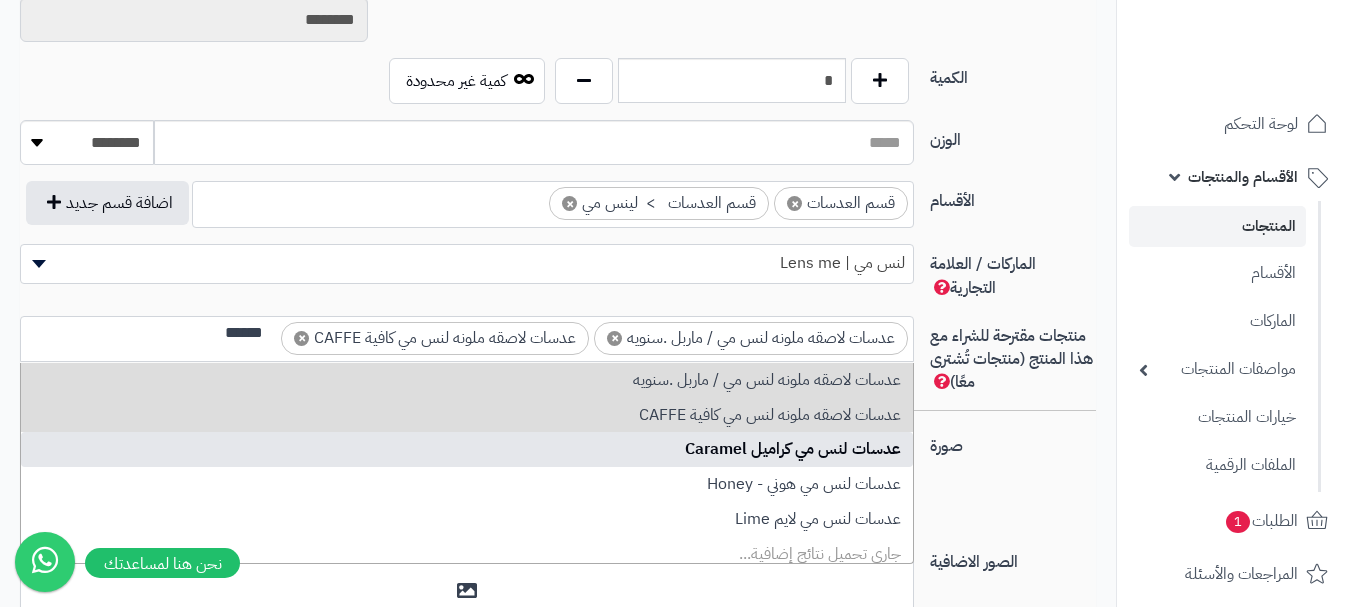 type 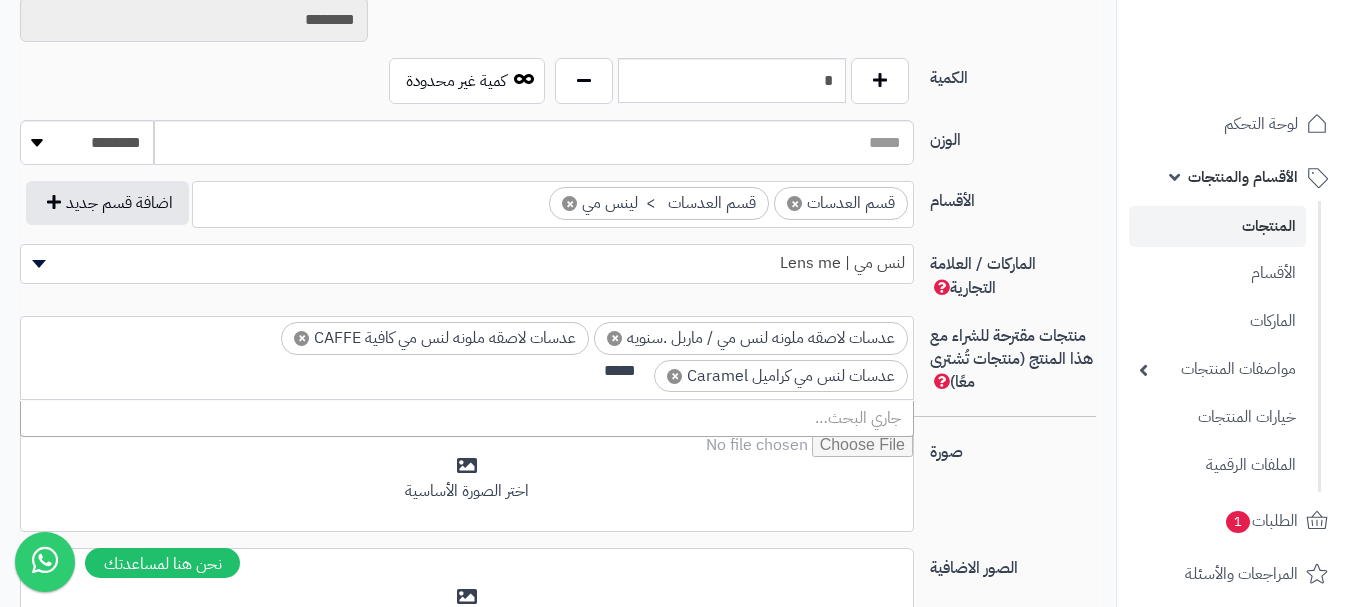 scroll, scrollTop: 0, scrollLeft: 0, axis: both 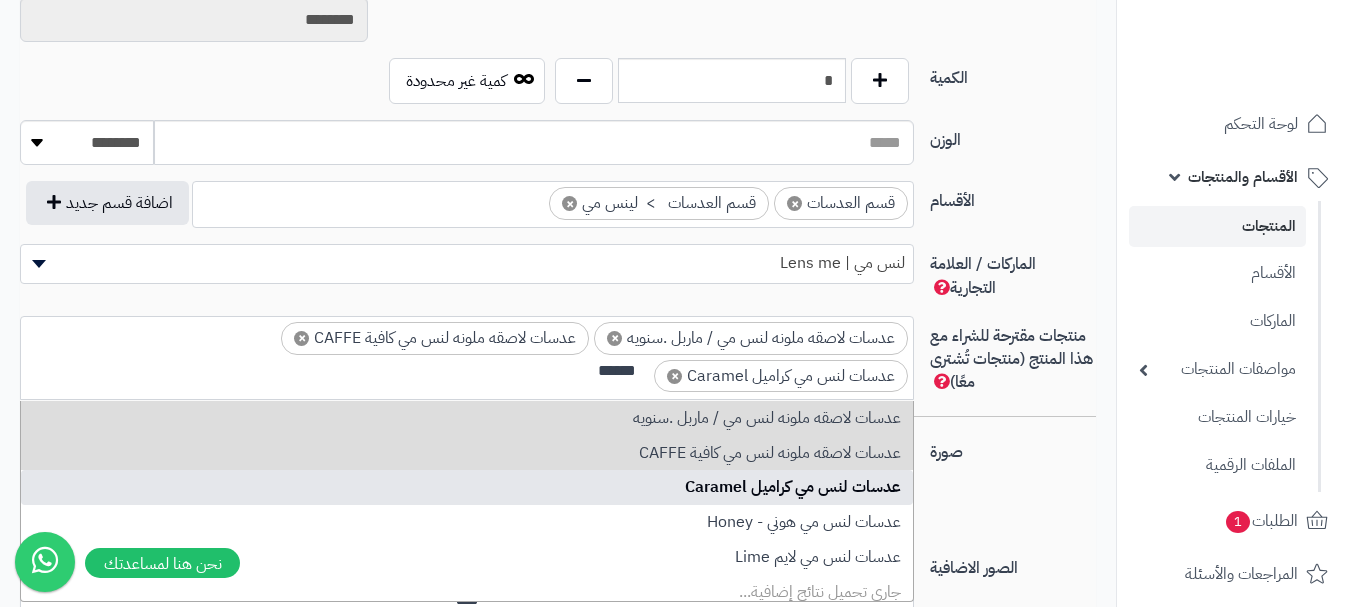 type on "******" 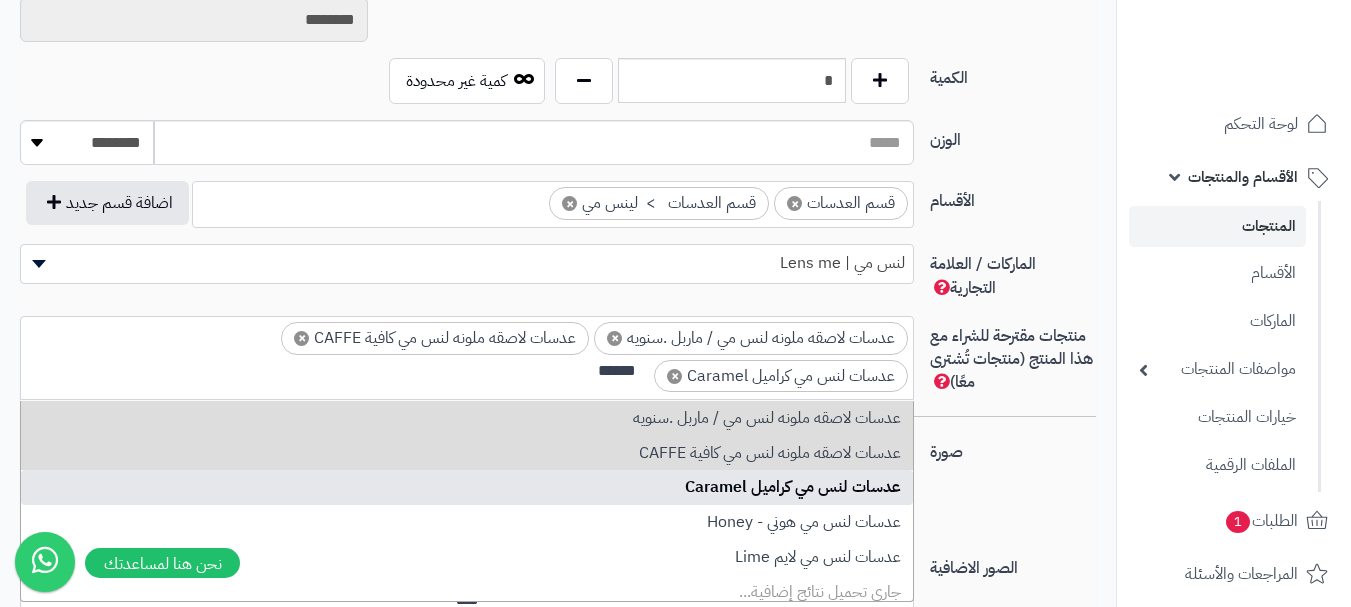 type 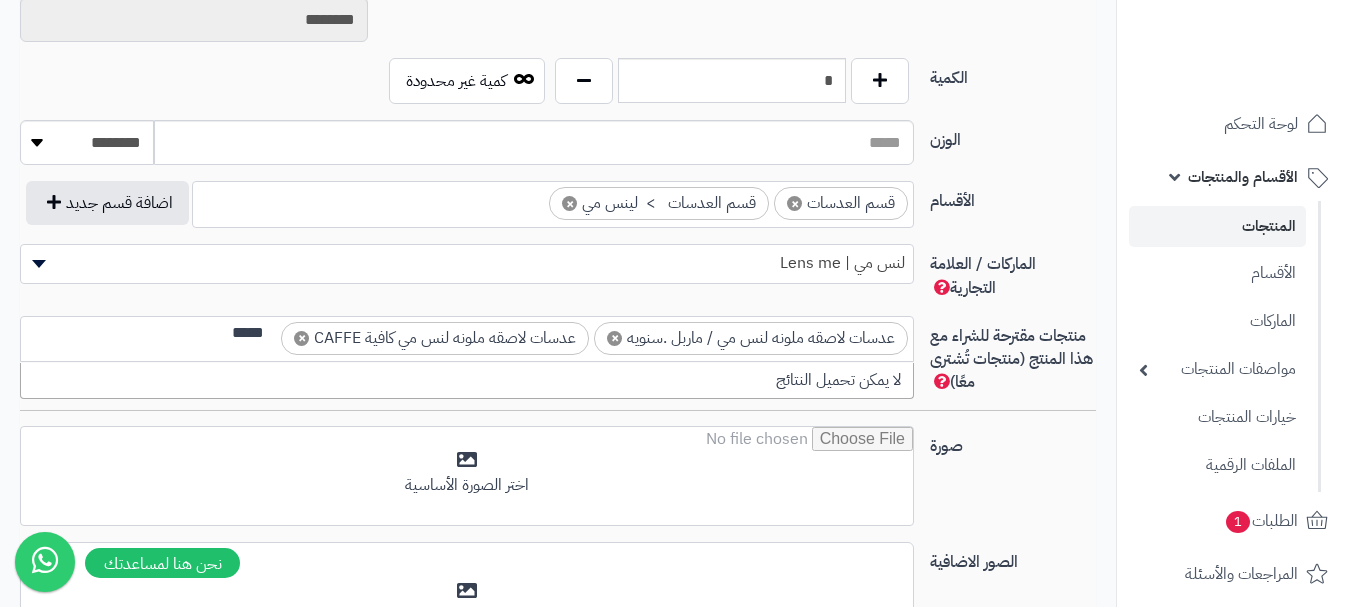 scroll, scrollTop: 0, scrollLeft: 0, axis: both 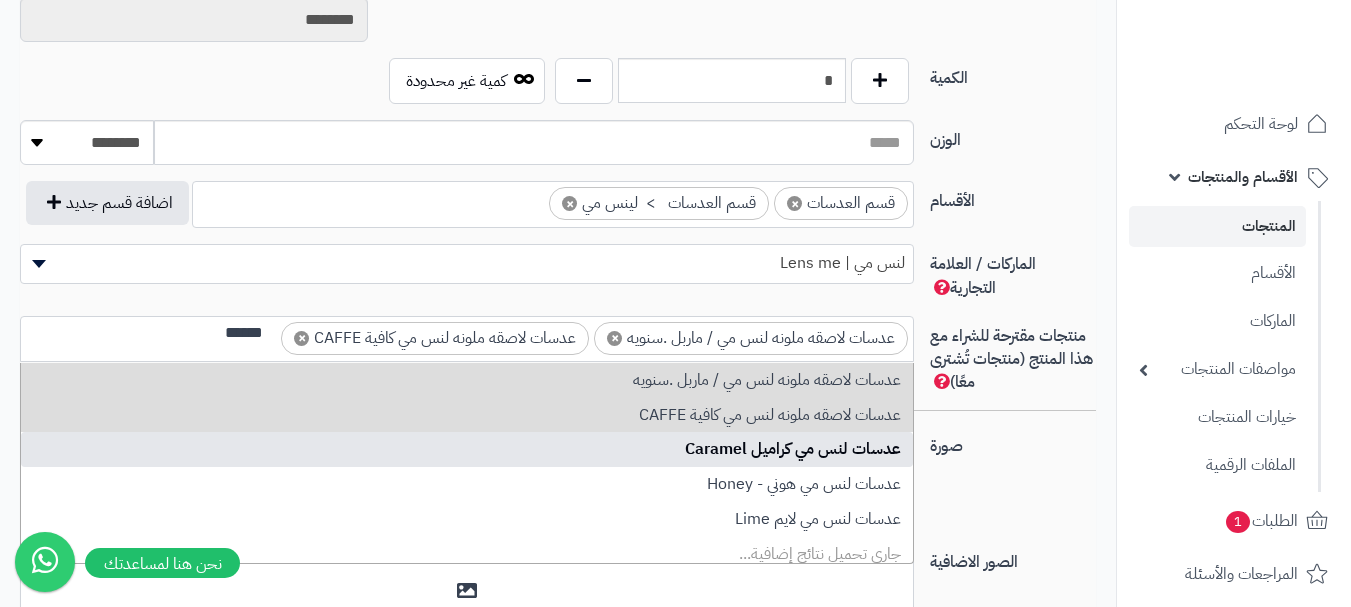type on "******" 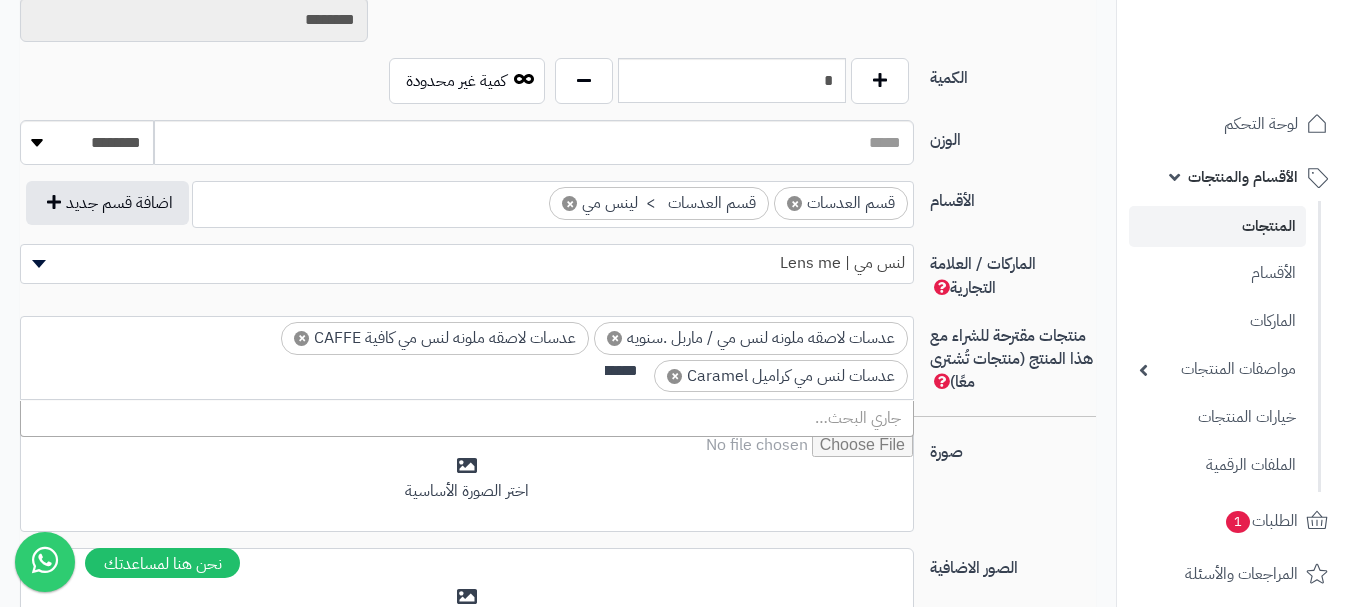 scroll, scrollTop: 0, scrollLeft: 0, axis: both 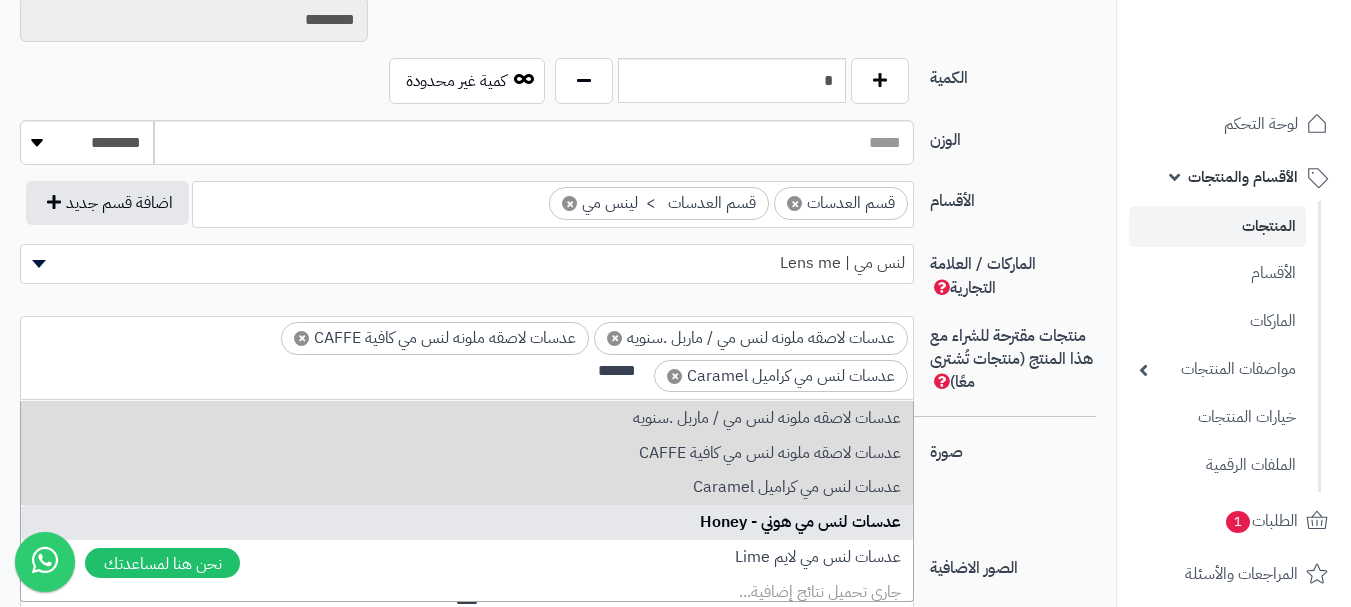 type on "******" 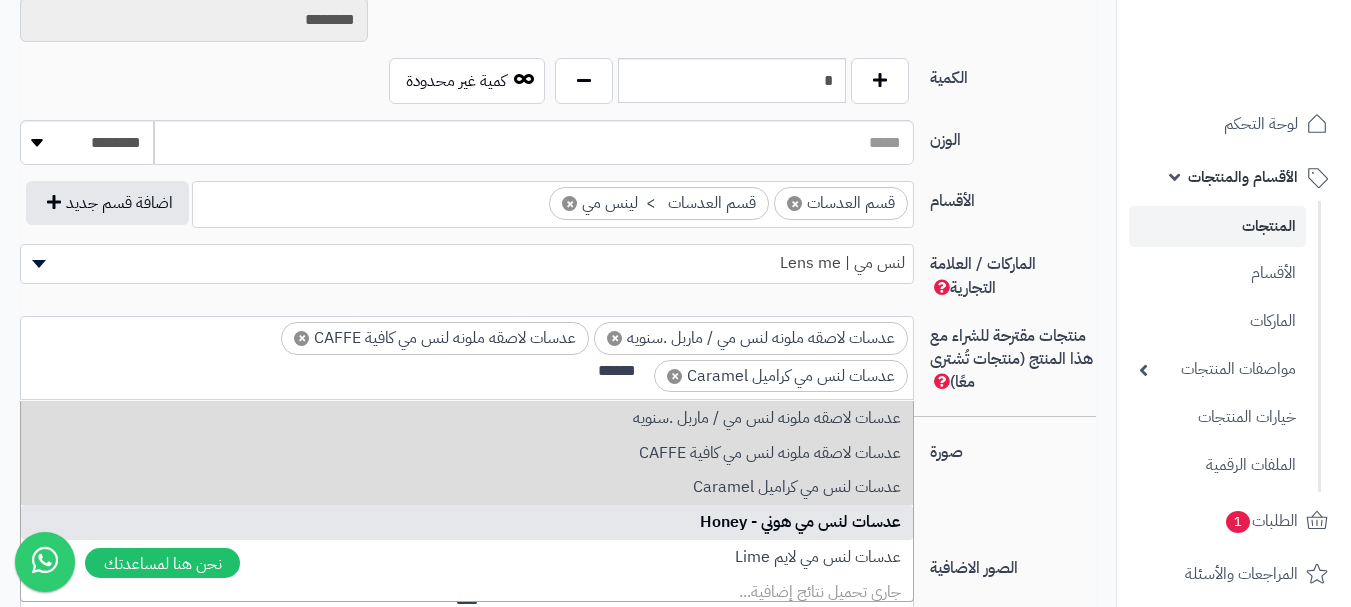 type 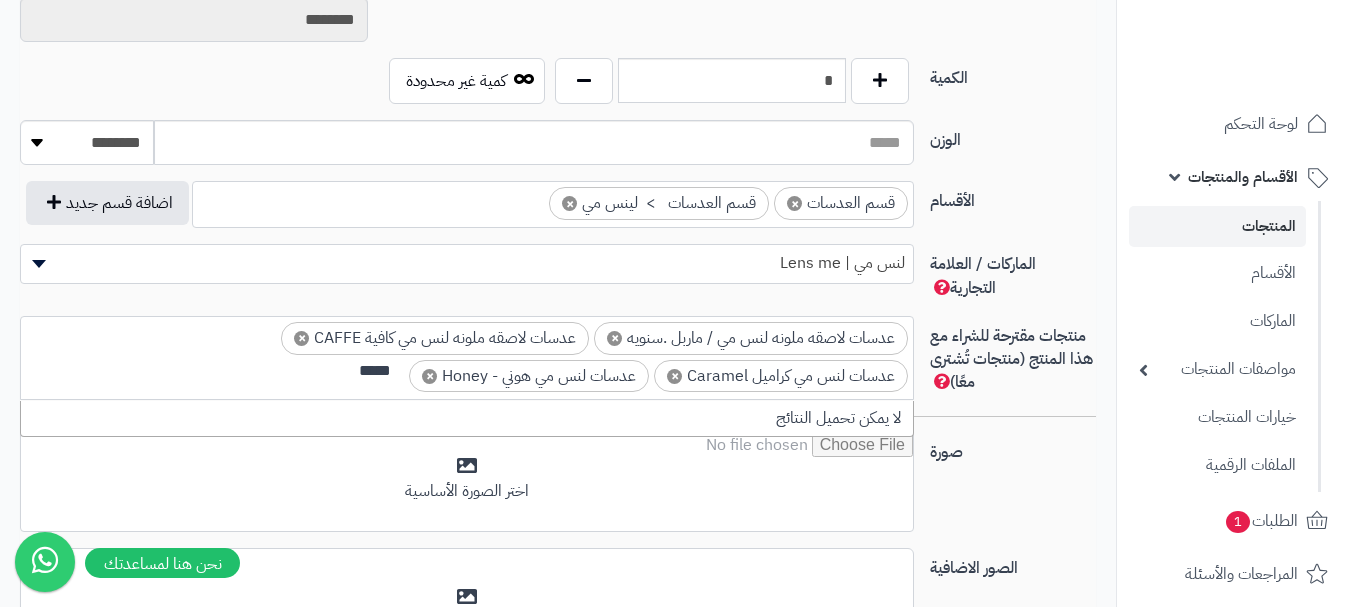 scroll, scrollTop: 0, scrollLeft: 0, axis: both 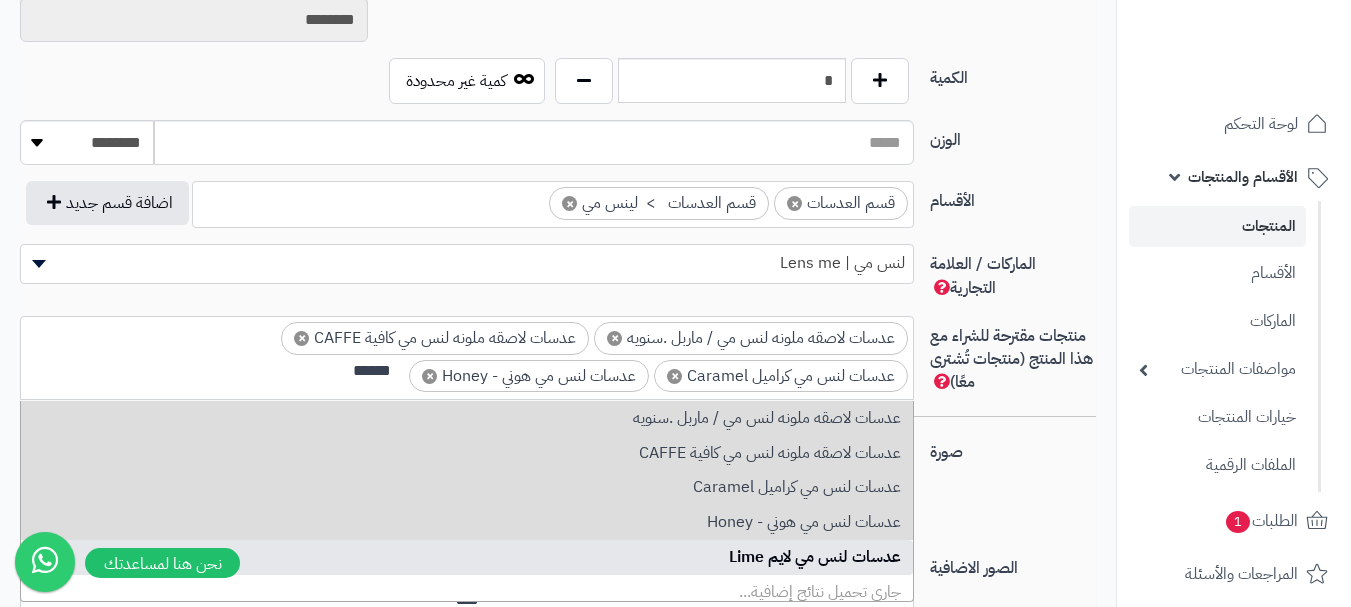 type on "******" 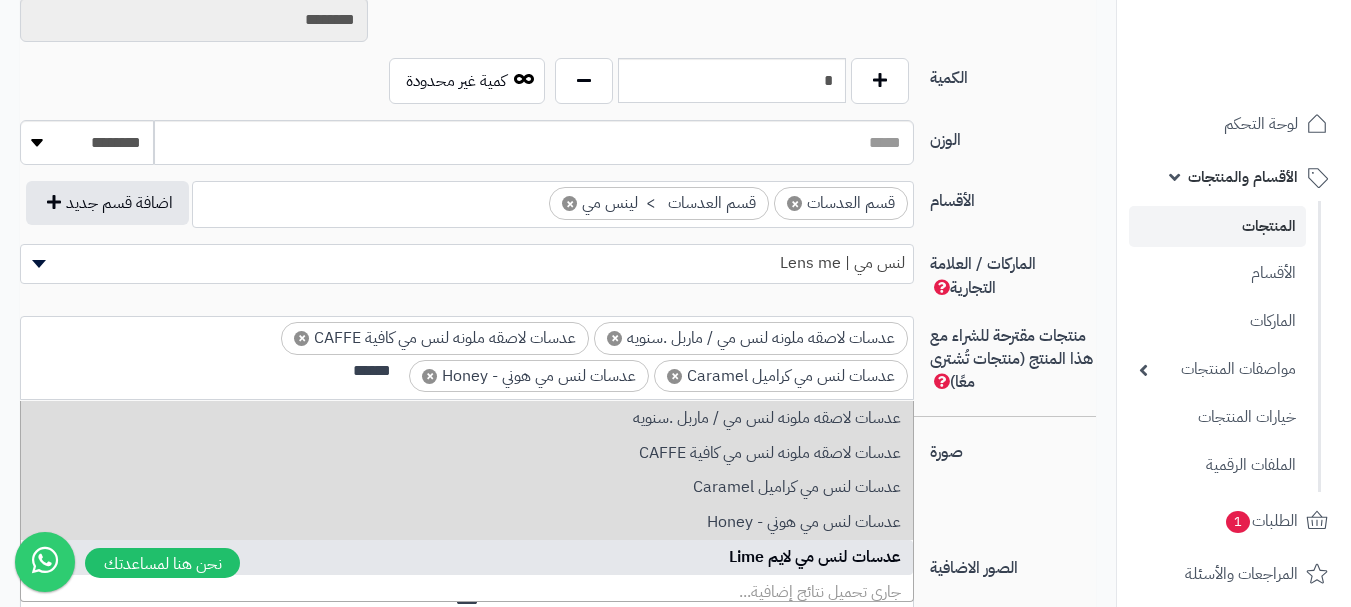 type 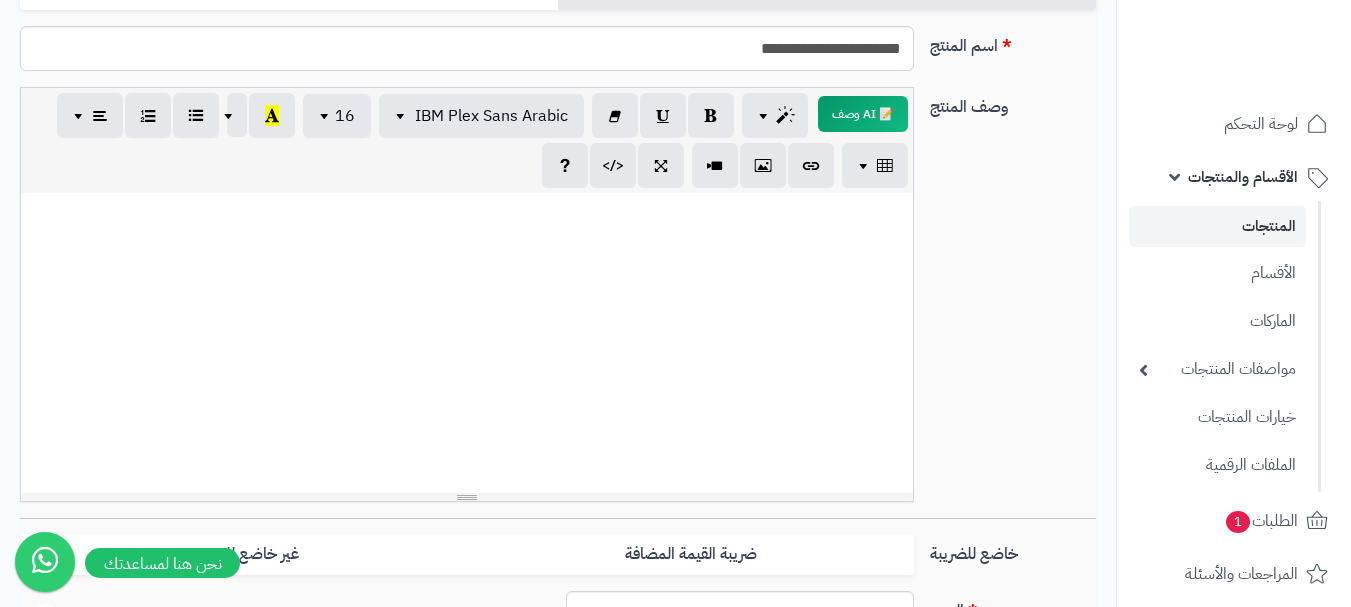 scroll, scrollTop: 128, scrollLeft: 0, axis: vertical 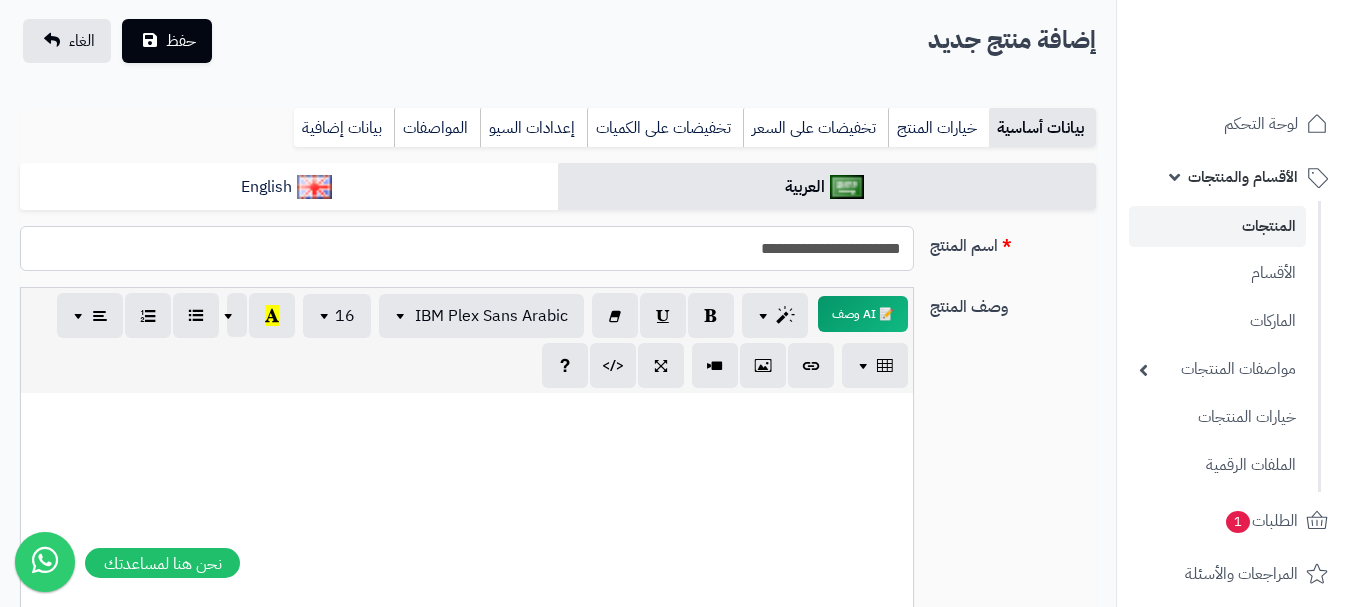 drag, startPoint x: 789, startPoint y: 245, endPoint x: 663, endPoint y: 265, distance: 127.57743 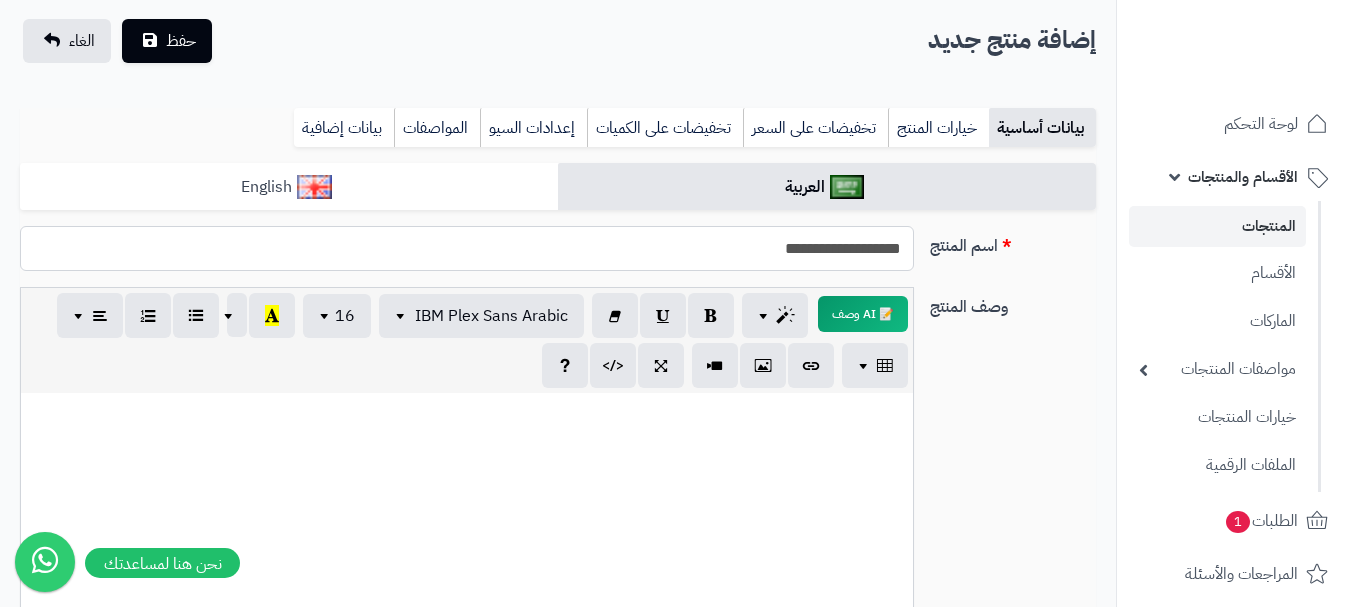 type on "**********" 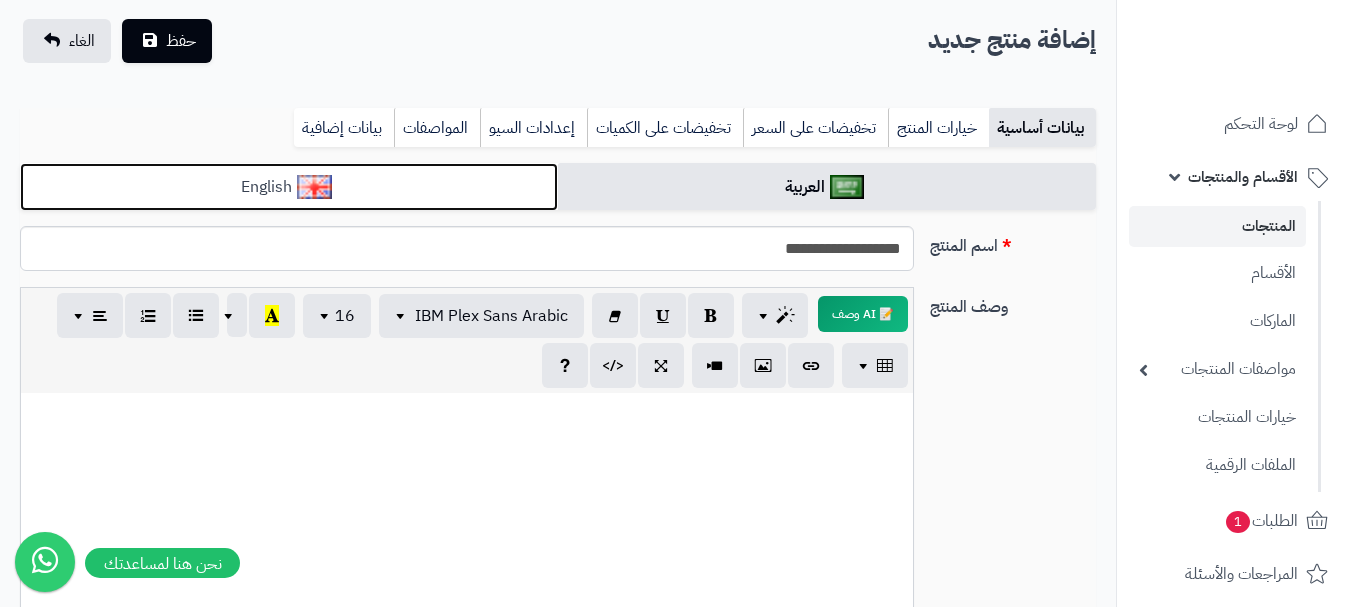 click on "English" at bounding box center (289, 187) 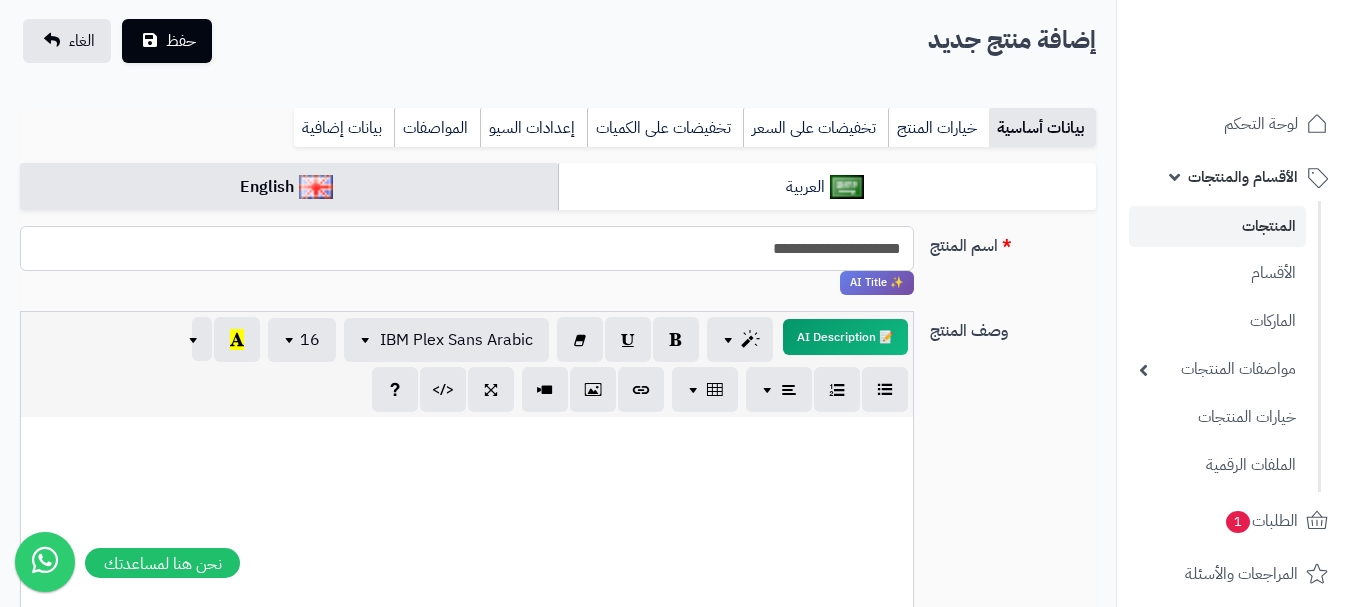 drag, startPoint x: 898, startPoint y: 251, endPoint x: 697, endPoint y: 255, distance: 201.0398 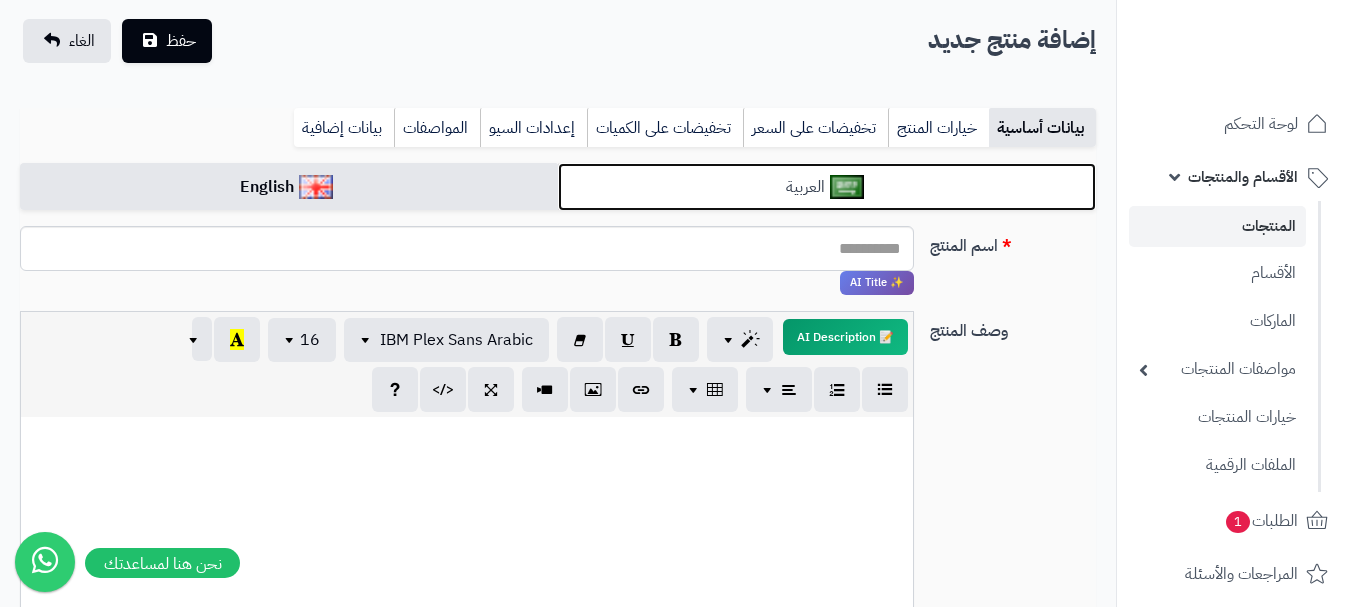 click on "العربية" at bounding box center (827, 187) 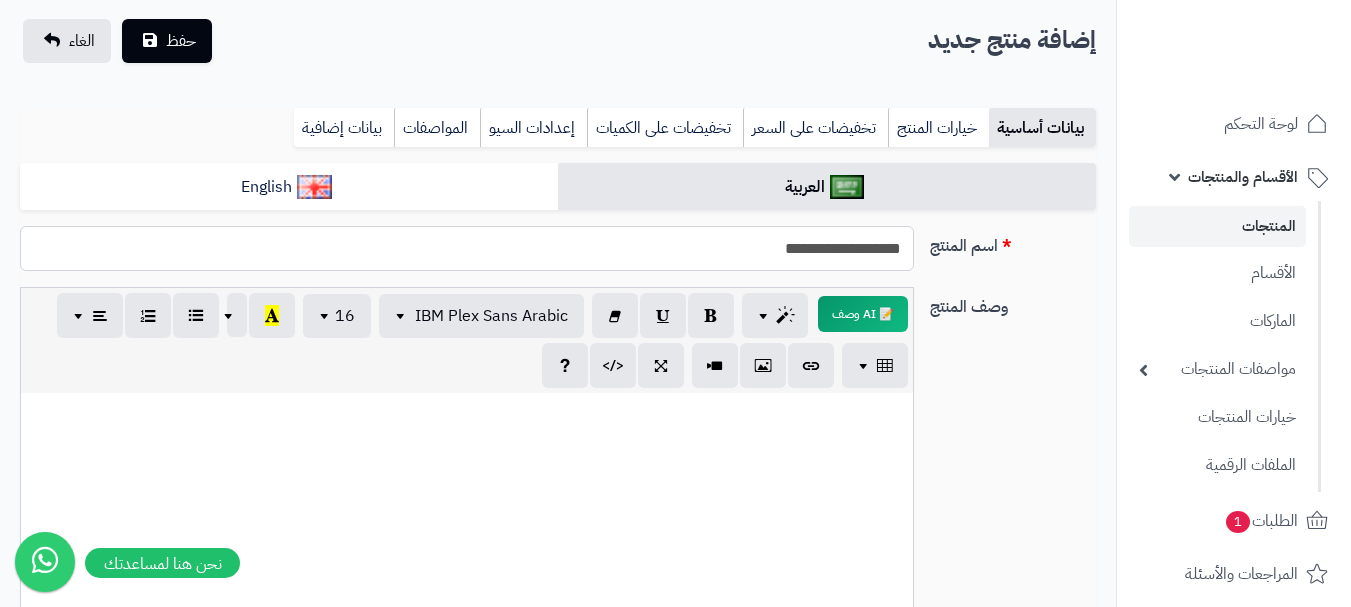 drag, startPoint x: 899, startPoint y: 249, endPoint x: 775, endPoint y: 250, distance: 124.004036 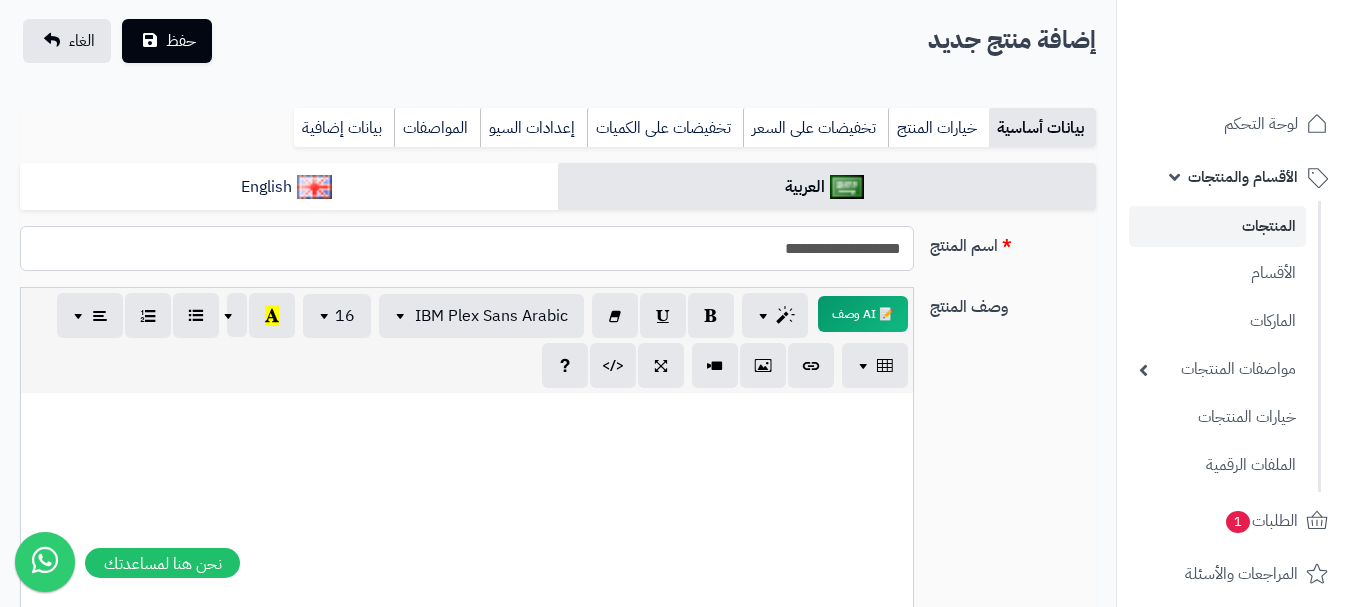 click on "**********" at bounding box center (467, 248) 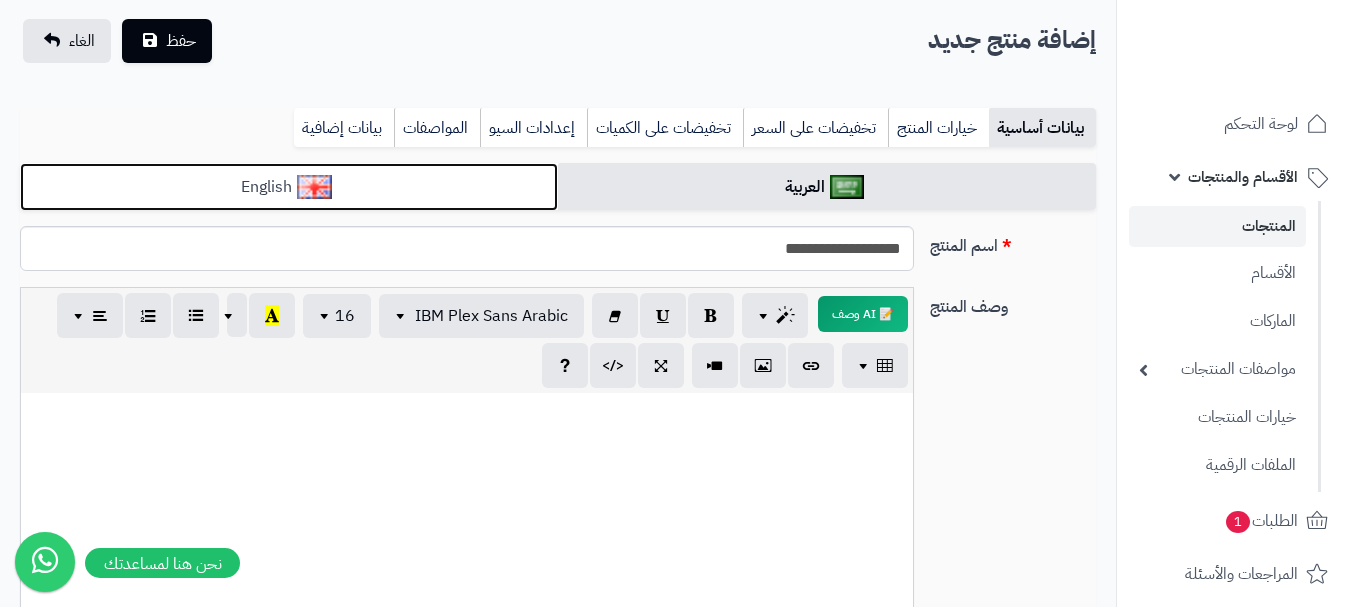 click on "English" at bounding box center [289, 187] 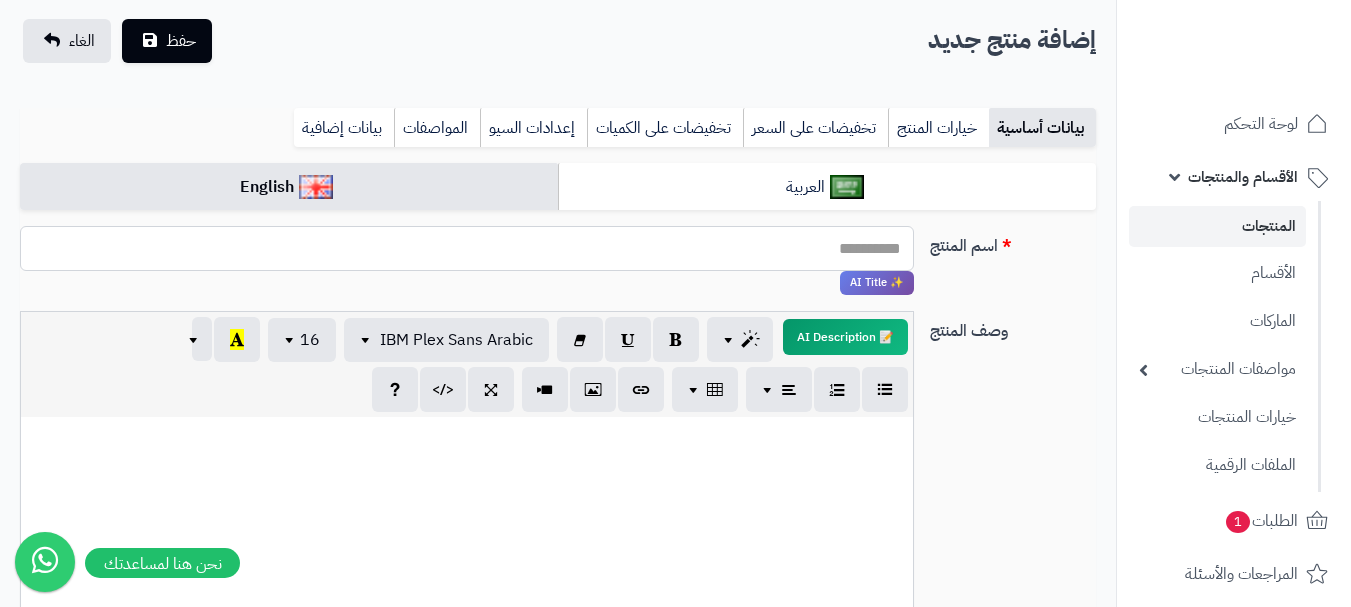 paste on "**********" 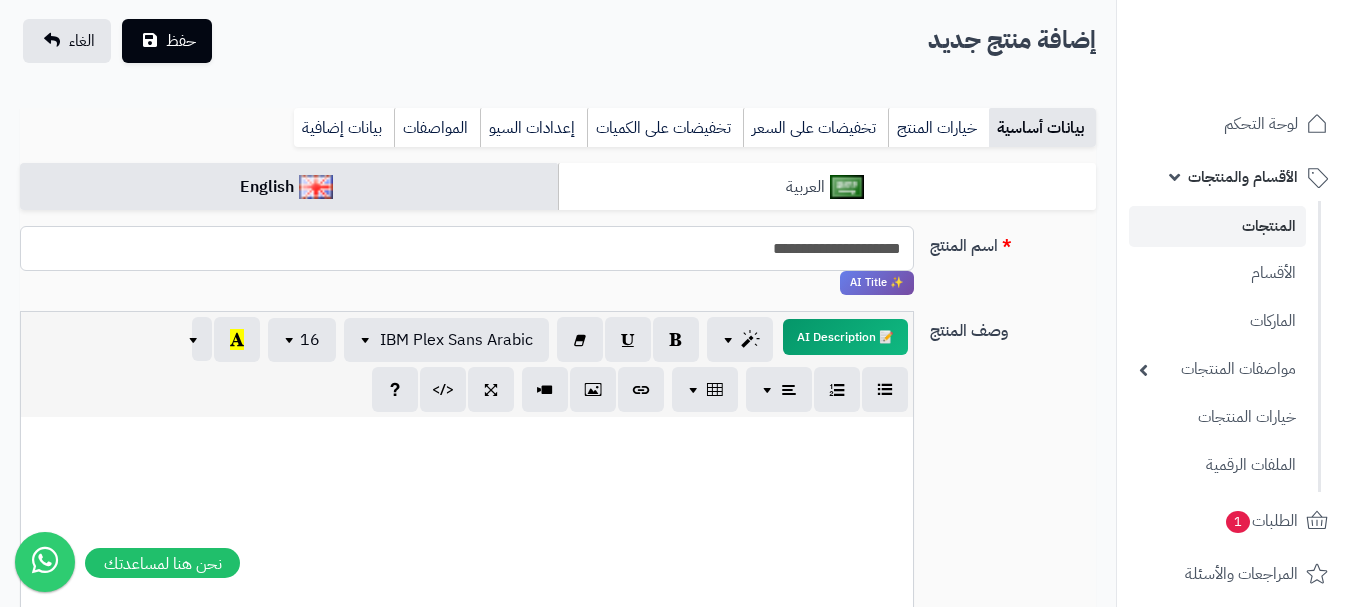 type on "**********" 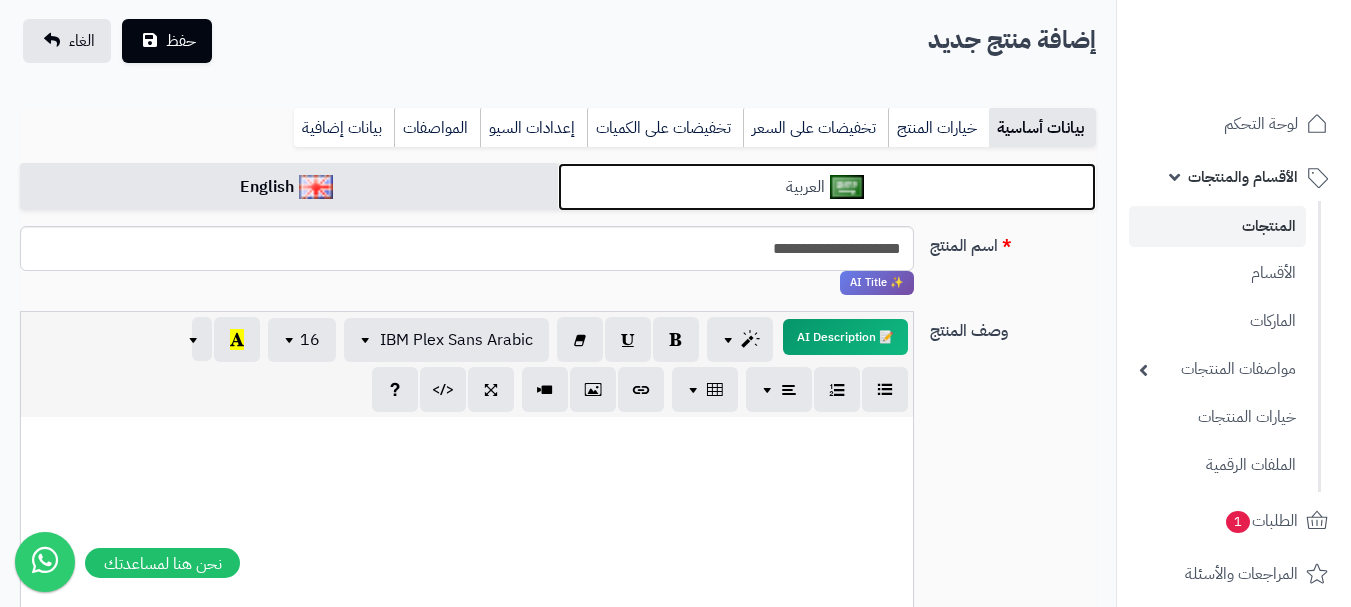 click on "العربية" at bounding box center [827, 187] 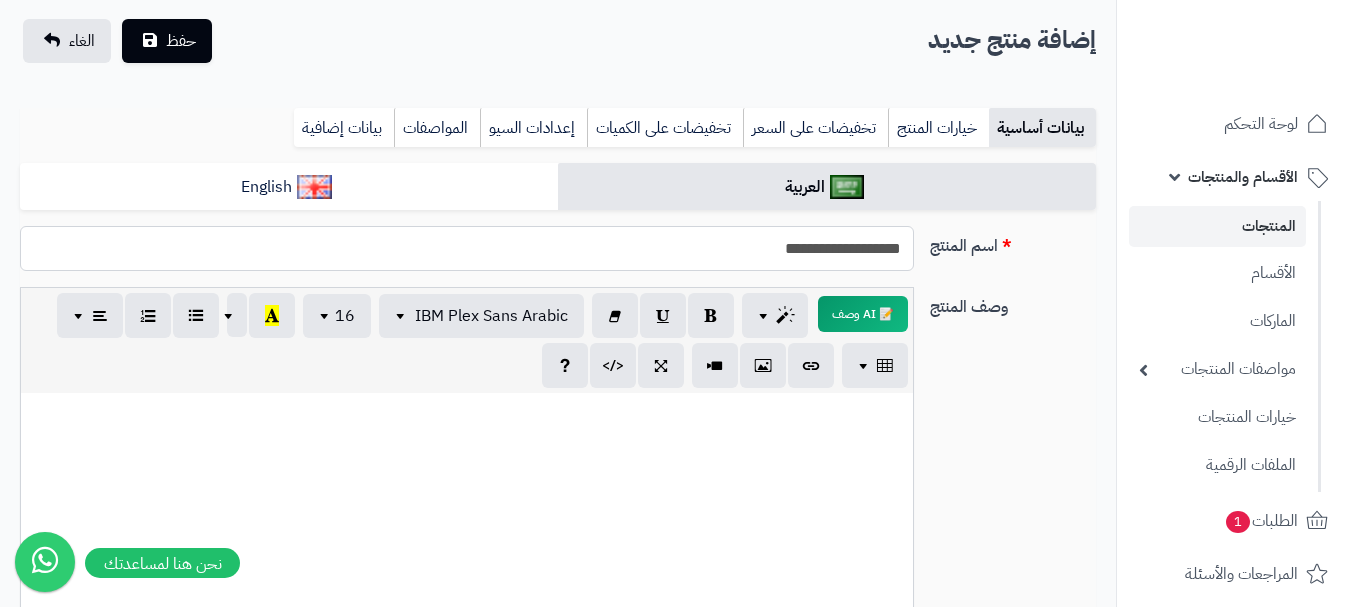 click on "**********" at bounding box center [467, 248] 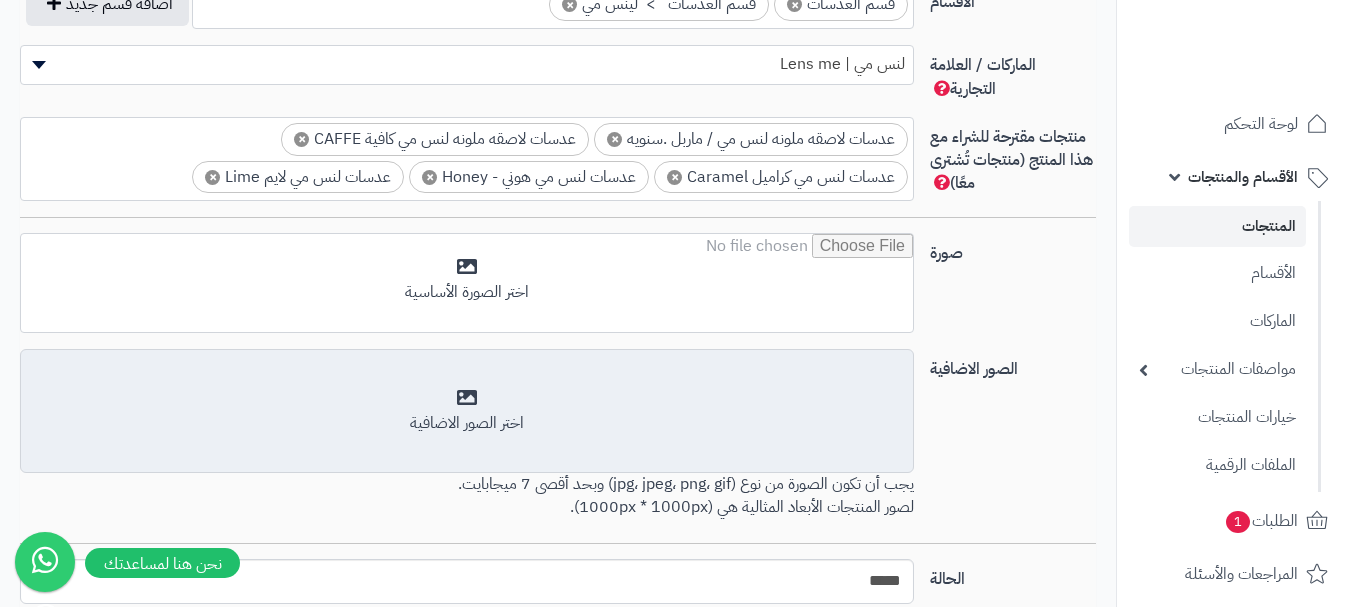 scroll, scrollTop: 1228, scrollLeft: 0, axis: vertical 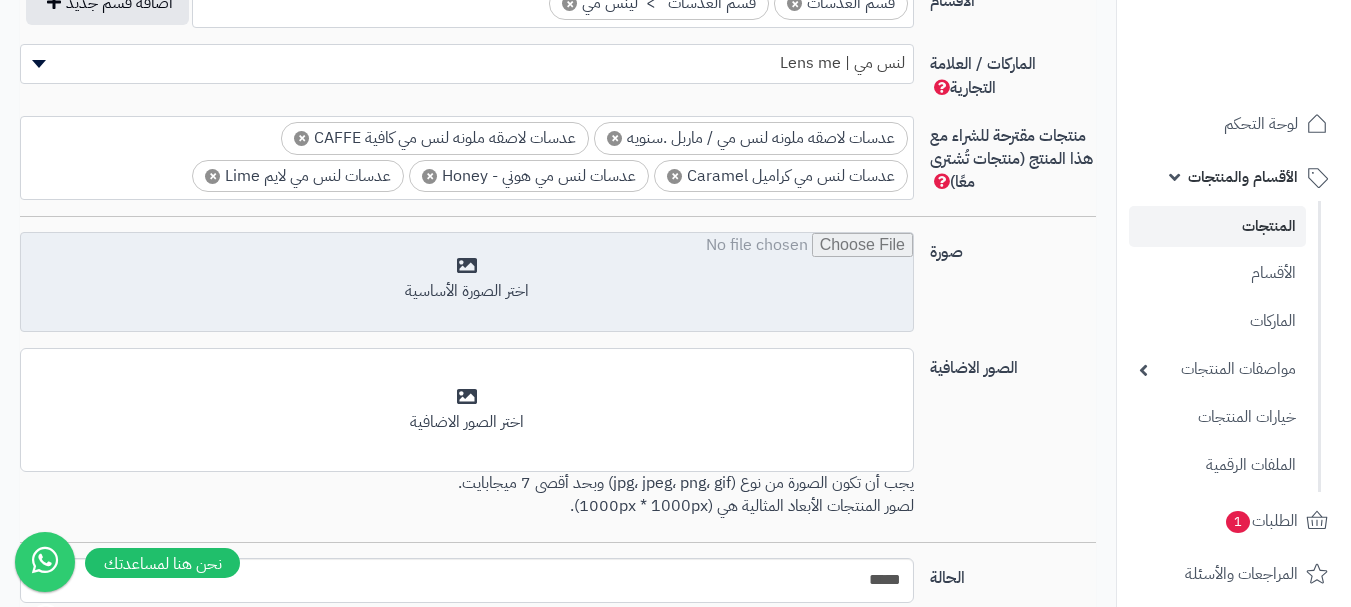 click at bounding box center (467, 283) 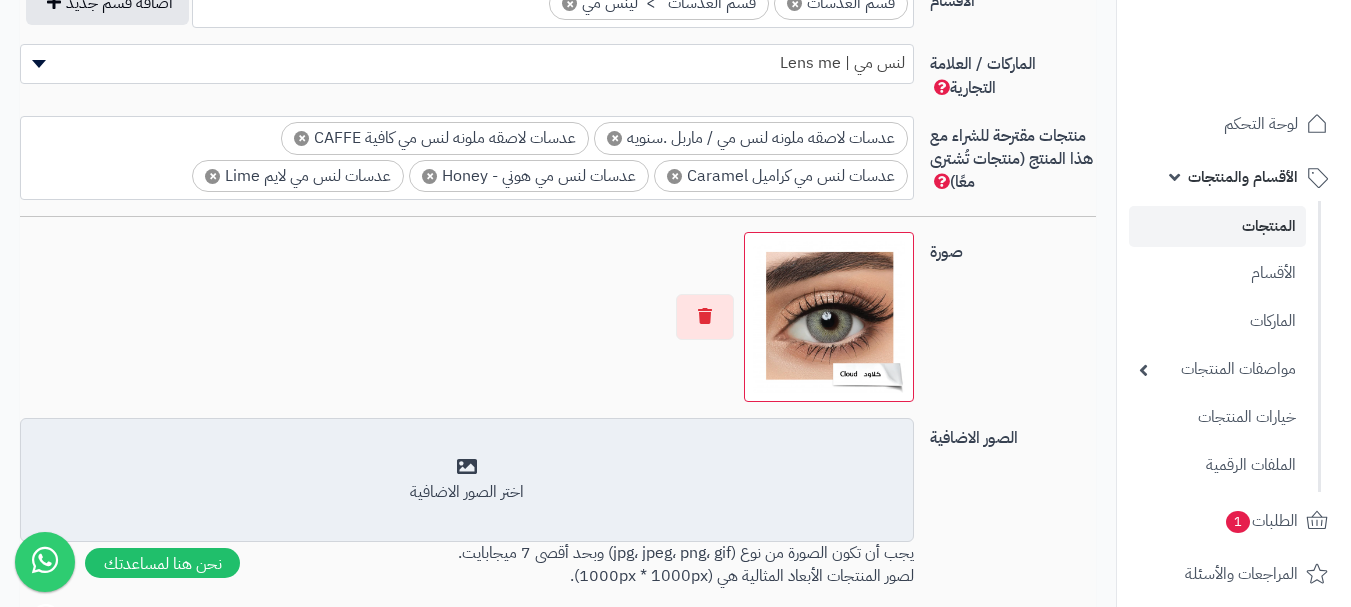 click on "أضف الصور الاضافية
اختر الصور الاضافية" at bounding box center [467, 480] 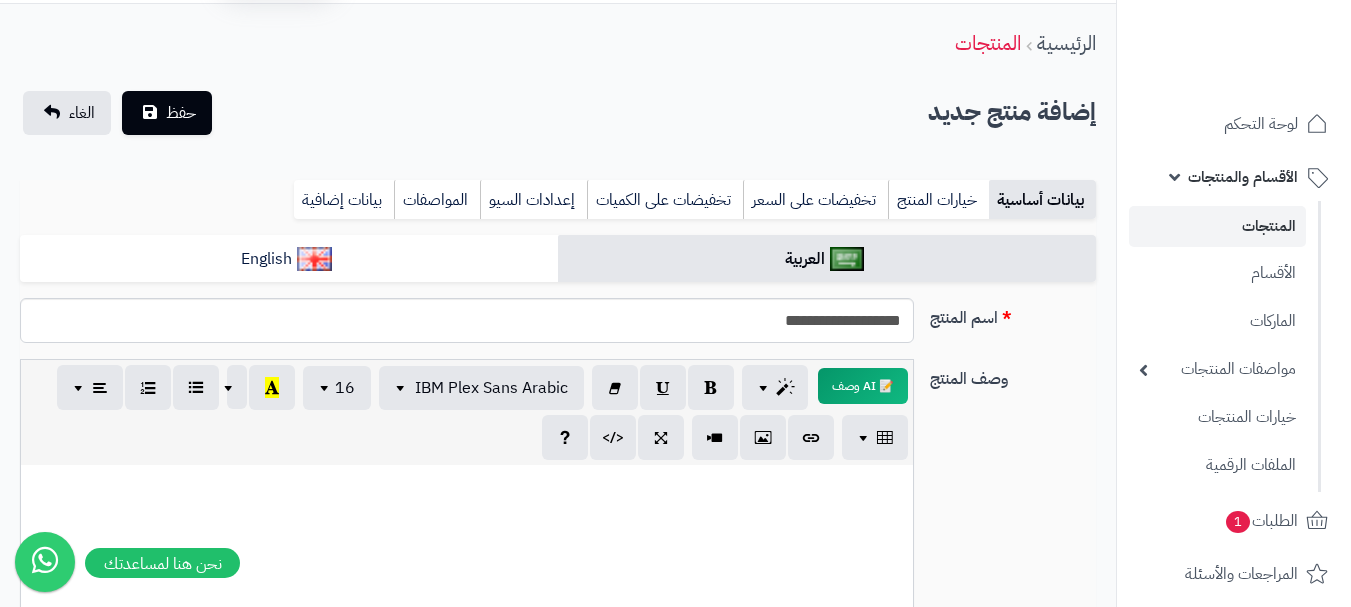 scroll, scrollTop: 0, scrollLeft: 0, axis: both 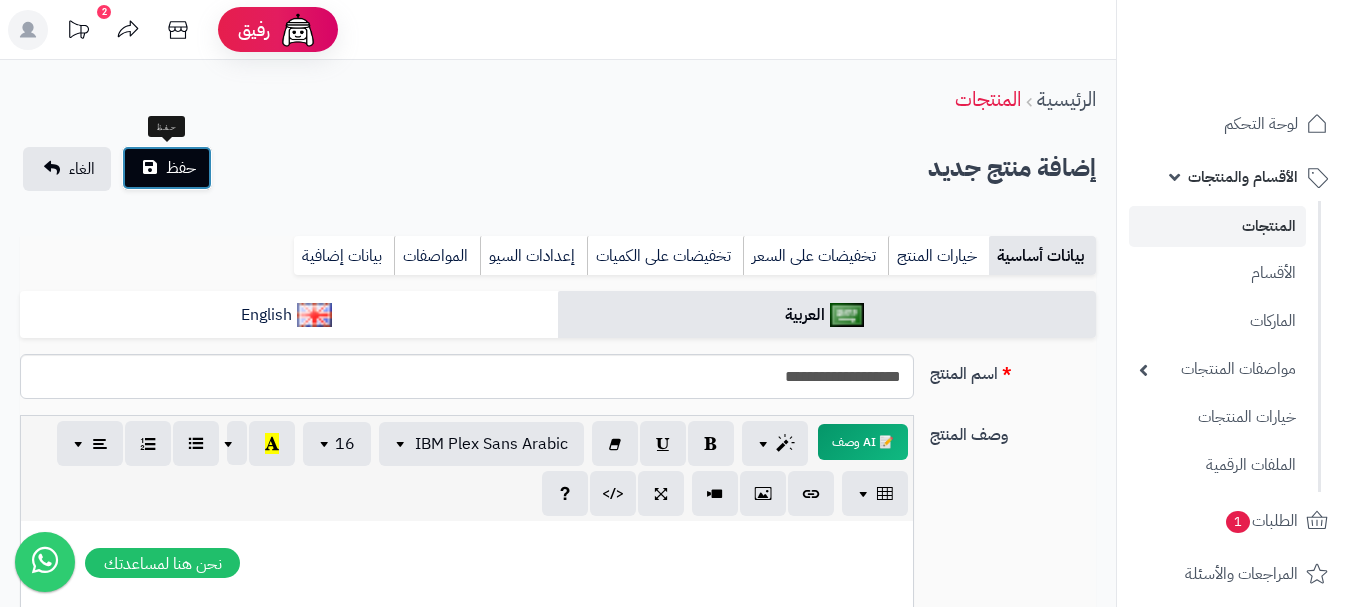 click on "حفظ" at bounding box center (181, 168) 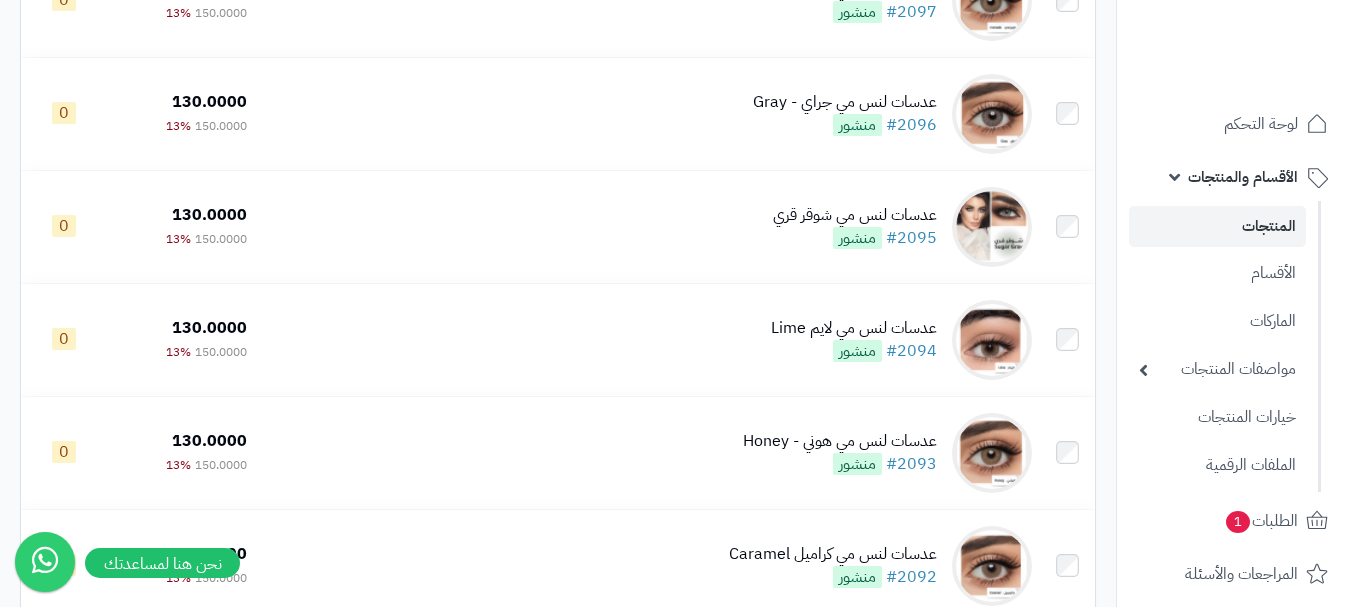 scroll, scrollTop: 1500, scrollLeft: 0, axis: vertical 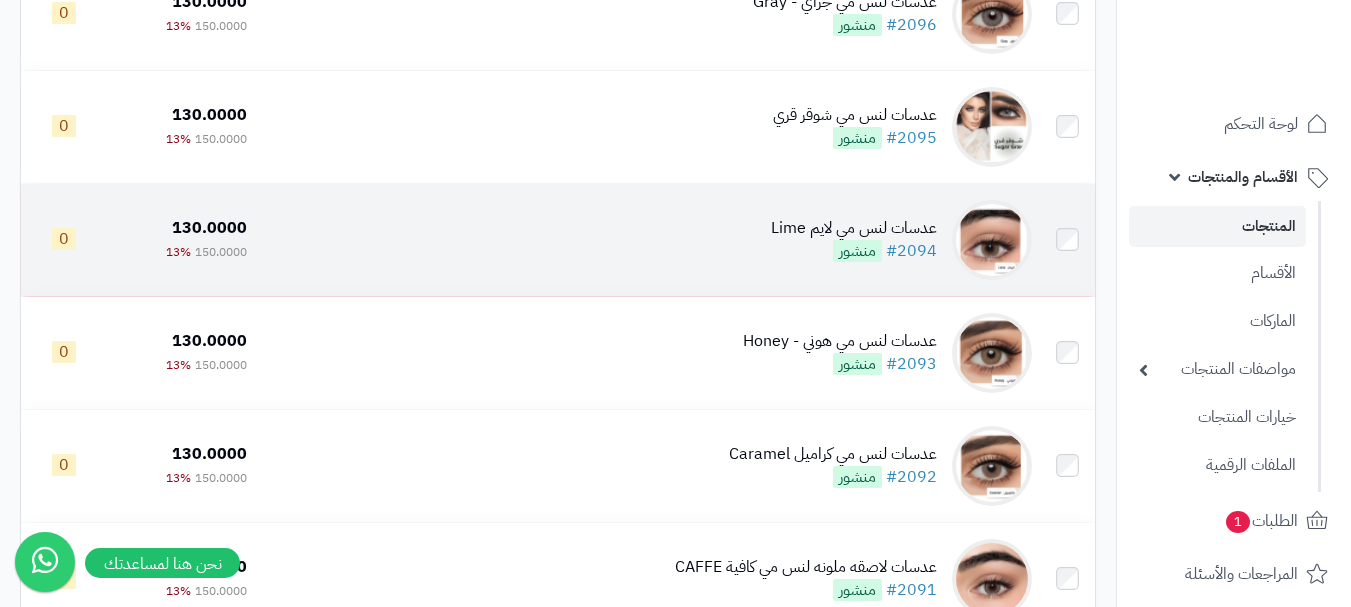 click on "عدسات لنس مي لايم Lime
#2094
منشور" at bounding box center [647, 240] 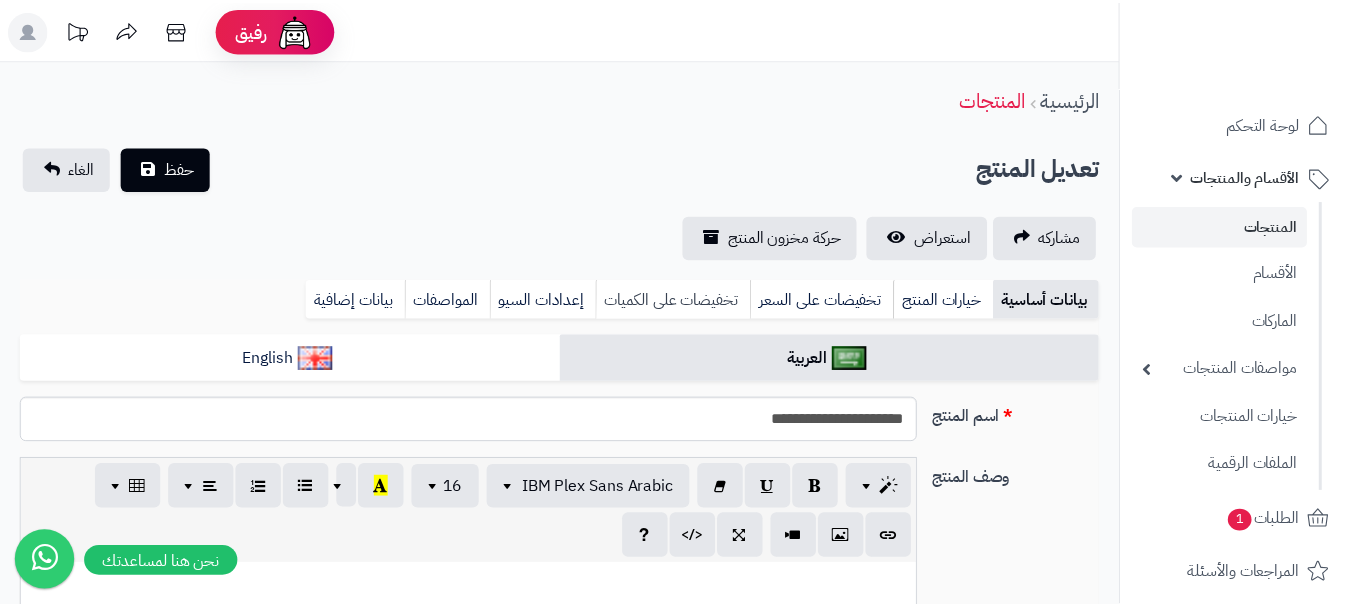 scroll, scrollTop: 0, scrollLeft: 0, axis: both 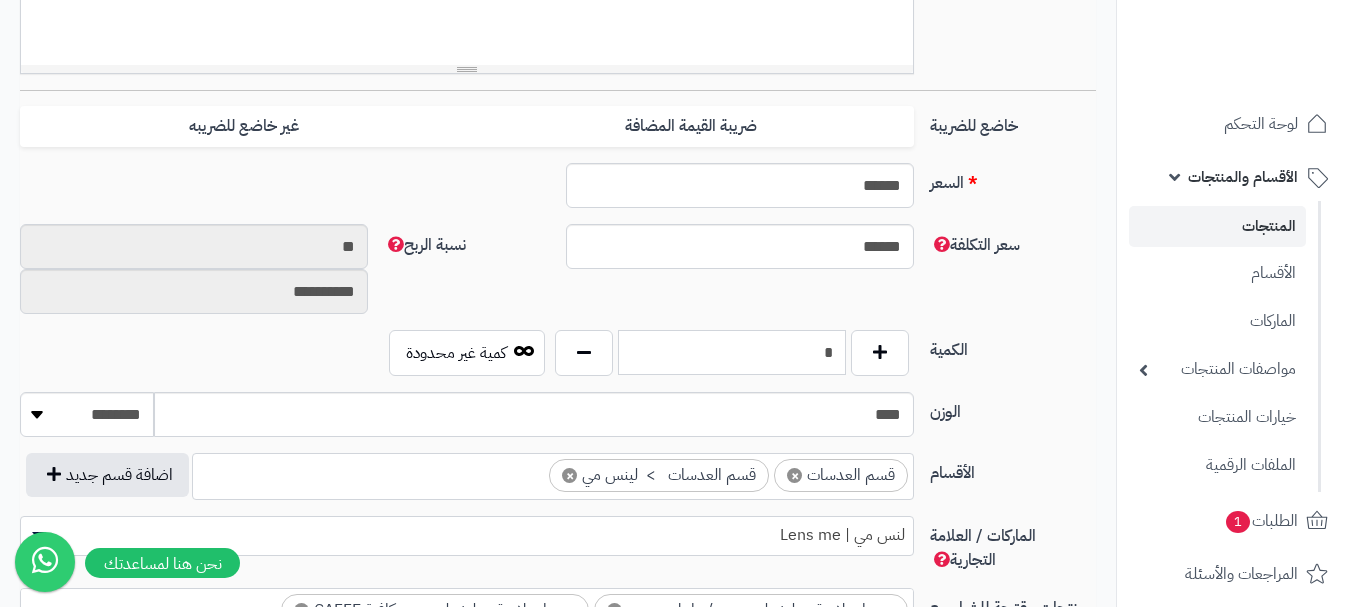click on "*" at bounding box center [732, 352] 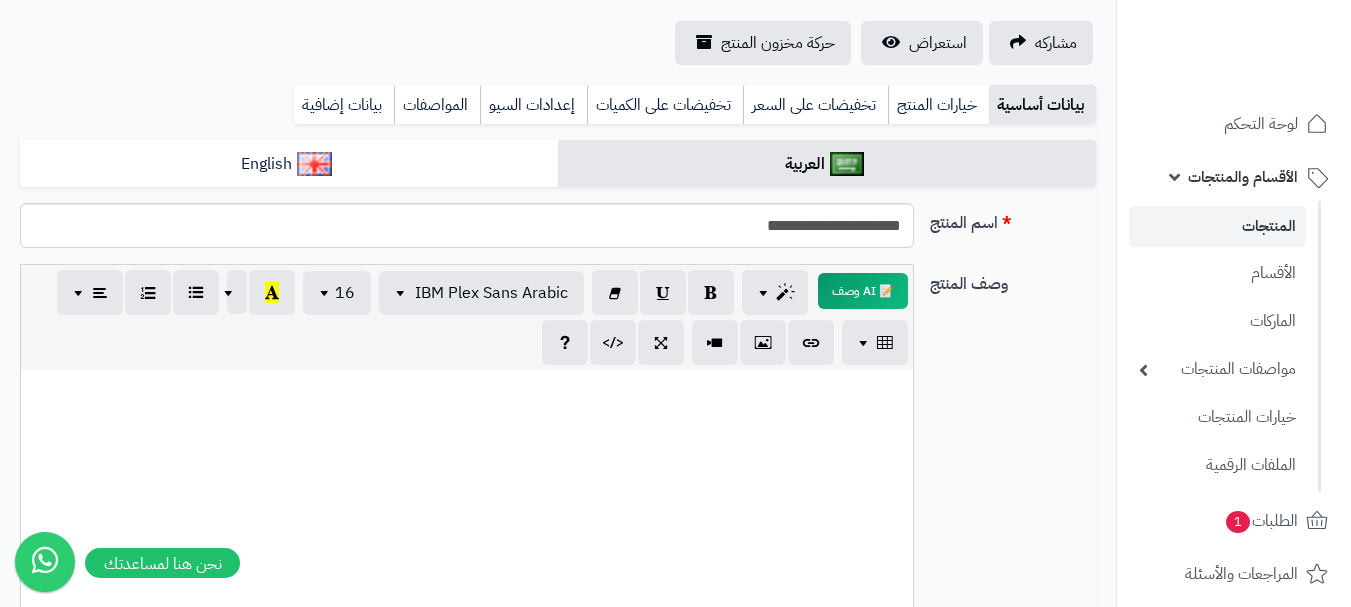 scroll, scrollTop: 0, scrollLeft: 0, axis: both 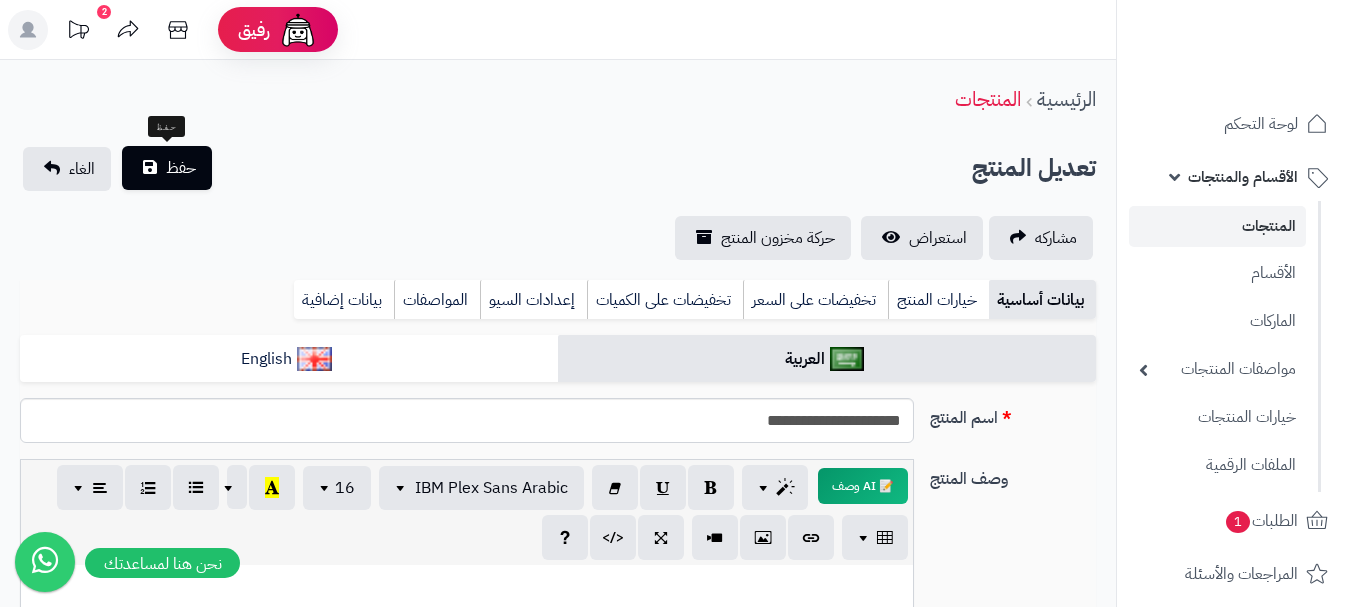 type on "*" 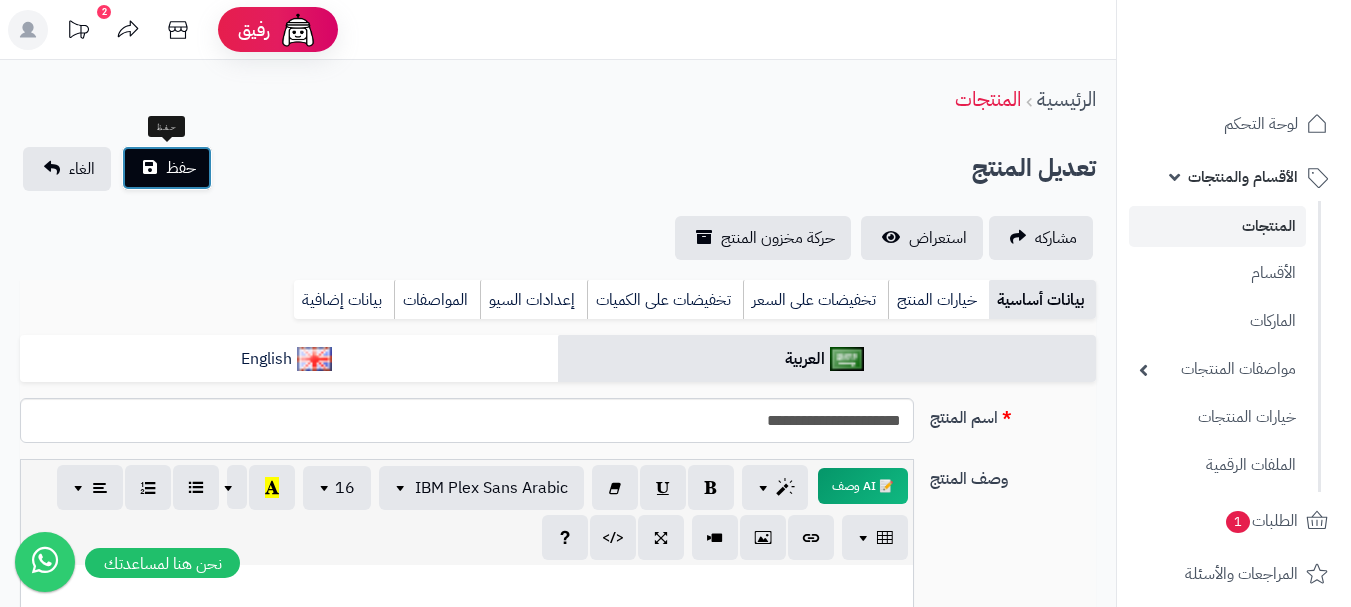 click on "حفظ" at bounding box center [181, 168] 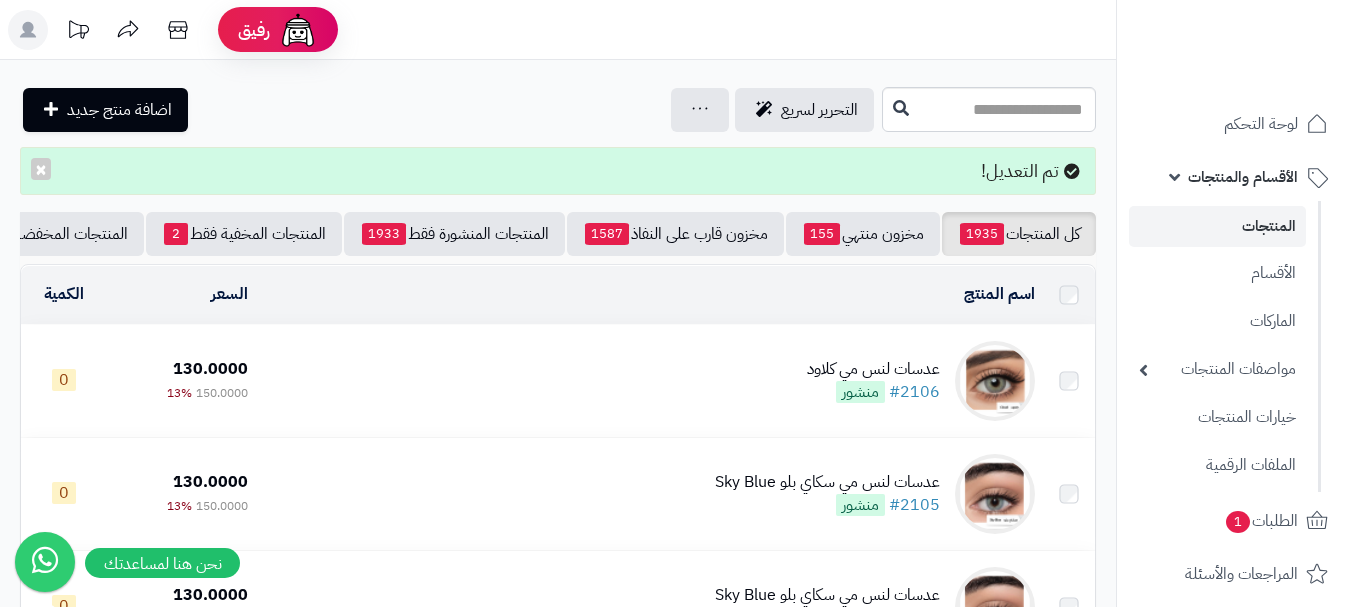 scroll, scrollTop: 0, scrollLeft: 0, axis: both 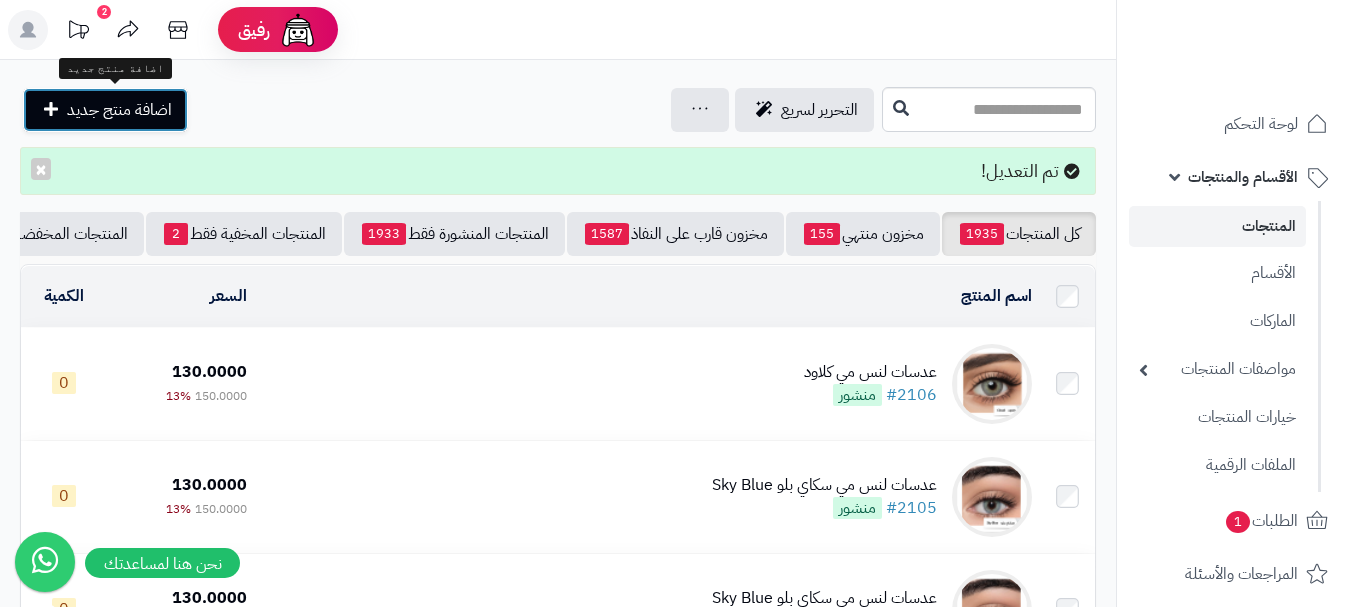 click on "اضافة منتج جديد" at bounding box center [119, 110] 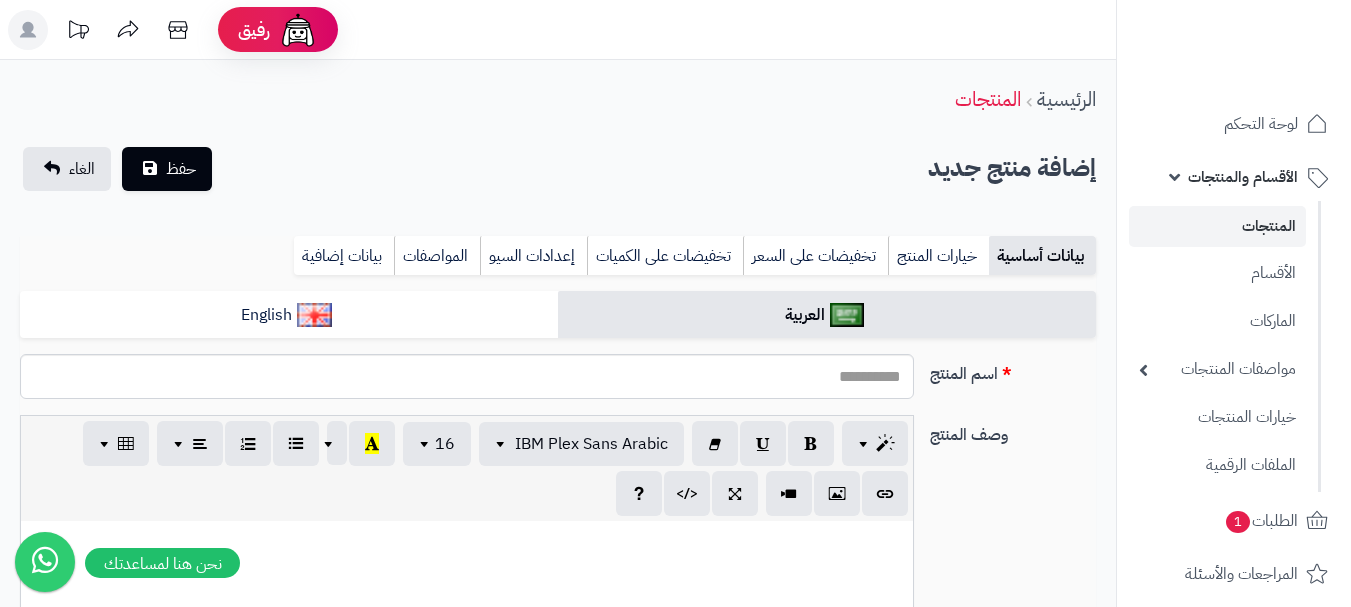 select 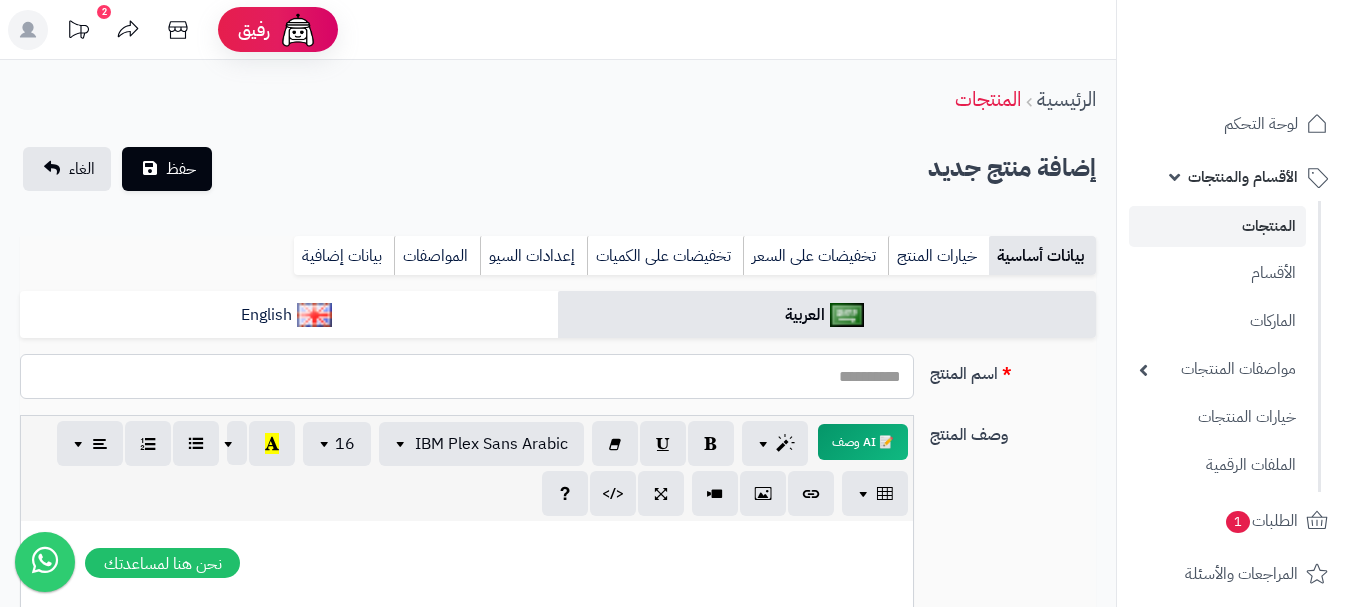 paste on "**********" 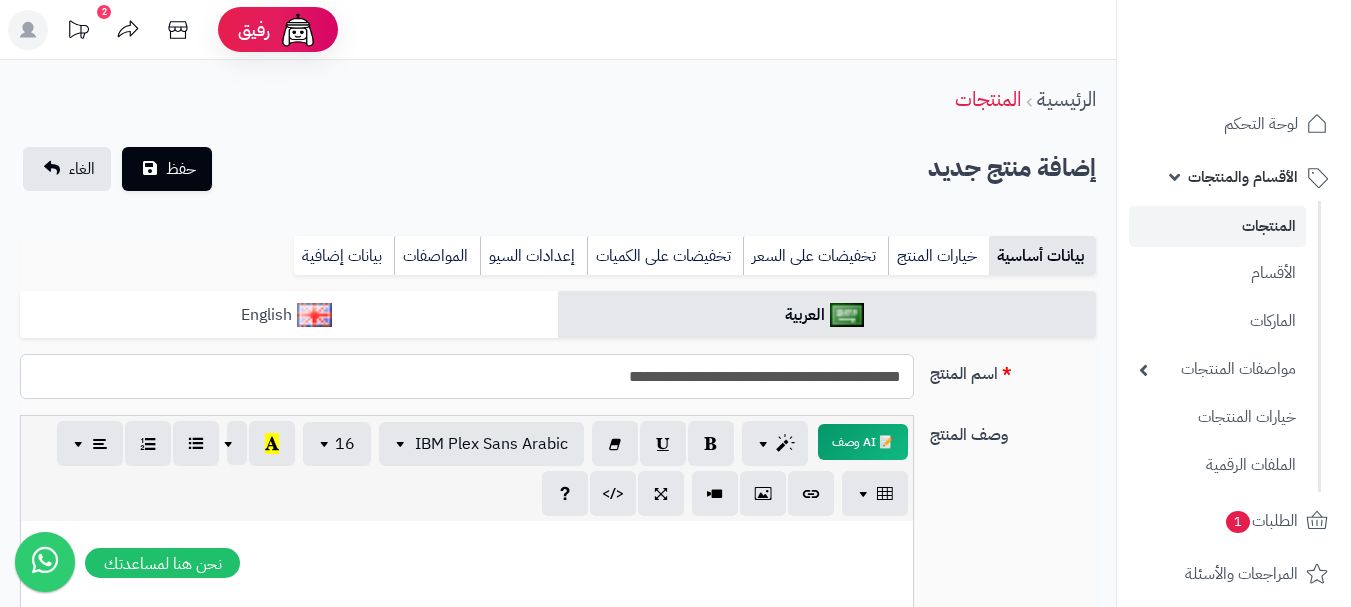 type on "**********" 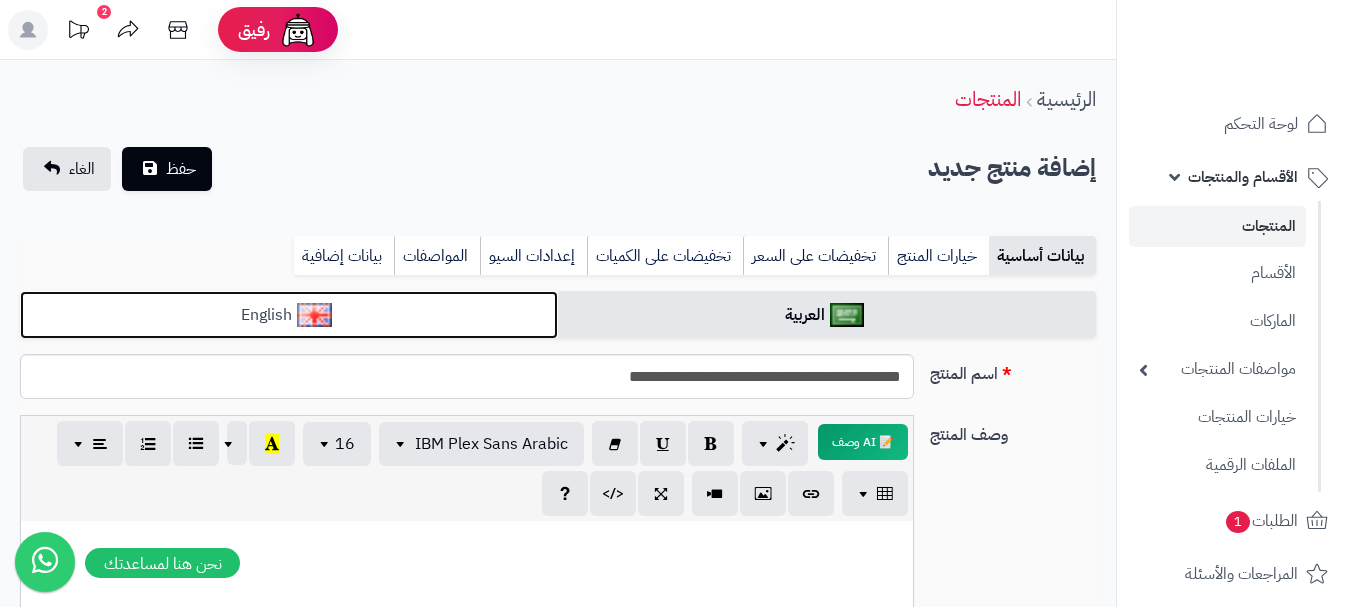 click on "English" at bounding box center (289, 315) 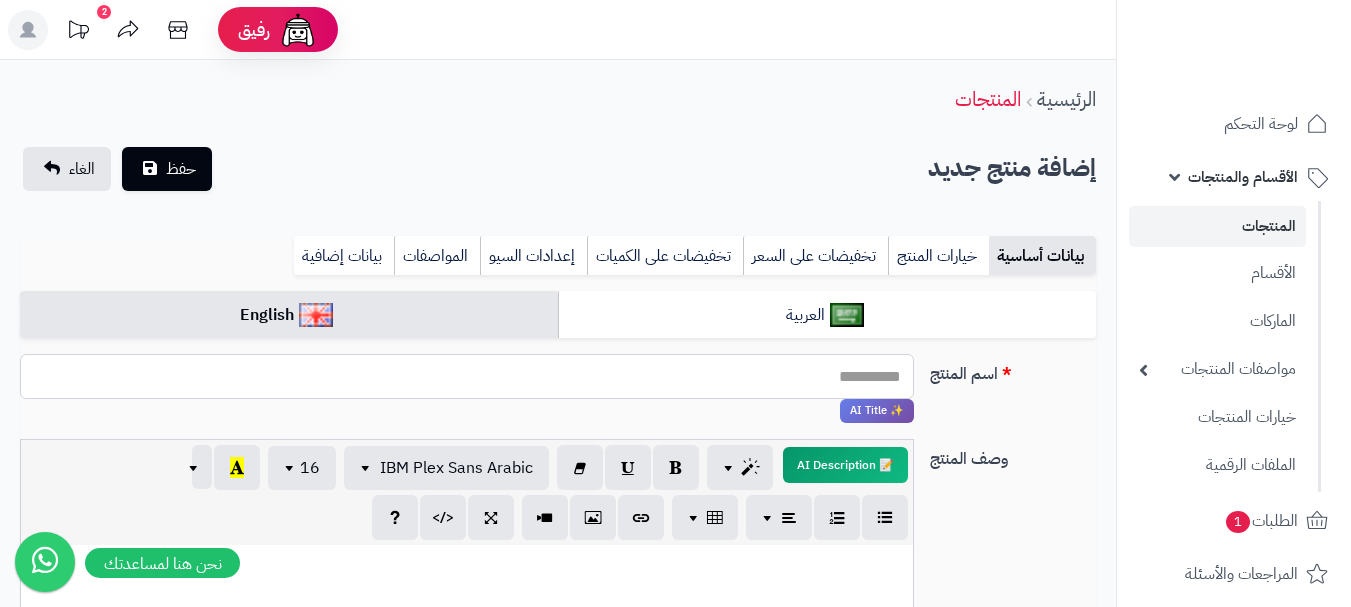 paste on "**********" 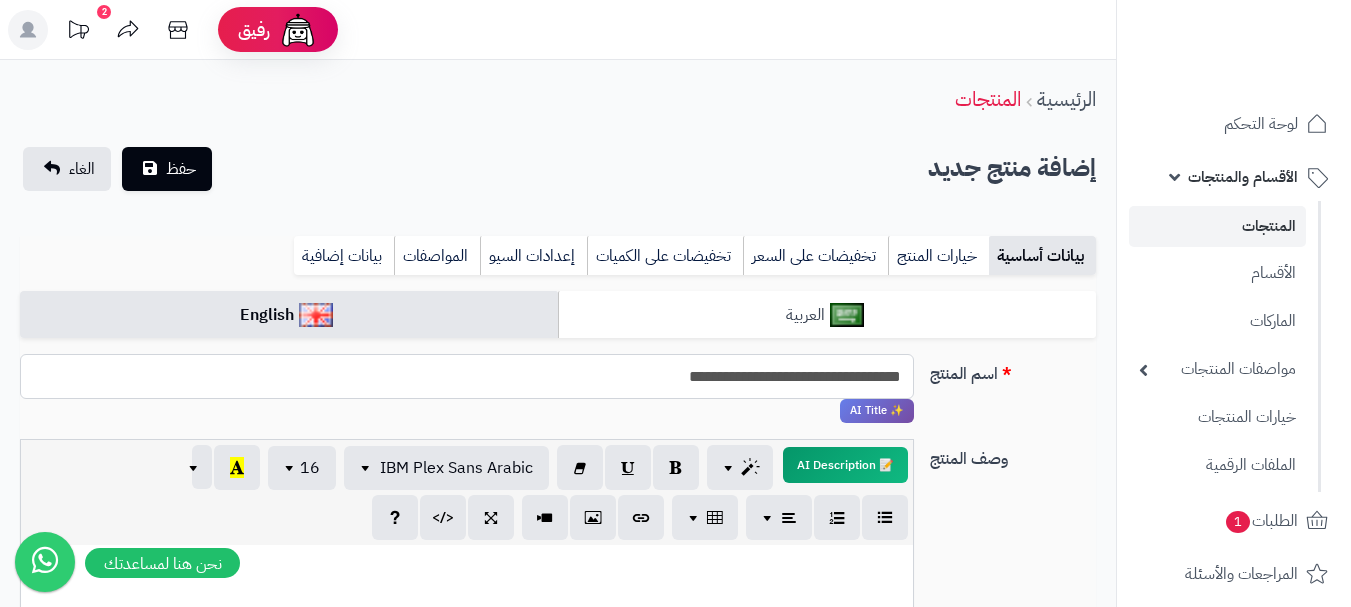 type on "**********" 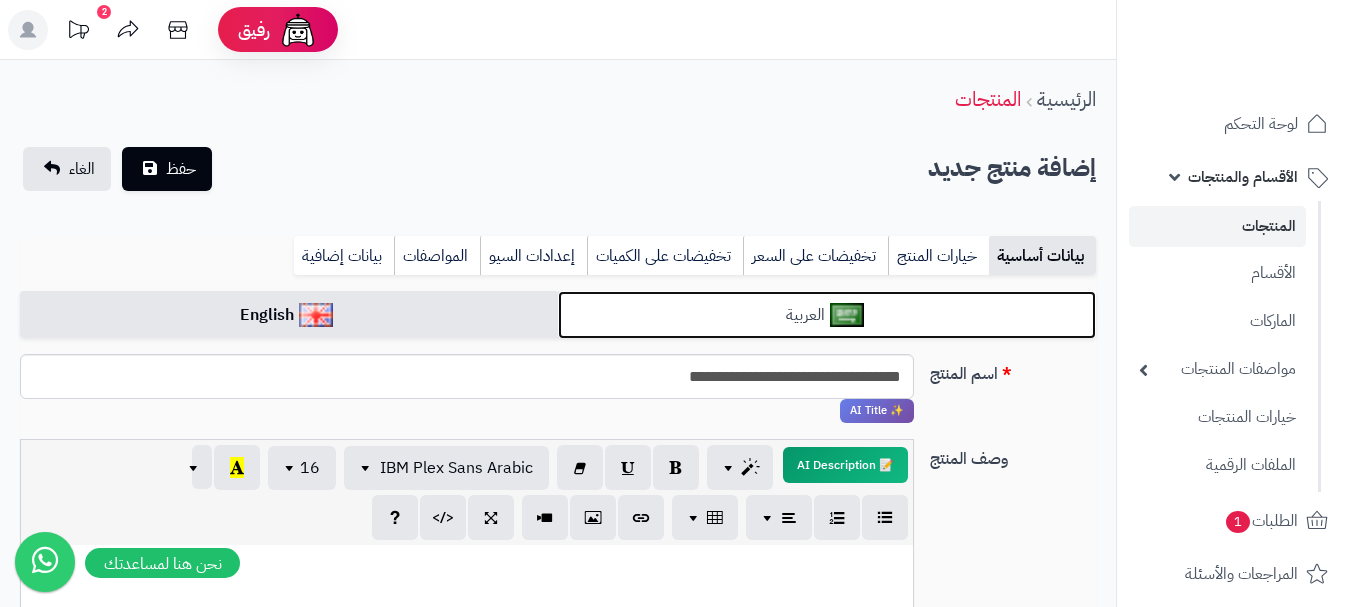 click on "العربية" at bounding box center (827, 315) 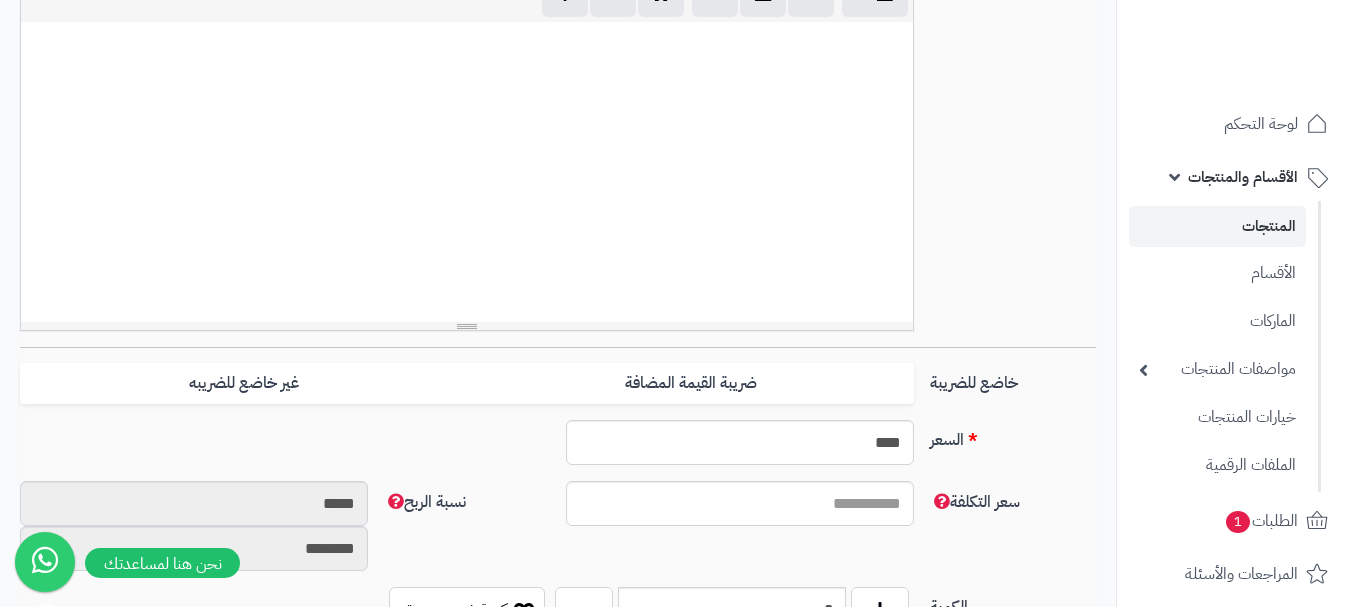 scroll, scrollTop: 500, scrollLeft: 0, axis: vertical 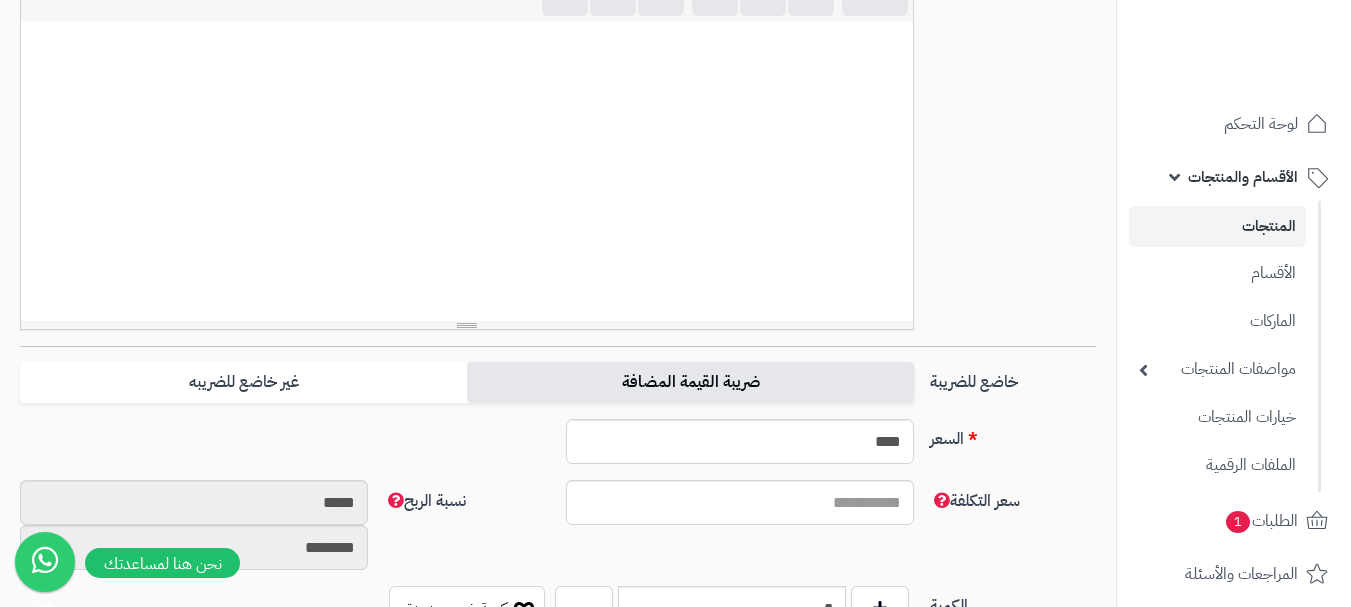 click on "ضريبة القيمة المضافة" at bounding box center (690, 382) 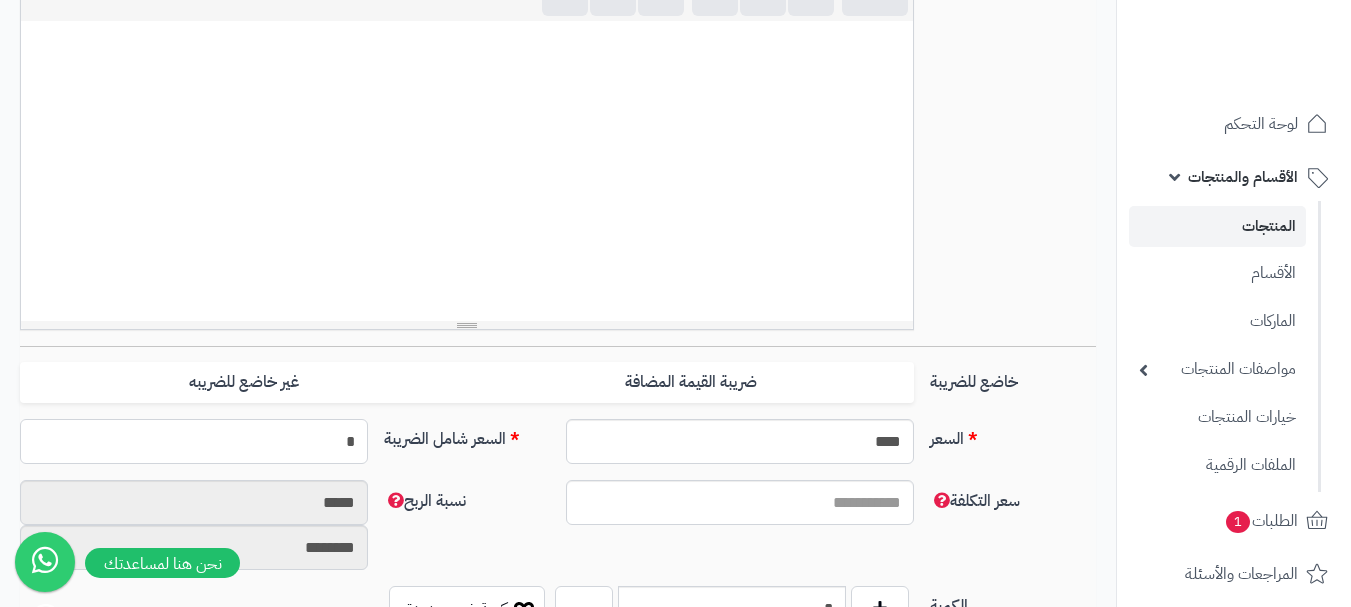 click on "*" at bounding box center [194, 441] 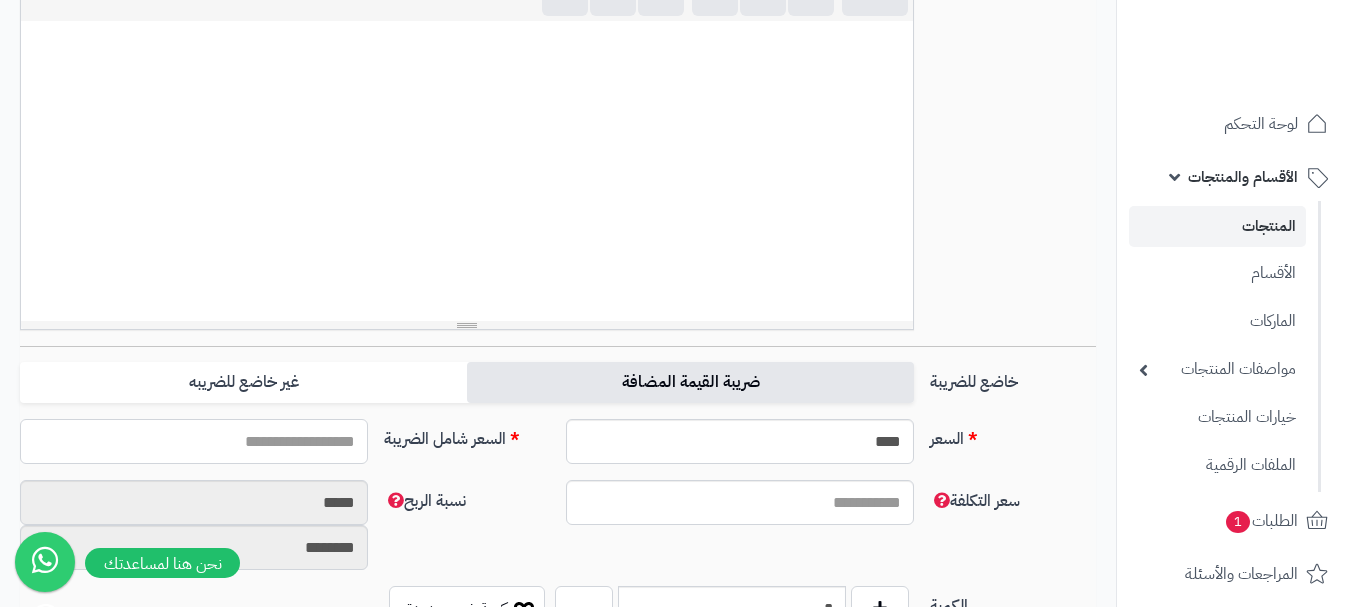 type 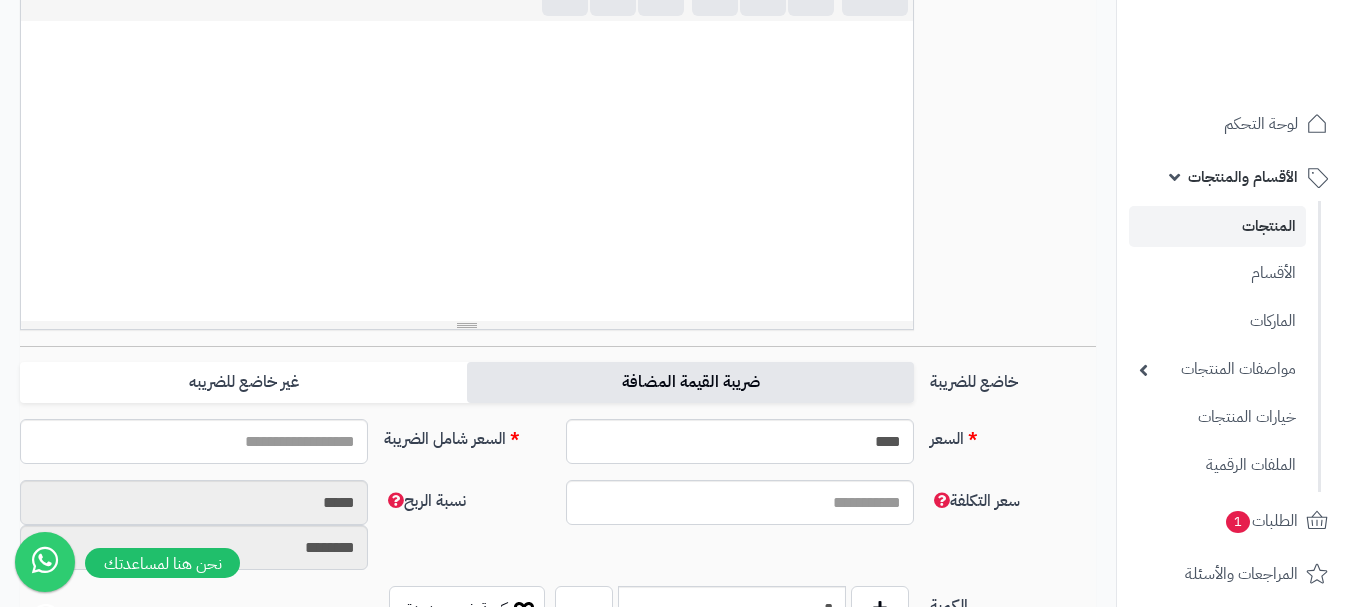click on "ضريبة القيمة المضافة" at bounding box center (690, 382) 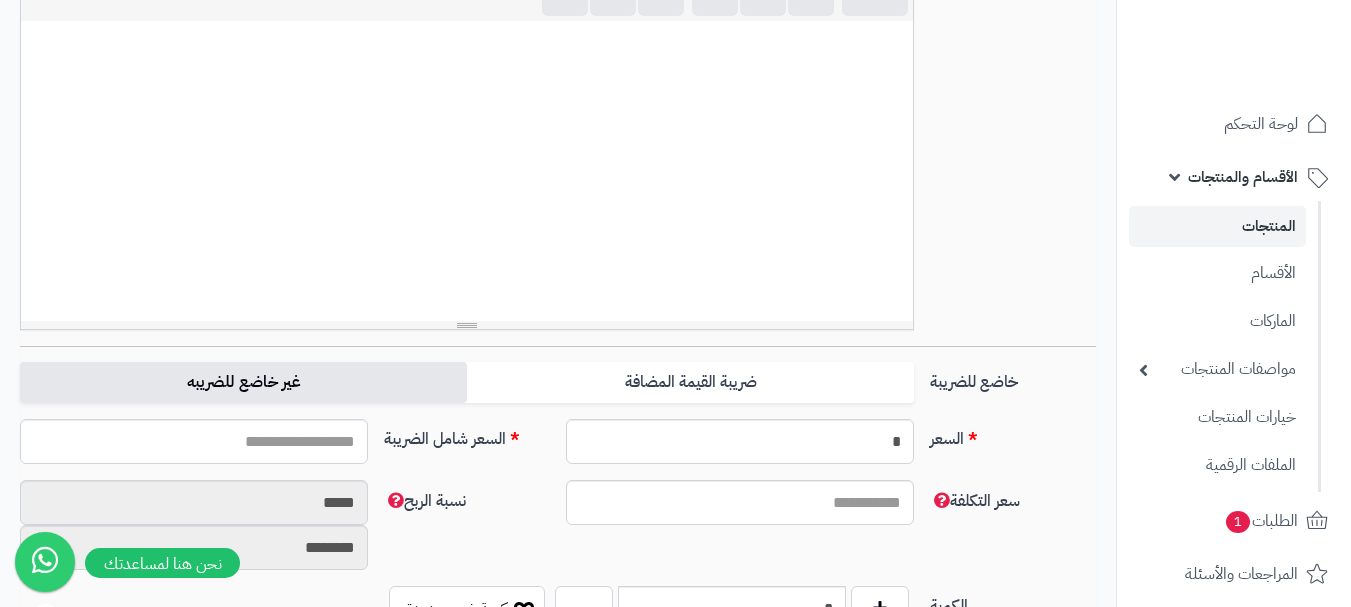 click on "غير خاضع للضريبه" at bounding box center [243, 382] 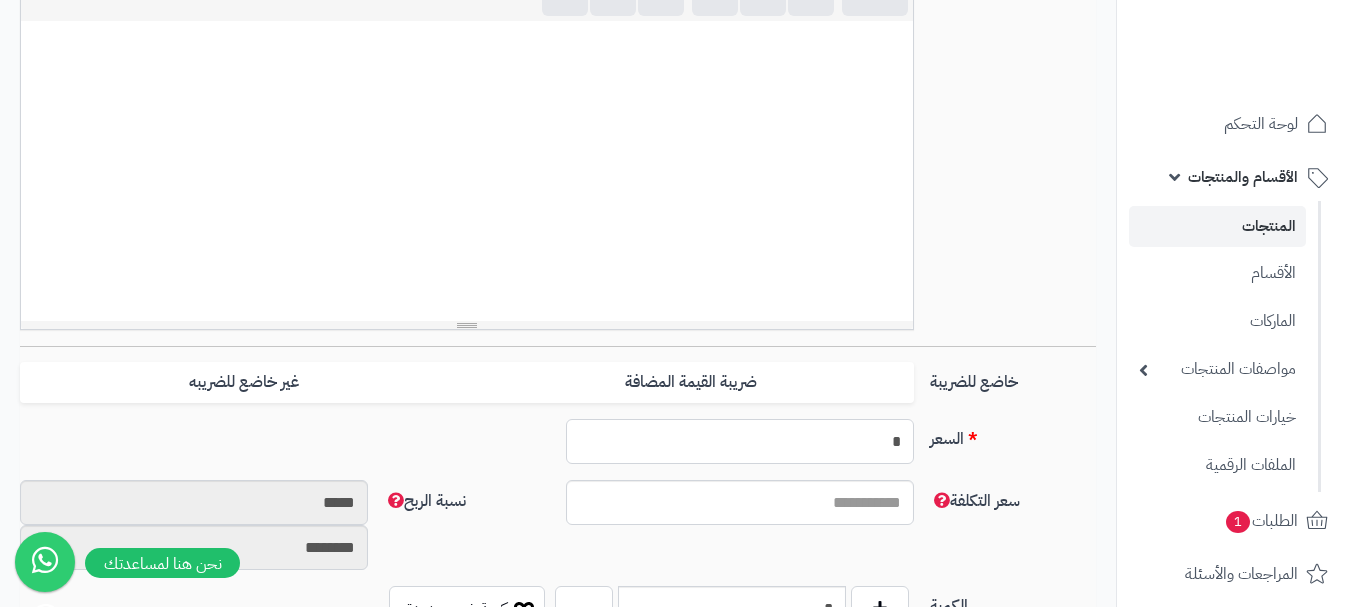click on "*" at bounding box center (740, 441) 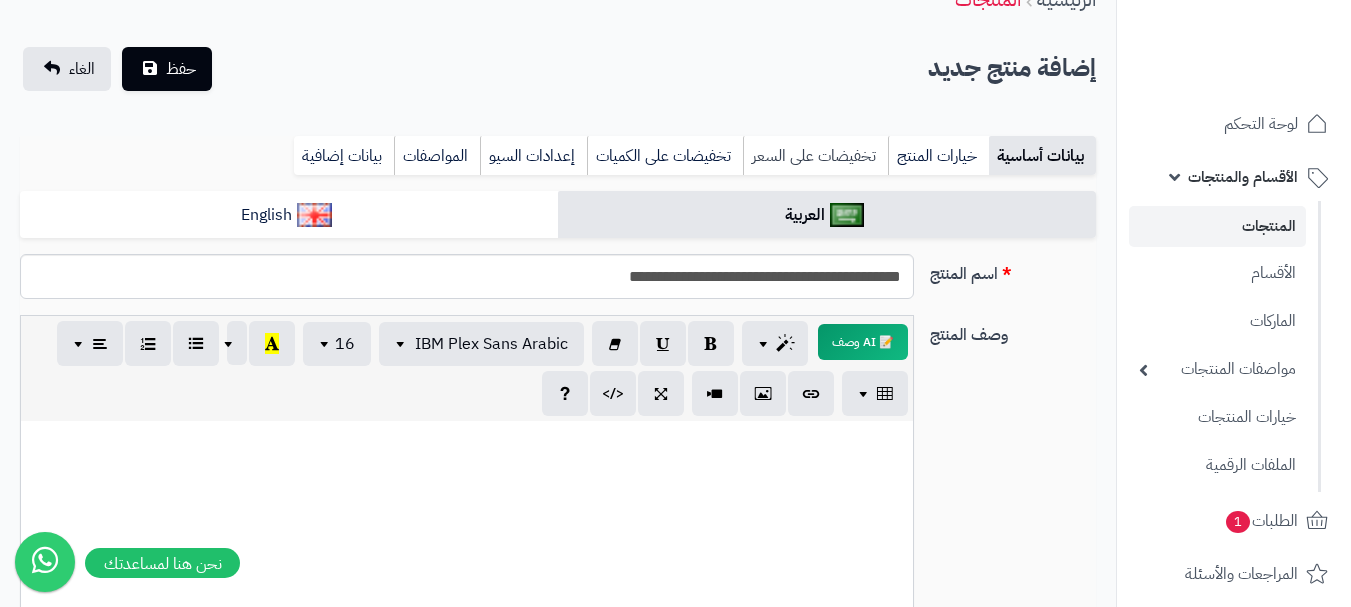 type on "***" 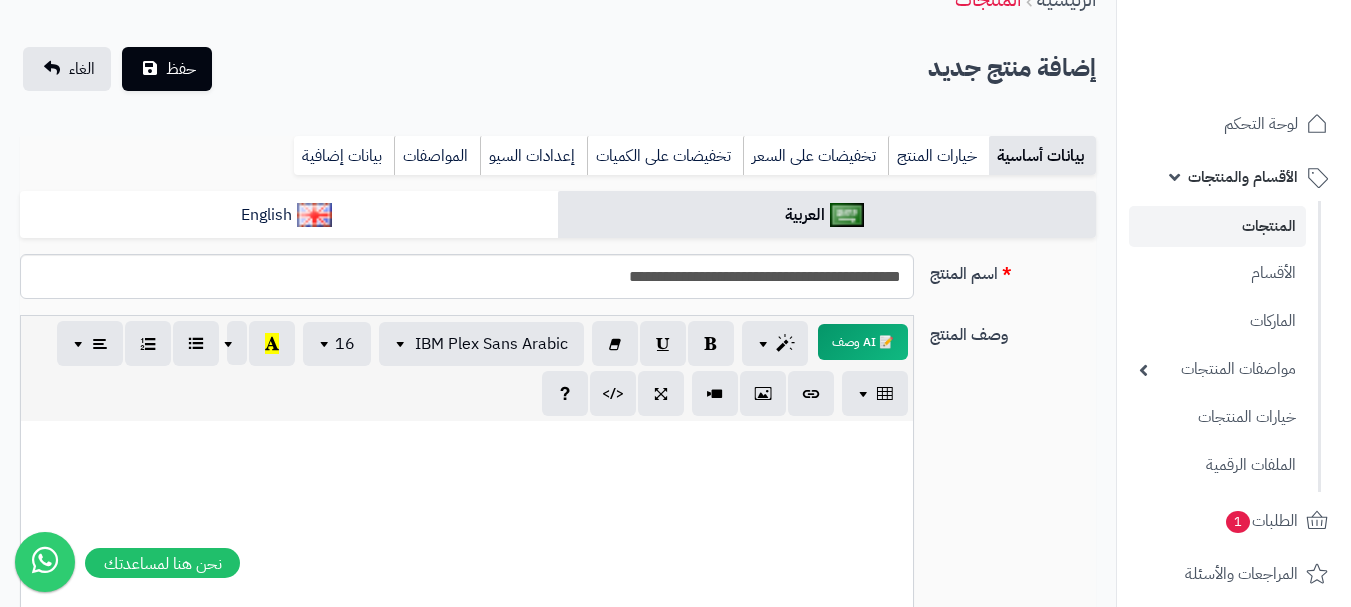 scroll, scrollTop: 28, scrollLeft: 0, axis: vertical 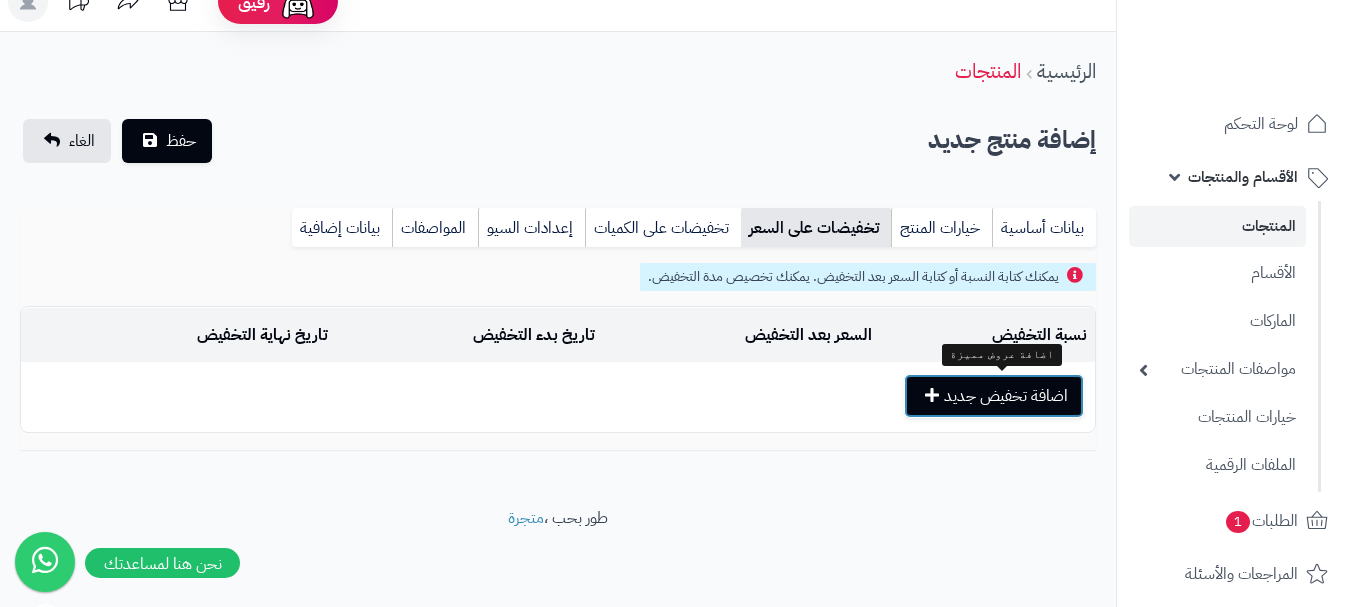 click on "اضافة تخفيض جديد" at bounding box center [994, 396] 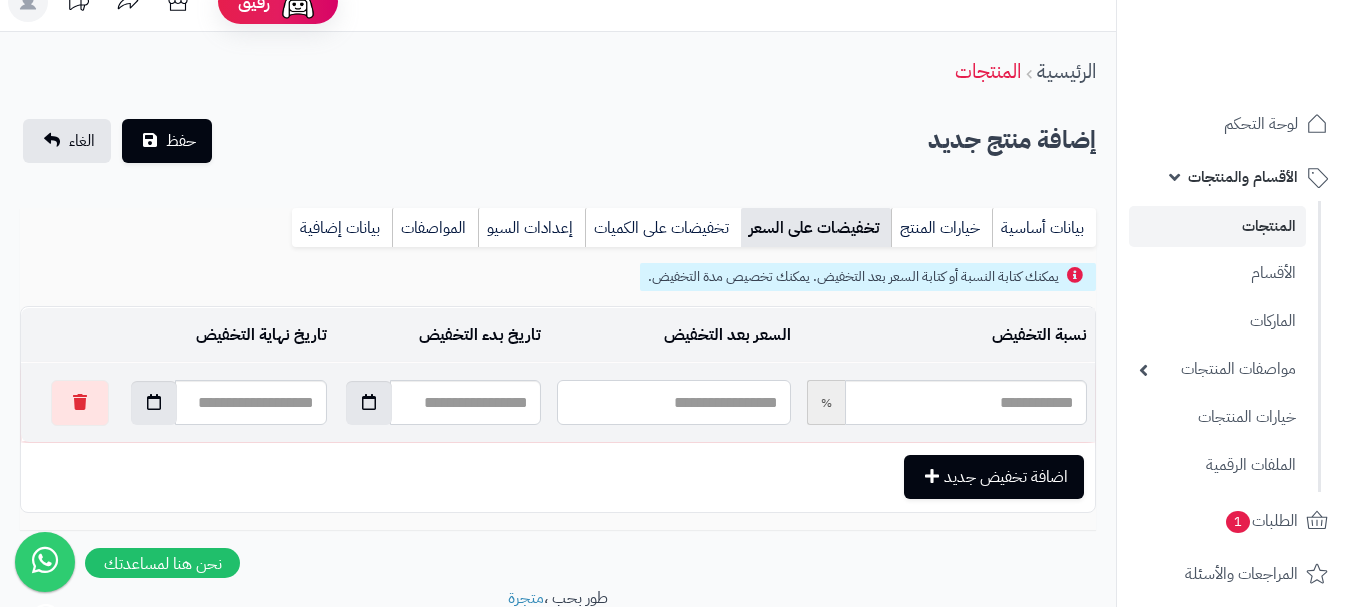 click at bounding box center [673, 402] 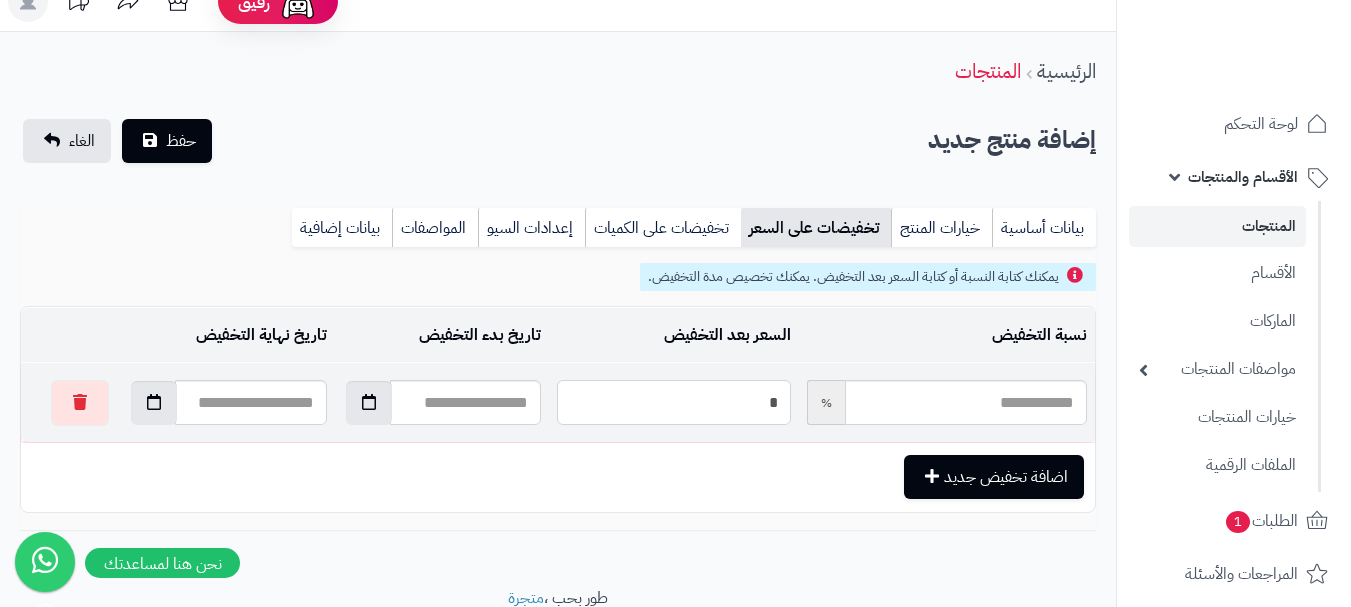 type on "**" 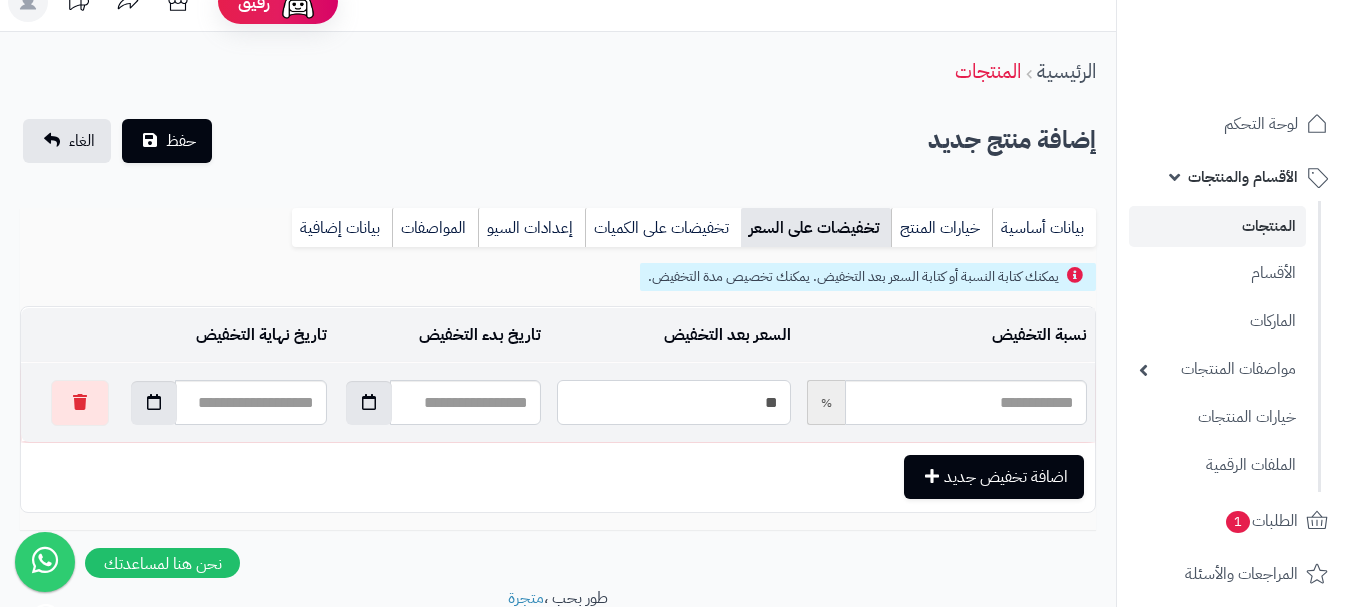 type on "*****" 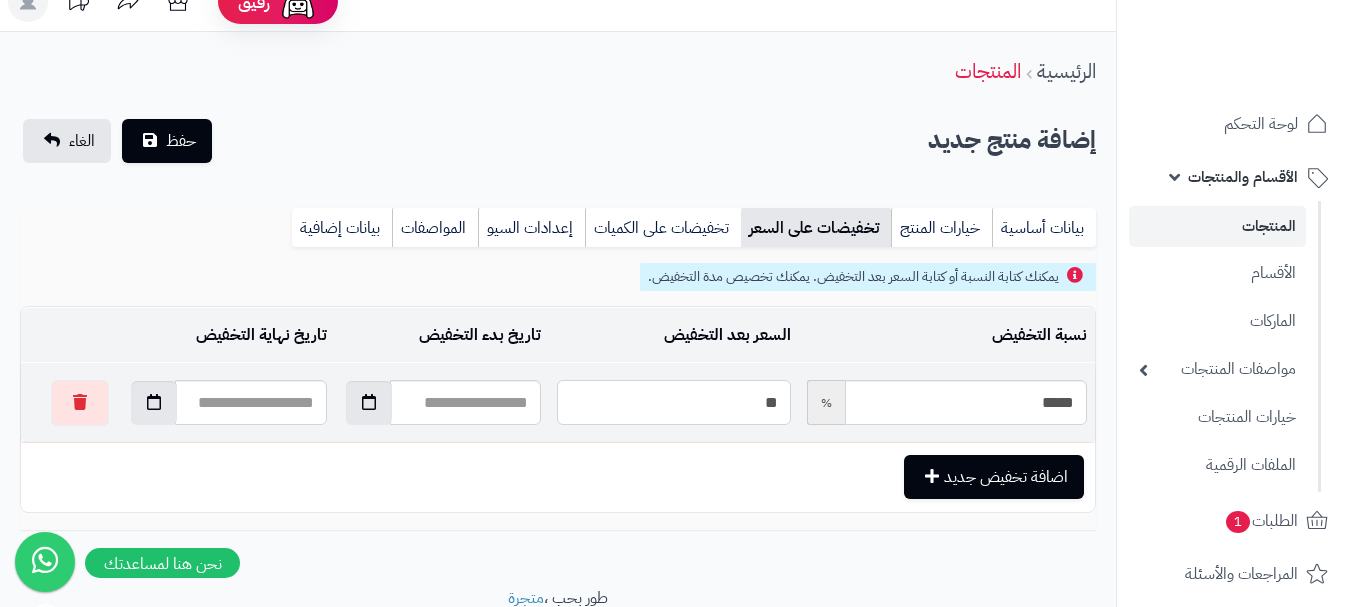 type on "***" 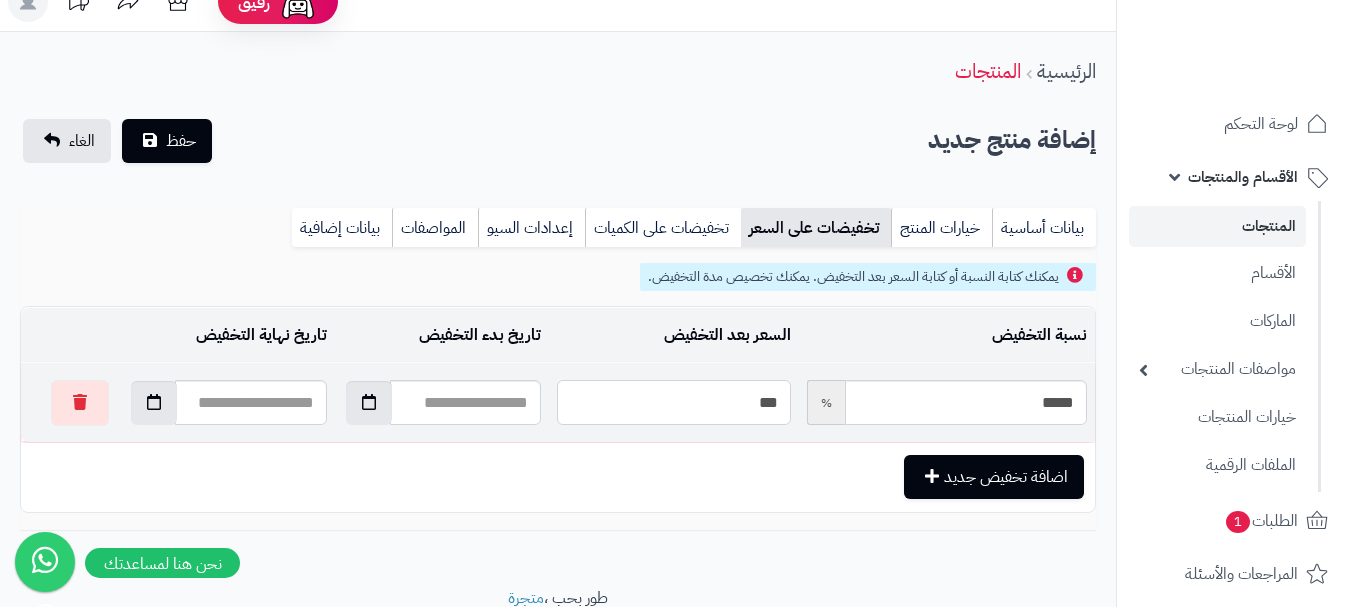 type on "*****" 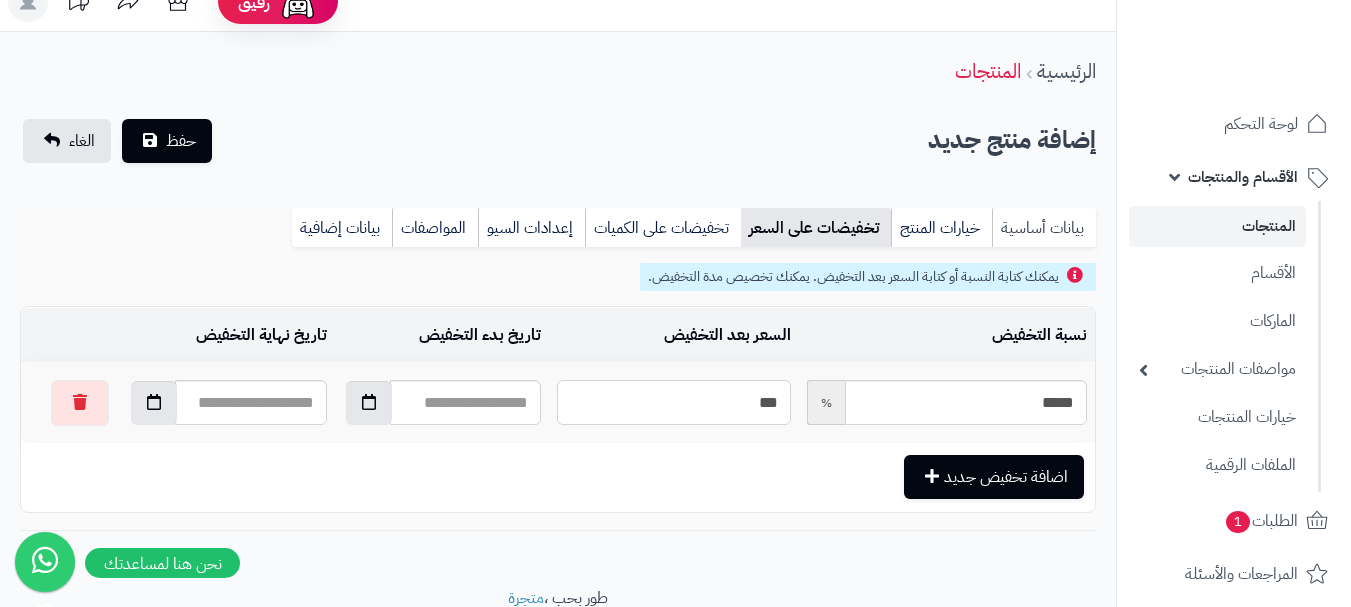 type on "***" 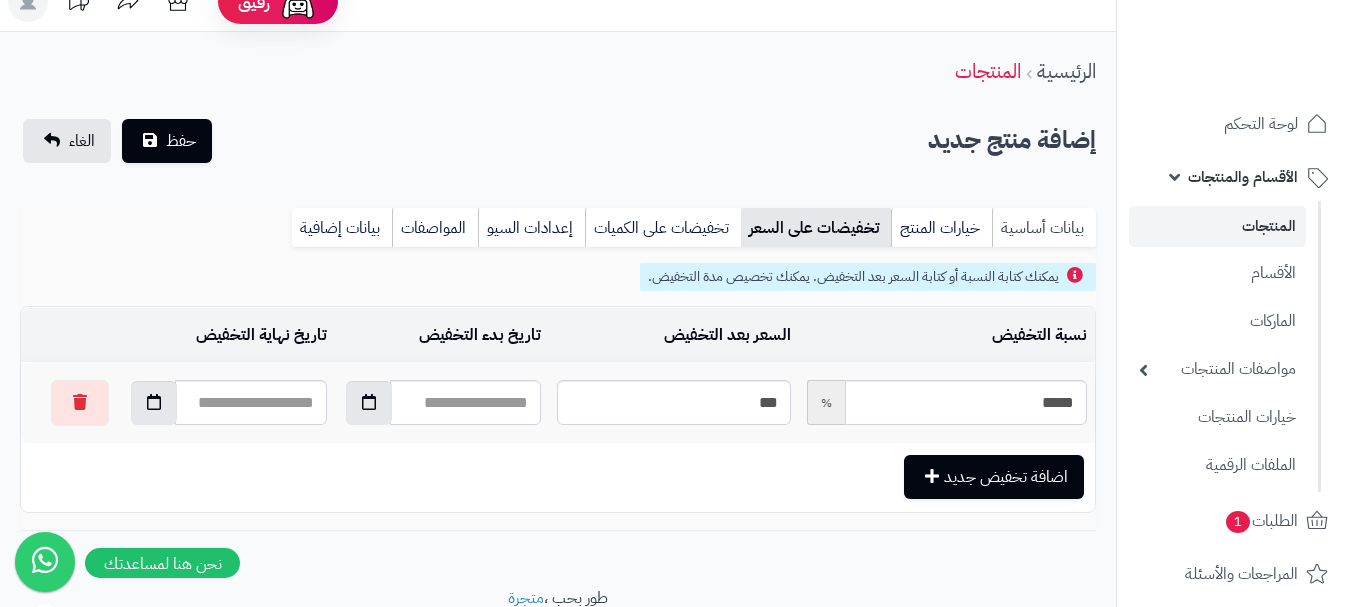 click on "بيانات أساسية" at bounding box center (1044, 228) 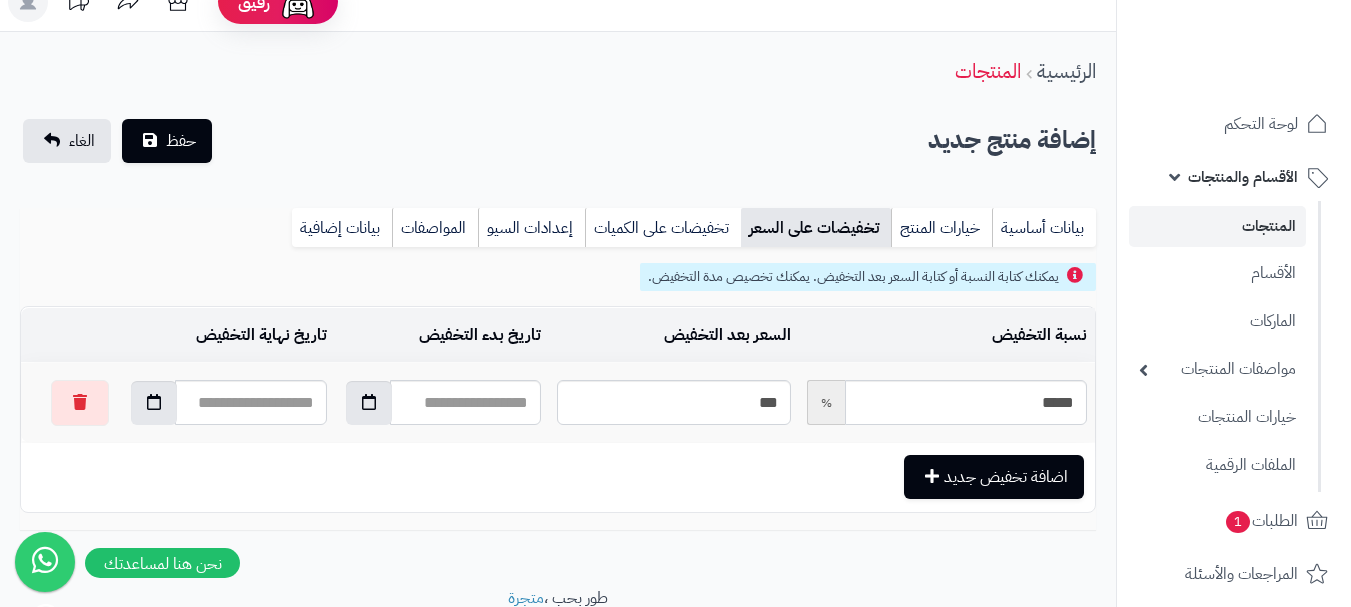 scroll, scrollTop: 0, scrollLeft: 0, axis: both 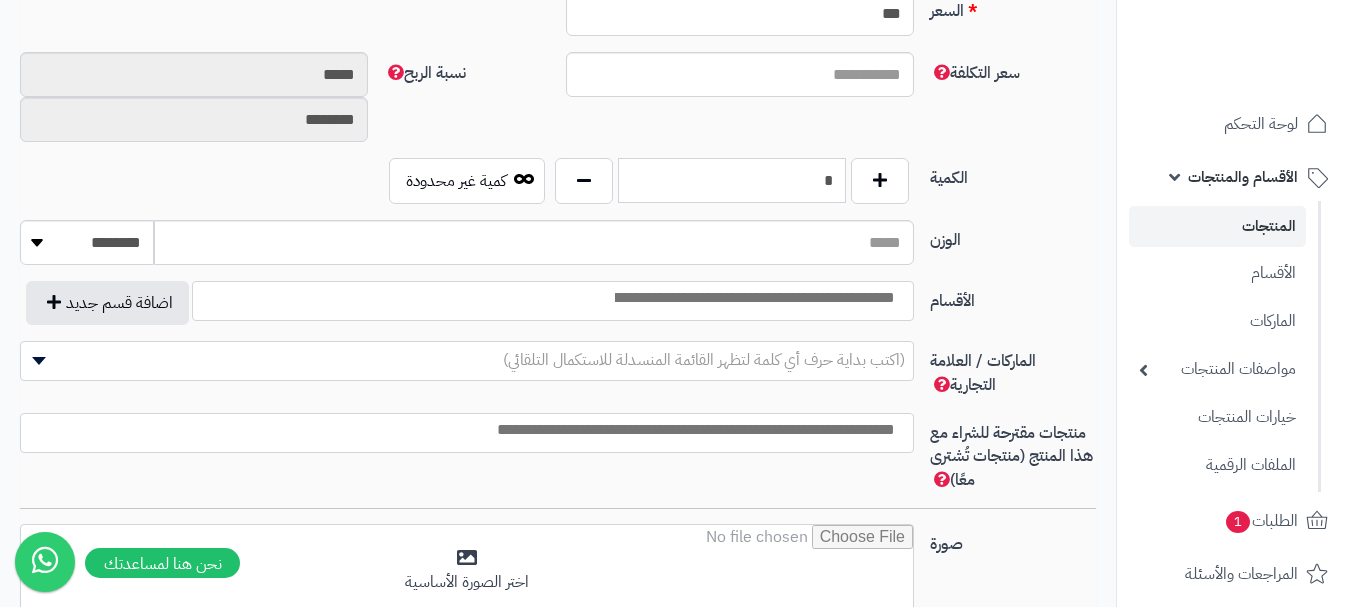click on "*" at bounding box center (732, 180) 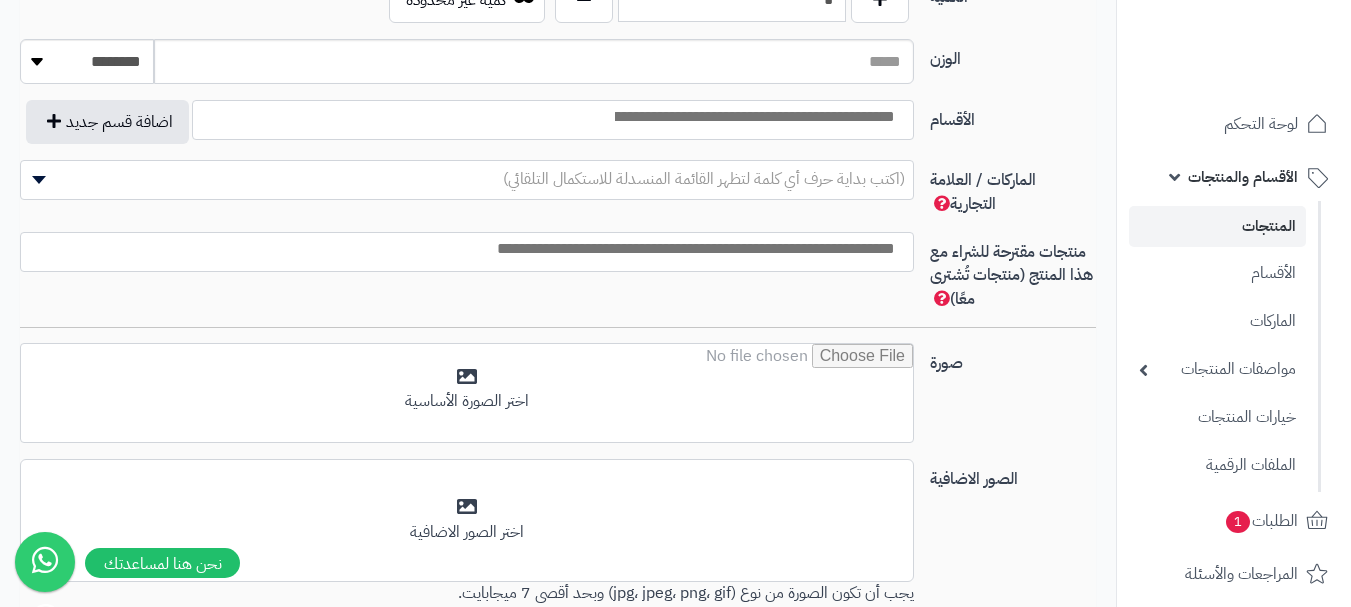 scroll, scrollTop: 1128, scrollLeft: 0, axis: vertical 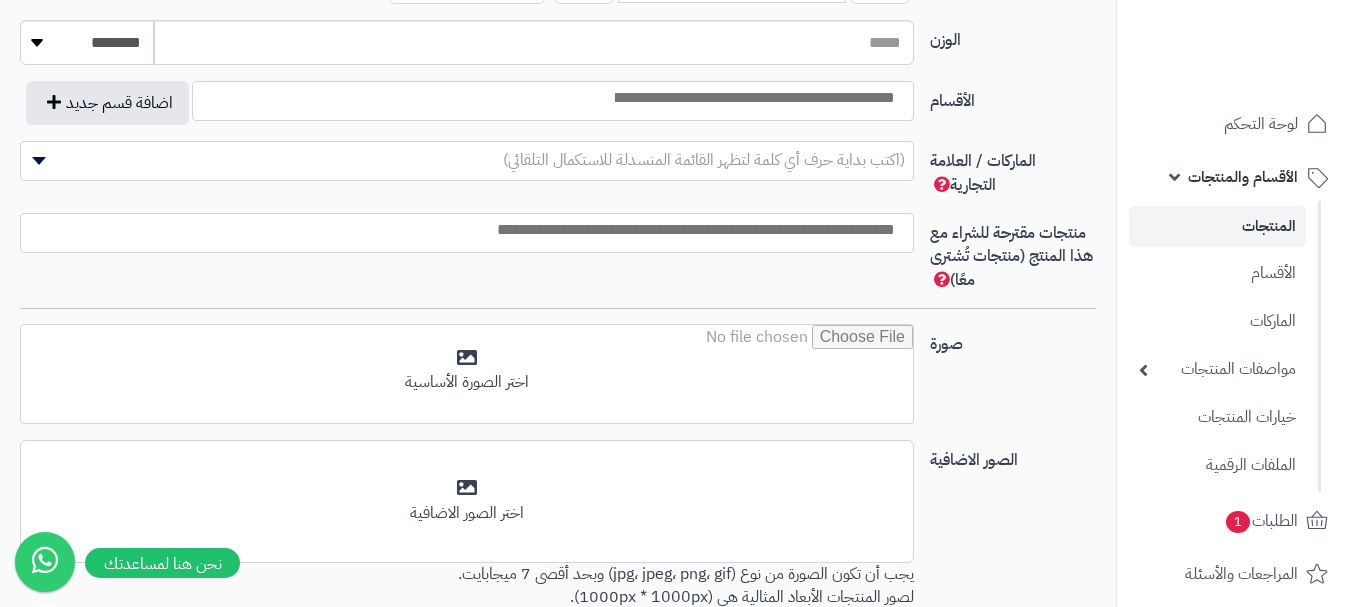 type on "*" 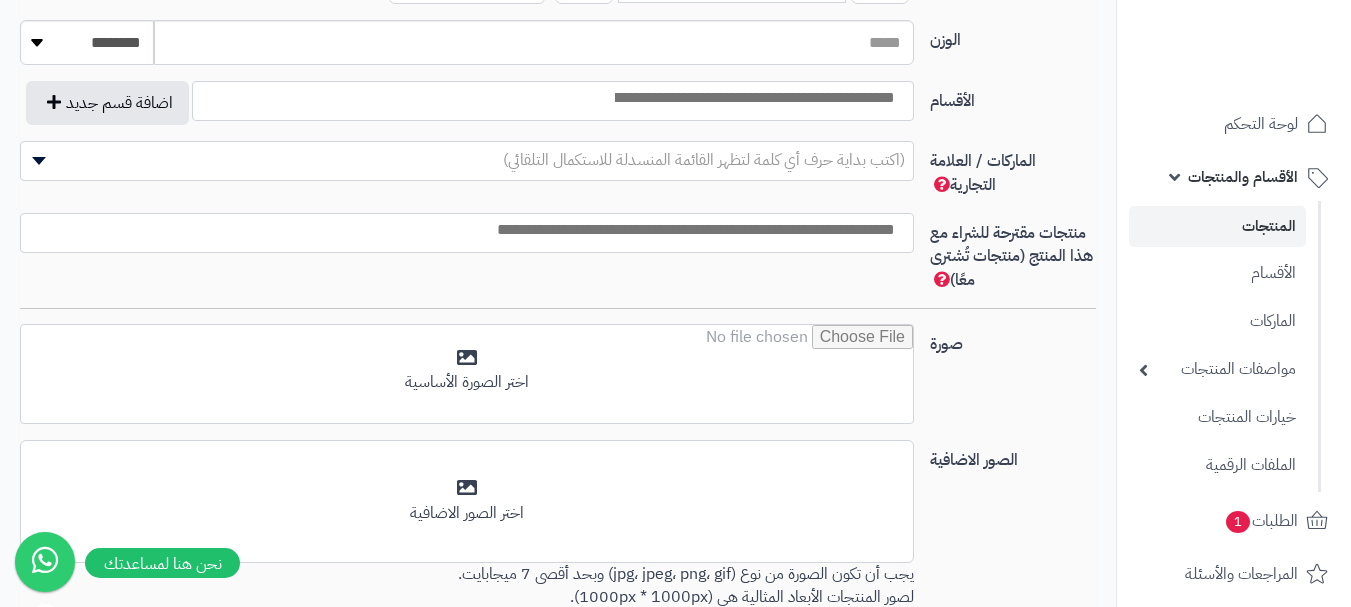click at bounding box center [753, 98] 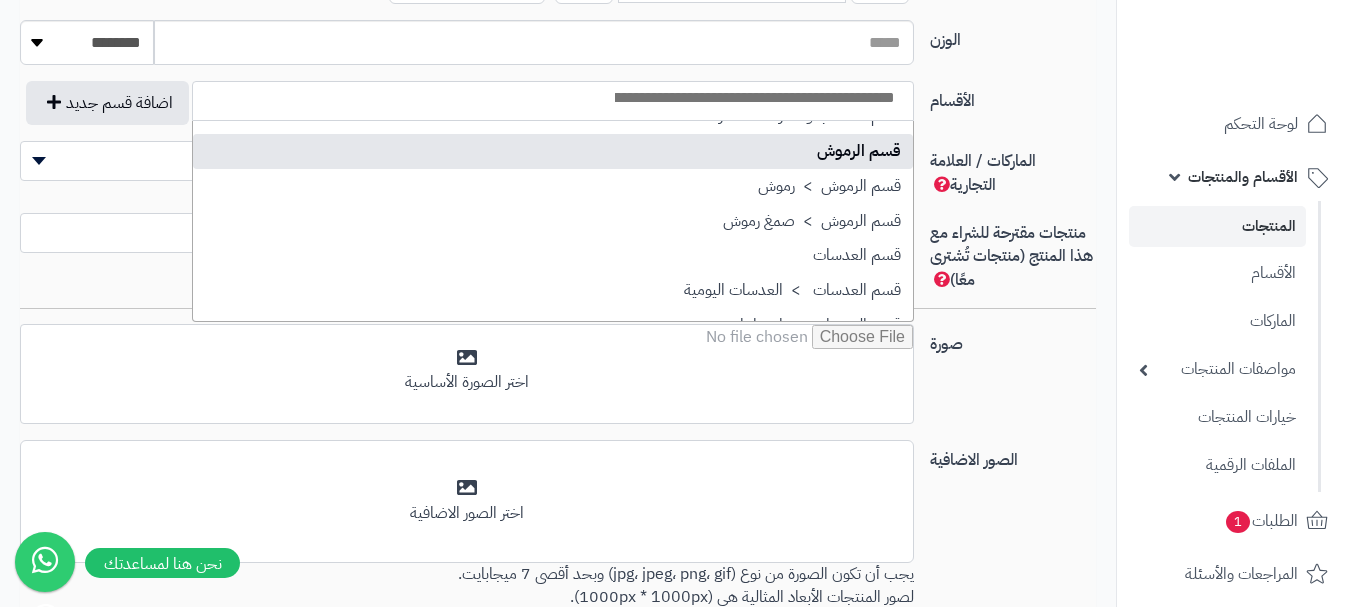scroll, scrollTop: 1500, scrollLeft: 0, axis: vertical 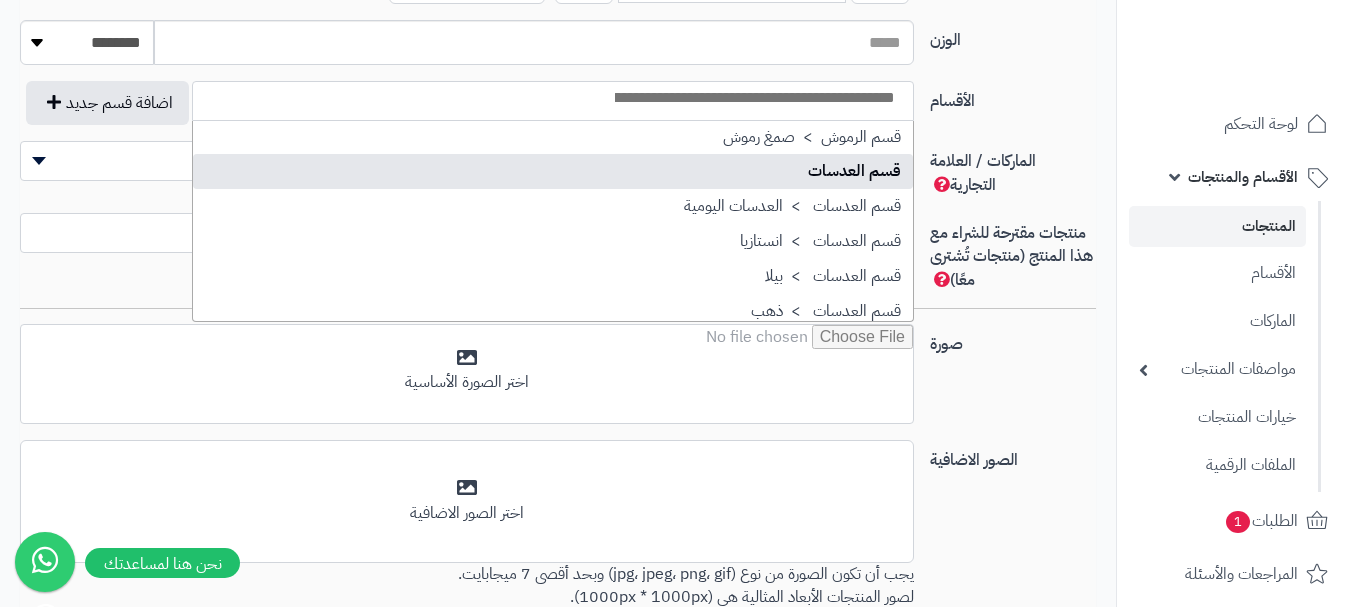 drag, startPoint x: 885, startPoint y: 176, endPoint x: 864, endPoint y: 164, distance: 24.186773 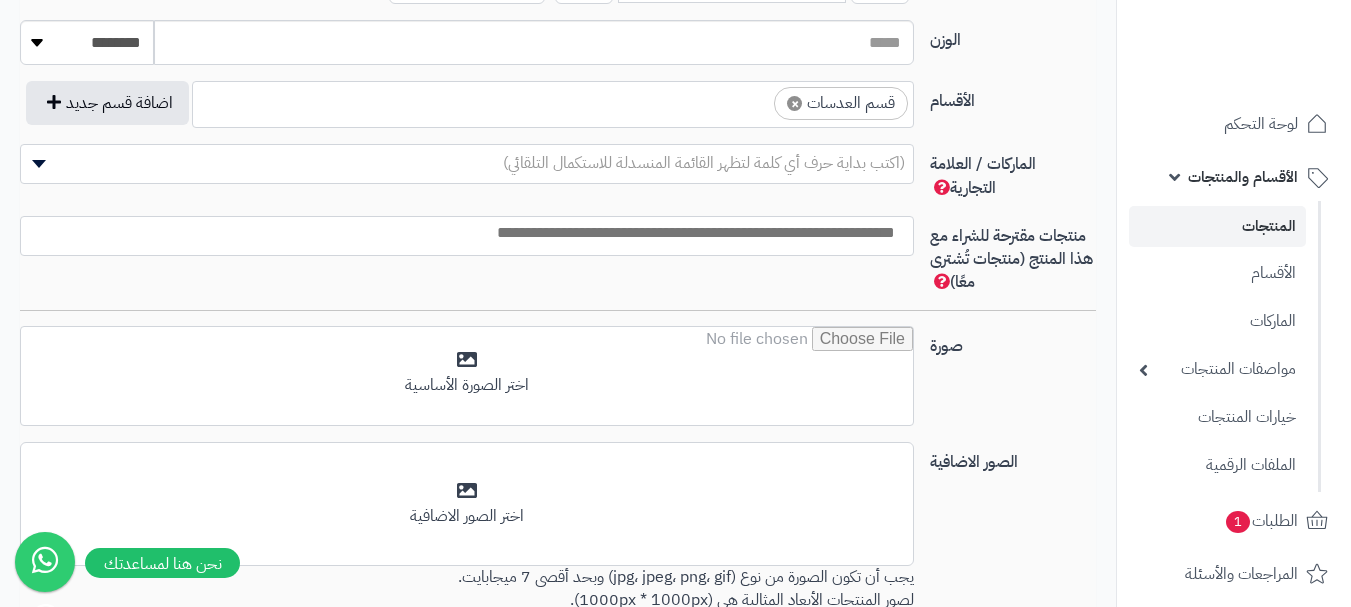 click on "× قسم العدسات" at bounding box center (553, 101) 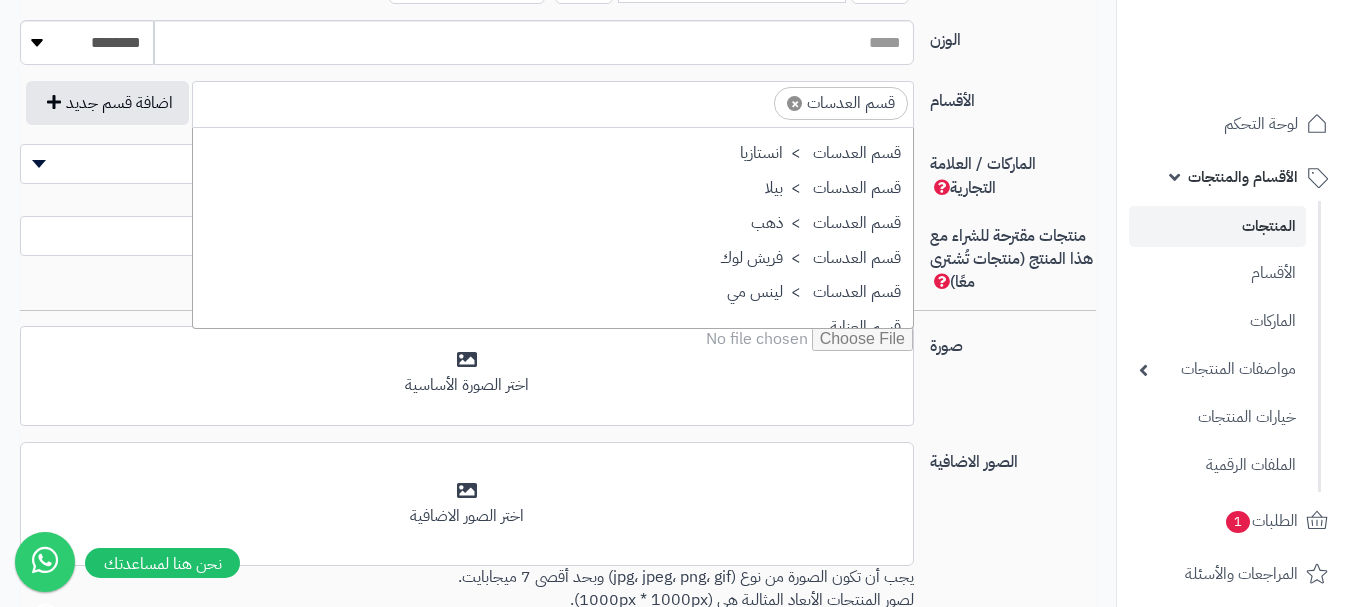 scroll, scrollTop: 1698, scrollLeft: 0, axis: vertical 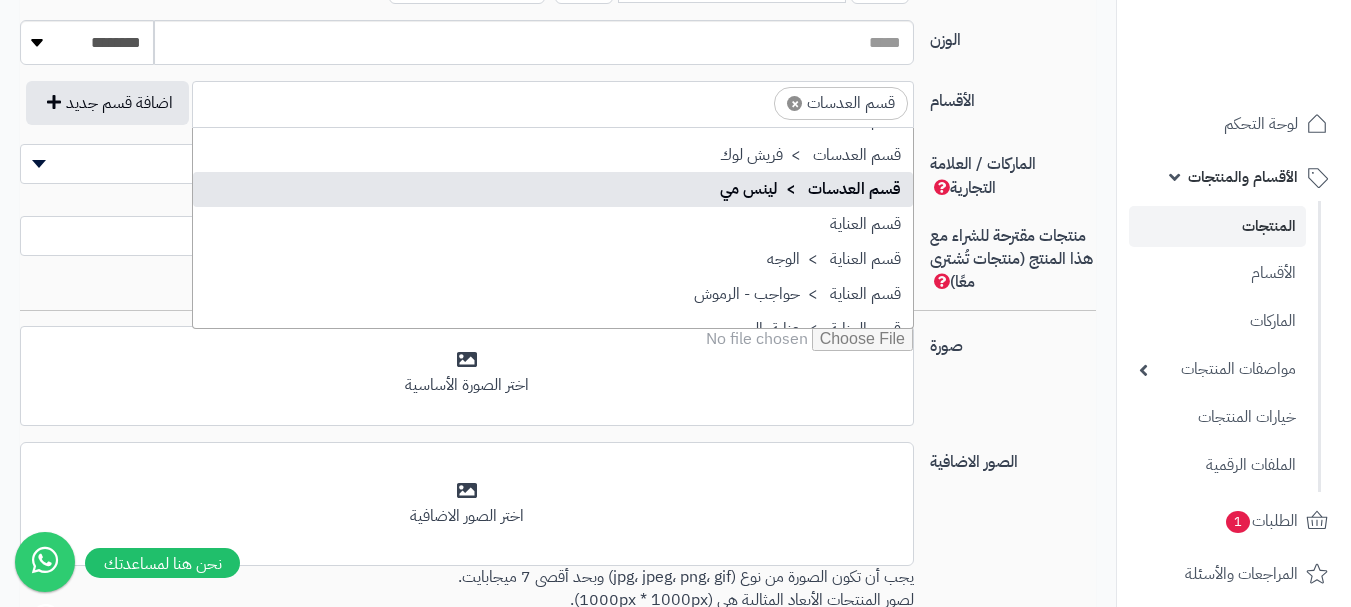 drag, startPoint x: 788, startPoint y: 197, endPoint x: 803, endPoint y: 209, distance: 19.209373 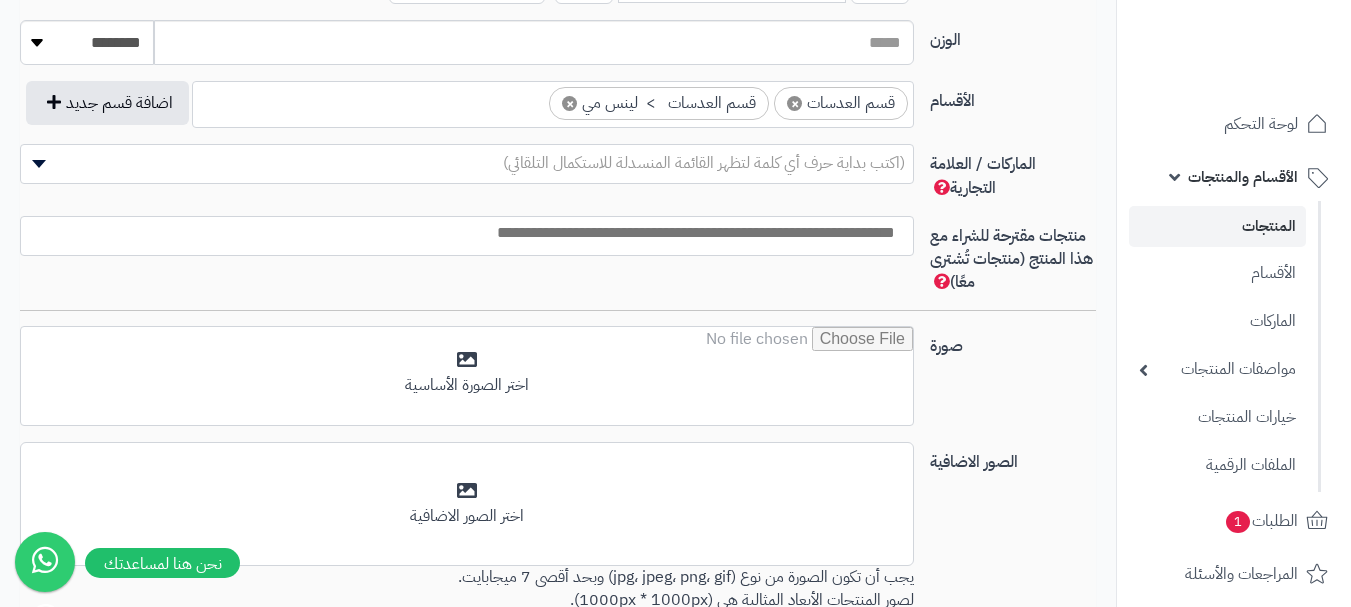 click on "(اكتب بداية حرف أي كلمة لتظهر القائمة المنسدلة للاستكمال التلقائي)" at bounding box center (704, 163) 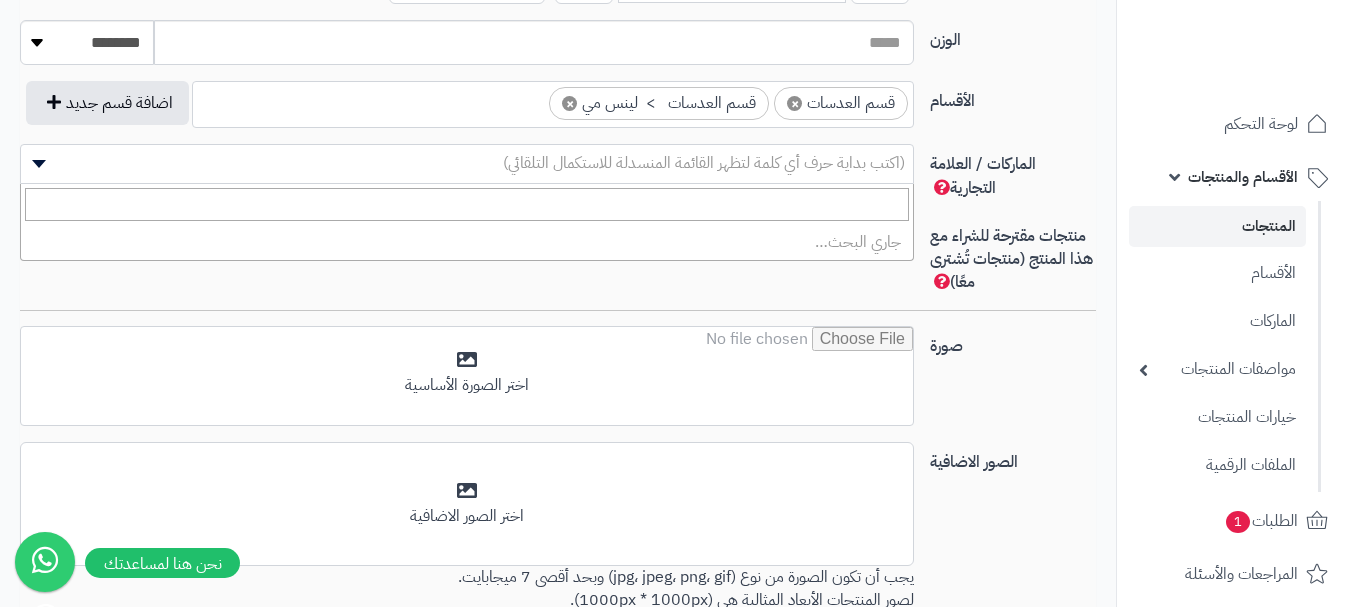 click on "(اكتب بداية حرف أي كلمة لتظهر القائمة المنسدلة للاستكمال التلقائي)" at bounding box center (704, 163) 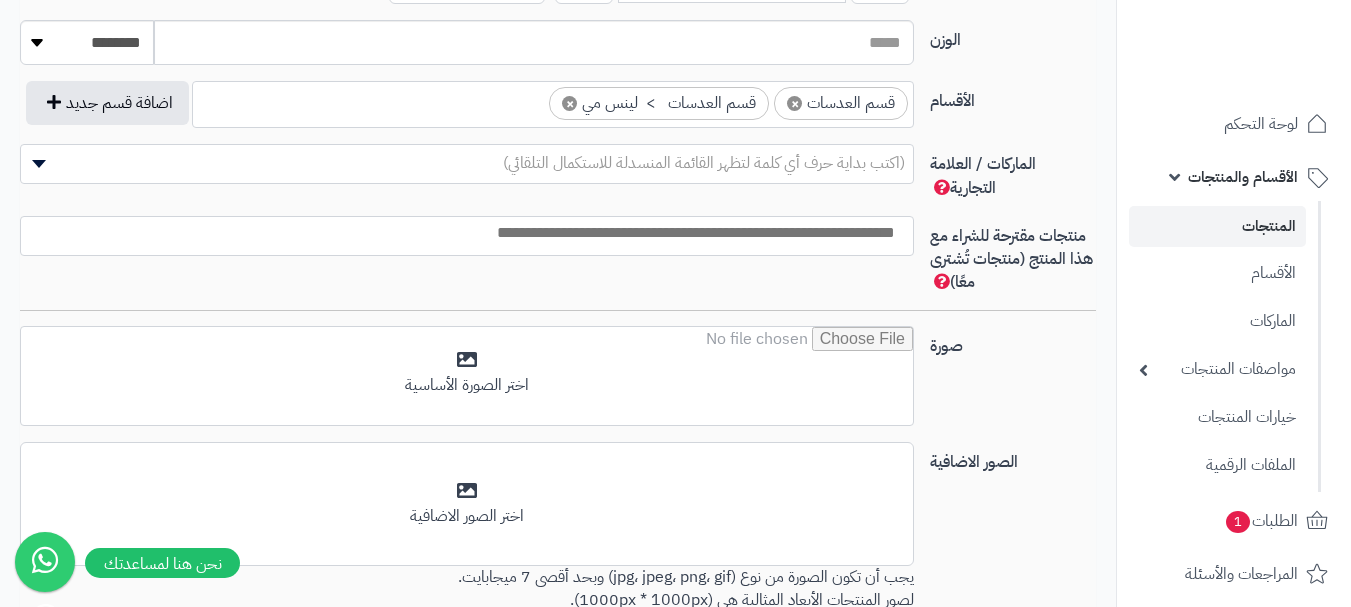 click on "(اكتب بداية حرف أي كلمة لتظهر القائمة المنسدلة للاستكمال التلقائي)" at bounding box center [704, 163] 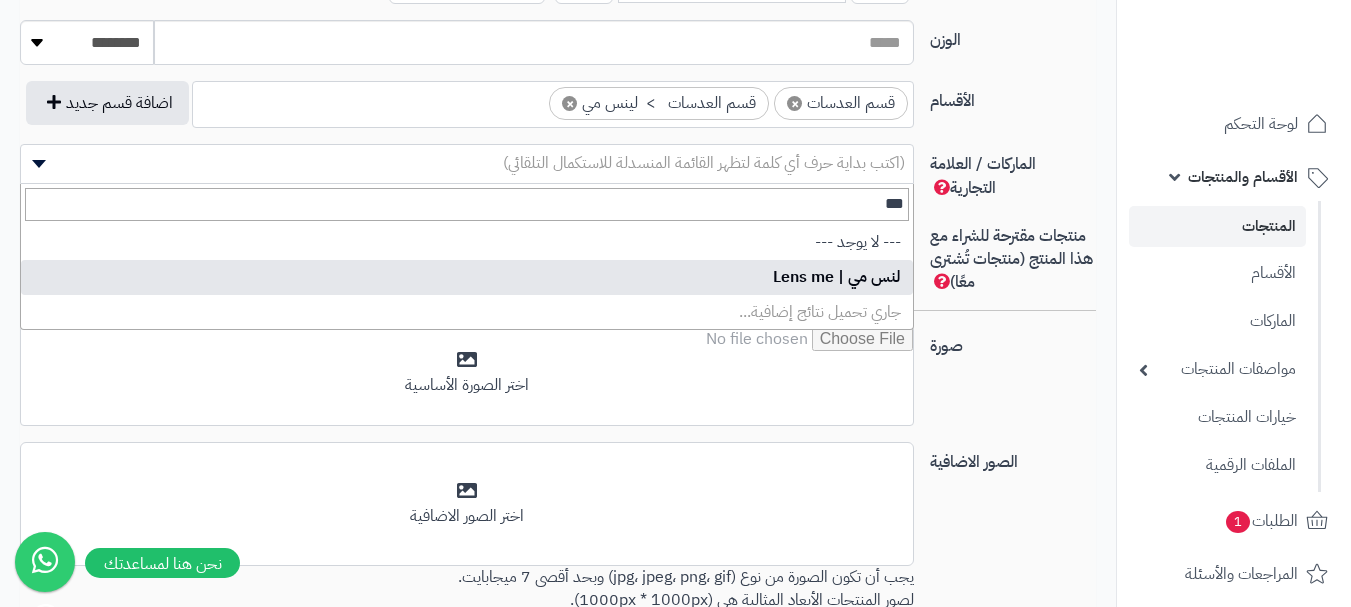 type on "***" 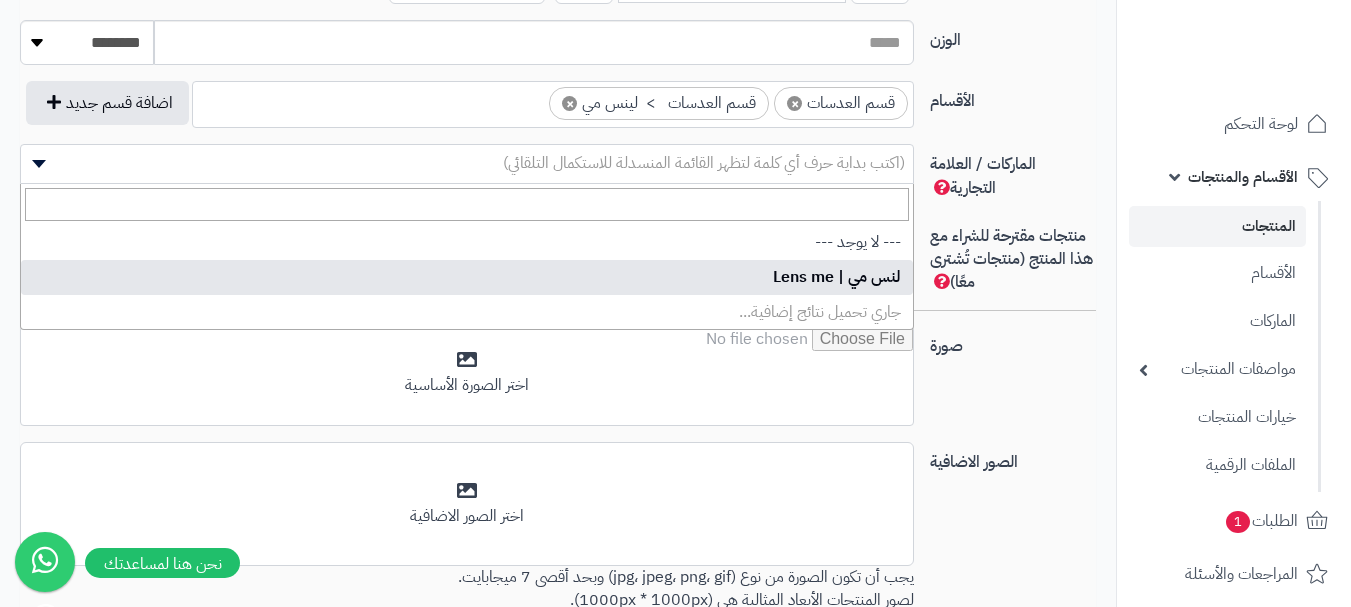 select on "***" 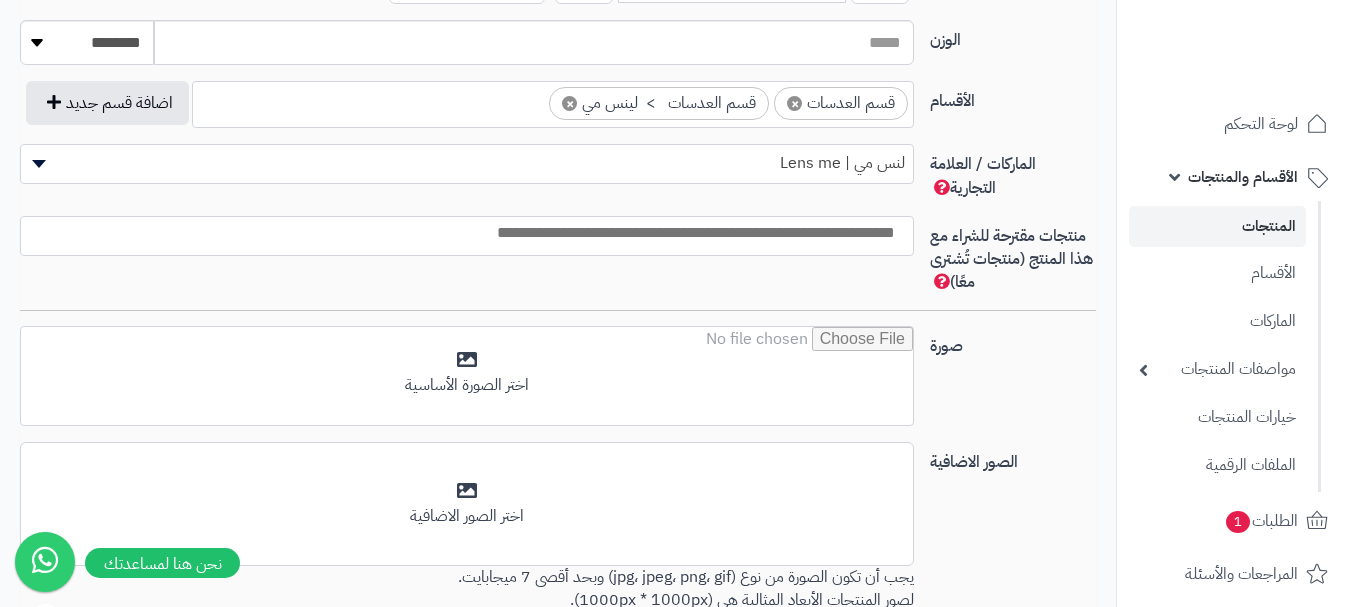 click at bounding box center [462, 233] 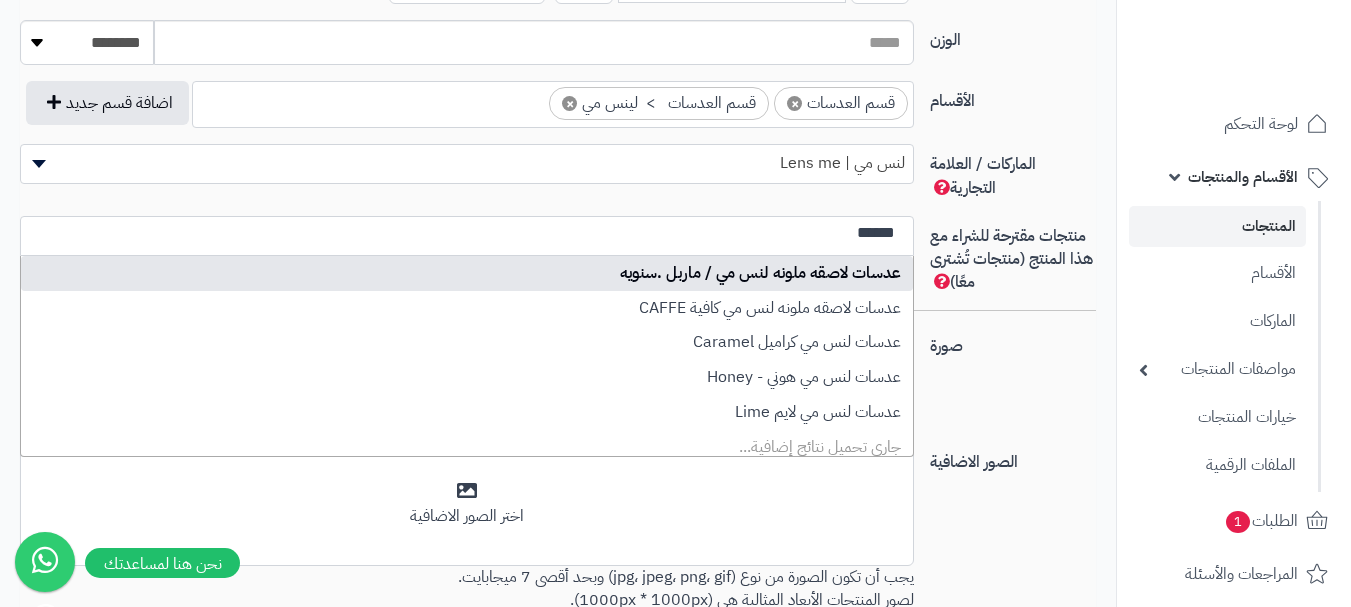 type on "******" 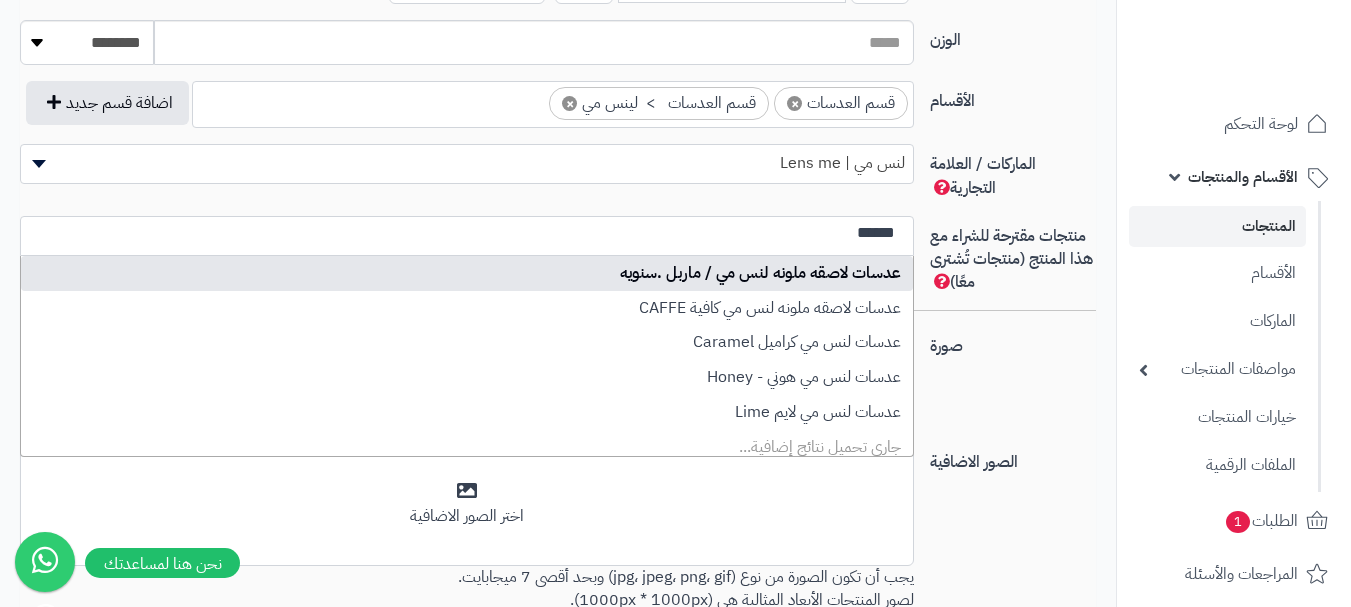 type 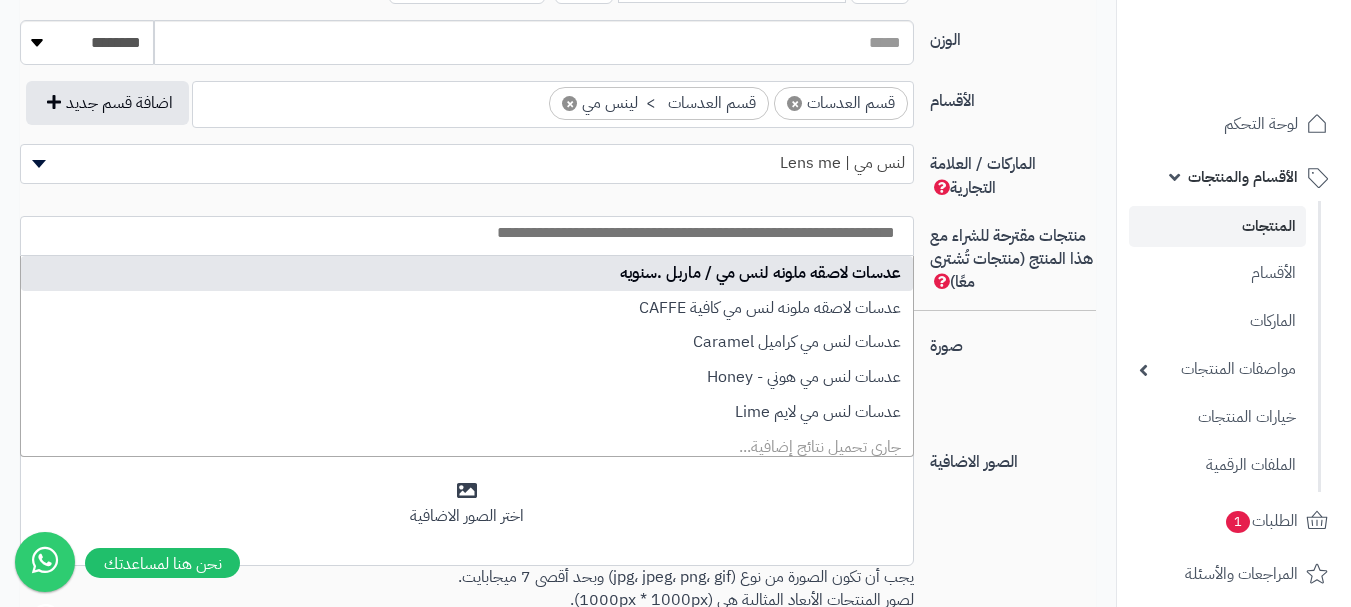 select on "****" 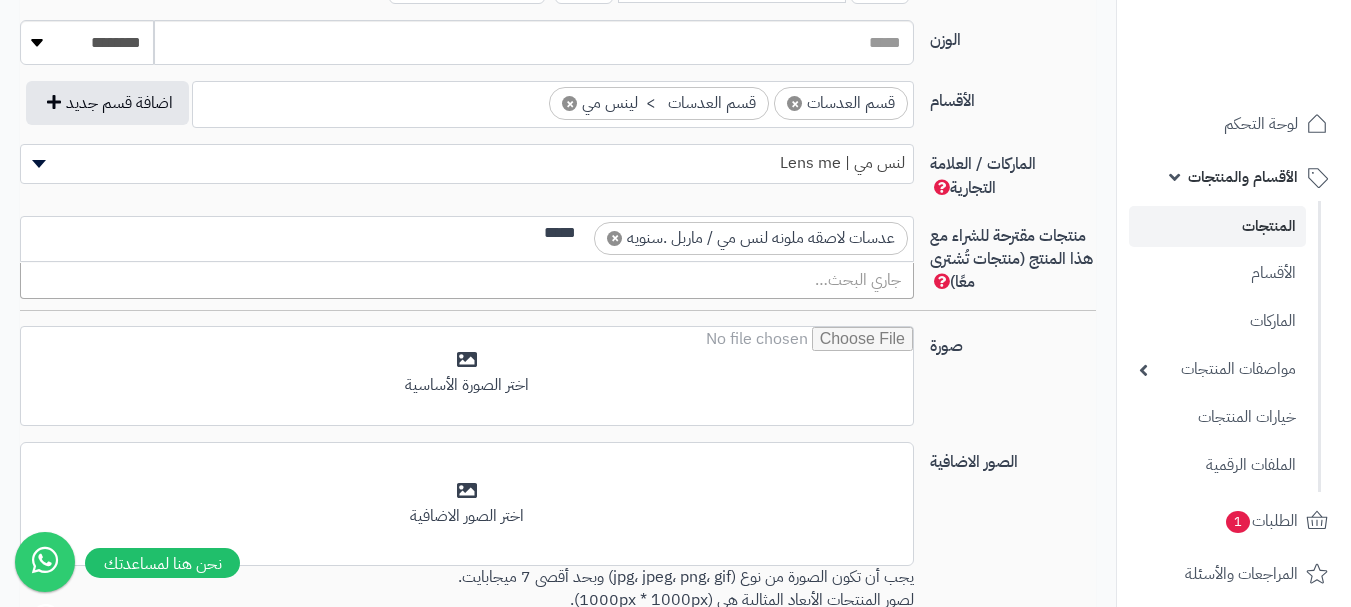 scroll, scrollTop: 0, scrollLeft: 0, axis: both 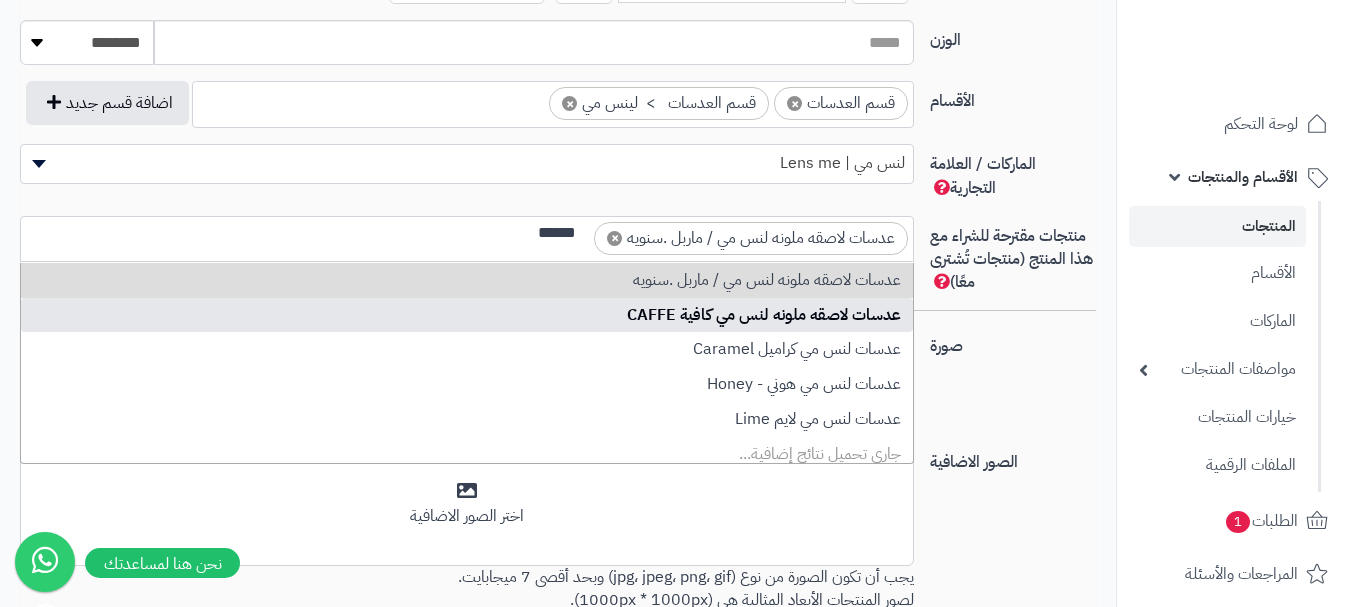 type on "******" 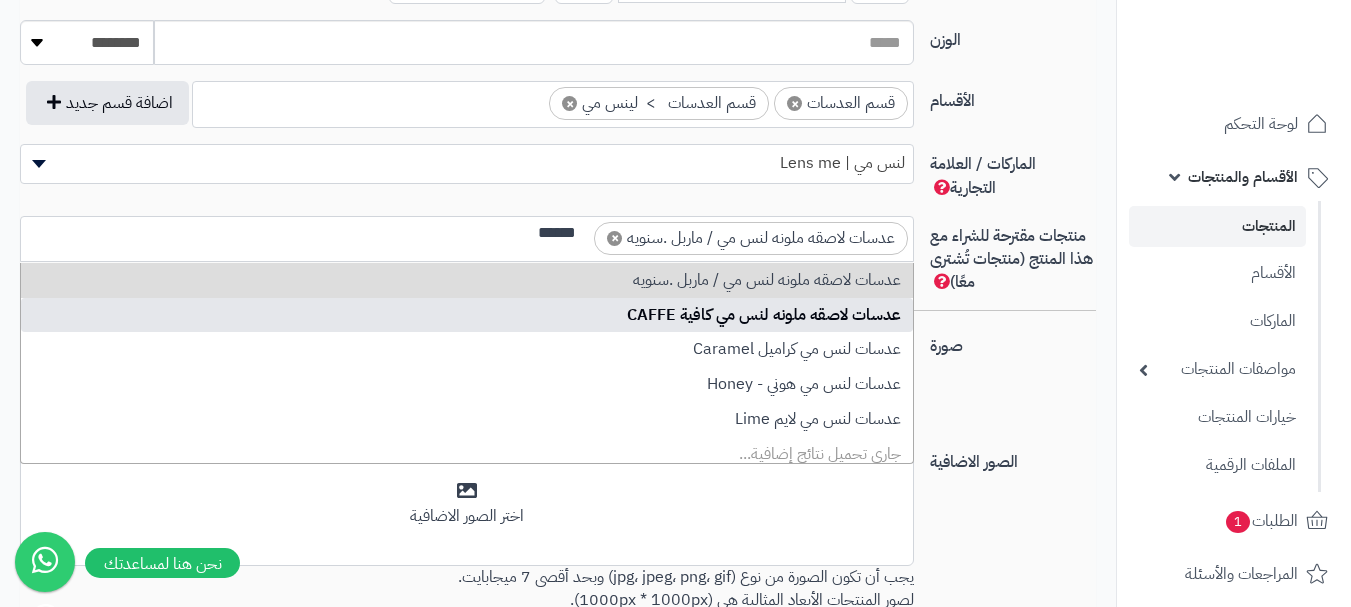 type 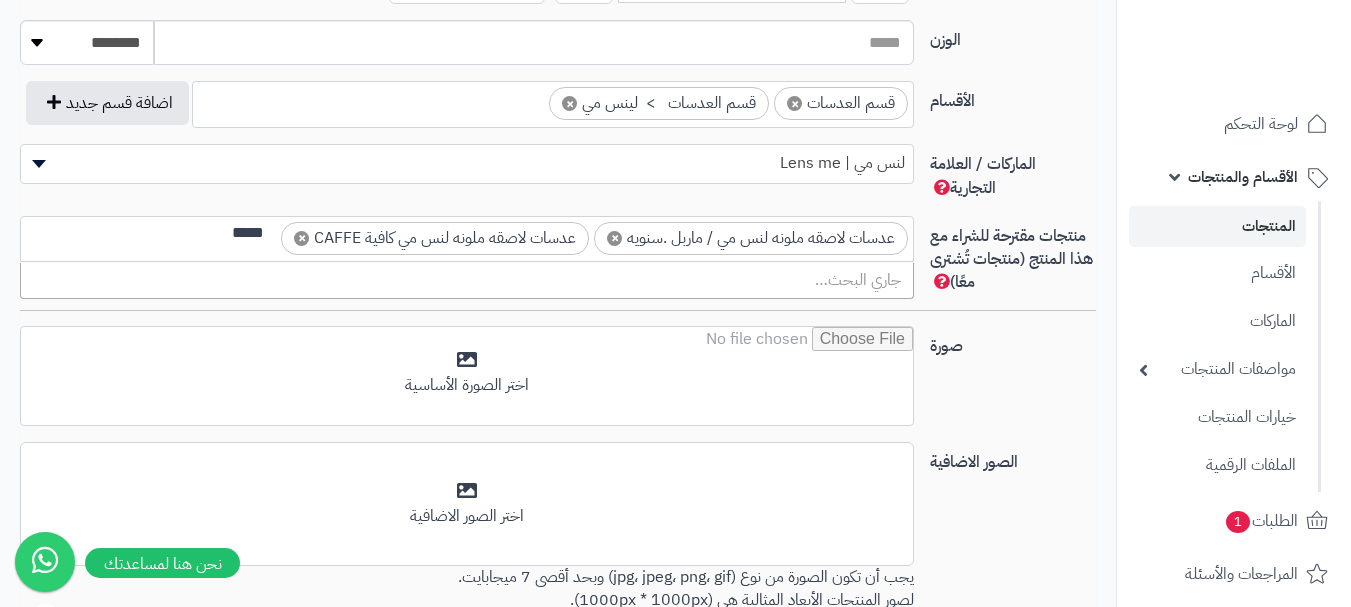 scroll, scrollTop: 0, scrollLeft: 0, axis: both 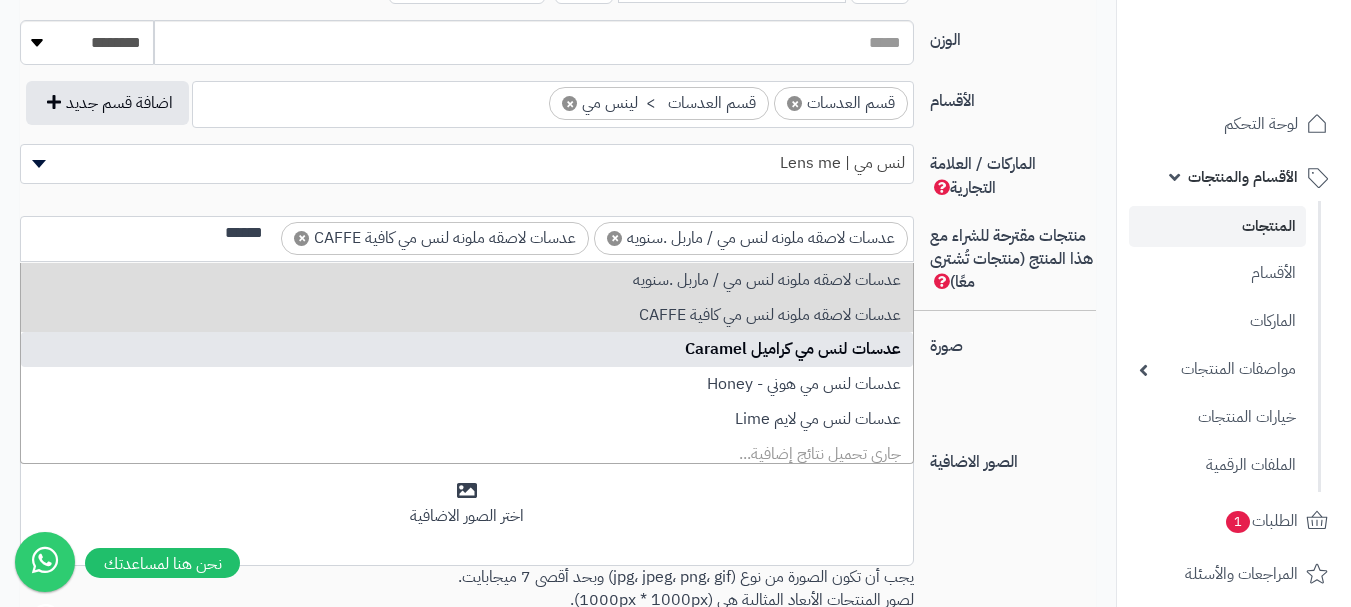 type on "******" 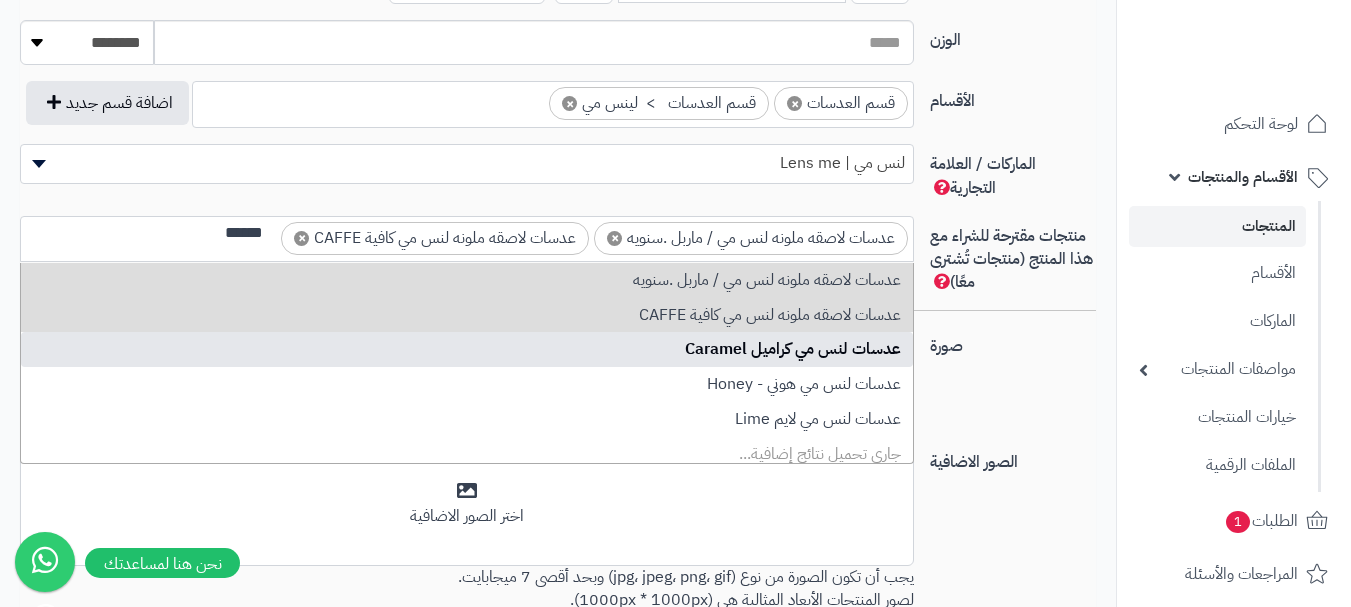 type 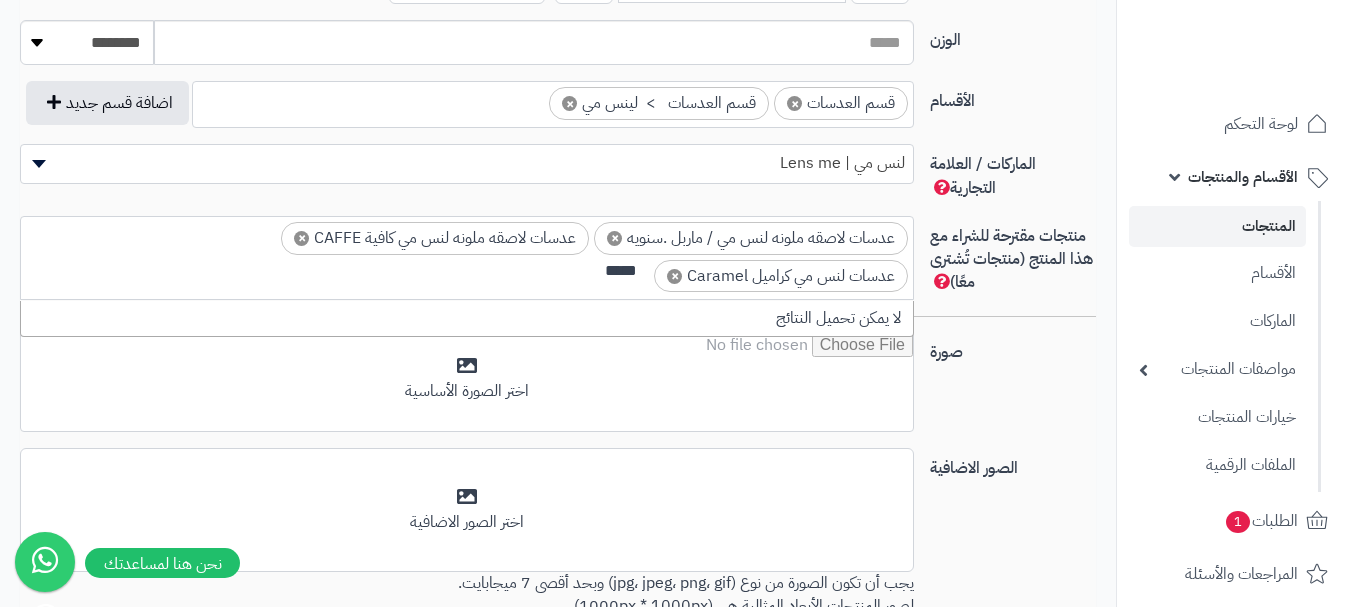 scroll, scrollTop: 0, scrollLeft: 0, axis: both 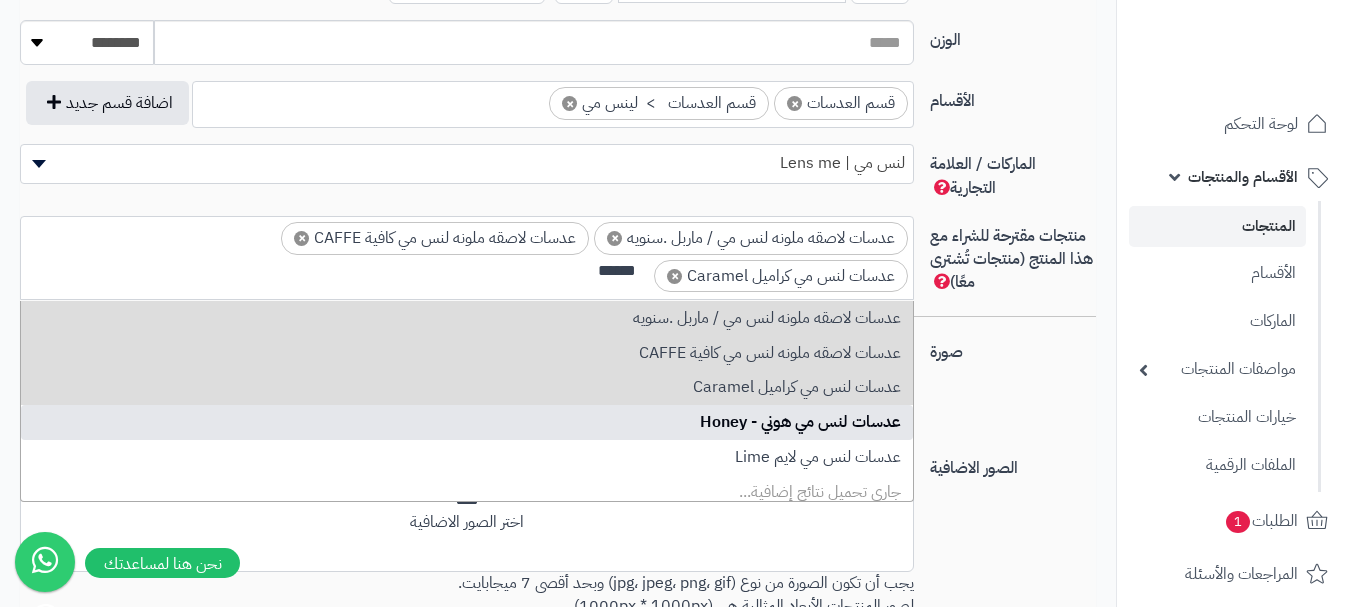type on "******" 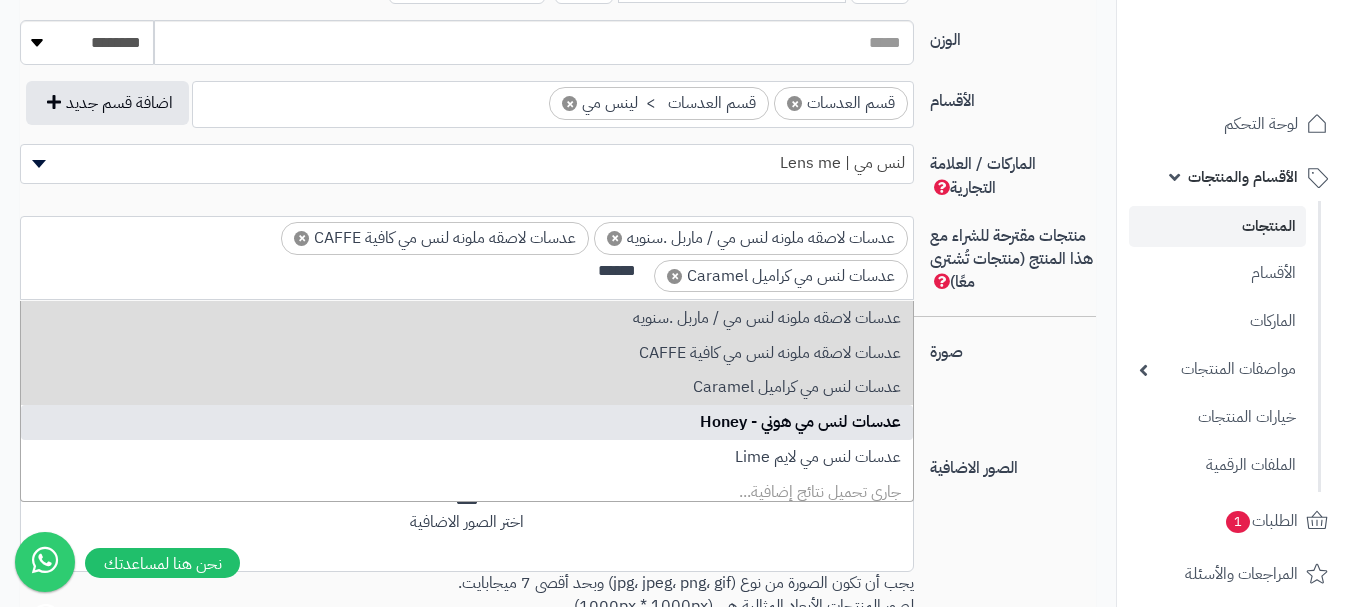 type 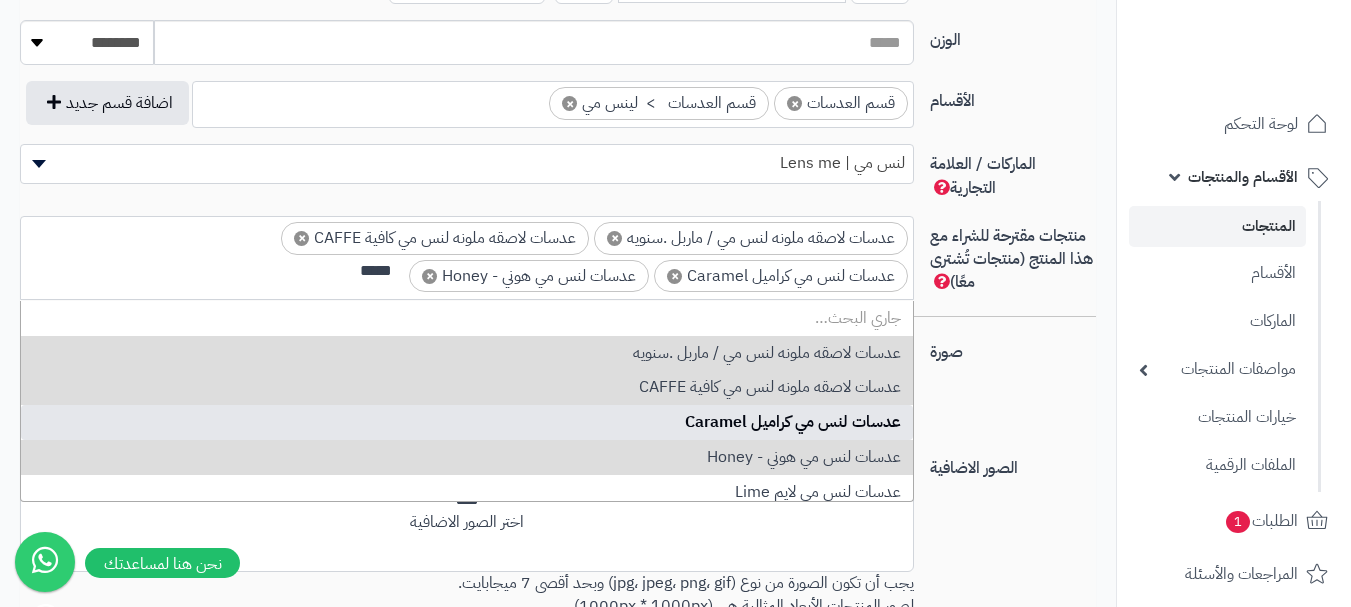 scroll, scrollTop: 0, scrollLeft: 0, axis: both 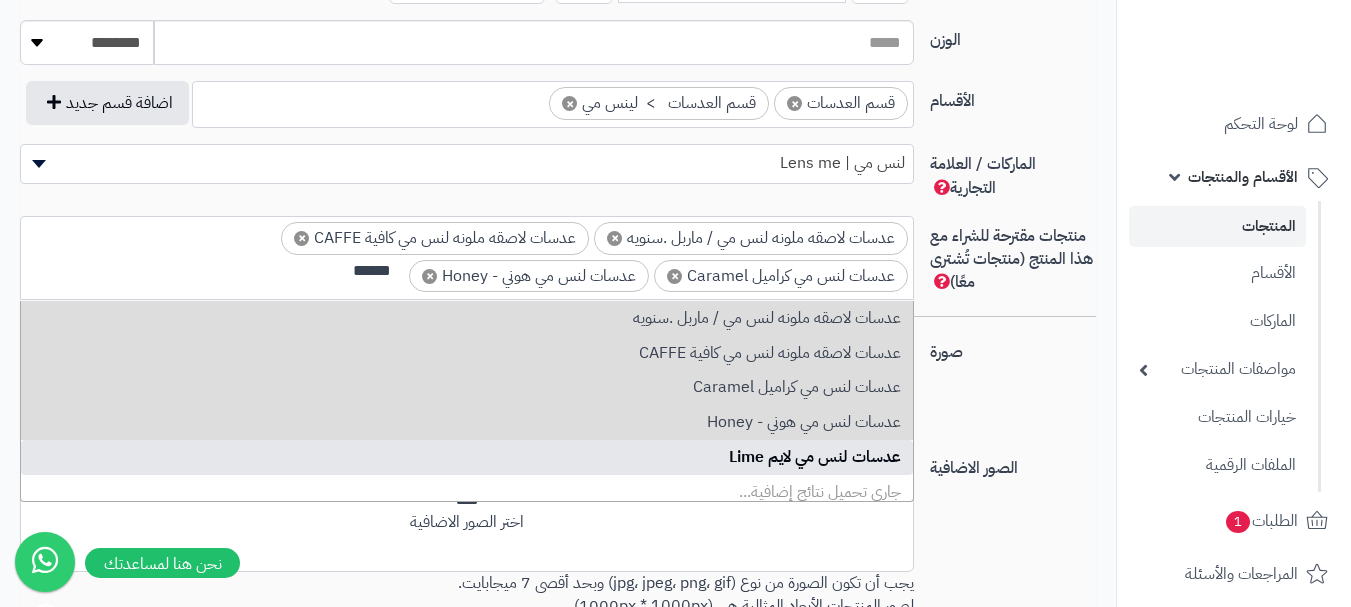 type on "******" 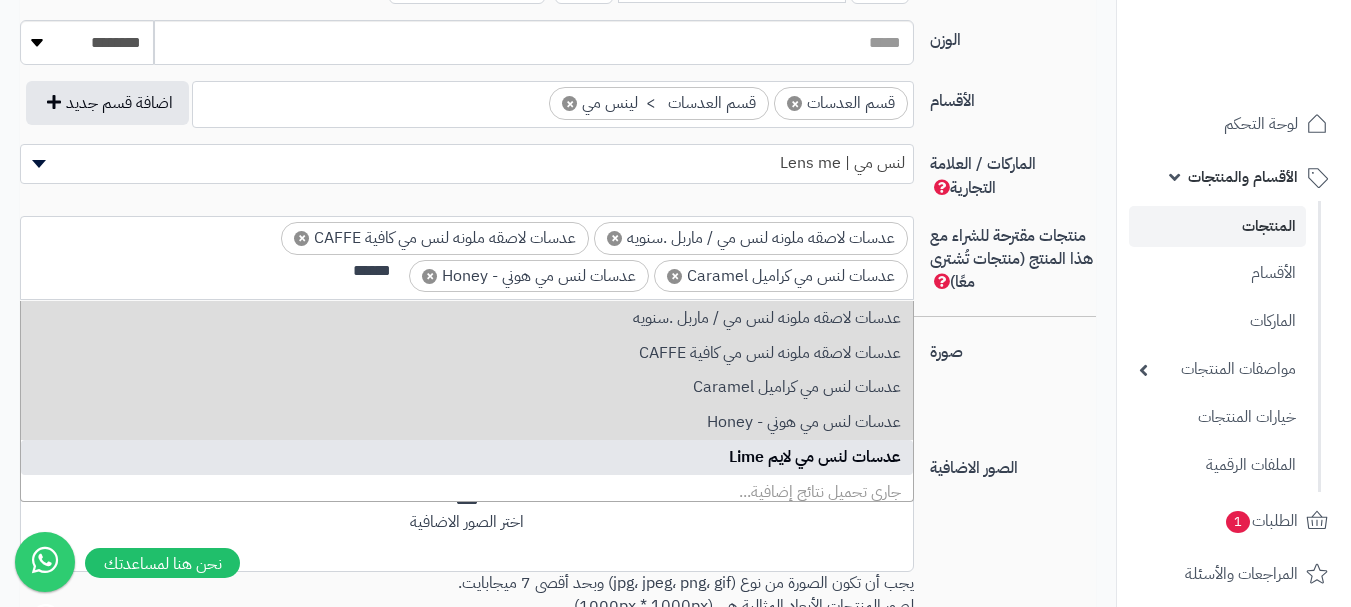 type 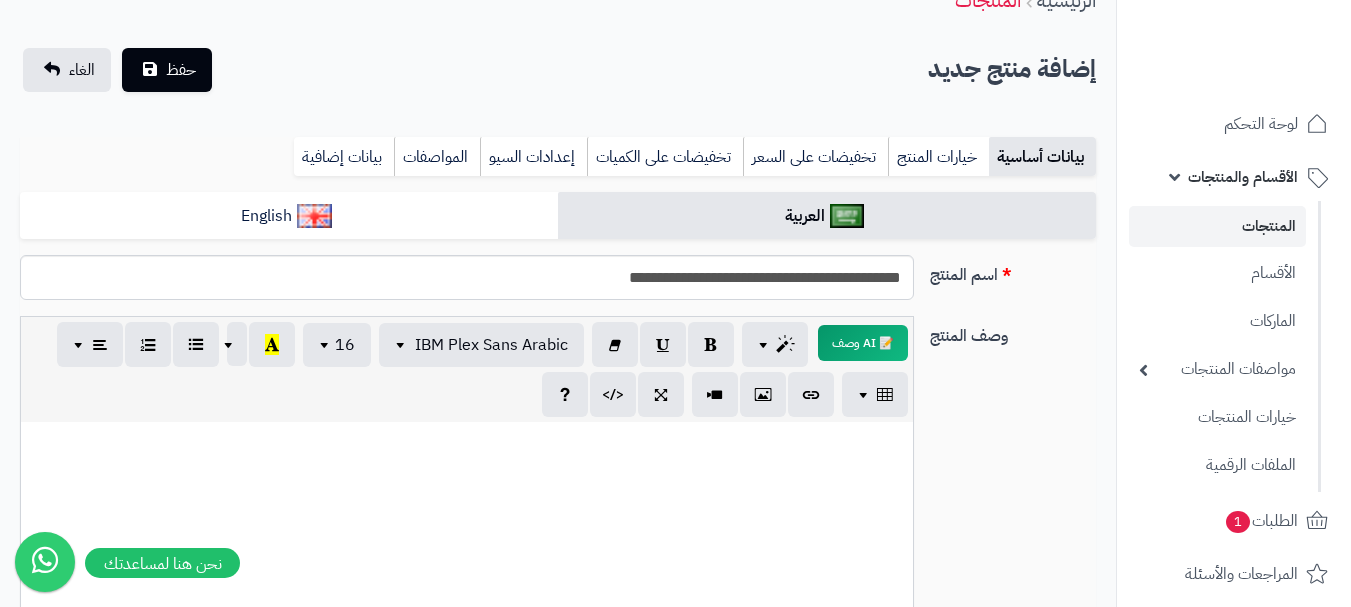 scroll, scrollTop: 100, scrollLeft: 0, axis: vertical 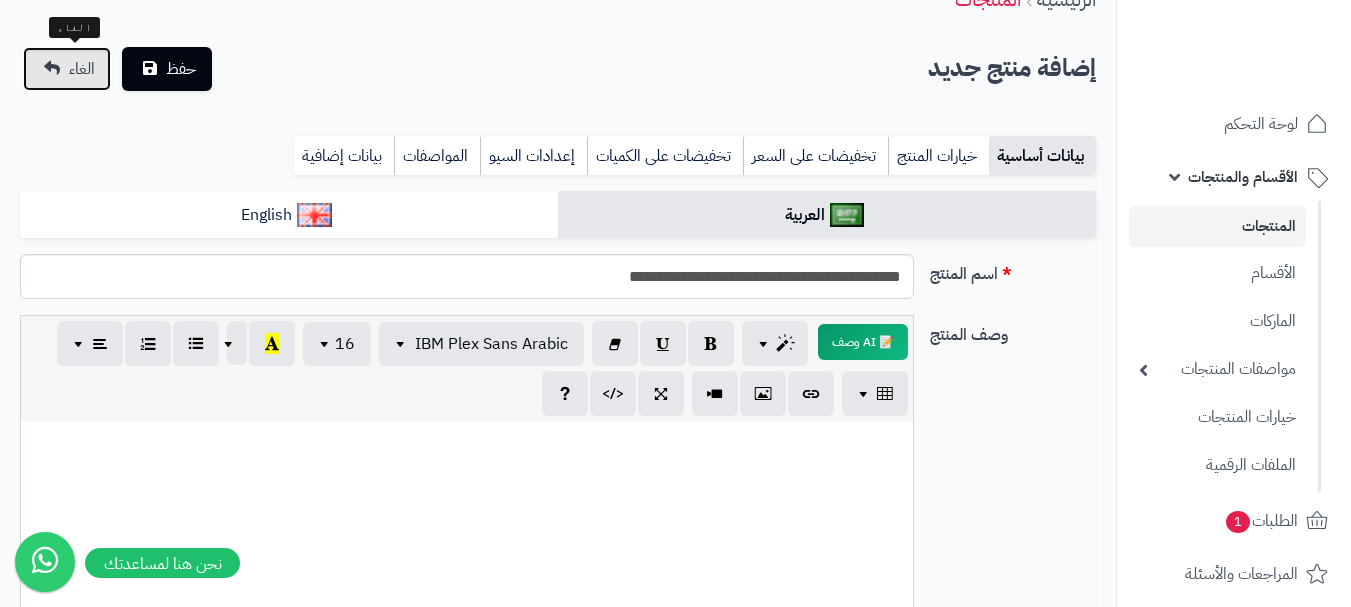 click on "الغاء" at bounding box center (67, 69) 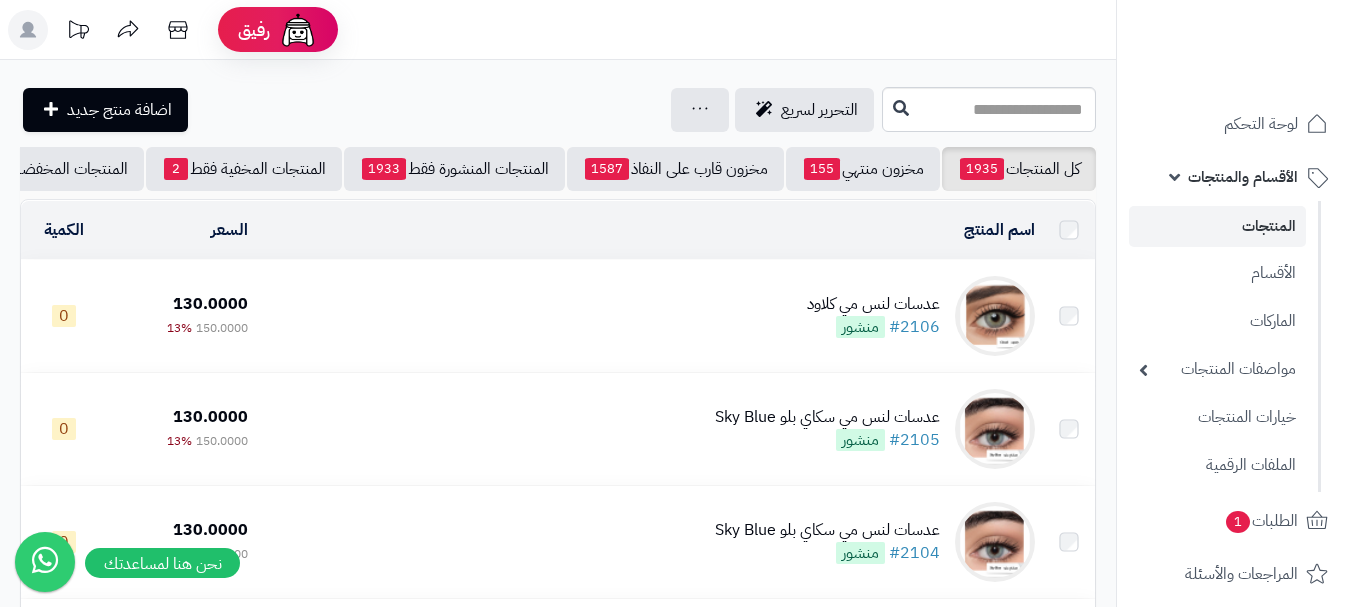 scroll, scrollTop: 0, scrollLeft: 0, axis: both 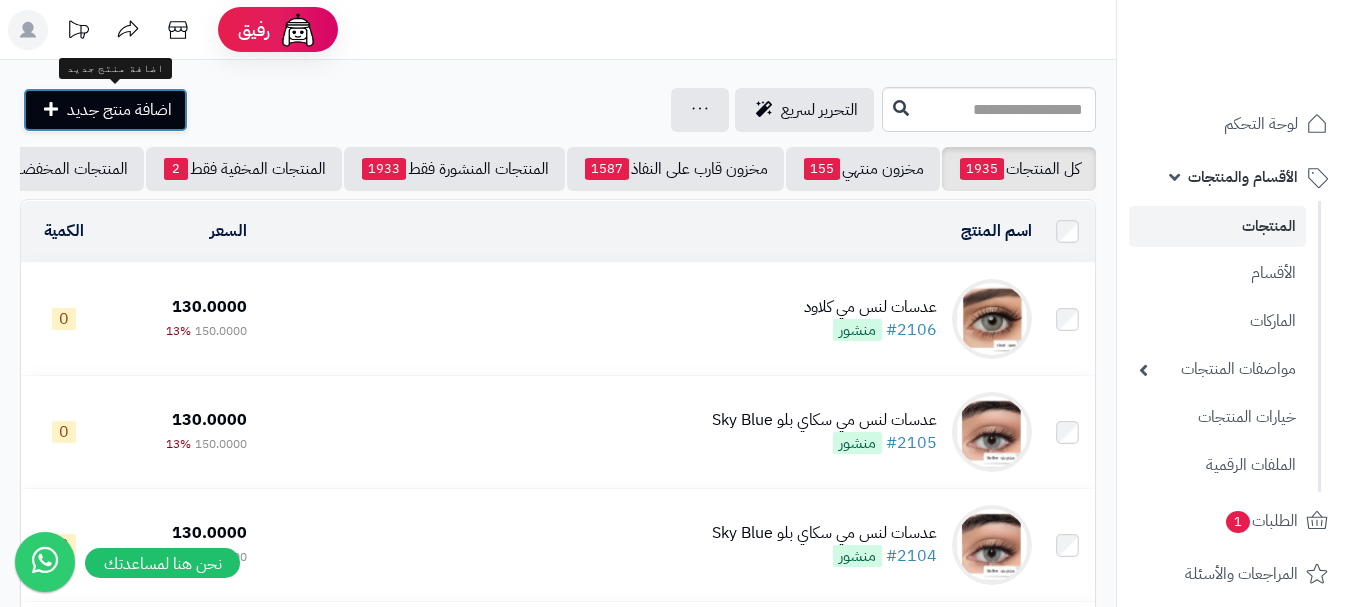 click on "اضافة منتج جديد" at bounding box center [119, 110] 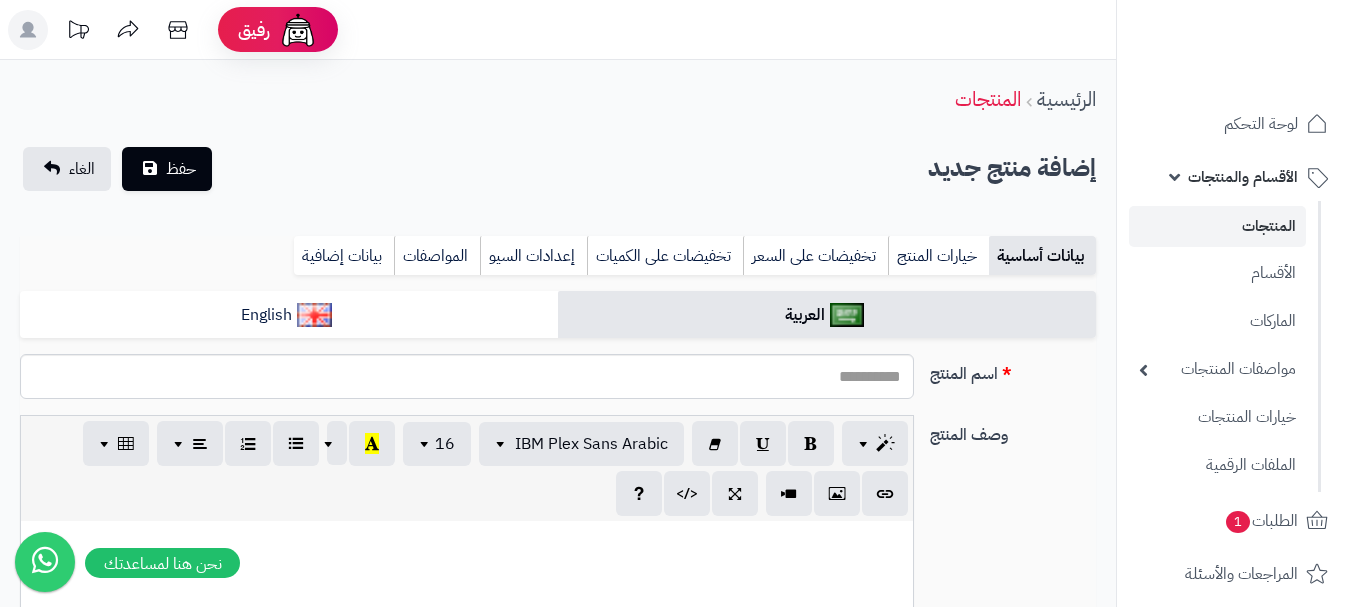 select 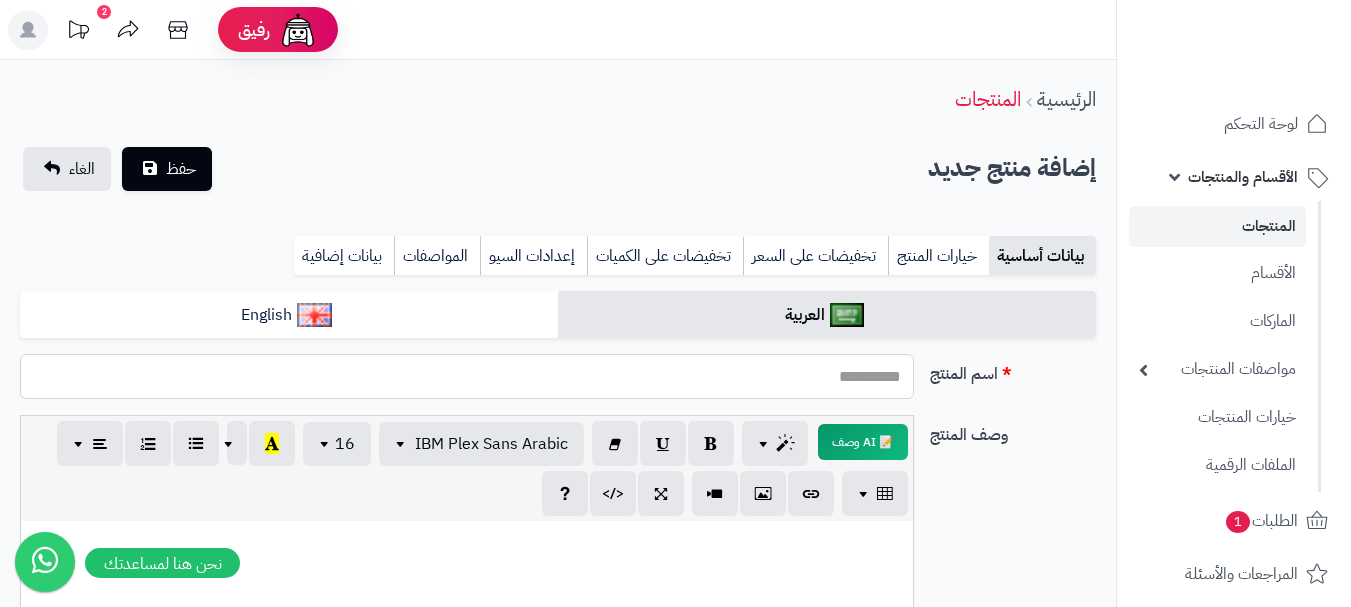 paste on "**********" 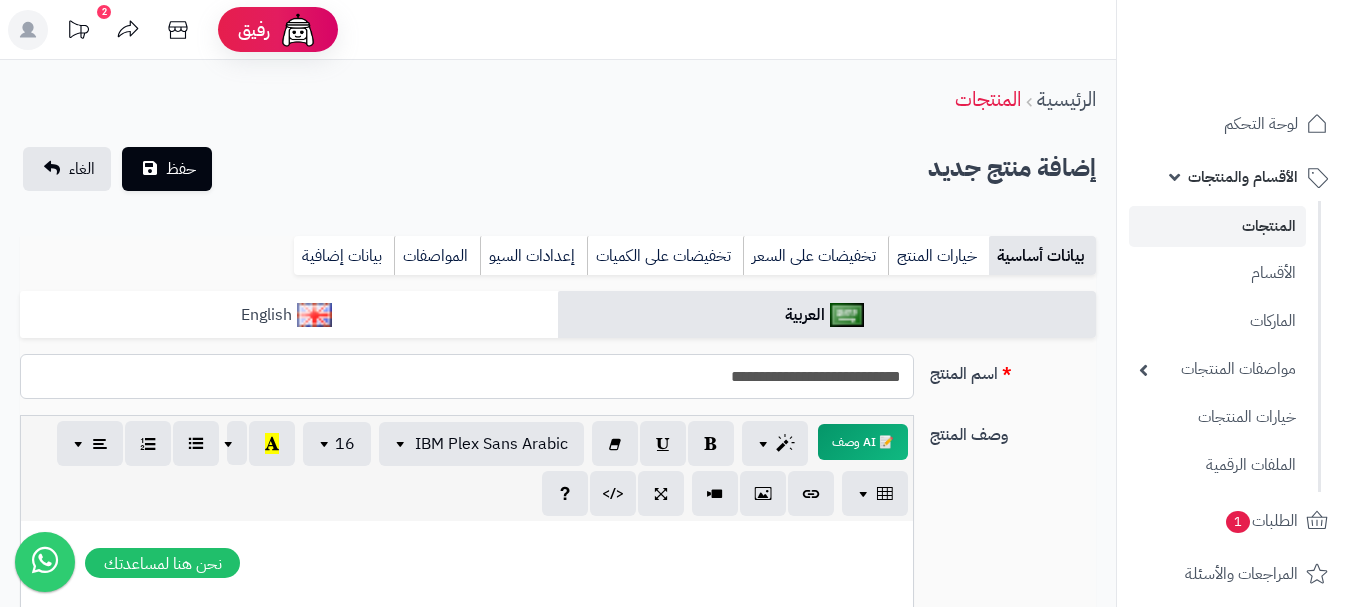 type on "**********" 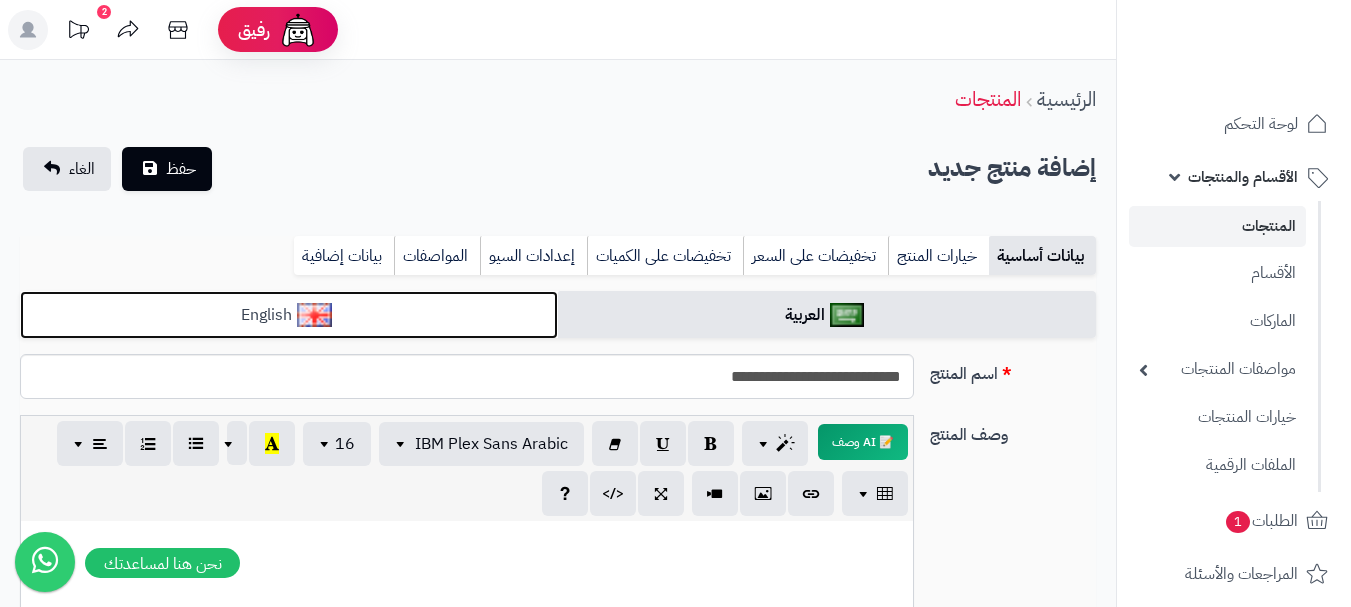 click on "English" at bounding box center [289, 315] 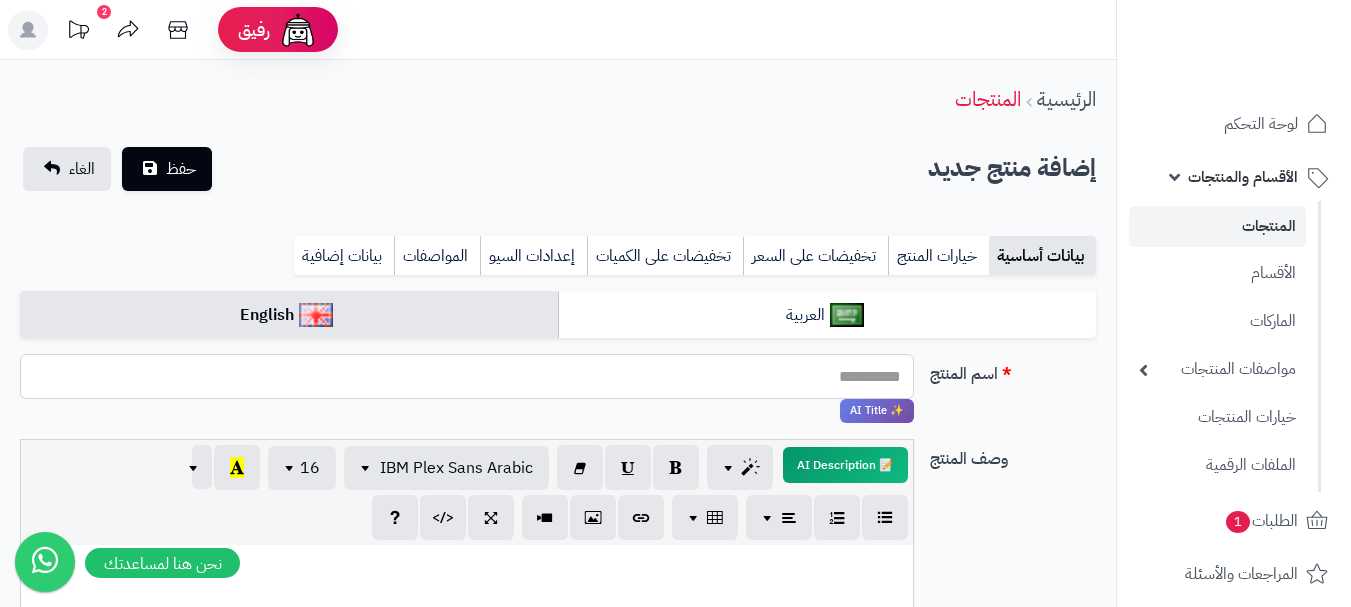 paste on "**********" 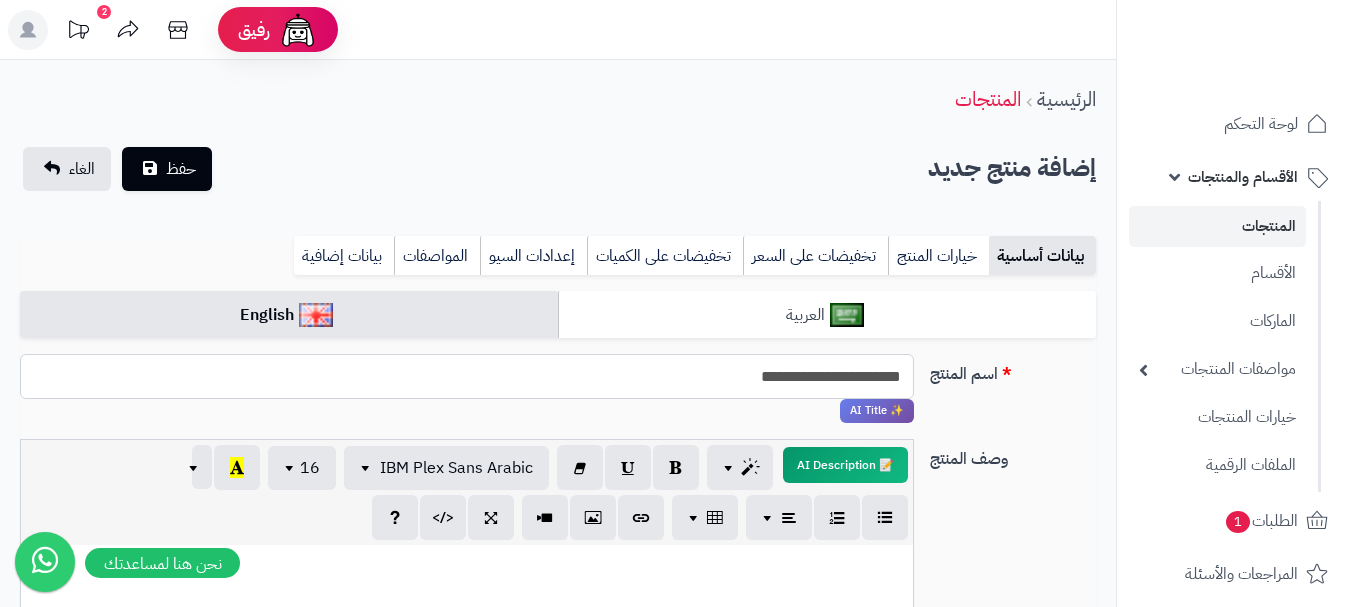 type on "**********" 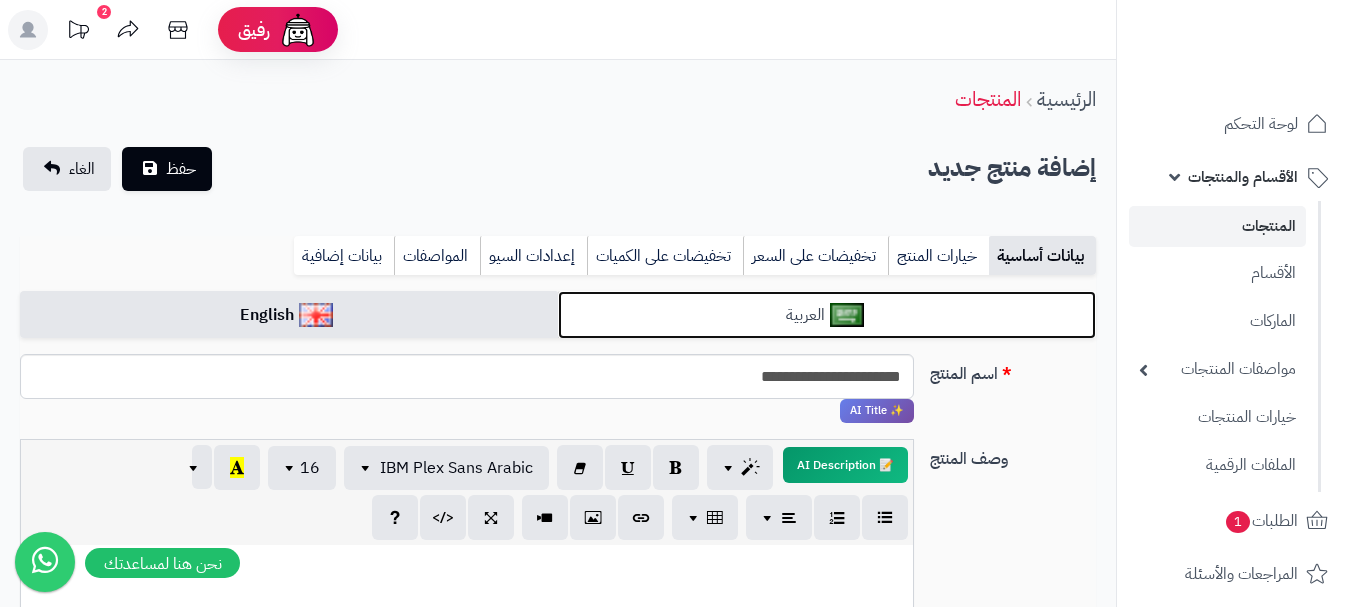 click on "العربية" at bounding box center (827, 315) 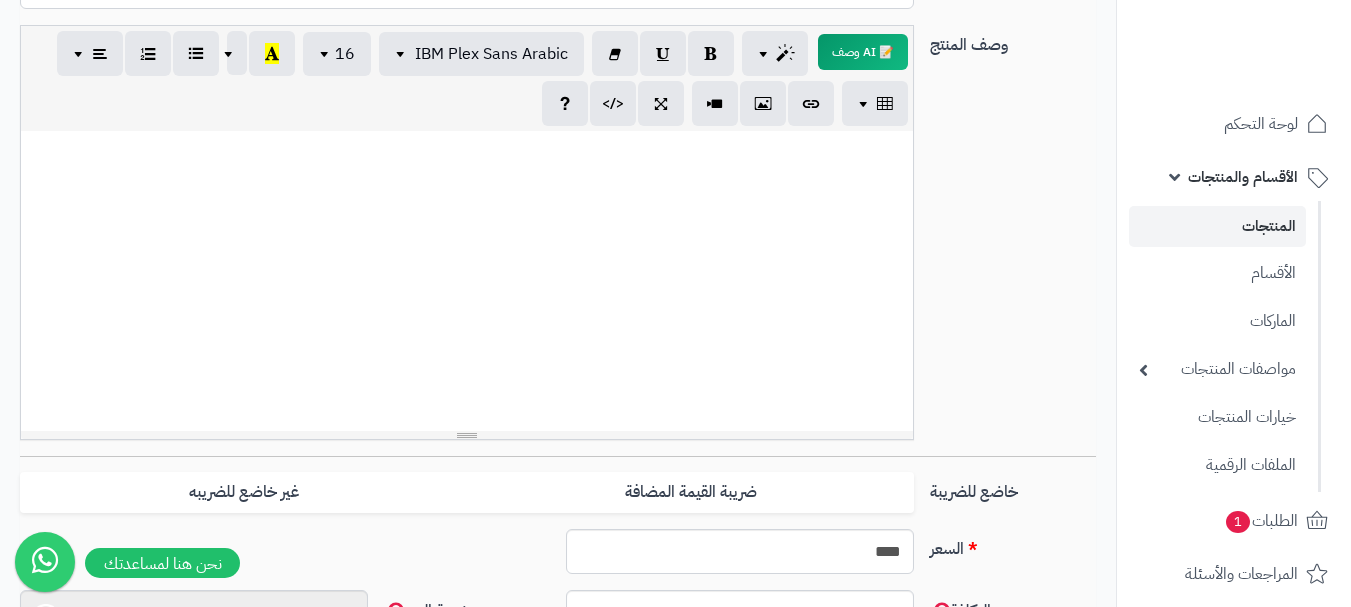 scroll, scrollTop: 700, scrollLeft: 0, axis: vertical 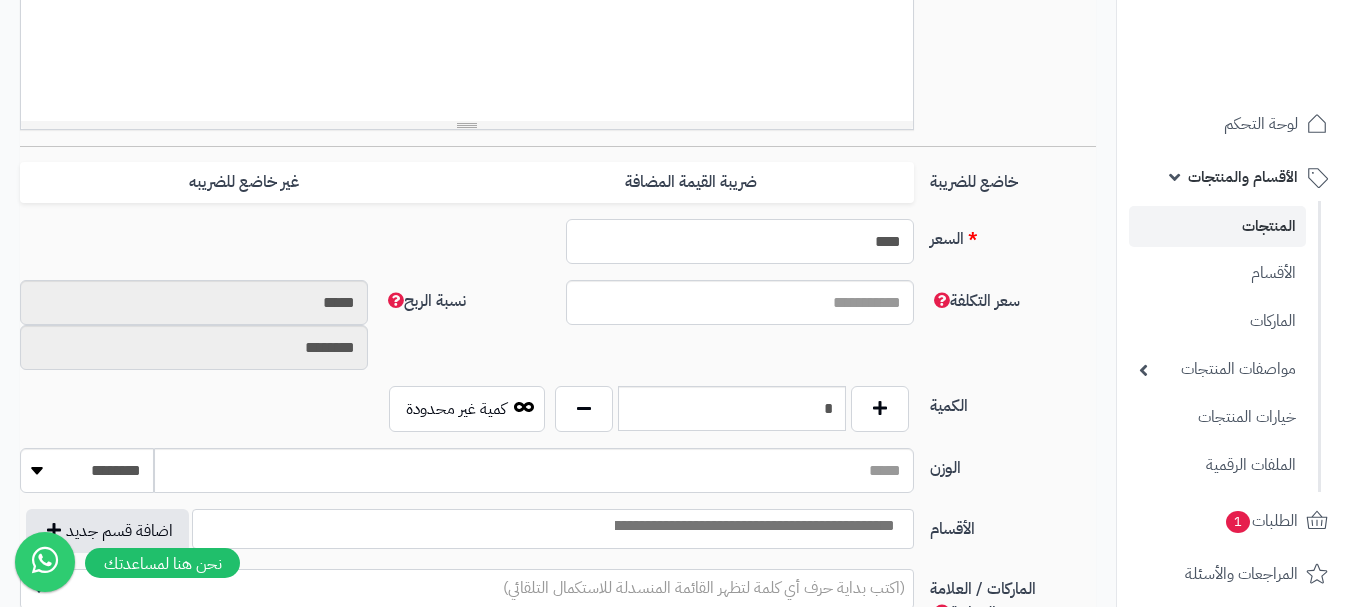 click on "****" at bounding box center [740, 241] 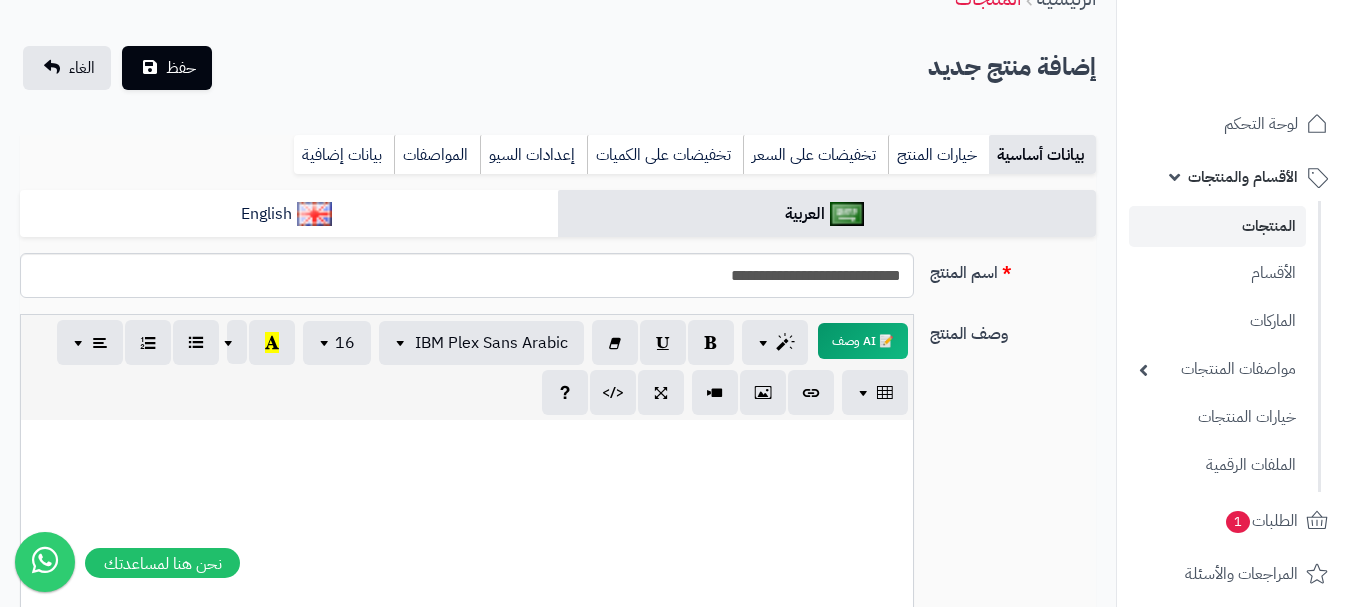 scroll, scrollTop: 100, scrollLeft: 0, axis: vertical 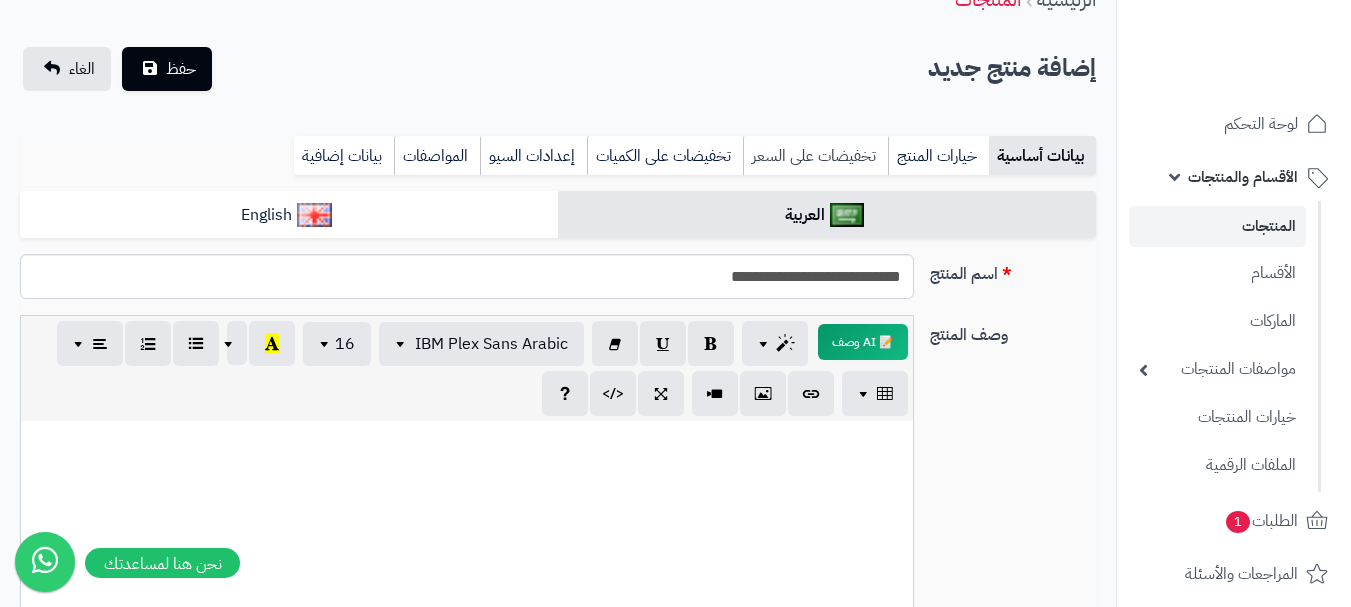 type on "***" 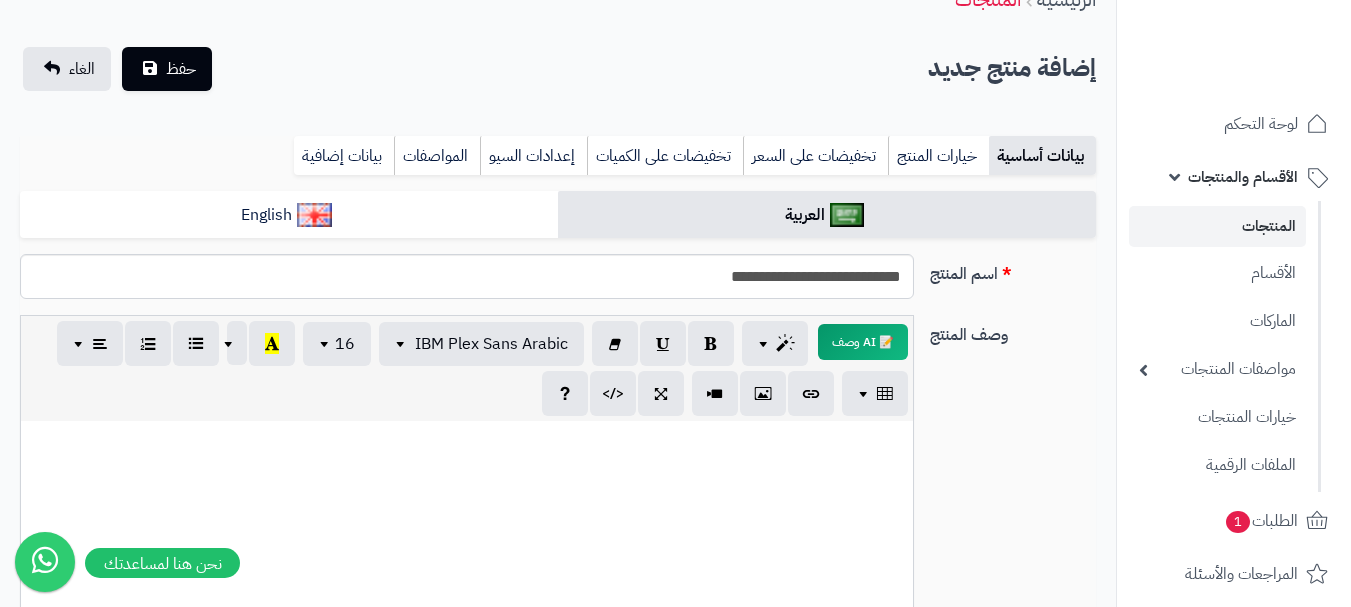 drag, startPoint x: 843, startPoint y: 158, endPoint x: 838, endPoint y: 194, distance: 36.345562 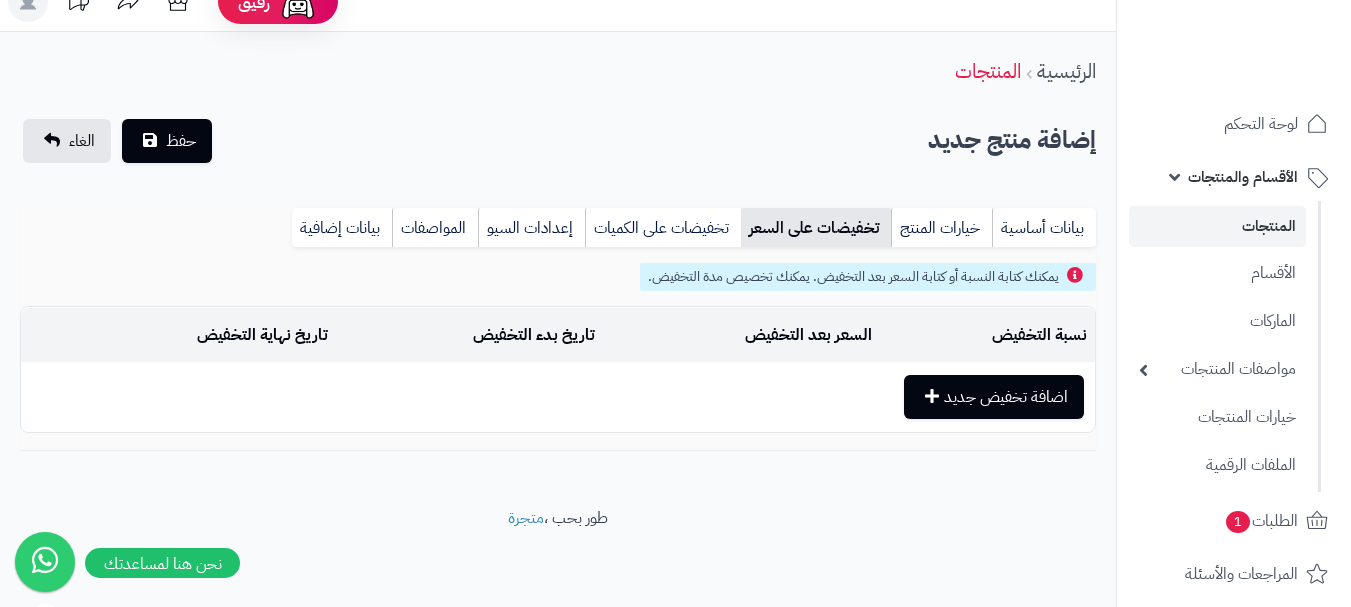 scroll, scrollTop: 28, scrollLeft: 0, axis: vertical 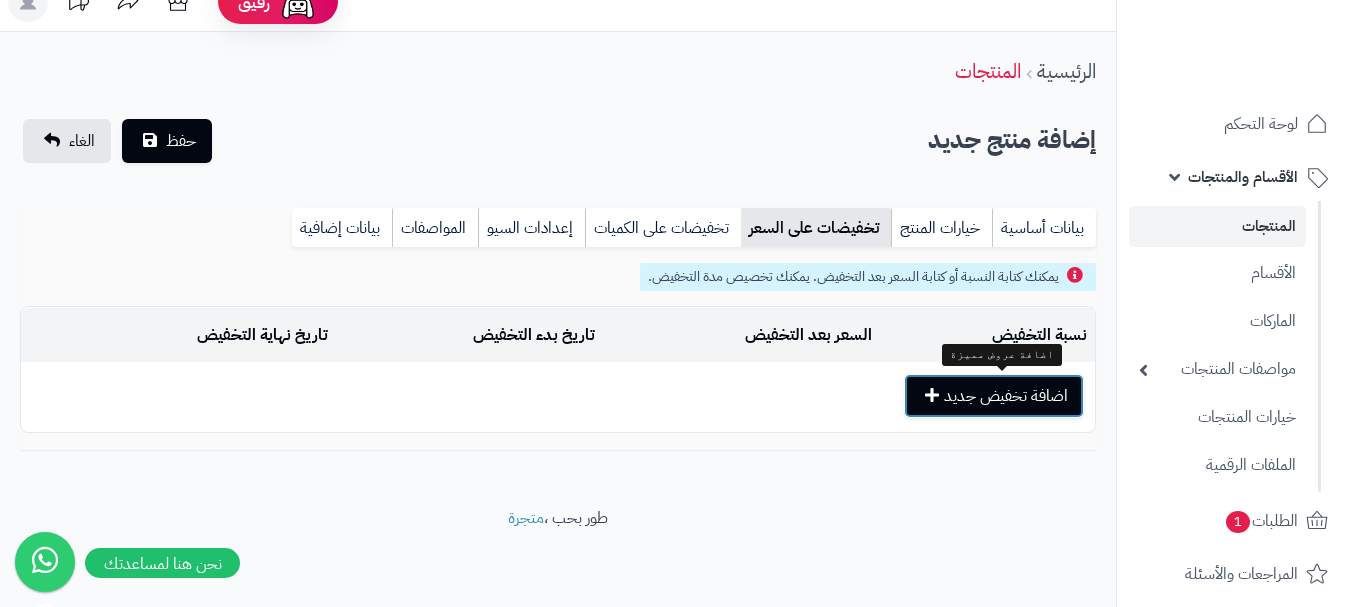 click on "اضافة تخفيض جديد" at bounding box center (994, 396) 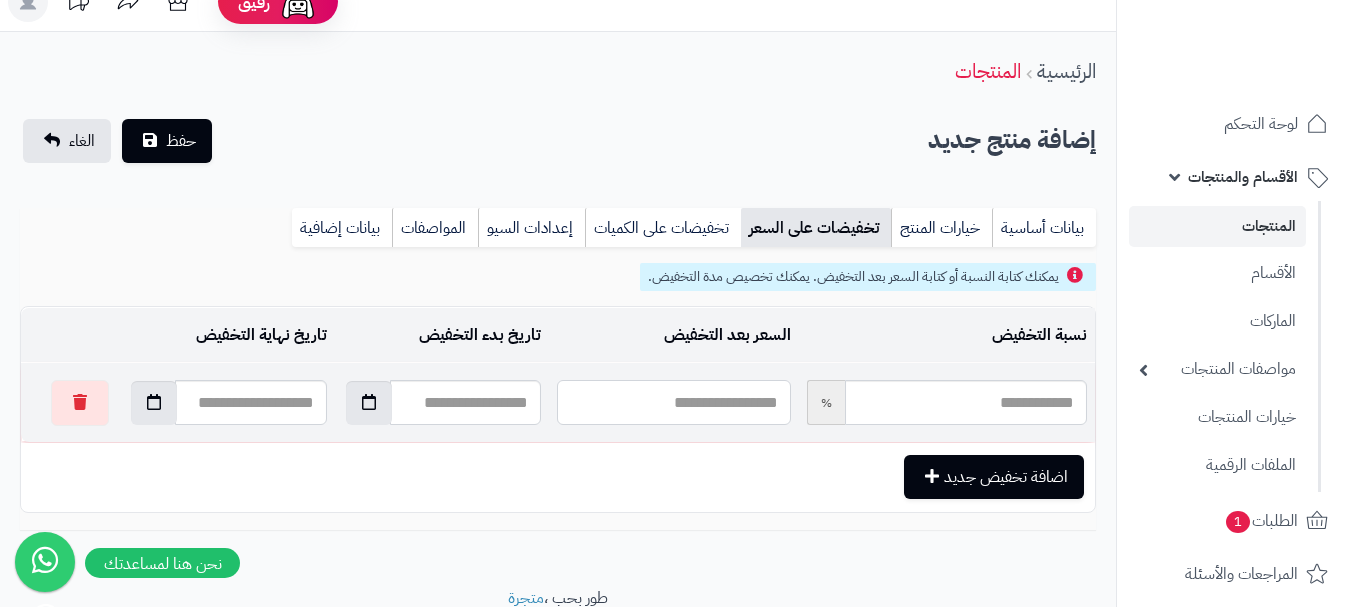 click at bounding box center [673, 402] 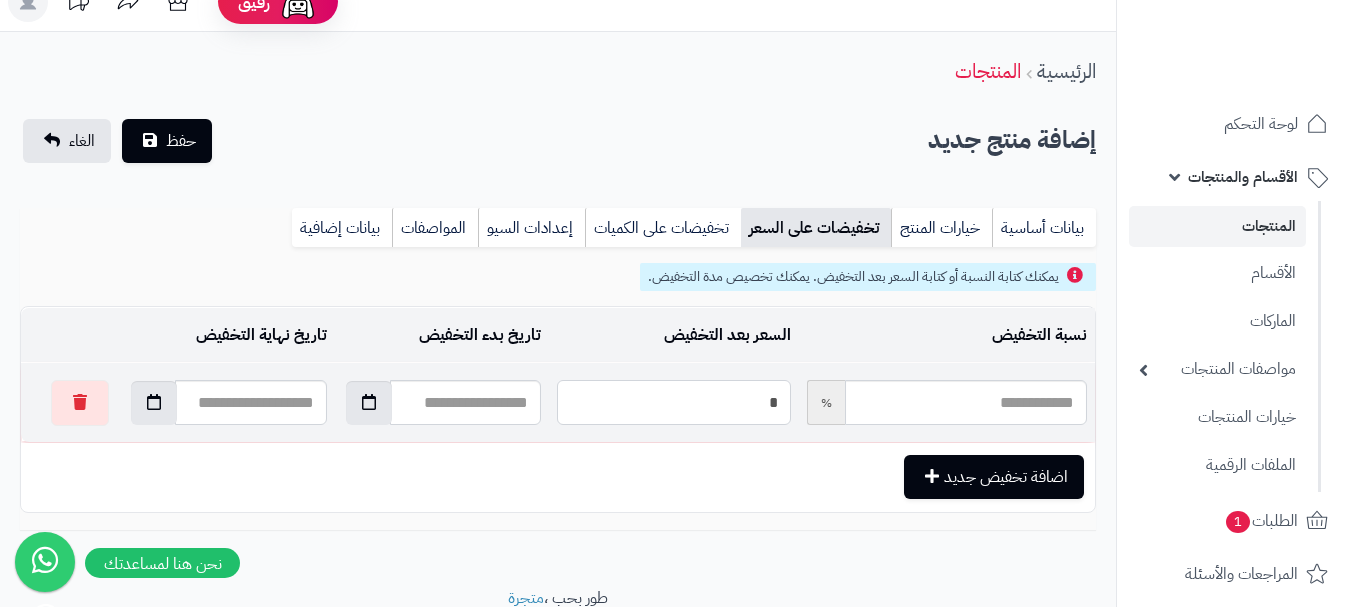 type on "**" 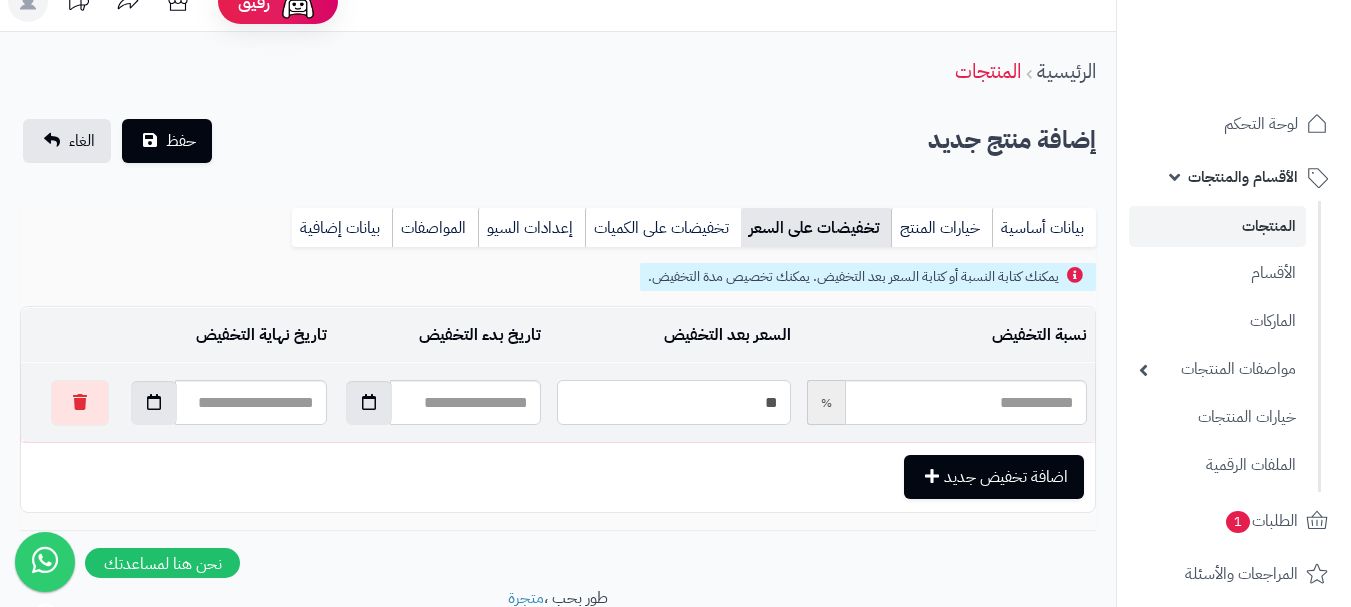 type on "*****" 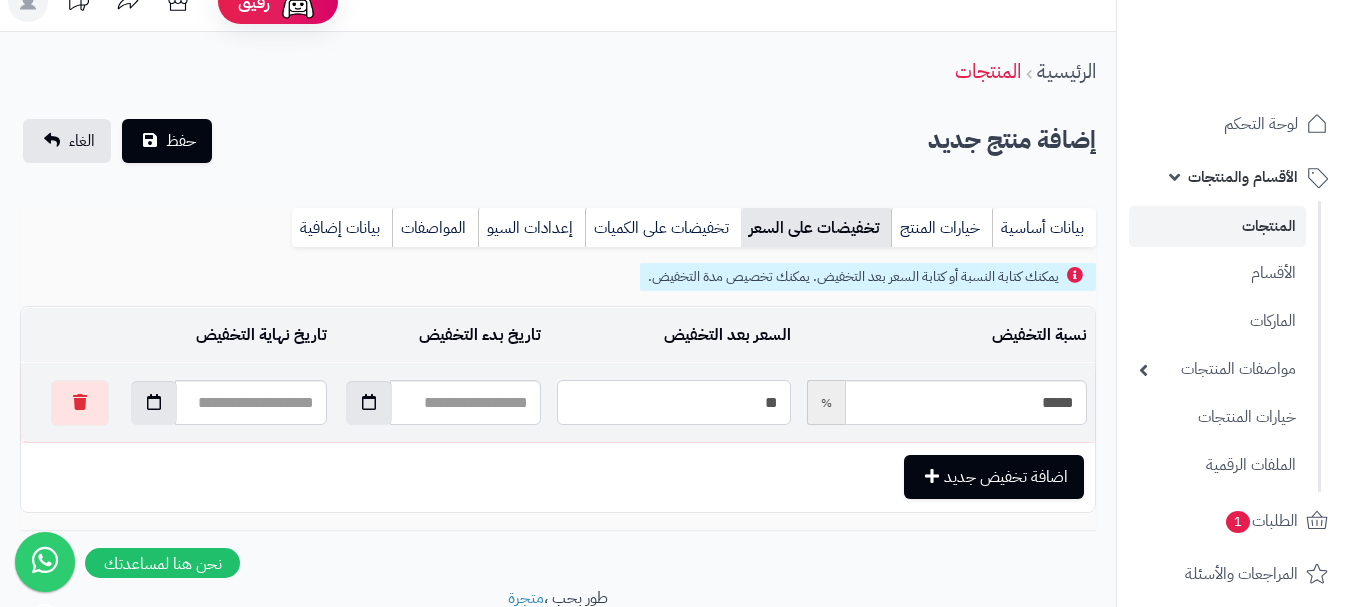 type on "***" 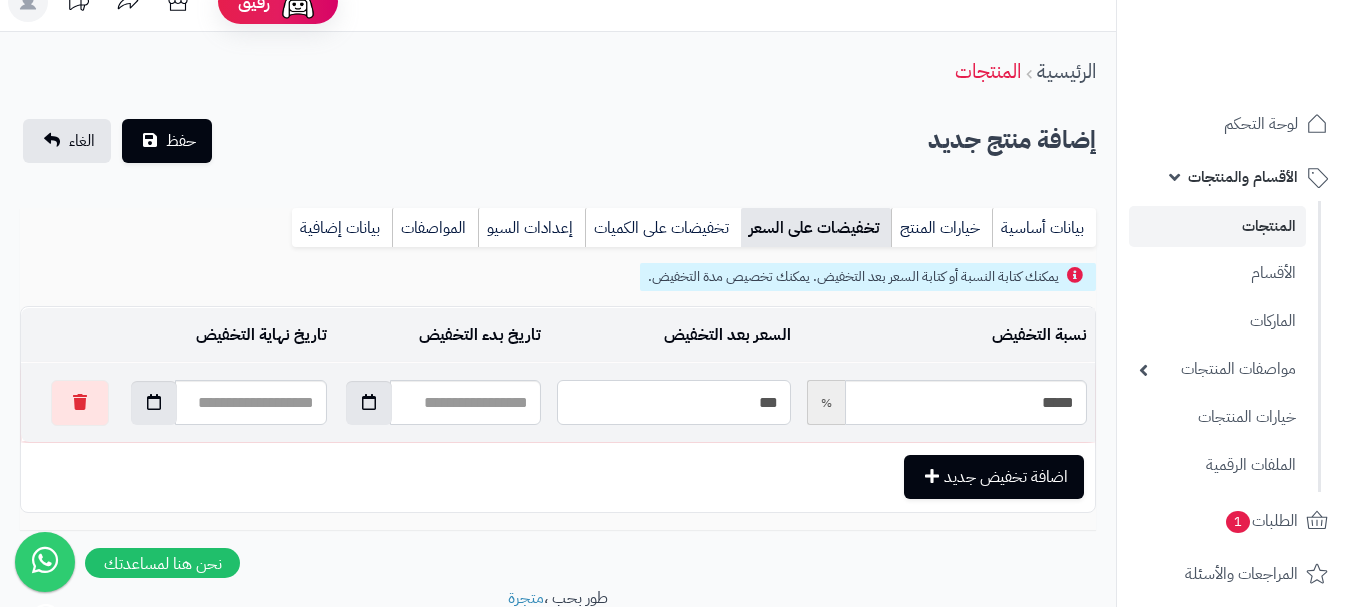 type on "*****" 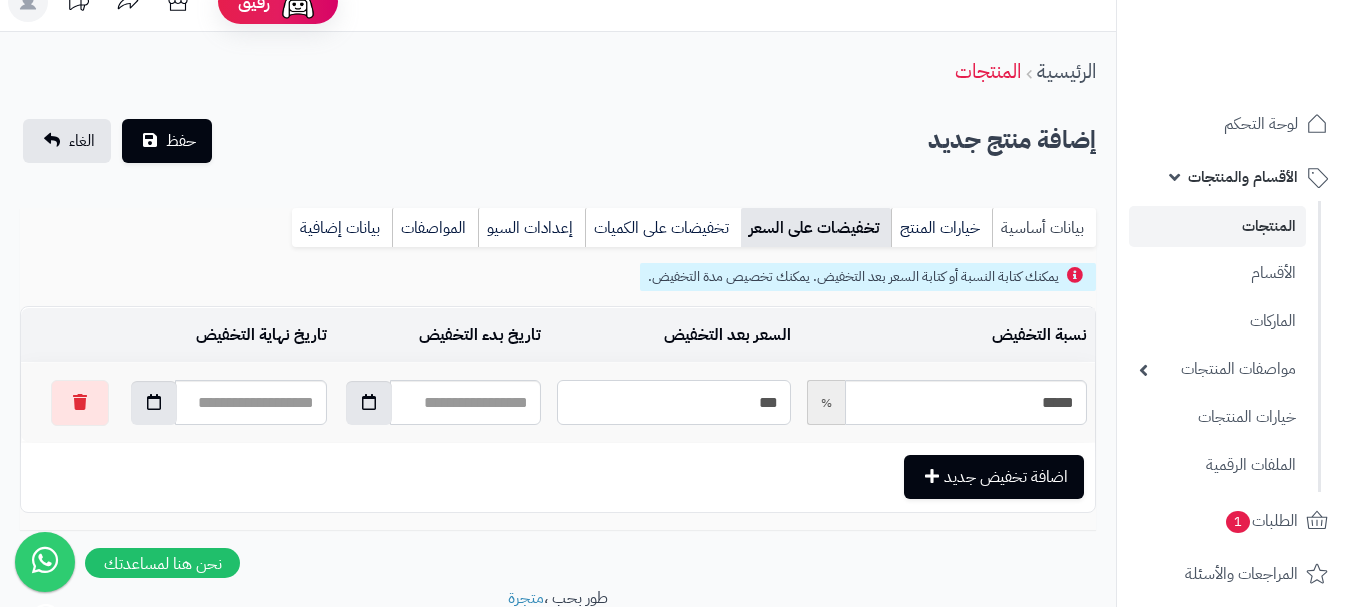 type on "***" 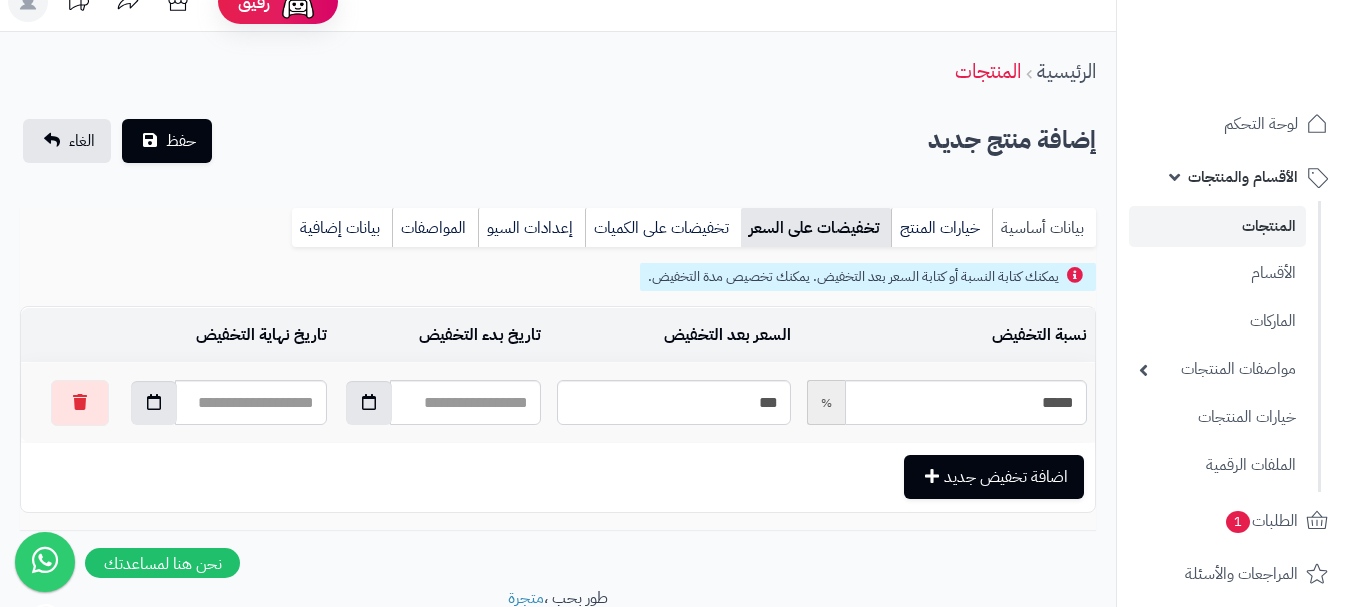 click on "بيانات أساسية" at bounding box center [1044, 228] 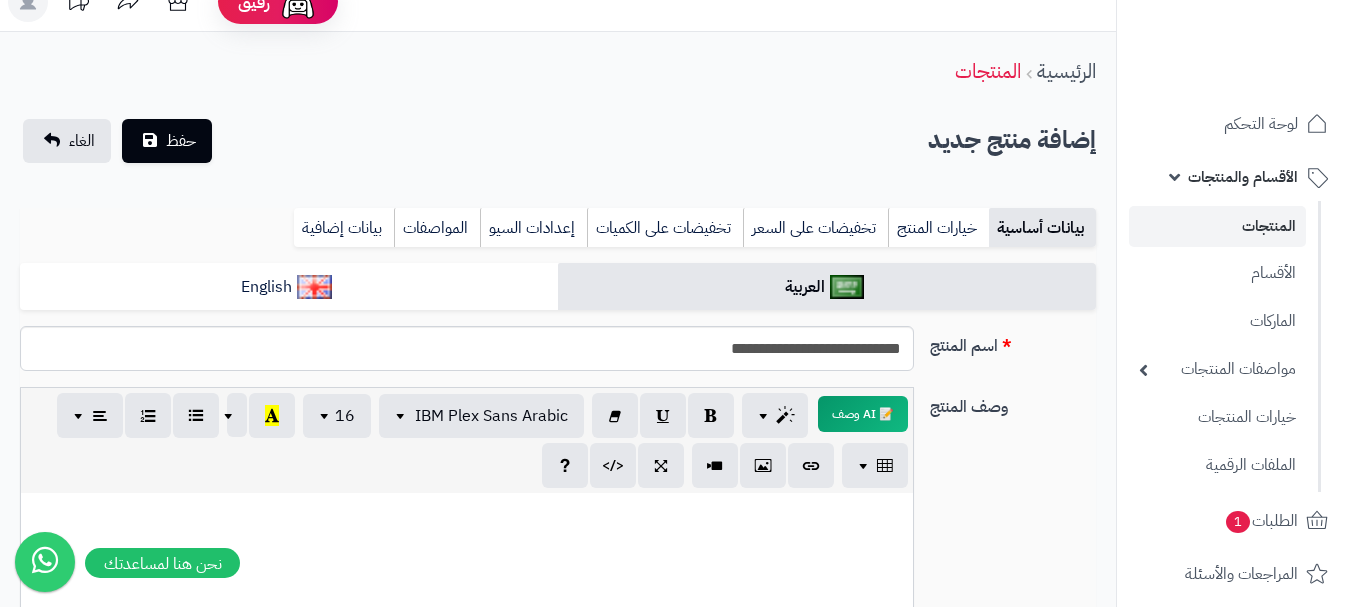 scroll, scrollTop: 0, scrollLeft: 0, axis: both 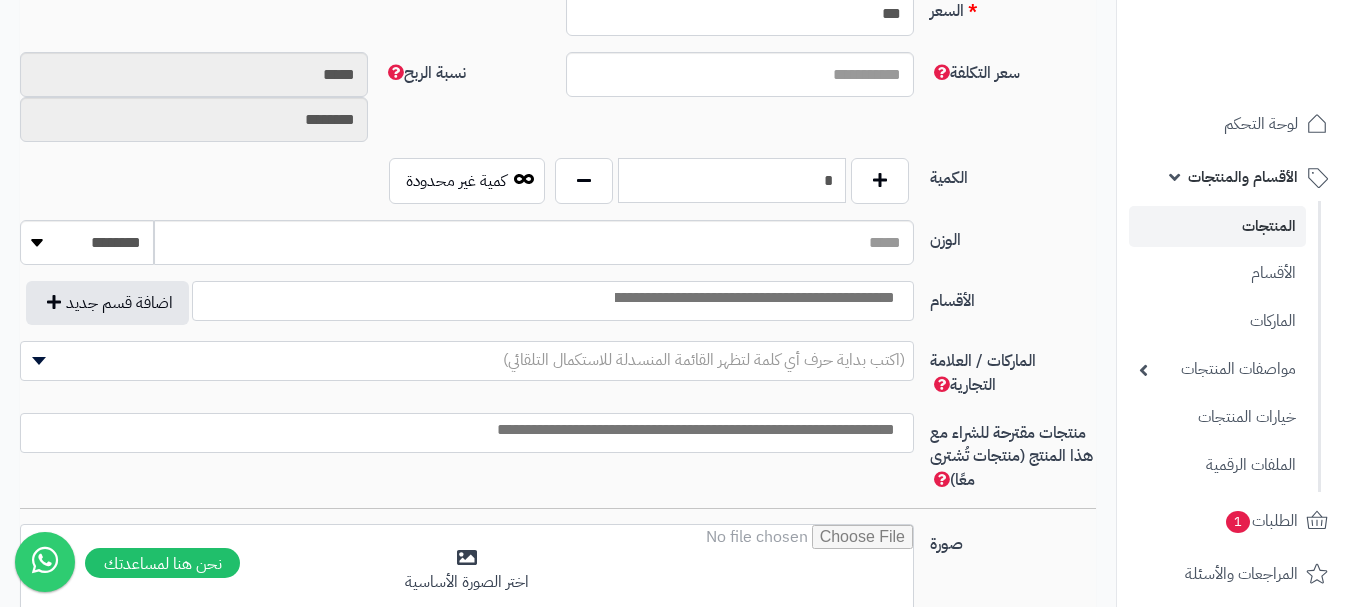 click on "*" at bounding box center [732, 180] 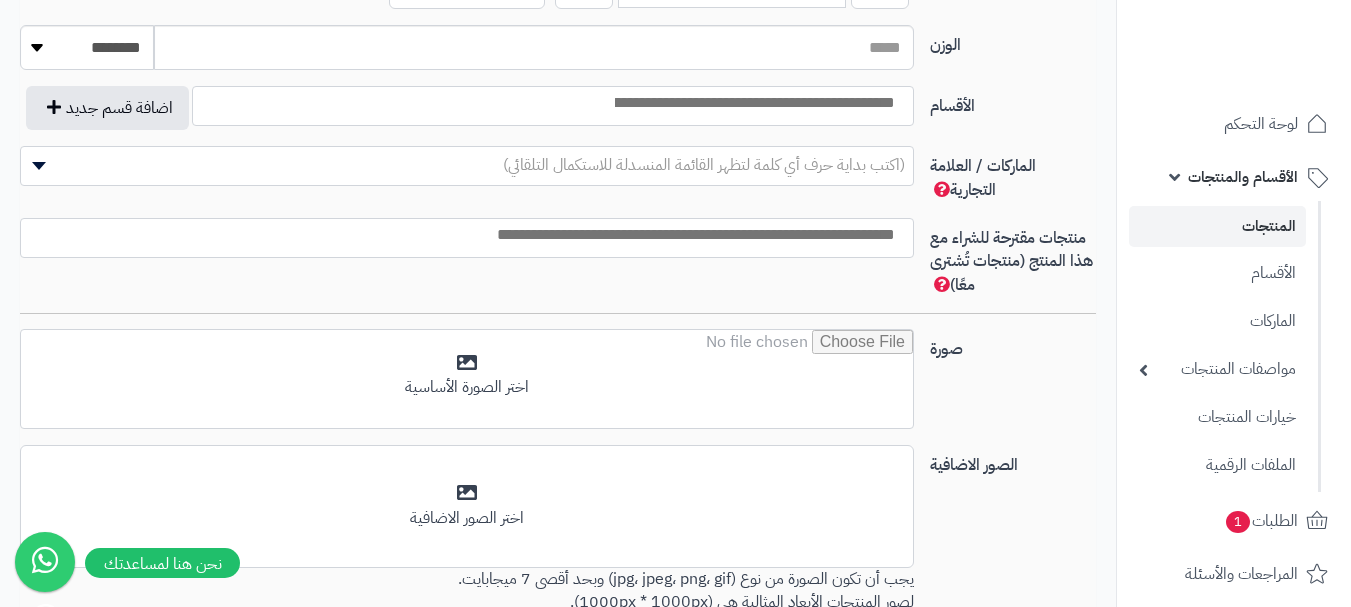 scroll, scrollTop: 1128, scrollLeft: 0, axis: vertical 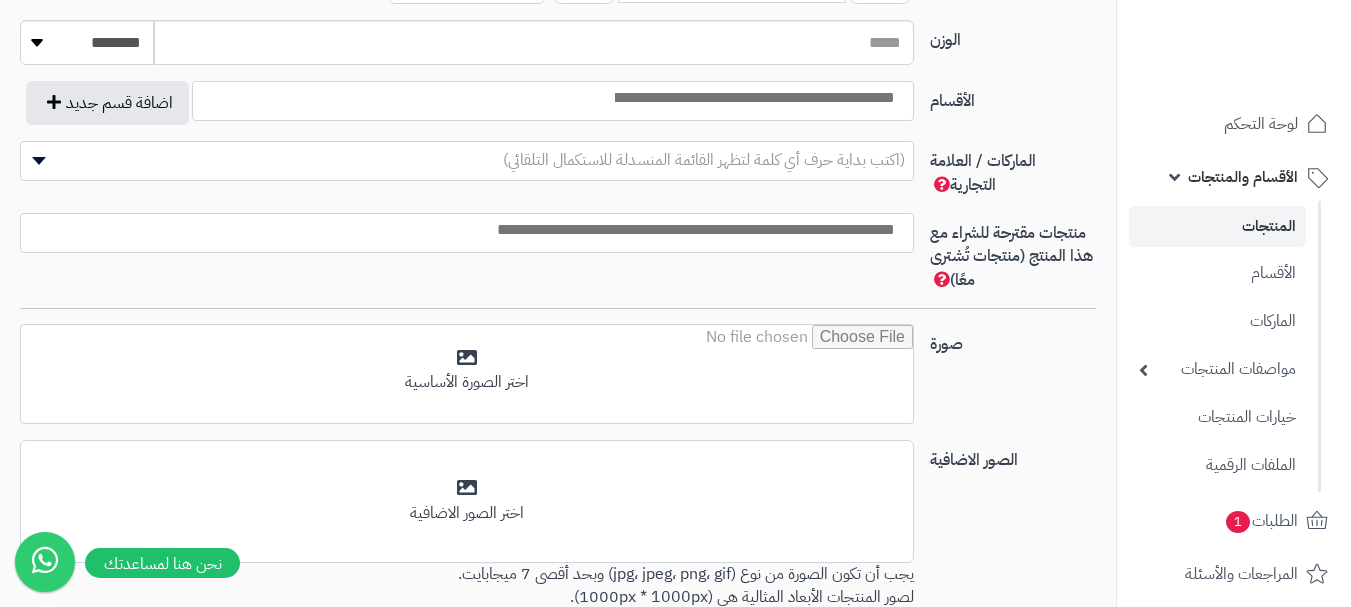 type on "*" 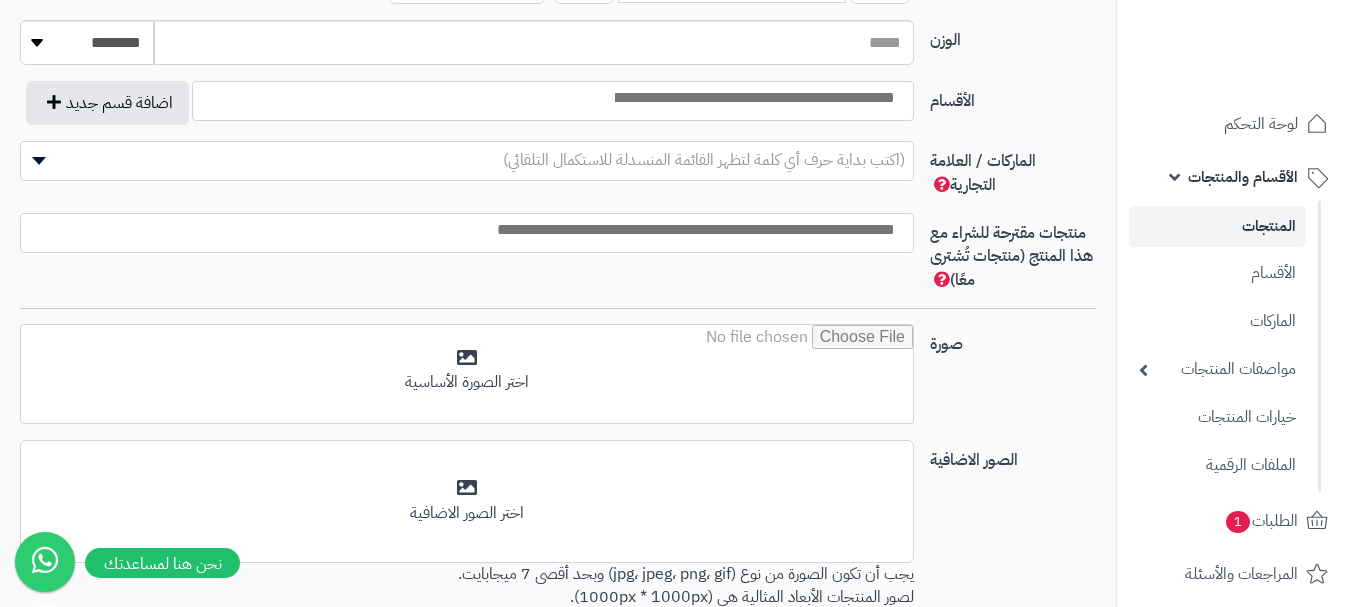 click at bounding box center (753, 98) 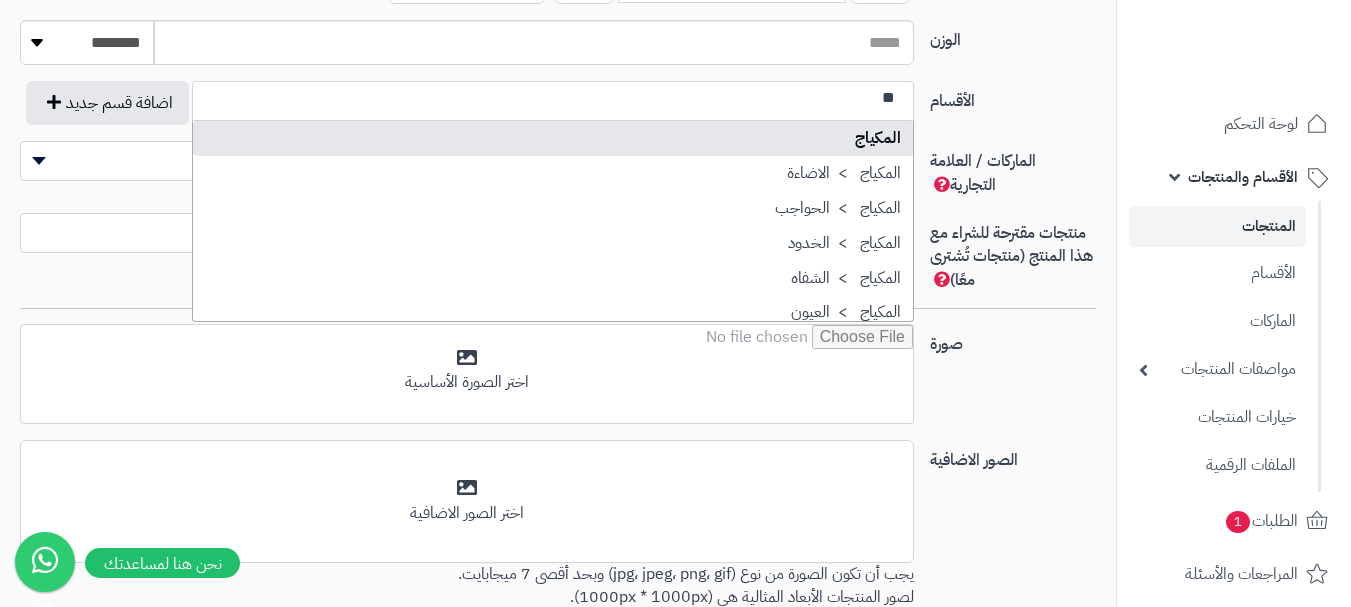 type on "*" 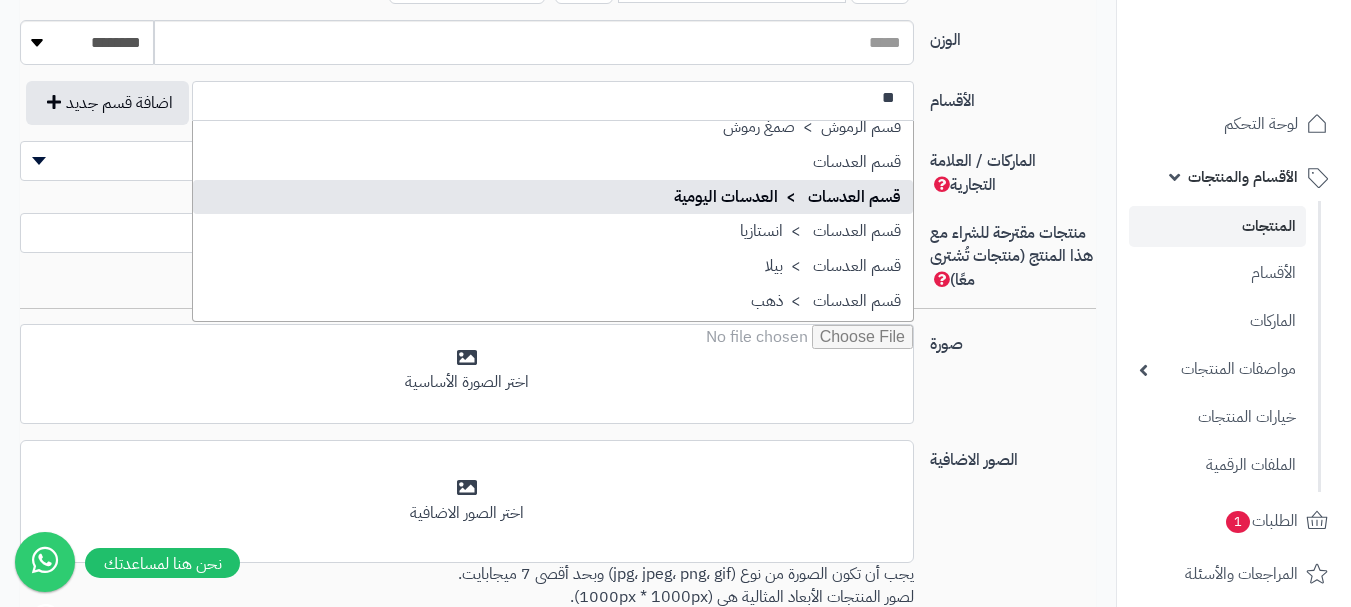 scroll, scrollTop: 500, scrollLeft: 0, axis: vertical 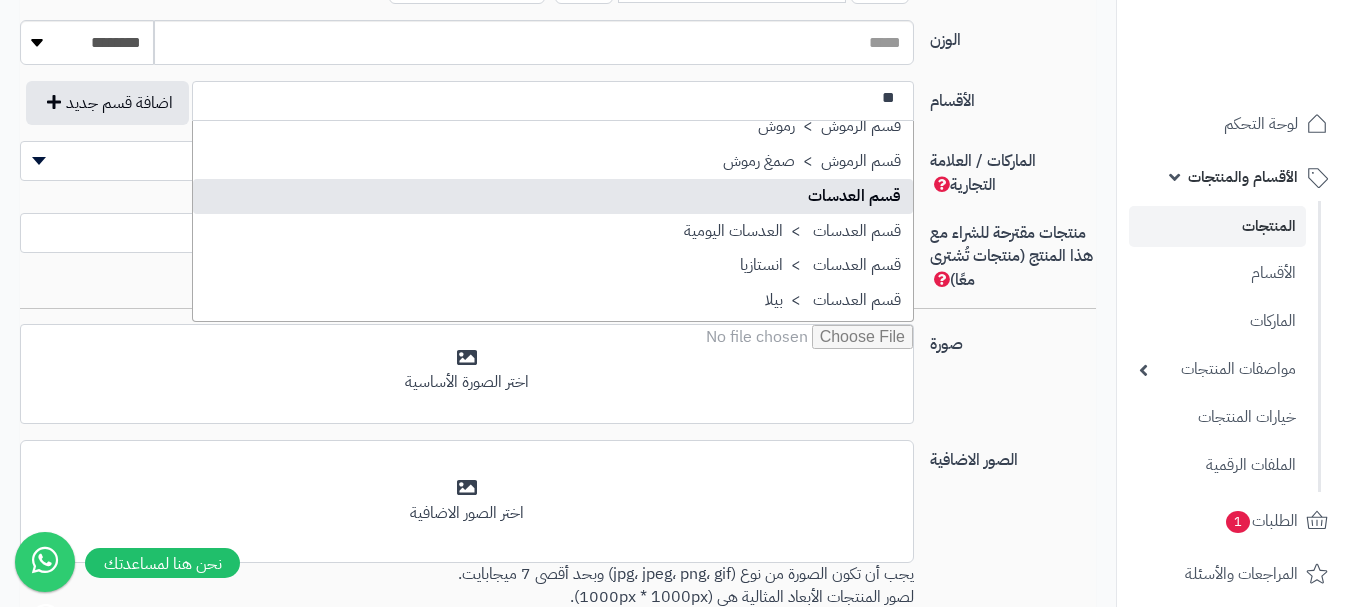 type on "**" 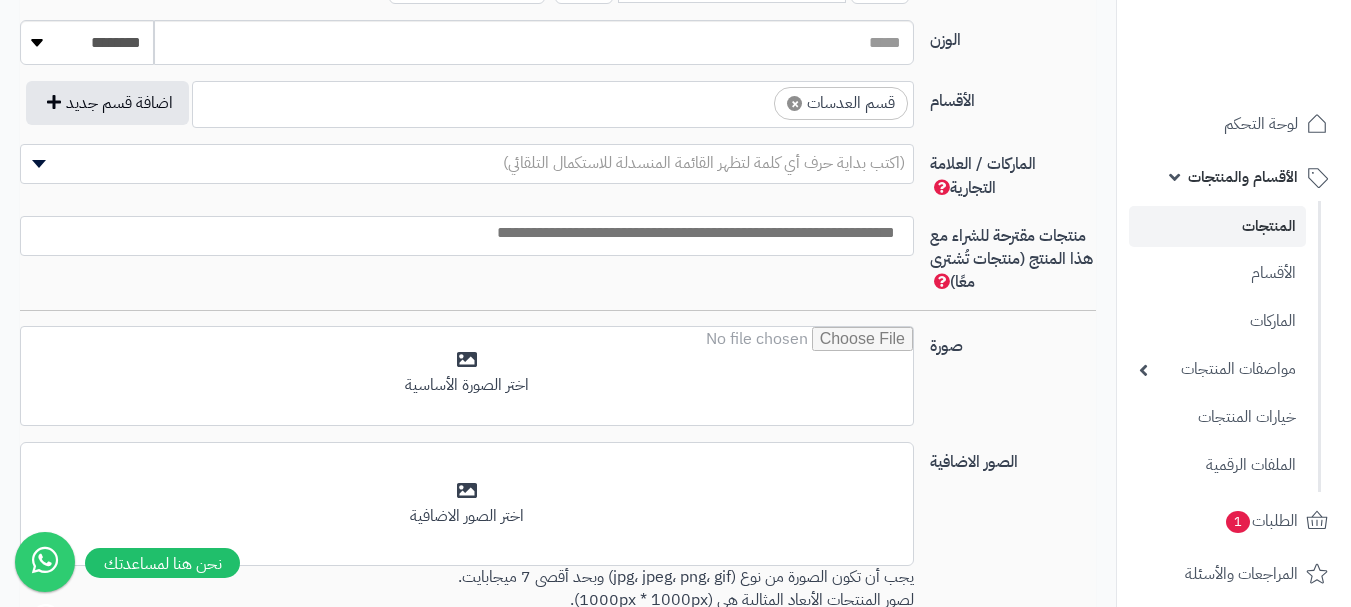 scroll, scrollTop: 1100, scrollLeft: 0, axis: vertical 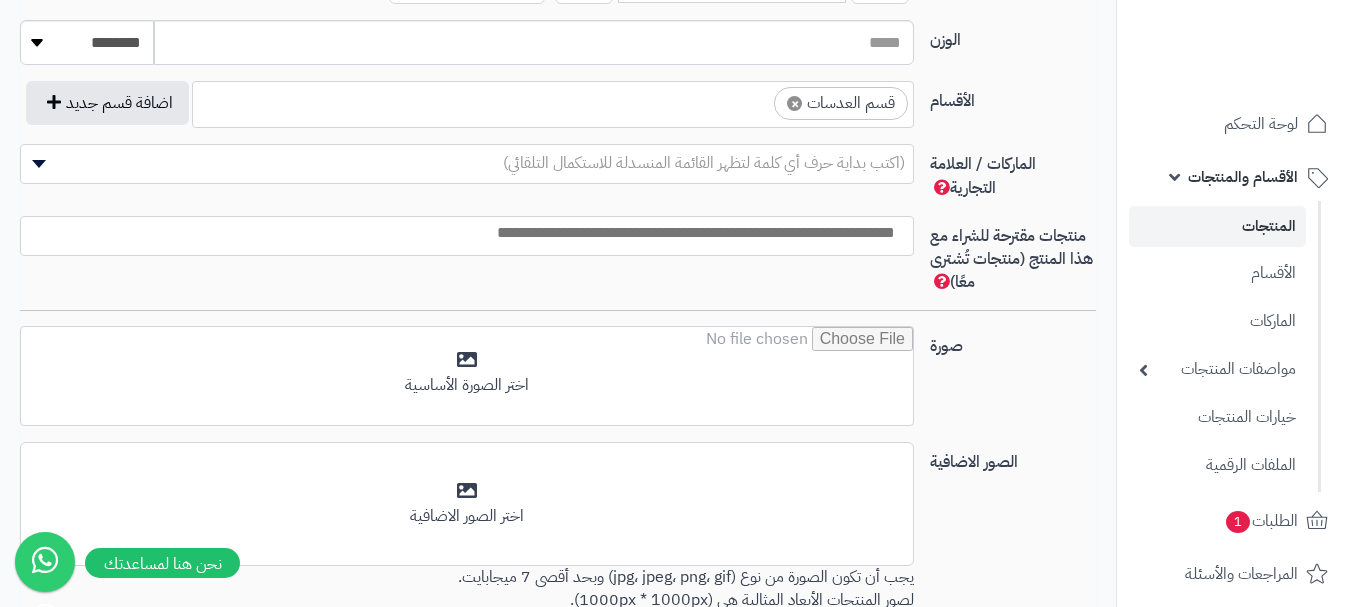 click on "× قسم العدسات" at bounding box center [553, 101] 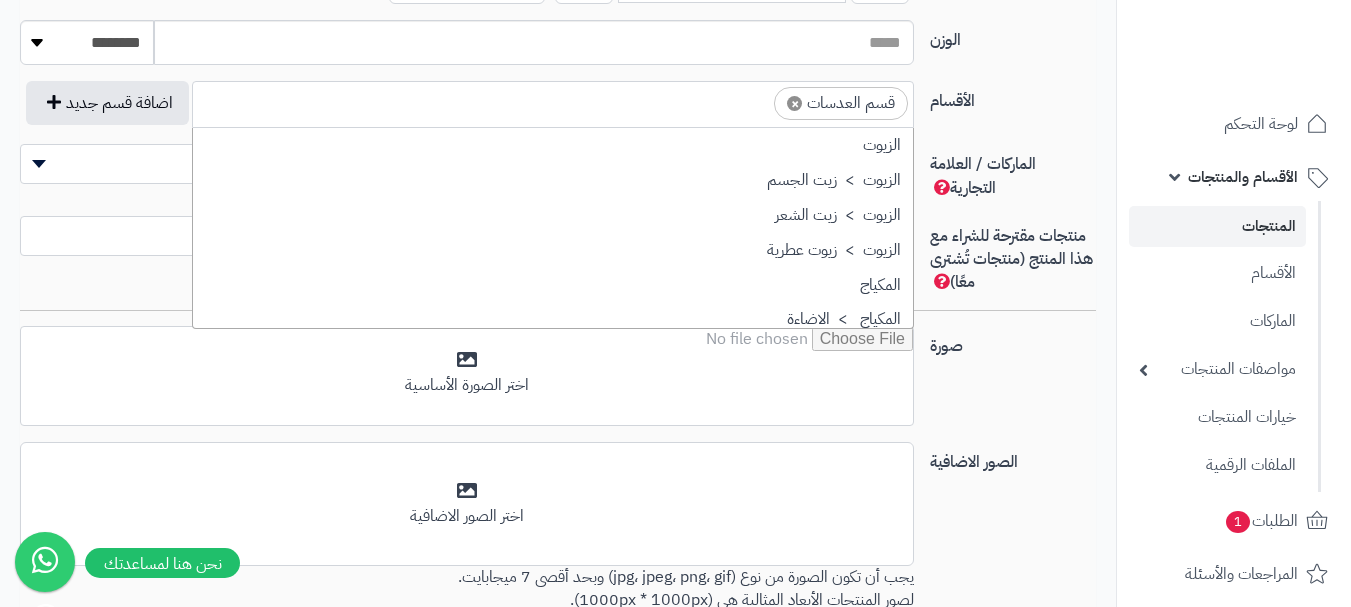 scroll, scrollTop: 522, scrollLeft: 0, axis: vertical 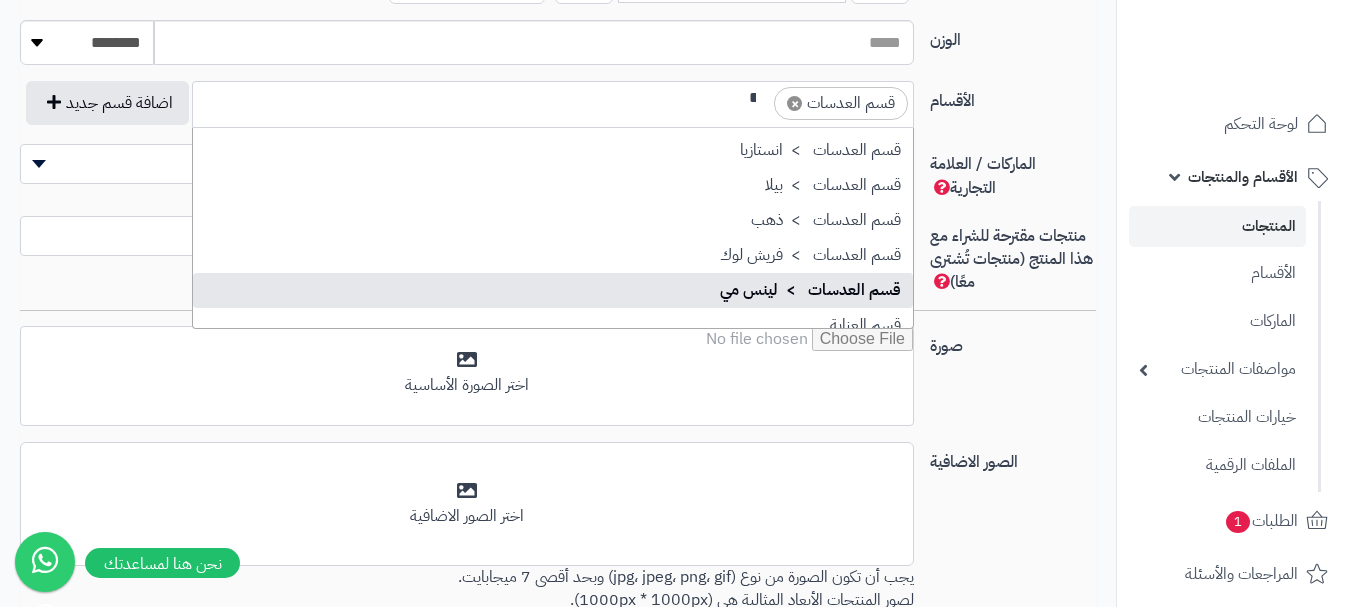 type on "**" 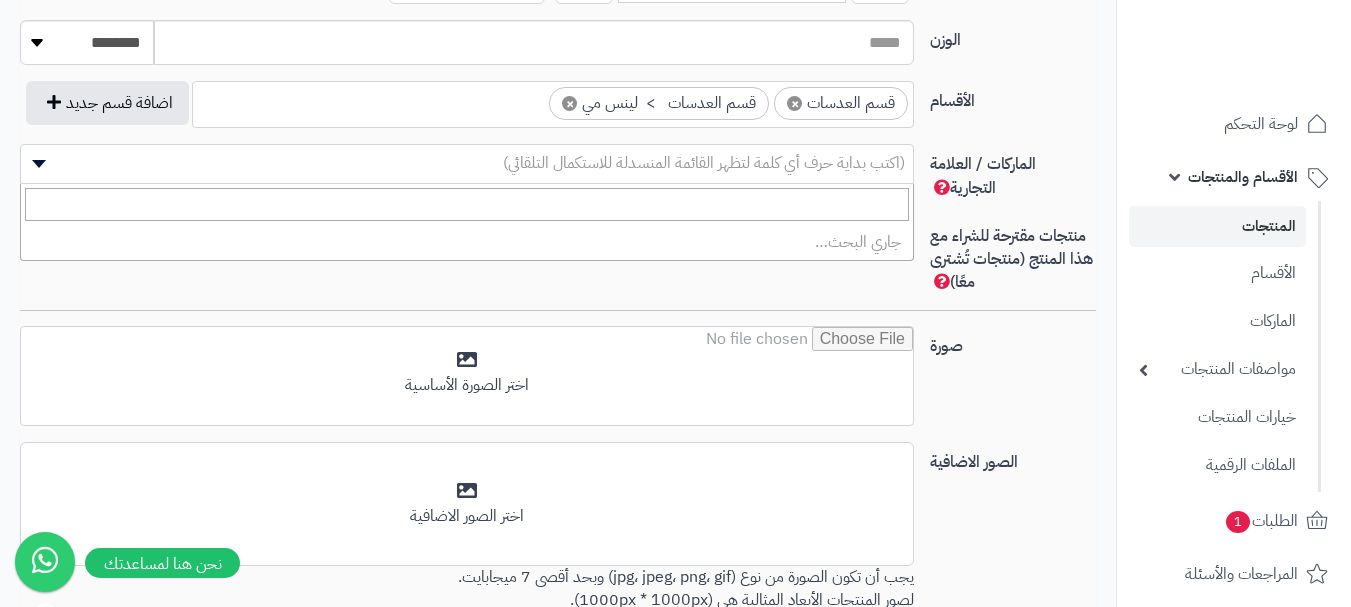 click on "(اكتب بداية حرف أي كلمة لتظهر القائمة المنسدلة للاستكمال التلقائي)" at bounding box center [704, 163] 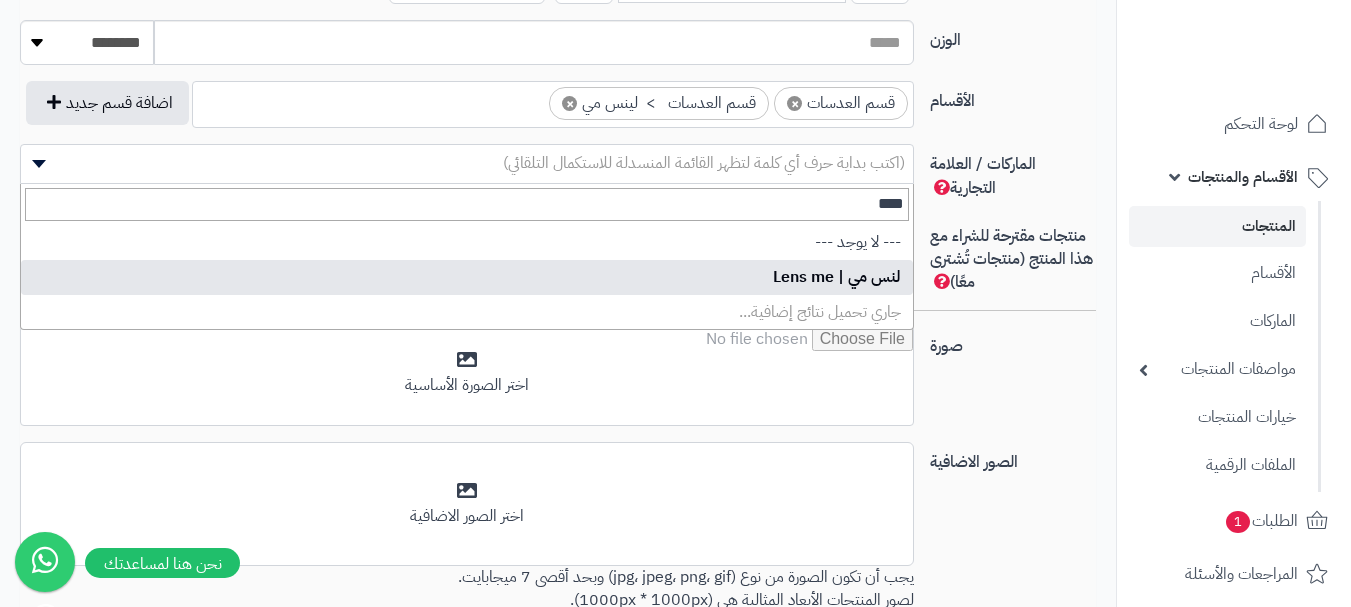 type on "***" 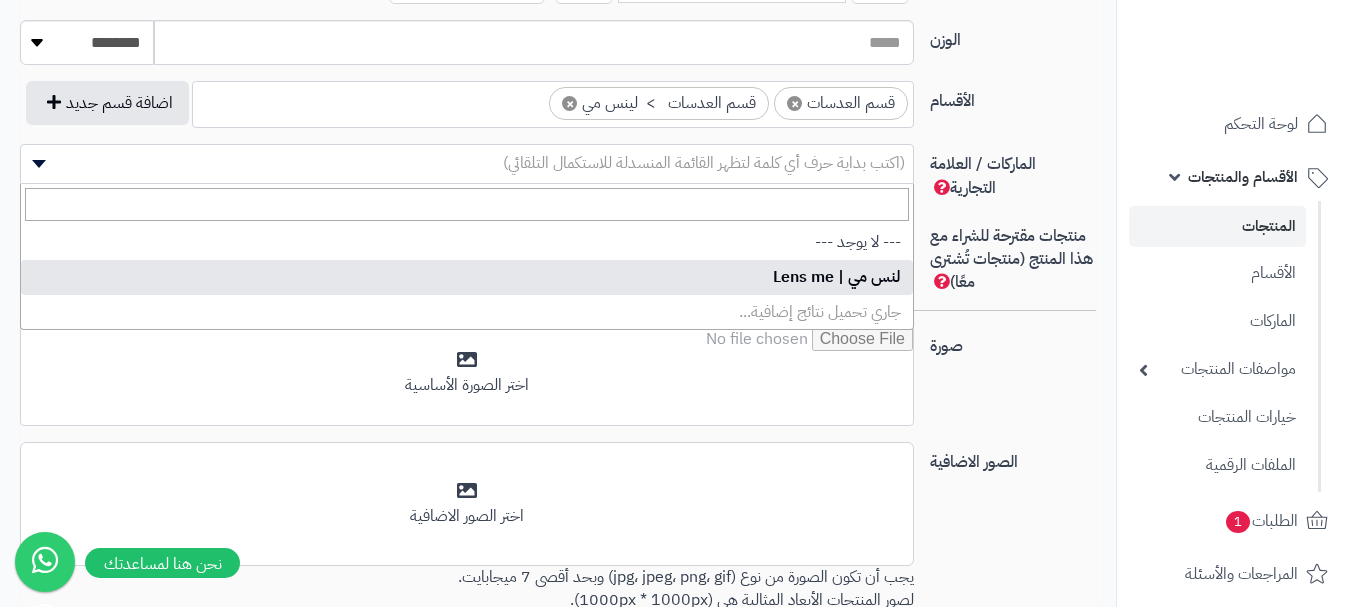 select on "***" 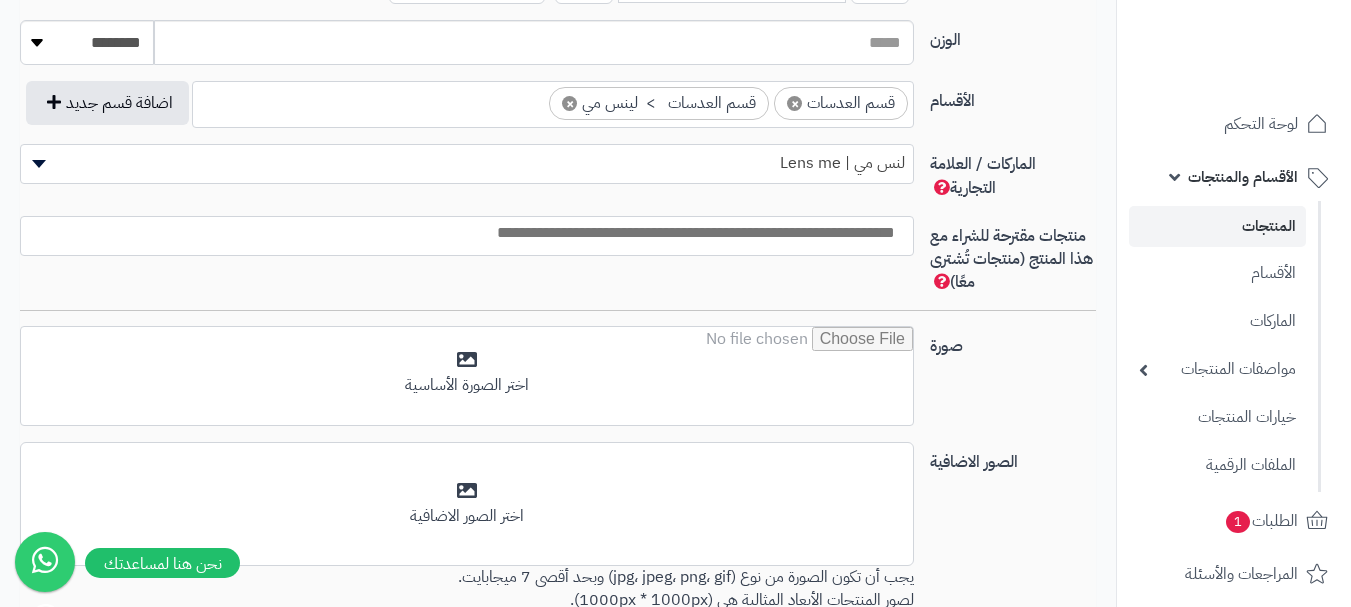 click at bounding box center (462, 233) 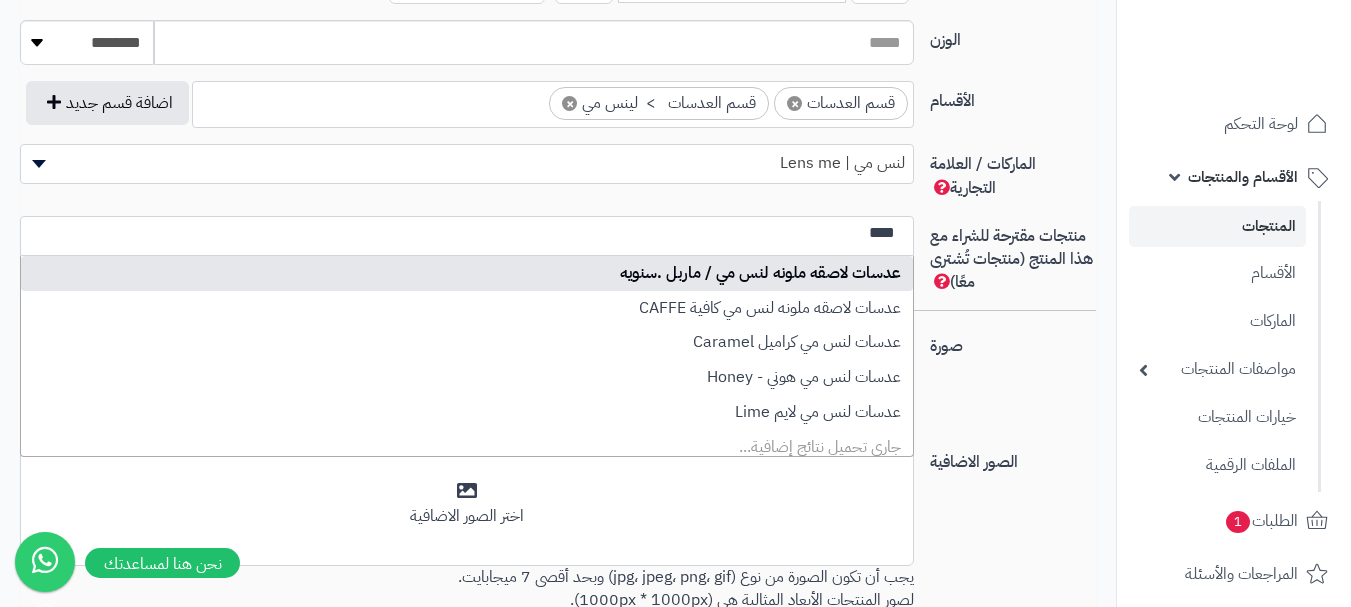 type on "***" 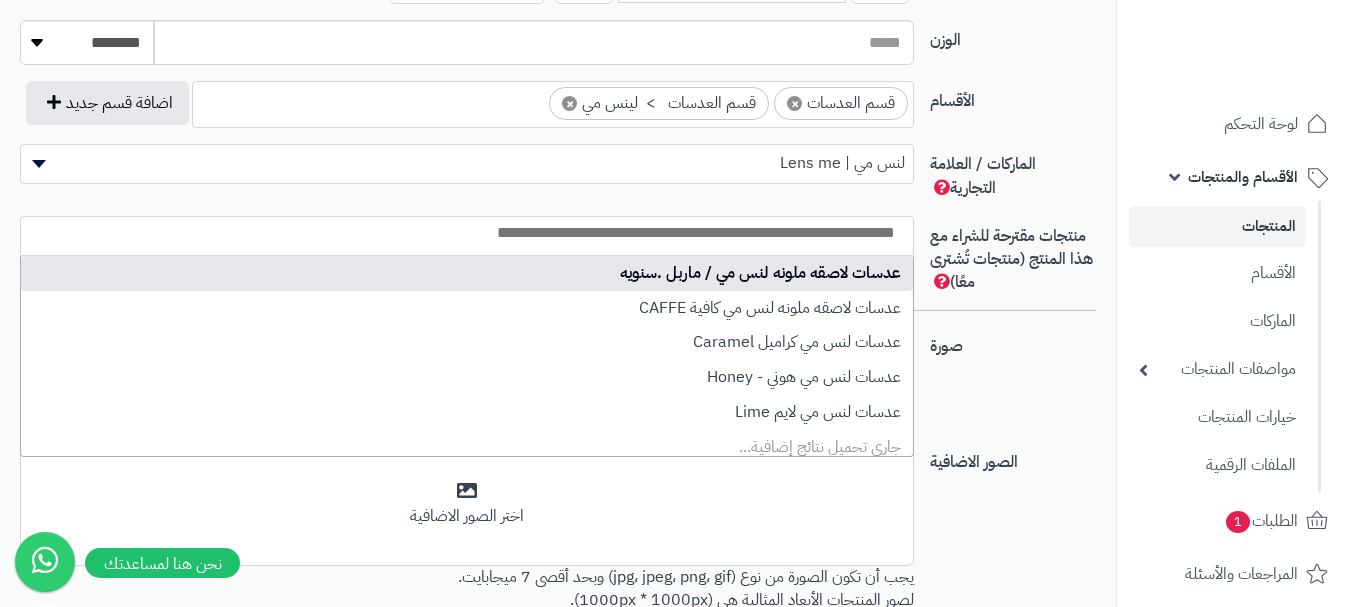 scroll, scrollTop: 0, scrollLeft: 0, axis: both 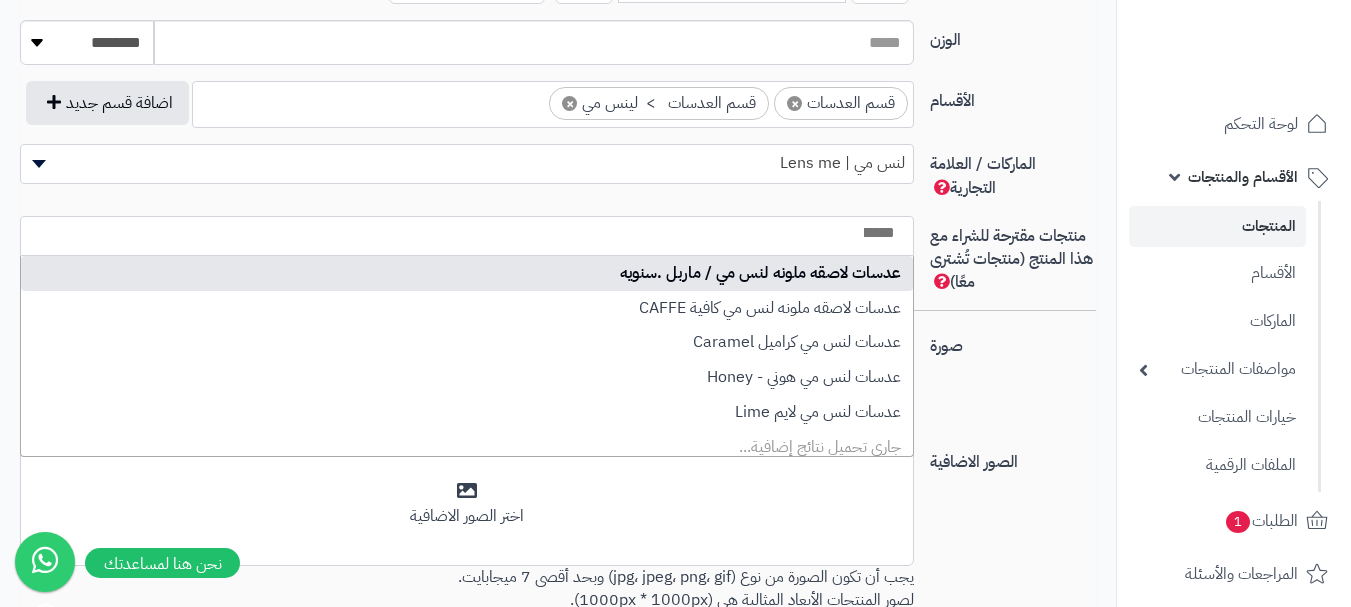 select on "****" 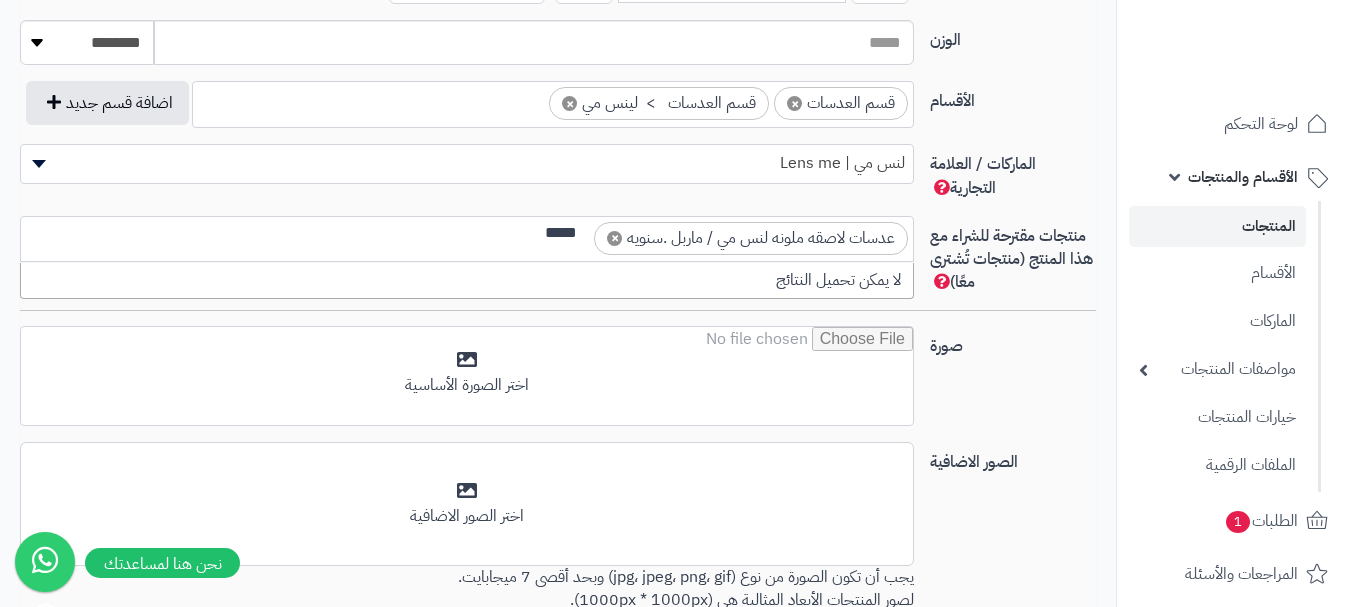 scroll, scrollTop: 0, scrollLeft: 0, axis: both 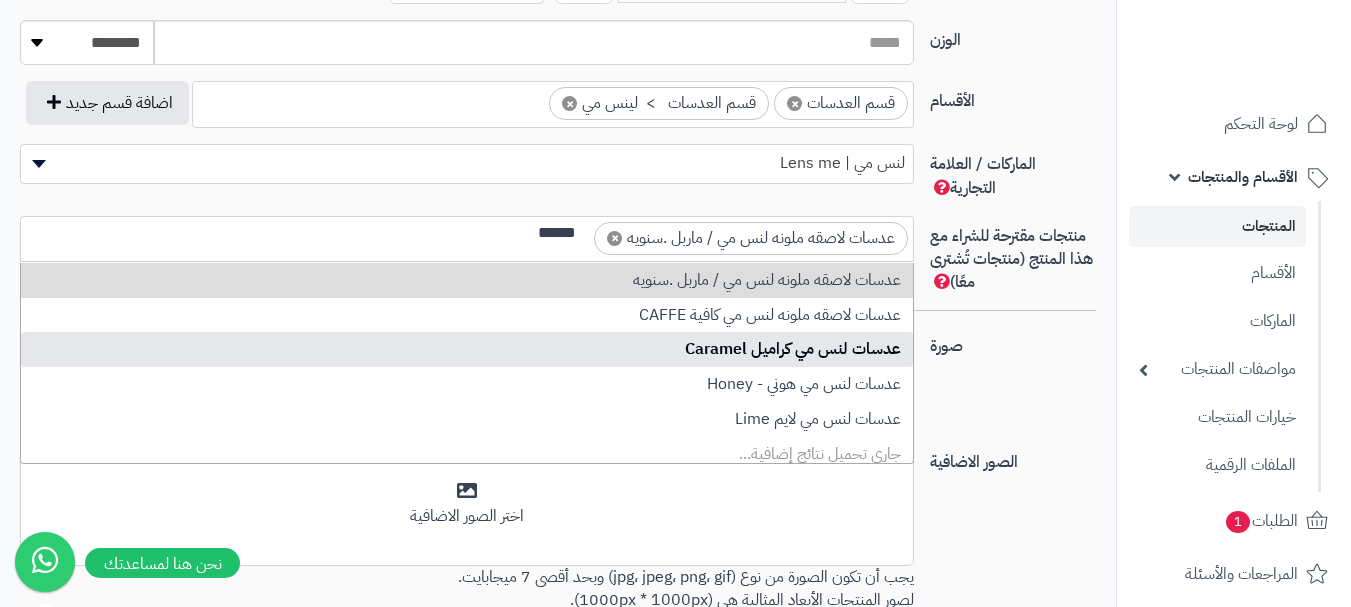 type on "******" 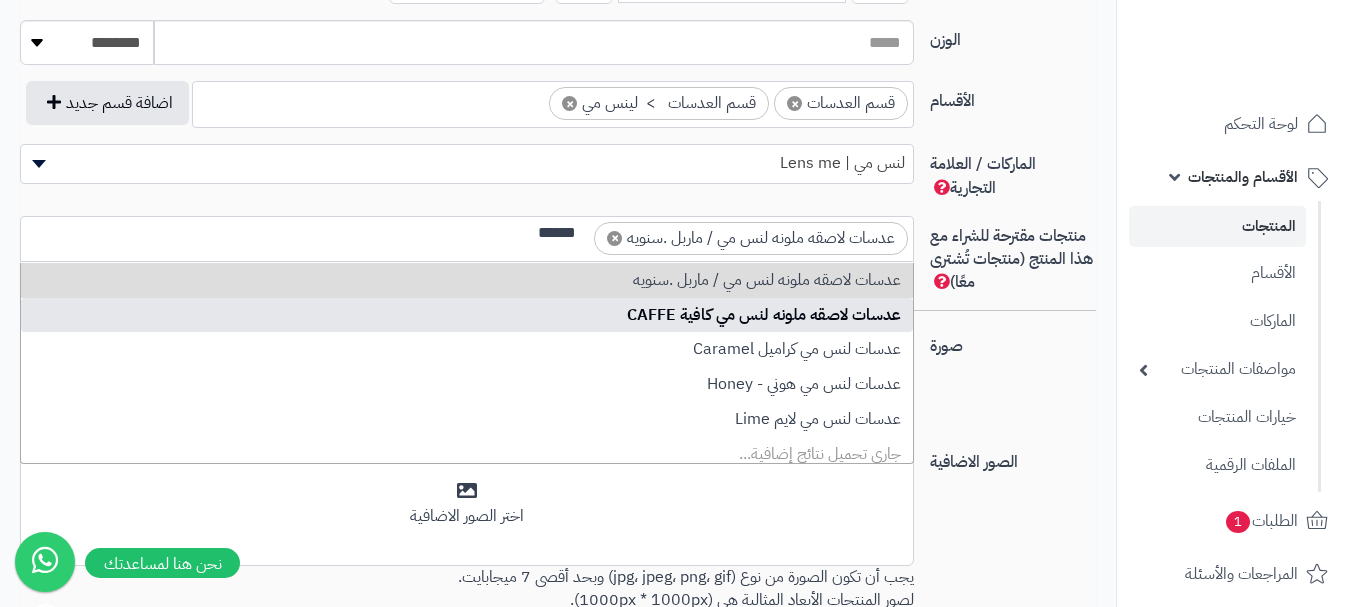 type 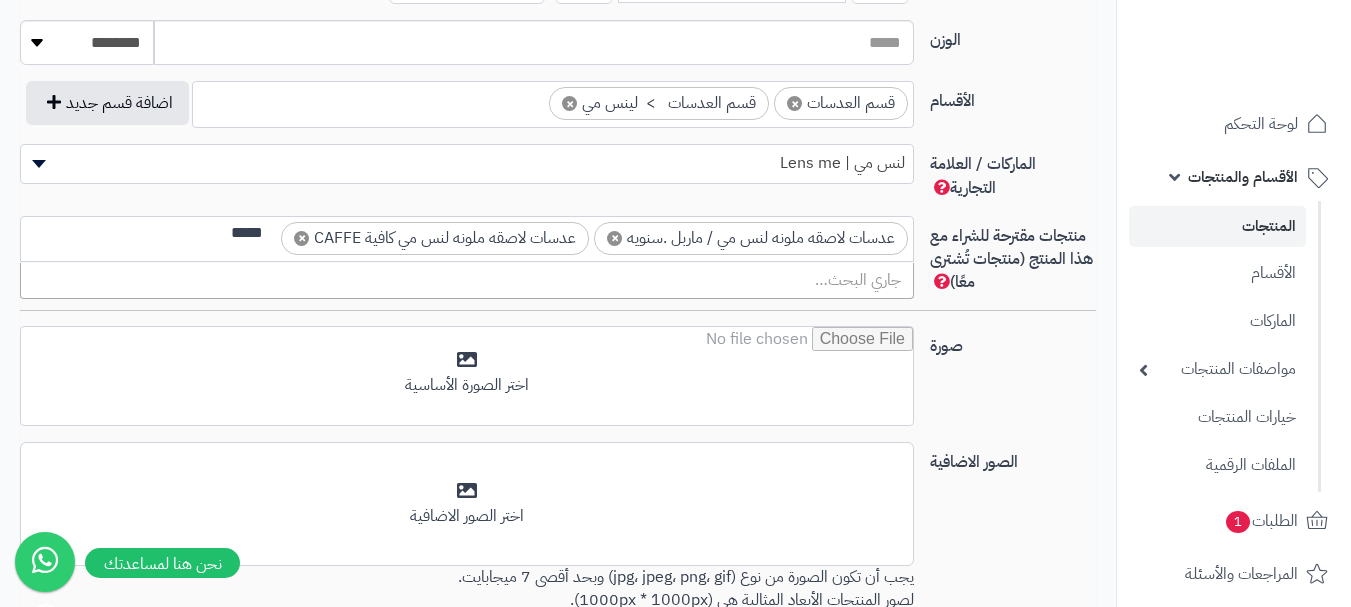 scroll, scrollTop: 0, scrollLeft: 0, axis: both 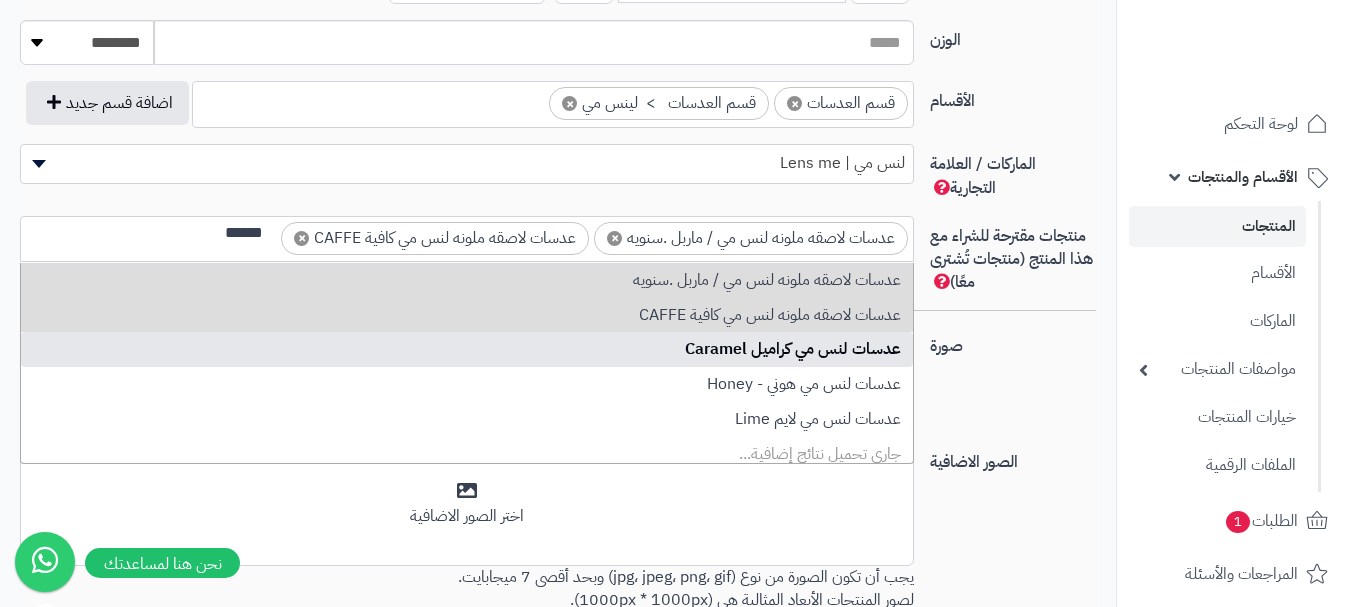 type on "******" 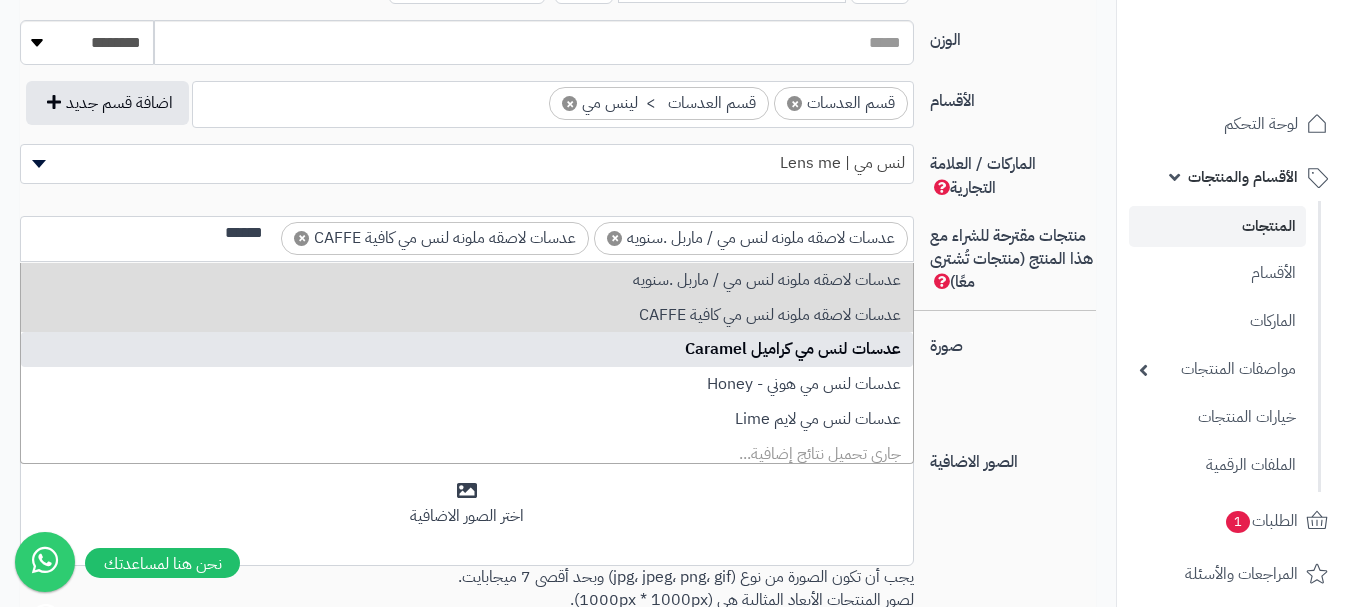 type 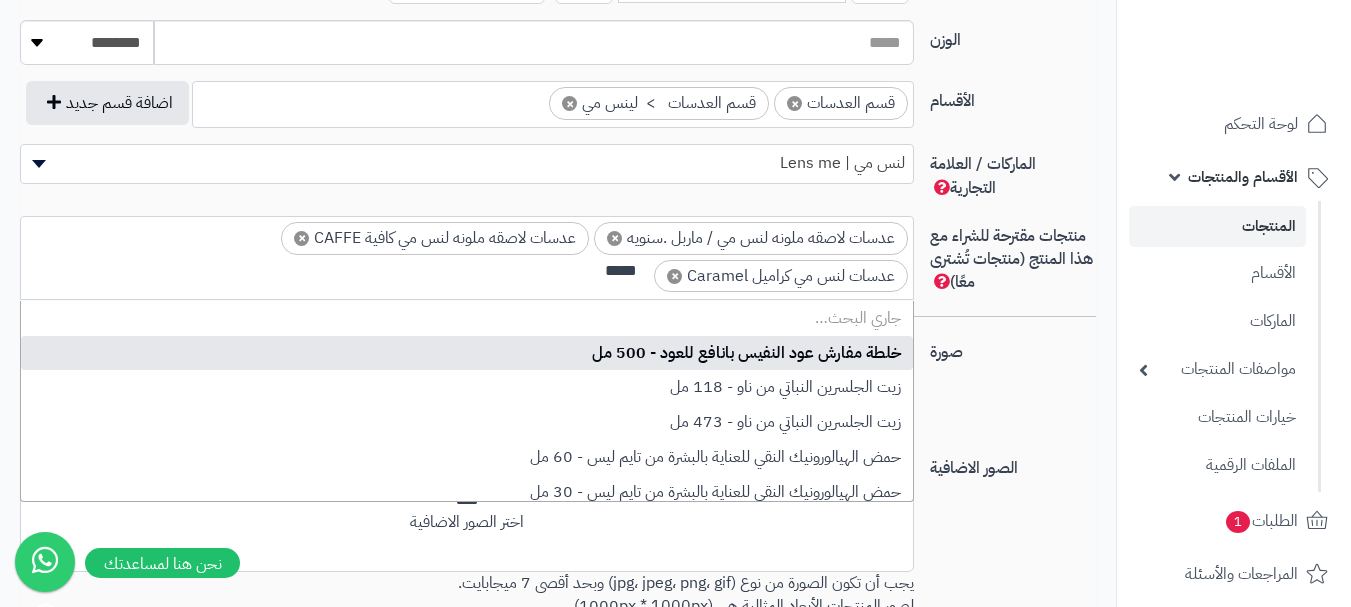 scroll, scrollTop: 0, scrollLeft: 0, axis: both 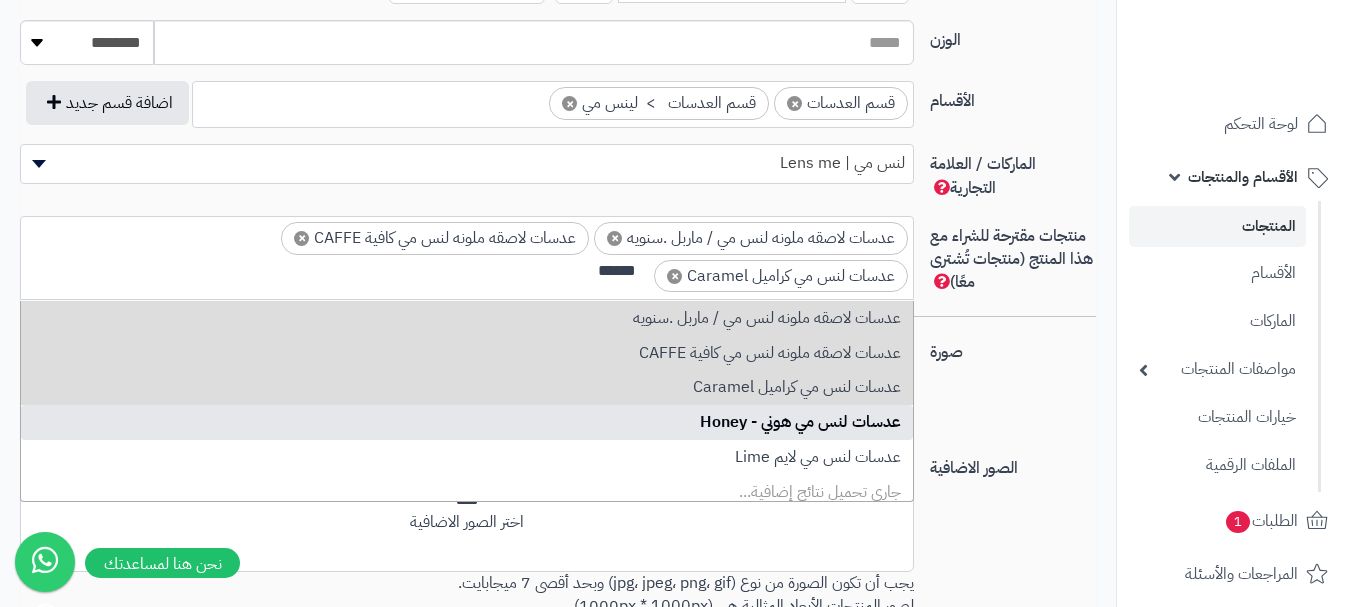type on "******" 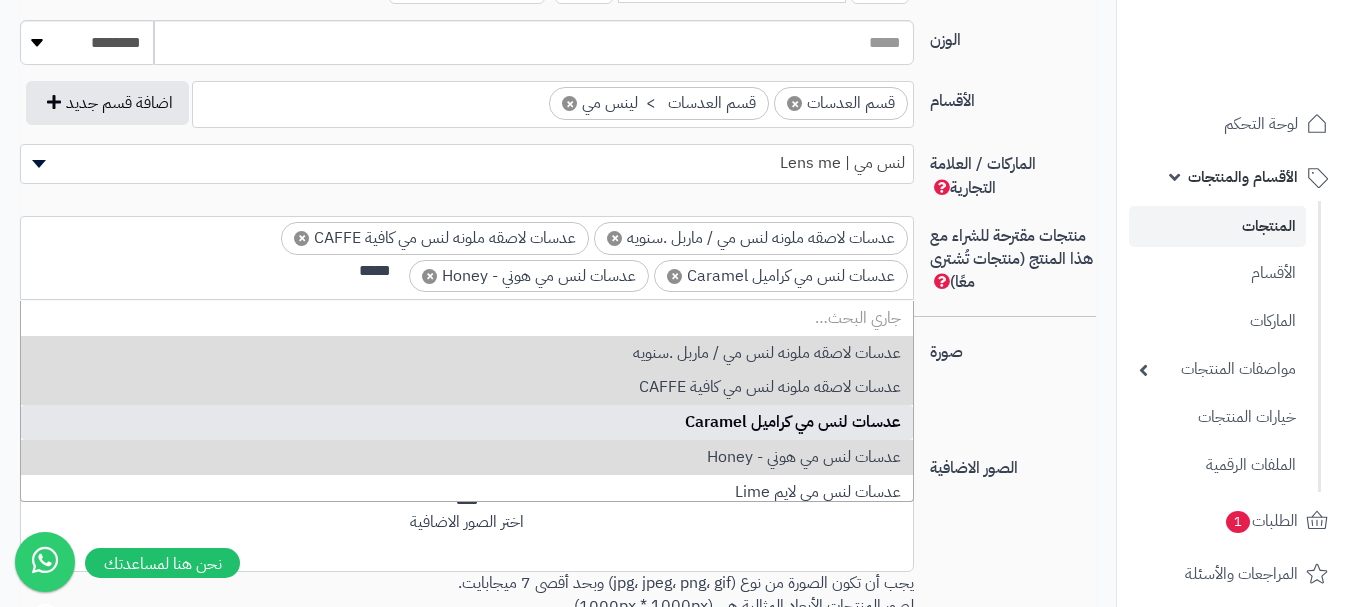 scroll, scrollTop: 0, scrollLeft: 0, axis: both 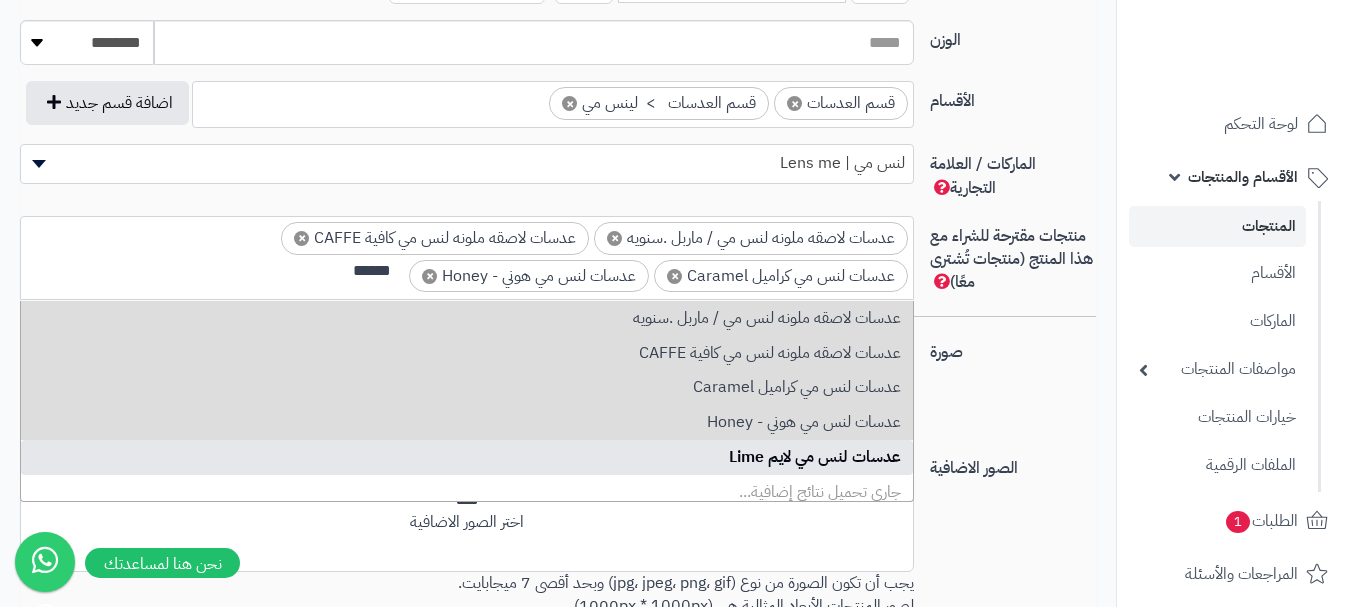 type on "******" 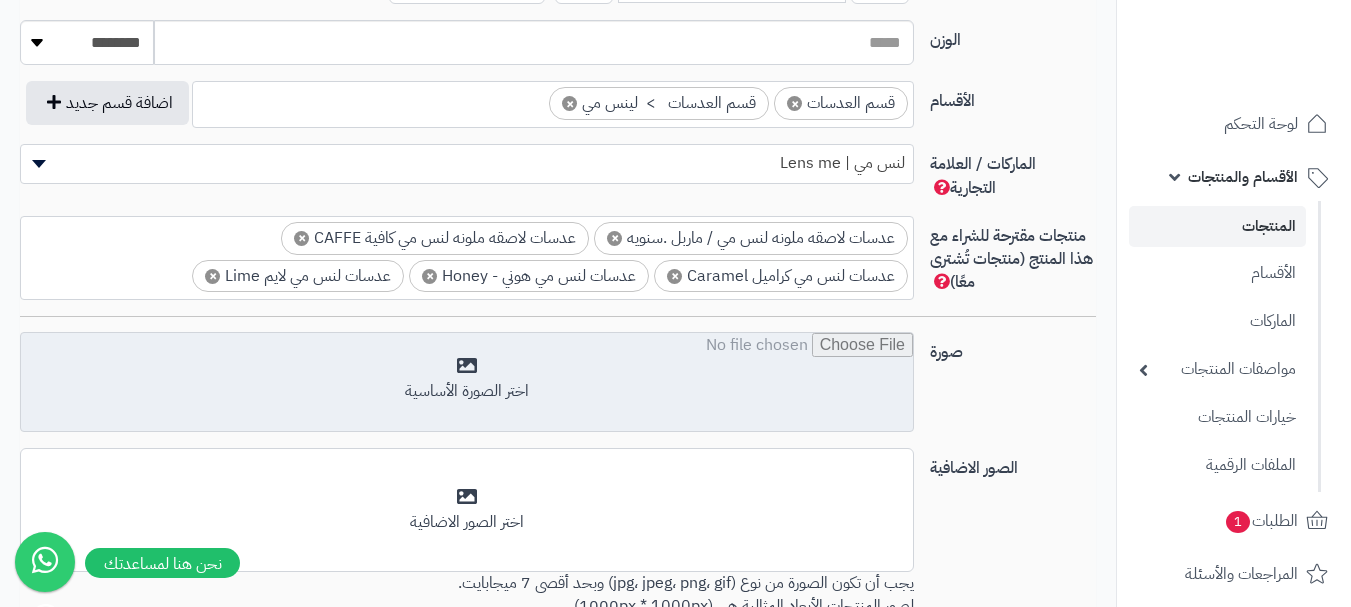 click at bounding box center (467, 383) 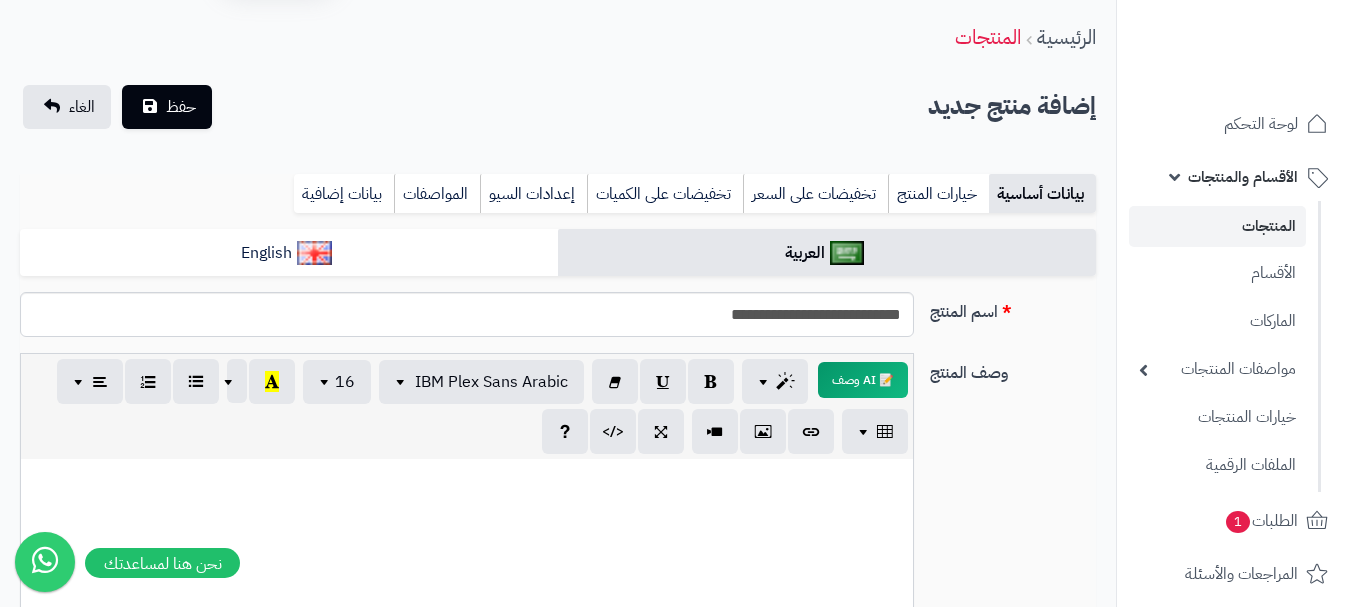 scroll, scrollTop: 0, scrollLeft: 0, axis: both 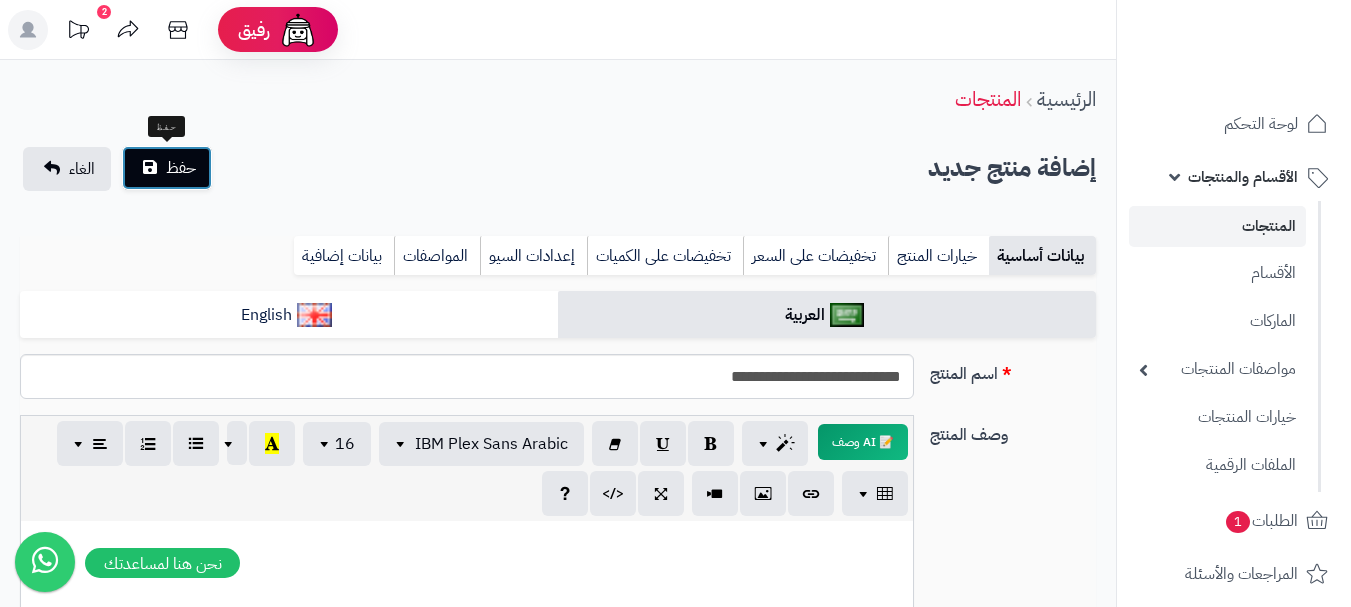 click on "حفظ" at bounding box center (167, 168) 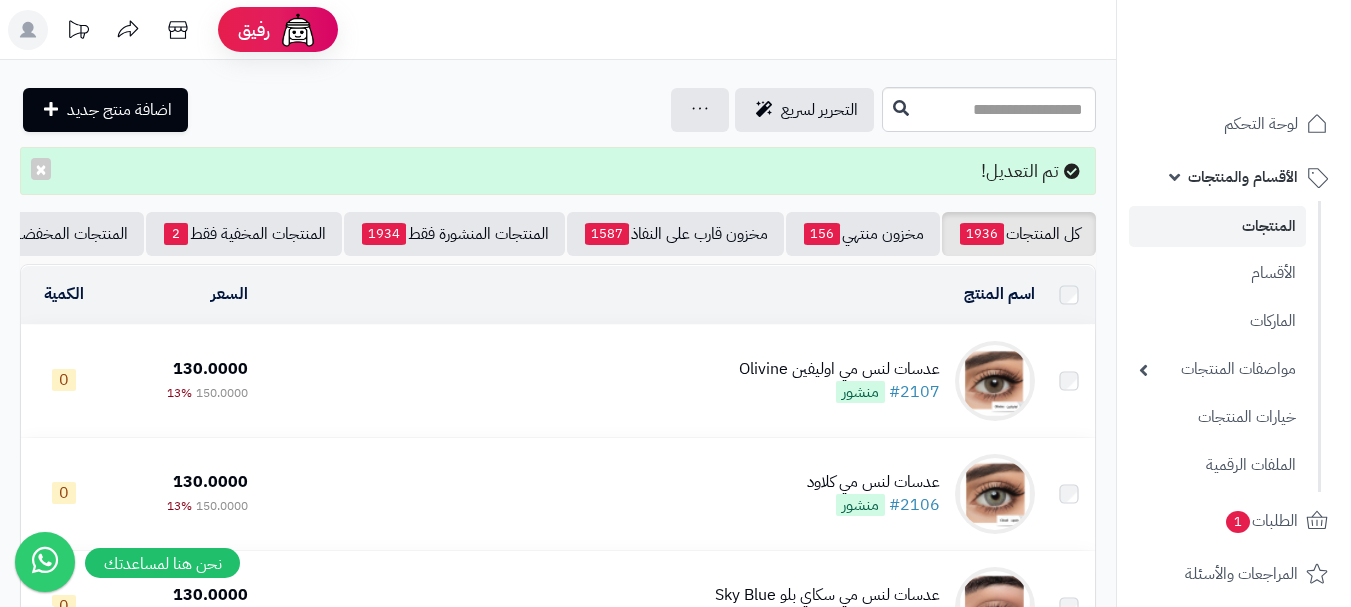 scroll, scrollTop: 0, scrollLeft: 0, axis: both 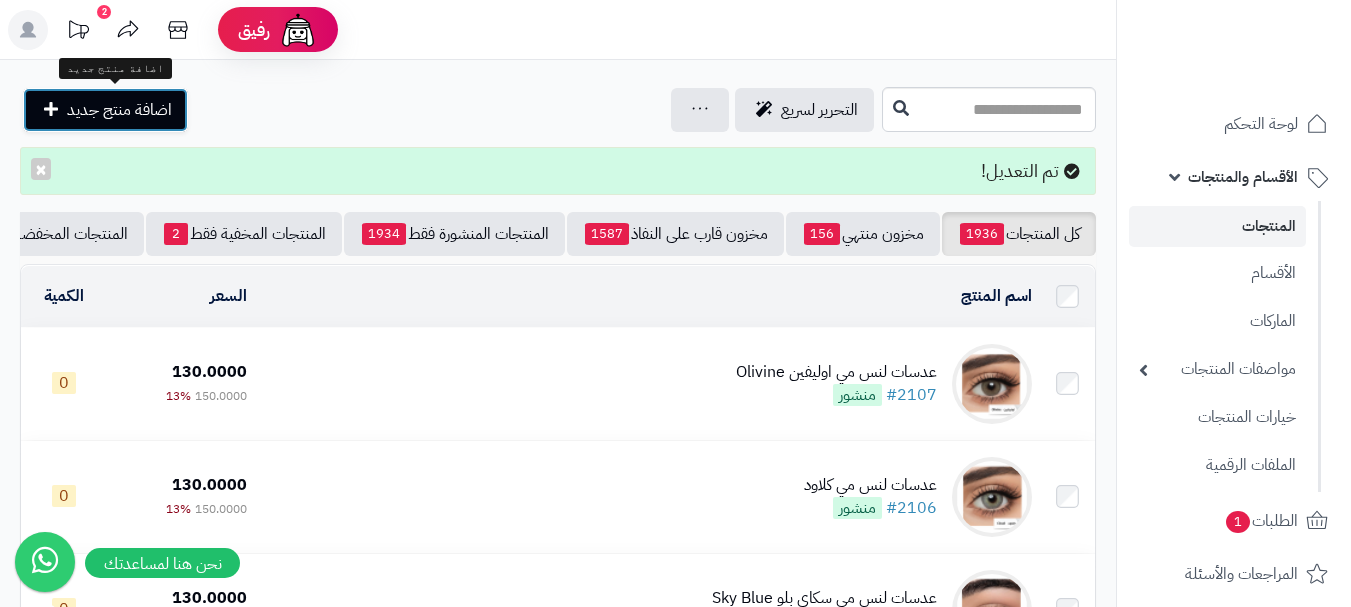 click on "اضافة منتج جديد" at bounding box center (119, 110) 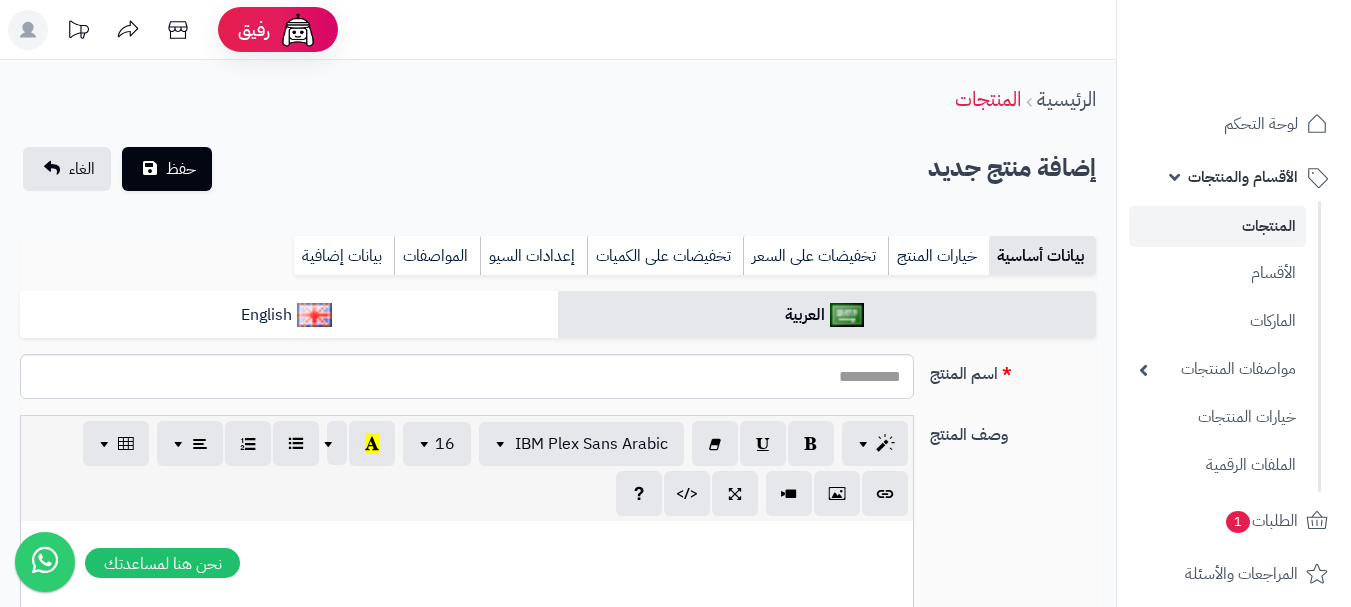 select 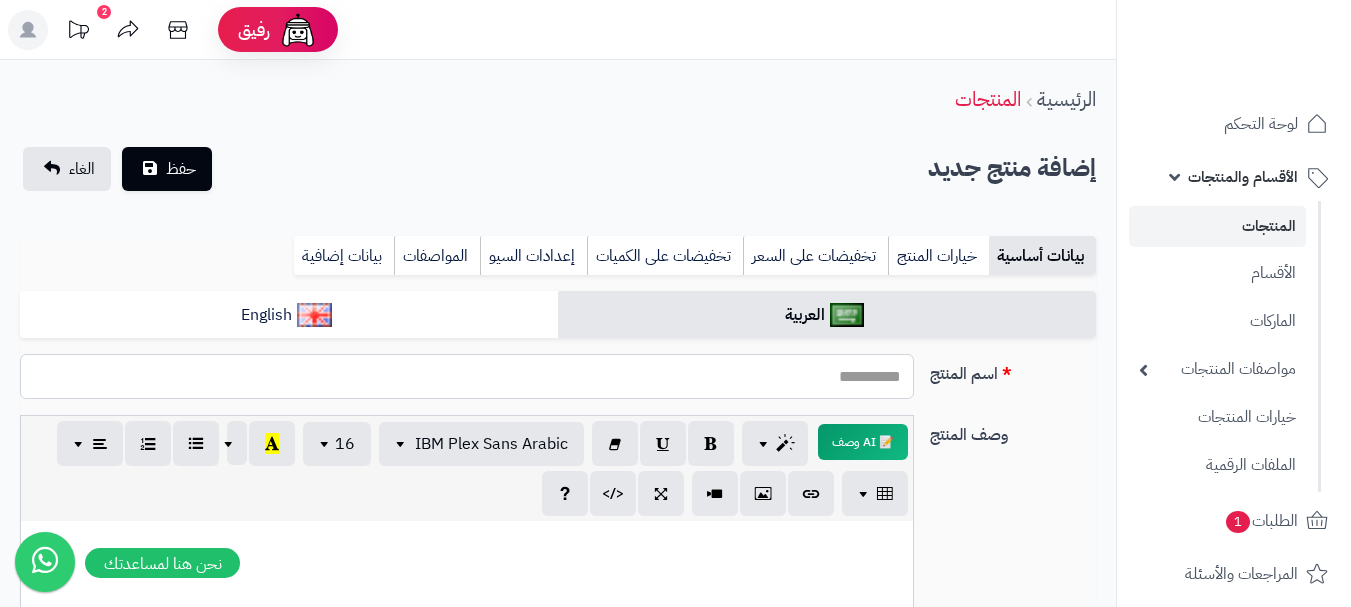 paste on "**********" 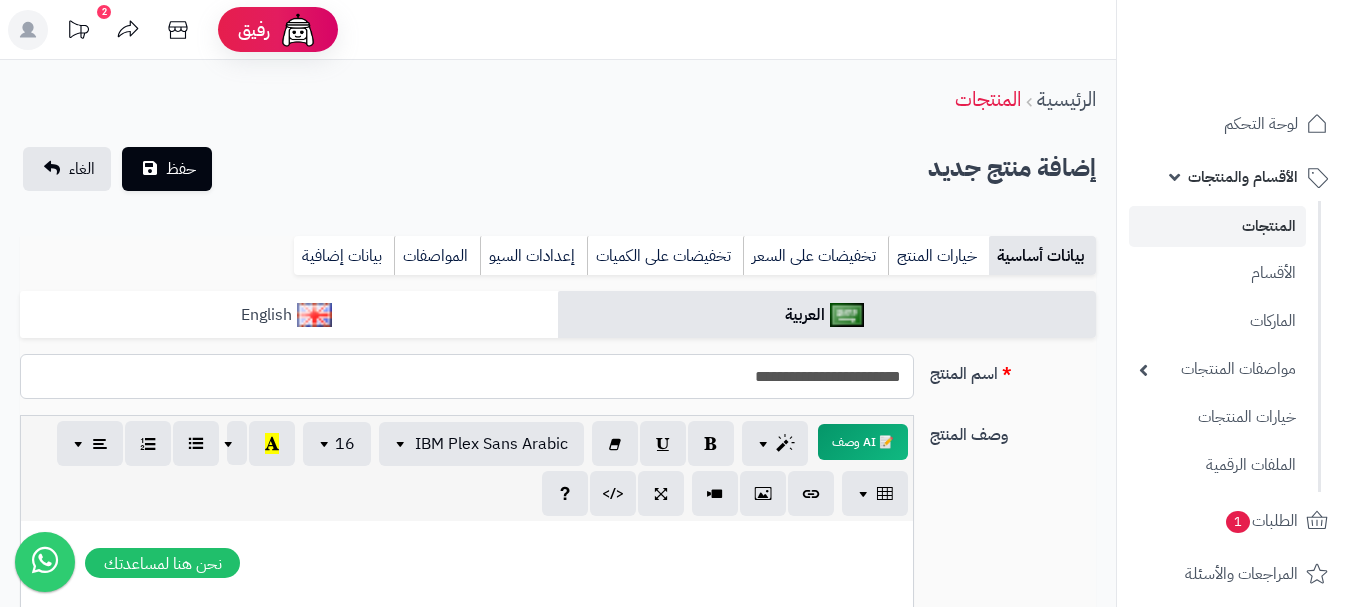 type on "**********" 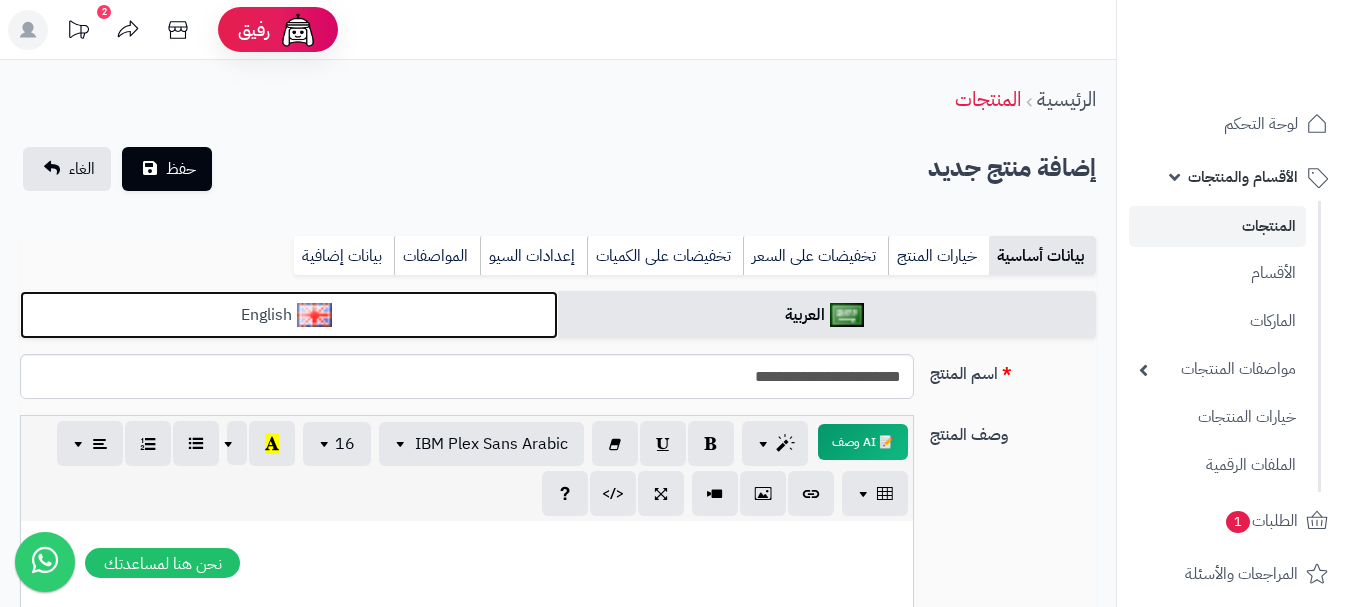 click on "English" at bounding box center (289, 315) 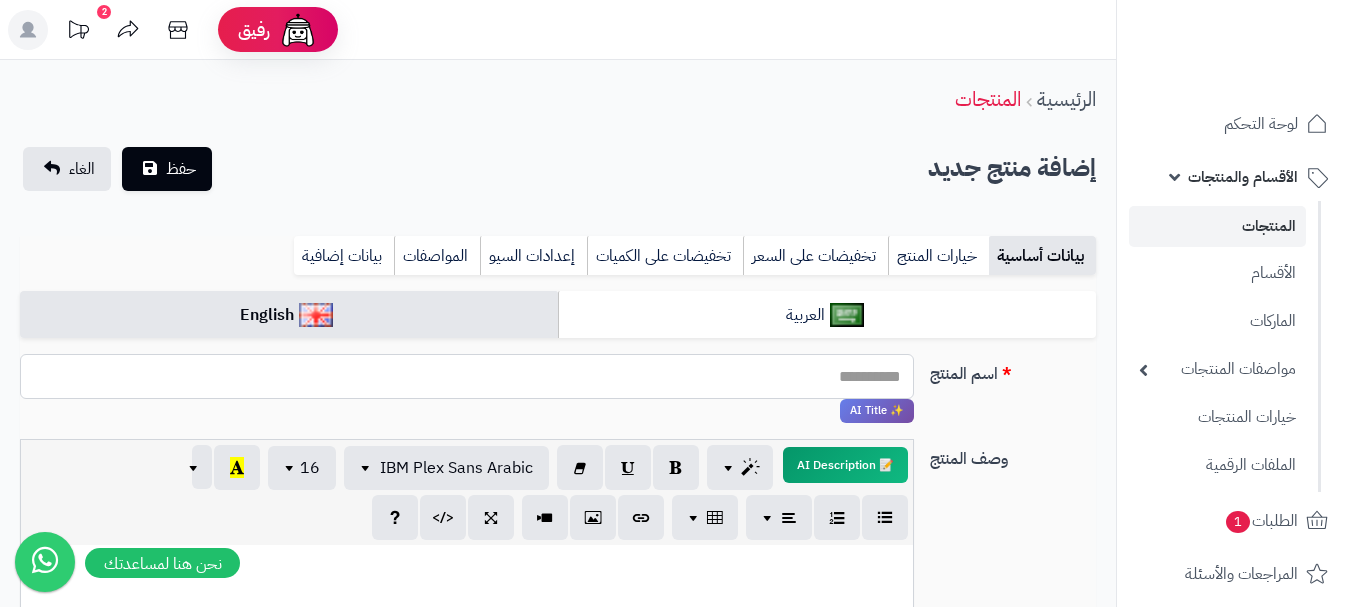 paste on "**********" 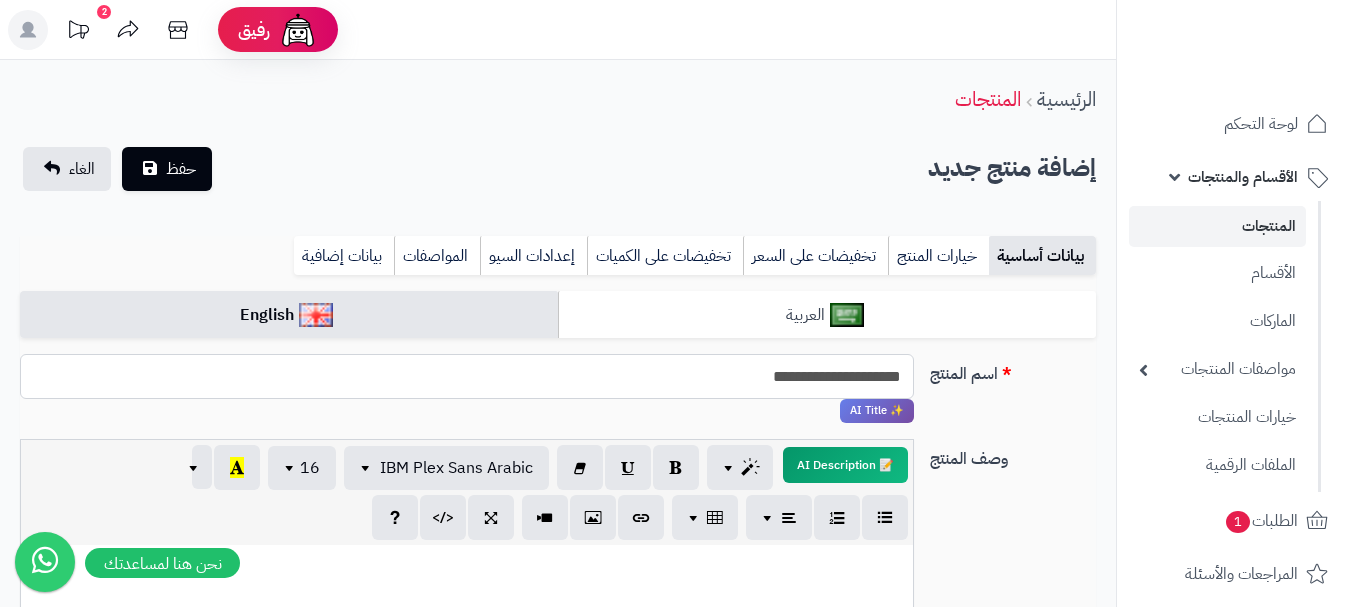 type on "**********" 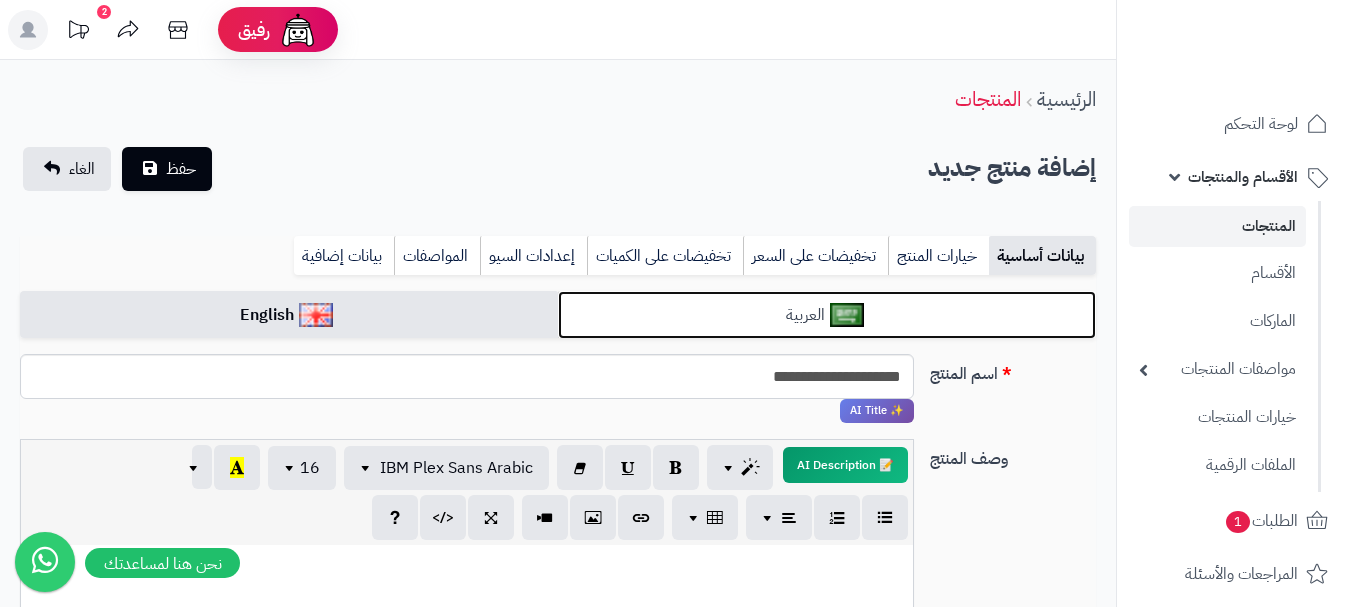 click on "العربية" at bounding box center (827, 315) 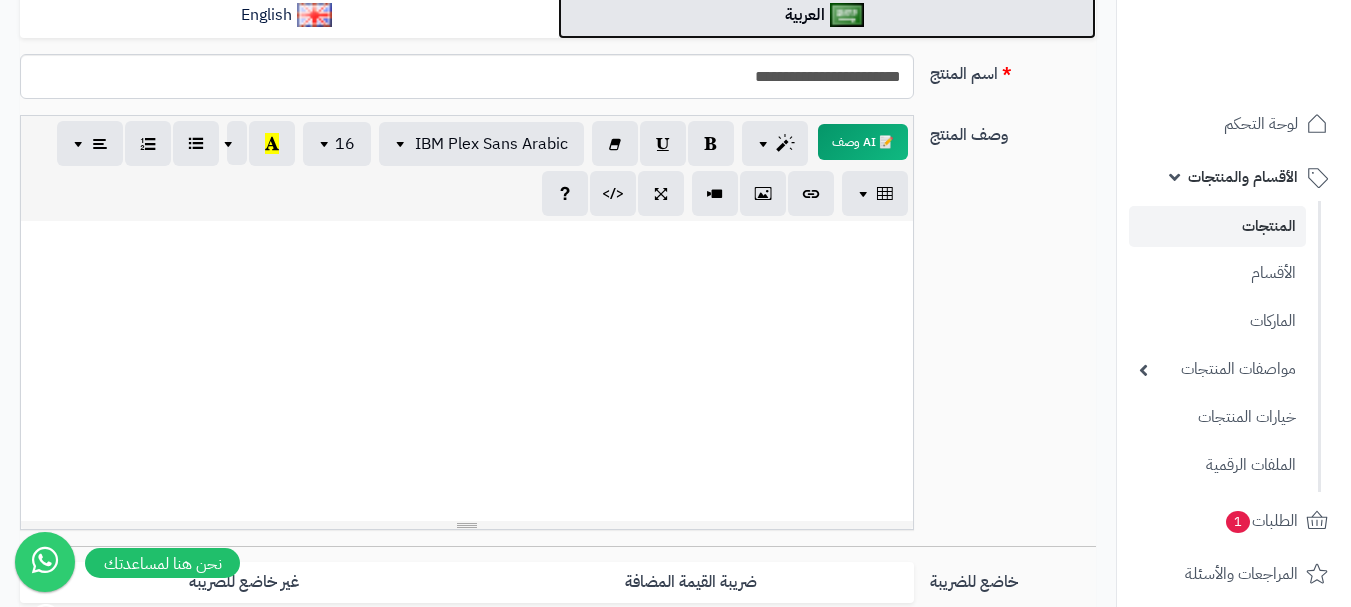 scroll, scrollTop: 600, scrollLeft: 0, axis: vertical 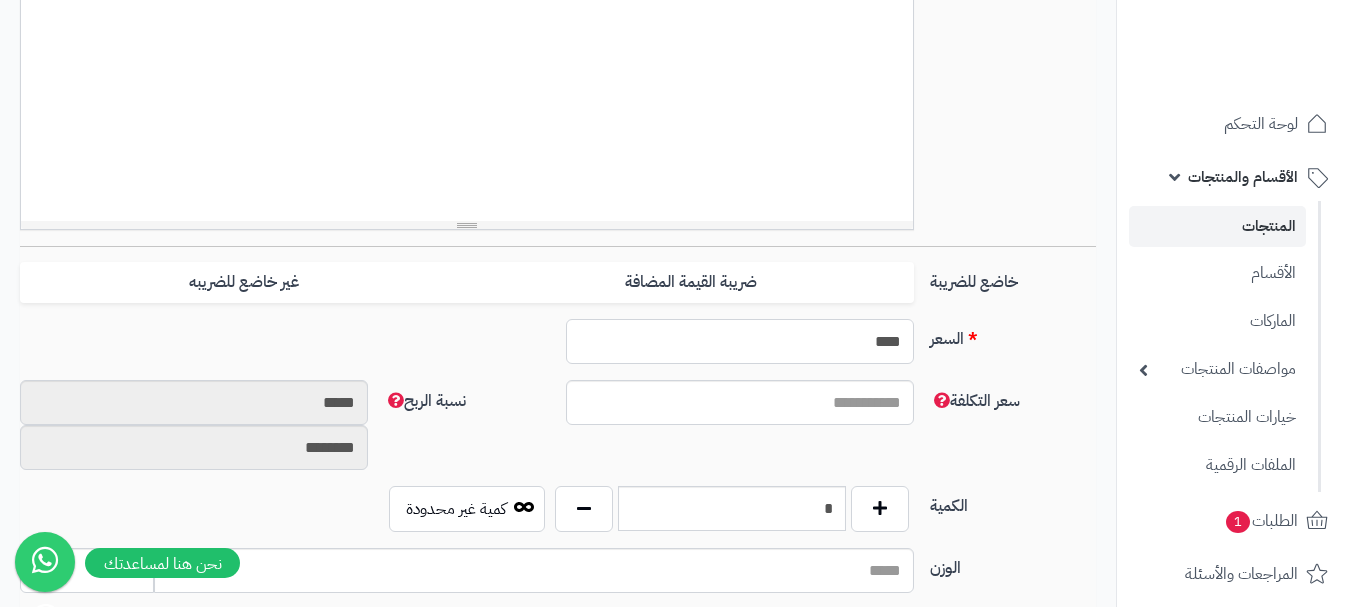 click on "****" at bounding box center (740, 341) 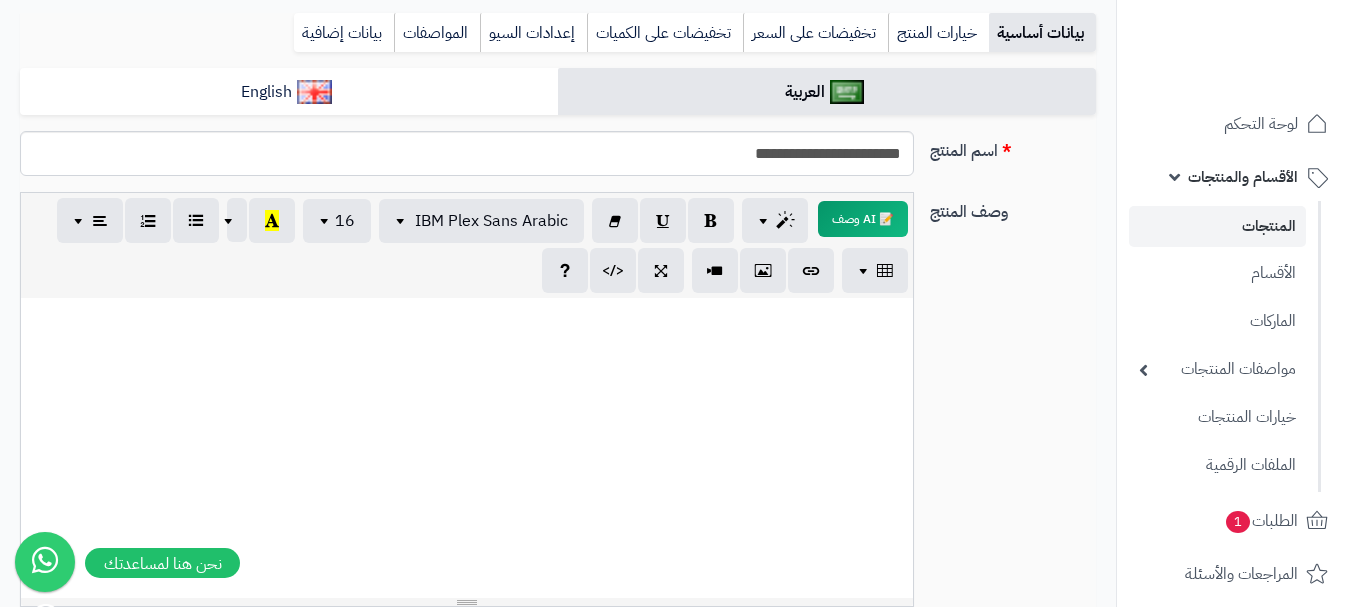 scroll, scrollTop: 0, scrollLeft: 0, axis: both 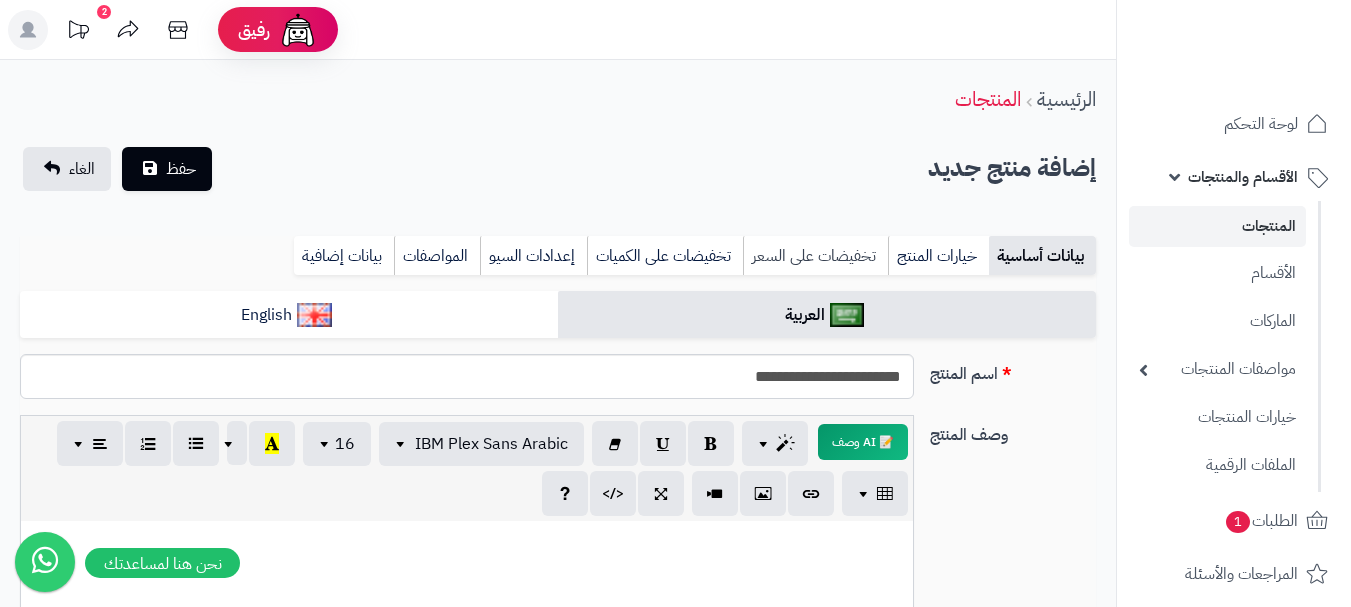 type on "***" 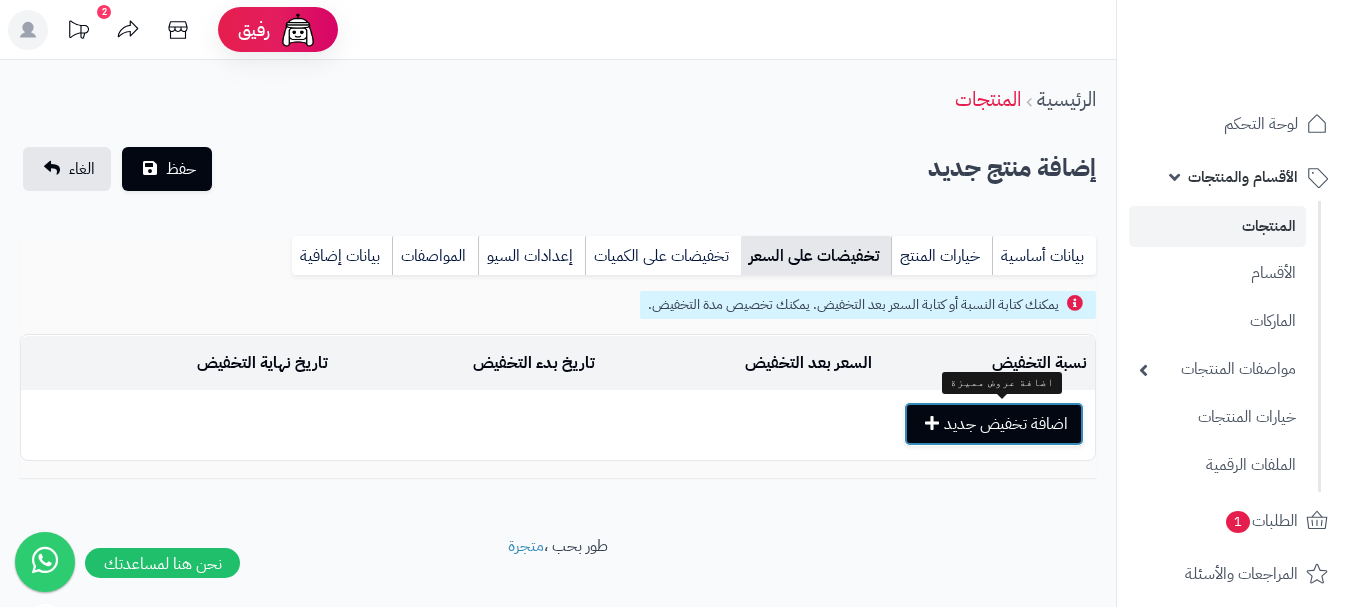 click on "اضافة تخفيض جديد" at bounding box center [994, 424] 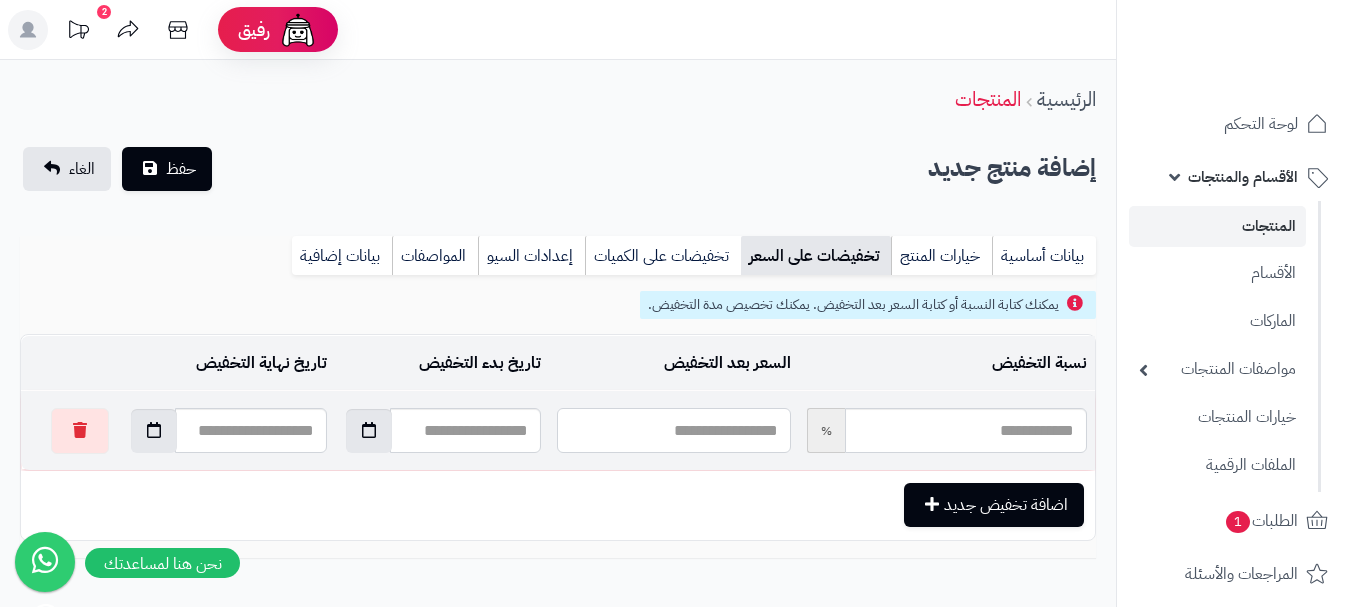 click at bounding box center [673, 430] 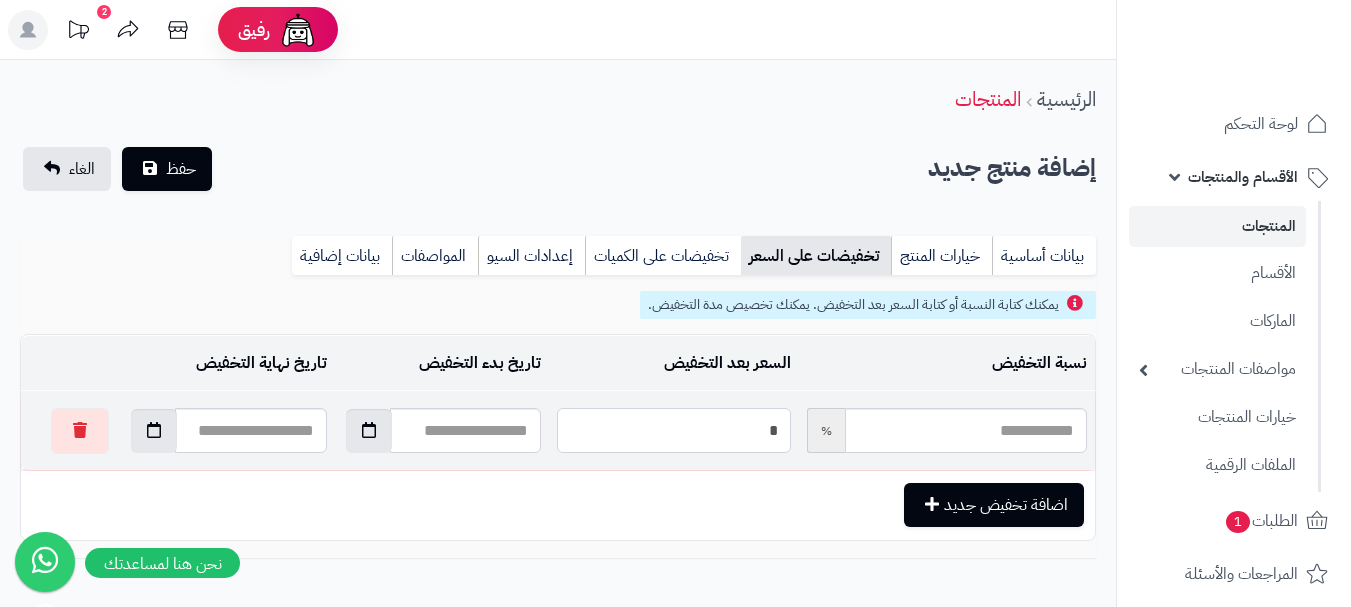 type on "*****" 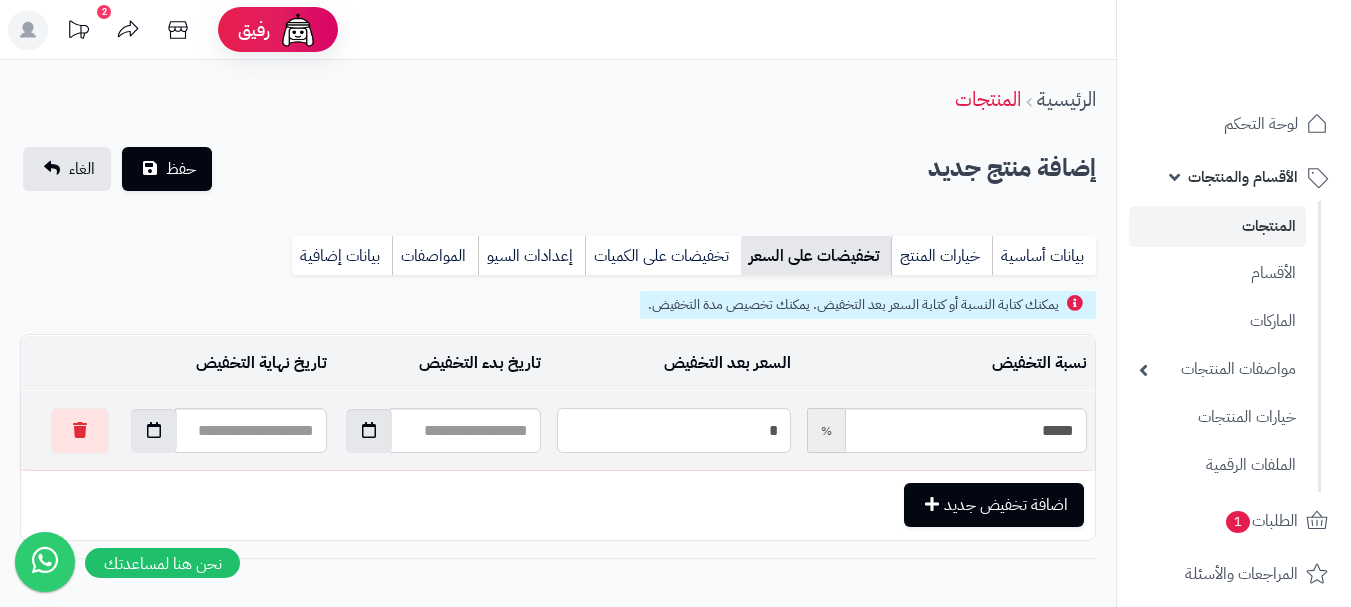 type on "**" 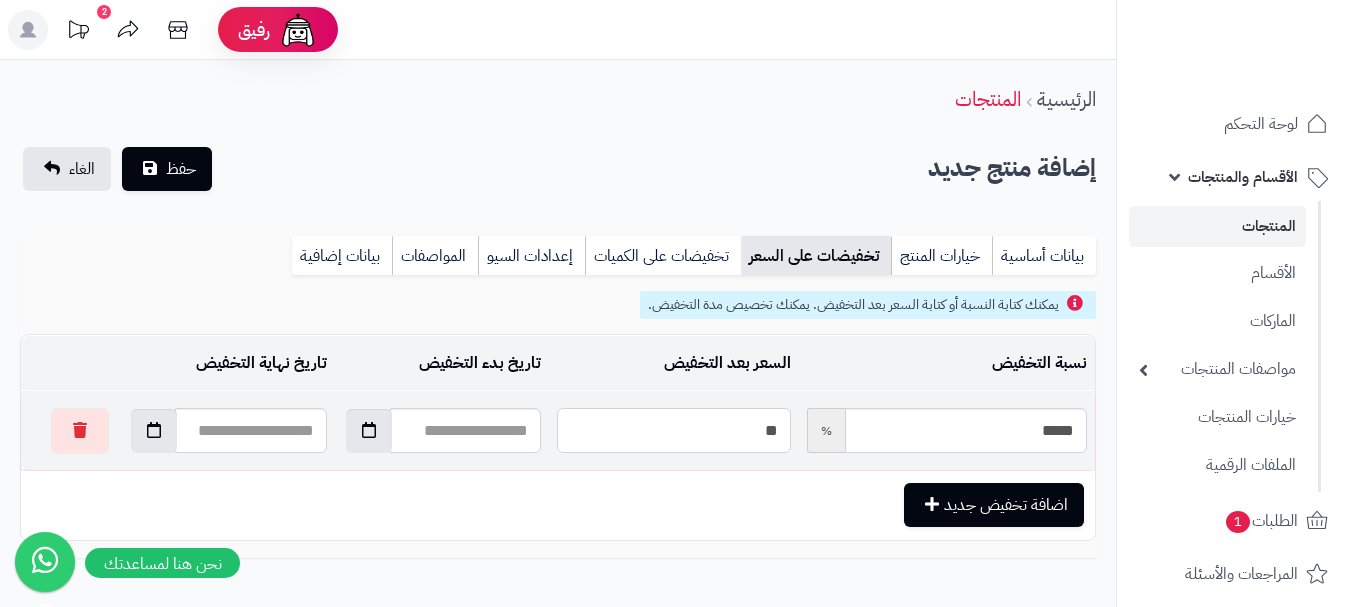 type on "*****" 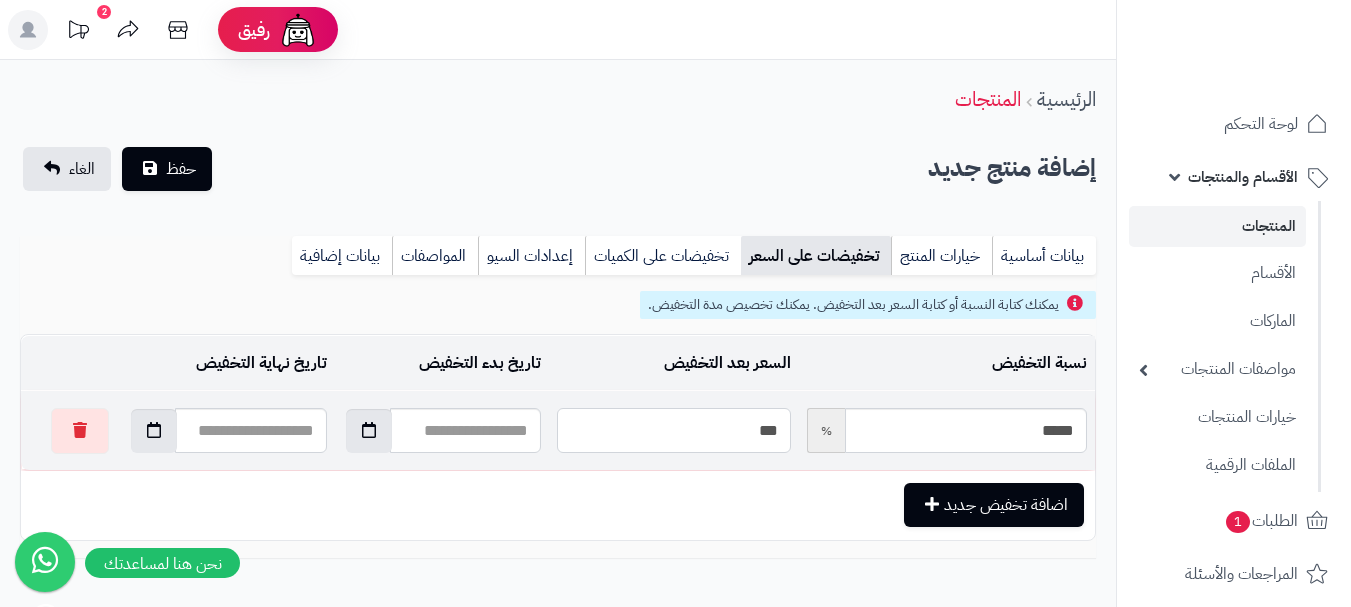 type on "*****" 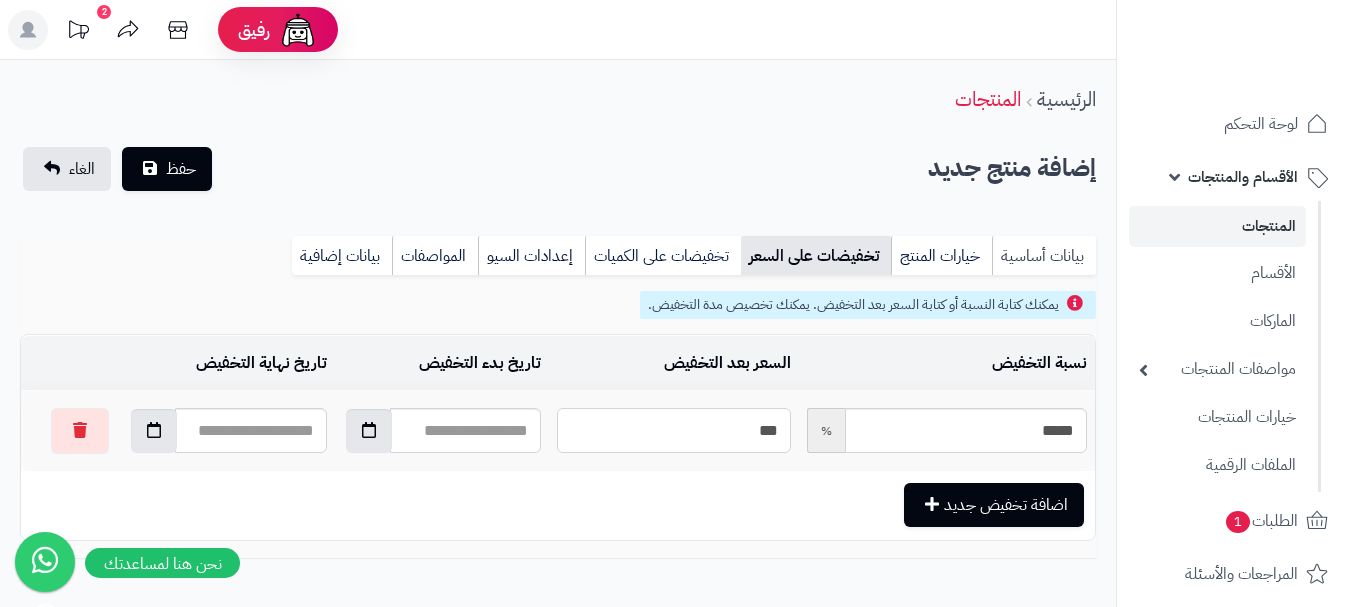 type on "***" 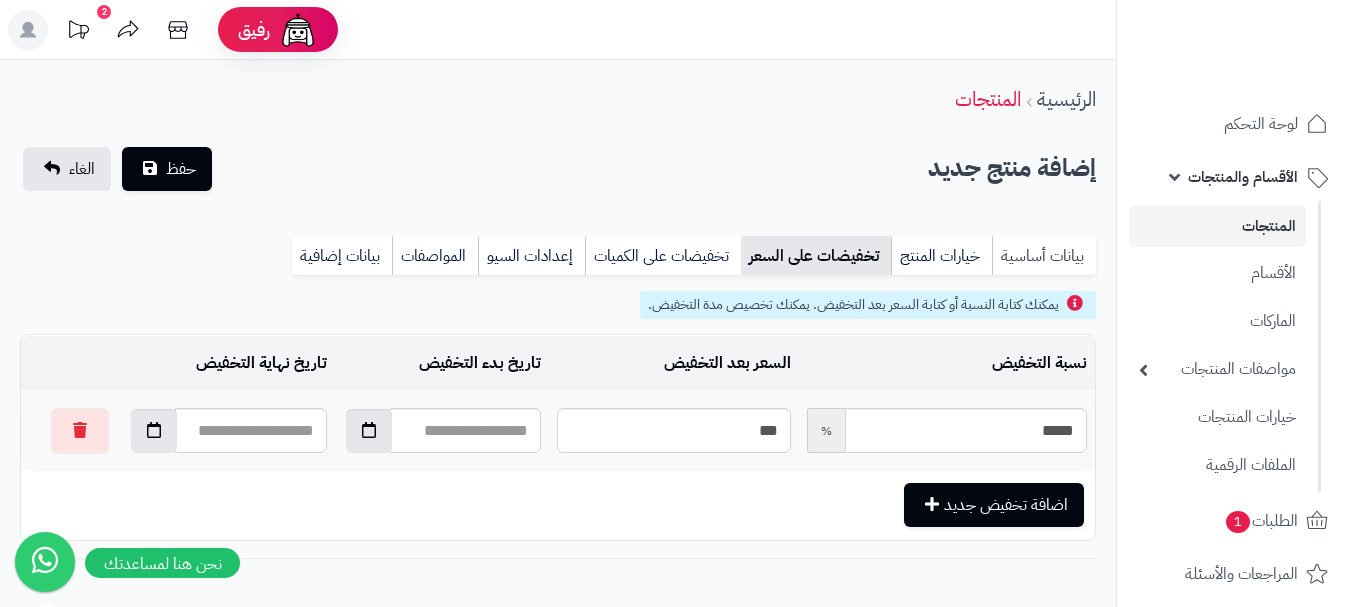 click on "بيانات أساسية" at bounding box center [1044, 256] 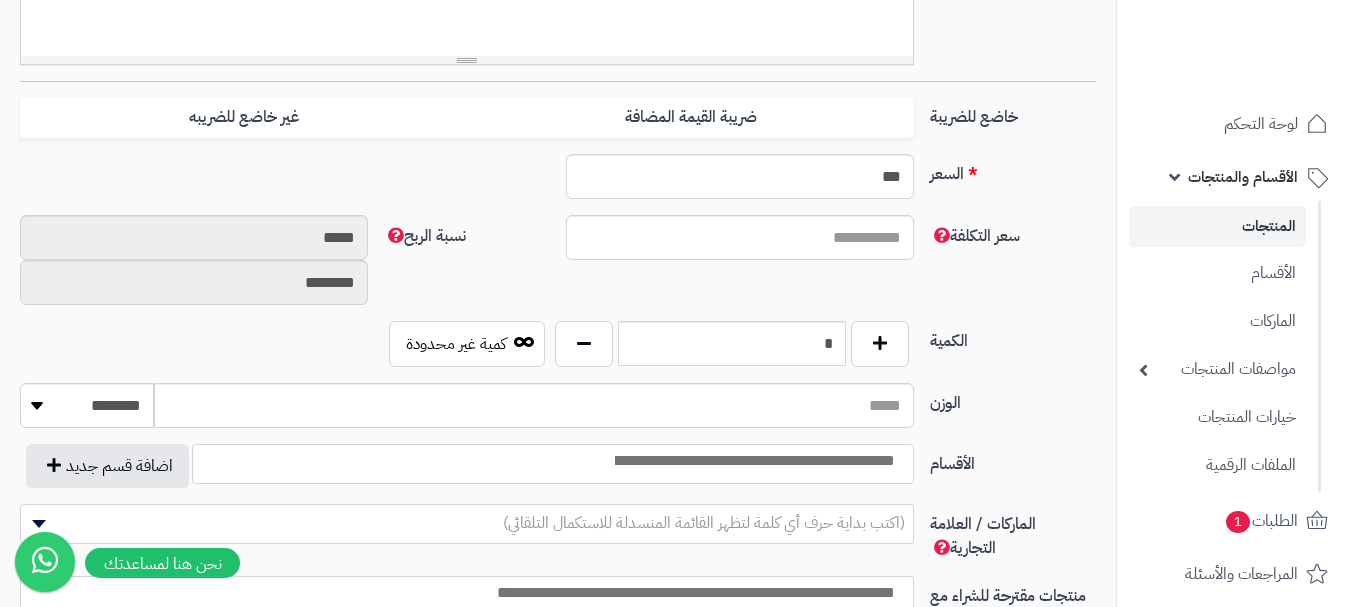 scroll, scrollTop: 800, scrollLeft: 0, axis: vertical 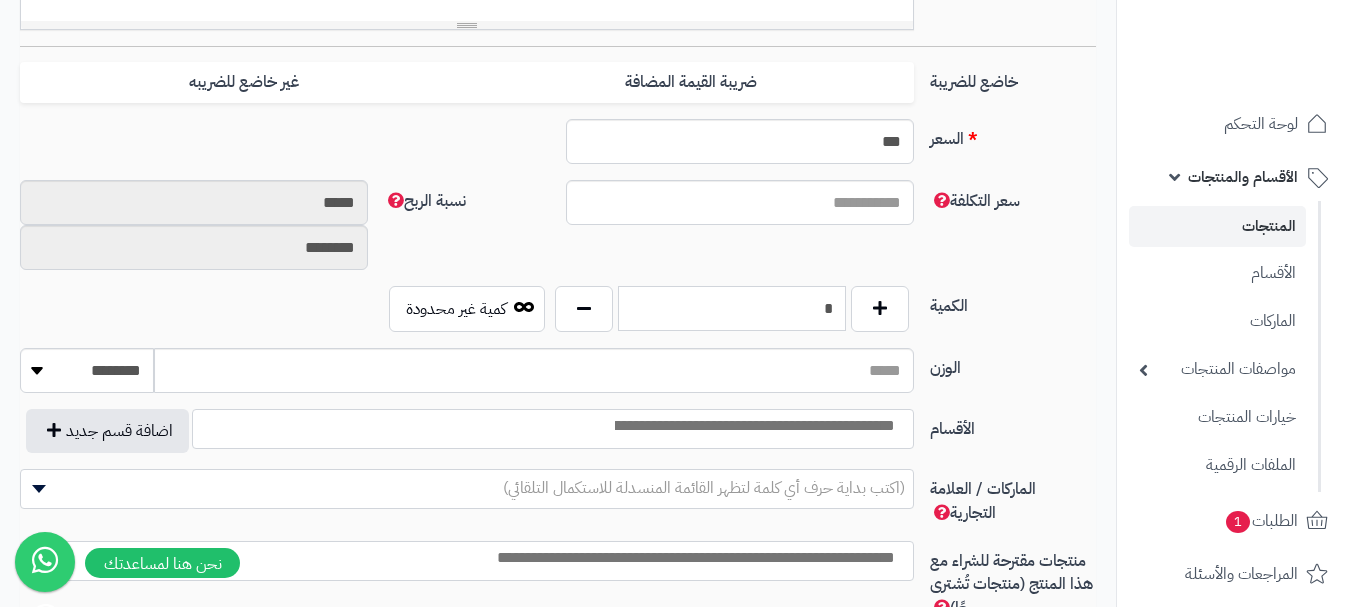 click on "*" at bounding box center [732, 308] 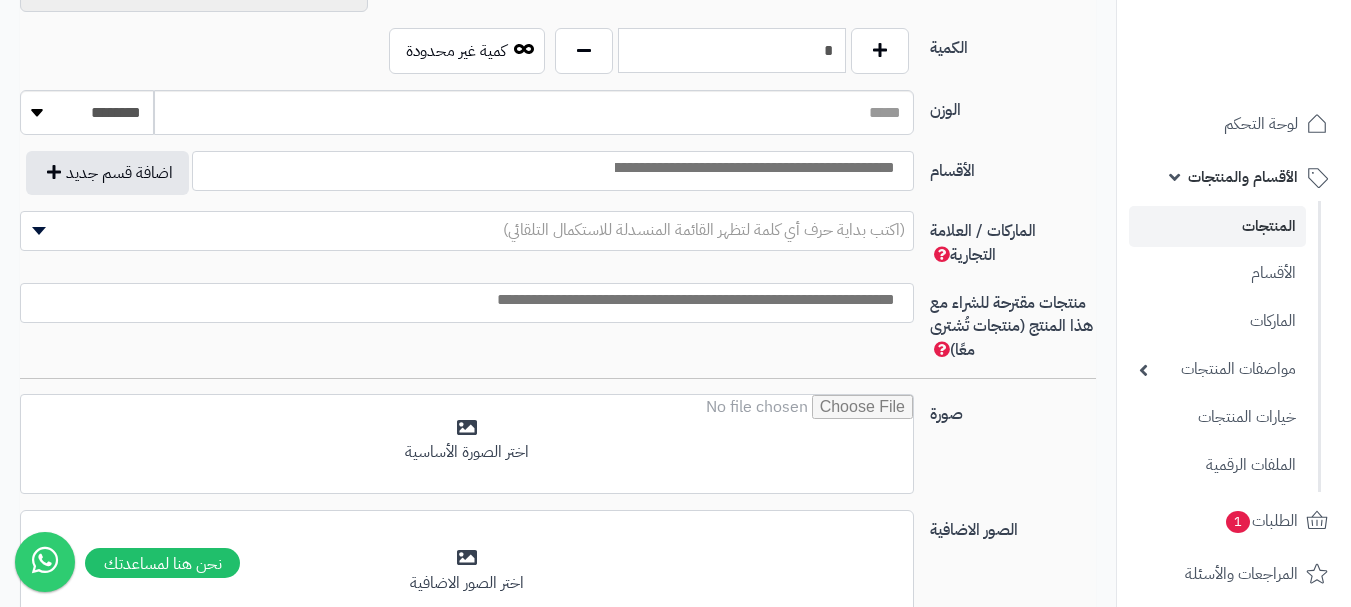 scroll, scrollTop: 1100, scrollLeft: 0, axis: vertical 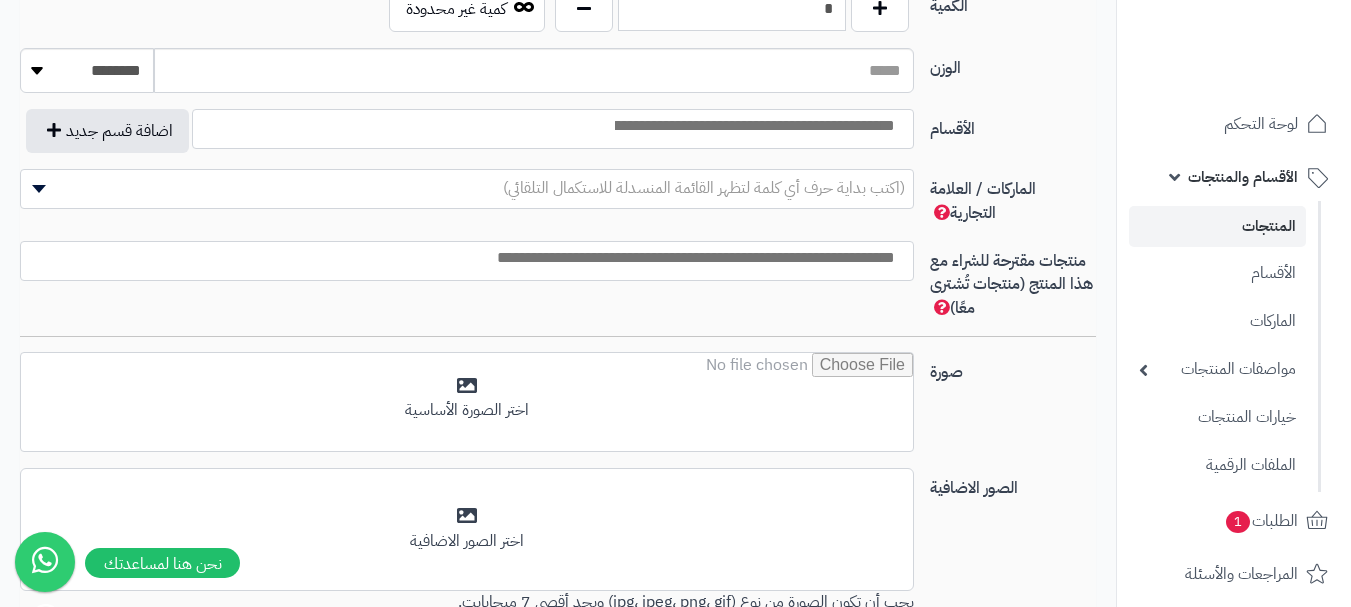 type on "*" 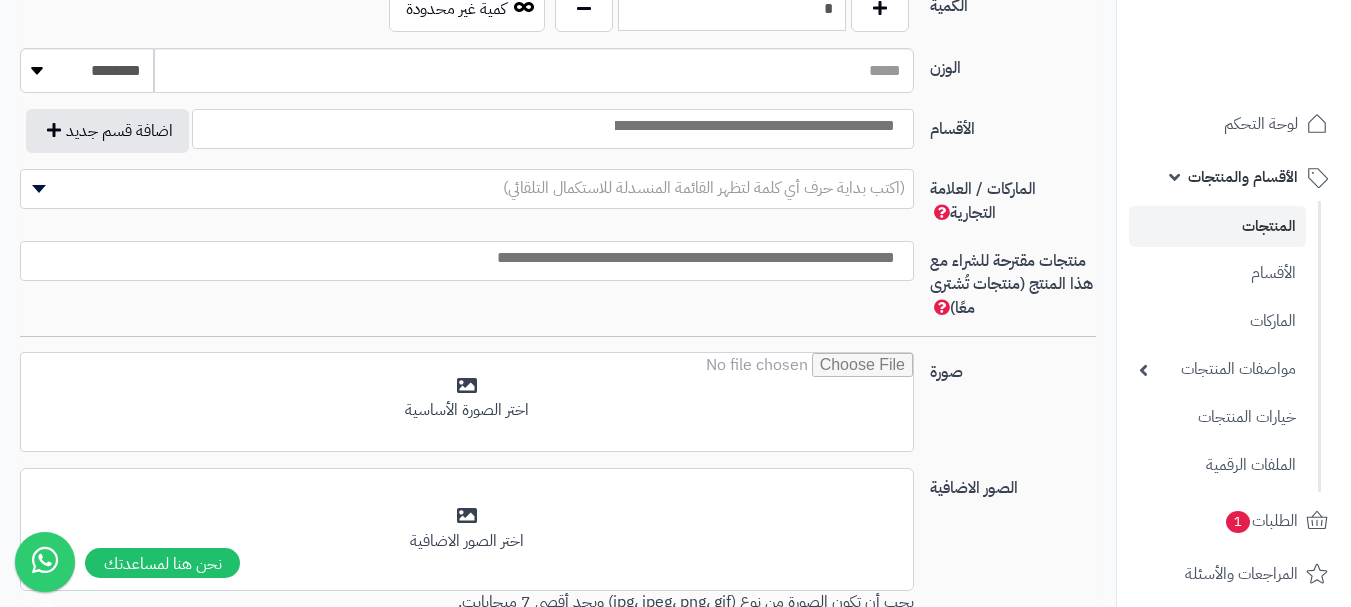 click at bounding box center [753, 126] 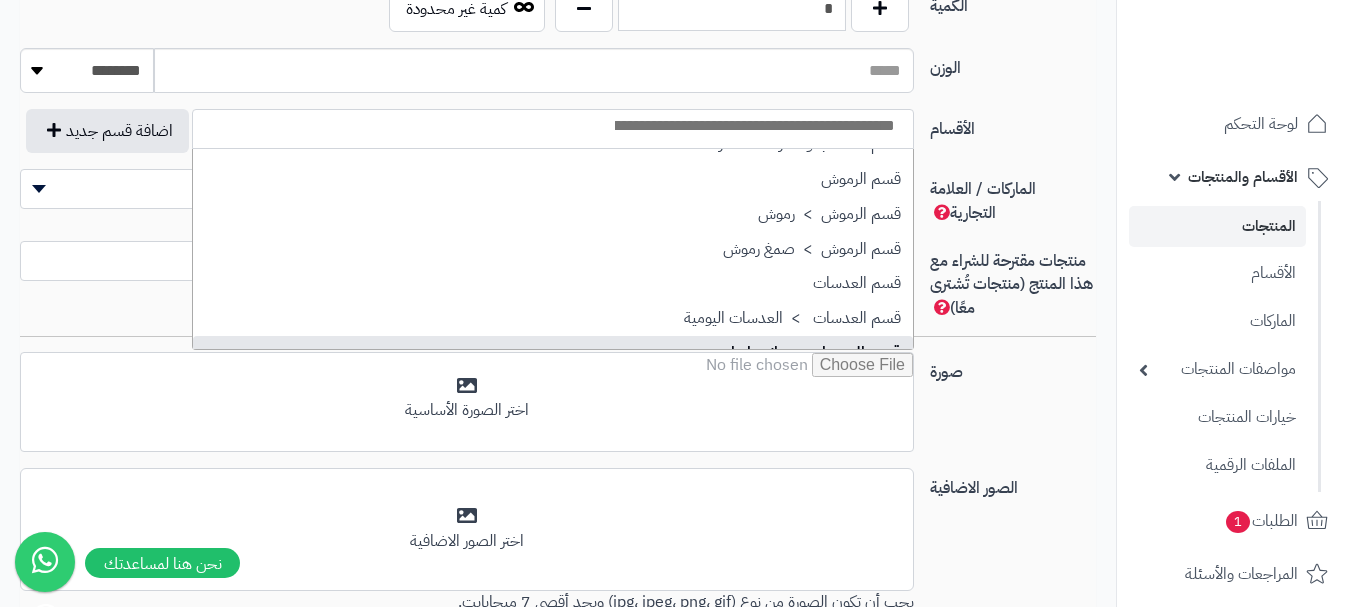 scroll, scrollTop: 1500, scrollLeft: 0, axis: vertical 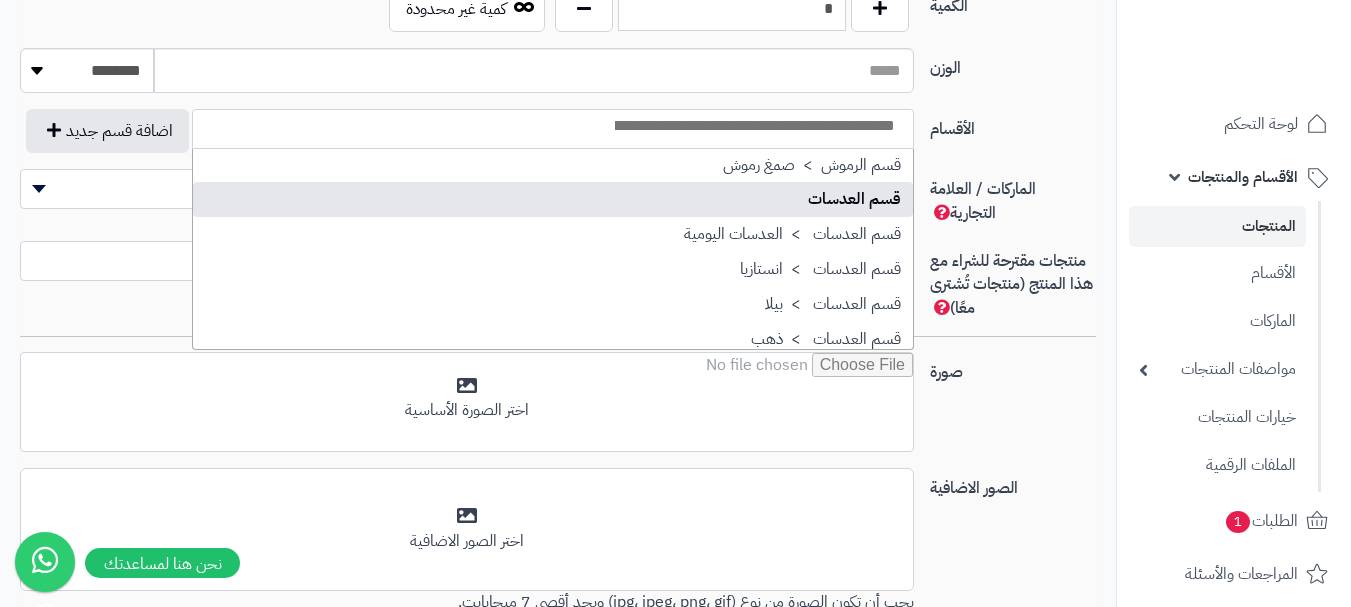 select on "**" 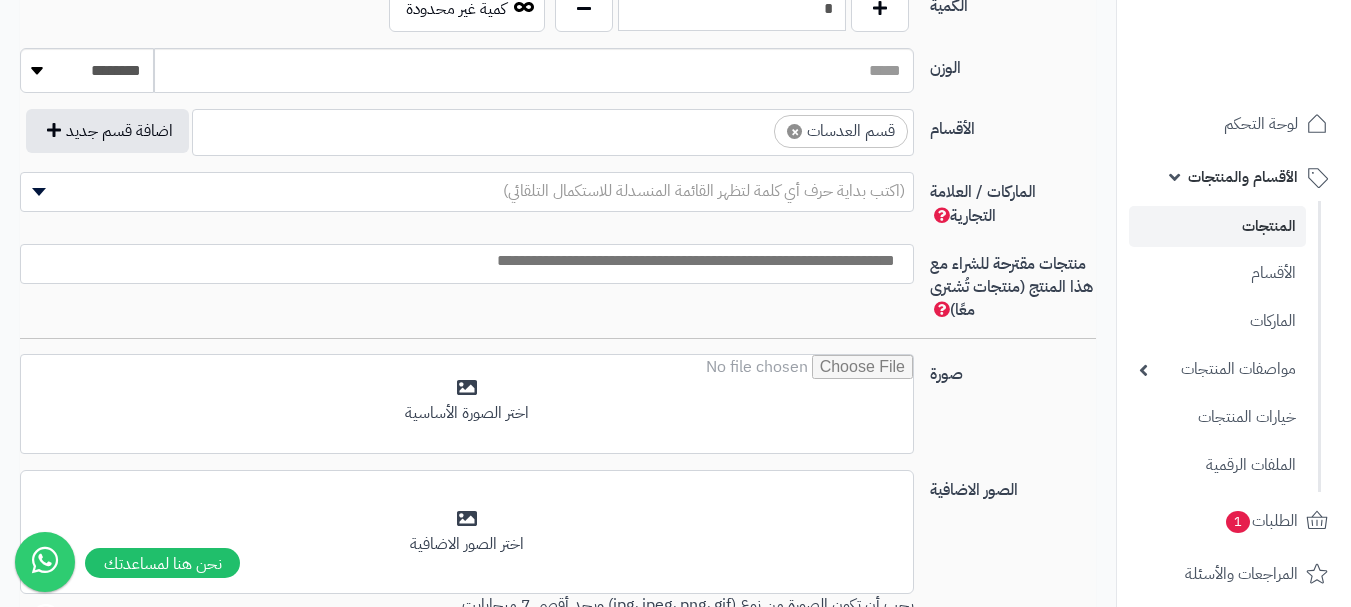 scroll, scrollTop: 1100, scrollLeft: 0, axis: vertical 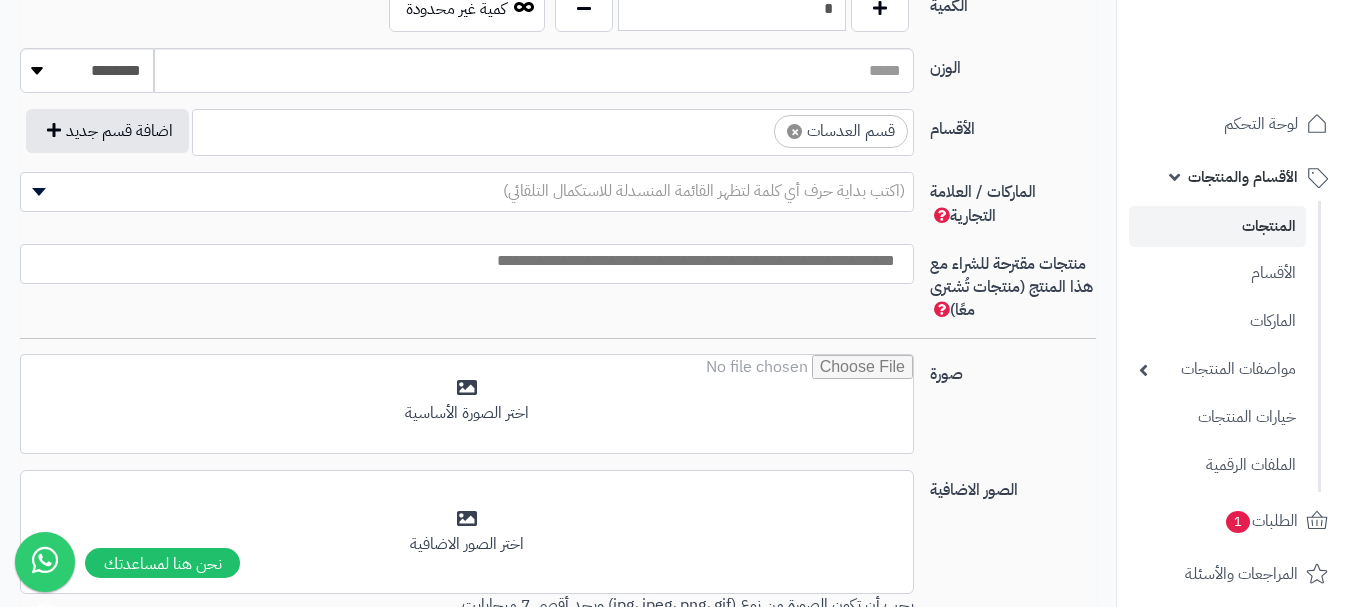 click on "× قسم العدسات" at bounding box center (553, 129) 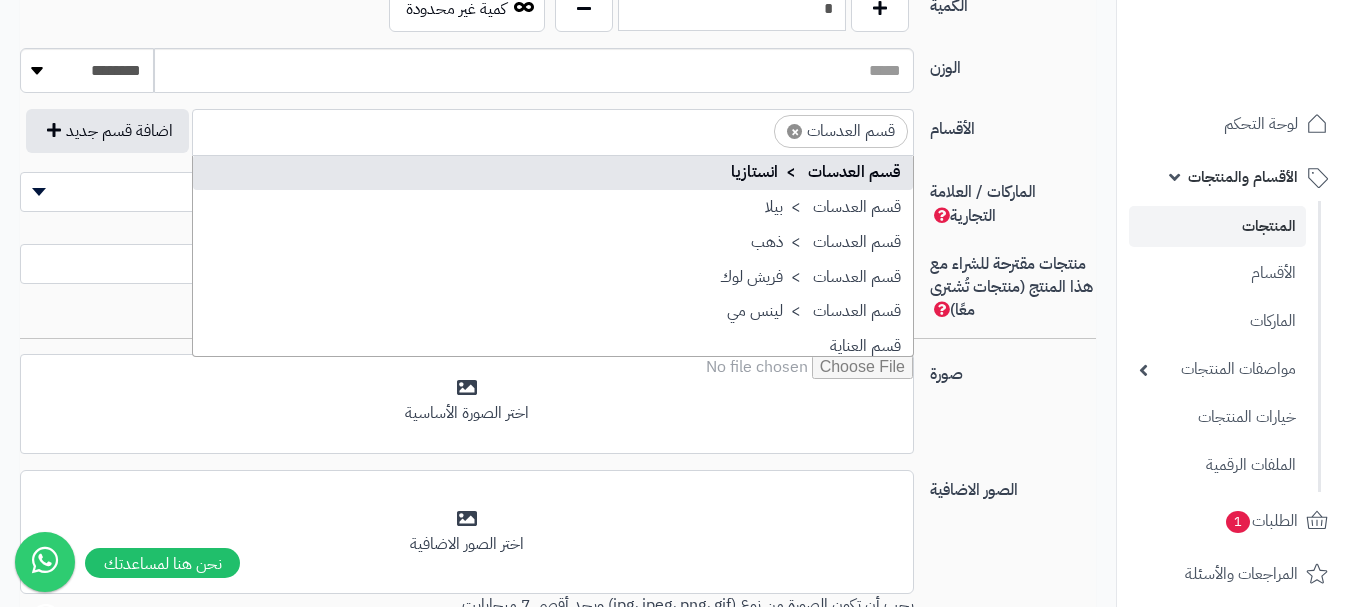 scroll, scrollTop: 1698, scrollLeft: 0, axis: vertical 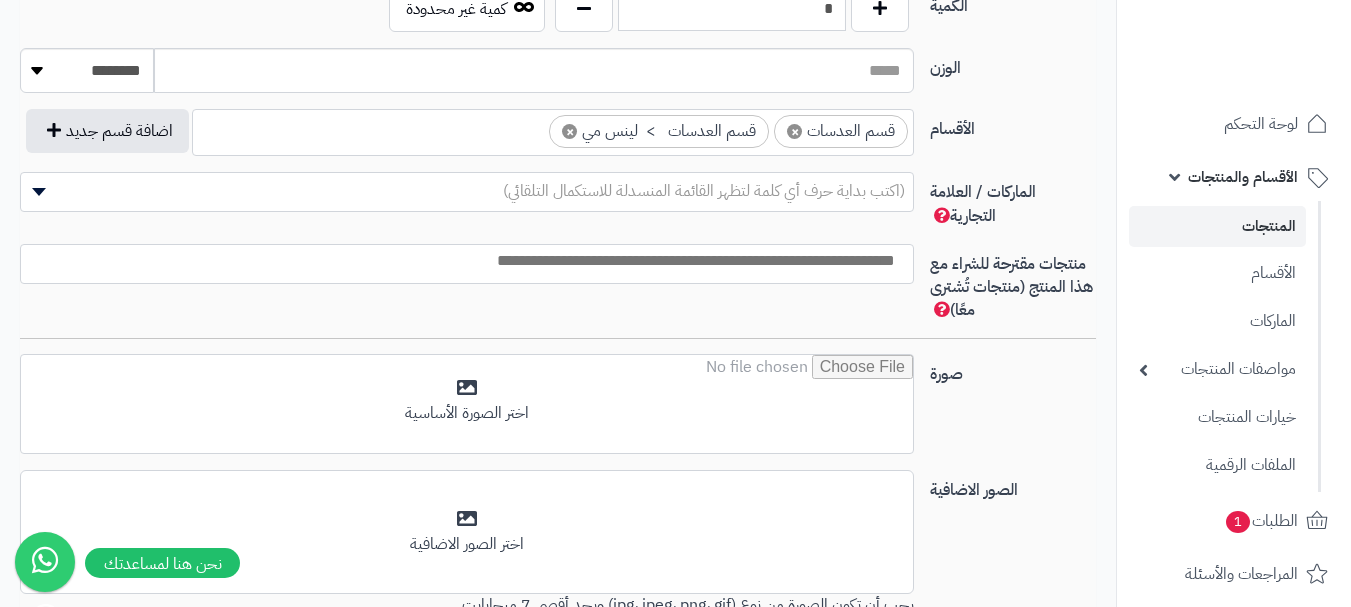 click on "(اكتب بداية حرف أي كلمة لتظهر القائمة المنسدلة للاستكمال التلقائي)" at bounding box center [704, 191] 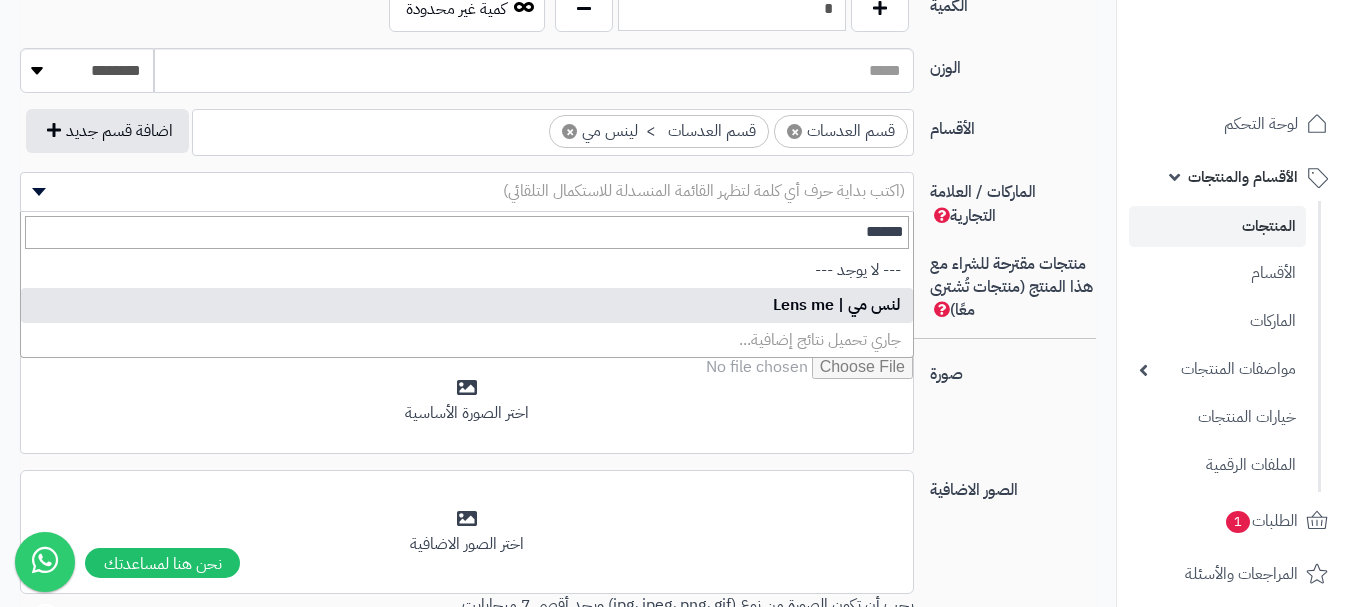 type on "******" 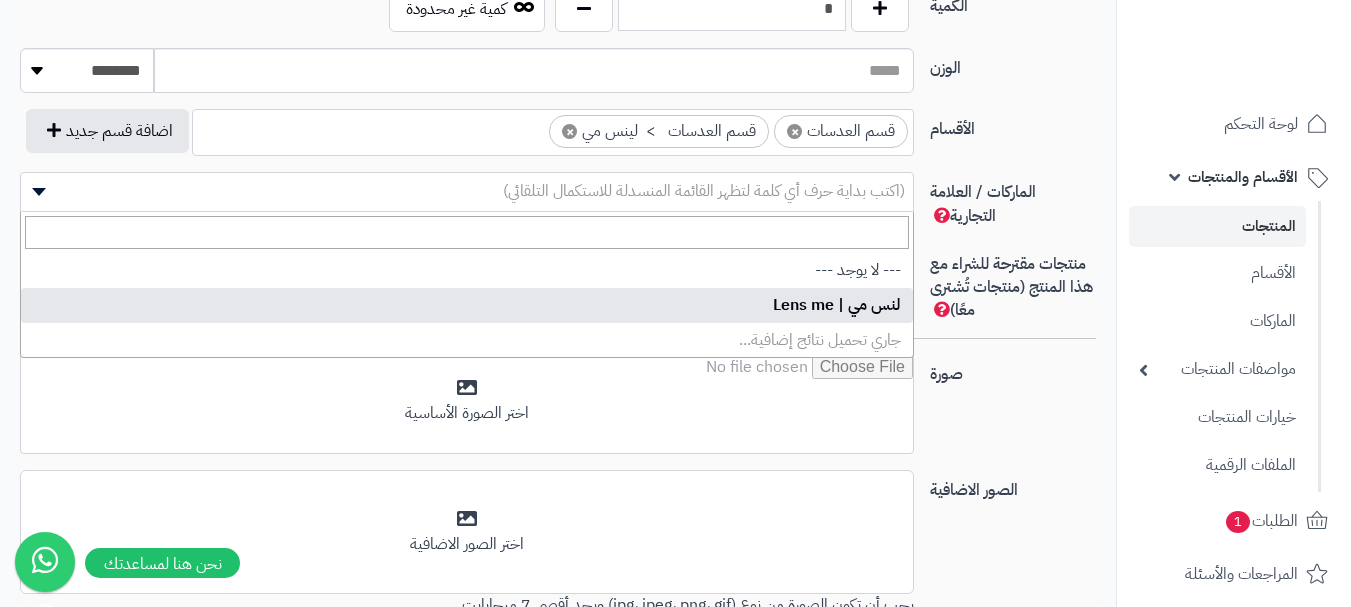 select on "***" 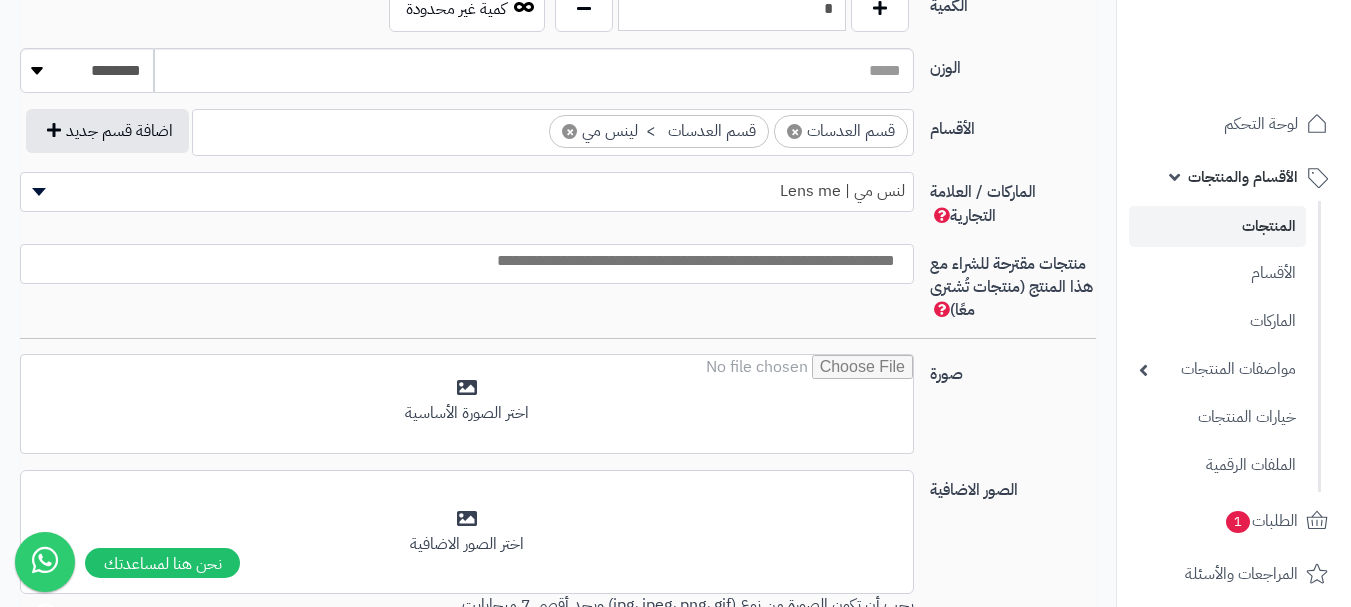 click at bounding box center (462, 261) 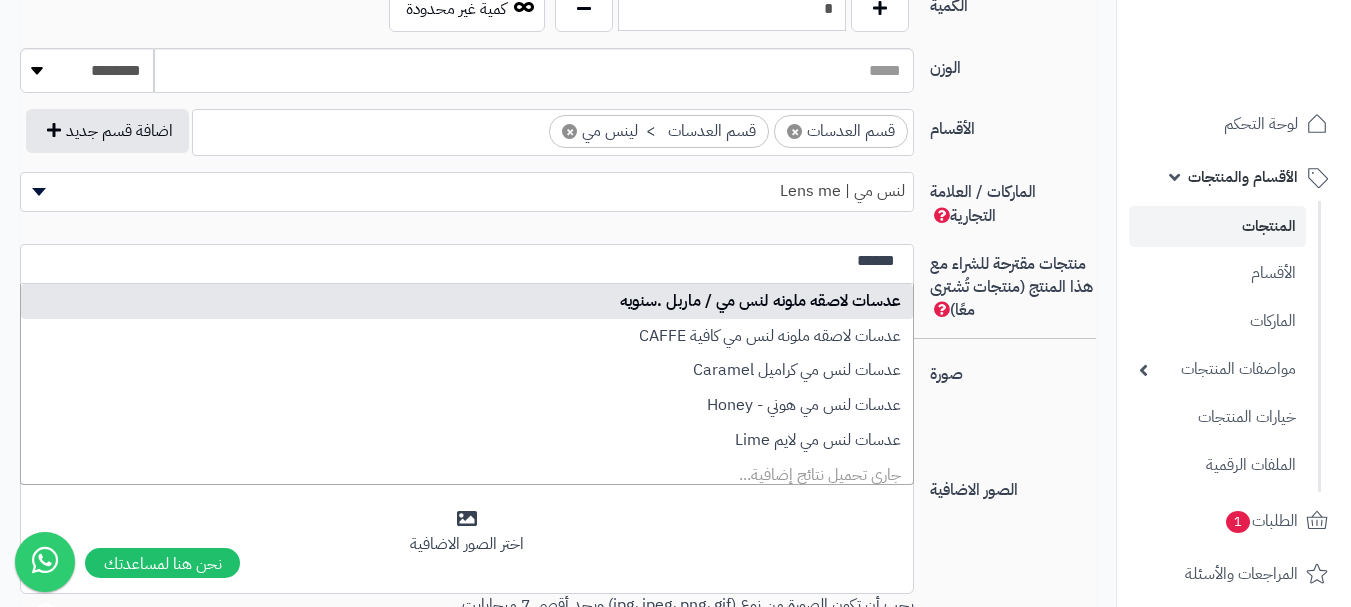 type on "******" 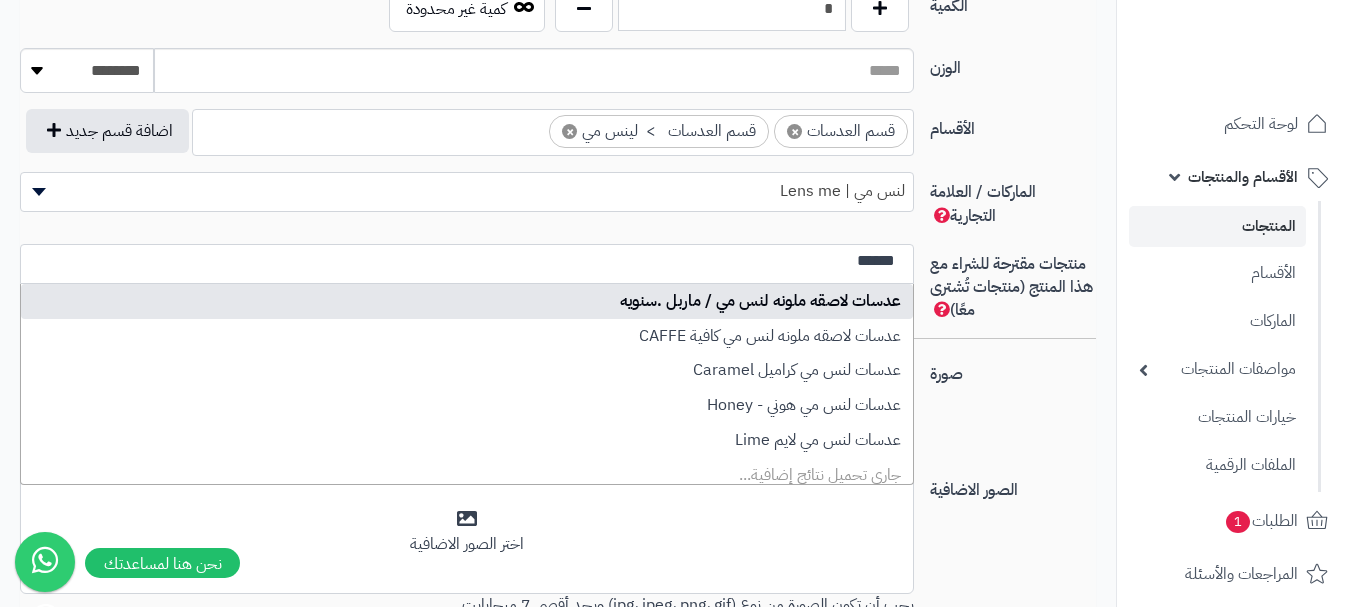 type 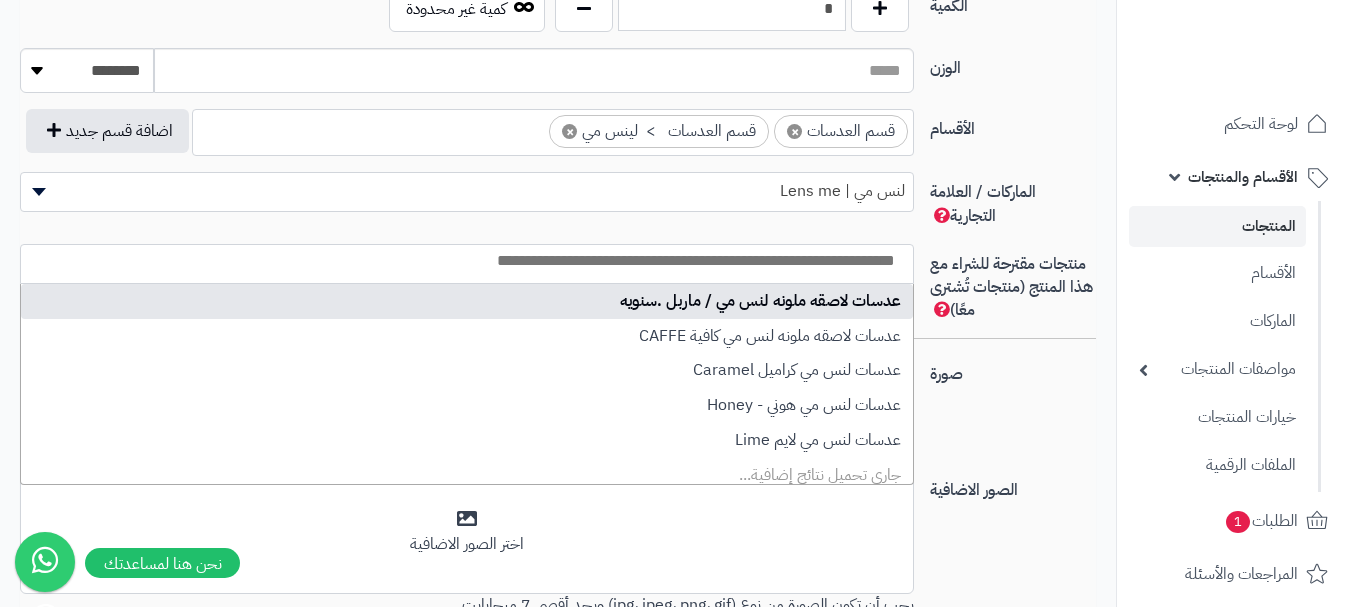 select on "****" 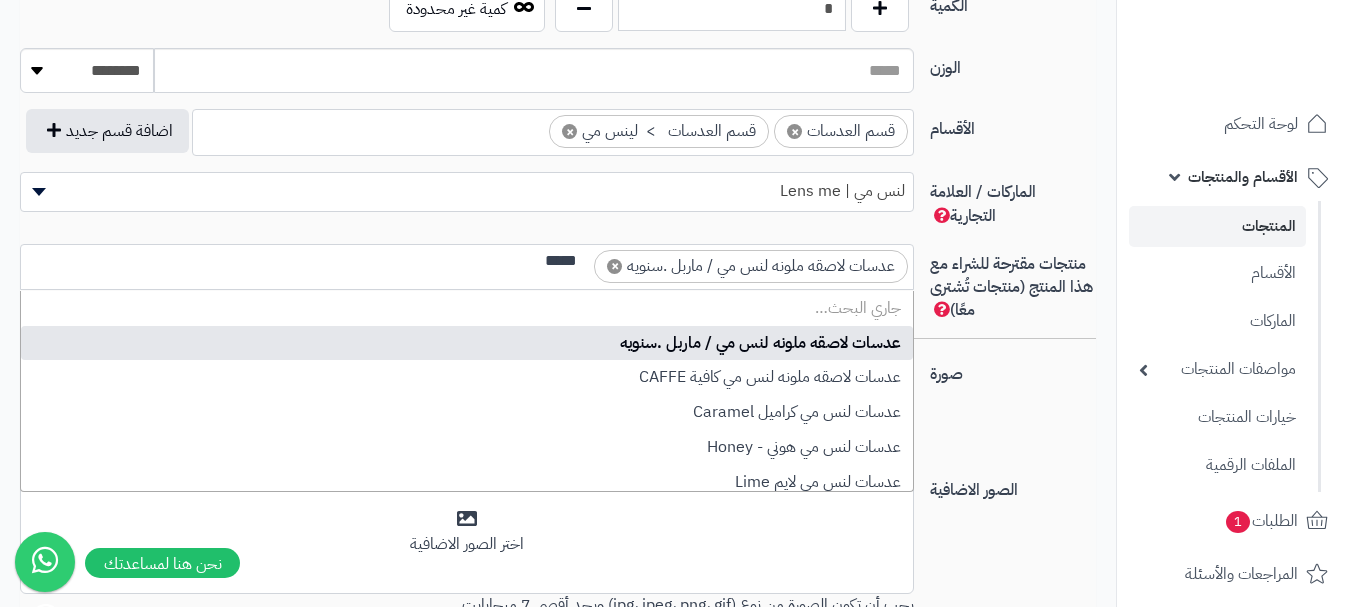 scroll, scrollTop: 0, scrollLeft: 0, axis: both 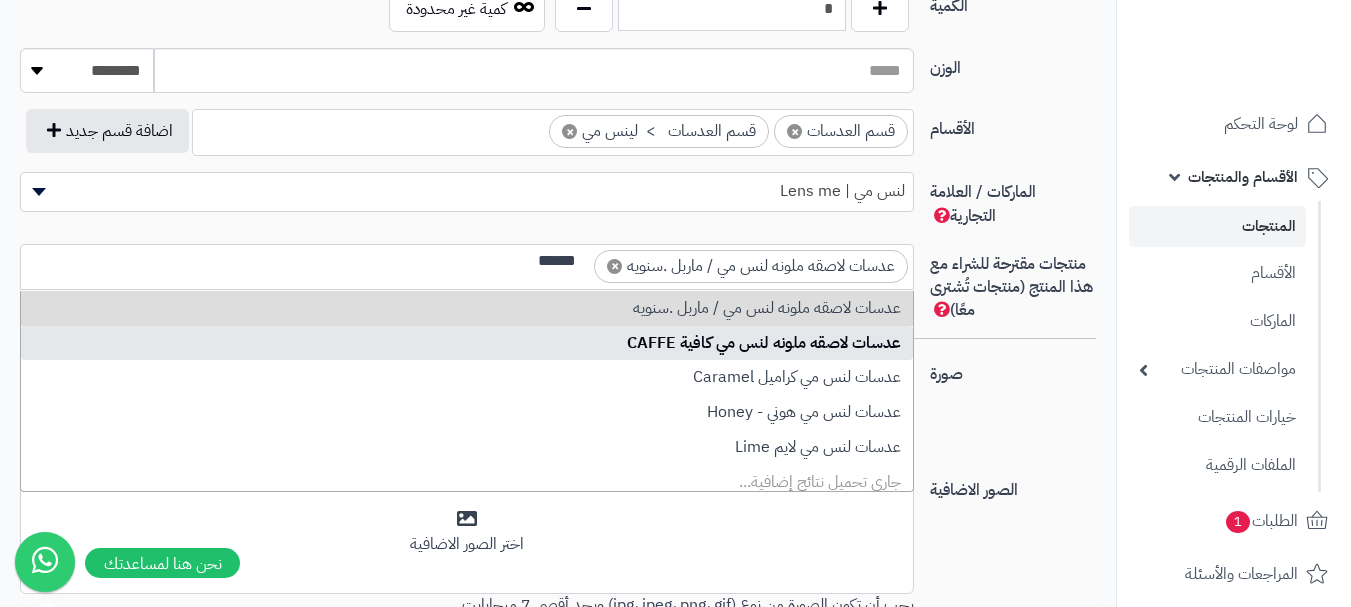 type on "******" 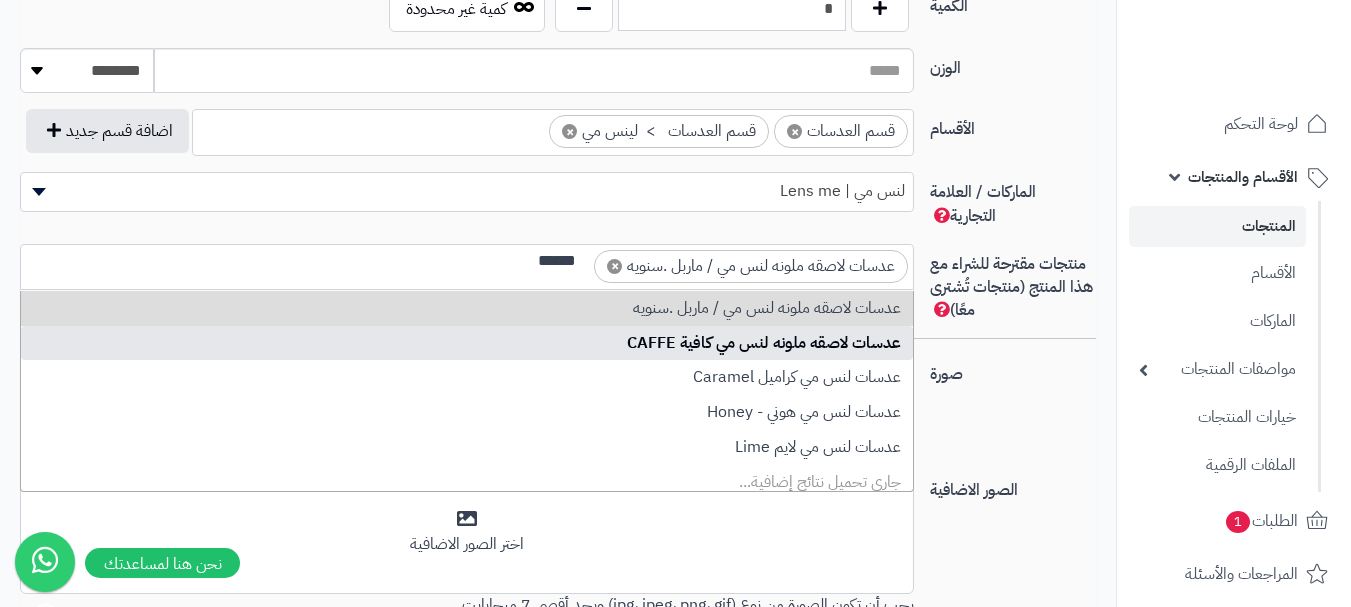type 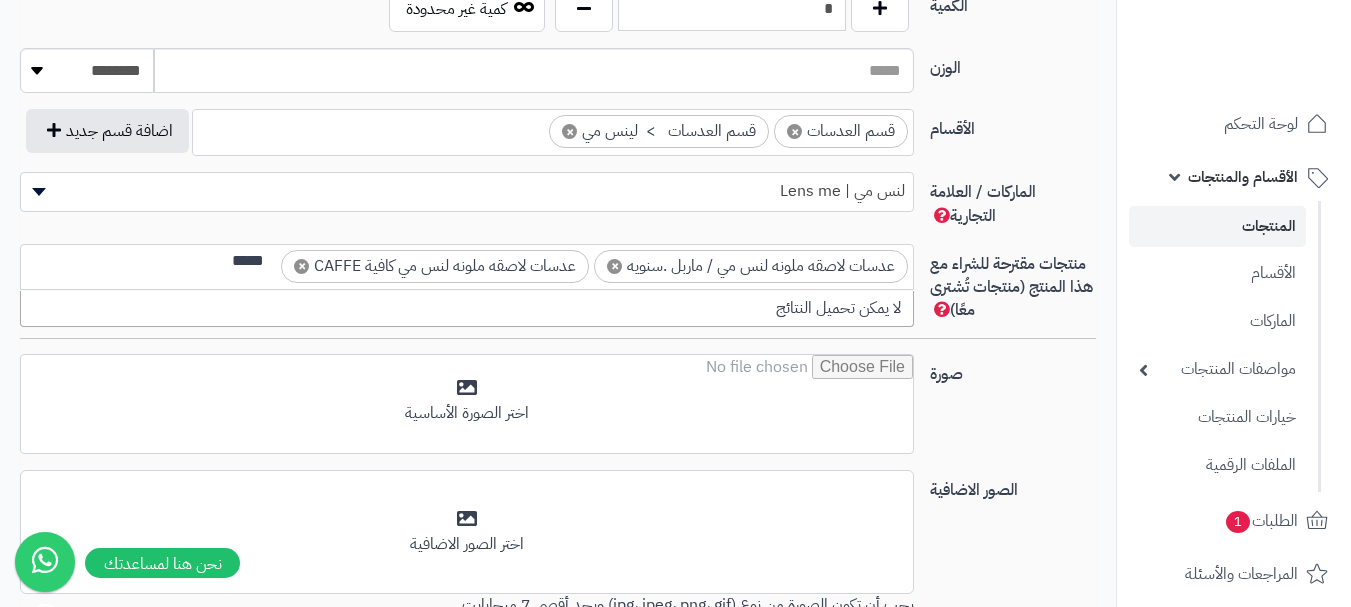 scroll, scrollTop: 0, scrollLeft: 0, axis: both 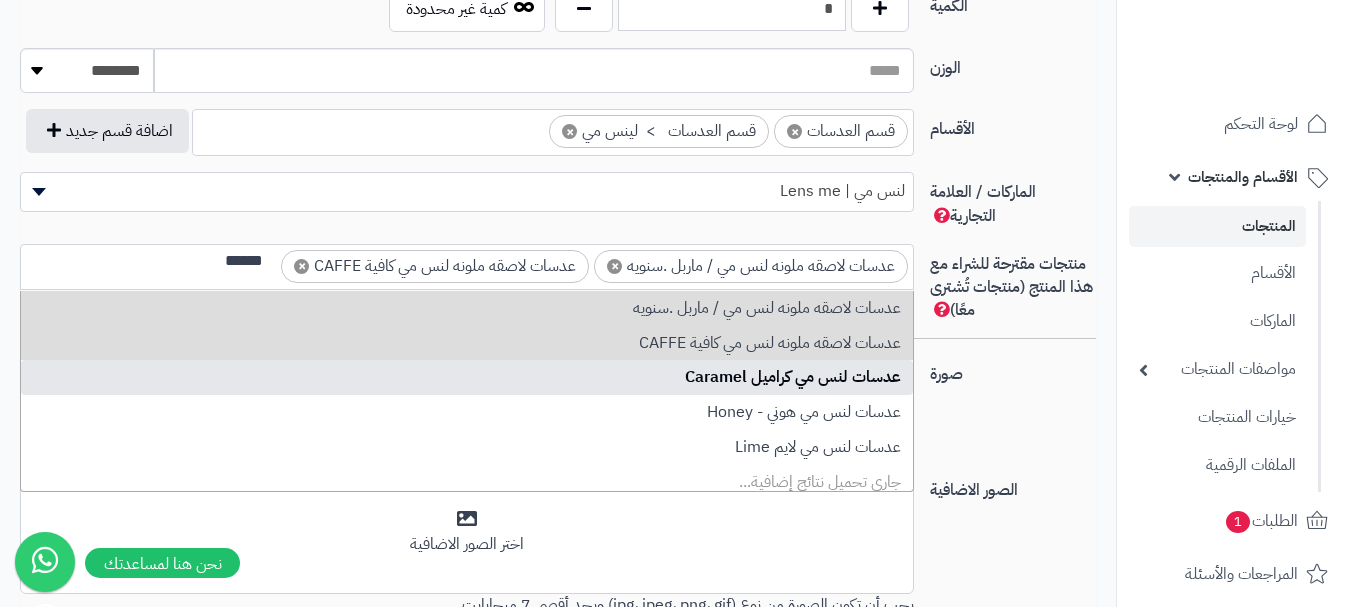 type on "******" 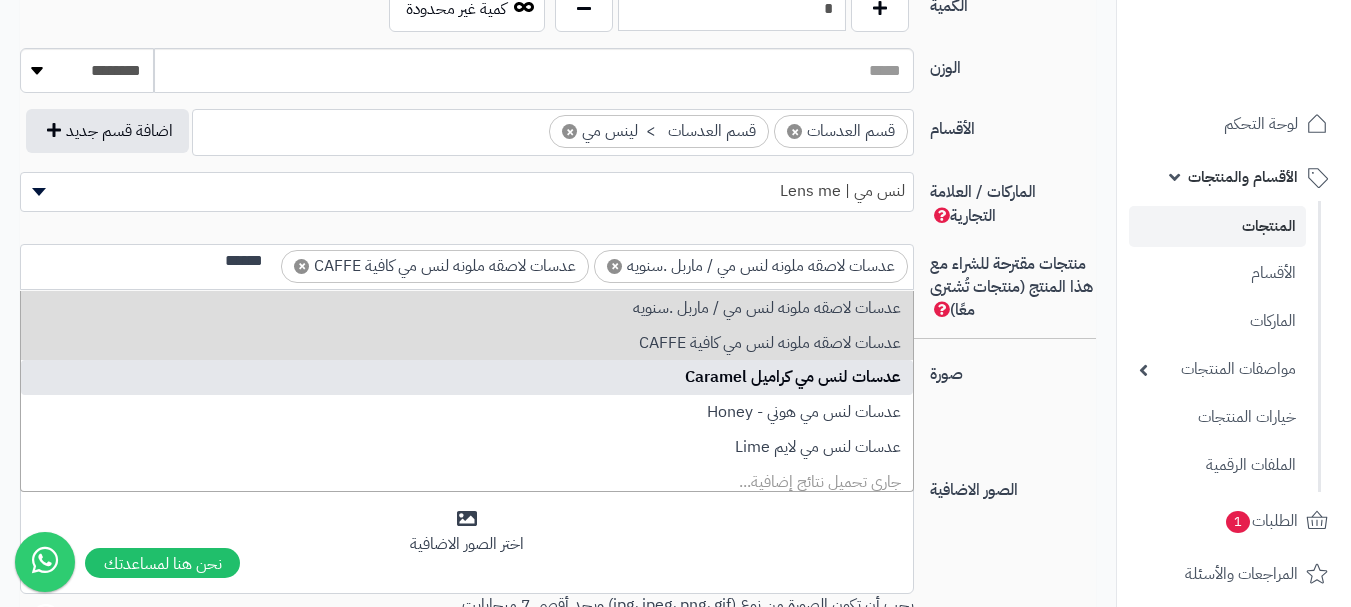 type 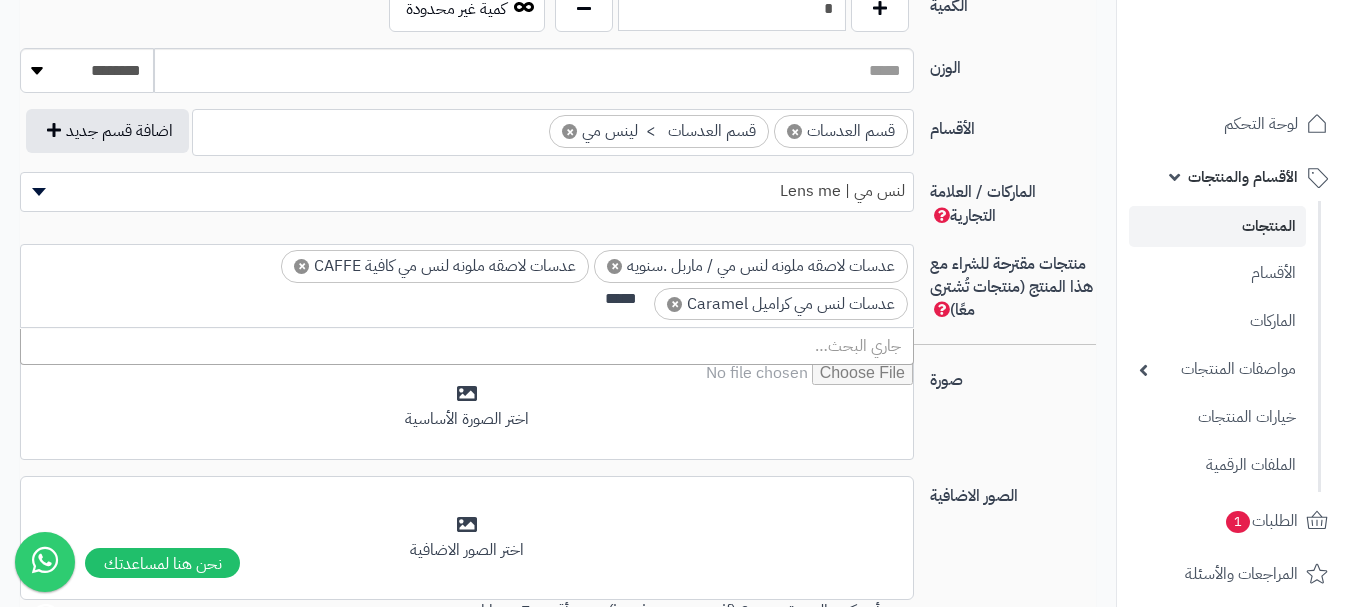scroll, scrollTop: 0, scrollLeft: 0, axis: both 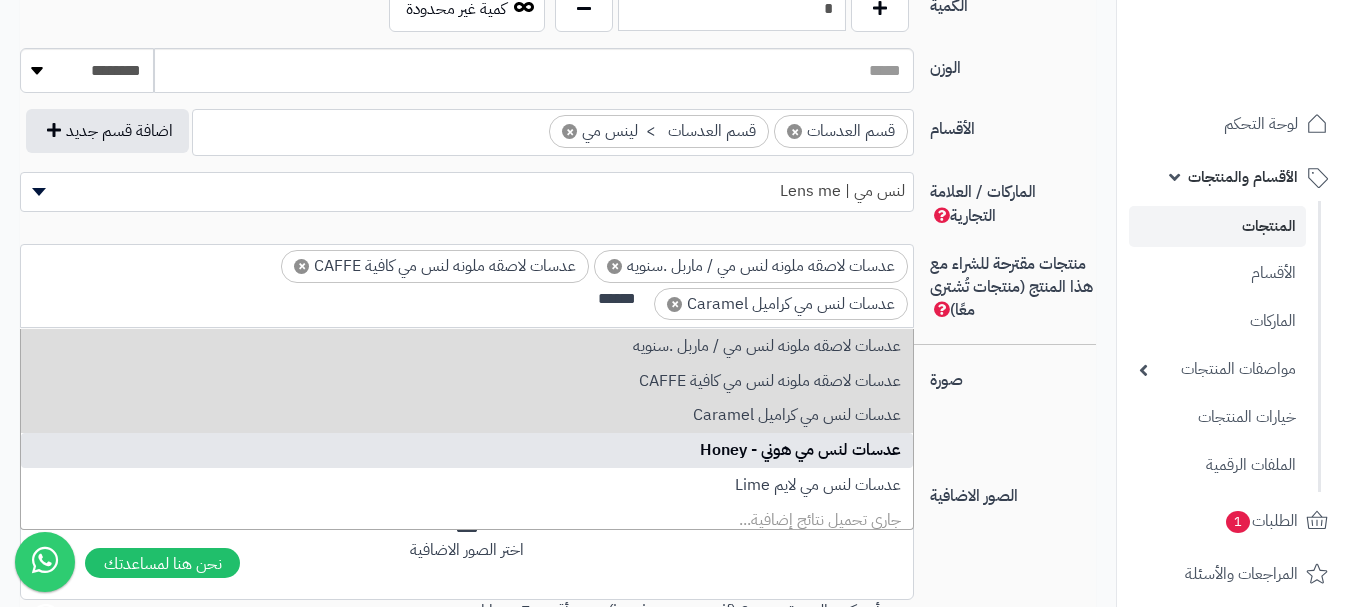 type on "******" 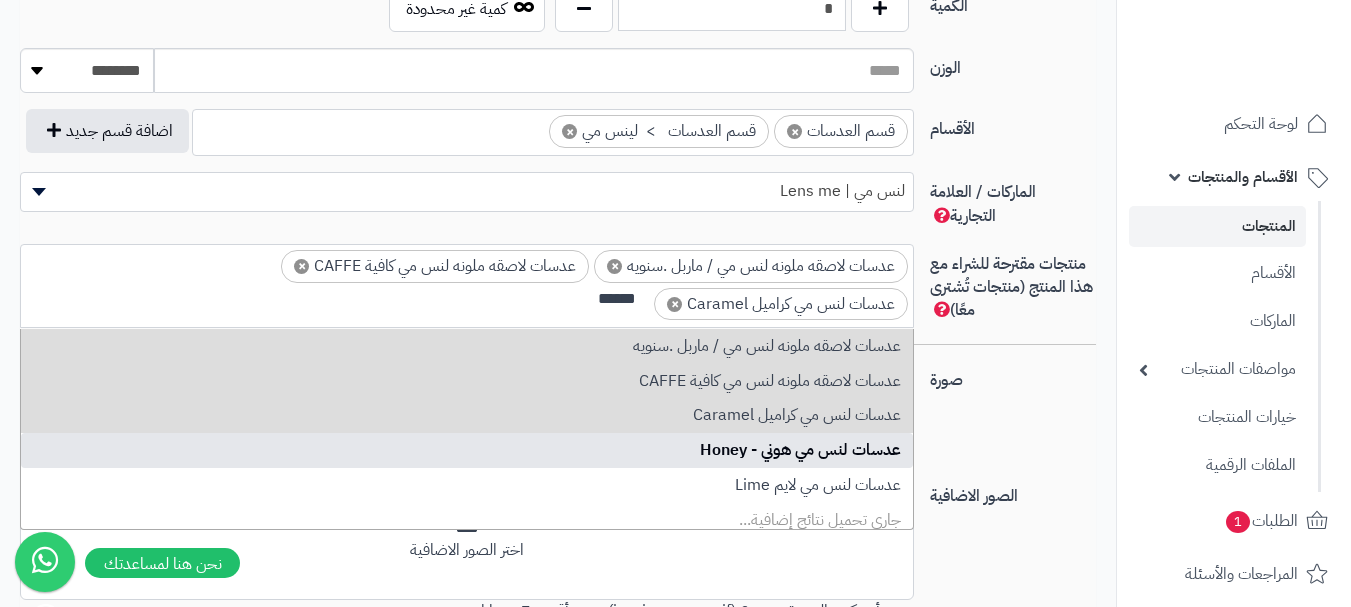 type 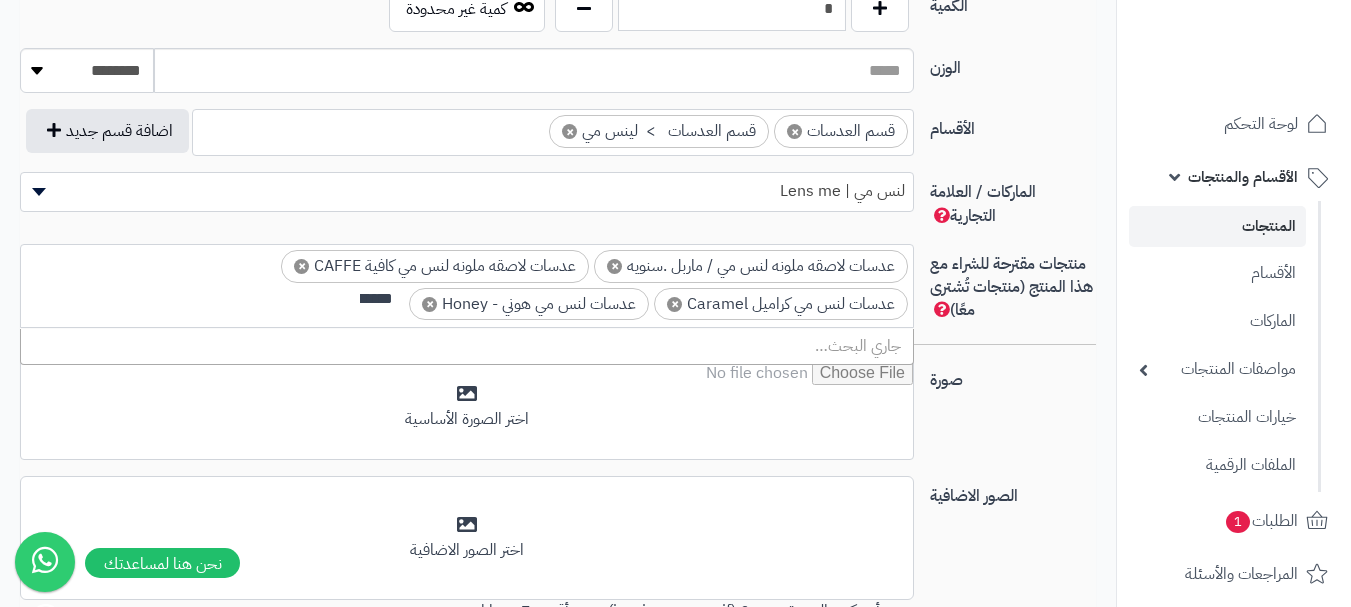 scroll, scrollTop: 0, scrollLeft: 0, axis: both 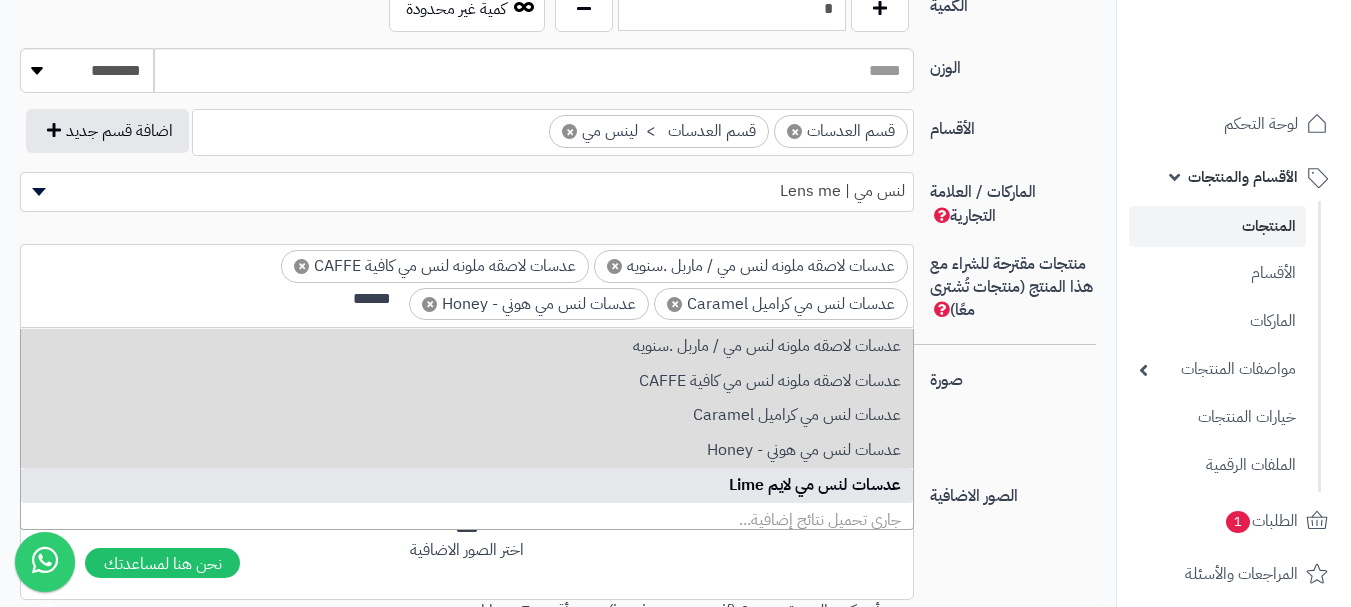 type on "******" 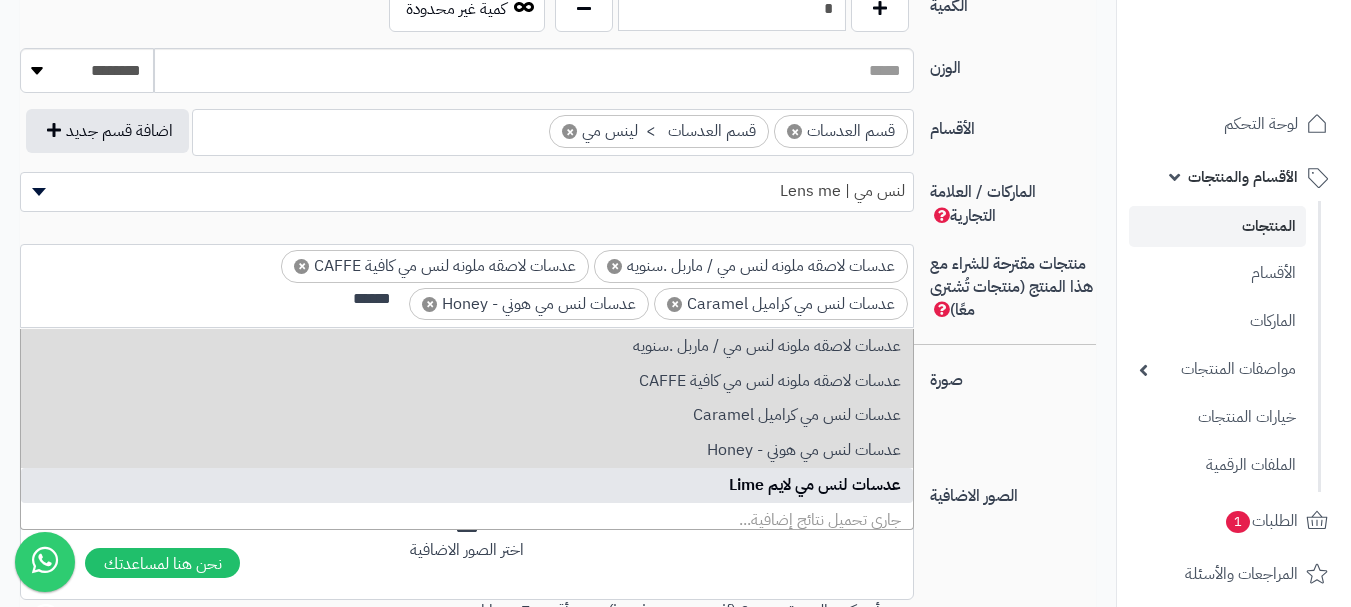 type 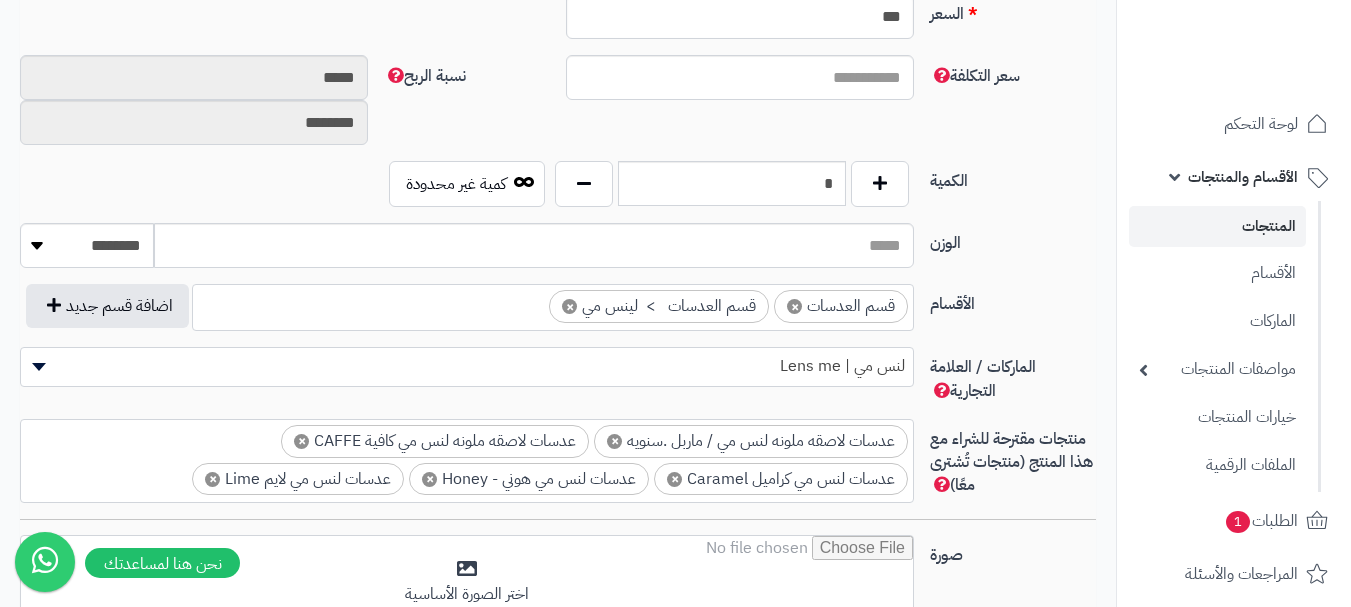 scroll, scrollTop: 600, scrollLeft: 0, axis: vertical 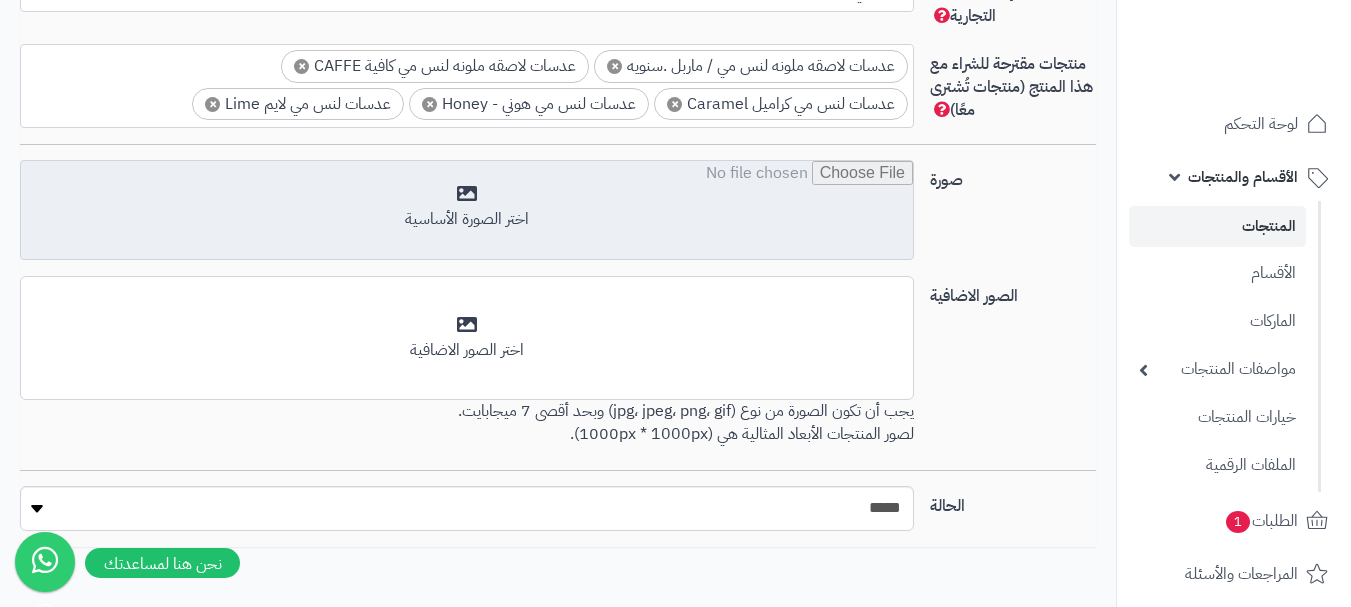 click at bounding box center (467, 211) 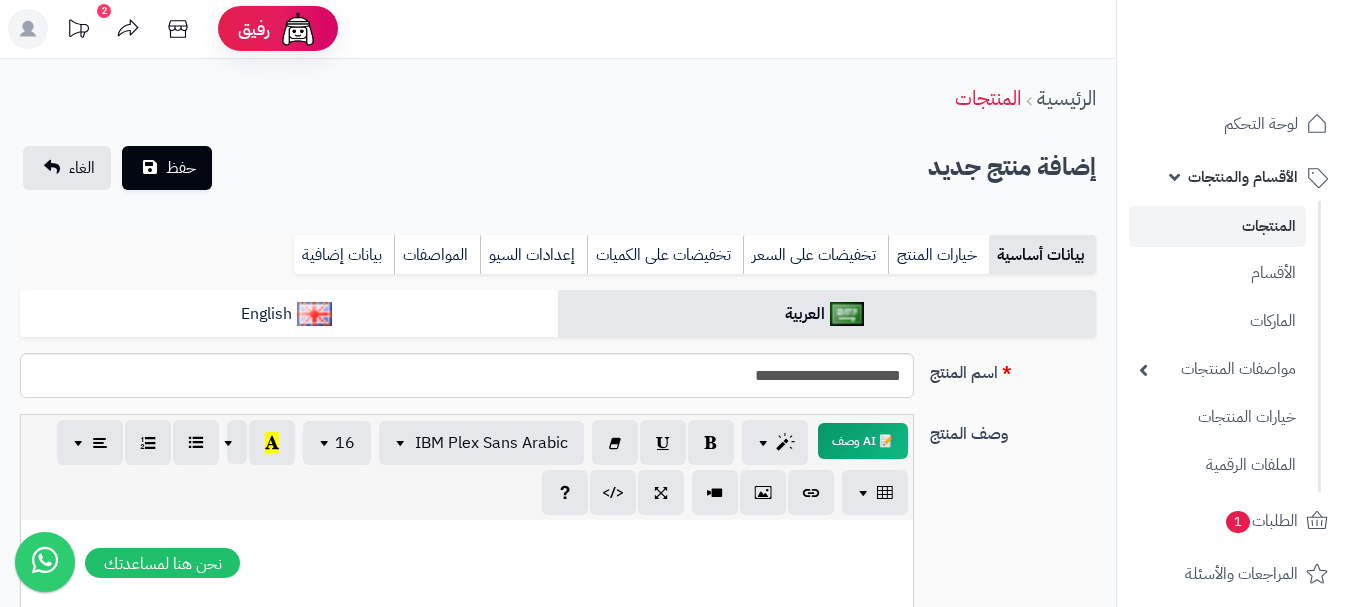 scroll, scrollTop: 0, scrollLeft: 0, axis: both 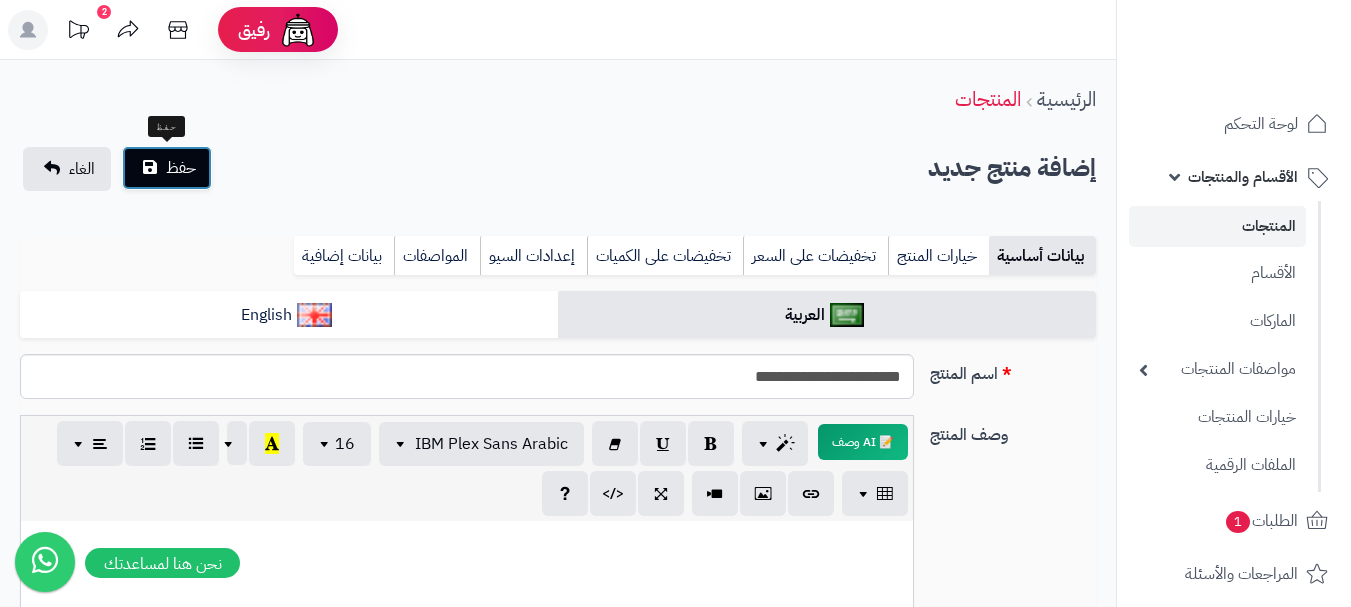 click on "حفظ" at bounding box center (167, 168) 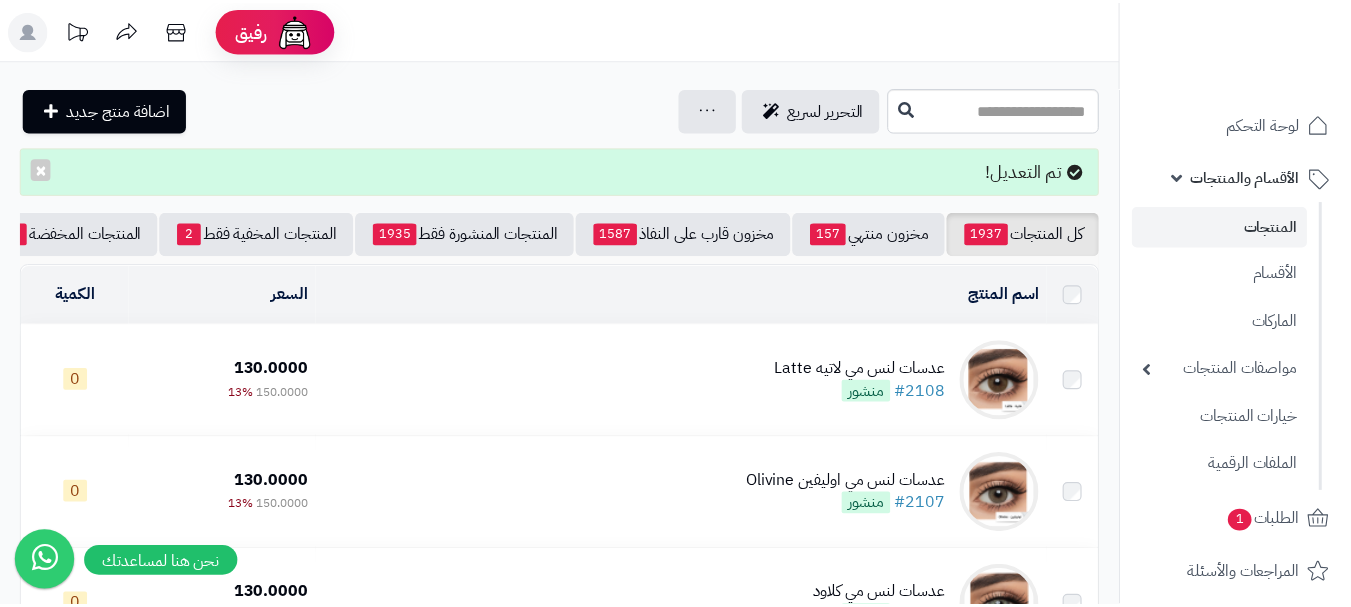 scroll, scrollTop: 0, scrollLeft: 0, axis: both 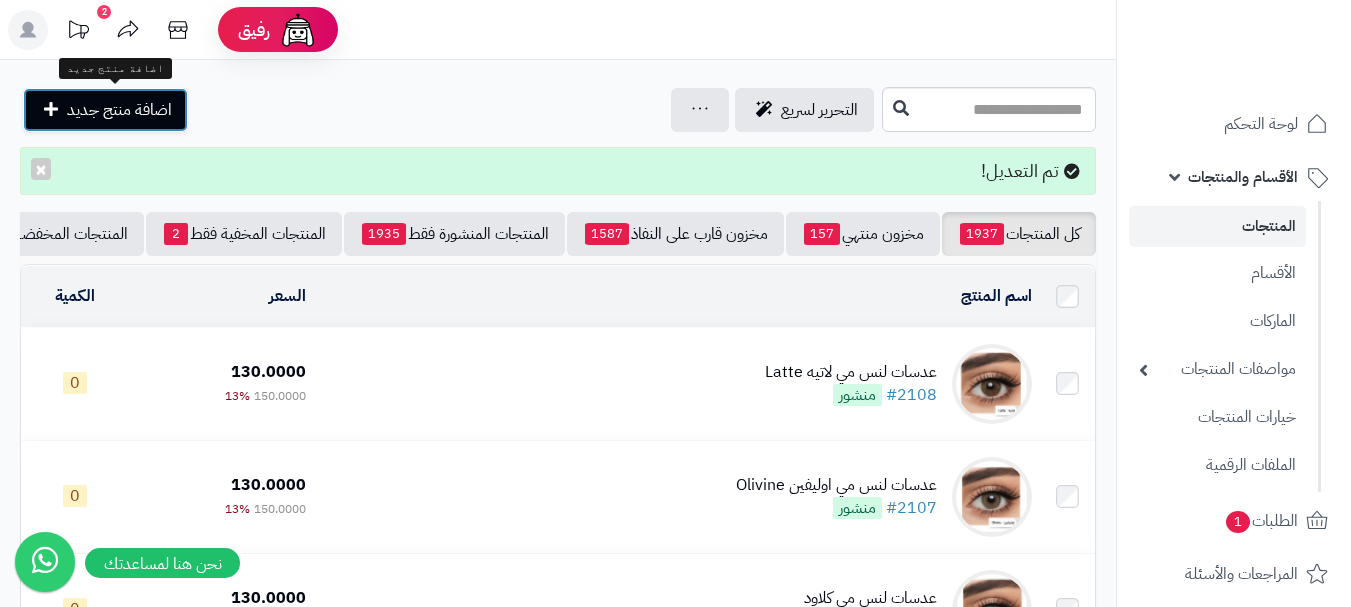 click on "اضافة منتج جديد" at bounding box center (105, 110) 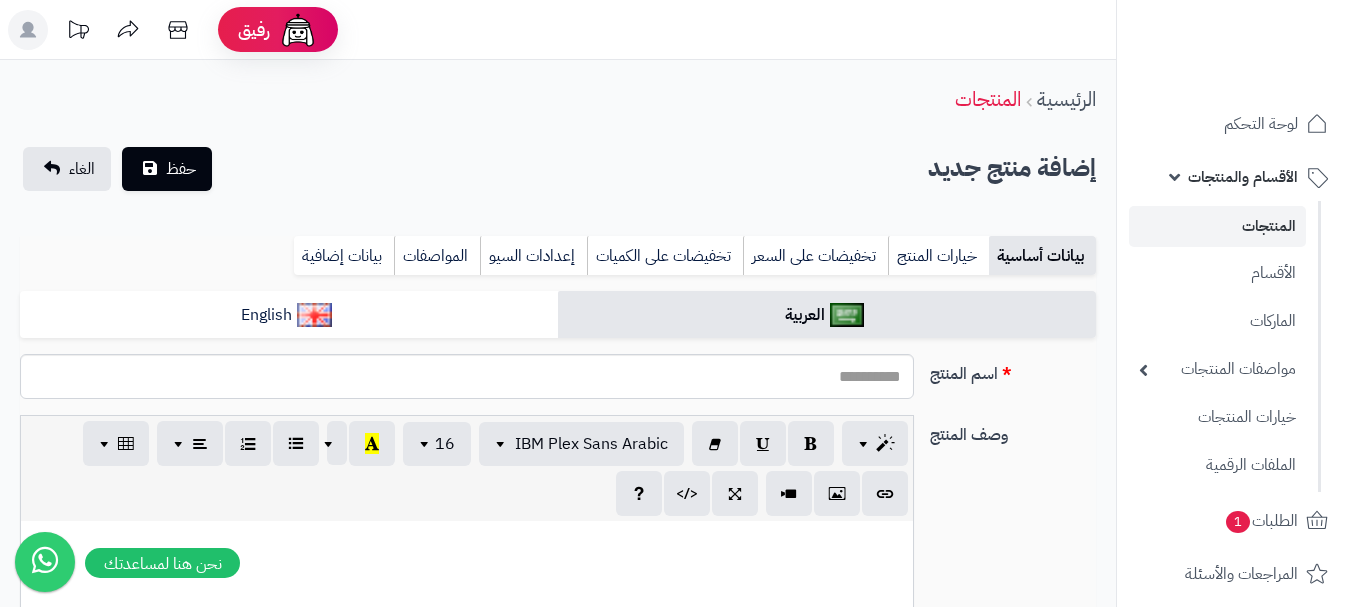 select 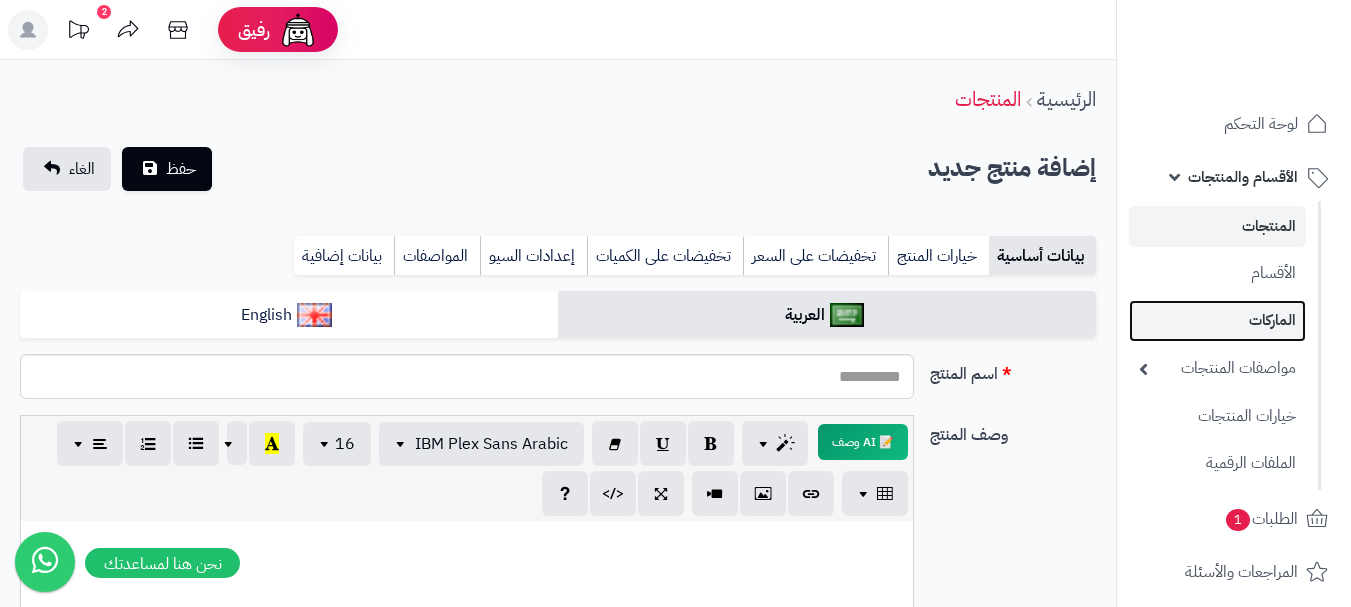 click on "الماركات" at bounding box center (1217, 320) 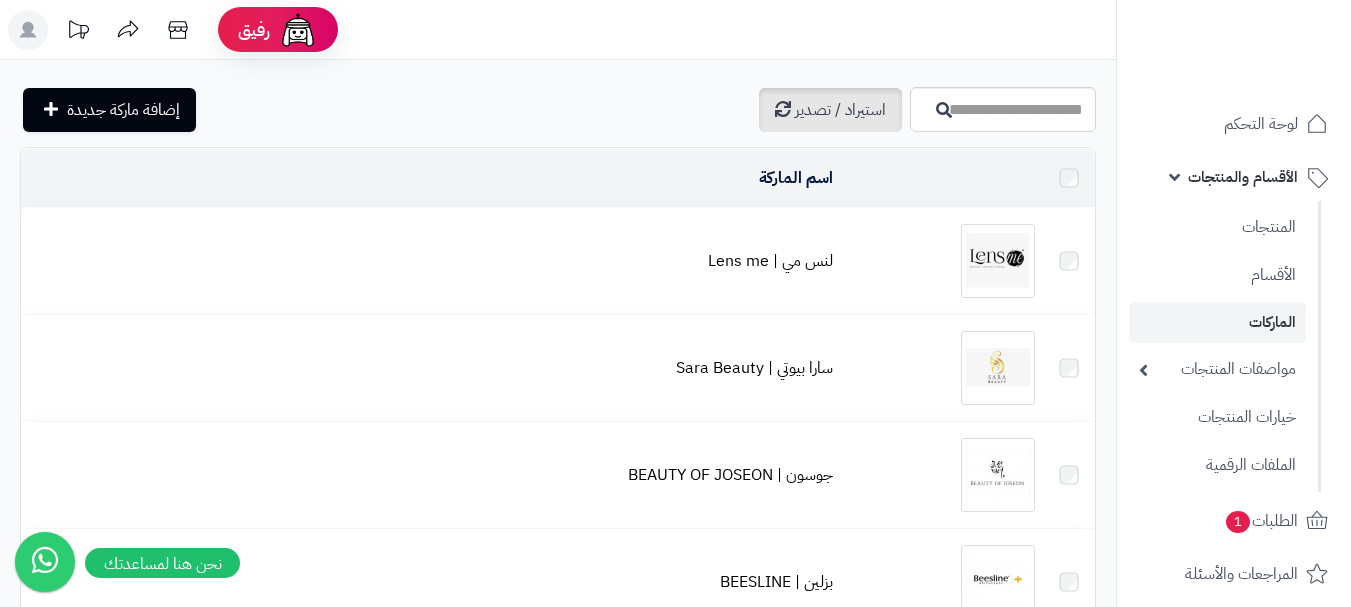 scroll, scrollTop: 0, scrollLeft: 0, axis: both 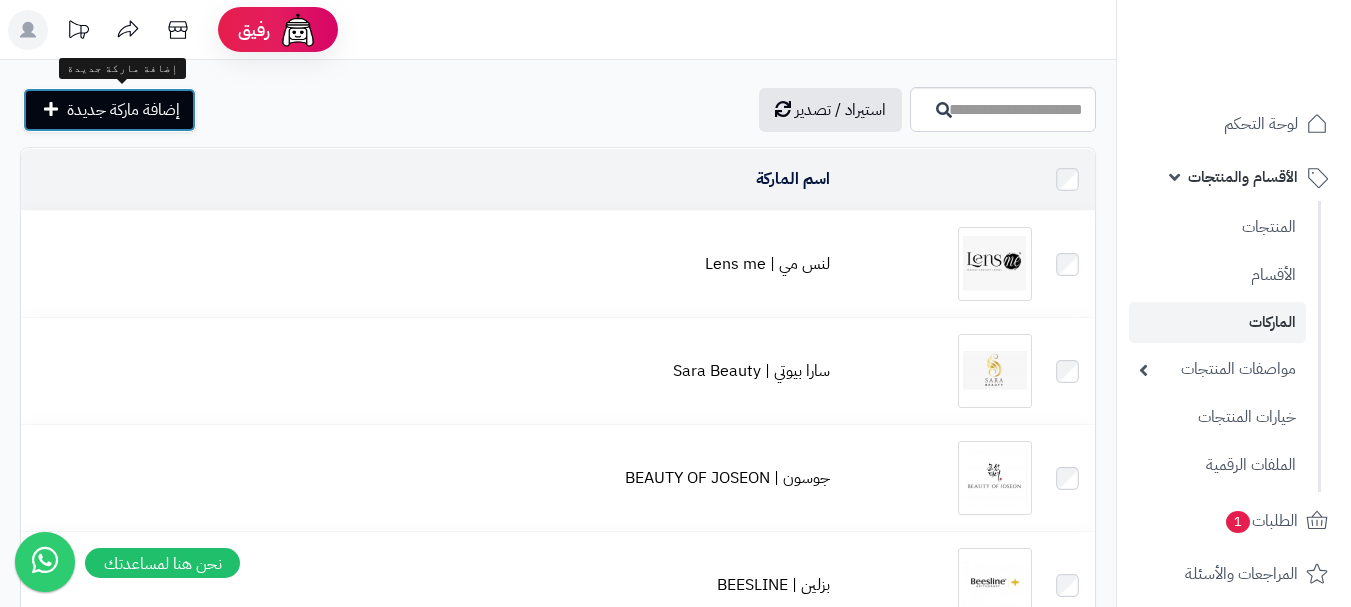 click on "إضافة ماركة جديدة" at bounding box center [123, 110] 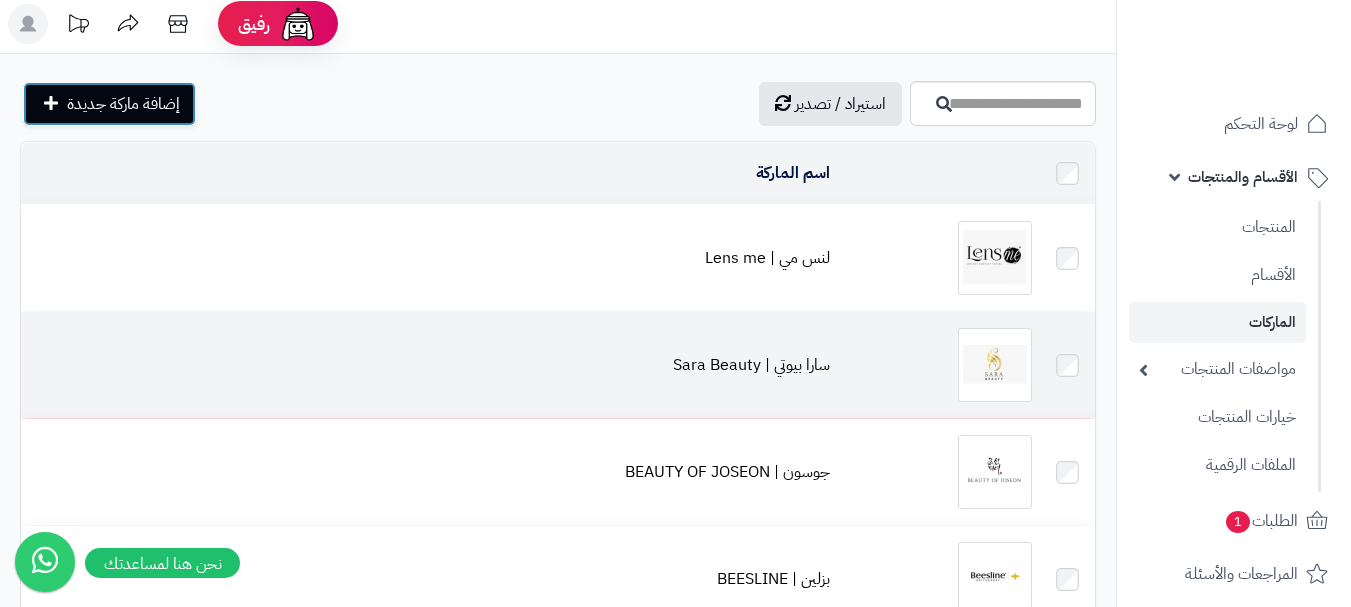 scroll, scrollTop: 65, scrollLeft: 0, axis: vertical 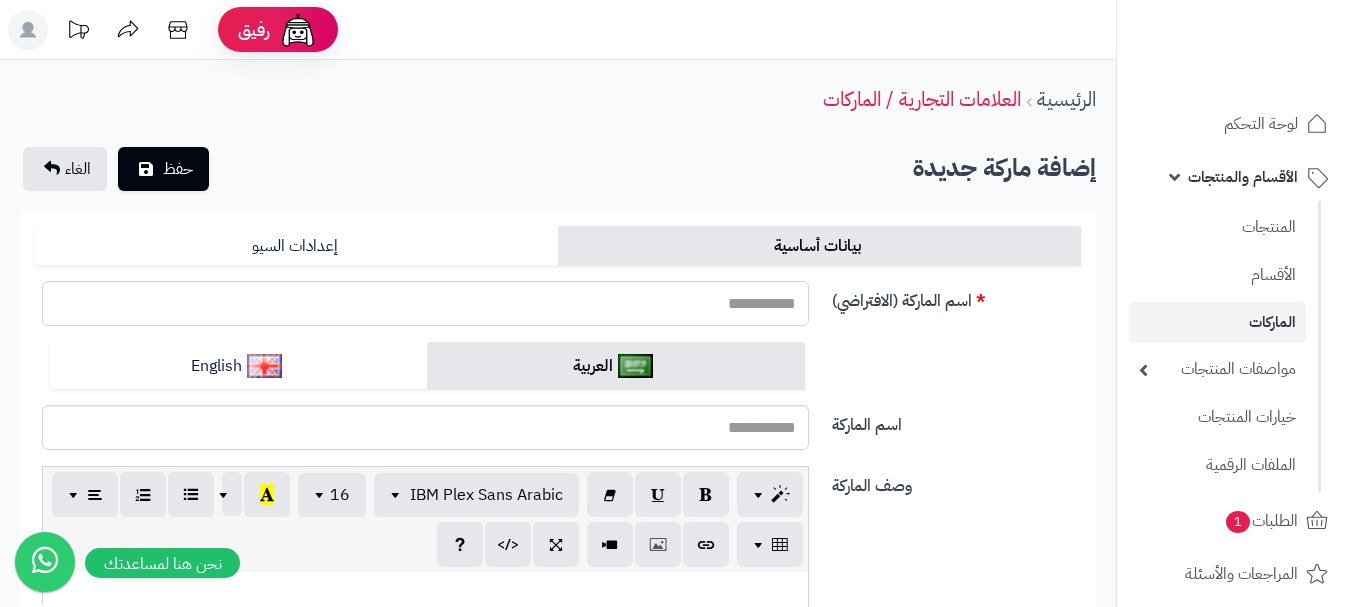 click on "اسم الماركة (الافتراضي)" at bounding box center [425, 303] 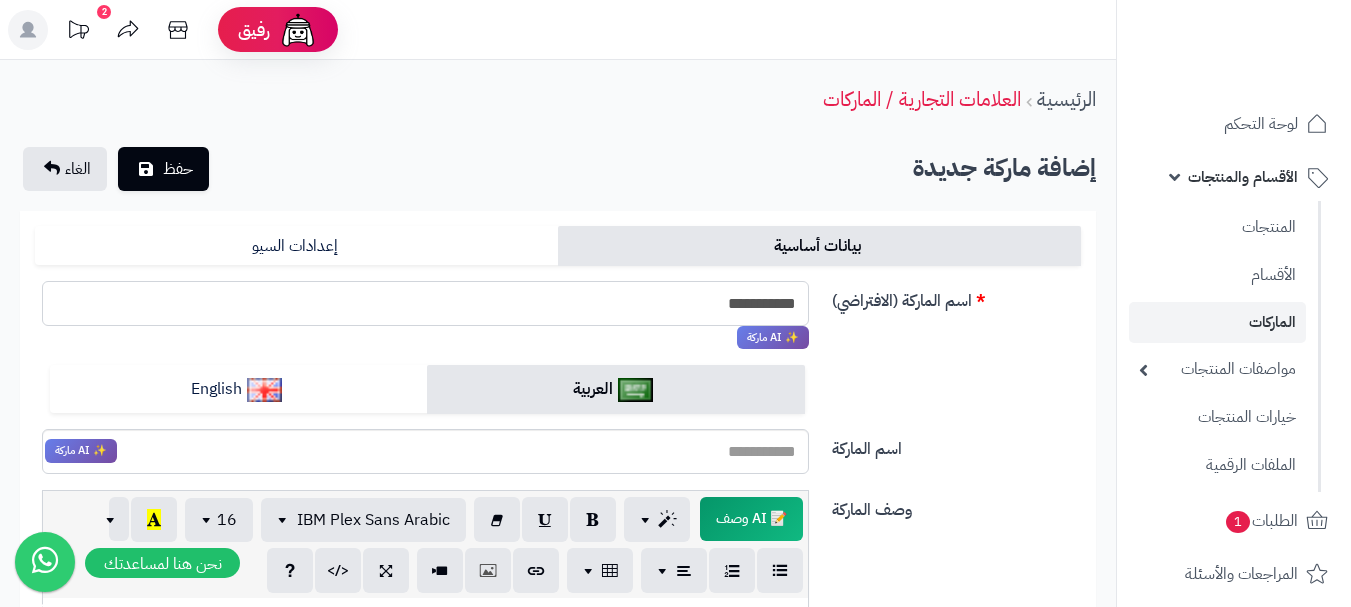 drag, startPoint x: 750, startPoint y: 301, endPoint x: 793, endPoint y: 306, distance: 43.289722 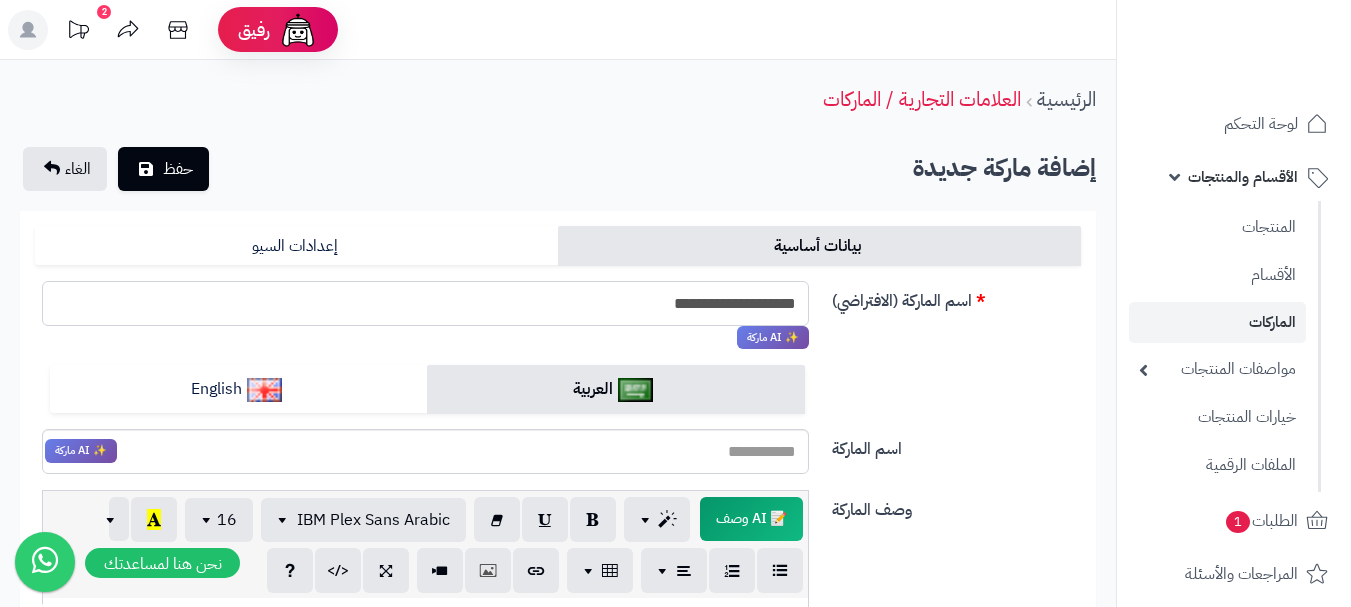 drag, startPoint x: 656, startPoint y: 304, endPoint x: 891, endPoint y: 307, distance: 235.01915 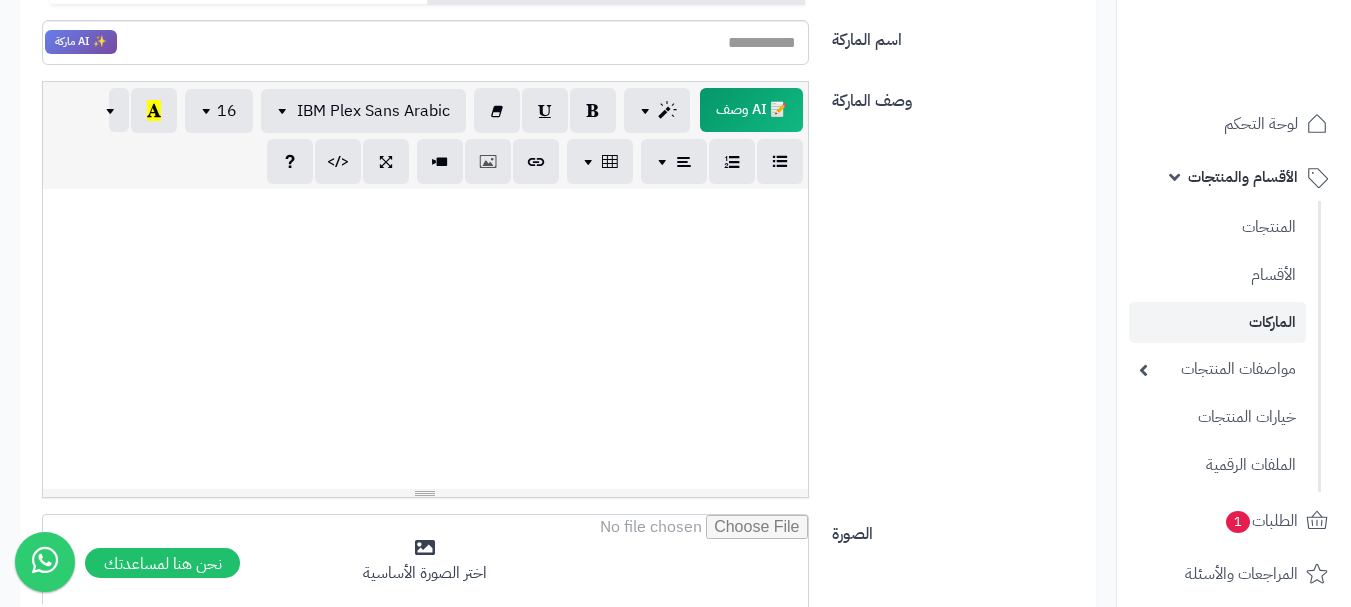 scroll, scrollTop: 200, scrollLeft: 0, axis: vertical 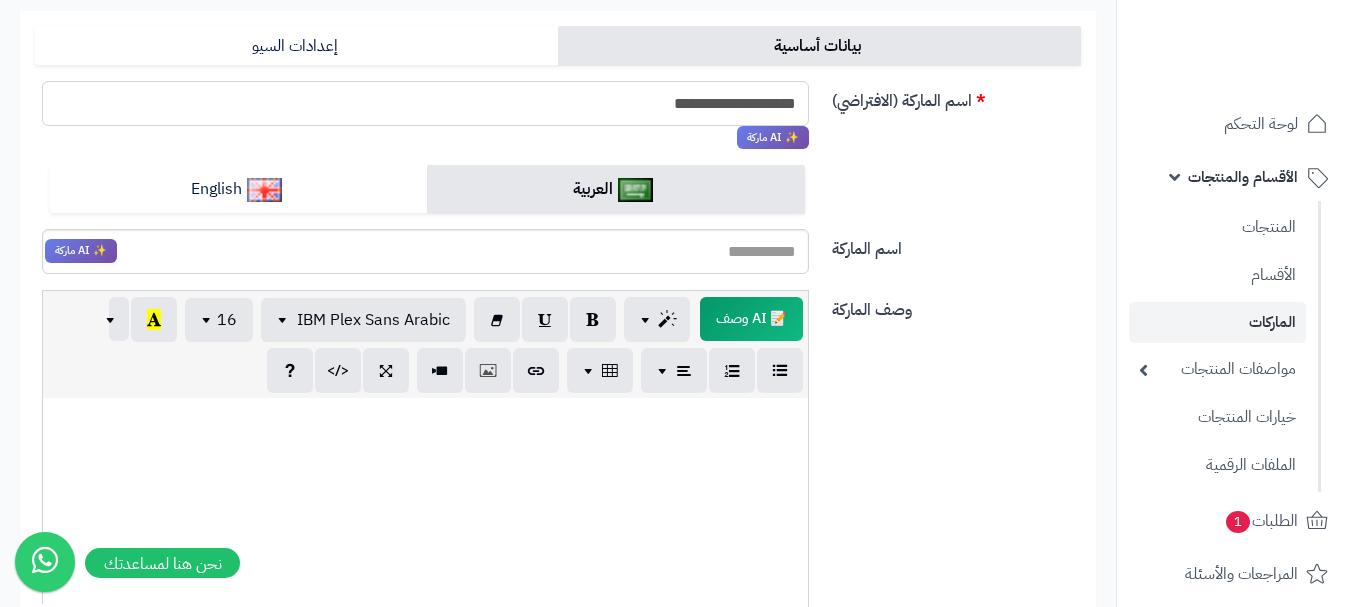 type on "**********" 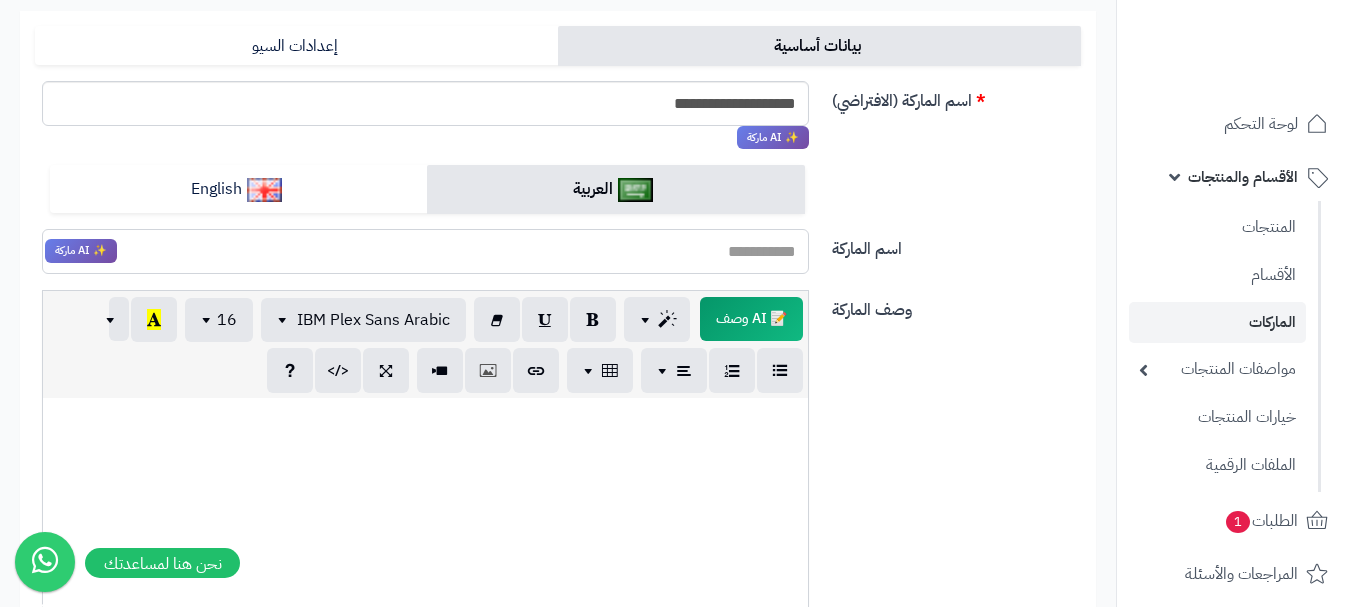 paste on "**********" 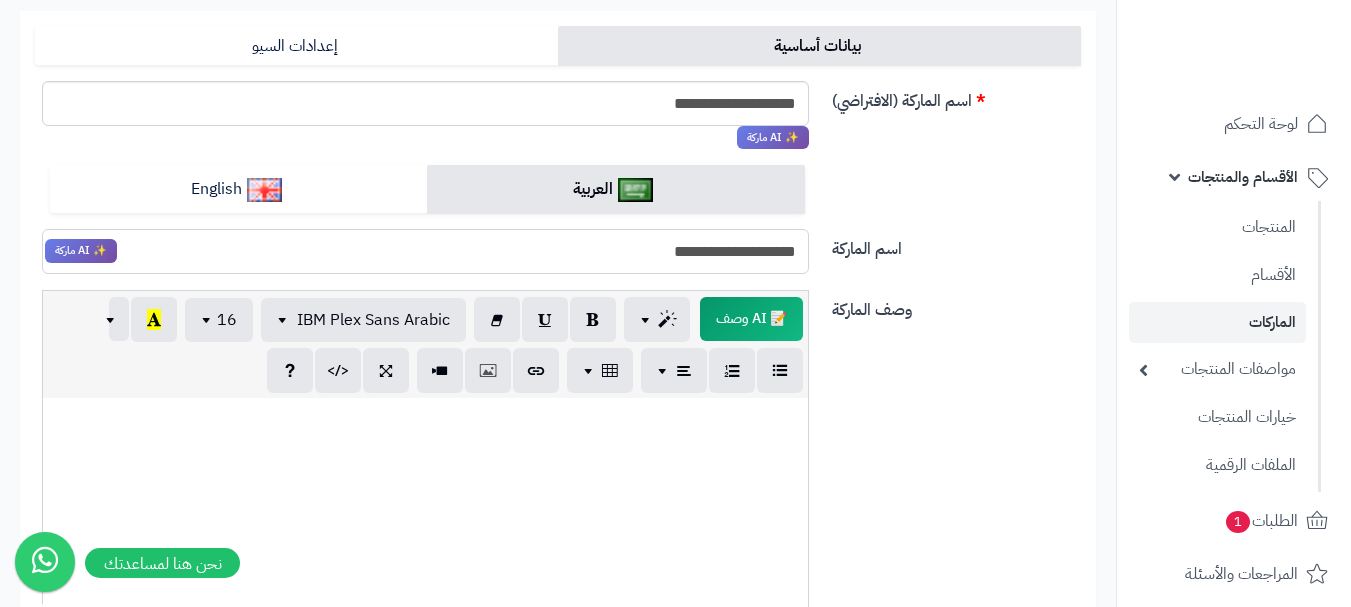 drag, startPoint x: 740, startPoint y: 248, endPoint x: 665, endPoint y: 260, distance: 75.95393 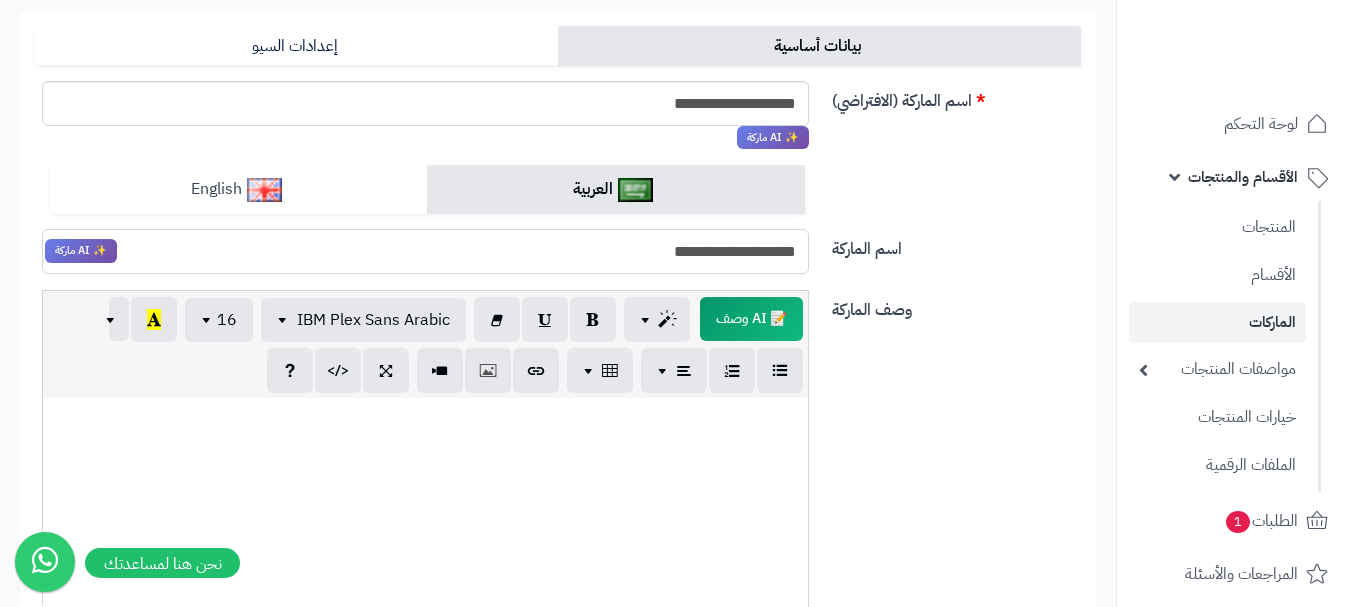 type on "**********" 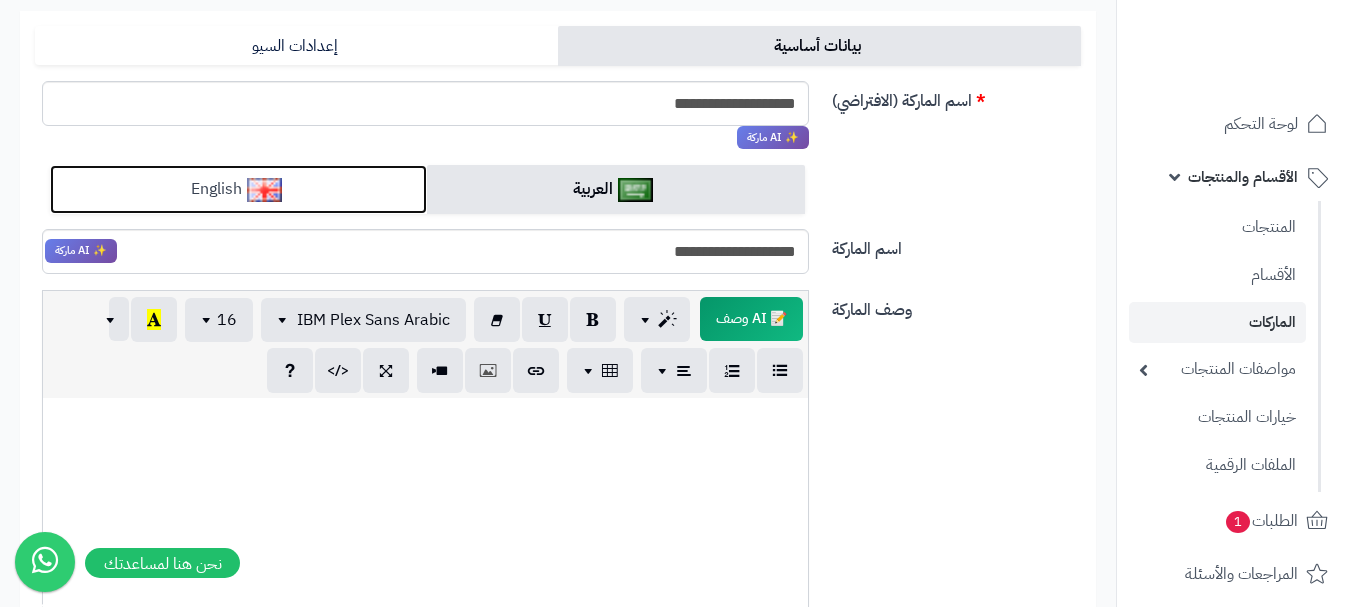 click on "English" at bounding box center (238, 189) 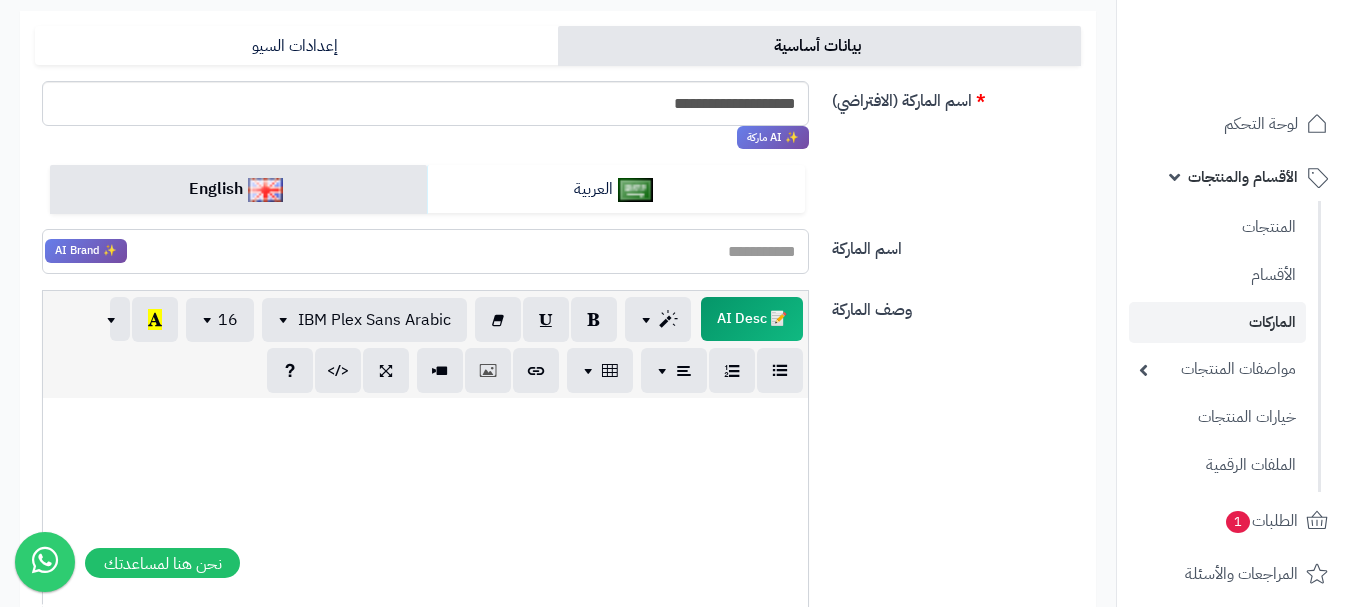 drag, startPoint x: 568, startPoint y: 237, endPoint x: 568, endPoint y: 254, distance: 17 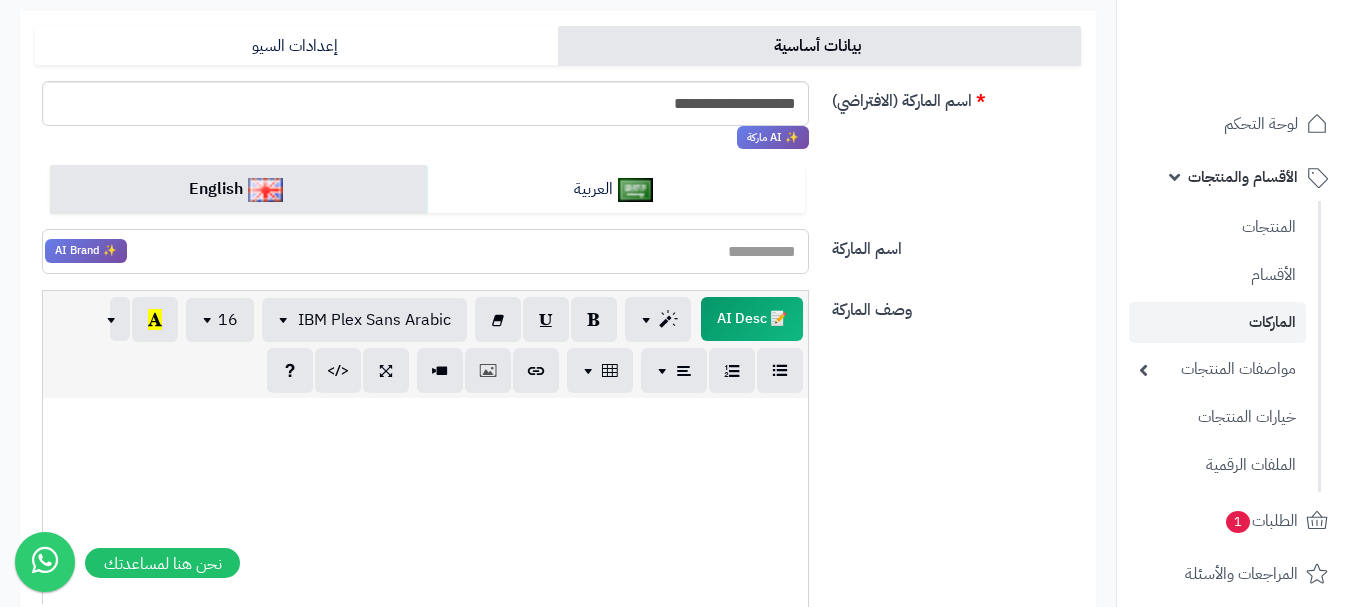 paste on "*********" 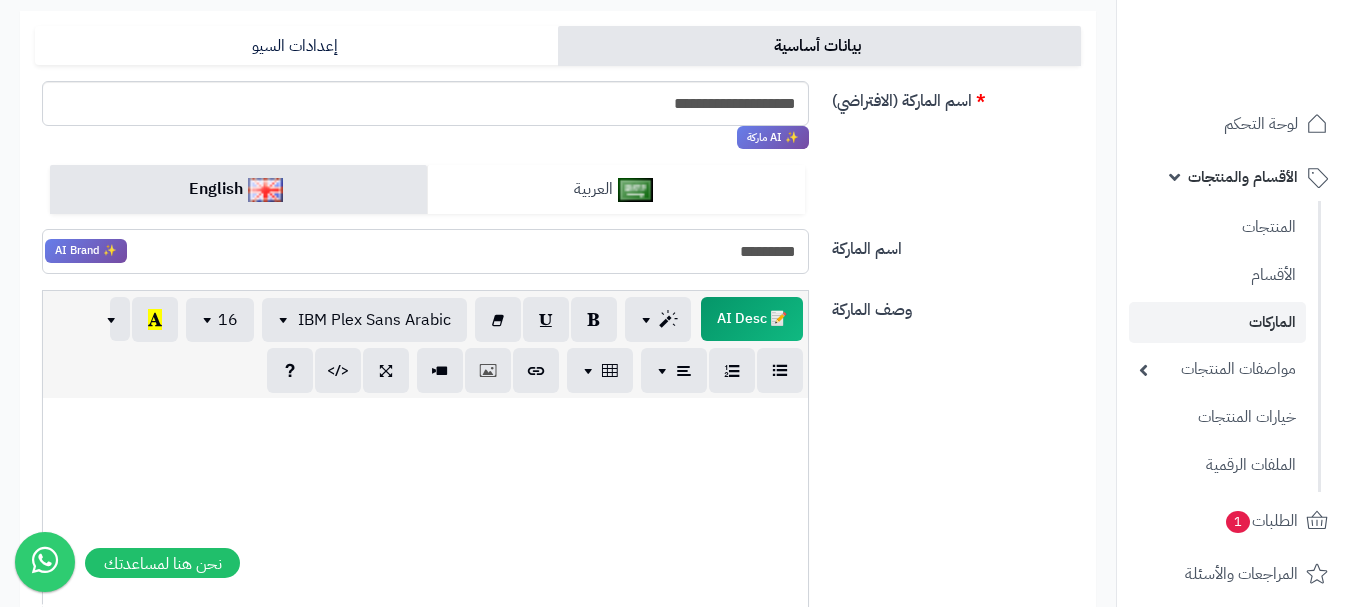 type on "*********" 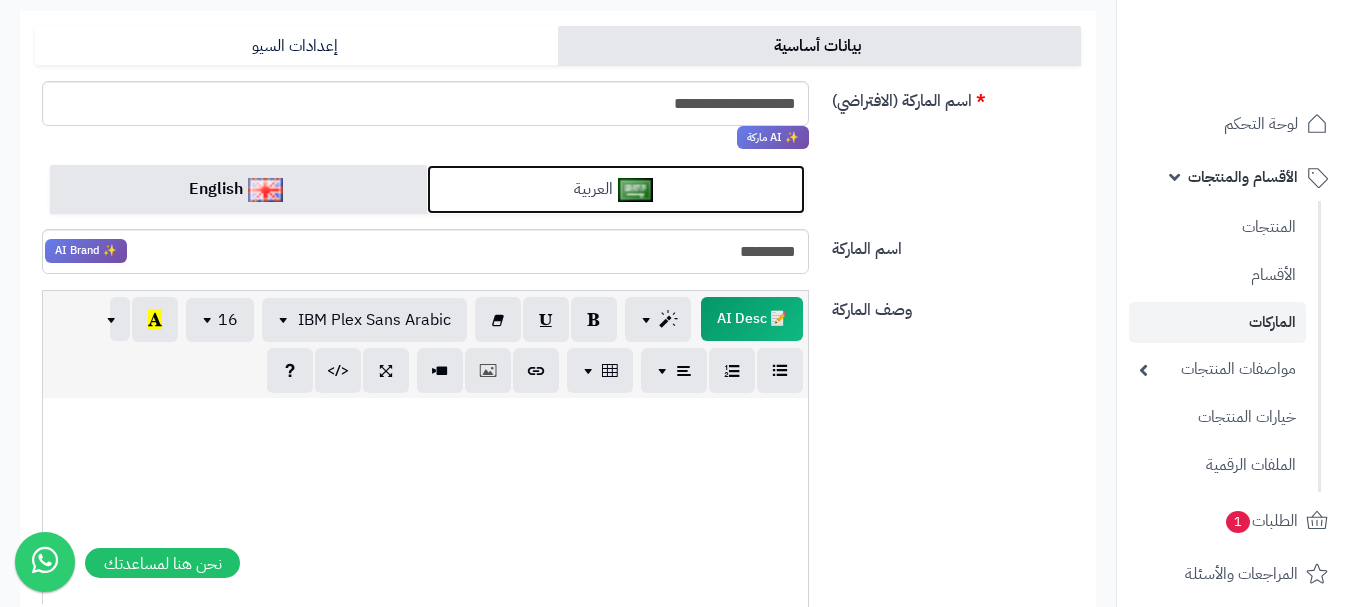 drag, startPoint x: 689, startPoint y: 187, endPoint x: 685, endPoint y: 208, distance: 21.377558 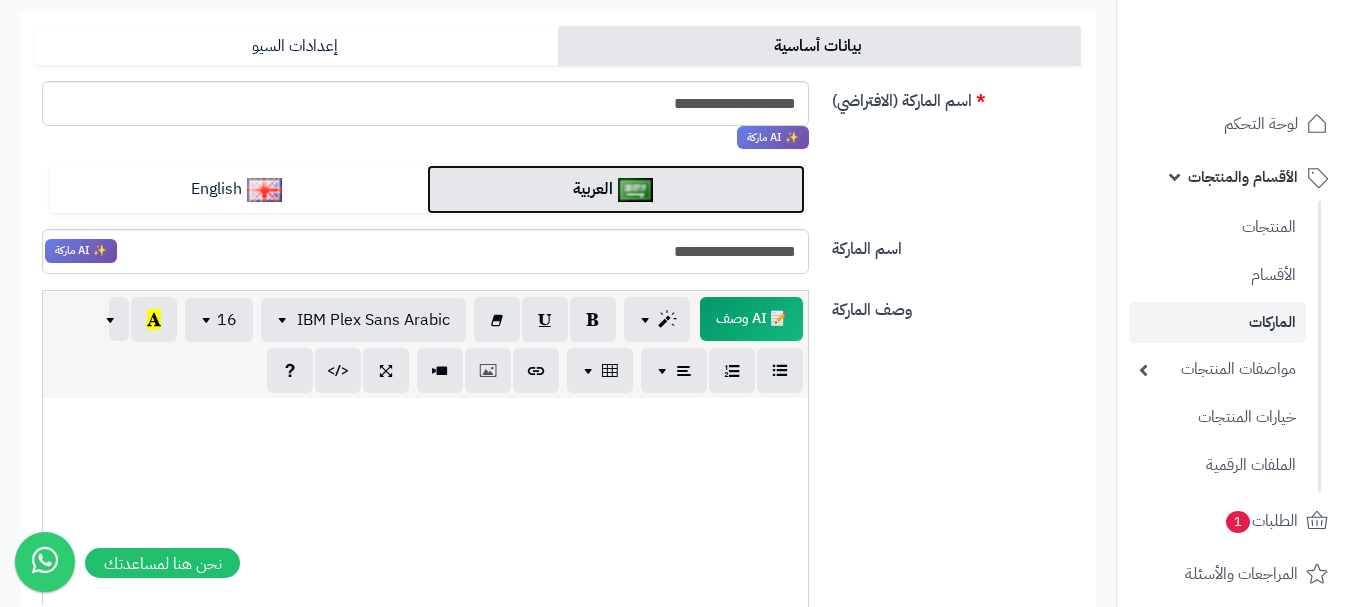 scroll, scrollTop: 500, scrollLeft: 0, axis: vertical 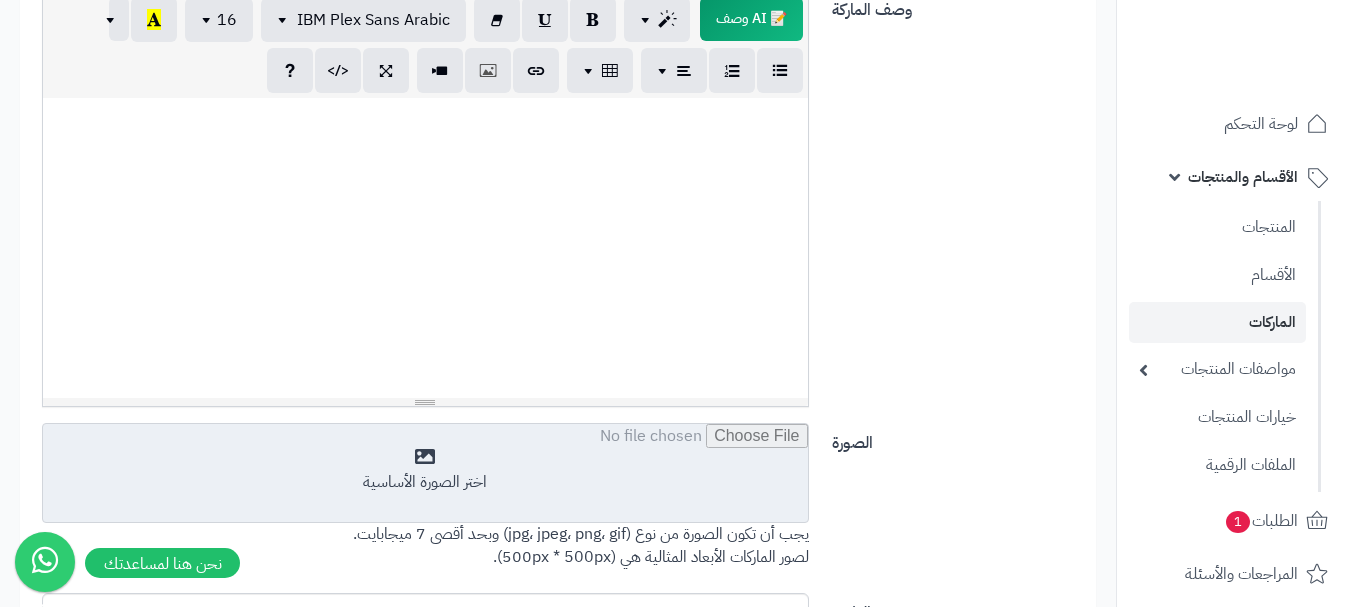 click at bounding box center [425, 474] 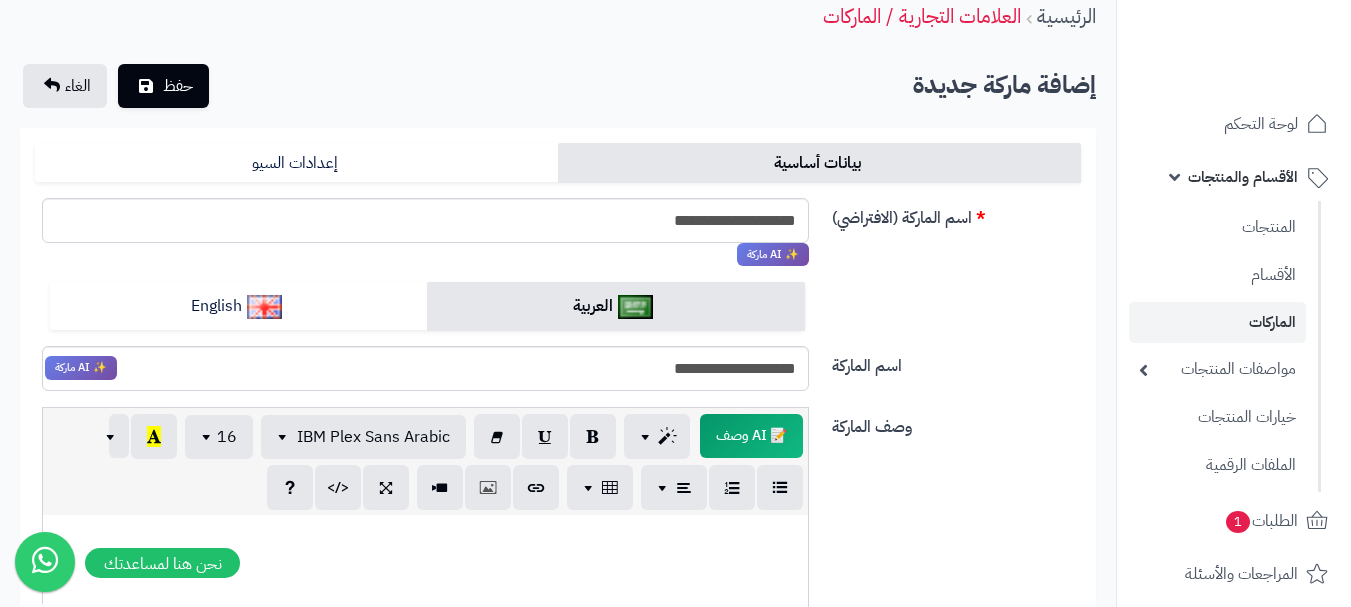 scroll, scrollTop: 0, scrollLeft: 0, axis: both 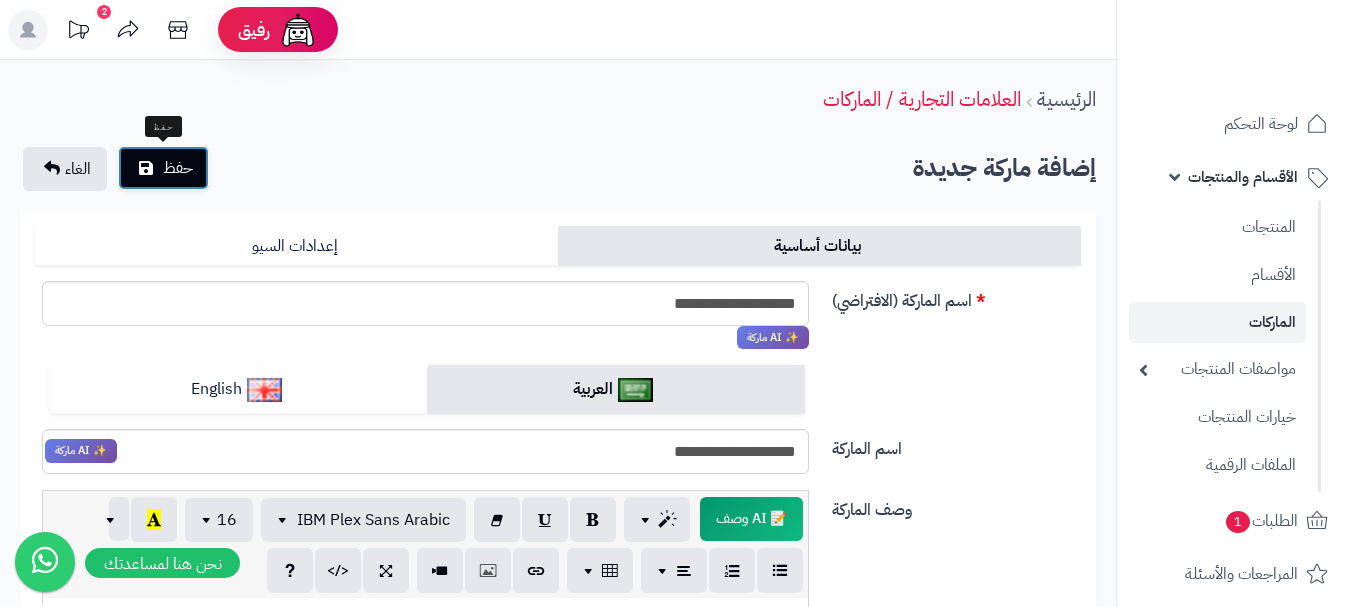 click on "حفظ" at bounding box center [178, 168] 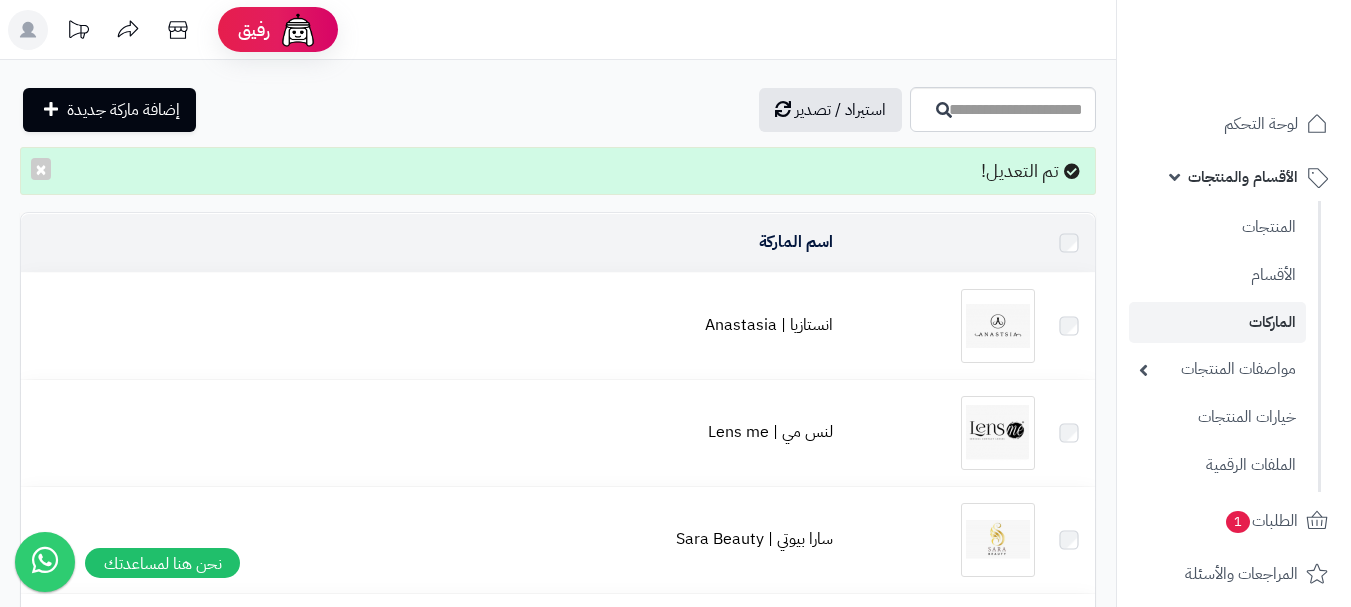 scroll, scrollTop: 0, scrollLeft: 0, axis: both 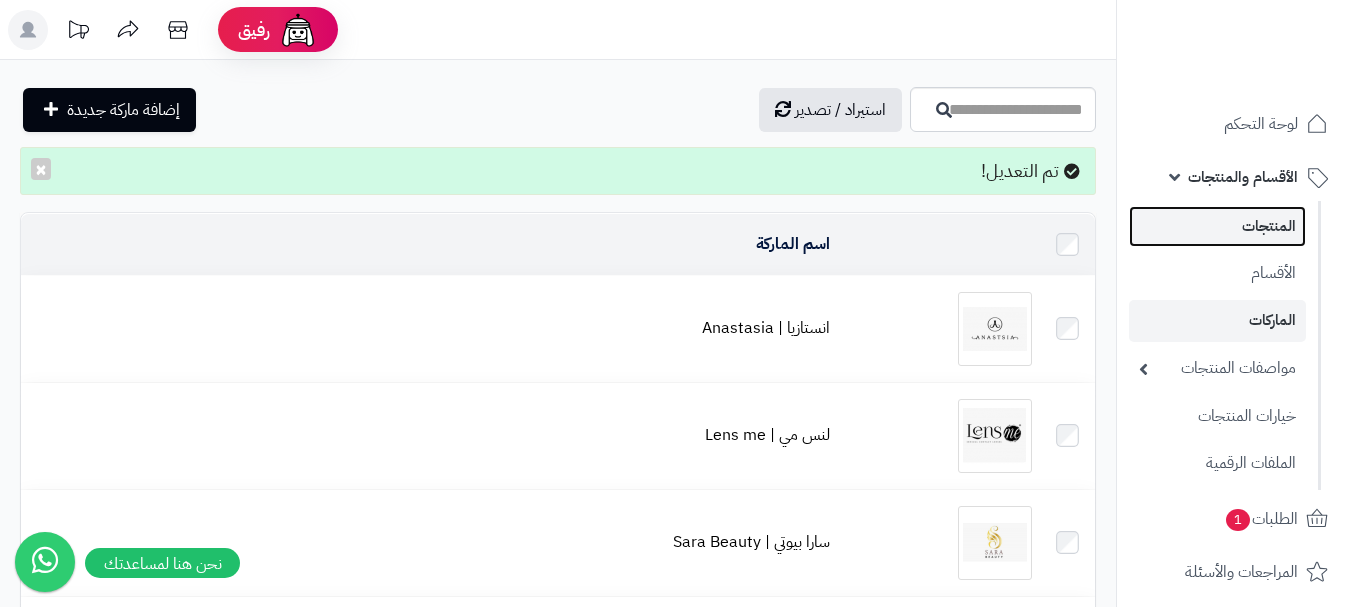 click on "المنتجات" at bounding box center (1217, 226) 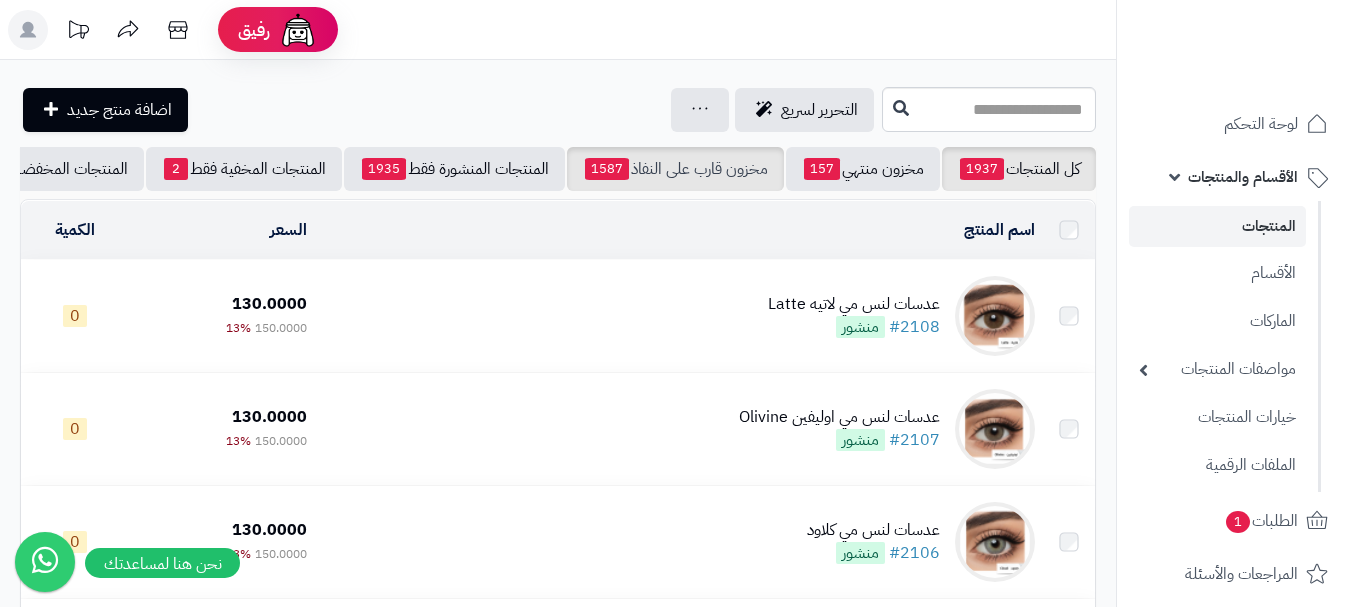 scroll, scrollTop: 0, scrollLeft: 0, axis: both 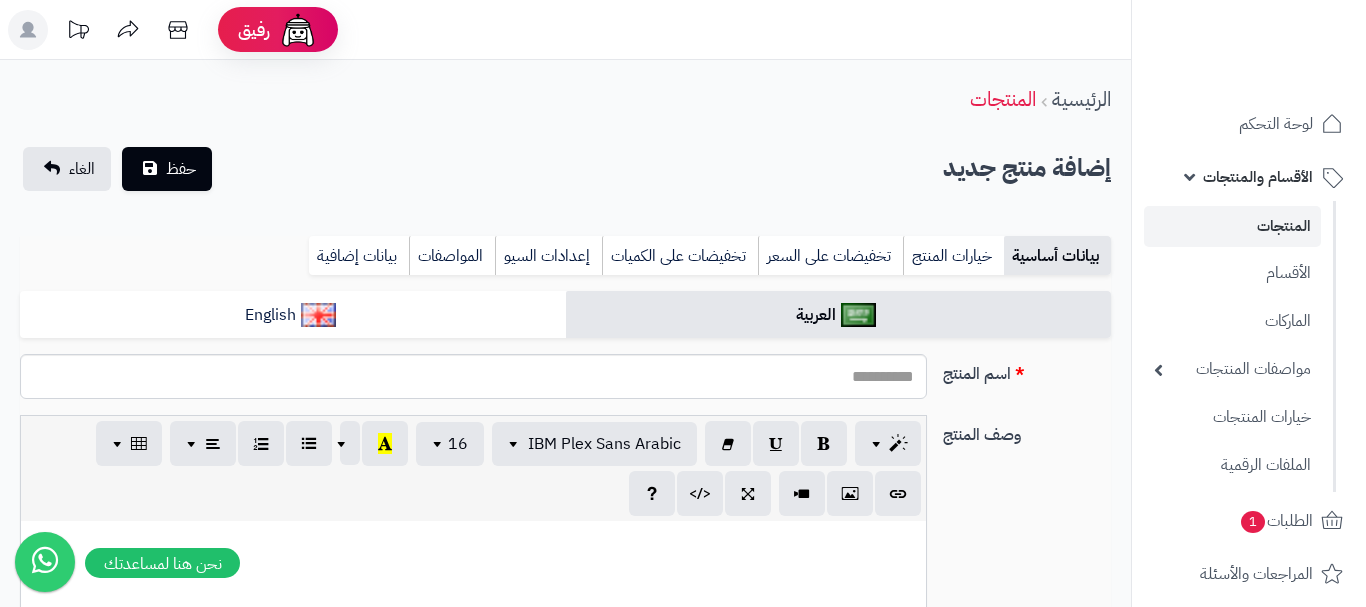select 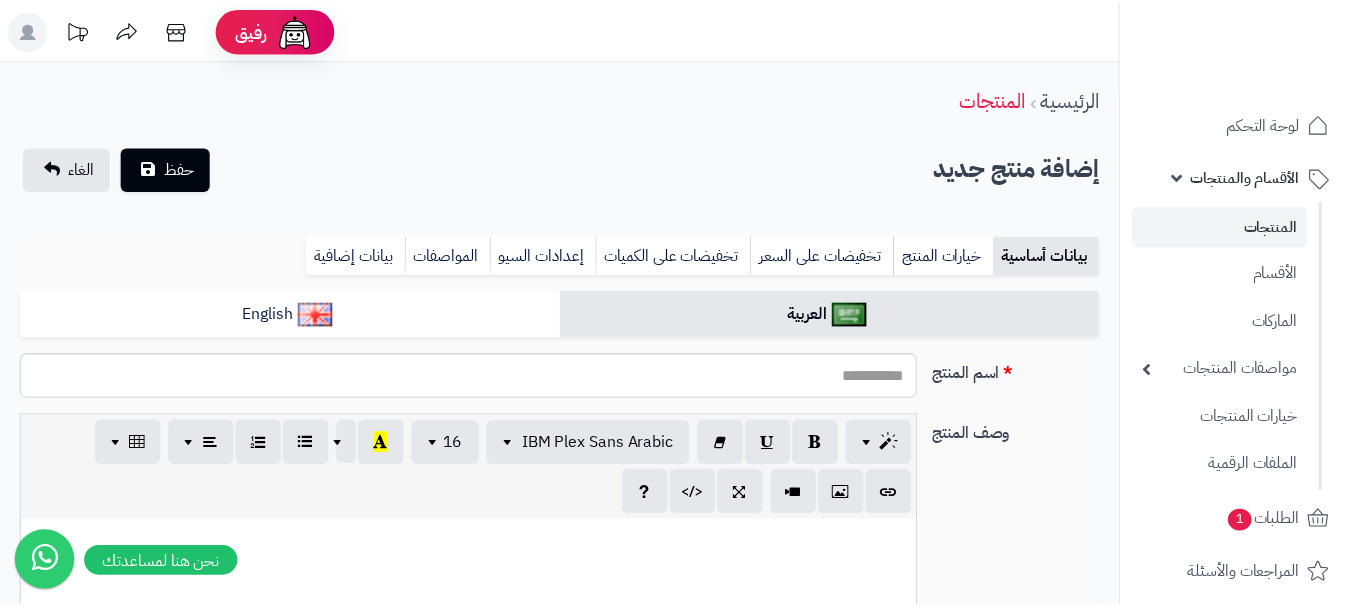 scroll, scrollTop: 0, scrollLeft: 0, axis: both 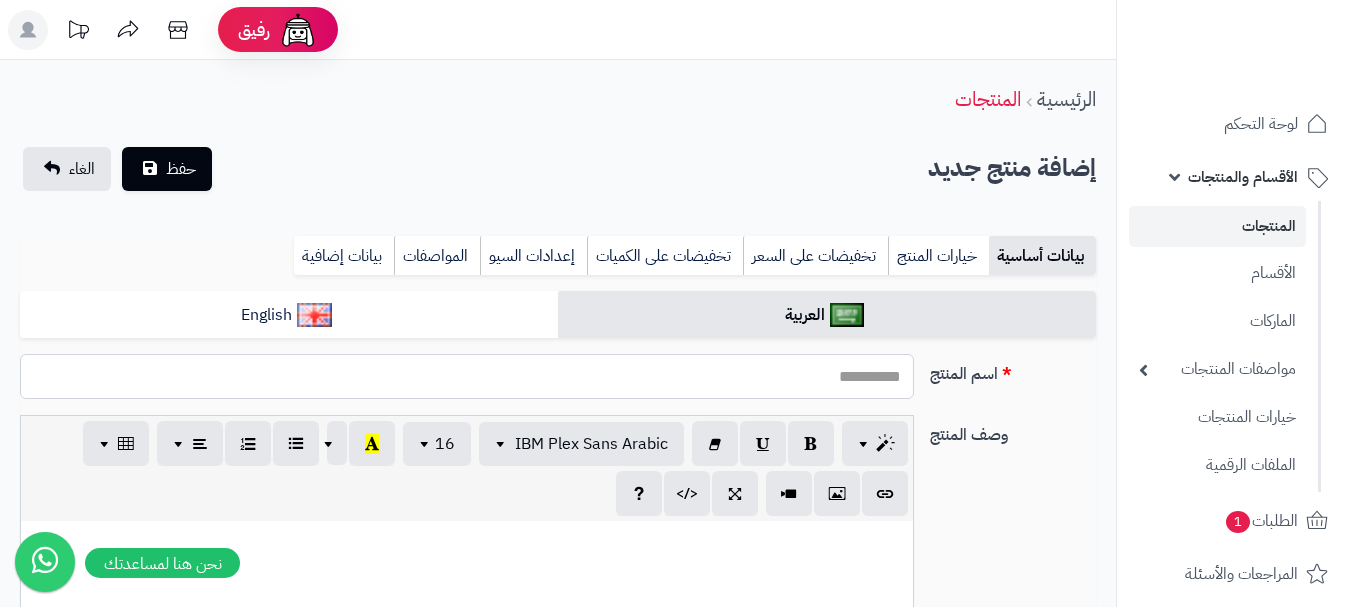 click on "اسم المنتج" at bounding box center (467, 376) 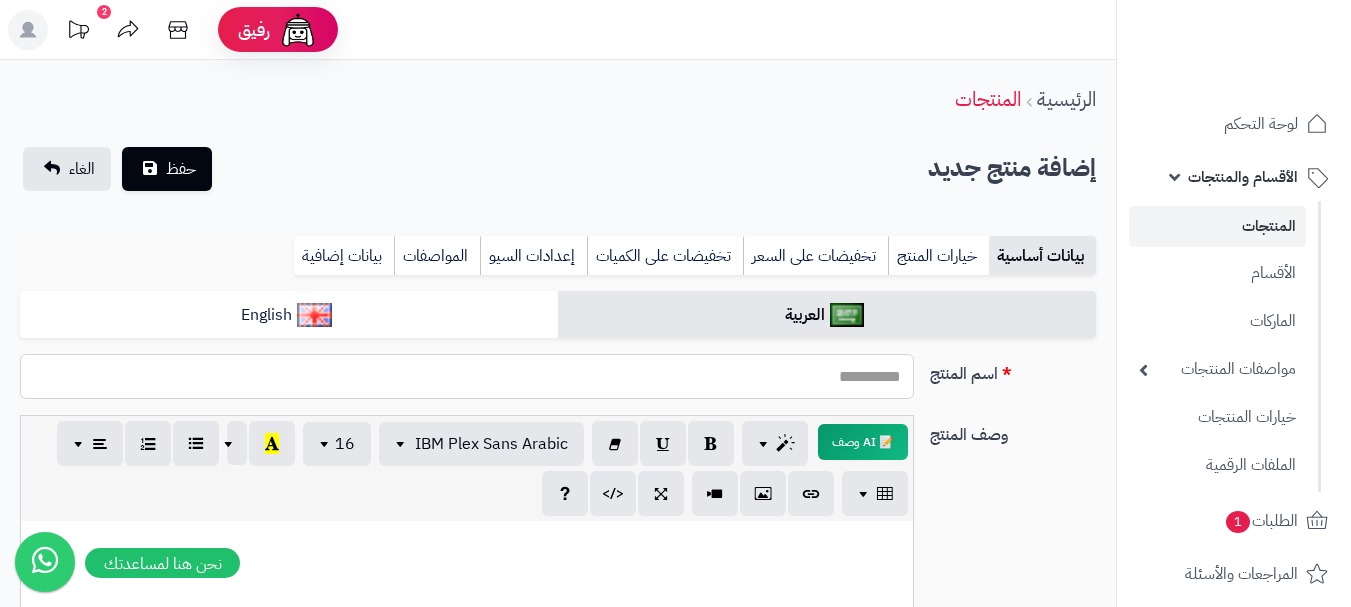 paste on "**********" 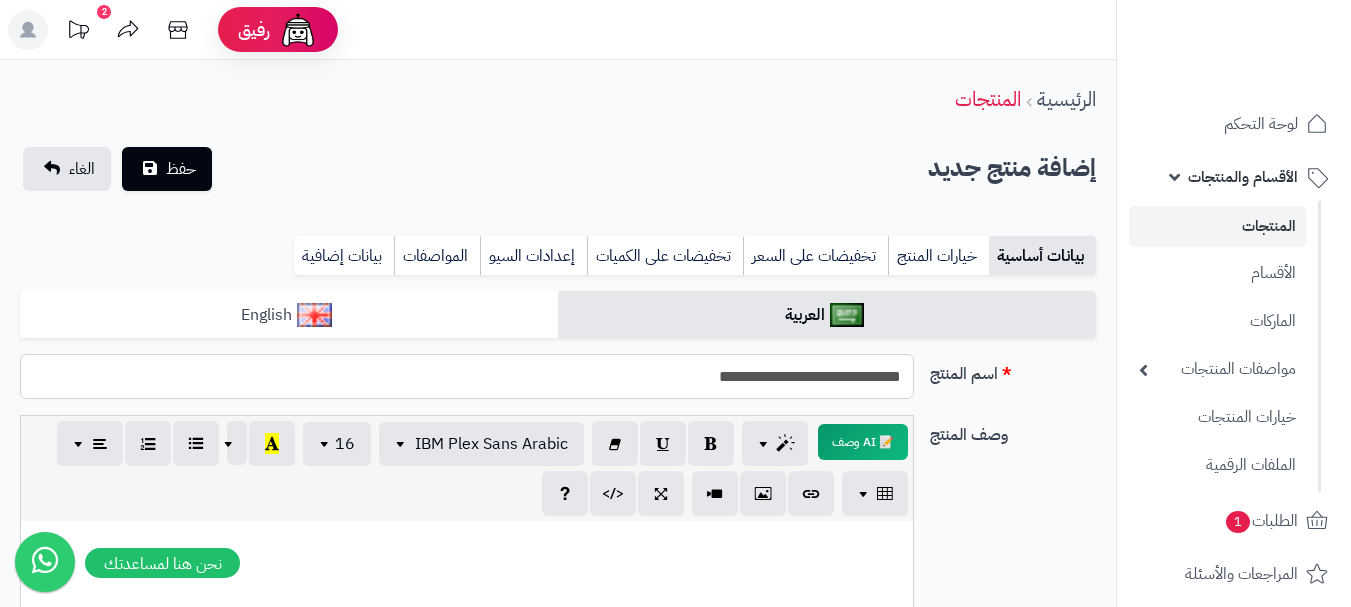 type on "**********" 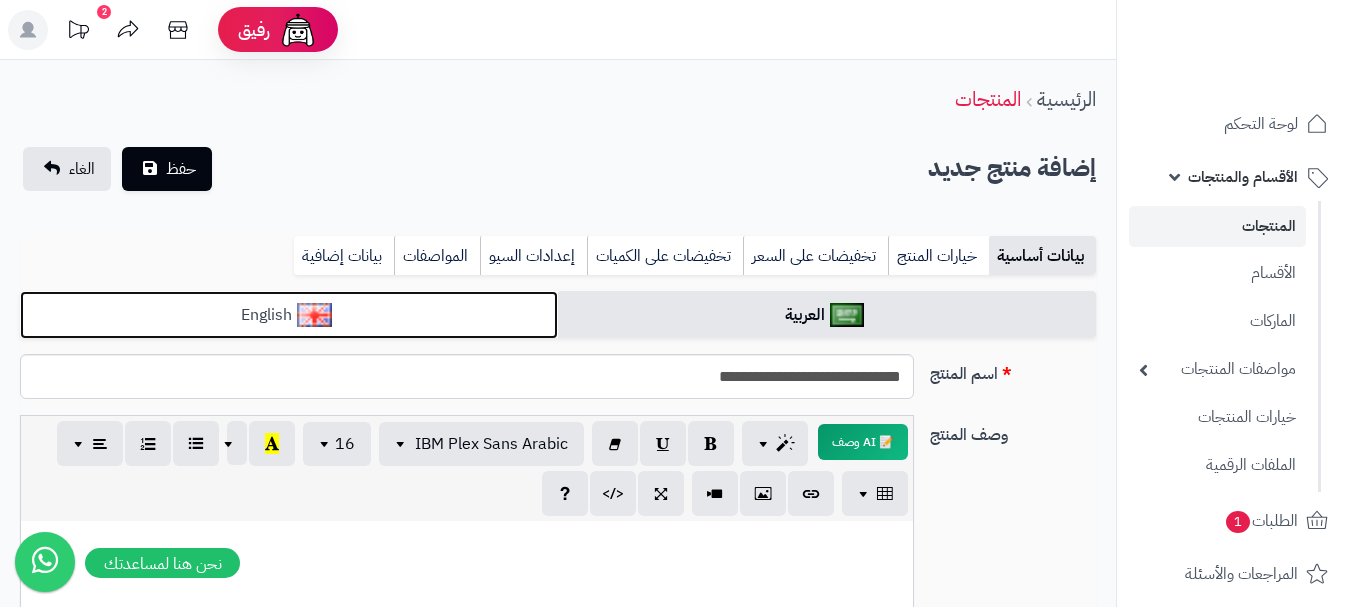 click on "English" at bounding box center (289, 315) 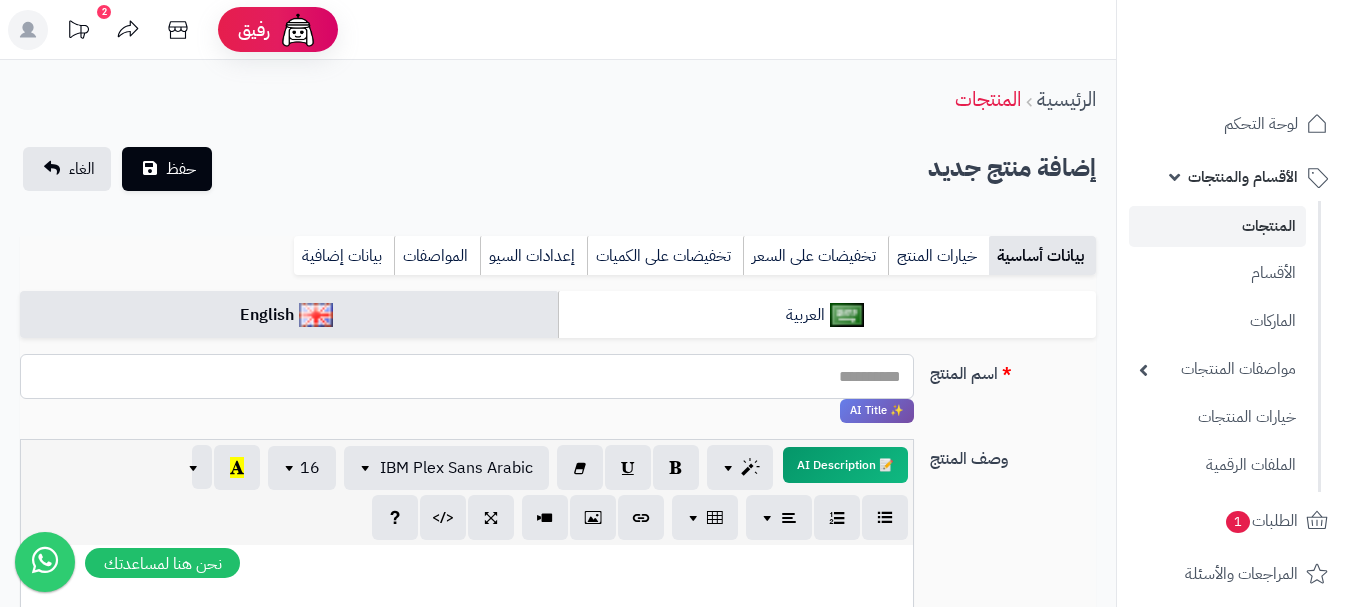 paste on "**********" 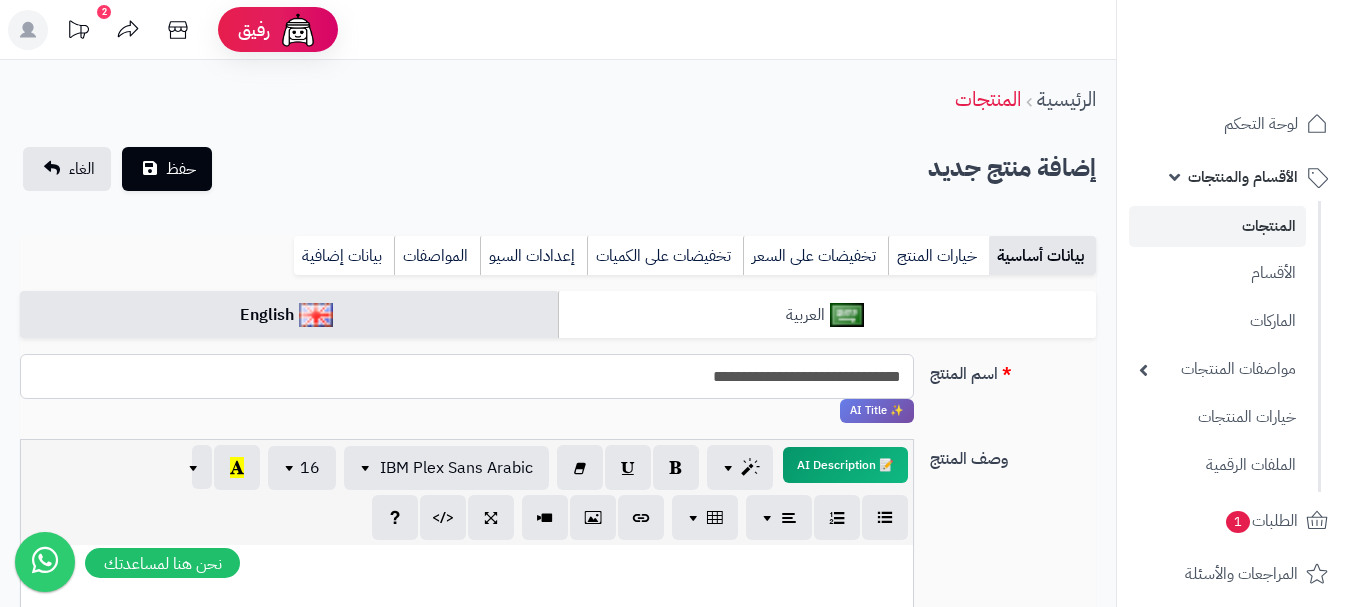 type on "**********" 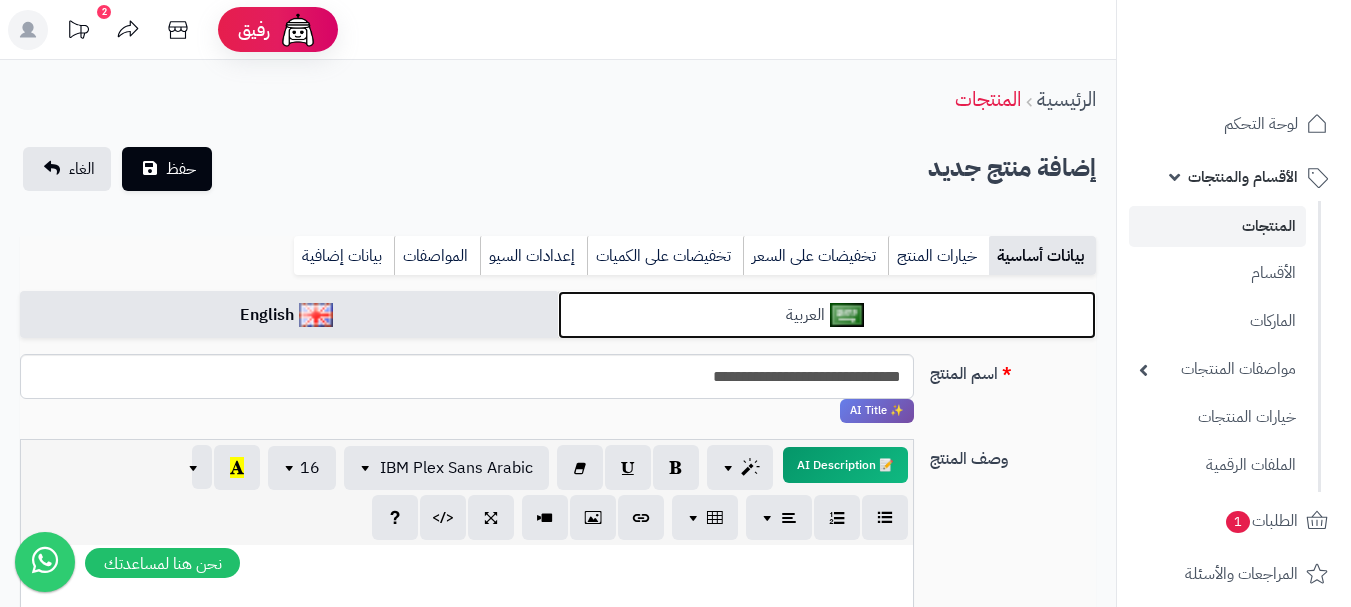 click on "العربية" at bounding box center (827, 315) 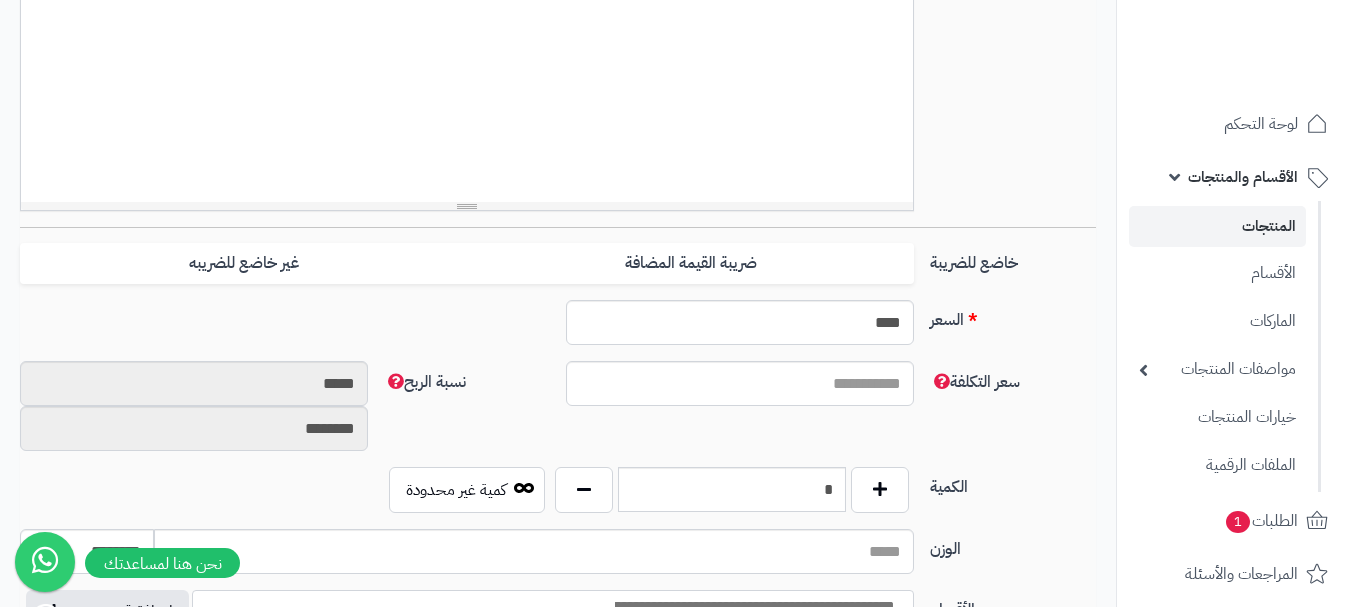 scroll, scrollTop: 700, scrollLeft: 0, axis: vertical 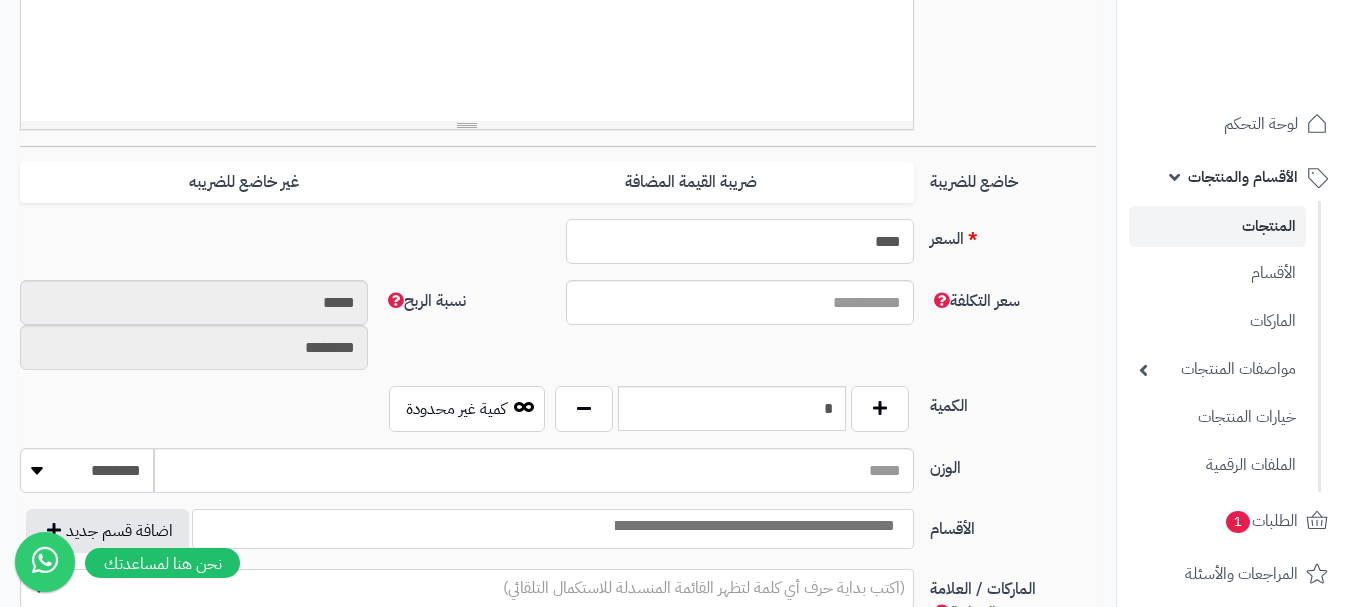 click on "****" at bounding box center [740, 241] 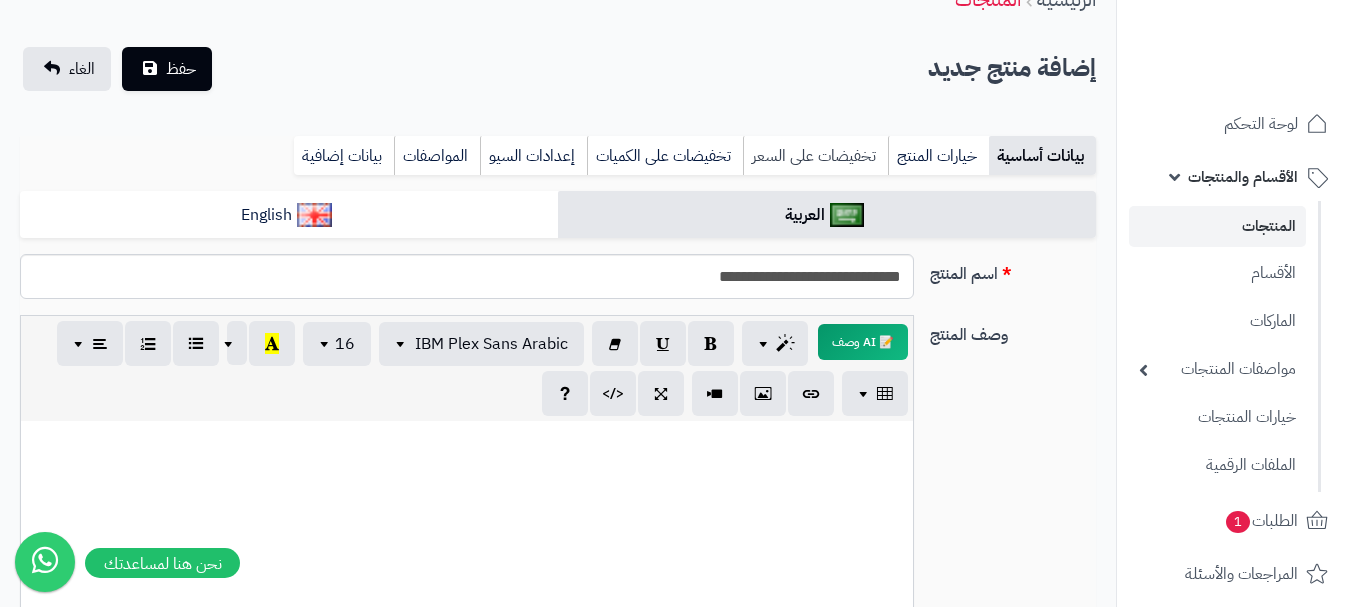 type on "**" 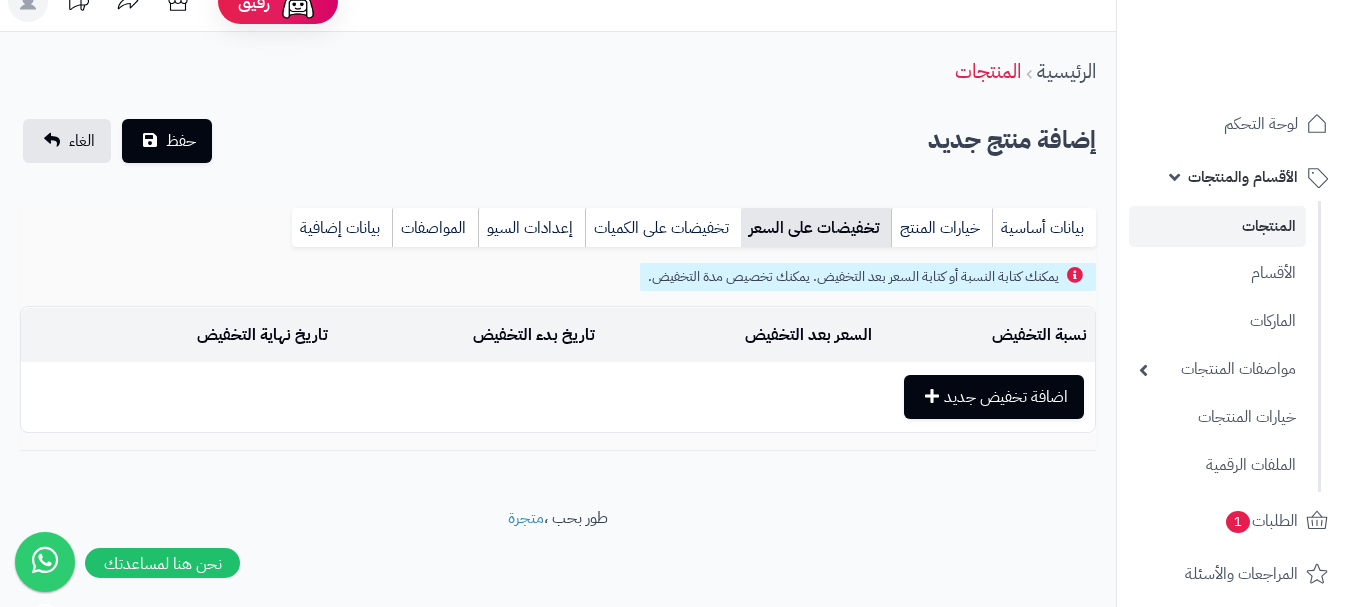 scroll, scrollTop: 28, scrollLeft: 0, axis: vertical 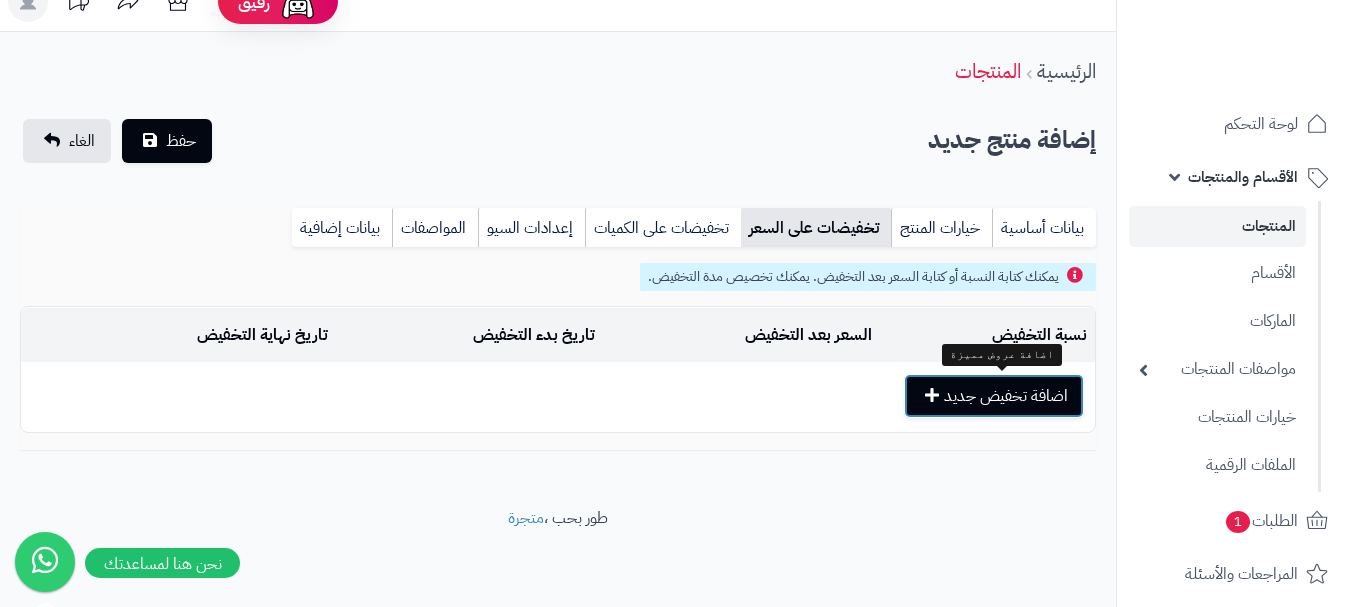 click on "اضافة تخفيض جديد" at bounding box center (994, 396) 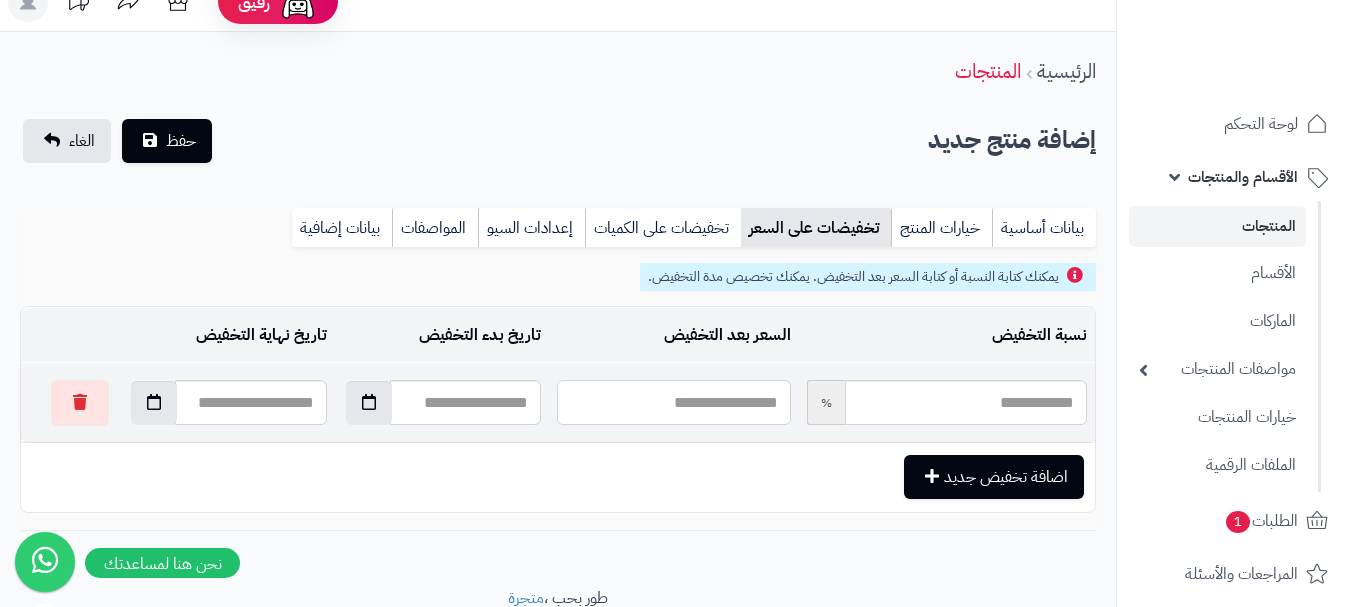 click at bounding box center [673, 402] 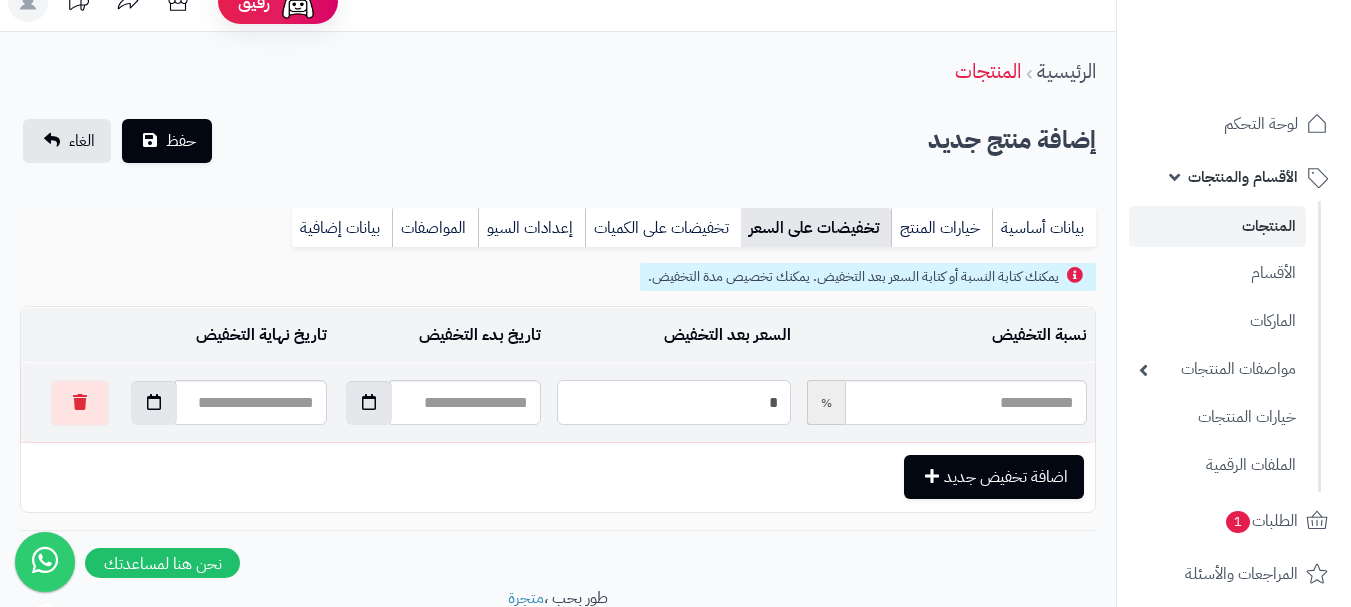 type on "*****" 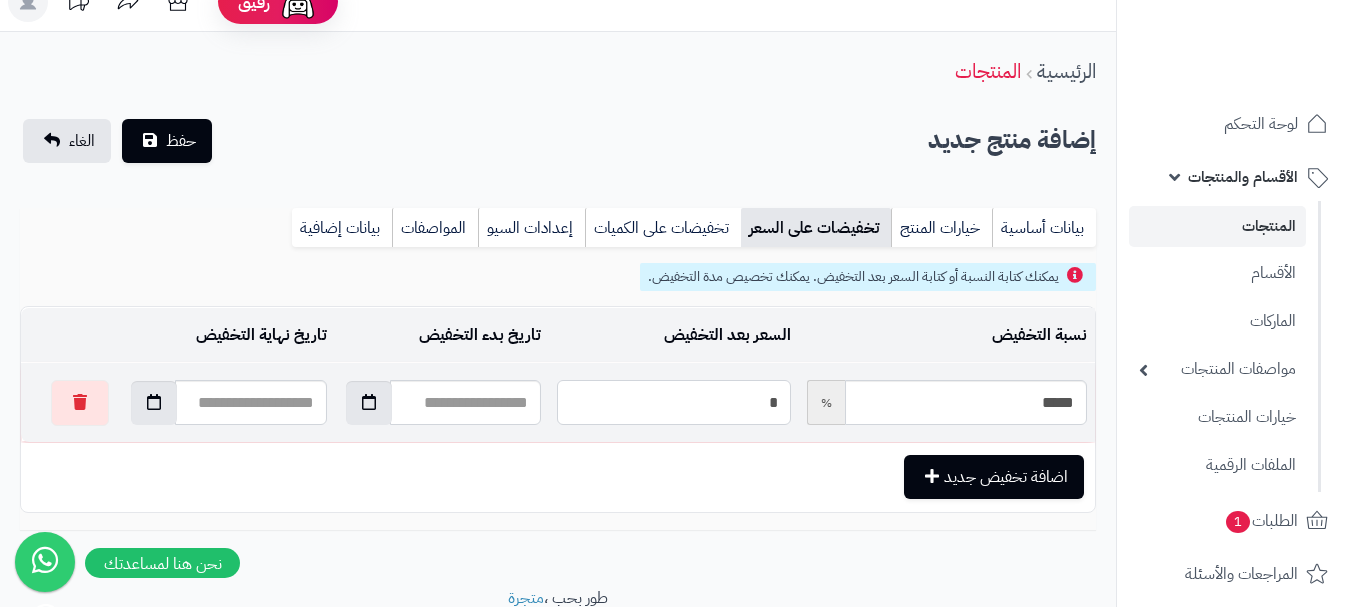 type on "**" 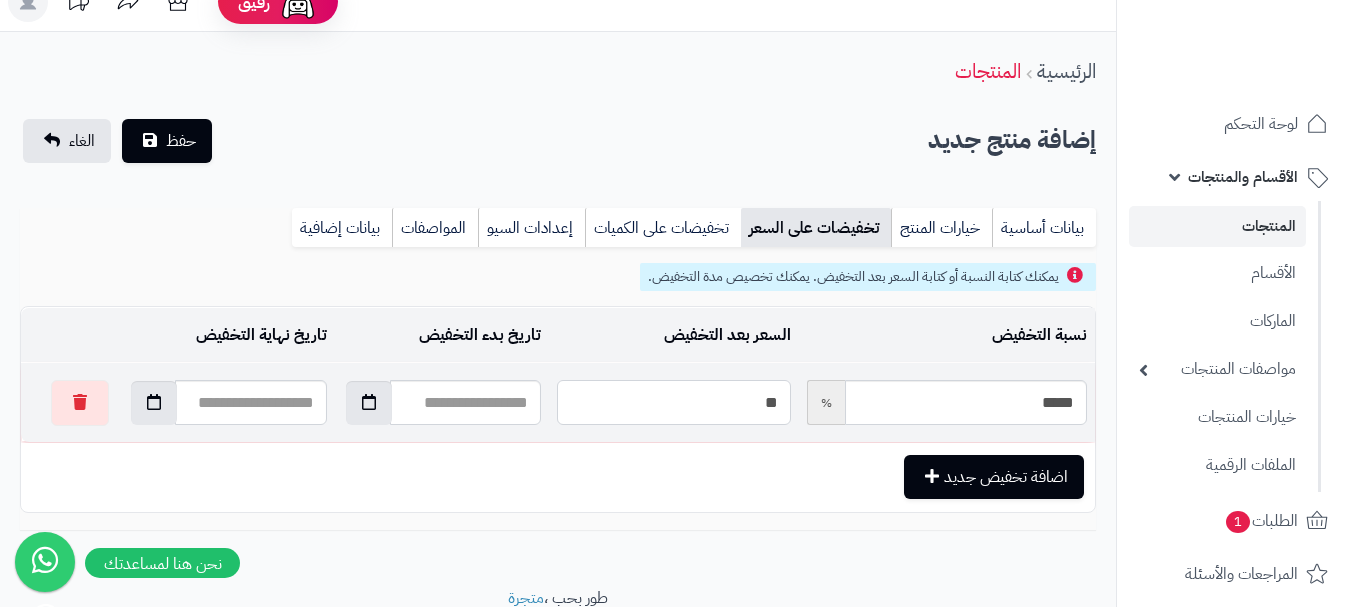 type on "*****" 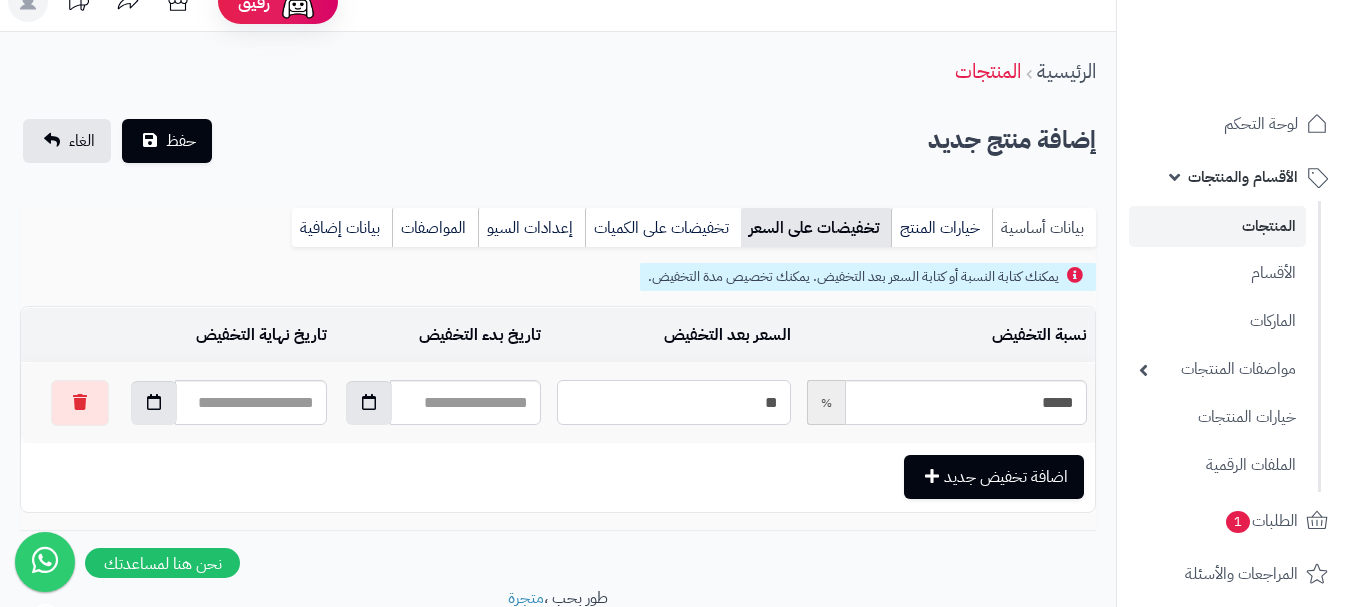 type on "**" 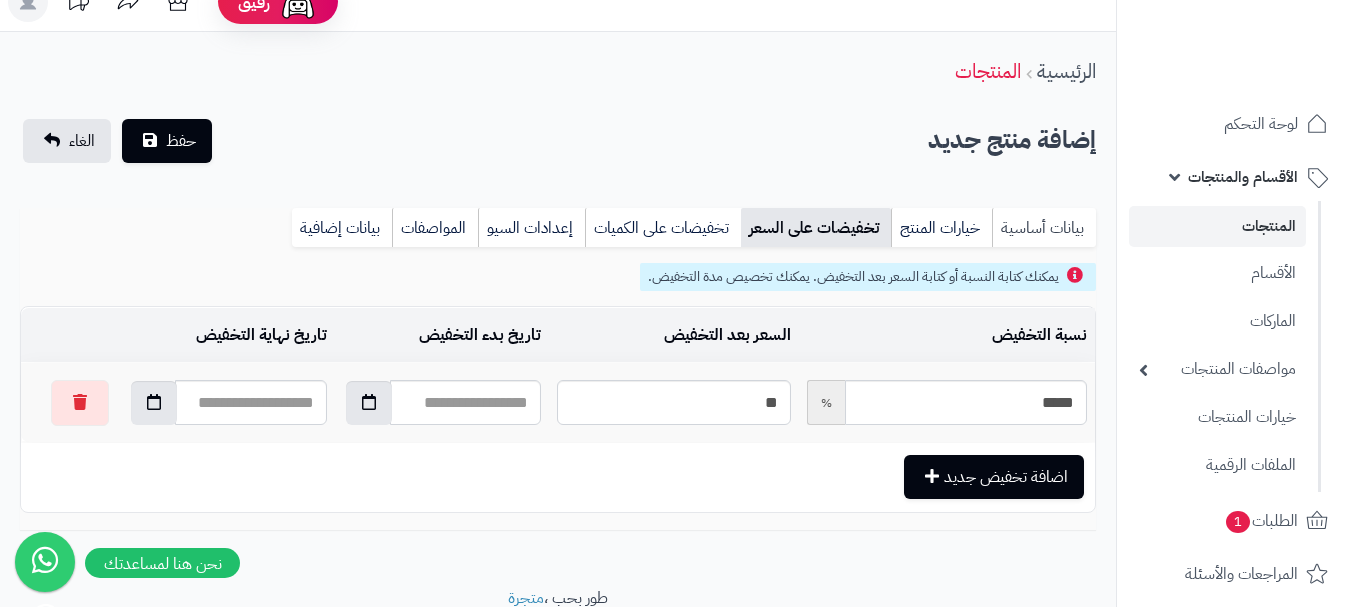 click on "بيانات أساسية" at bounding box center (1044, 228) 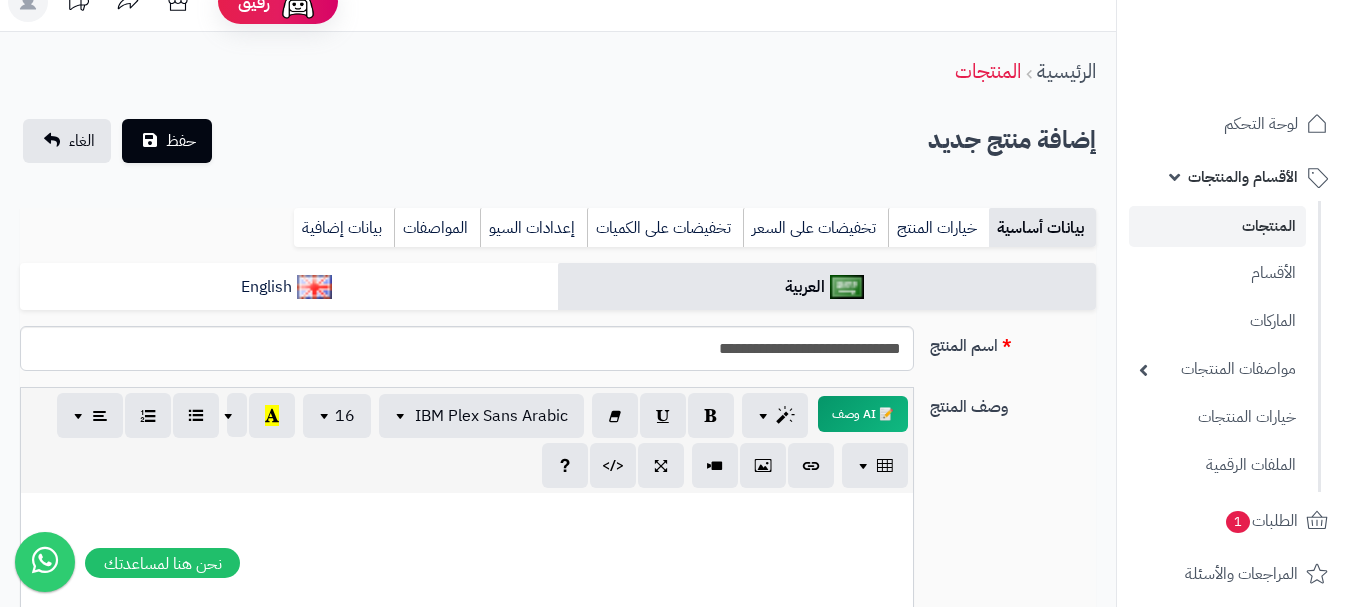 scroll, scrollTop: 0, scrollLeft: 0, axis: both 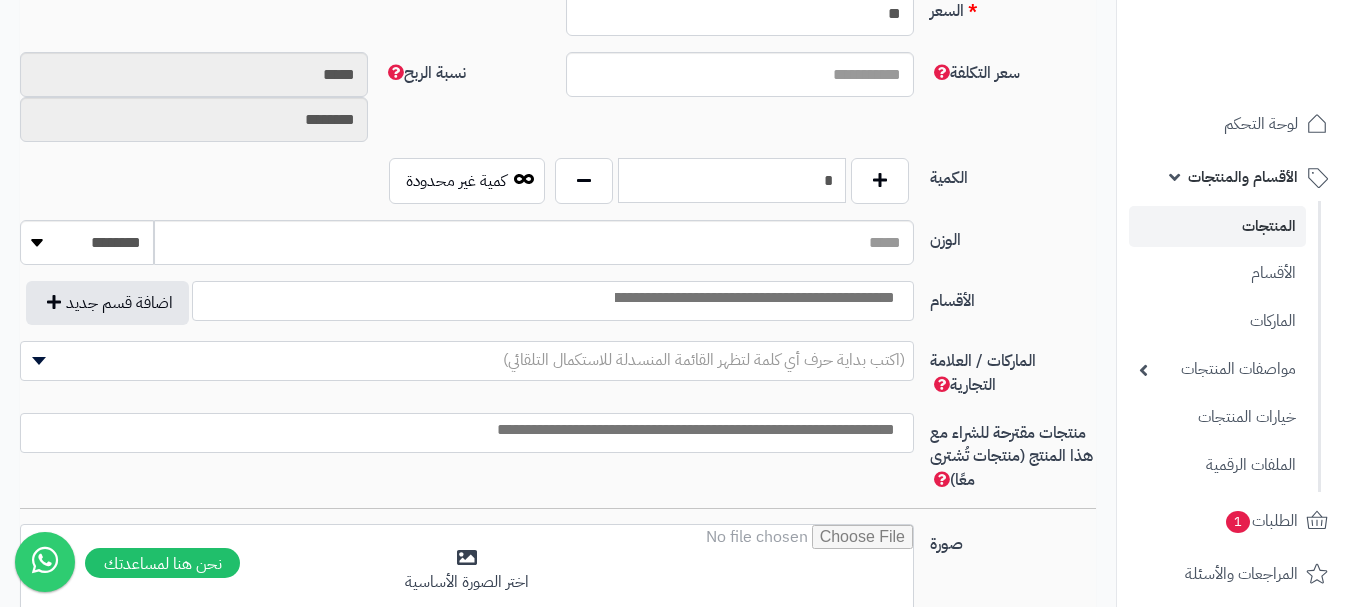 click on "*" at bounding box center [732, 180] 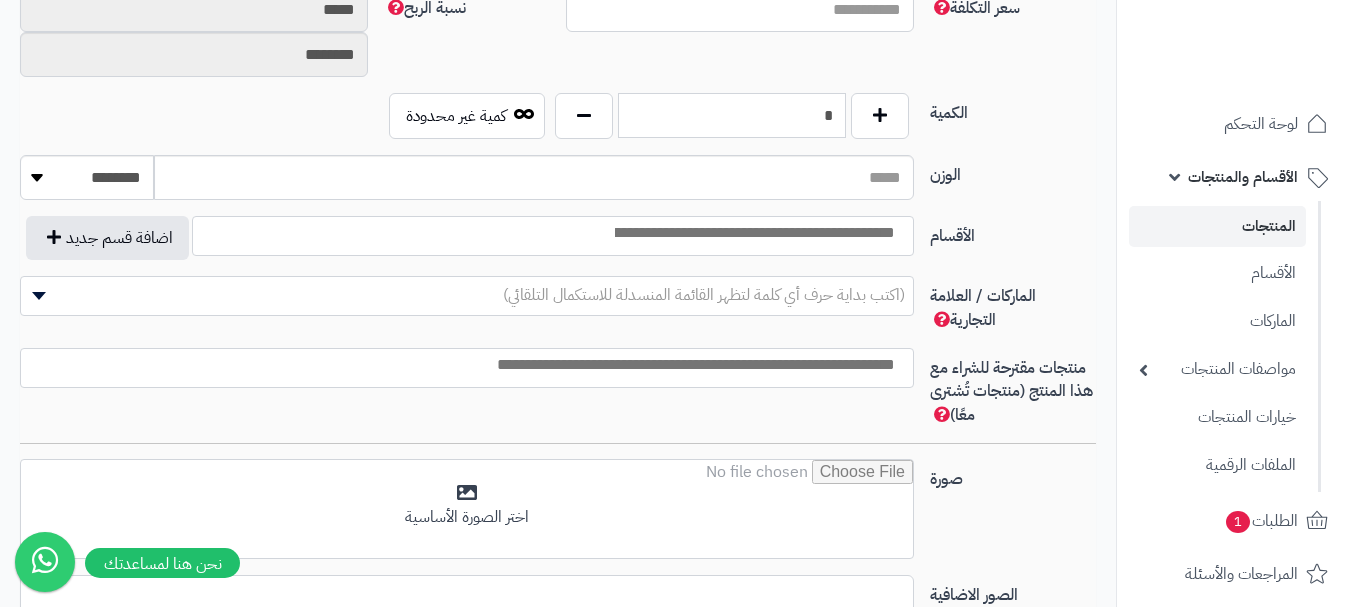 scroll, scrollTop: 1028, scrollLeft: 0, axis: vertical 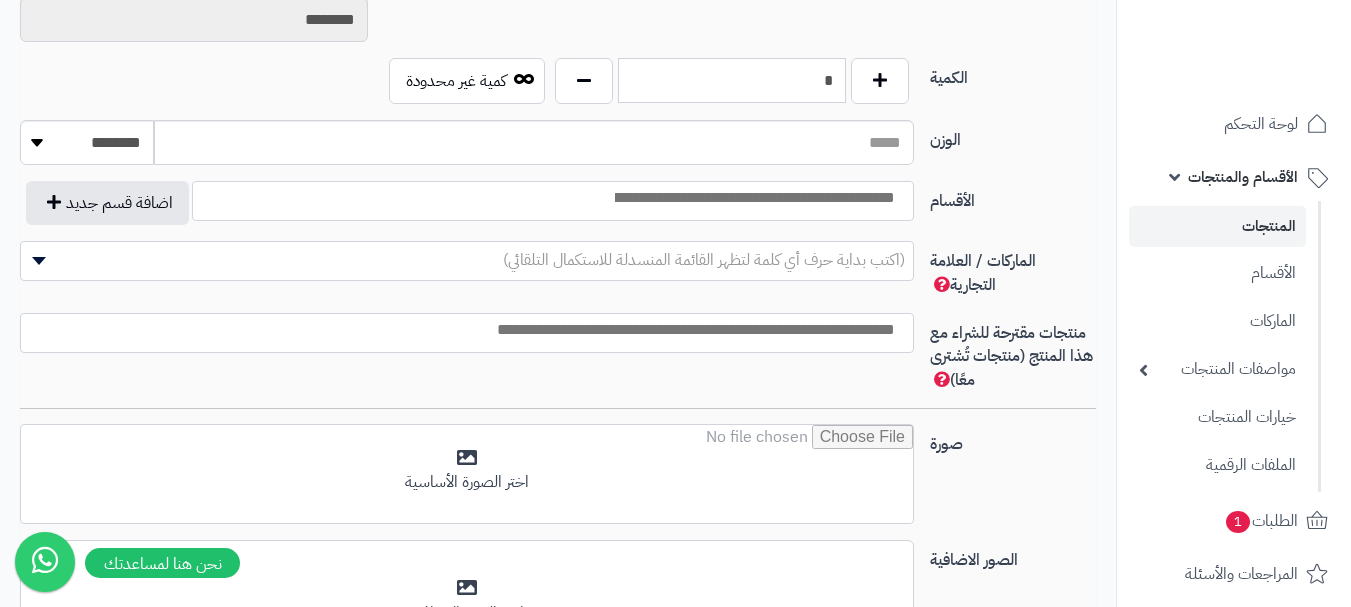 type on "*" 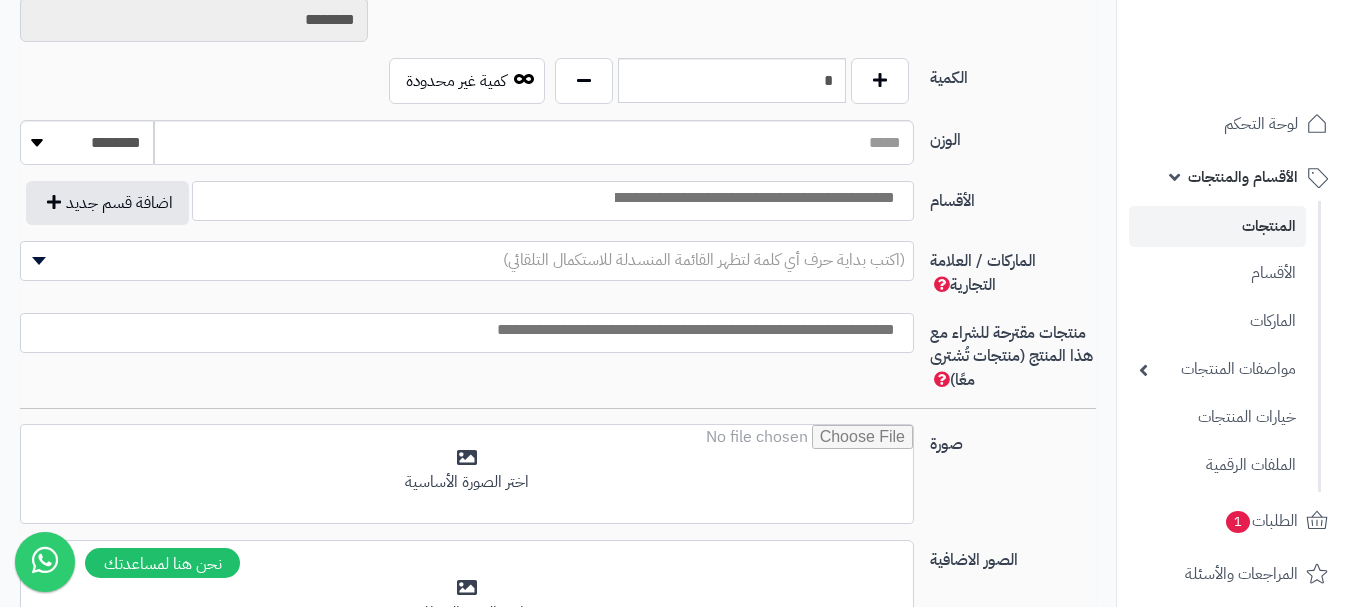 click at bounding box center (753, 198) 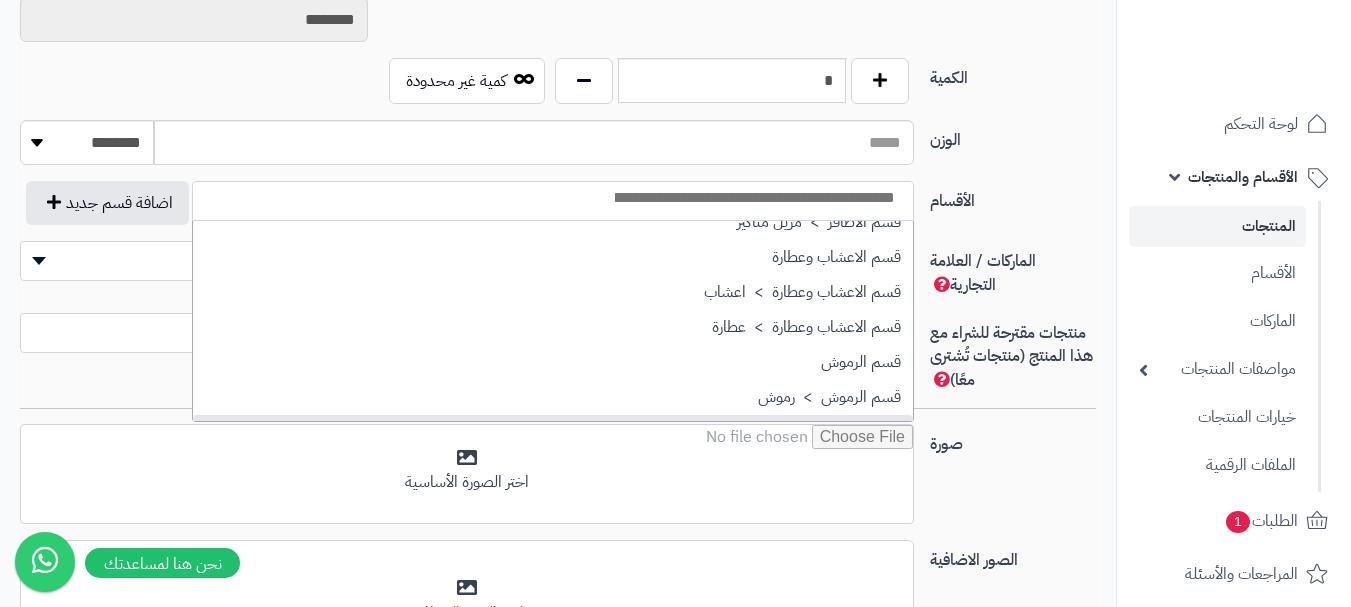 scroll, scrollTop: 1400, scrollLeft: 0, axis: vertical 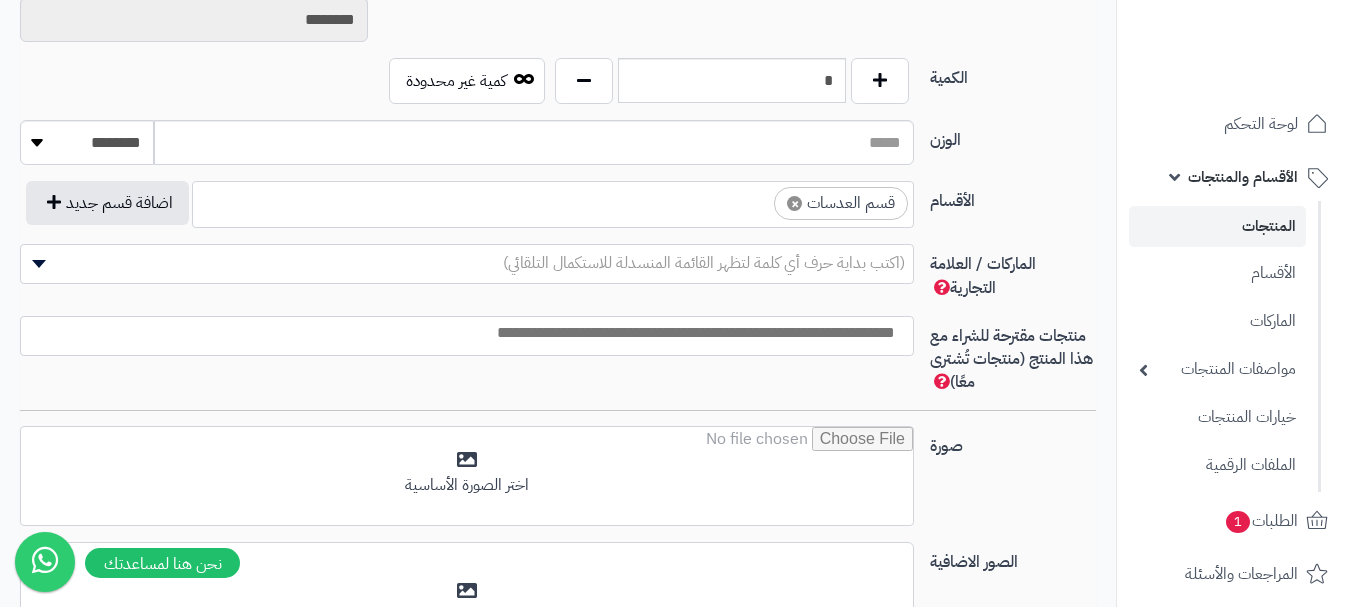 select on "**" 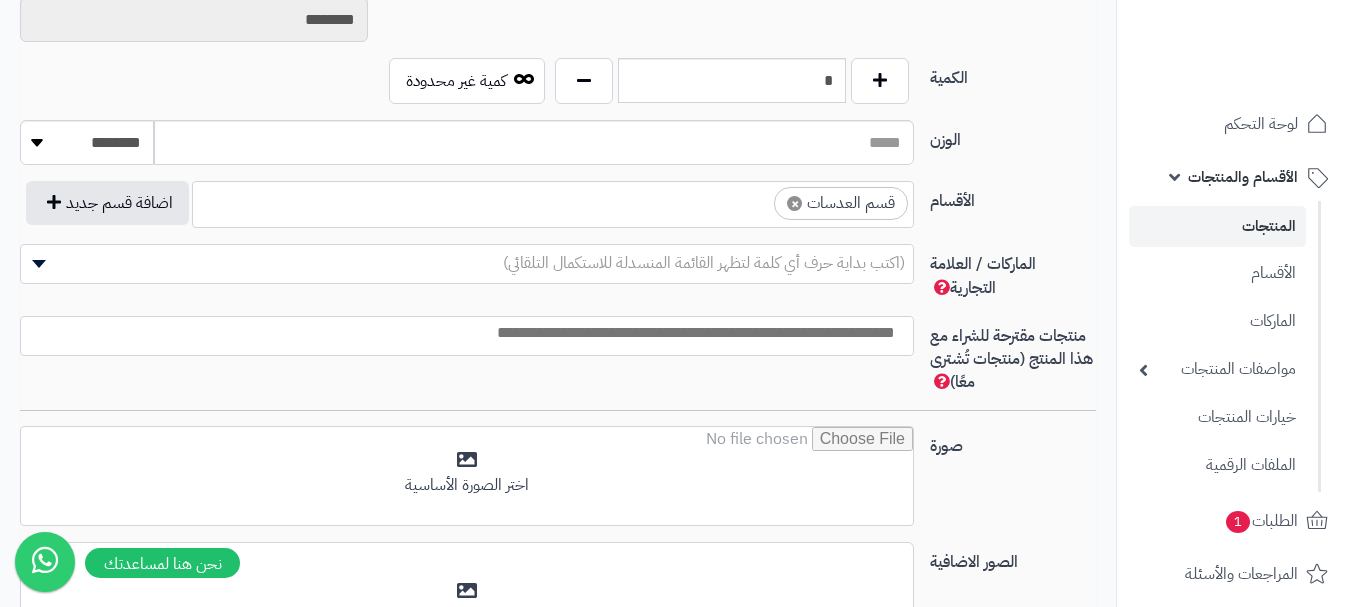 scroll, scrollTop: 1100, scrollLeft: 0, axis: vertical 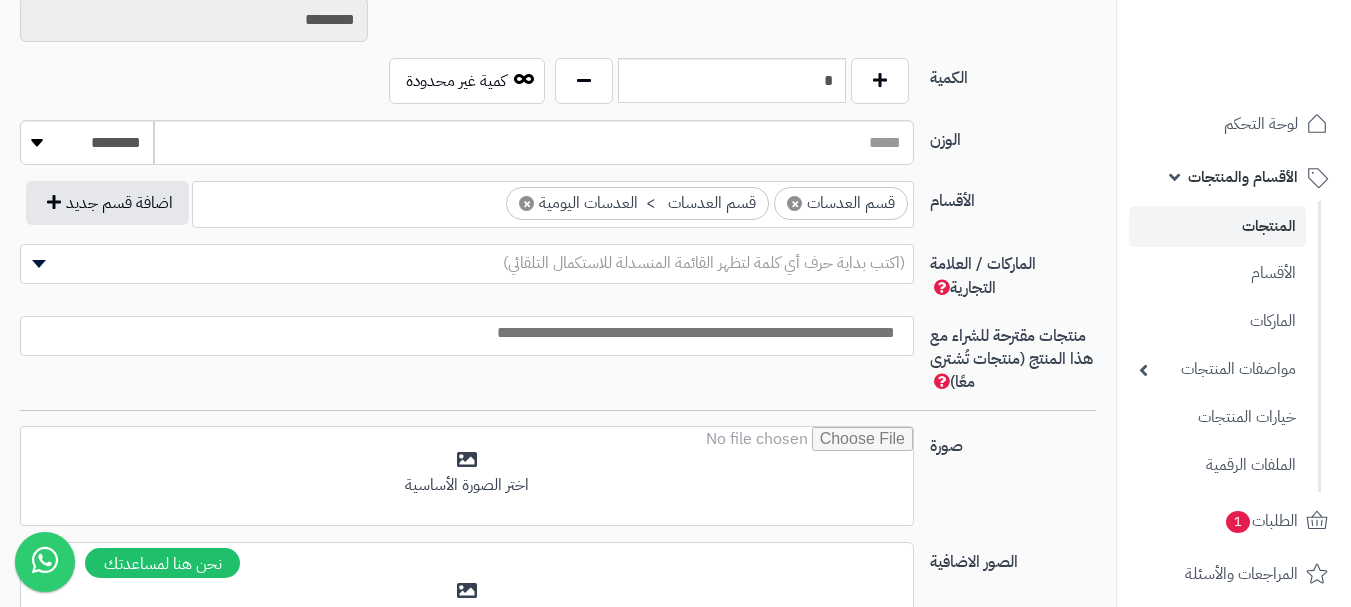click on "× قسم العدسات × قسم العدسات   >  العدسات اليومية" at bounding box center [553, 201] 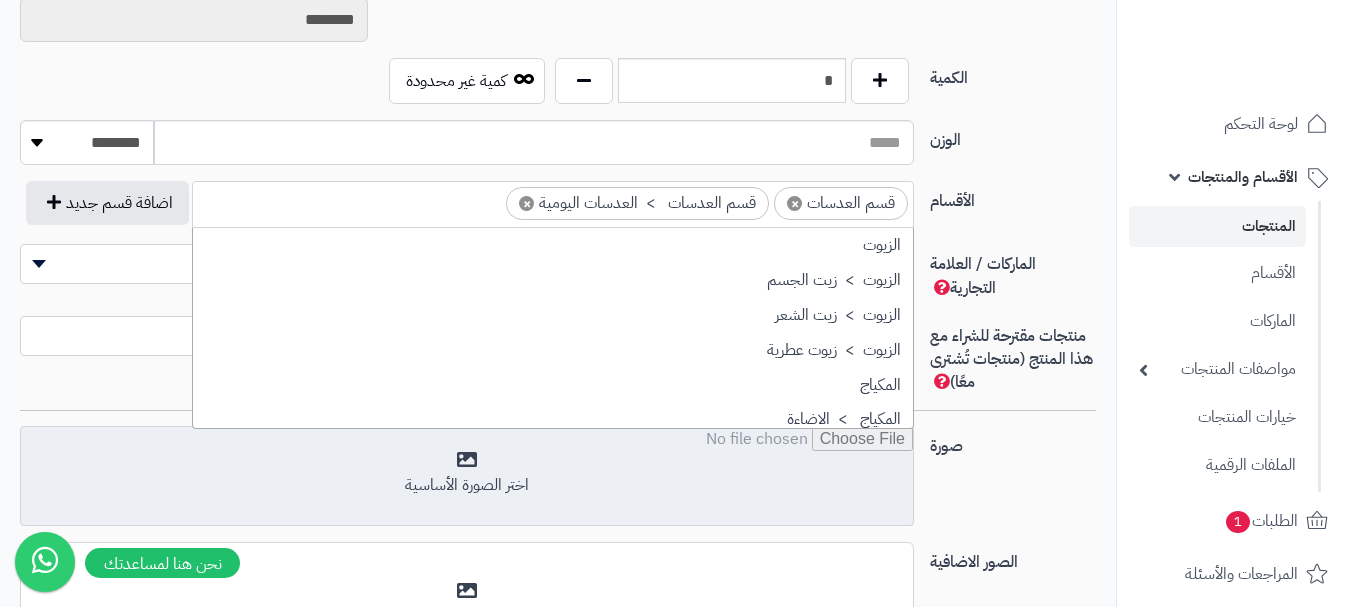 scroll, scrollTop: 1498, scrollLeft: 0, axis: vertical 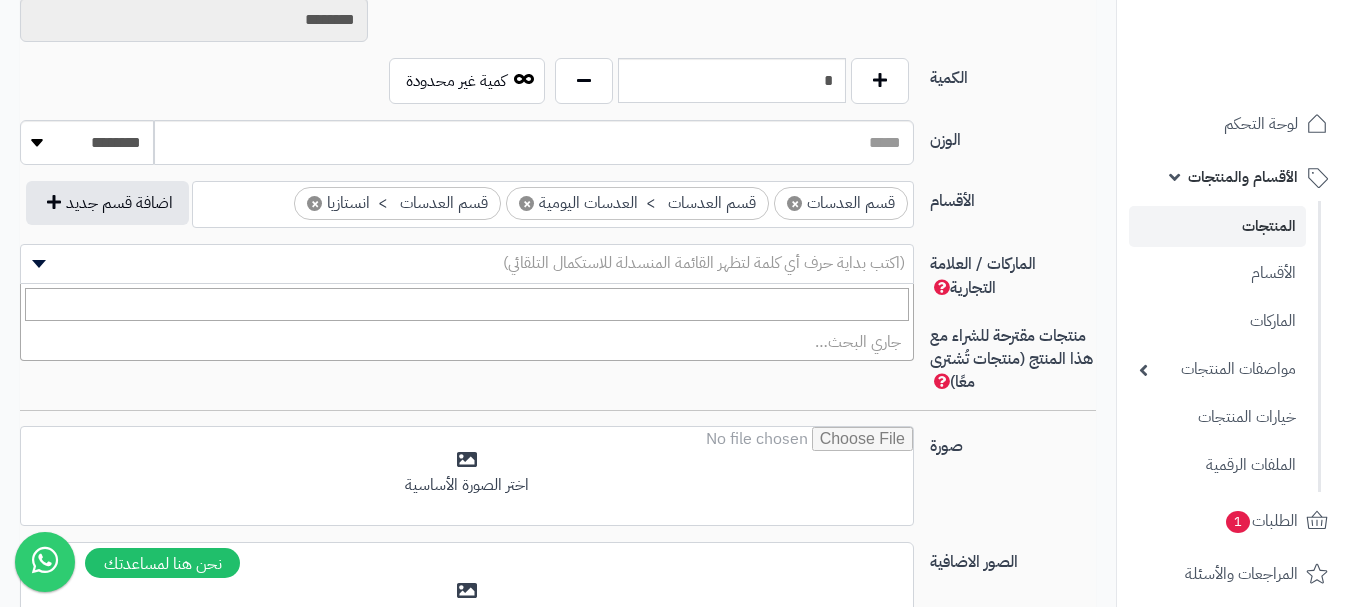 click on "(اكتب بداية حرف أي كلمة لتظهر القائمة المنسدلة للاستكمال التلقائي)" at bounding box center [704, 263] 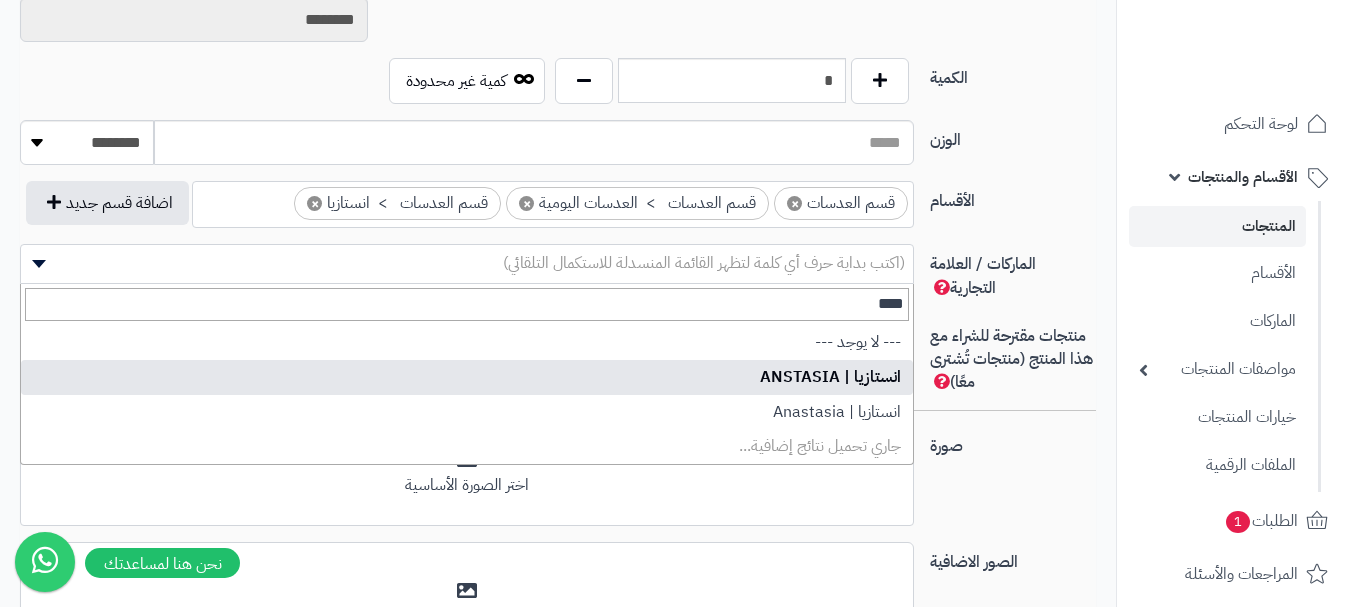 type on "****" 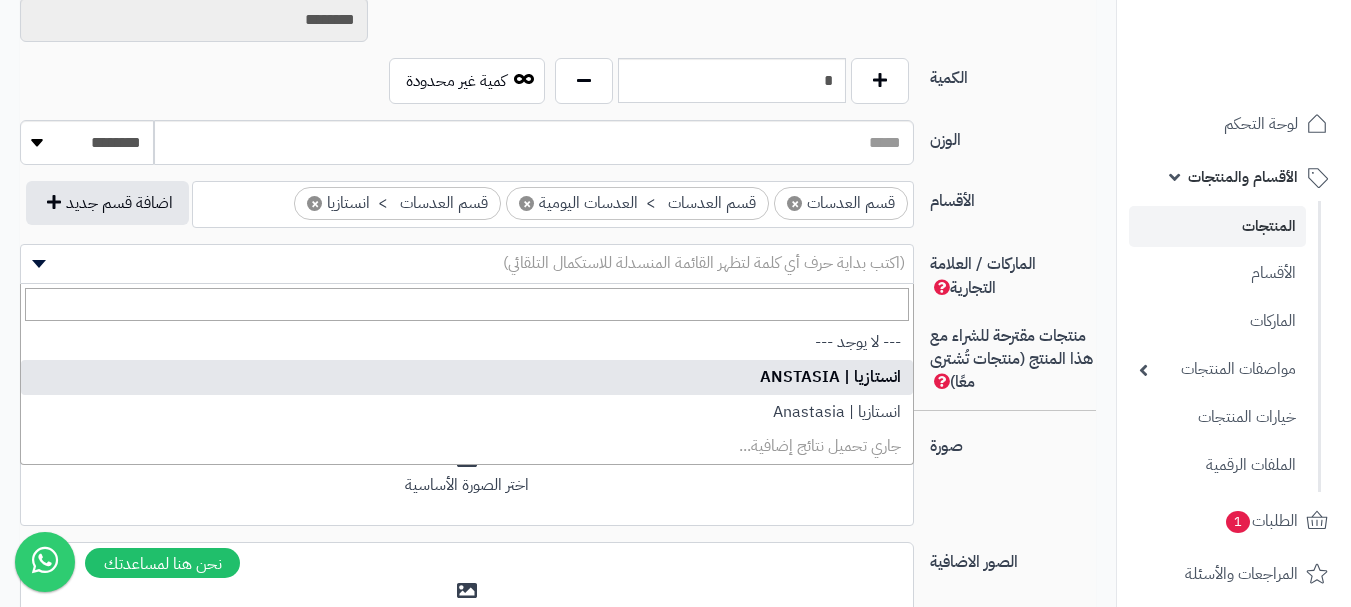 select on "**" 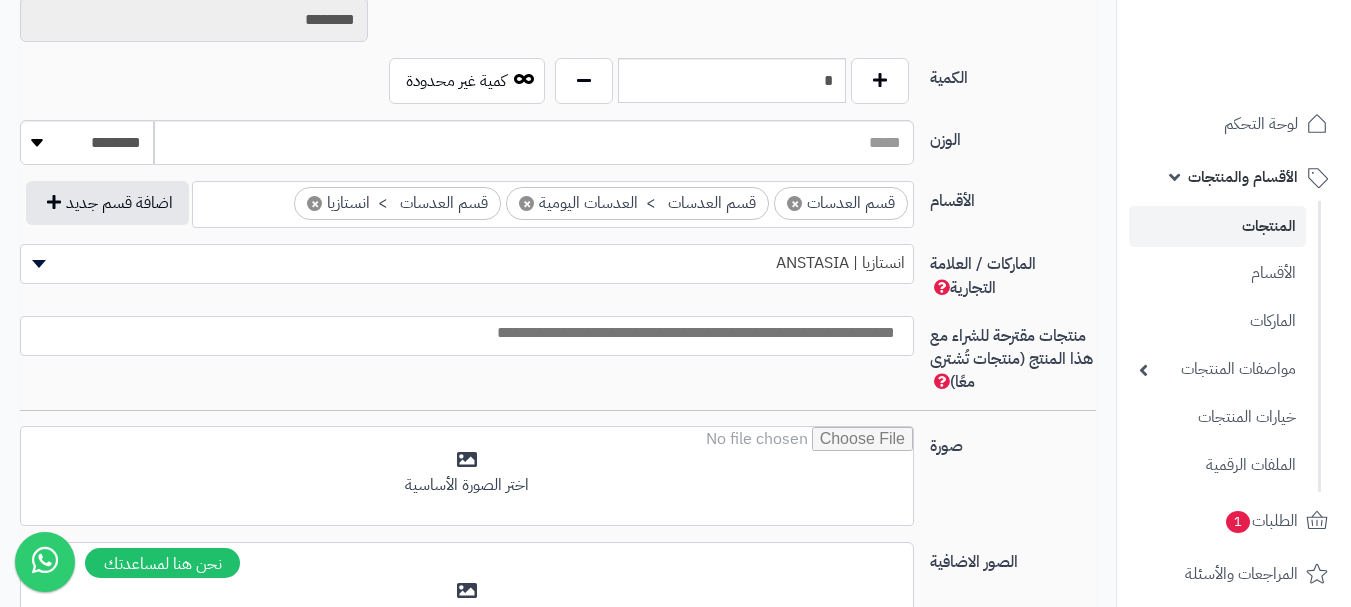 click at bounding box center [462, 333] 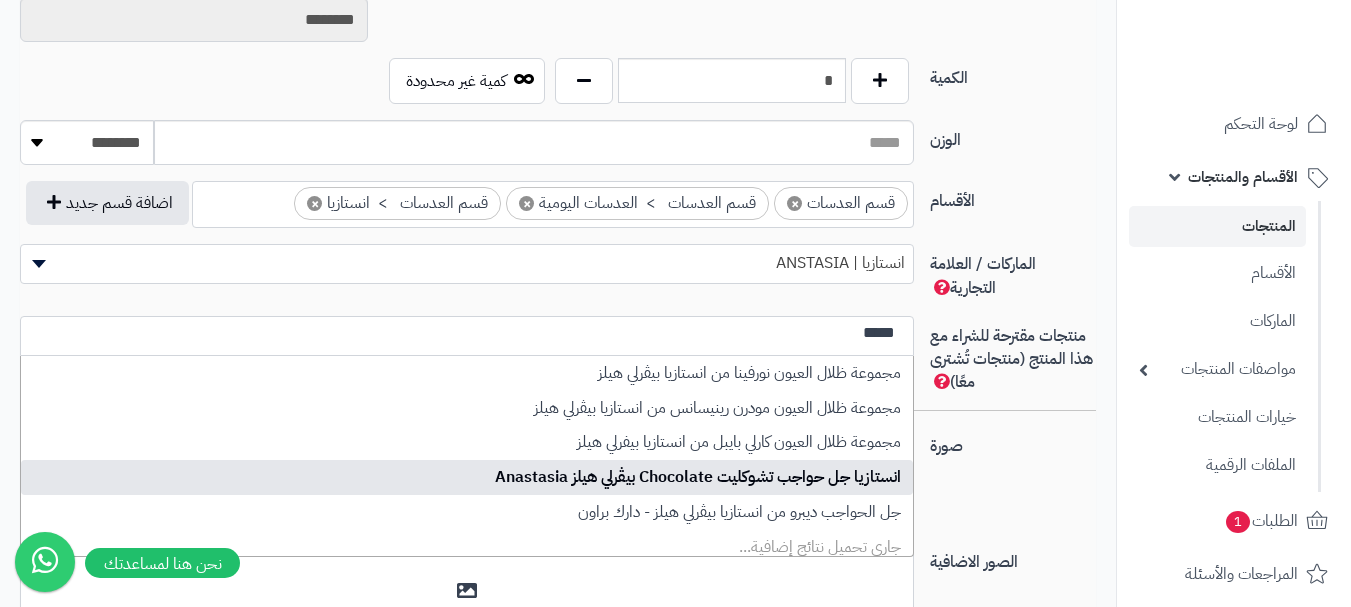 type on "*****" 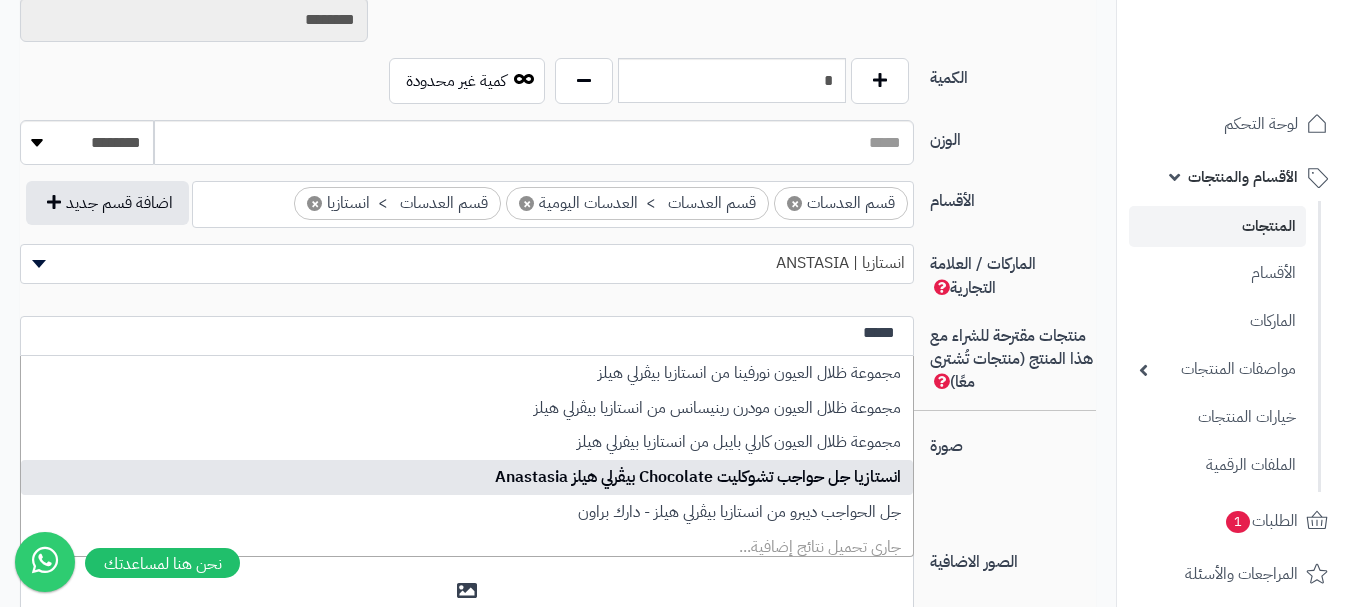 type 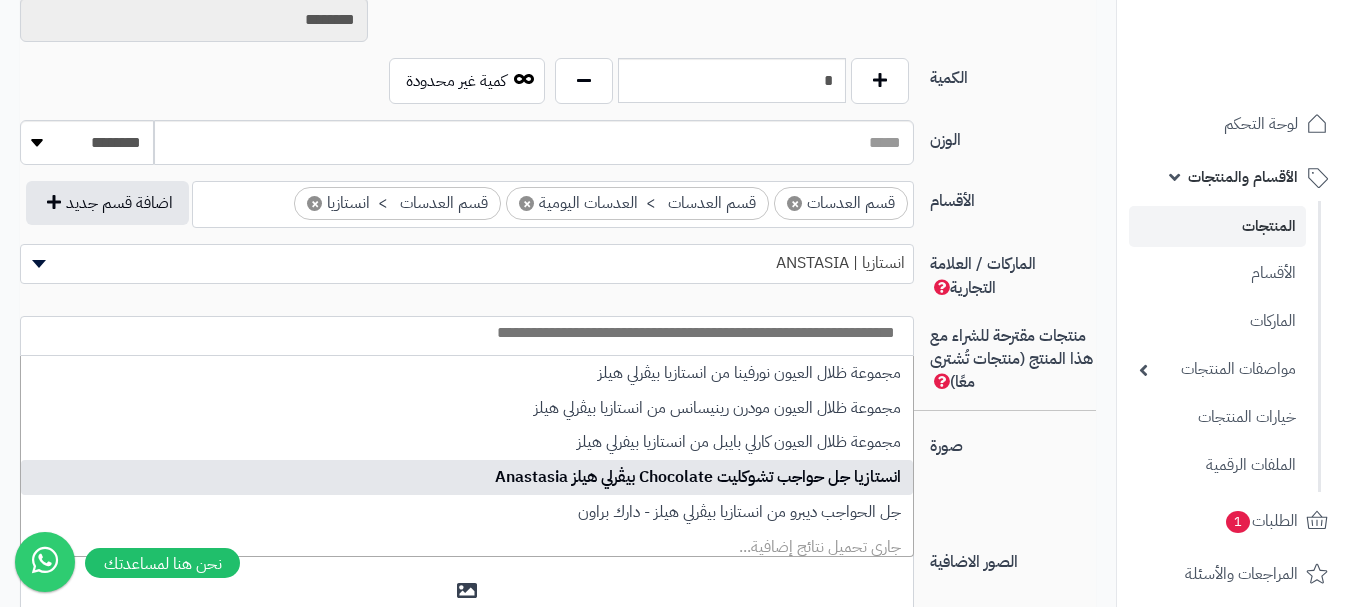 select on "****" 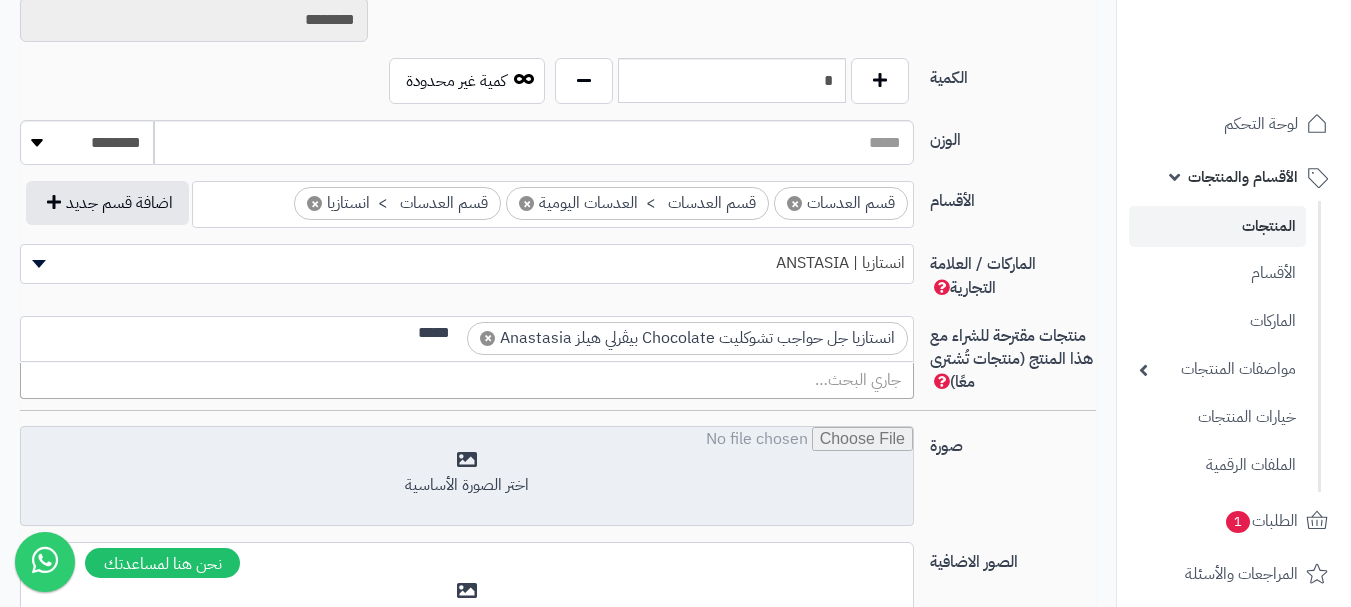 scroll, scrollTop: 0, scrollLeft: 0, axis: both 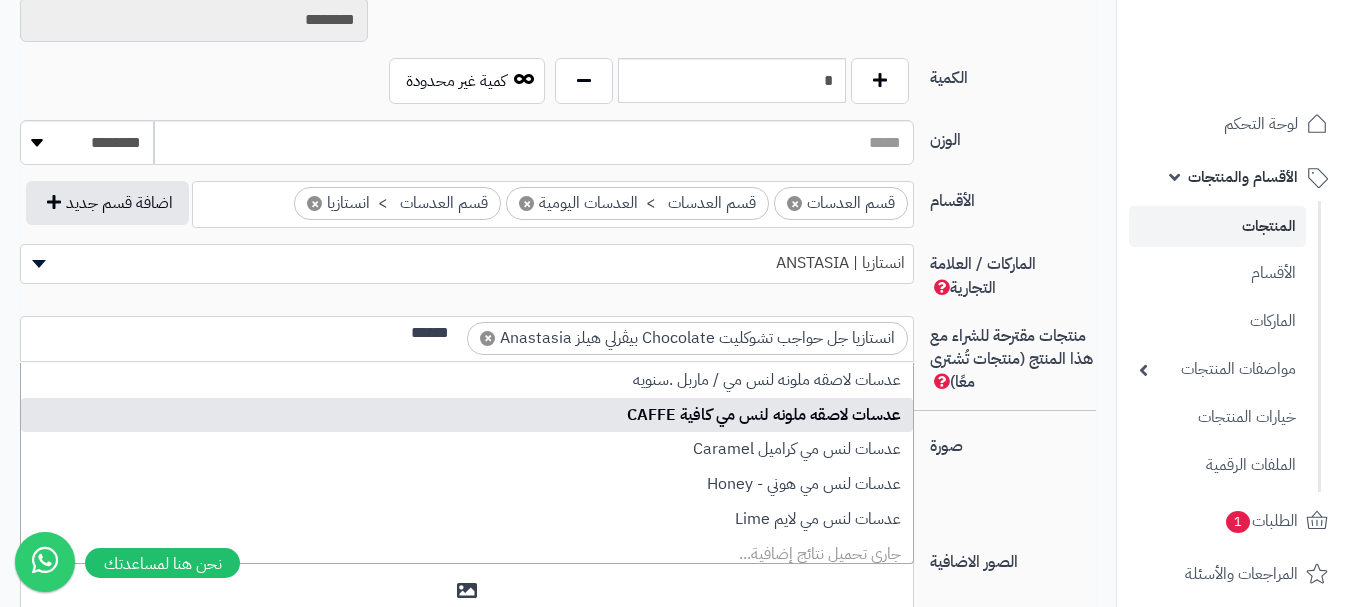 type on "******" 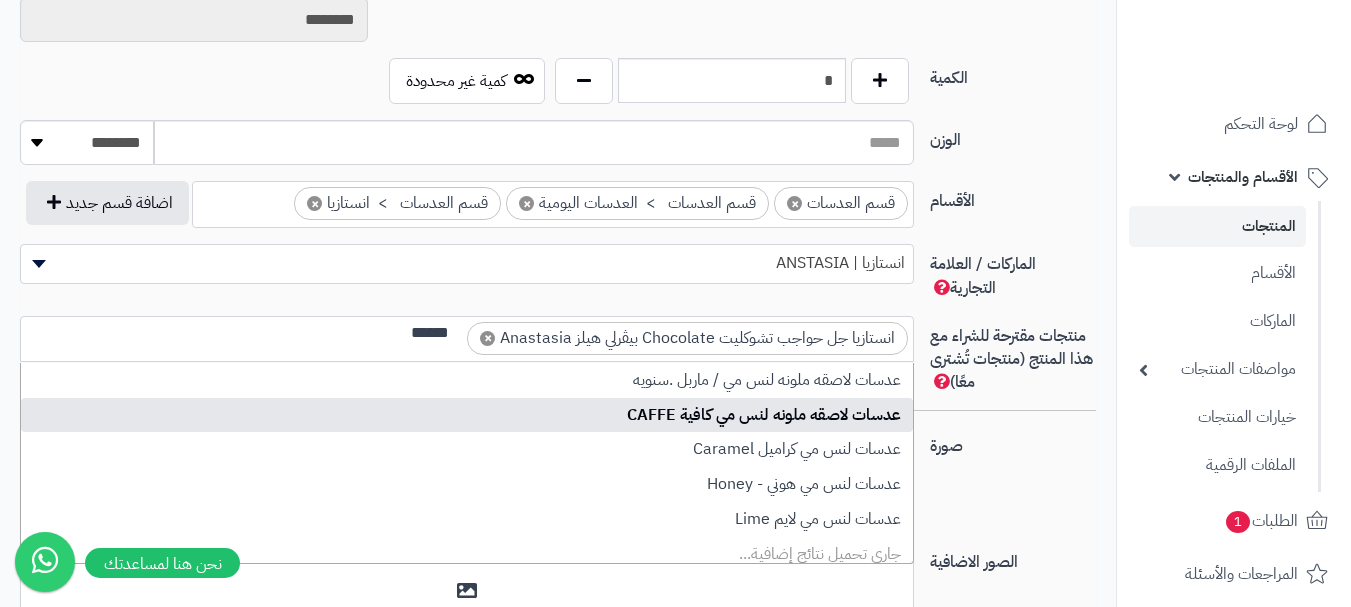 type 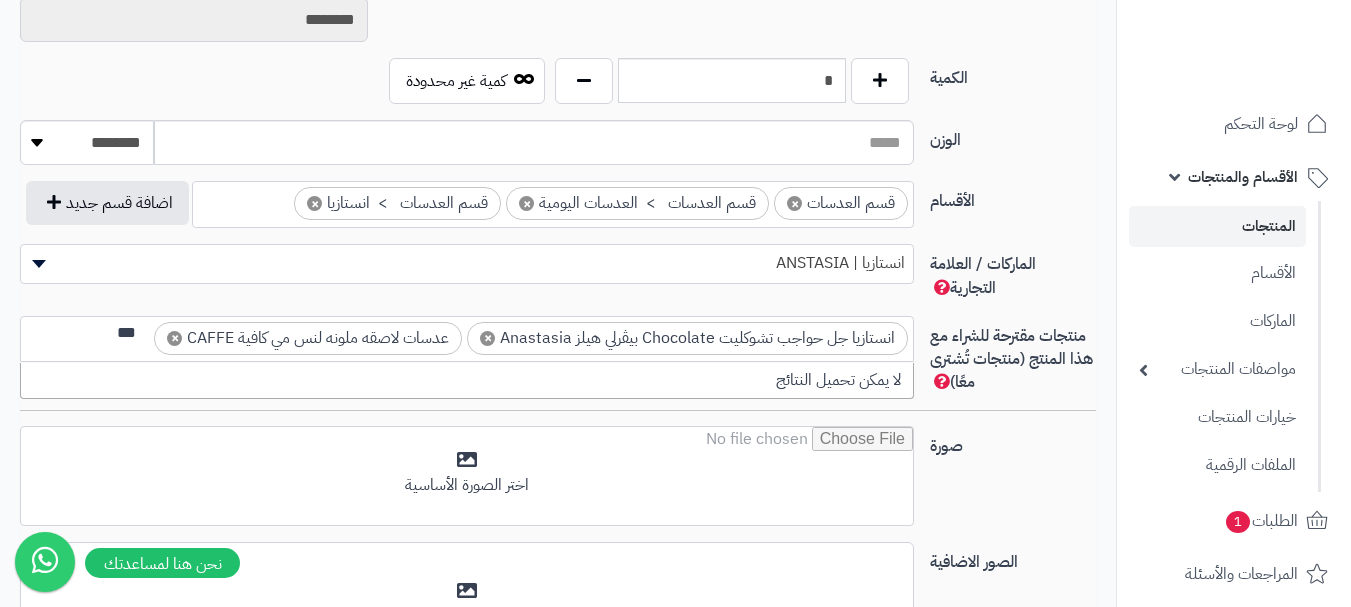 scroll, scrollTop: 0, scrollLeft: -10, axis: horizontal 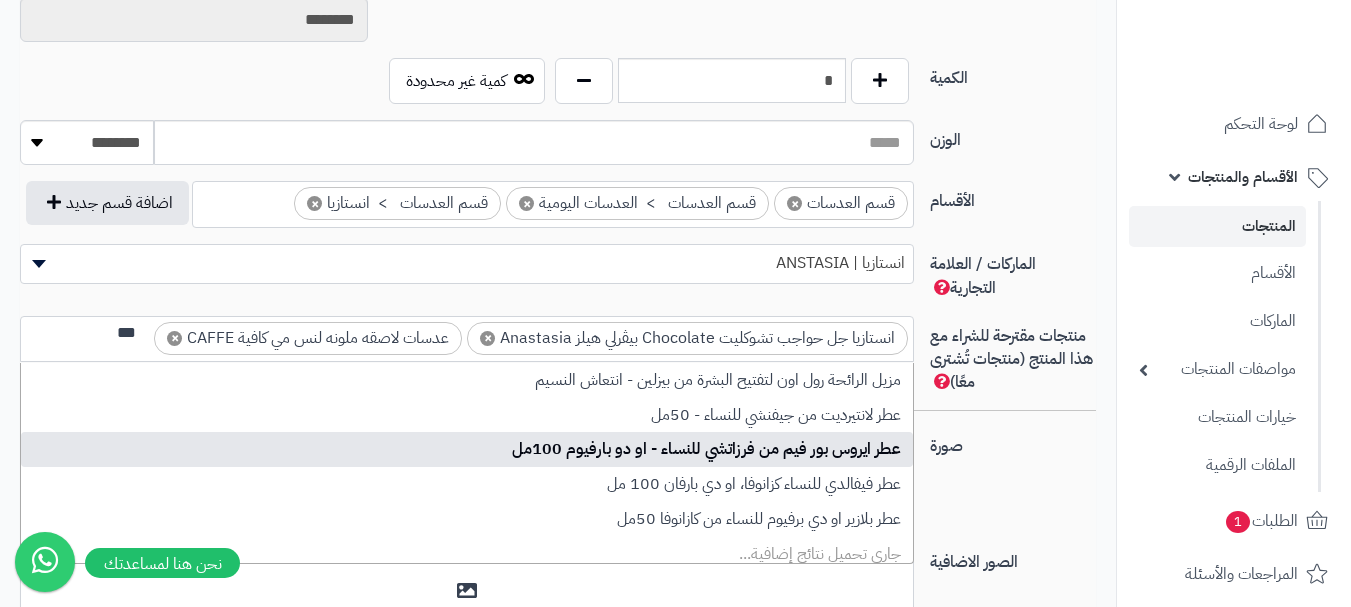 type on "***" 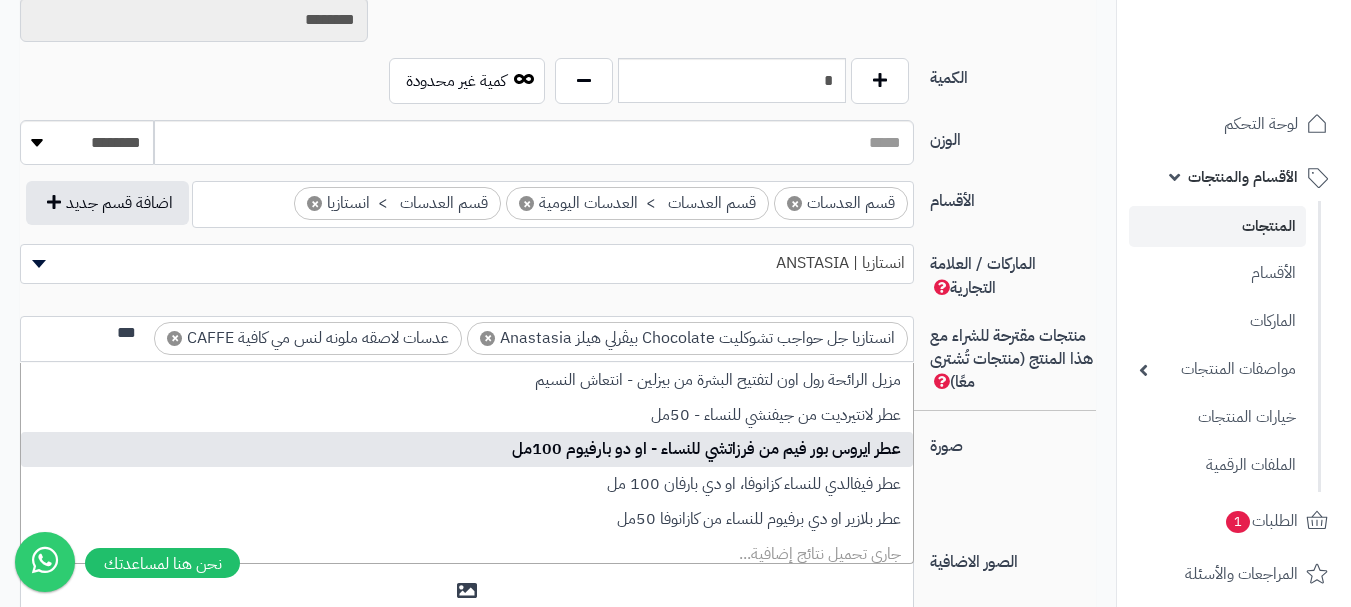 type 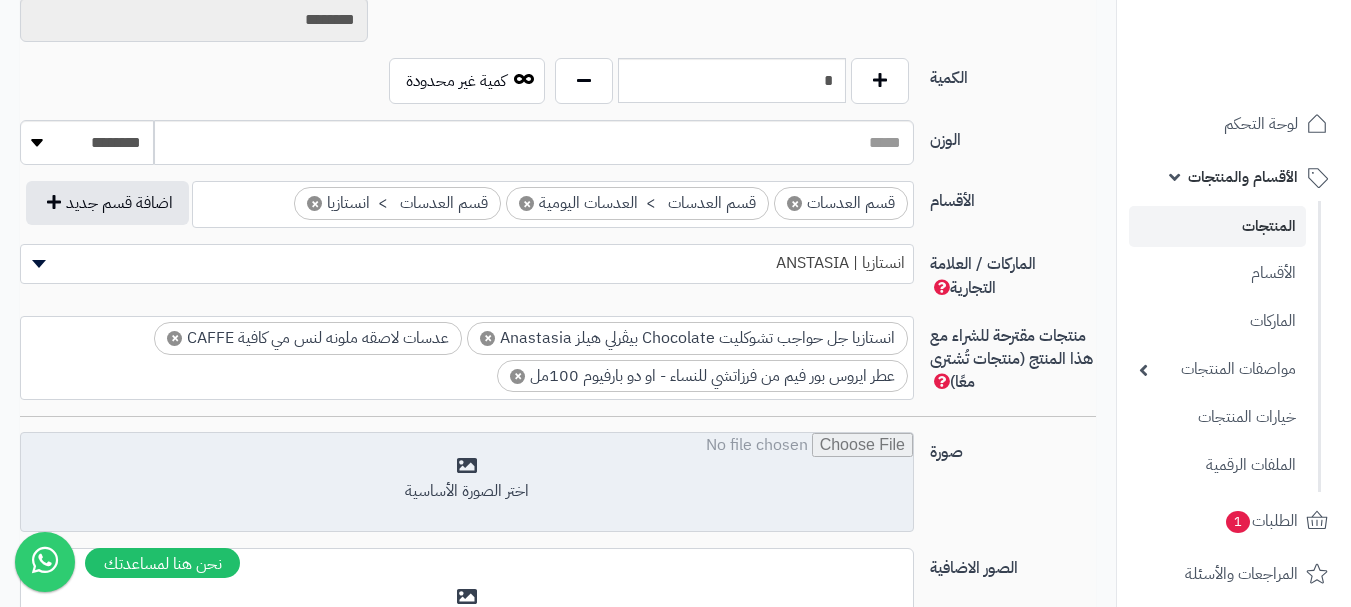 click at bounding box center (467, 483) 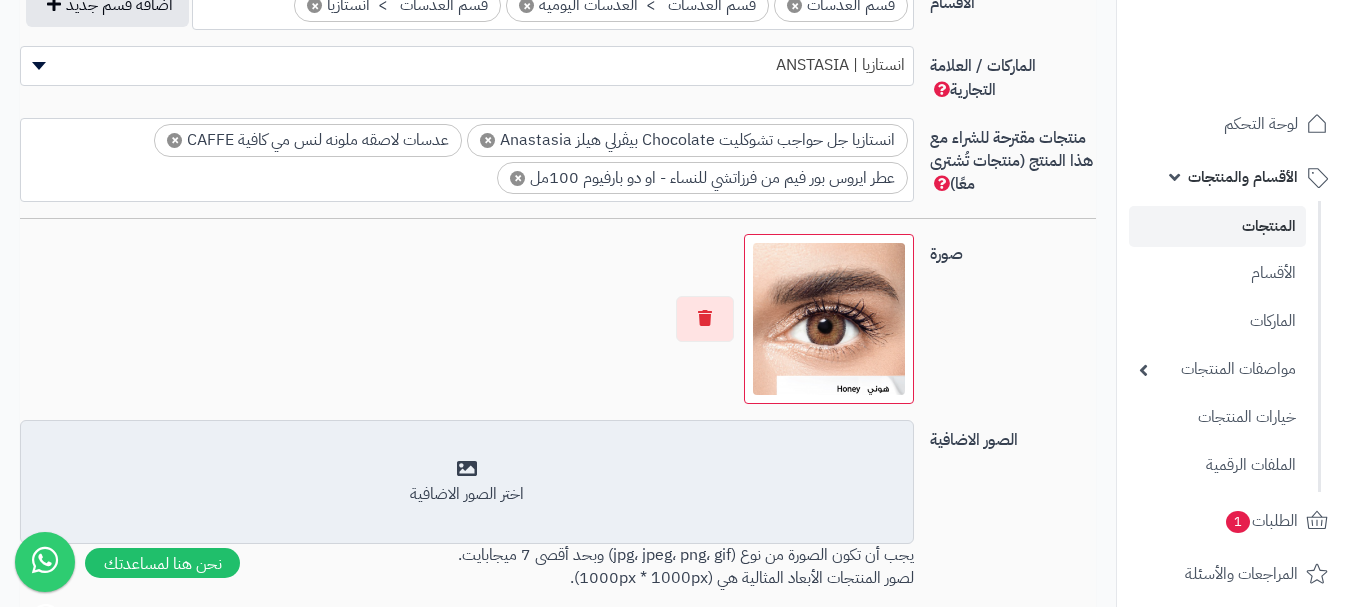 scroll, scrollTop: 1228, scrollLeft: 0, axis: vertical 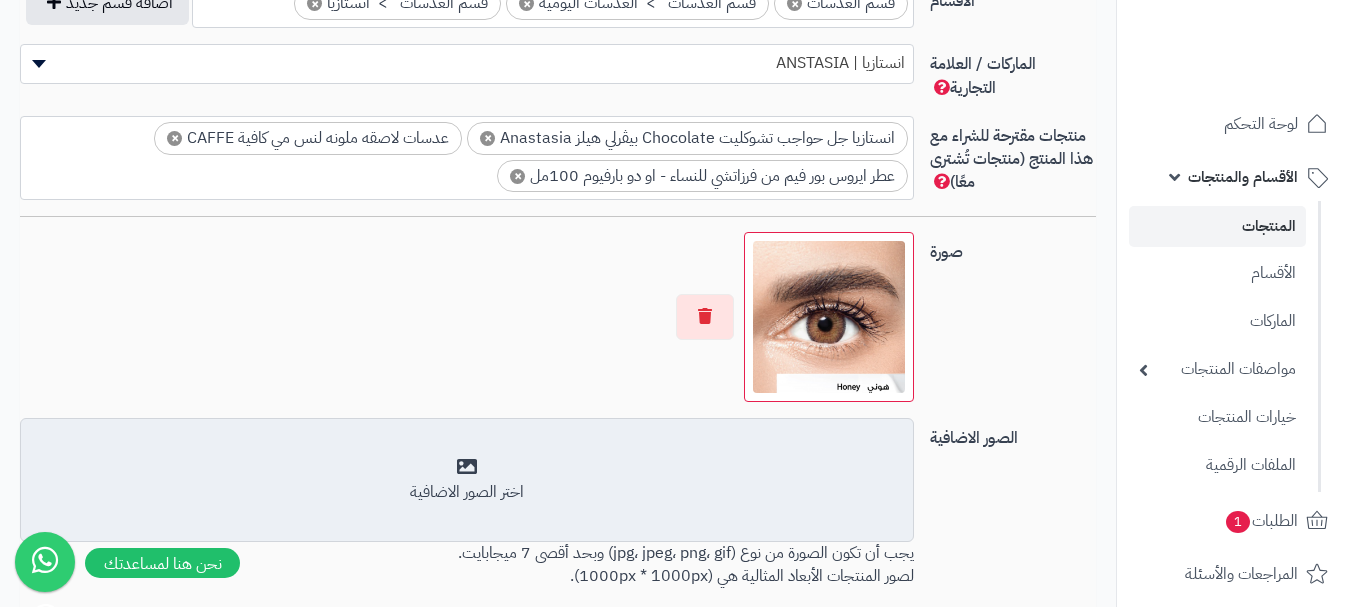 click on "أضف الصور الاضافية
اختر الصور الاضافية" at bounding box center [467, 480] 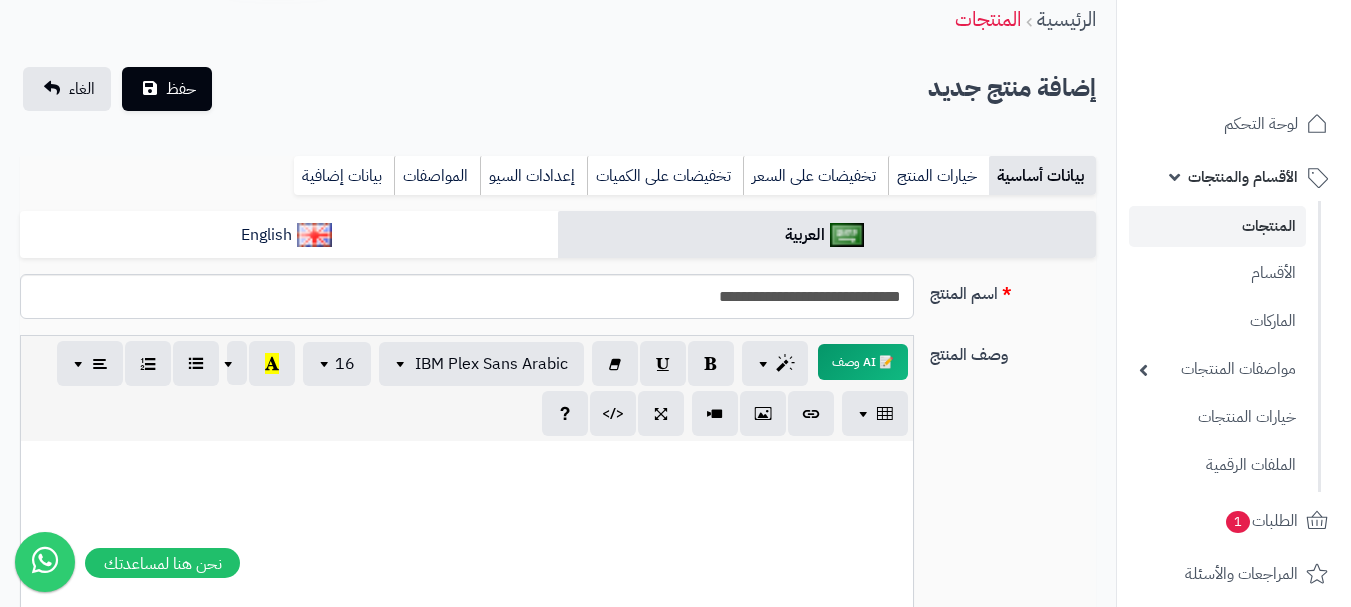 scroll, scrollTop: 28, scrollLeft: 0, axis: vertical 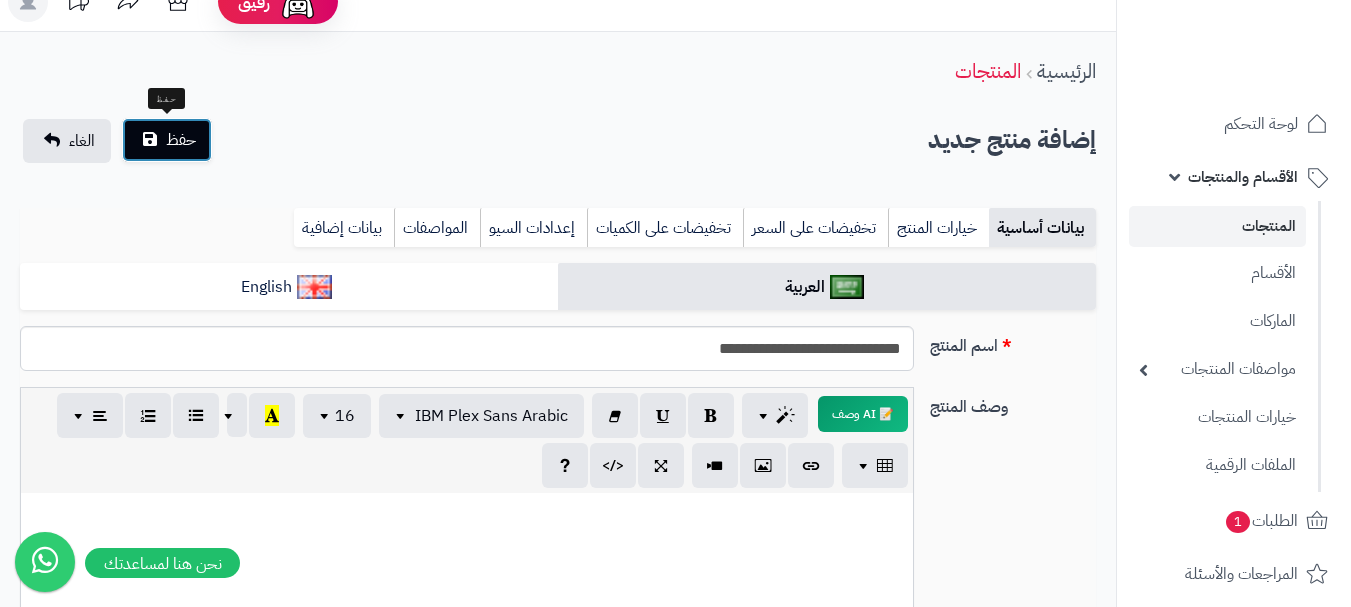 click on "حفظ" at bounding box center (167, 140) 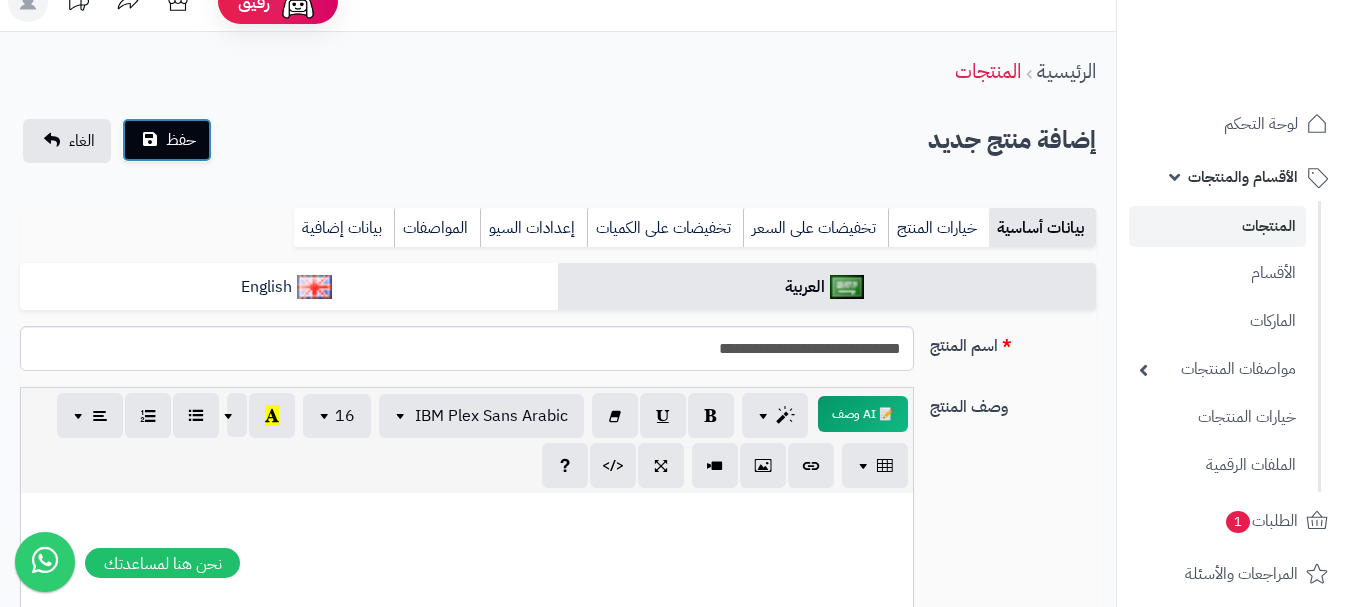 click on "حفظ" at bounding box center (167, 140) 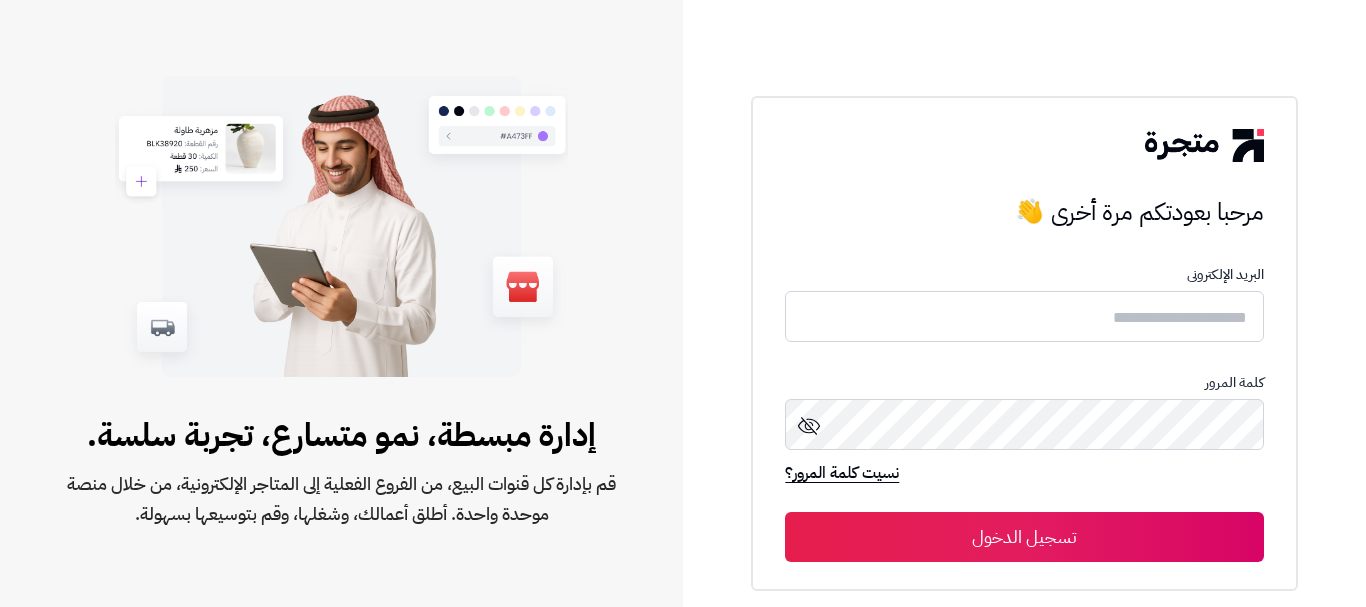 scroll, scrollTop: 0, scrollLeft: 0, axis: both 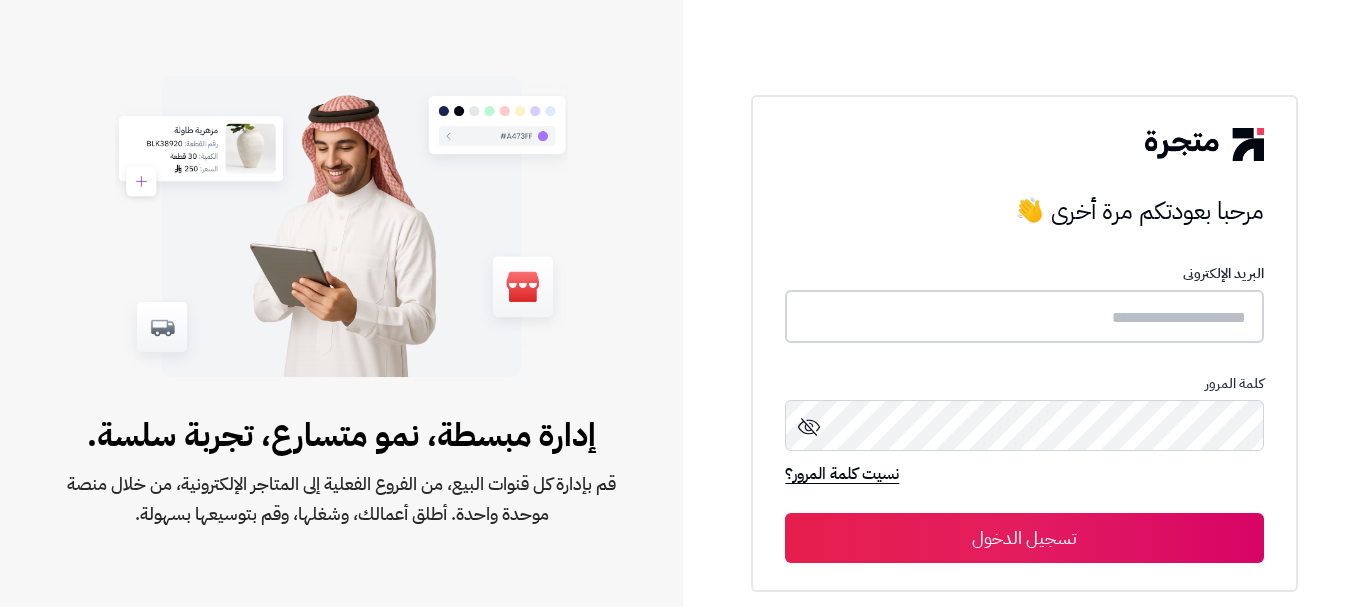 click at bounding box center [1024, 316] 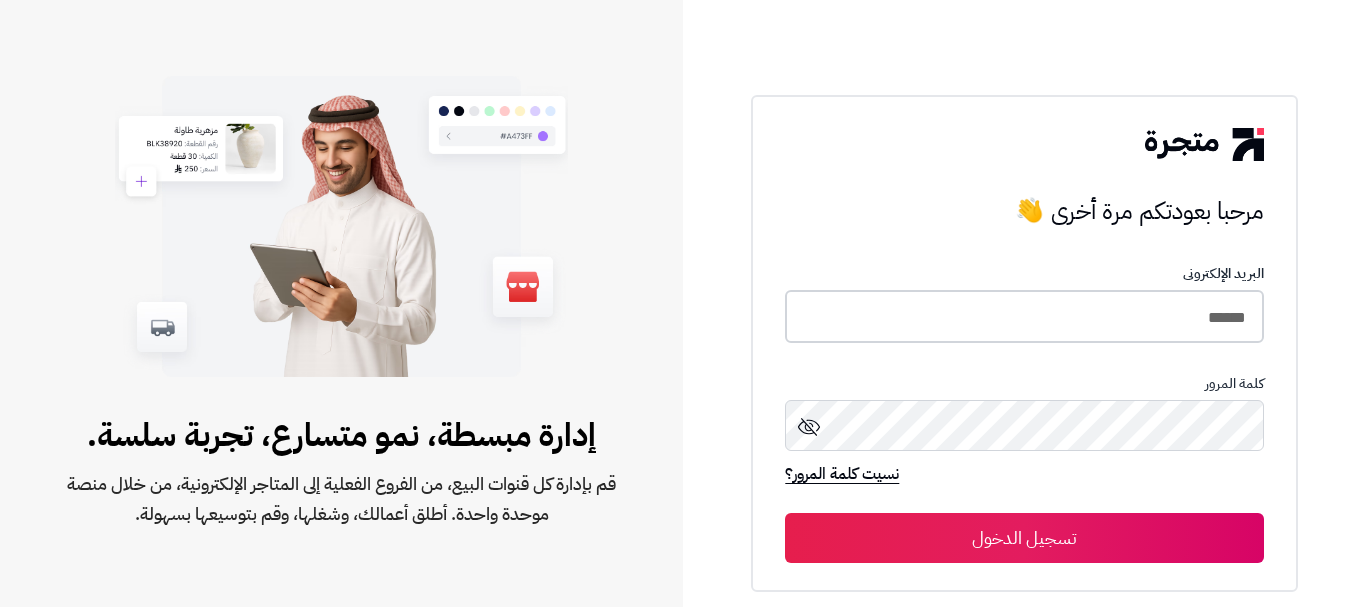 type on "******" 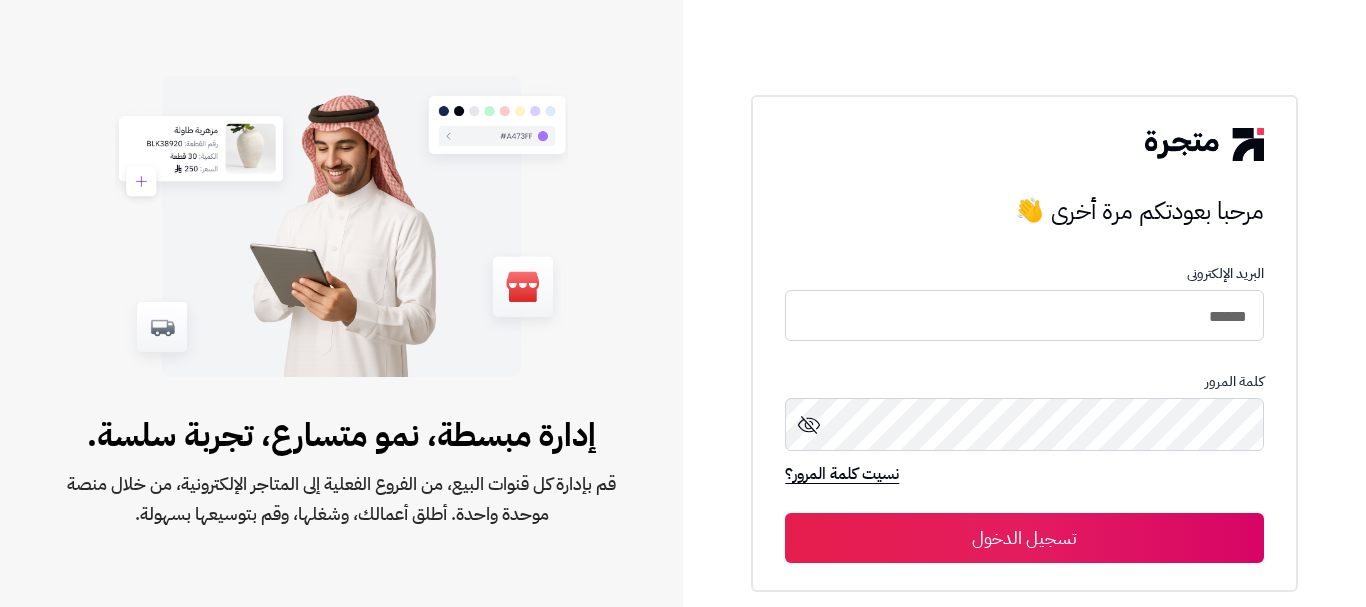 click on "تسجيل الدخول" at bounding box center (1024, 538) 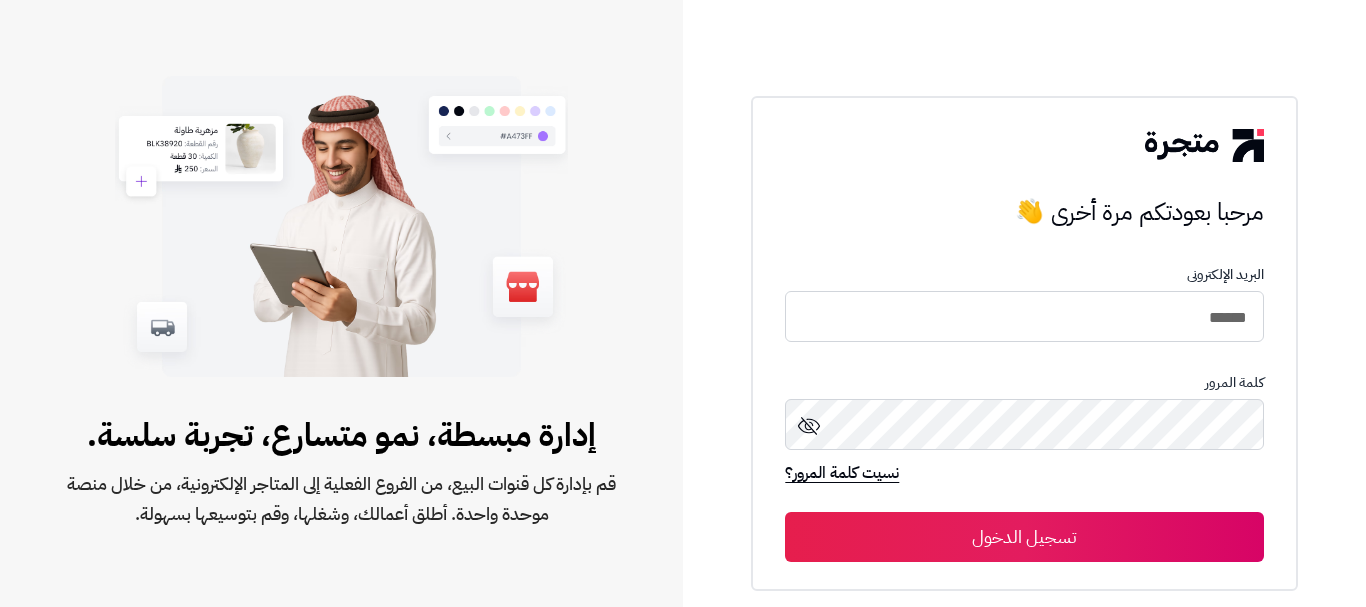 click on "تسجيل الدخول" at bounding box center (1024, 537) 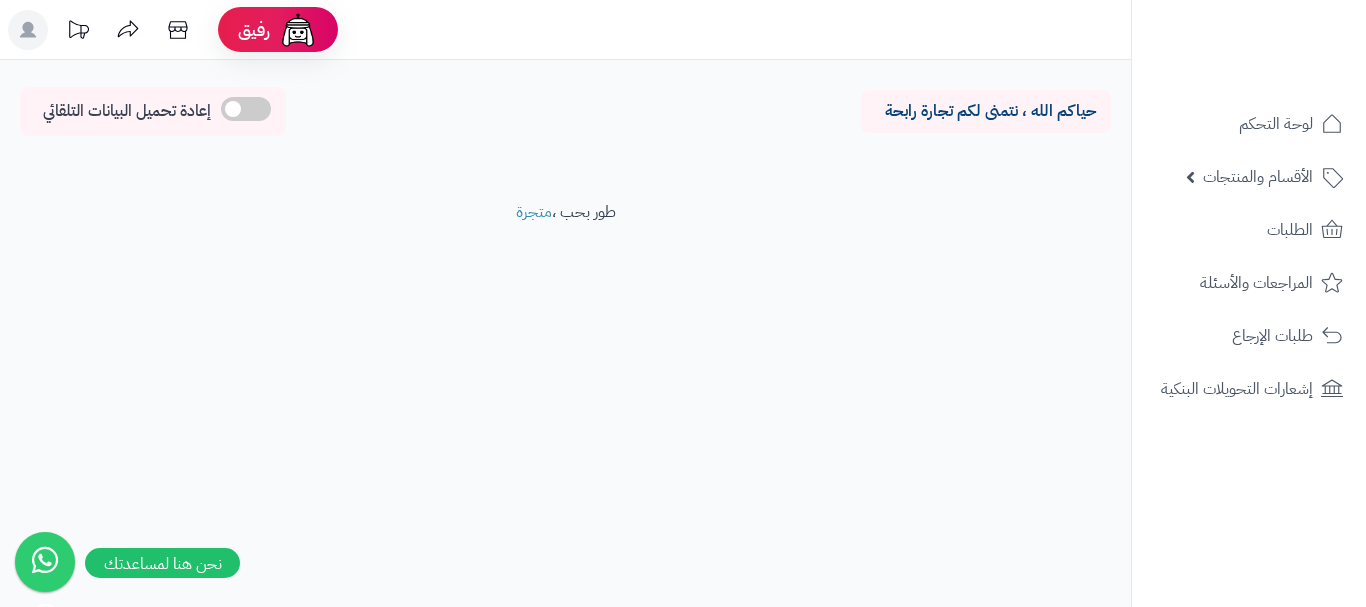 scroll, scrollTop: 0, scrollLeft: 0, axis: both 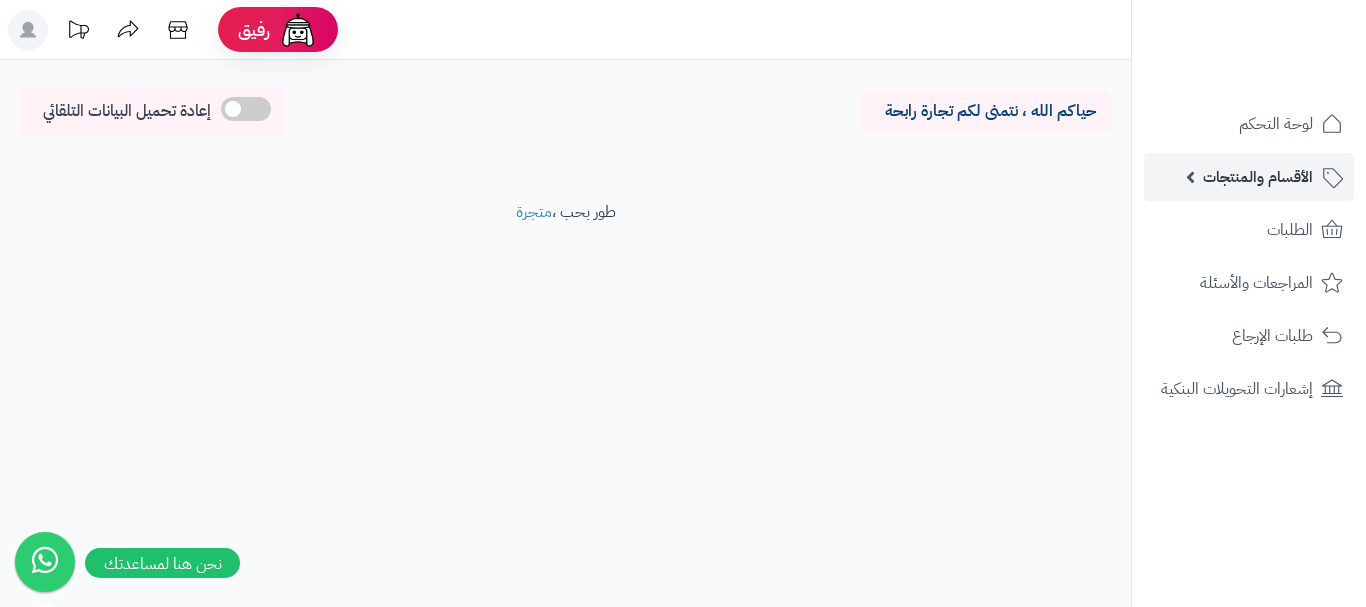 click on "الأقسام والمنتجات" at bounding box center (1258, 177) 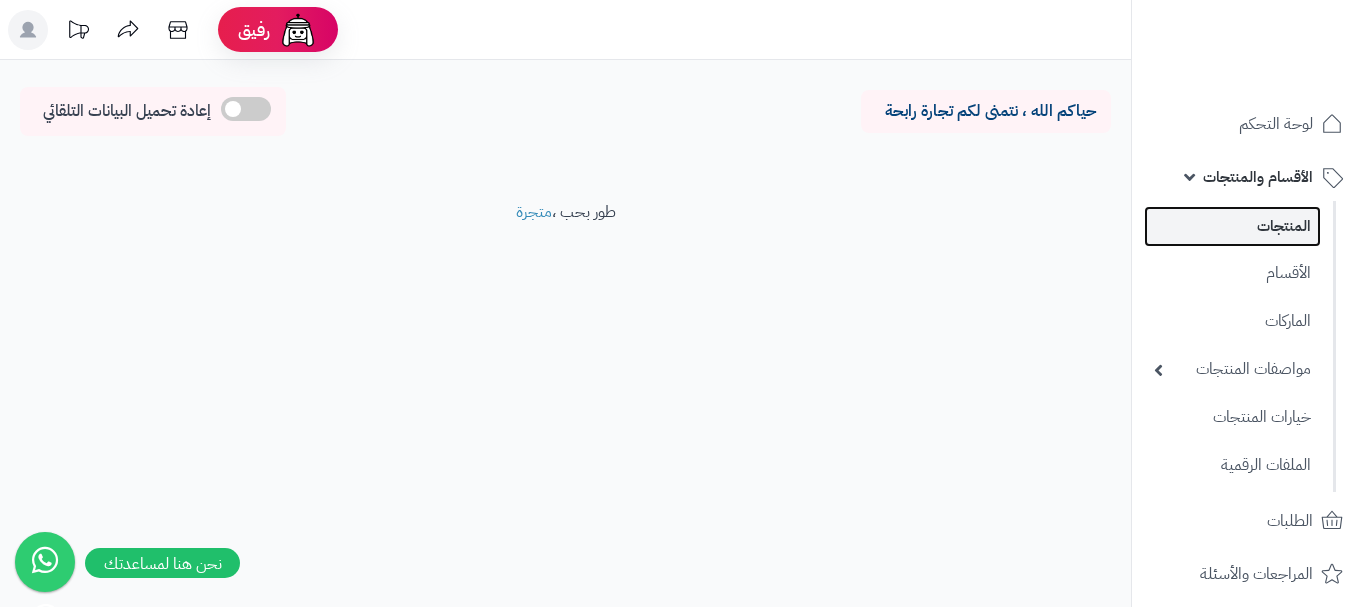 click on "المنتجات" at bounding box center [1232, 226] 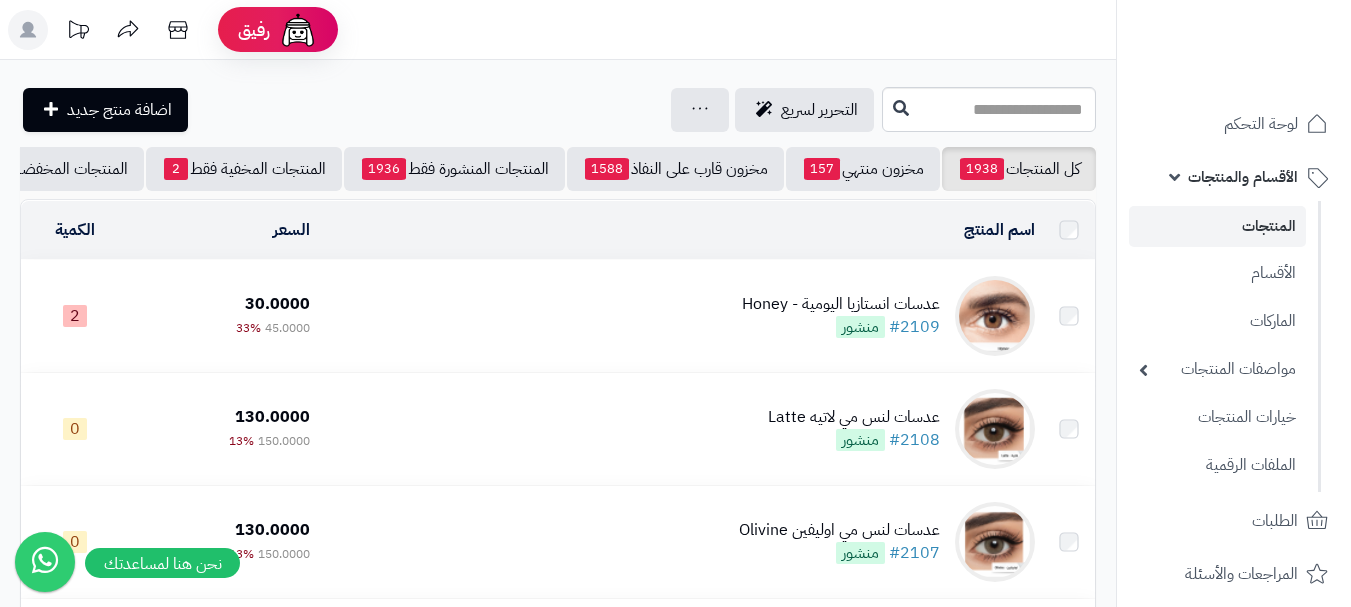 scroll, scrollTop: 0, scrollLeft: 0, axis: both 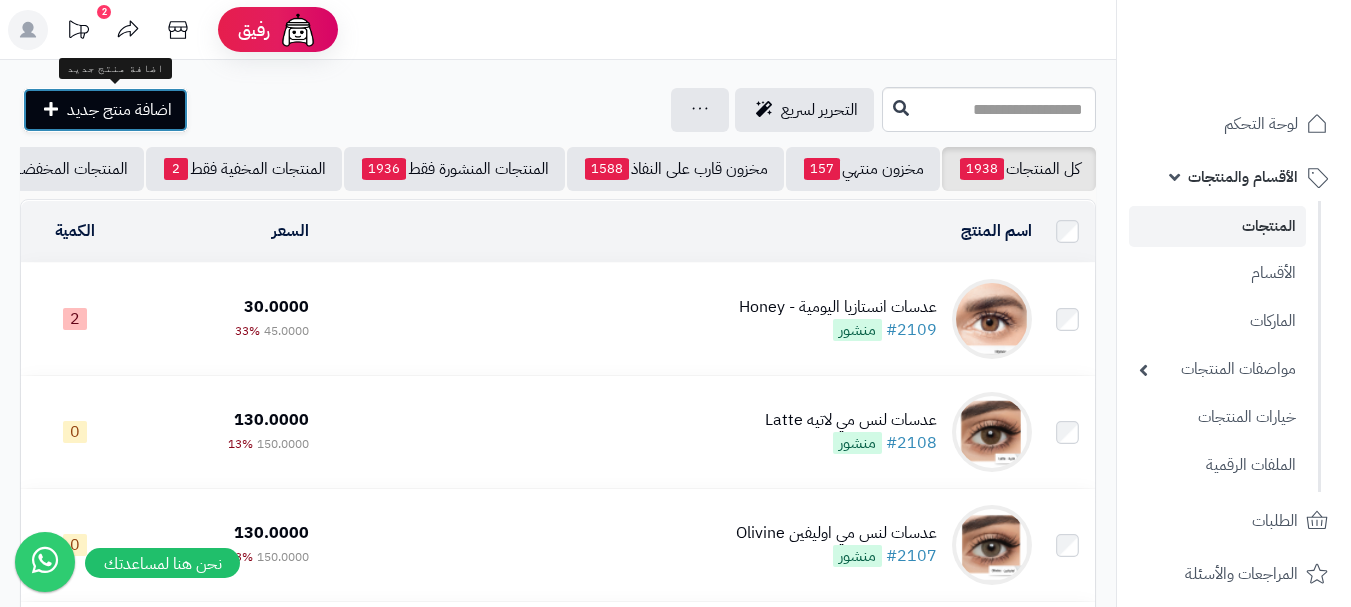 click on "اضافة منتج جديد" at bounding box center [119, 110] 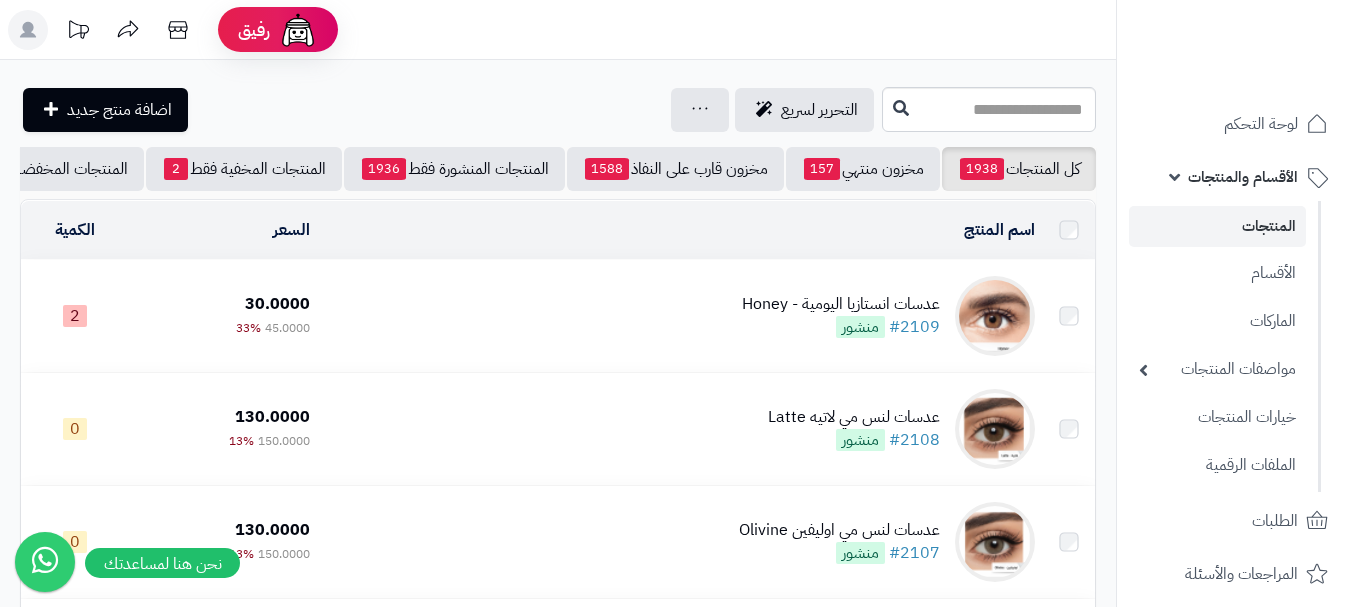 scroll, scrollTop: 0, scrollLeft: 0, axis: both 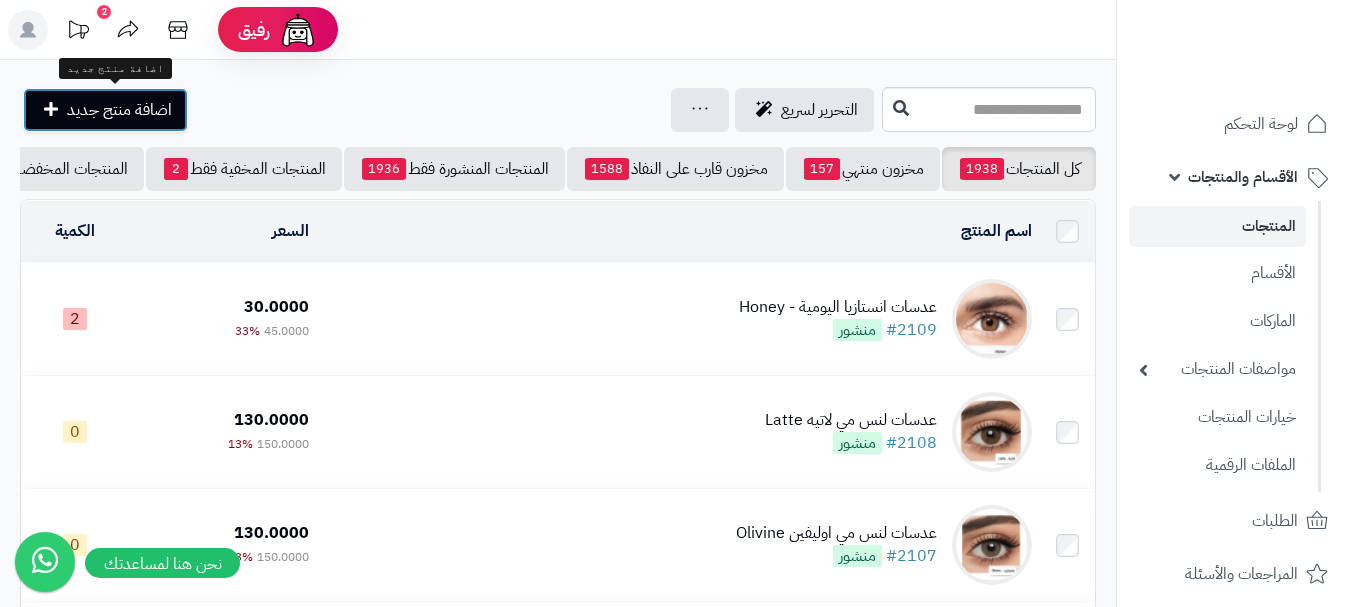 click on "اضافة منتج جديد" at bounding box center (119, 110) 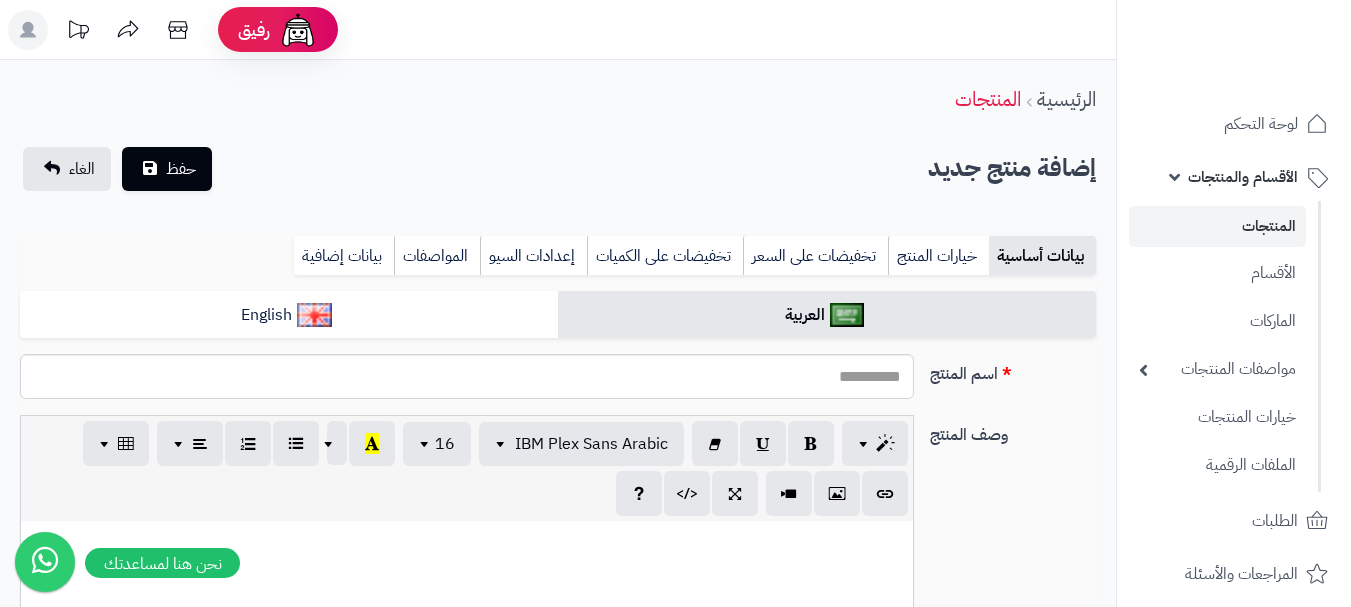 select 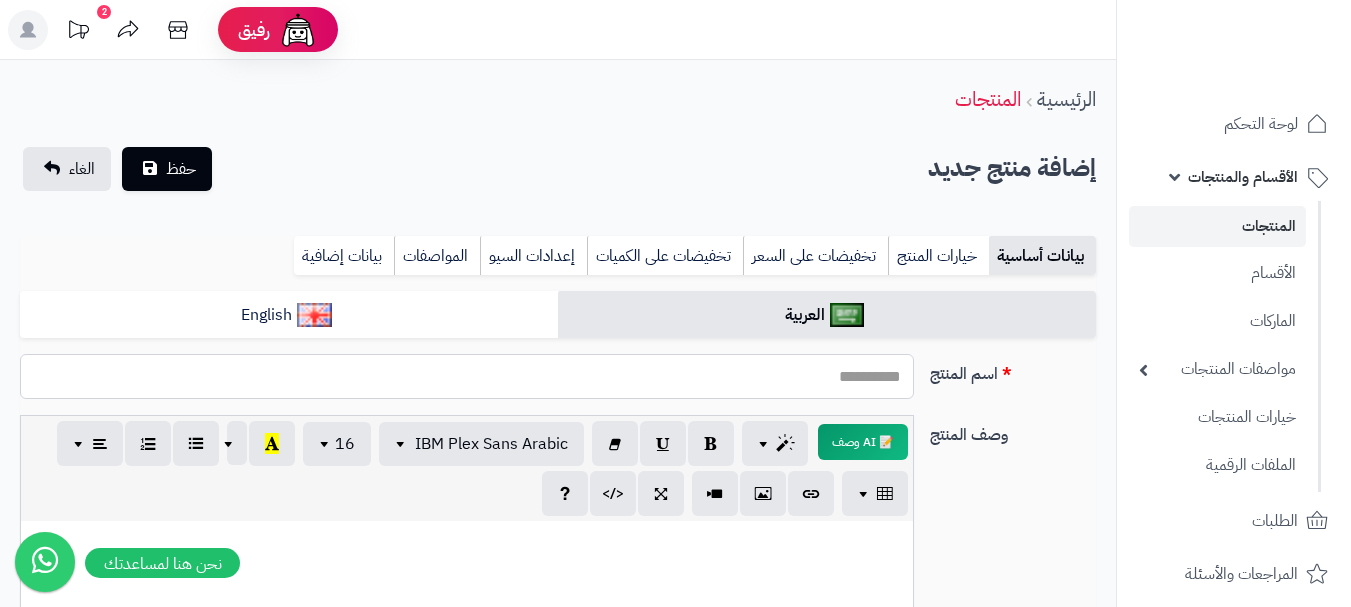 paste on "**********" 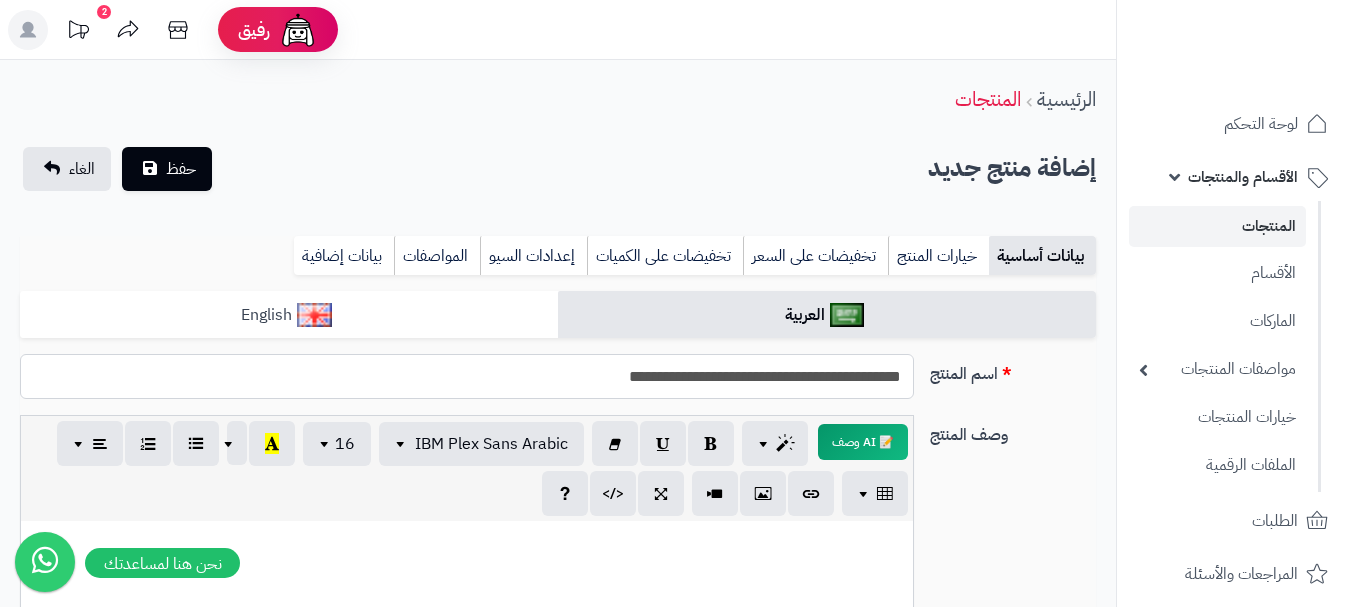 type on "**********" 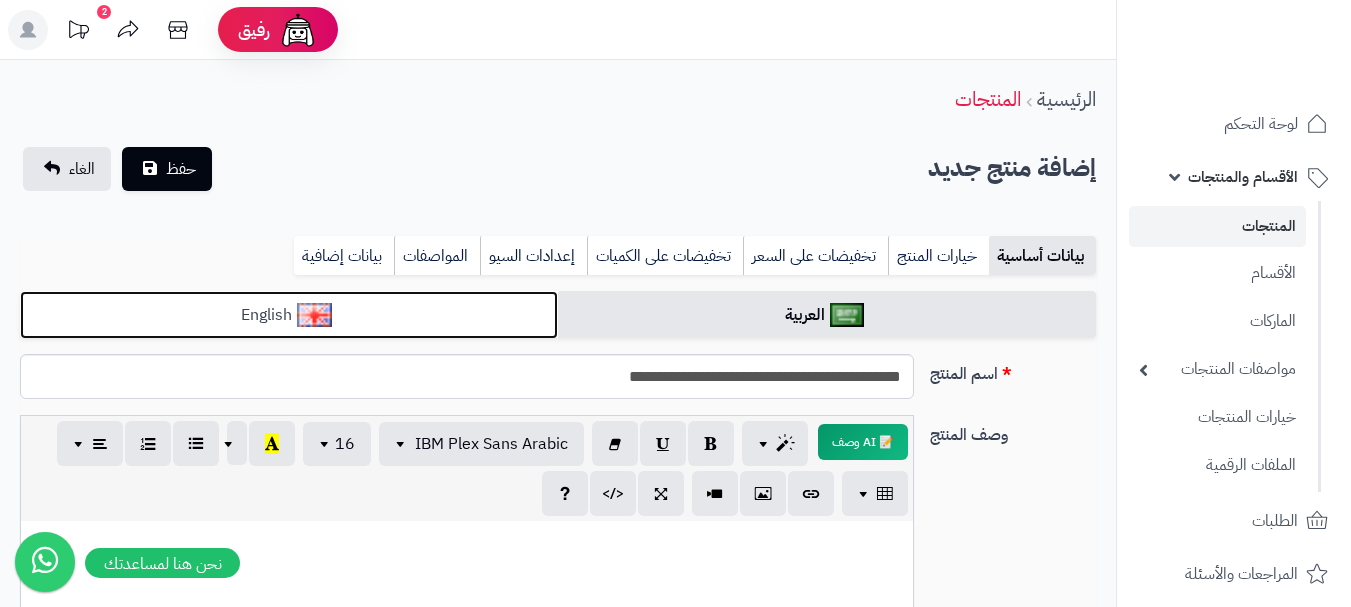 click on "English" at bounding box center (289, 315) 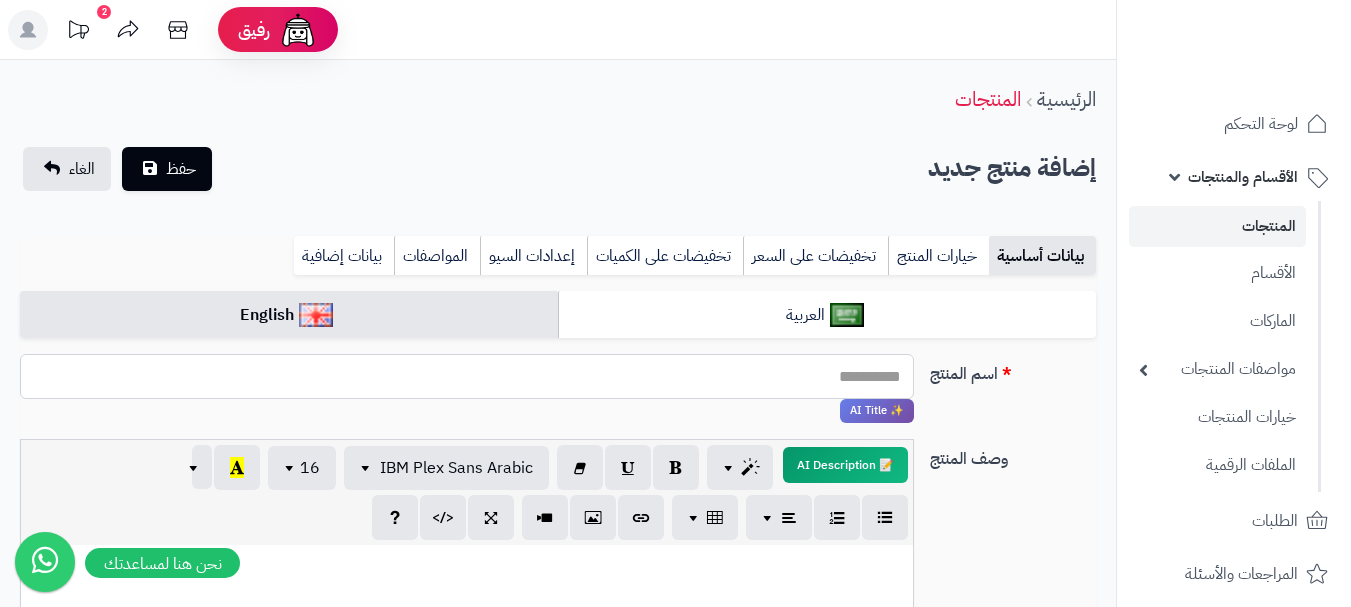 paste on "**********" 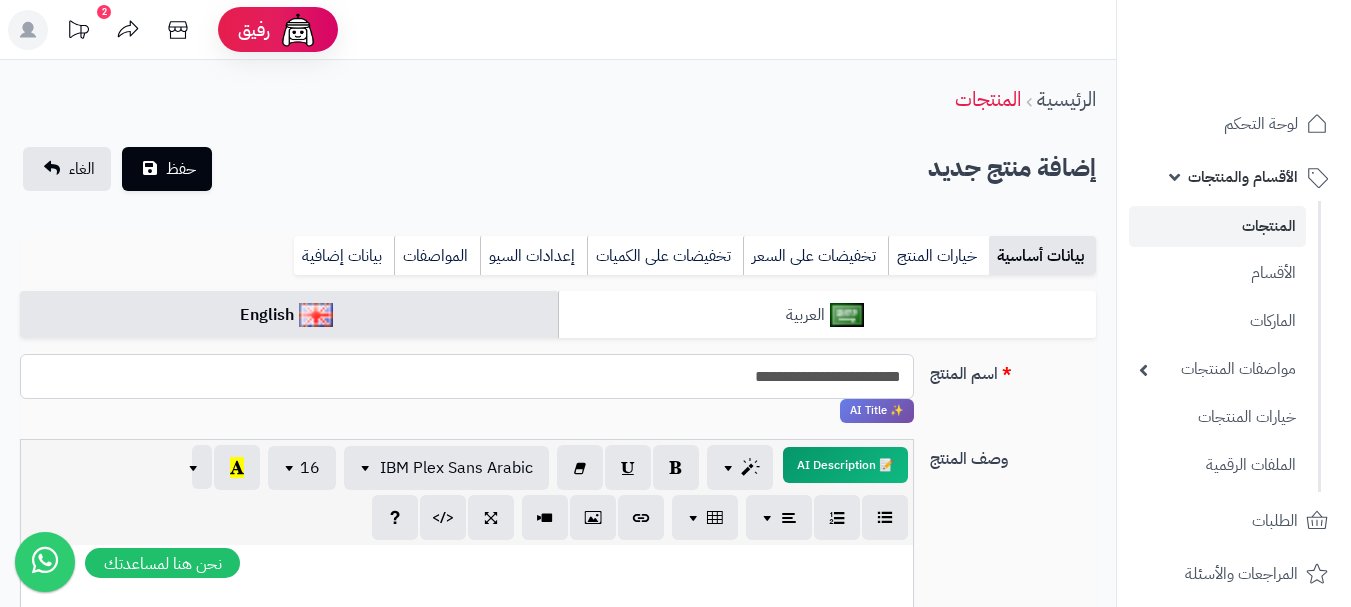 type on "**********" 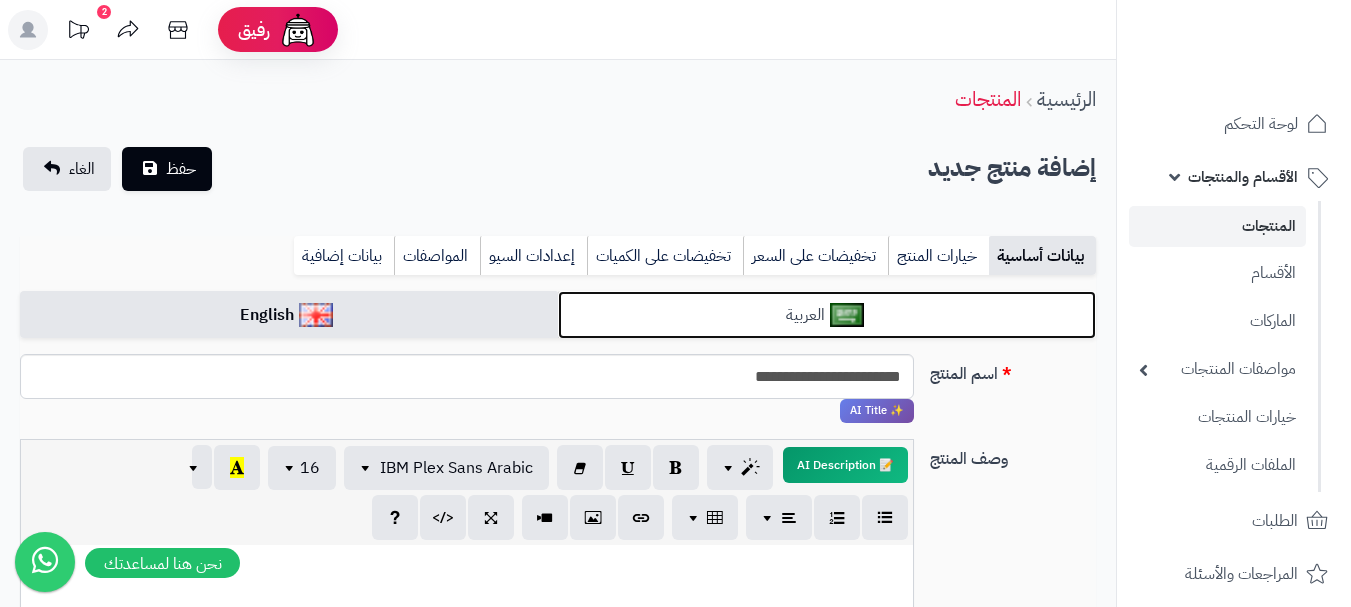 click on "العربية" at bounding box center [827, 315] 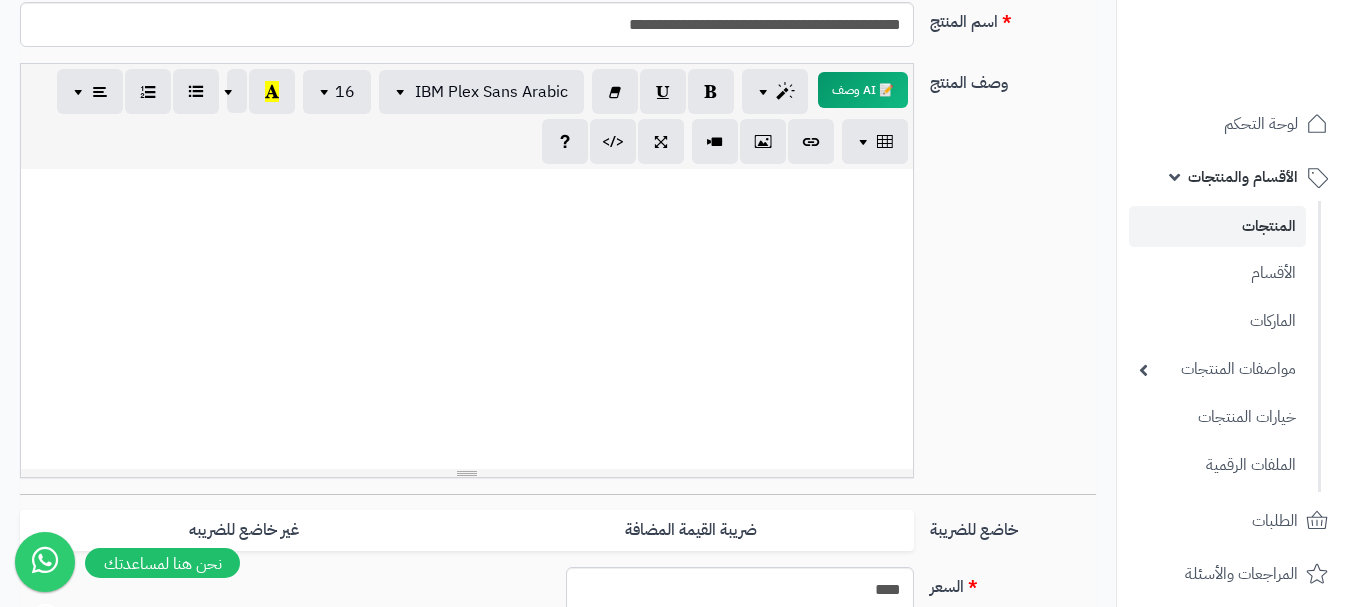 scroll, scrollTop: 500, scrollLeft: 0, axis: vertical 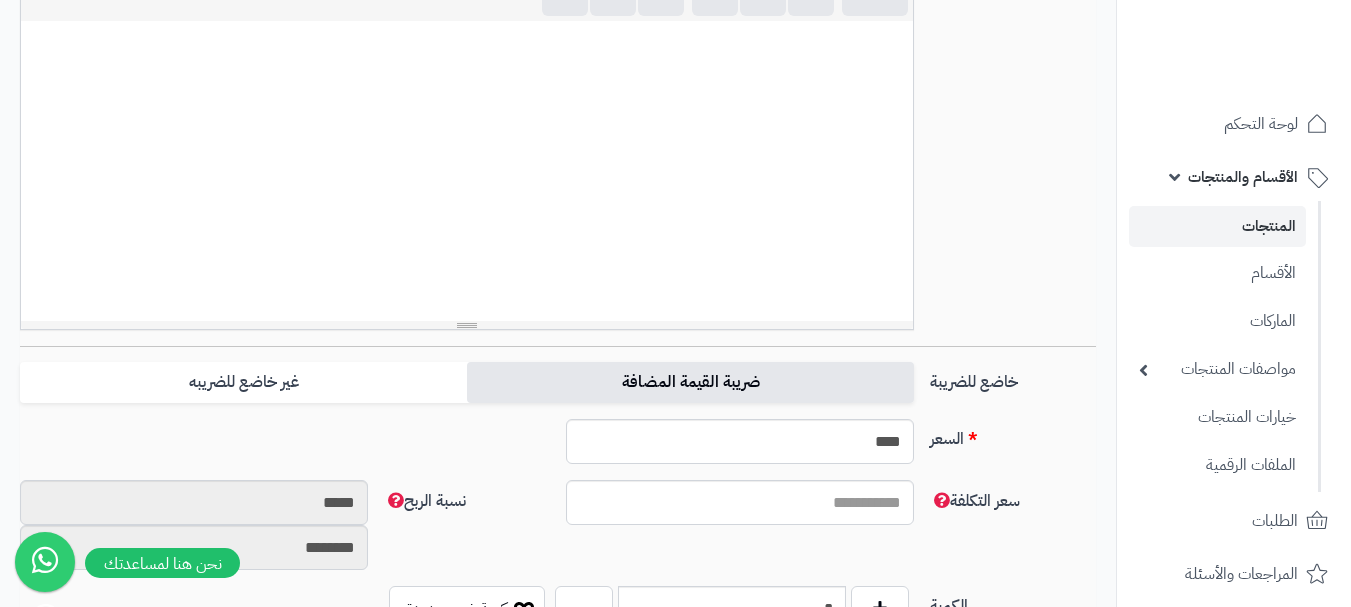 click on "ضريبة القيمة المضافة" at bounding box center (690, 382) 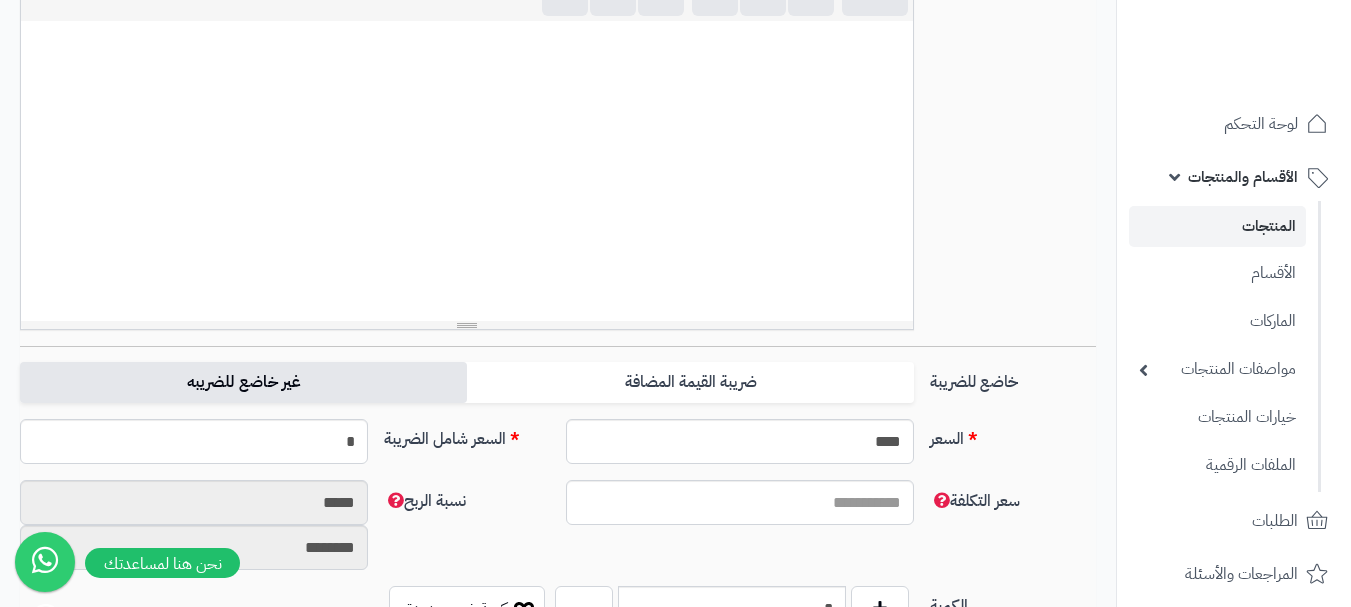 drag, startPoint x: 394, startPoint y: 379, endPoint x: 540, endPoint y: 400, distance: 147.50255 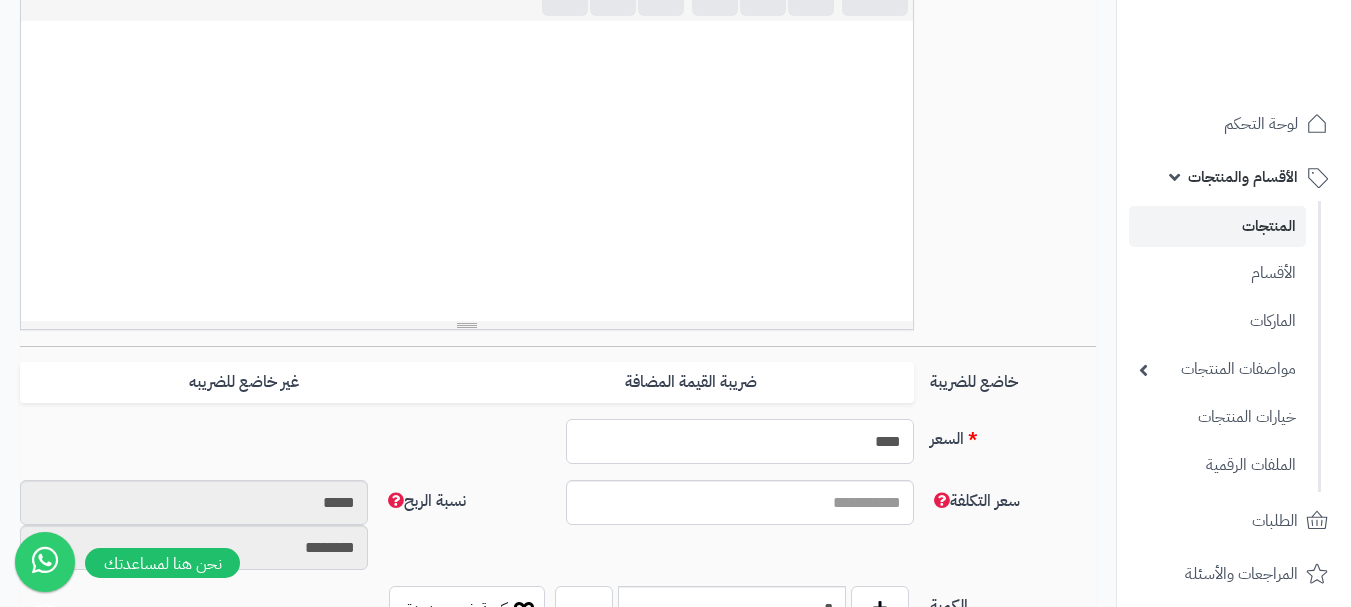 click on "****" at bounding box center [740, 441] 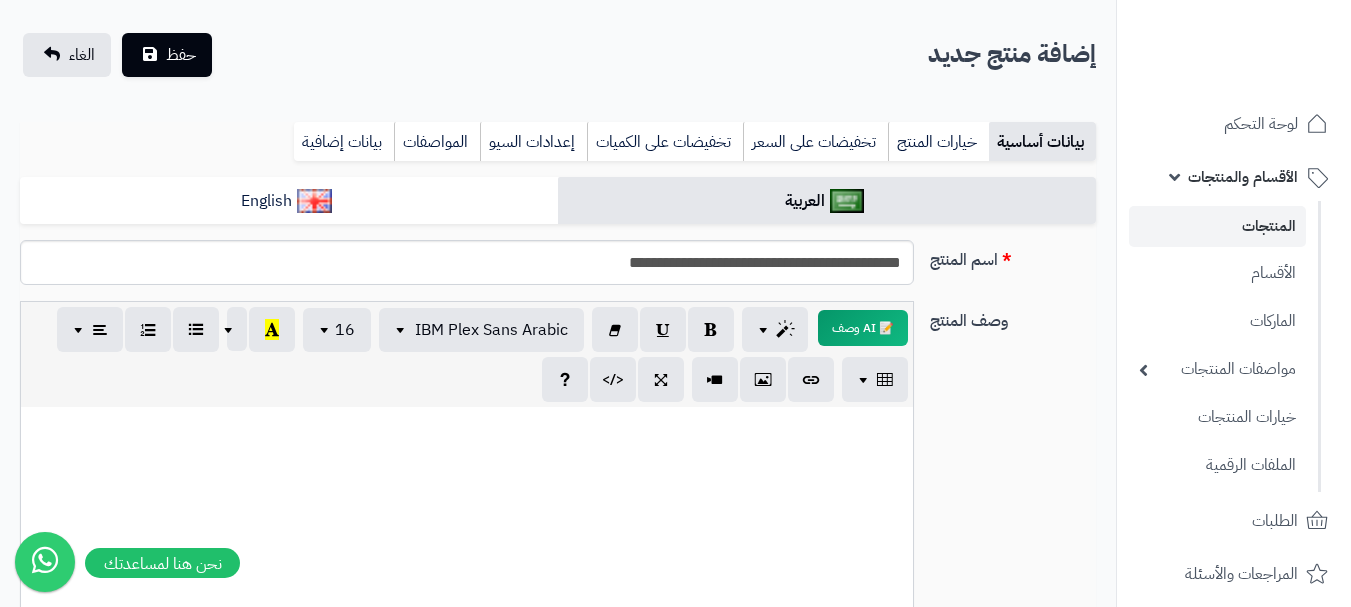 scroll, scrollTop: 0, scrollLeft: 0, axis: both 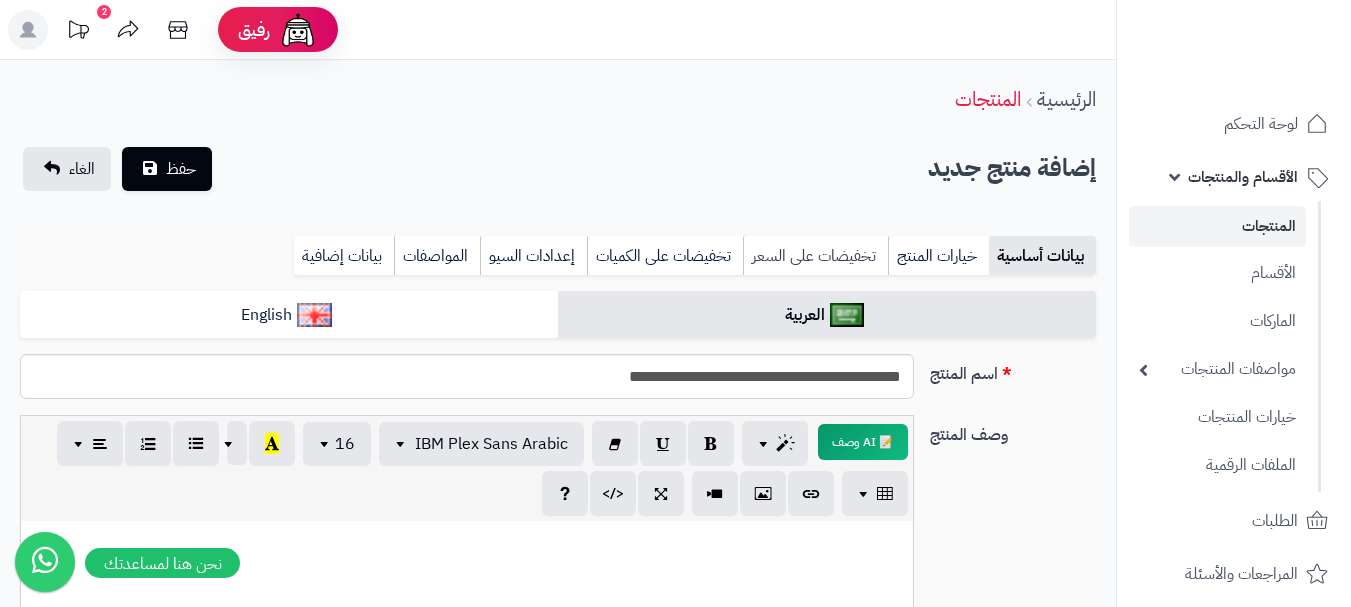 type on "**" 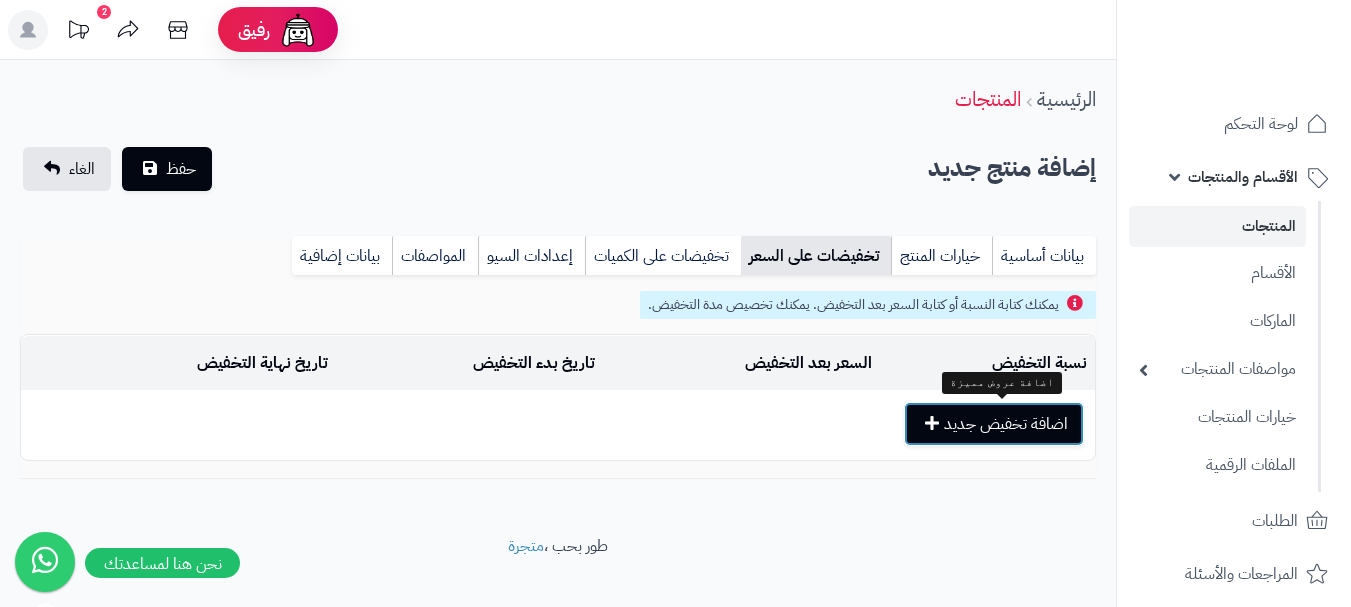 click on "اضافة تخفيض جديد" at bounding box center (994, 424) 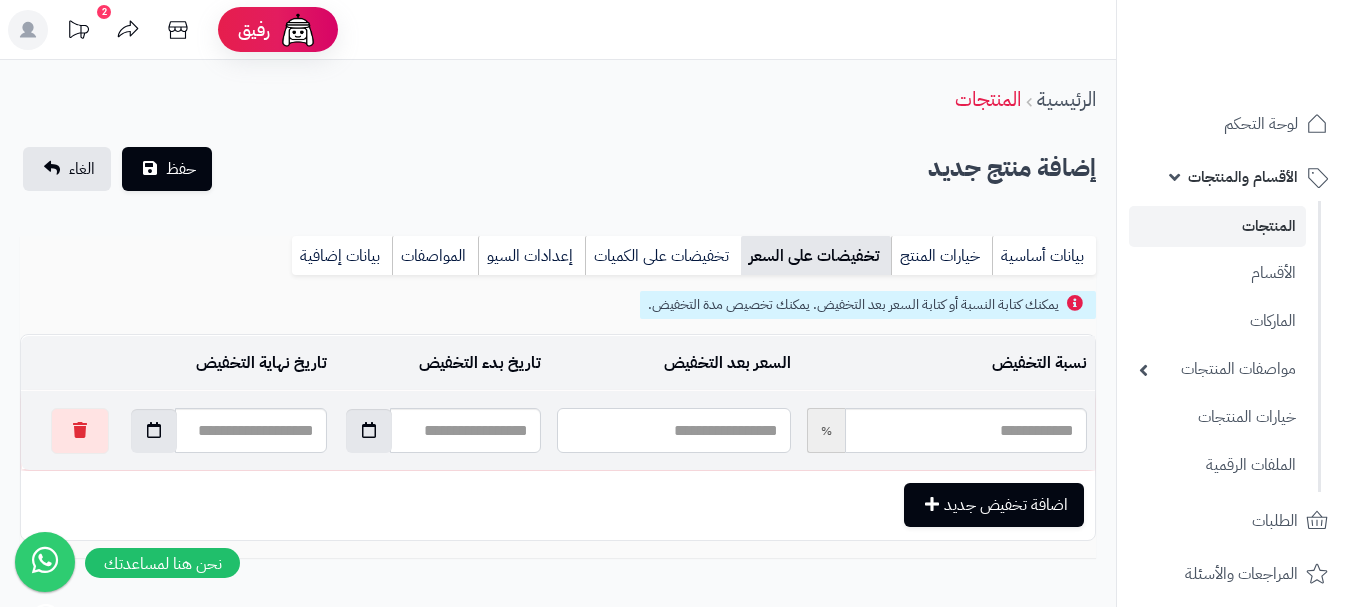 click at bounding box center [673, 430] 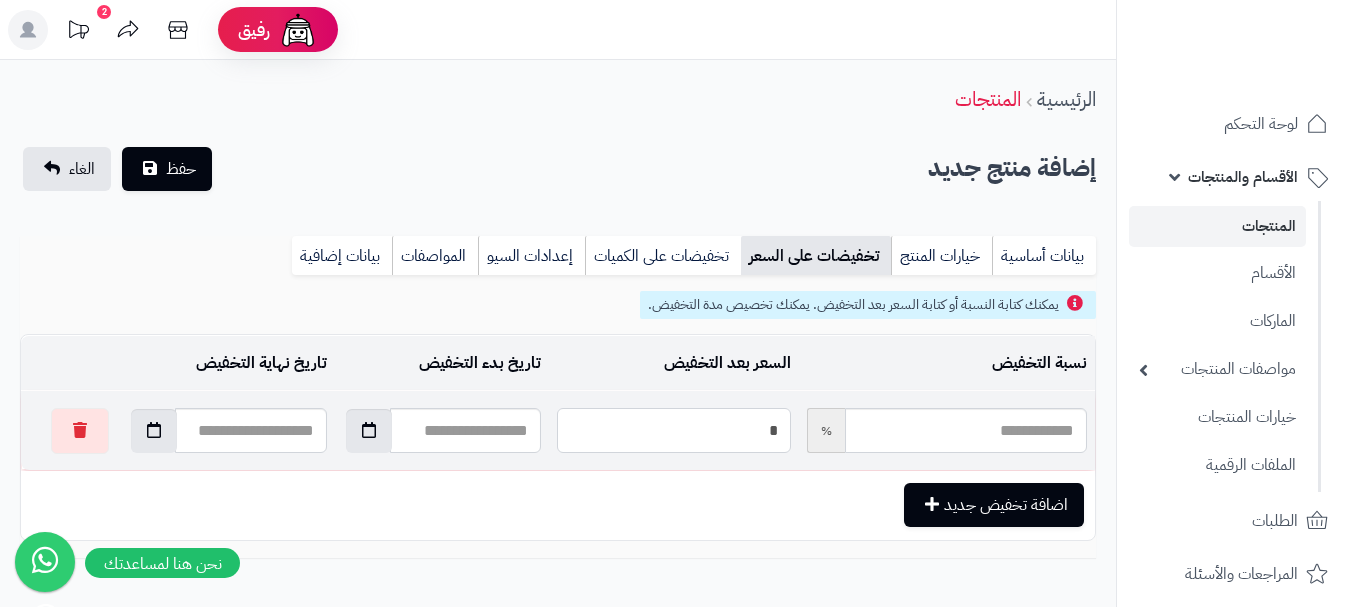 type on "**" 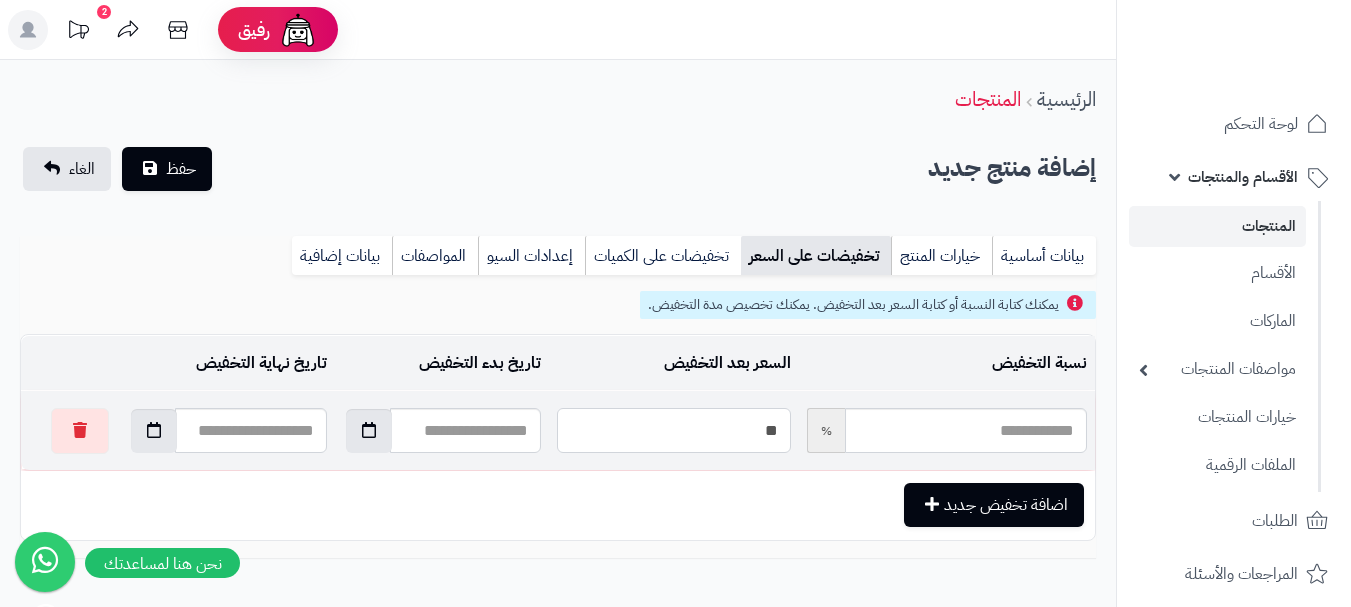 type on "*****" 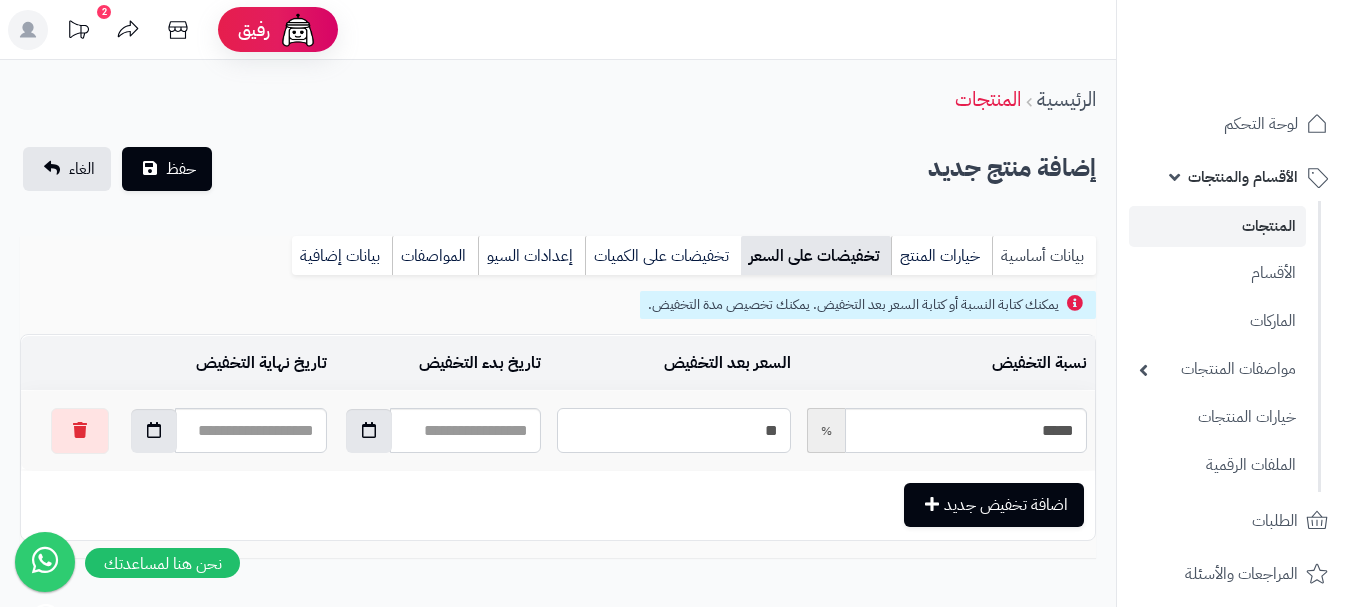 type on "**" 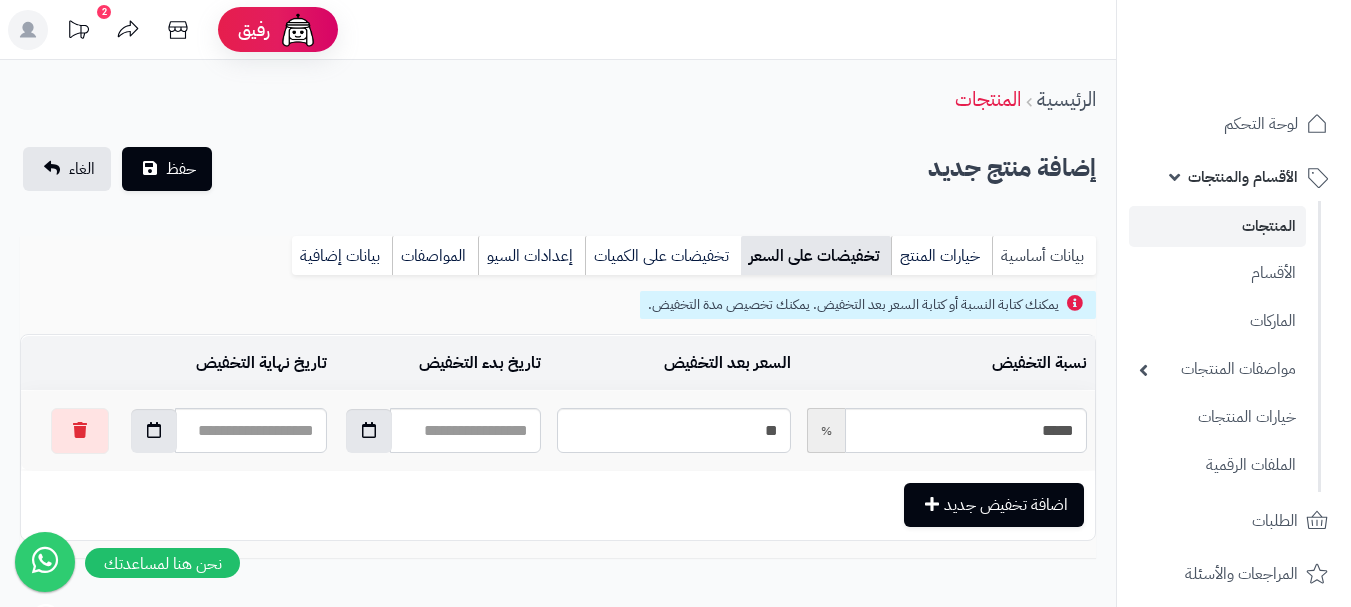 click on "بيانات أساسية" at bounding box center [1044, 256] 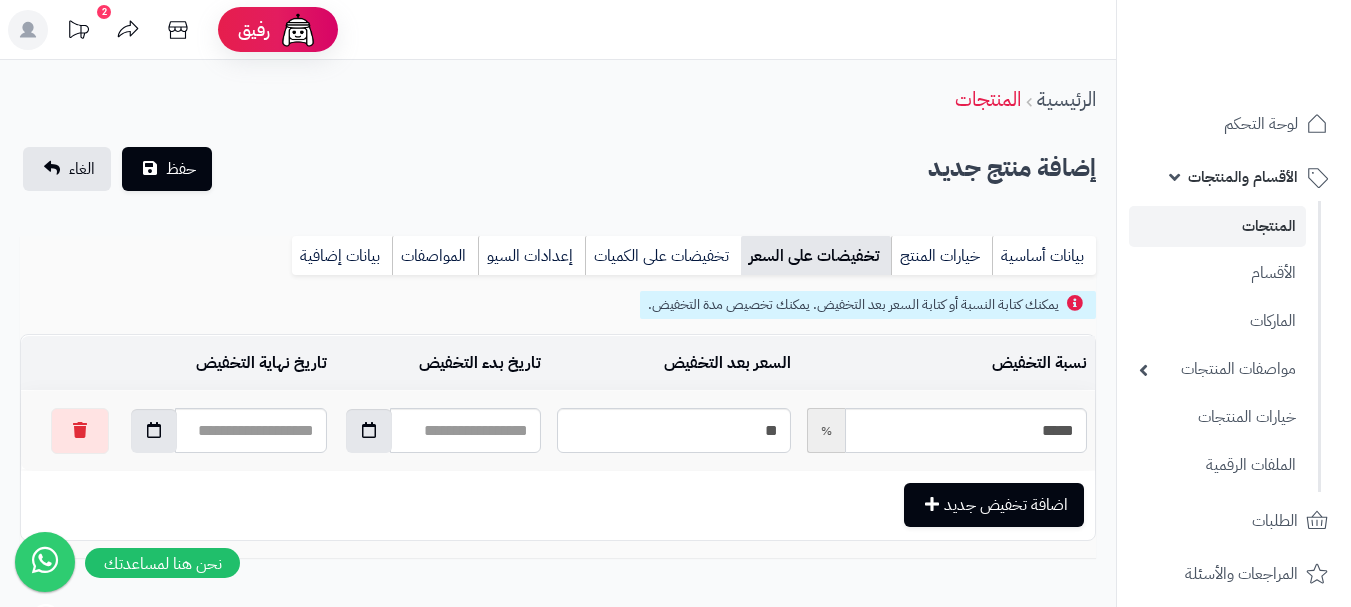 scroll, scrollTop: 0, scrollLeft: 0, axis: both 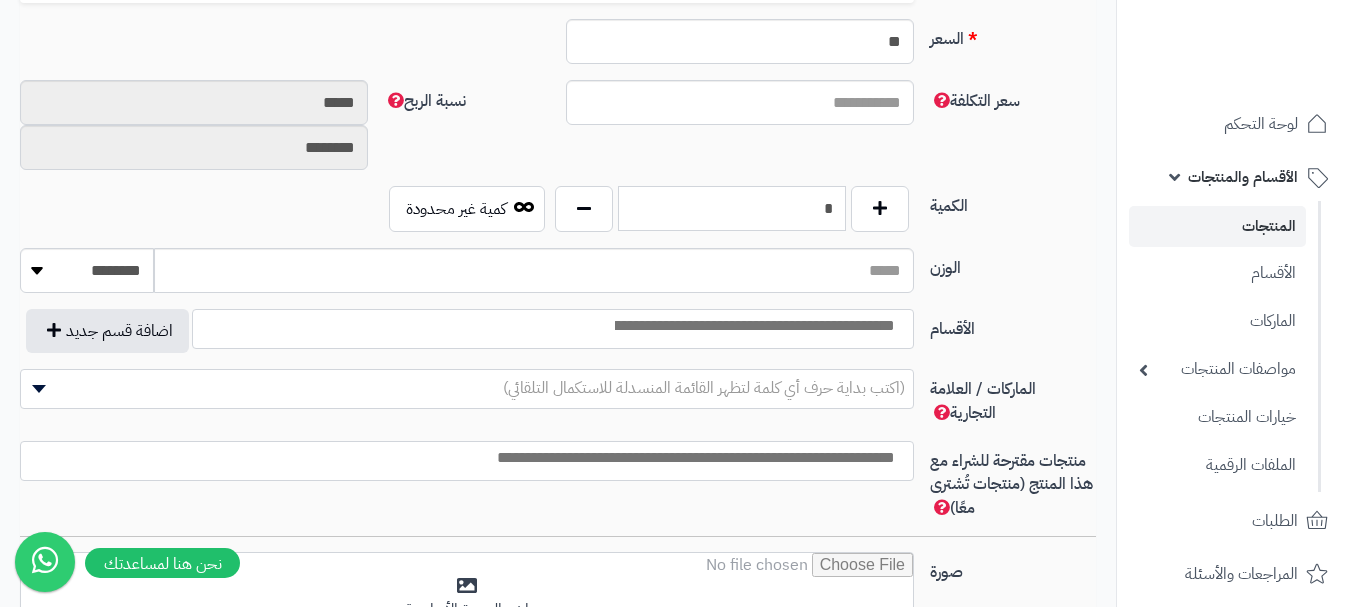 click on "*" at bounding box center (732, 208) 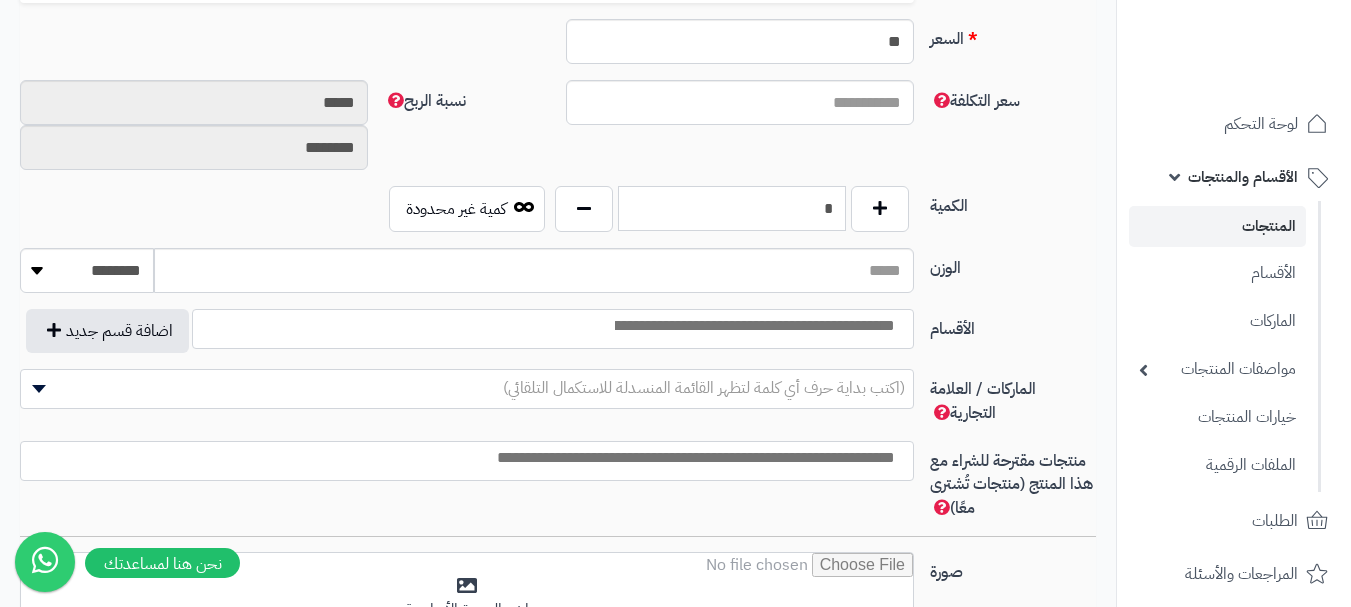 click on "*" at bounding box center [732, 208] 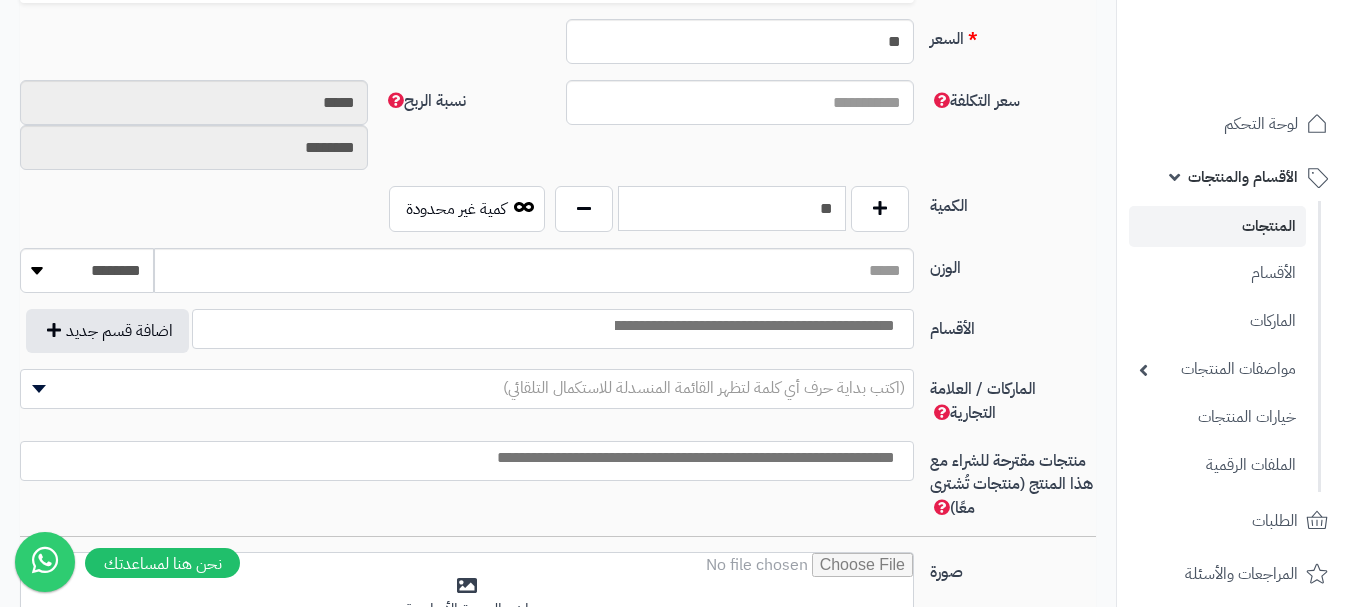 type on "*" 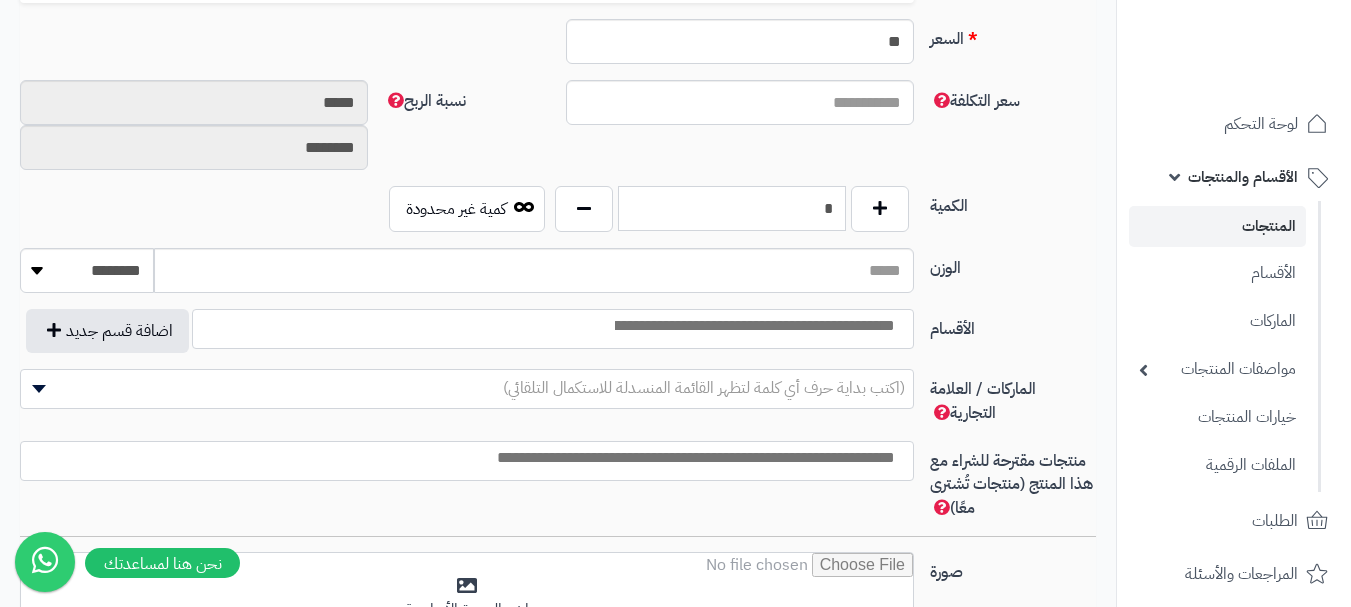 type on "*" 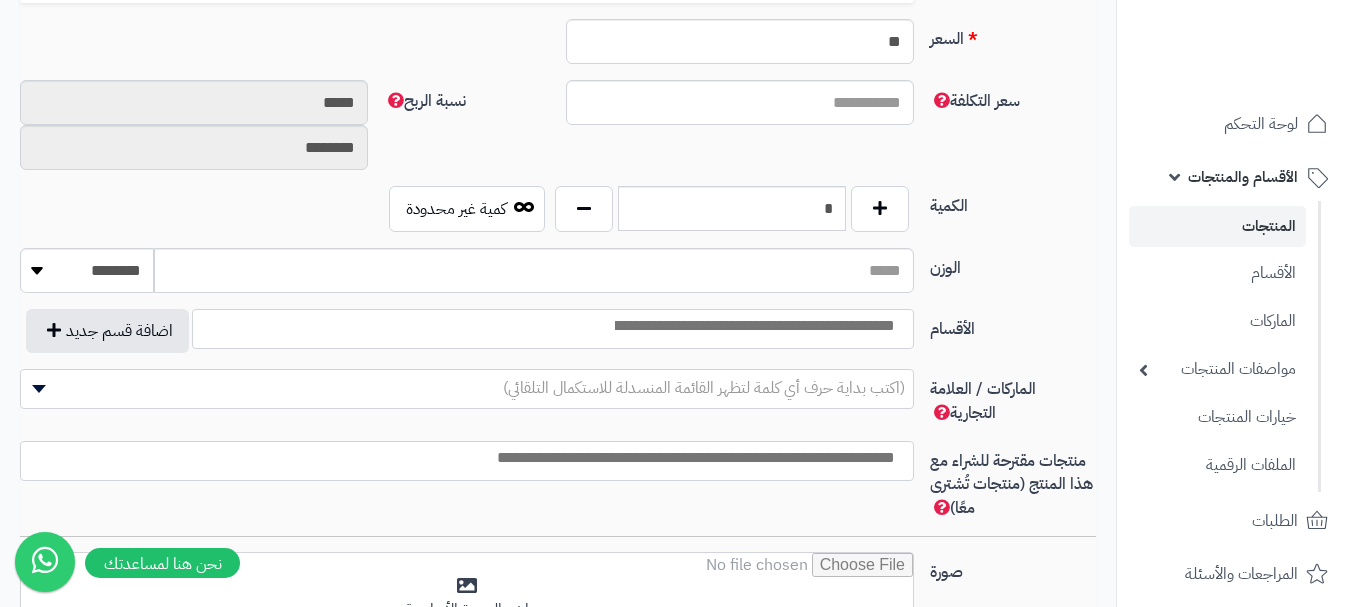 click on "**********" at bounding box center (558, 339) 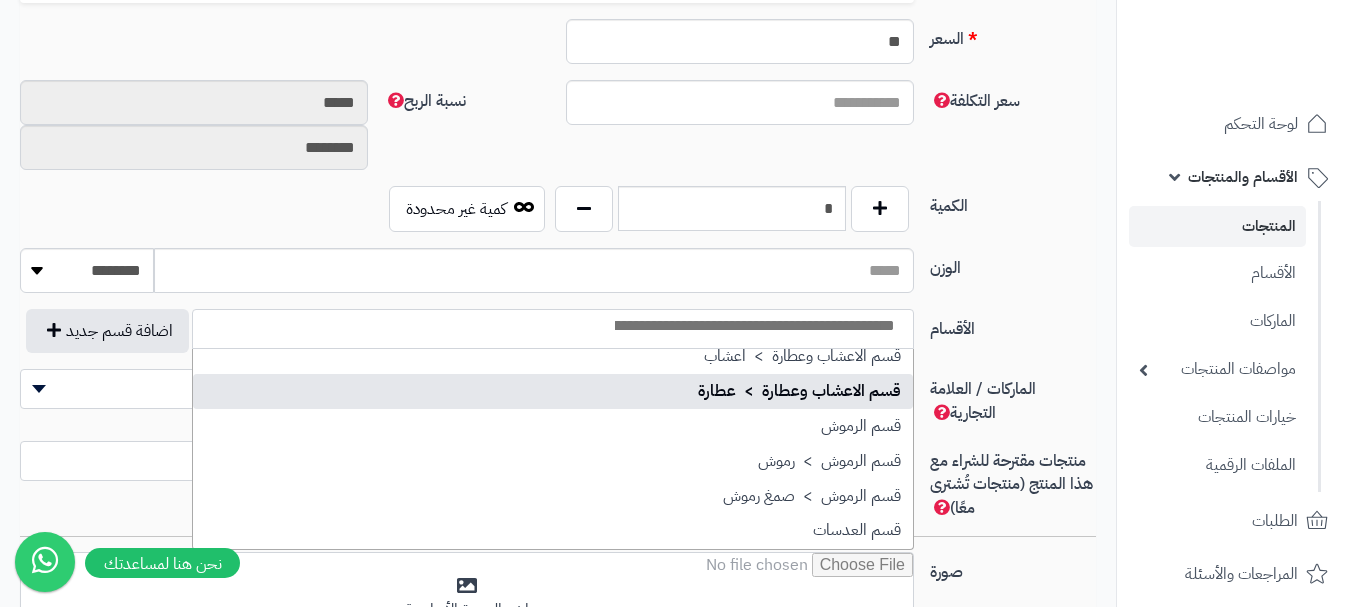 scroll, scrollTop: 1400, scrollLeft: 0, axis: vertical 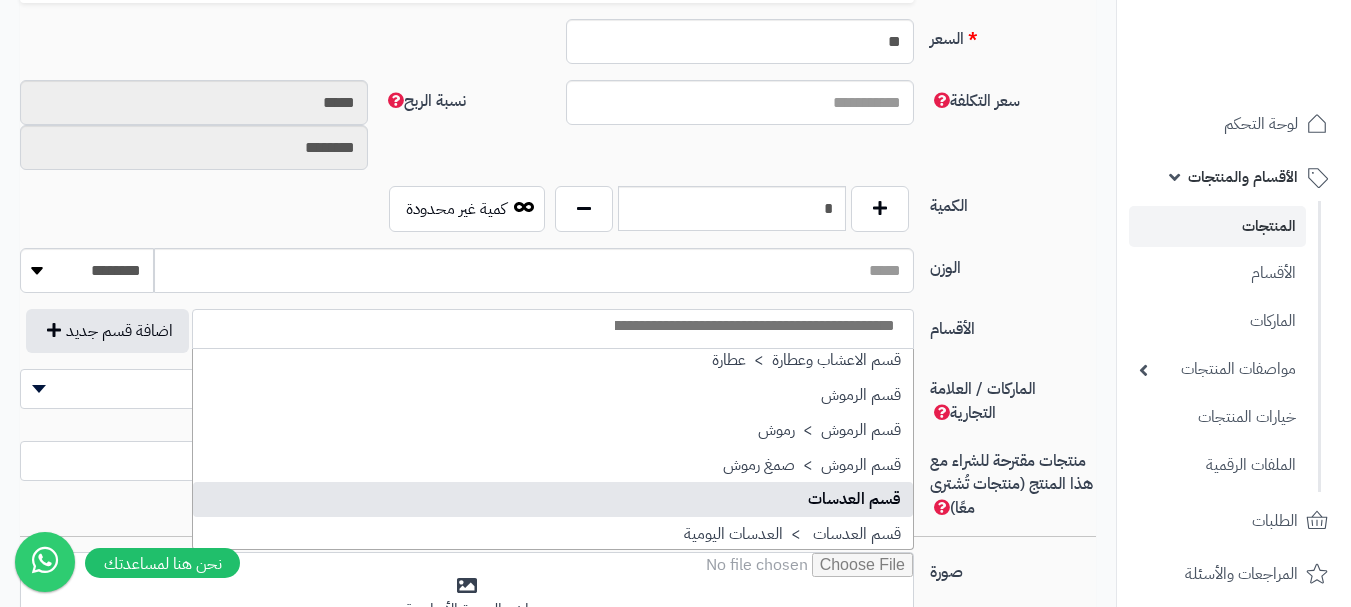 select on "**" 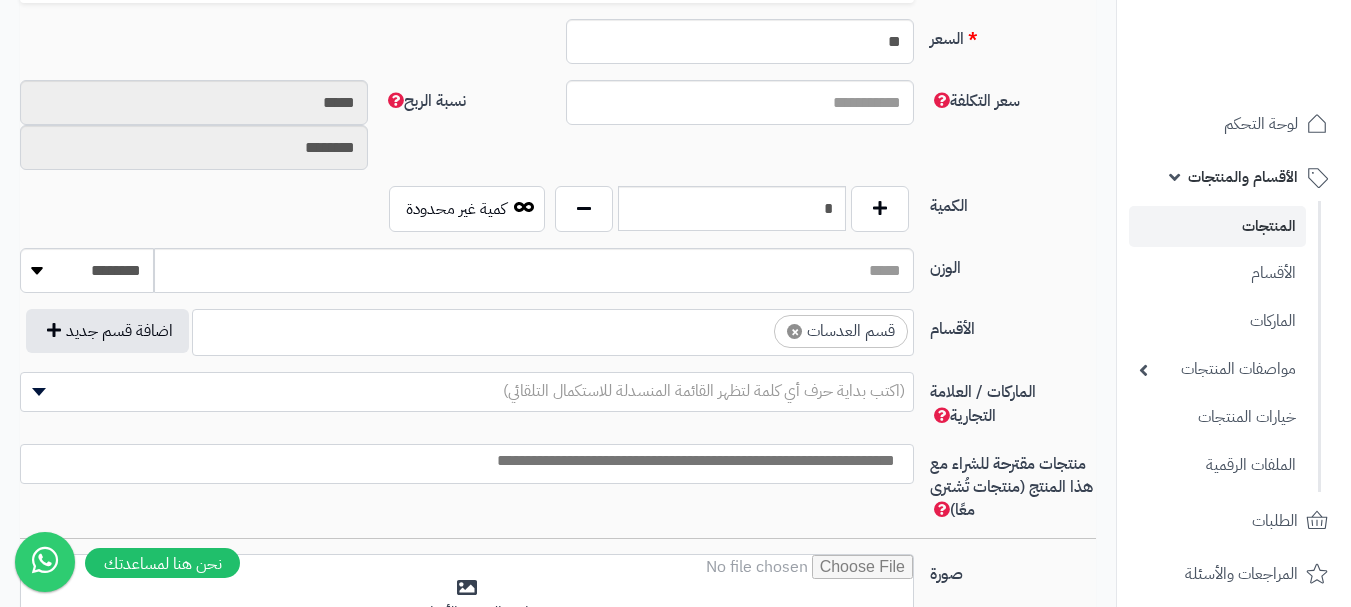 click on "× قسم العدسات" at bounding box center [553, 329] 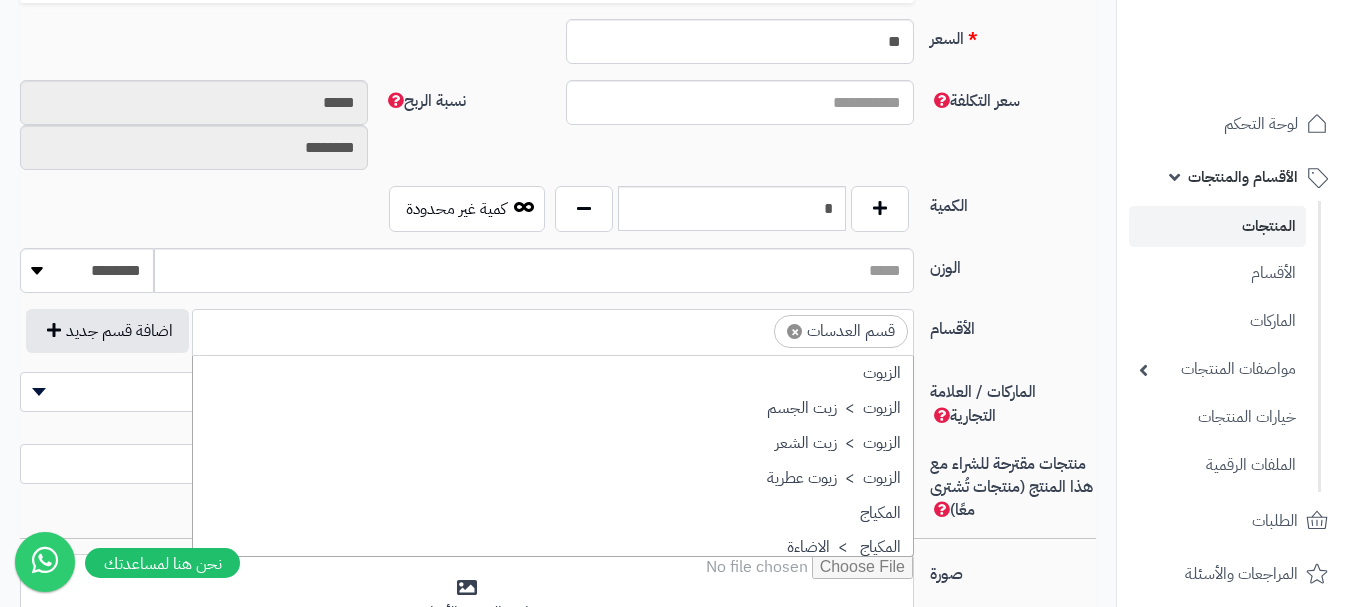 scroll, scrollTop: 1498, scrollLeft: 0, axis: vertical 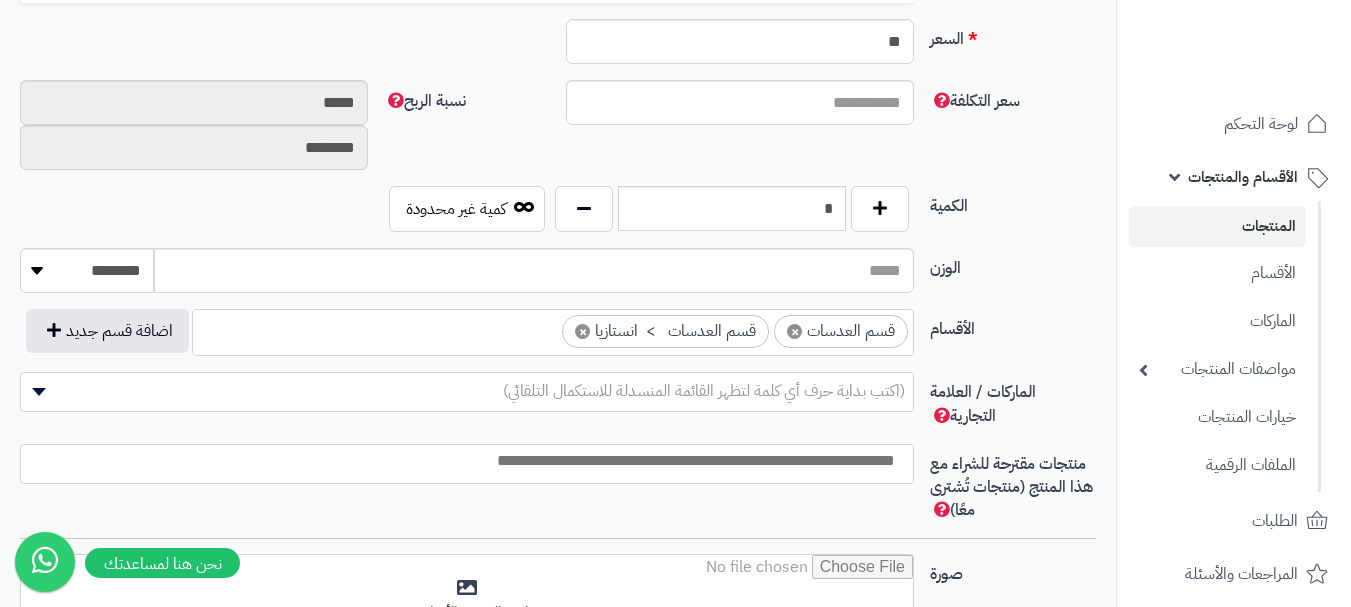 click at bounding box center [544, 326] 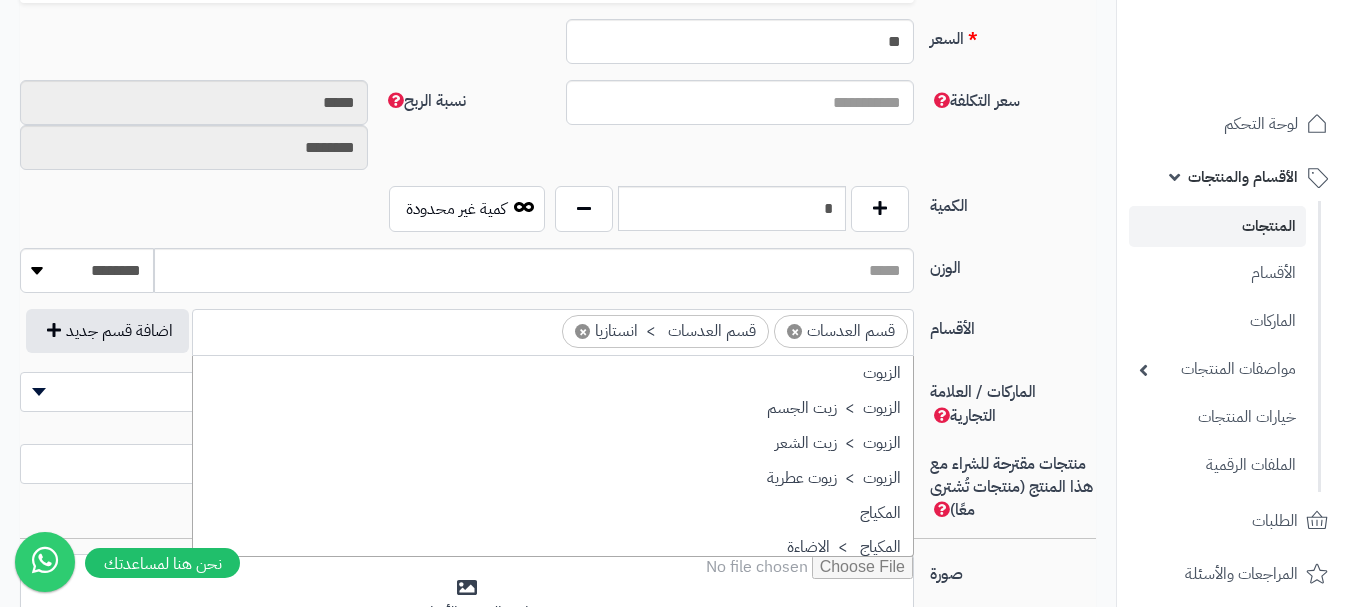 scroll, scrollTop: 1498, scrollLeft: 0, axis: vertical 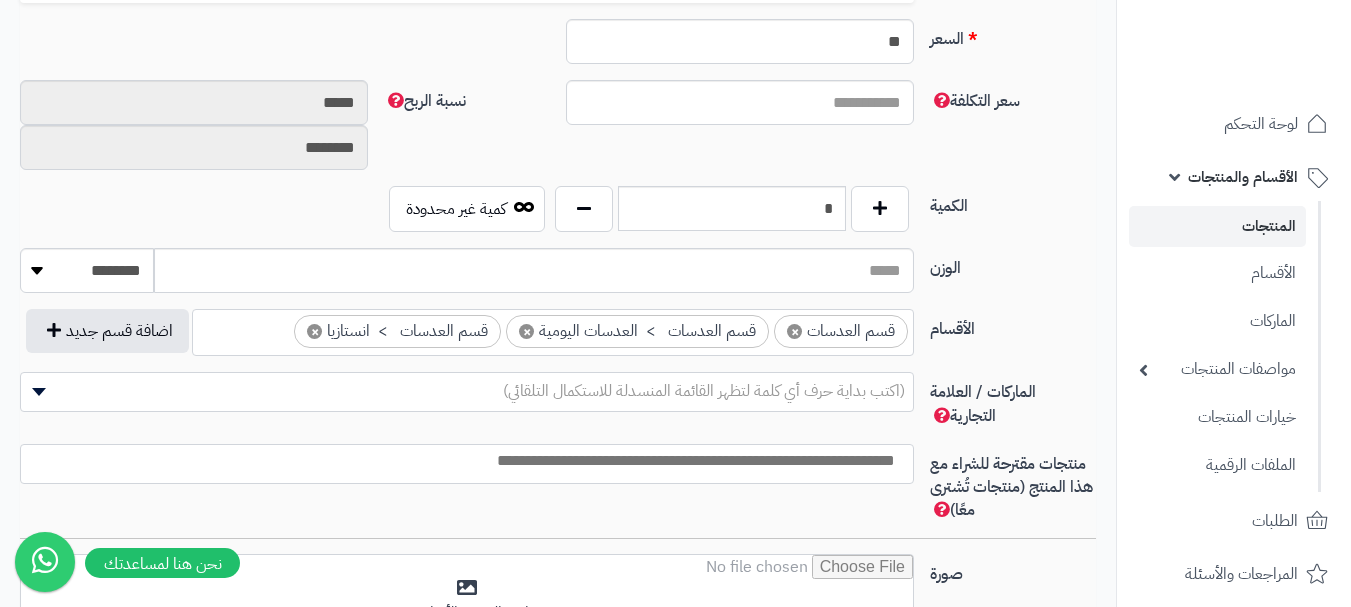 click on "(اكتب بداية حرف أي كلمة لتظهر القائمة المنسدلة للاستكمال التلقائي)" at bounding box center (467, 392) 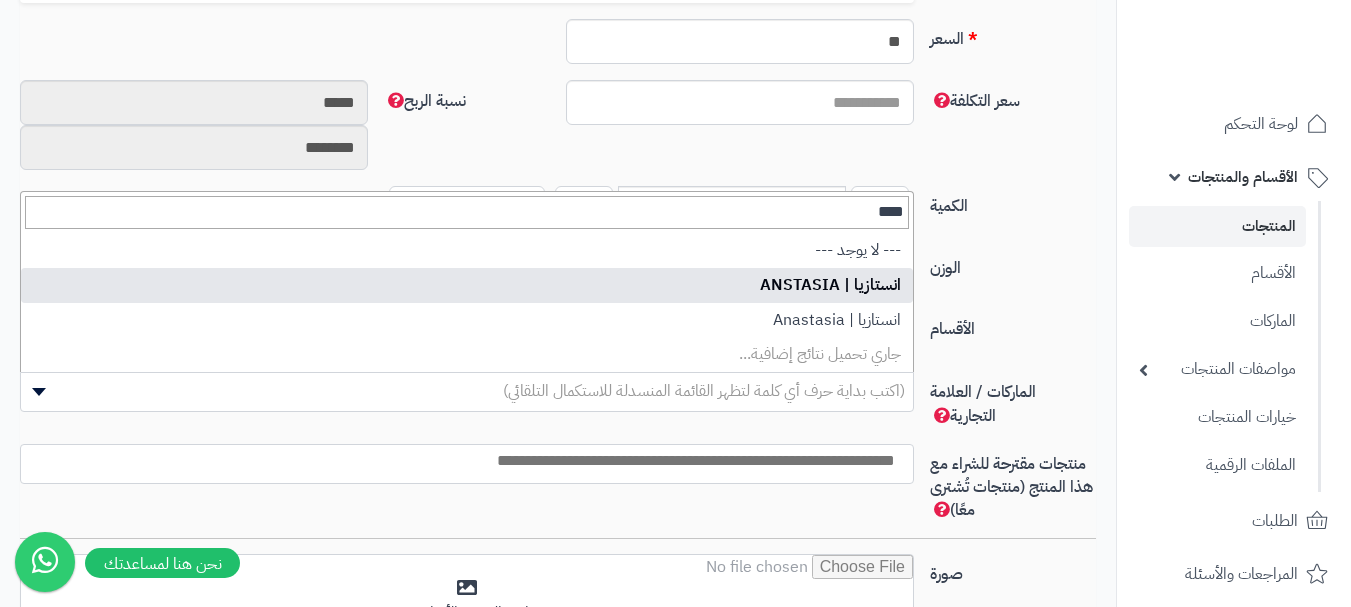 type on "****" 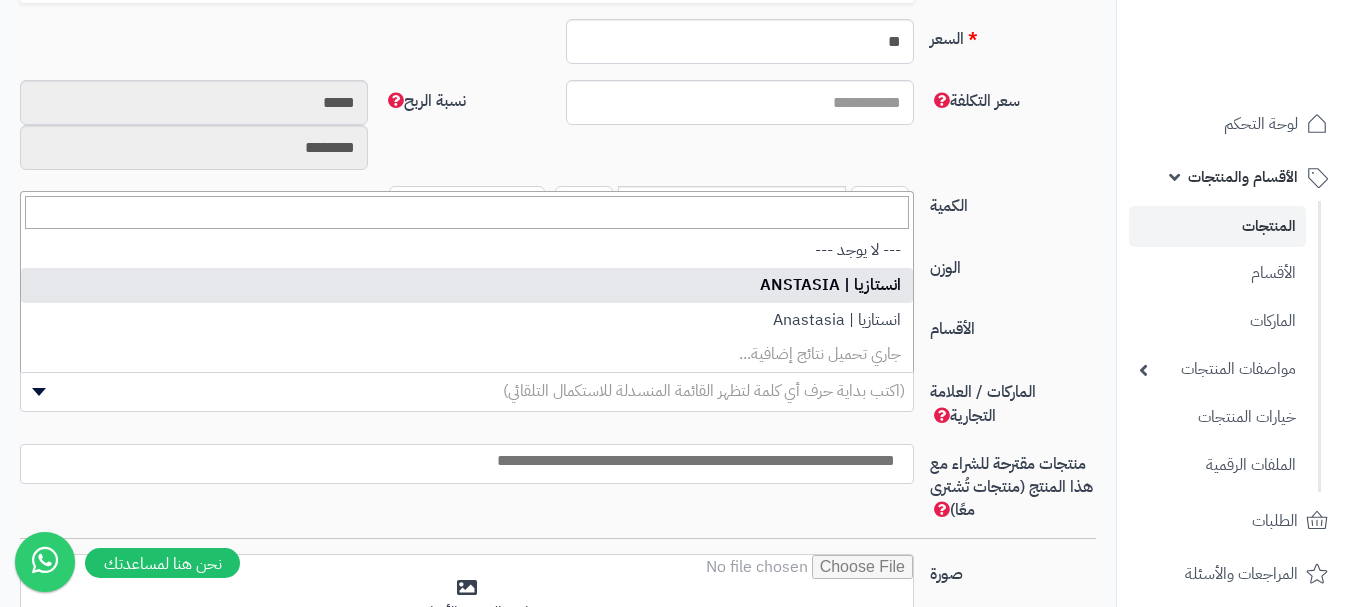 select on "**" 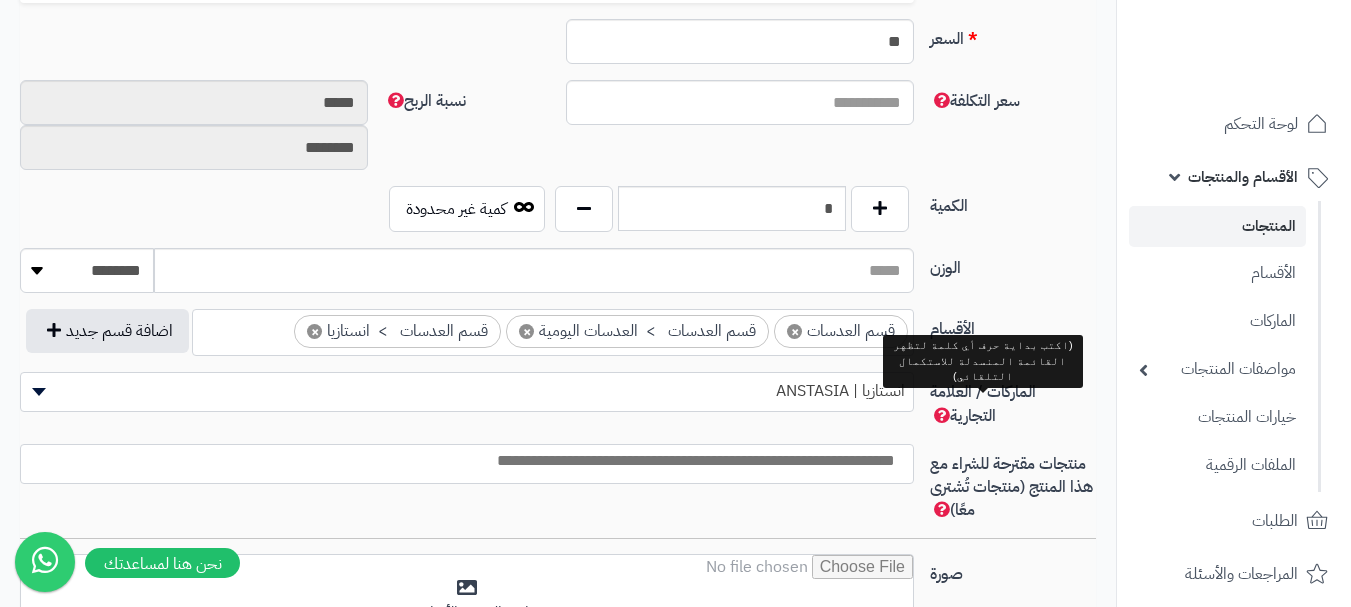 scroll, scrollTop: 1000, scrollLeft: 0, axis: vertical 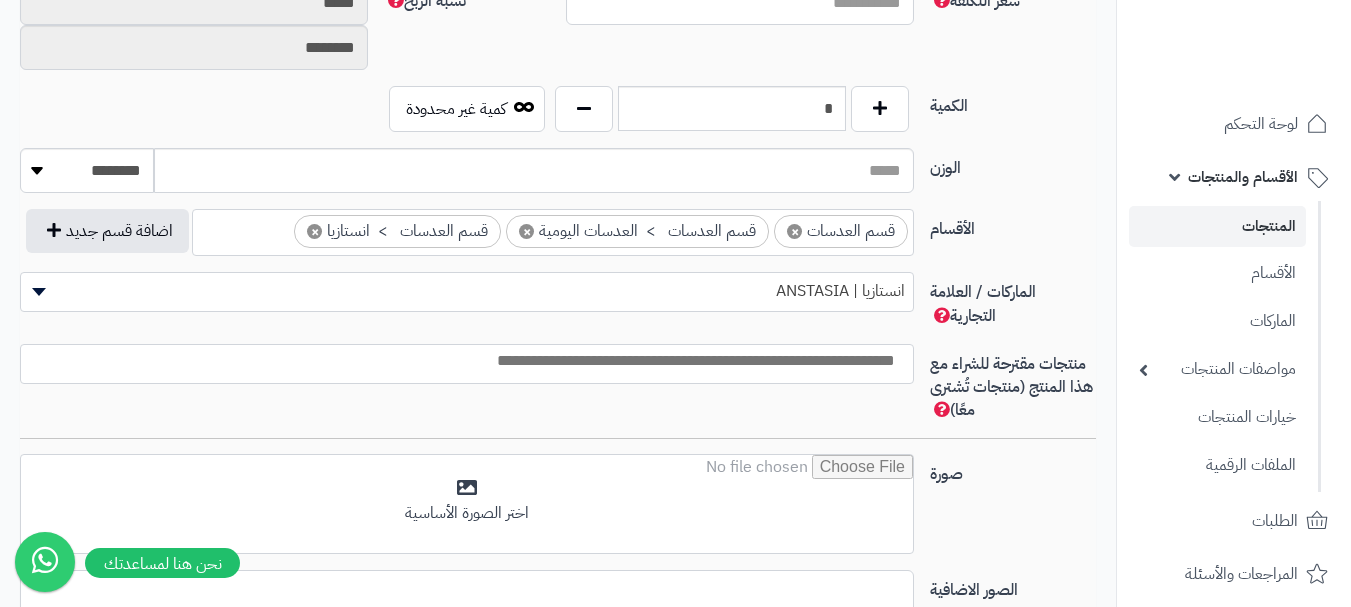 click at bounding box center (462, 361) 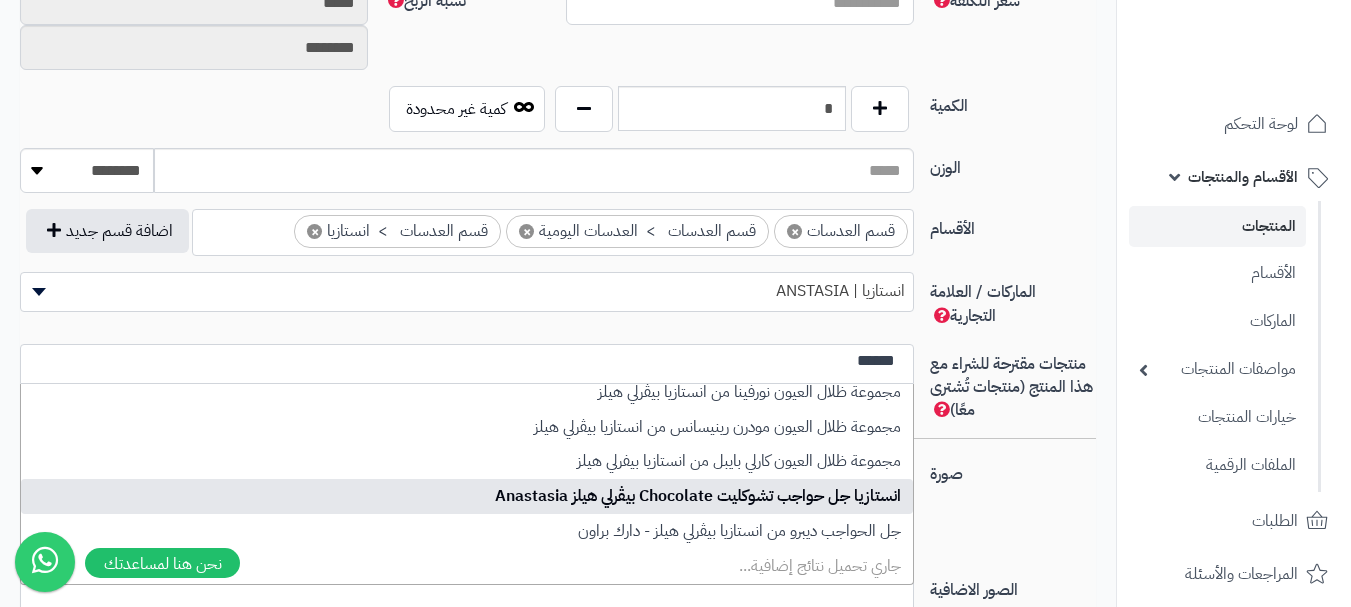 scroll, scrollTop: 0, scrollLeft: 0, axis: both 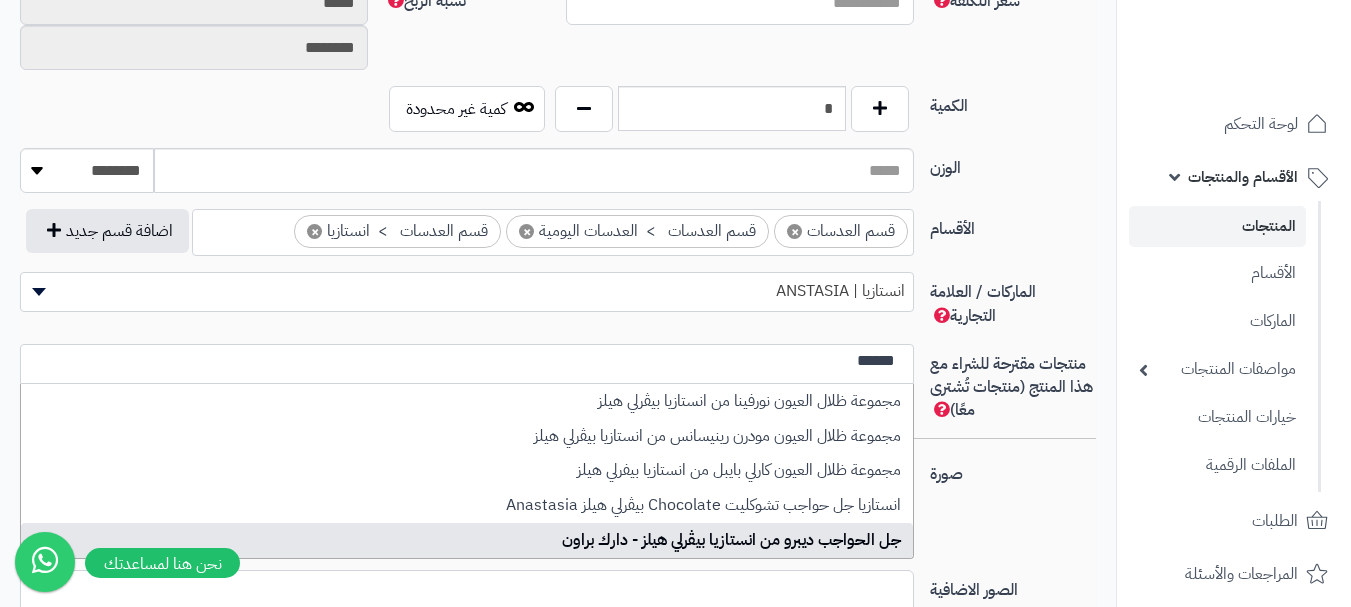 type on "******" 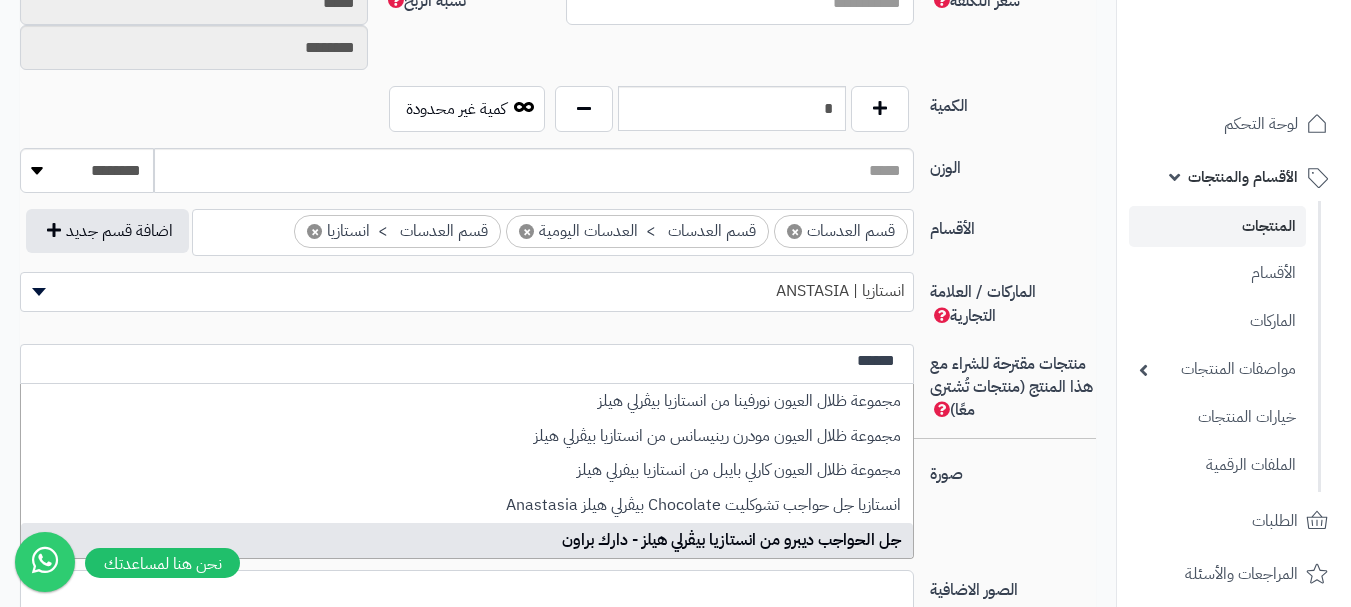 type 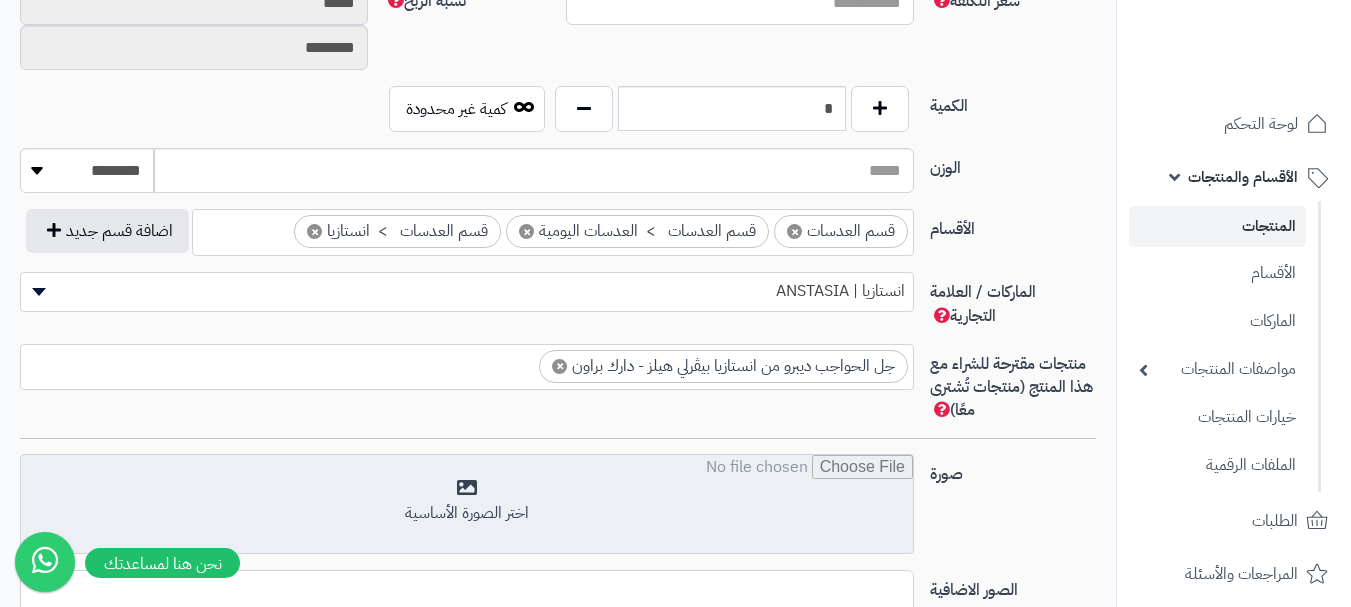 click at bounding box center [467, 505] 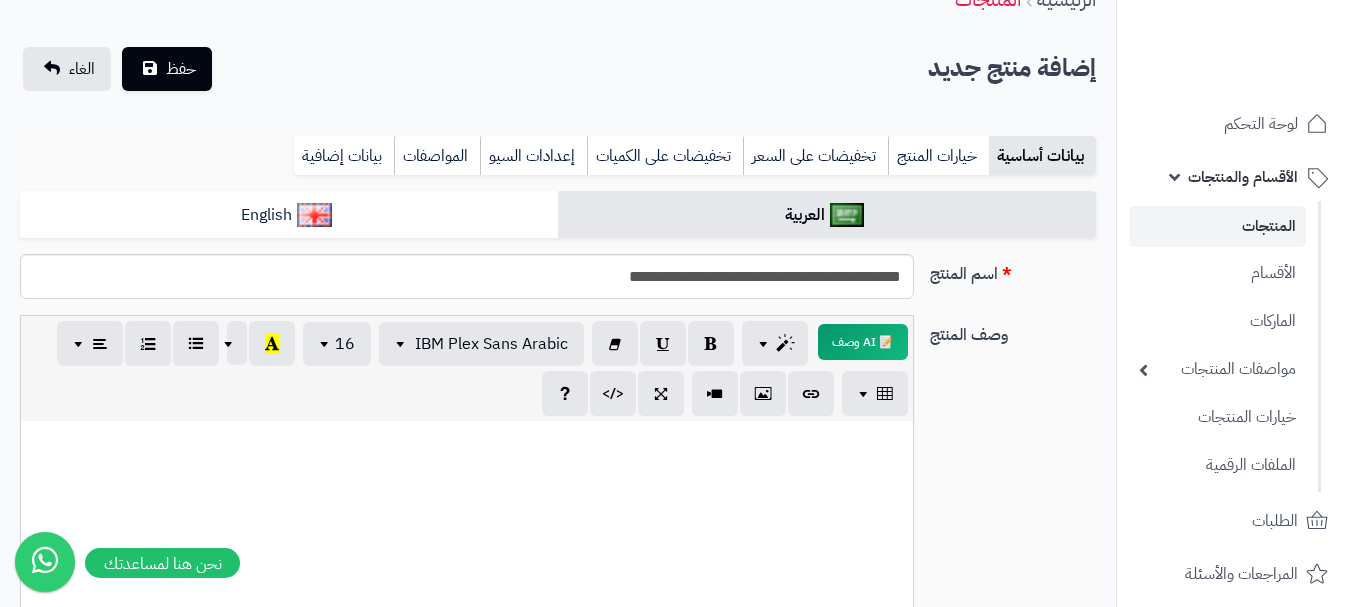 scroll, scrollTop: 0, scrollLeft: 0, axis: both 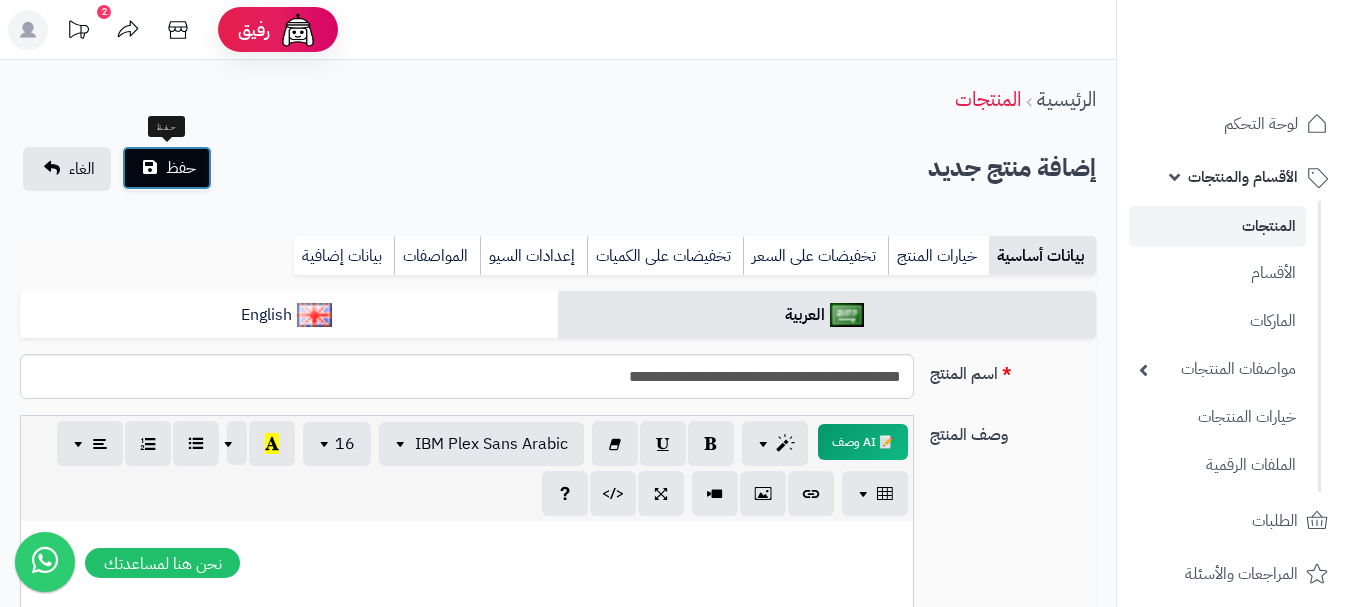 click on "حفظ" at bounding box center [181, 168] 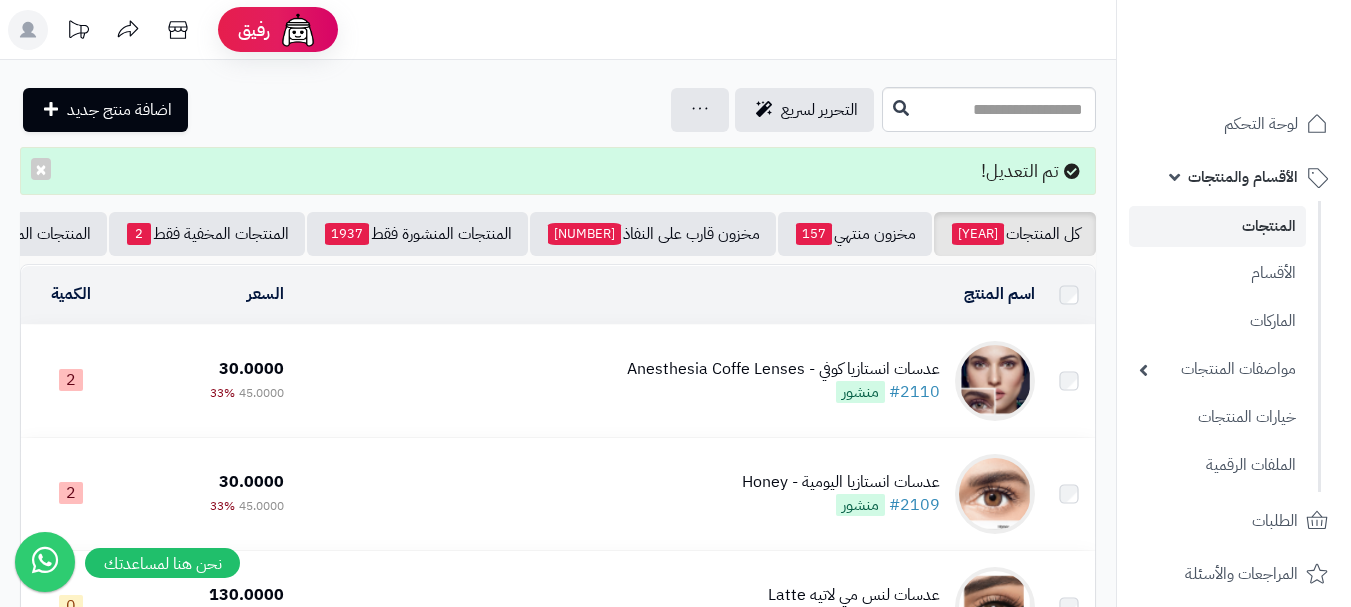 scroll, scrollTop: 0, scrollLeft: 0, axis: both 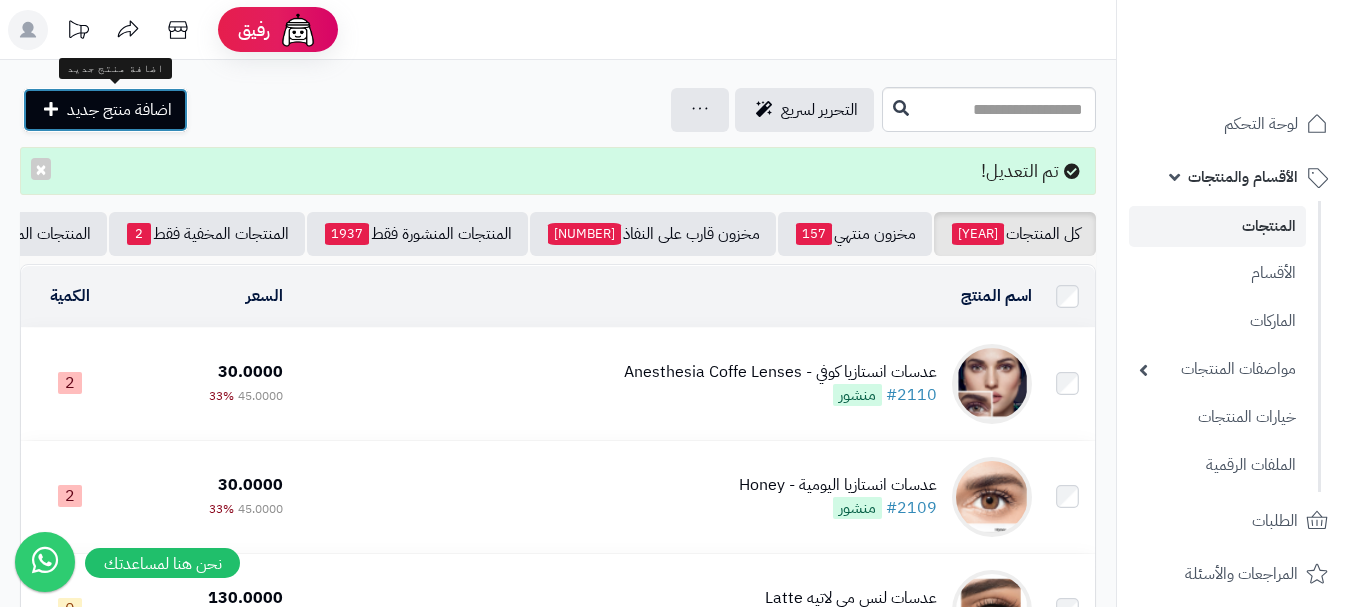 click on "اضافة منتج جديد" at bounding box center (119, 110) 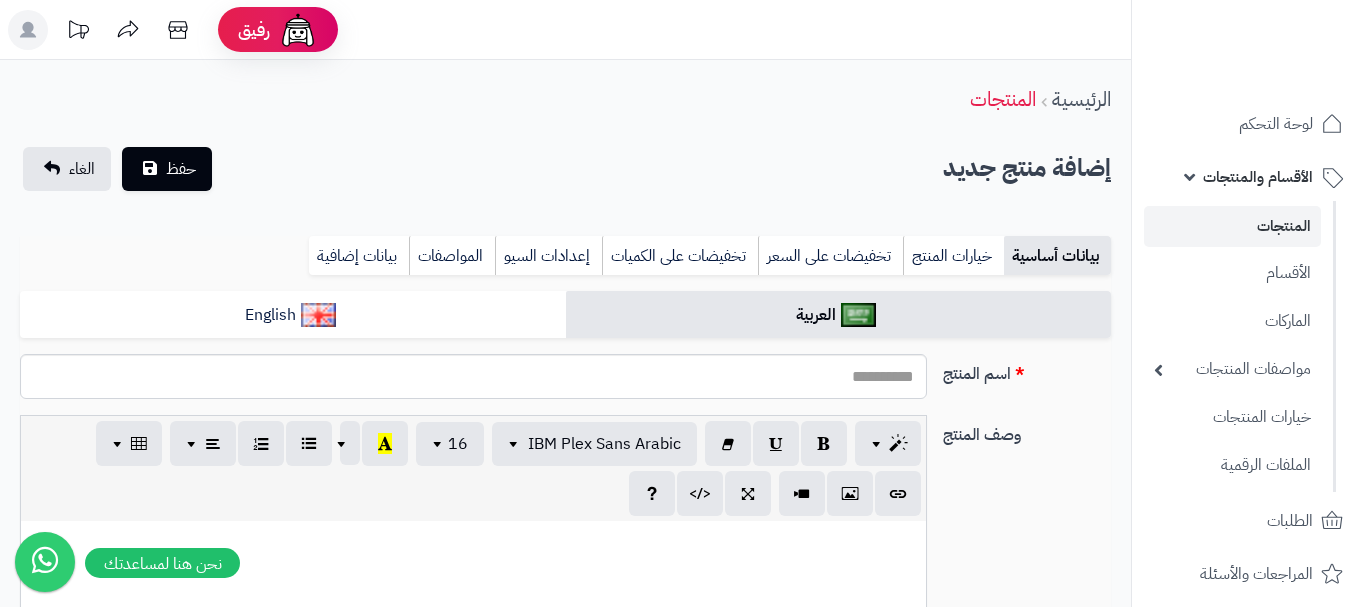 select 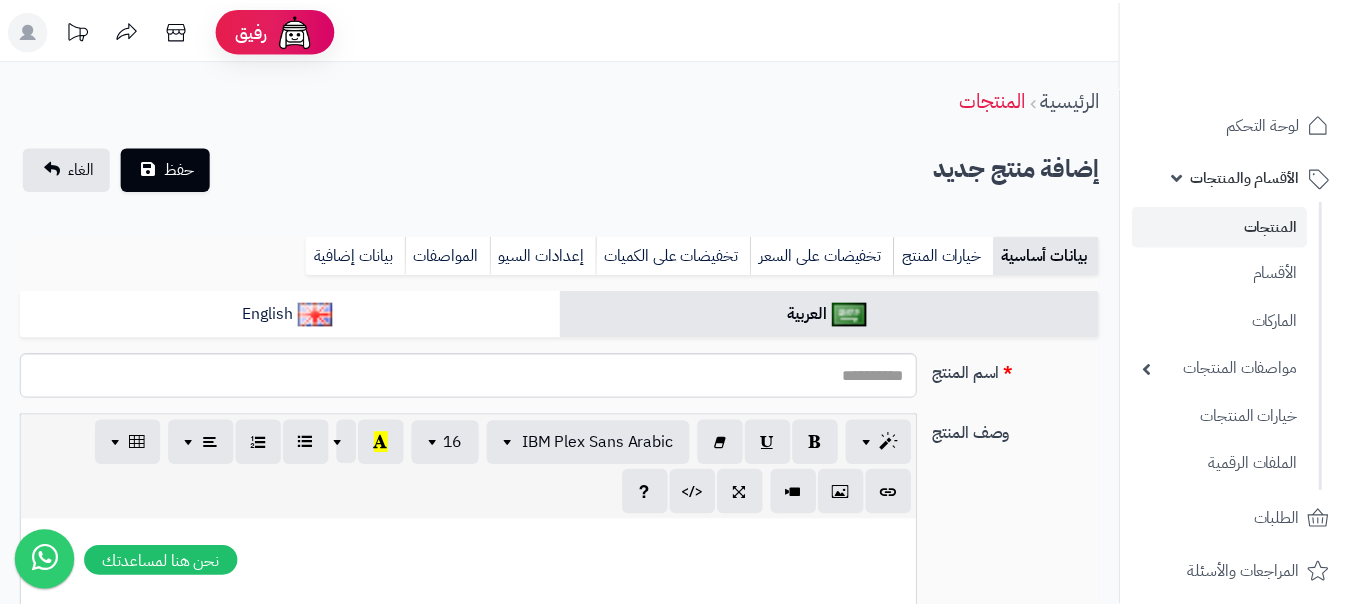 scroll, scrollTop: 0, scrollLeft: 0, axis: both 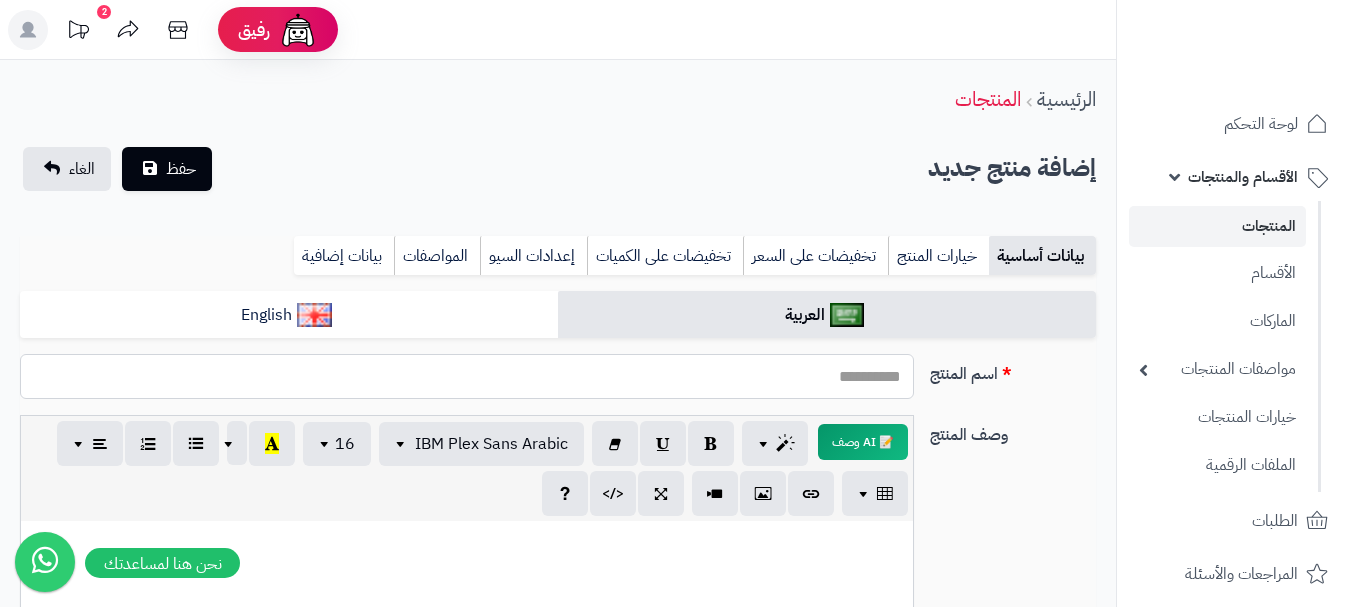 drag, startPoint x: 862, startPoint y: 388, endPoint x: 858, endPoint y: 377, distance: 11.7046995 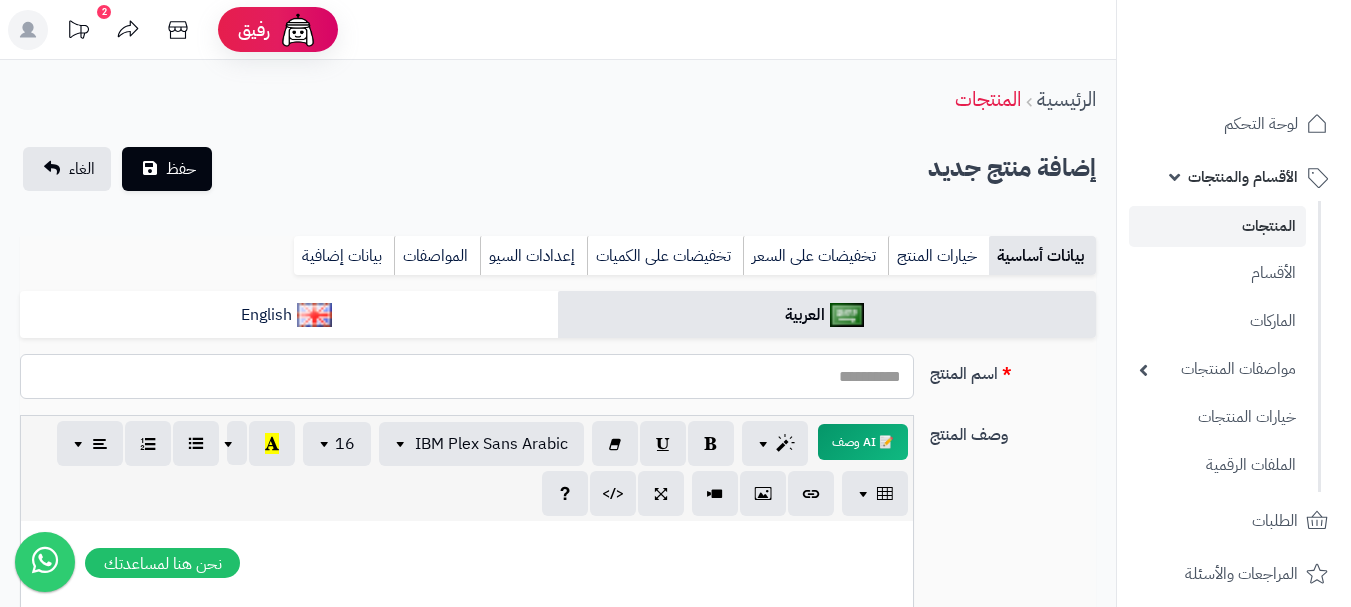 paste on "**********" 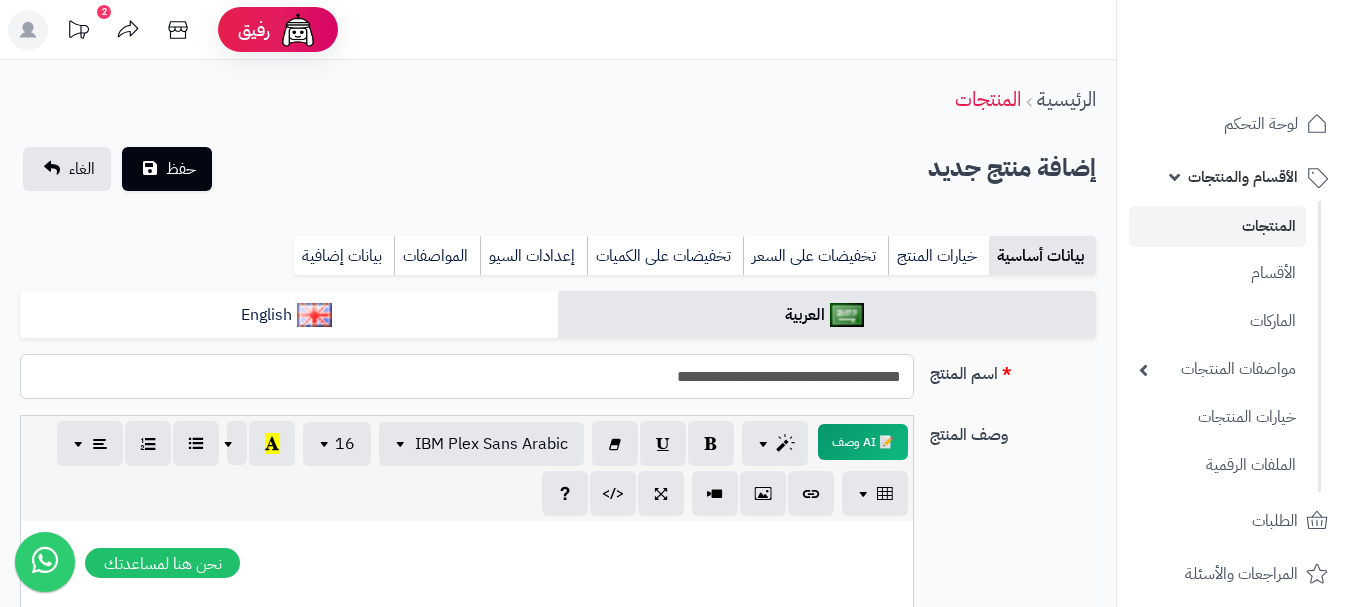 drag, startPoint x: 651, startPoint y: 376, endPoint x: 823, endPoint y: 368, distance: 172.18594 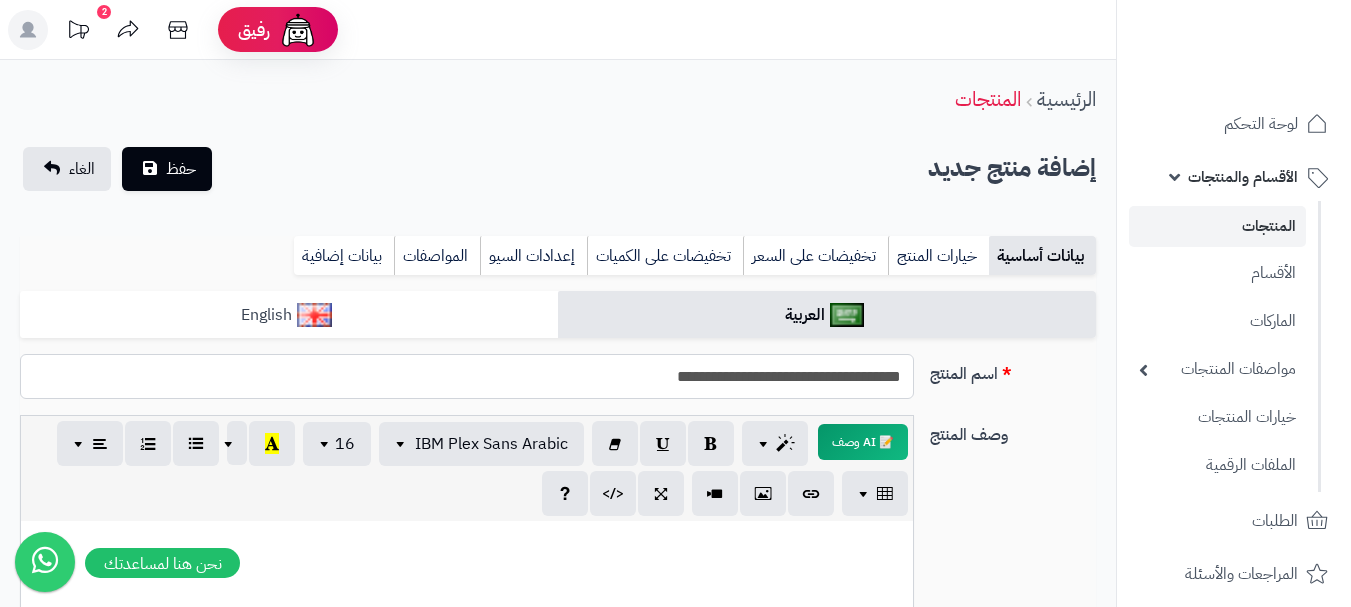 type on "**********" 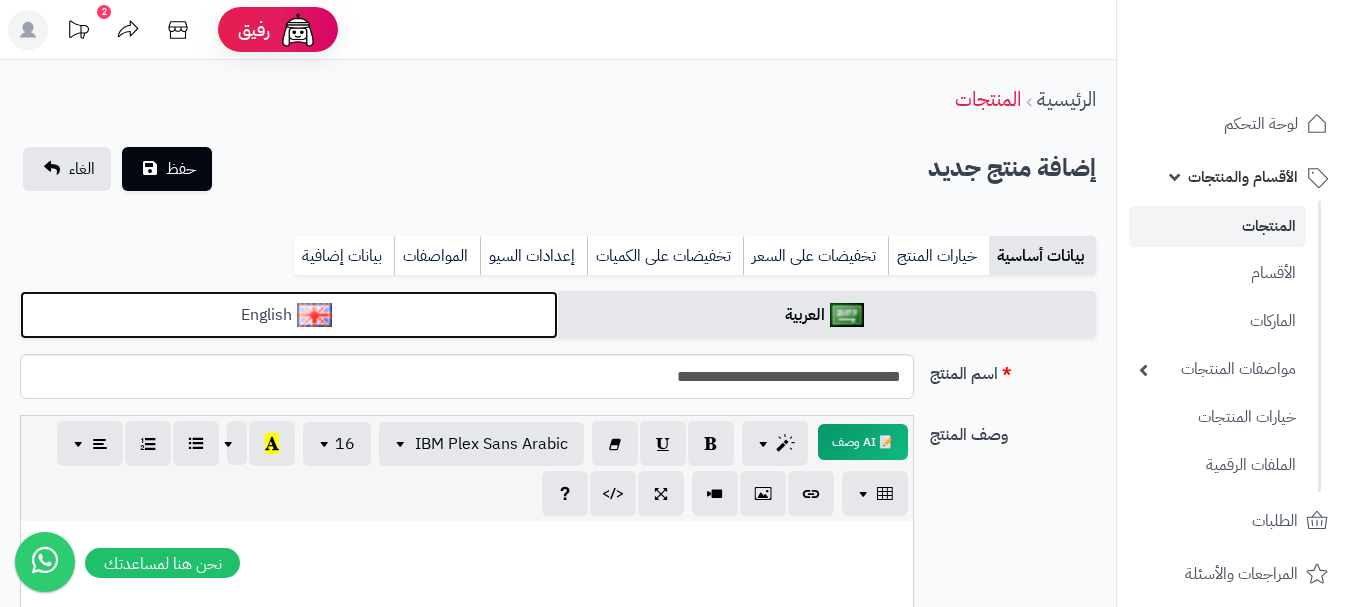 click on "English" at bounding box center [289, 315] 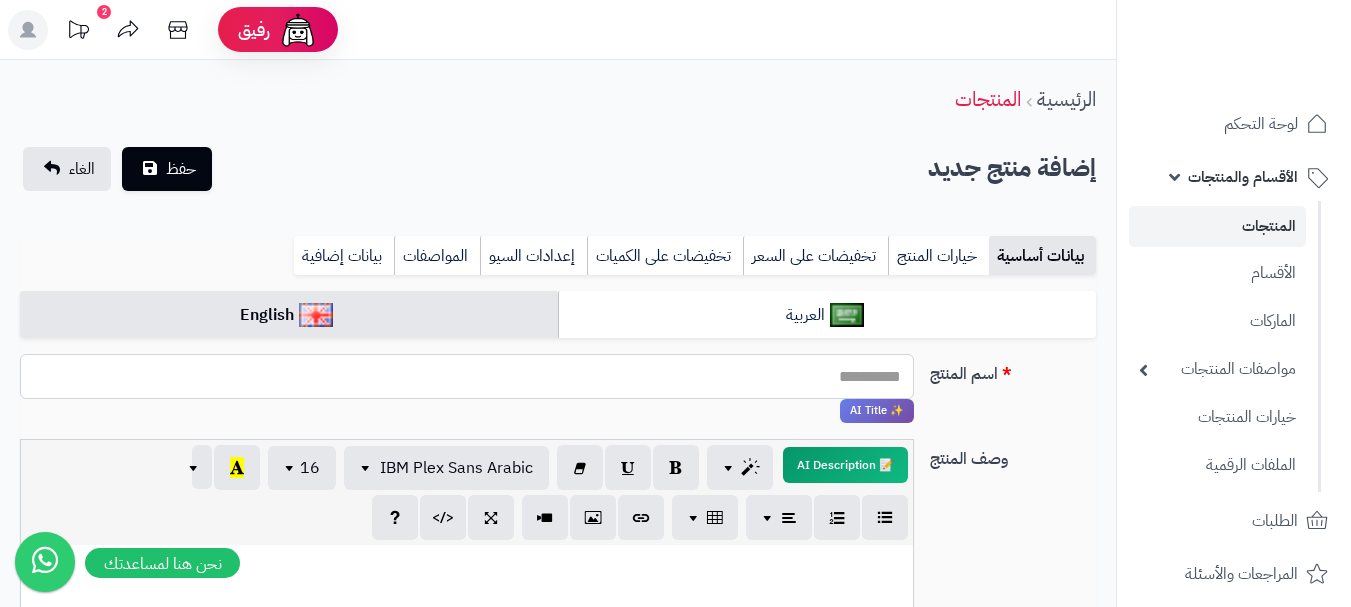 paste on "**********" 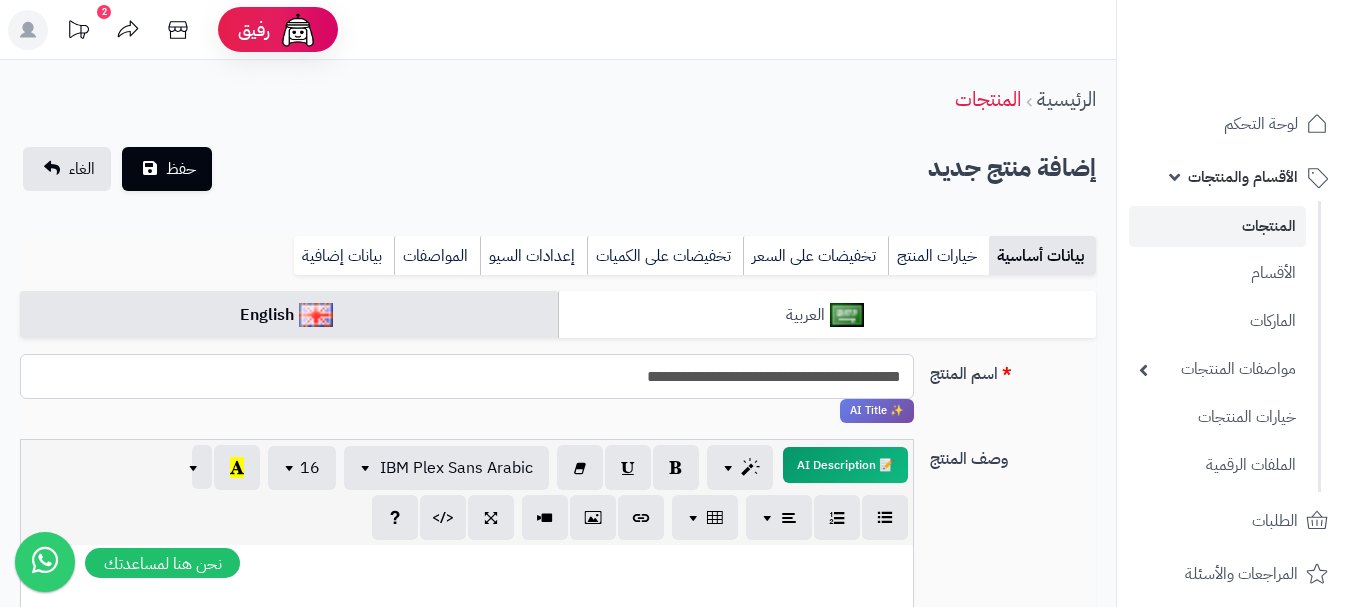 type on "**********" 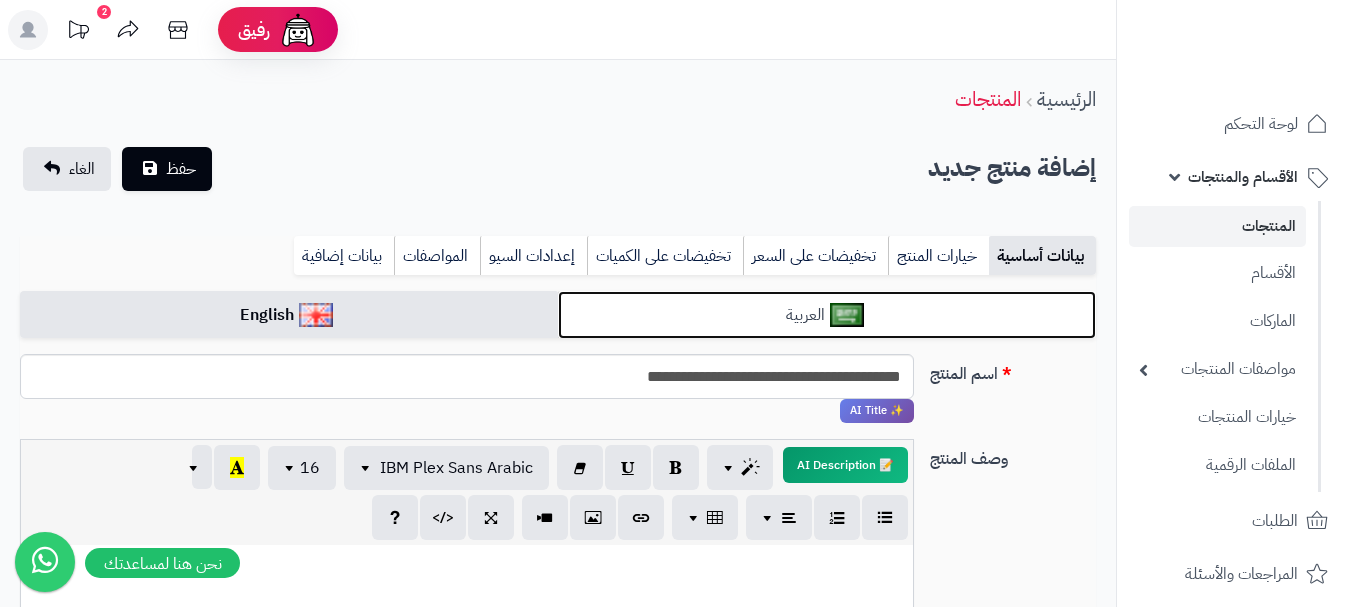 click on "العربية" at bounding box center (827, 315) 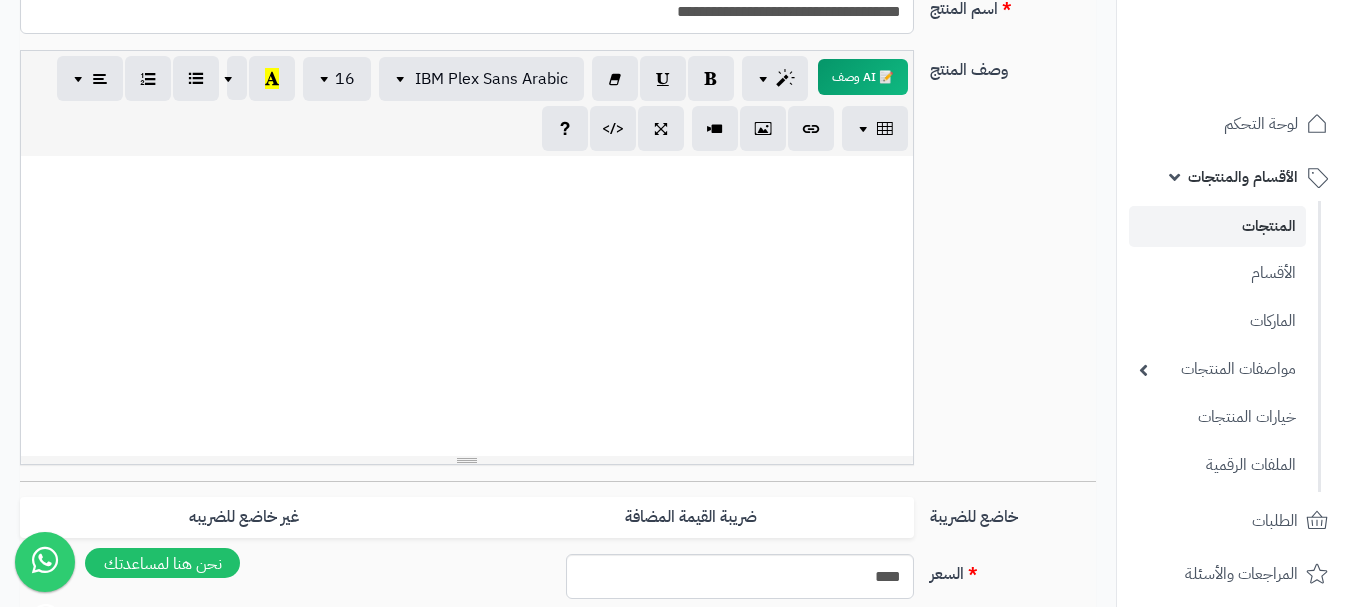 scroll, scrollTop: 400, scrollLeft: 0, axis: vertical 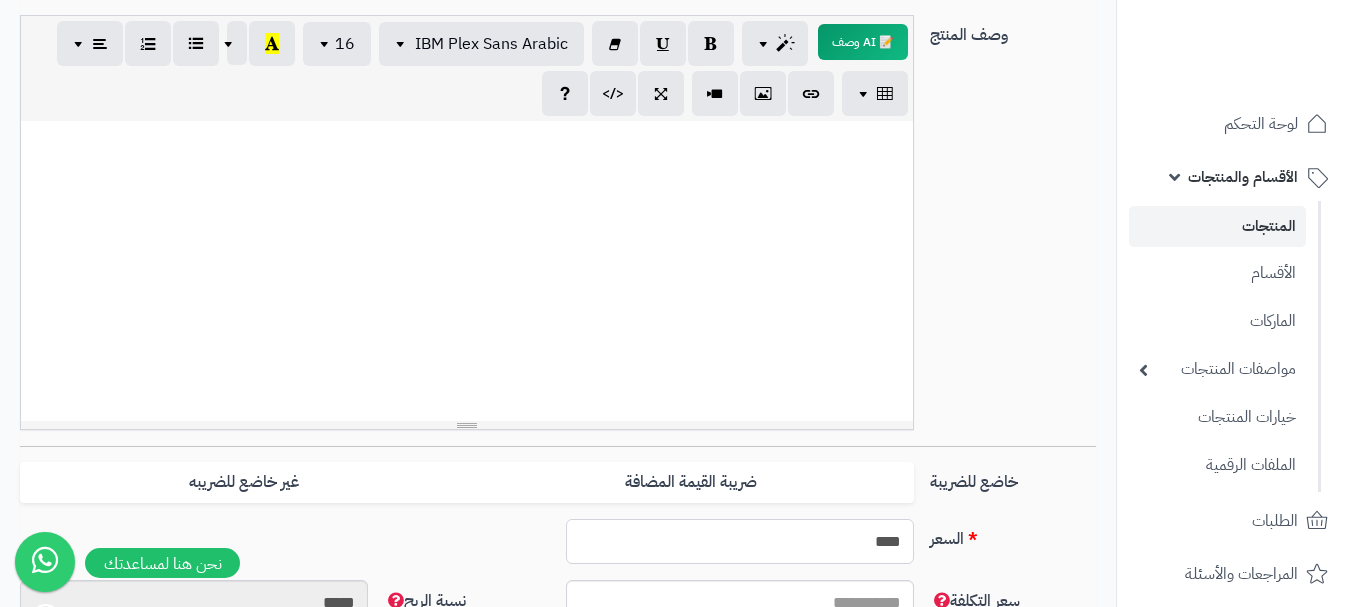 click on "****" at bounding box center (740, 541) 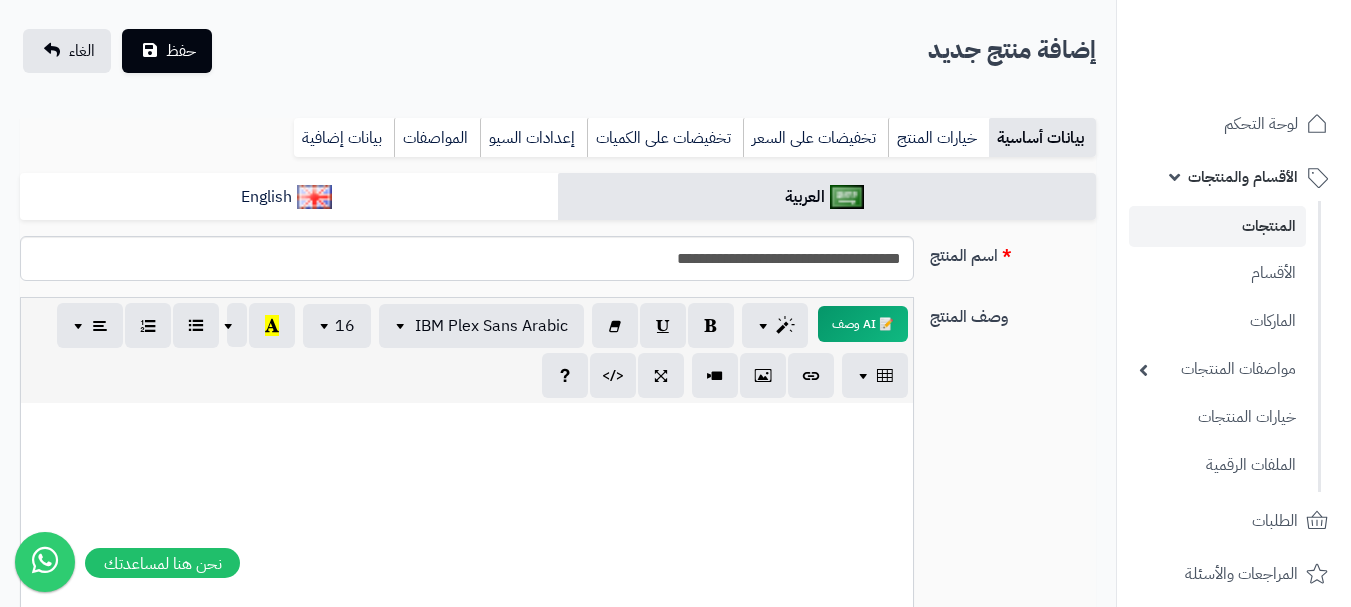 scroll, scrollTop: 100, scrollLeft: 0, axis: vertical 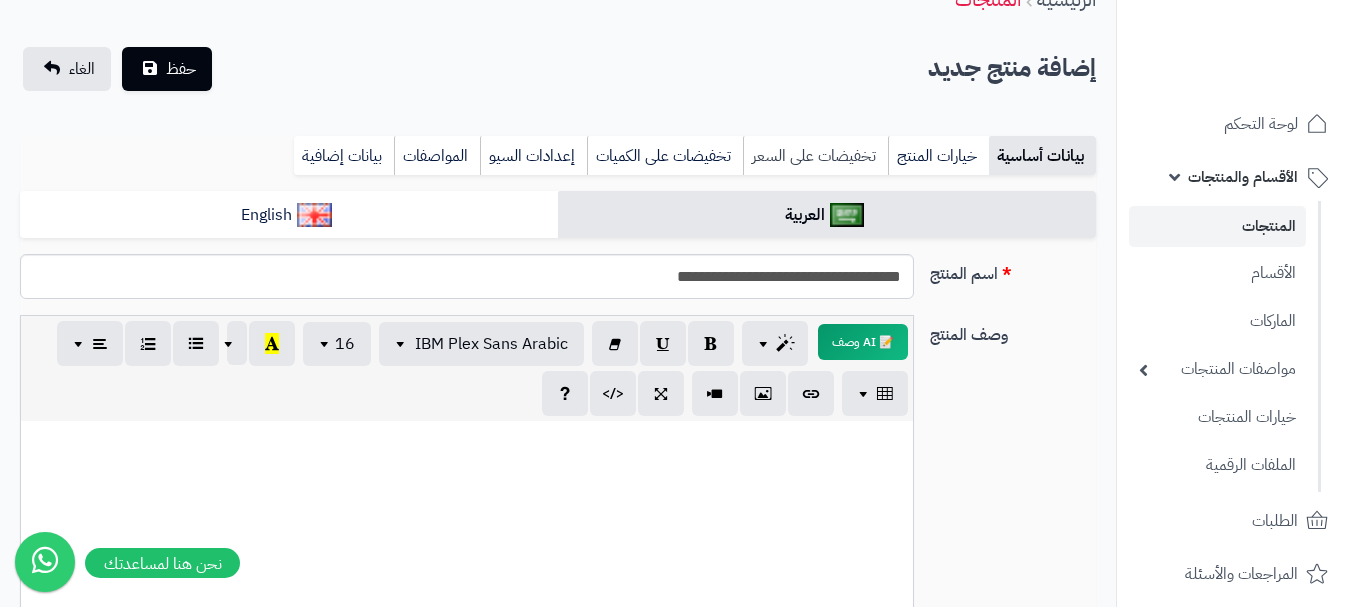 type on "**" 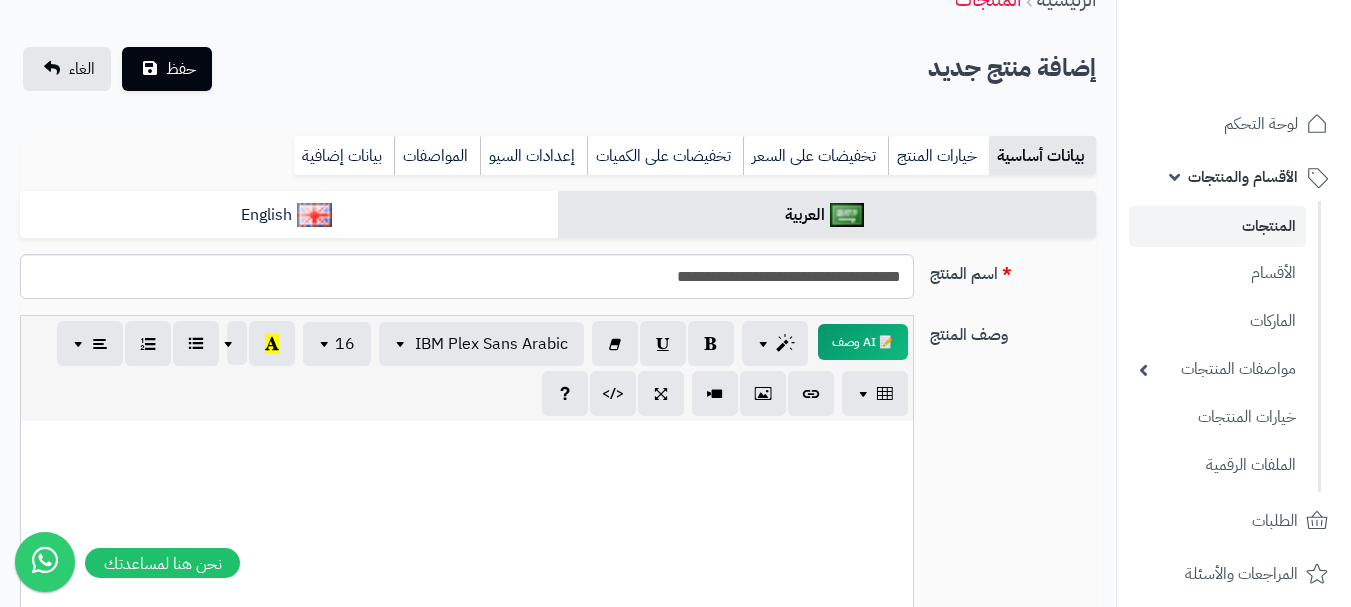 click on "تخفيضات على السعر" at bounding box center [815, 156] 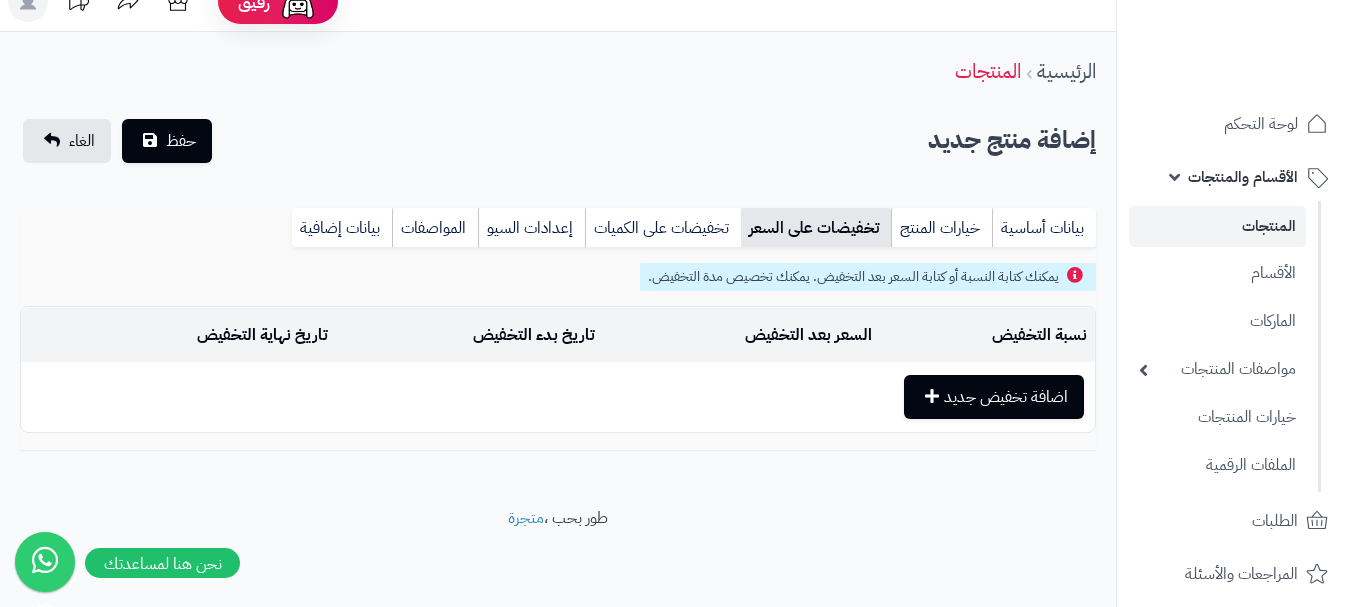 scroll, scrollTop: 28, scrollLeft: 0, axis: vertical 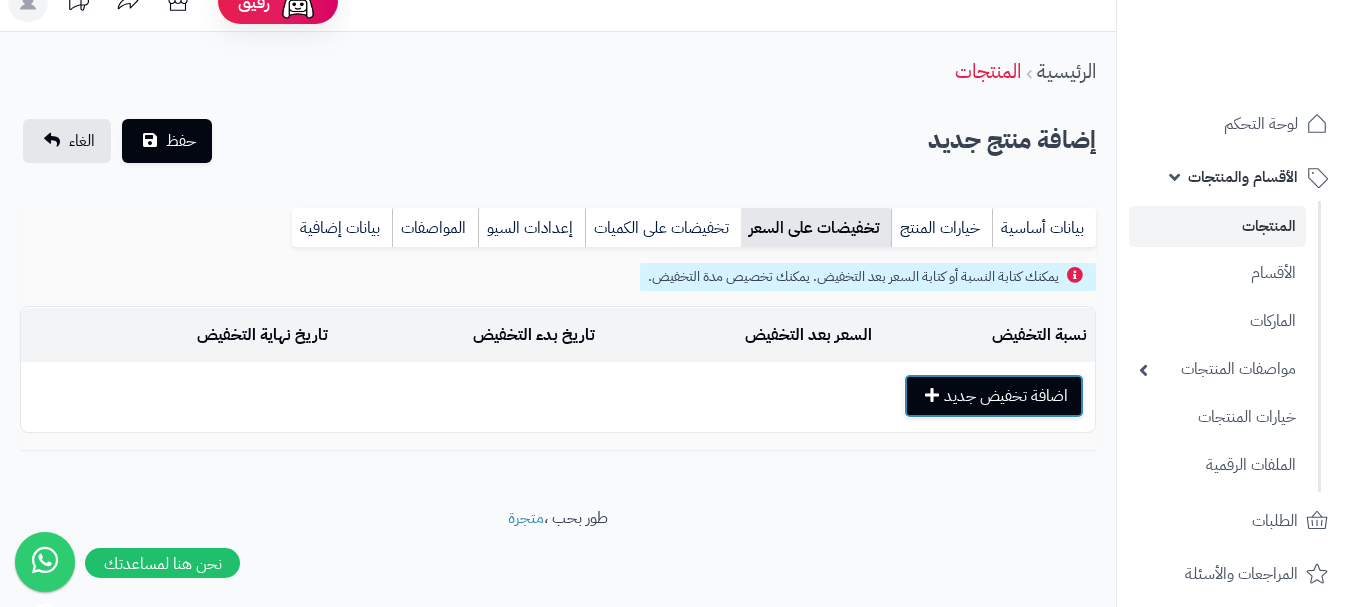 click on "اضافة تخفيض جديد" at bounding box center (994, 396) 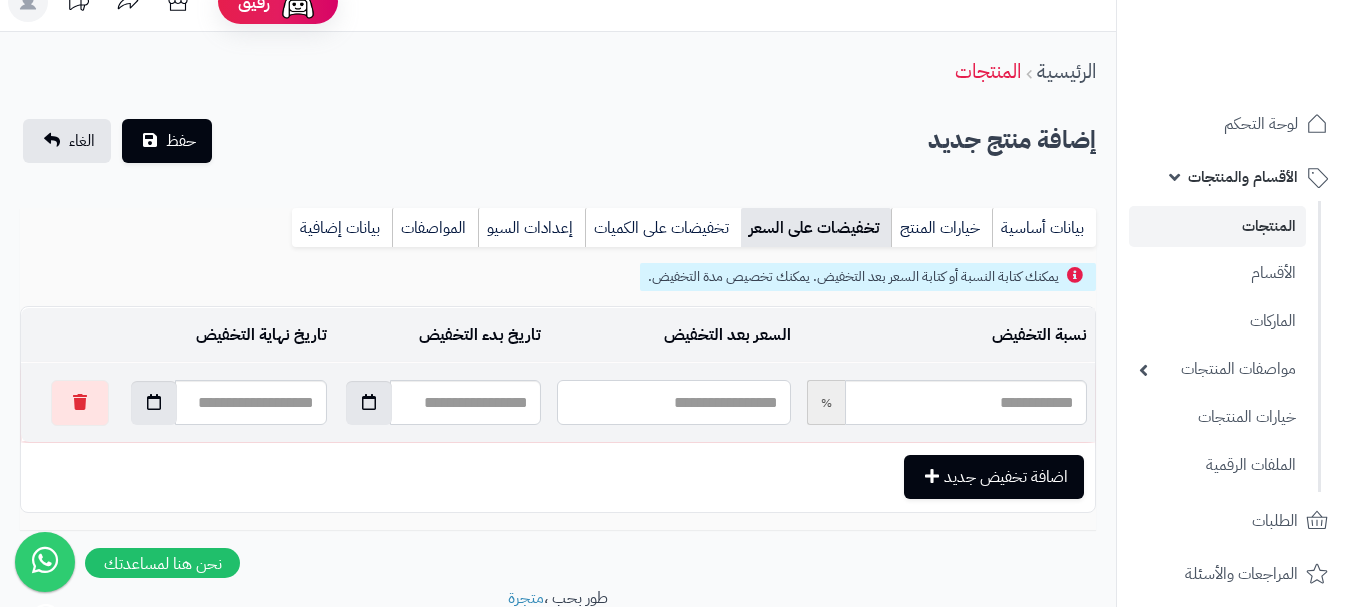 click at bounding box center (673, 402) 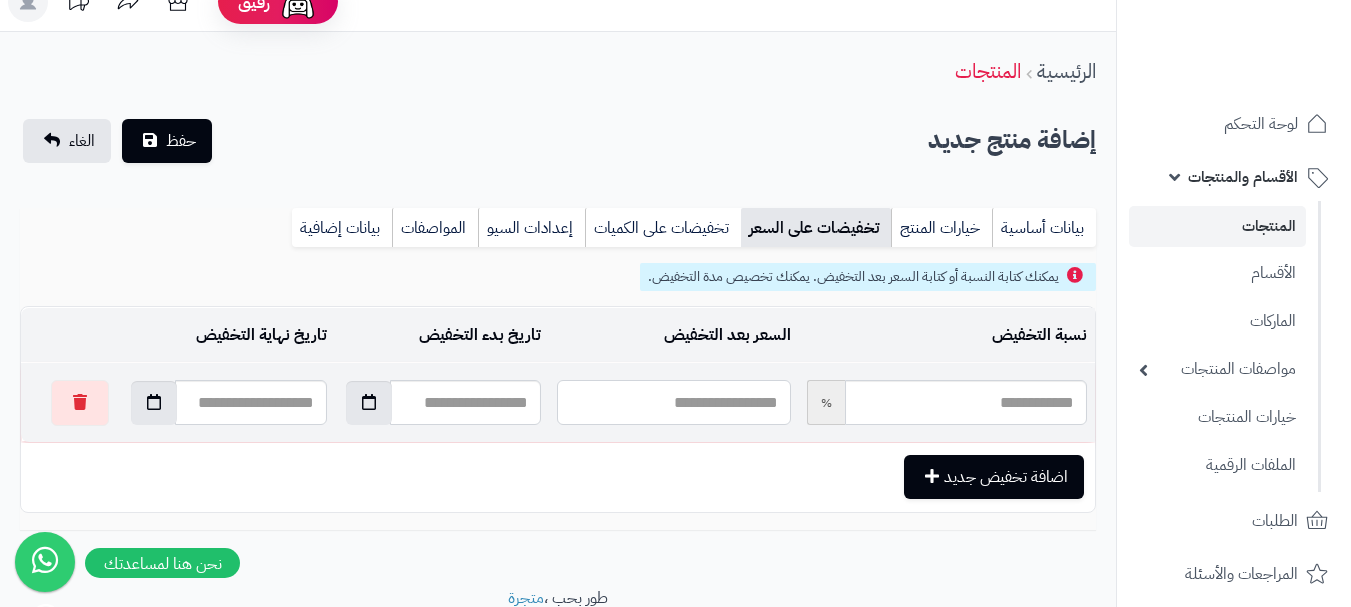 type on "*" 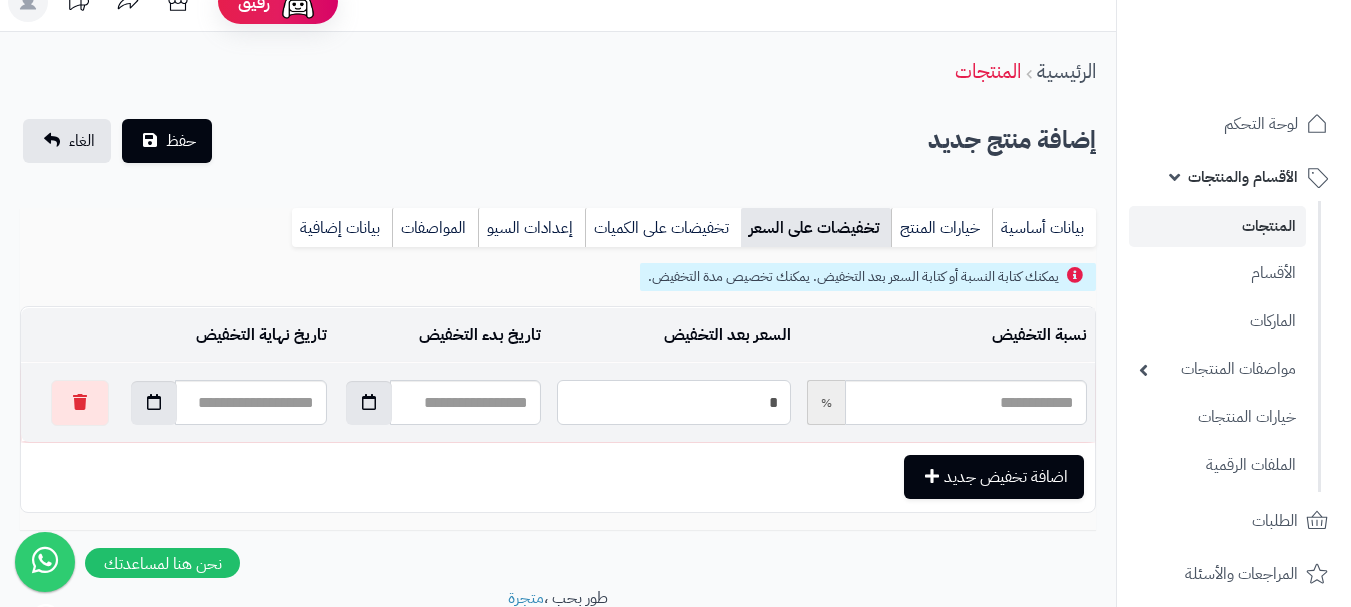 type on "*****" 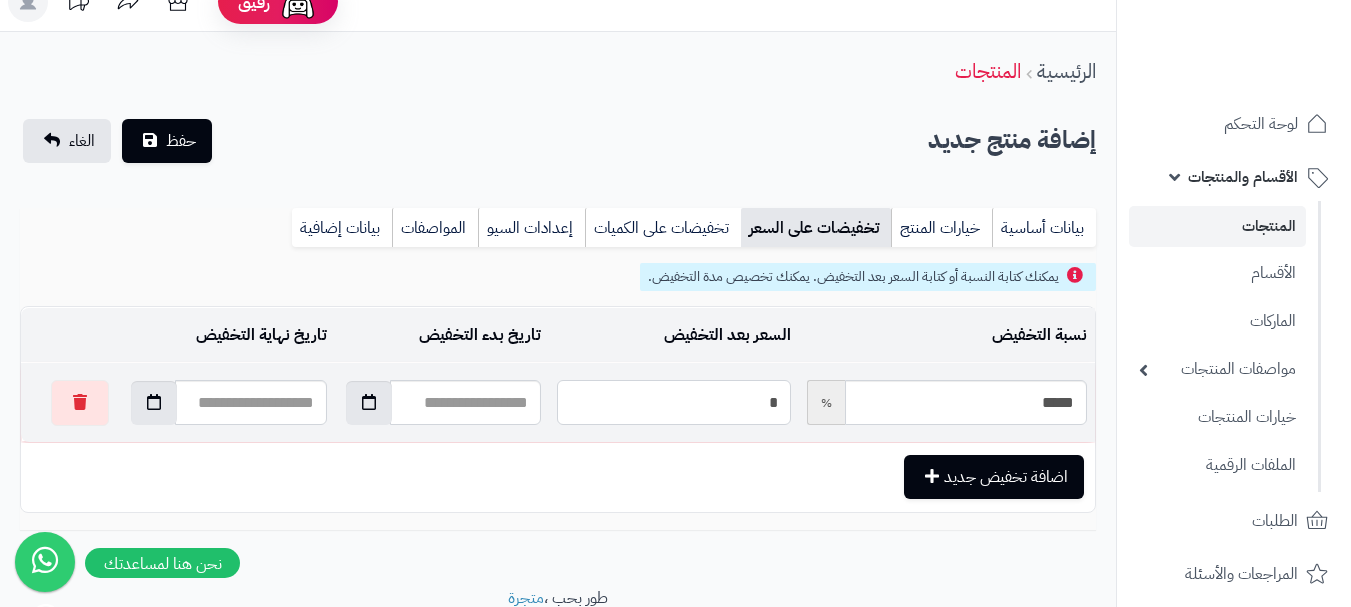 type on "**" 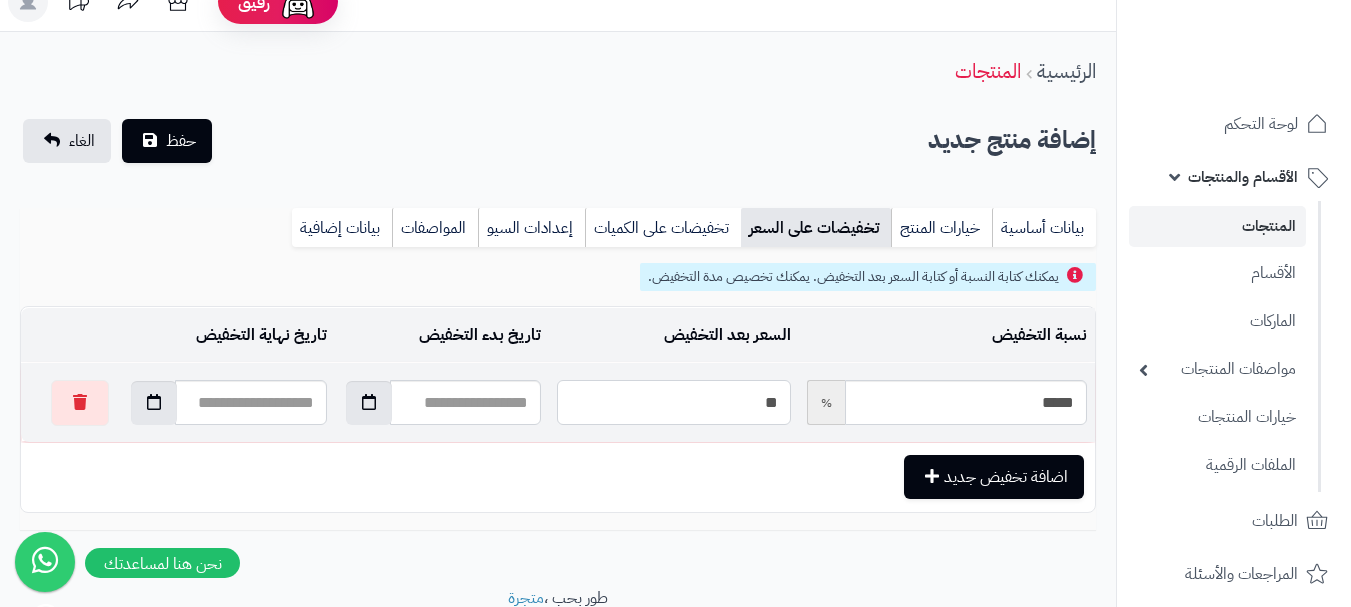 type on "*****" 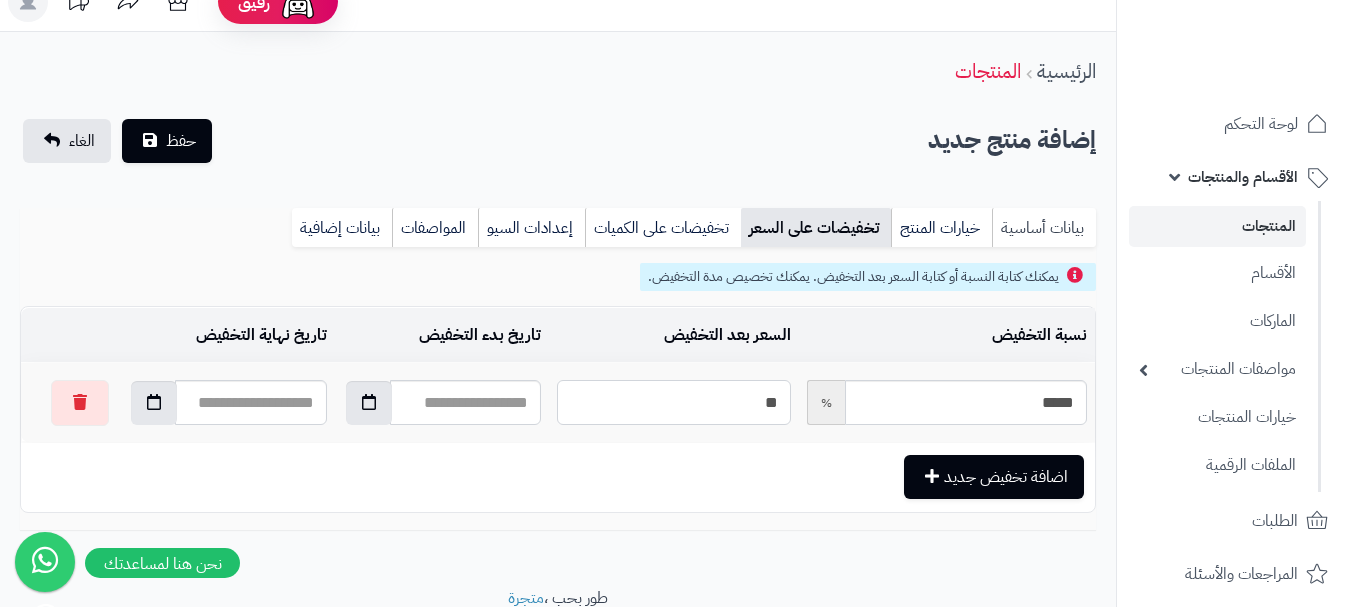 type on "**" 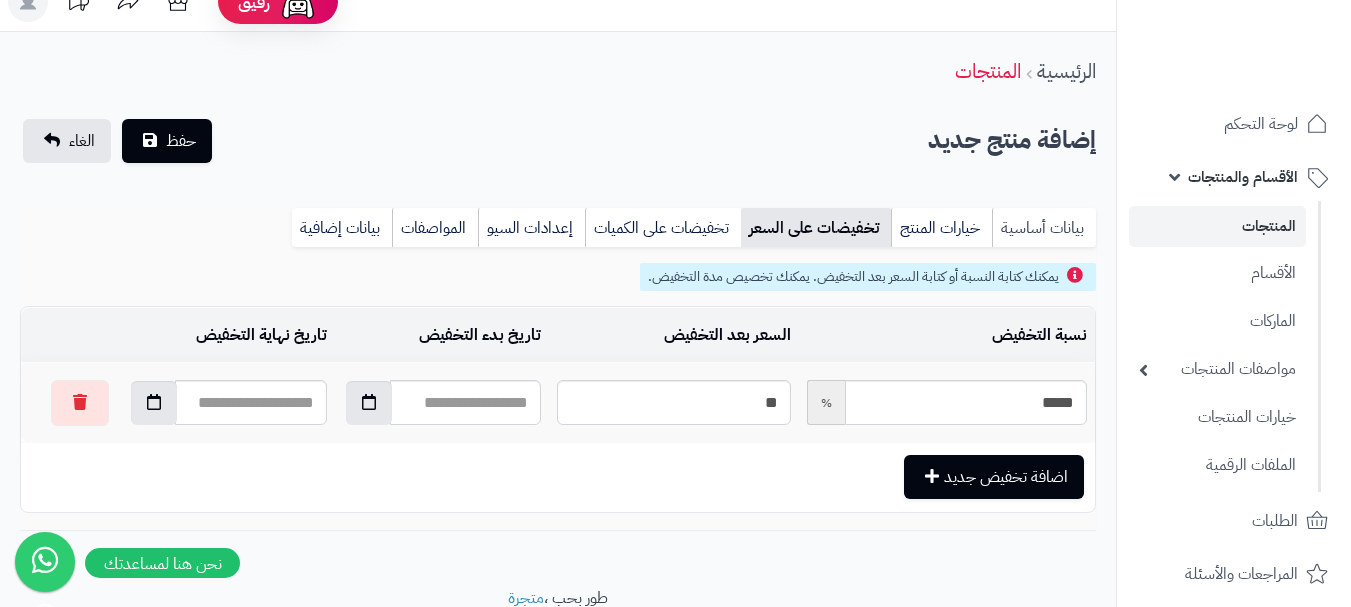click on "بيانات أساسية" at bounding box center (1044, 228) 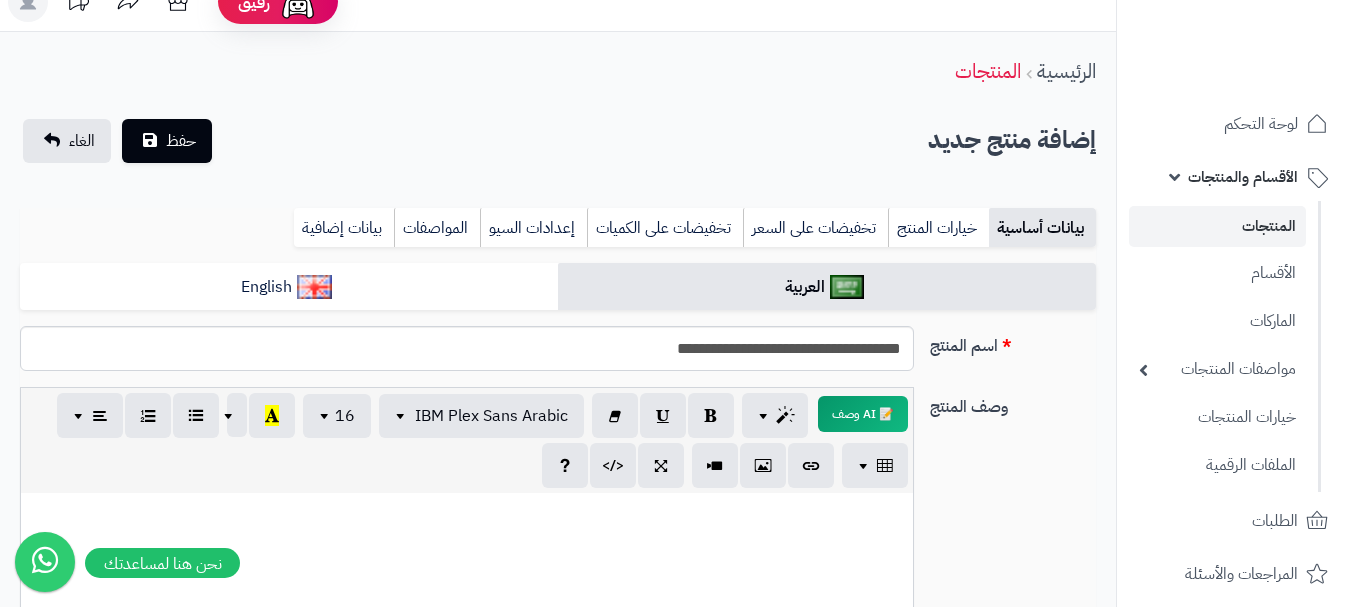 scroll, scrollTop: 0, scrollLeft: 0, axis: both 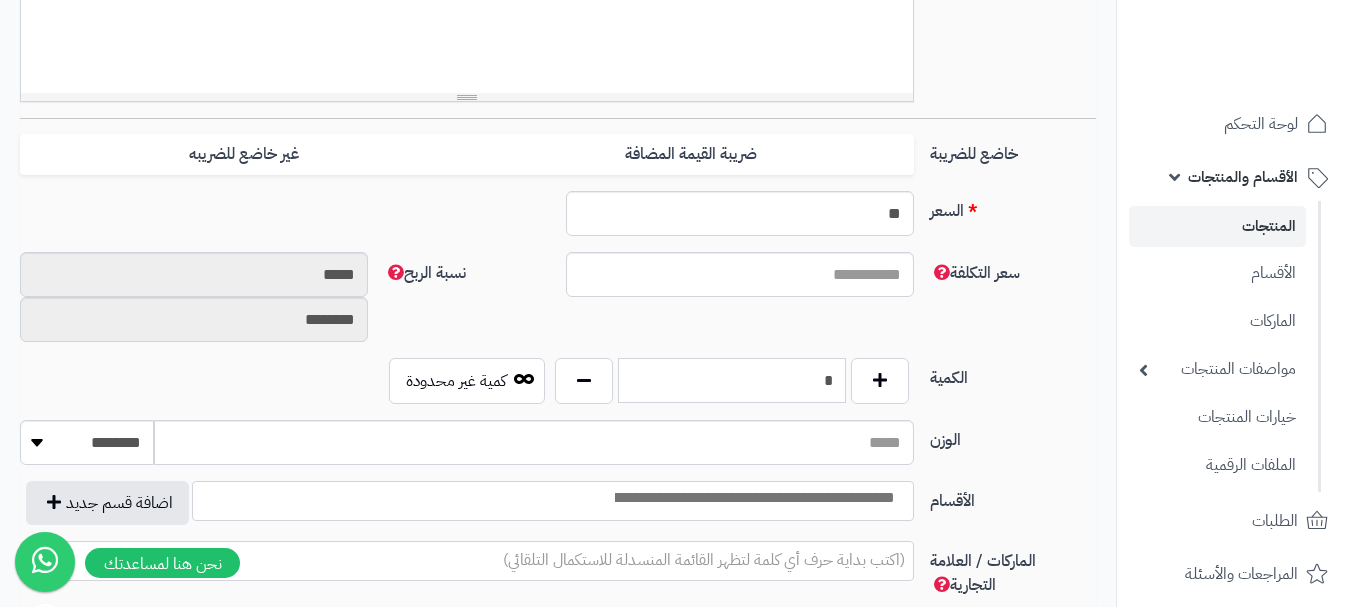 click on "*" at bounding box center [732, 380] 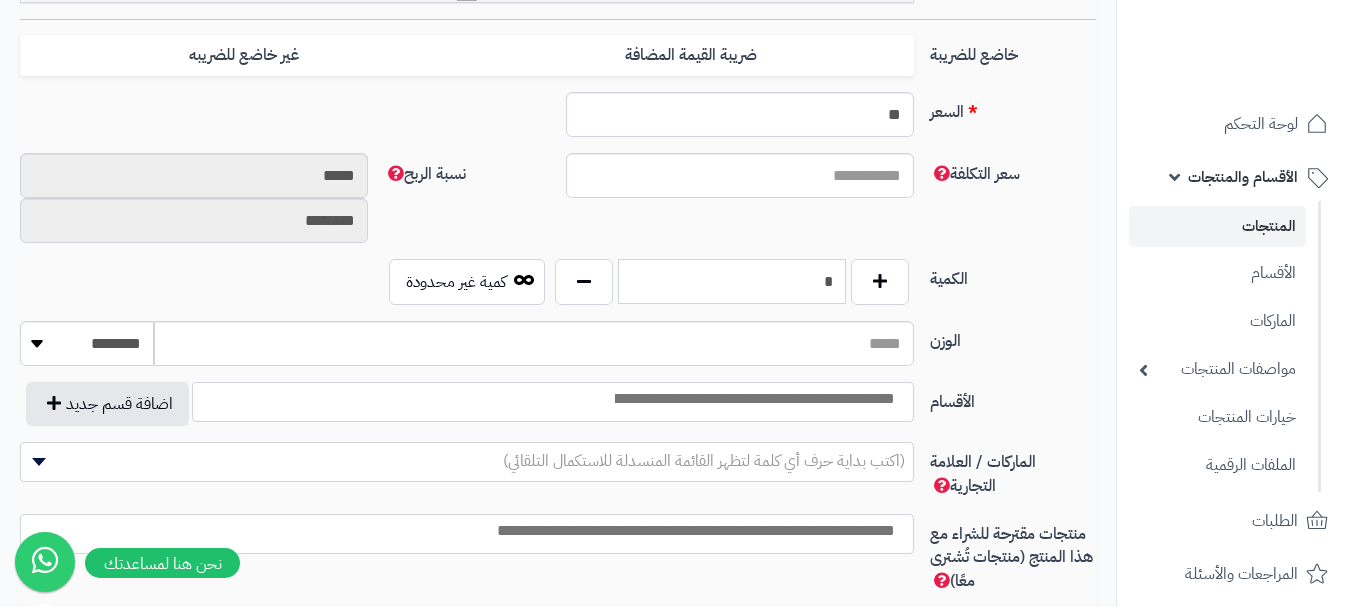 scroll, scrollTop: 1028, scrollLeft: 0, axis: vertical 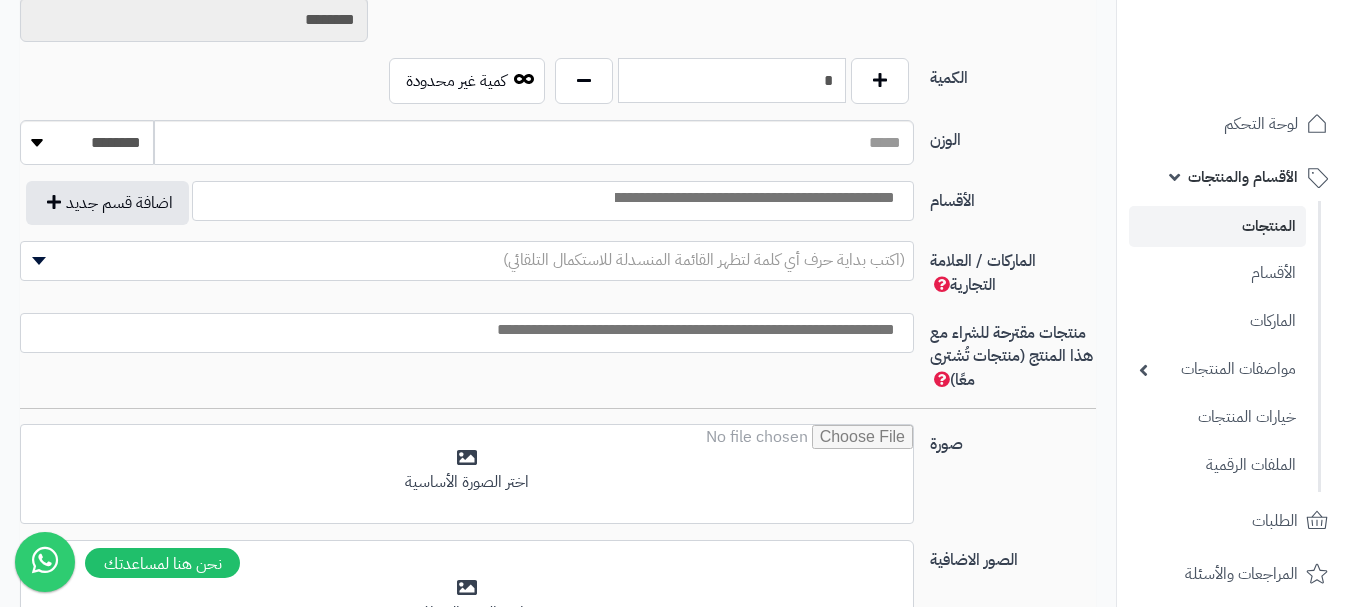 type on "*" 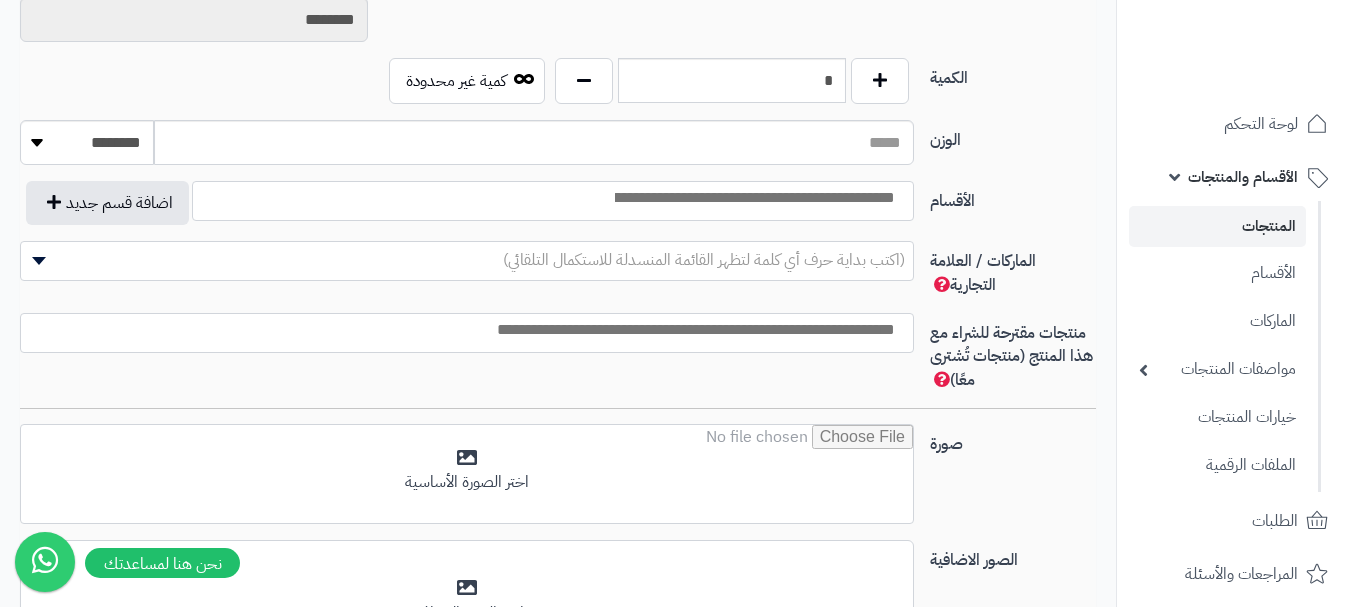 click at bounding box center [753, 198] 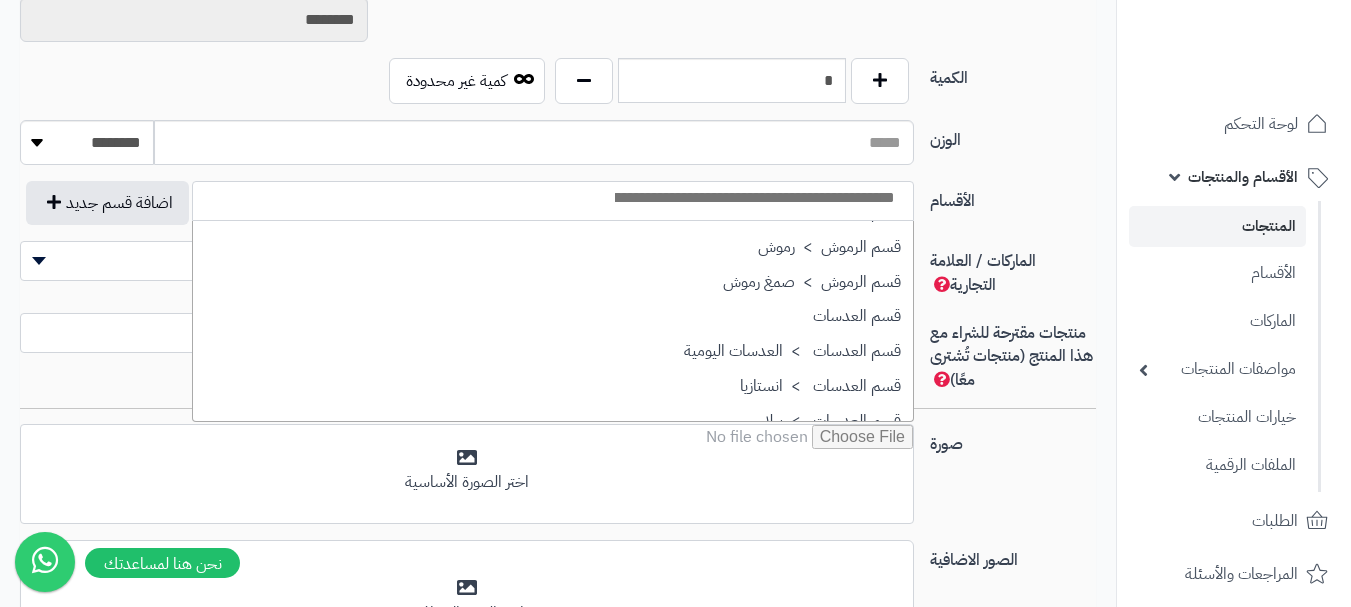 scroll, scrollTop: 1500, scrollLeft: 0, axis: vertical 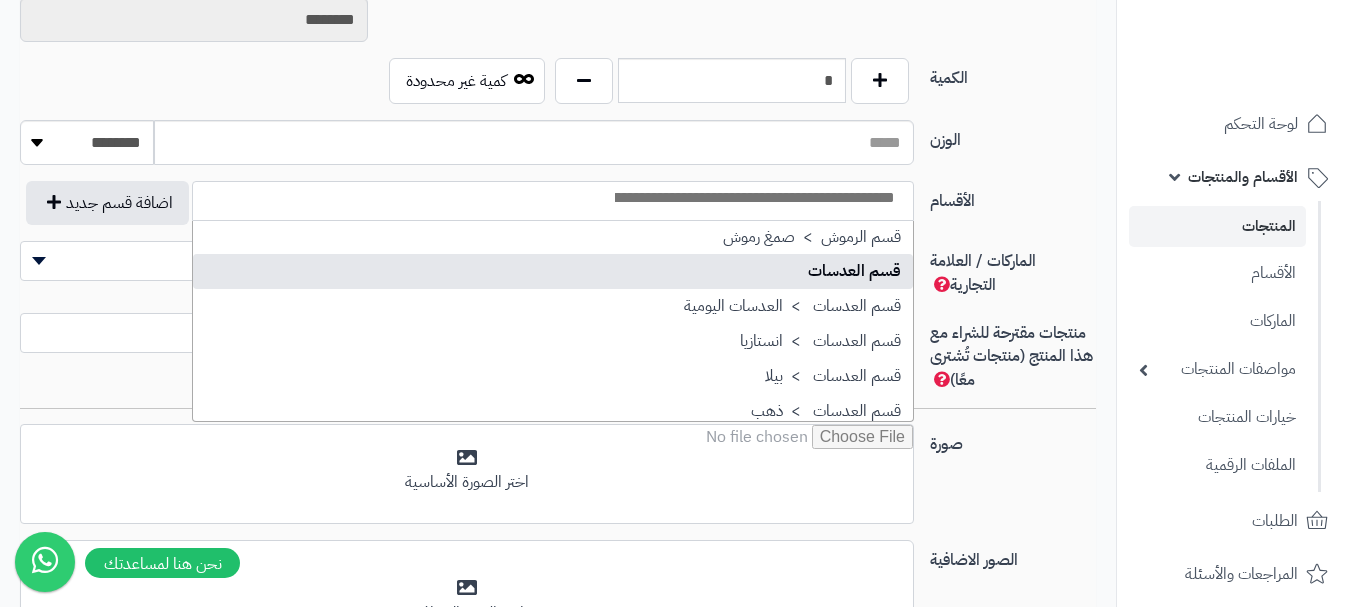 select on "**" 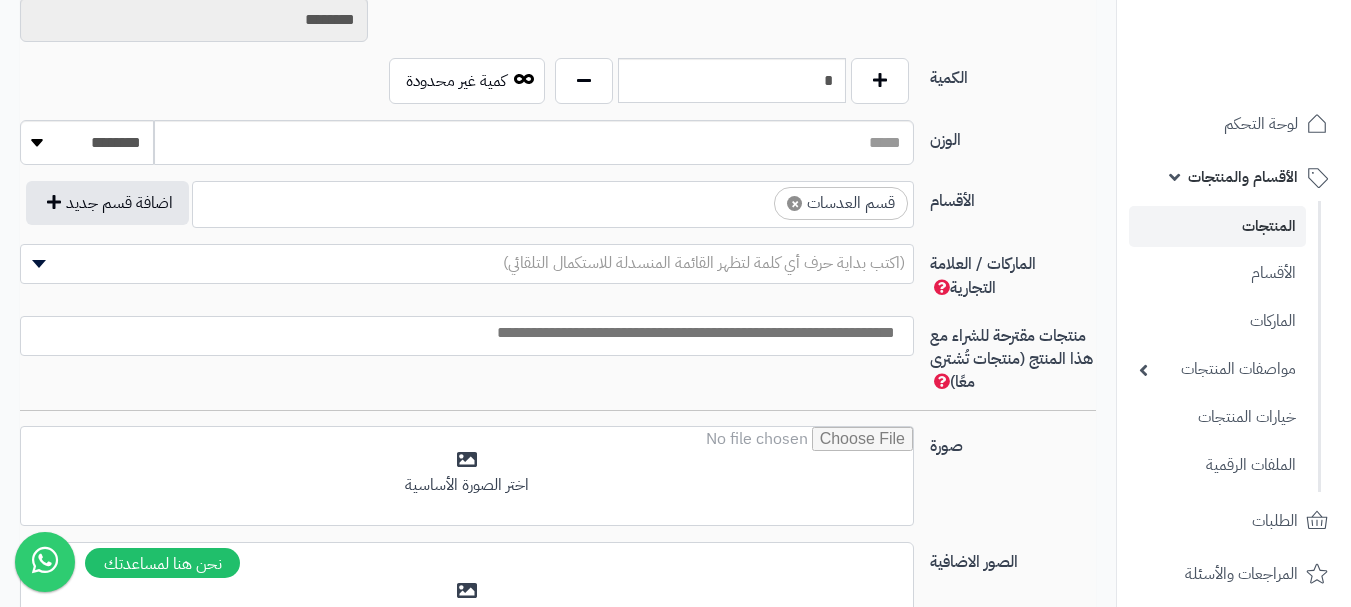click at bounding box center [756, 198] 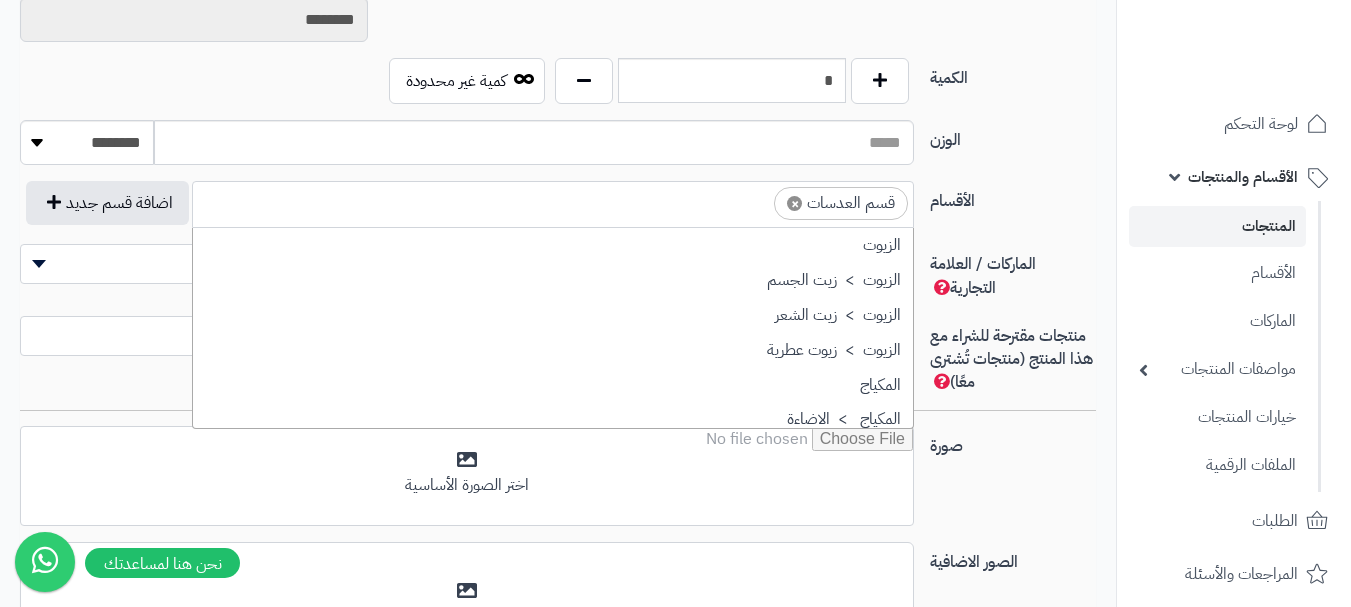 scroll, scrollTop: 1498, scrollLeft: 0, axis: vertical 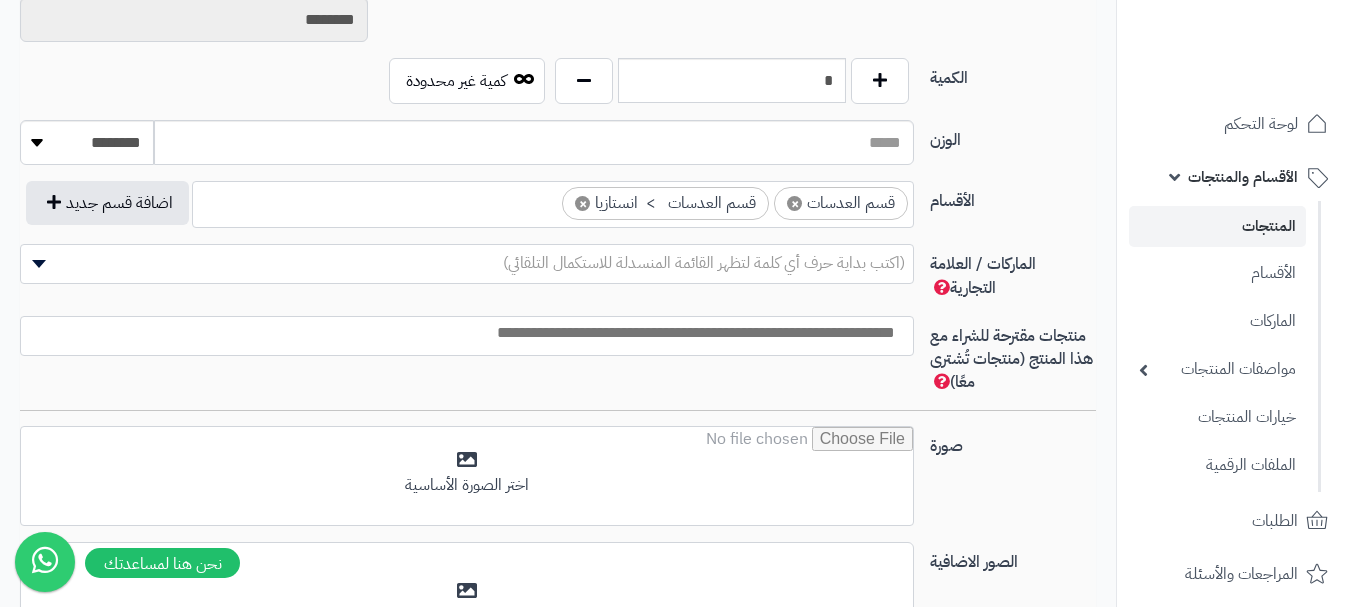 click on "× قسم العدسات × قسم العدسات   >  انستازيا" at bounding box center [553, 201] 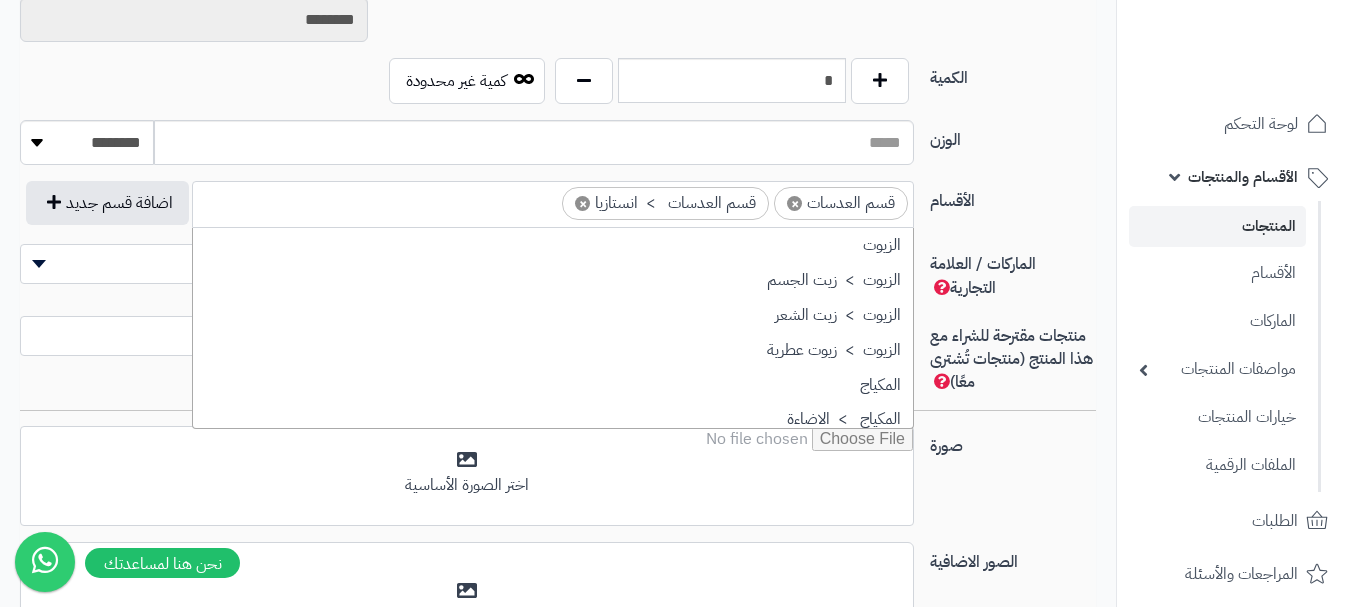 scroll, scrollTop: 1498, scrollLeft: 0, axis: vertical 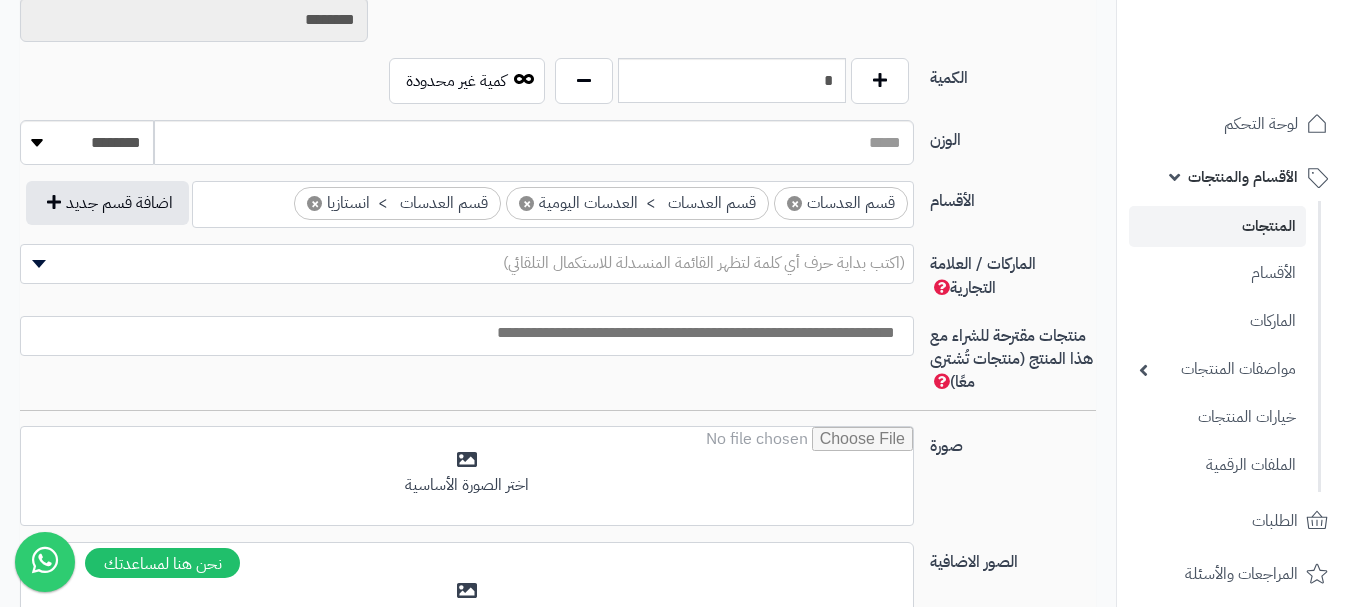click on "(اكتب بداية حرف أي كلمة لتظهر القائمة المنسدلة للاستكمال التلقائي)" at bounding box center [704, 263] 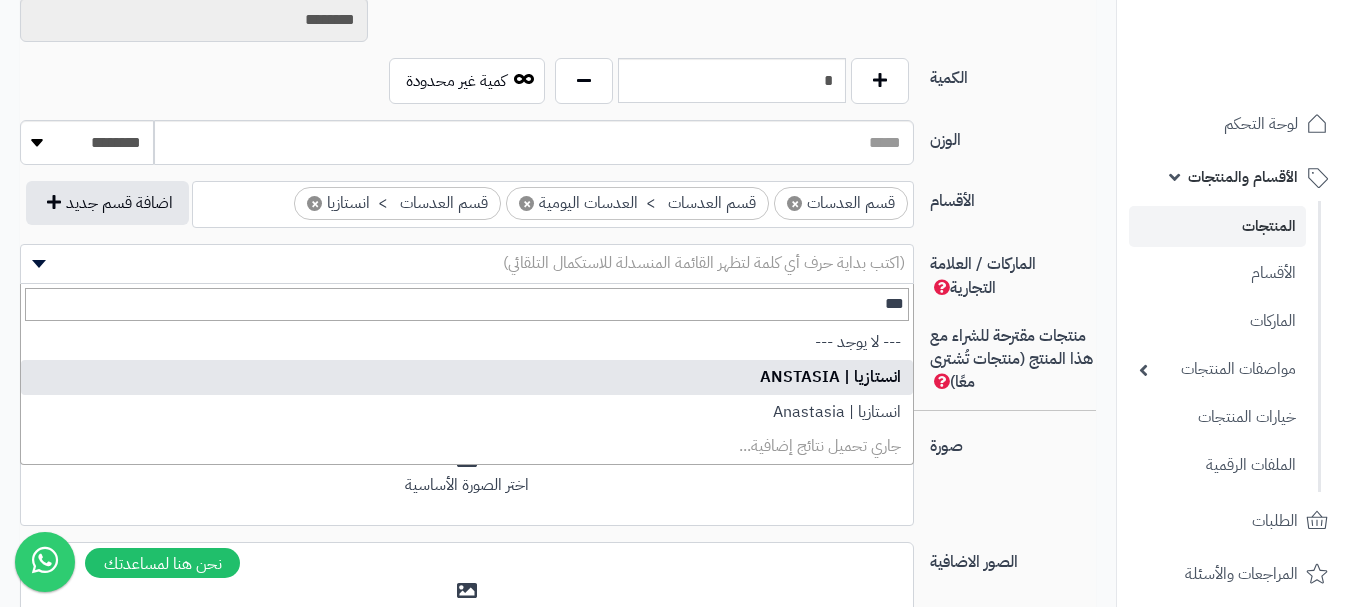 type on "***" 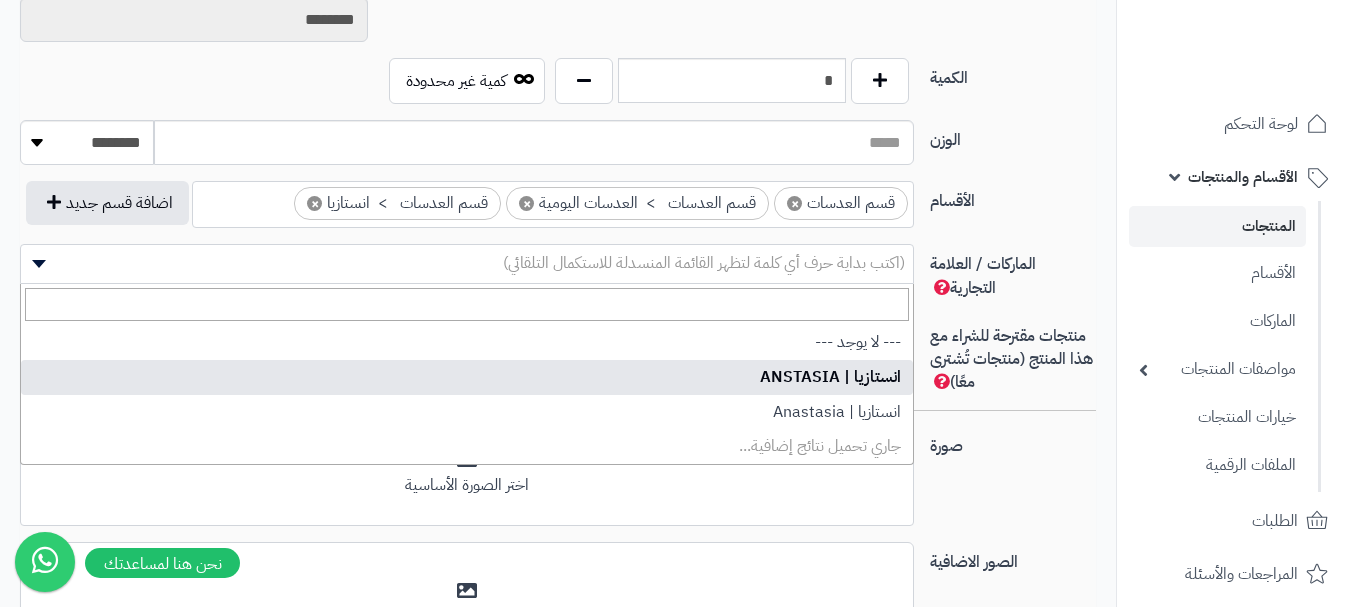 select on "**" 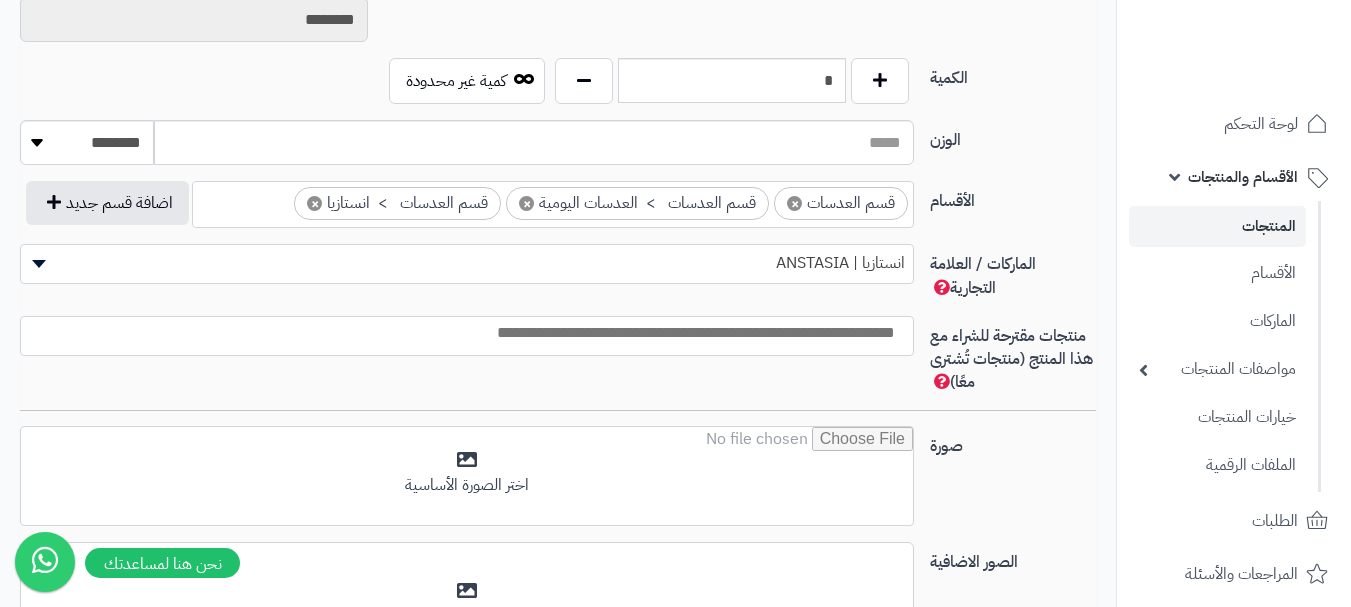 scroll, scrollTop: 0, scrollLeft: -5, axis: horizontal 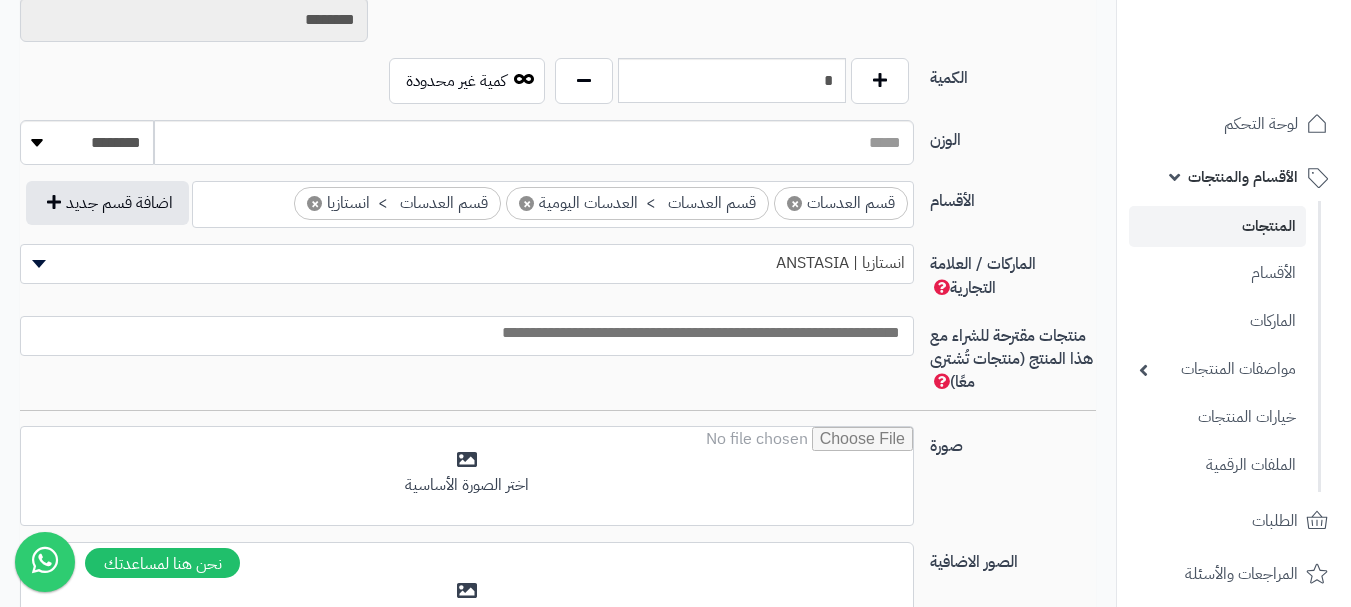 click at bounding box center (467, 336) 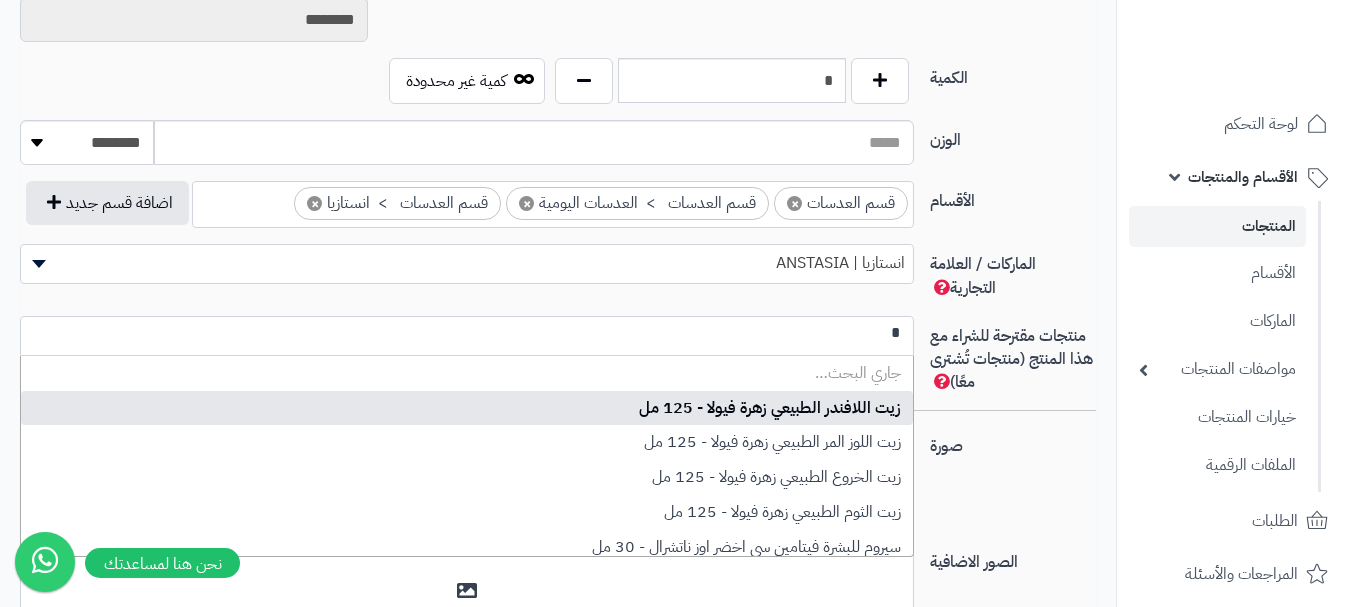 scroll, scrollTop: 0, scrollLeft: 0, axis: both 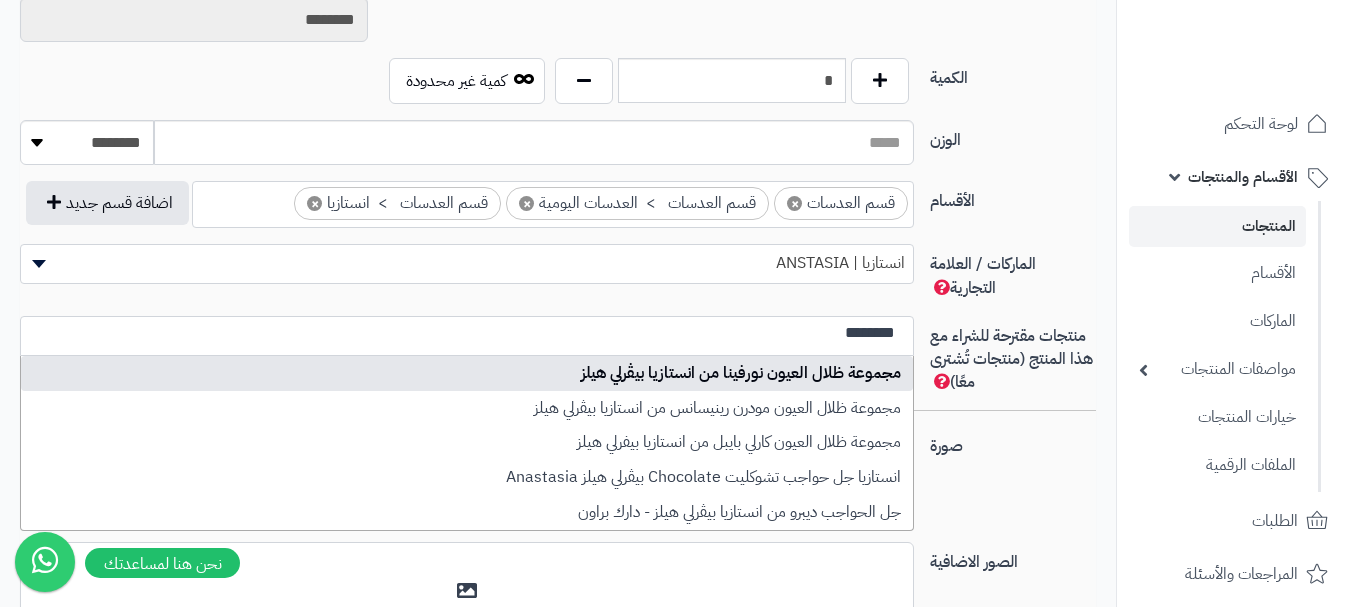 click on "********" at bounding box center (462, 333) 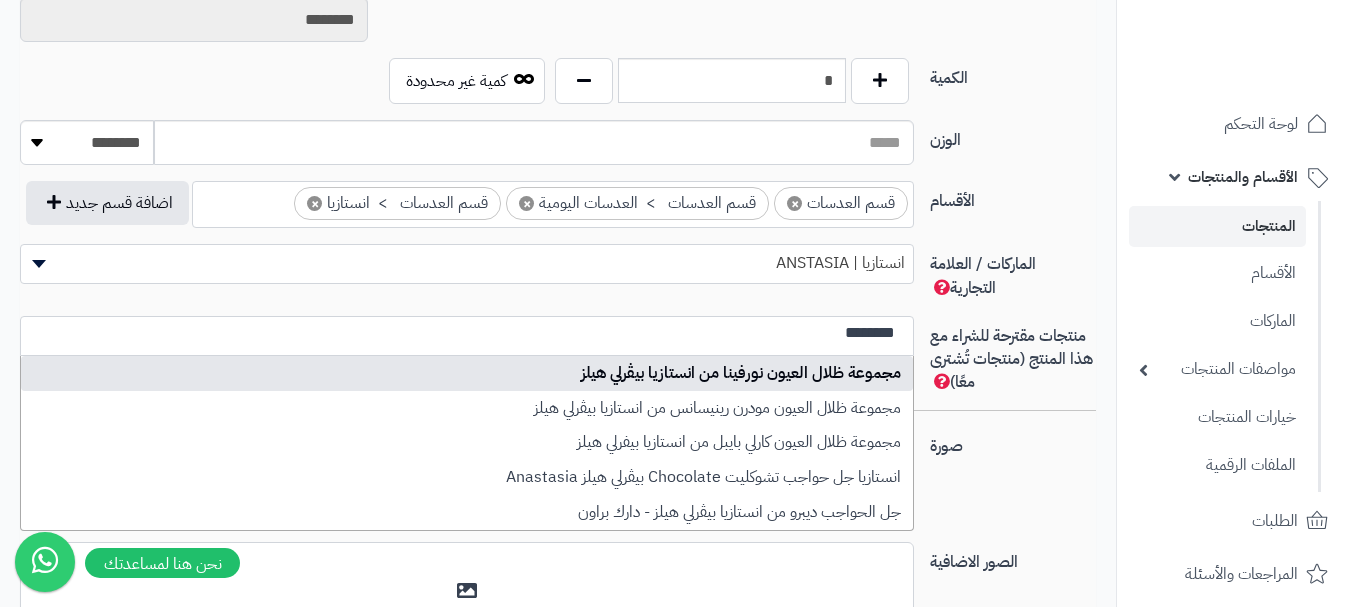 type on "********" 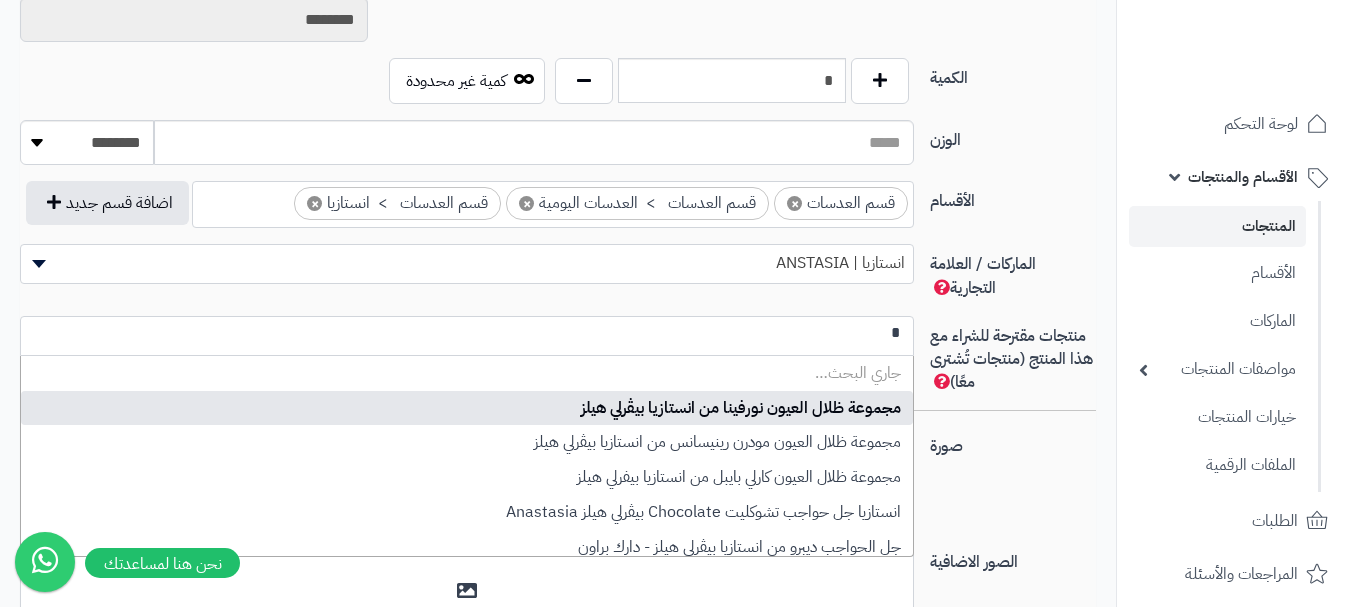 scroll, scrollTop: 0, scrollLeft: 0, axis: both 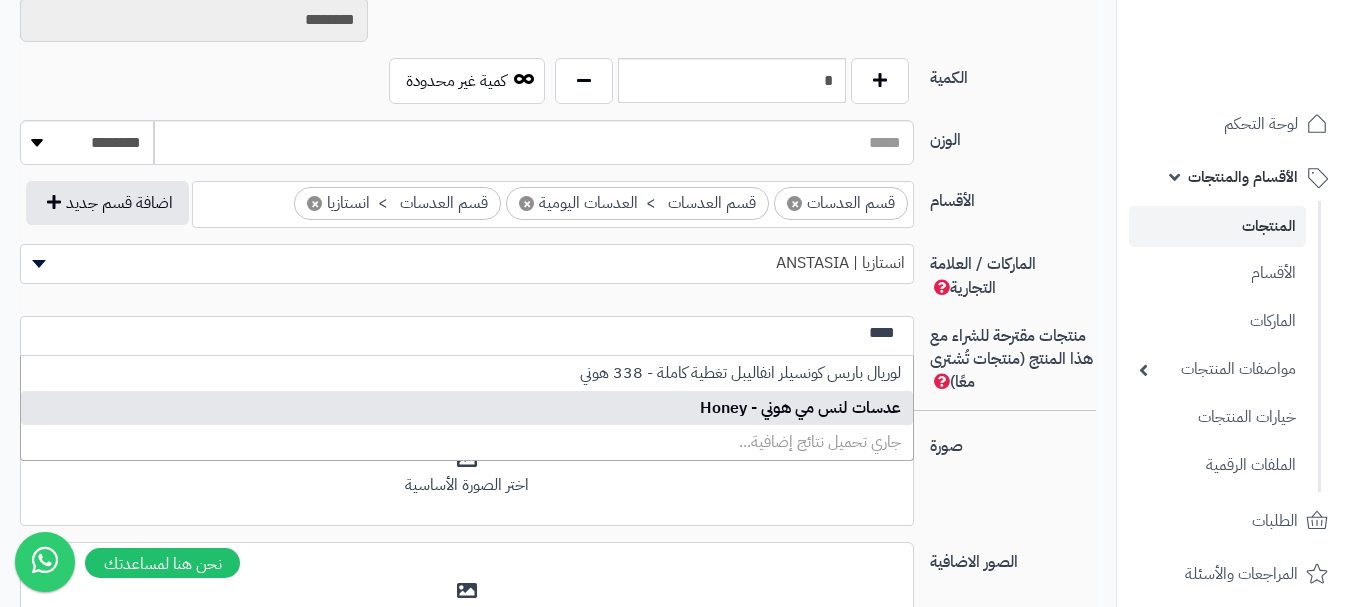 type on "****" 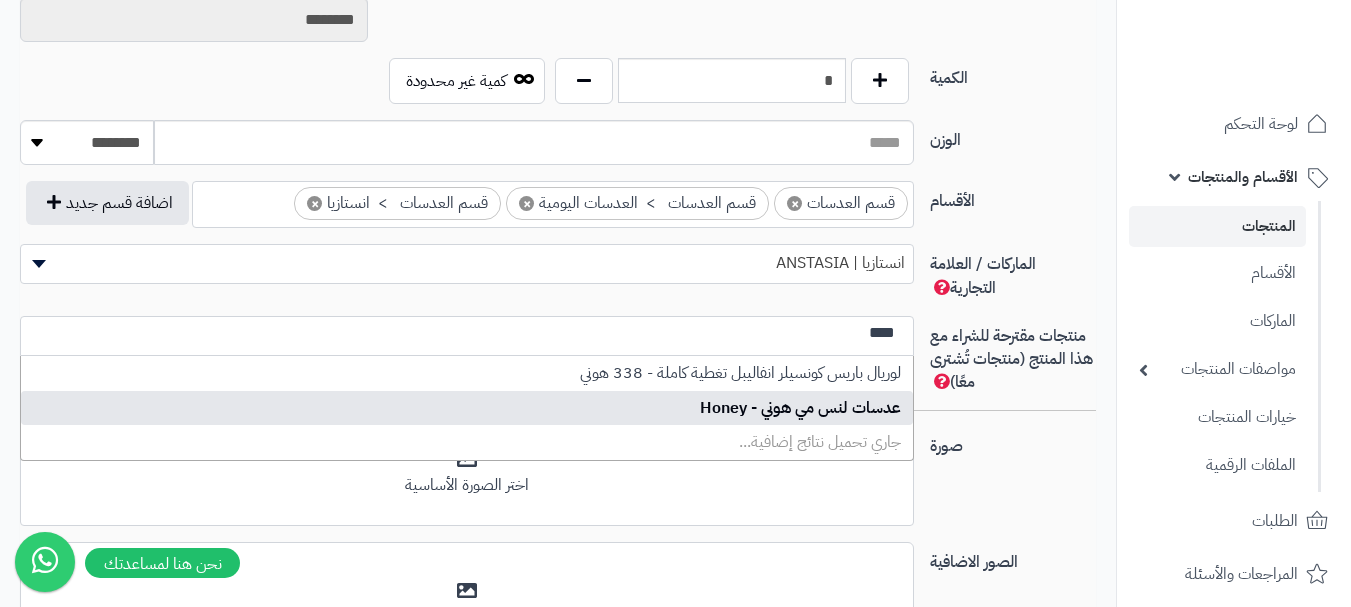 type 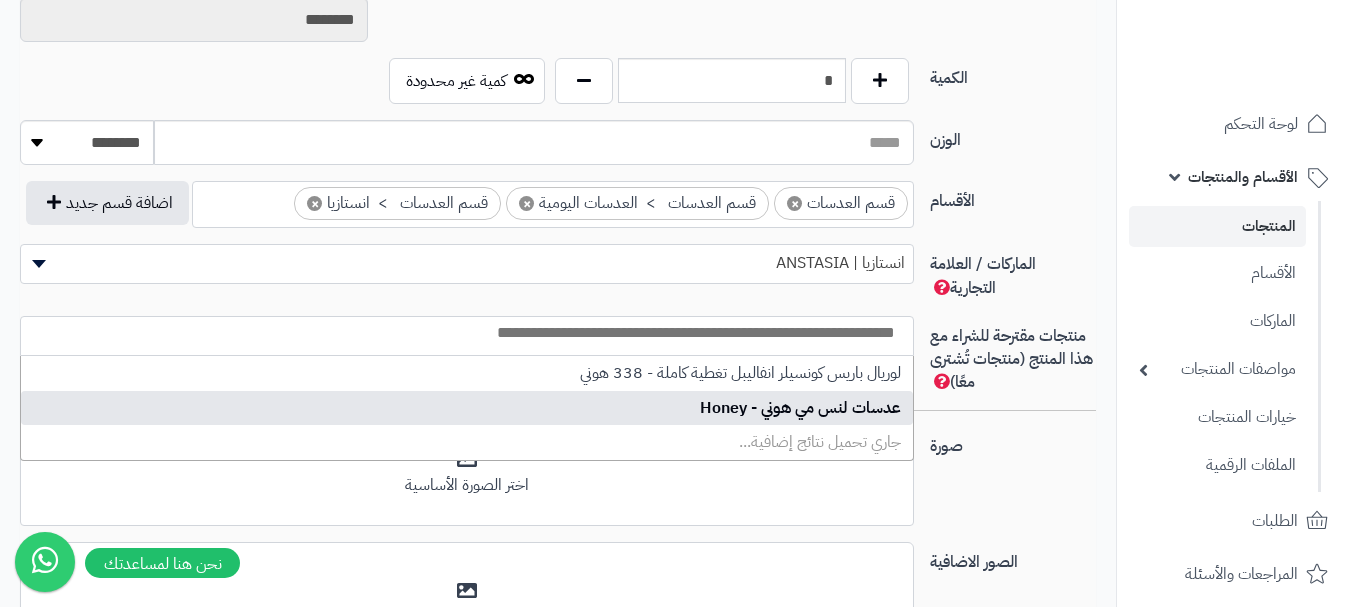 select on "****" 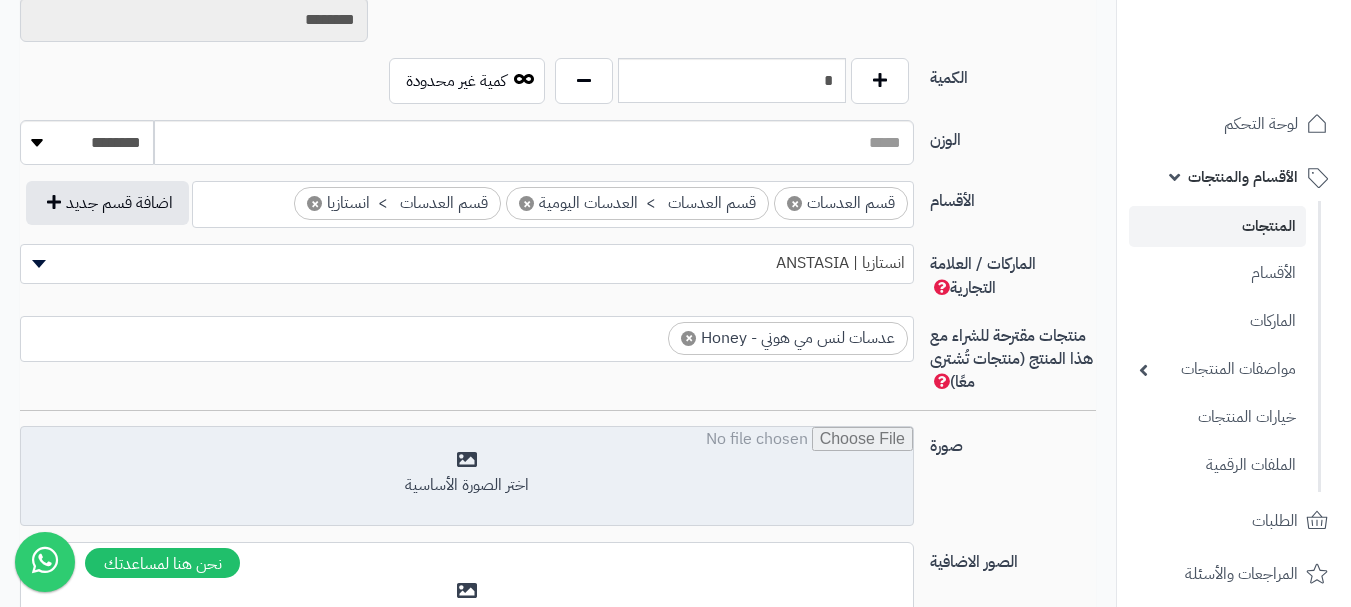 click at bounding box center [467, 477] 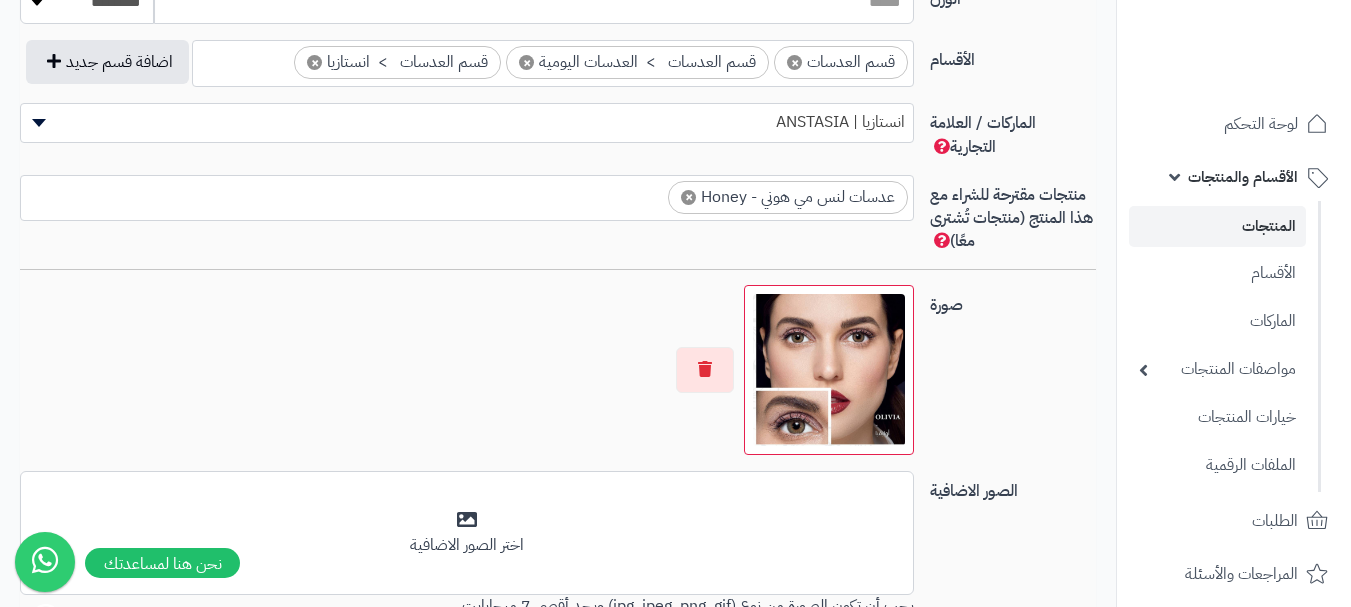 scroll, scrollTop: 1328, scrollLeft: 0, axis: vertical 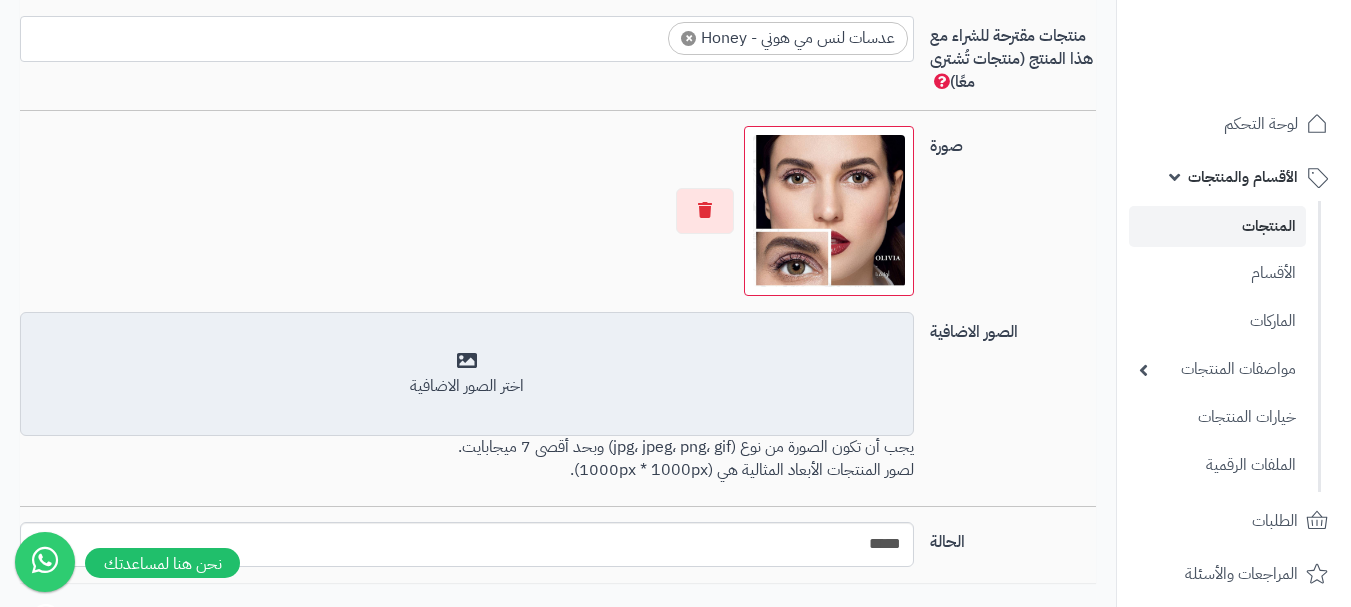 click on "أضف الصور الاضافية
اختر الصور الاضافية" at bounding box center [467, 374] 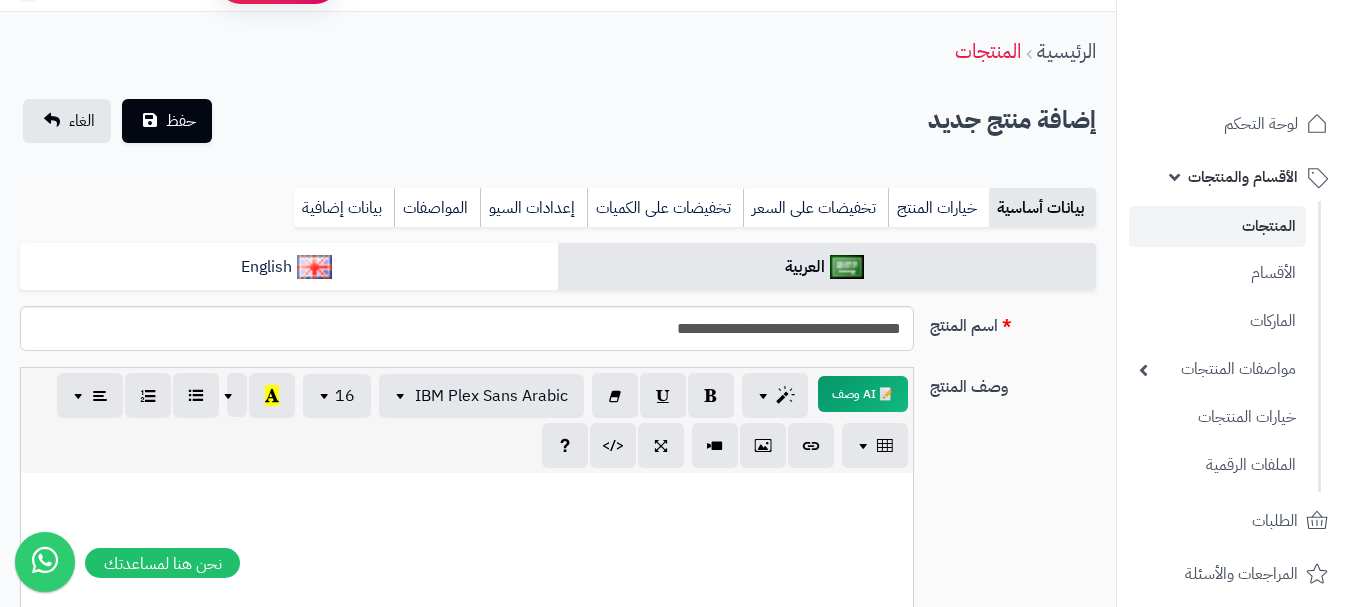 scroll, scrollTop: 0, scrollLeft: 0, axis: both 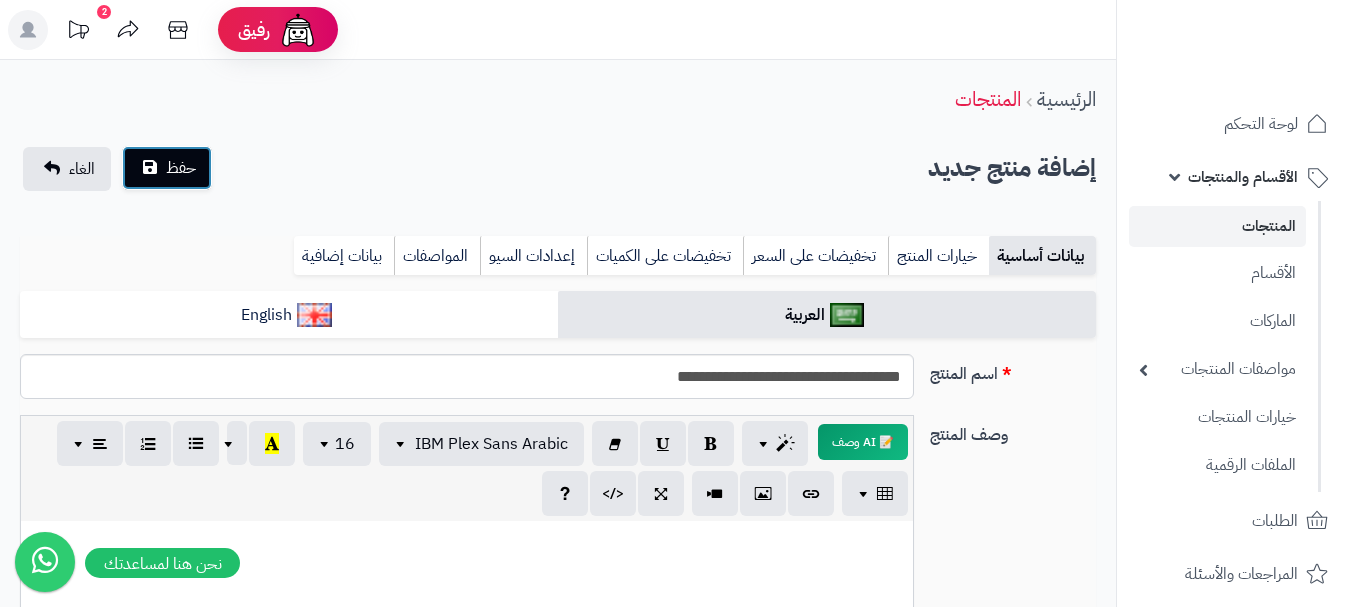 click on "حفظ" at bounding box center [181, 168] 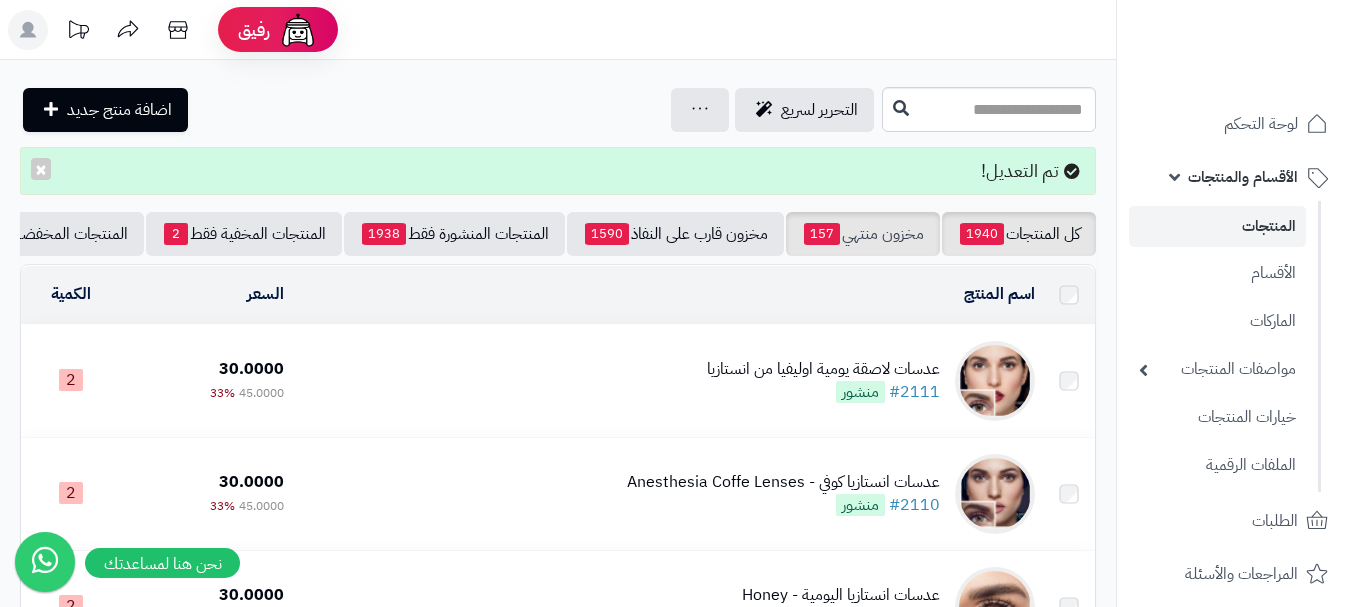 scroll, scrollTop: 0, scrollLeft: 0, axis: both 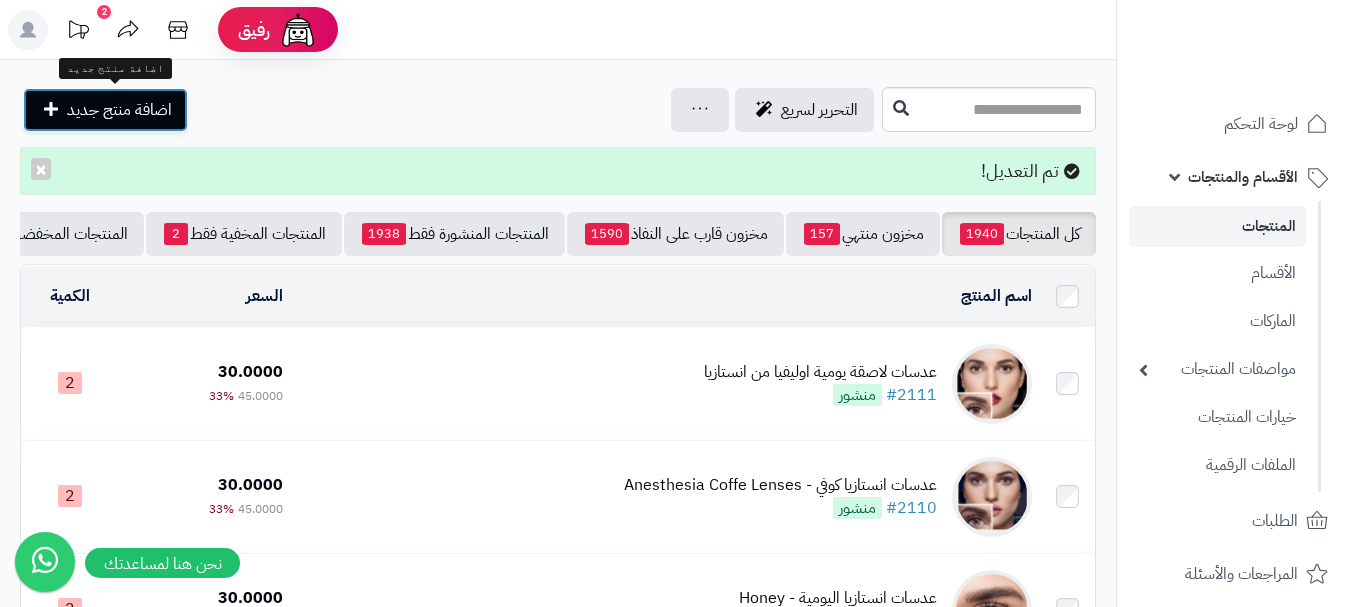 click on "اضافة منتج جديد" at bounding box center [119, 110] 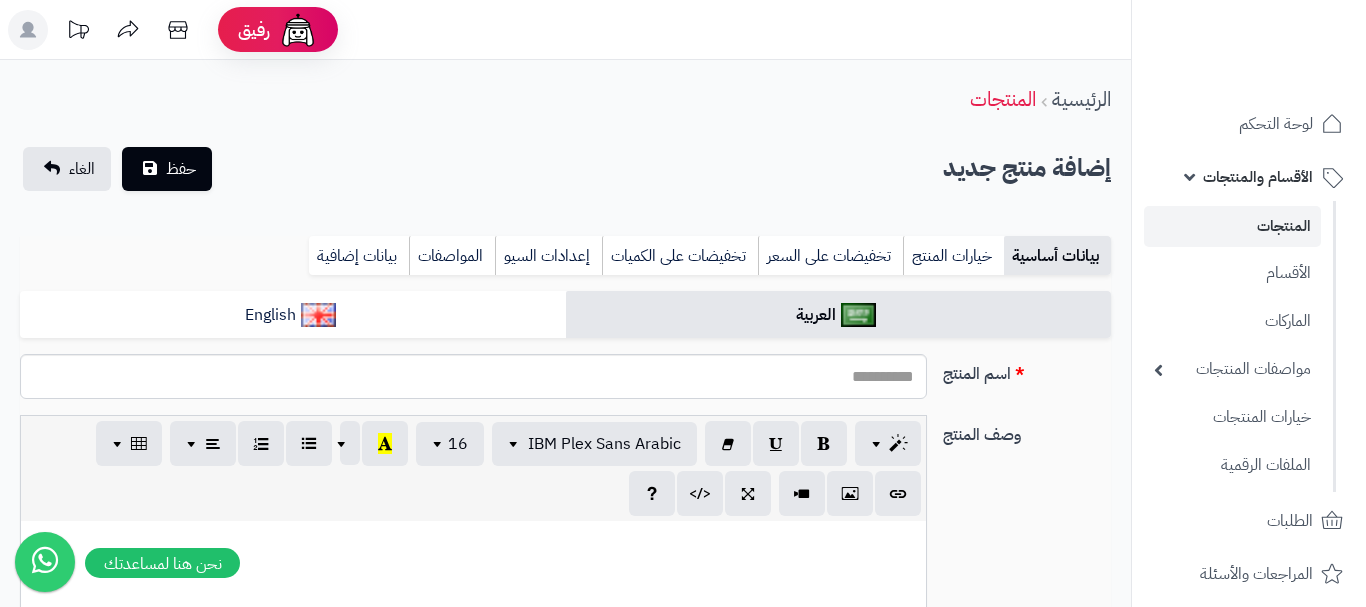 select 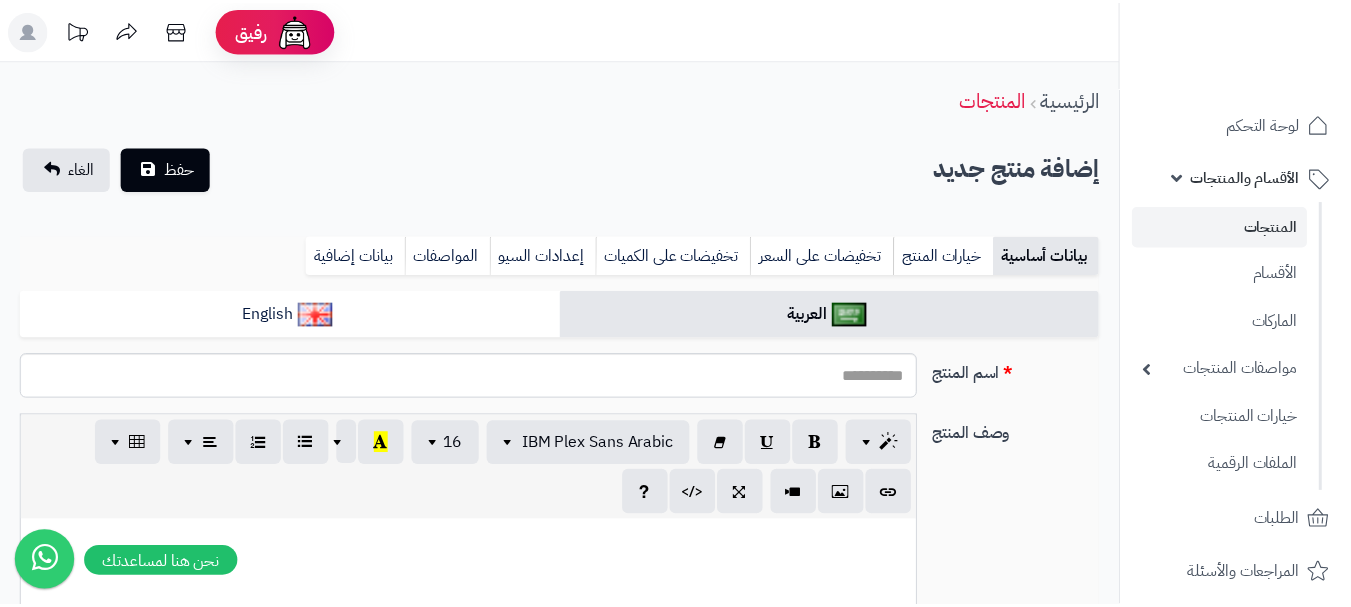 scroll, scrollTop: 0, scrollLeft: 0, axis: both 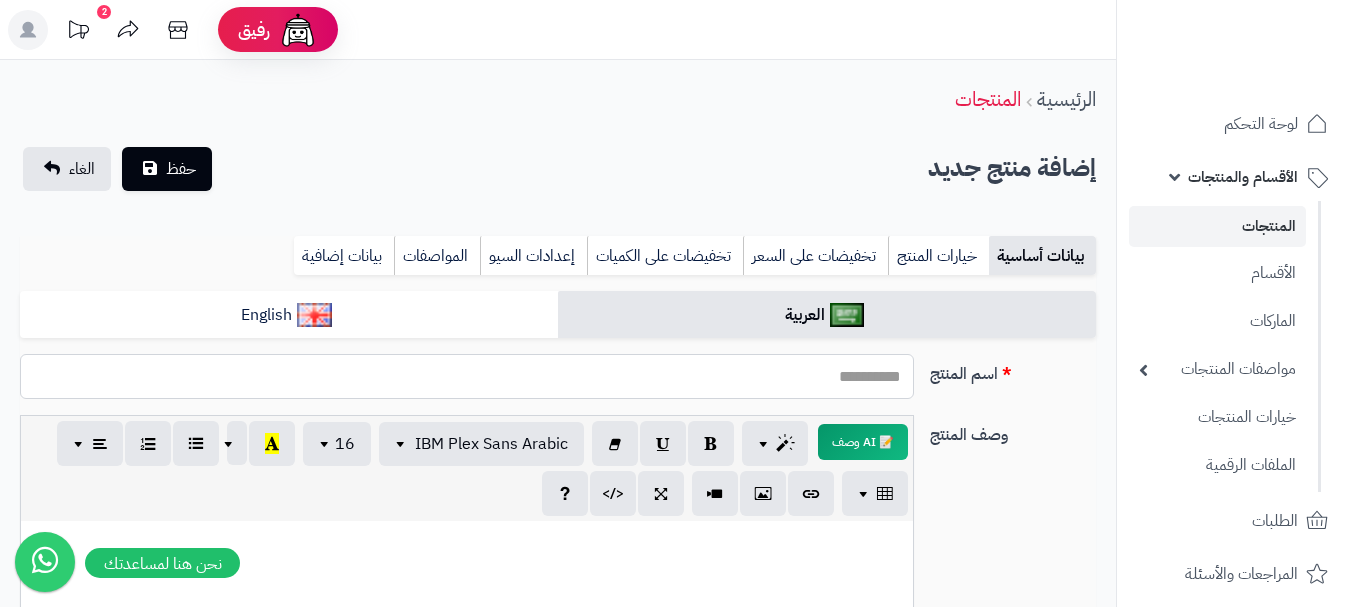 paste on "**********" 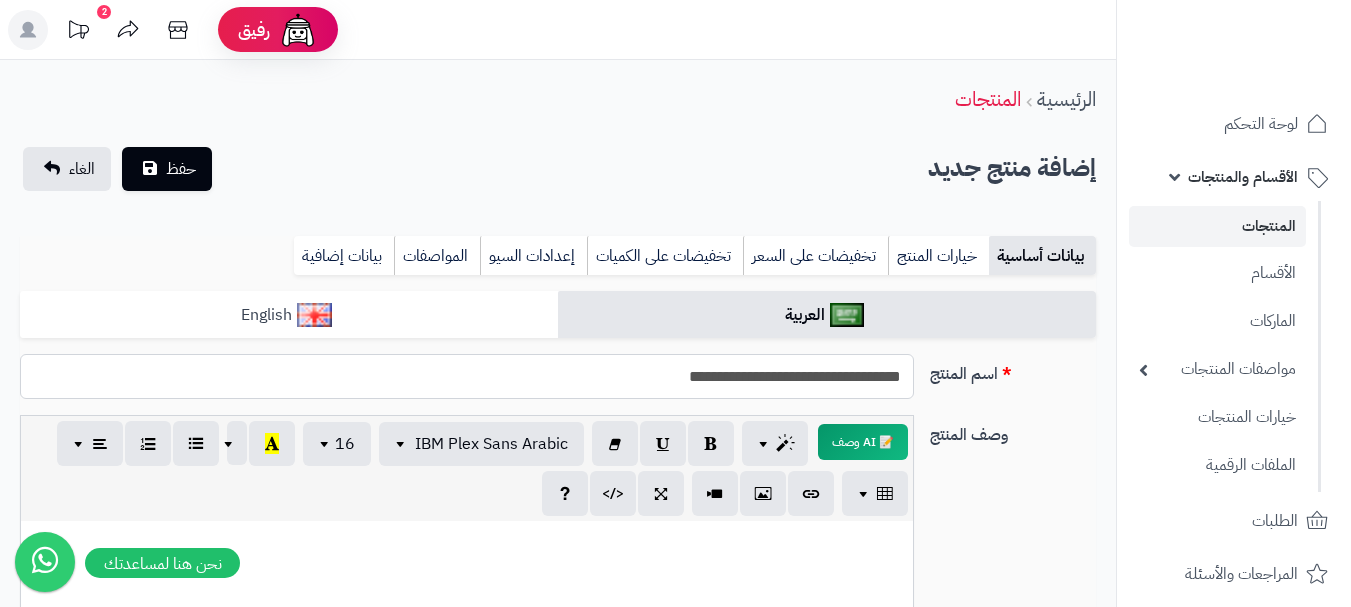 type on "**********" 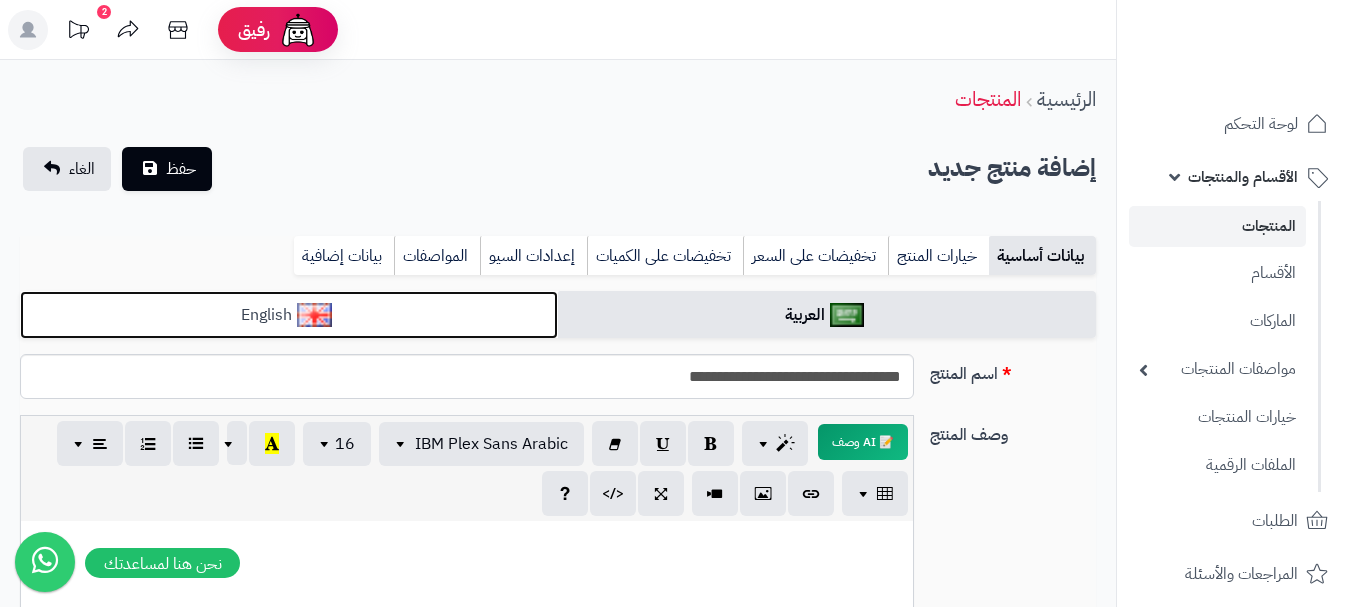 click on "English" at bounding box center [289, 315] 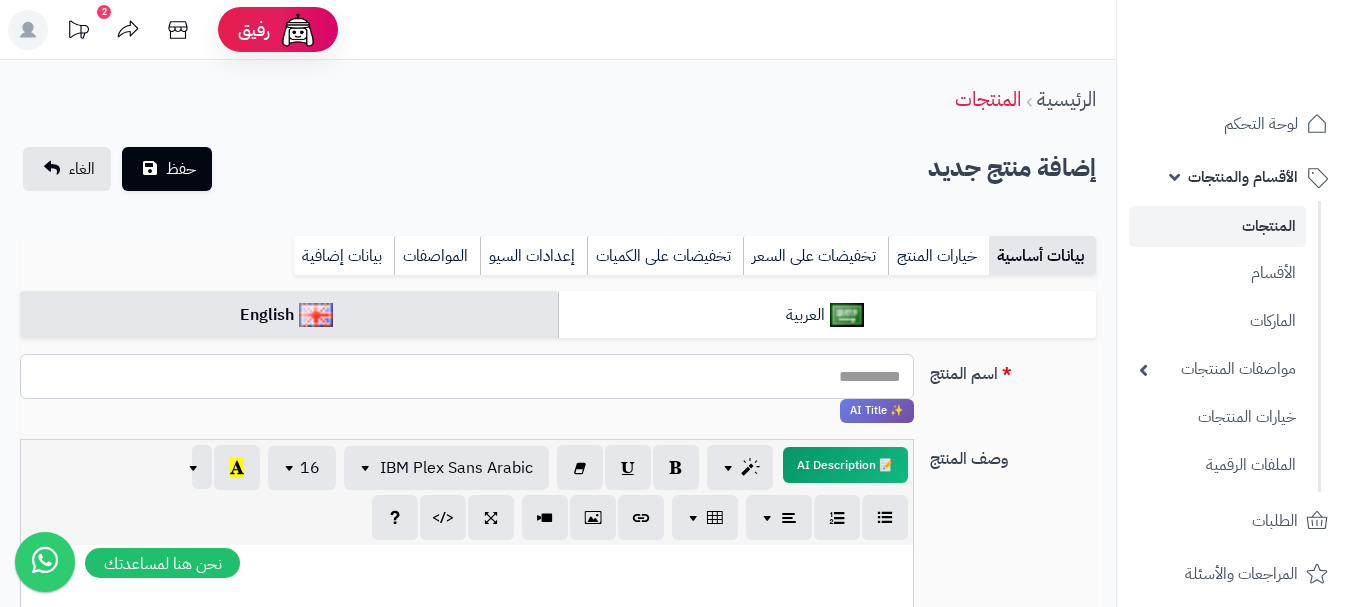 paste on "**********" 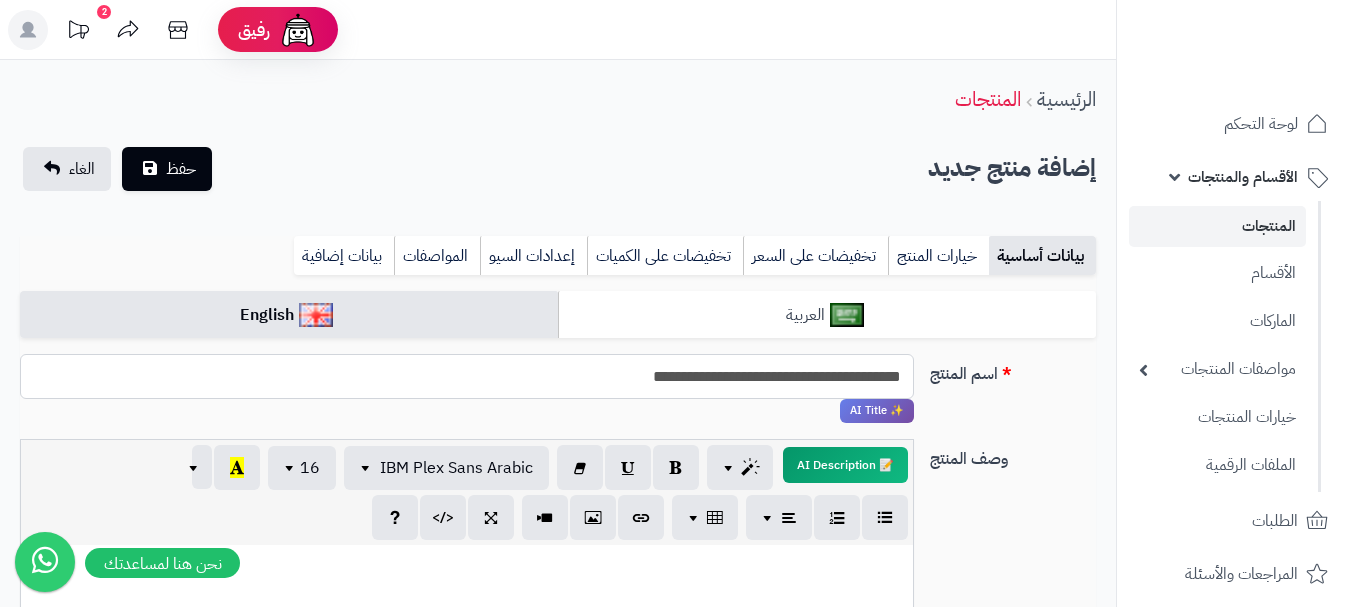 type on "**********" 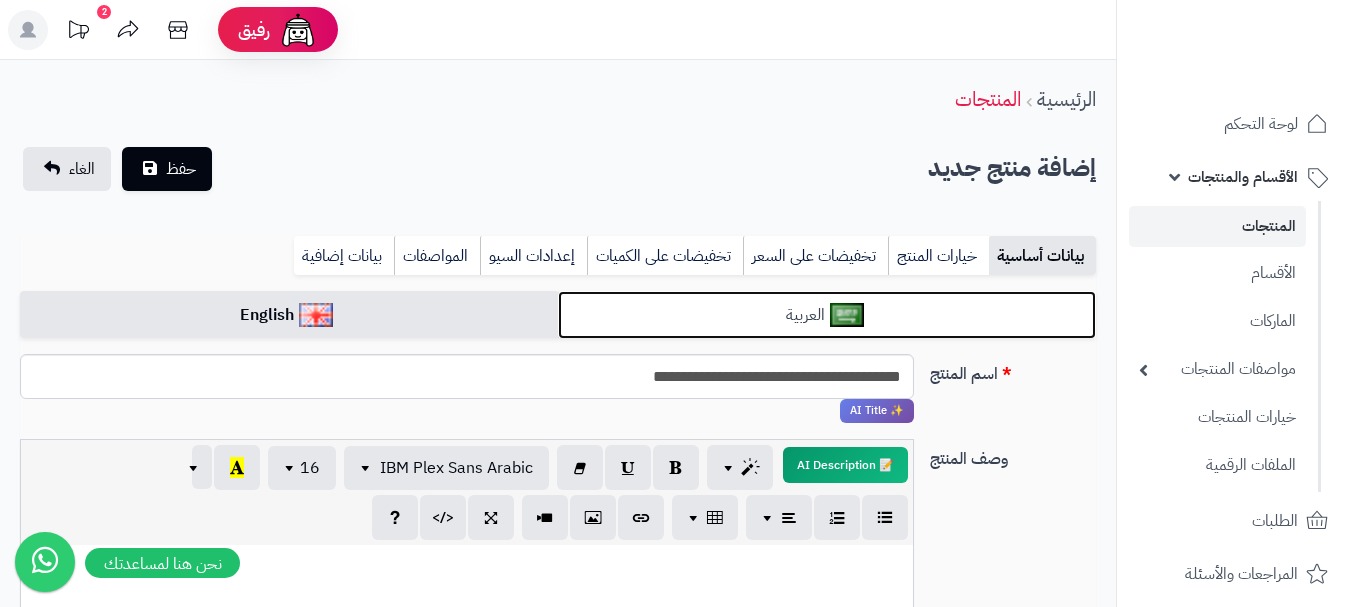 click on "العربية" at bounding box center (827, 315) 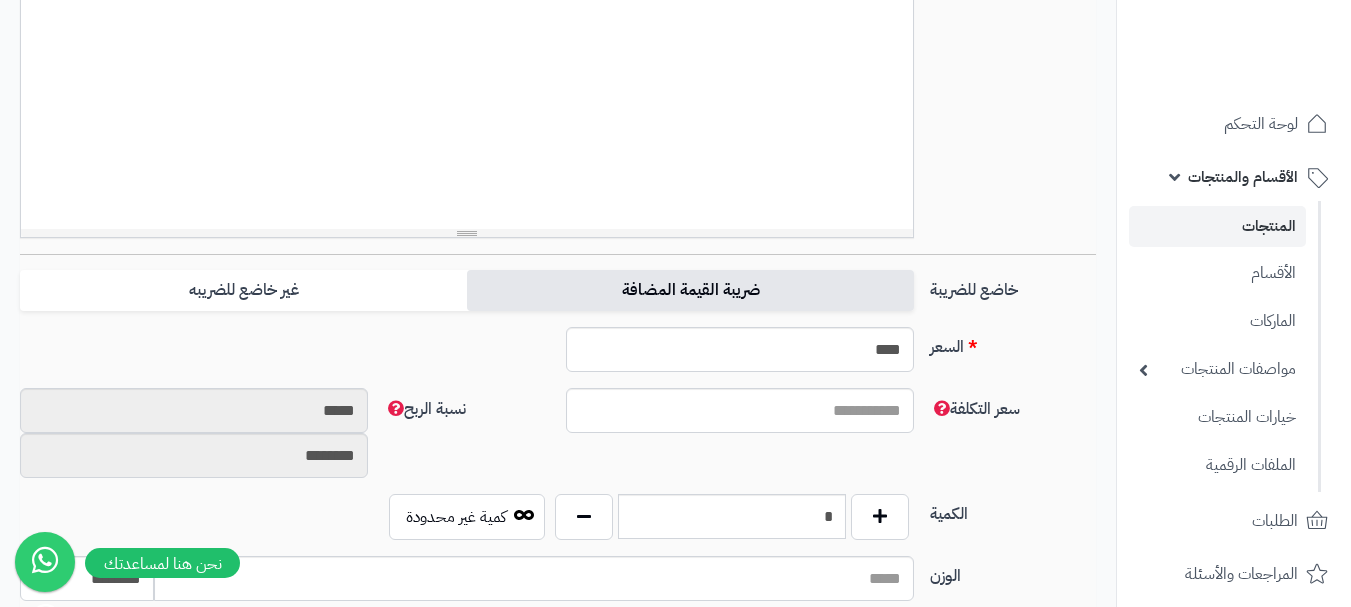 scroll, scrollTop: 600, scrollLeft: 0, axis: vertical 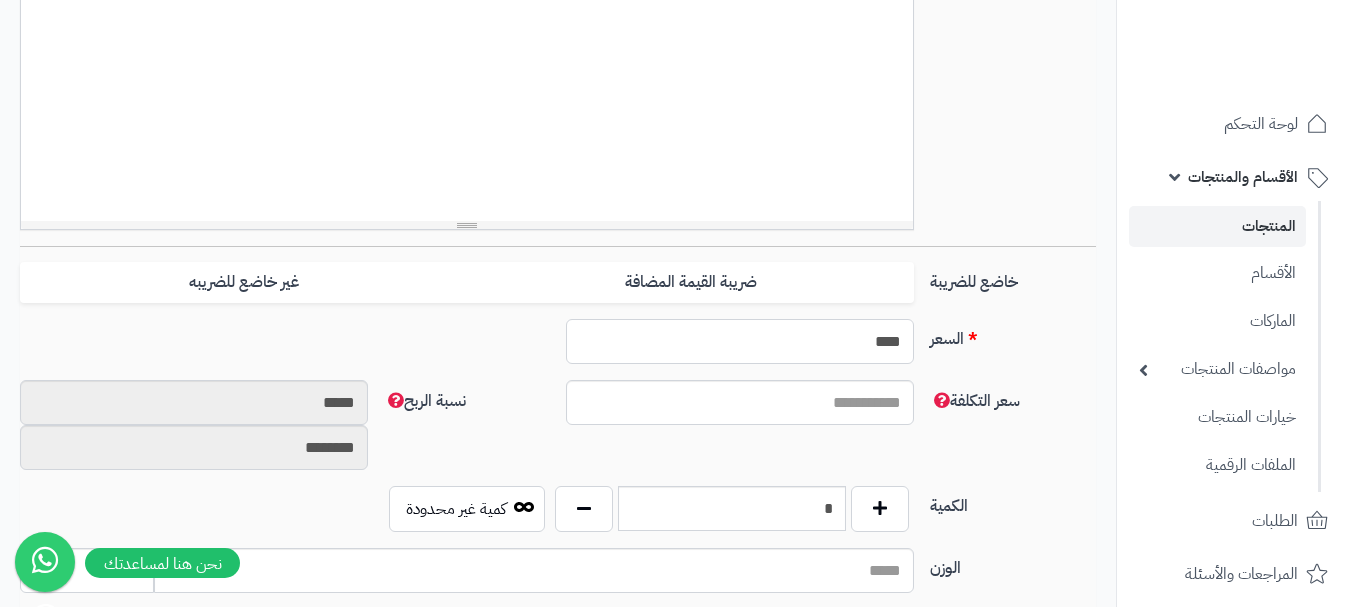 click on "****" at bounding box center (740, 341) 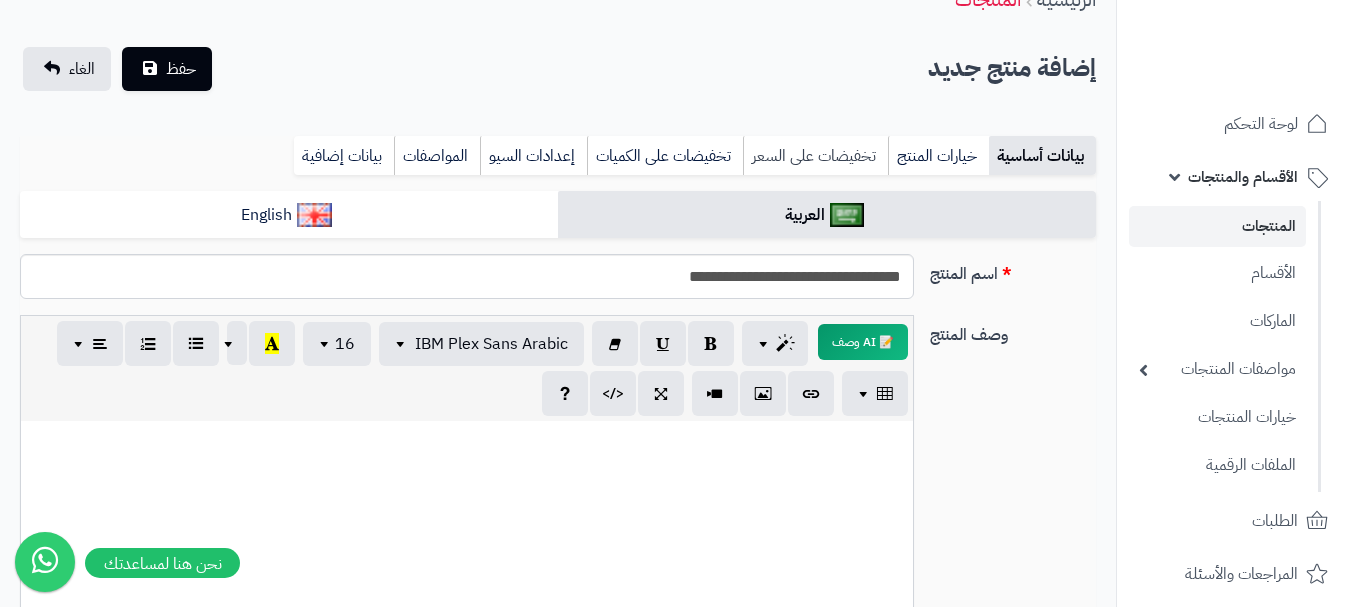 type on "**" 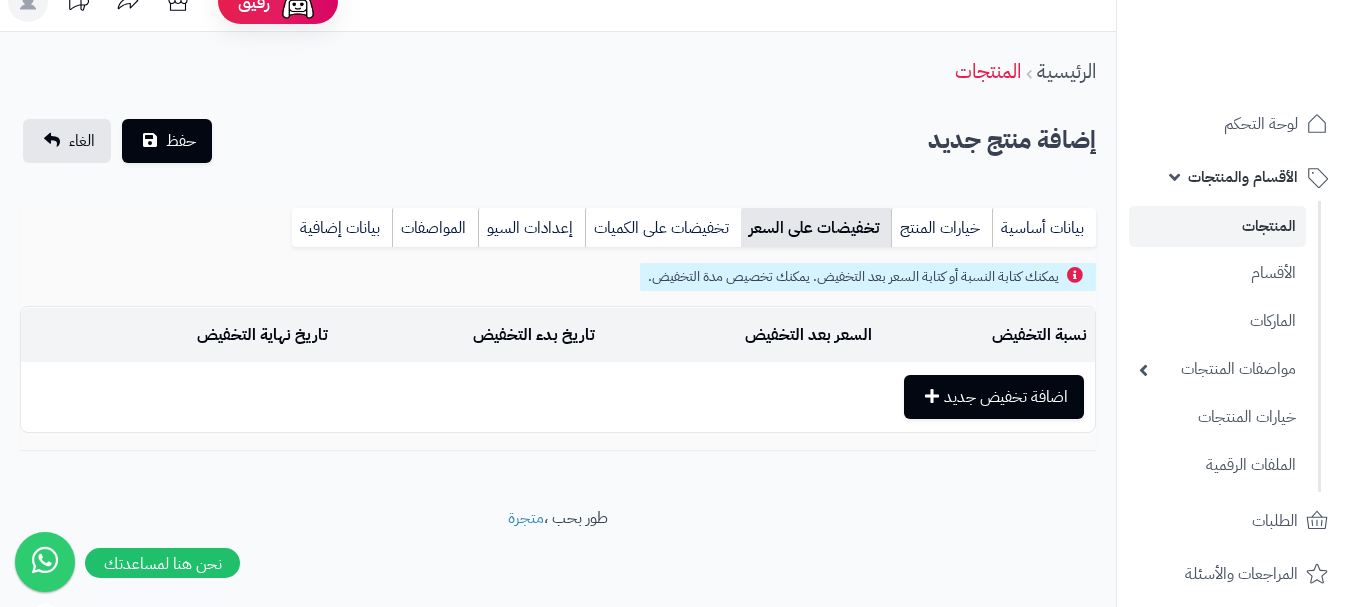 scroll, scrollTop: 28, scrollLeft: 0, axis: vertical 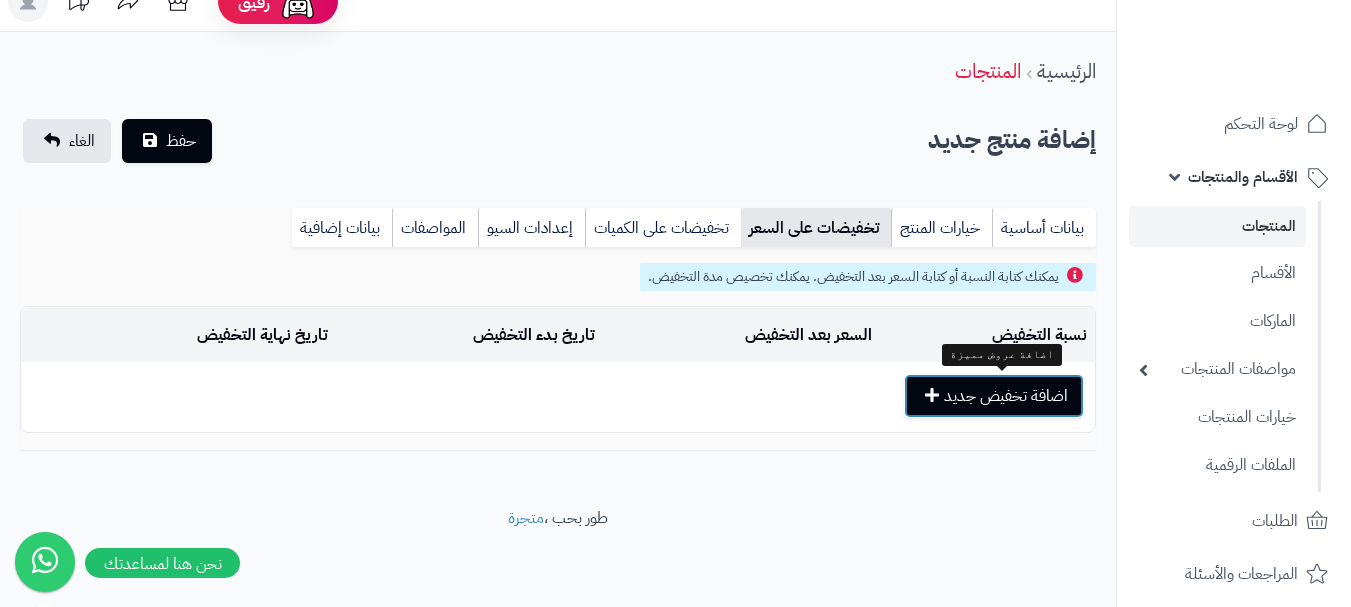 click on "اضافة تخفيض جديد" at bounding box center (994, 396) 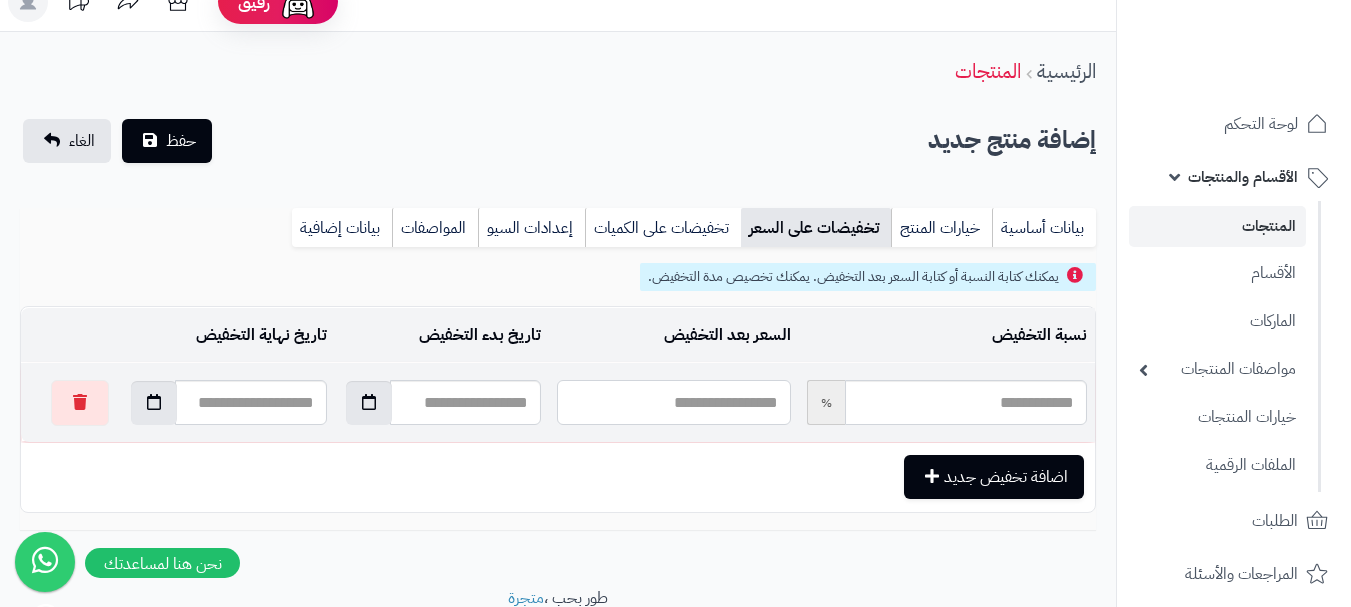 click at bounding box center [673, 402] 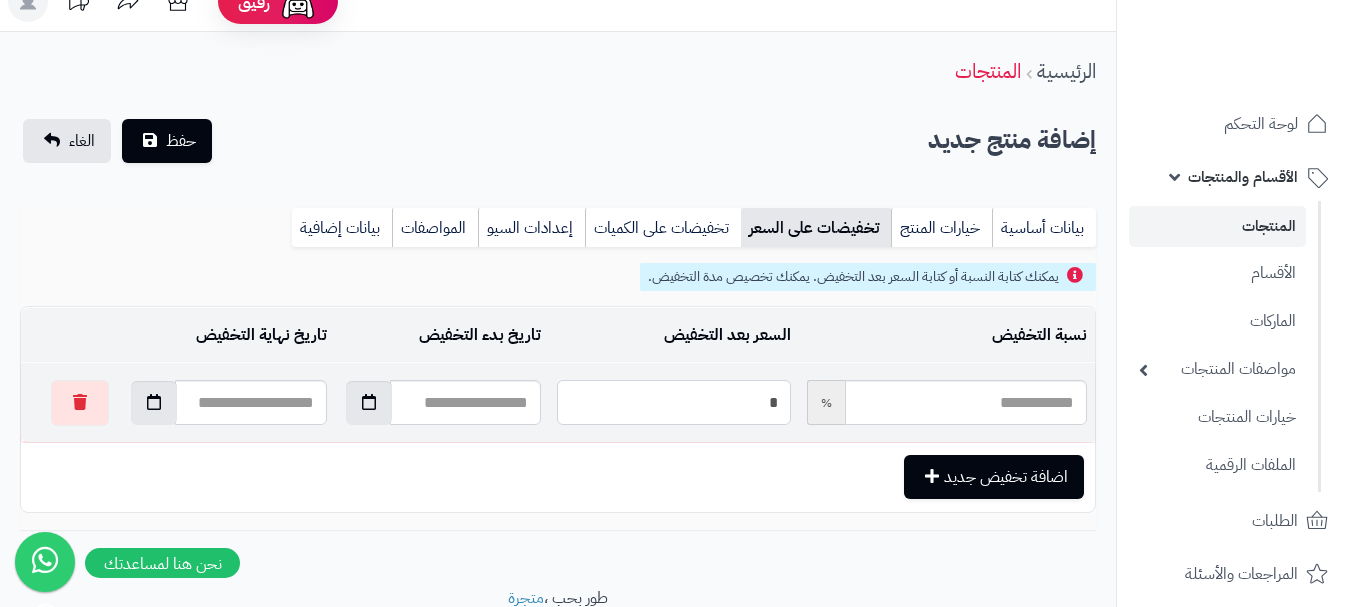 type on "******" 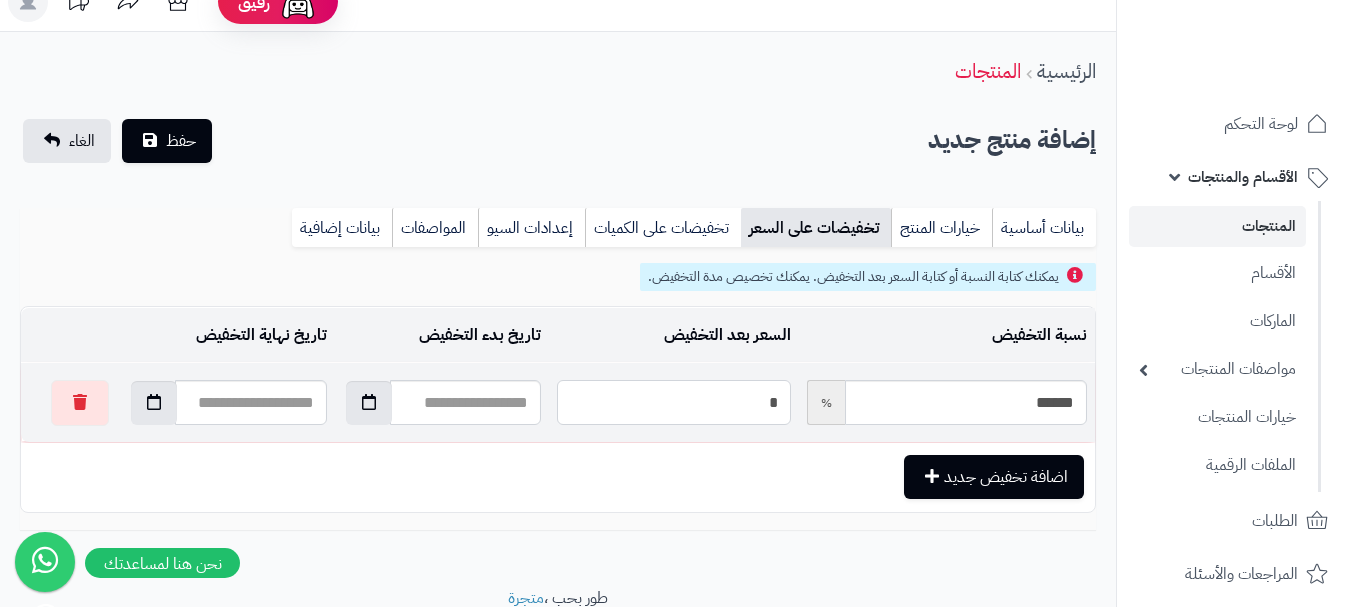 type 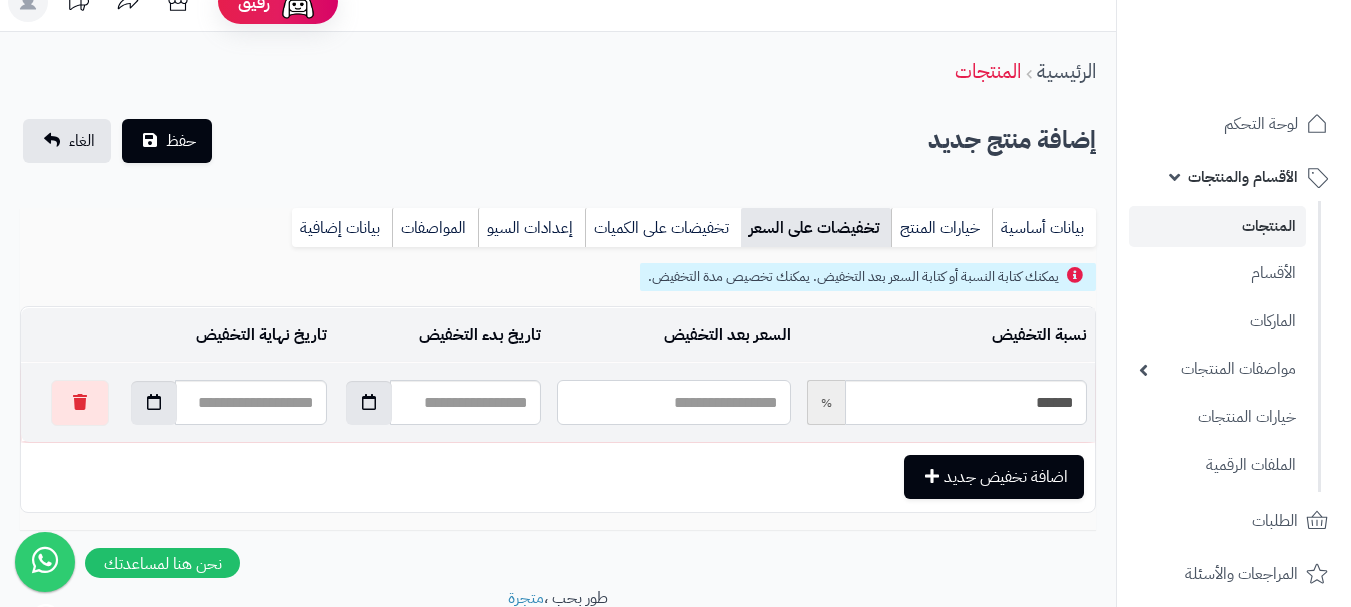 type on "***" 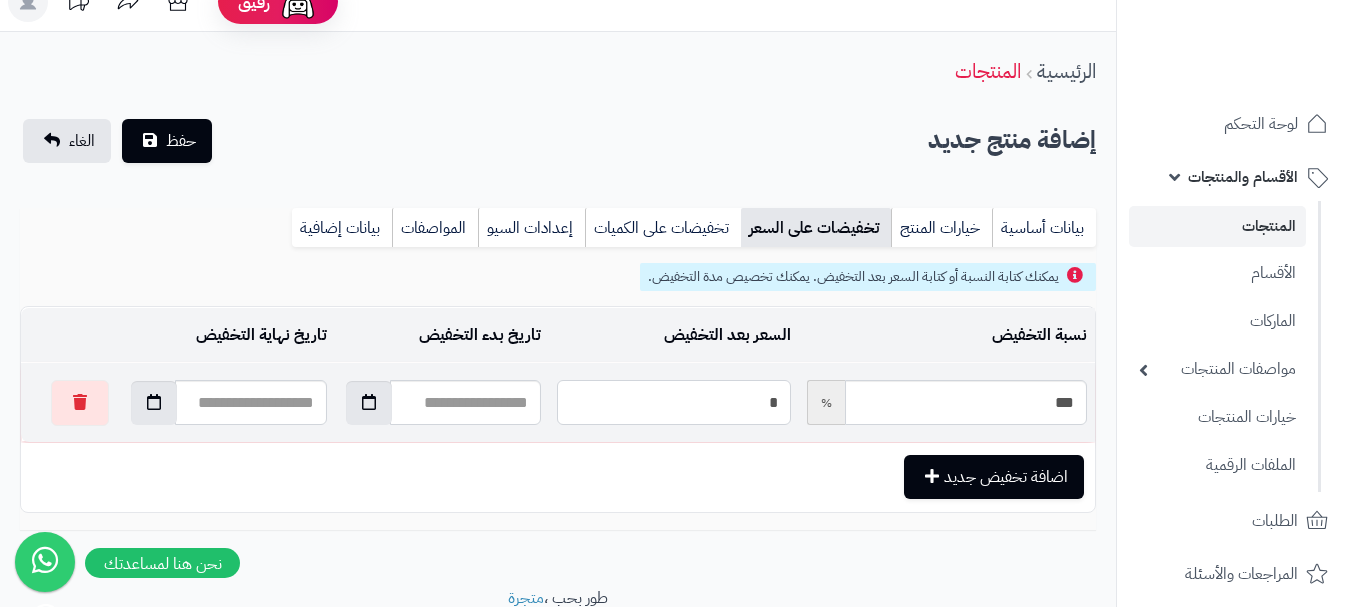 type on "**" 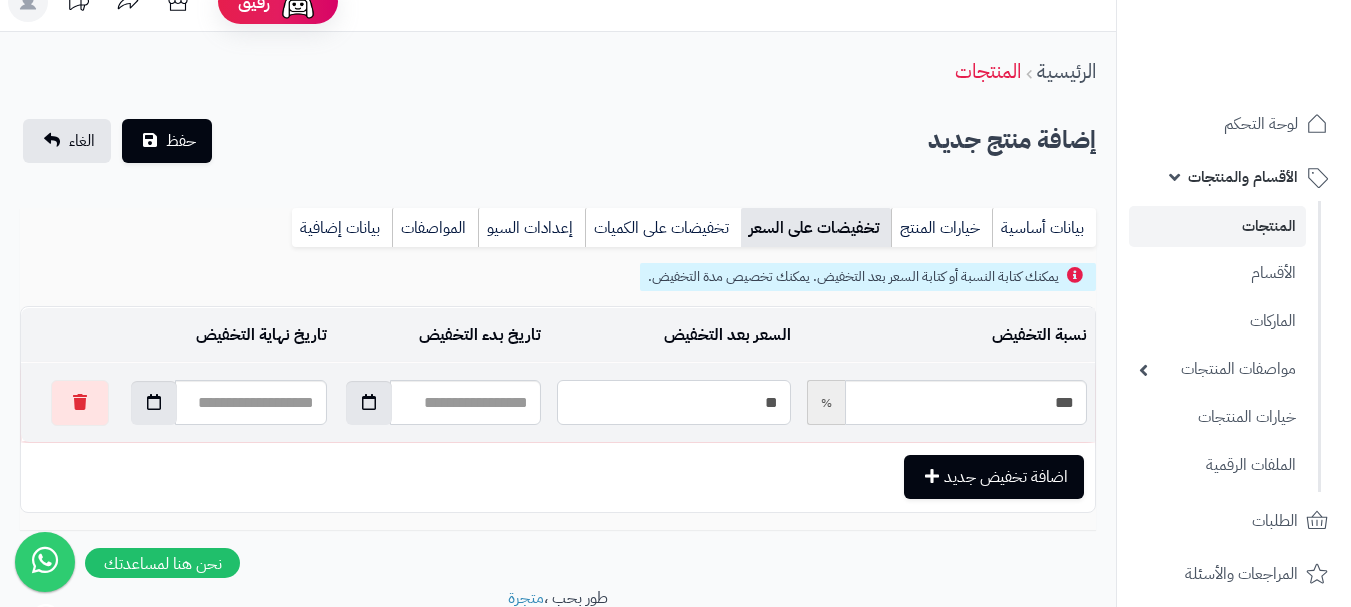 type on "*****" 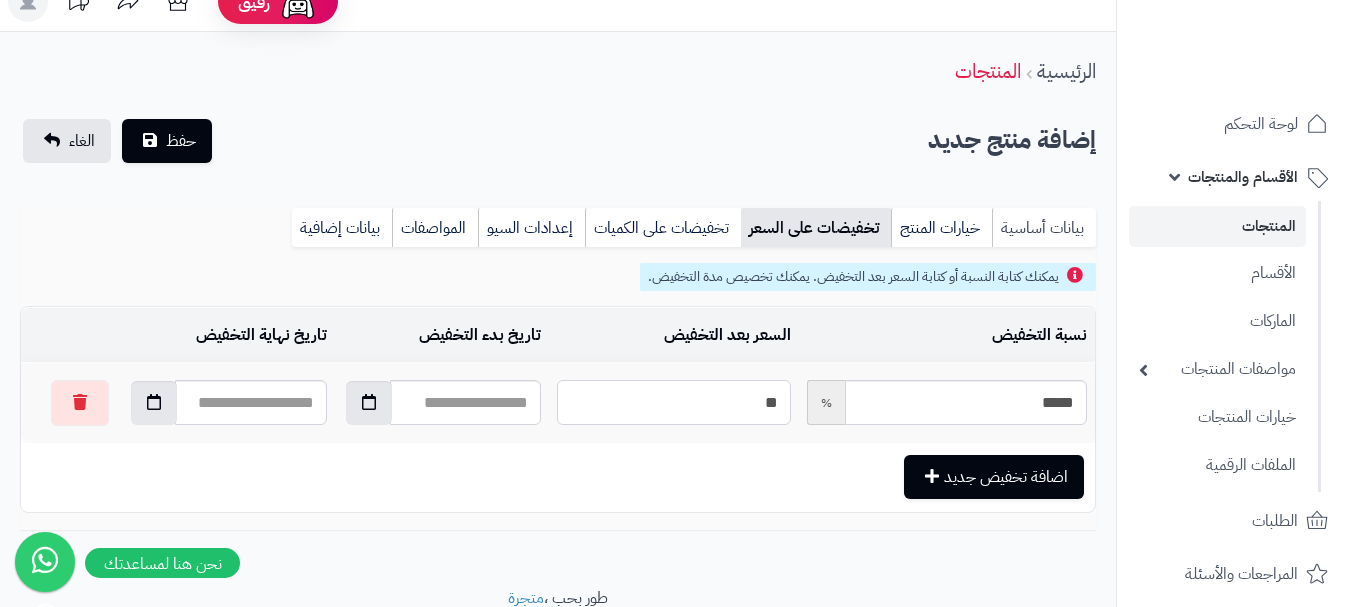type on "**" 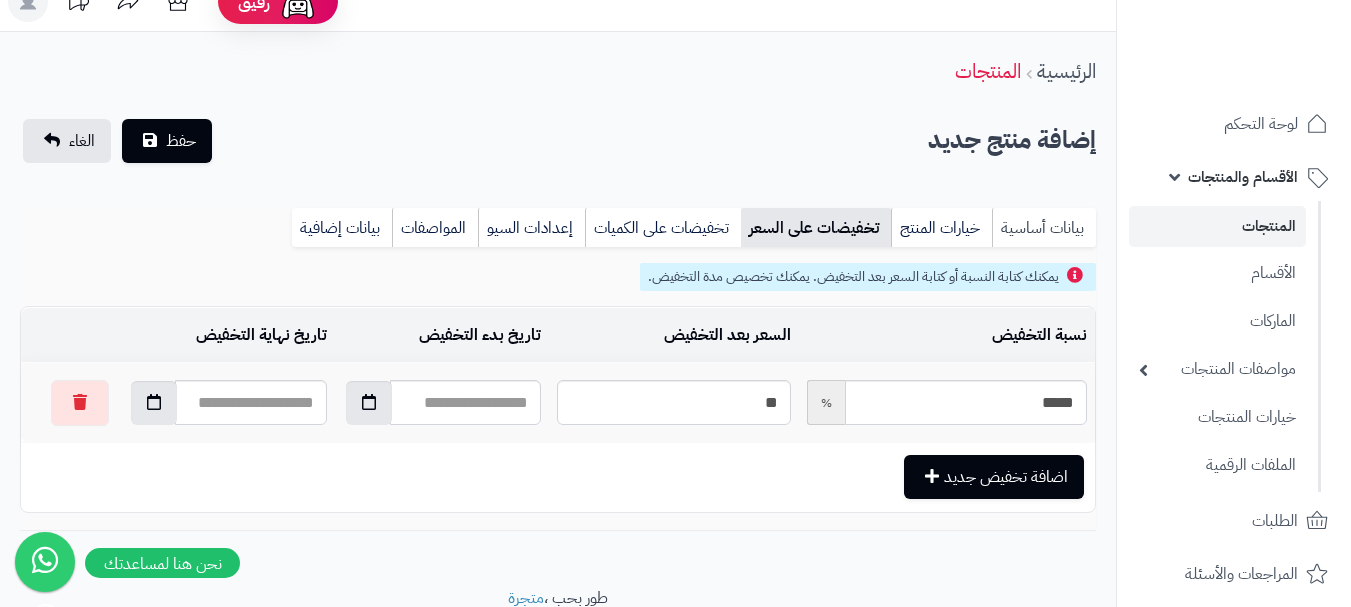 click on "بيانات أساسية" at bounding box center (1044, 228) 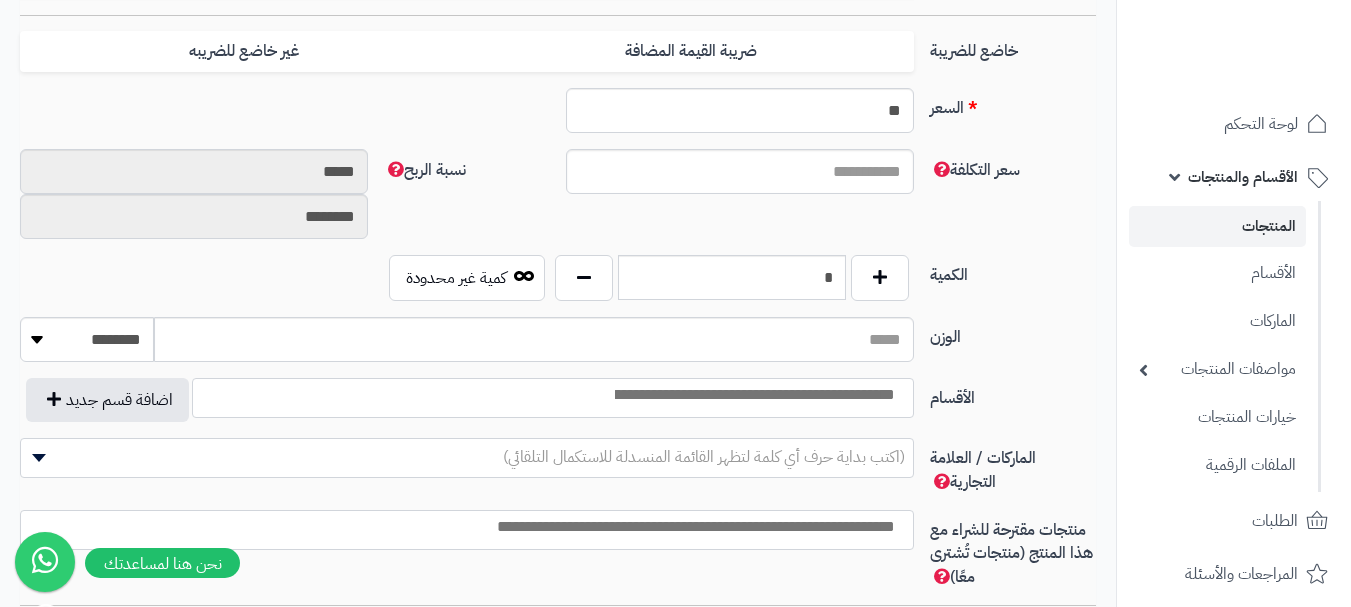 scroll, scrollTop: 928, scrollLeft: 0, axis: vertical 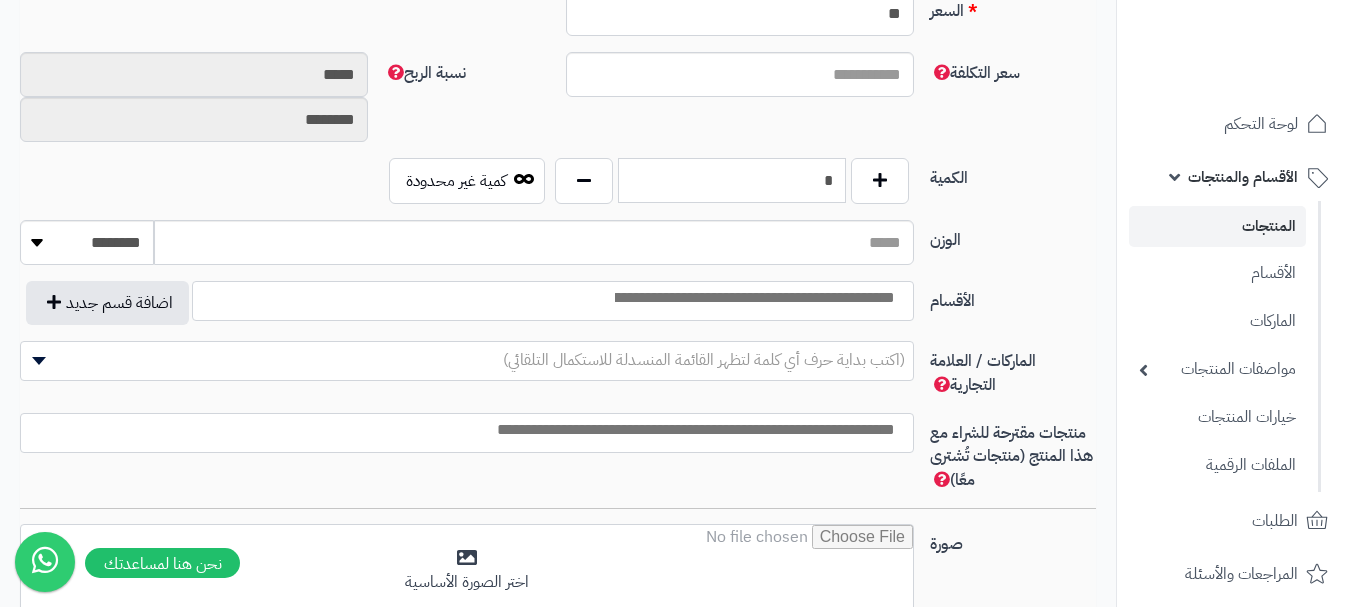 click on "*" at bounding box center (732, 180) 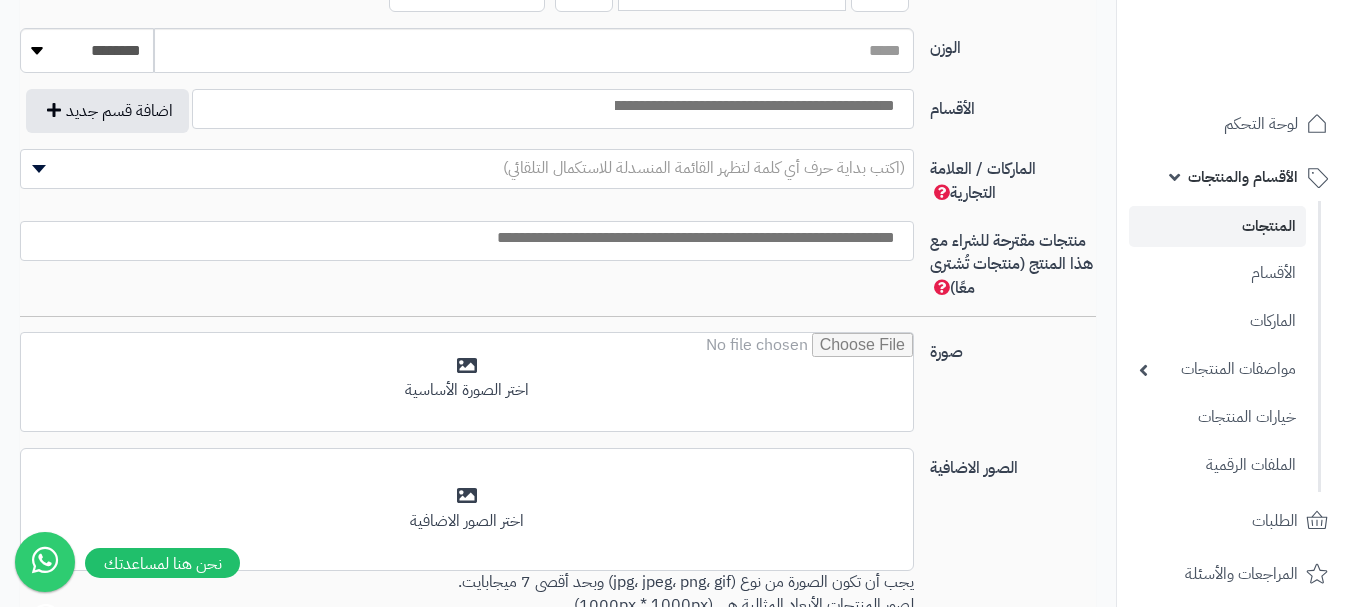 scroll, scrollTop: 1128, scrollLeft: 0, axis: vertical 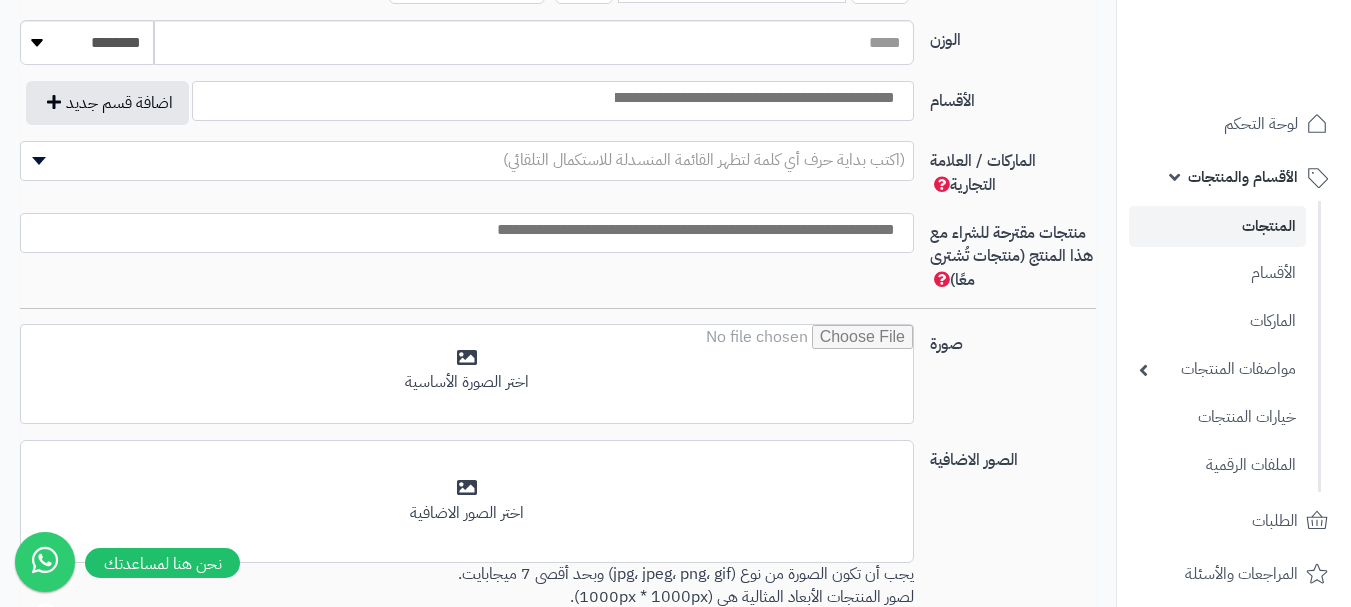 type on "*" 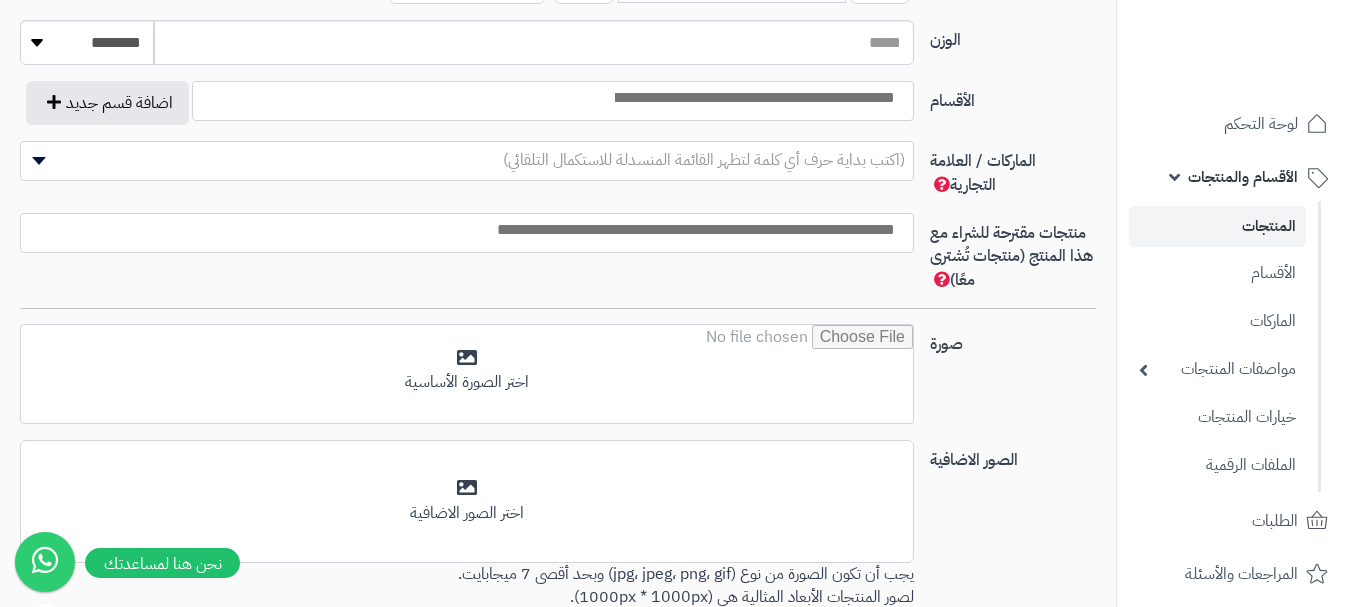 drag, startPoint x: 870, startPoint y: 113, endPoint x: 871, endPoint y: 102, distance: 11.045361 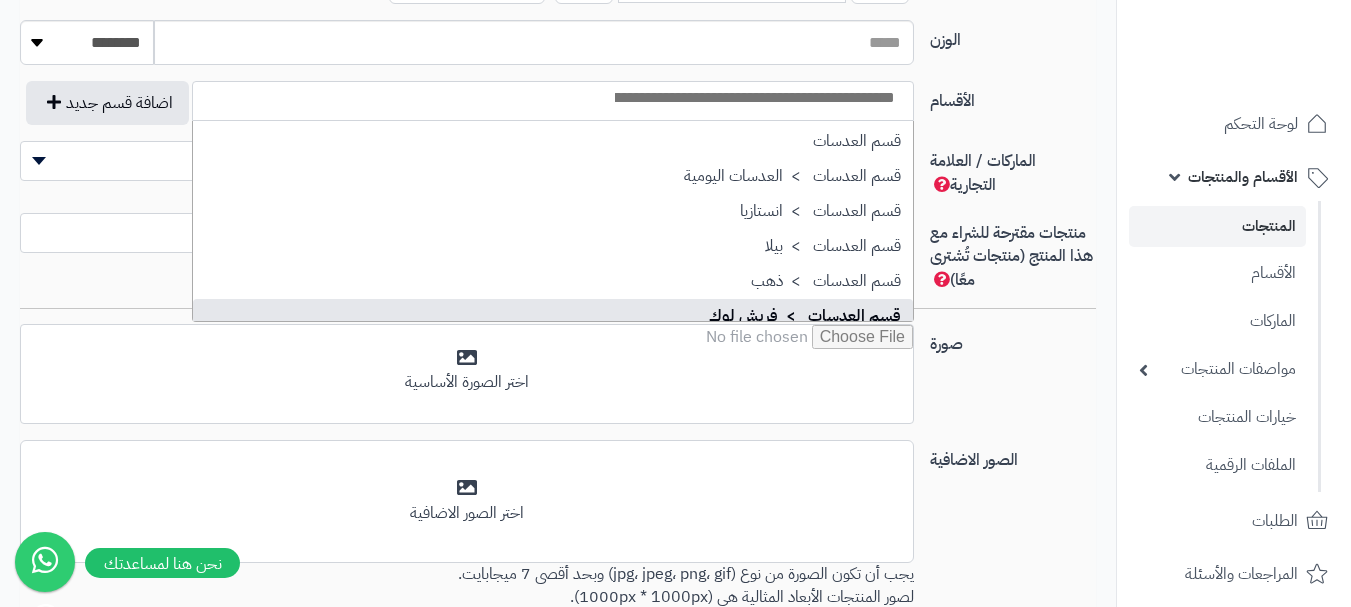 scroll, scrollTop: 1500, scrollLeft: 0, axis: vertical 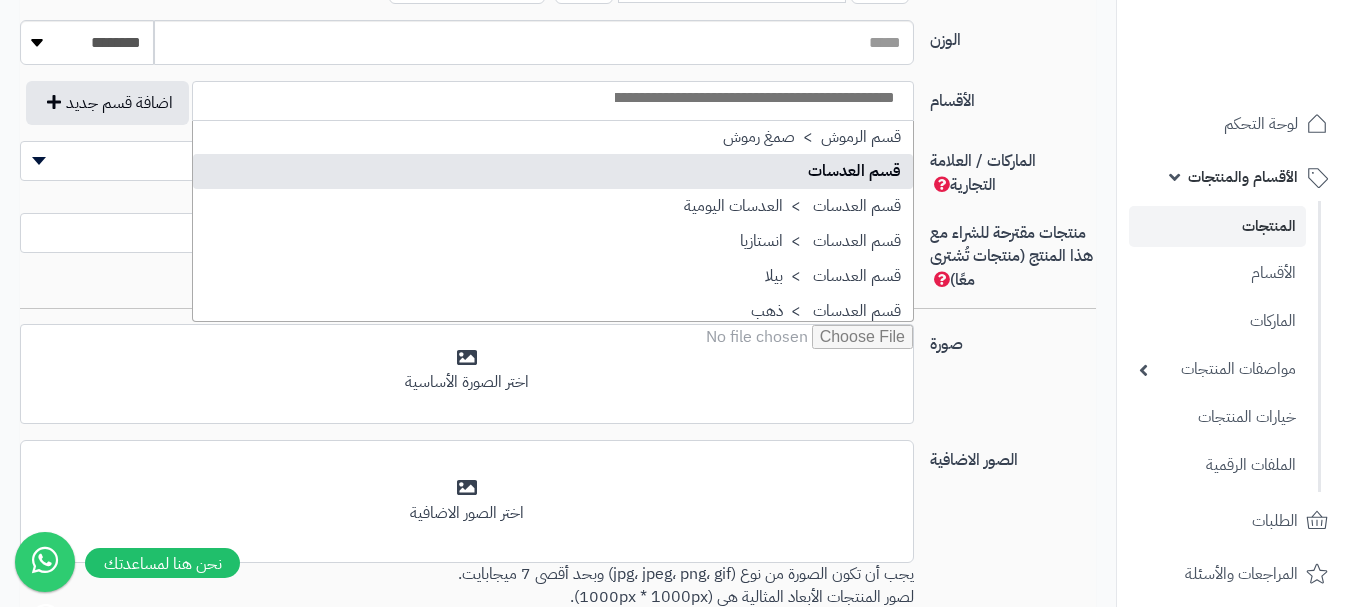 select on "**" 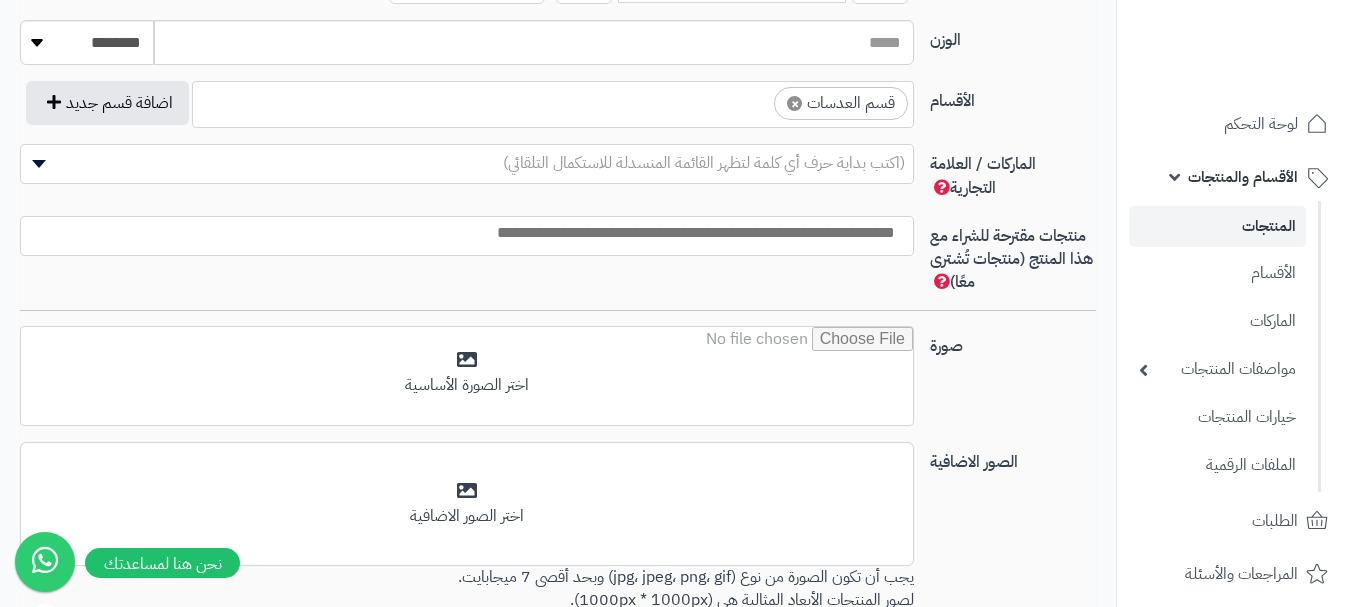click on "× قسم العدسات" at bounding box center [553, 101] 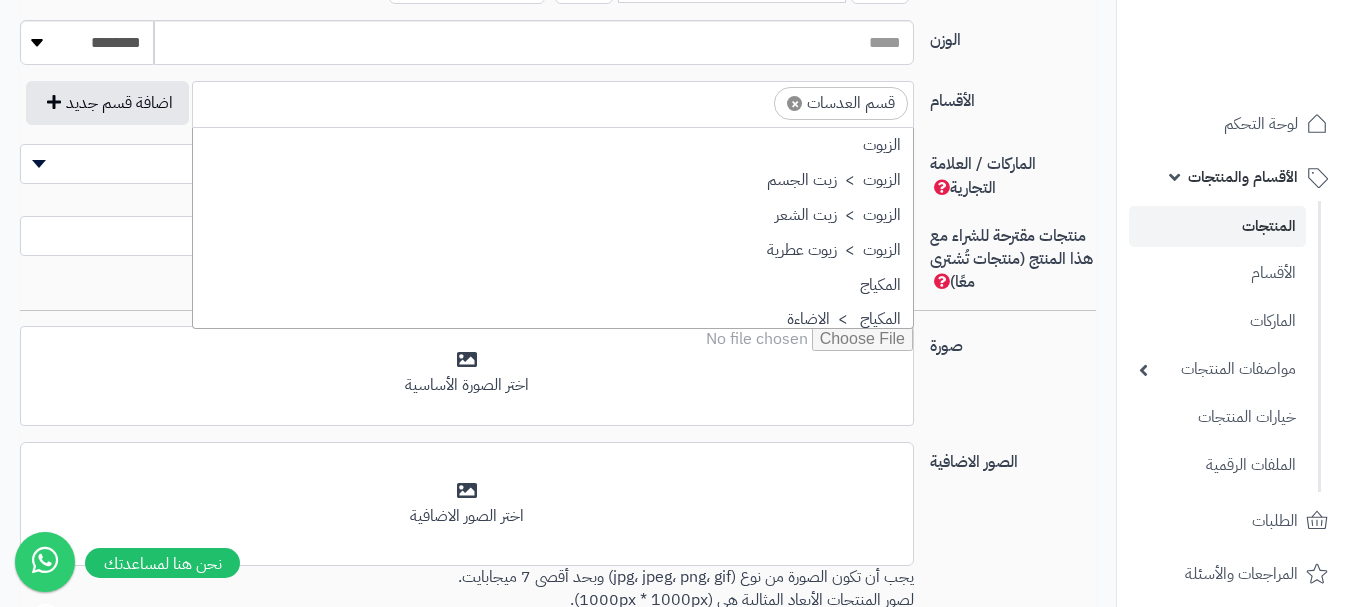 scroll, scrollTop: 1498, scrollLeft: 0, axis: vertical 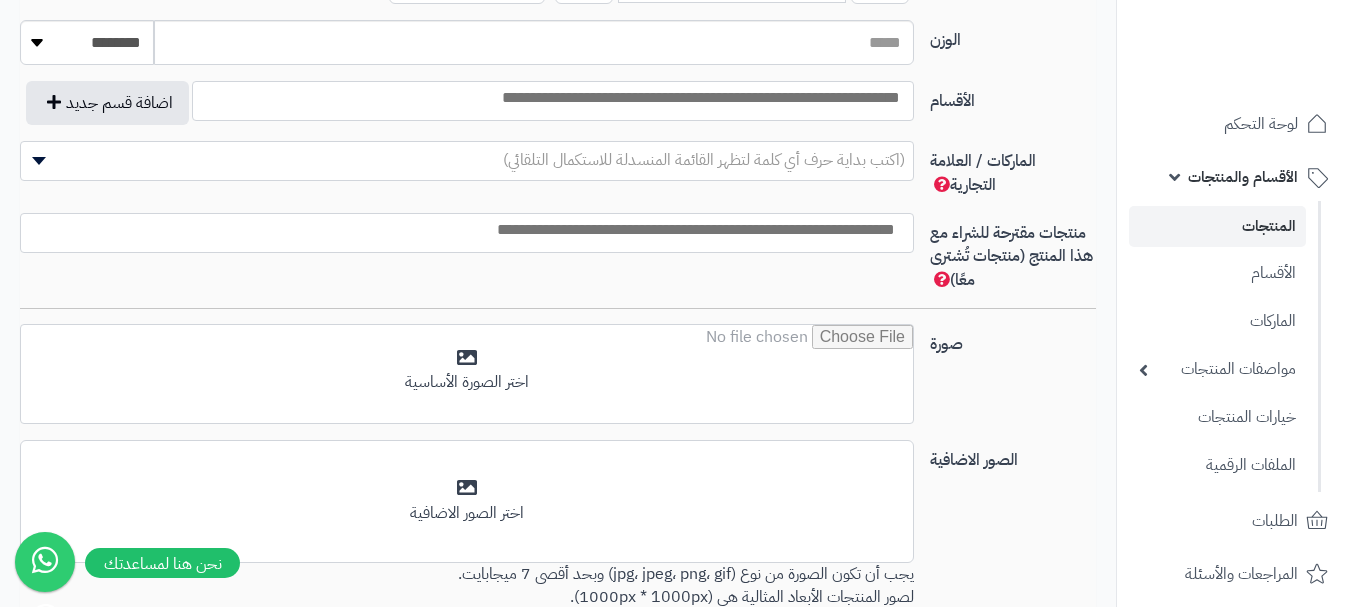 click at bounding box center (553, 98) 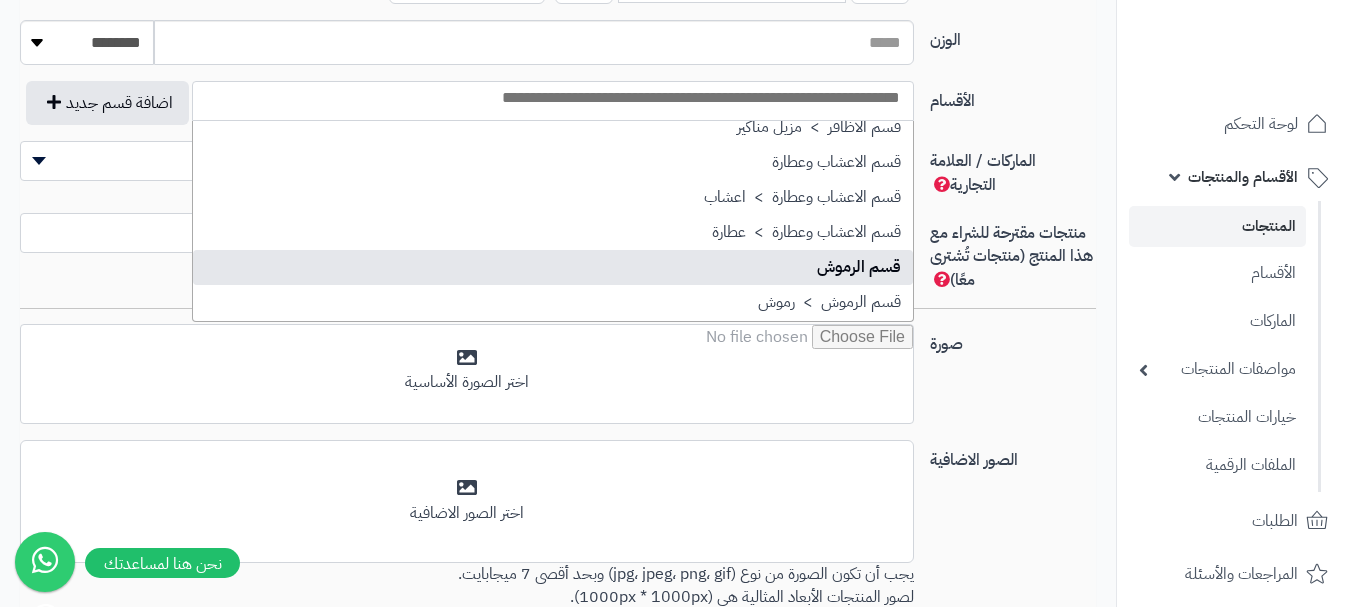 scroll, scrollTop: 1500, scrollLeft: 0, axis: vertical 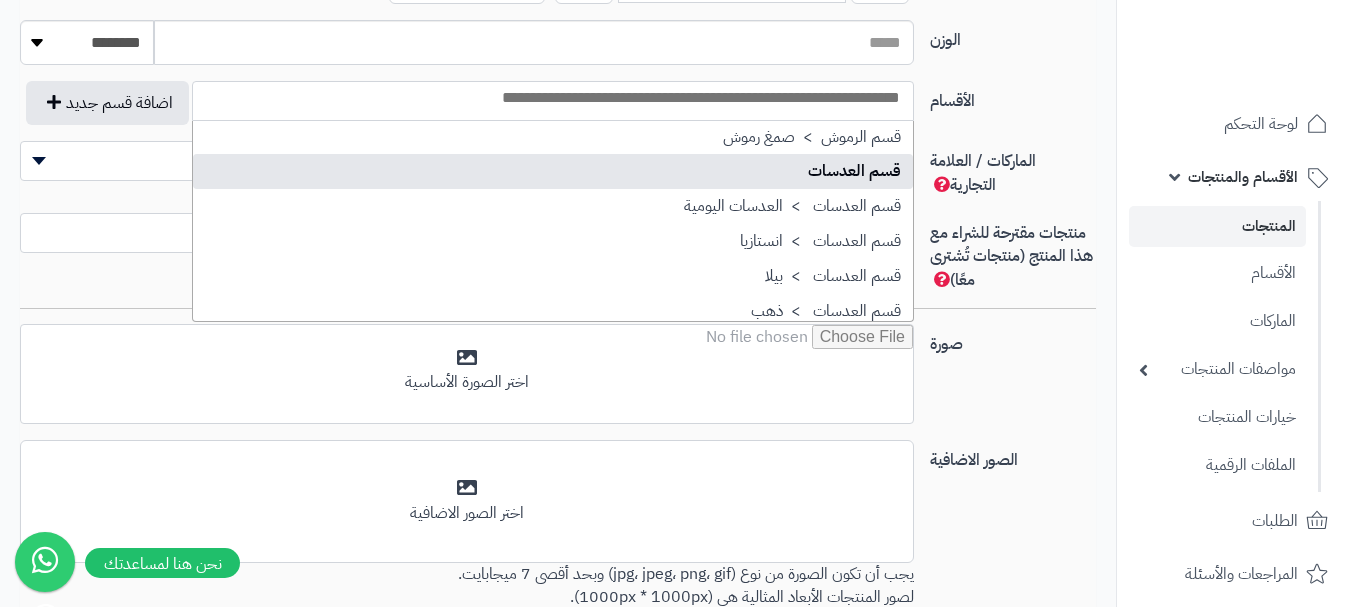 select on "**" 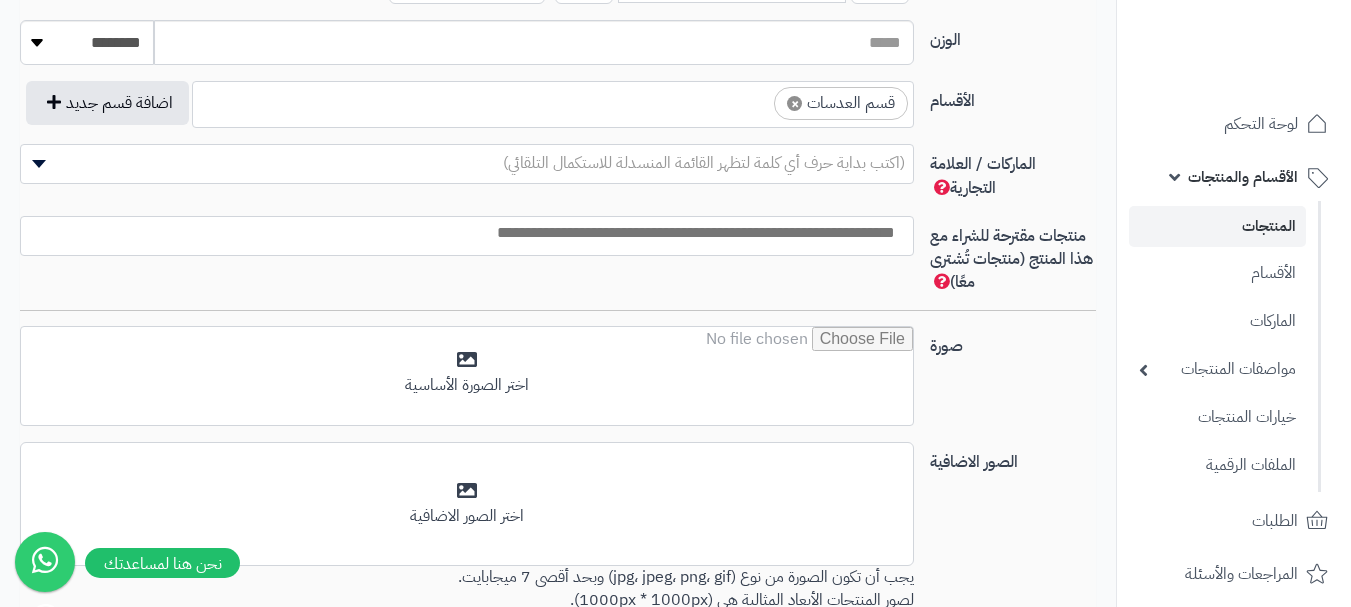 click at bounding box center (756, 98) 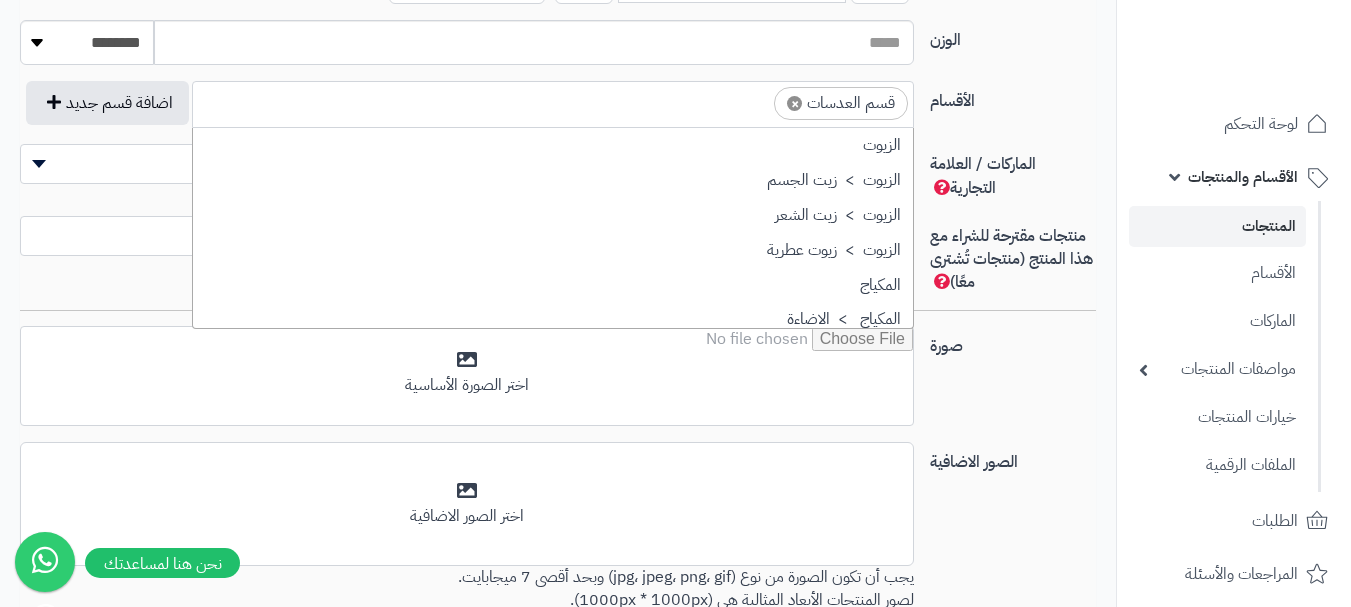 scroll, scrollTop: 1498, scrollLeft: 0, axis: vertical 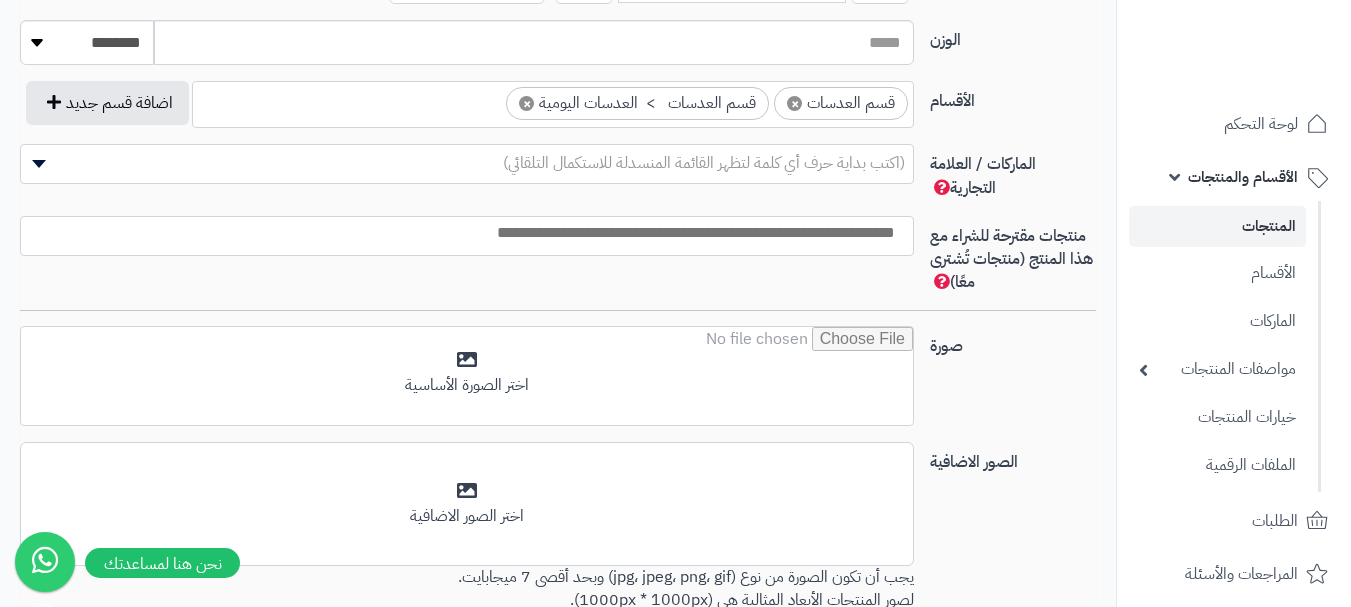 drag, startPoint x: 471, startPoint y: 91, endPoint x: 472, endPoint y: 111, distance: 20.024984 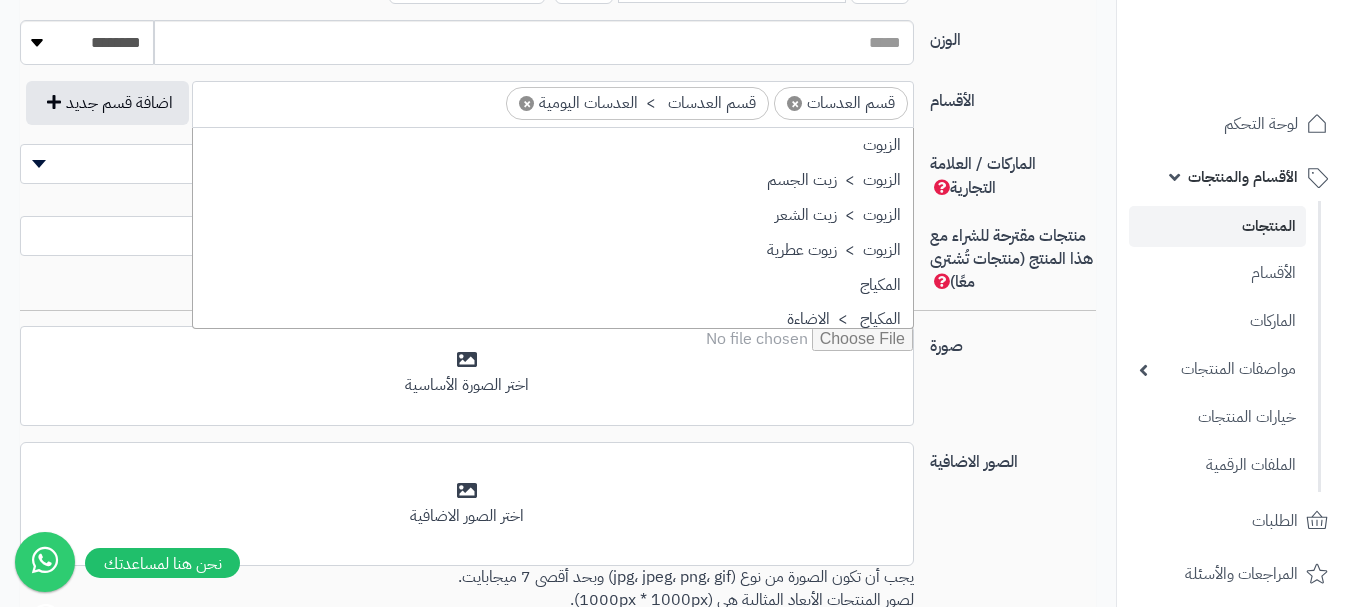 scroll, scrollTop: 1498, scrollLeft: 0, axis: vertical 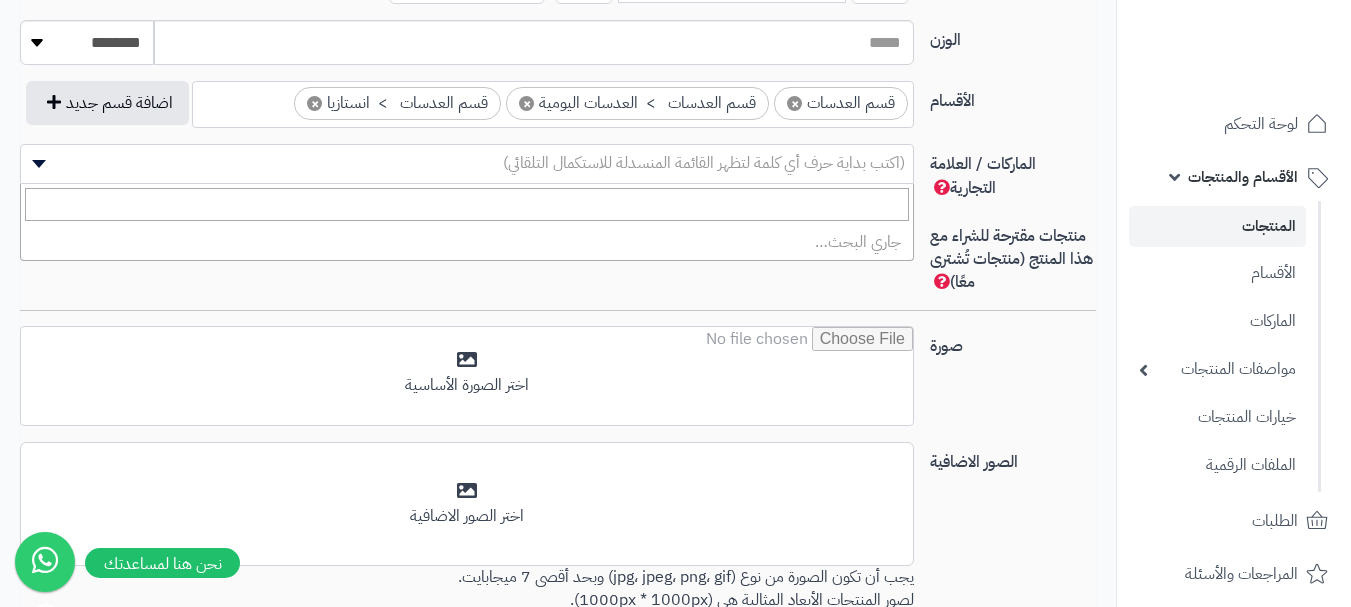 click on "(اكتب بداية حرف أي كلمة لتظهر القائمة المنسدلة للاستكمال التلقائي)" at bounding box center (704, 163) 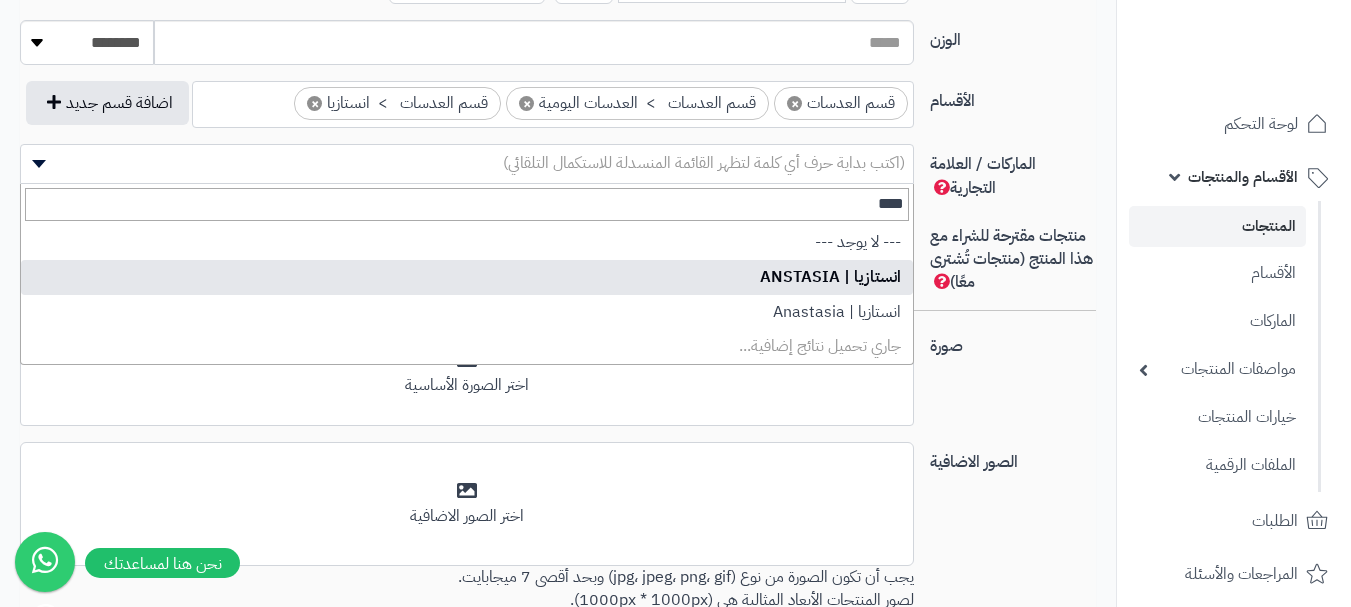 type on "****" 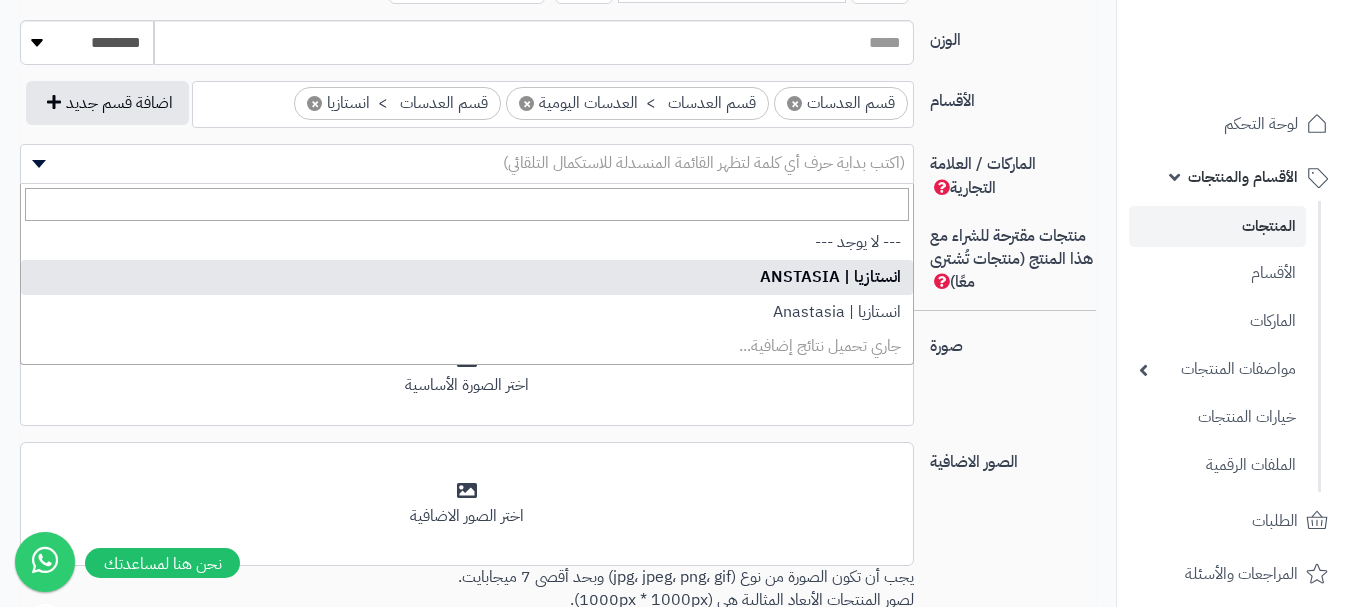 select on "**" 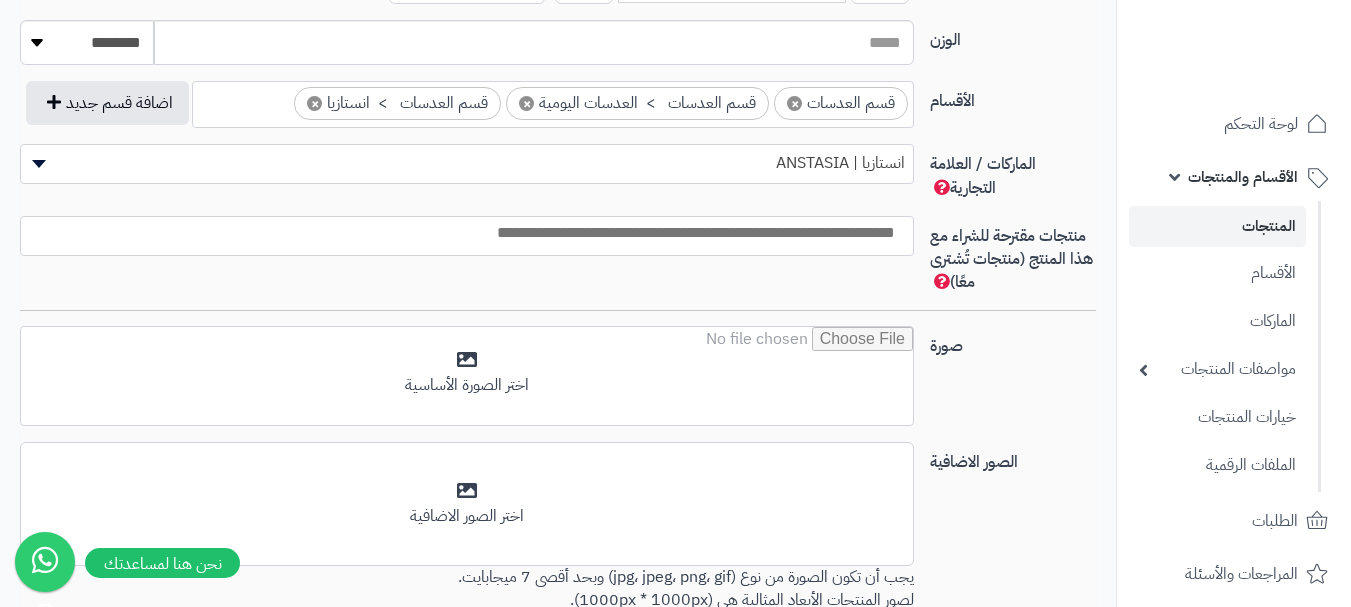 click at bounding box center (462, 233) 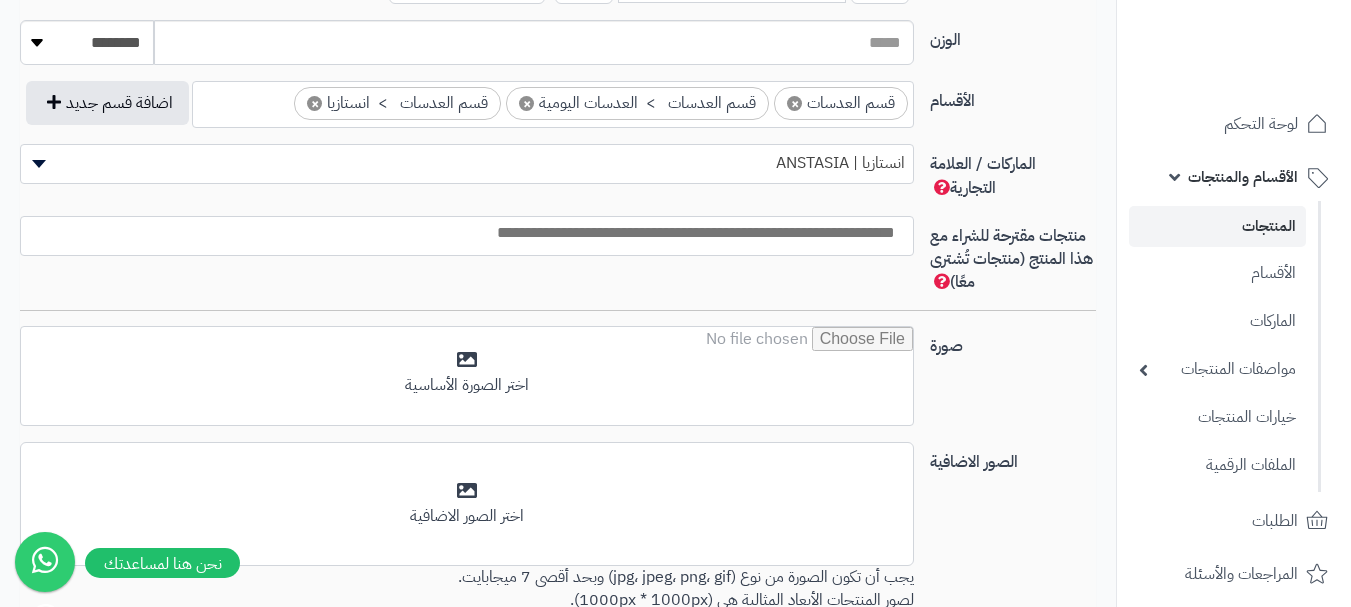 click on "صورة
اختر الصورة الأساسية" at bounding box center (558, 384) 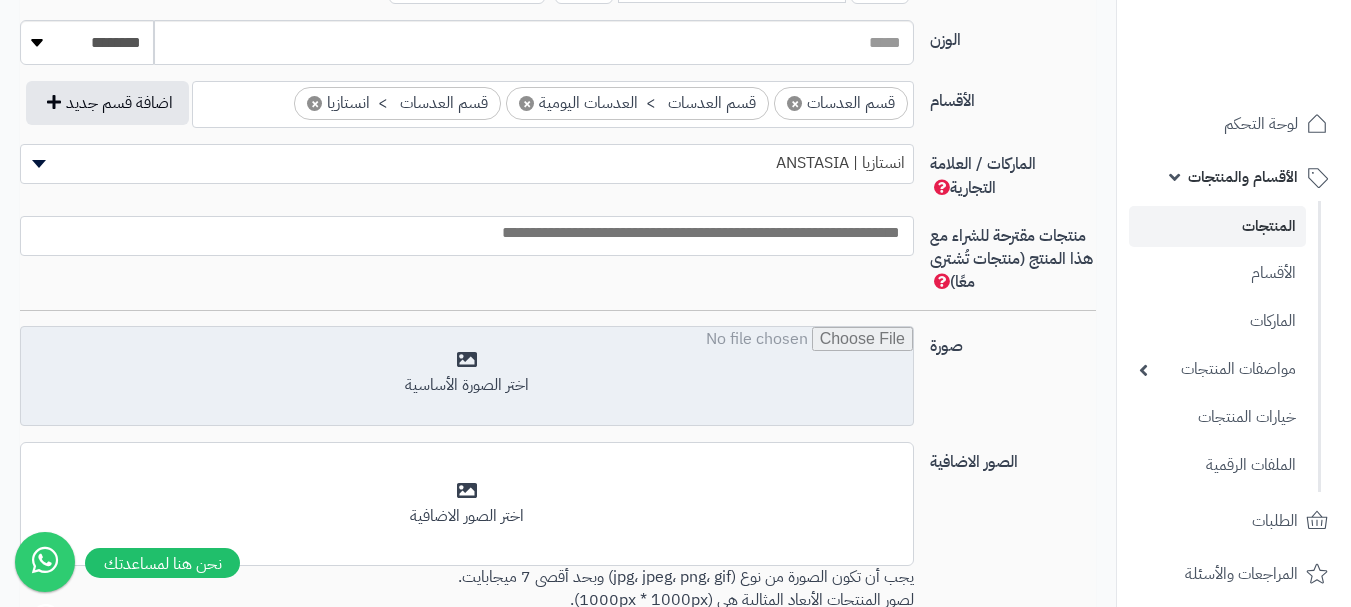 click at bounding box center [467, 377] 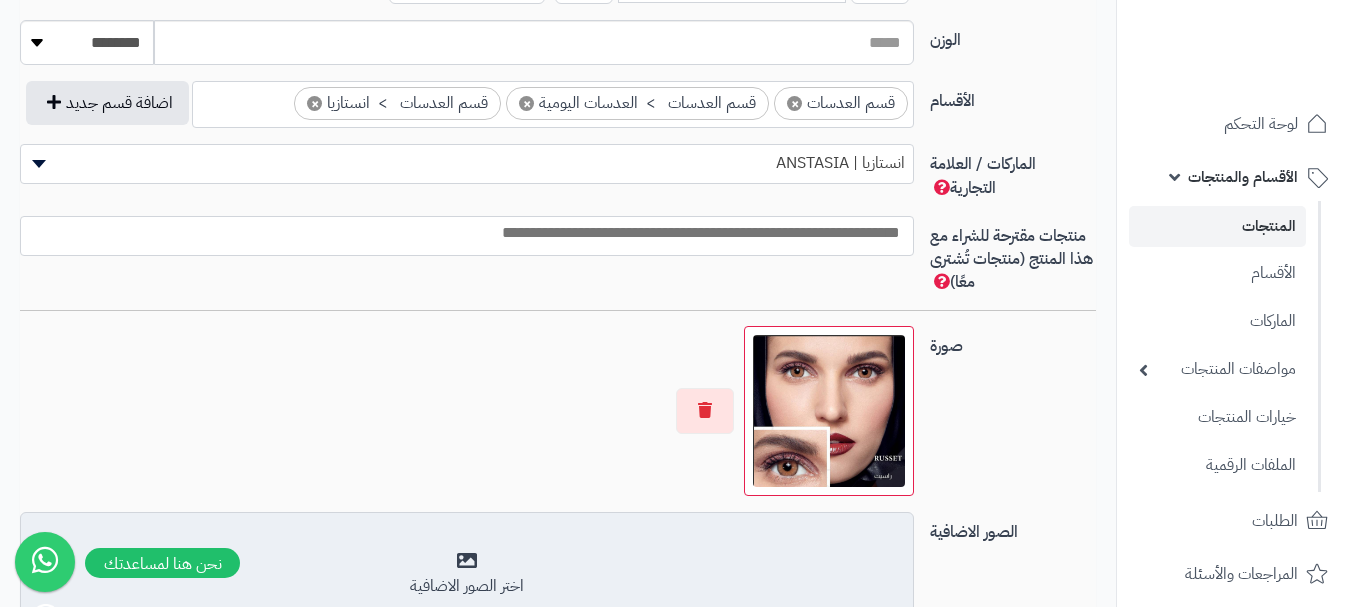 click on "أضف الصور الاضافية
اختر الصور الاضافية" at bounding box center (467, 574) 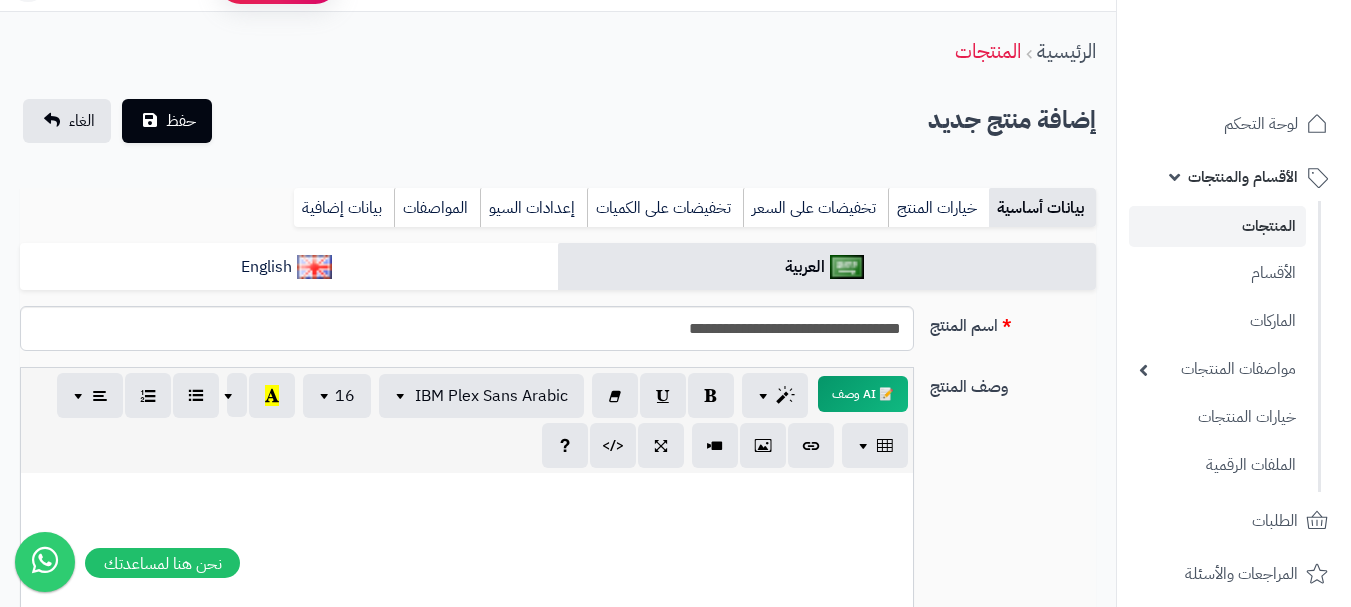scroll, scrollTop: 28, scrollLeft: 0, axis: vertical 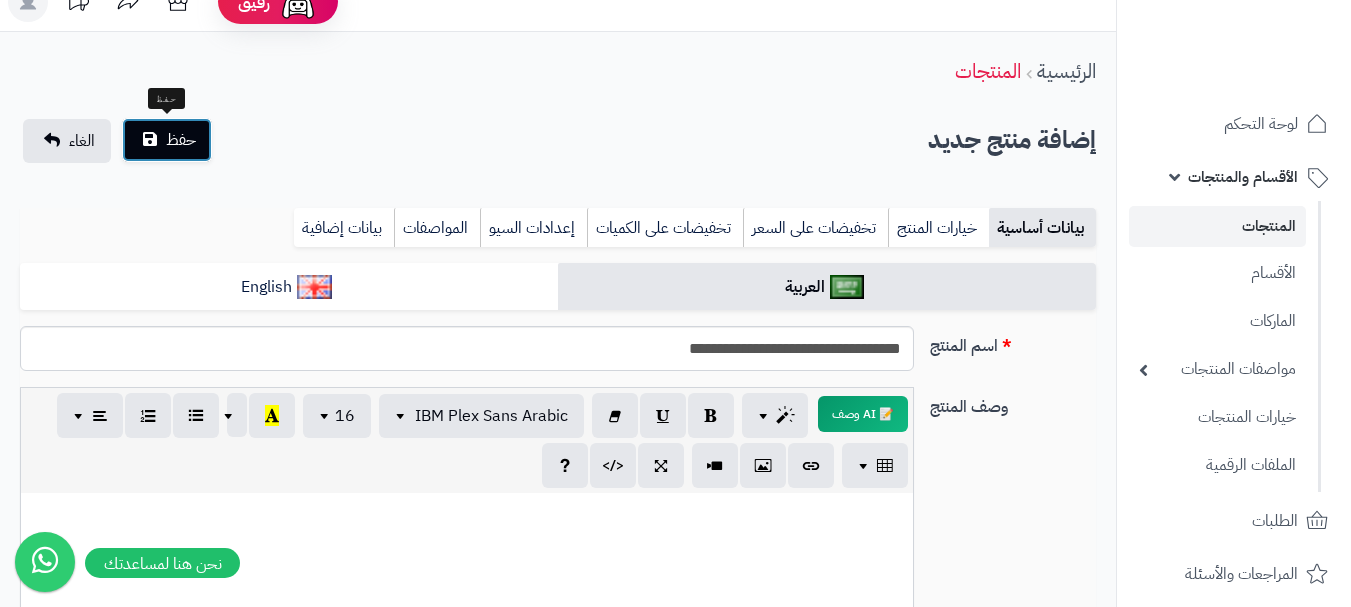 click on "حفظ" at bounding box center [181, 140] 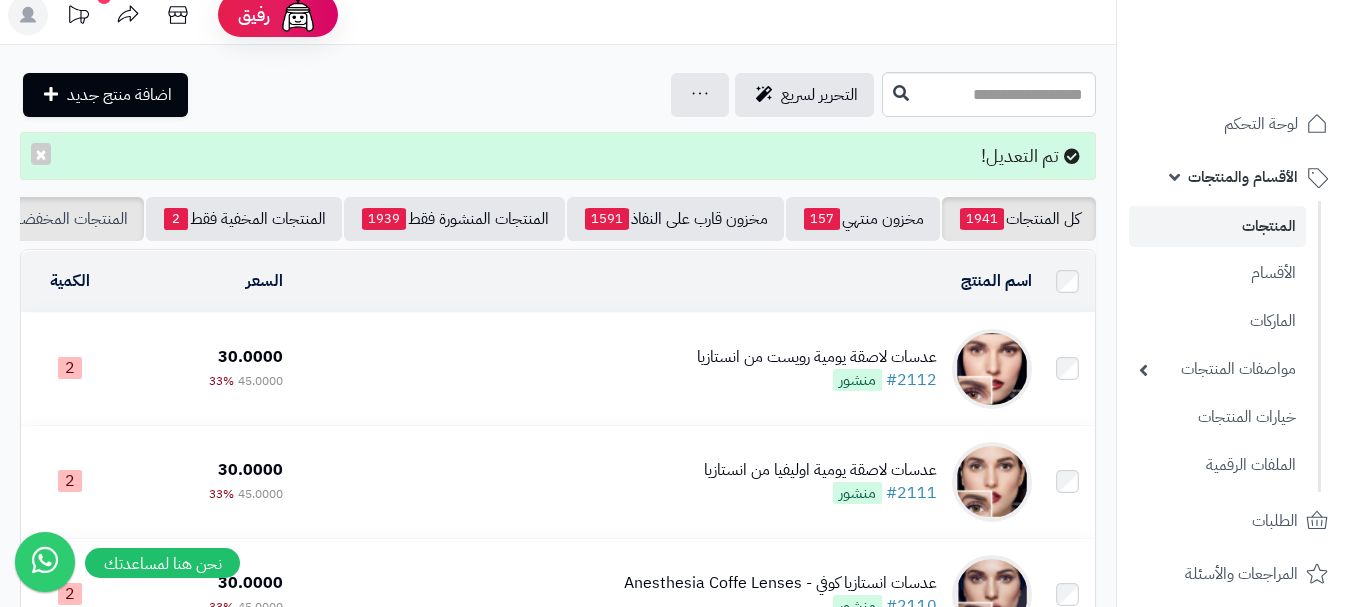 scroll, scrollTop: 0, scrollLeft: 0, axis: both 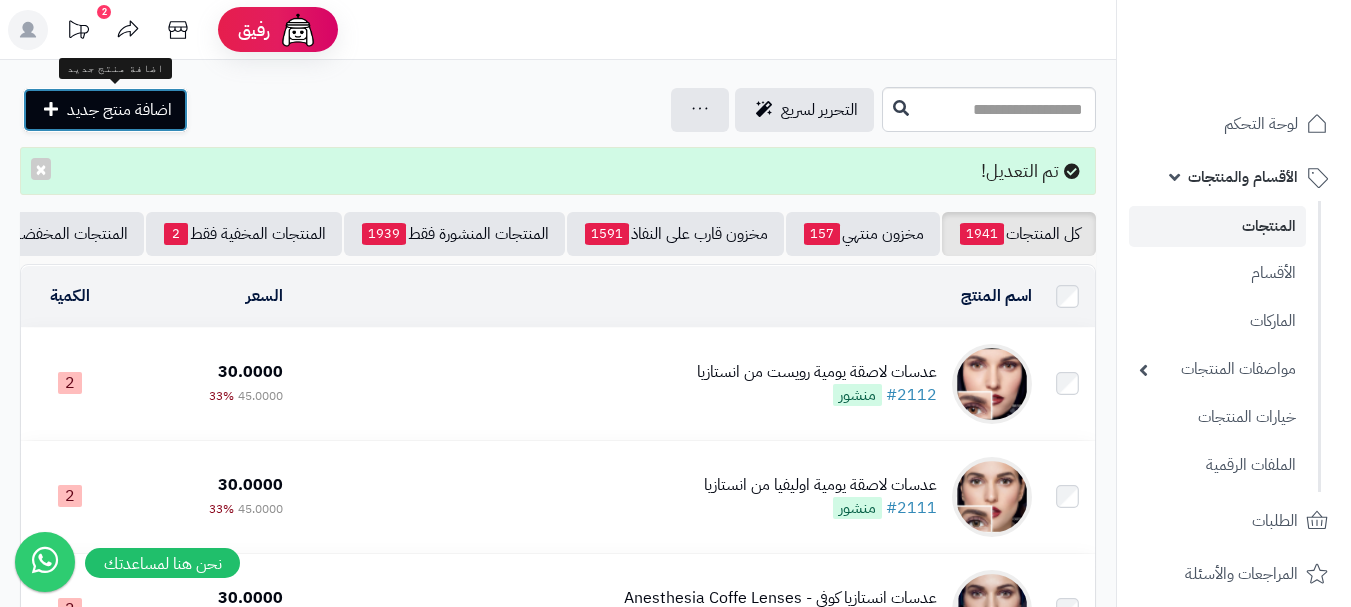 click on "اضافة منتج جديد" at bounding box center (119, 110) 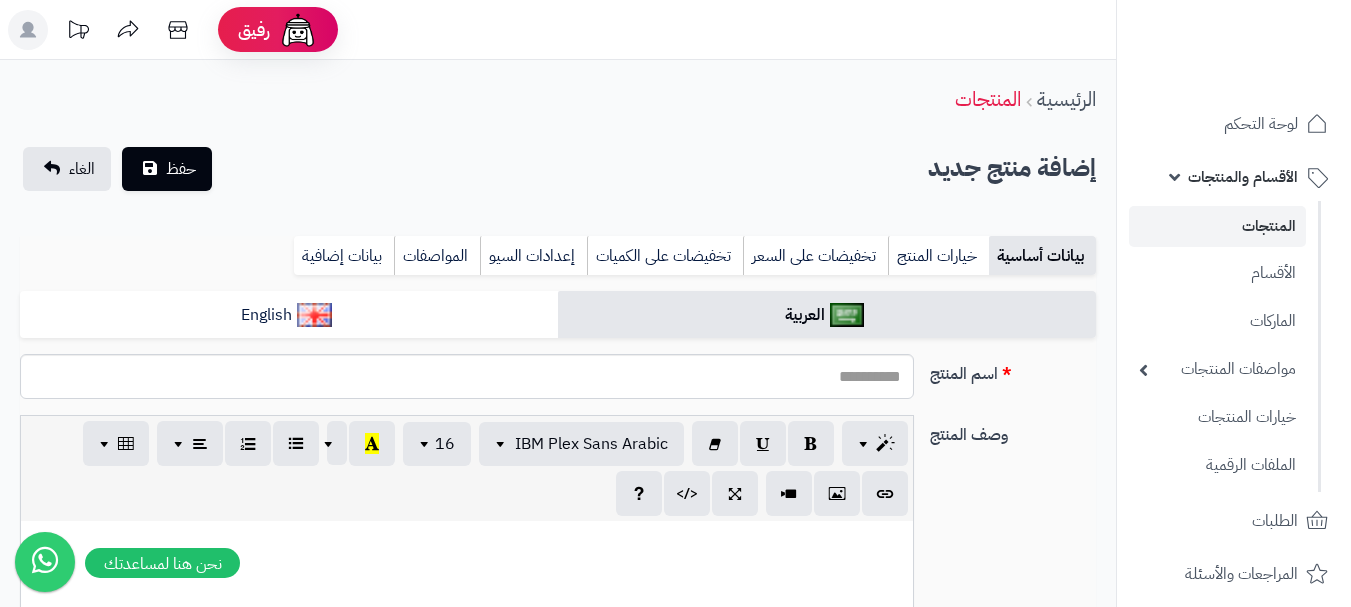 select 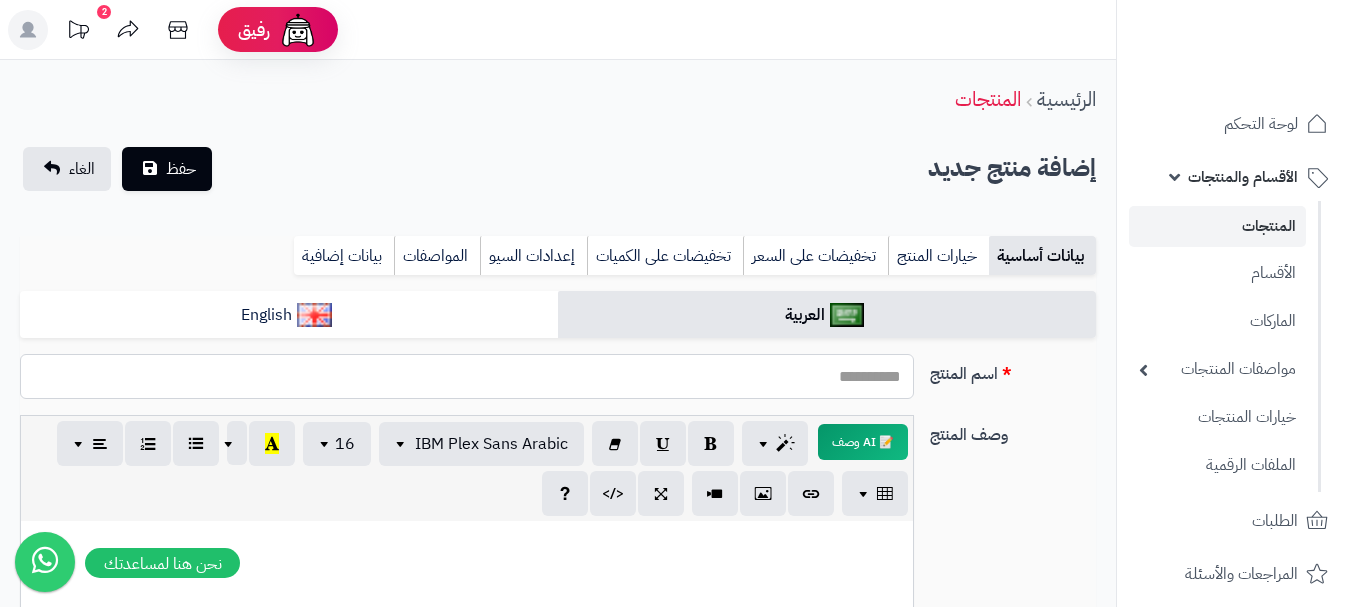 paste on "**********" 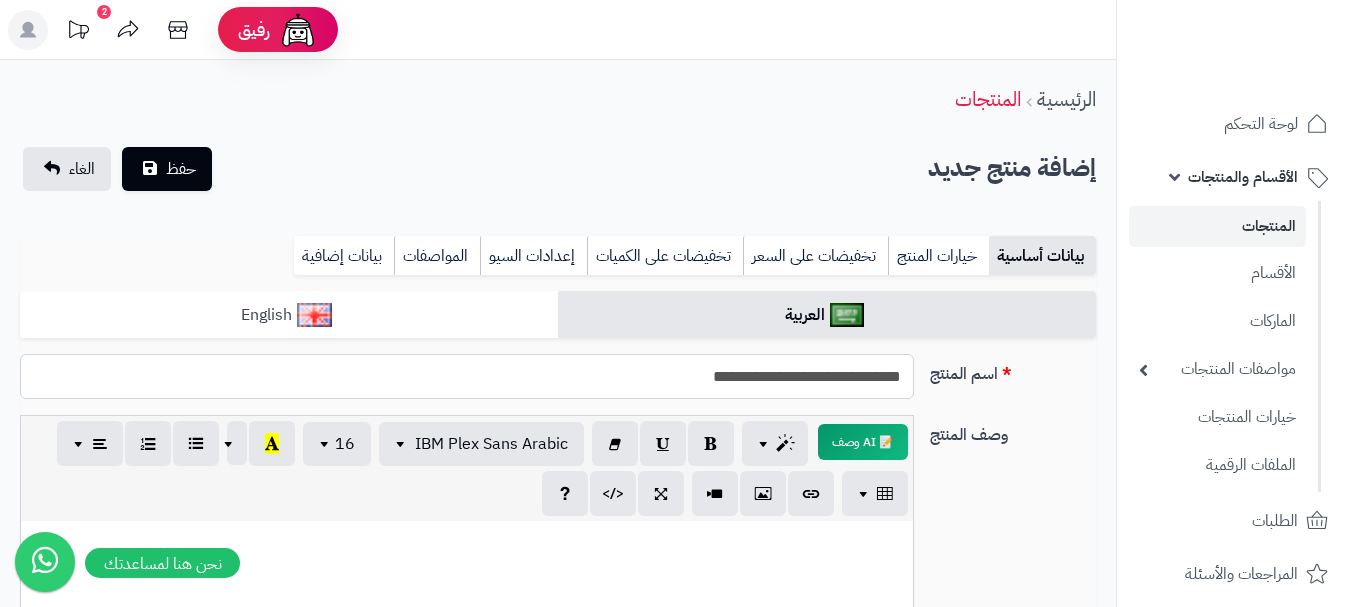 type on "**********" 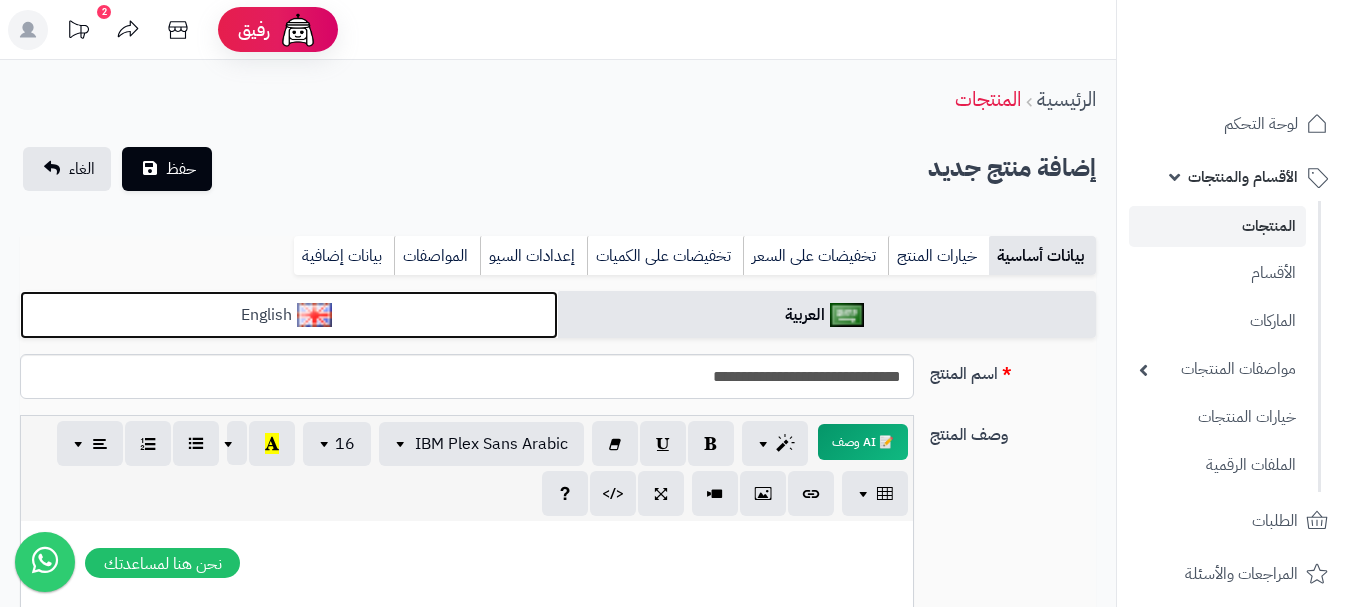 click on "English" at bounding box center (289, 315) 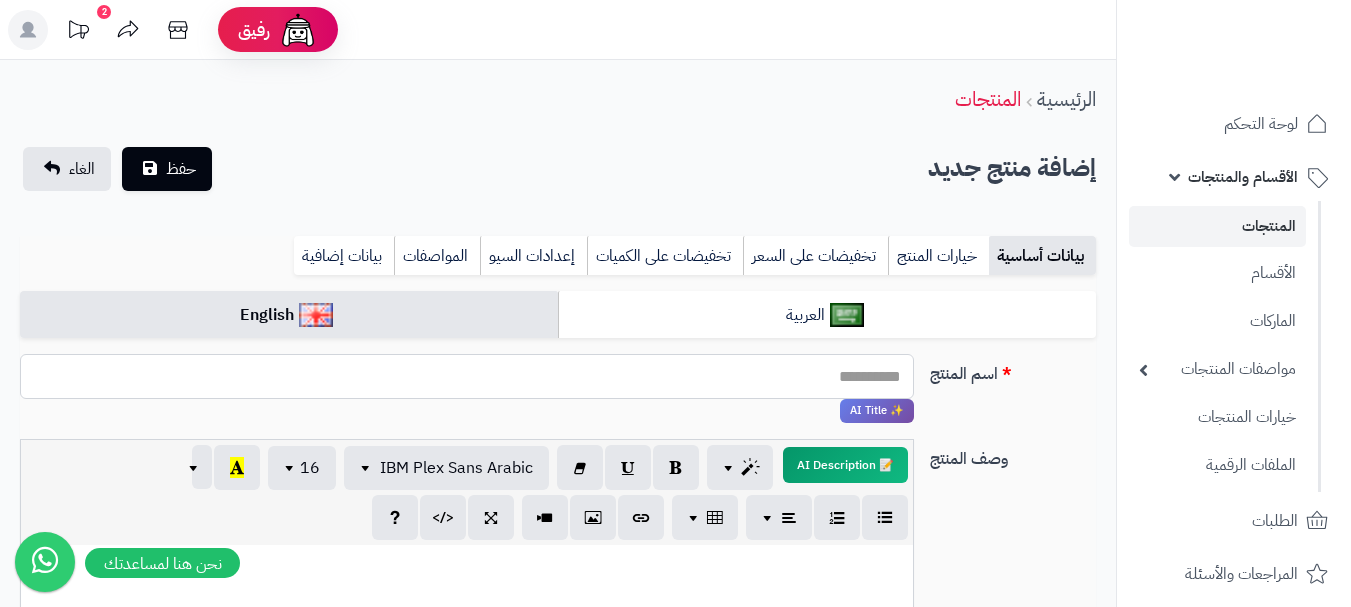 drag, startPoint x: 875, startPoint y: 362, endPoint x: 864, endPoint y: 380, distance: 21.095022 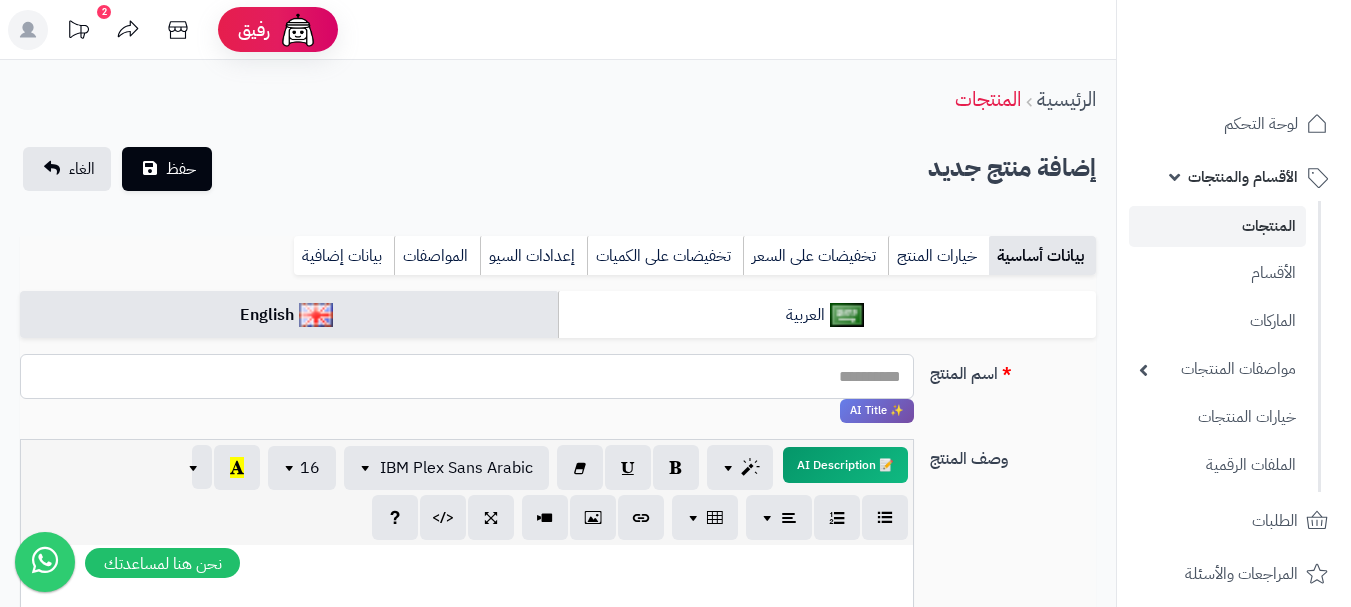 paste on "**********" 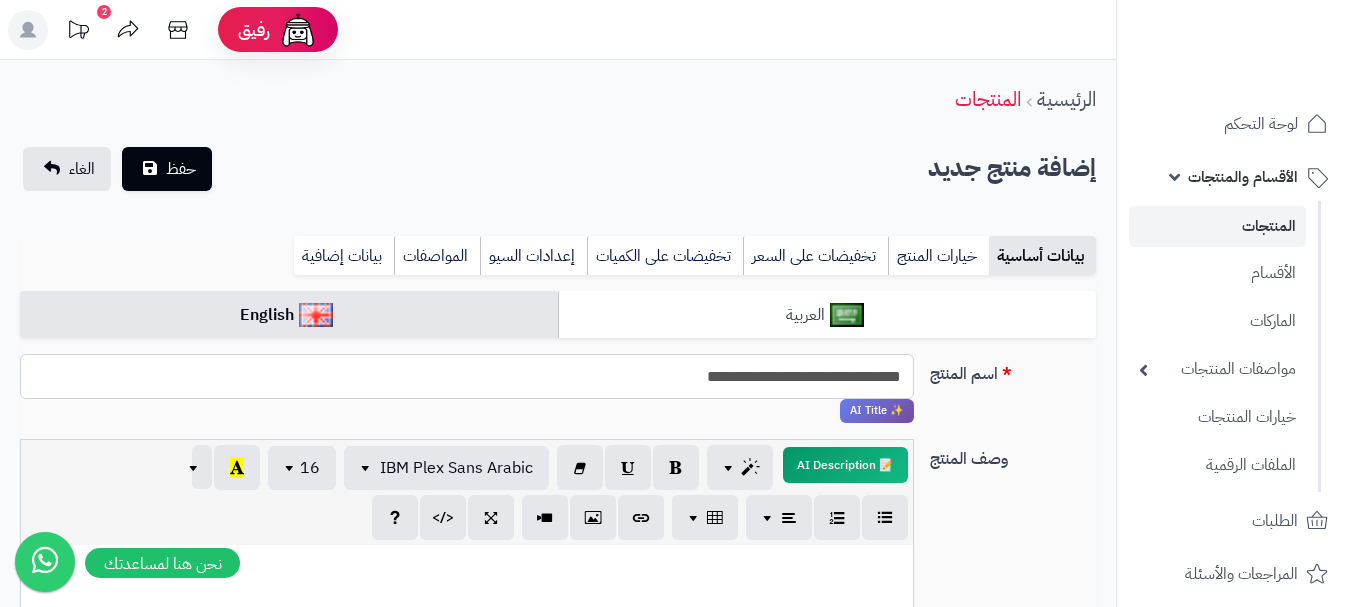 type on "**********" 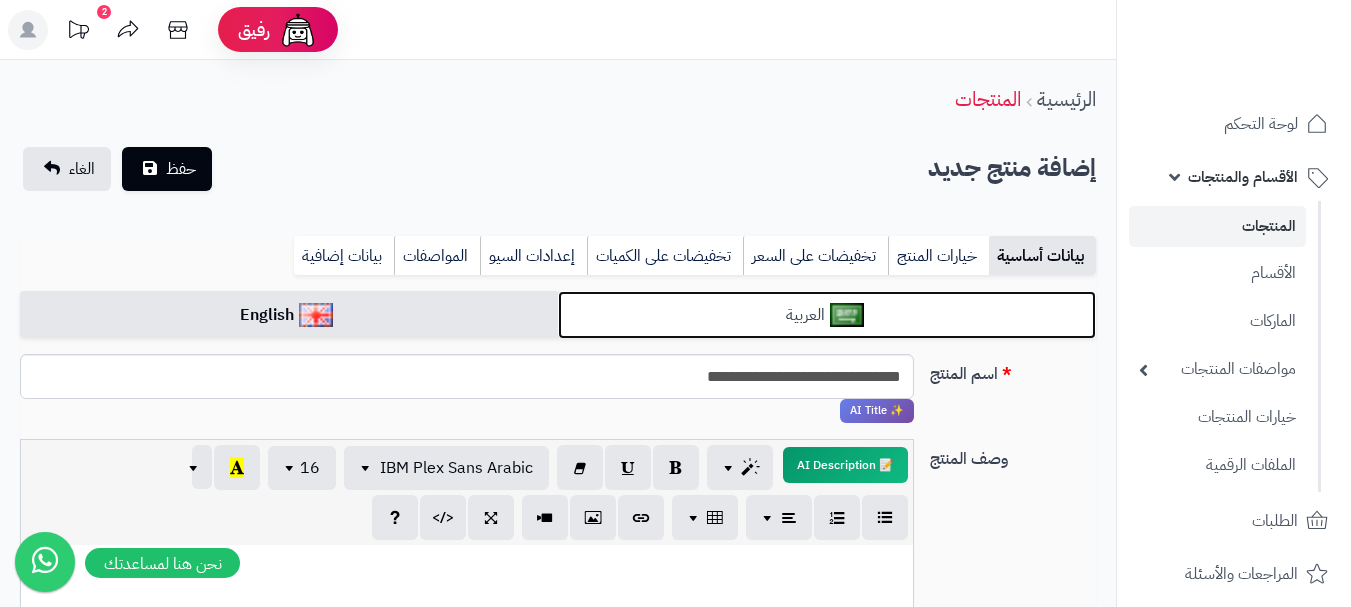 click on "العربية" at bounding box center [827, 315] 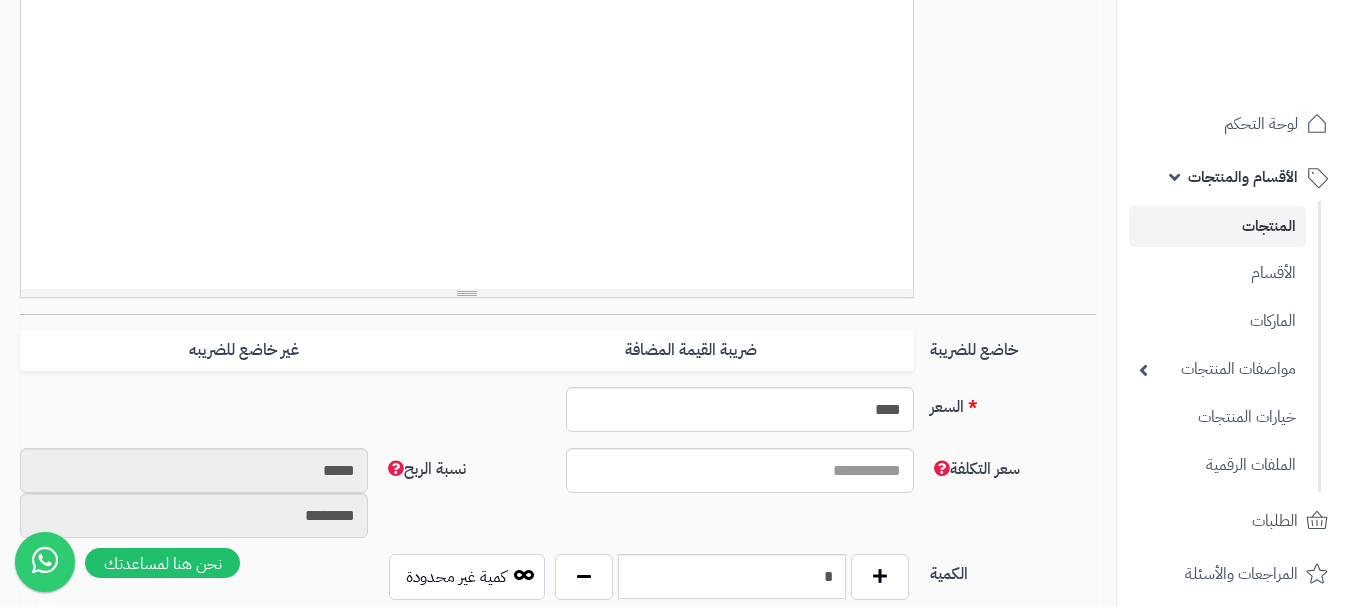 scroll, scrollTop: 600, scrollLeft: 0, axis: vertical 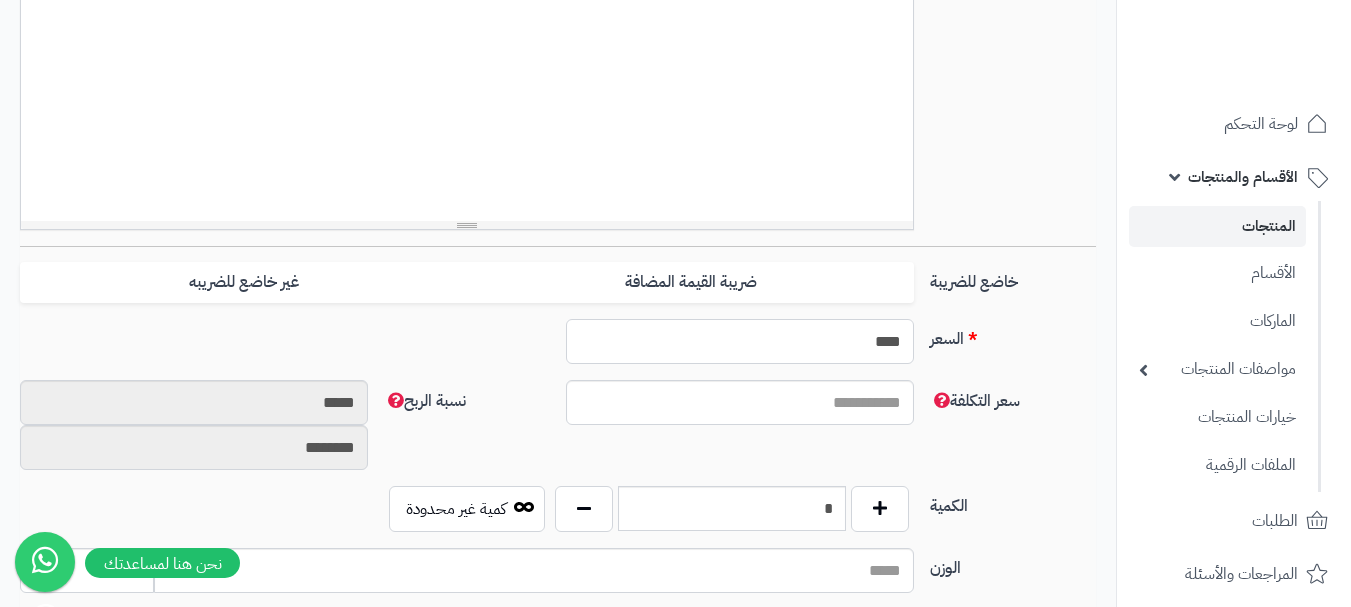 click on "****" at bounding box center [740, 341] 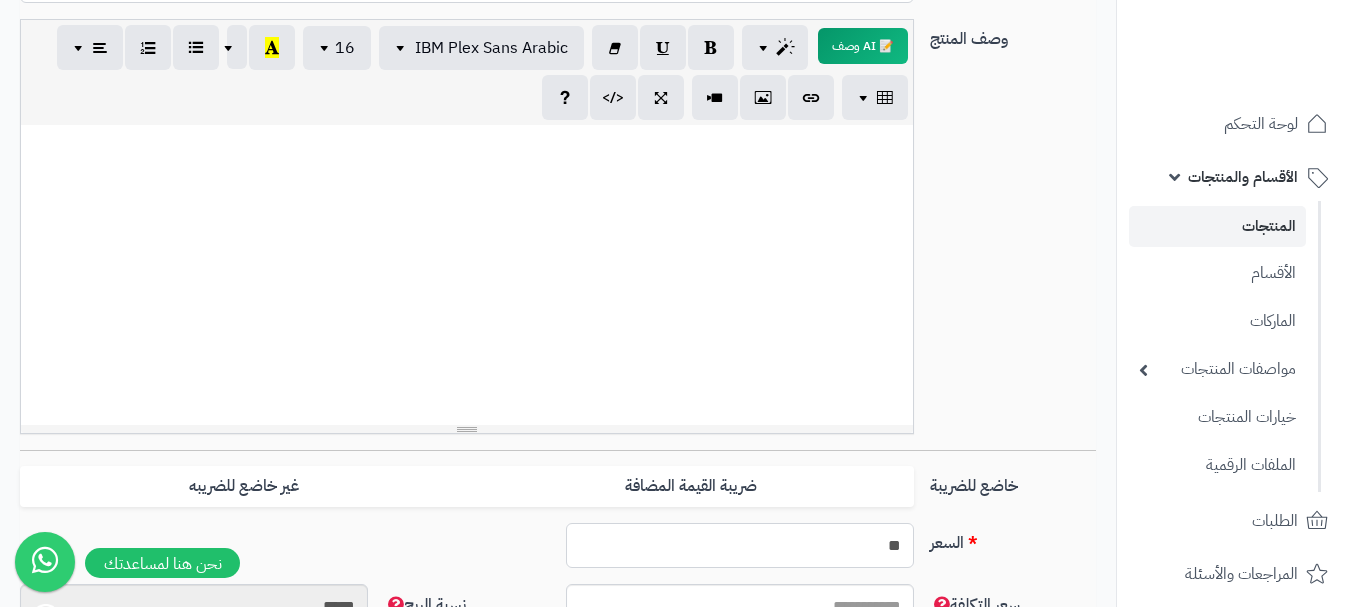 scroll, scrollTop: 200, scrollLeft: 0, axis: vertical 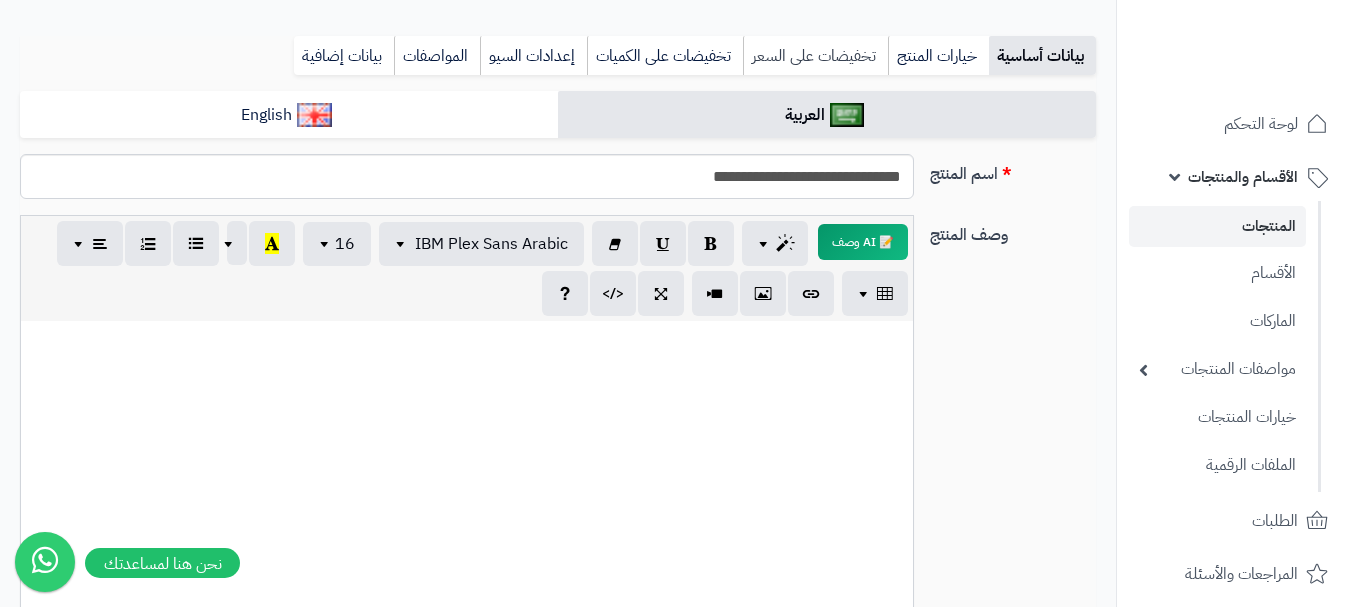 type on "**" 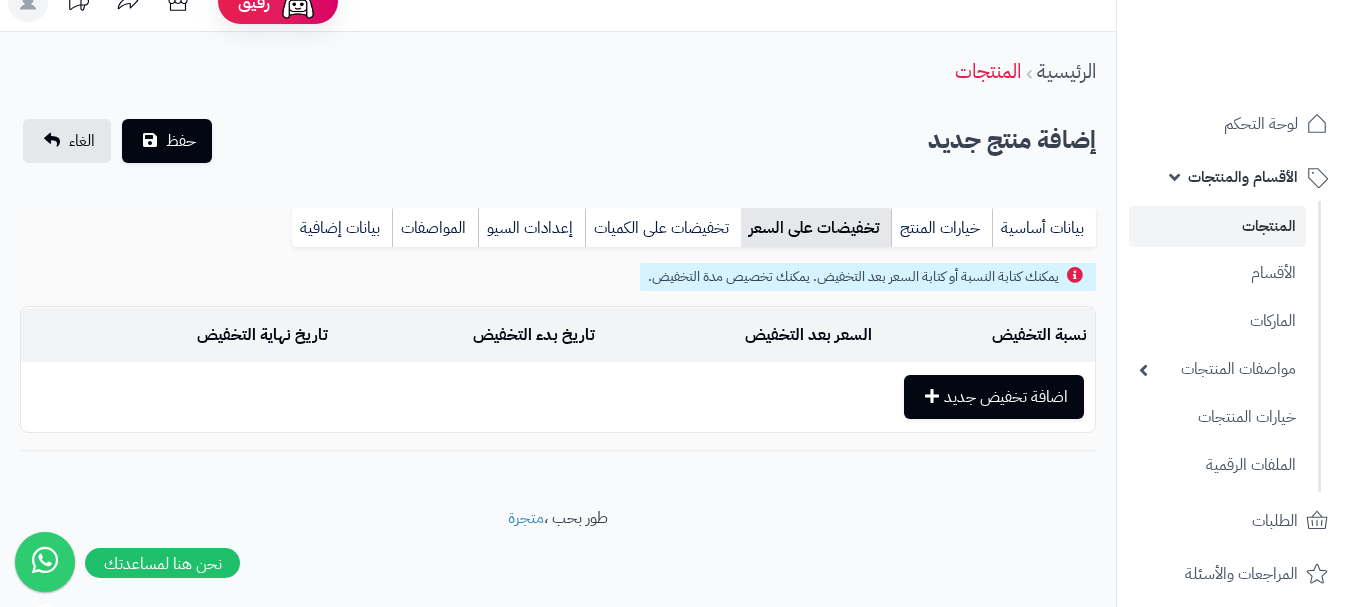 scroll, scrollTop: 28, scrollLeft: 0, axis: vertical 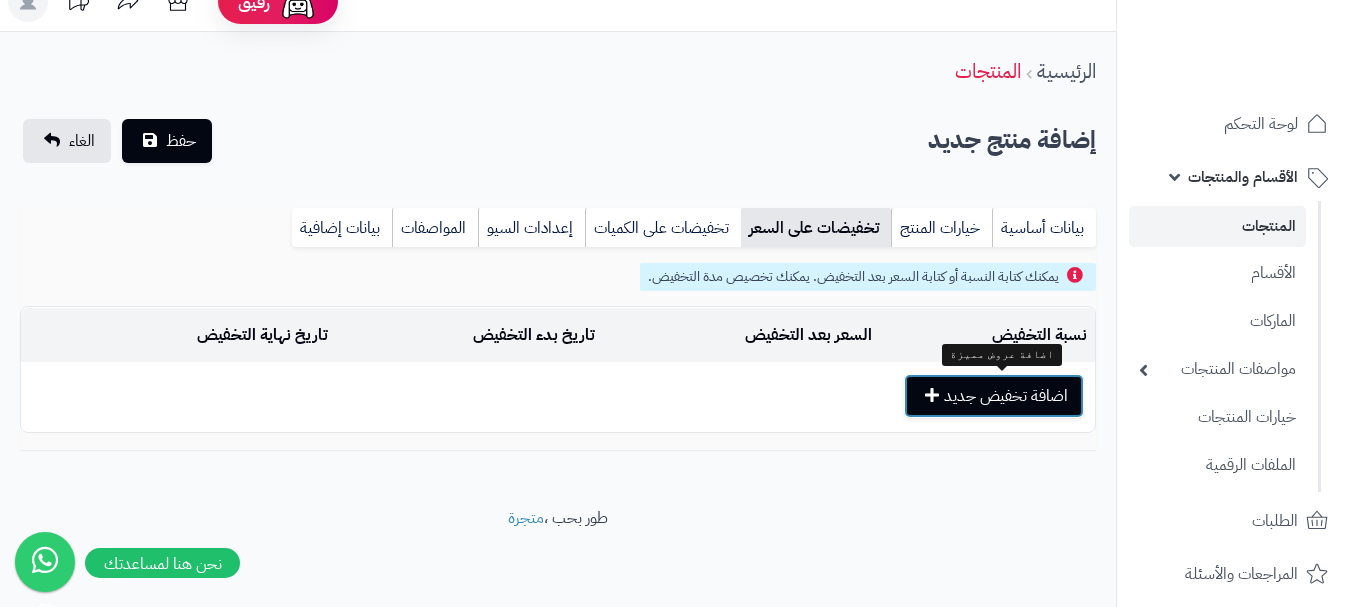 click on "اضافة تخفيض جديد" at bounding box center [994, 396] 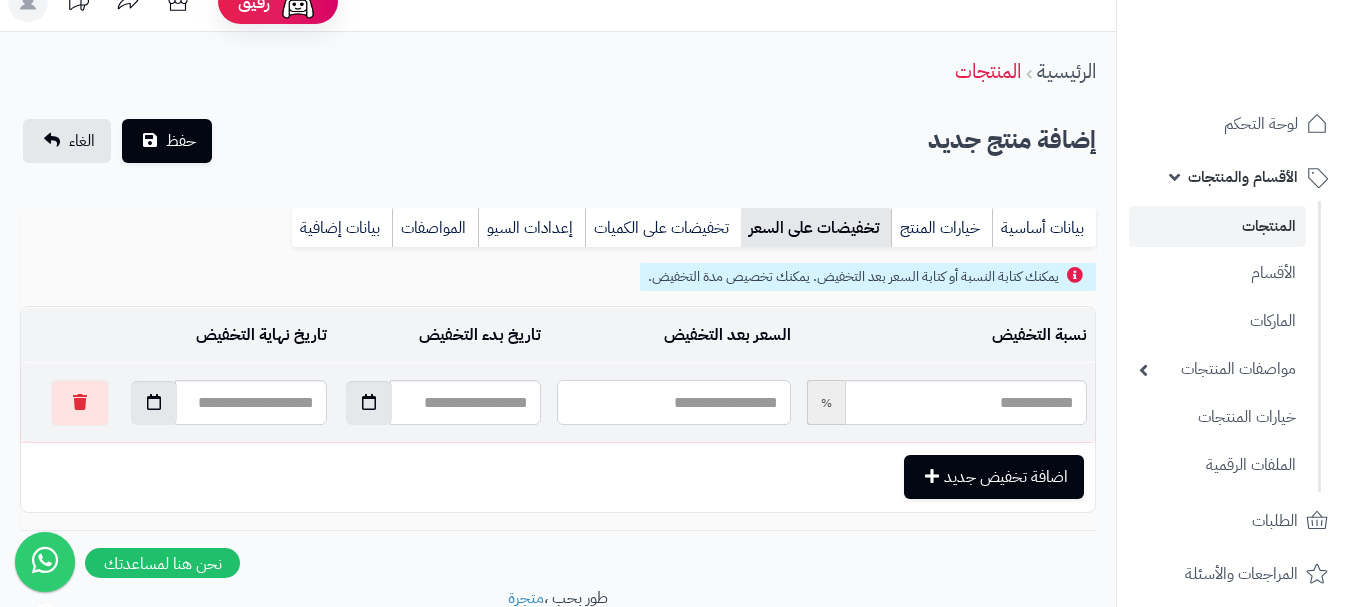click at bounding box center [673, 402] 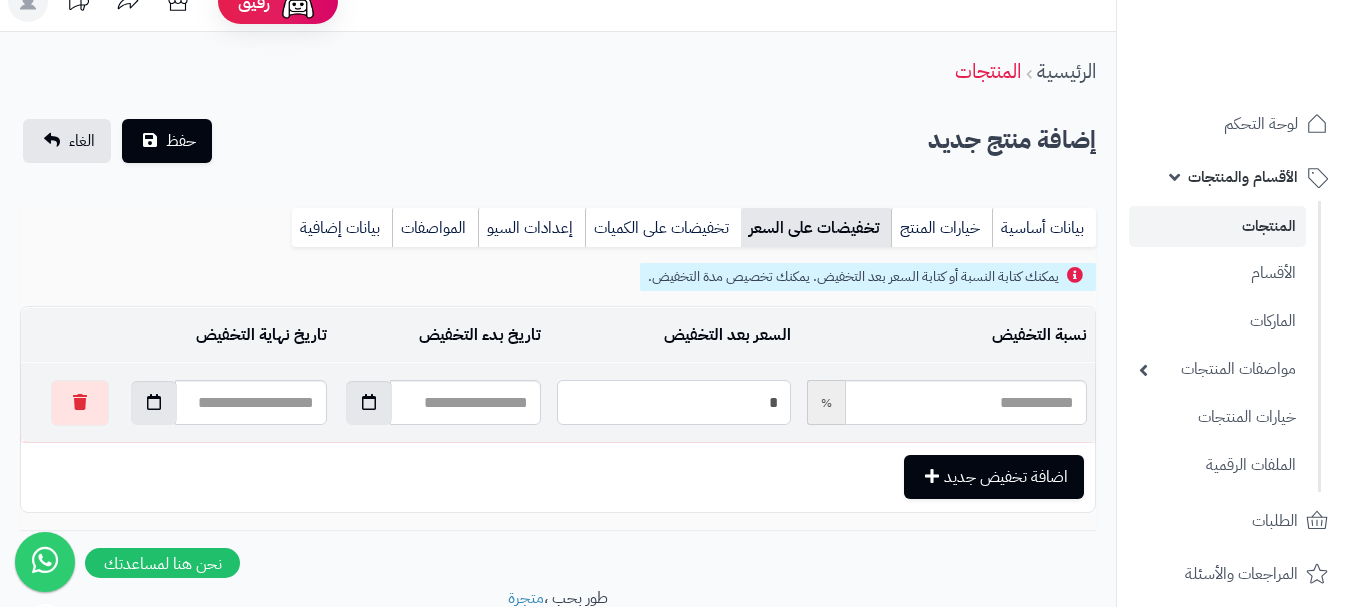 type on "**" 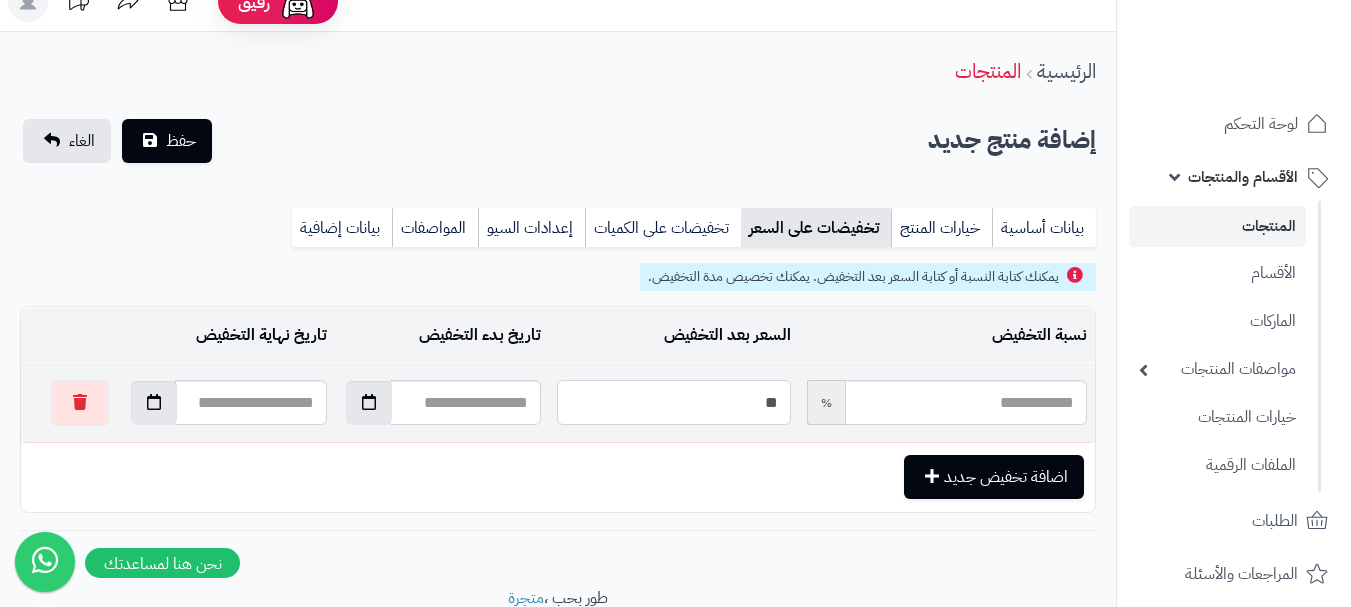 type on "*****" 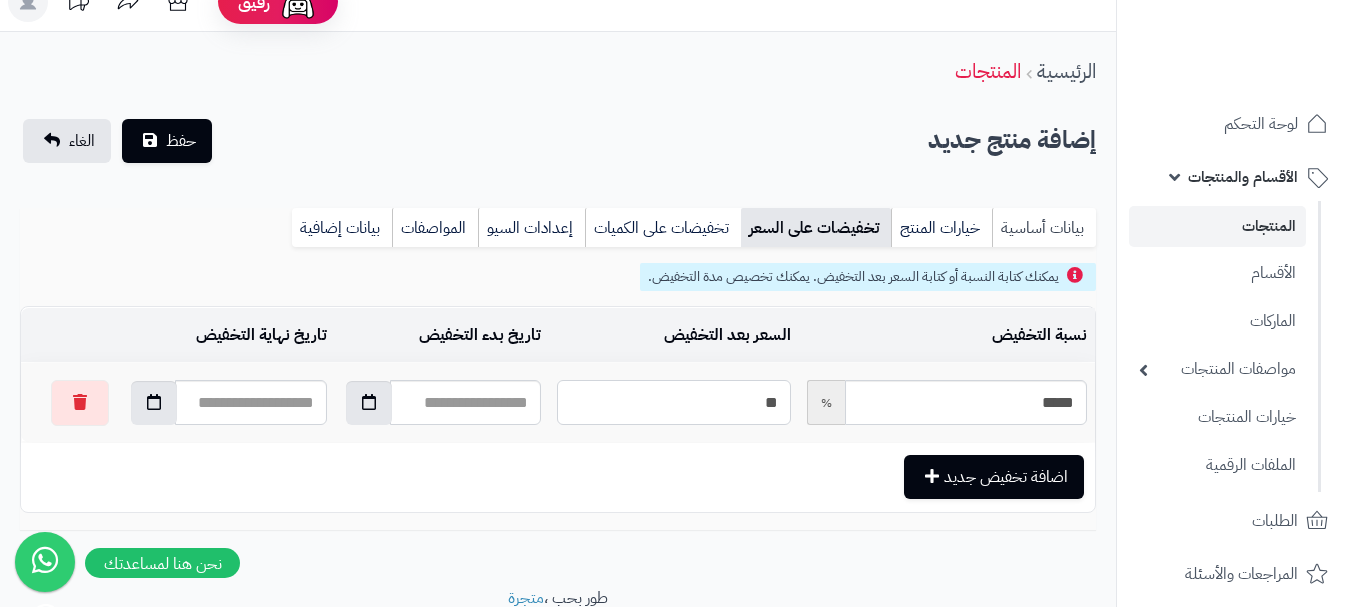 type on "**" 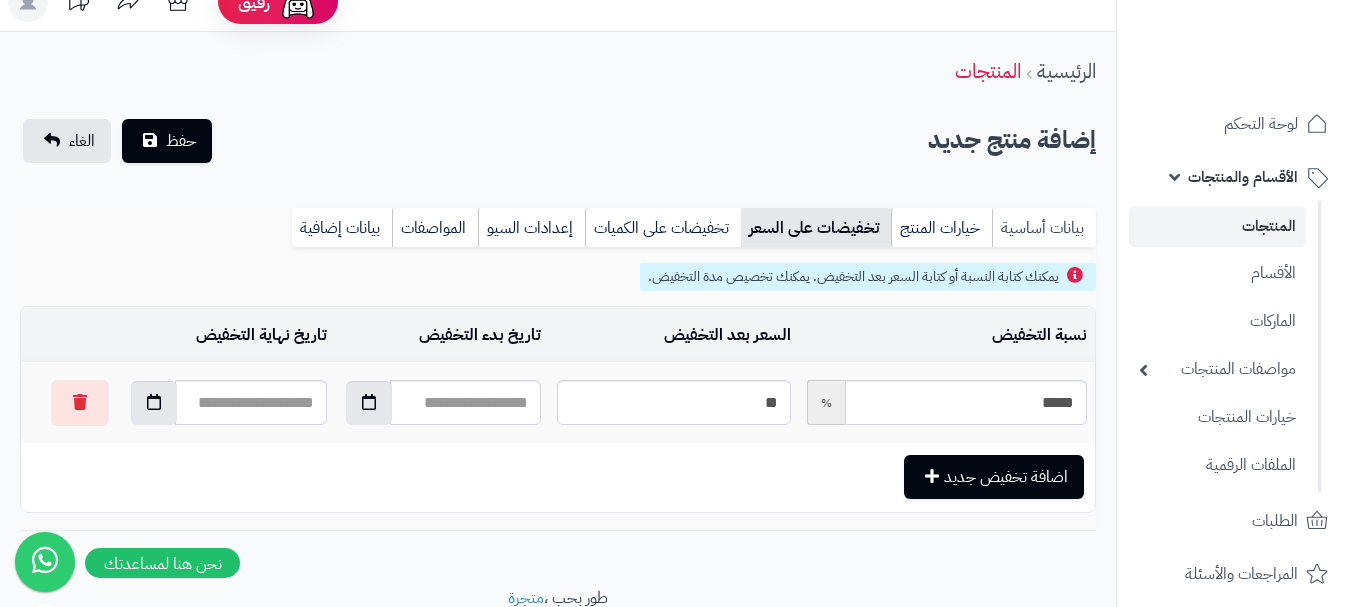 click on "بيانات أساسية" at bounding box center (1044, 228) 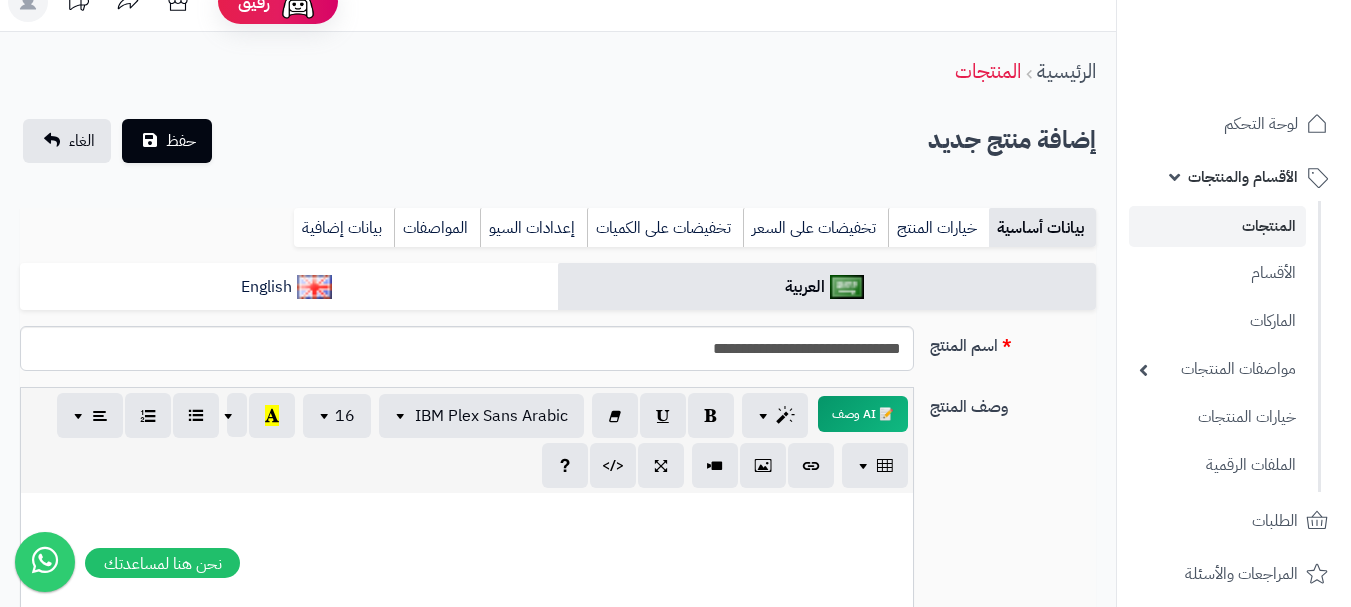 scroll, scrollTop: 0, scrollLeft: 0, axis: both 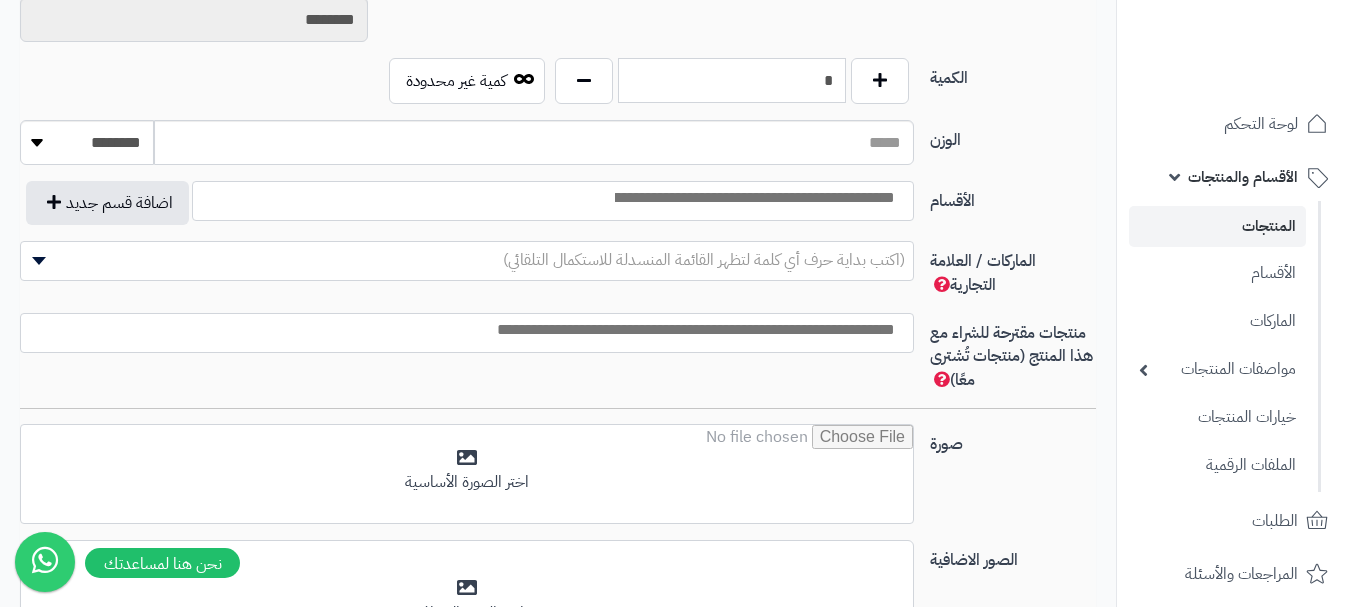 click on "*" at bounding box center [732, 80] 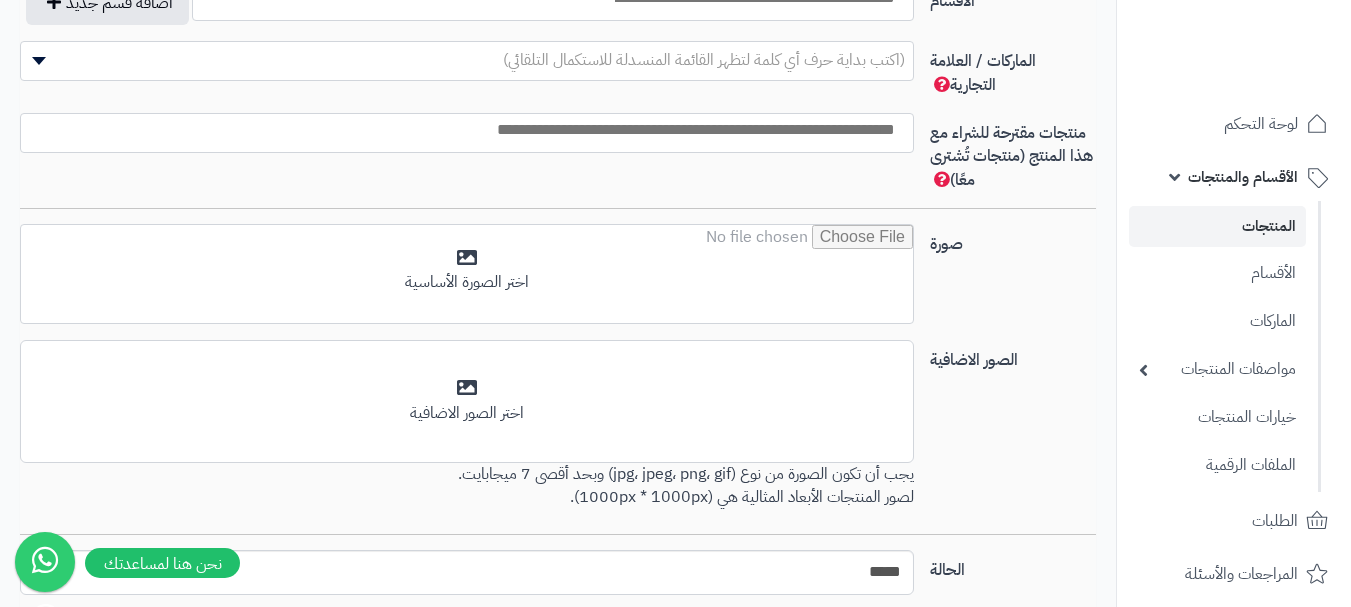 scroll, scrollTop: 1128, scrollLeft: 0, axis: vertical 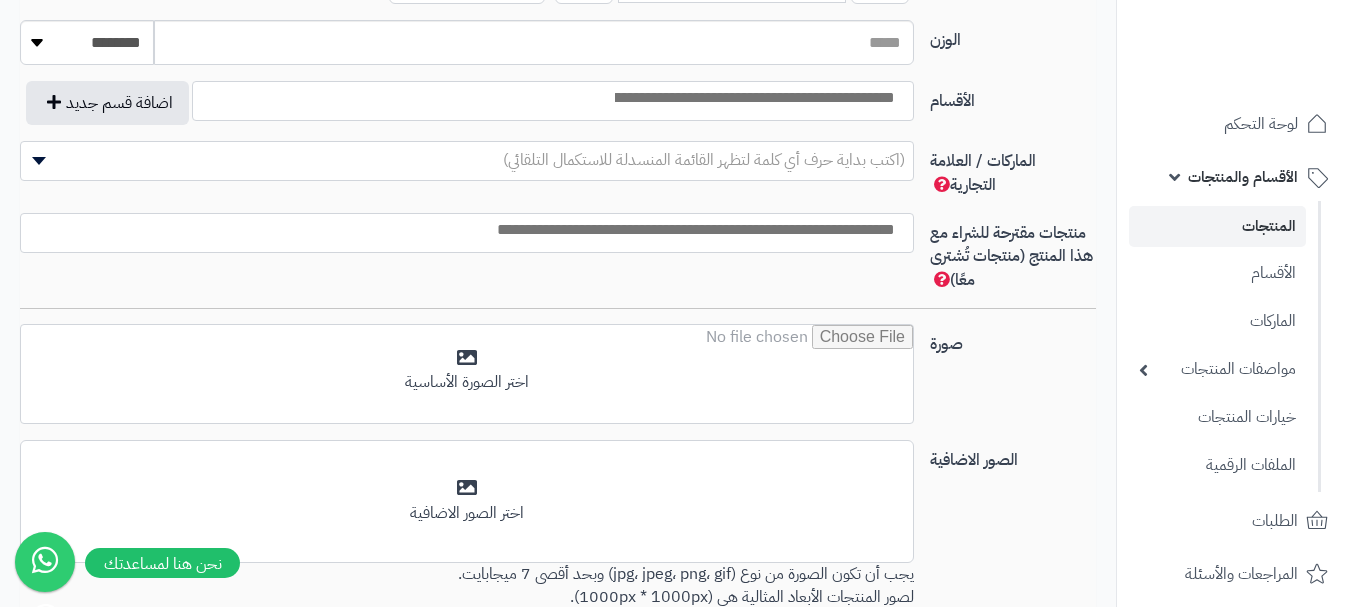 type on "*" 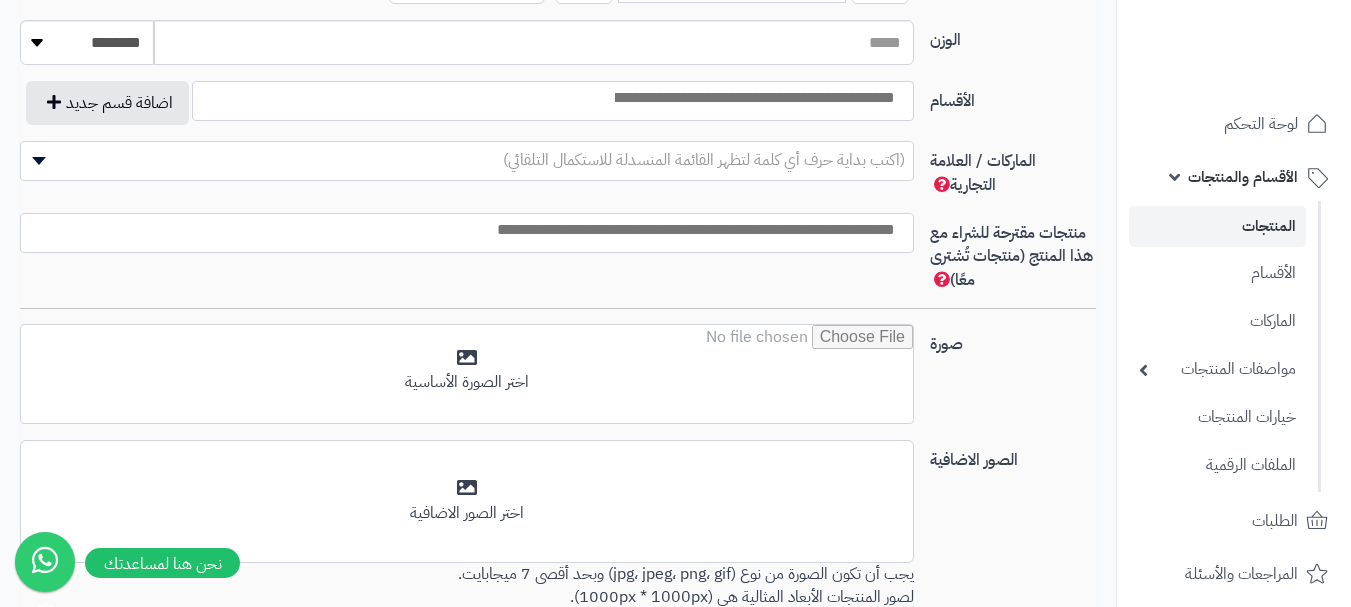 drag, startPoint x: 860, startPoint y: 101, endPoint x: 852, endPoint y: 117, distance: 17.888544 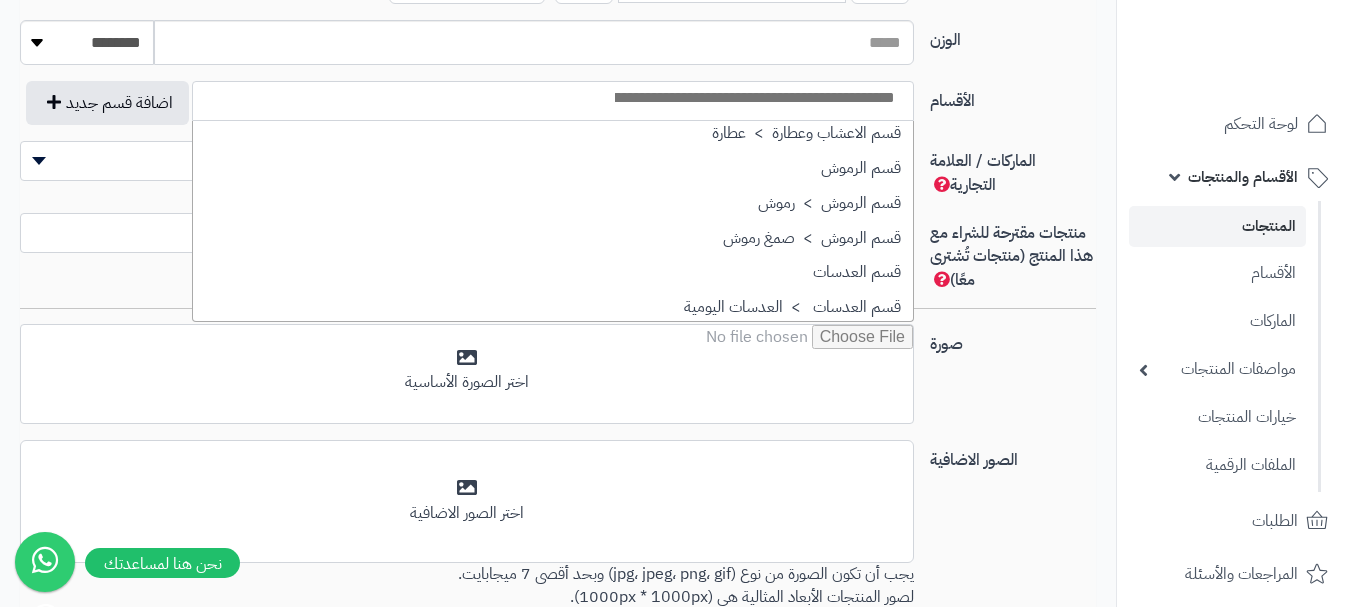 scroll, scrollTop: 1400, scrollLeft: 0, axis: vertical 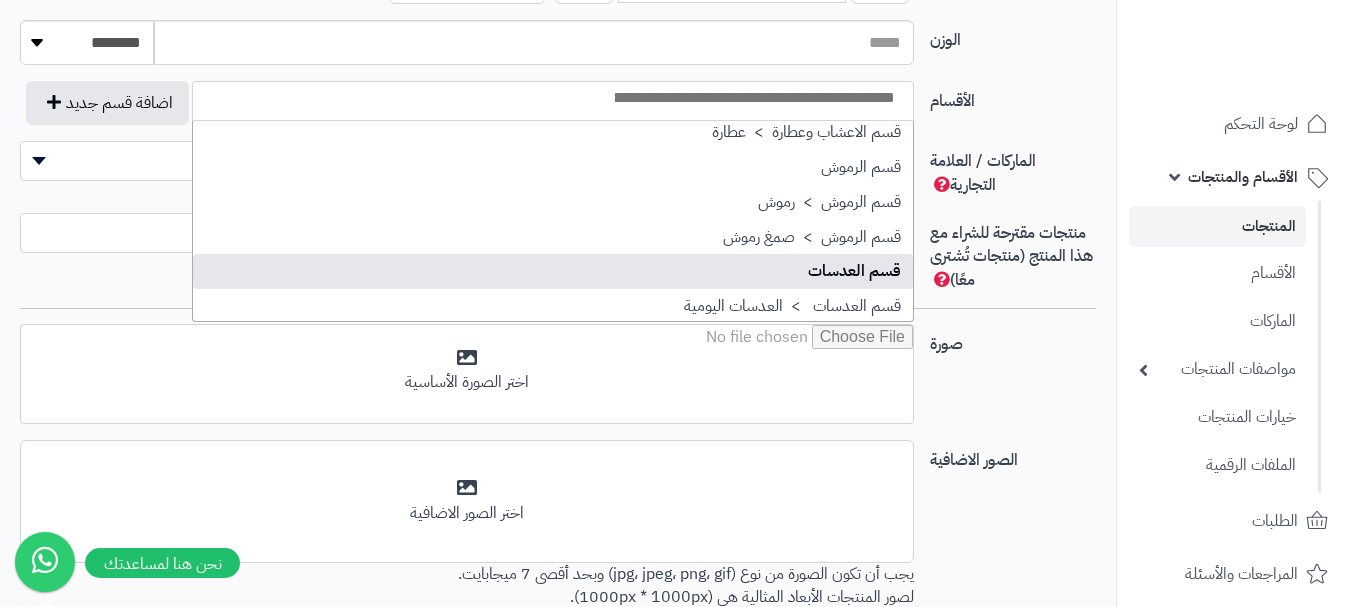 select on "**" 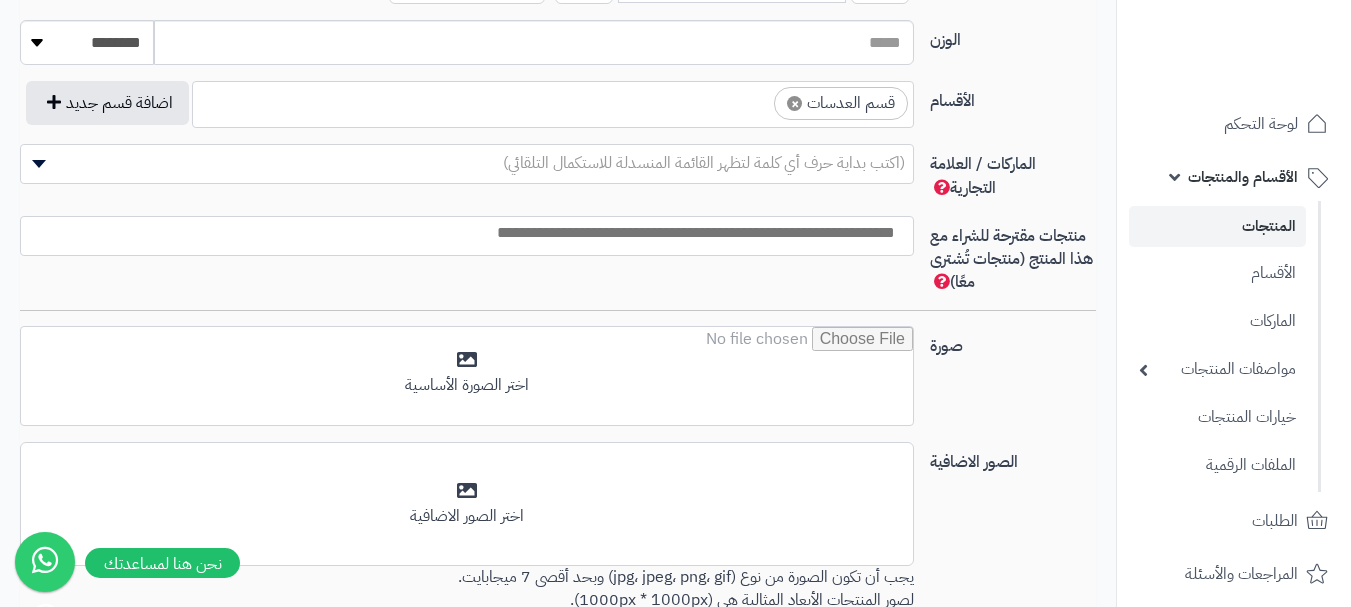 scroll, scrollTop: 1100, scrollLeft: 0, axis: vertical 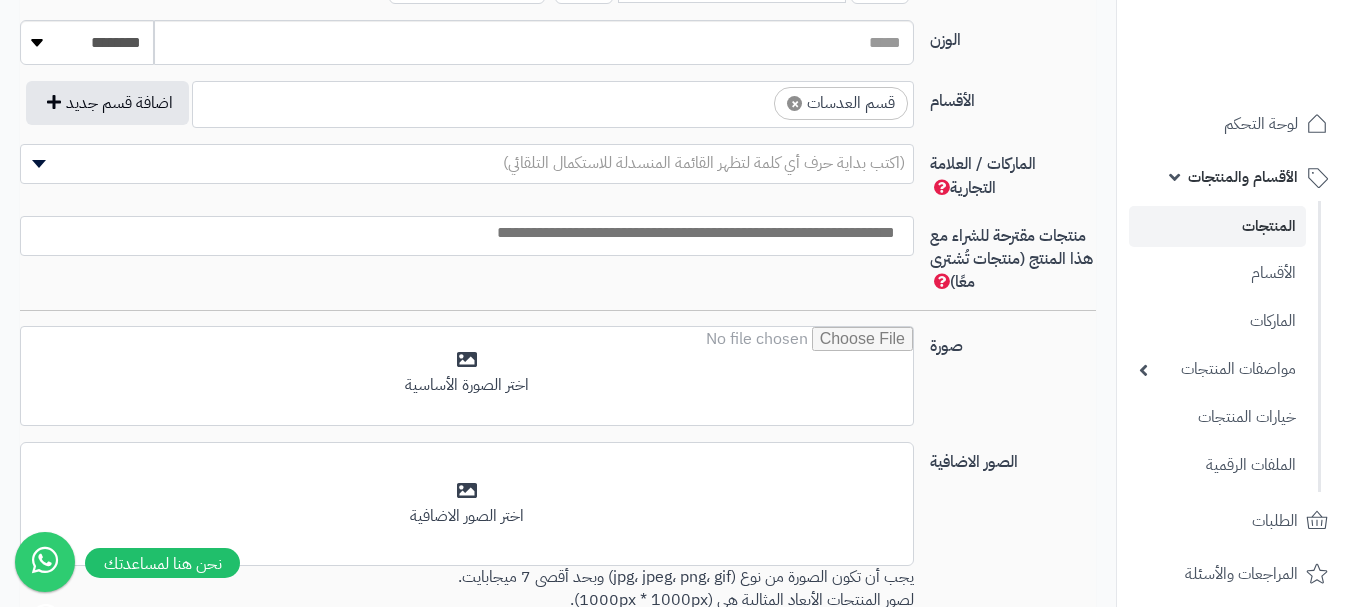 click on "× قسم العدسات" at bounding box center (553, 101) 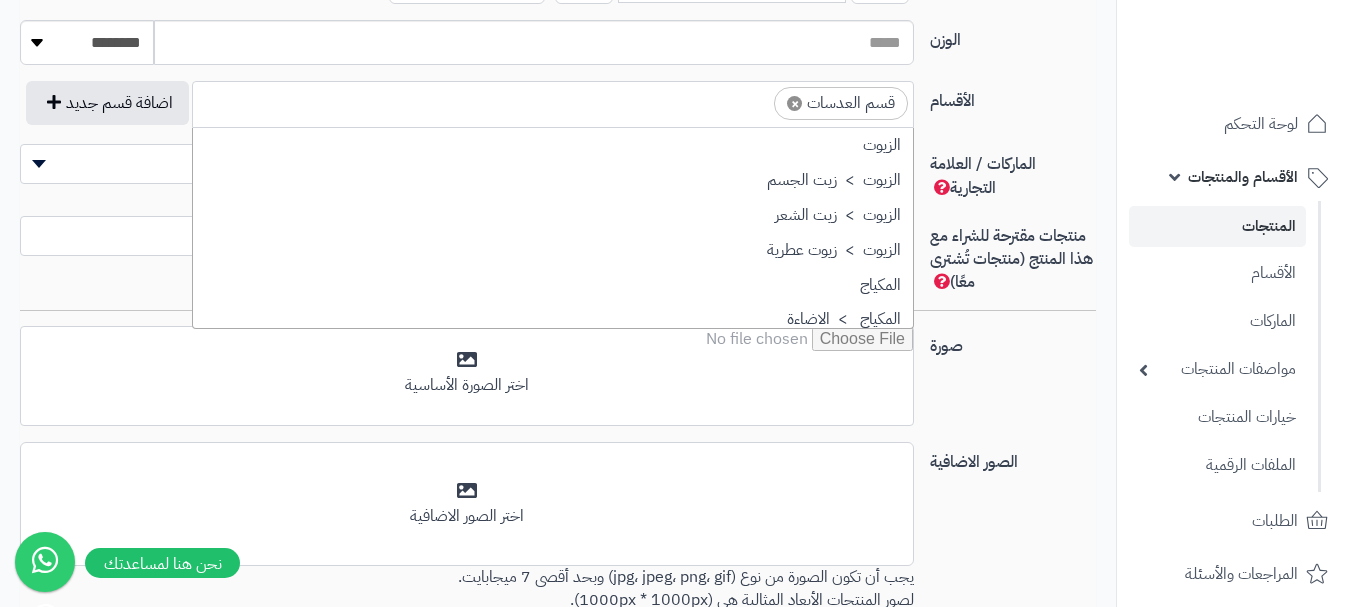 scroll, scrollTop: 1498, scrollLeft: 0, axis: vertical 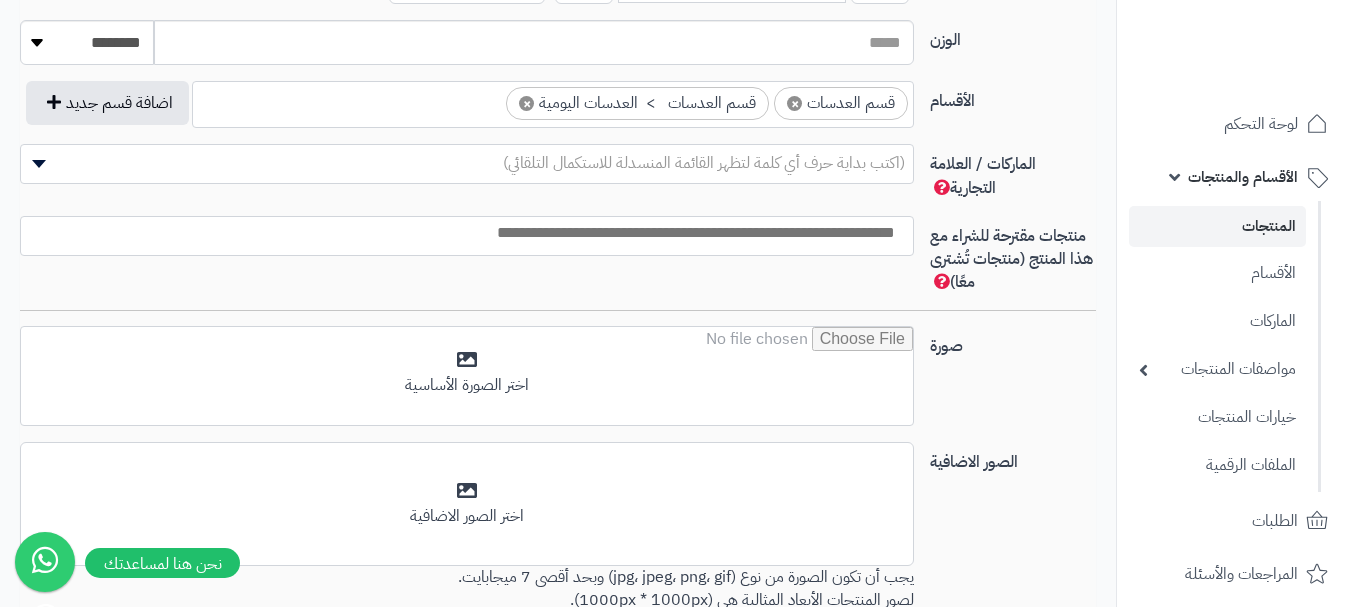 click at bounding box center (488, 98) 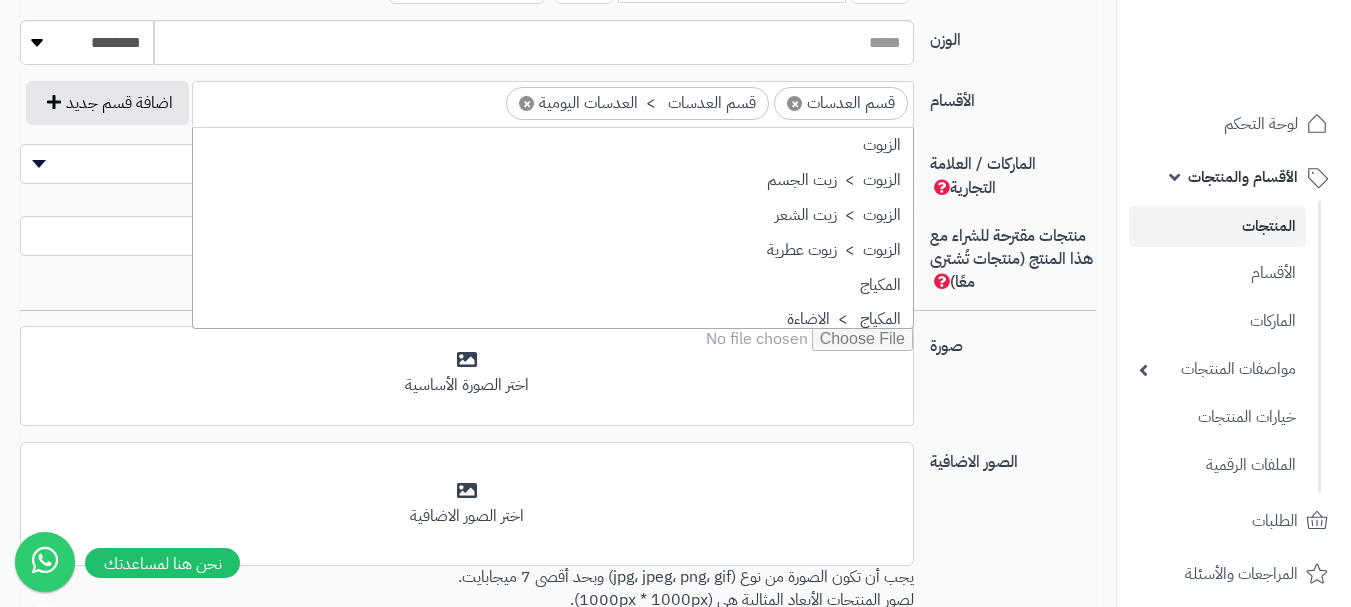 scroll, scrollTop: 1498, scrollLeft: 0, axis: vertical 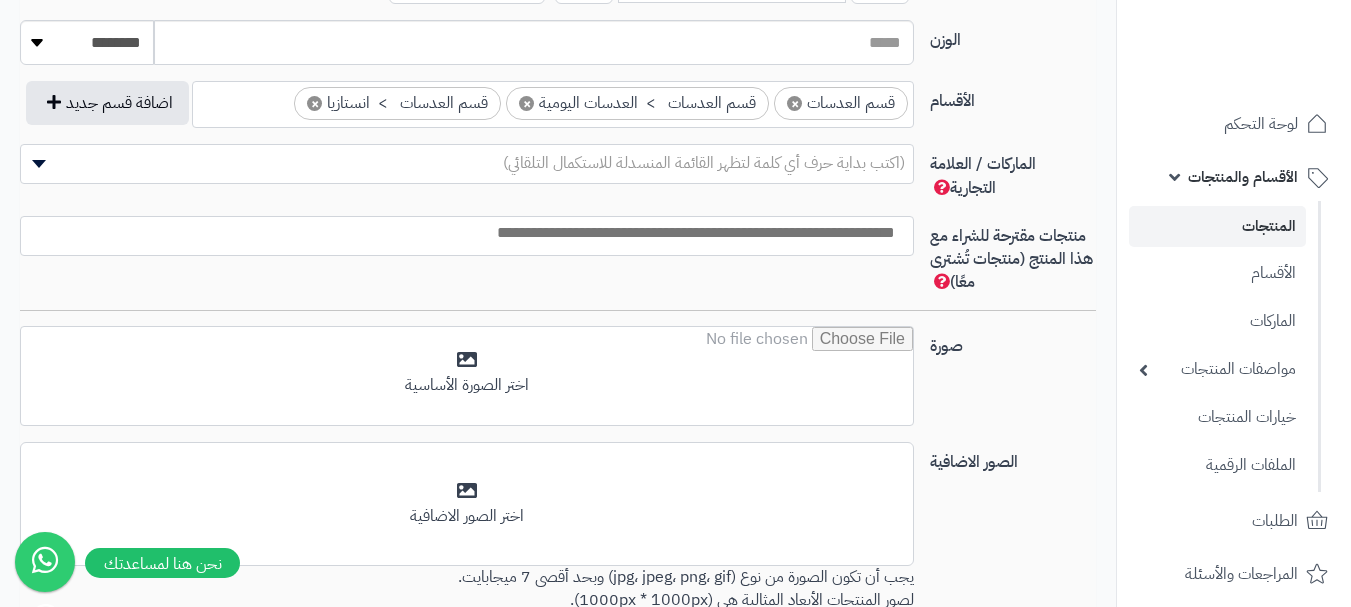 click on "(اكتب بداية حرف أي كلمة لتظهر القائمة المنسدلة للاستكمال التلقائي)" at bounding box center (704, 163) 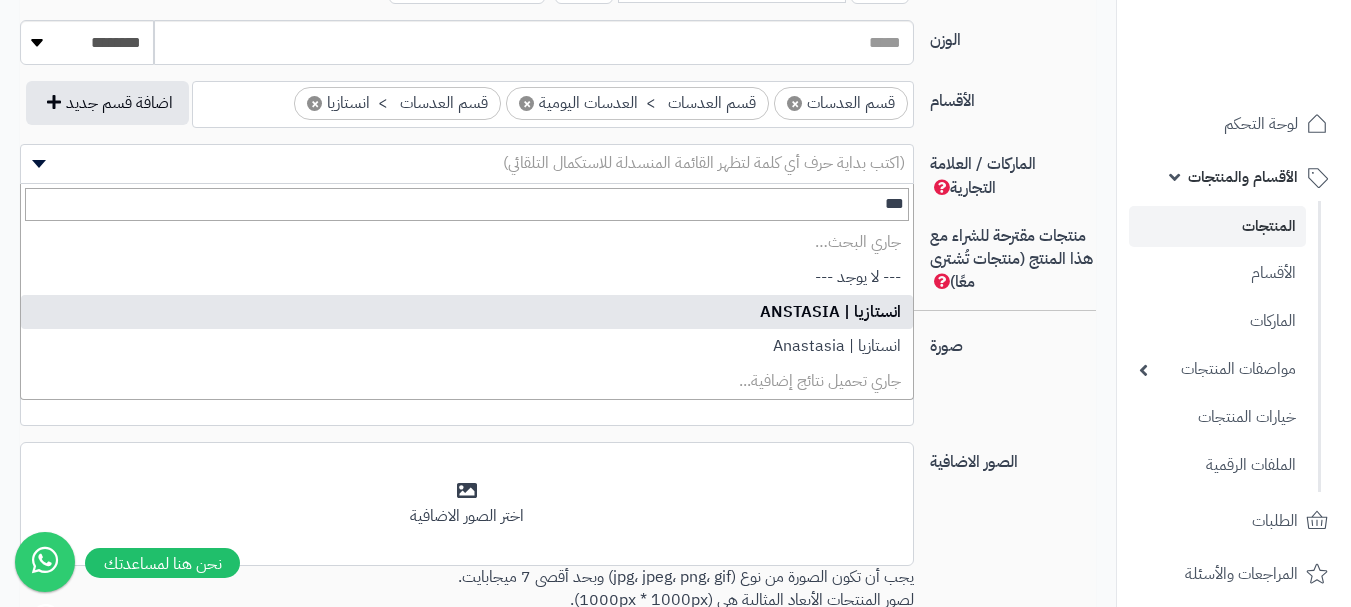 type on "***" 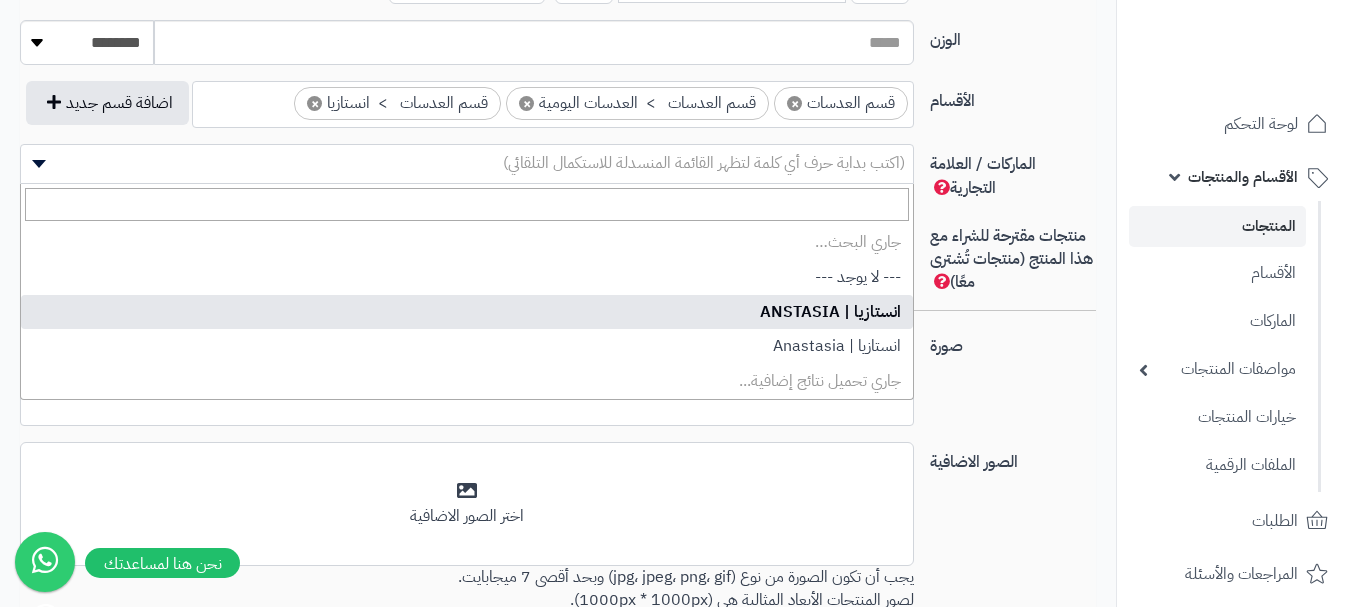 select on "**" 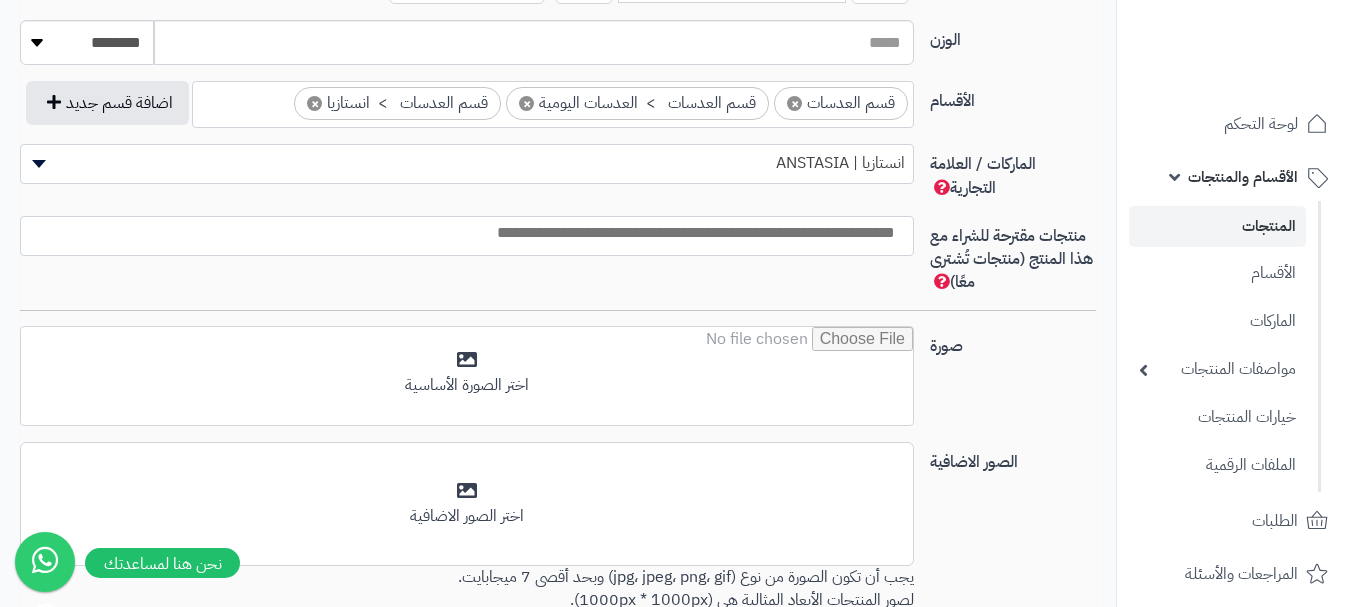 click at bounding box center [462, 233] 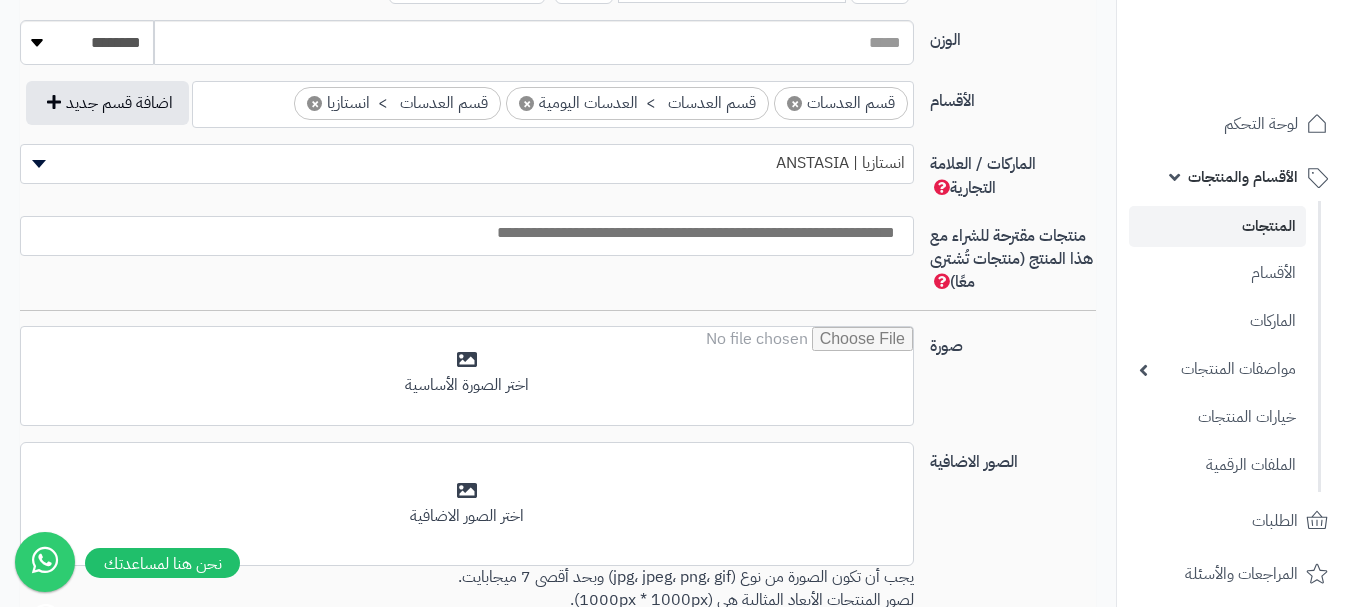 click on "**********" at bounding box center (558, -89) 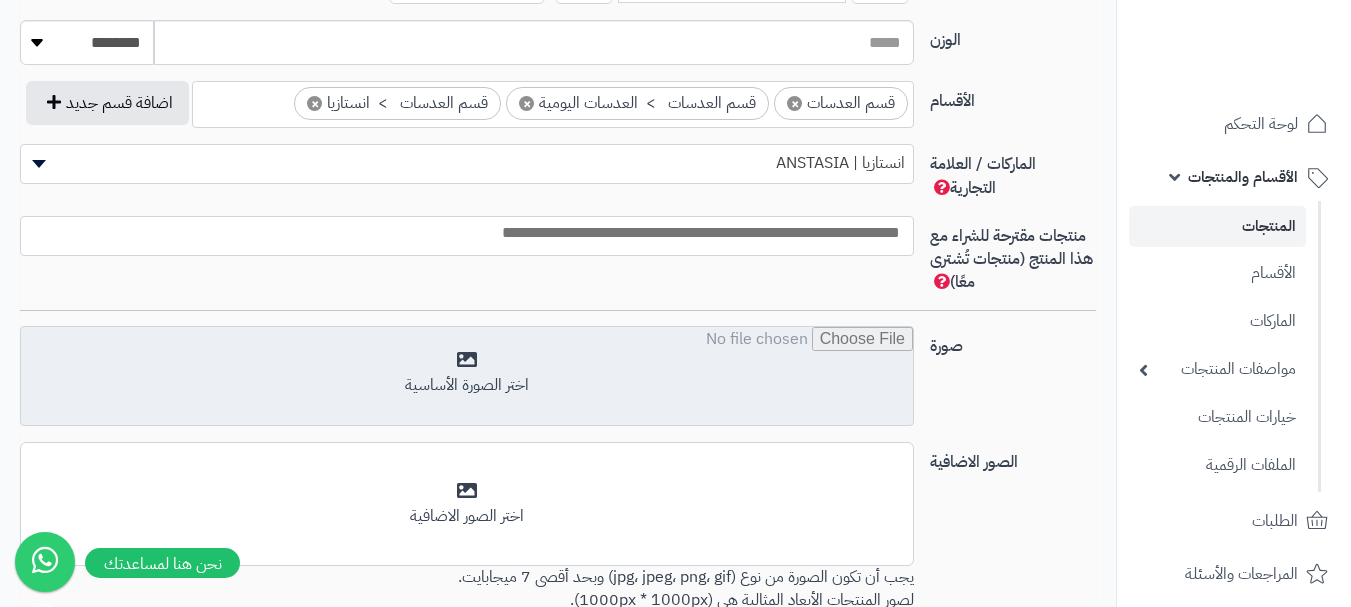 click at bounding box center [467, 377] 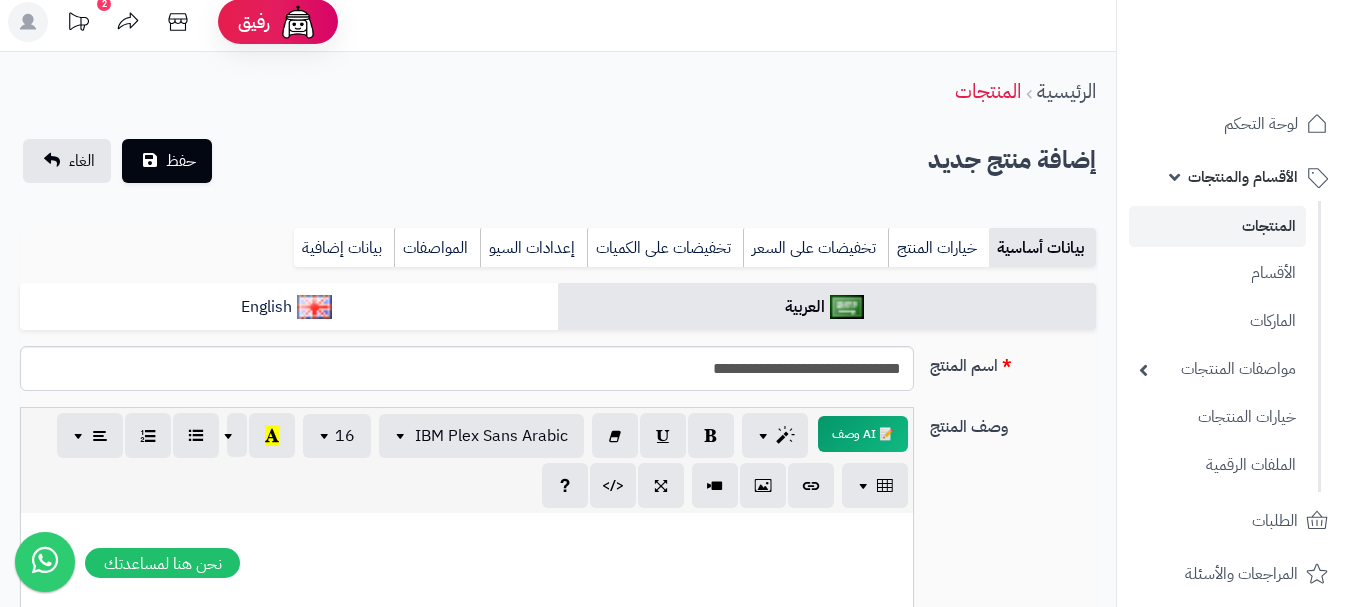 scroll, scrollTop: 0, scrollLeft: 0, axis: both 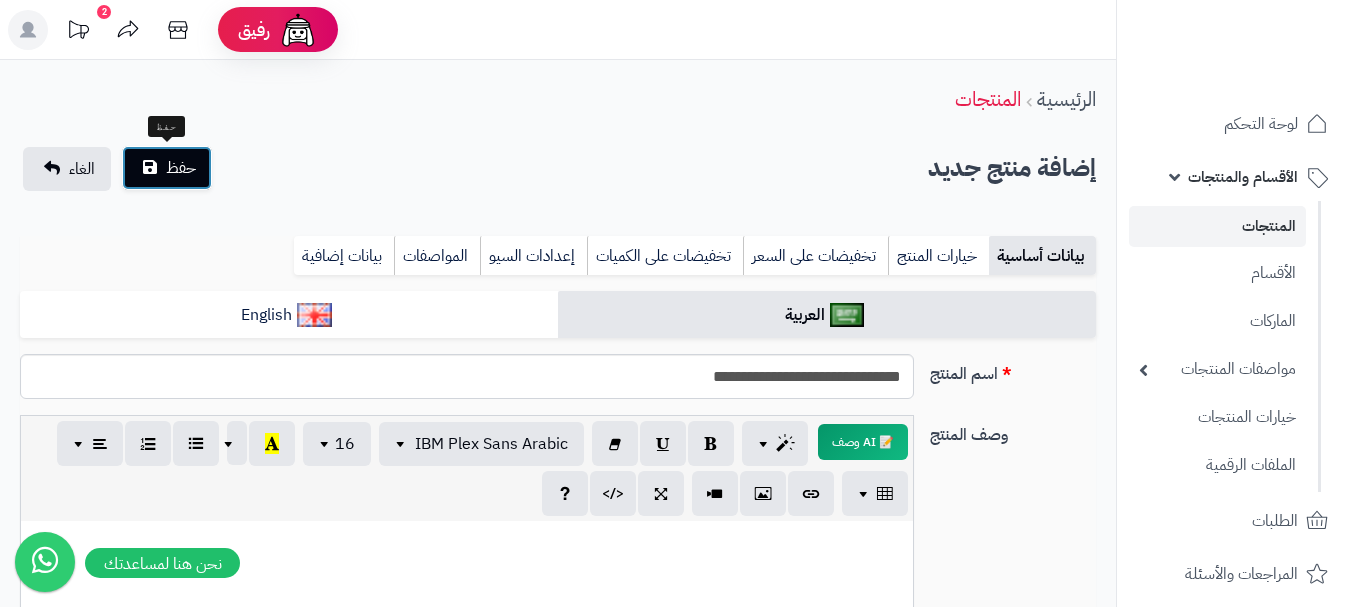 click on "حفظ" at bounding box center [167, 168] 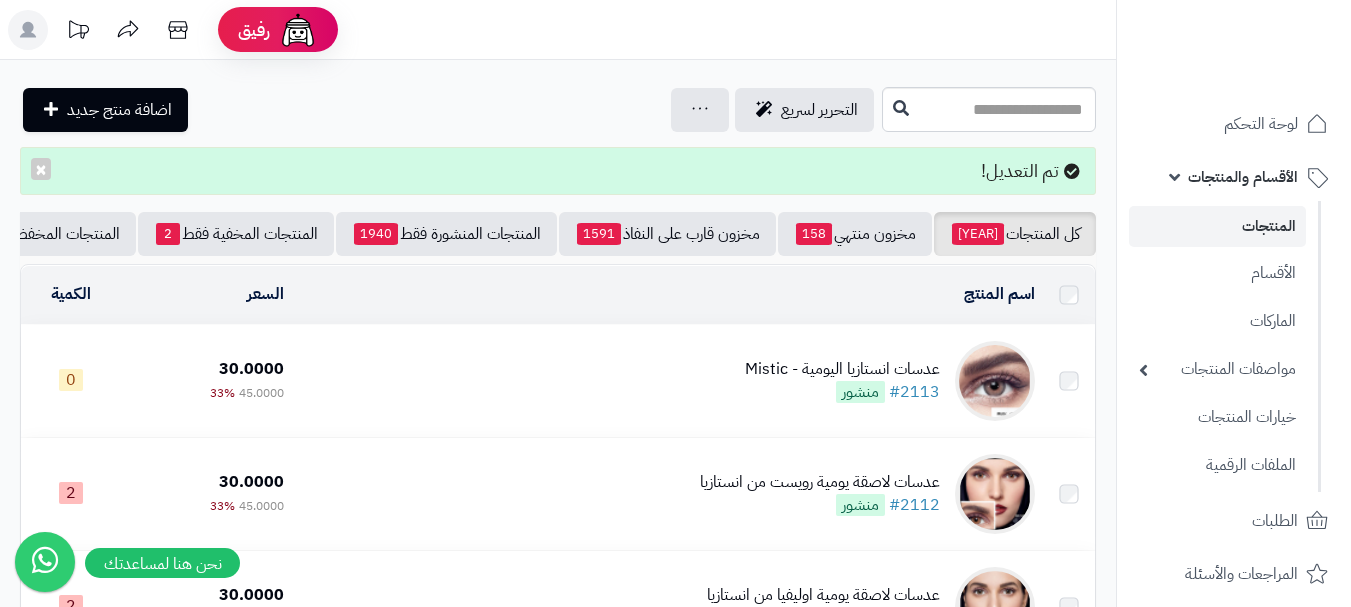 scroll, scrollTop: 0, scrollLeft: 0, axis: both 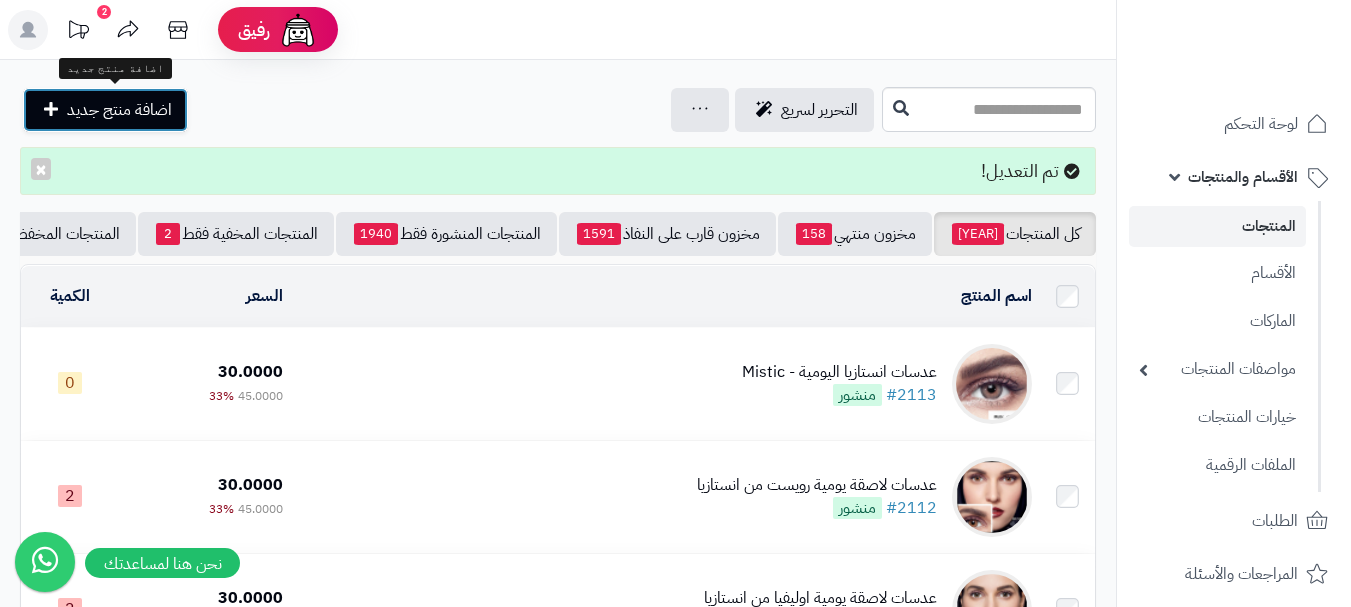 click on "اضافة منتج جديد" at bounding box center [119, 110] 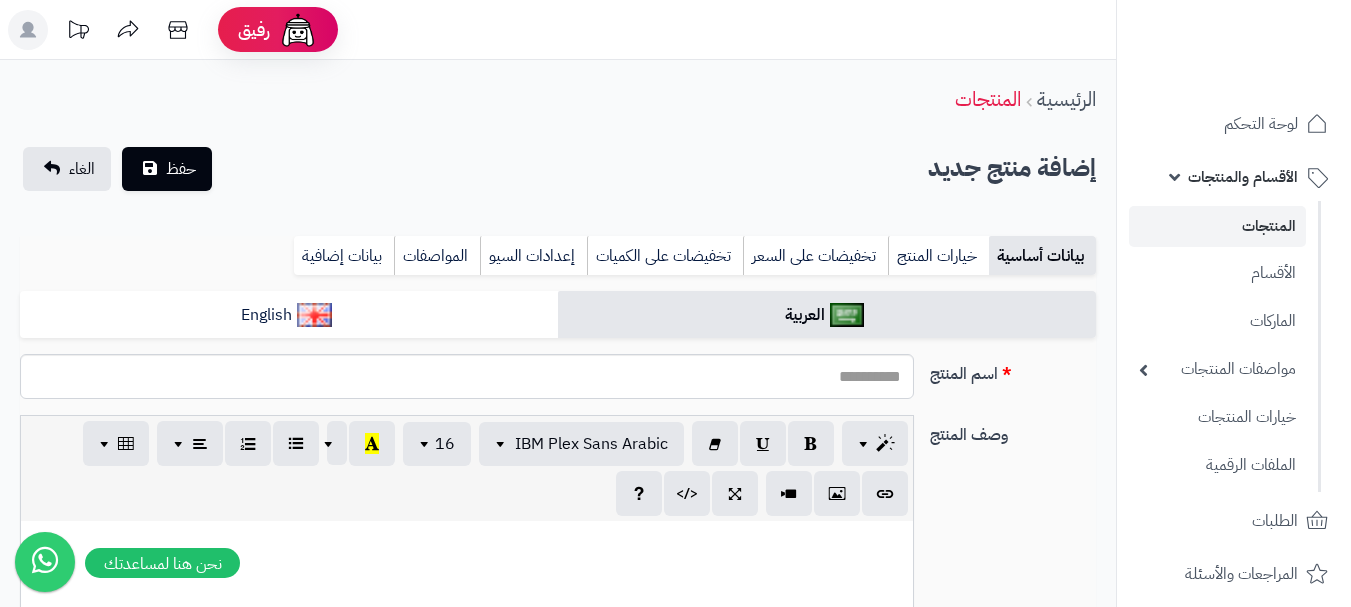 select 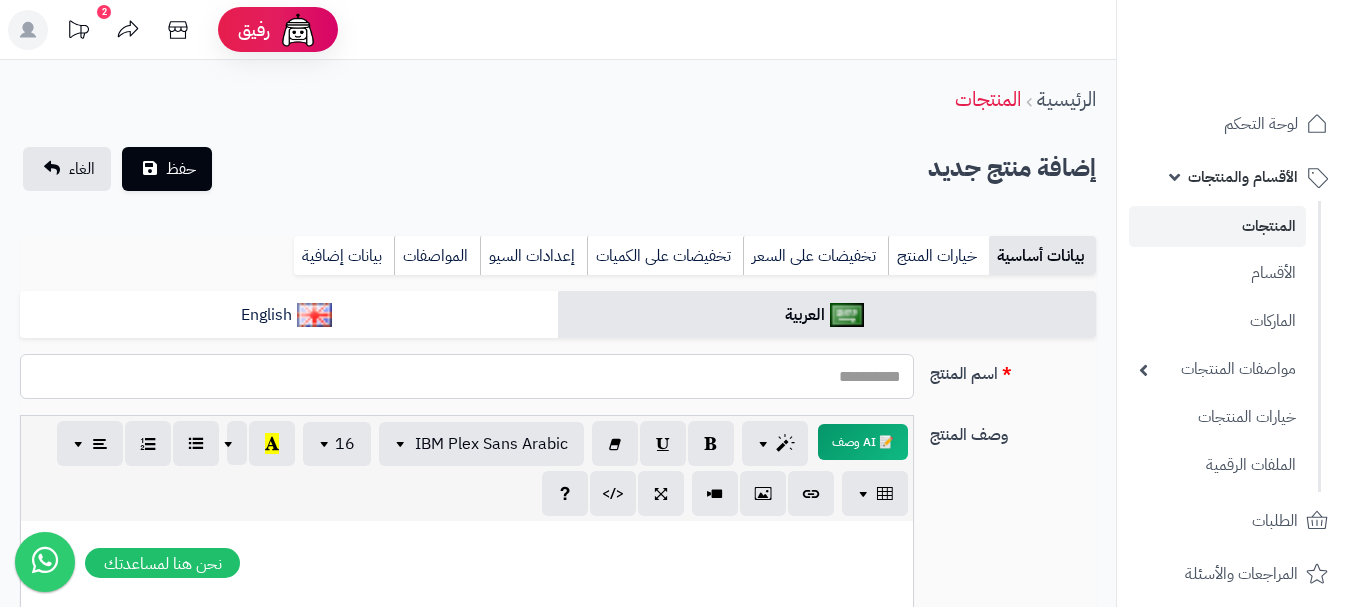 paste on "**********" 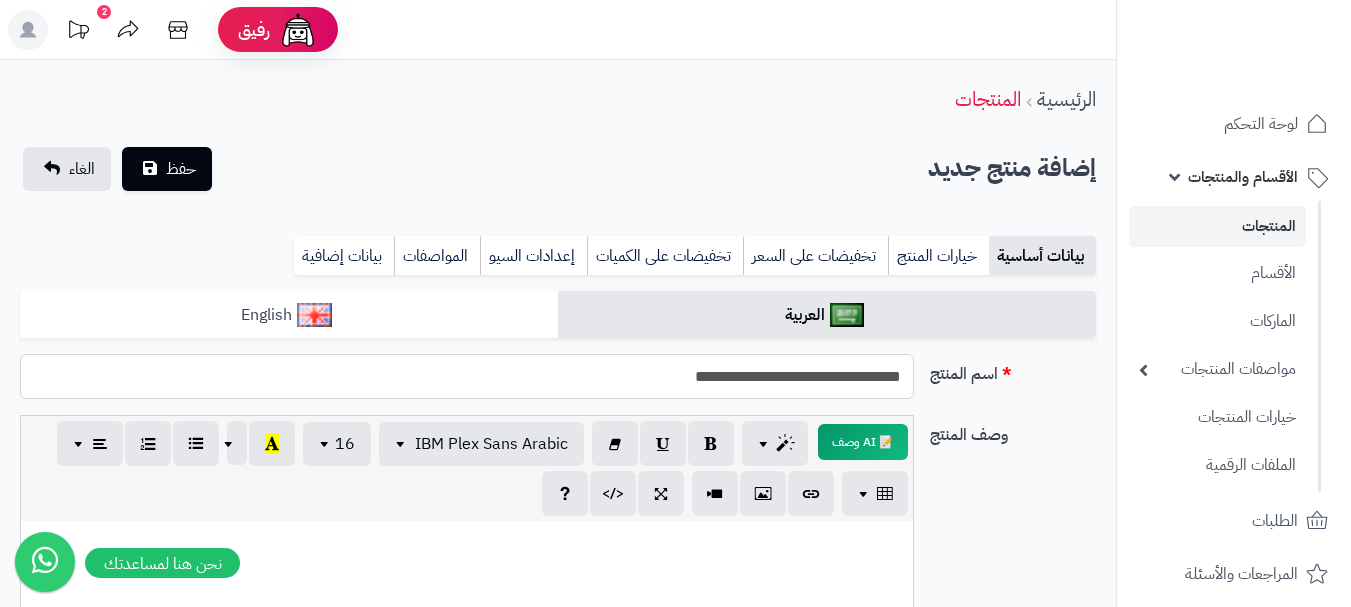 type on "**********" 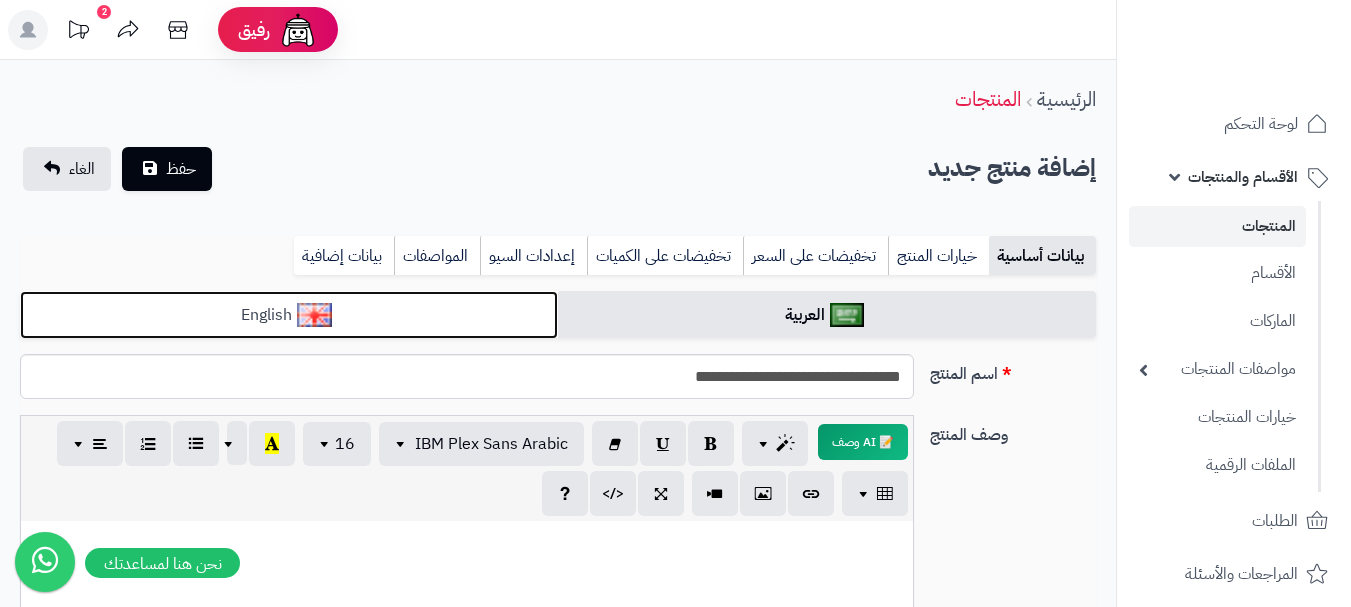 click on "English" at bounding box center (289, 315) 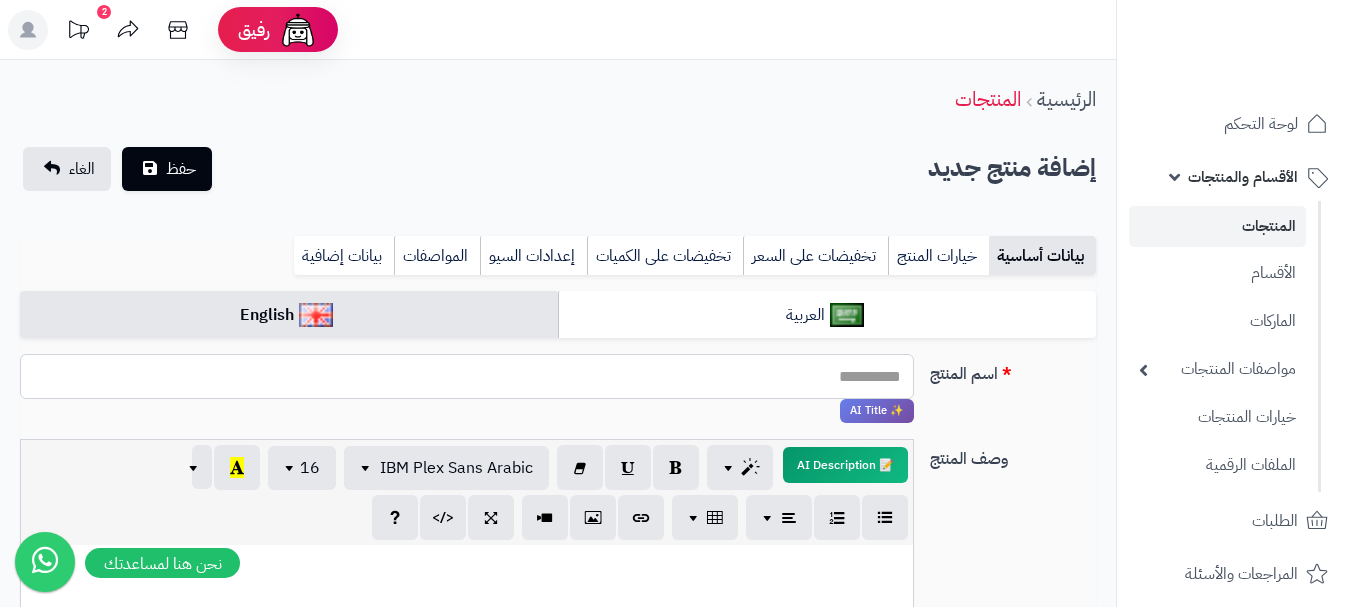 paste on "**********" 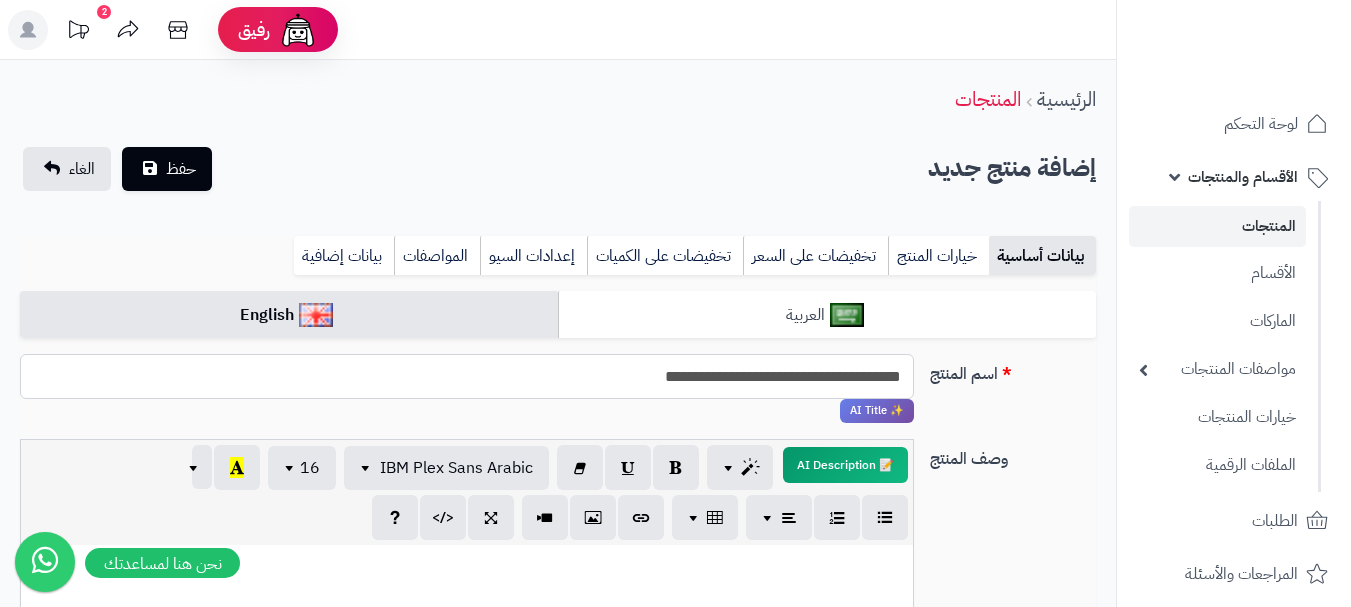 type on "**********" 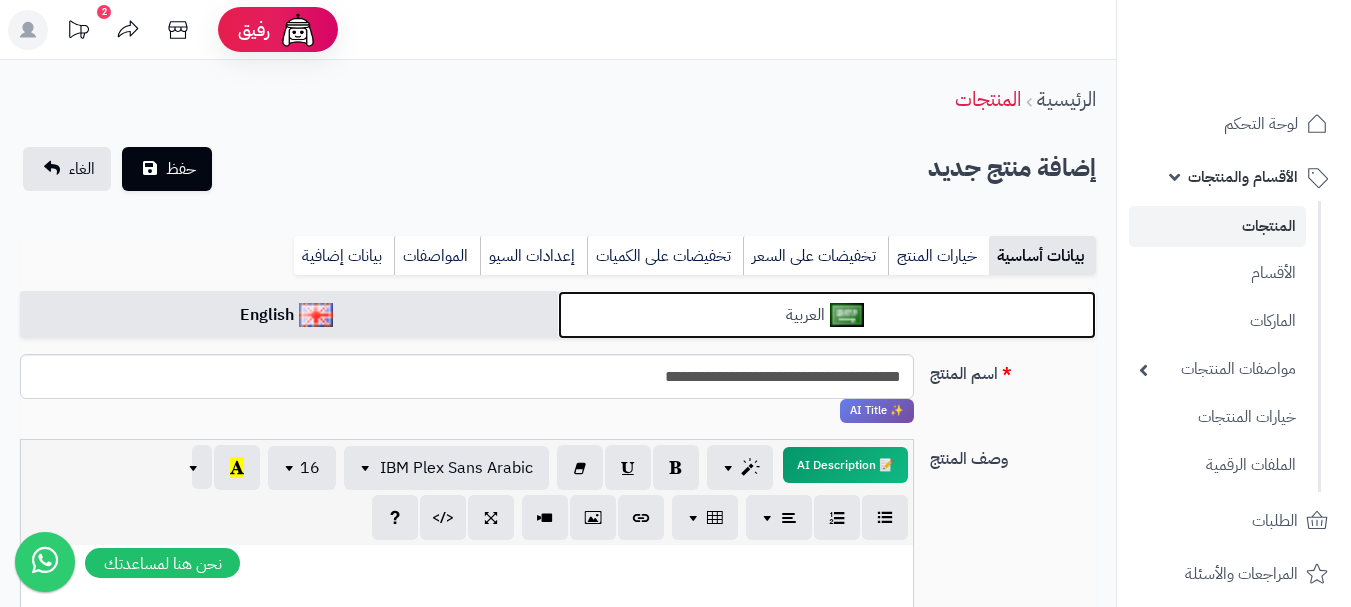 click on "العربية" at bounding box center (827, 315) 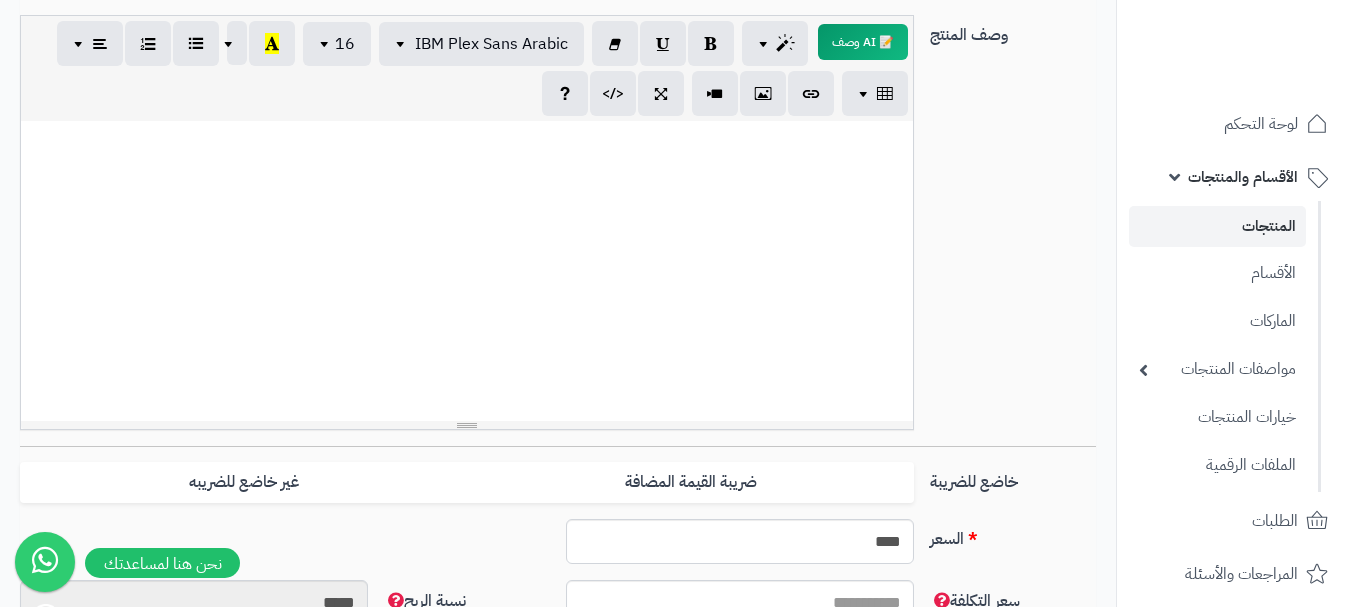 scroll, scrollTop: 600, scrollLeft: 0, axis: vertical 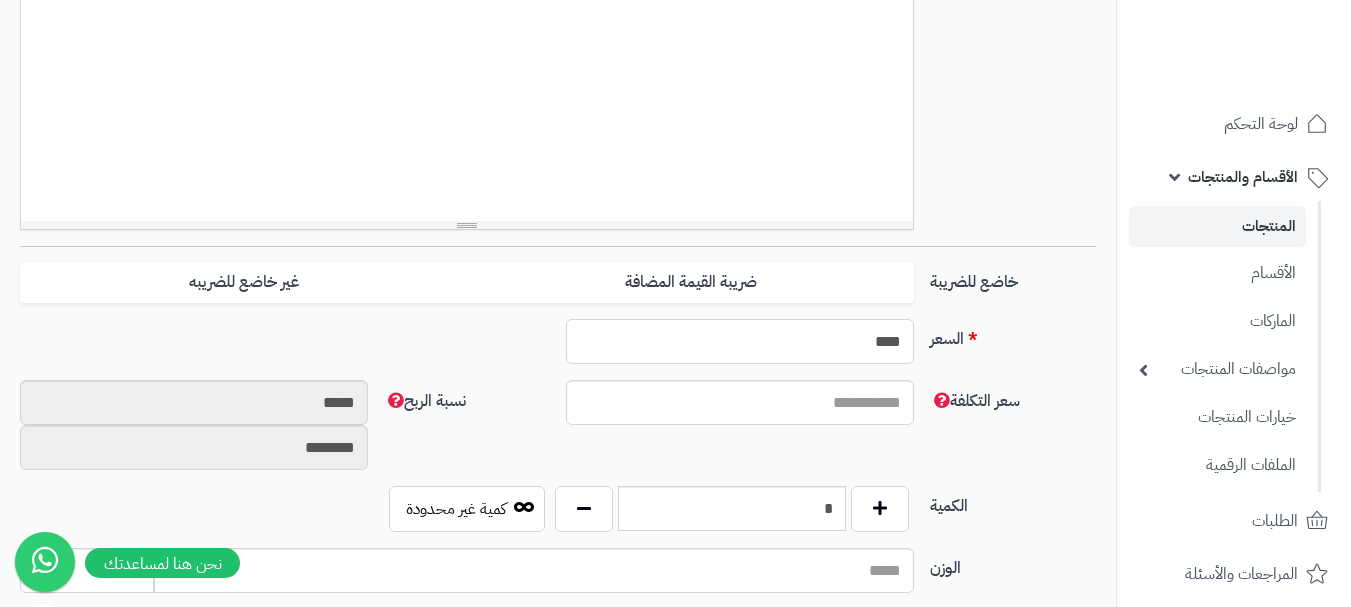 click on "****" at bounding box center [740, 341] 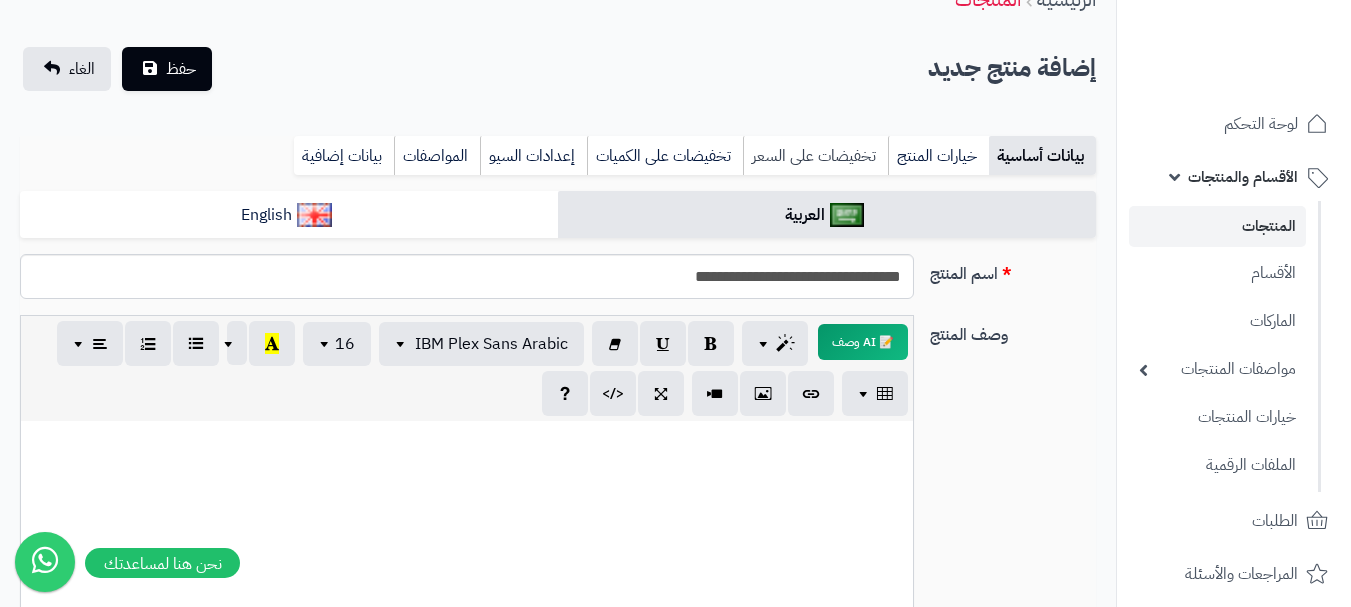 type on "**" 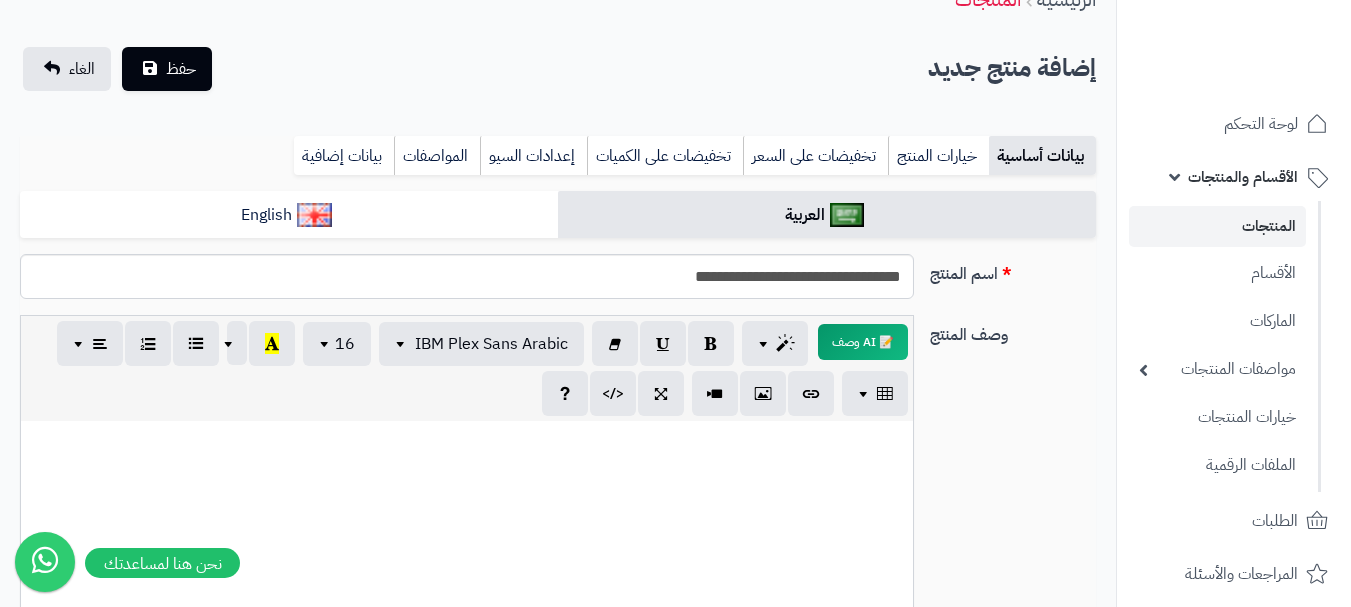 drag, startPoint x: 807, startPoint y: 143, endPoint x: 697, endPoint y: 307, distance: 197.47404 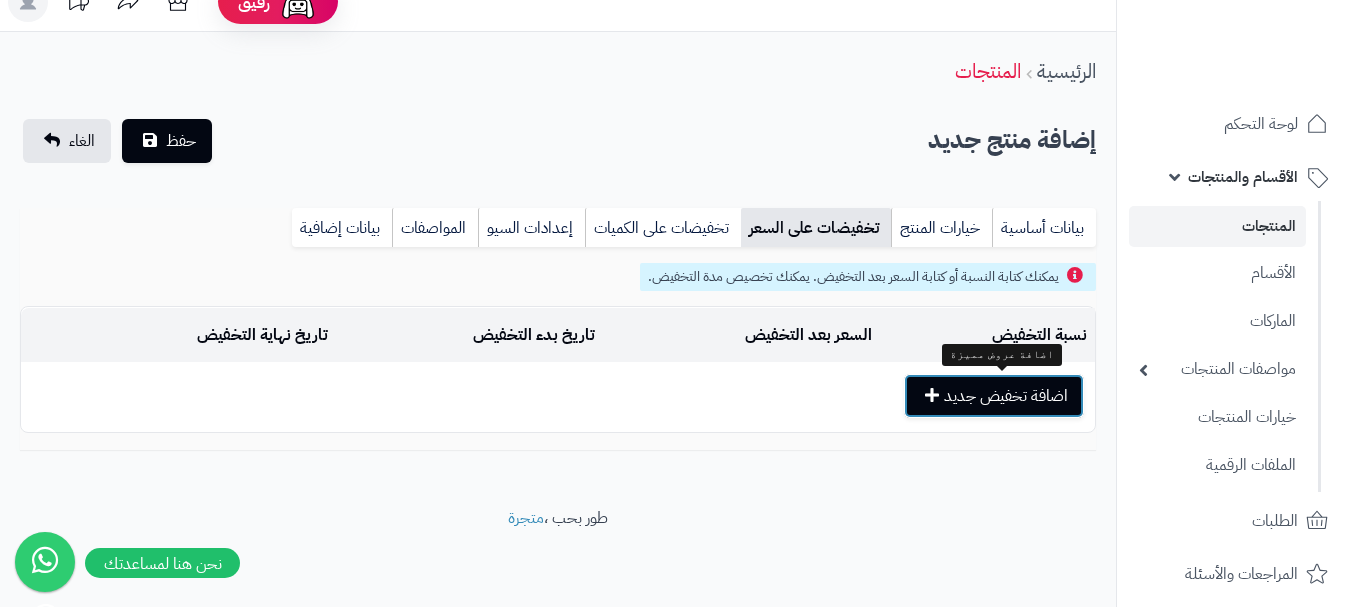 click on "اضافة تخفيض جديد" at bounding box center (994, 396) 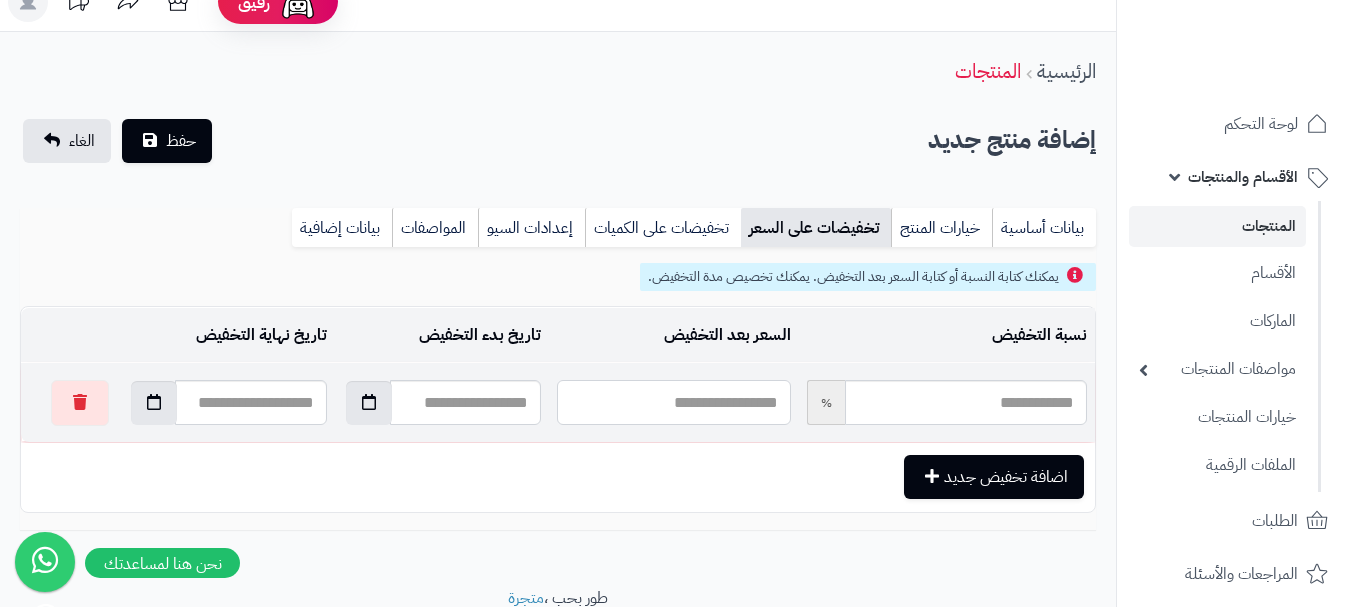 click at bounding box center [673, 402] 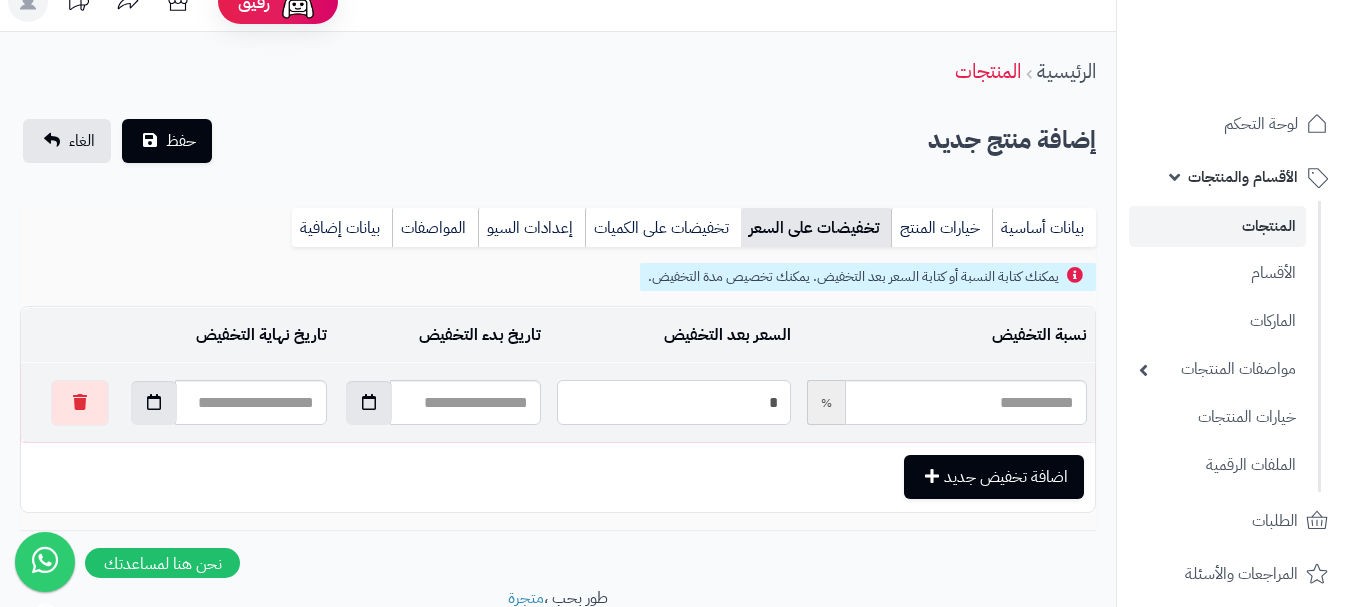 type on "**" 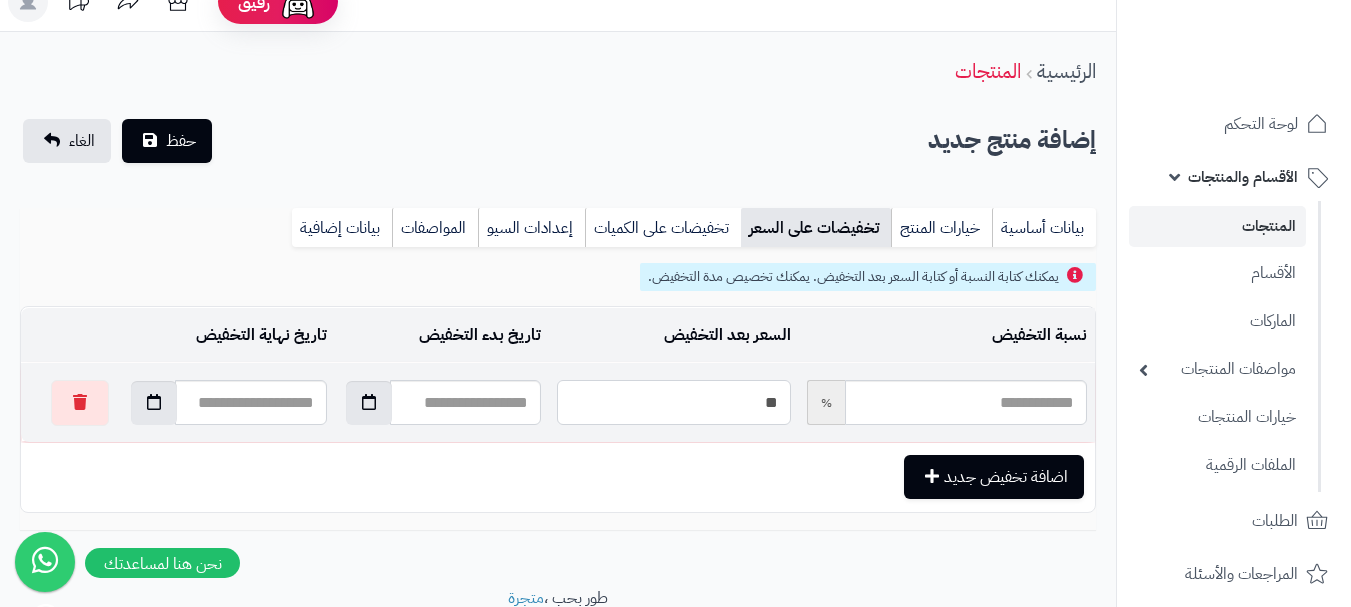 type on "*****" 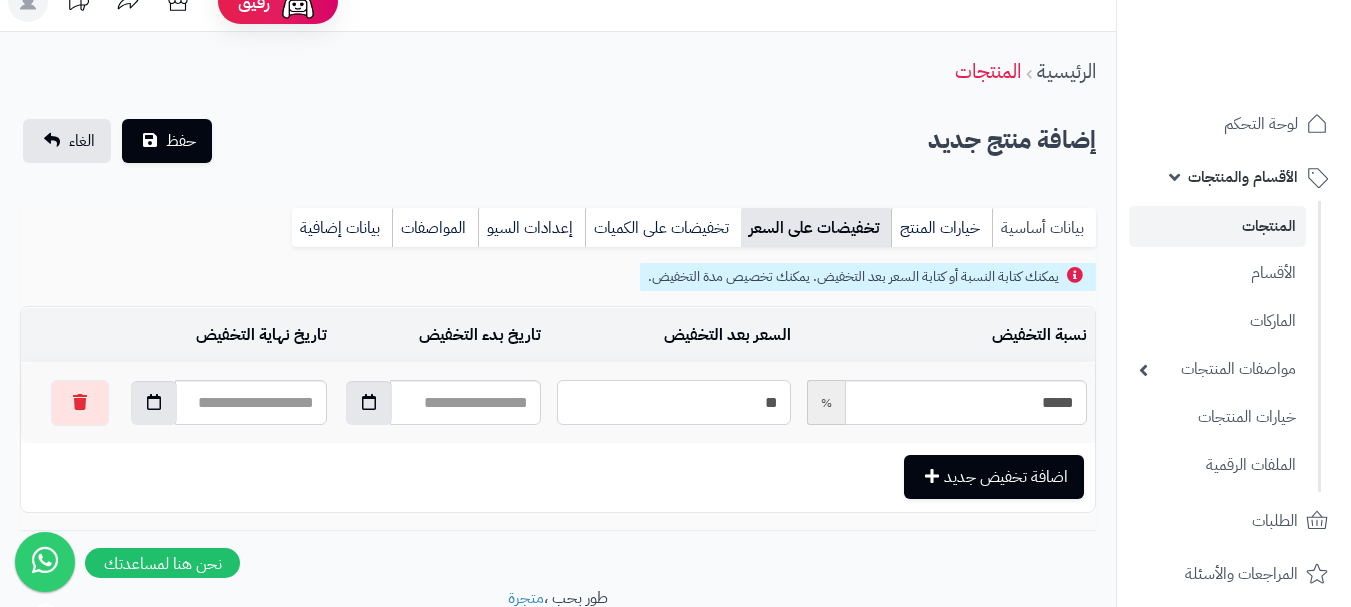 type on "**" 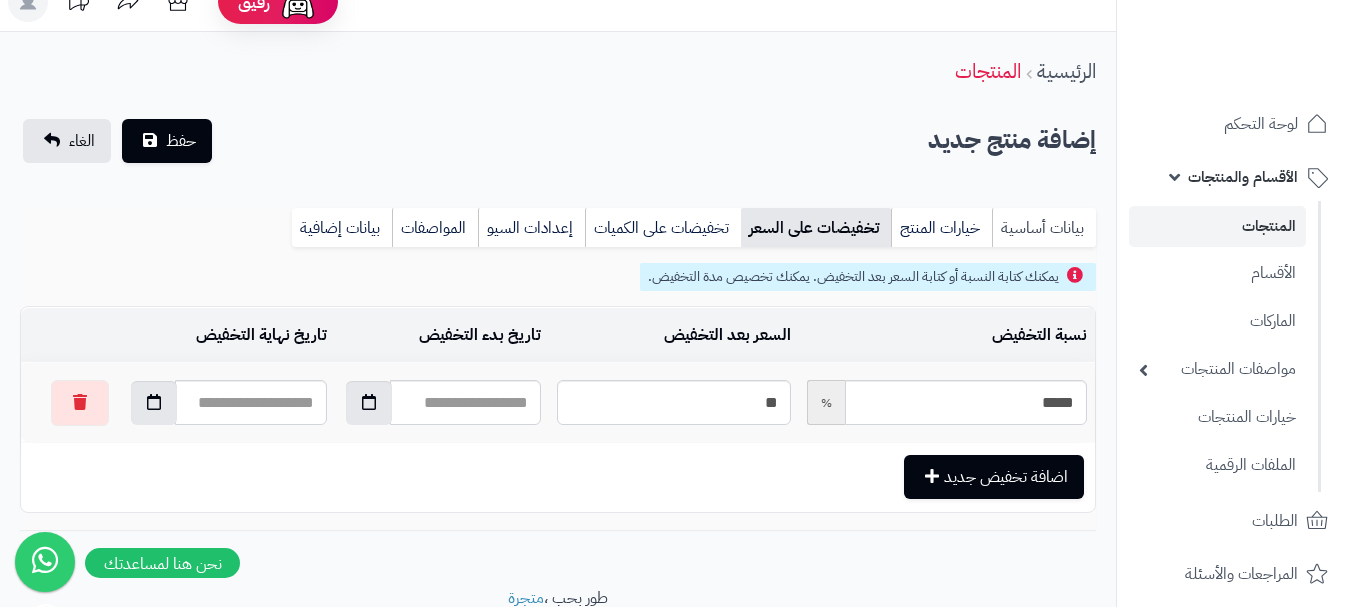 click on "بيانات أساسية" at bounding box center [1044, 228] 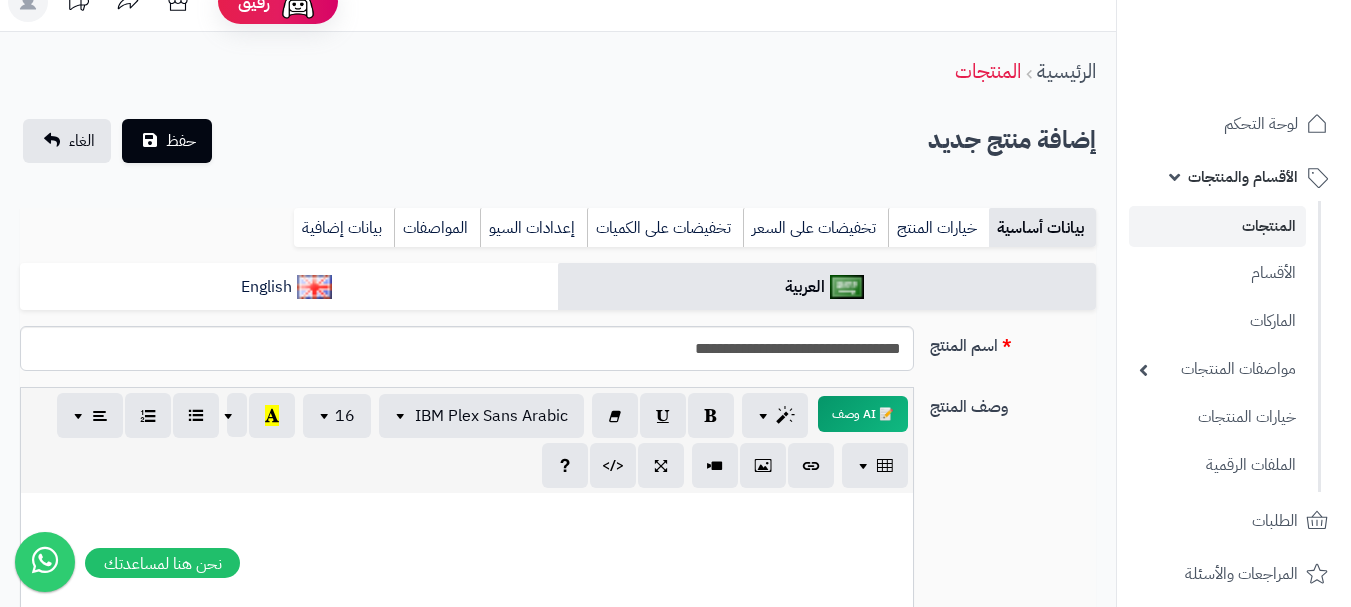 scroll, scrollTop: 0, scrollLeft: 0, axis: both 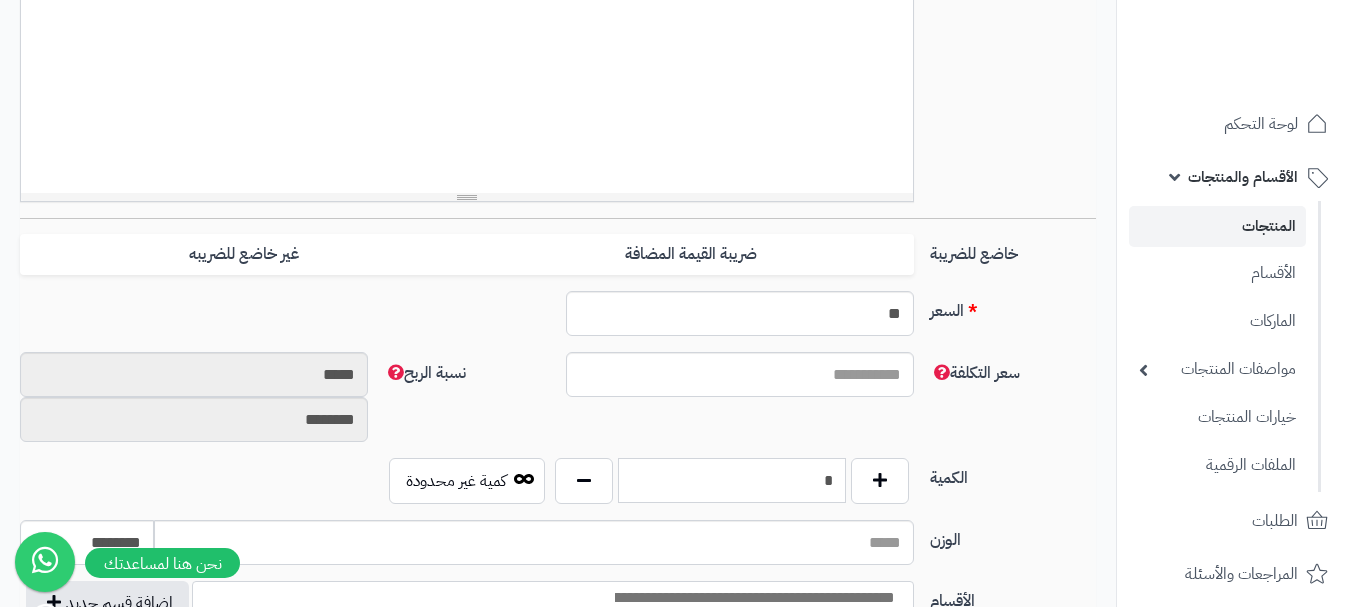 click on "*" at bounding box center (732, 480) 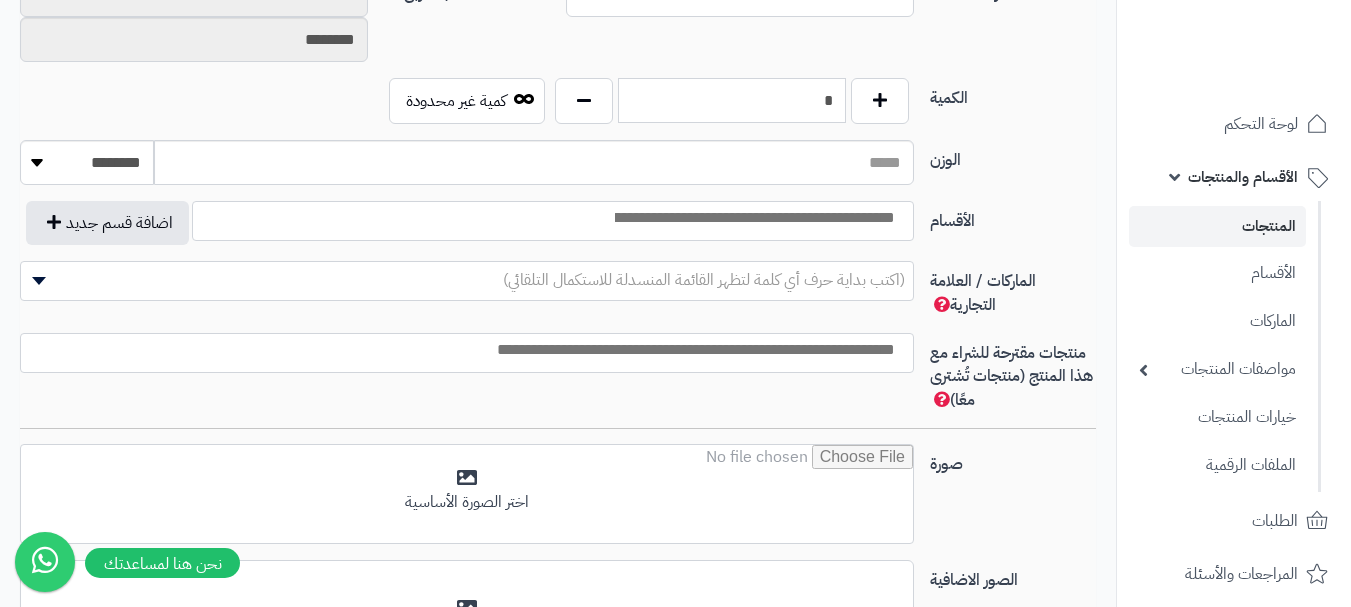 scroll, scrollTop: 1028, scrollLeft: 0, axis: vertical 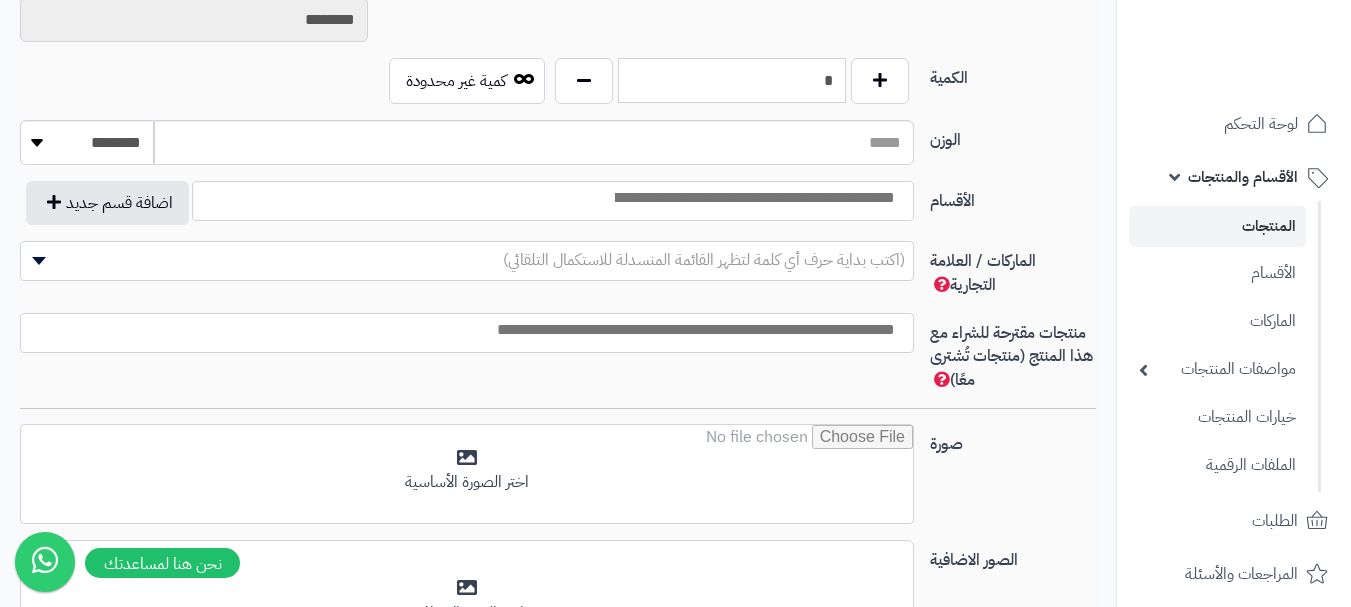 type on "*" 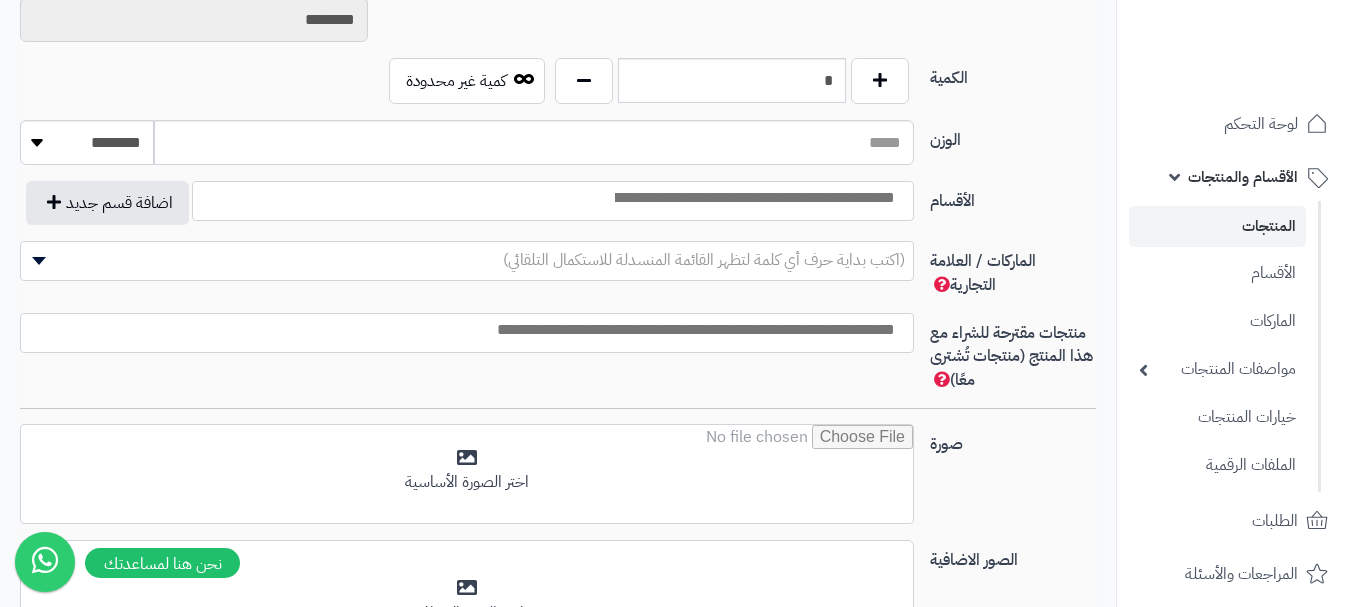 click at bounding box center [753, 198] 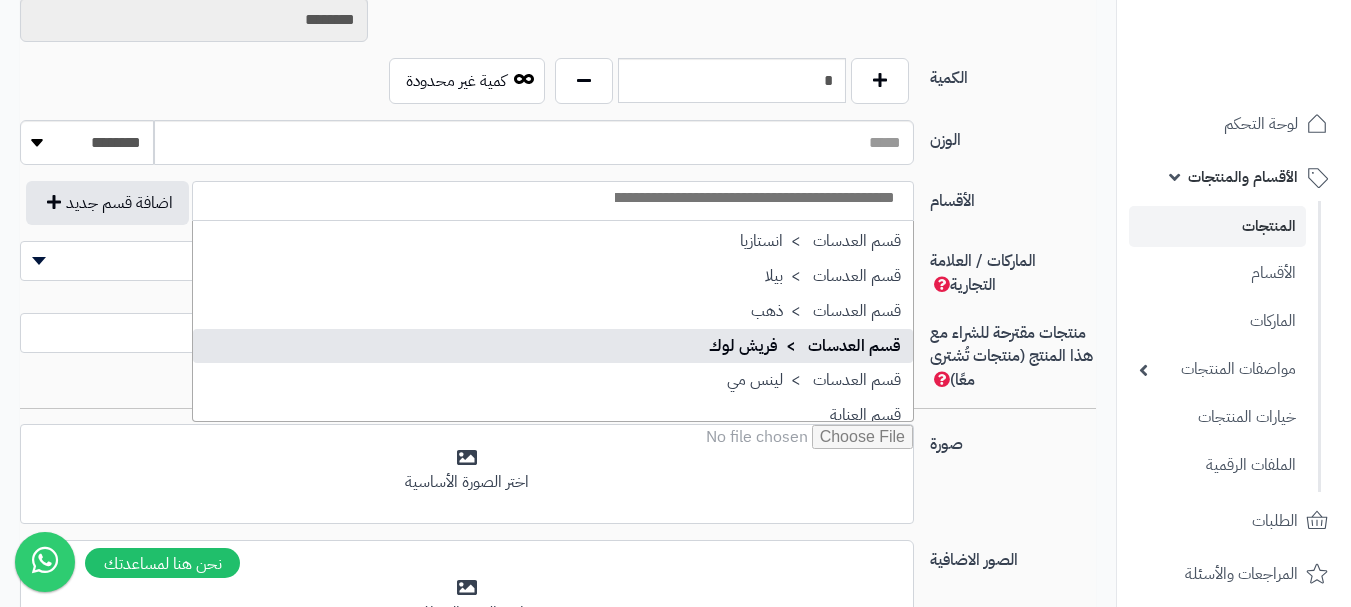 scroll, scrollTop: 1500, scrollLeft: 0, axis: vertical 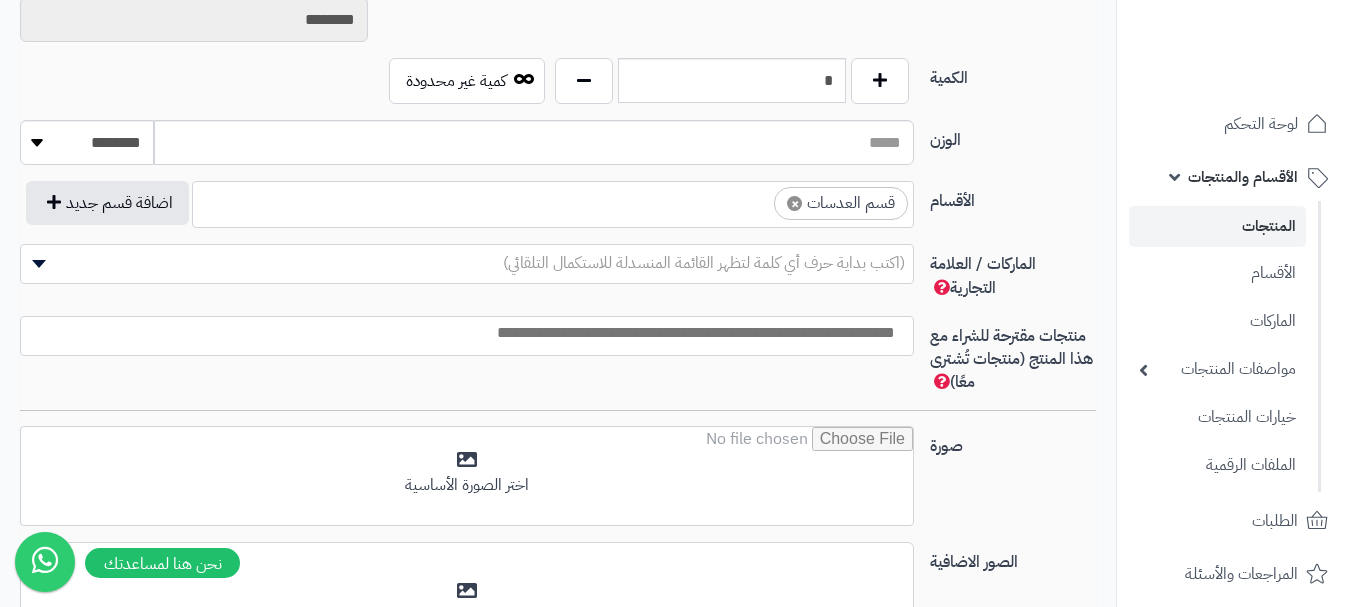 select on "**" 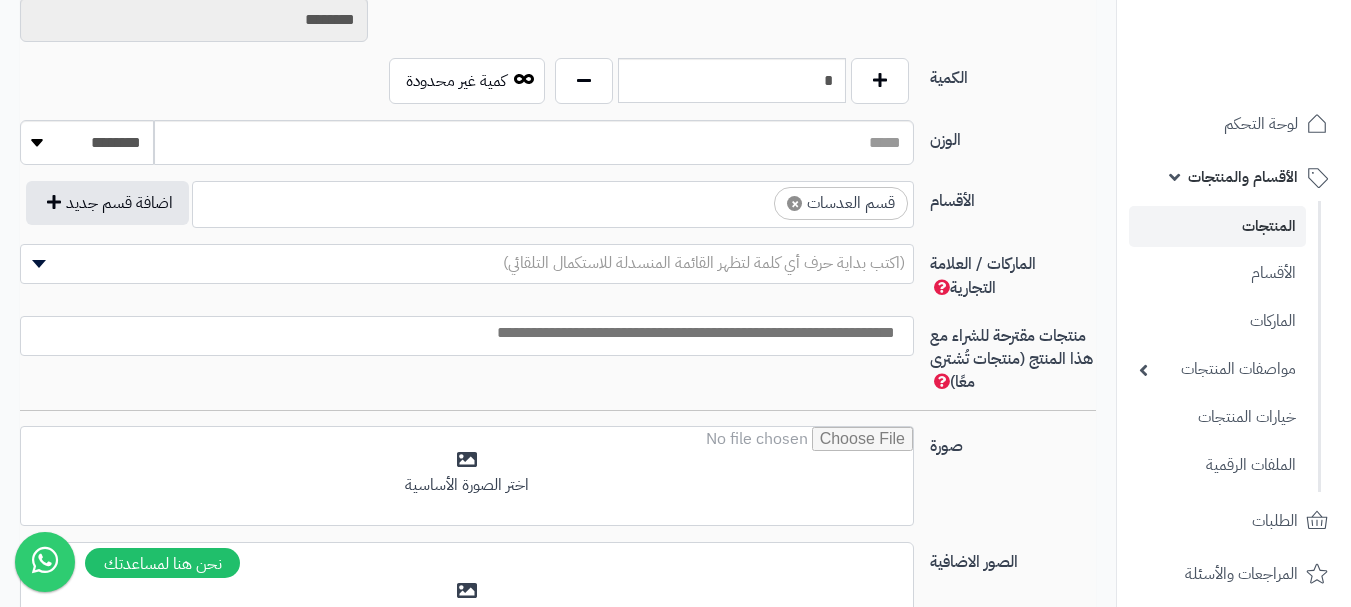 scroll, scrollTop: 1100, scrollLeft: 0, axis: vertical 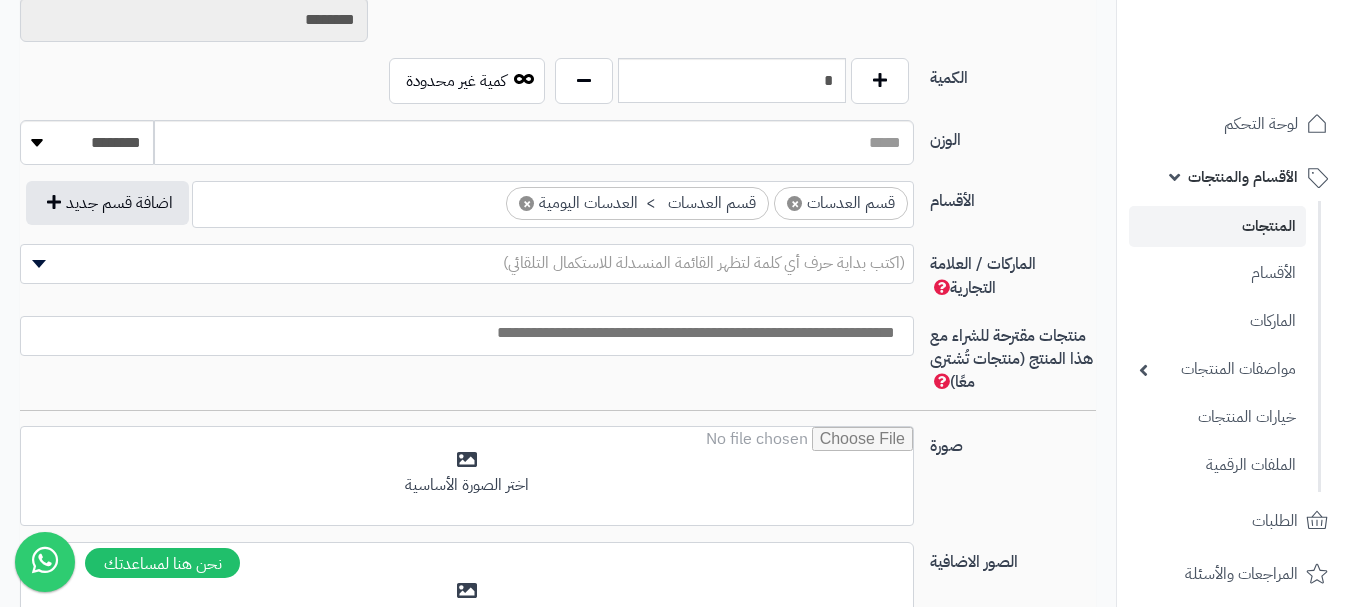 click on "× قسم العدسات × قسم العدسات   >  العدسات اليومية" at bounding box center (553, 201) 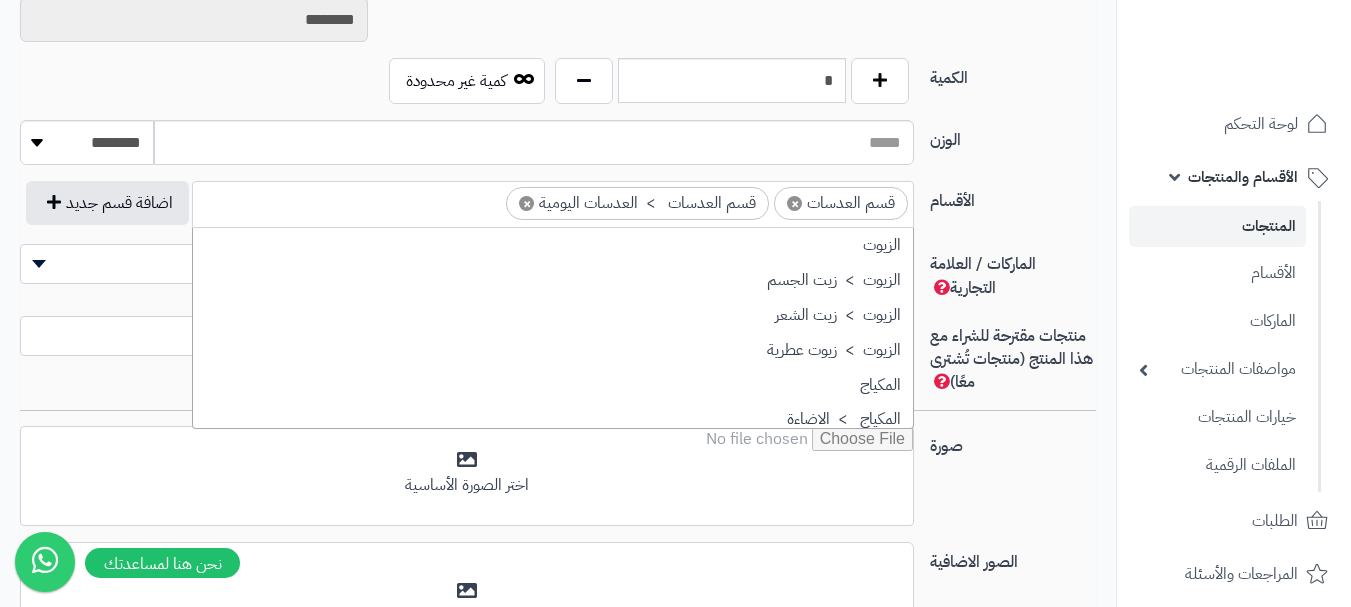 scroll, scrollTop: 1498, scrollLeft: 0, axis: vertical 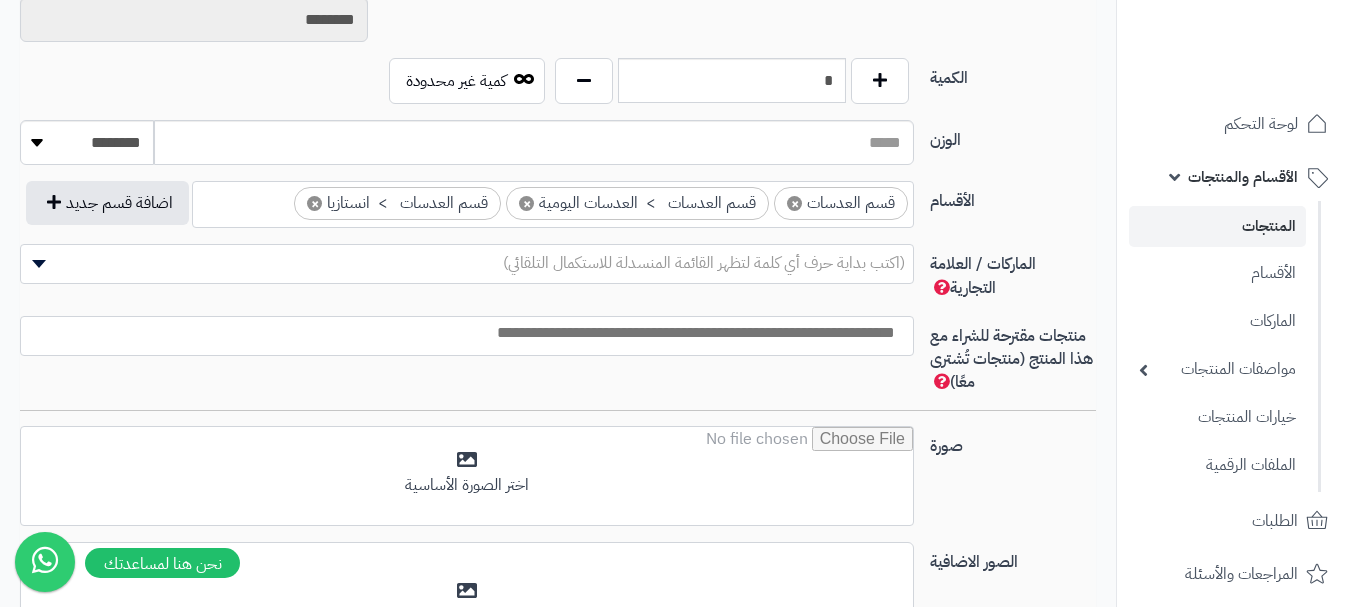 click on "**********" at bounding box center (558, 212) 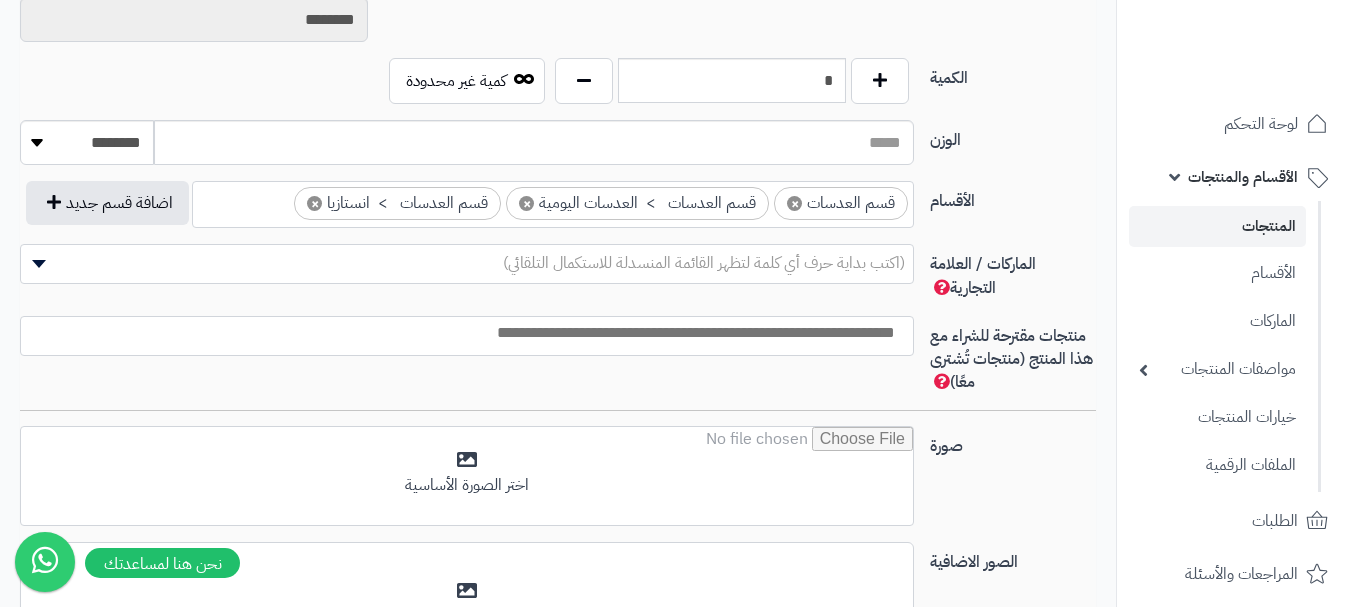 click on "(اكتب بداية حرف أي كلمة لتظهر القائمة المنسدلة للاستكمال التلقائي)" at bounding box center (704, 263) 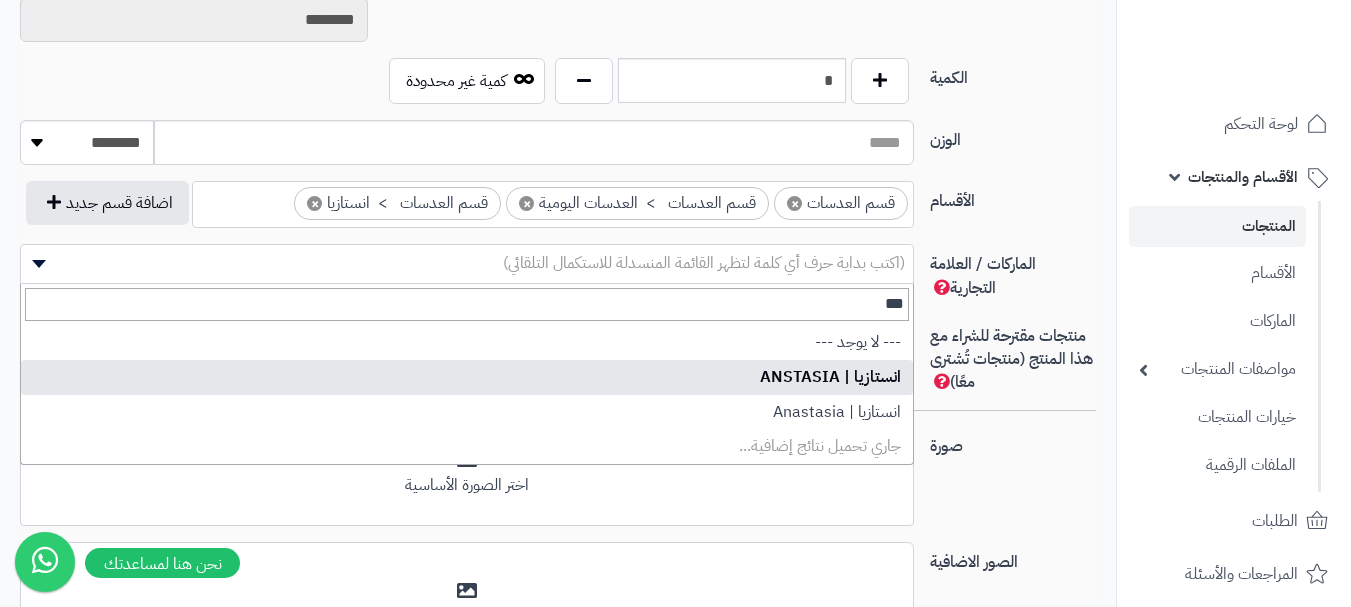 type on "***" 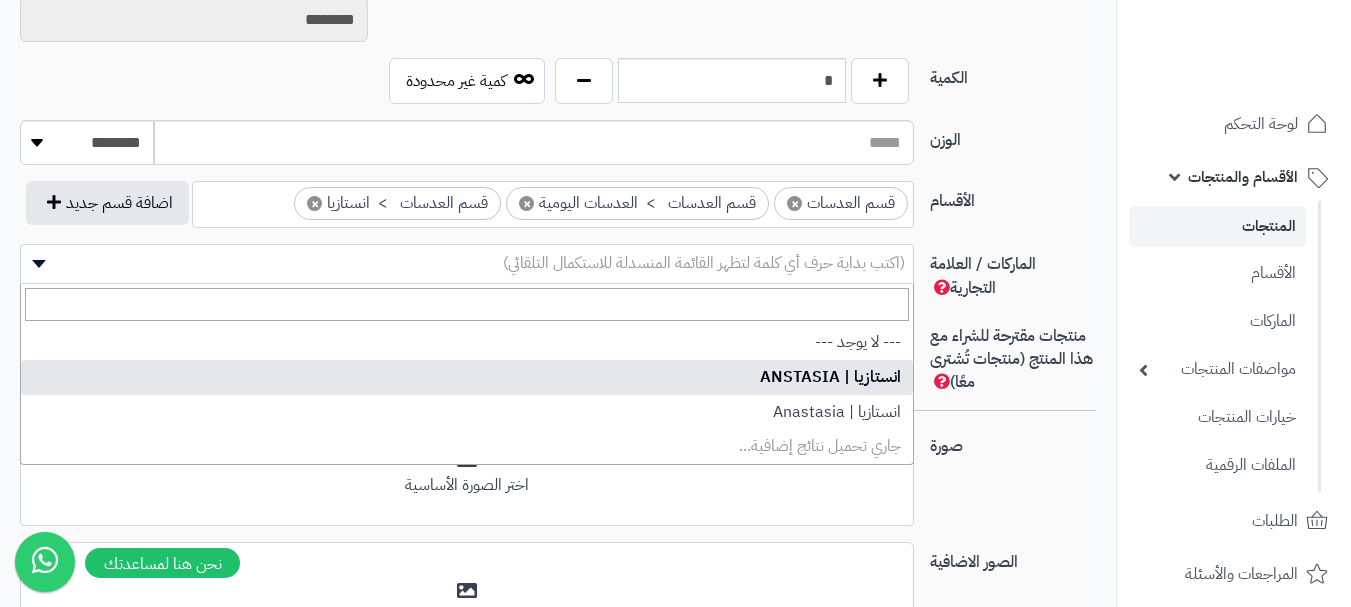 select on "**" 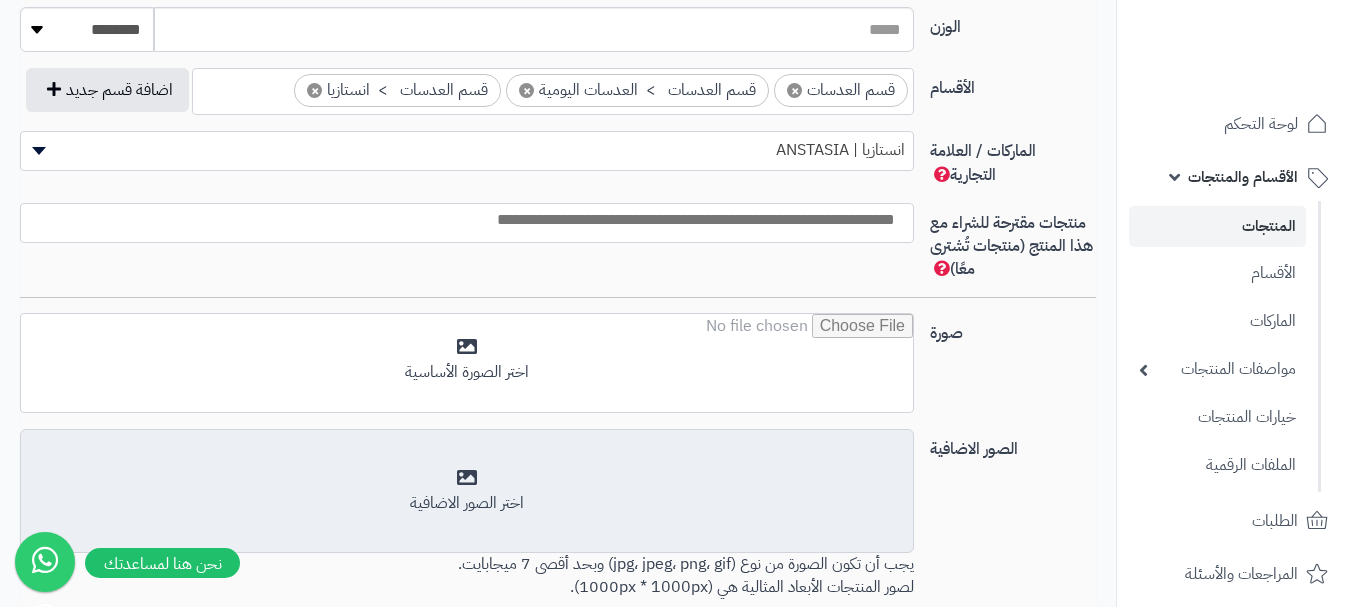 scroll, scrollTop: 1228, scrollLeft: 0, axis: vertical 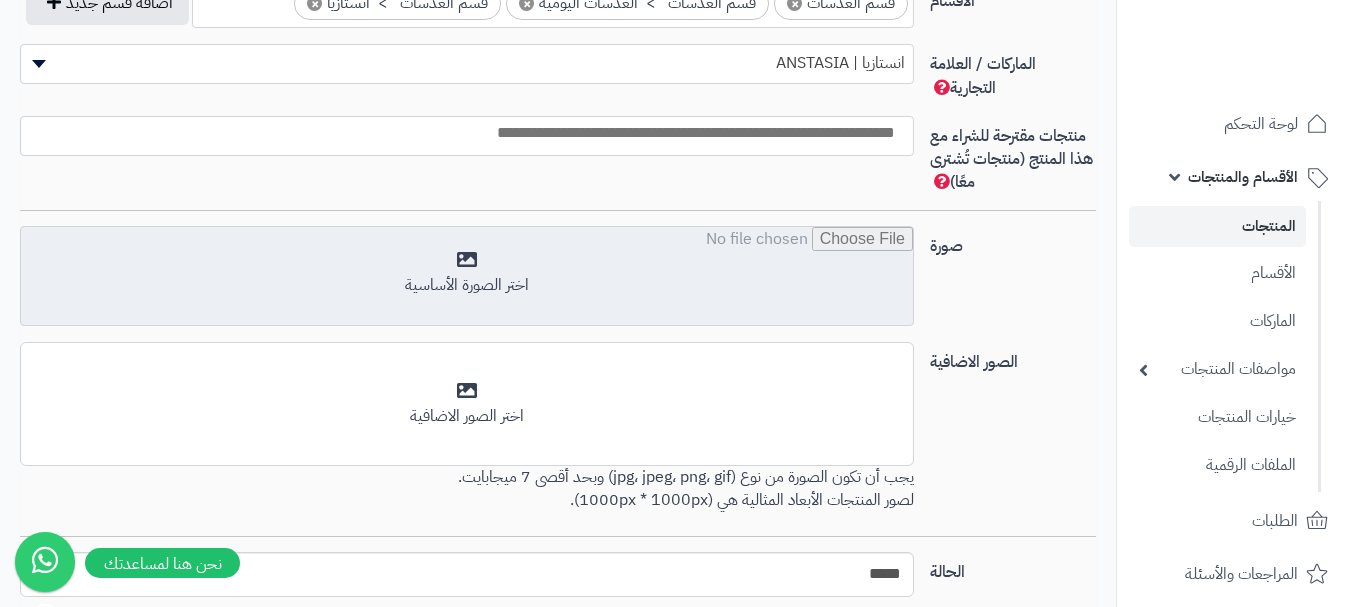click at bounding box center (467, 277) 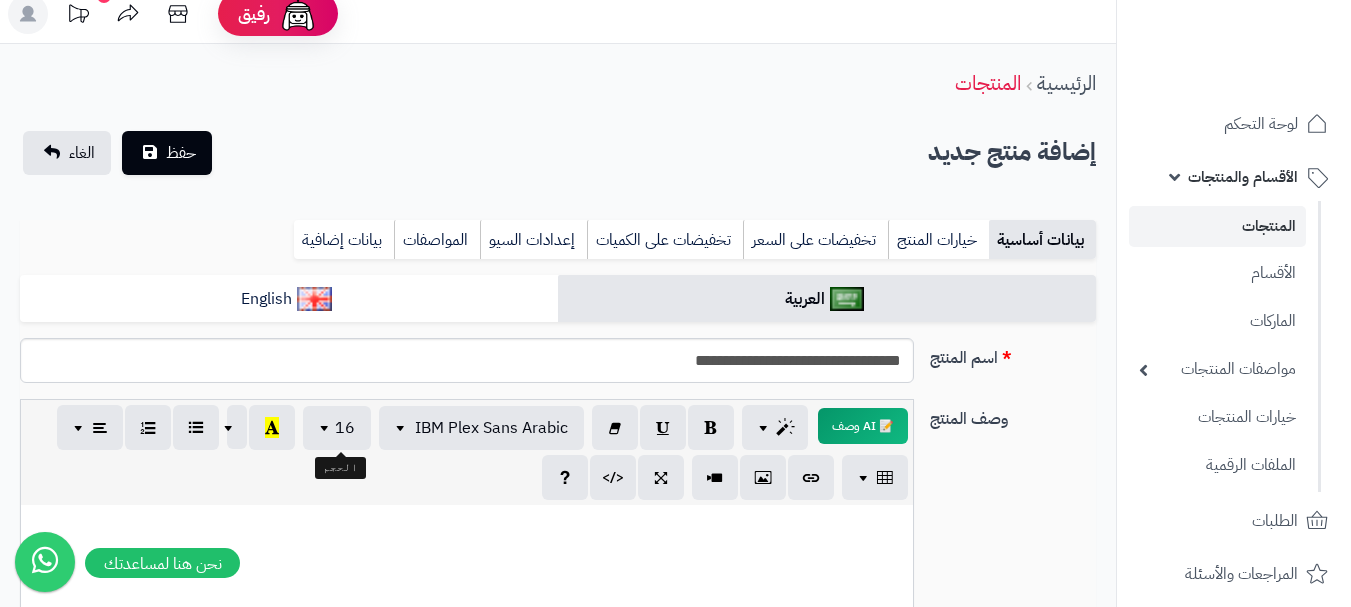 scroll, scrollTop: 0, scrollLeft: 0, axis: both 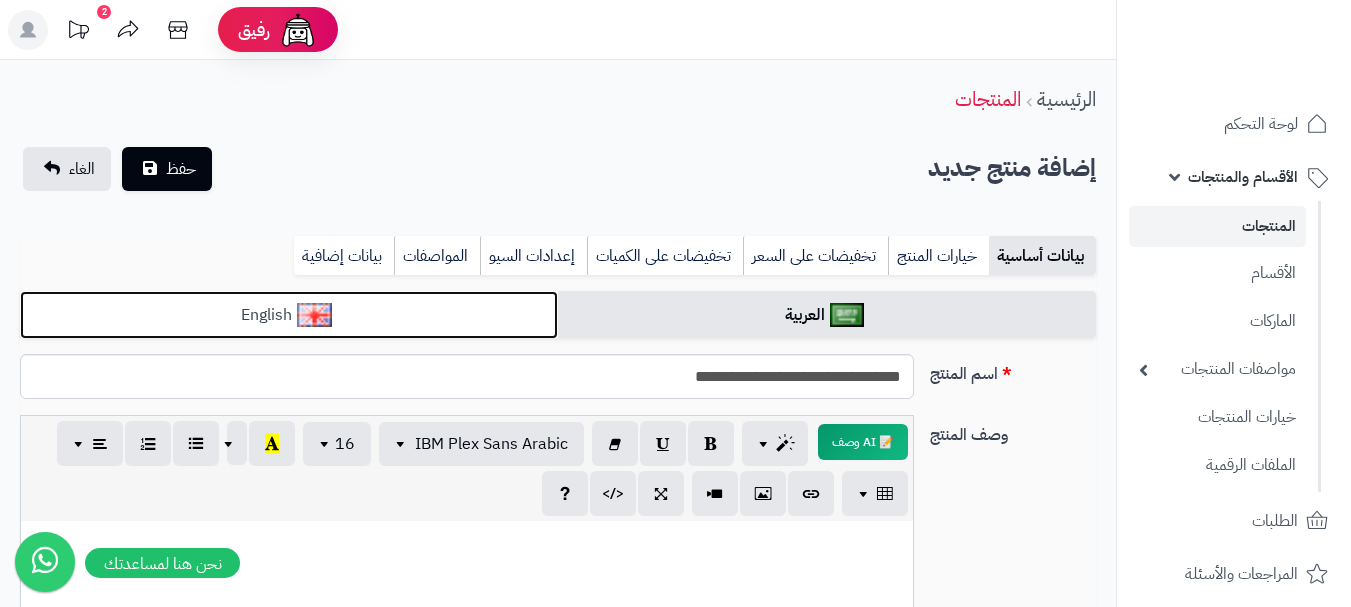 click on "English" at bounding box center [289, 315] 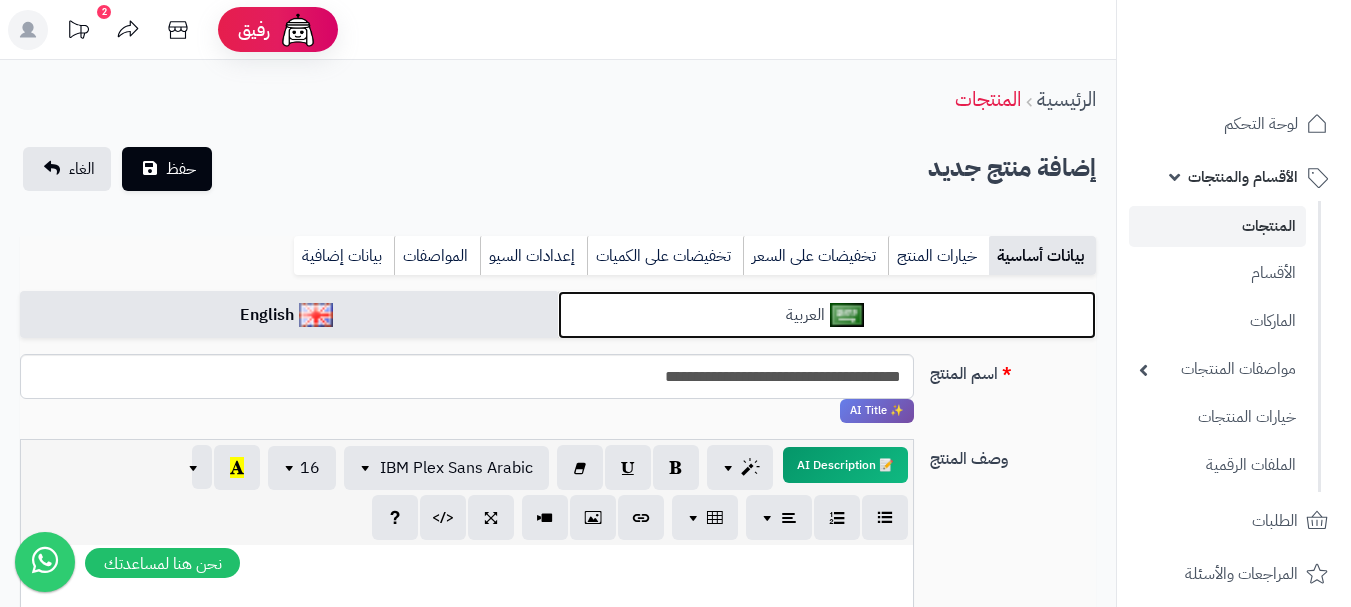 click on "العربية" at bounding box center (827, 315) 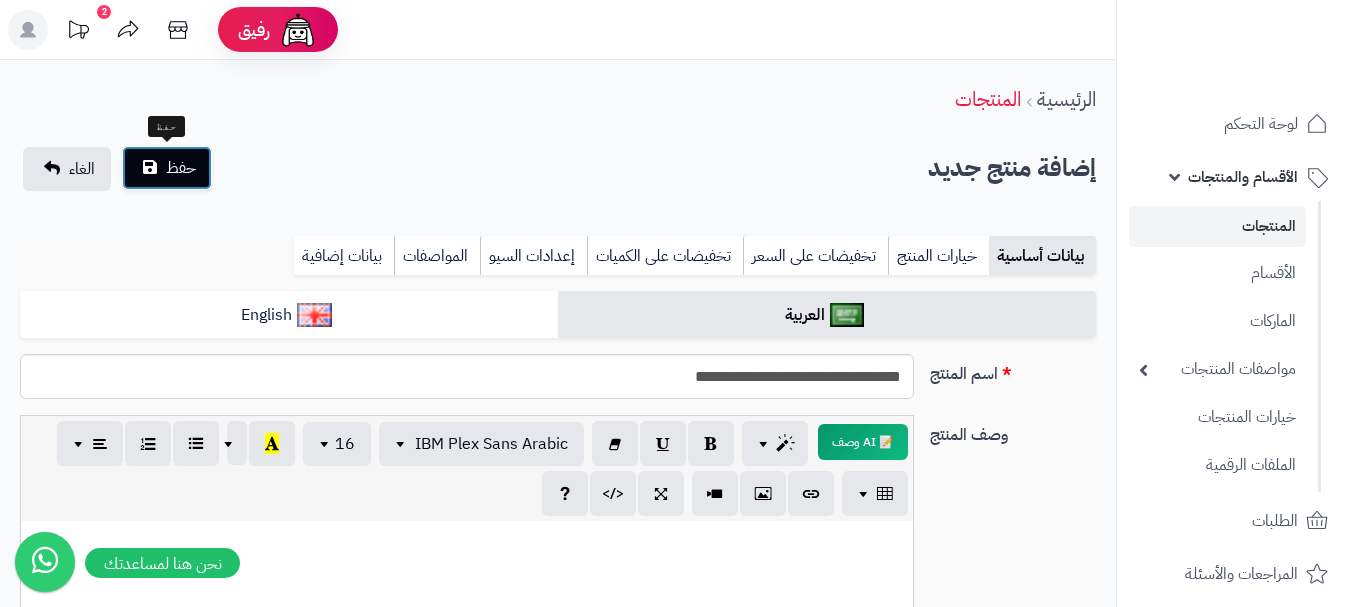 click on "حفظ" at bounding box center (181, 168) 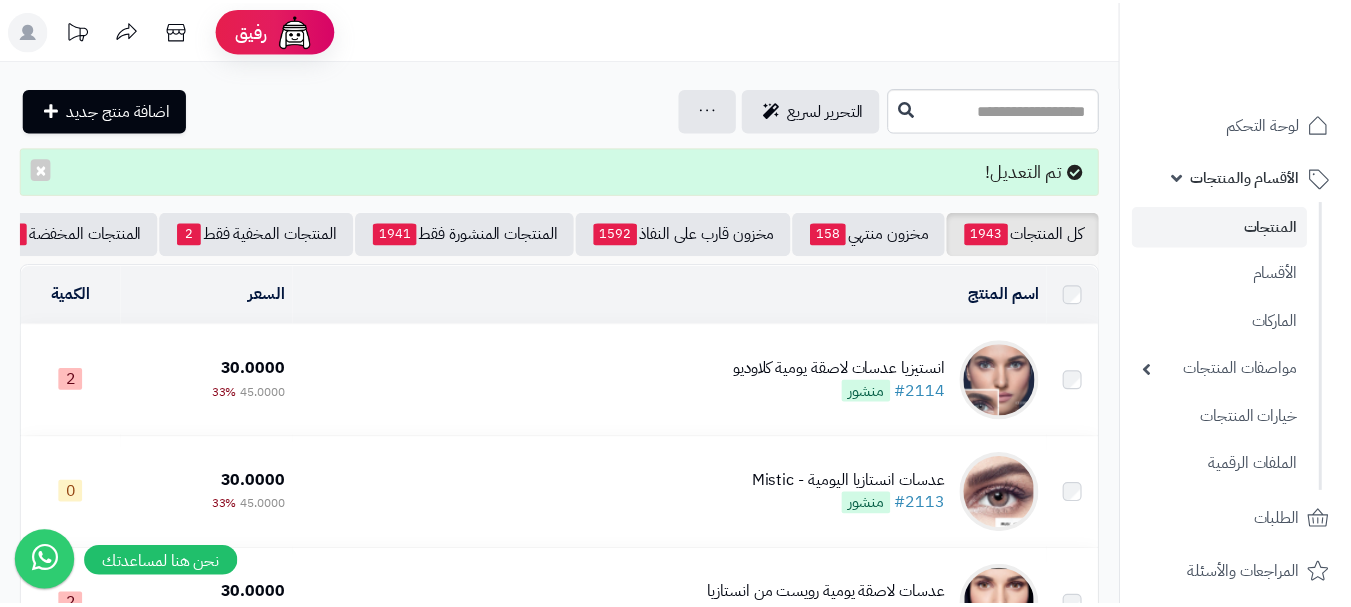 scroll, scrollTop: 0, scrollLeft: 0, axis: both 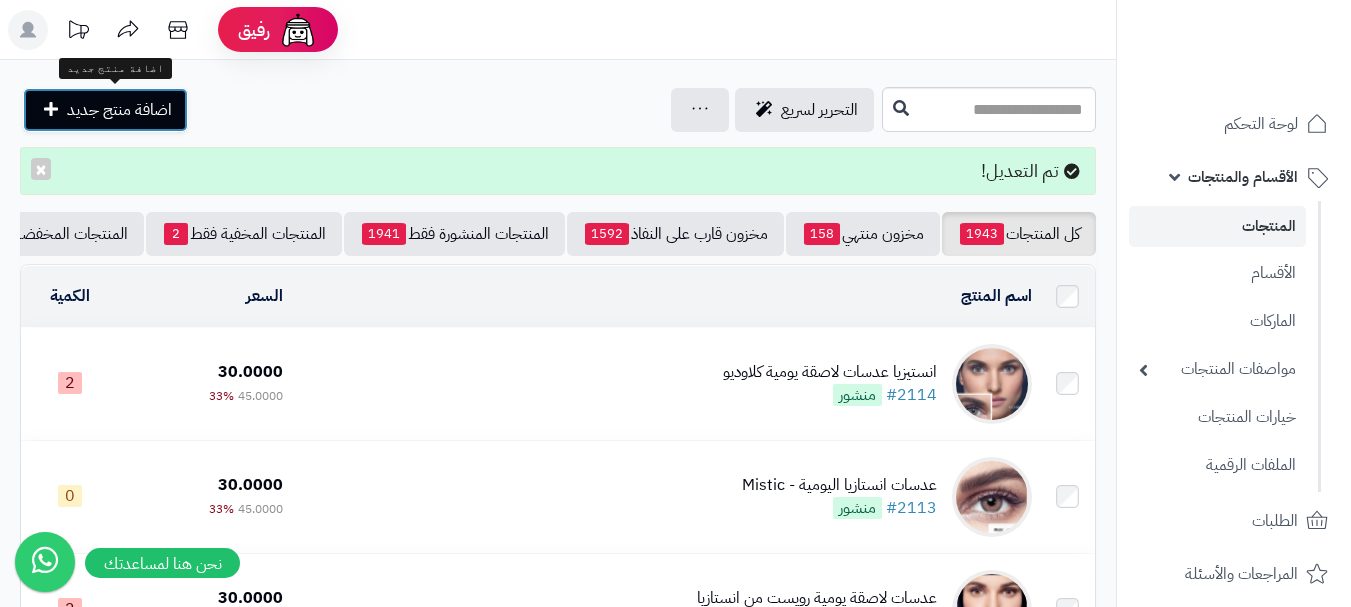 click on "اضافة منتج جديد" at bounding box center [119, 110] 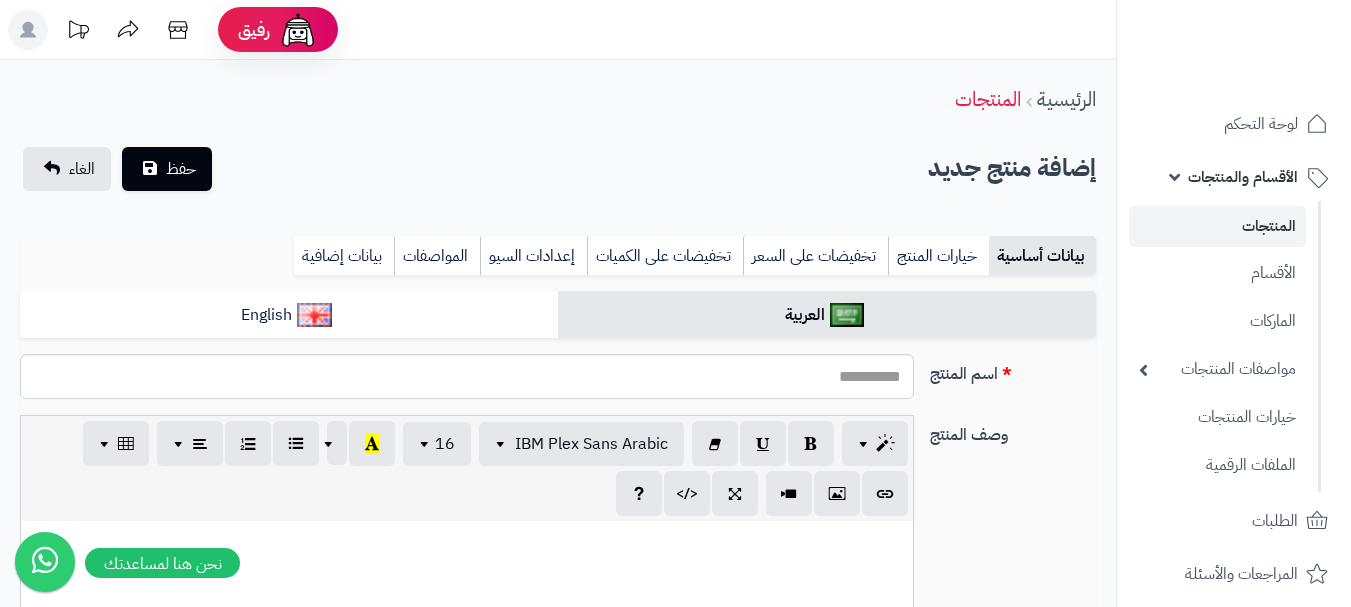 select 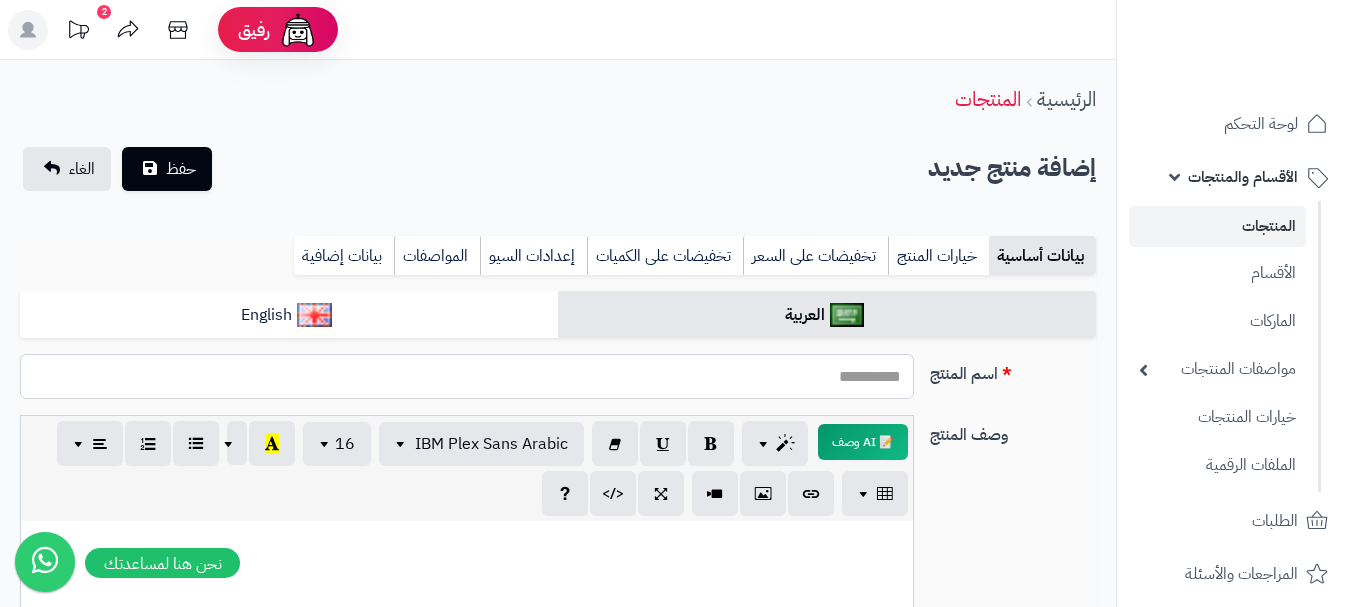 paste on "**********" 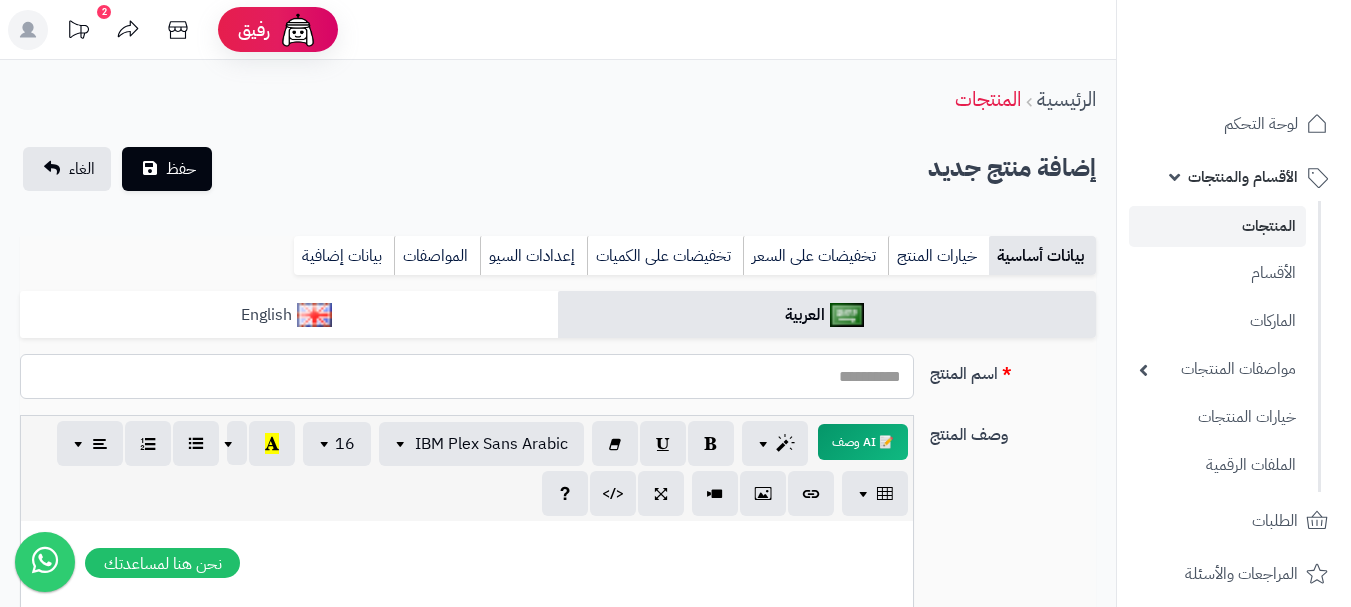 type on "**********" 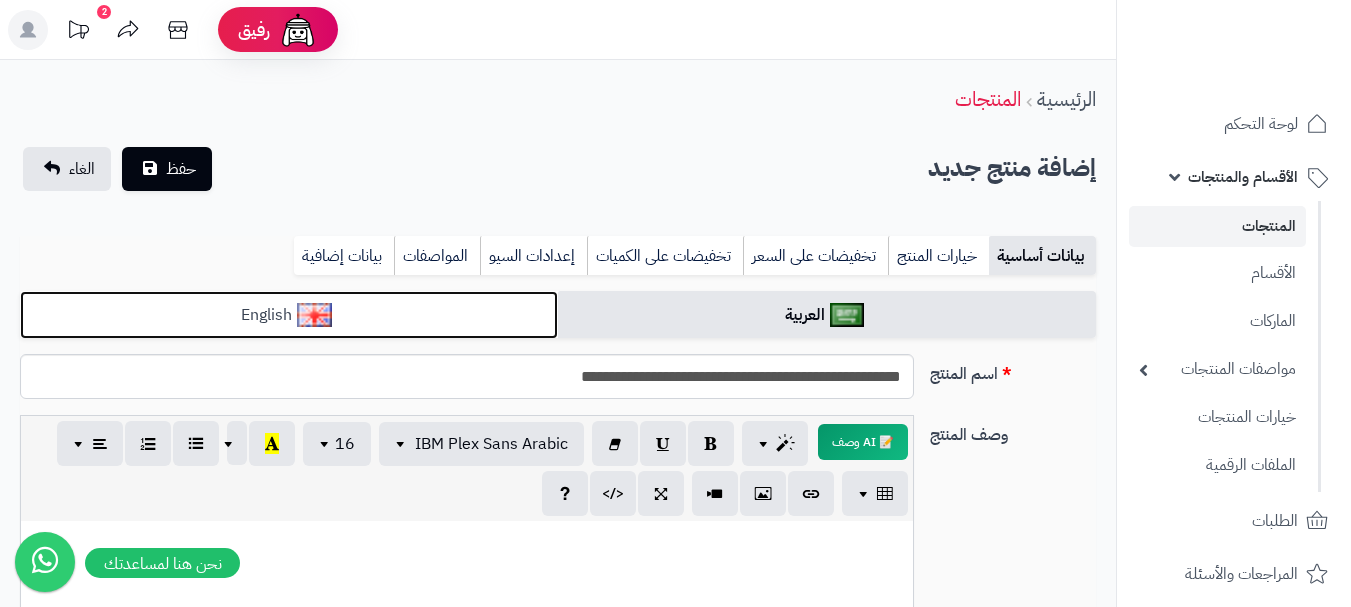 click on "English" at bounding box center (289, 315) 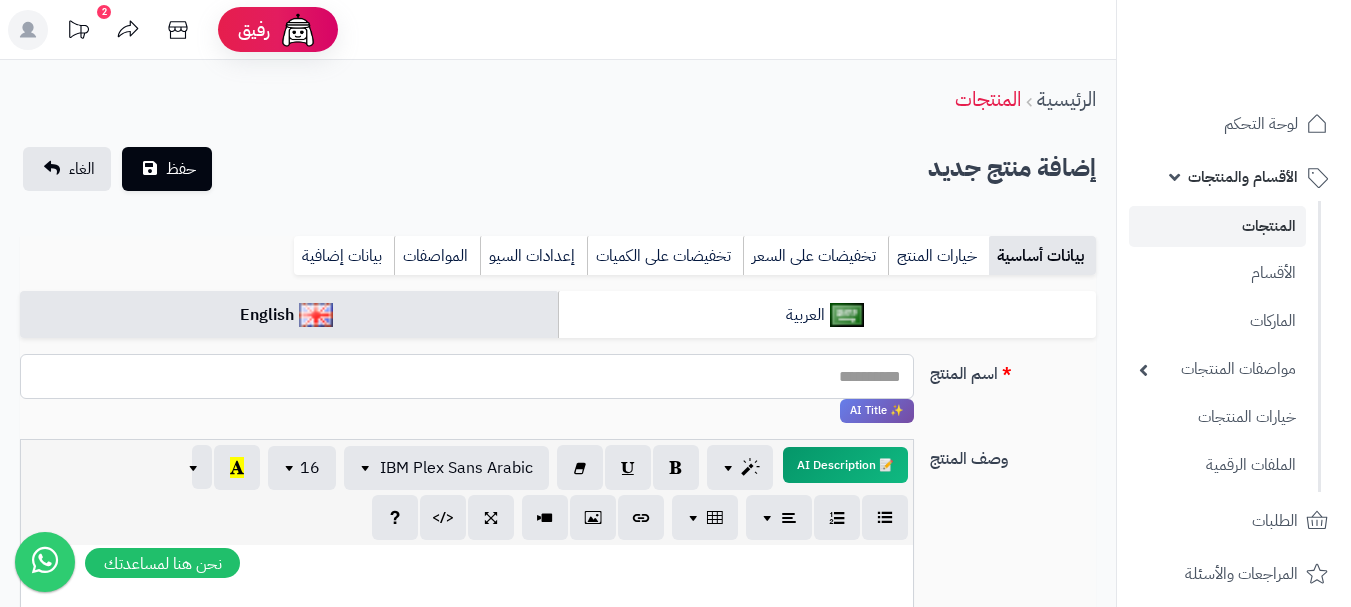 paste on "**********" 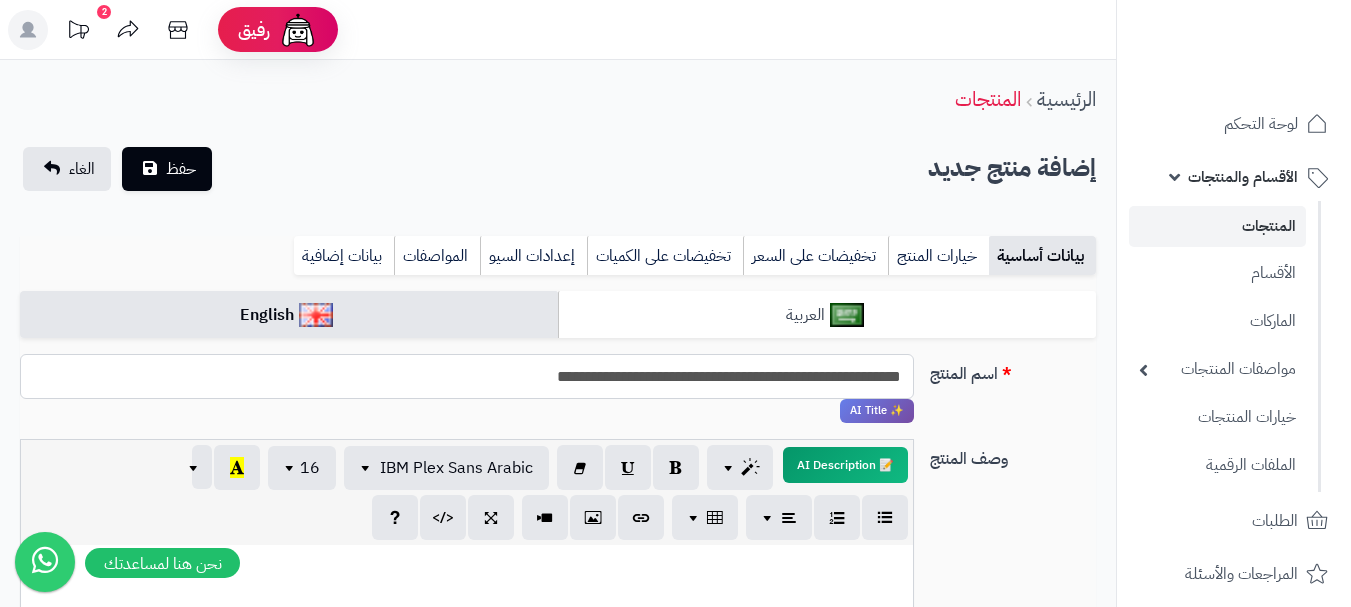 type on "**********" 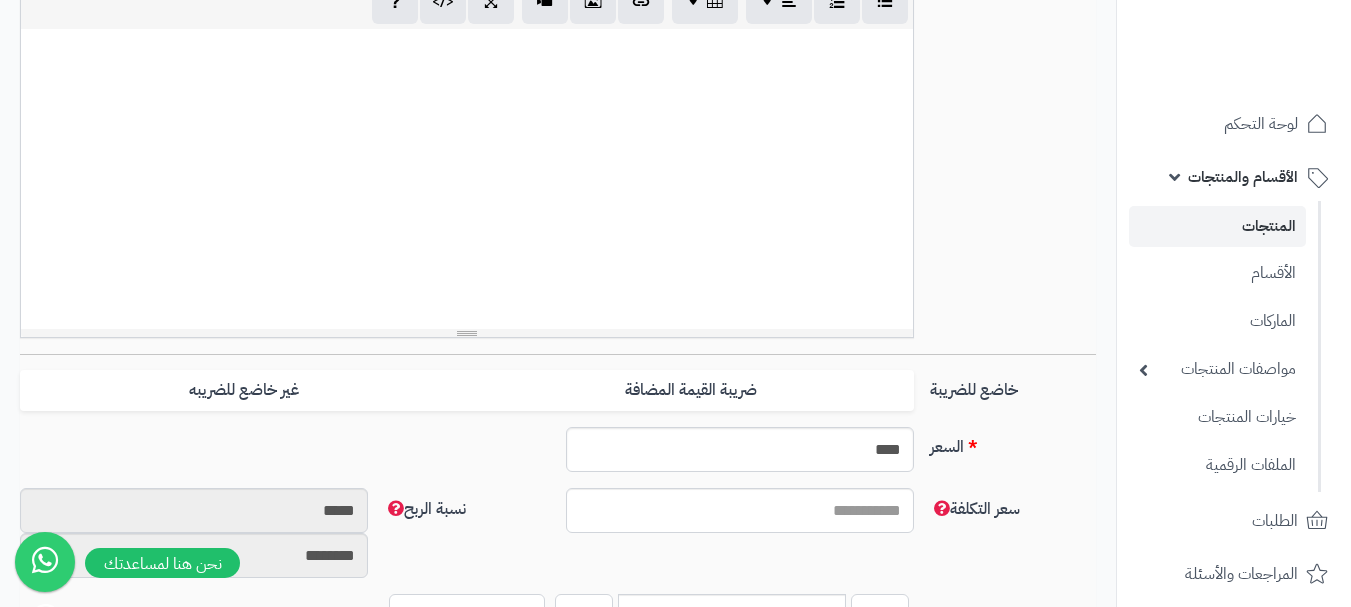 scroll, scrollTop: 600, scrollLeft: 0, axis: vertical 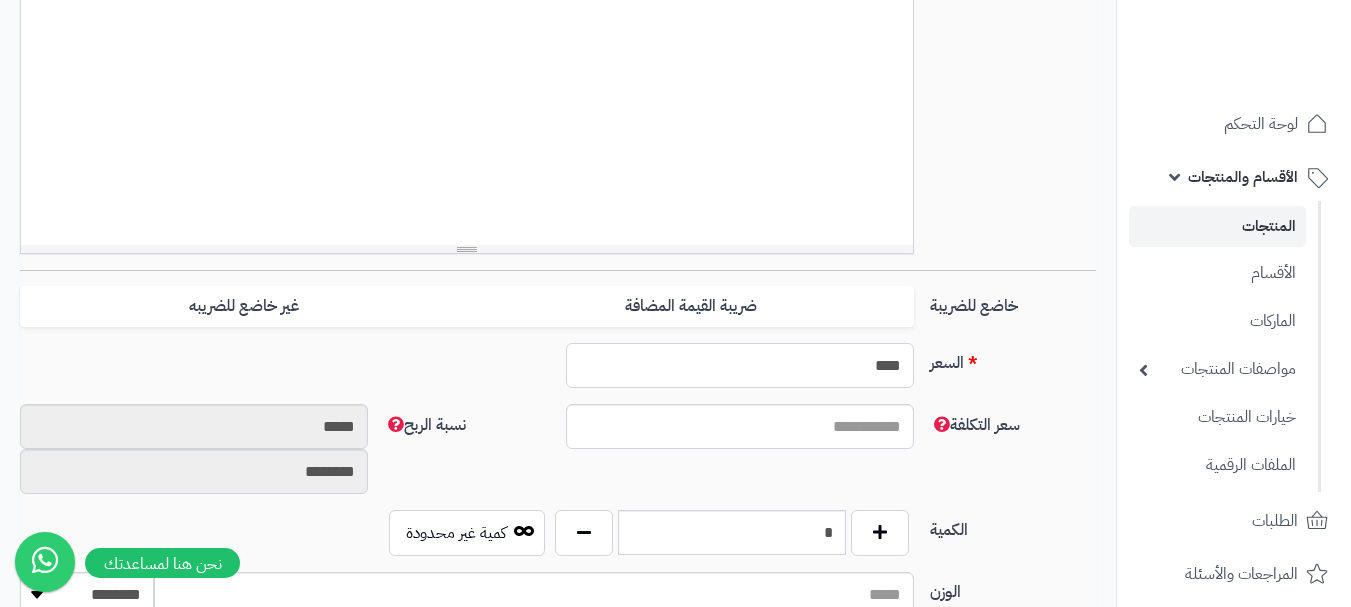 click on "****" at bounding box center [740, 365] 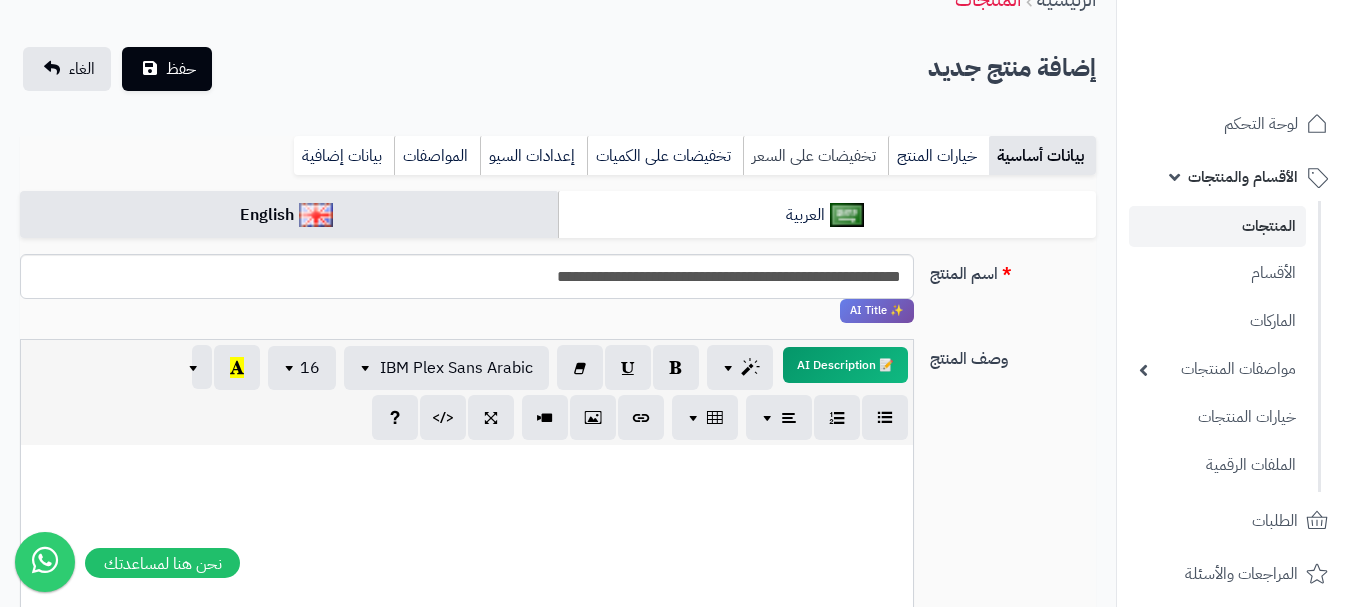 type on "**" 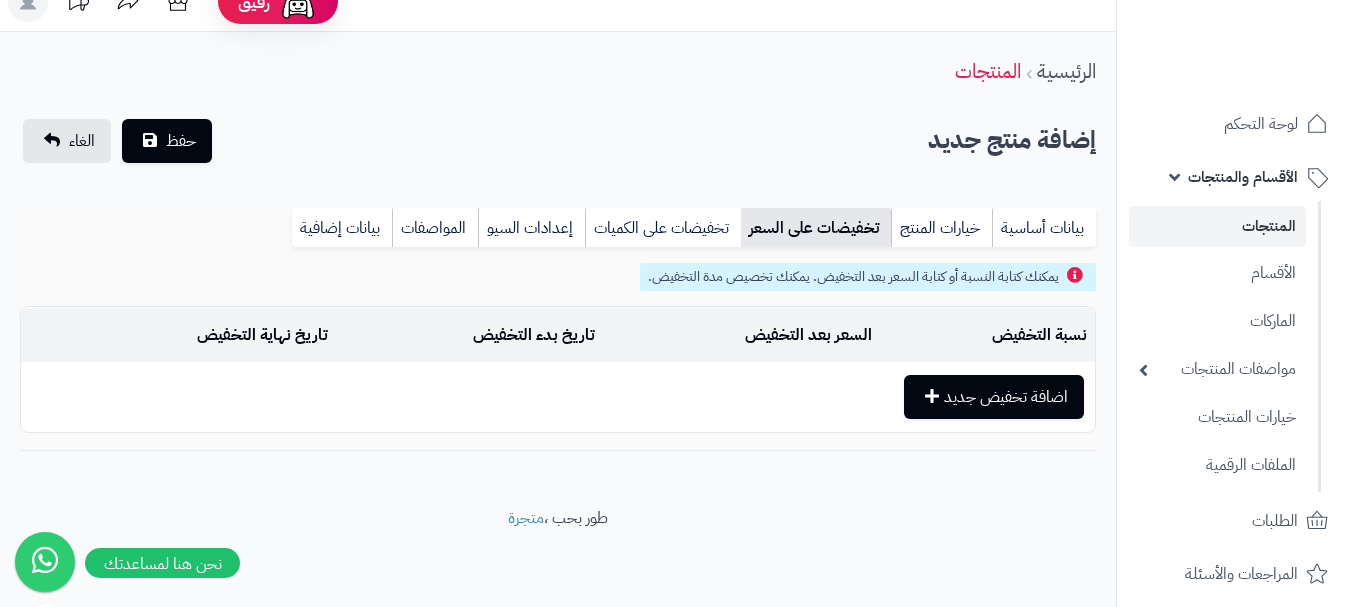 scroll, scrollTop: 28, scrollLeft: 0, axis: vertical 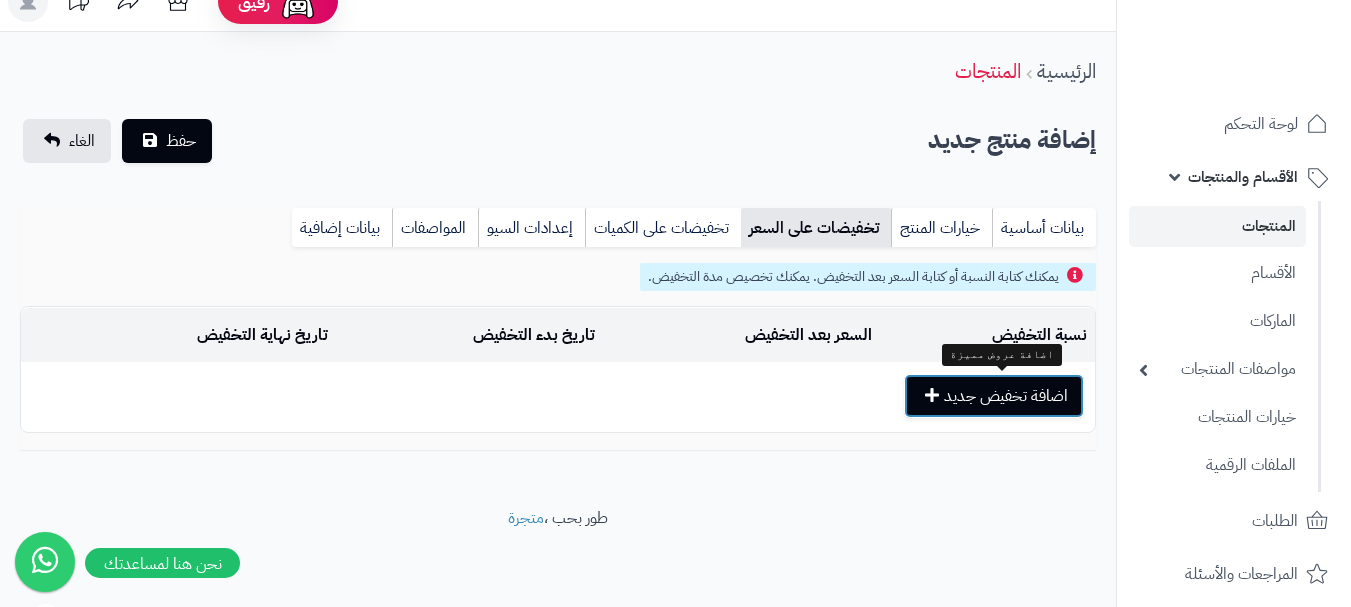 click on "اضافة تخفيض جديد" at bounding box center [994, 396] 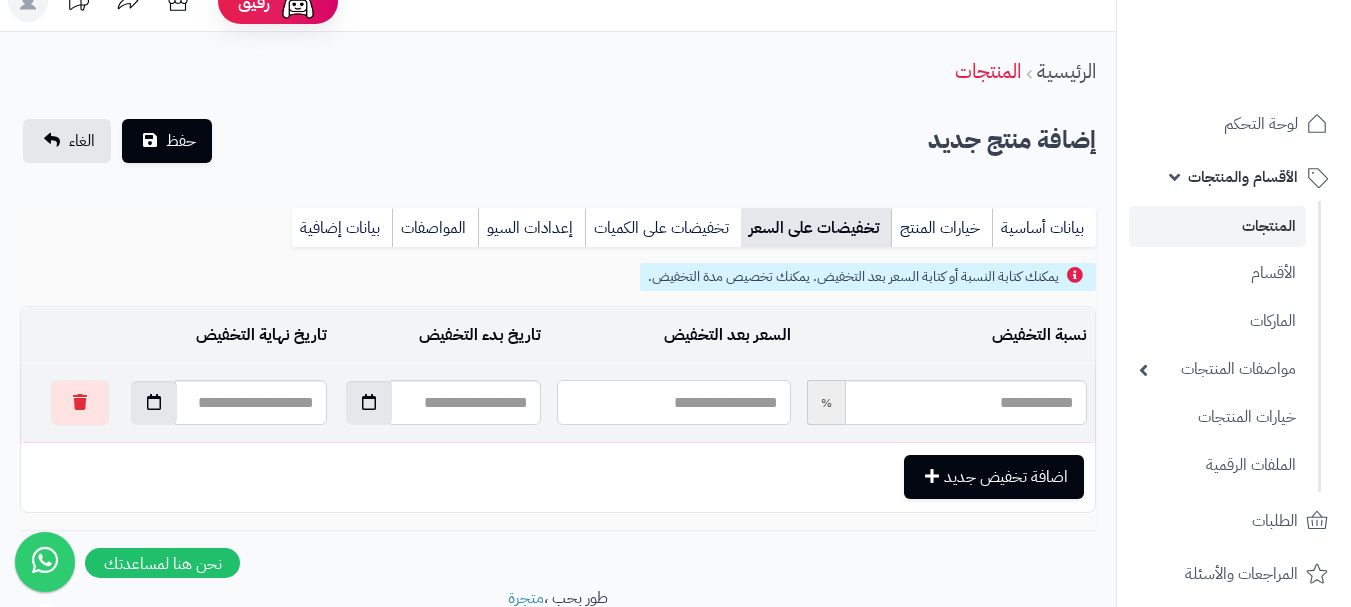 click at bounding box center (673, 402) 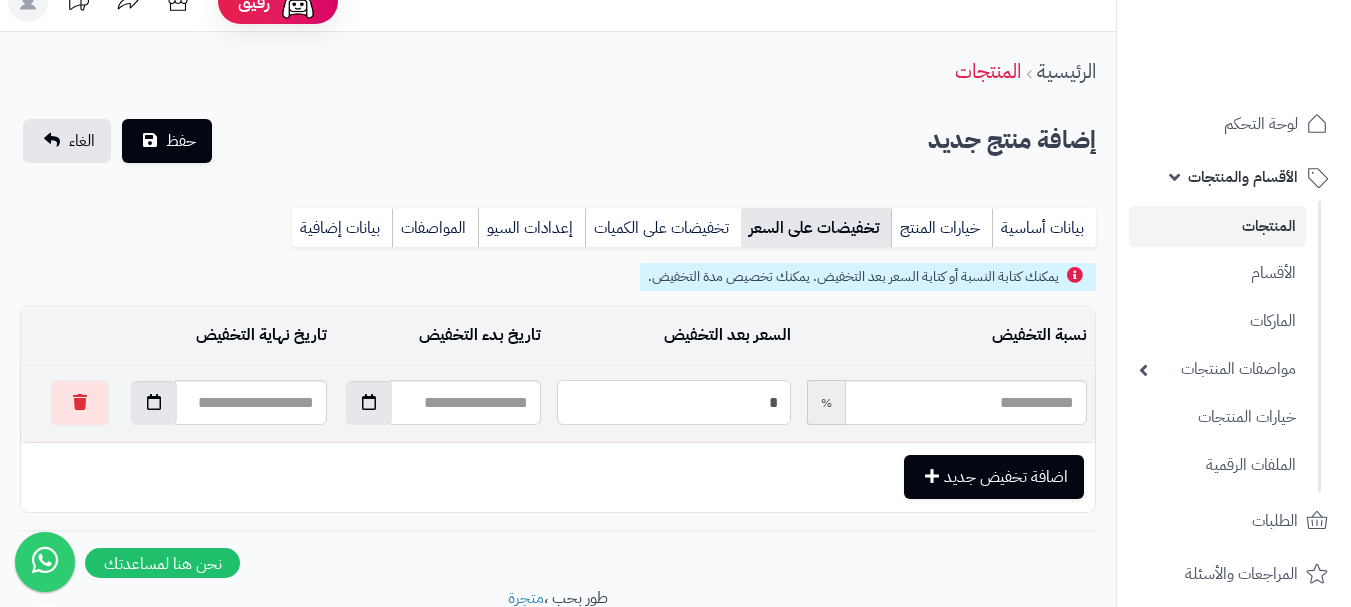 type on "*****" 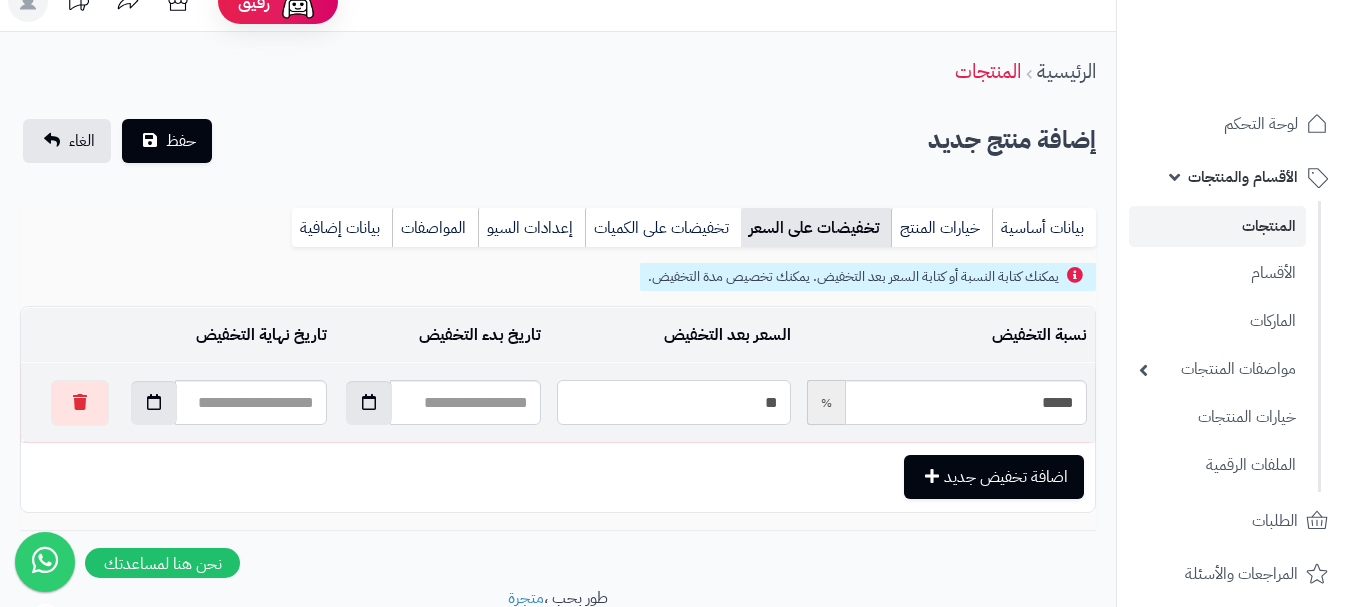 type on "*****" 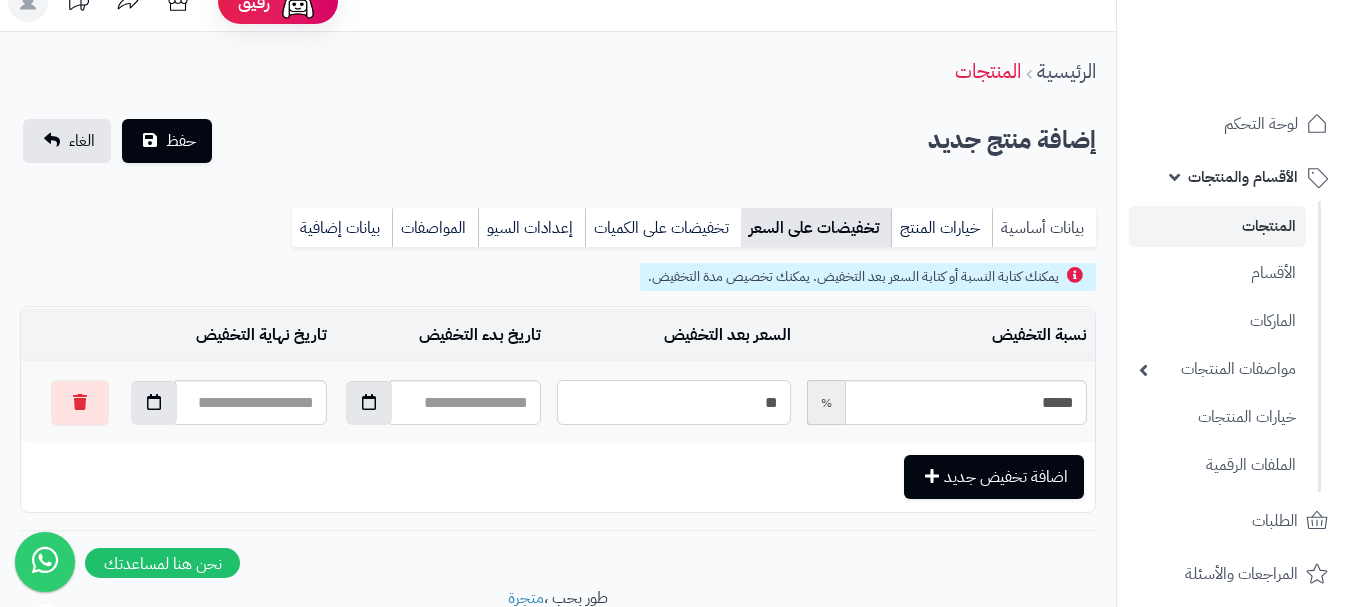 type on "**" 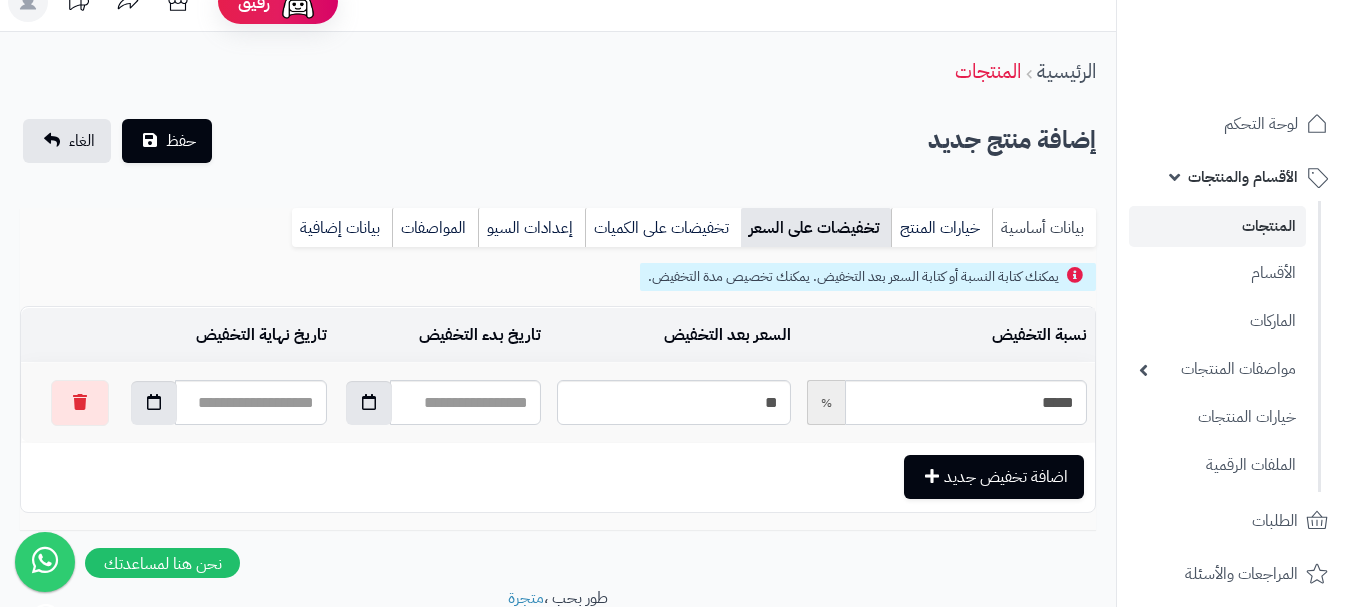 click on "بيانات أساسية" at bounding box center [1044, 228] 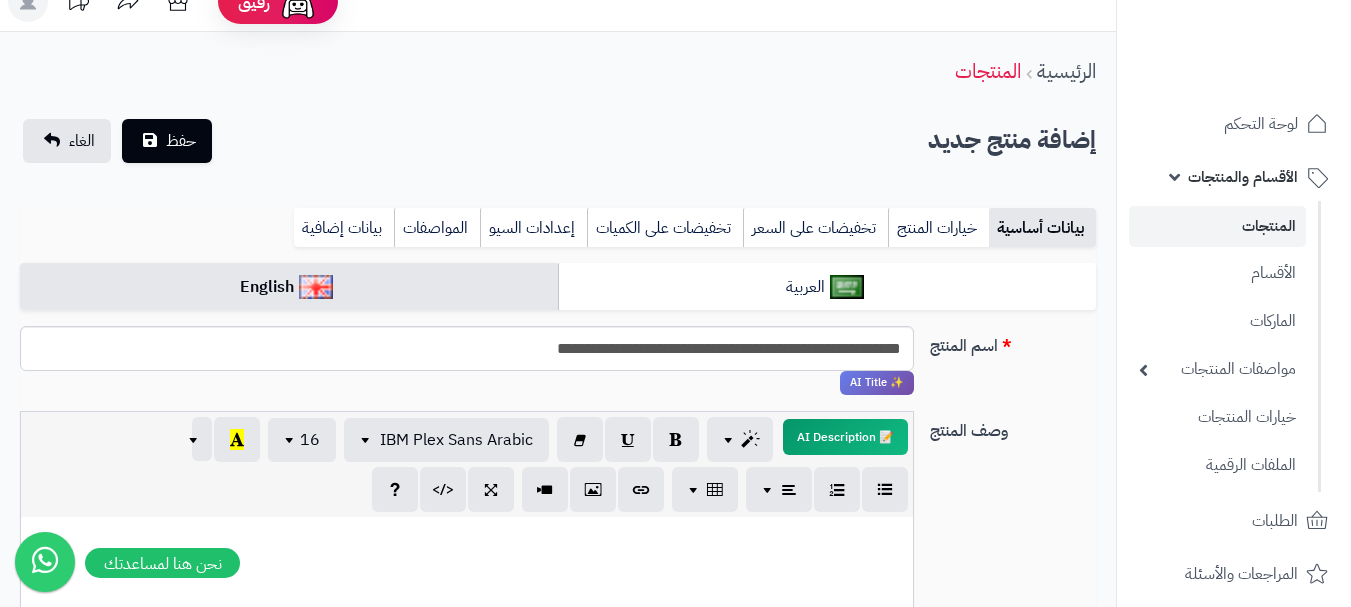 scroll, scrollTop: 0, scrollLeft: 0, axis: both 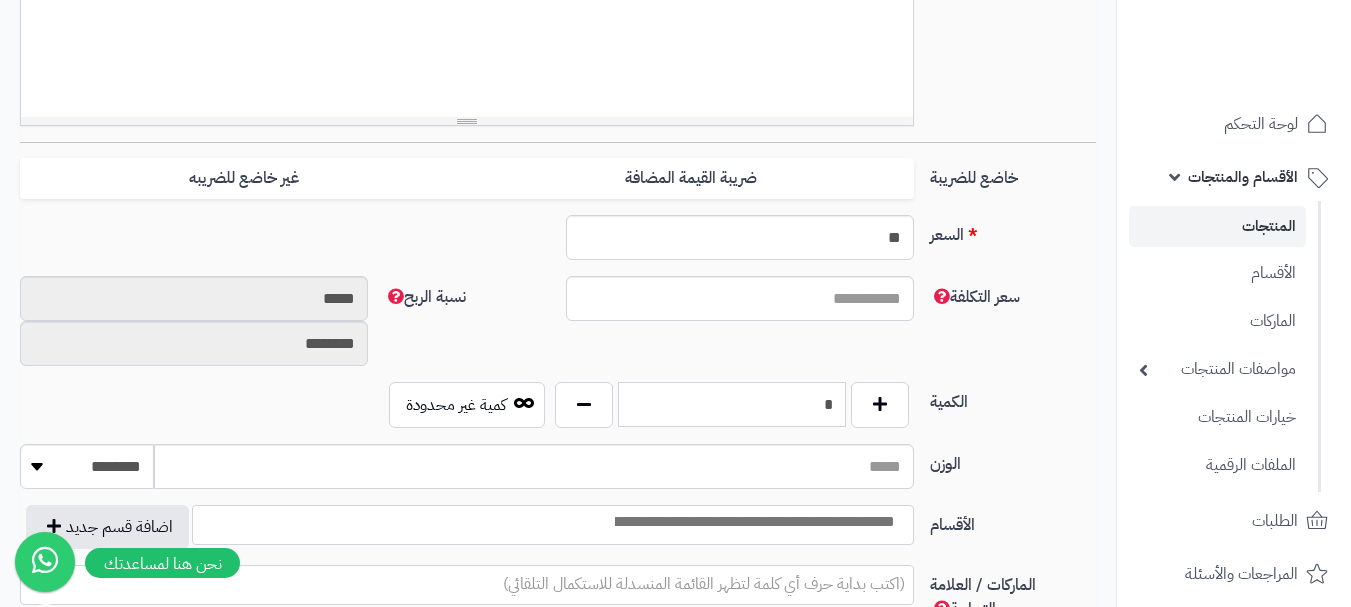 click on "*" at bounding box center (732, 404) 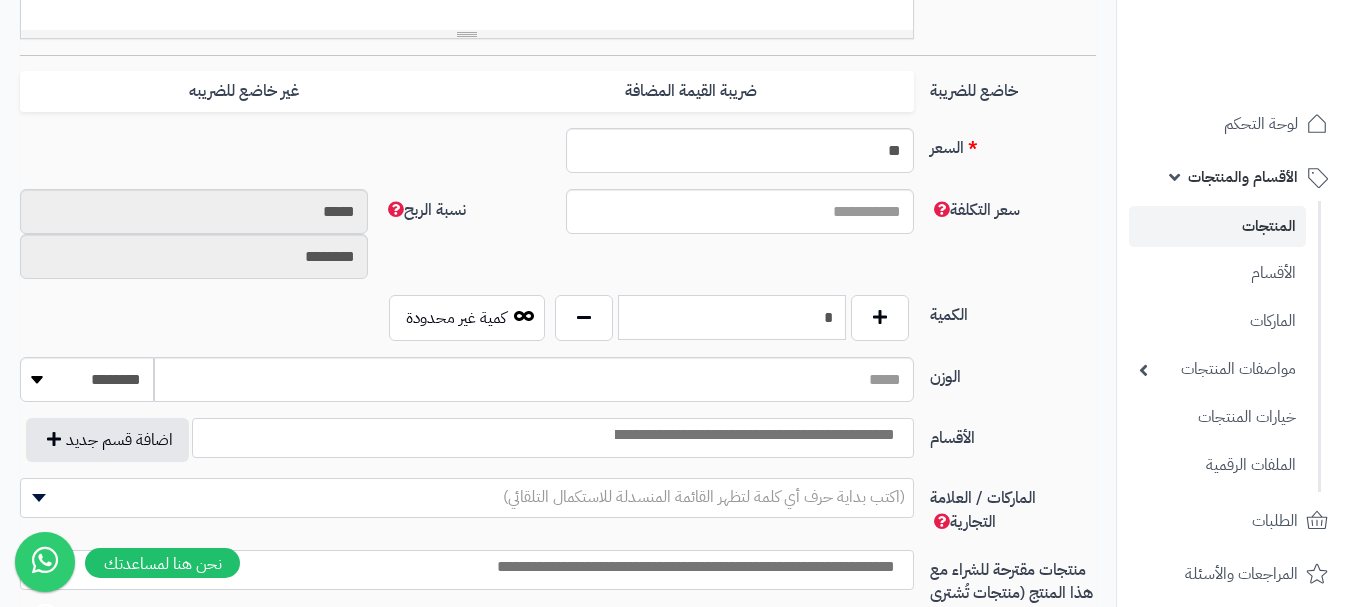 scroll, scrollTop: 1028, scrollLeft: 0, axis: vertical 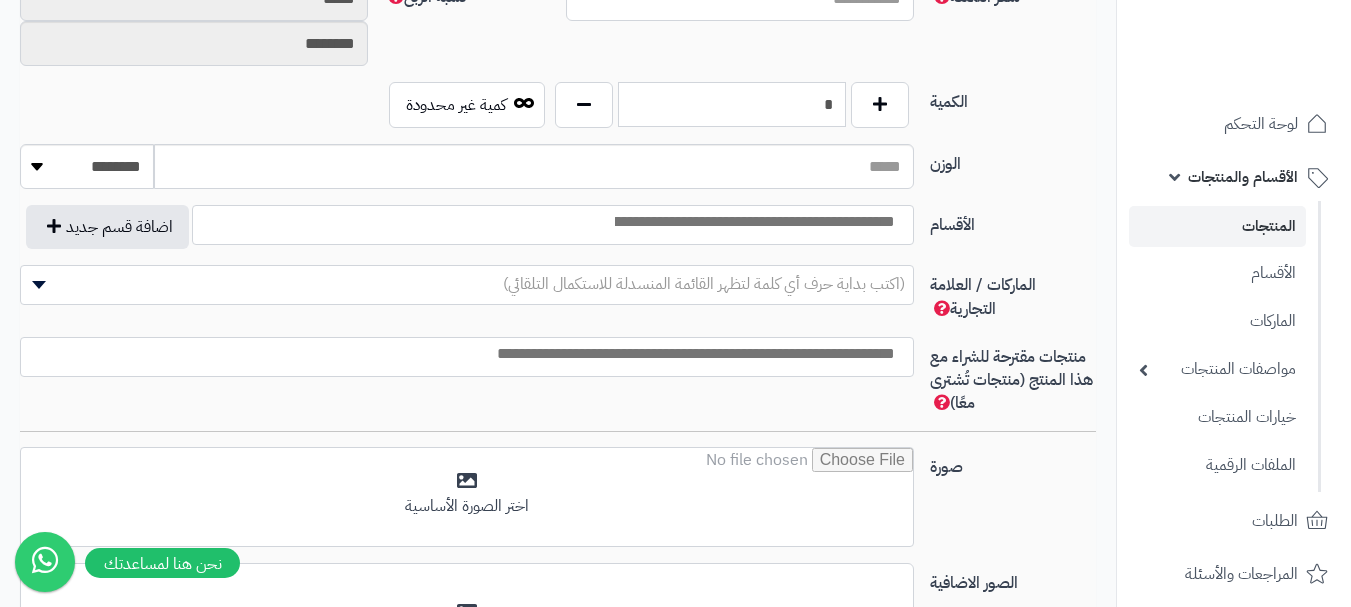 type on "*" 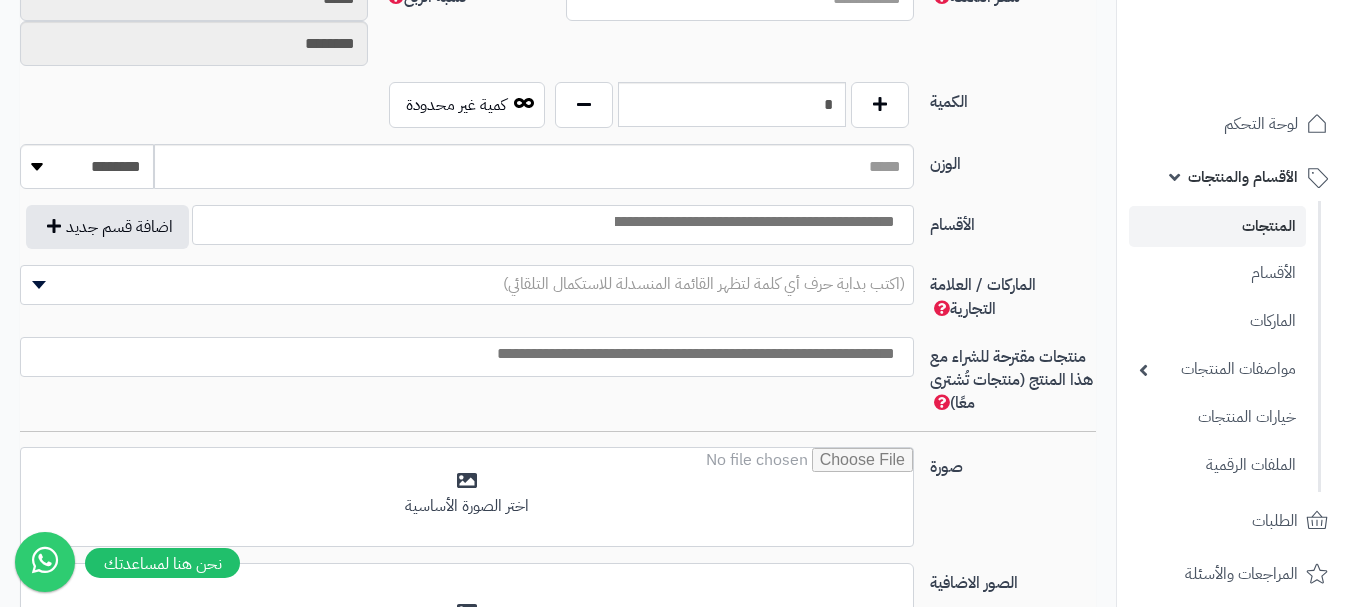 drag, startPoint x: 838, startPoint y: 231, endPoint x: 840, endPoint y: 244, distance: 13.152946 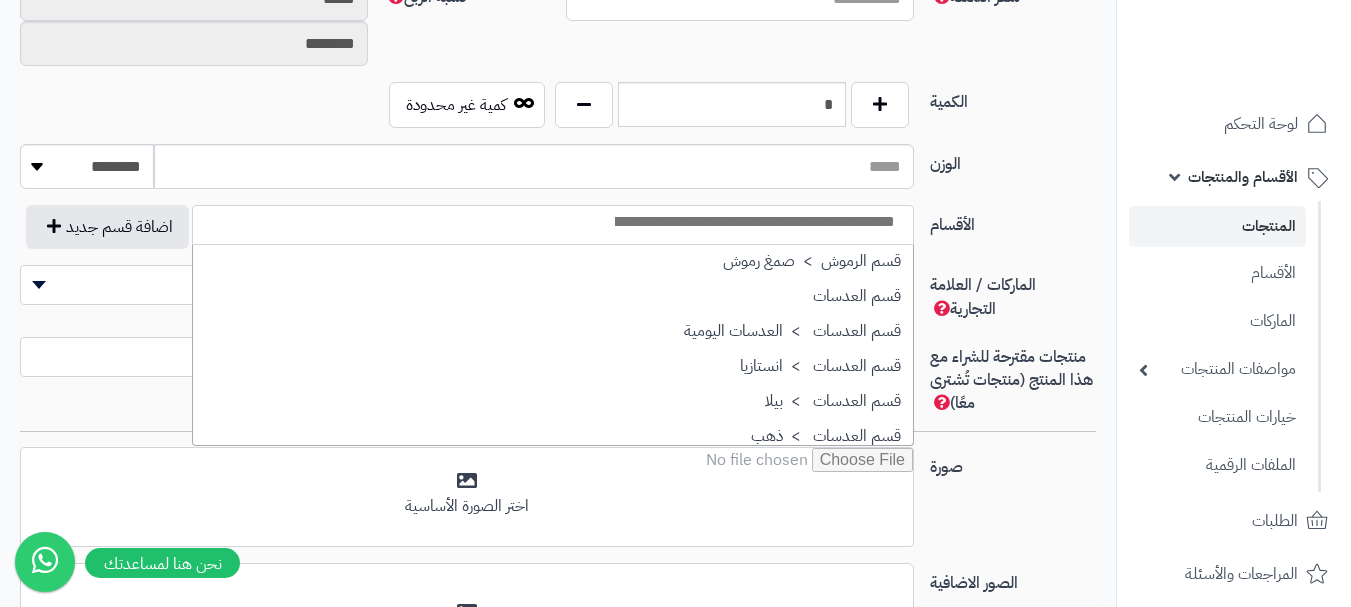 scroll, scrollTop: 1500, scrollLeft: 0, axis: vertical 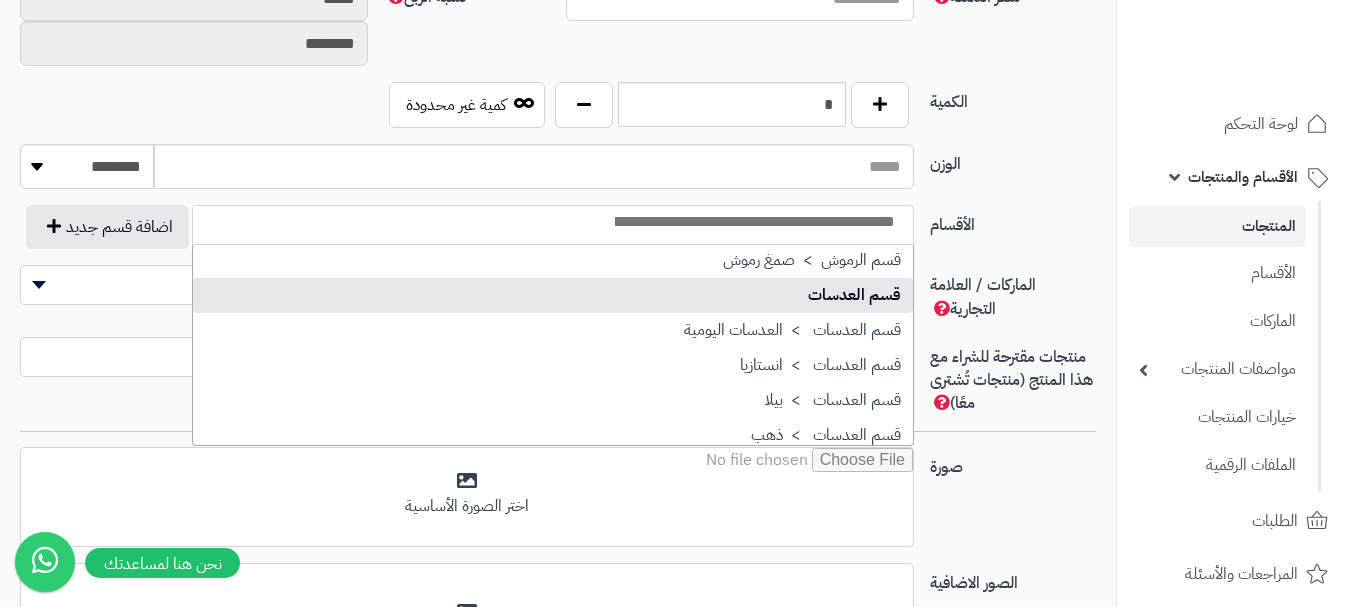 select on "**" 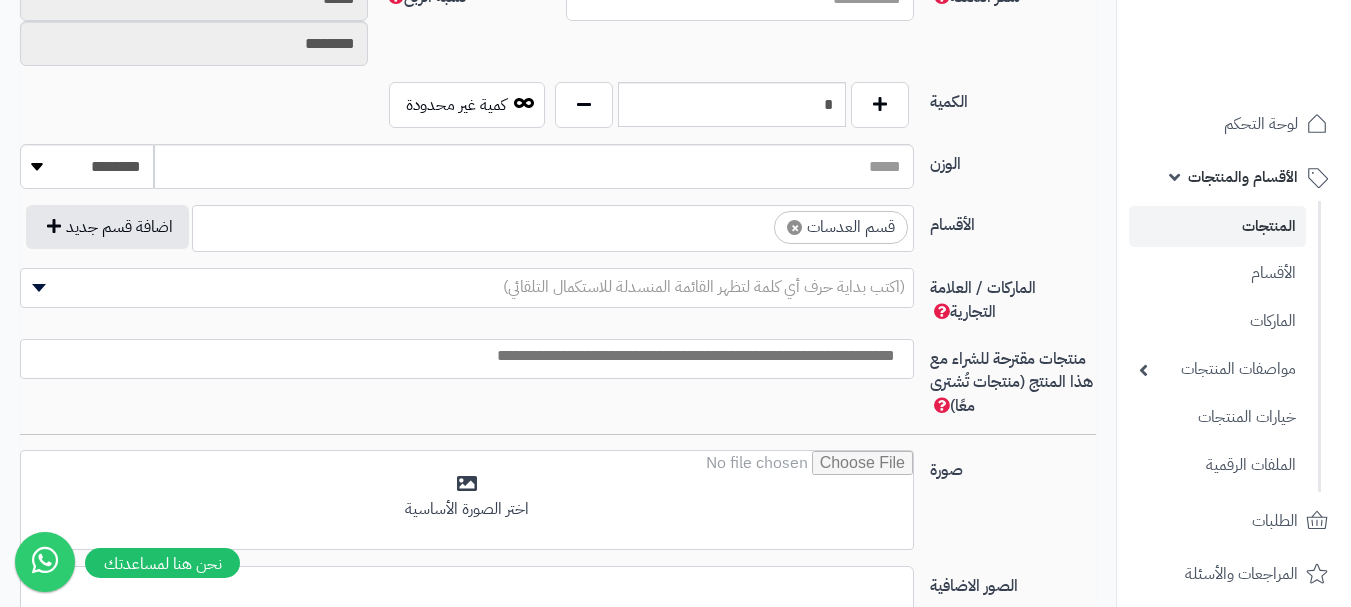 scroll, scrollTop: 1100, scrollLeft: 0, axis: vertical 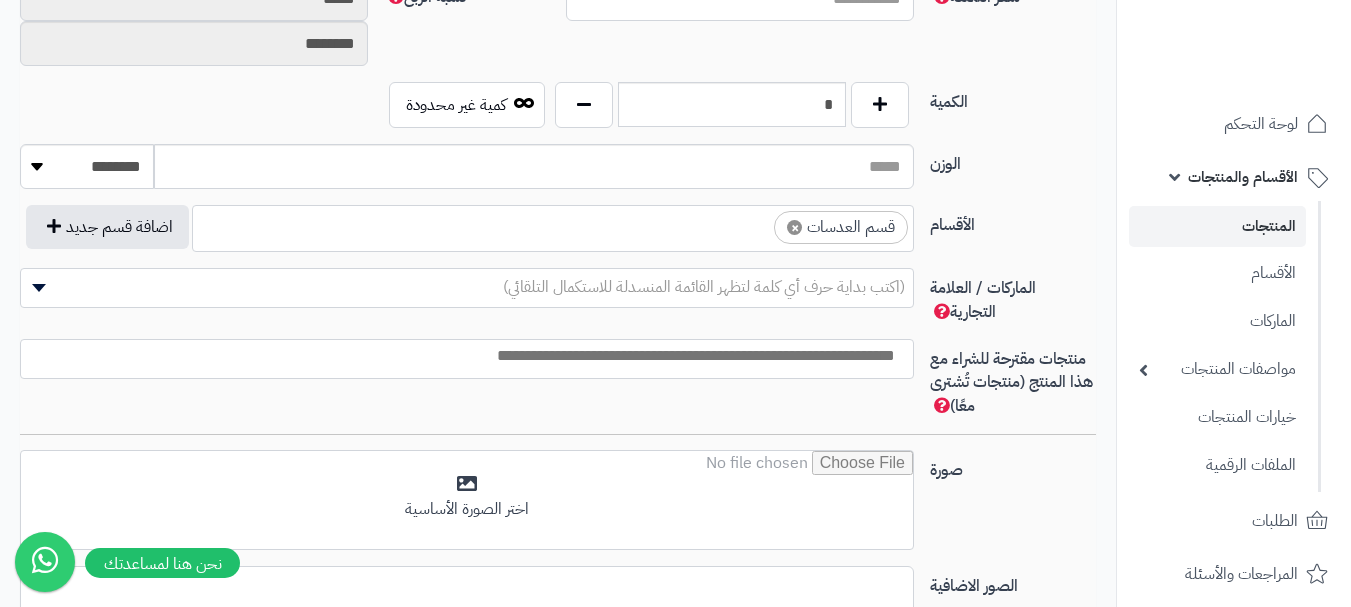 click on "× قسم العدسات" at bounding box center [553, 225] 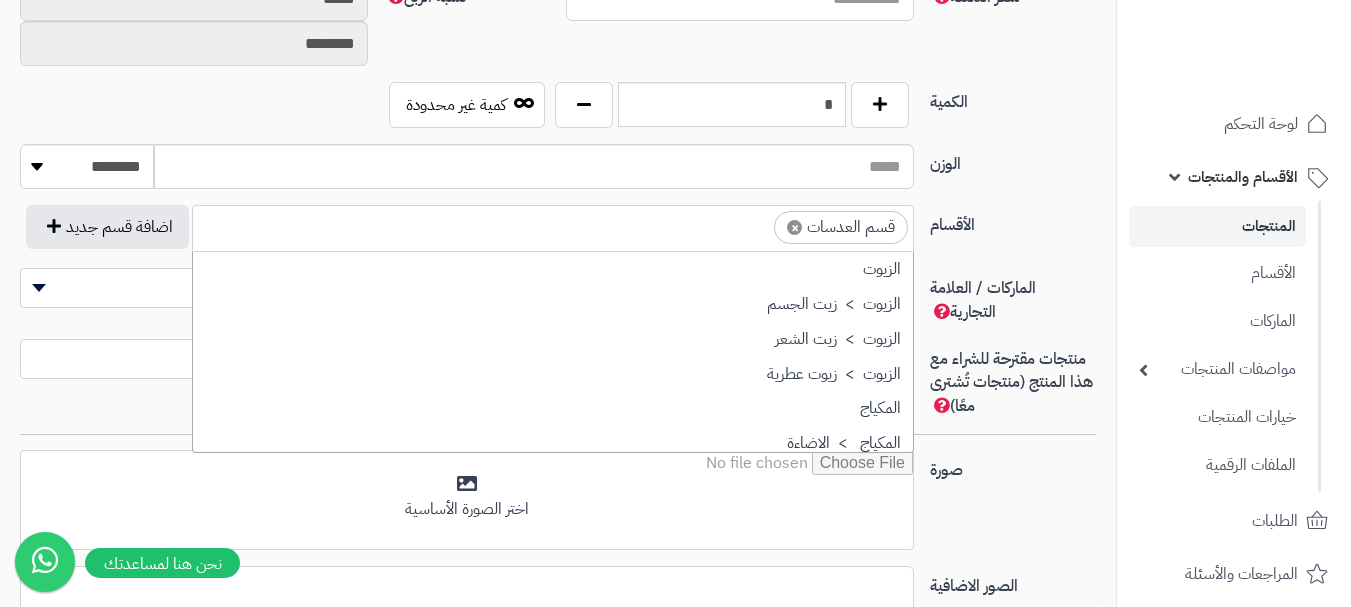 scroll, scrollTop: 1498, scrollLeft: 0, axis: vertical 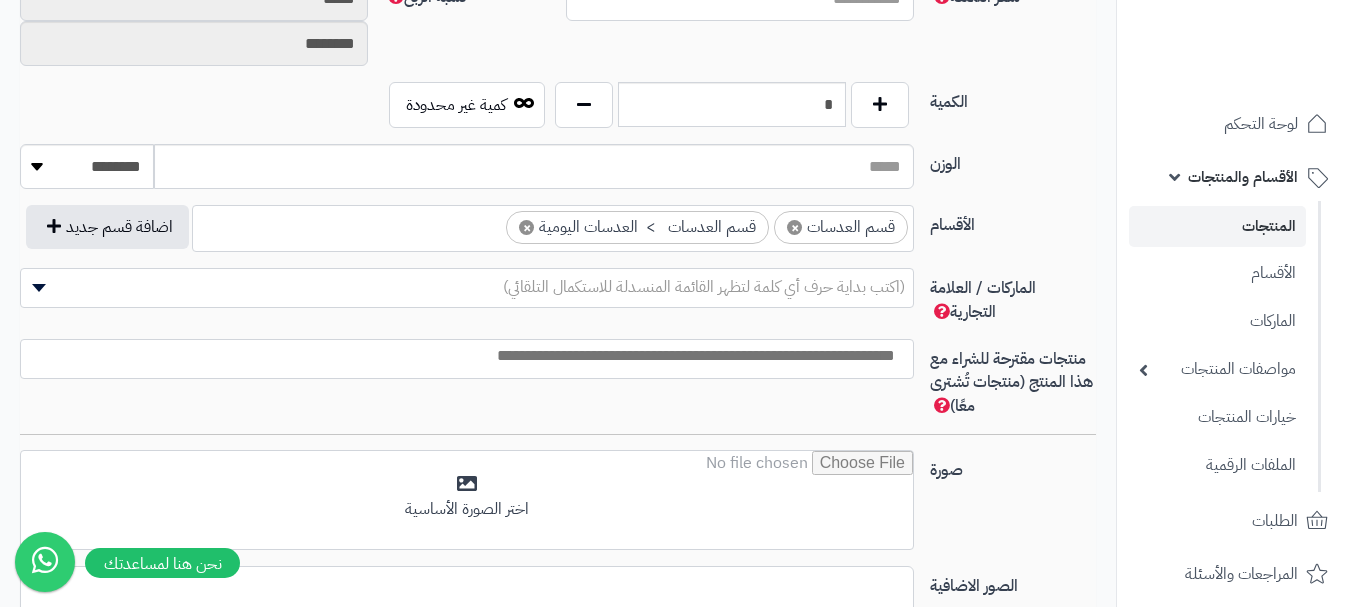 click on "× قسم العدسات × قسم العدسات   >  العدسات اليومية" at bounding box center (553, 225) 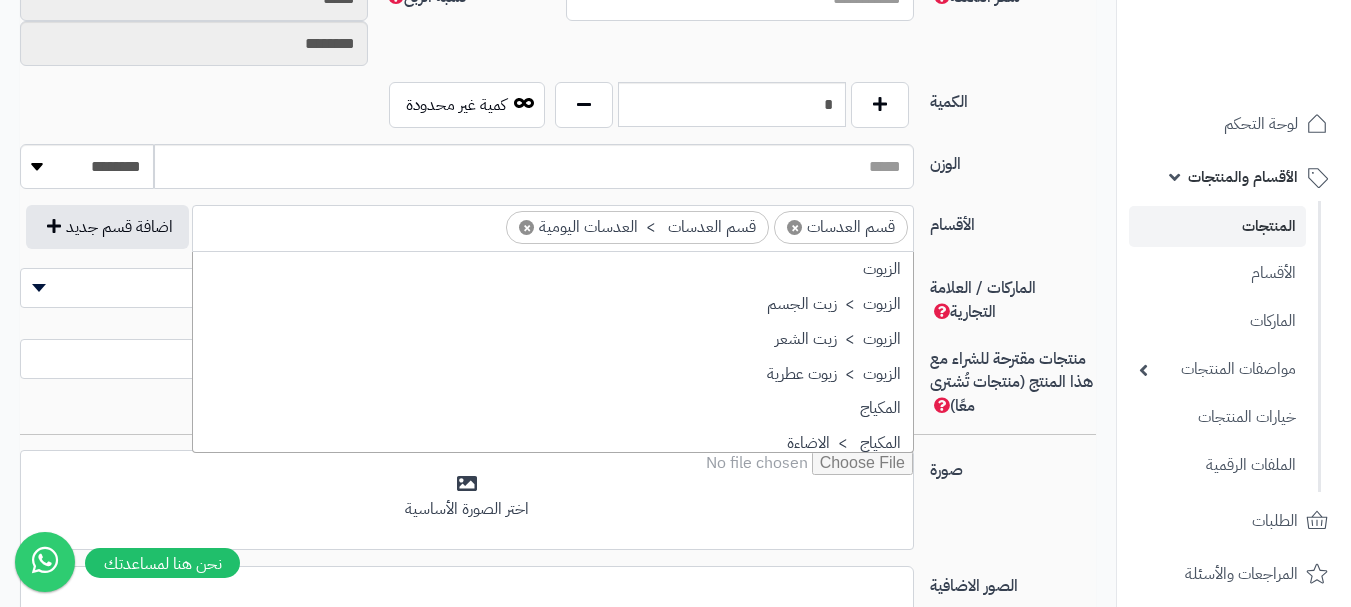 scroll, scrollTop: 1498, scrollLeft: 0, axis: vertical 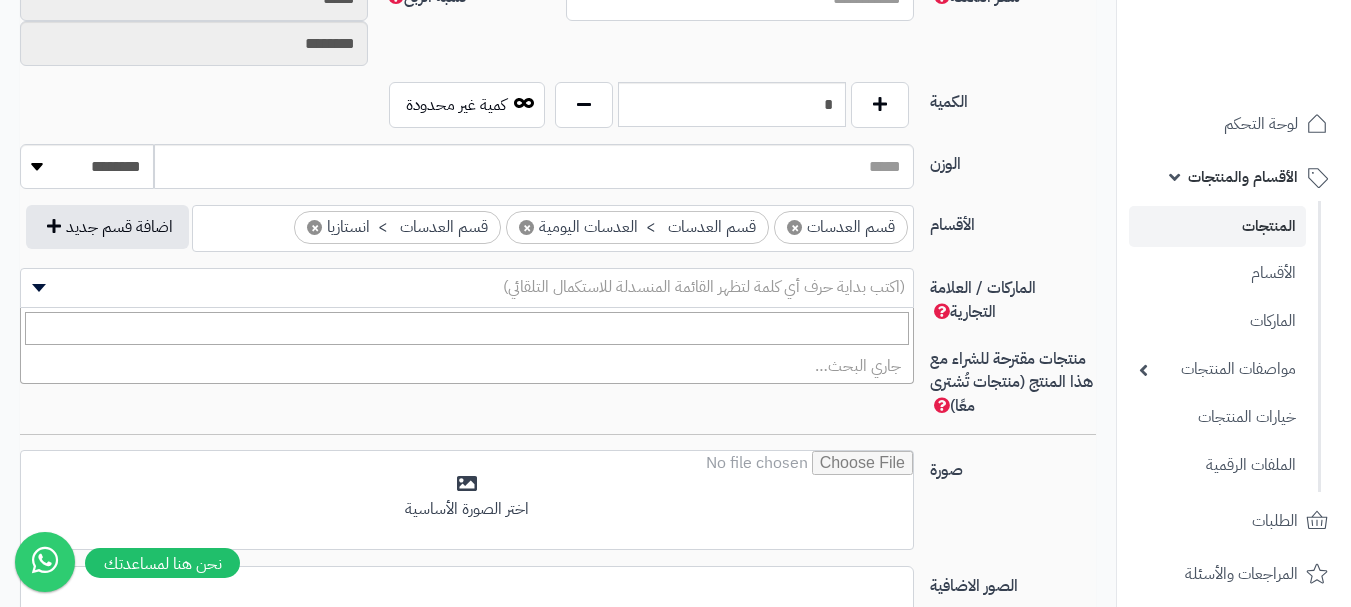 click on "(اكتب بداية حرف أي كلمة لتظهر القائمة المنسدلة للاستكمال التلقائي)" at bounding box center (467, 288) 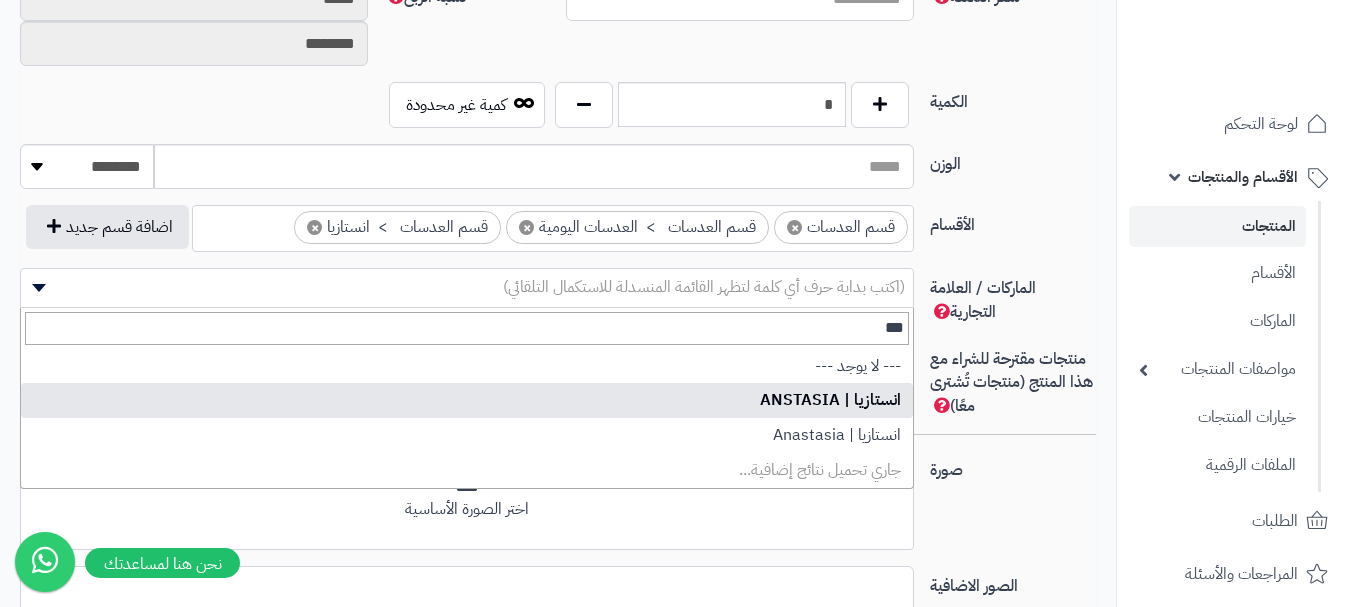 type on "***" 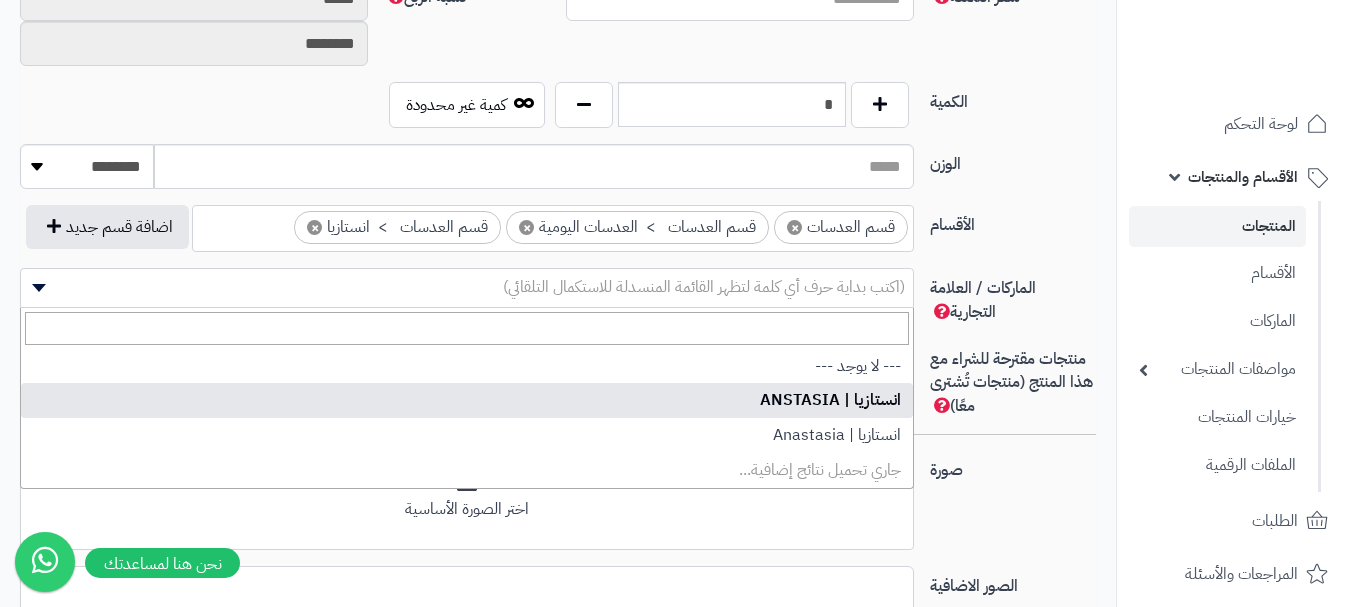select on "**" 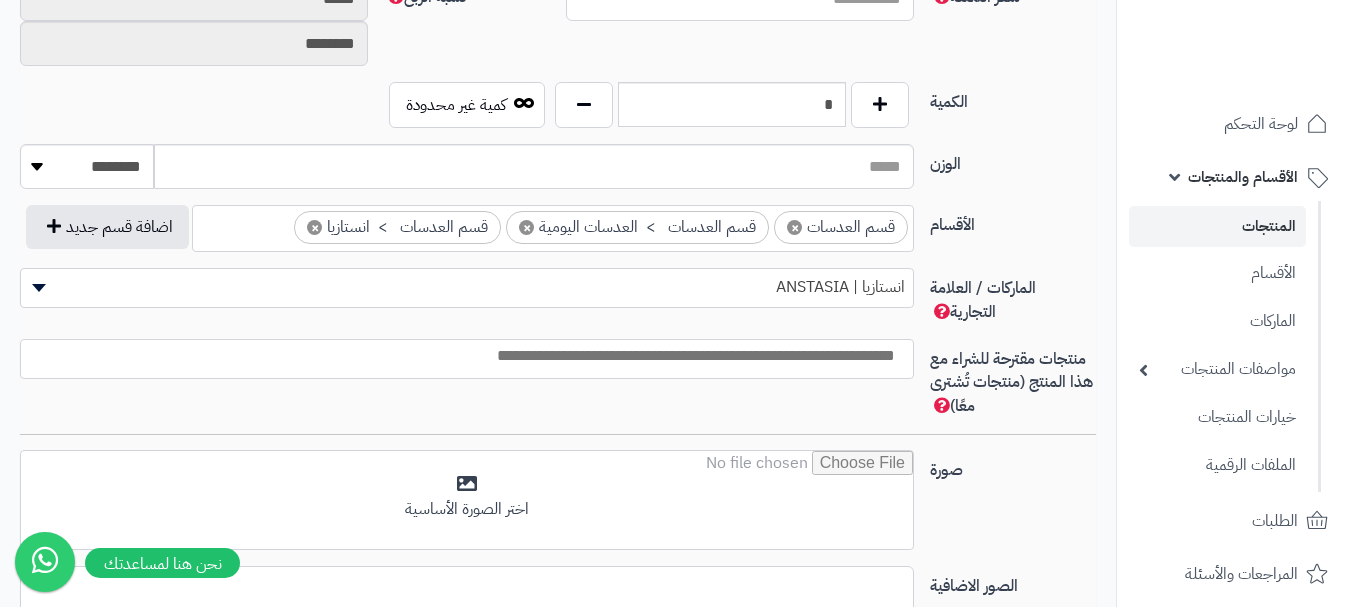click at bounding box center [462, 356] 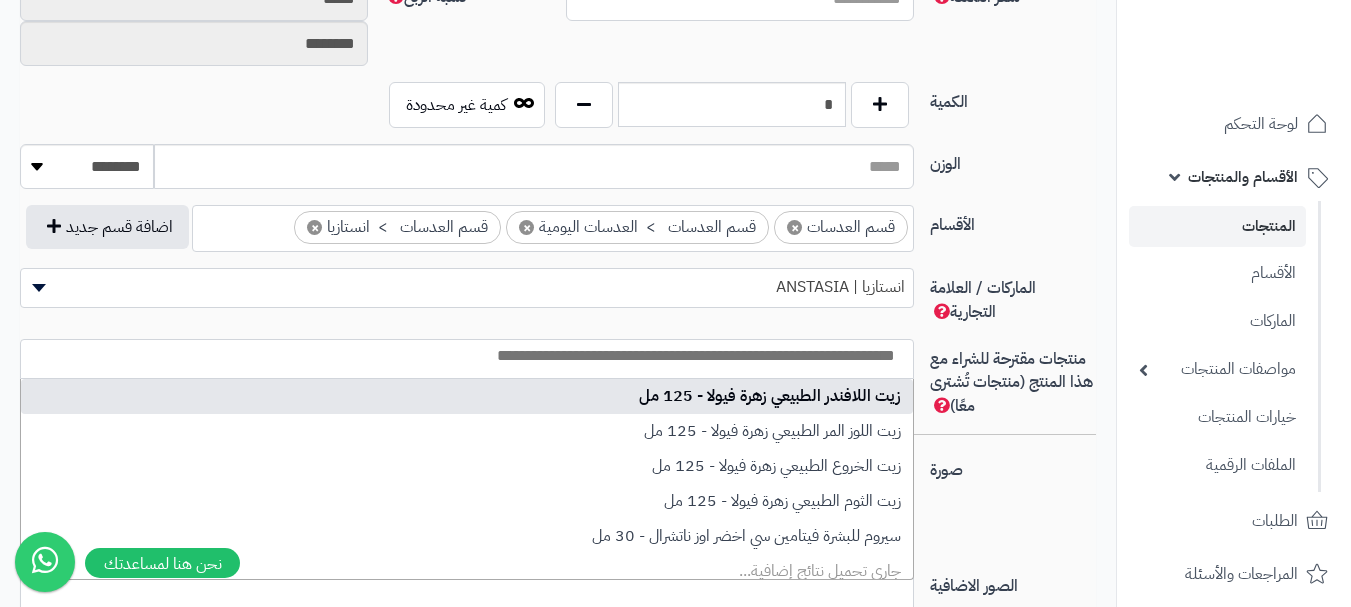 click on "الأقسام" at bounding box center [1013, 221] 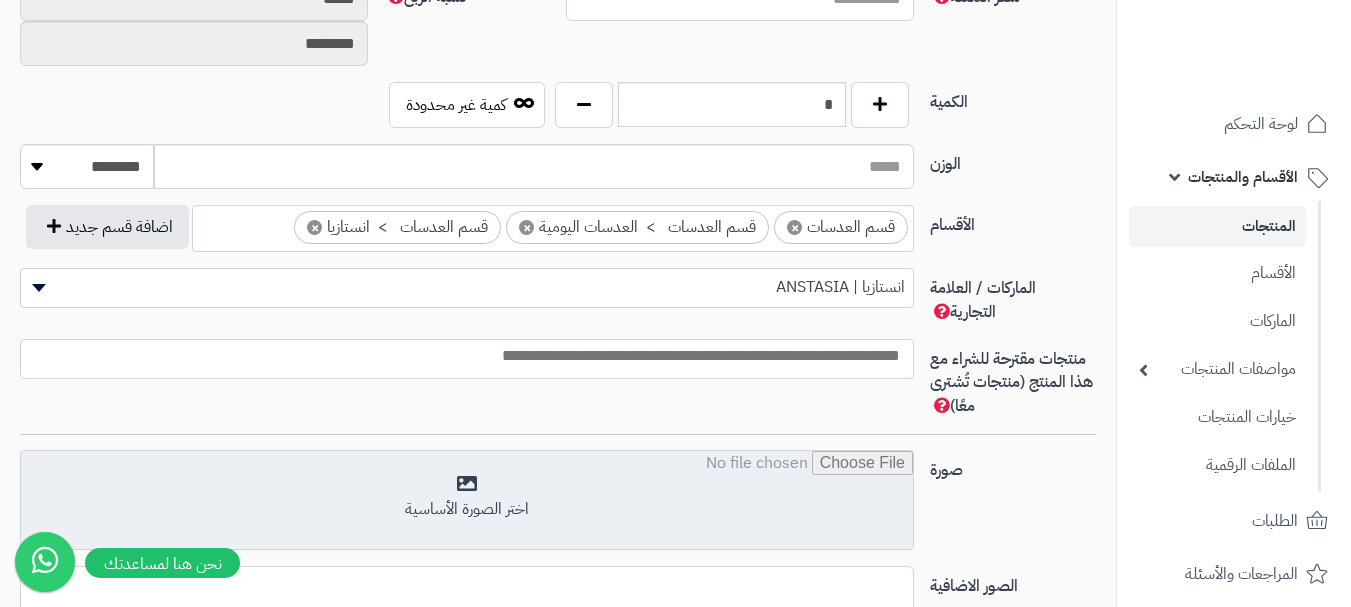 click at bounding box center [467, 501] 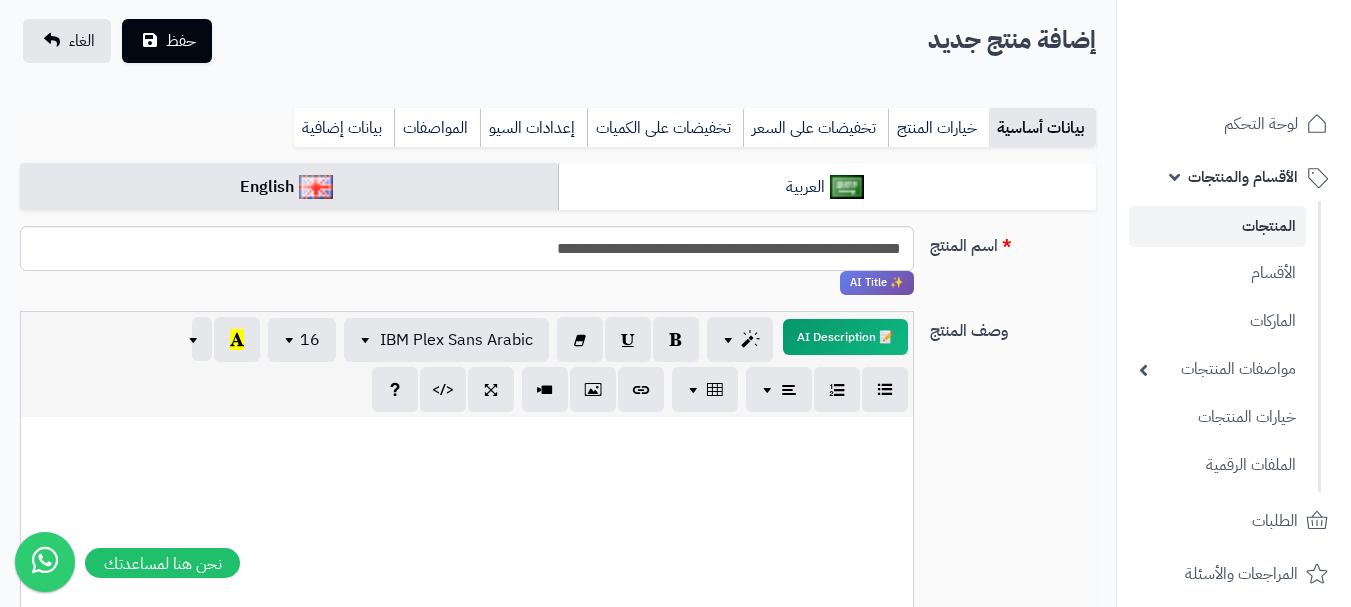 scroll, scrollTop: 0, scrollLeft: 0, axis: both 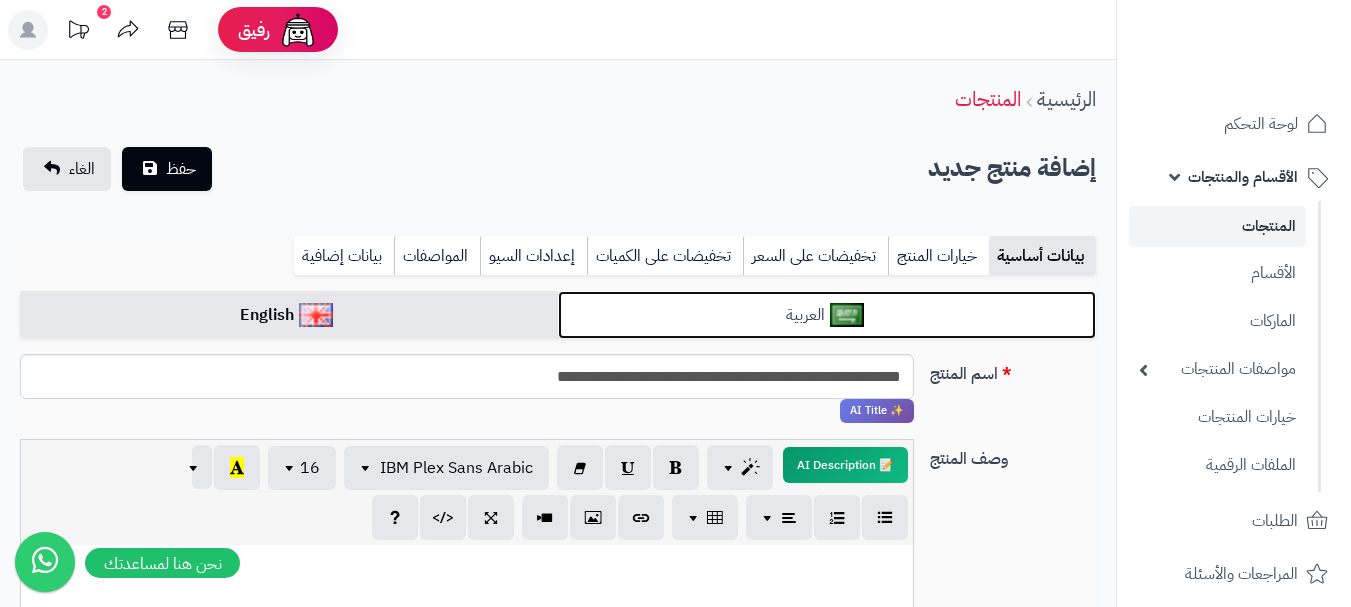 click on "العربية" at bounding box center [827, 315] 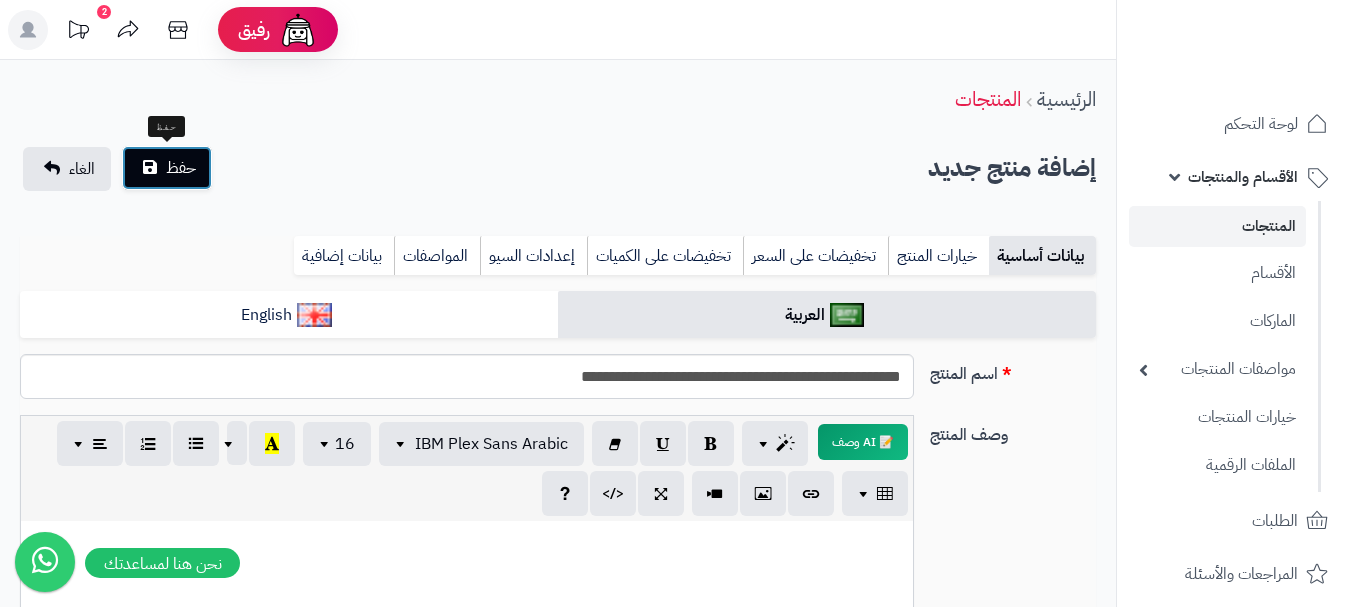 click on "حفظ" at bounding box center (181, 168) 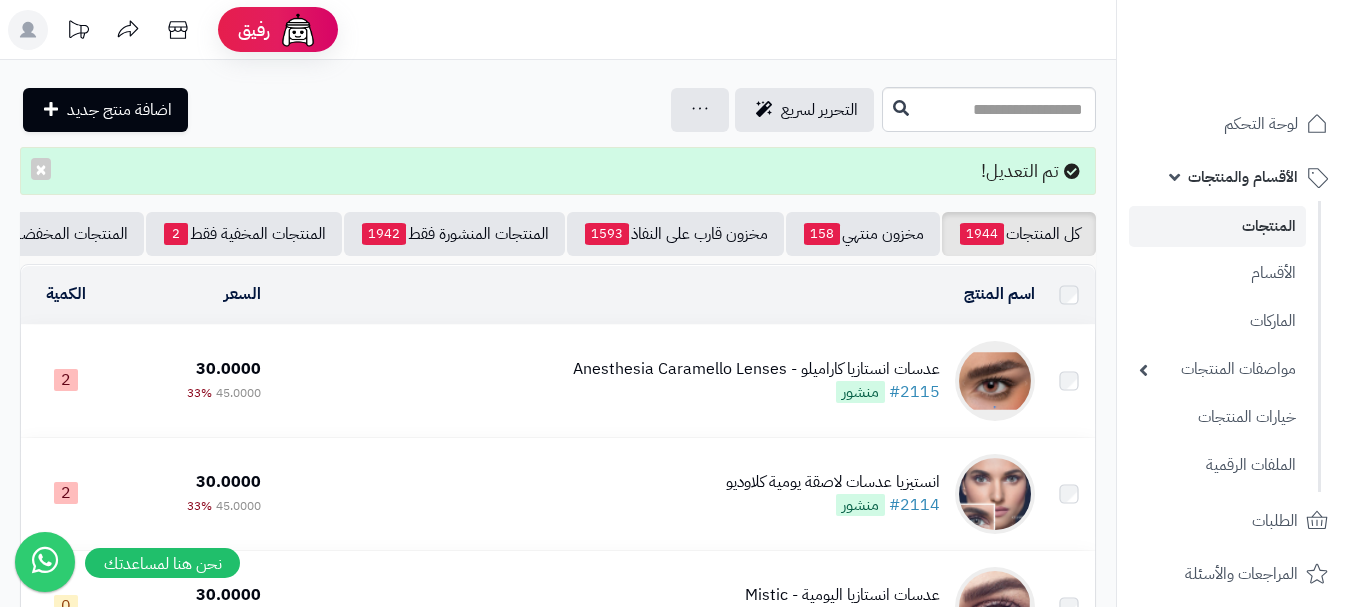 scroll, scrollTop: 0, scrollLeft: 0, axis: both 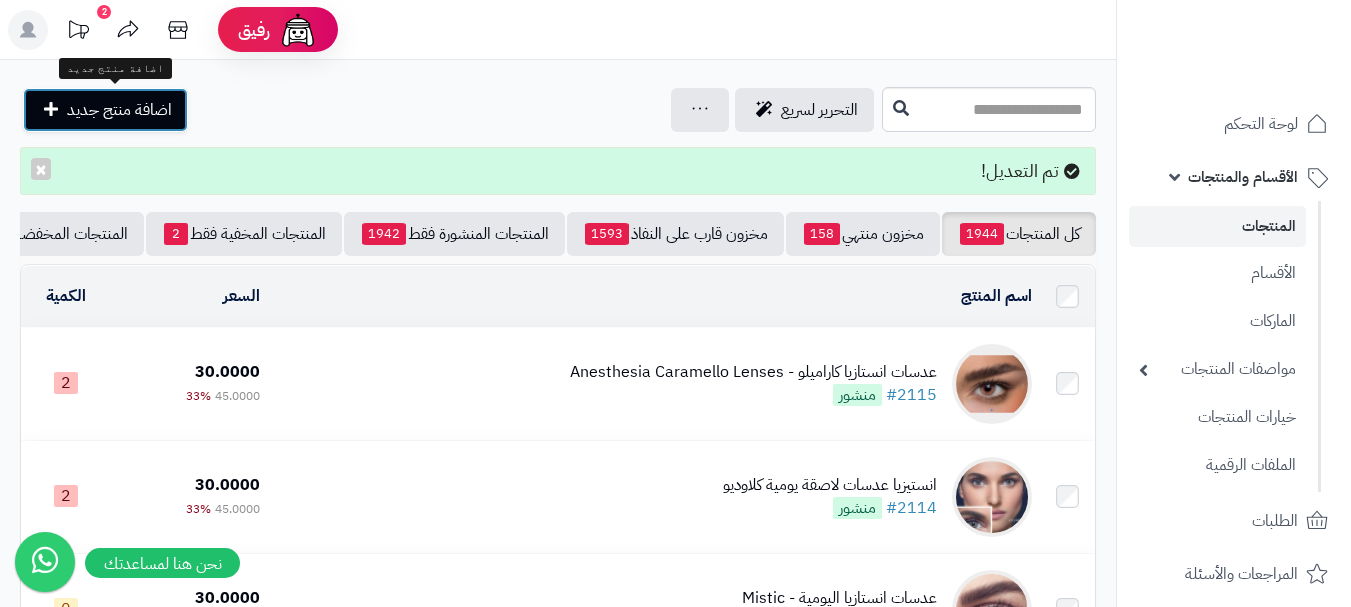 click on "اضافة منتج جديد" at bounding box center [105, 110] 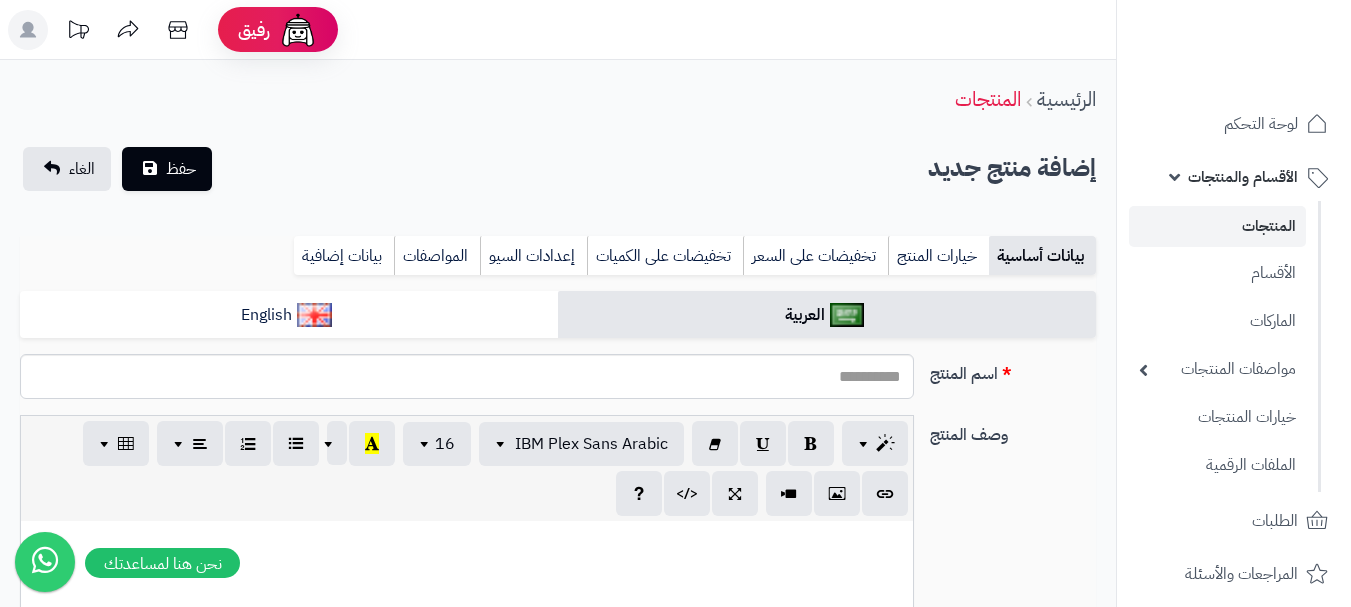select 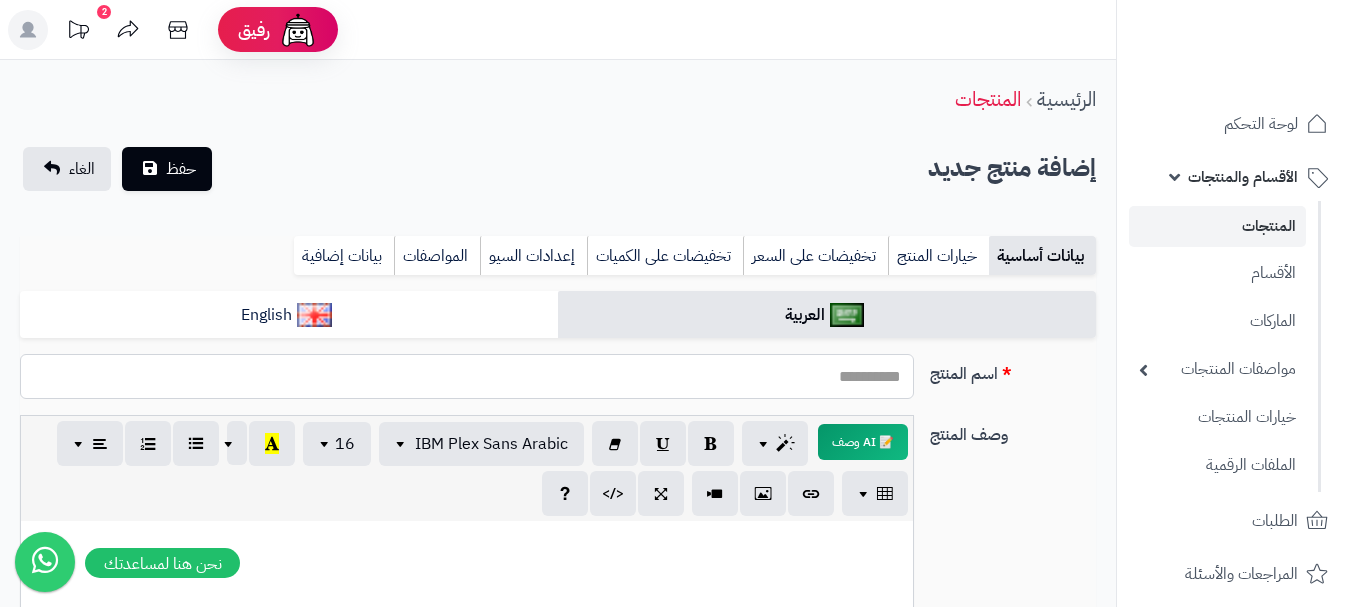 paste on "**********" 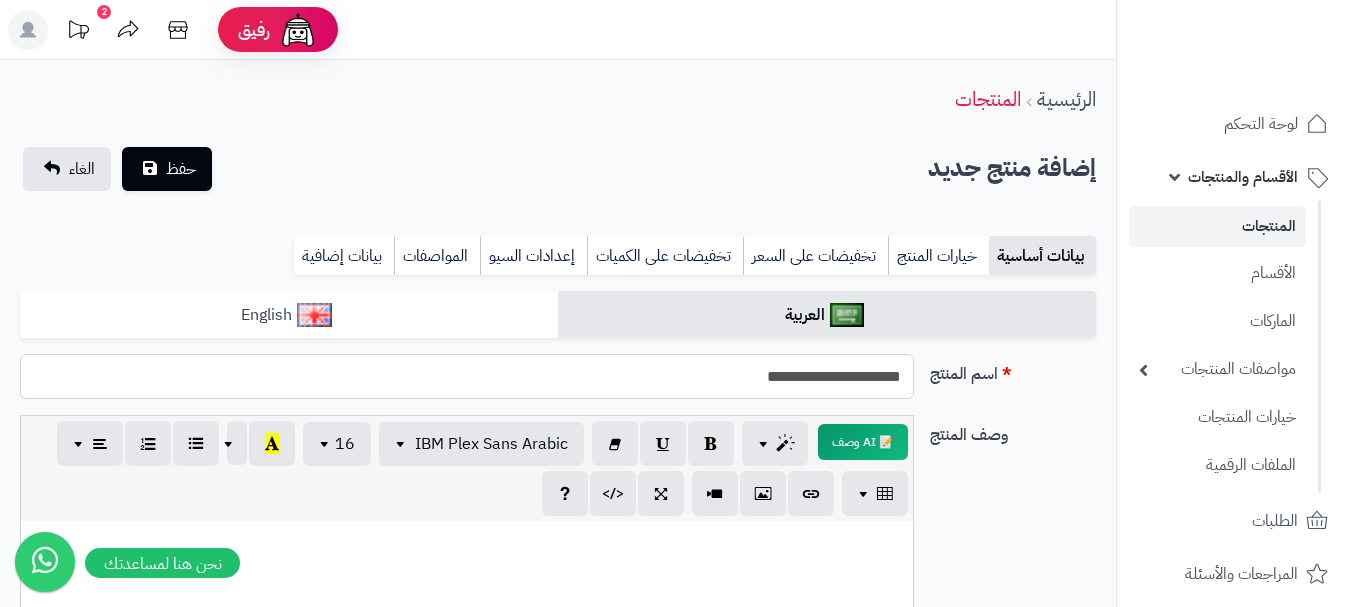 type on "**********" 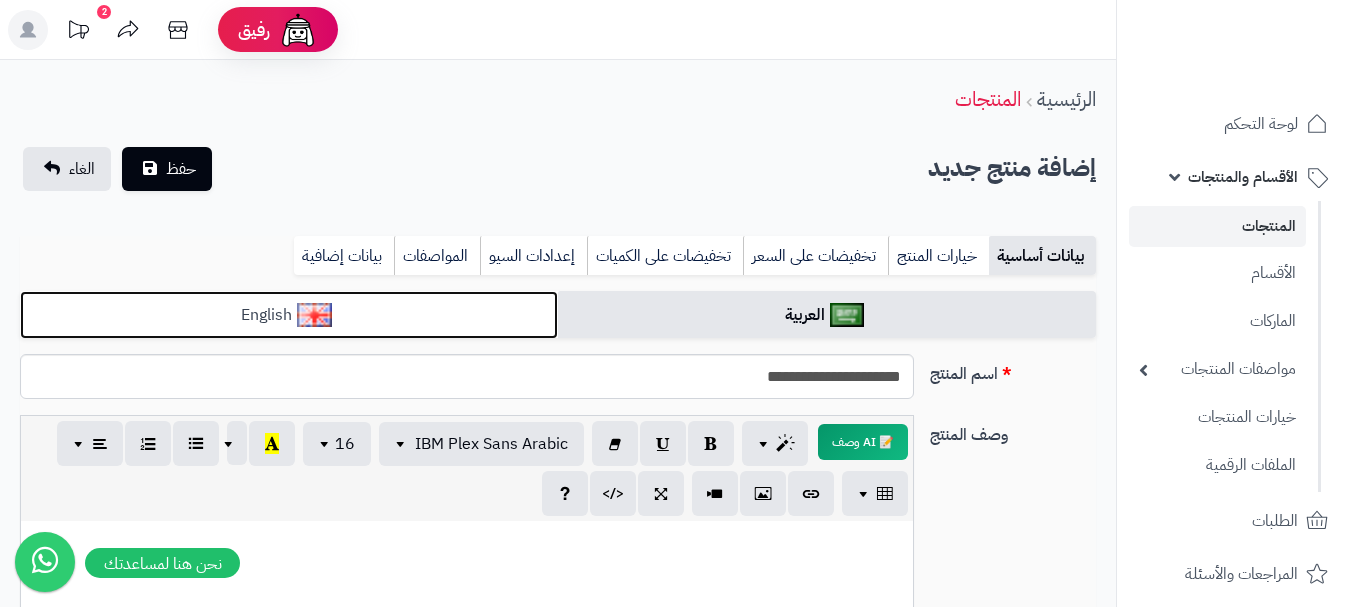 click on "English" at bounding box center (289, 315) 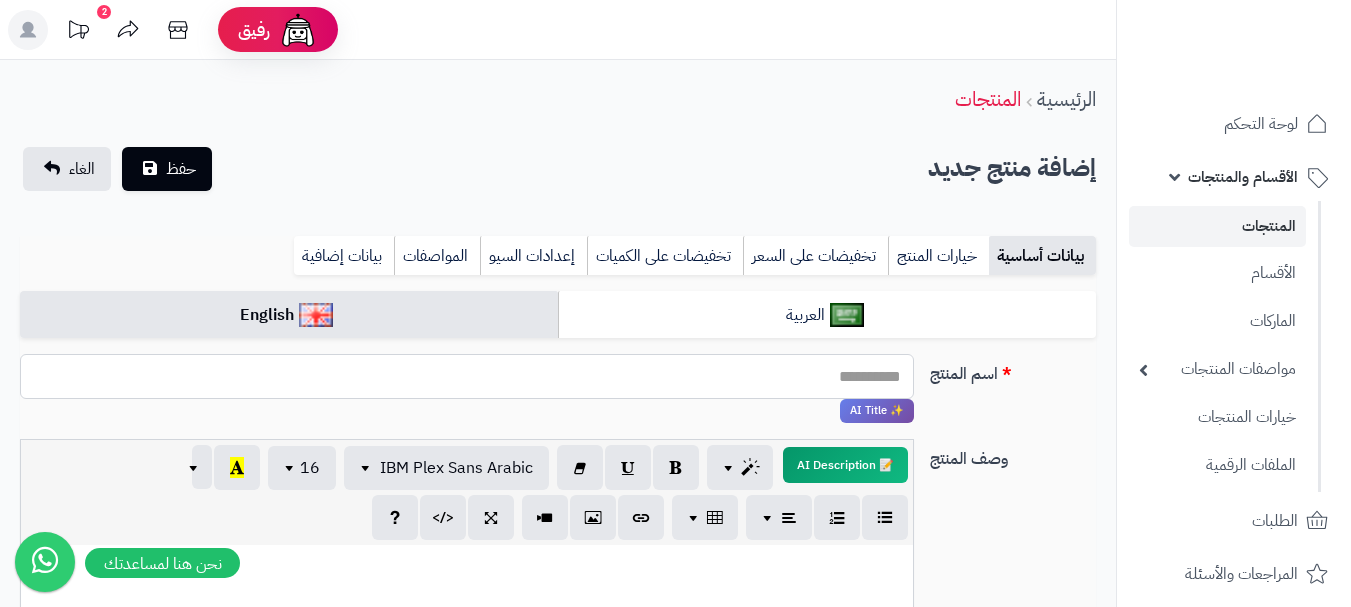 paste on "**********" 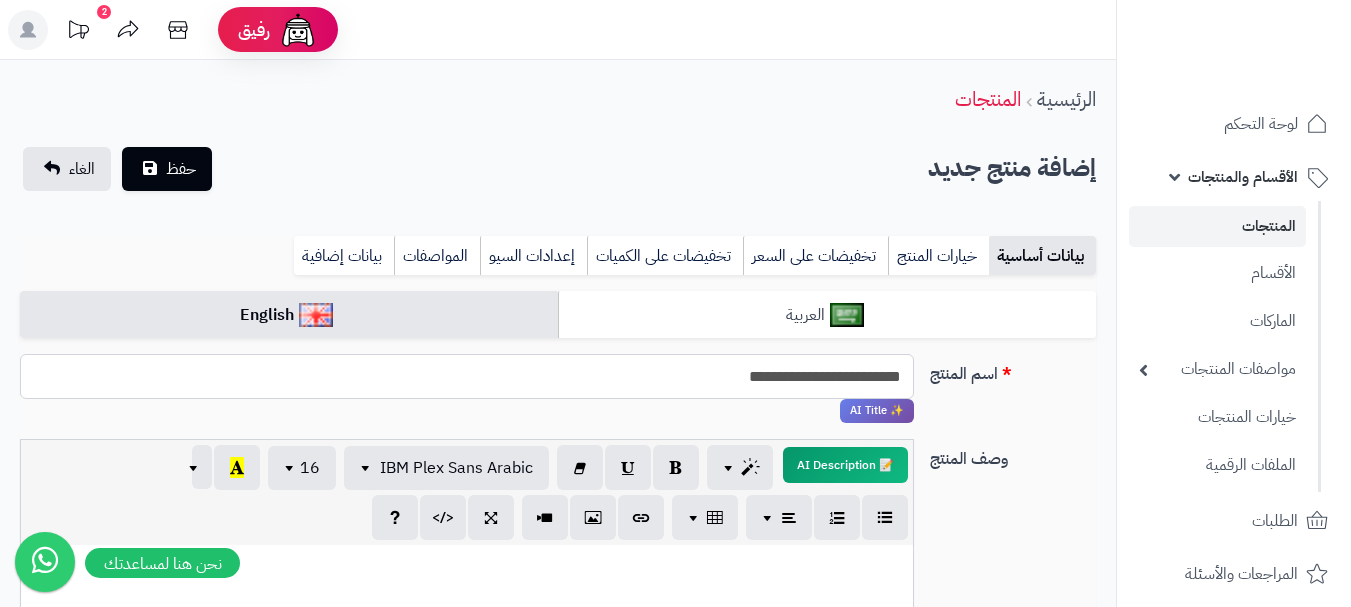 type on "**********" 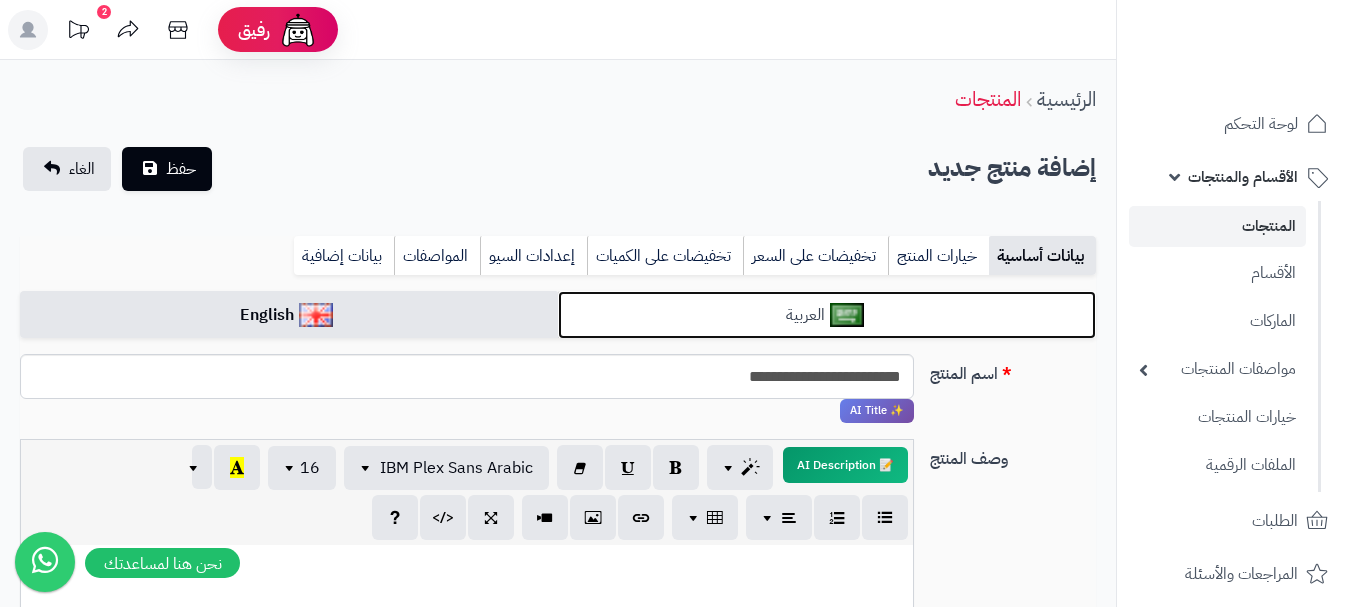 click on "العربية" at bounding box center (827, 315) 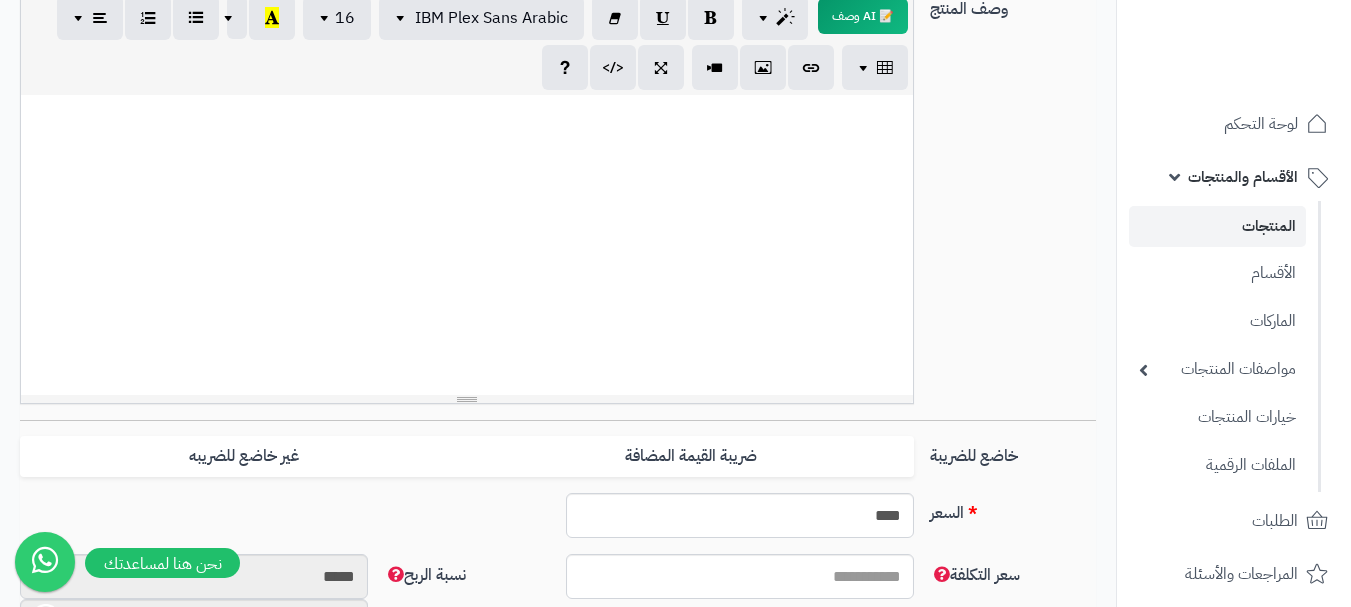 scroll, scrollTop: 600, scrollLeft: 0, axis: vertical 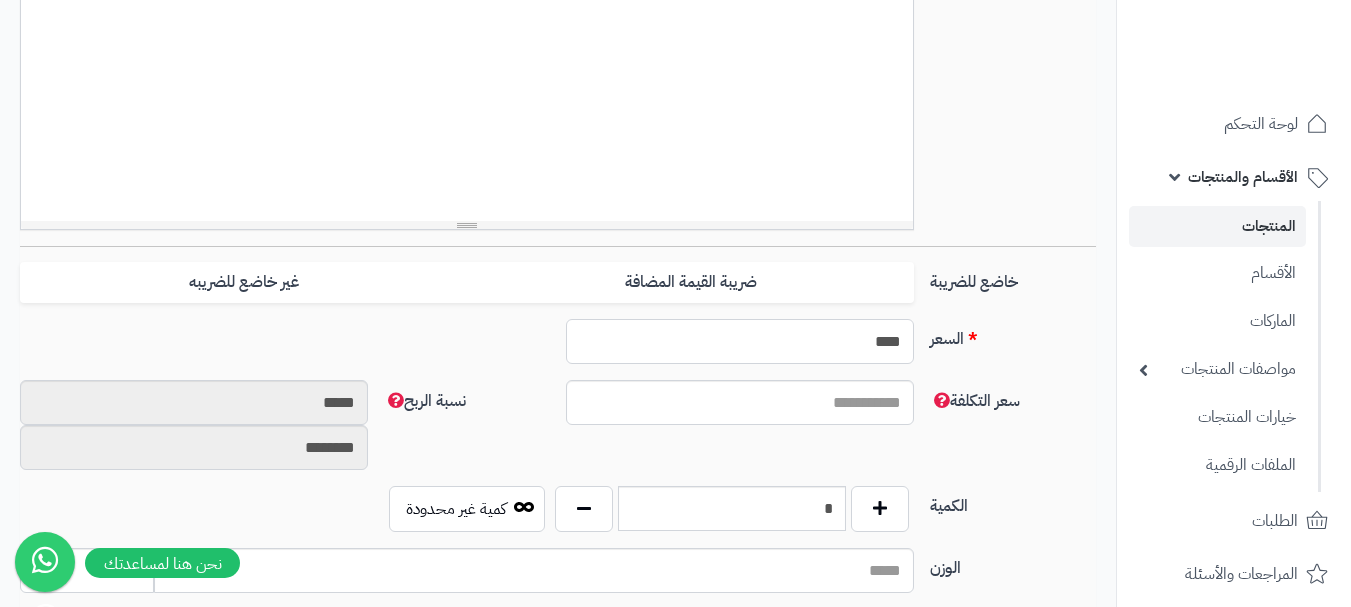 click on "****" at bounding box center [740, 341] 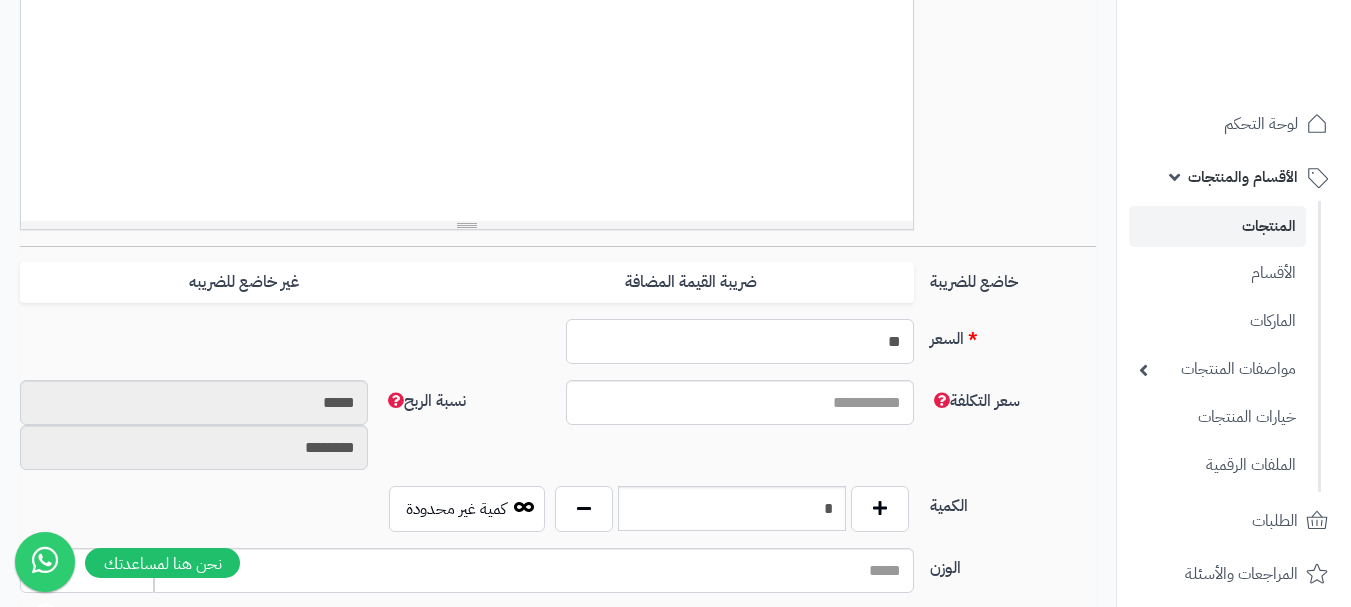 type on "**" 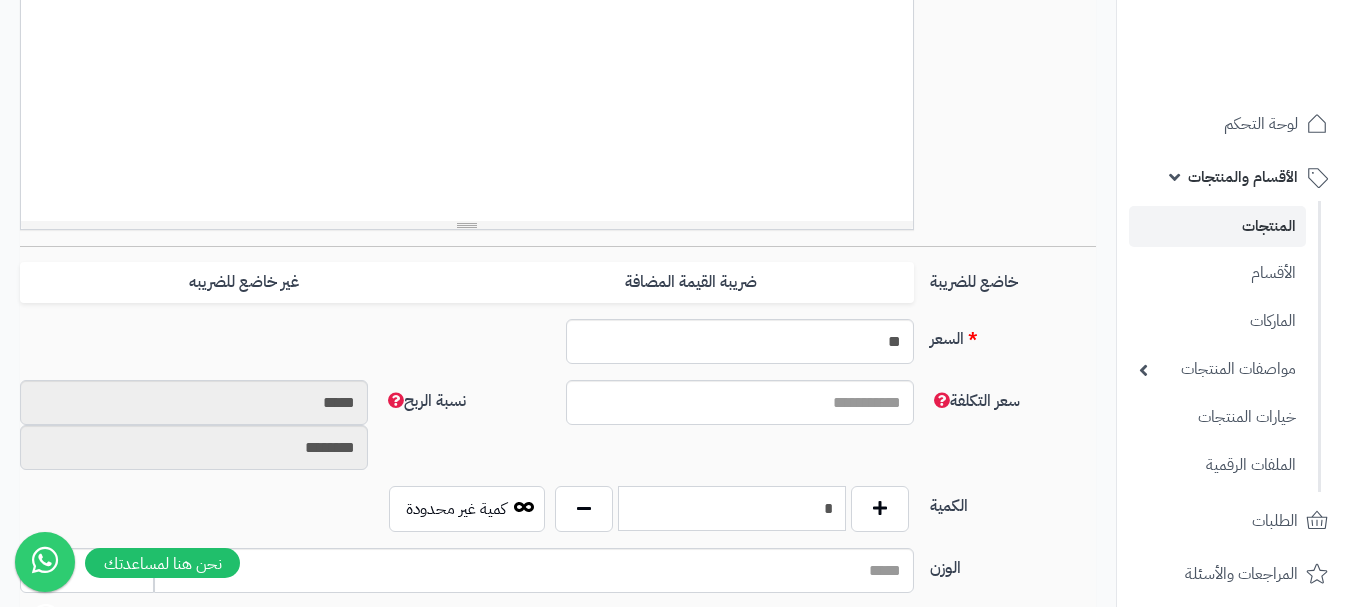 click on "*" at bounding box center [732, 508] 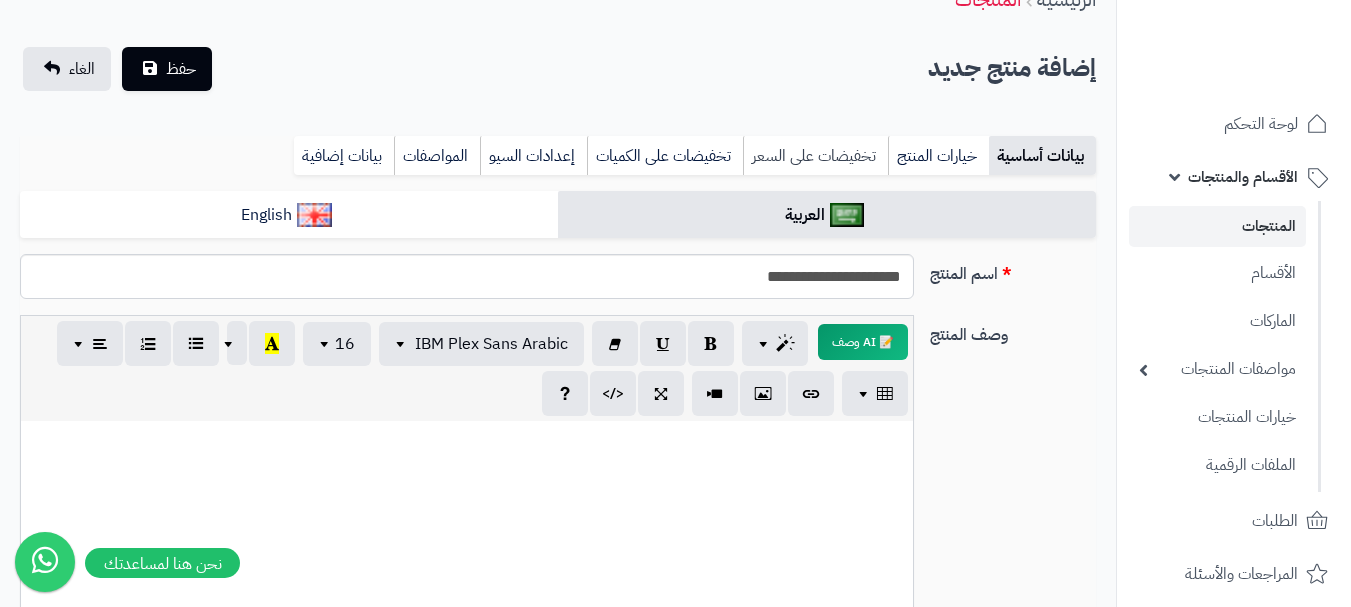 type on "*" 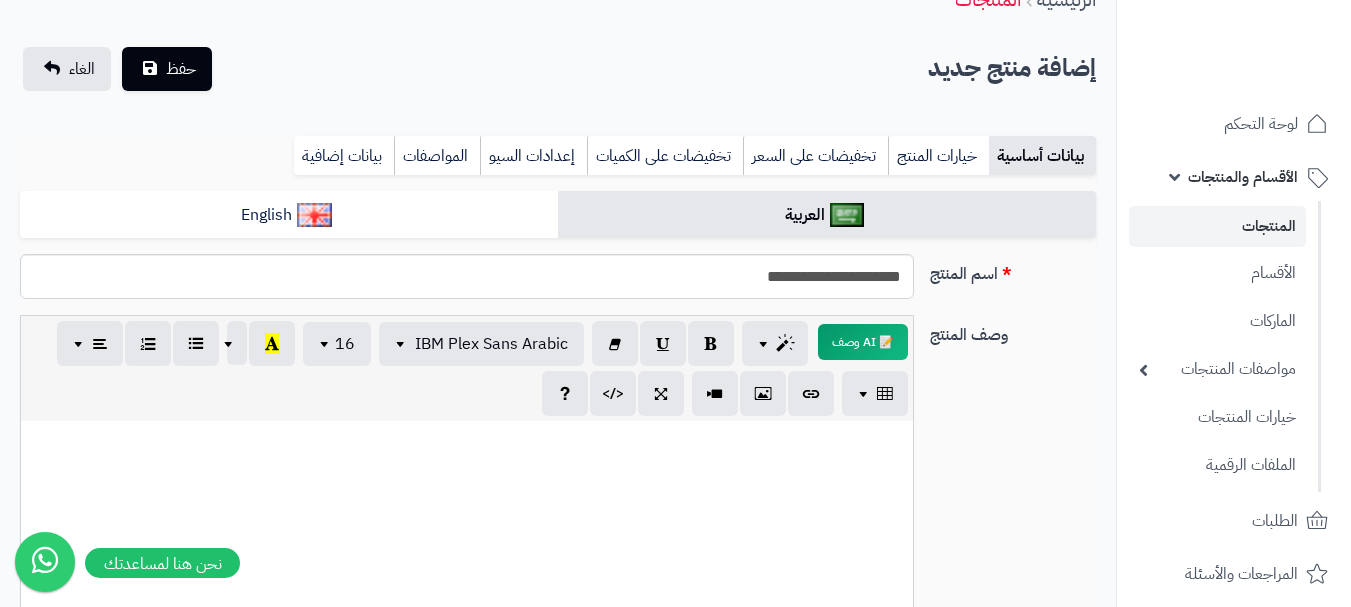 scroll, scrollTop: 28, scrollLeft: 0, axis: vertical 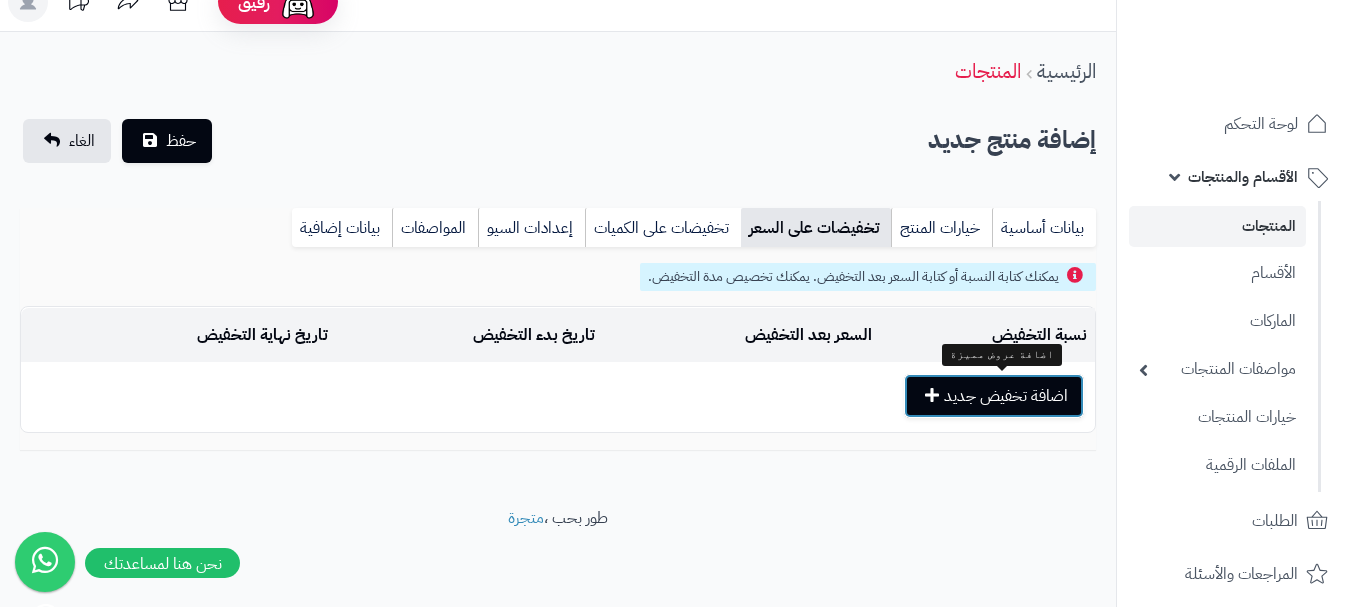 click on "اضافة تخفيض جديد" at bounding box center (994, 396) 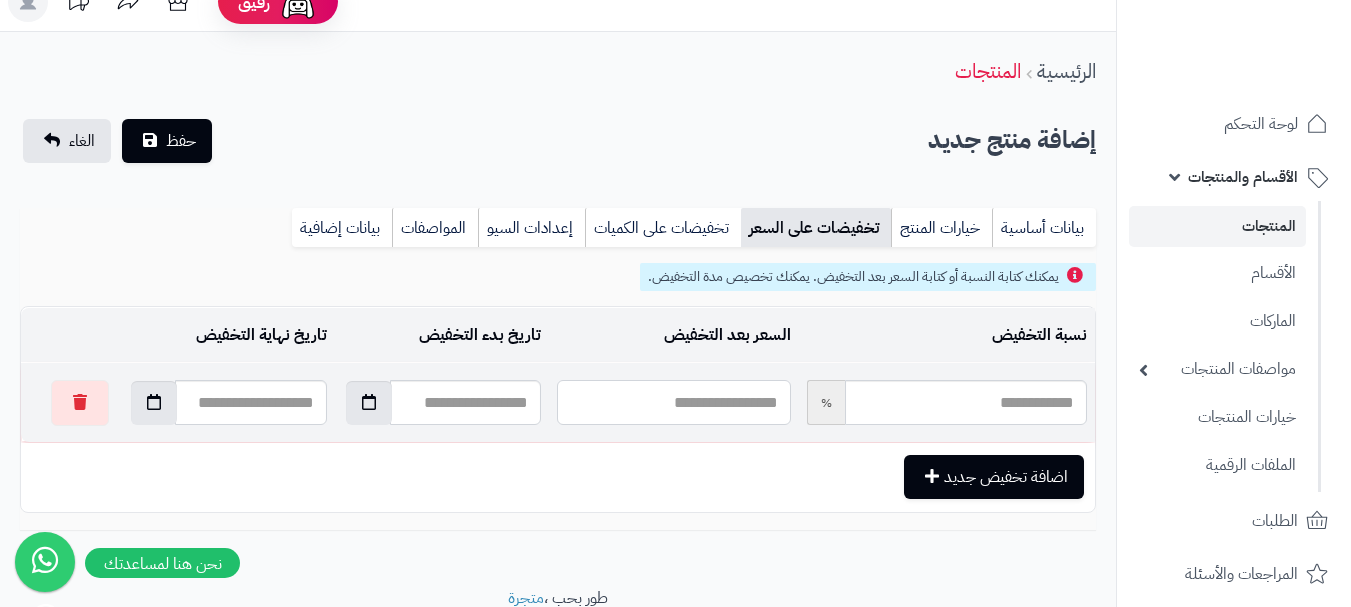 click at bounding box center (673, 402) 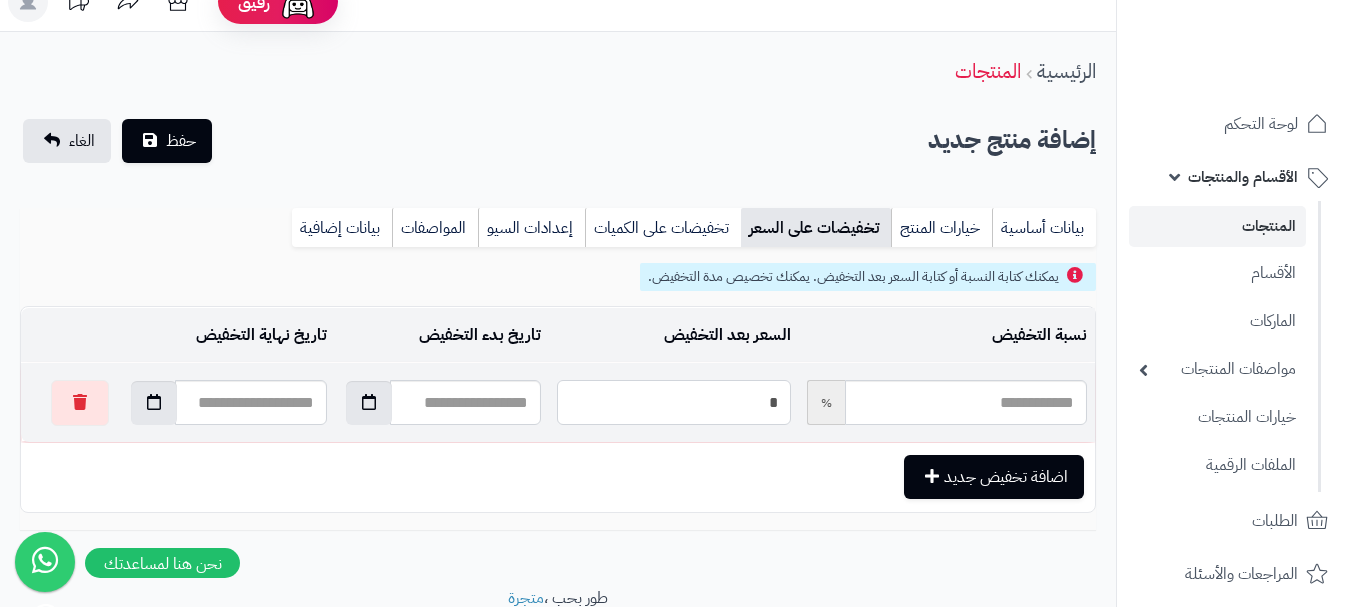 type on "*****" 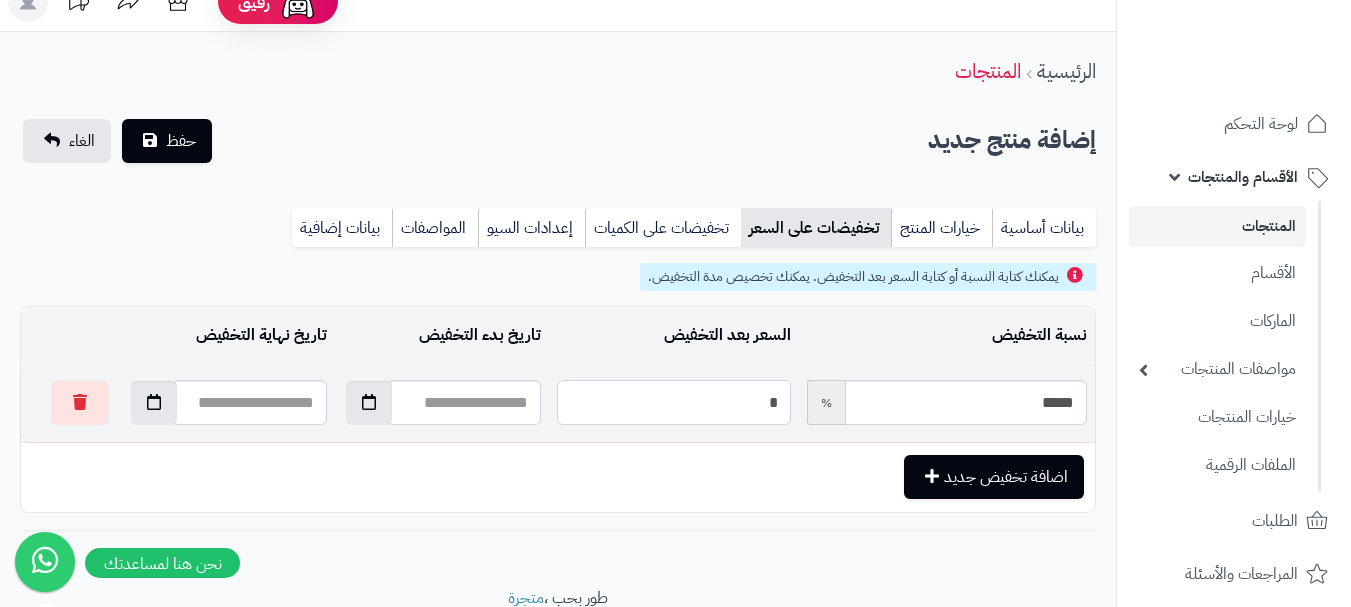type on "**" 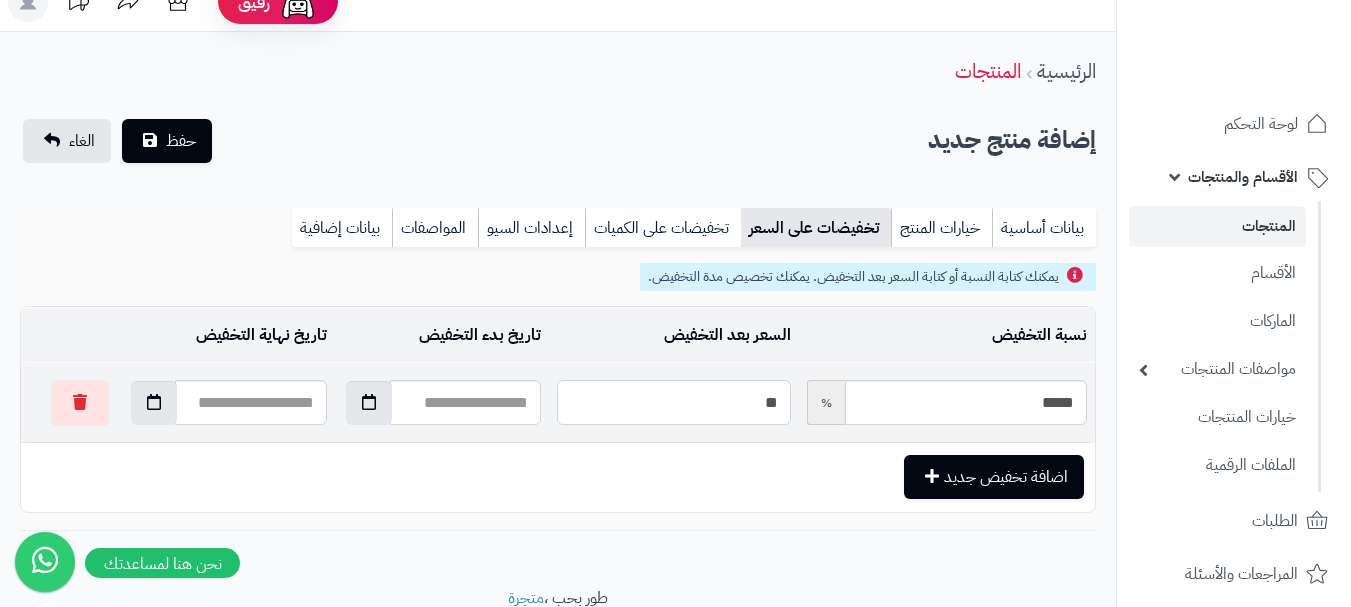 type on "*****" 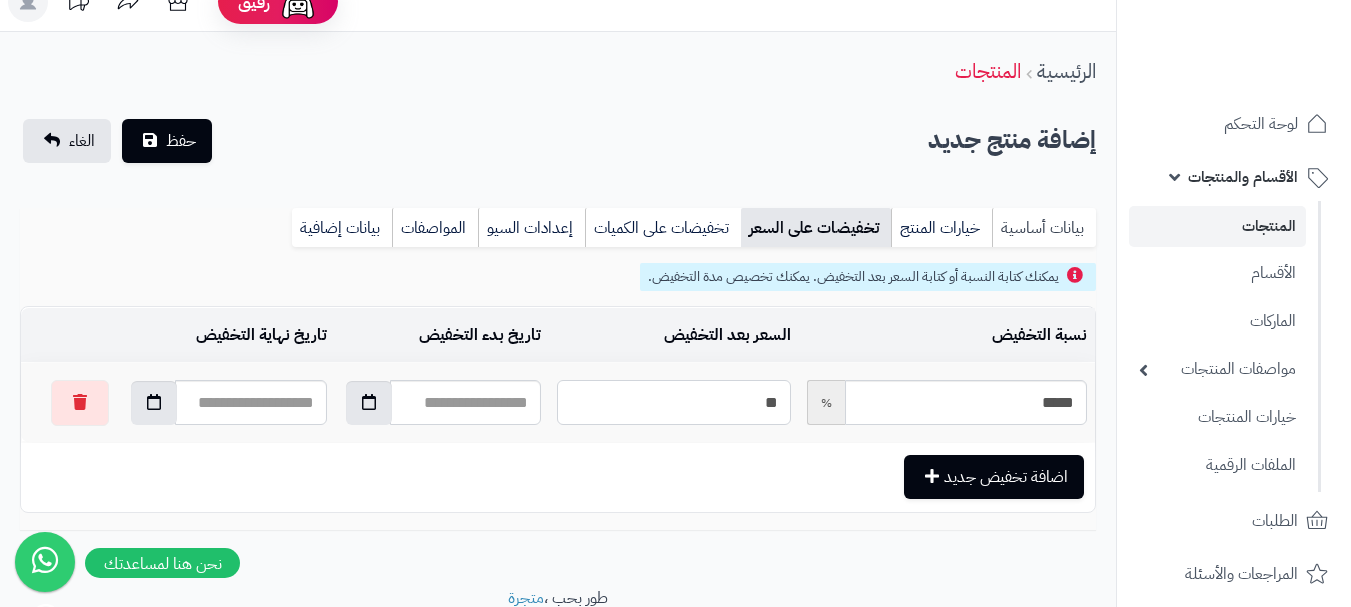 type on "**" 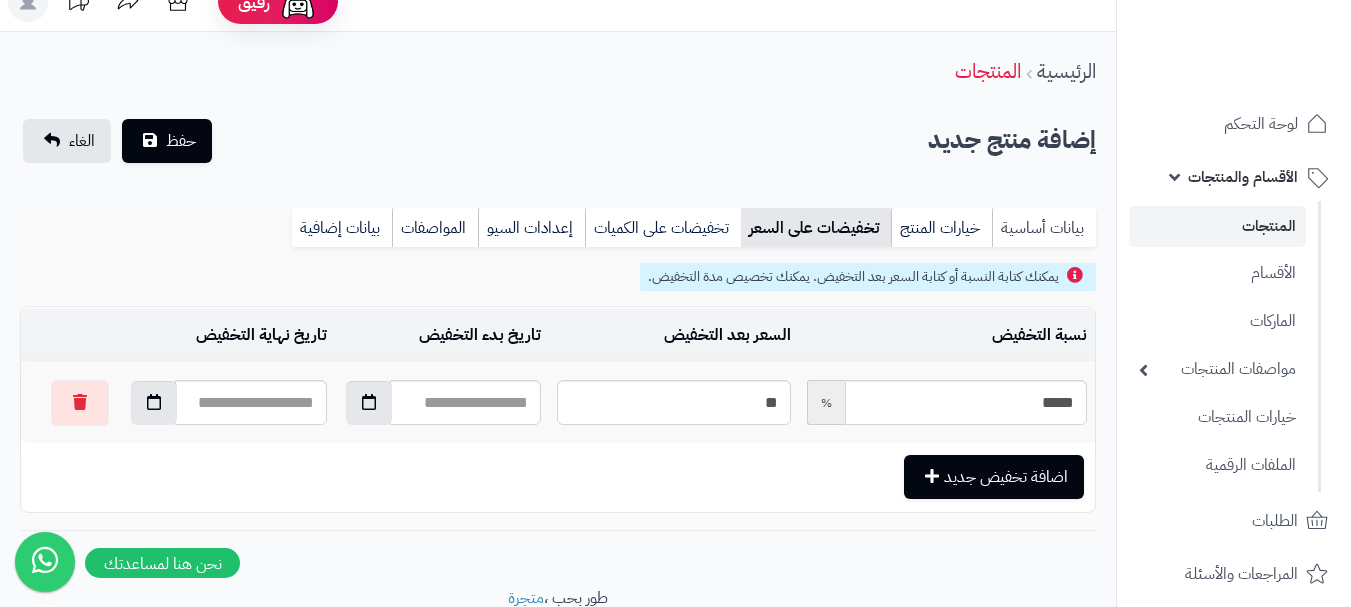 click on "بيانات أساسية" at bounding box center (1044, 228) 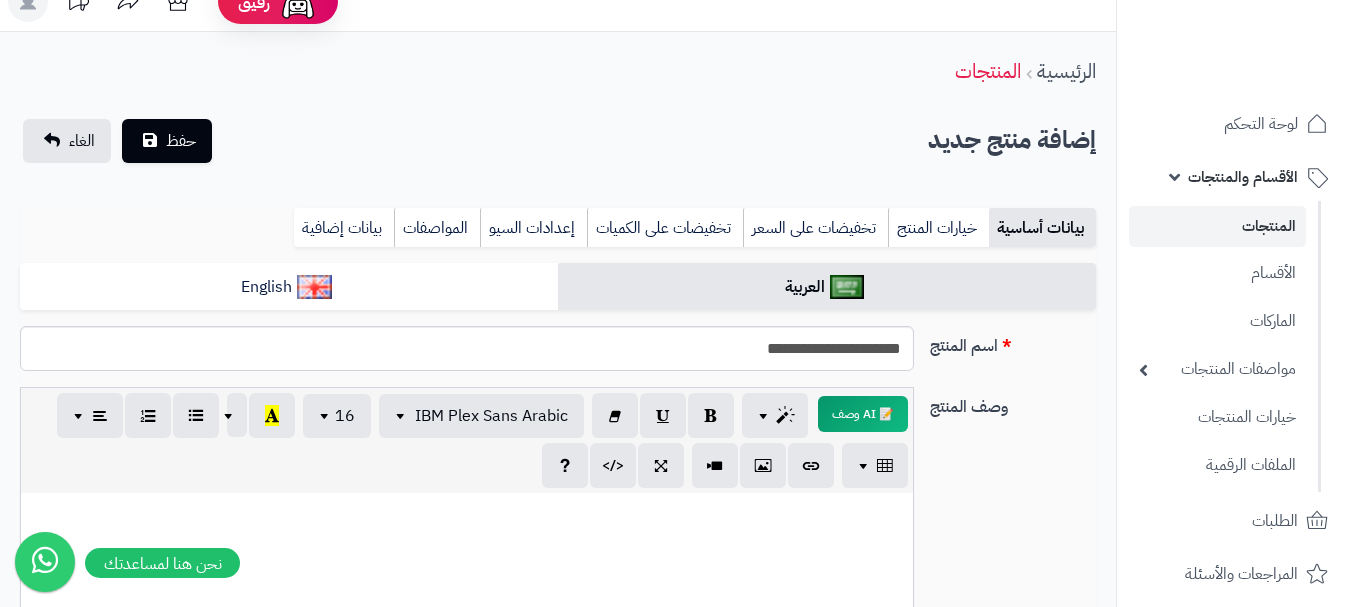scroll, scrollTop: 0, scrollLeft: 0, axis: both 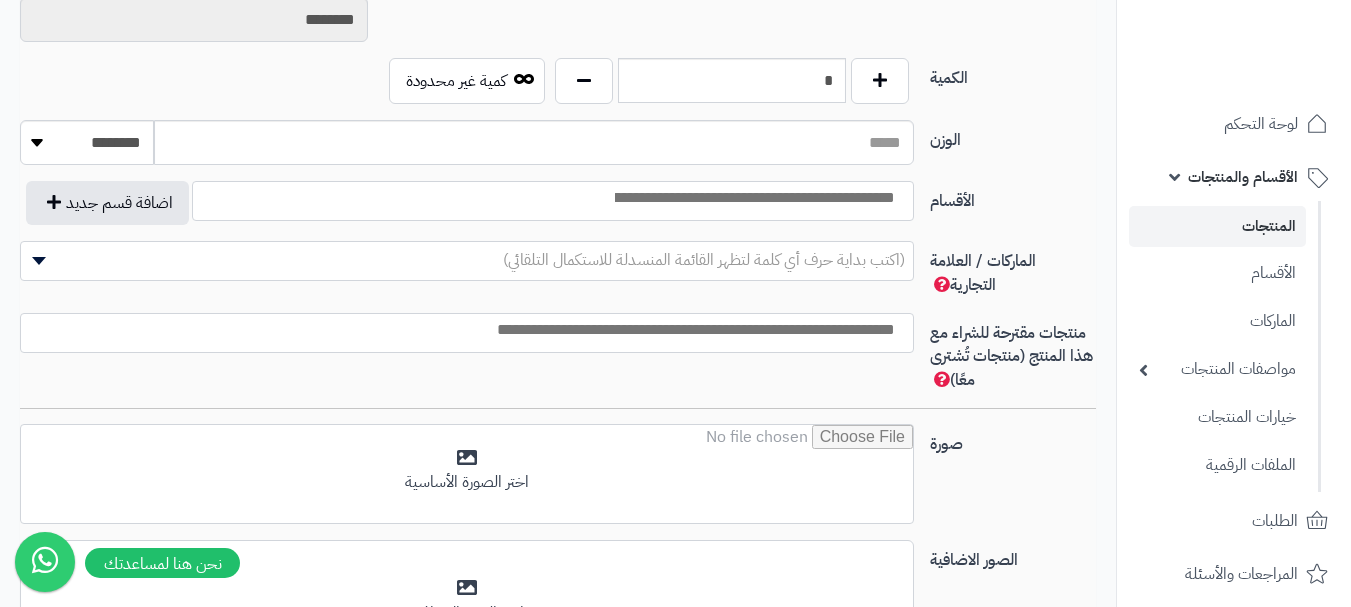 click at bounding box center (753, 198) 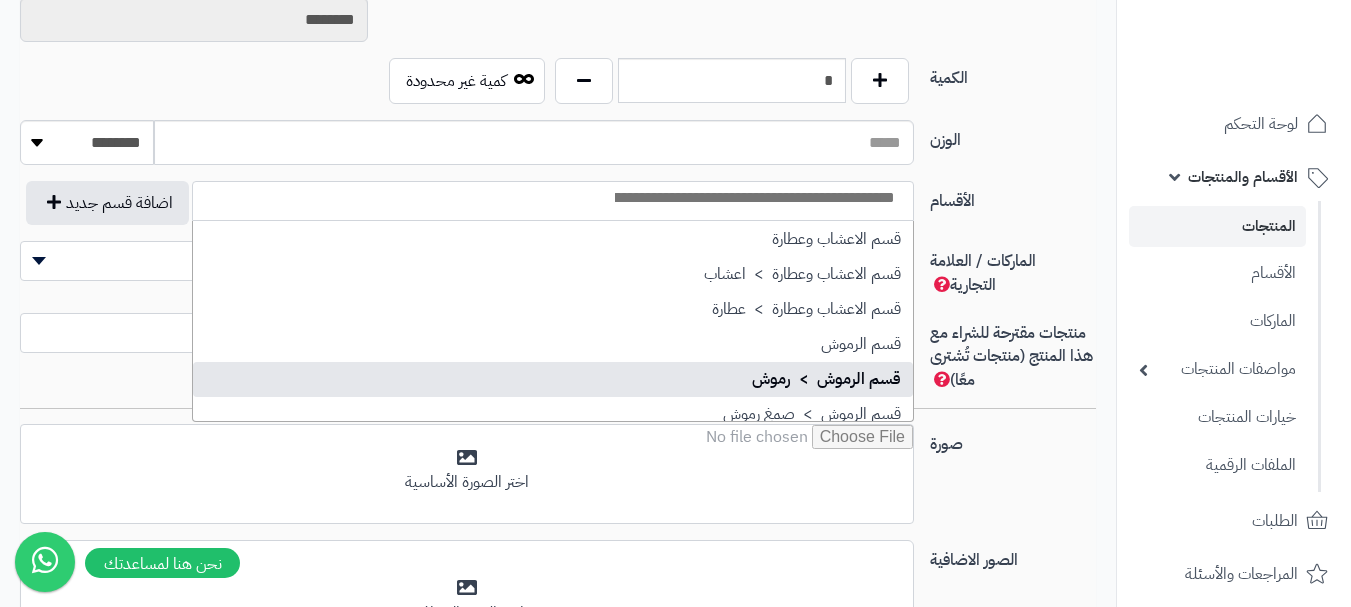 scroll, scrollTop: 1400, scrollLeft: 0, axis: vertical 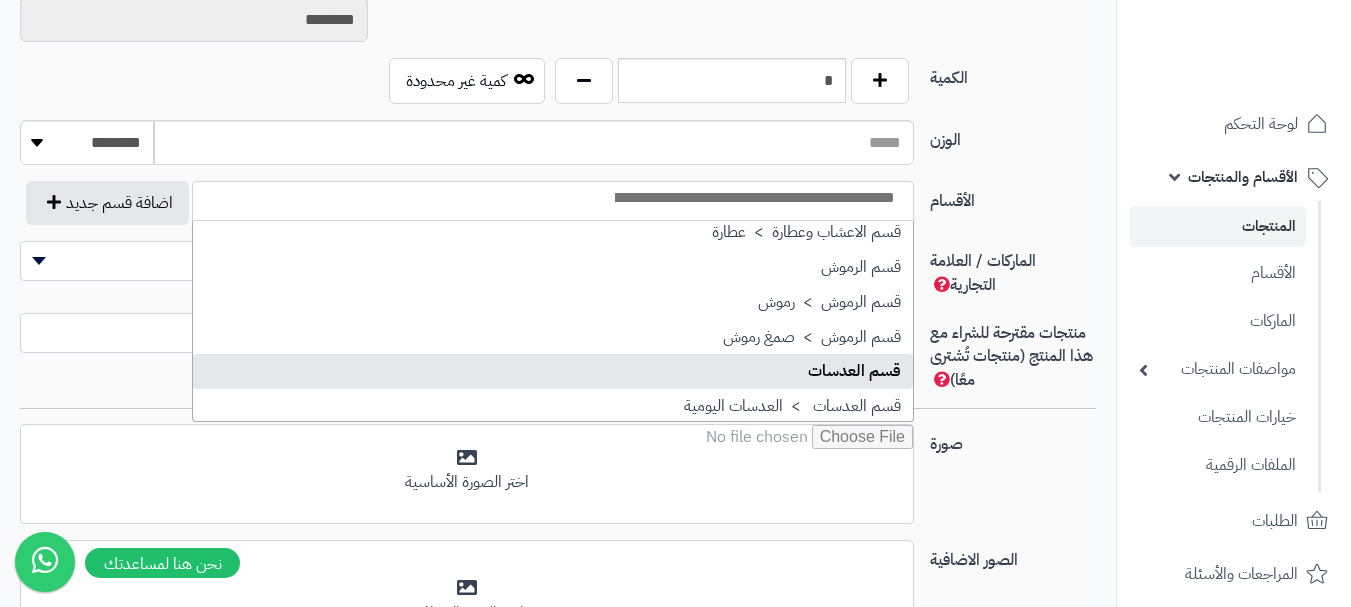 select on "**" 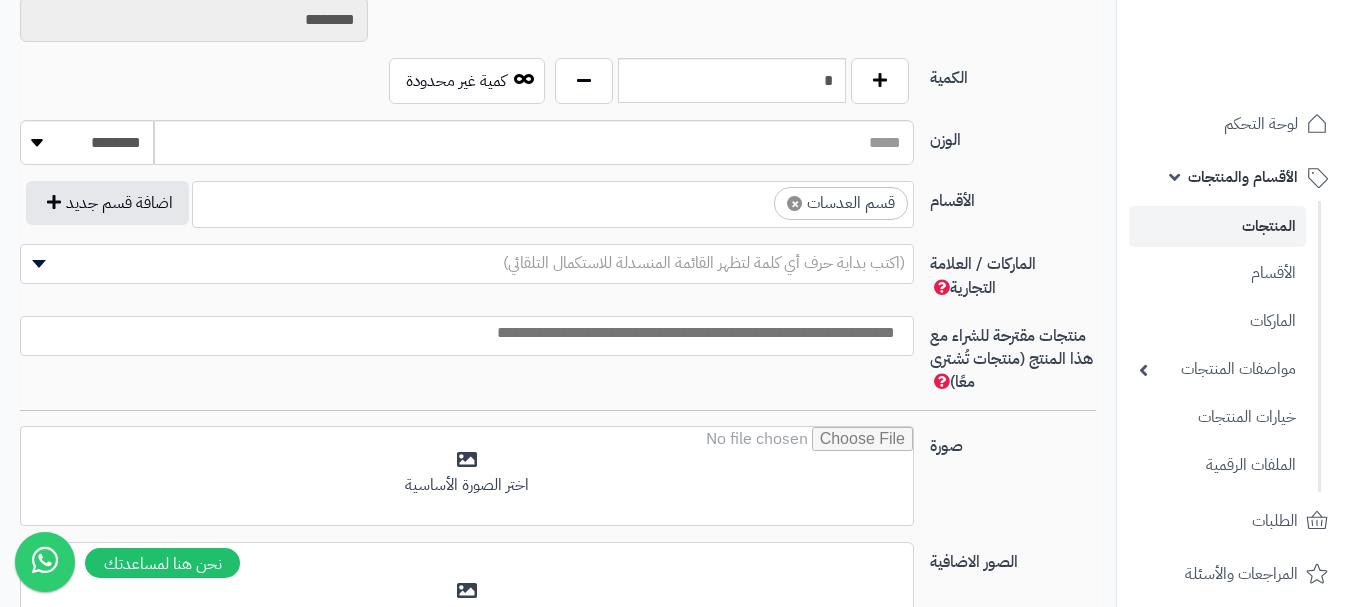 click on "× قسم العدسات" at bounding box center [553, 201] 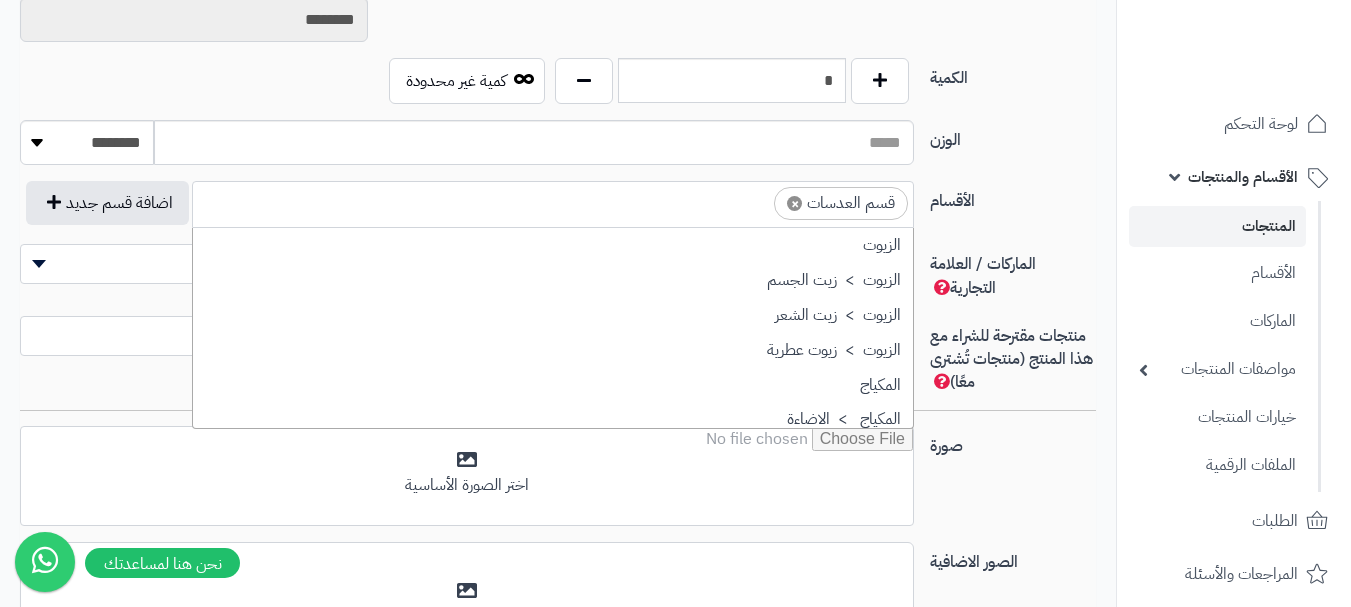 scroll, scrollTop: 1498, scrollLeft: 0, axis: vertical 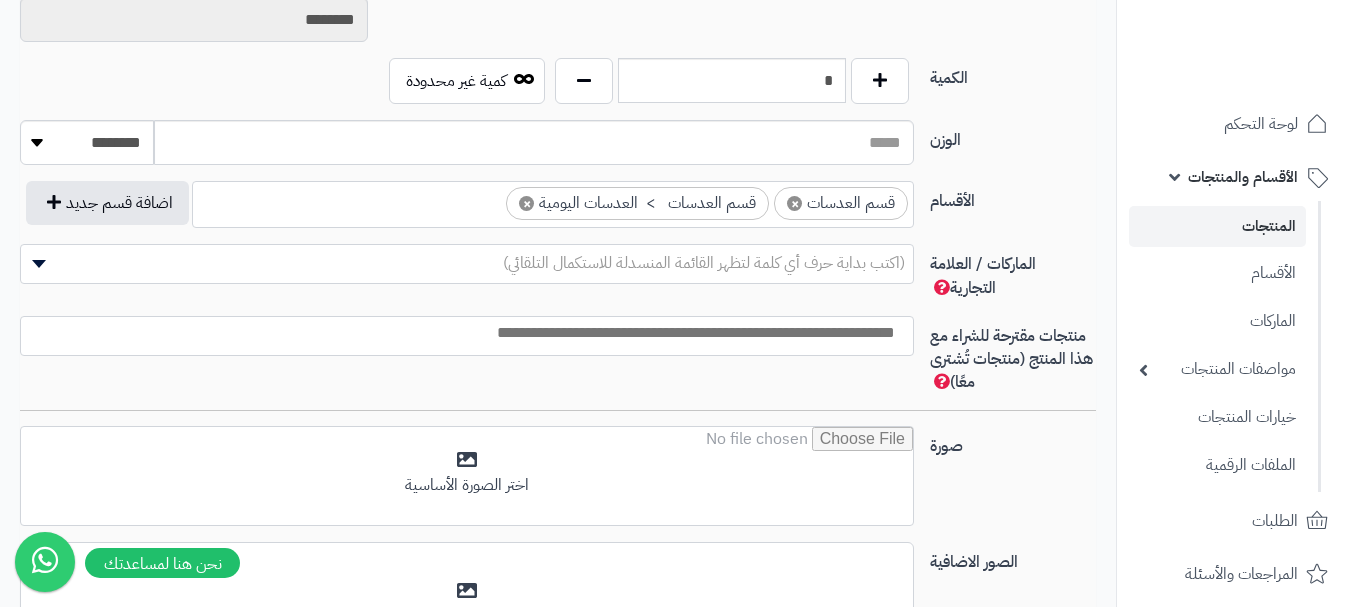 click on "× قسم العدسات × قسم العدسات   >  العدسات اليومية" at bounding box center [553, 201] 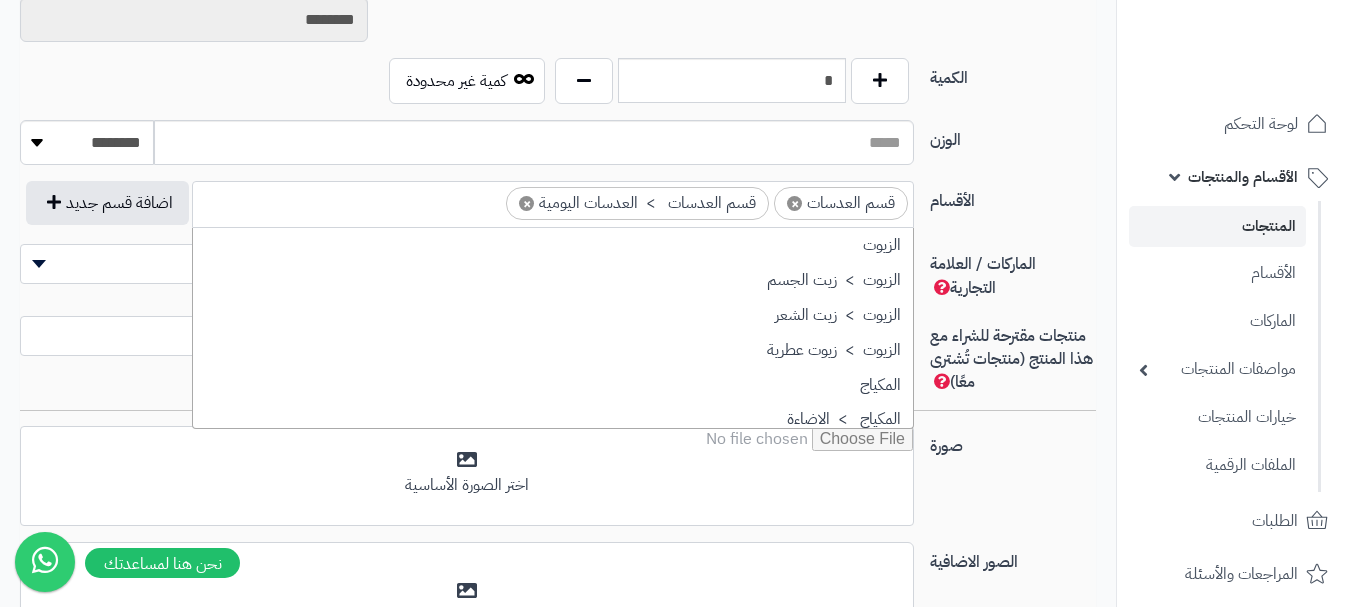 scroll, scrollTop: 1498, scrollLeft: 0, axis: vertical 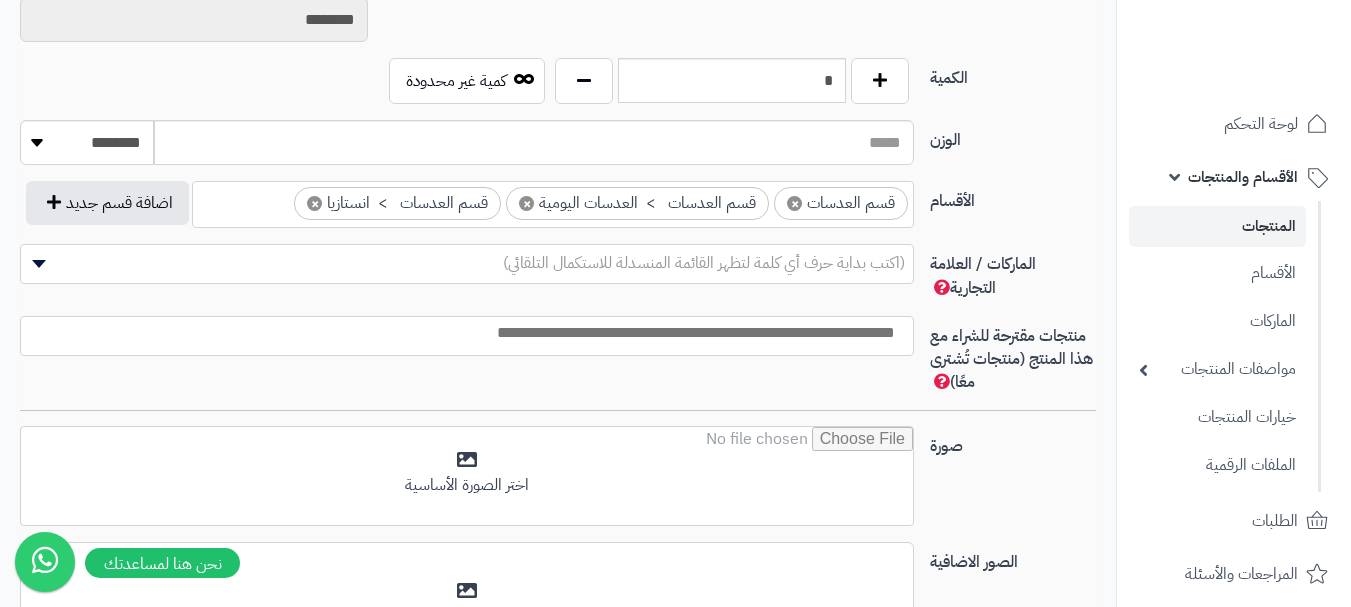 click on "(اكتب بداية حرف أي كلمة لتظهر القائمة المنسدلة للاستكمال التلقائي)" at bounding box center (704, 263) 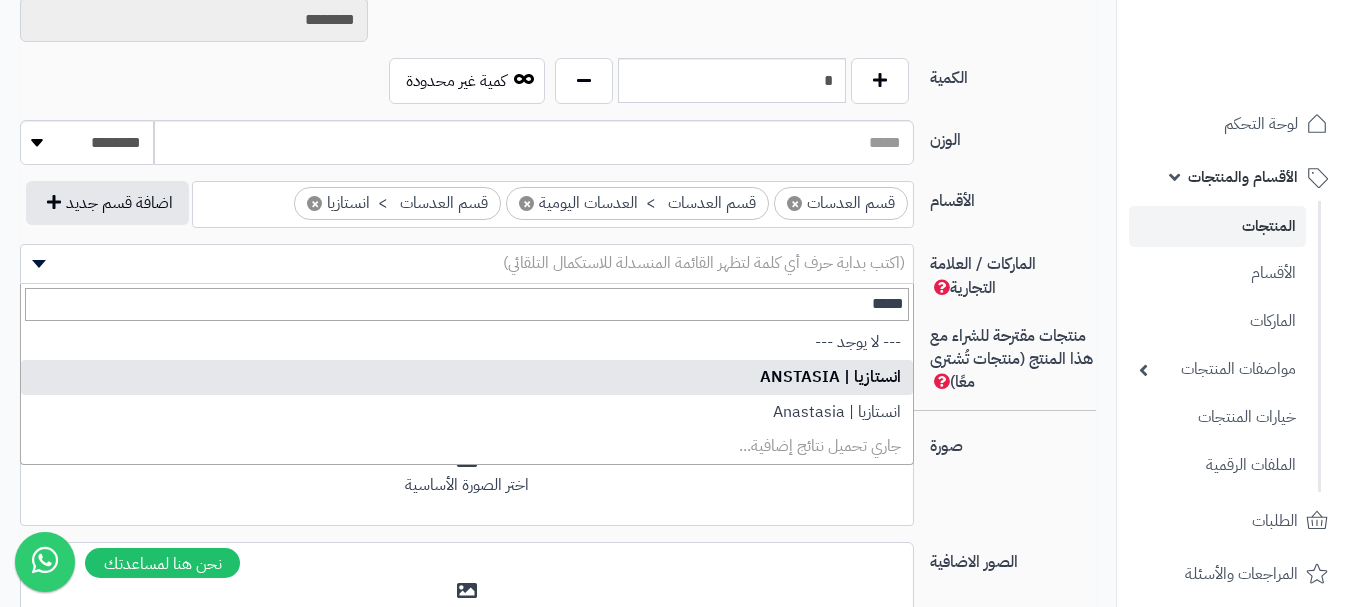 type on "*****" 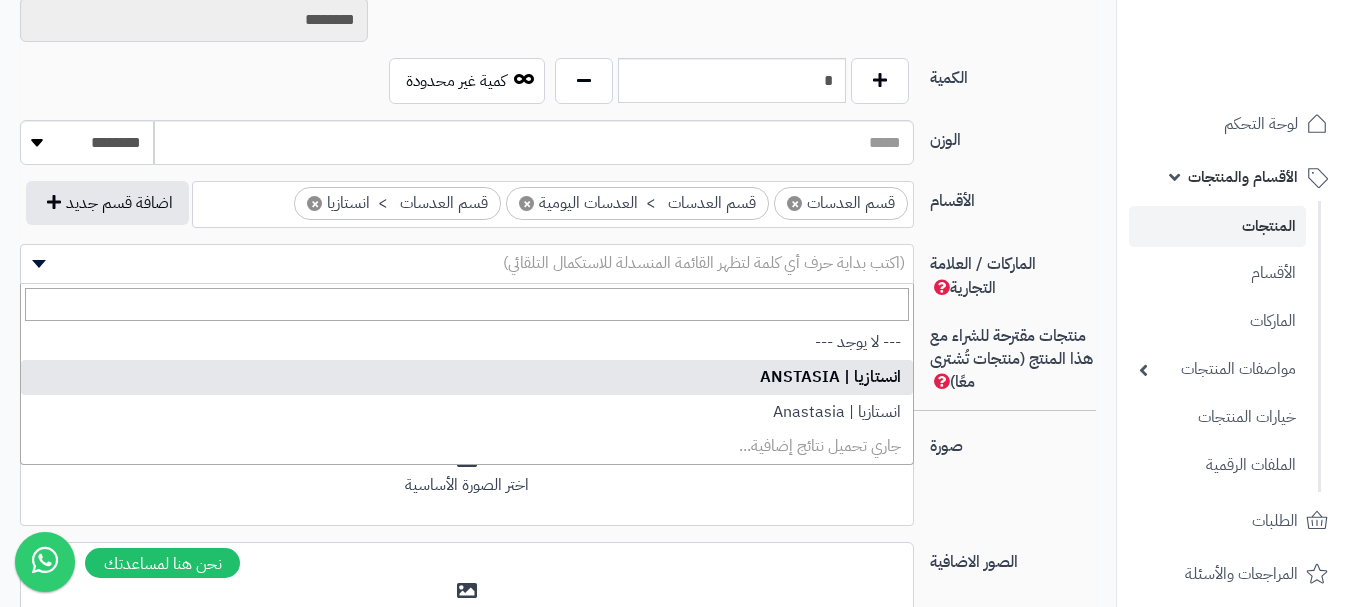 select on "**" 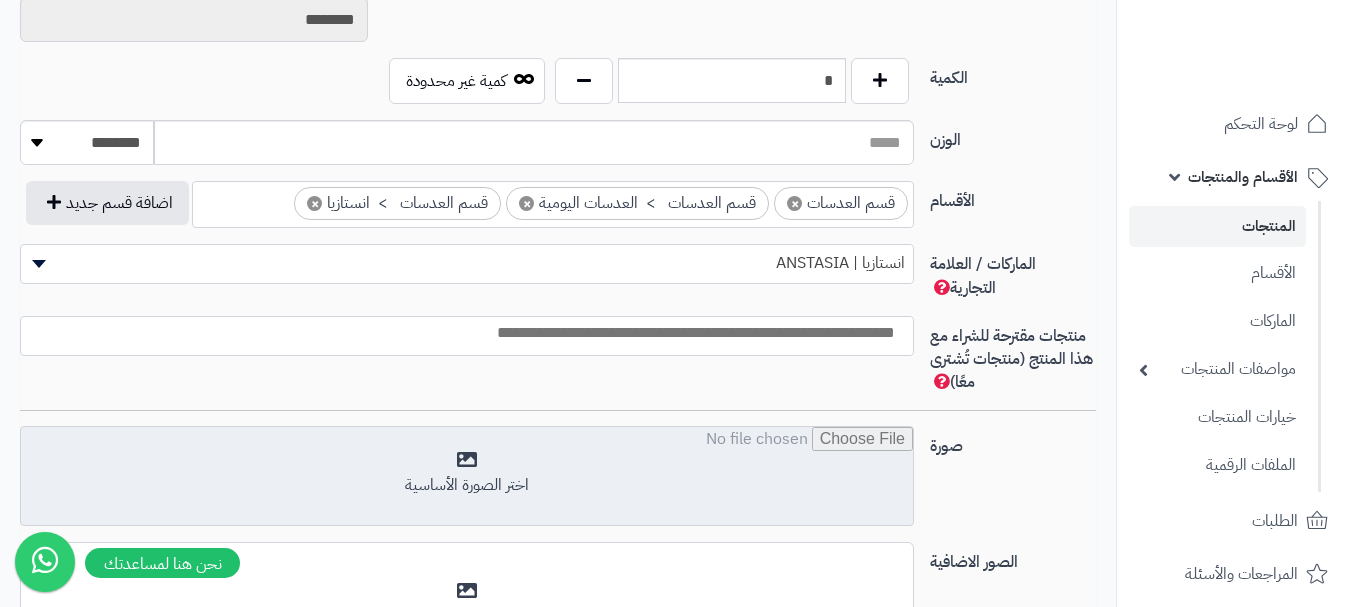 click at bounding box center [467, 477] 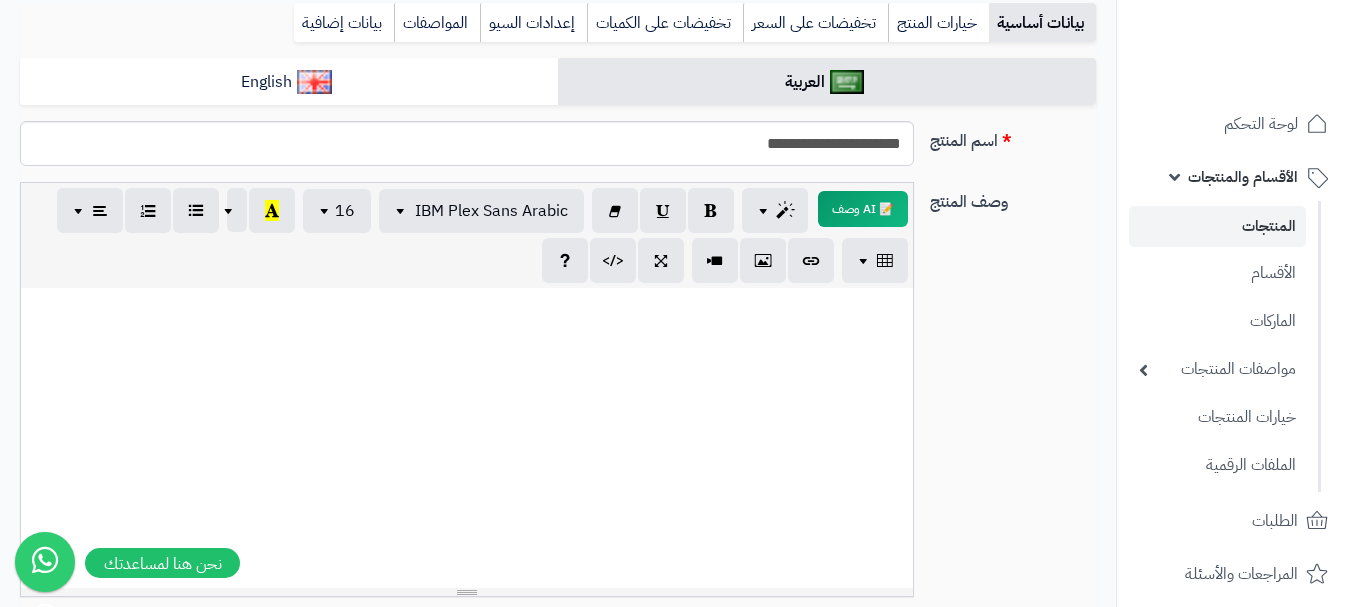 scroll, scrollTop: 28, scrollLeft: 0, axis: vertical 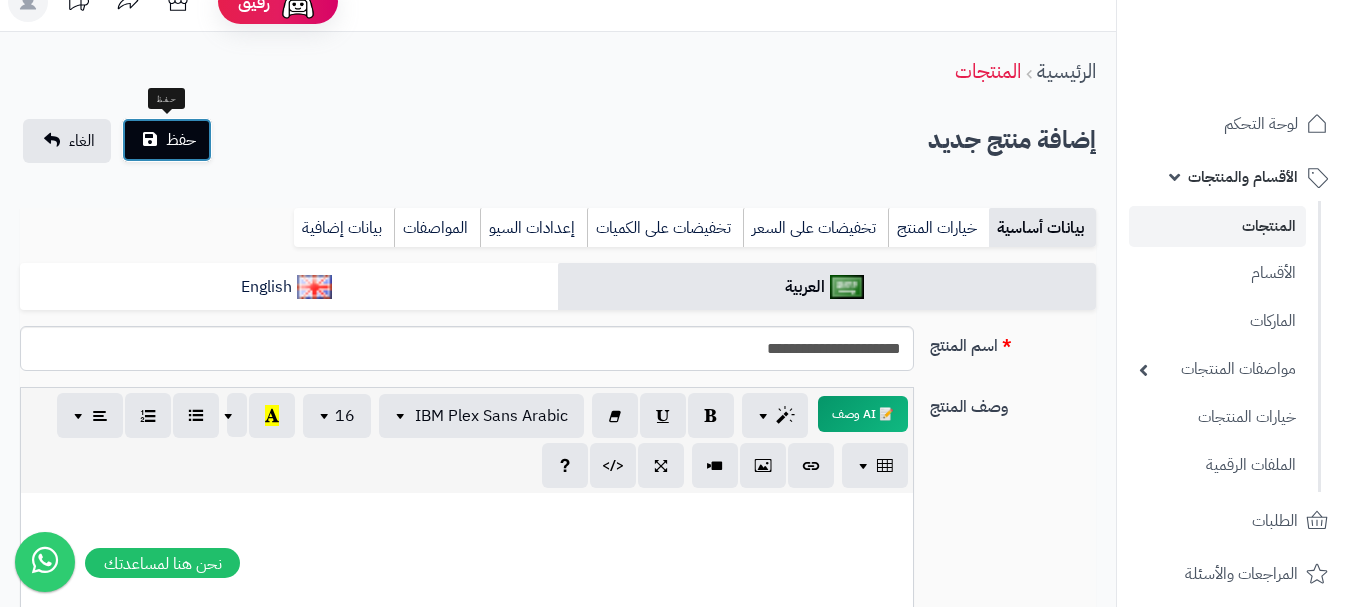 click on "حفظ" at bounding box center (167, 140) 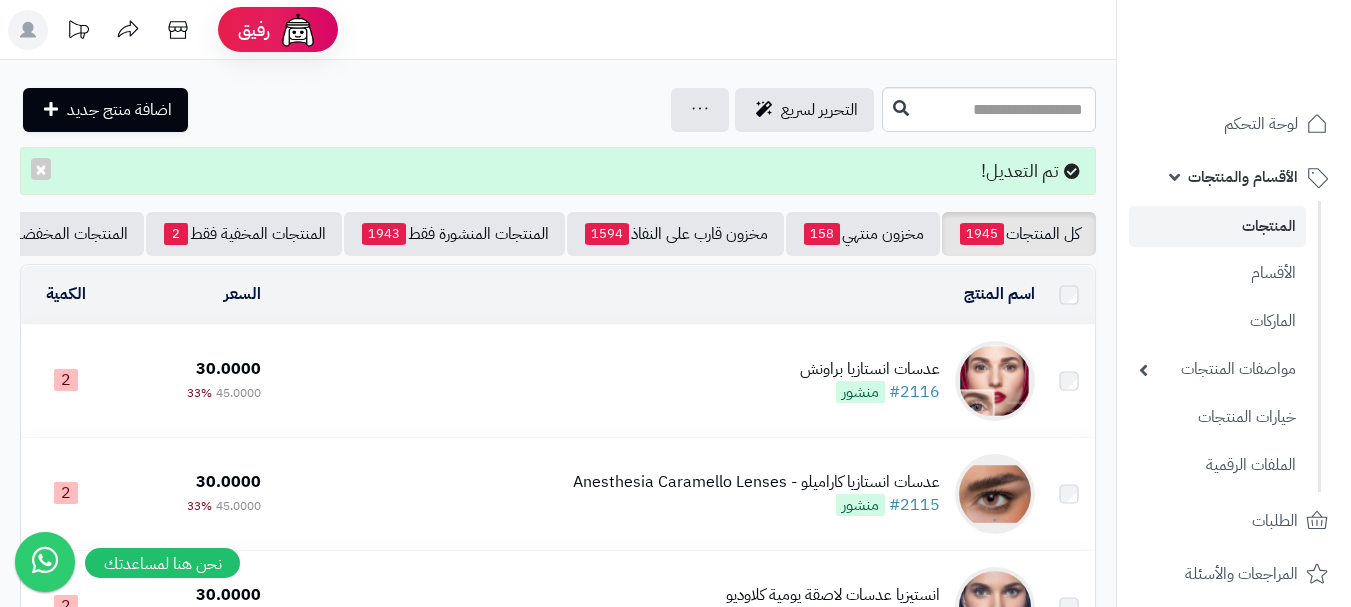scroll, scrollTop: 0, scrollLeft: 0, axis: both 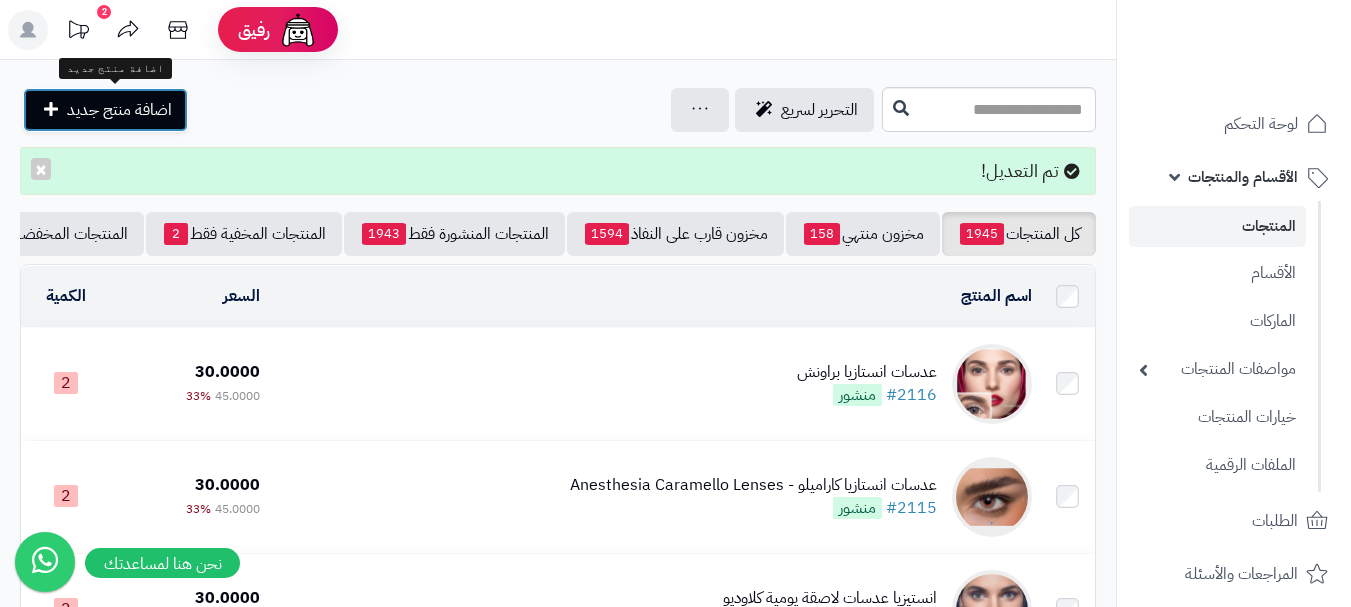click on "اضافة منتج جديد" at bounding box center [119, 110] 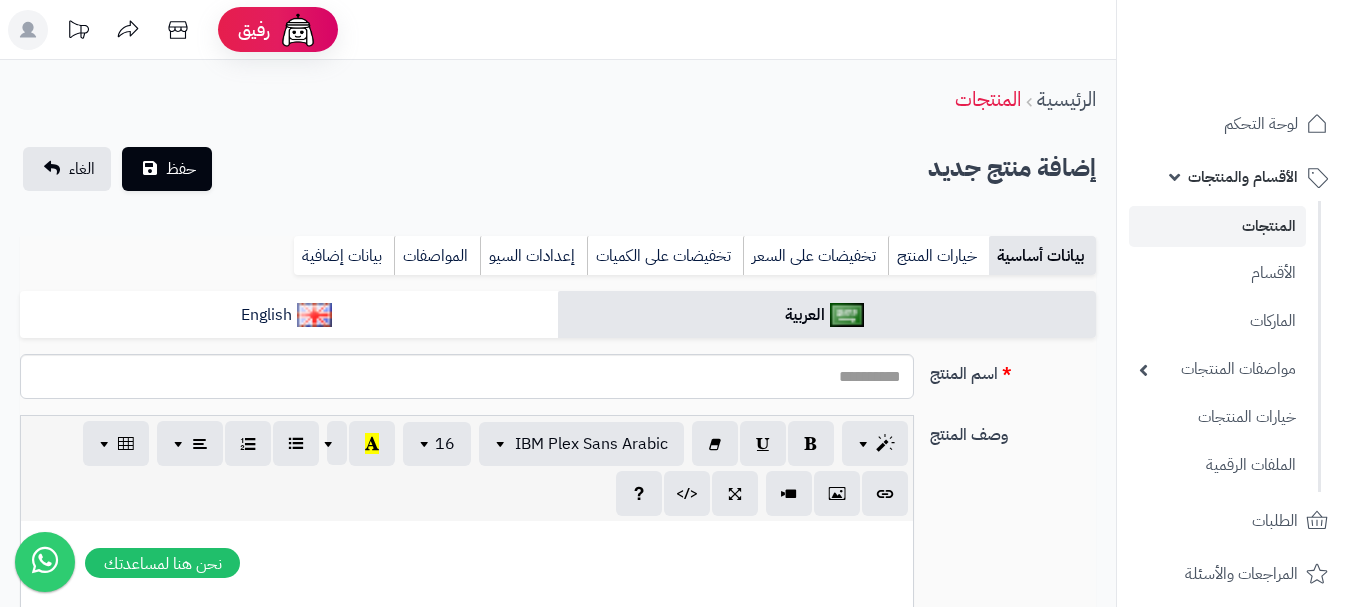 select 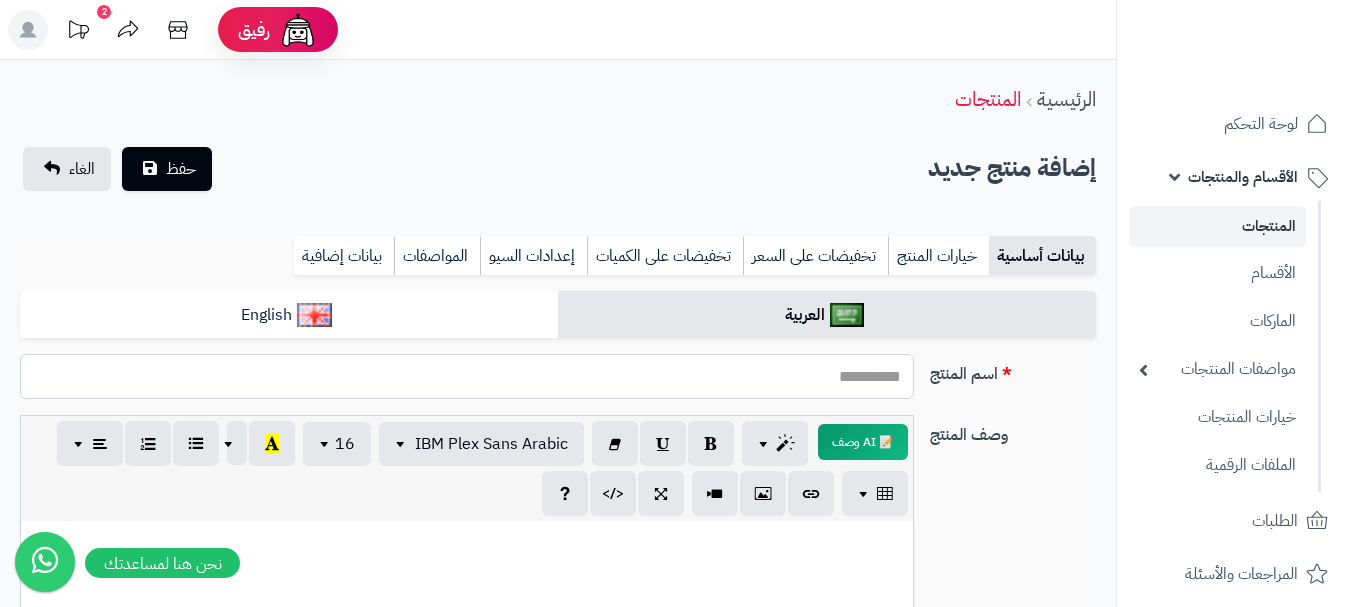 paste on "**********" 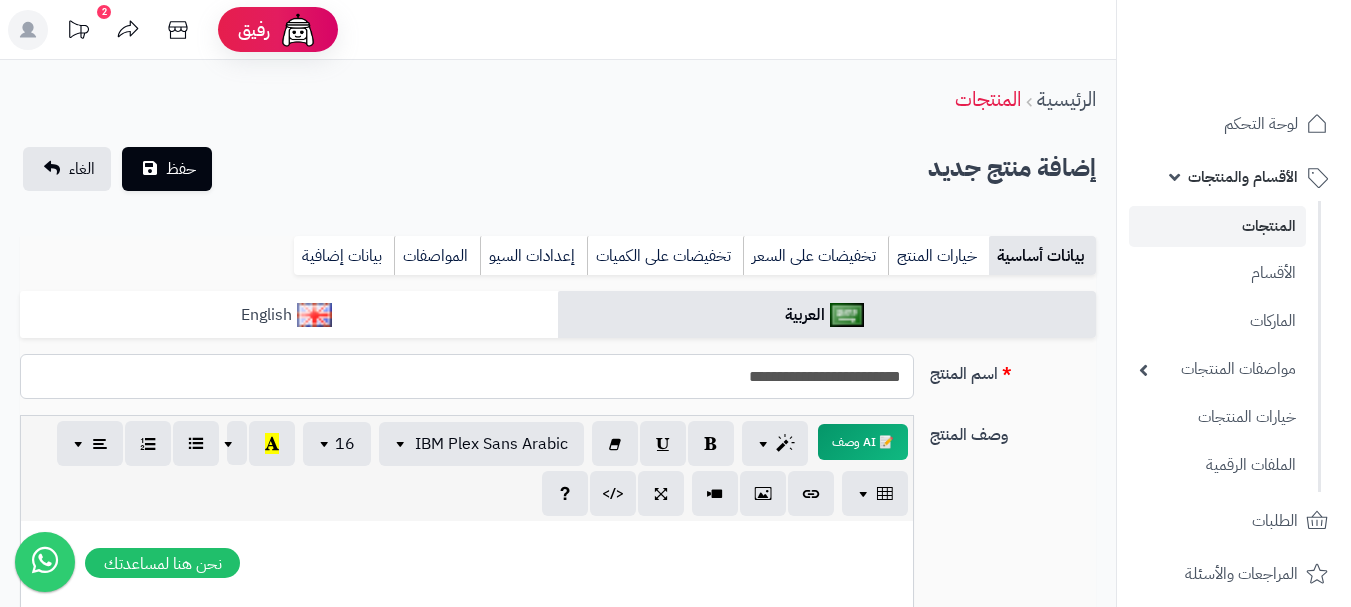 type on "**********" 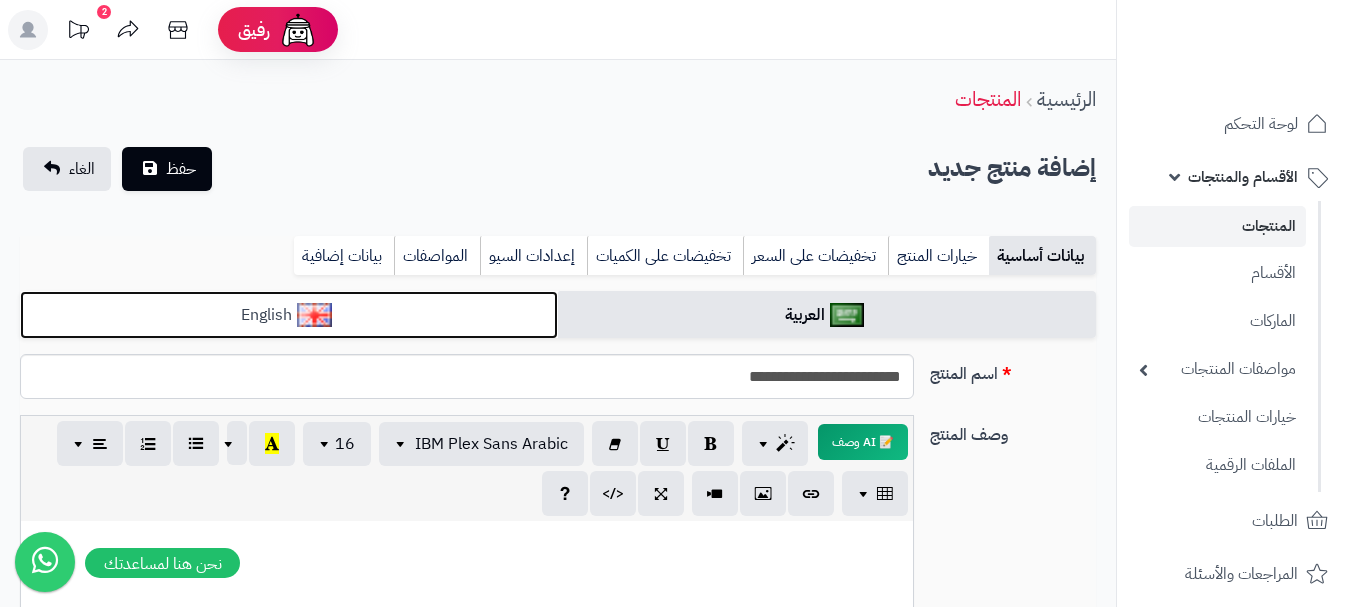 click on "English" at bounding box center (289, 315) 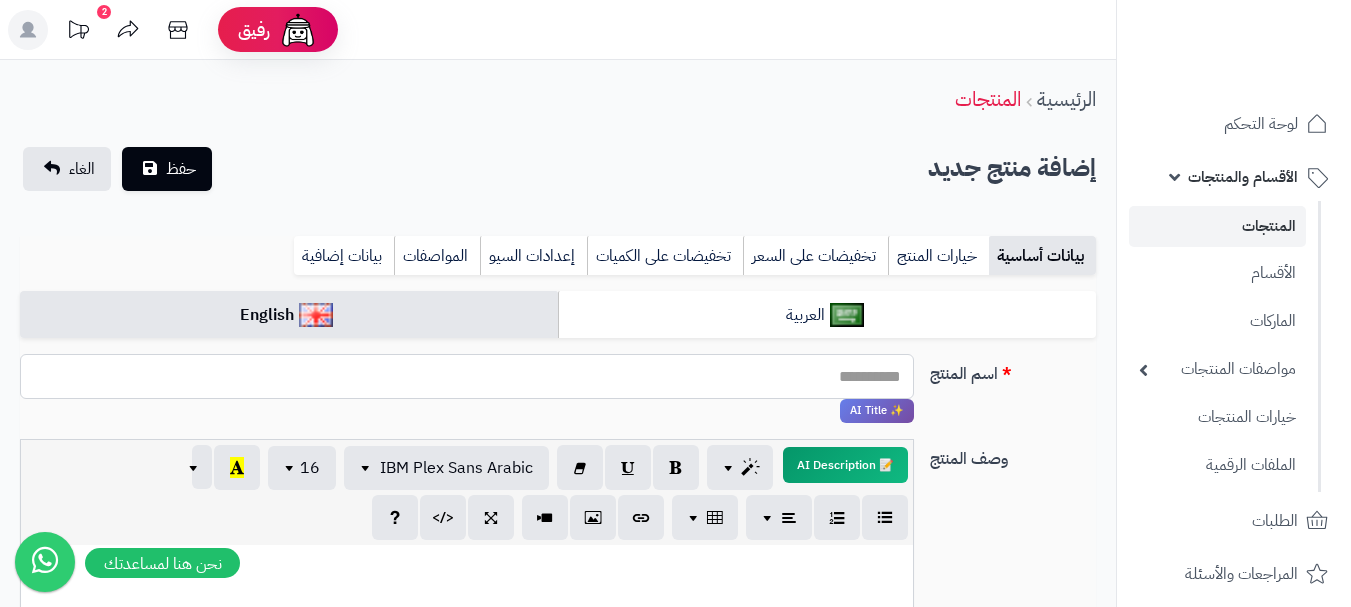 paste on "**********" 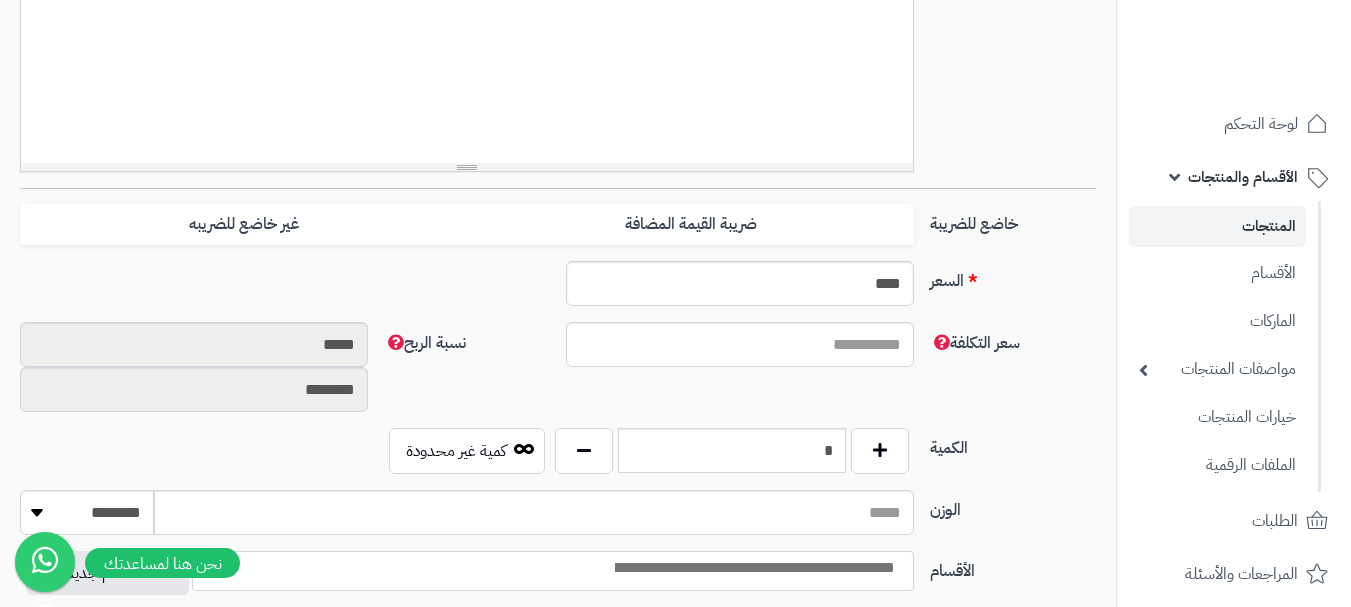 scroll, scrollTop: 700, scrollLeft: 0, axis: vertical 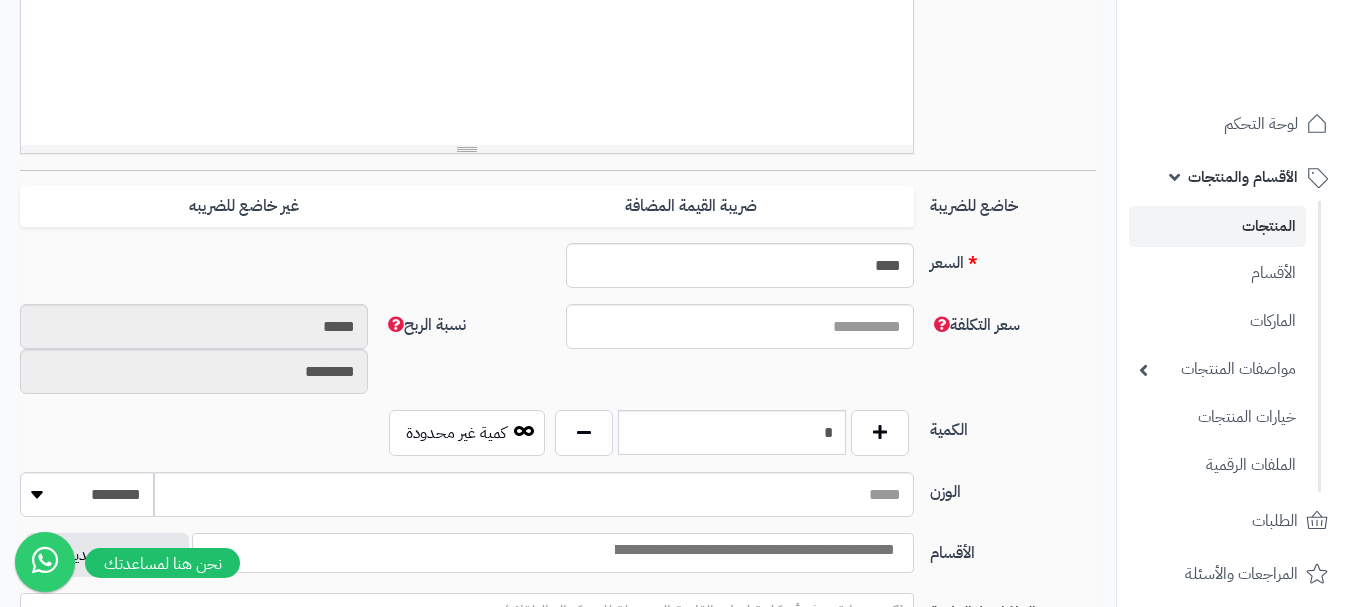 type on "**********" 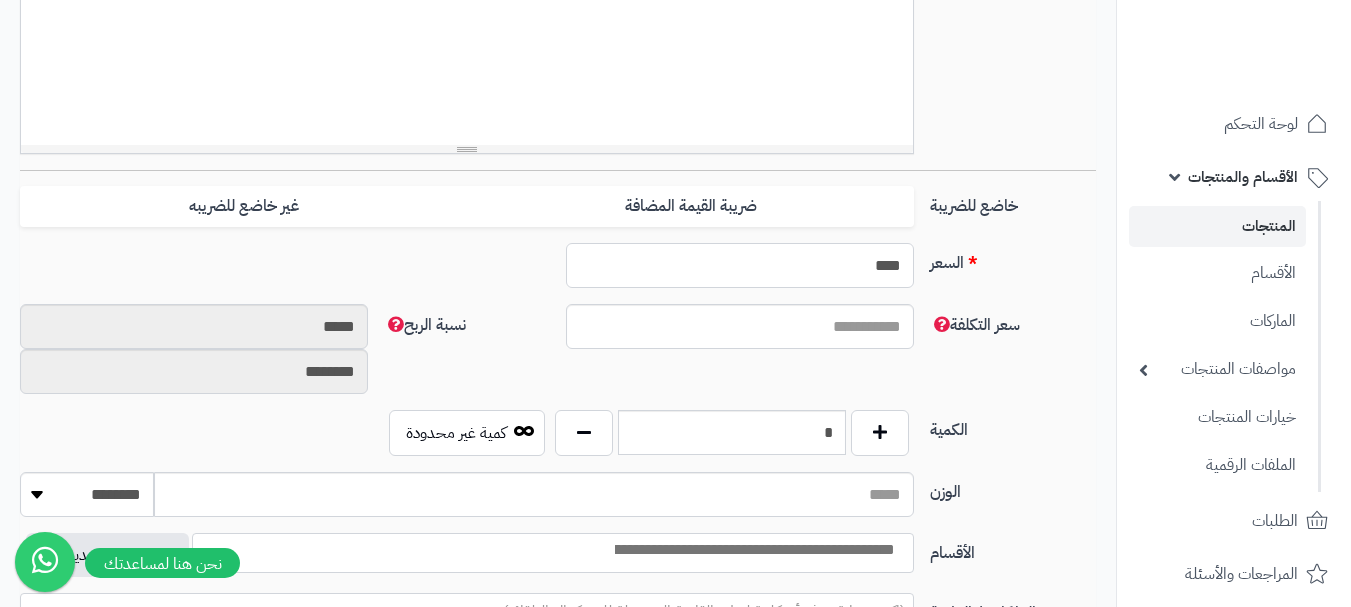 click on "****" at bounding box center [740, 265] 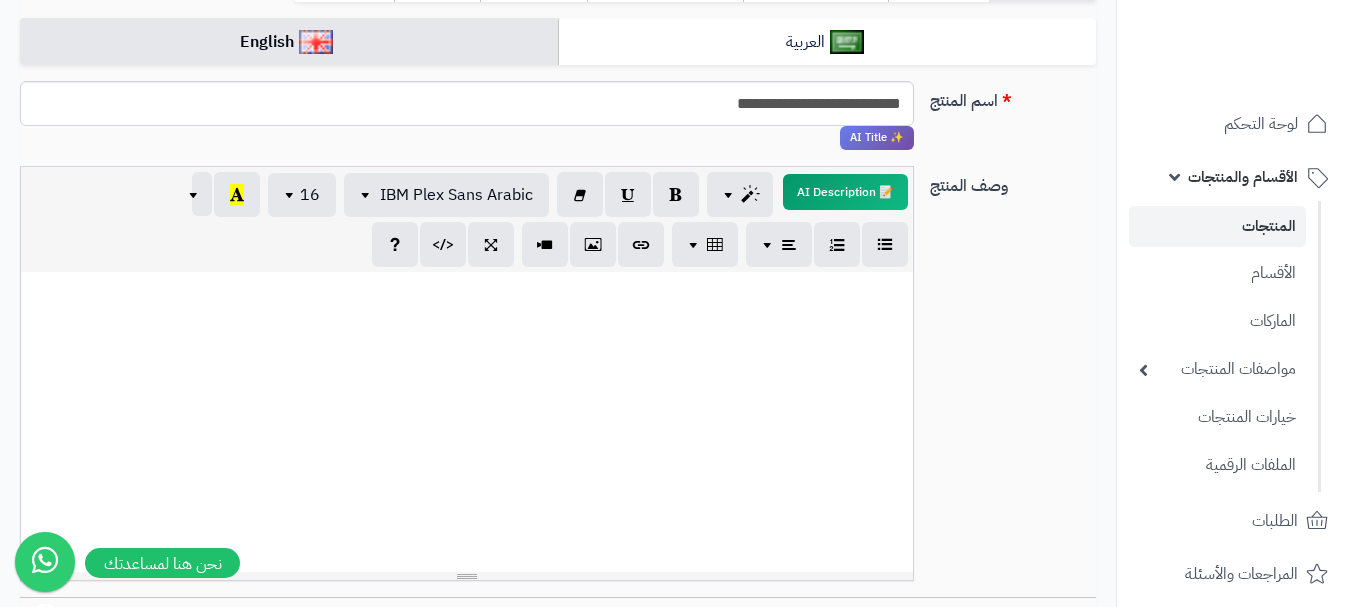 scroll, scrollTop: 100, scrollLeft: 0, axis: vertical 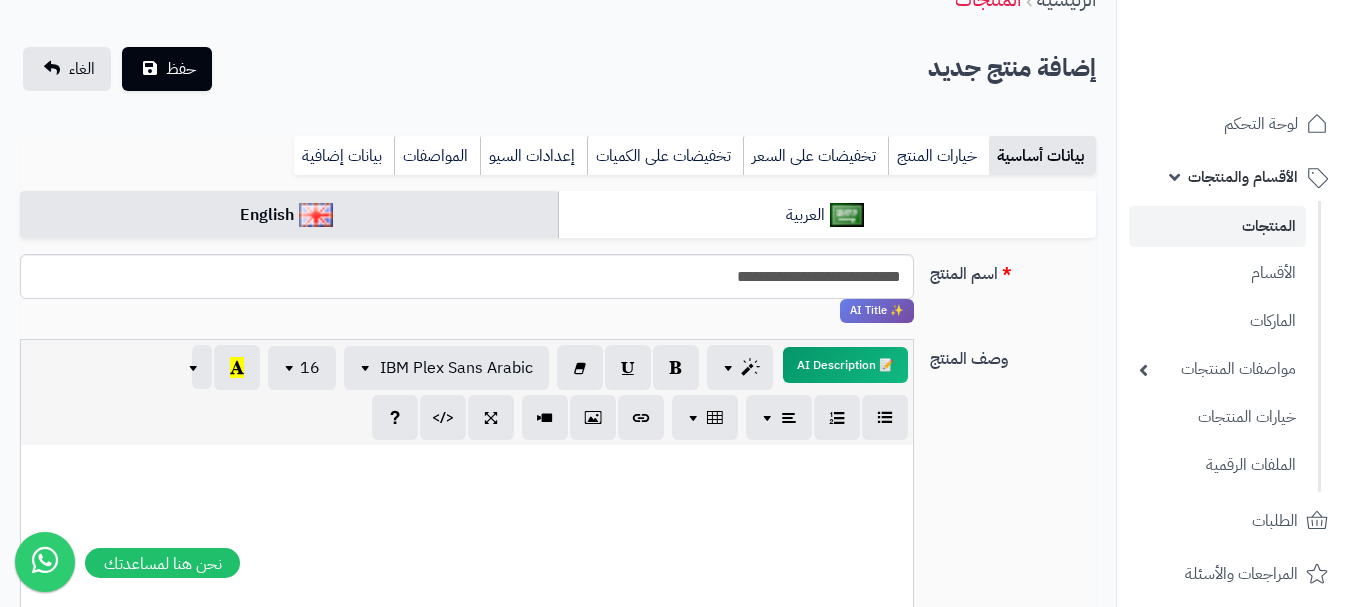 type on "**" 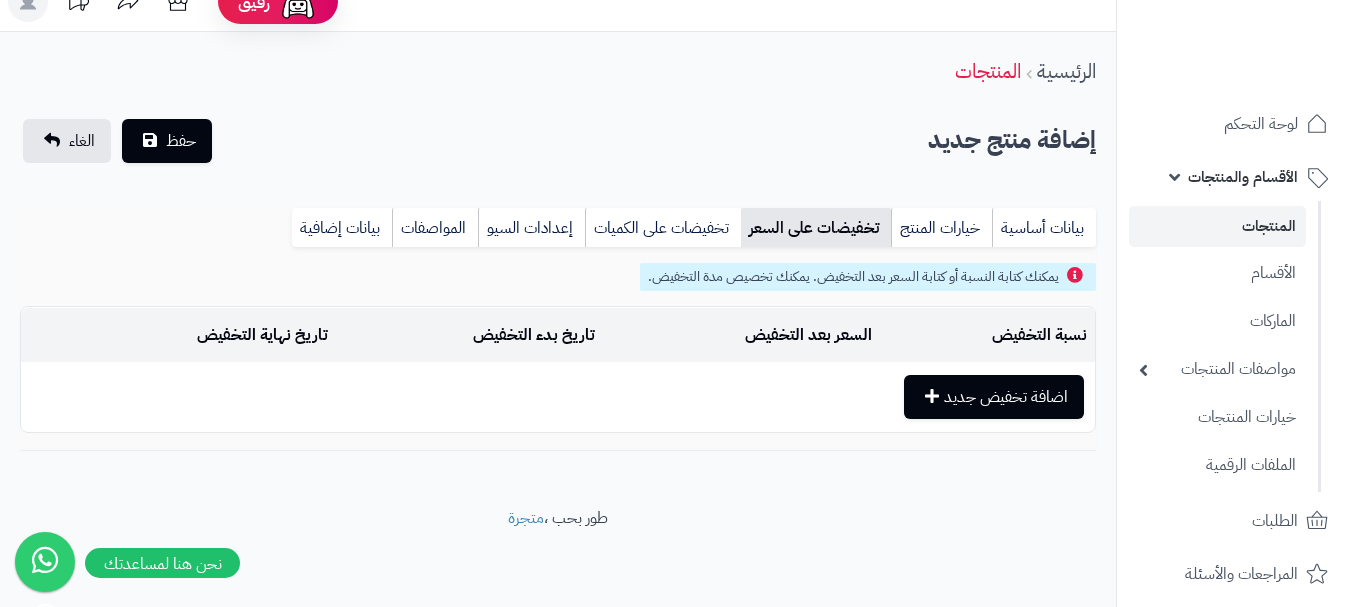 scroll, scrollTop: 28, scrollLeft: 0, axis: vertical 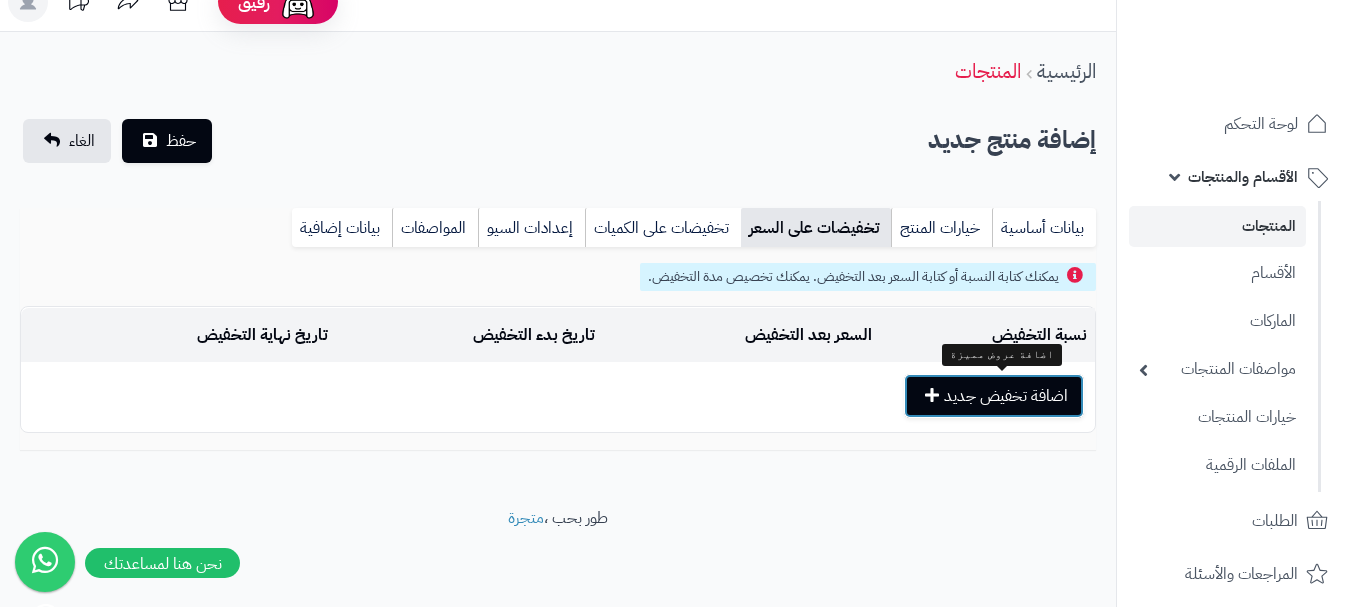 click on "اضافة تخفيض جديد" at bounding box center [994, 396] 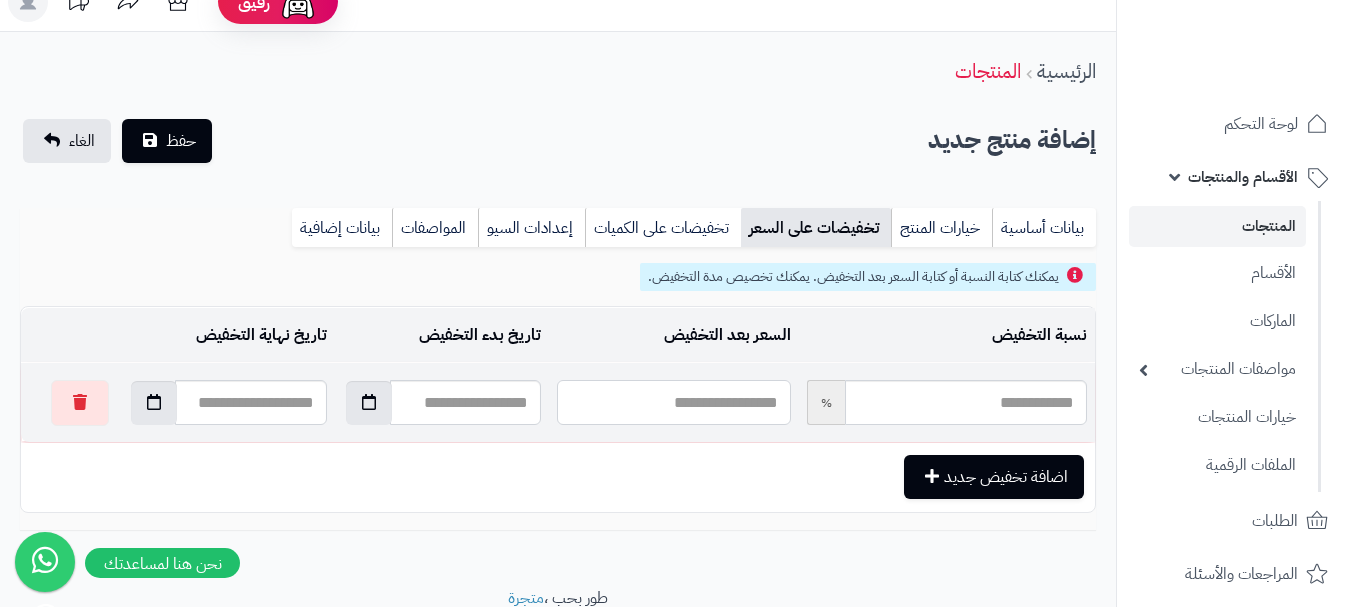 click at bounding box center [673, 402] 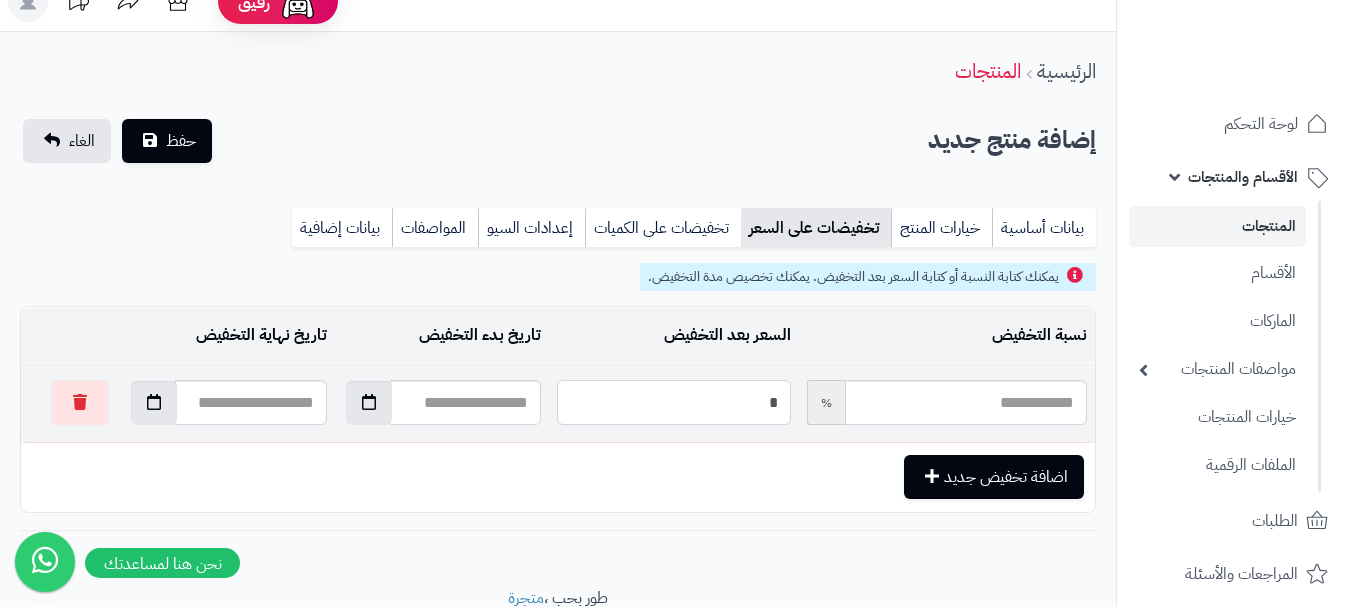 type on "*****" 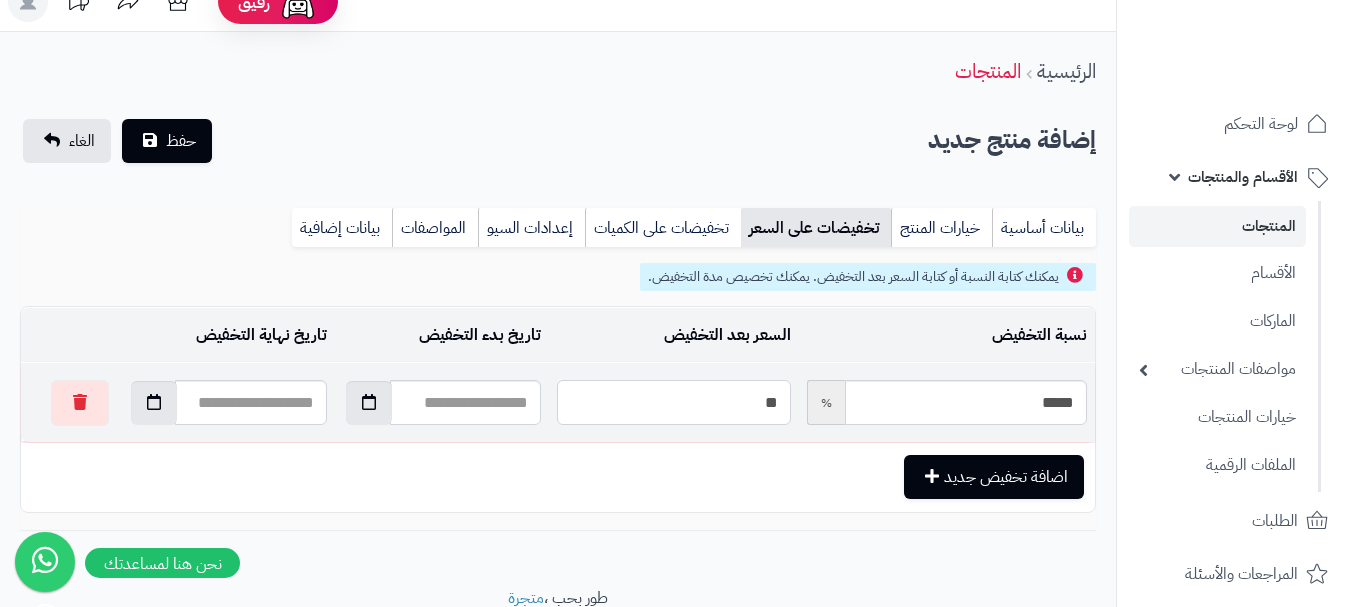 type on "*****" 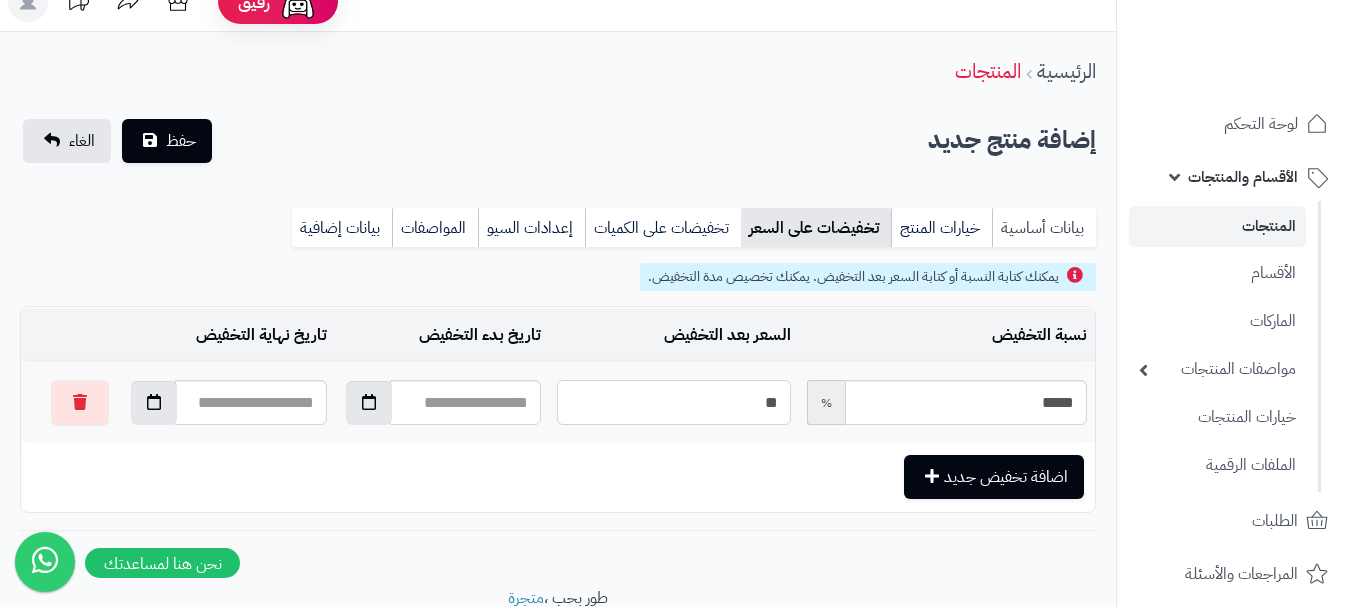 type on "**" 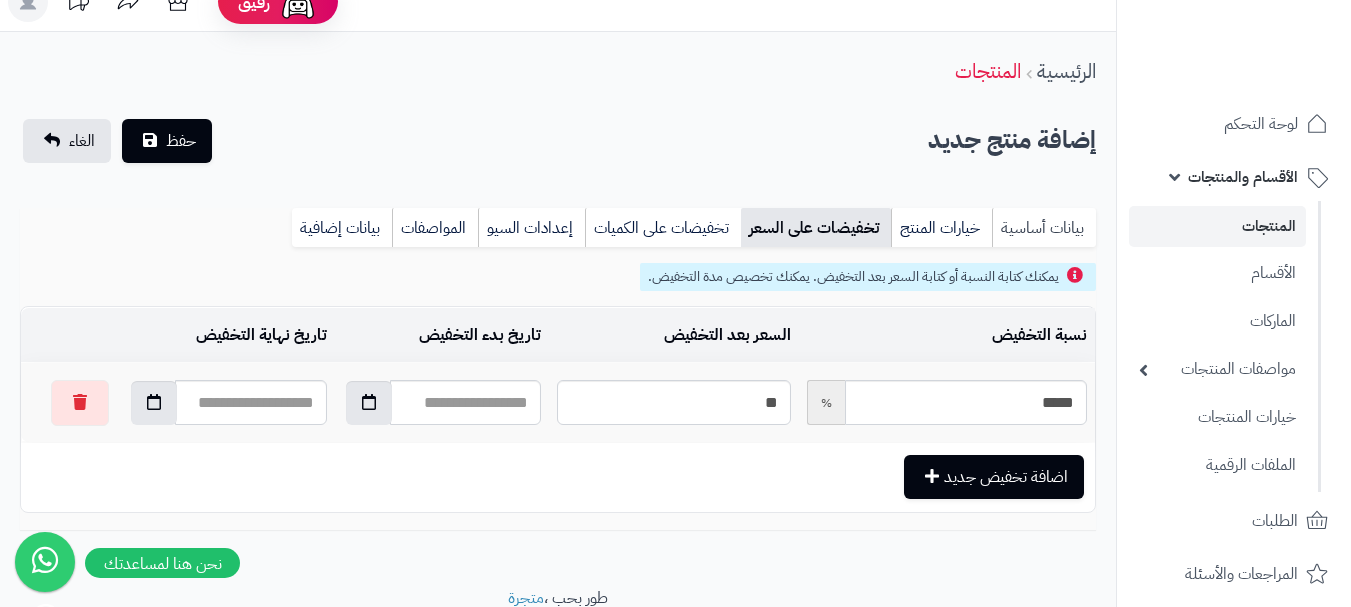 click on "بيانات أساسية" at bounding box center [1044, 228] 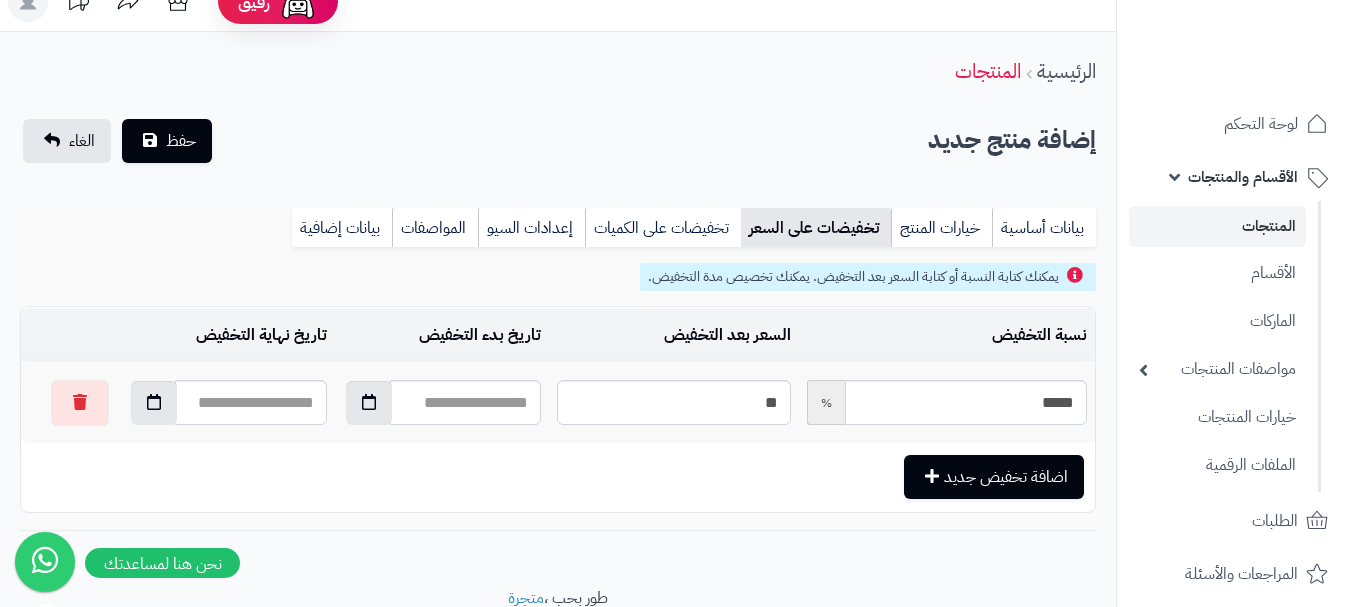scroll, scrollTop: 0, scrollLeft: 0, axis: both 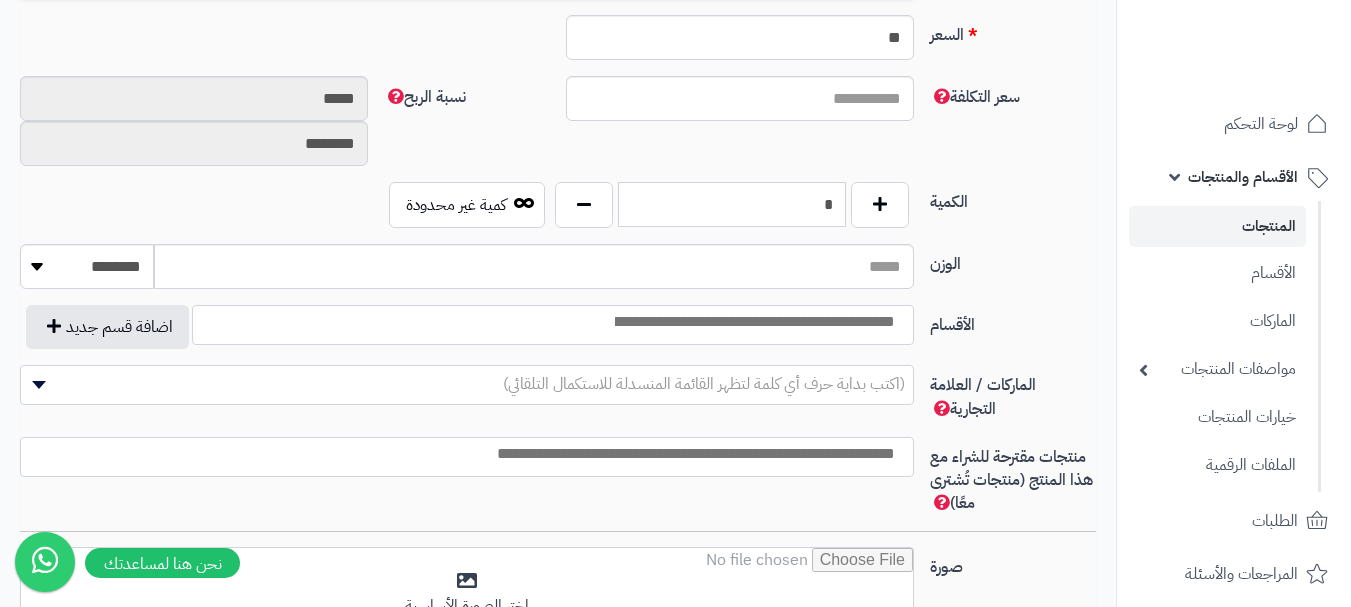click on "*" at bounding box center (732, 204) 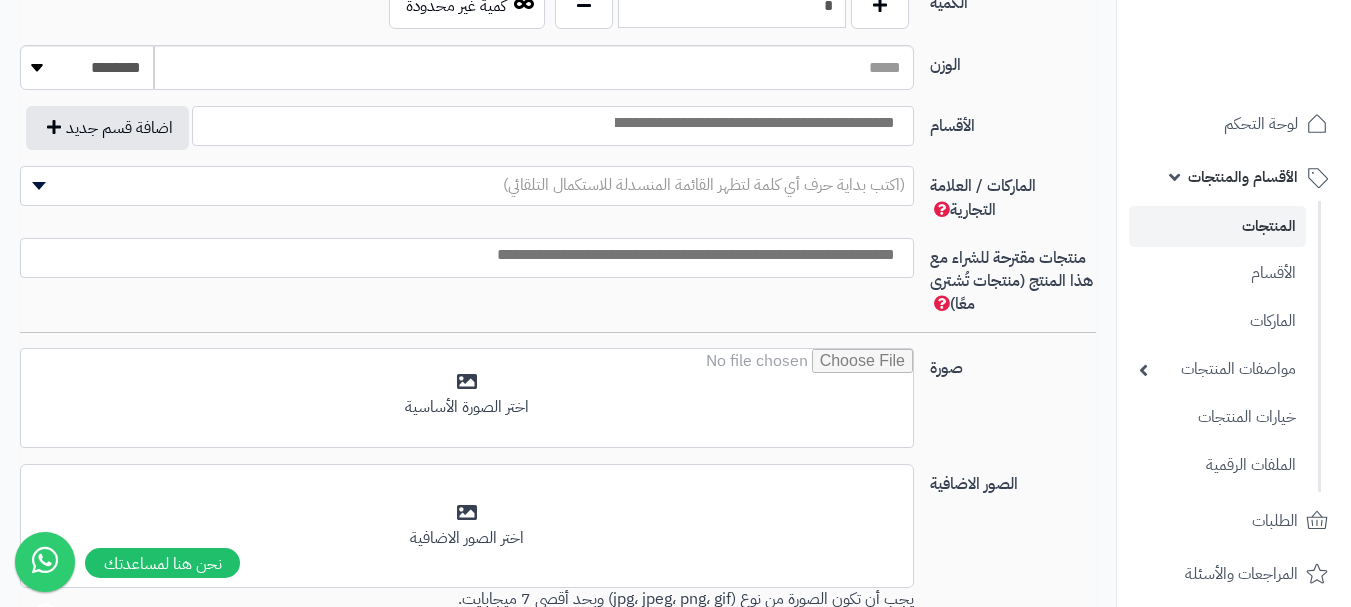 scroll, scrollTop: 1128, scrollLeft: 0, axis: vertical 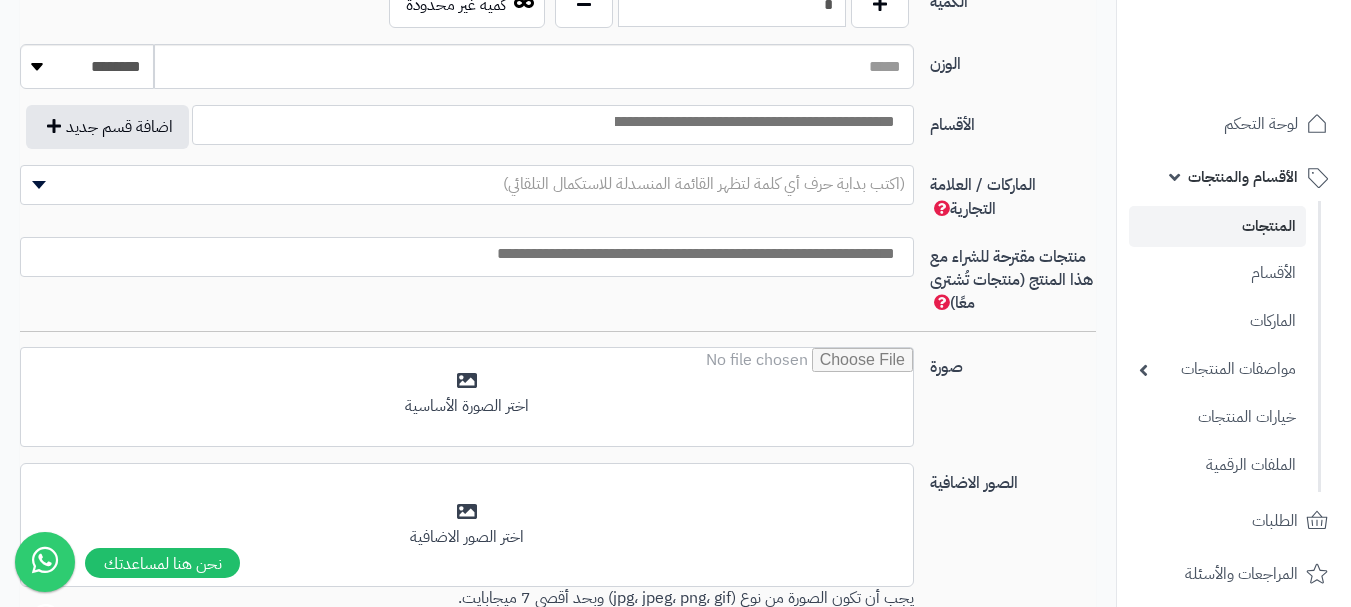type on "*" 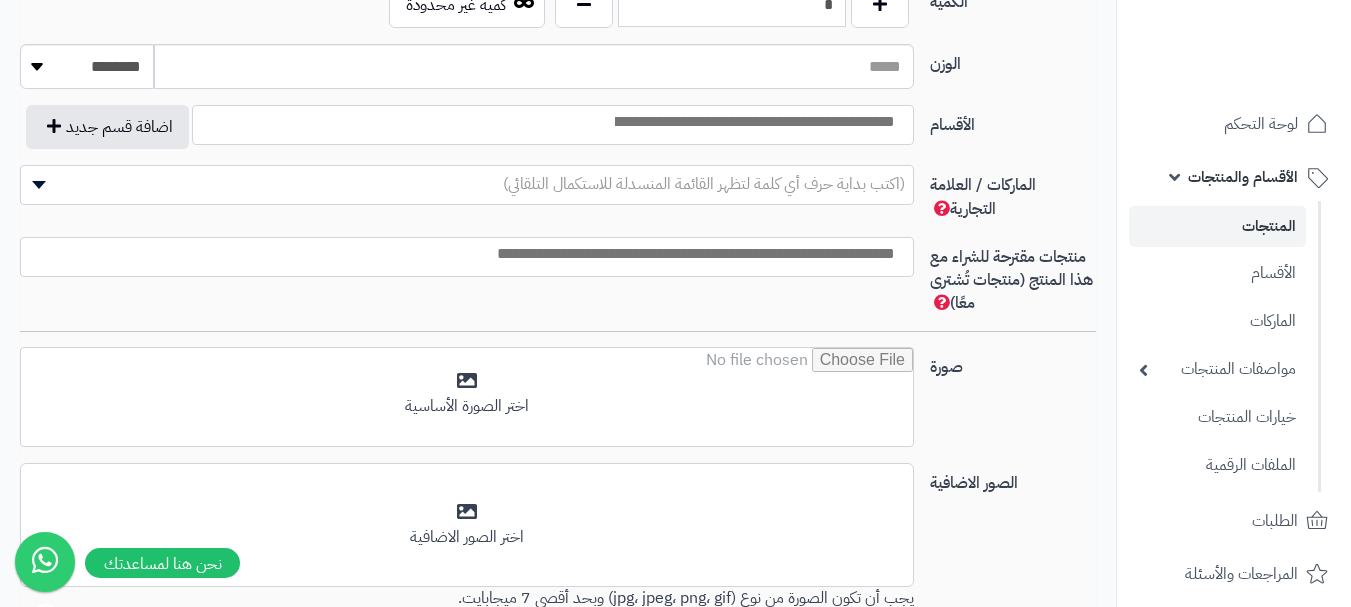 click at bounding box center [753, 122] 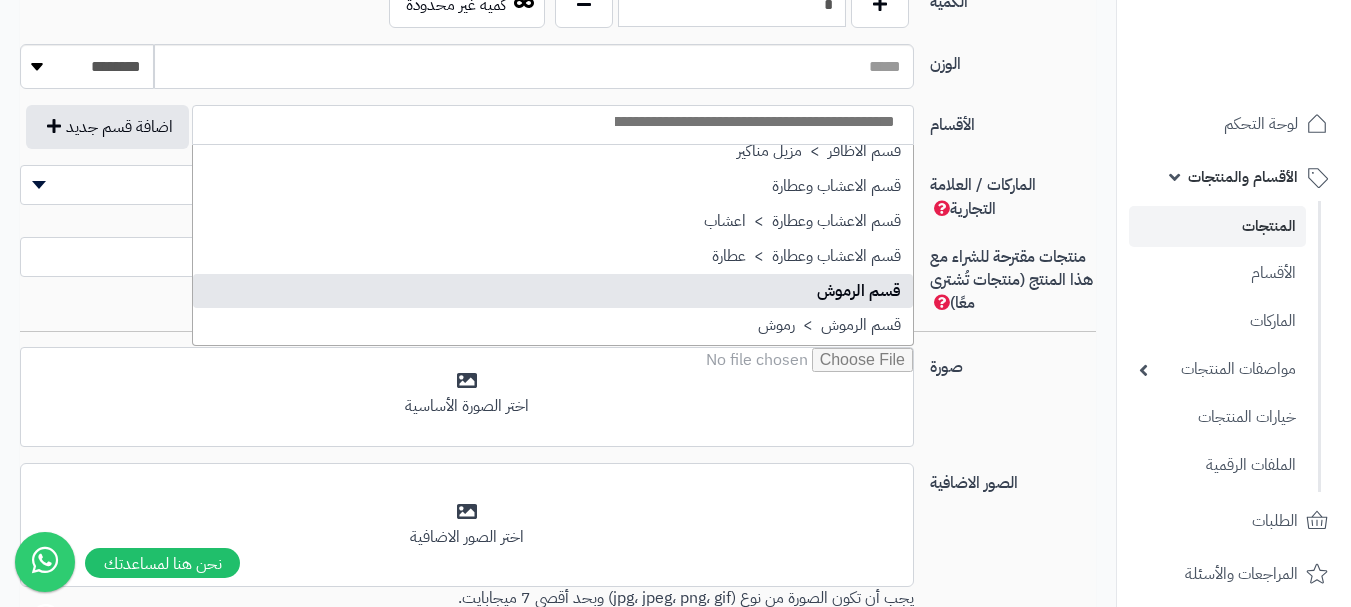scroll, scrollTop: 1500, scrollLeft: 0, axis: vertical 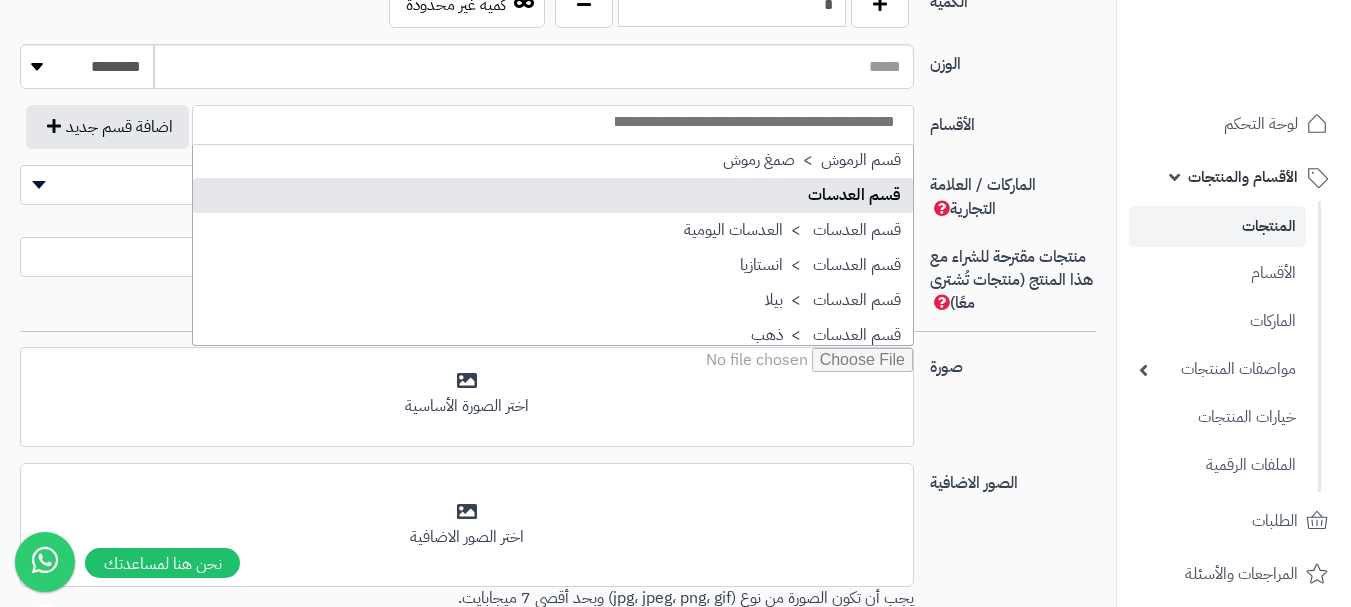 select on "**" 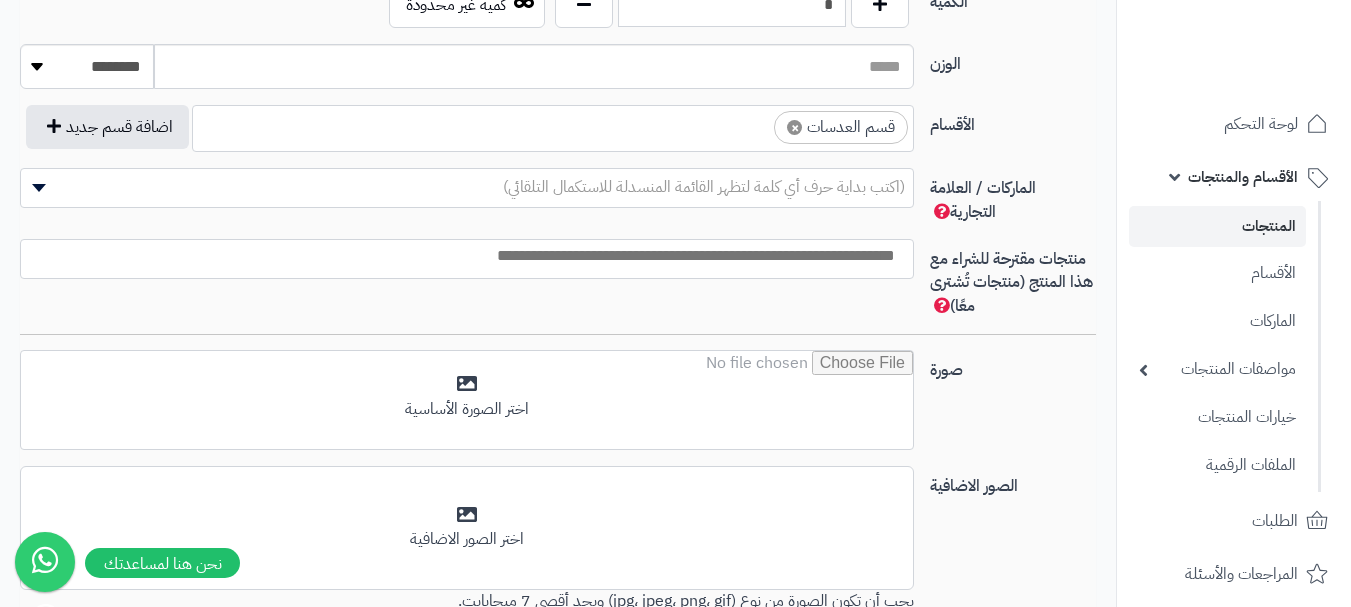 scroll, scrollTop: 1100, scrollLeft: 0, axis: vertical 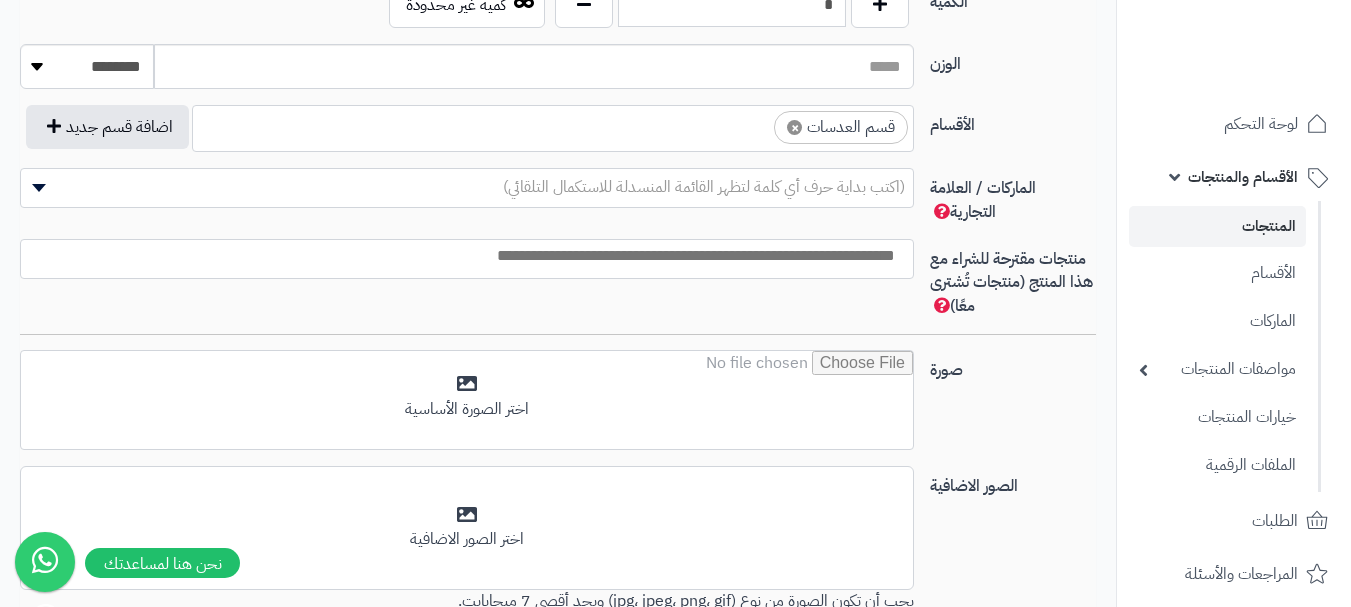 click on "× قسم العدسات" at bounding box center [553, 125] 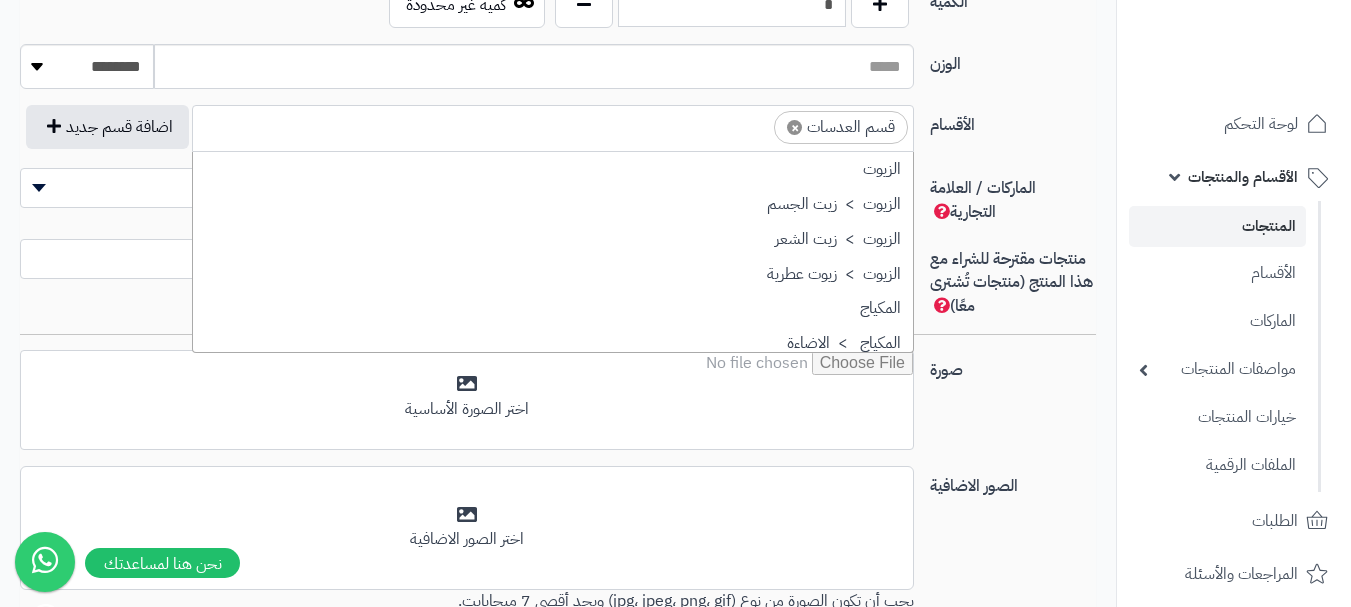 scroll, scrollTop: 1498, scrollLeft: 0, axis: vertical 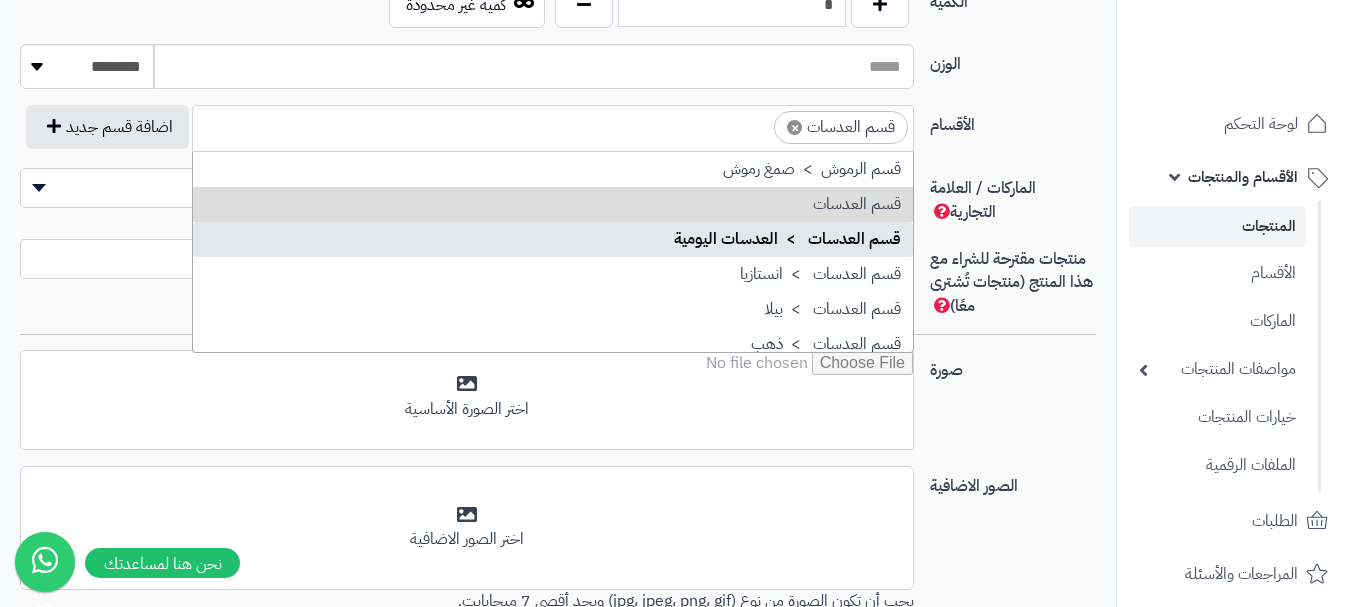 drag, startPoint x: 792, startPoint y: 237, endPoint x: 773, endPoint y: 233, distance: 19.416489 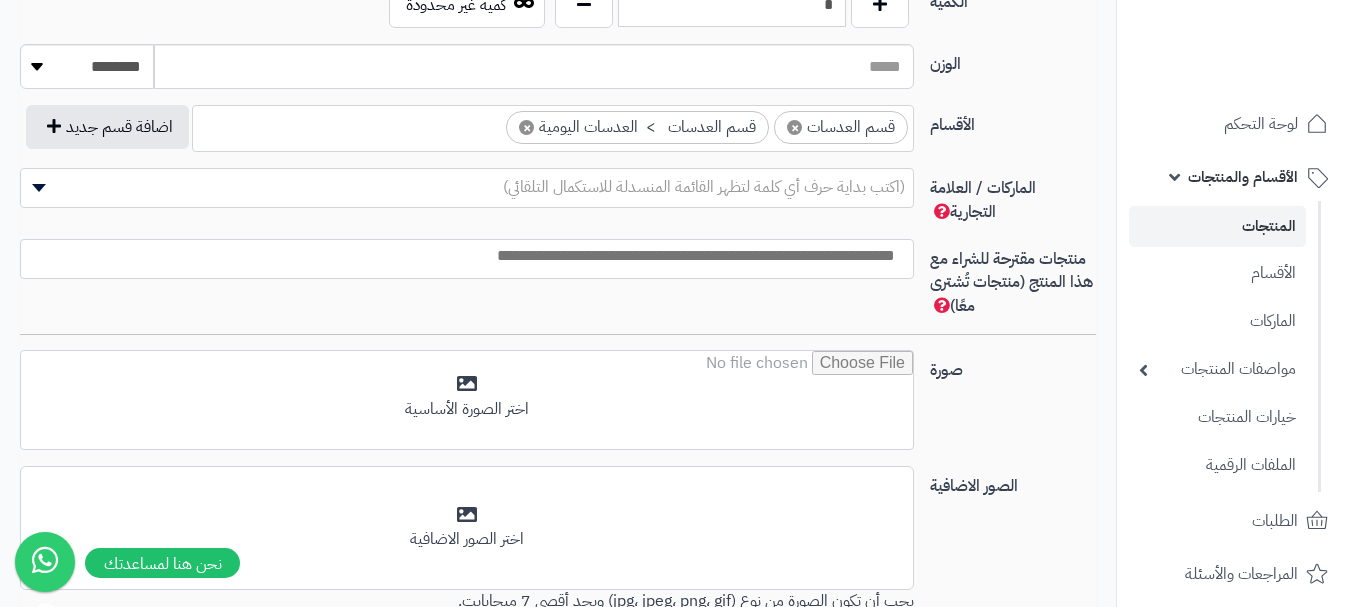 drag, startPoint x: 477, startPoint y: 119, endPoint x: 488, endPoint y: 143, distance: 26.400757 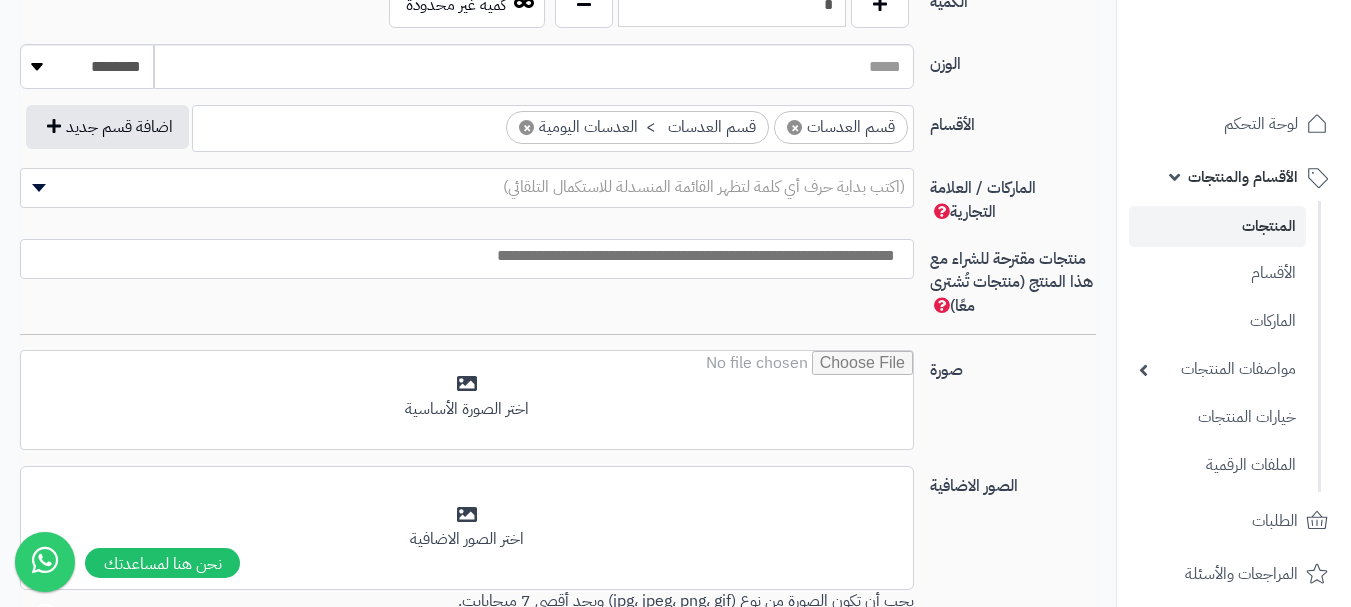 click at bounding box center [488, 122] 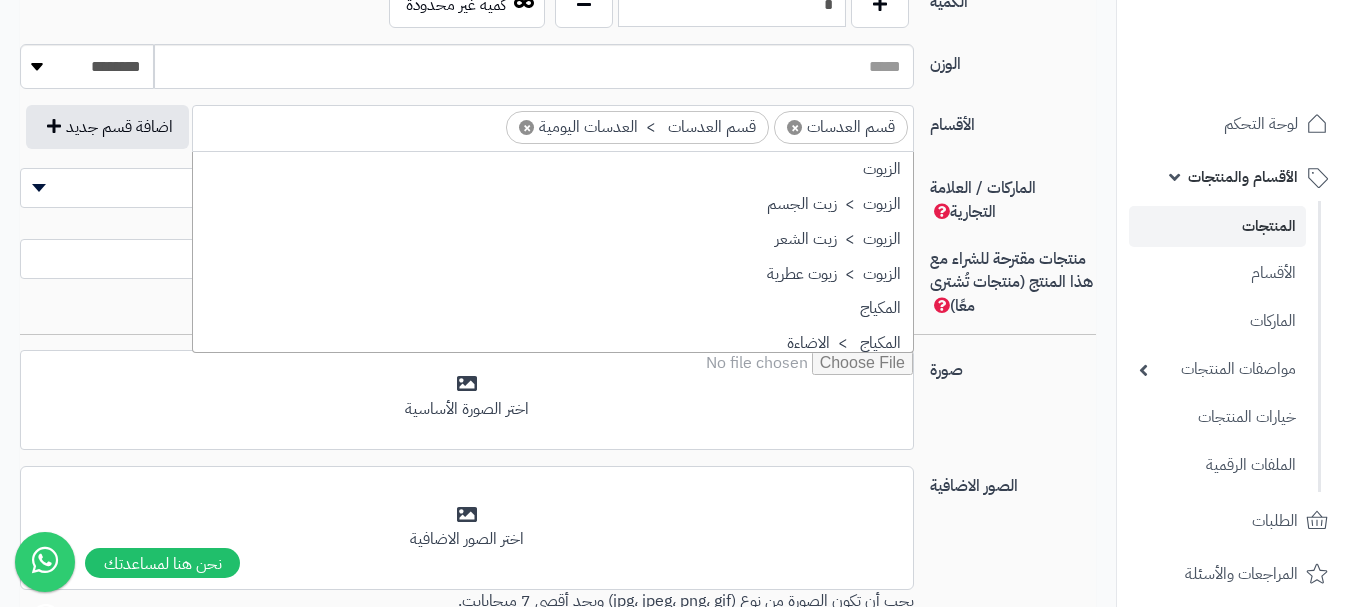 scroll, scrollTop: 1498, scrollLeft: 0, axis: vertical 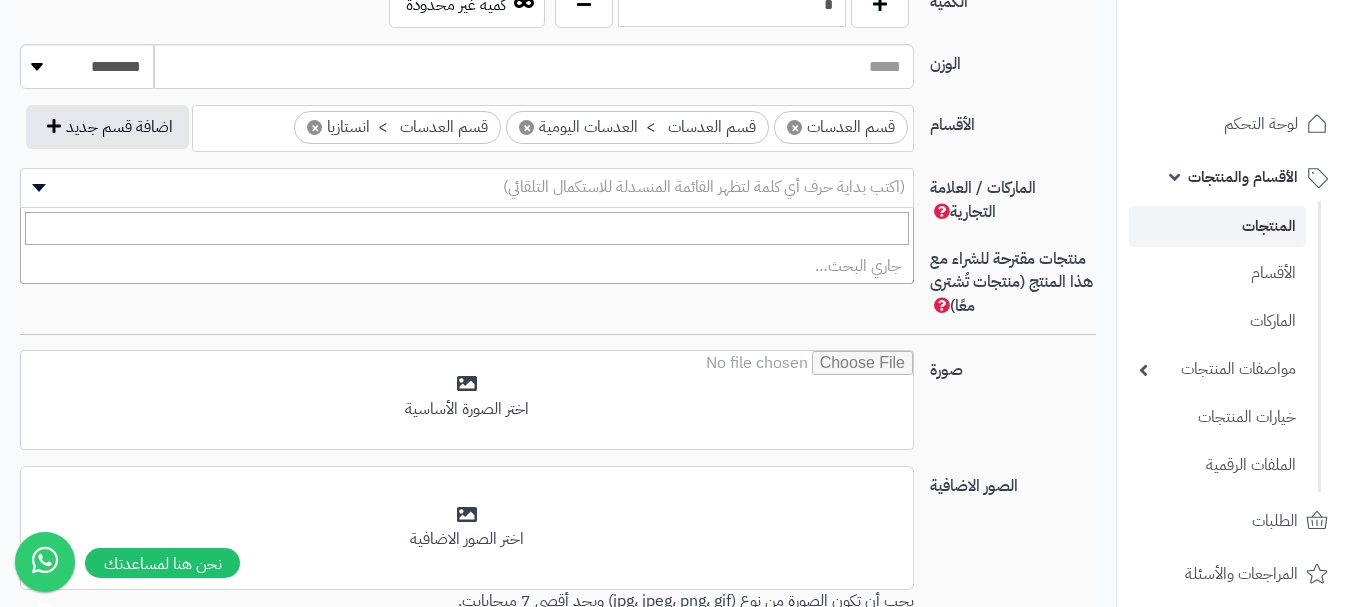 click on "(اكتب بداية حرف أي كلمة لتظهر القائمة المنسدلة للاستكمال التلقائي)" at bounding box center (467, 188) 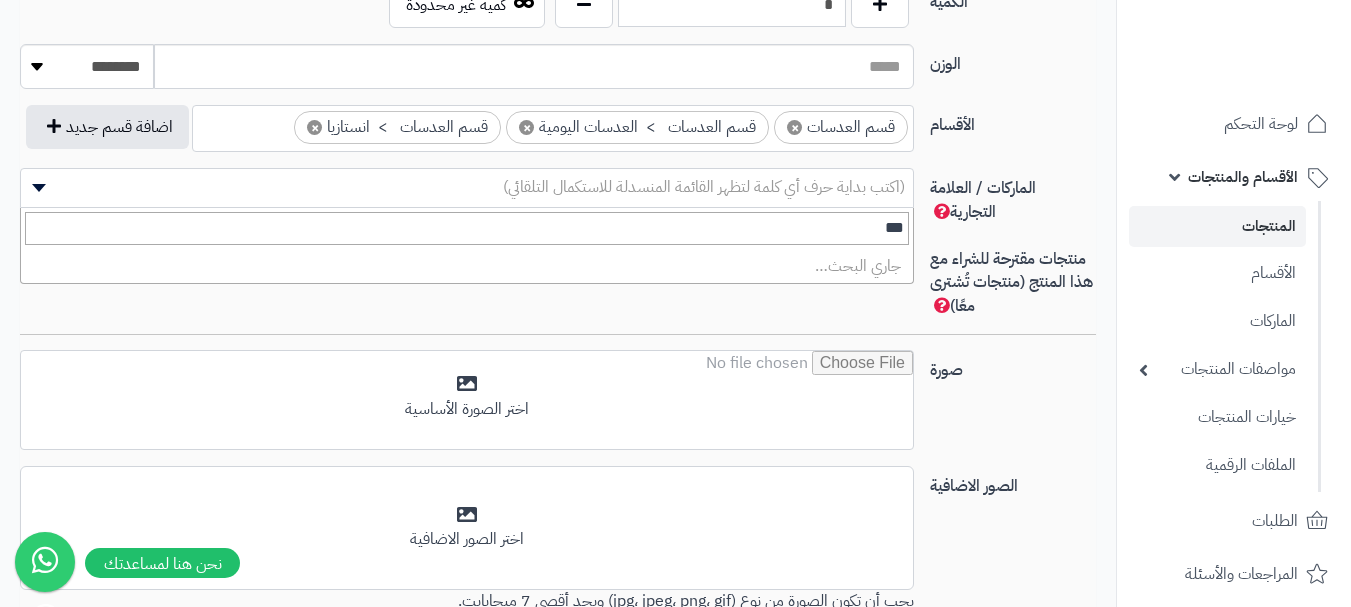 type on "****" 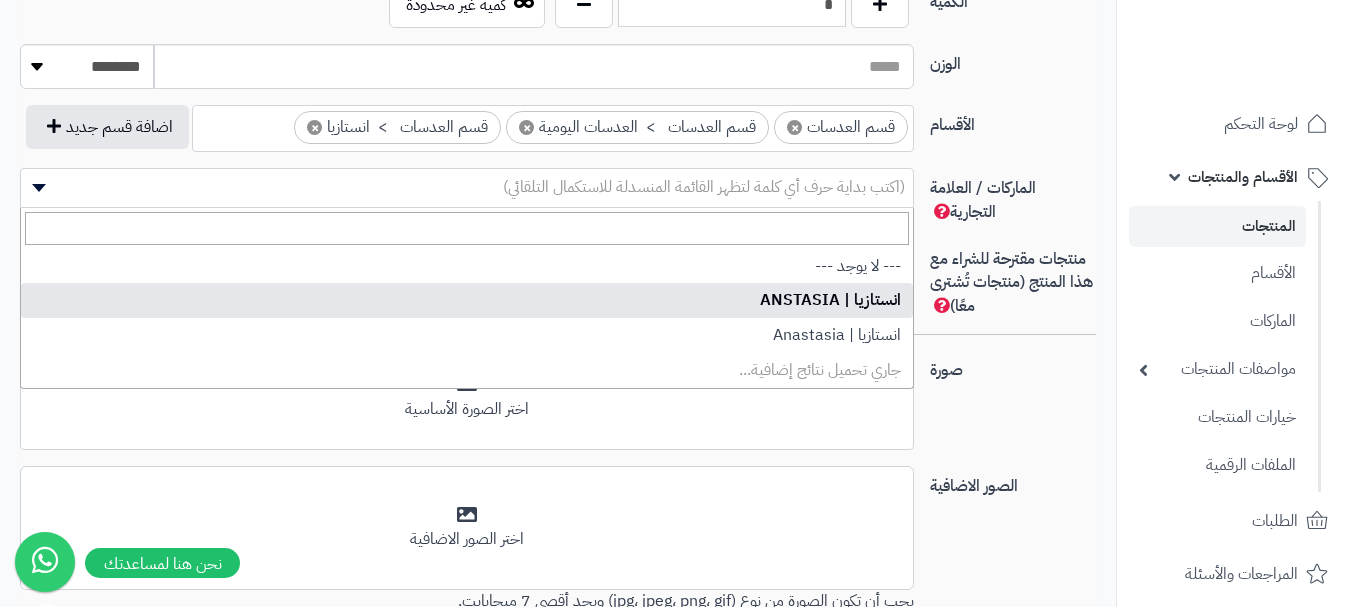 select on "**" 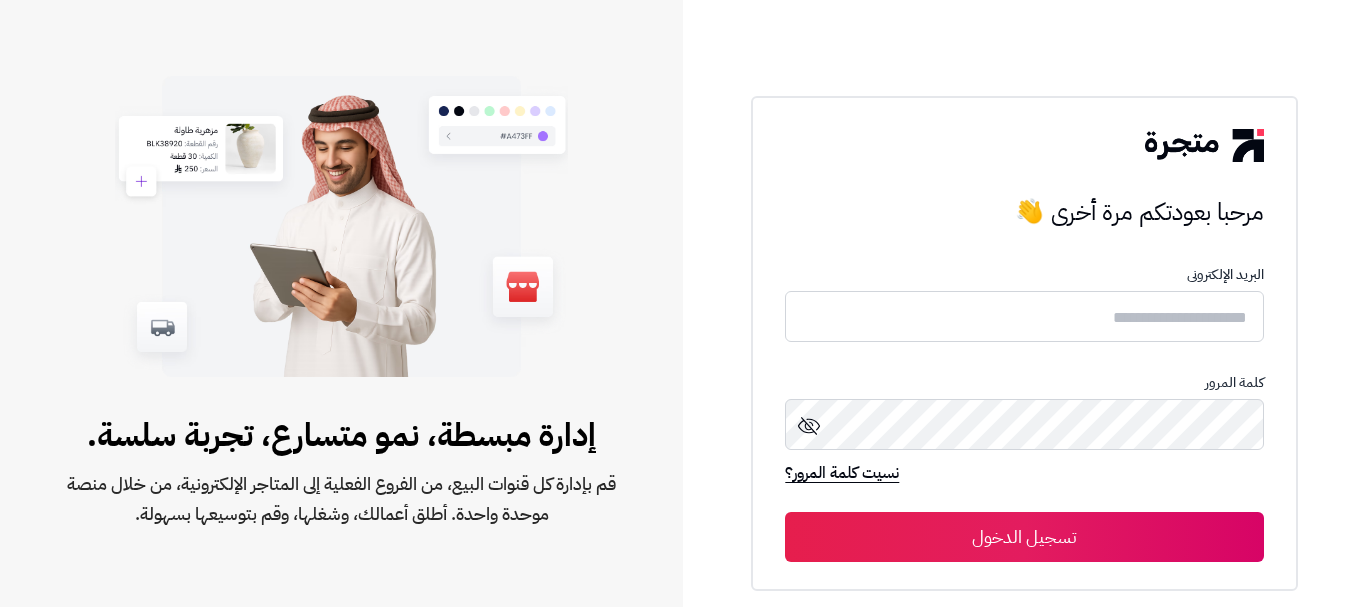 scroll, scrollTop: 0, scrollLeft: 0, axis: both 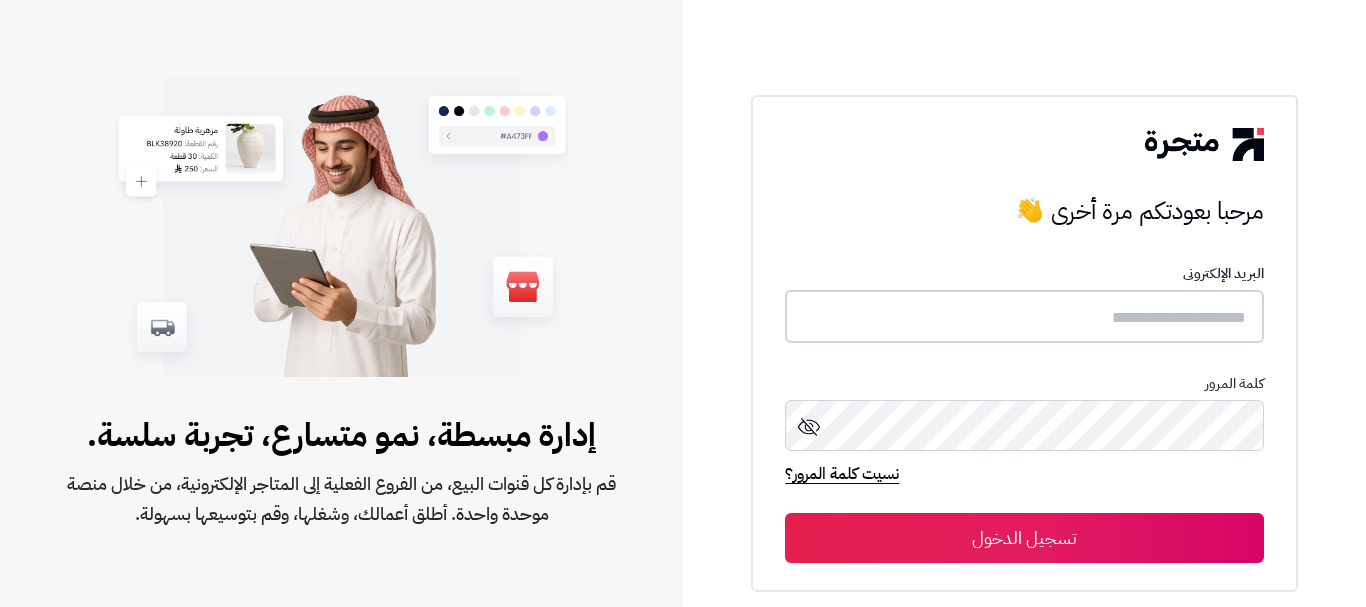 click at bounding box center [1024, 316] 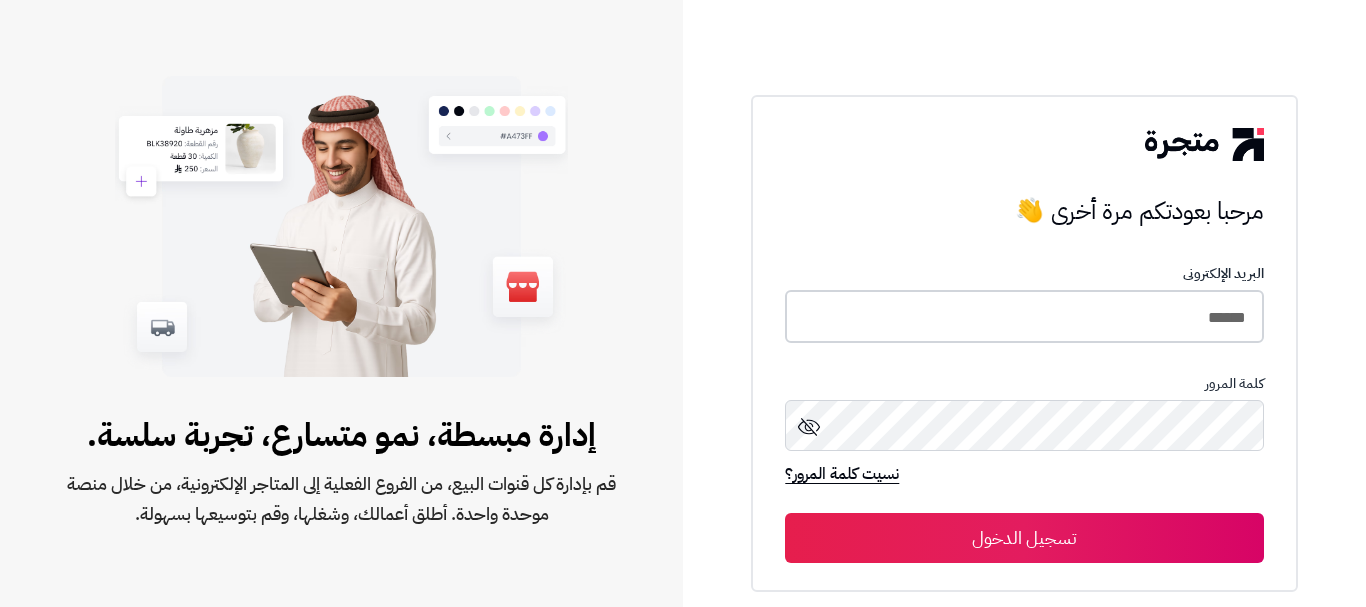 type on "******" 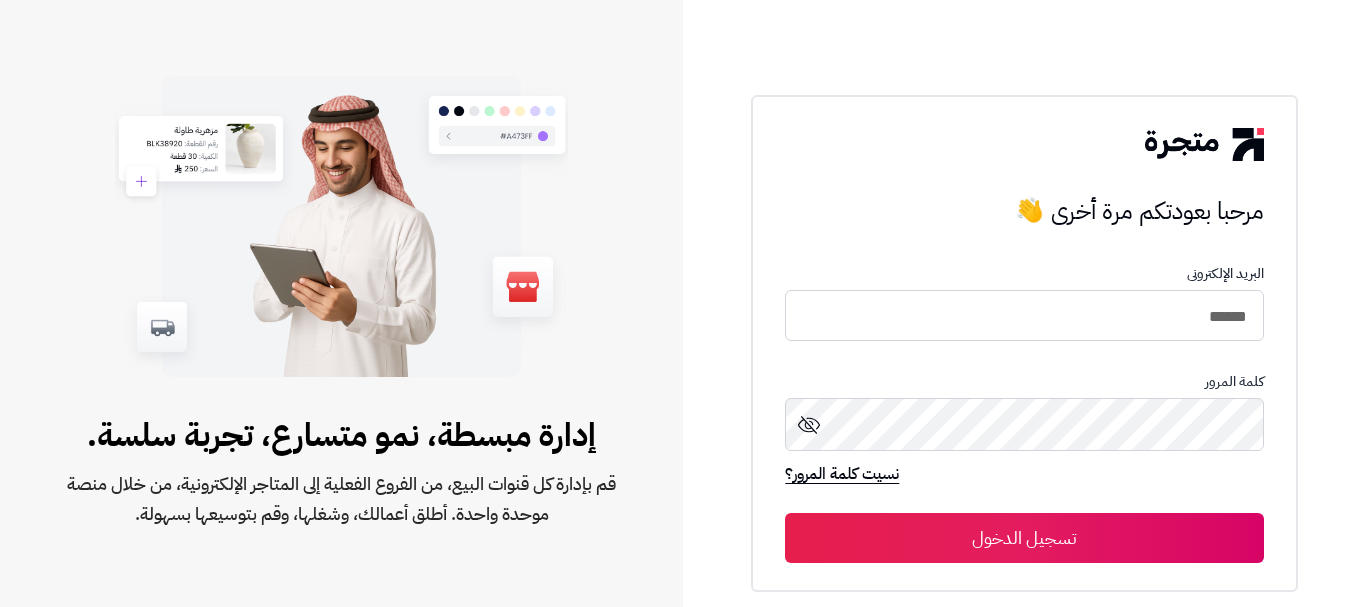 click on "تسجيل الدخول" at bounding box center [1024, 538] 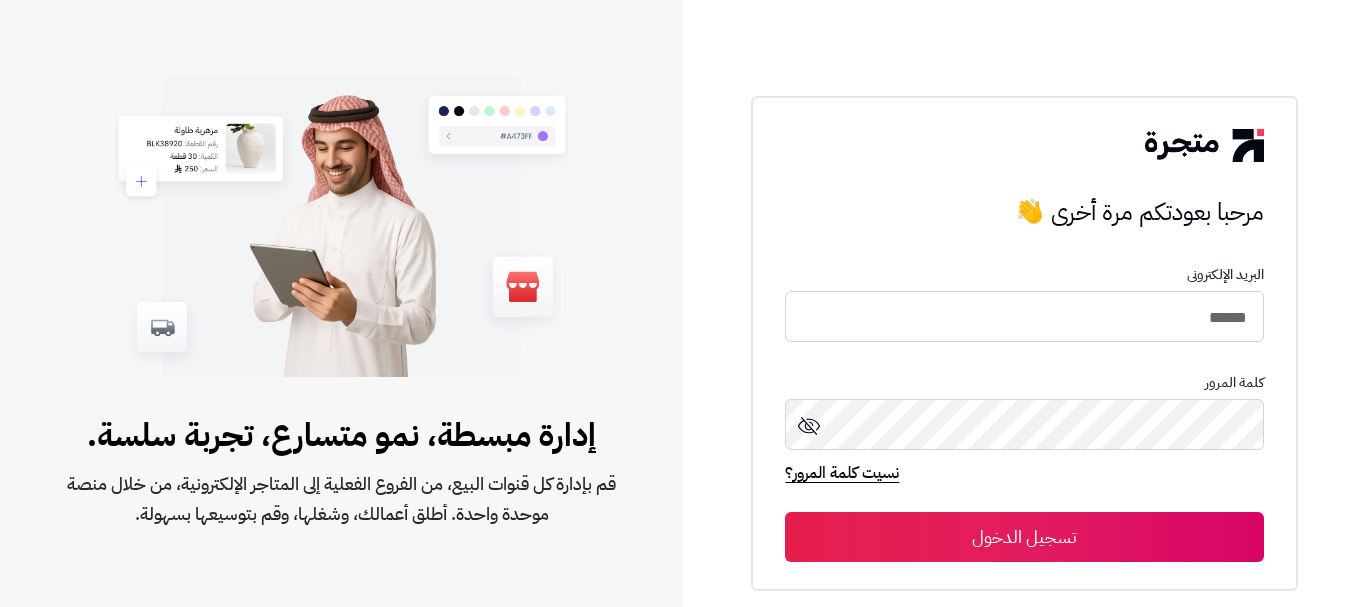 type 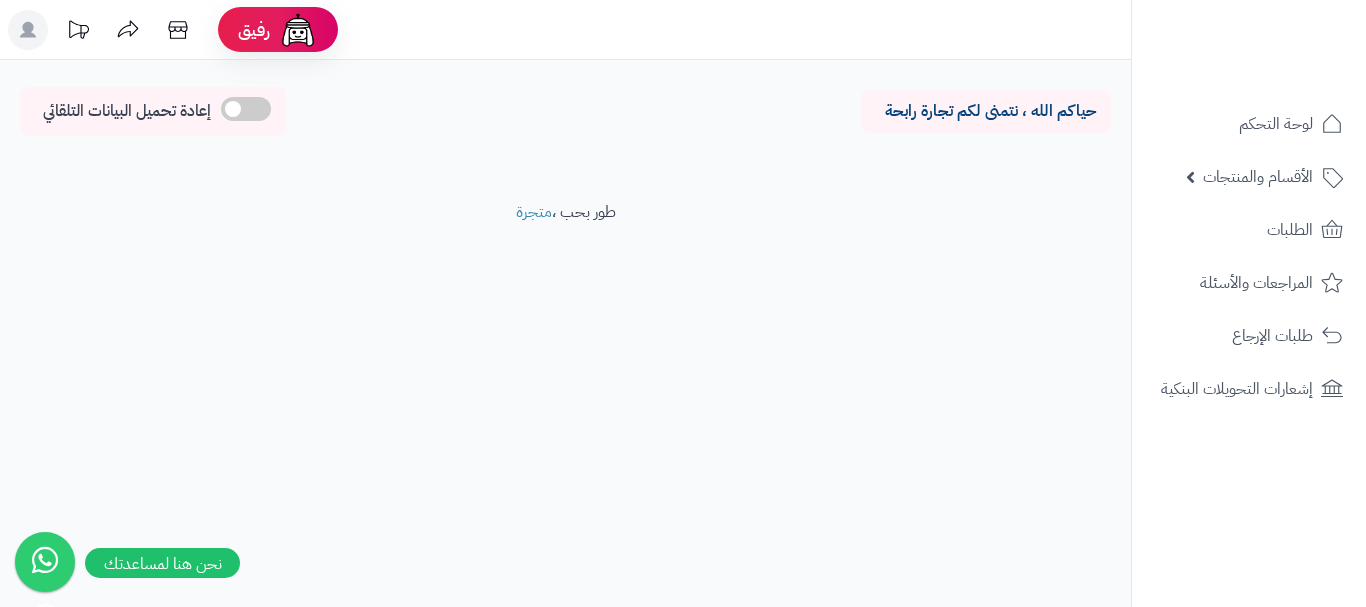 scroll, scrollTop: 0, scrollLeft: 0, axis: both 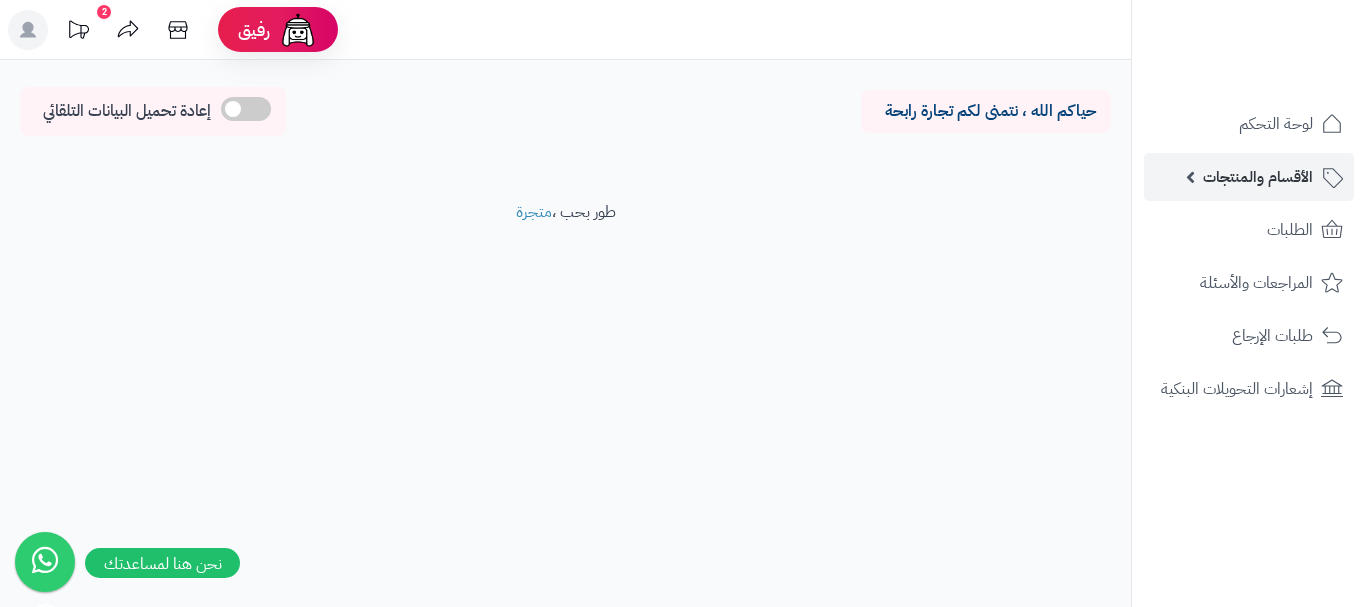 click on "الأقسام والمنتجات" at bounding box center (1258, 177) 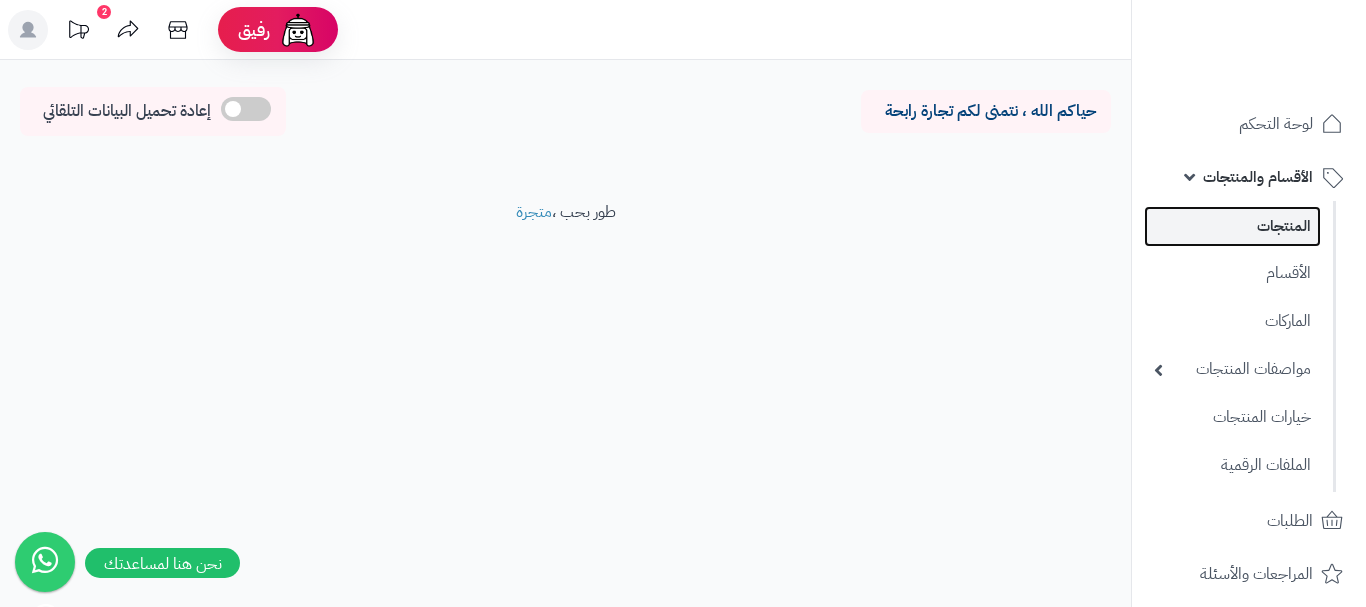 click on "المنتجات" at bounding box center [1232, 226] 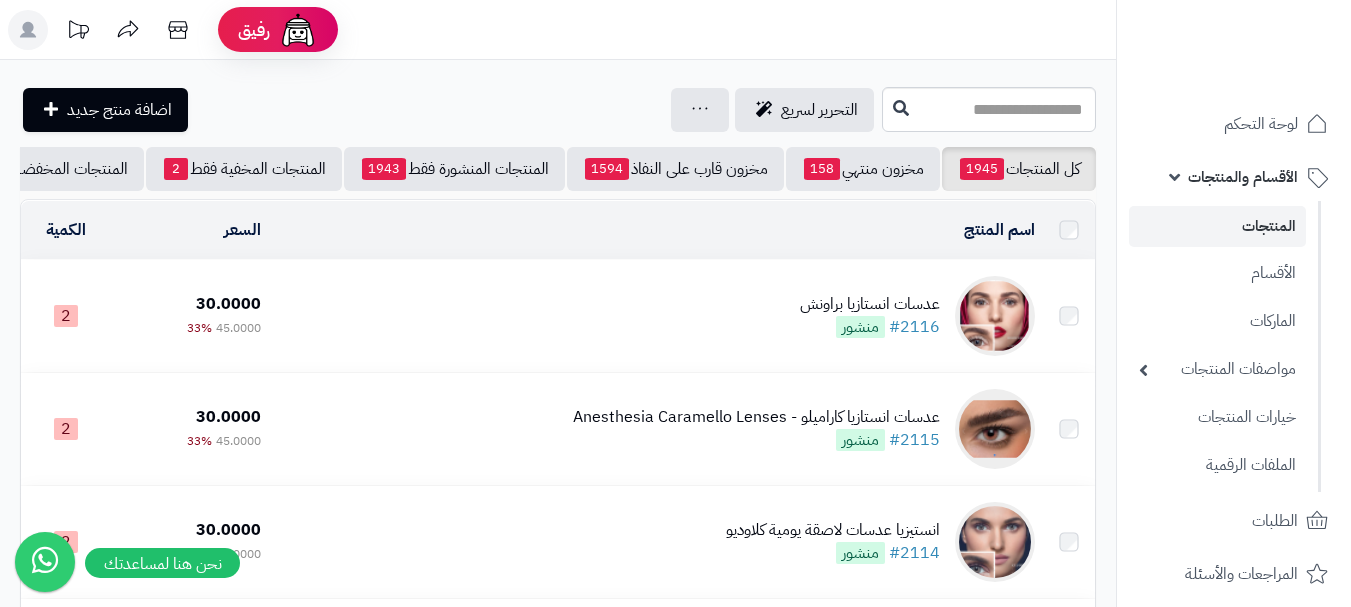 scroll, scrollTop: 0, scrollLeft: 0, axis: both 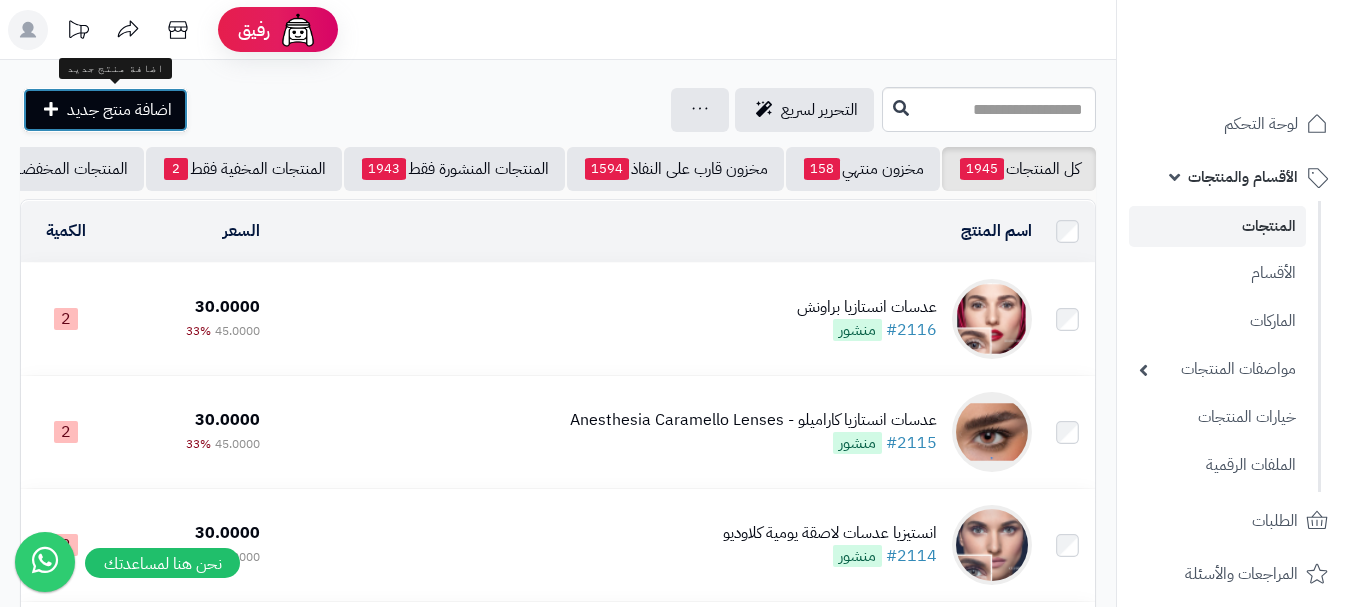click on "اضافة منتج جديد" at bounding box center [119, 110] 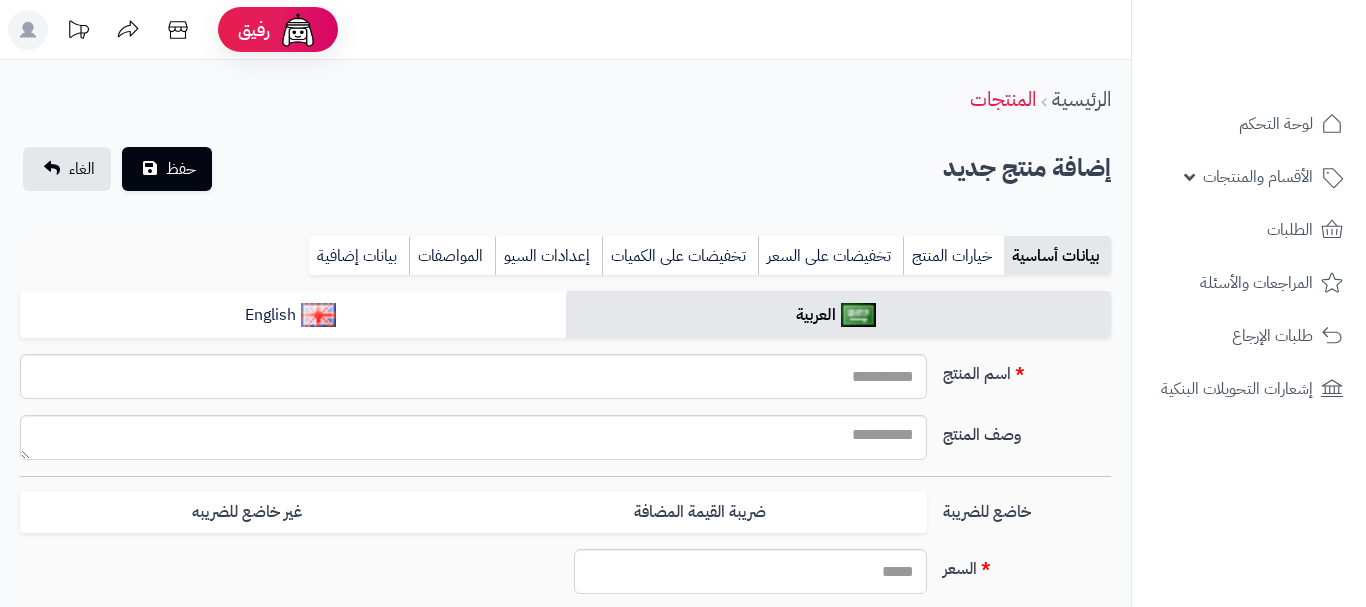 select 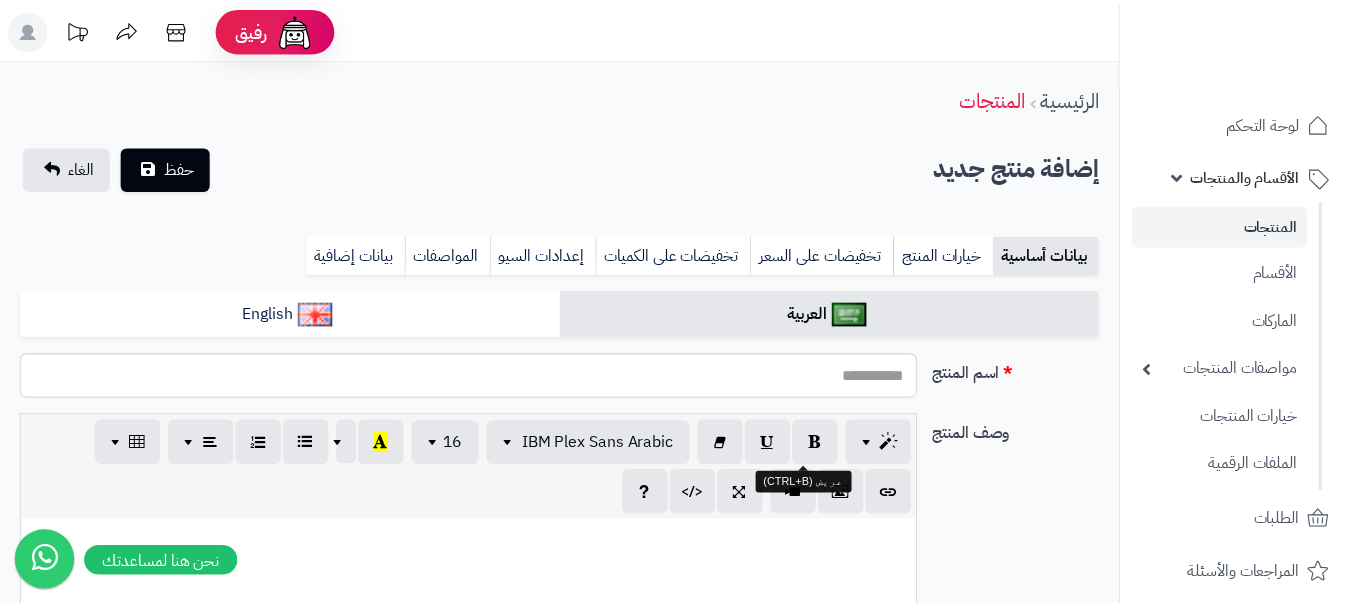 scroll, scrollTop: 0, scrollLeft: 0, axis: both 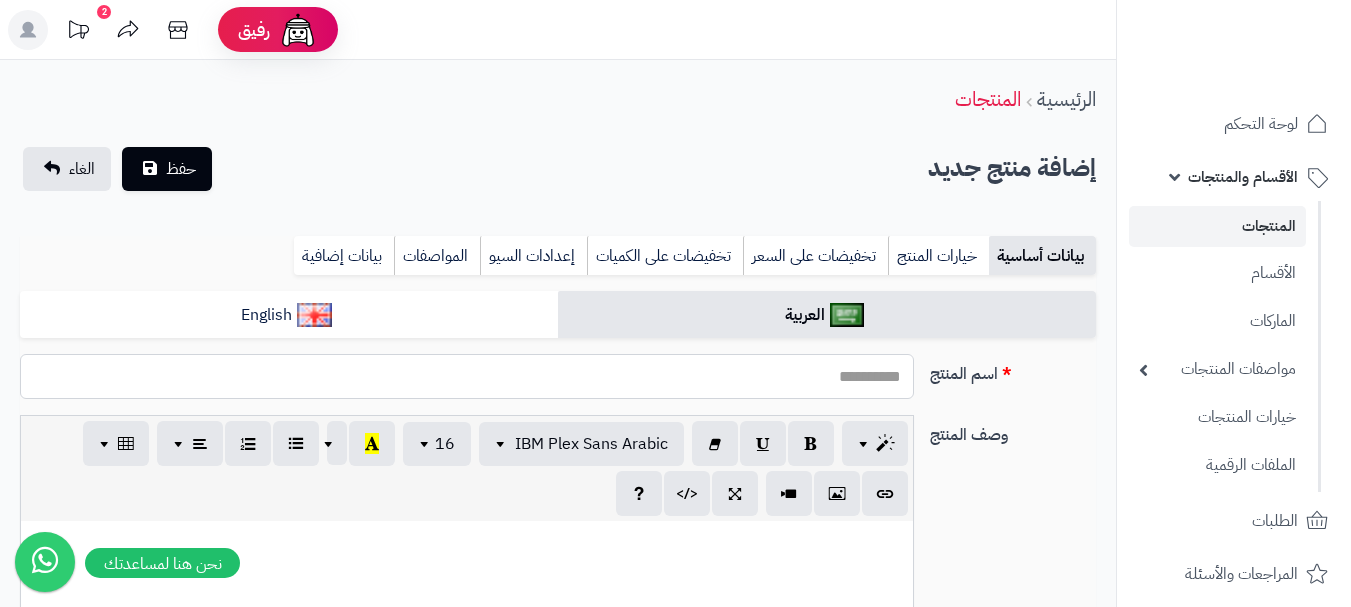 click on "اسم المنتج" at bounding box center [467, 376] 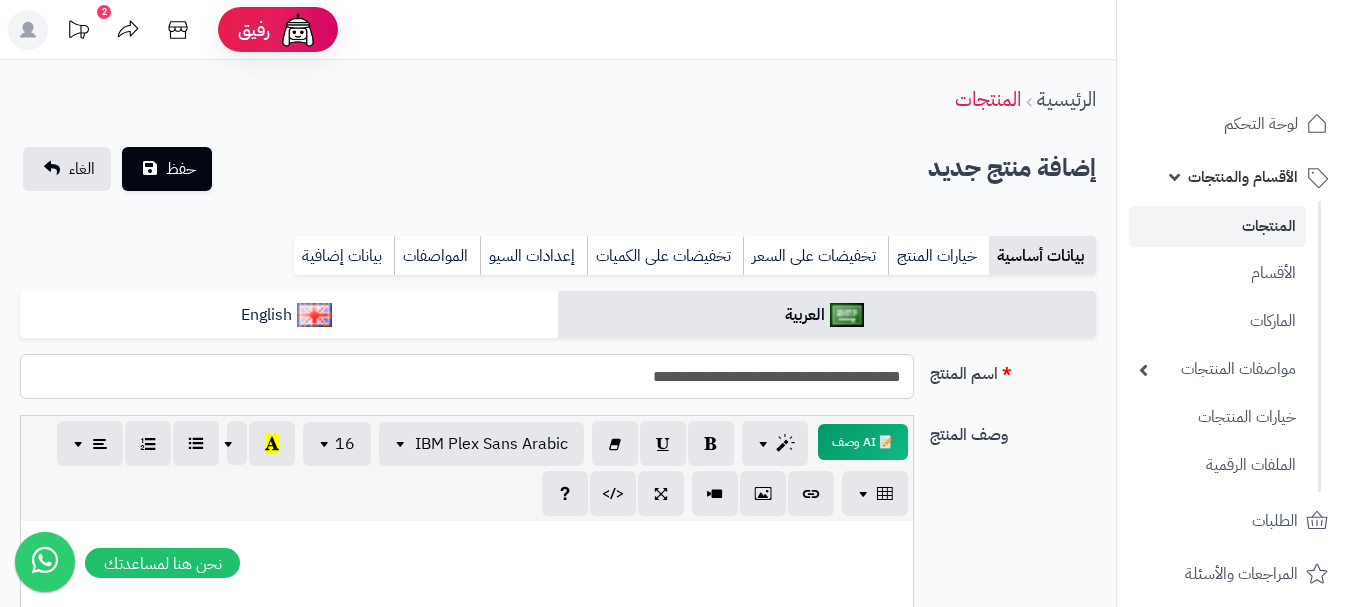 drag, startPoint x: 646, startPoint y: 394, endPoint x: 905, endPoint y: 380, distance: 259.3781 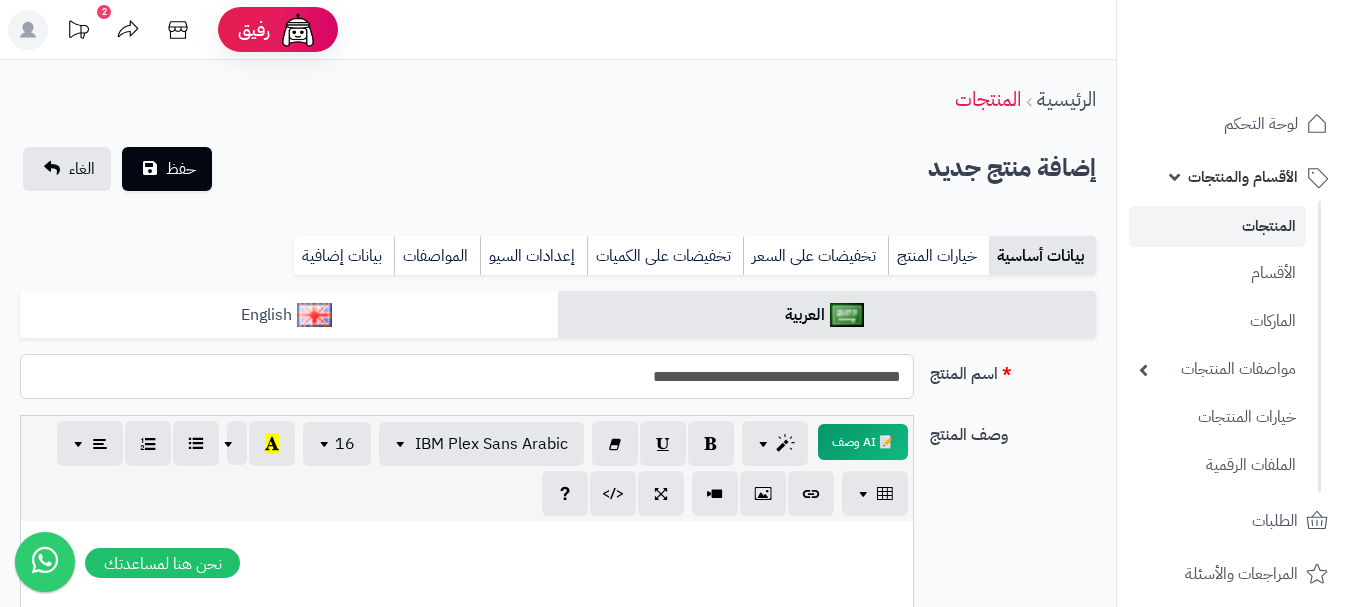 type on "**********" 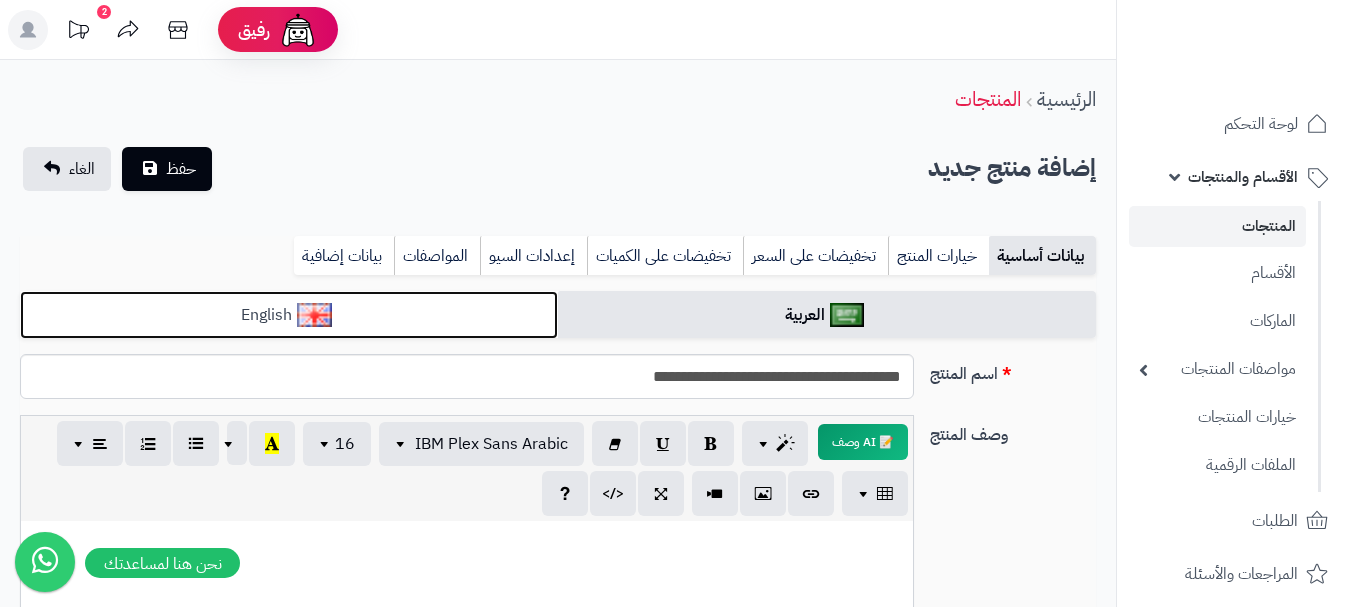 click on "English" at bounding box center (289, 315) 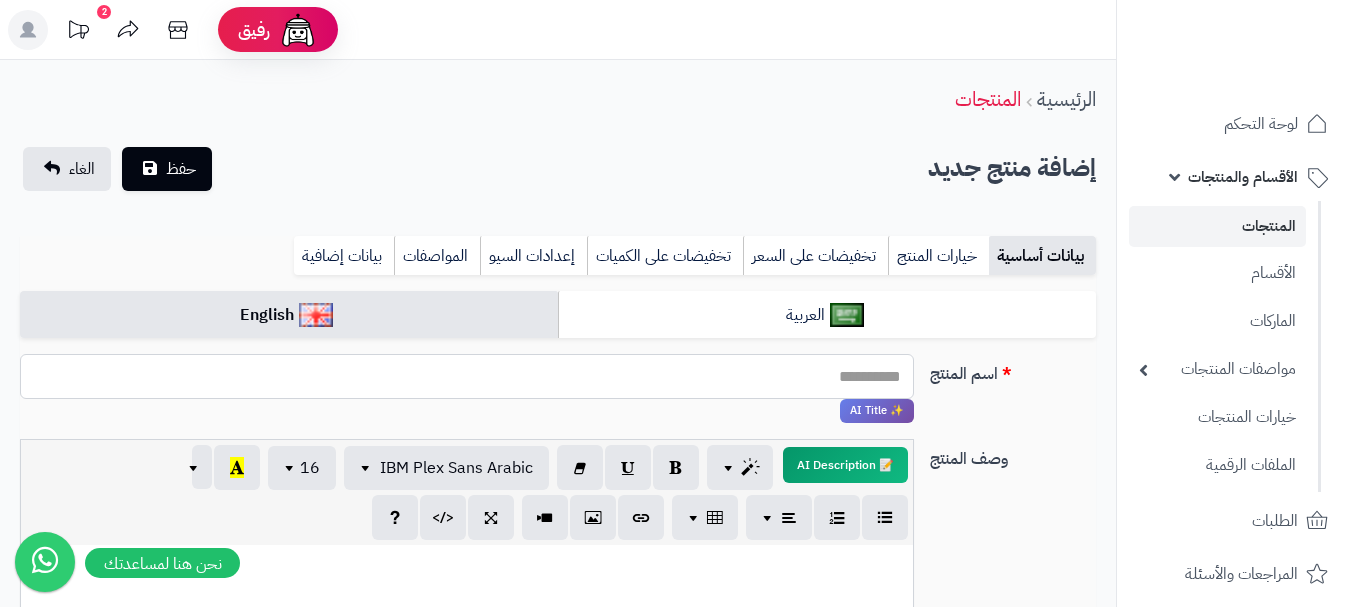 paste on "**********" 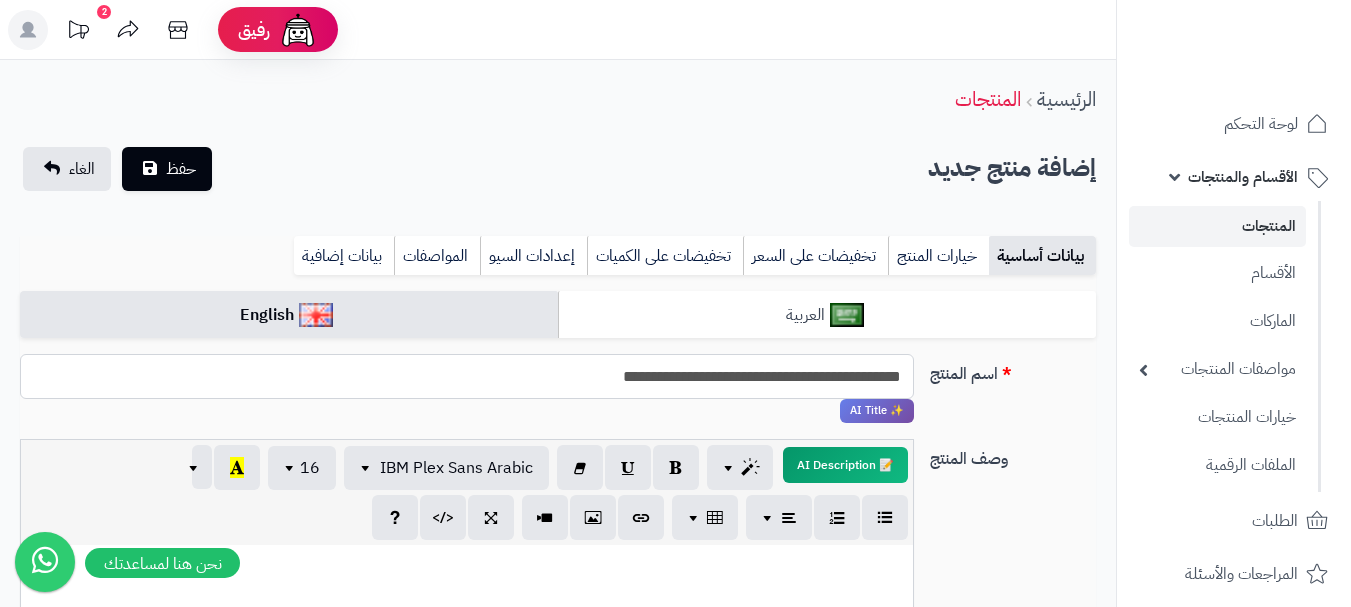 type on "**********" 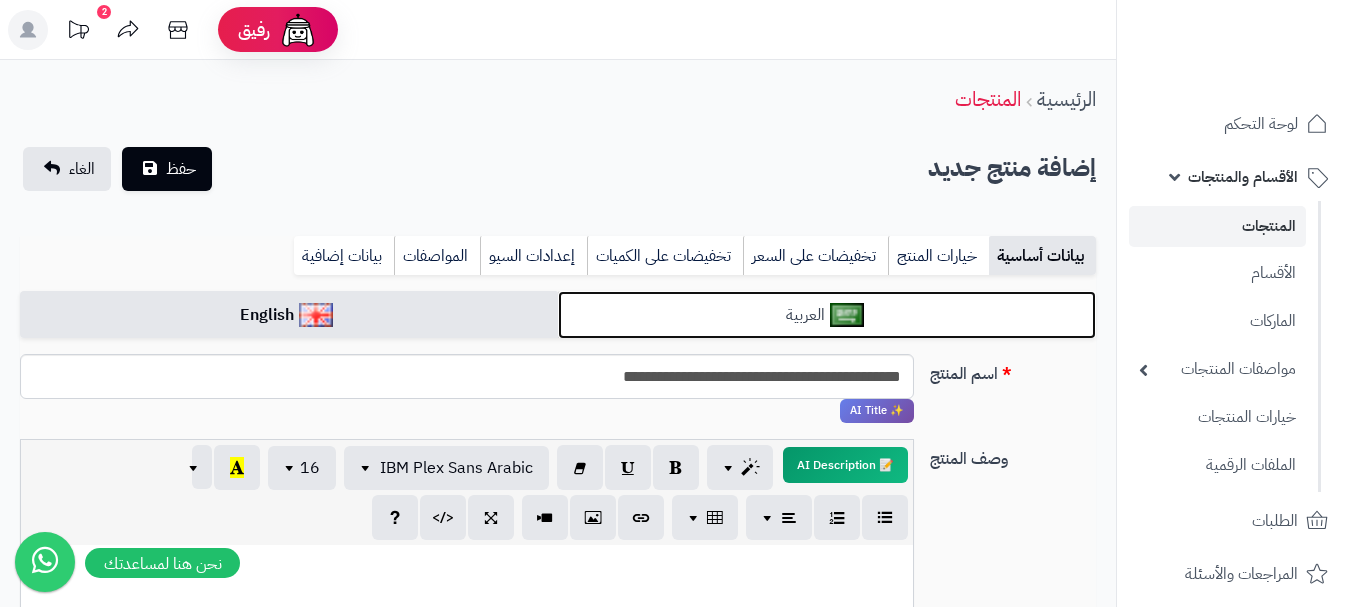 click on "العربية" at bounding box center [827, 315] 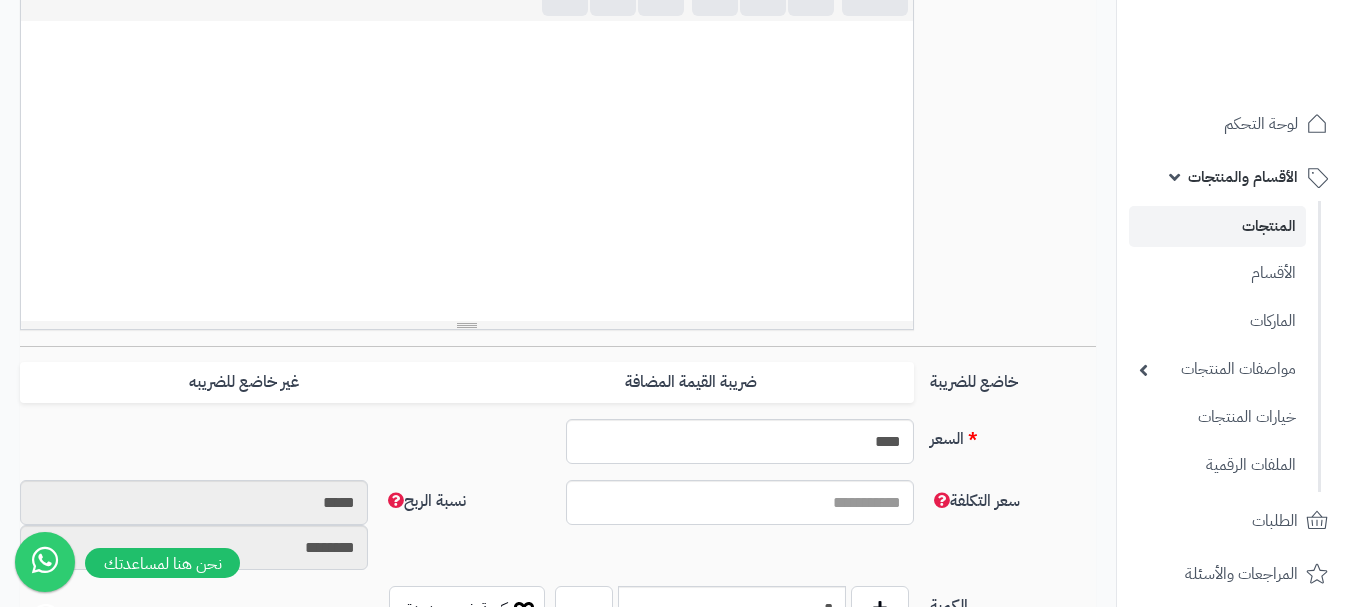 scroll, scrollTop: 600, scrollLeft: 0, axis: vertical 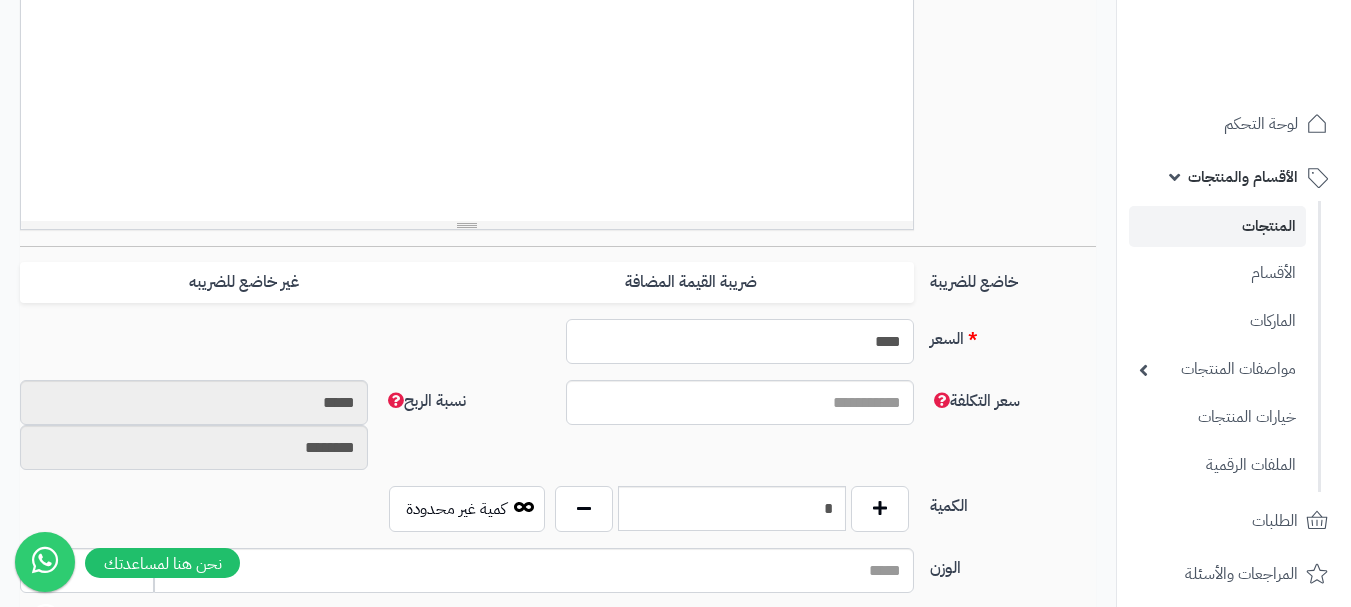 click on "****" at bounding box center [740, 341] 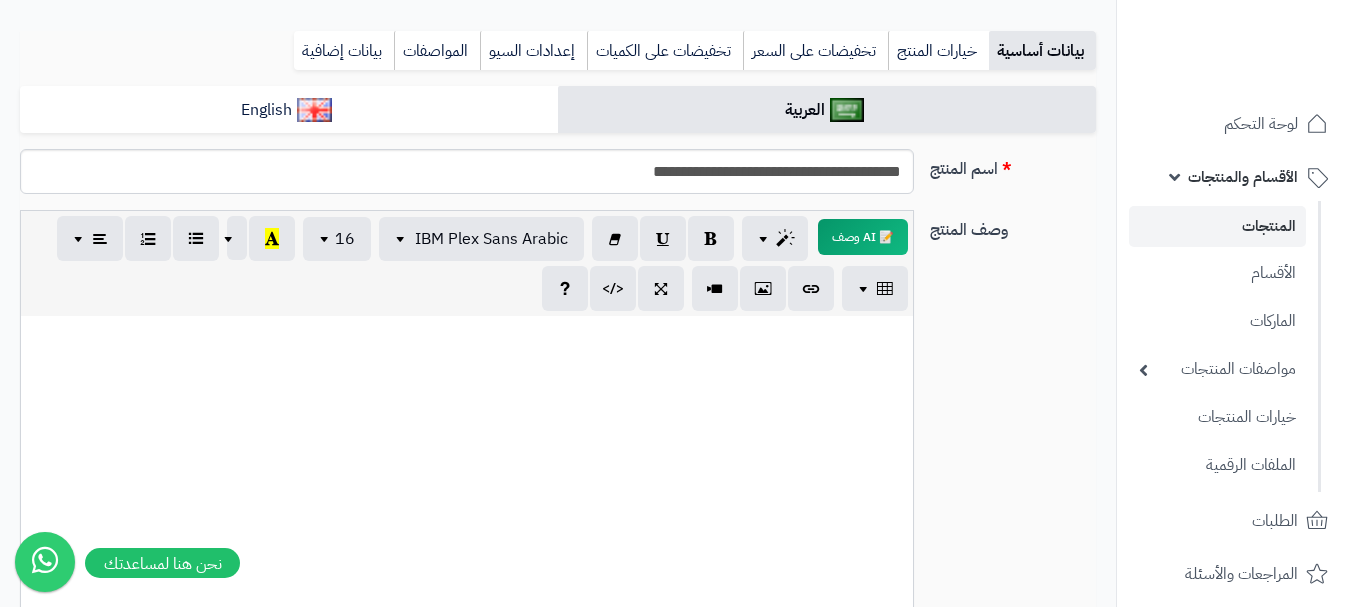 scroll, scrollTop: 100, scrollLeft: 0, axis: vertical 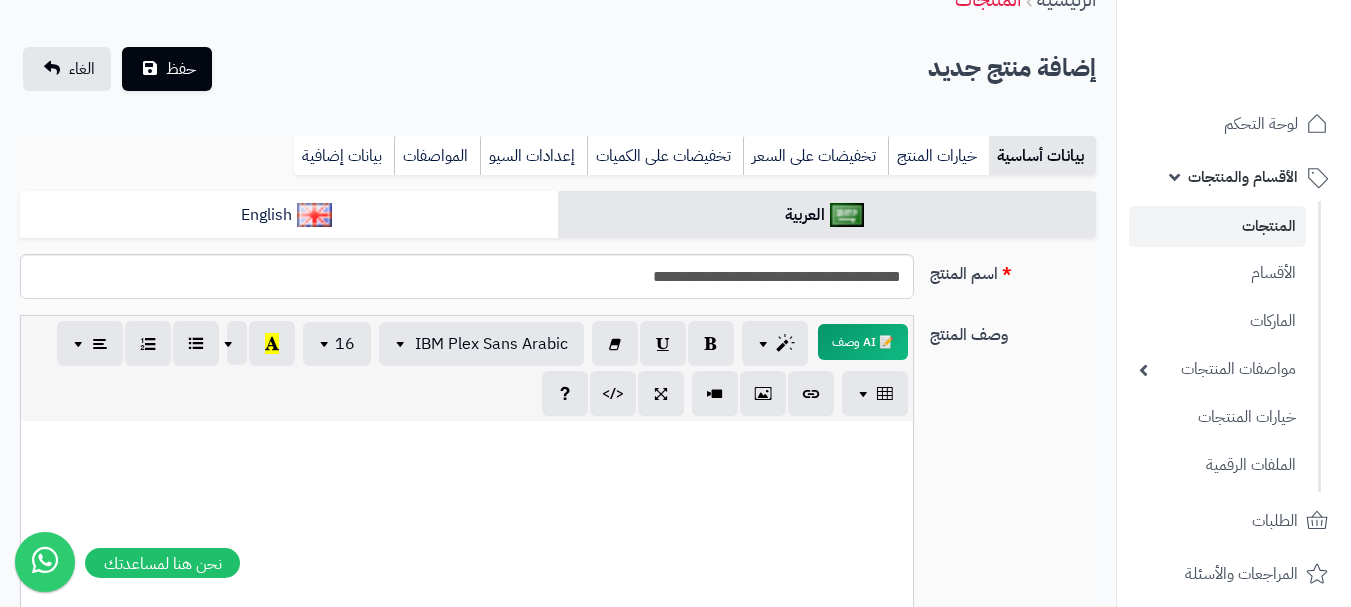type on "**" 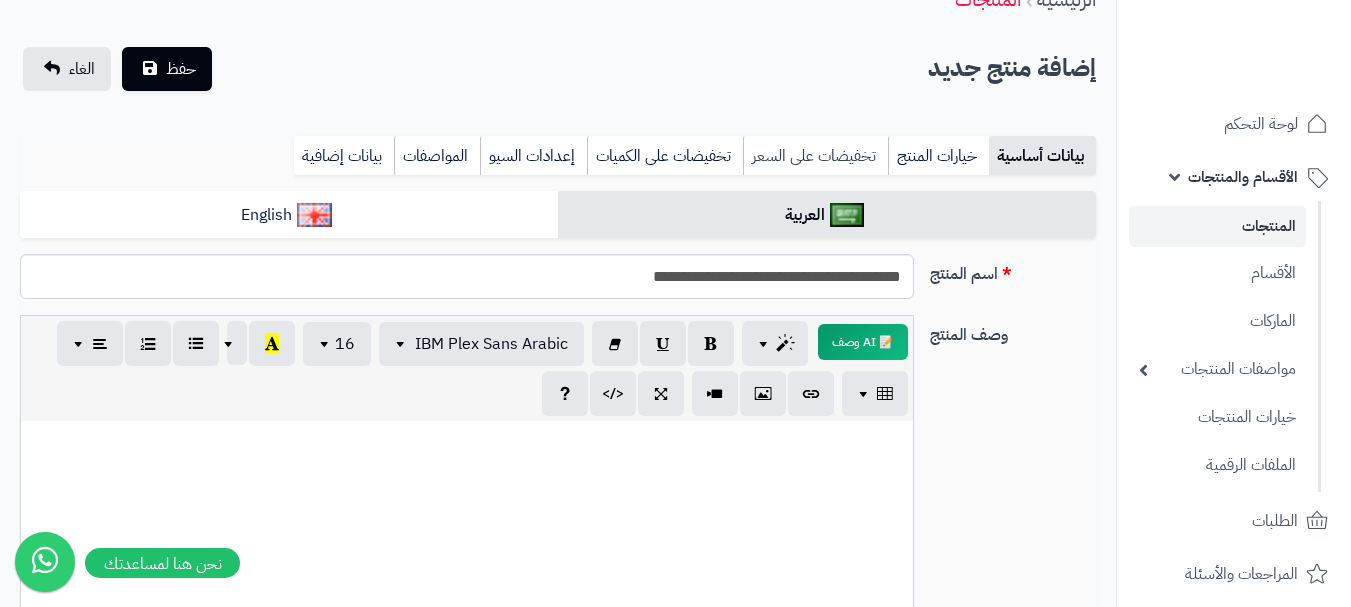 click on "تخفيضات على السعر" at bounding box center (815, 156) 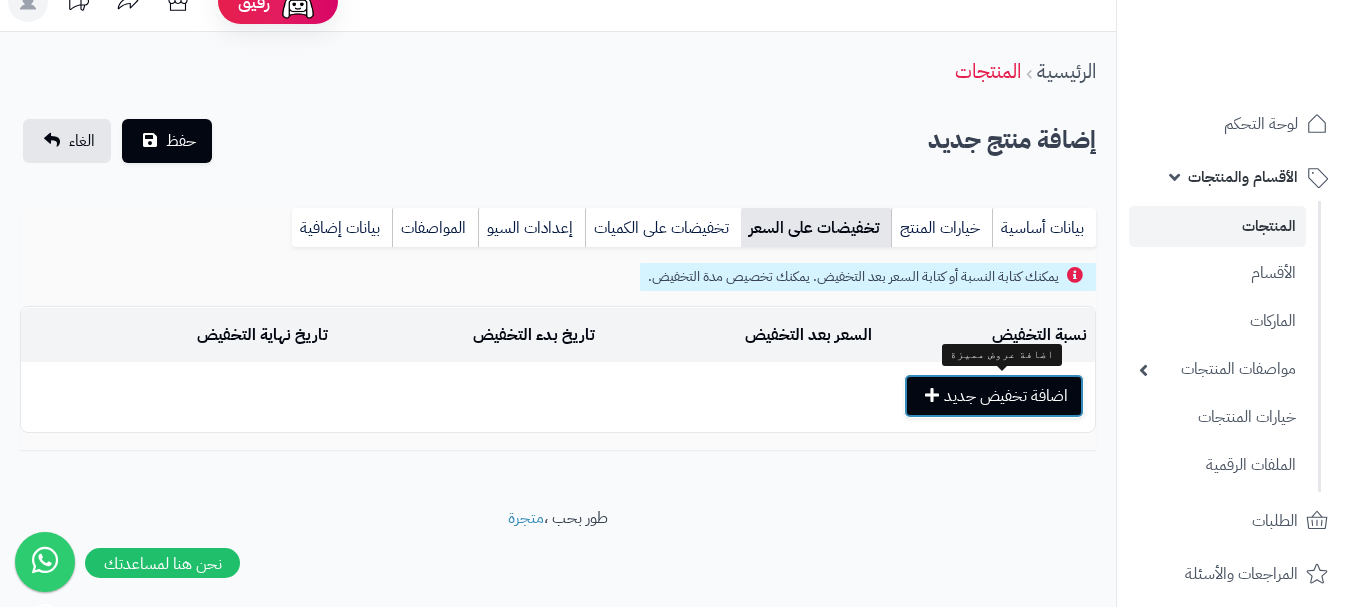click on "اضافة تخفيض جديد" at bounding box center (994, 396) 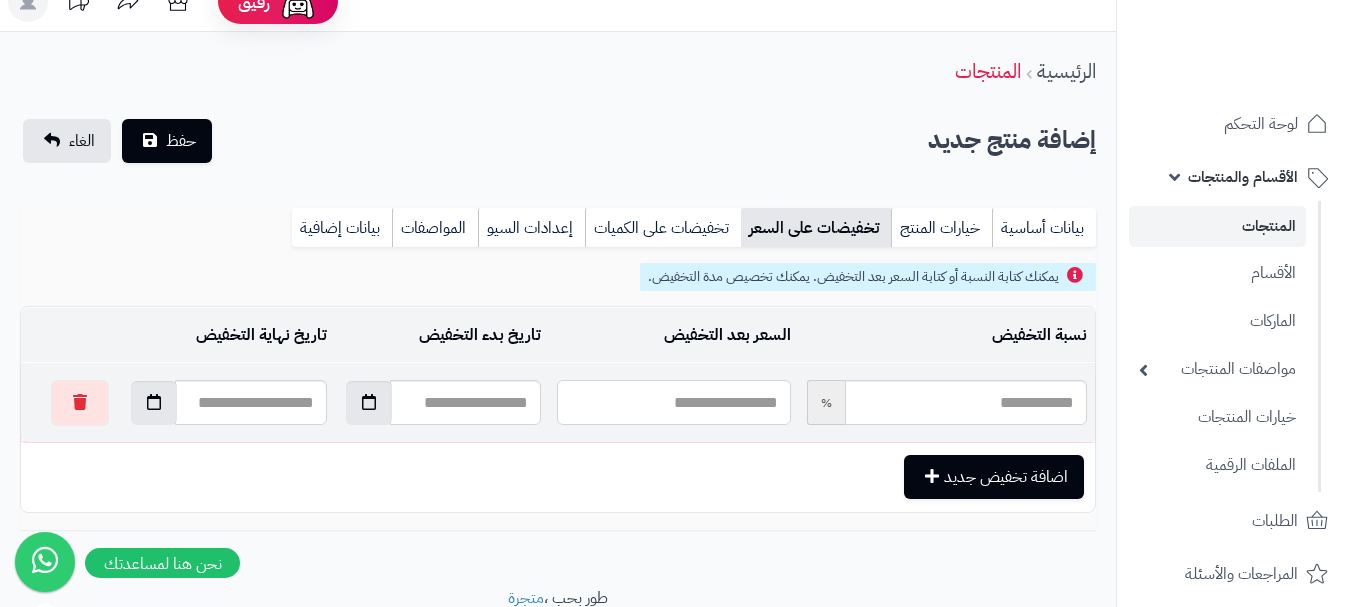 click at bounding box center [673, 402] 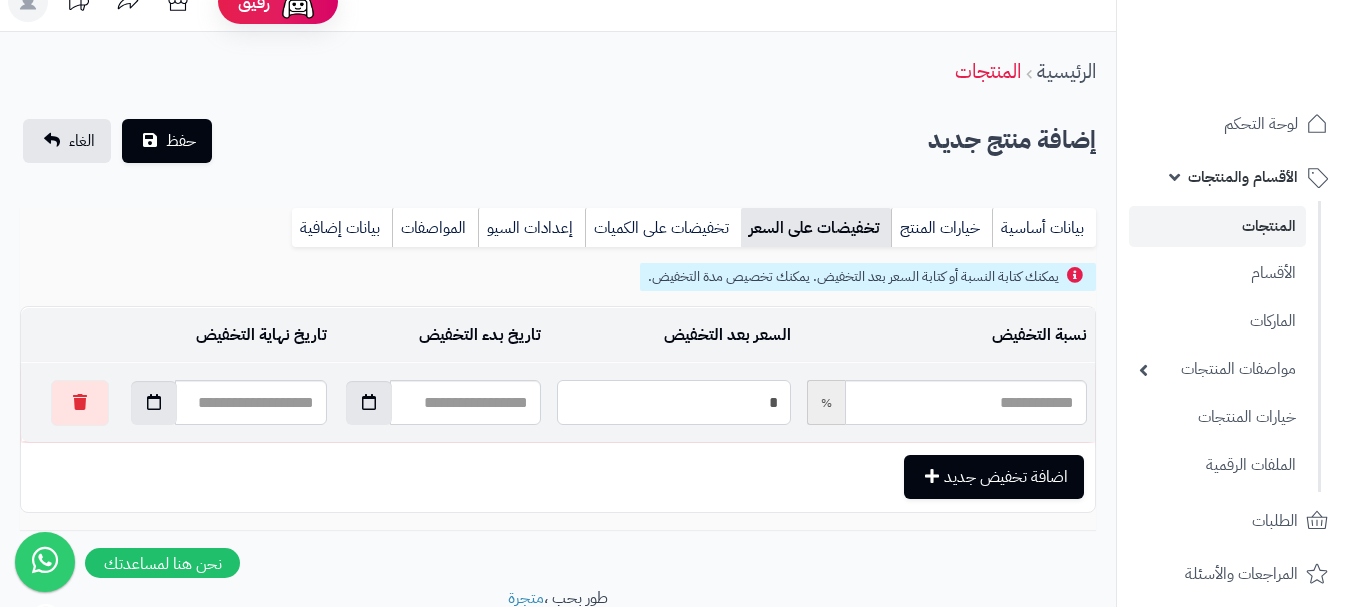 type on "*****" 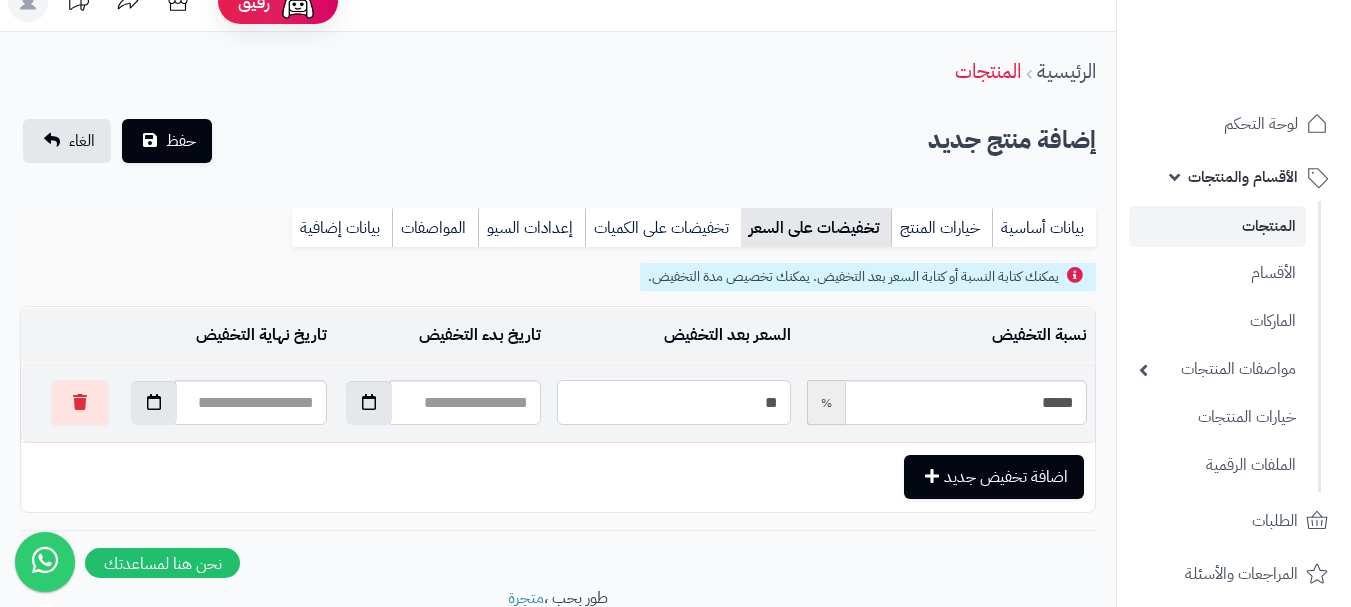 type on "*****" 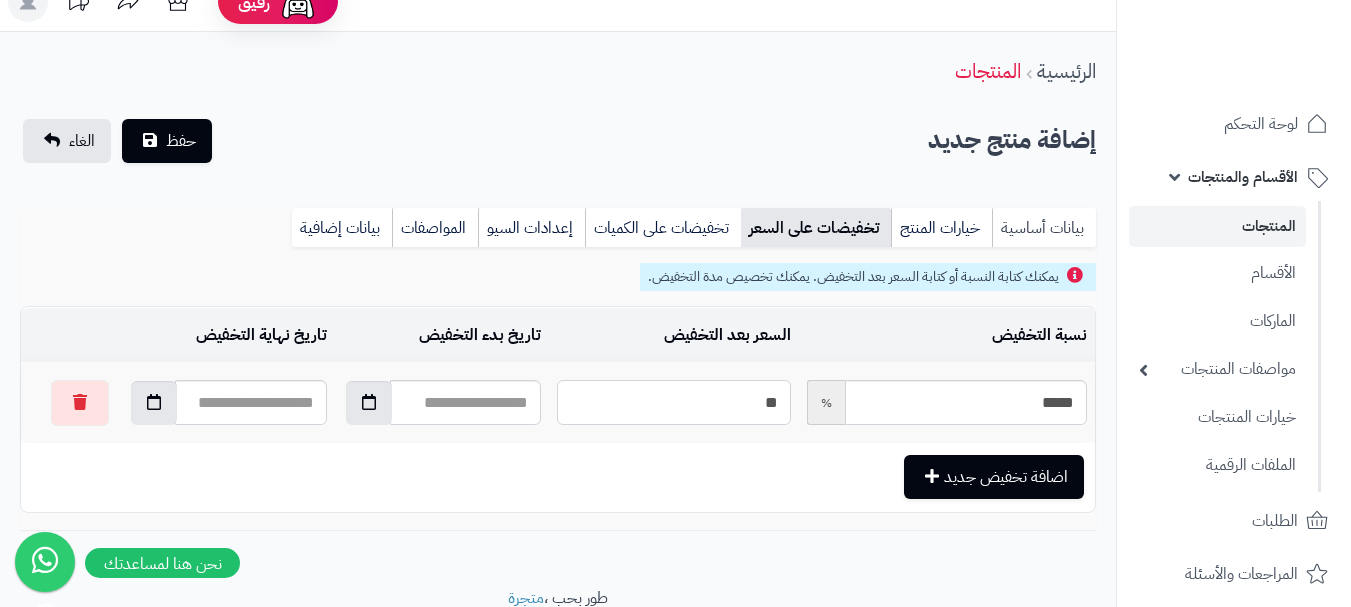 type on "**" 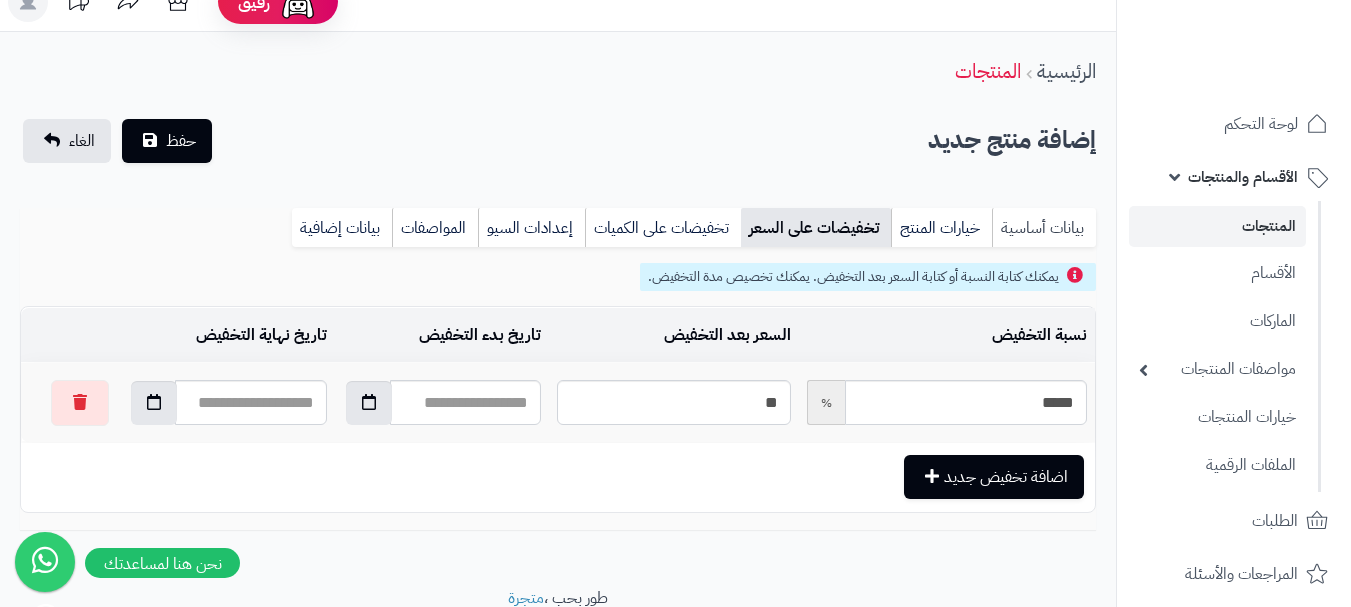 click on "بيانات أساسية" at bounding box center [1044, 228] 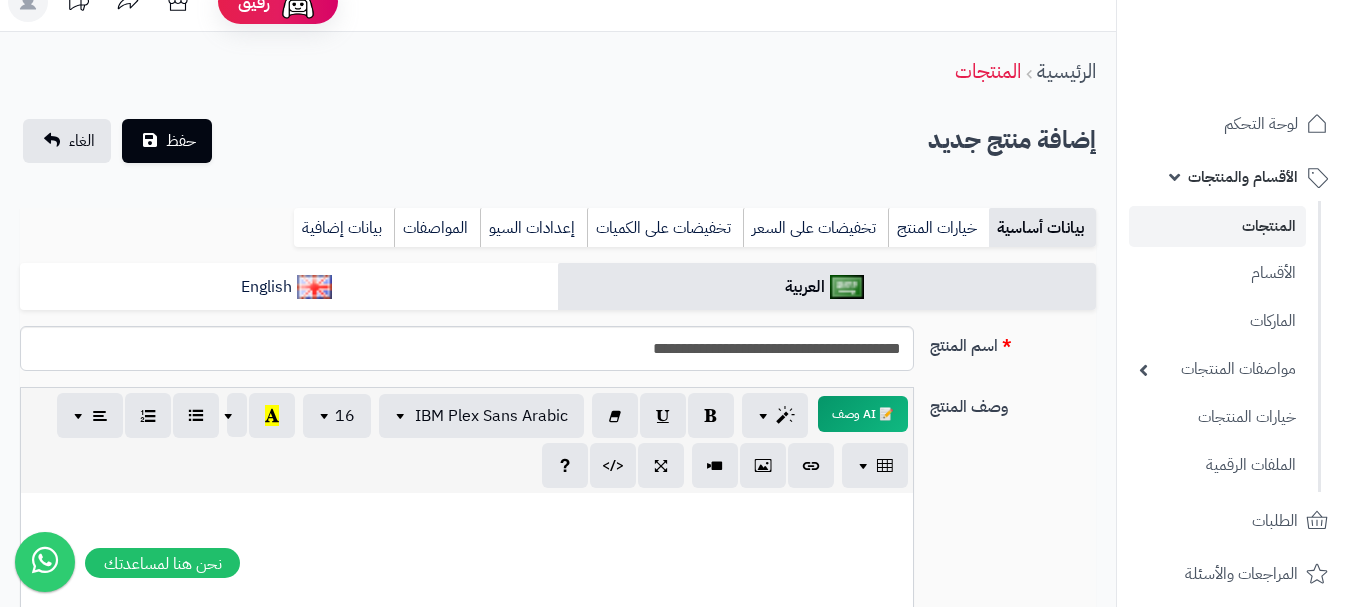scroll, scrollTop: 0, scrollLeft: 0, axis: both 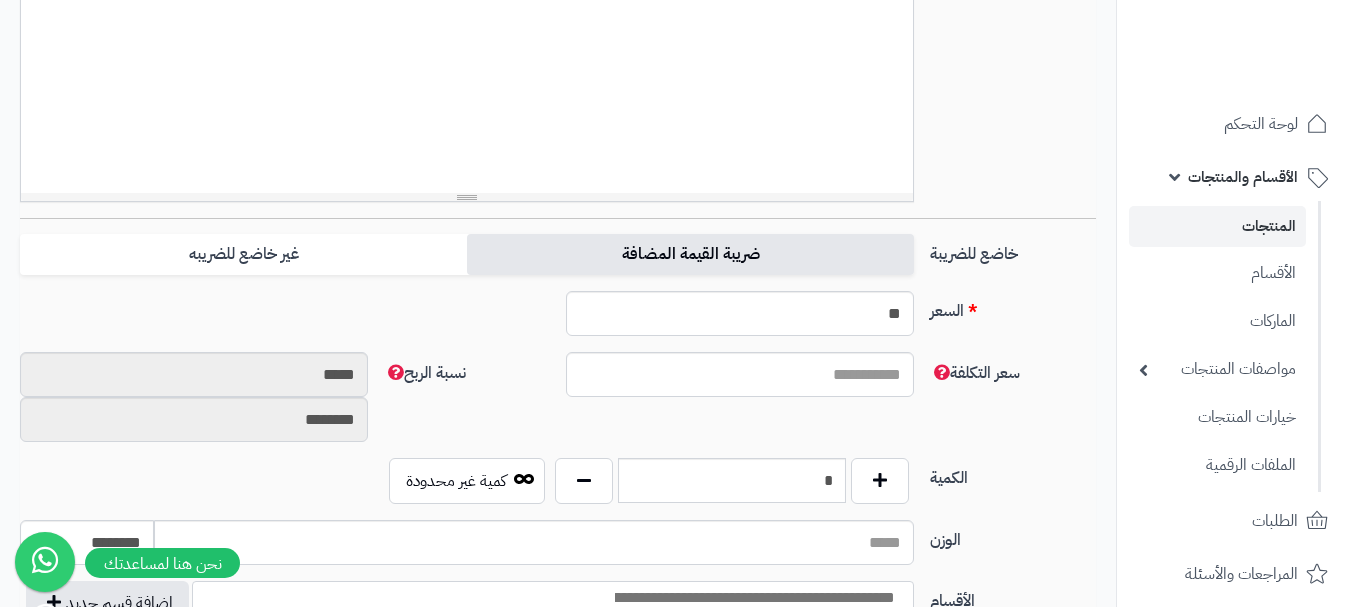 click on "ضريبة القيمة المضافة" at bounding box center [690, 254] 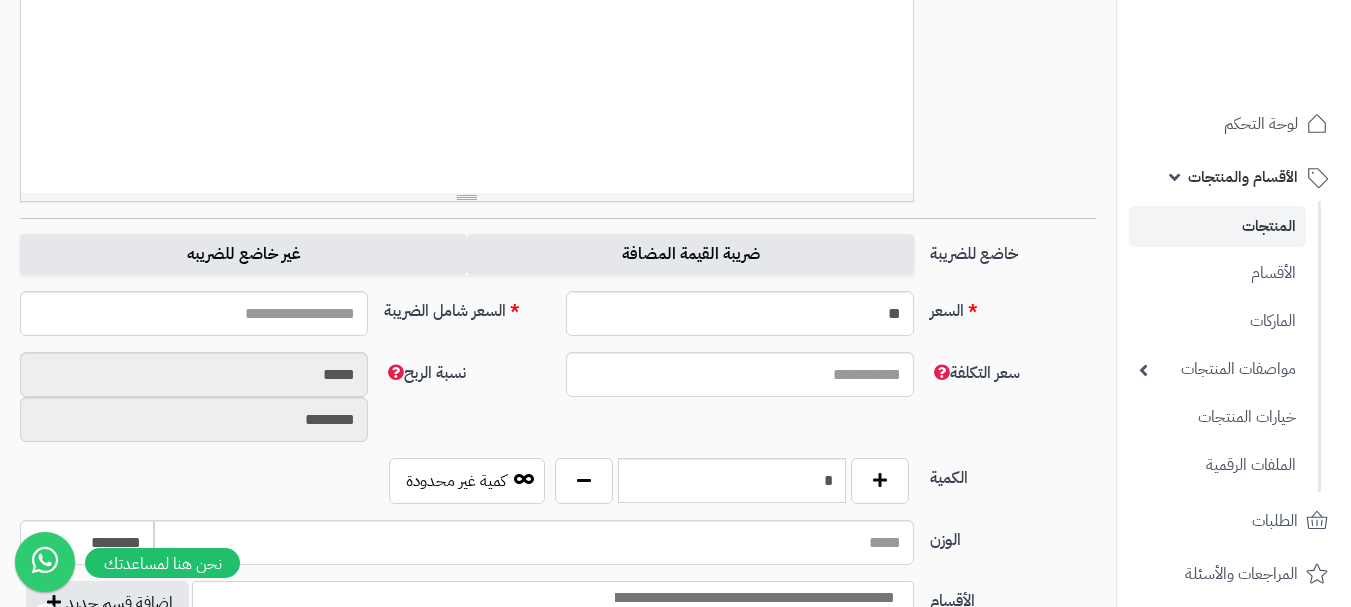 type on "*****" 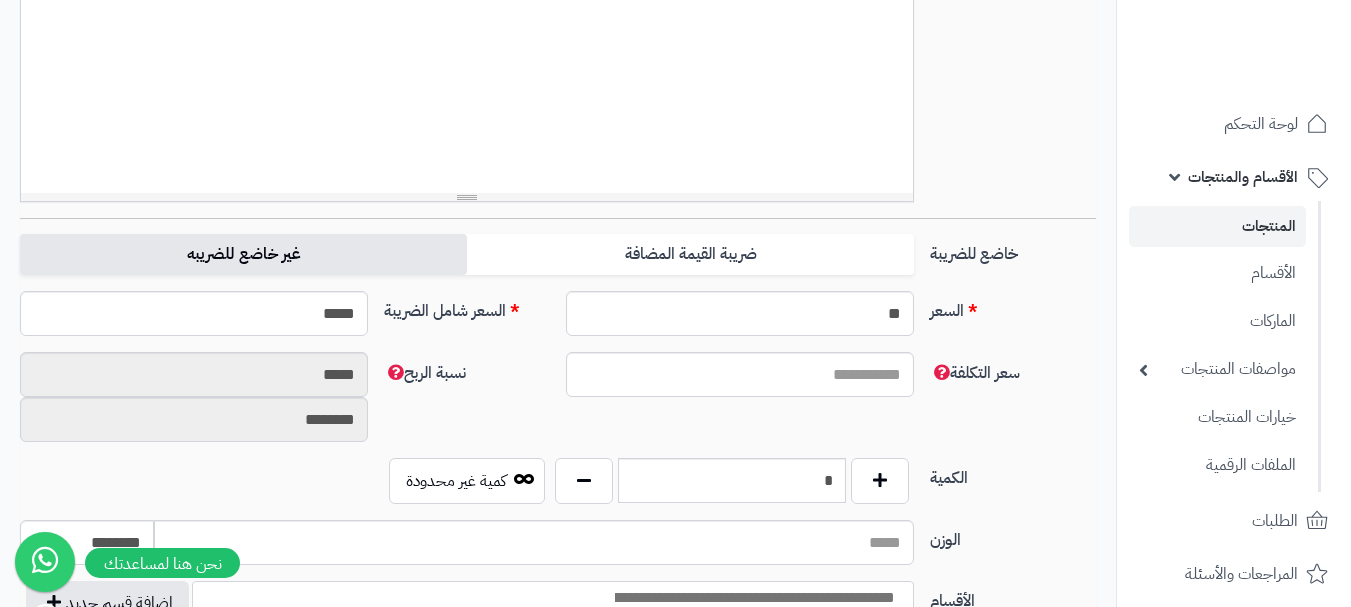 click on "غير خاضع للضريبه" at bounding box center (243, 254) 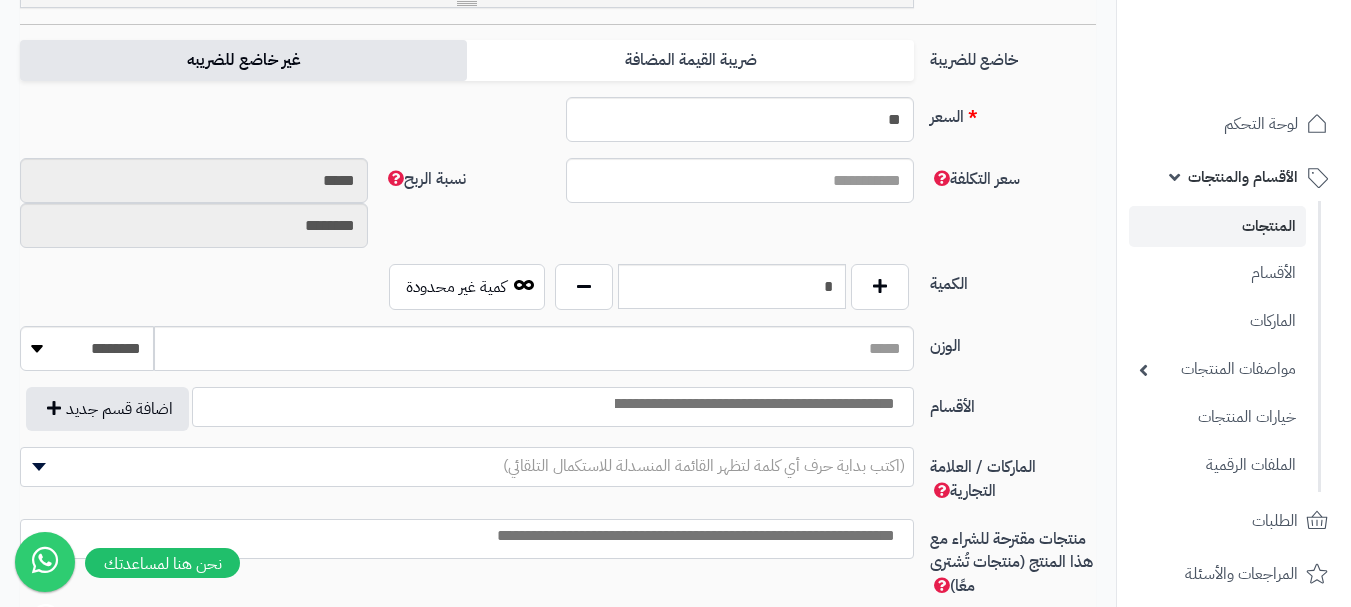 scroll, scrollTop: 828, scrollLeft: 0, axis: vertical 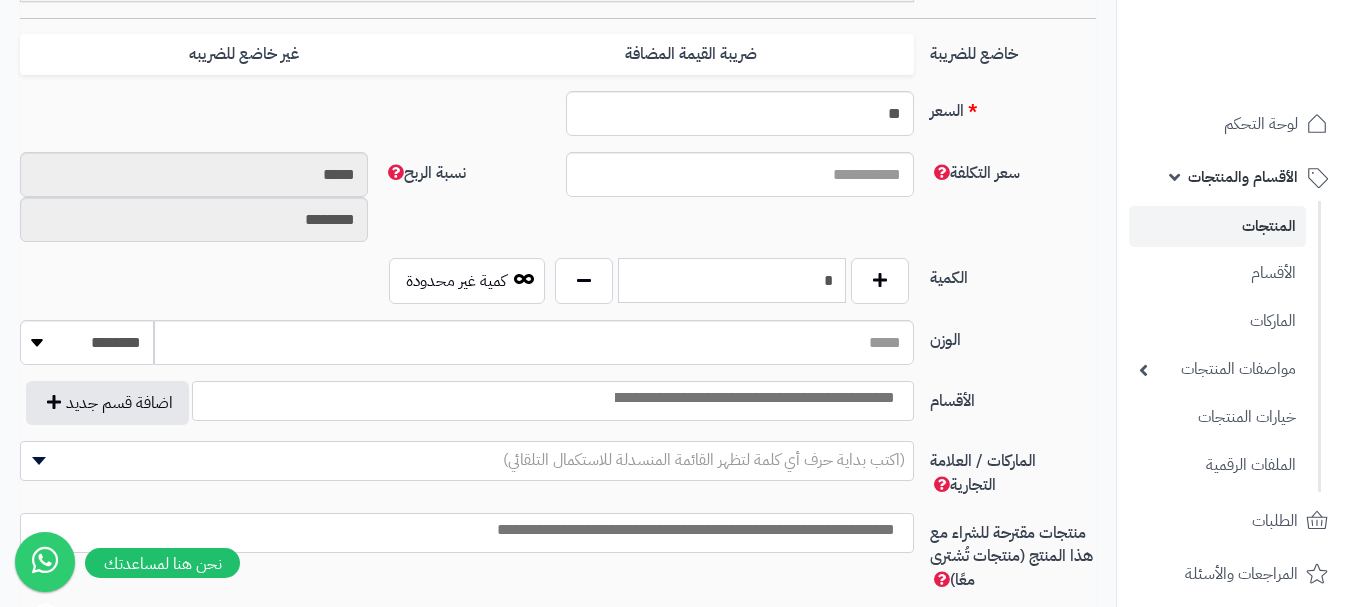 click on "*" at bounding box center [732, 280] 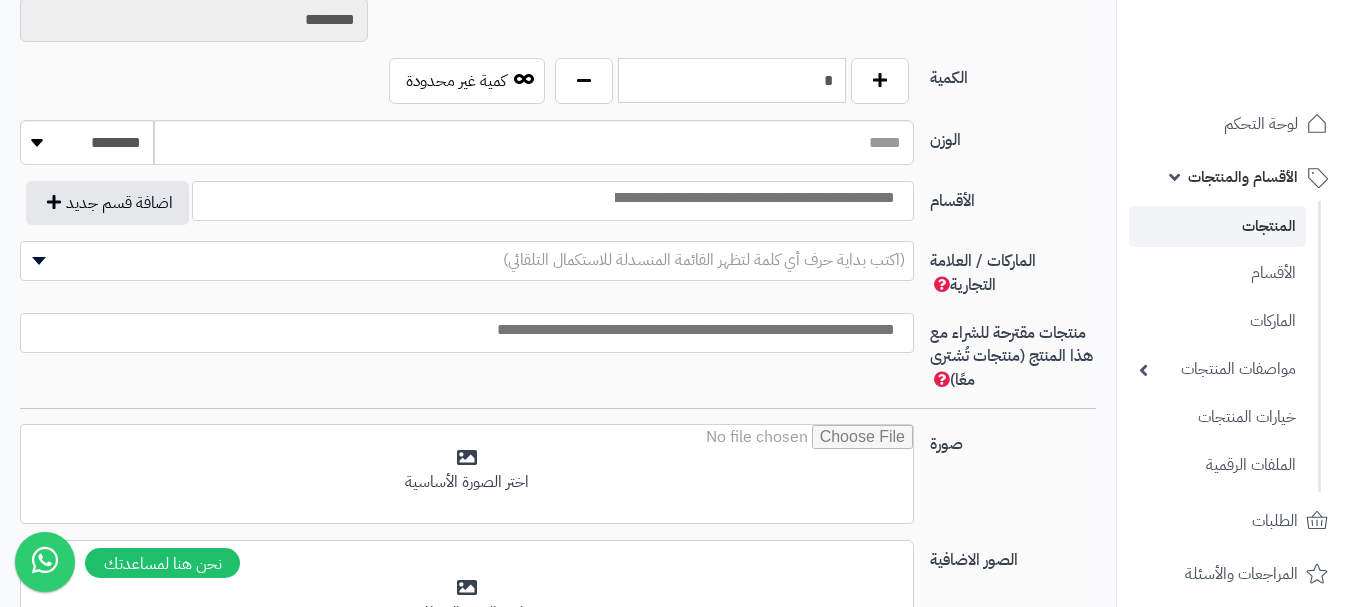 type on "*" 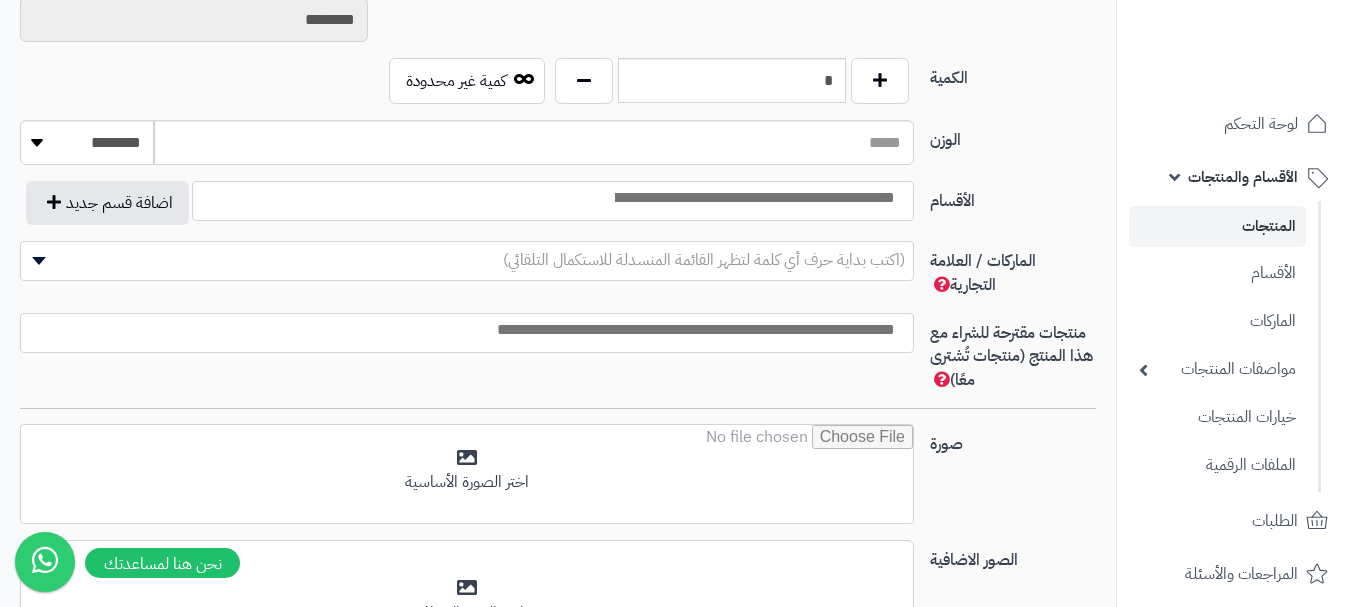 click at bounding box center [753, 198] 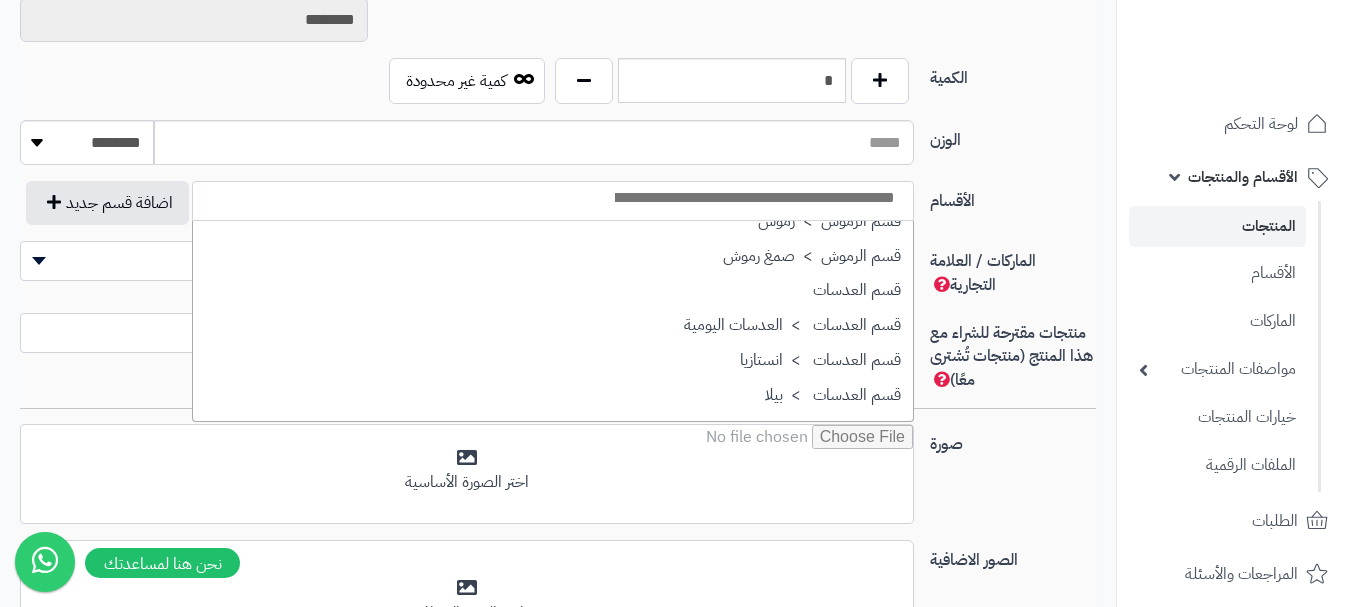 scroll, scrollTop: 1500, scrollLeft: 0, axis: vertical 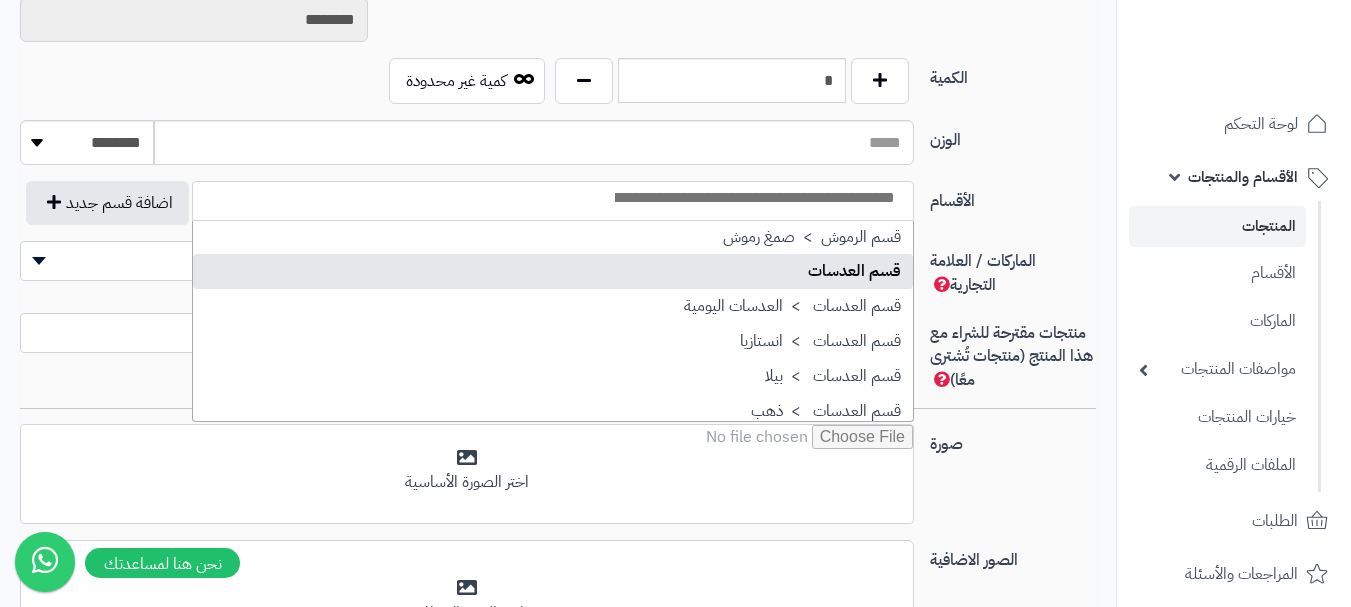 select on "**" 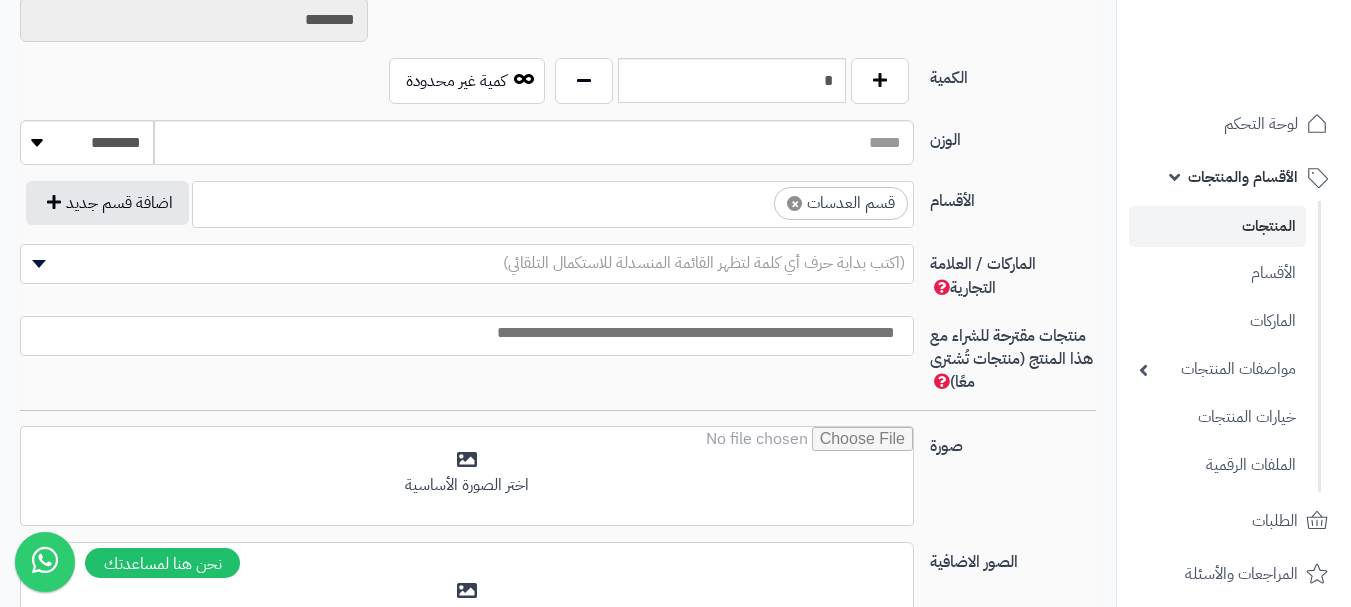 click on "× قسم العدسات" at bounding box center [553, 201] 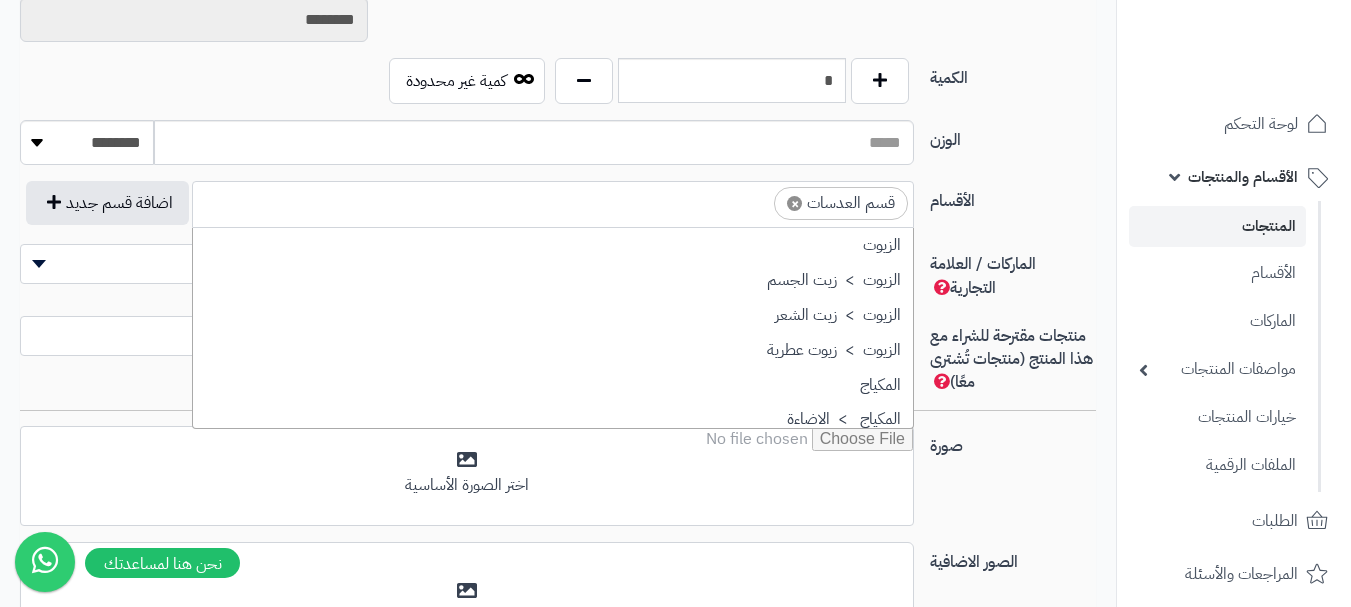 scroll, scrollTop: 1498, scrollLeft: 0, axis: vertical 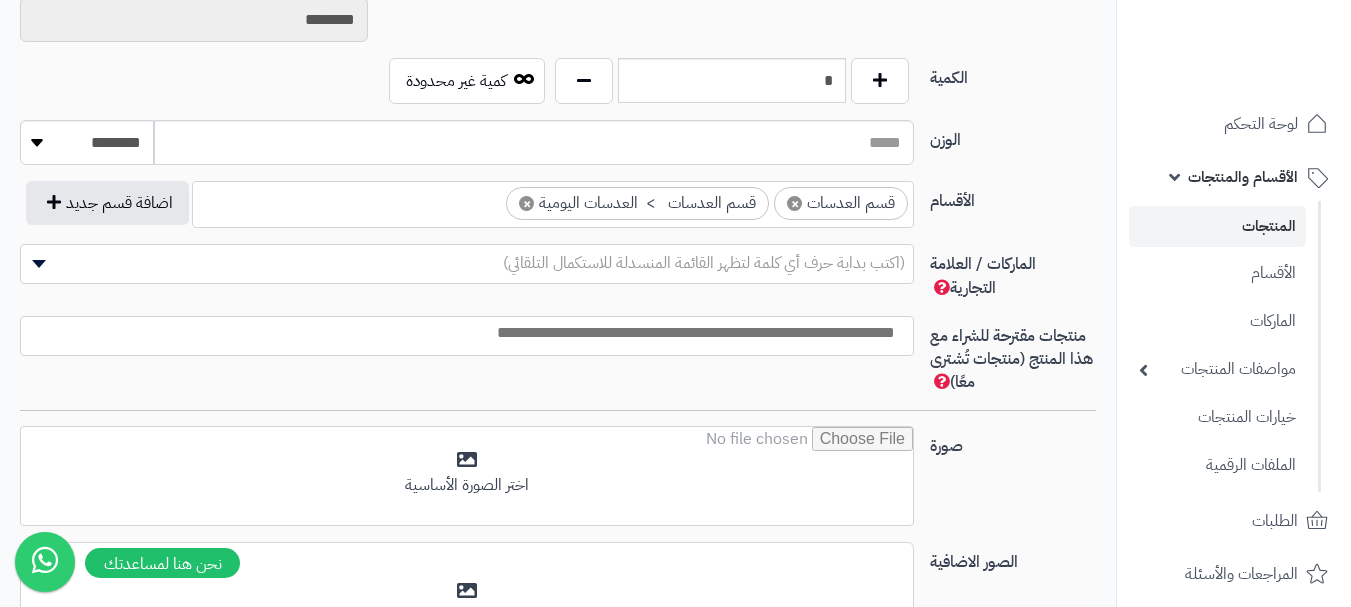 drag, startPoint x: 443, startPoint y: 198, endPoint x: 455, endPoint y: 220, distance: 25.059929 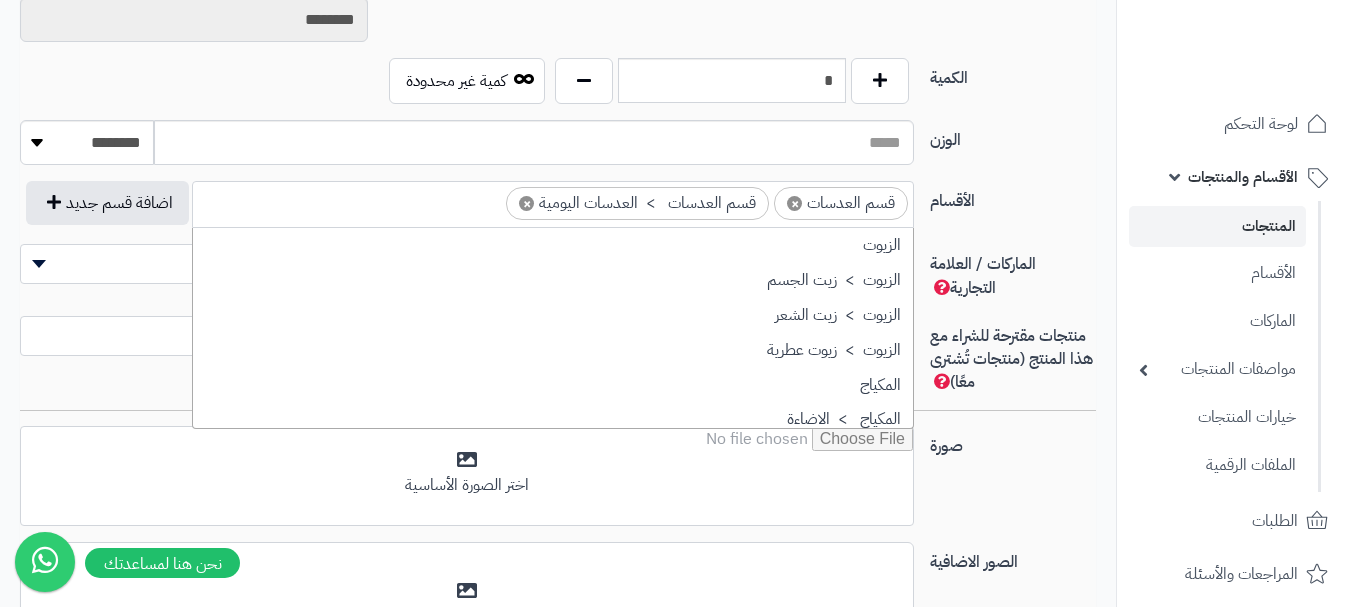 scroll, scrollTop: 1498, scrollLeft: 0, axis: vertical 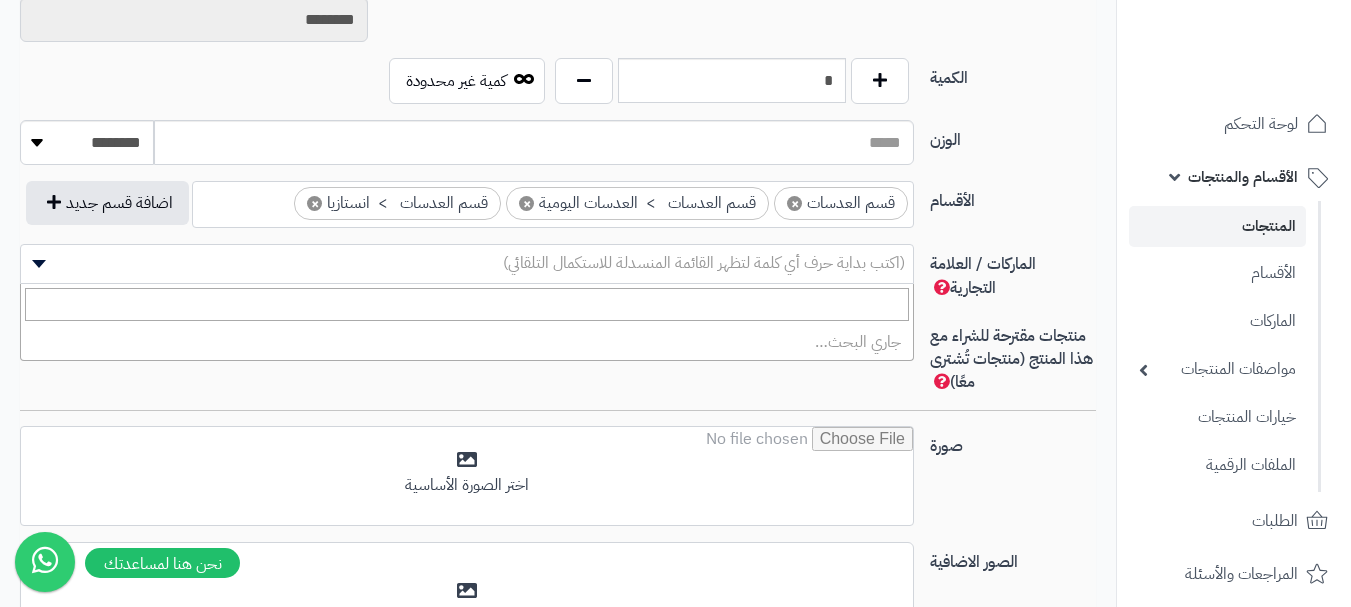 click on "(اكتب بداية حرف أي كلمة لتظهر القائمة المنسدلة للاستكمال التلقائي)" at bounding box center (704, 263) 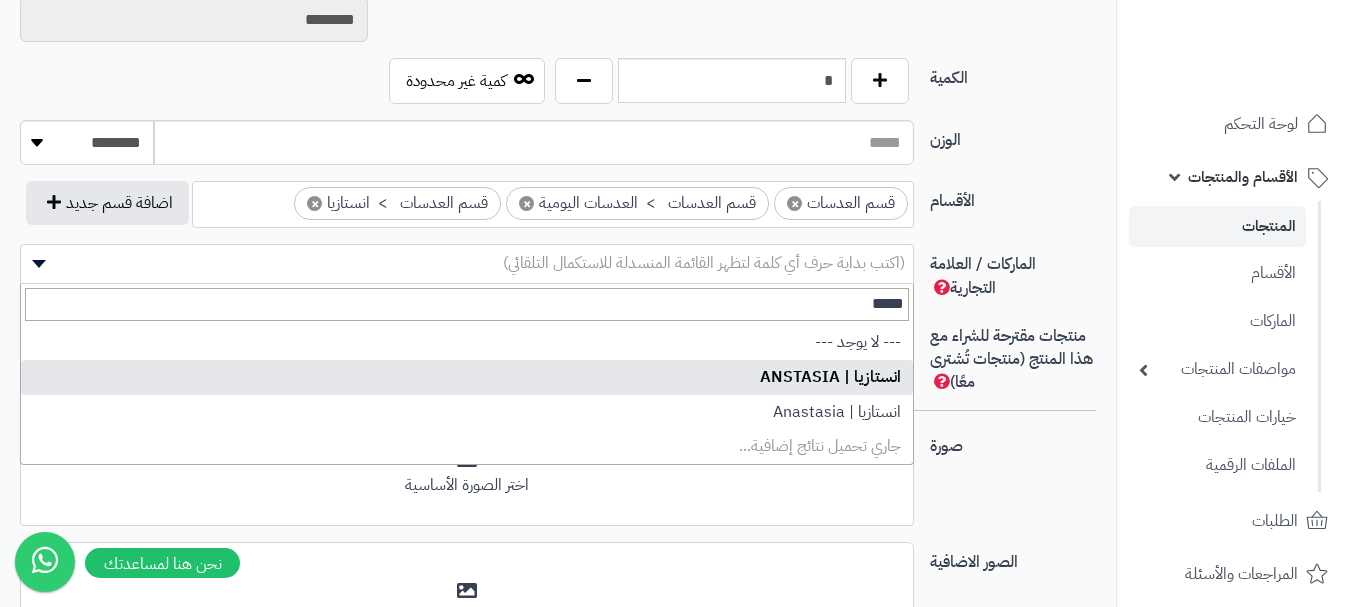 type on "*****" 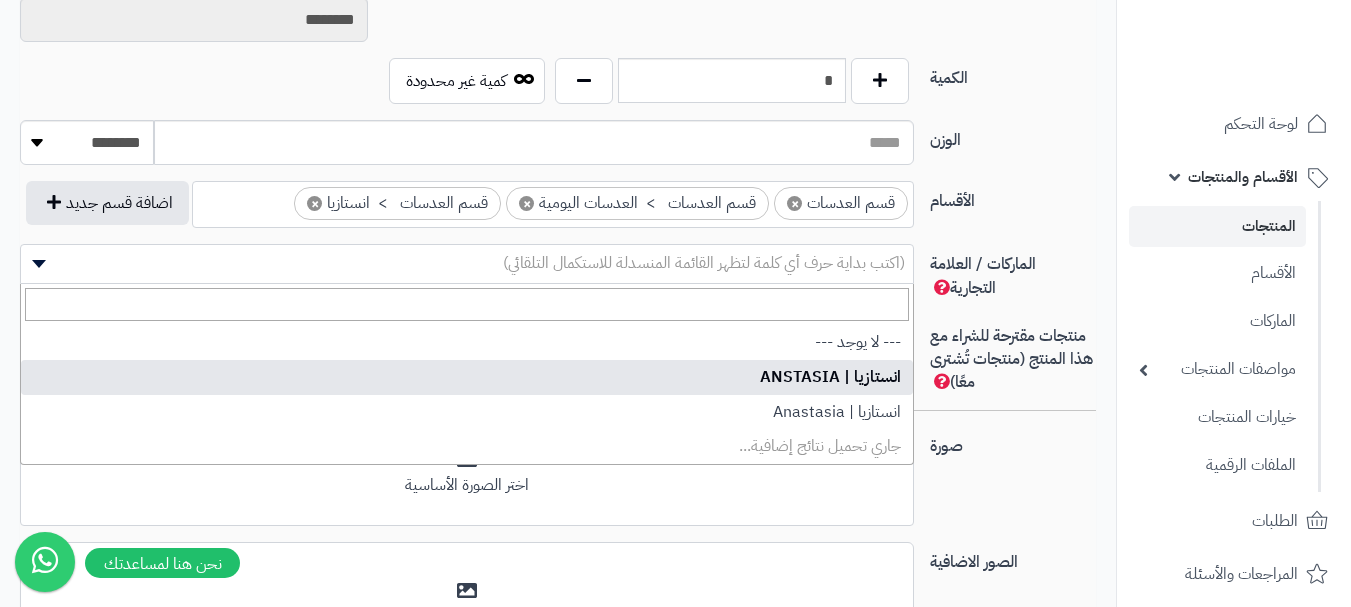select on "**" 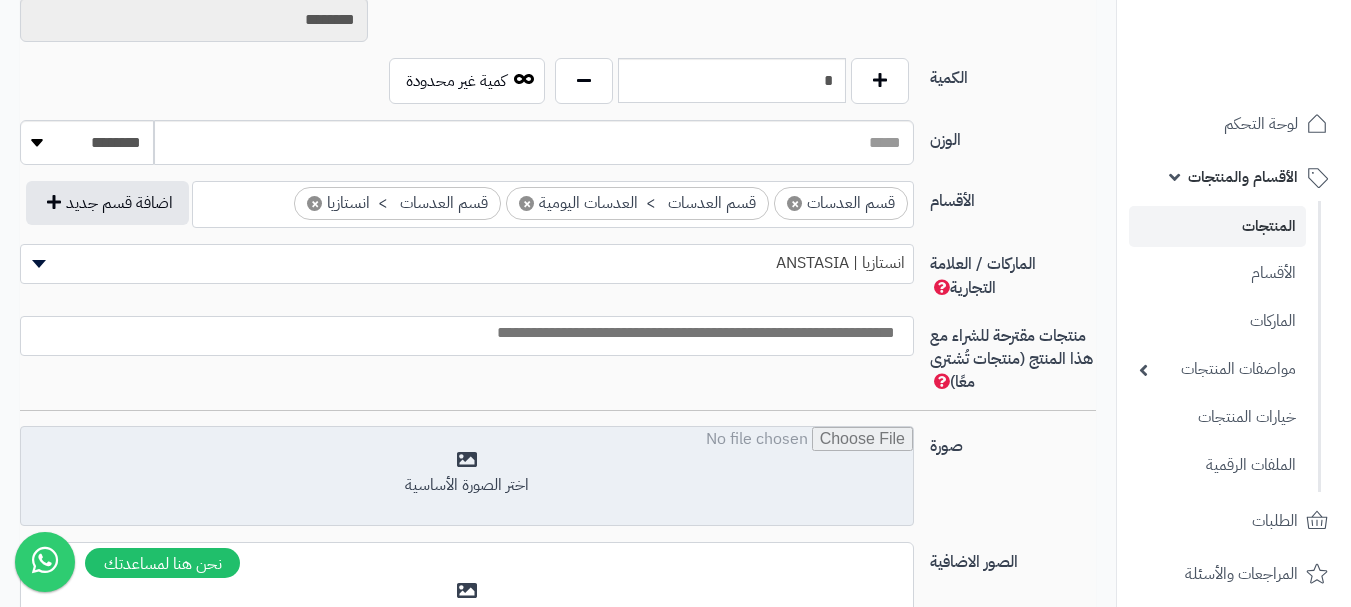 click at bounding box center (467, 477) 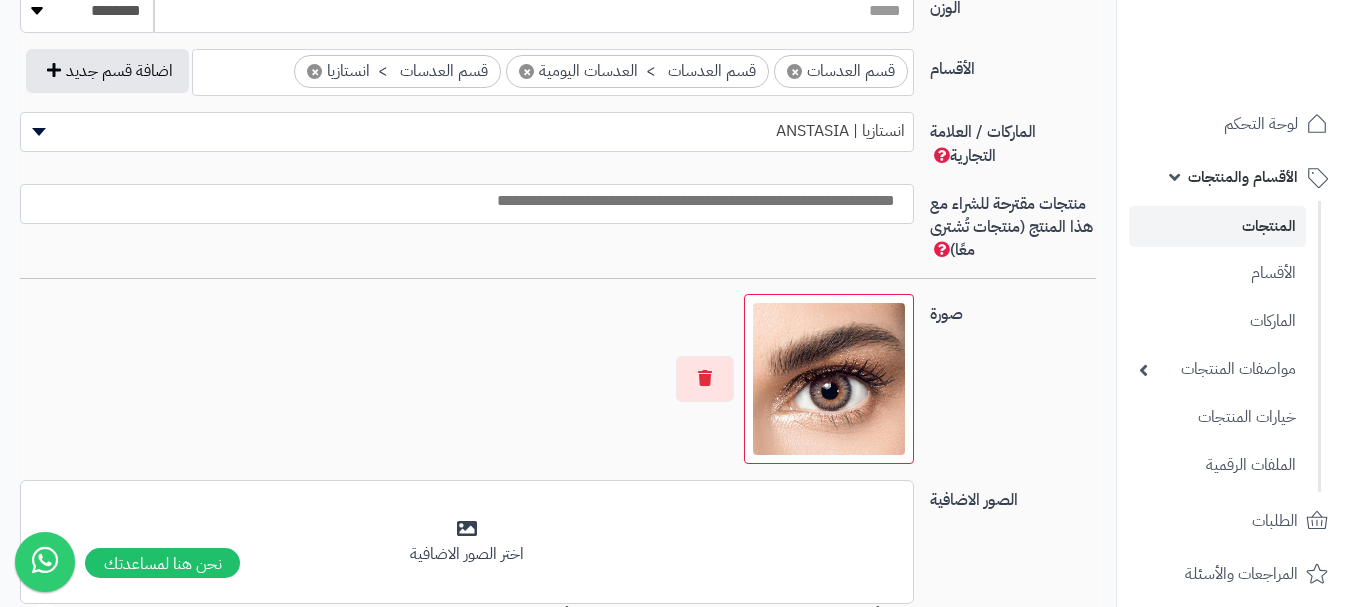 scroll, scrollTop: 1428, scrollLeft: 0, axis: vertical 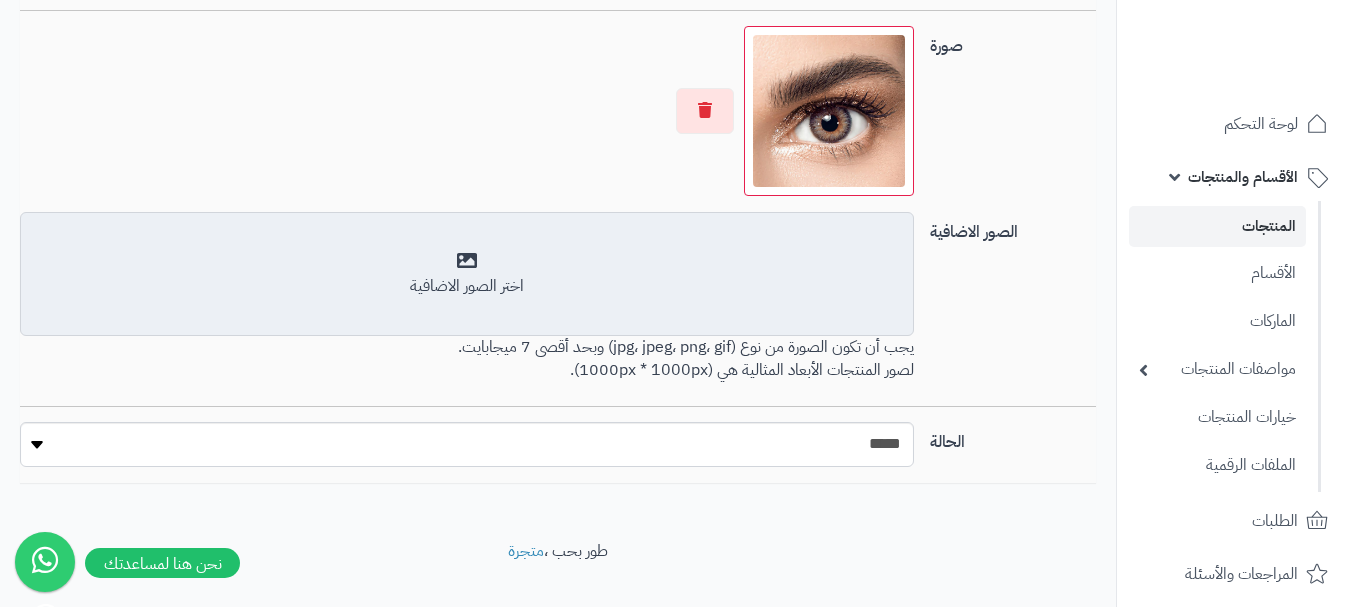 click on "اختر الصور الاضافية" at bounding box center (467, 274) 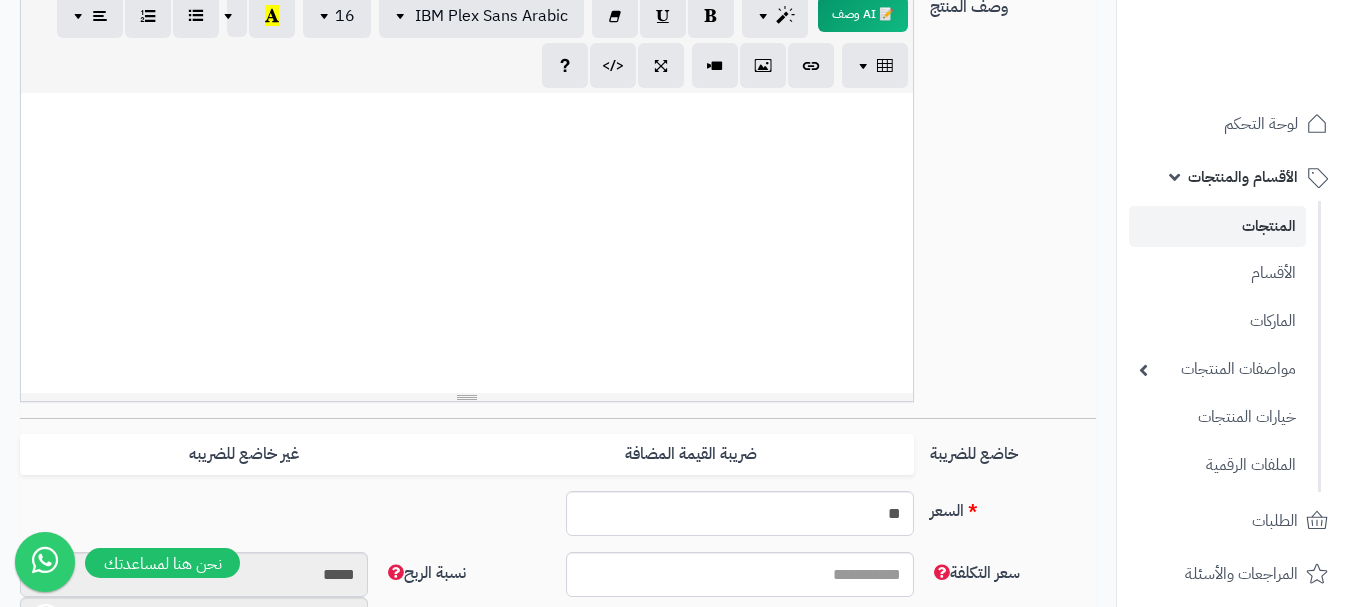 scroll, scrollTop: 128, scrollLeft: 0, axis: vertical 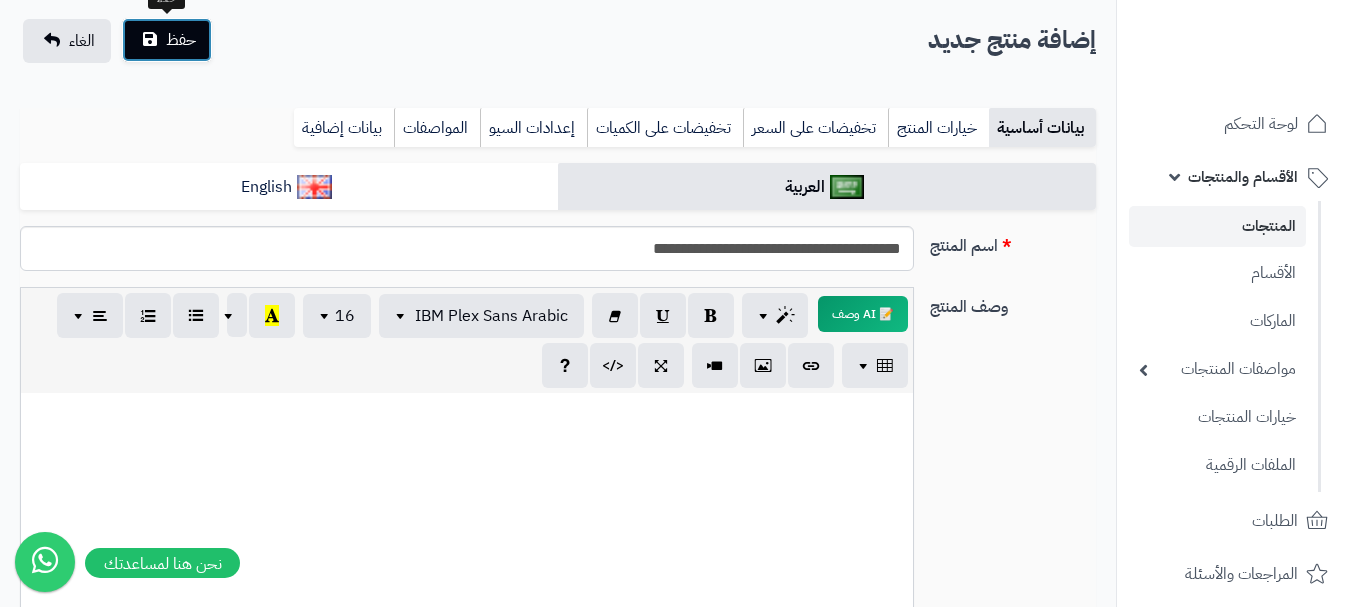 click on "حفظ" at bounding box center (167, 40) 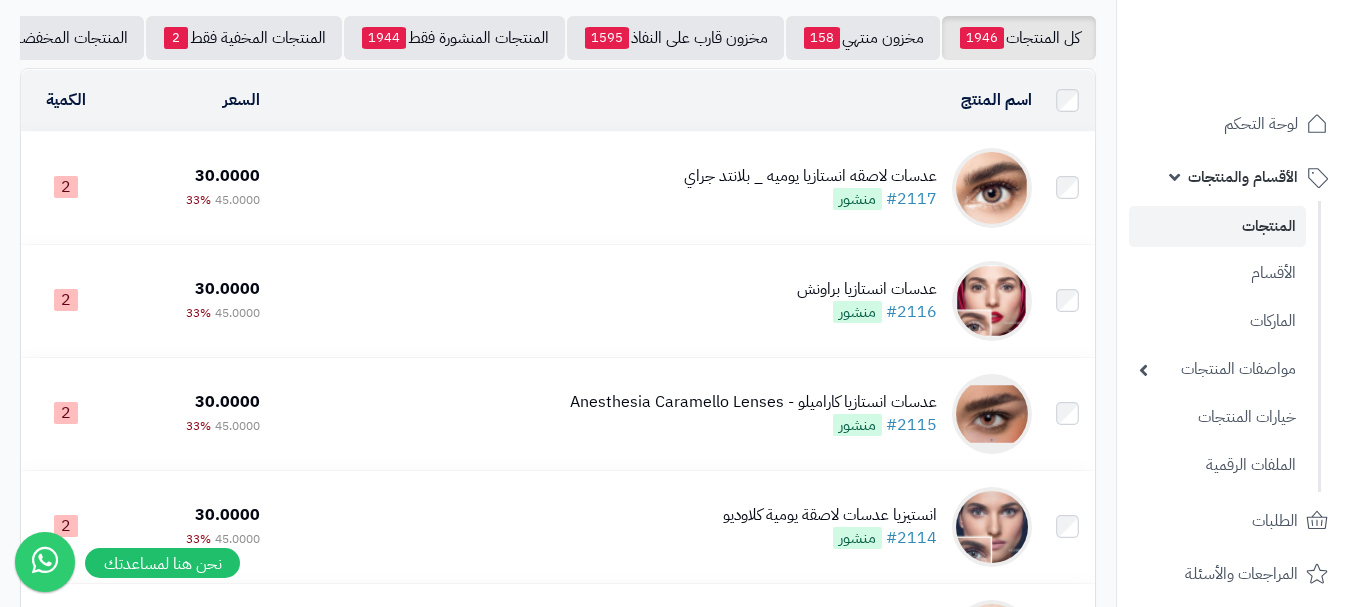 scroll, scrollTop: 200, scrollLeft: 0, axis: vertical 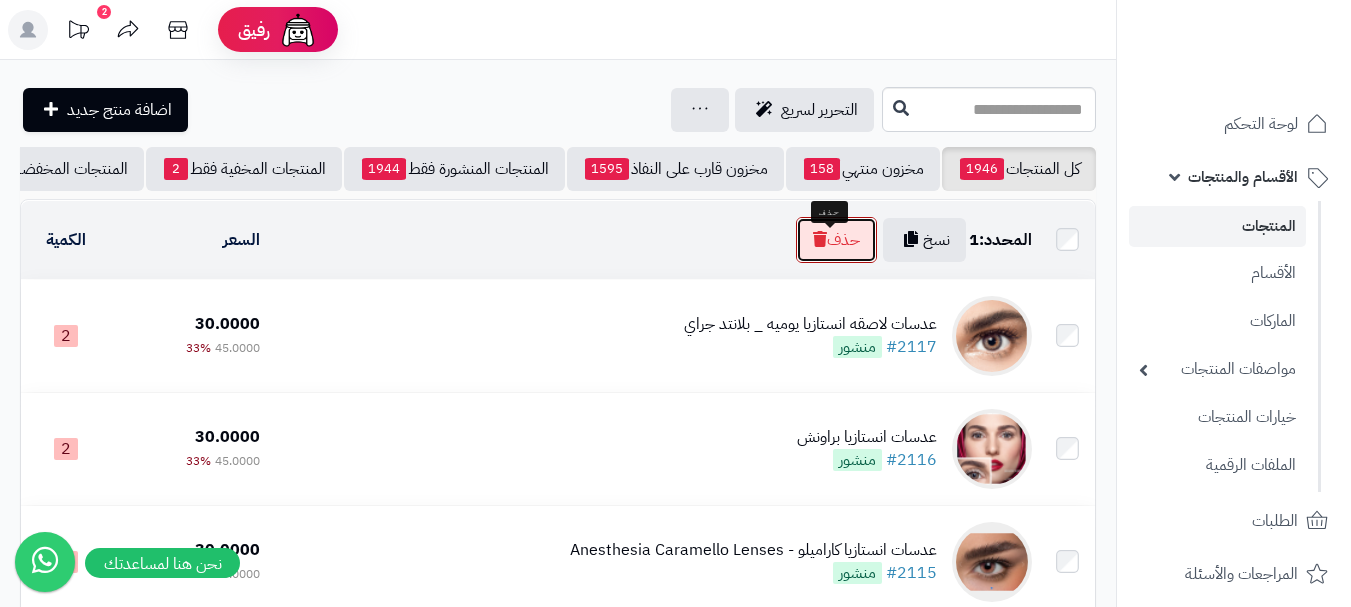 drag, startPoint x: 842, startPoint y: 247, endPoint x: 604, endPoint y: 72, distance: 295.41327 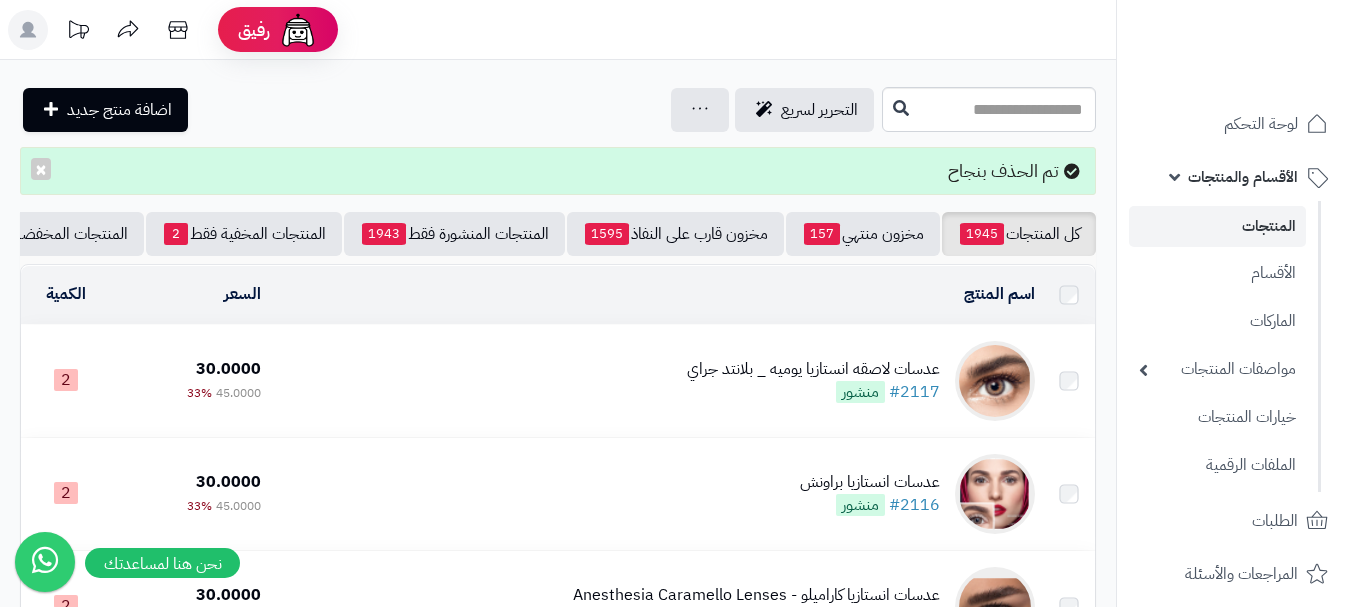 scroll, scrollTop: 0, scrollLeft: 0, axis: both 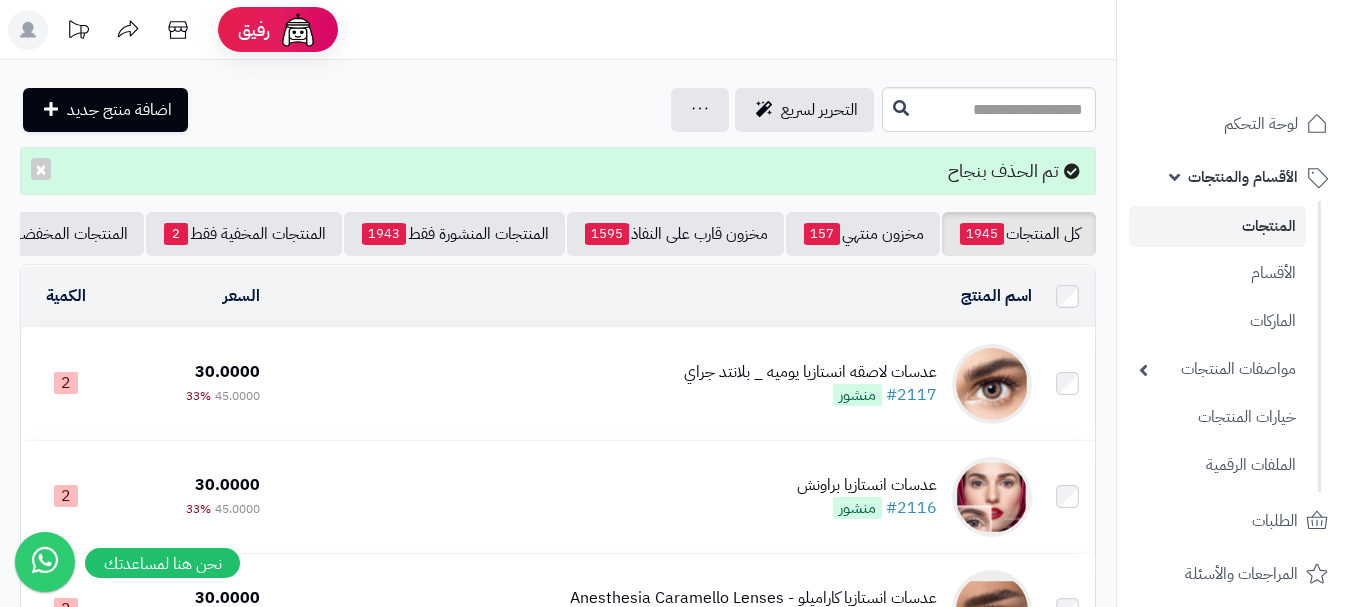 click on "عدسات لاصقه انستازيا يوميه _ بلانتد جراي" at bounding box center [810, 372] 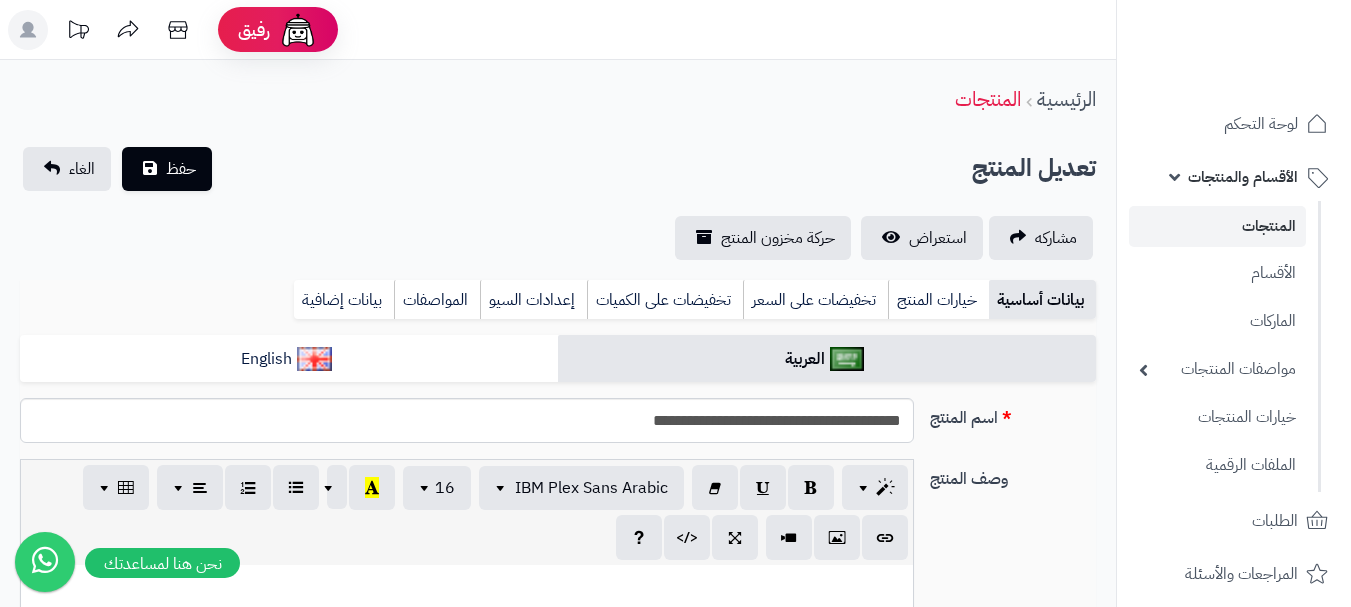 scroll, scrollTop: 0, scrollLeft: 0, axis: both 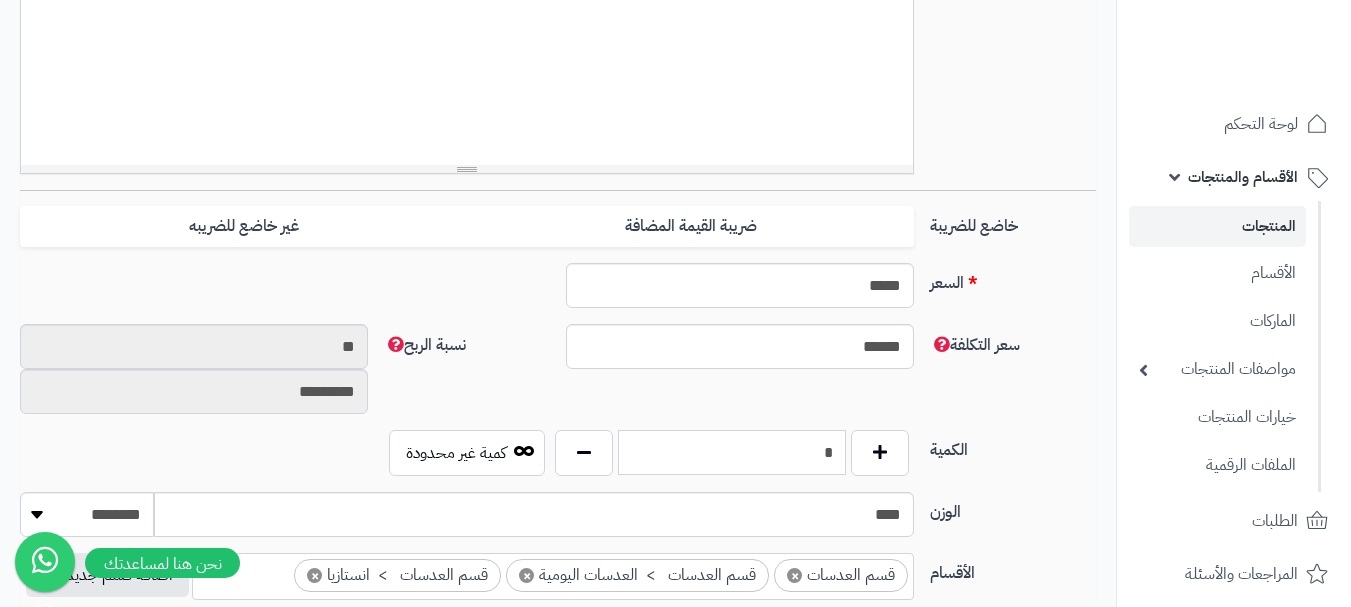 click on "*" at bounding box center (732, 452) 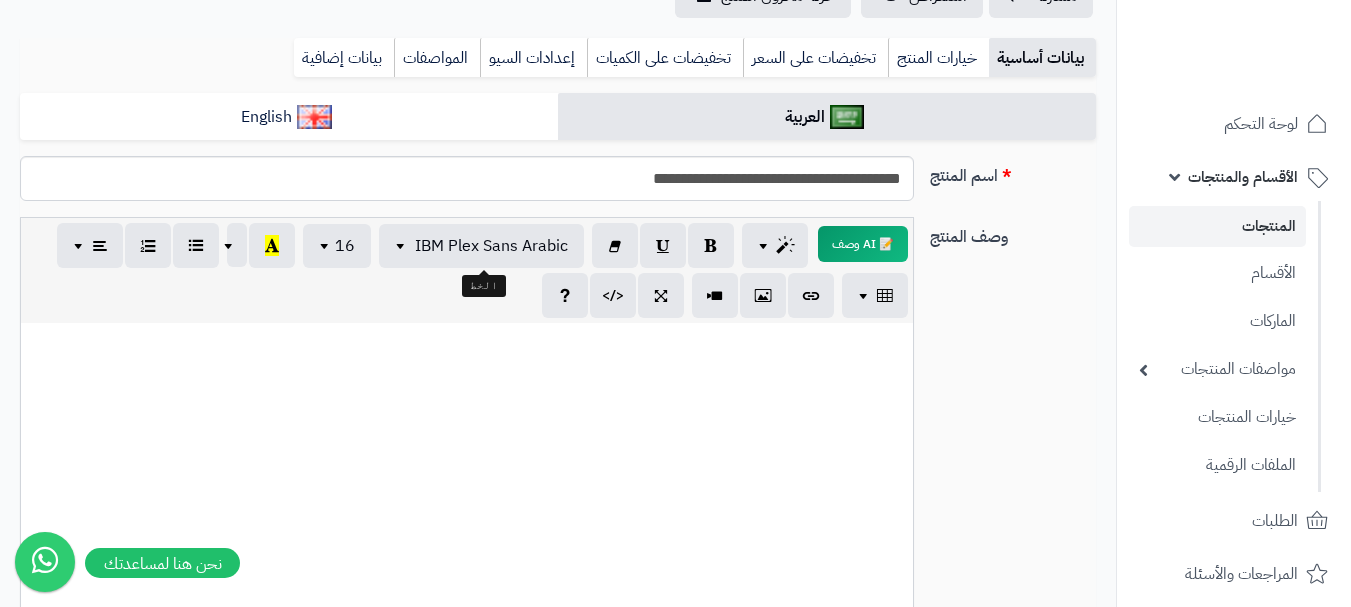 scroll, scrollTop: 0, scrollLeft: 0, axis: both 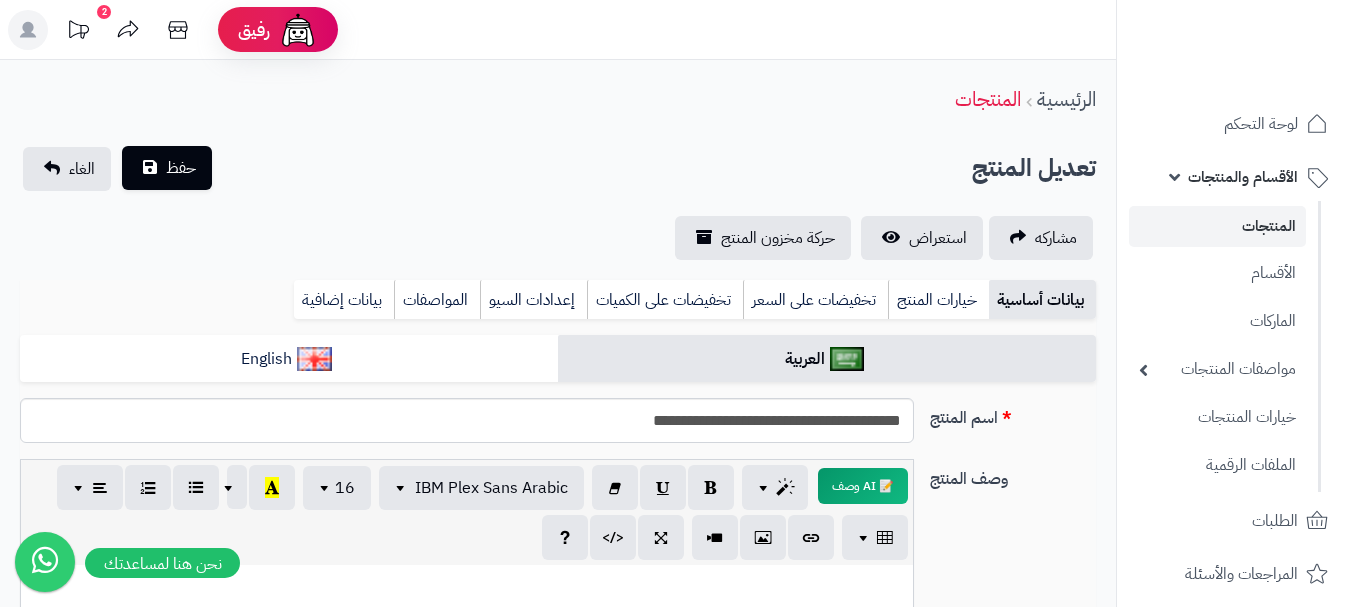 type on "*" 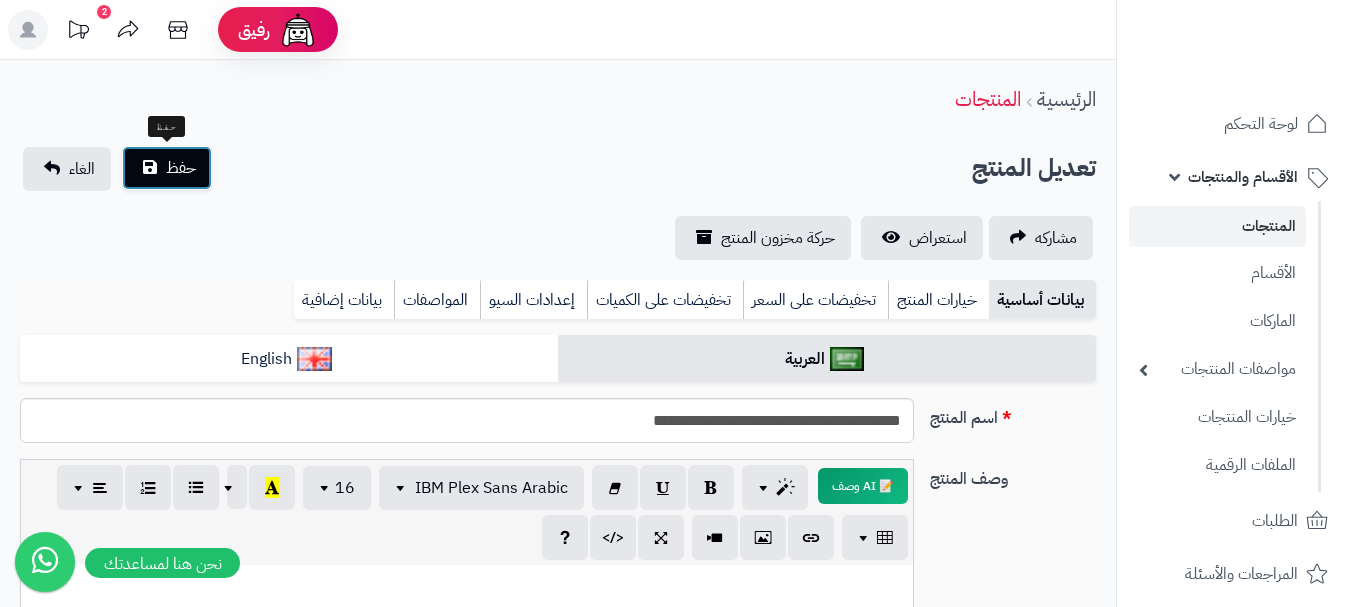 click on "حفظ" at bounding box center (167, 168) 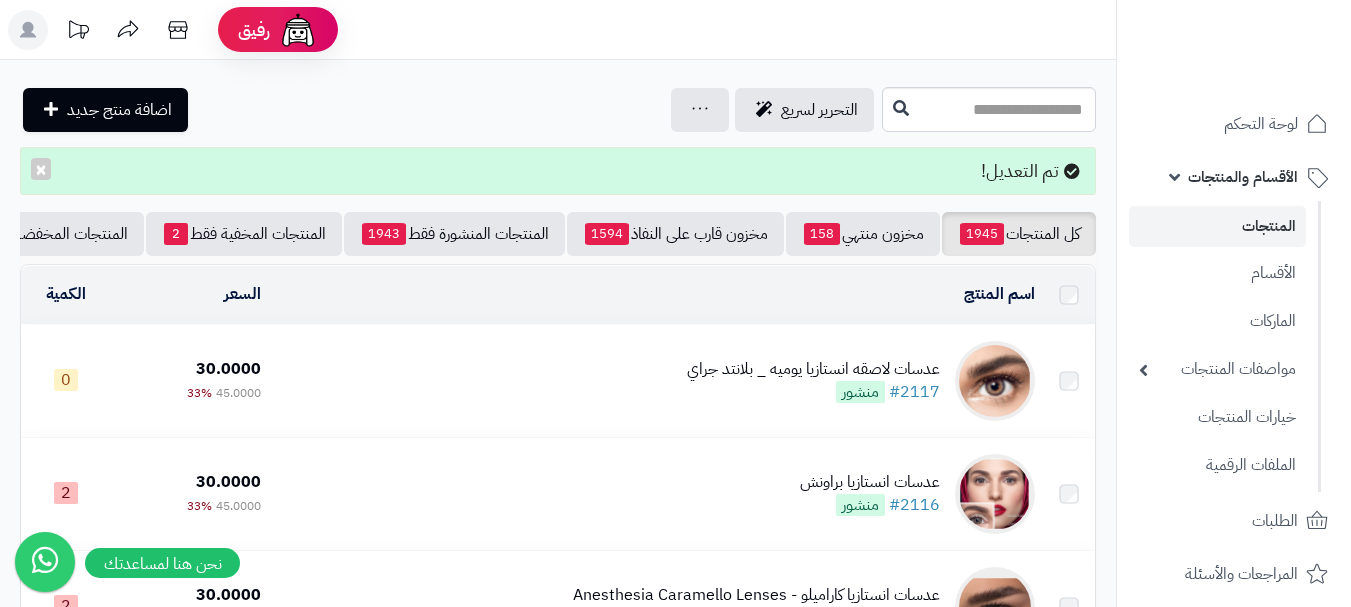 scroll, scrollTop: 0, scrollLeft: 0, axis: both 